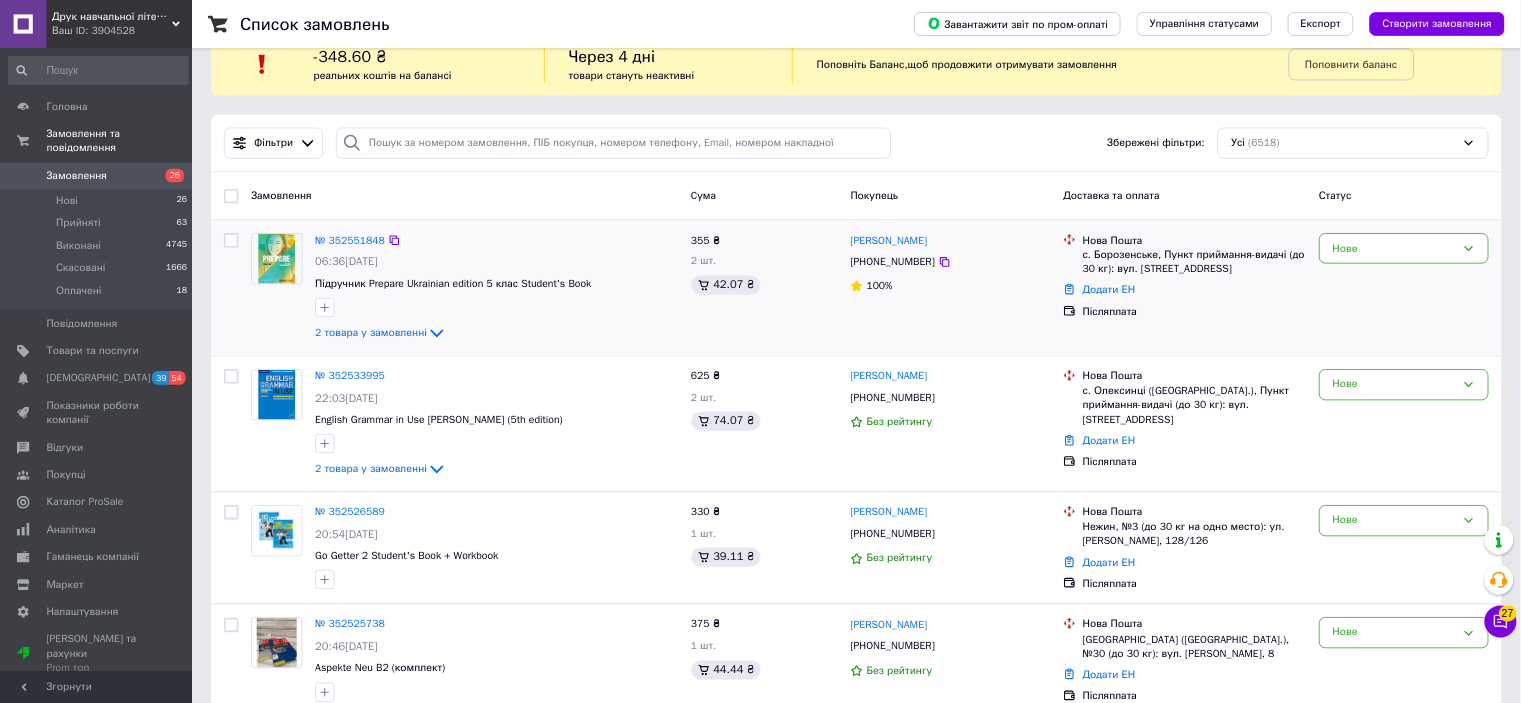 scroll, scrollTop: 0, scrollLeft: 0, axis: both 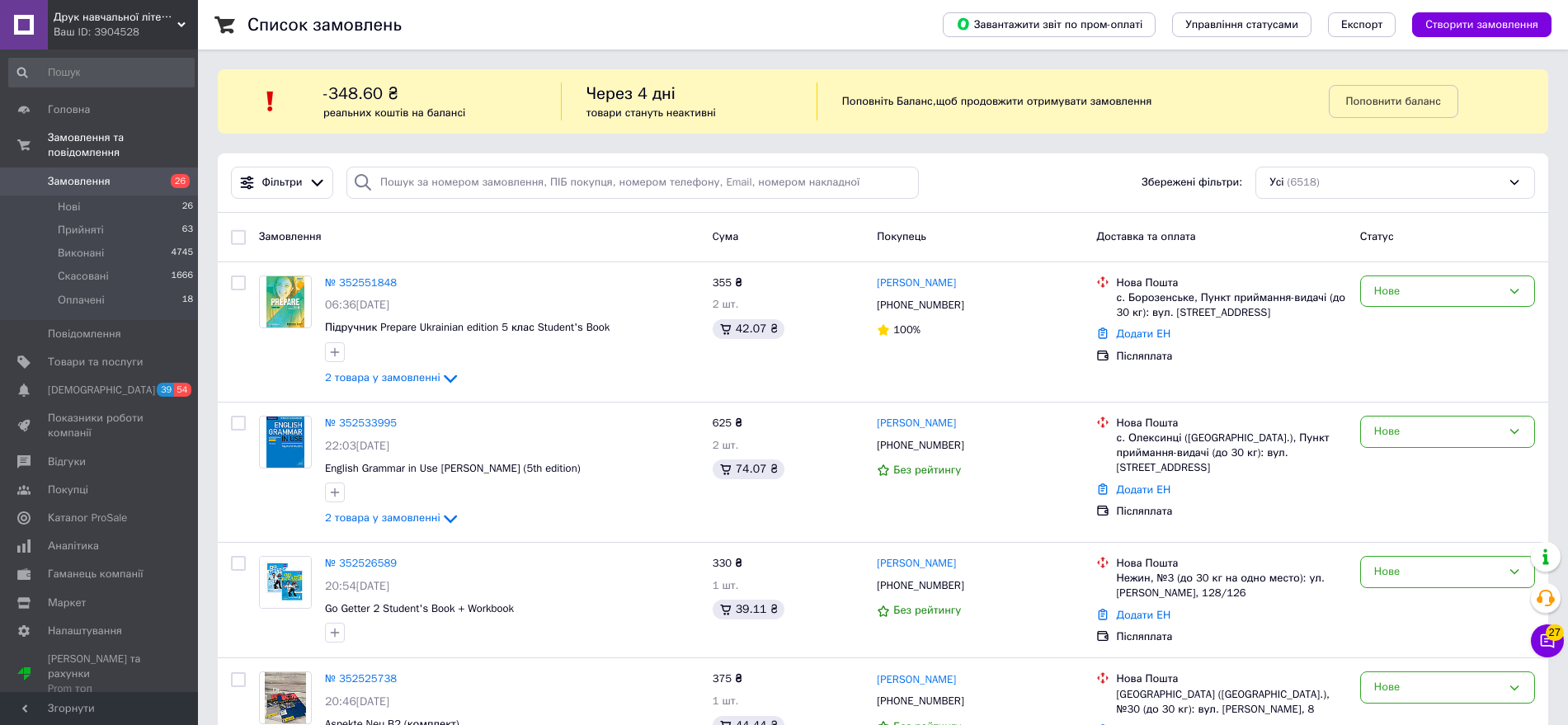 click on "Фільтри Збережені фільтри: Усі (6518)" at bounding box center [883, 182] 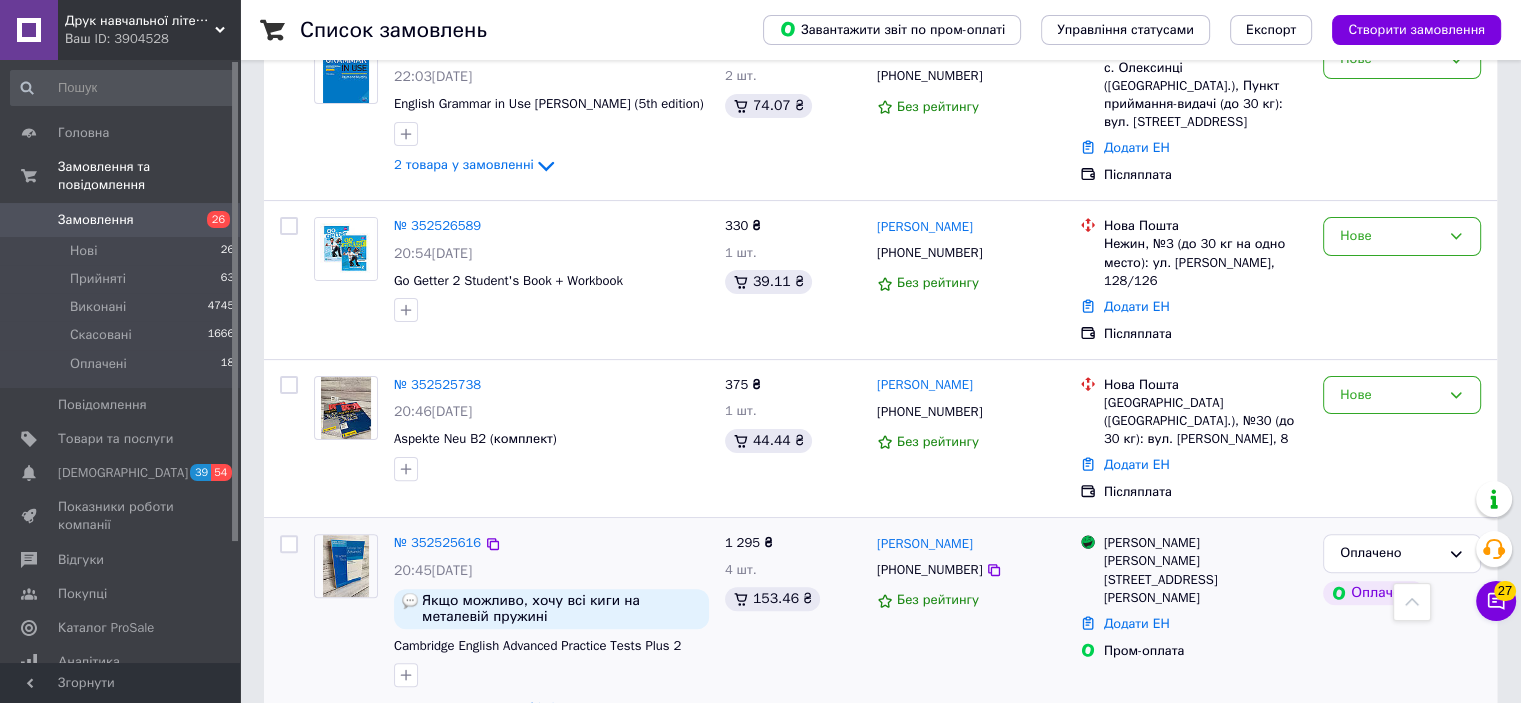 scroll, scrollTop: 0, scrollLeft: 0, axis: both 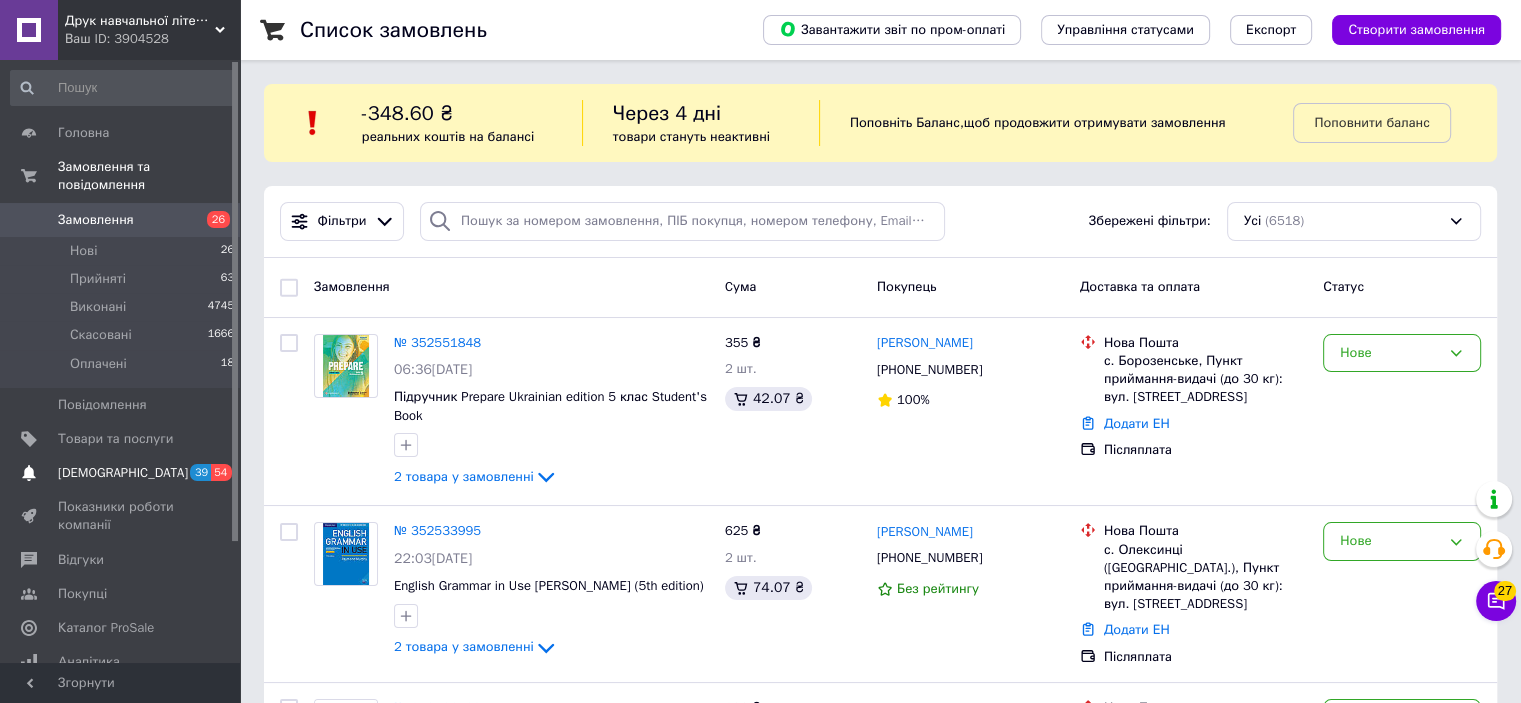 click on "[DEMOGRAPHIC_DATA]" at bounding box center [123, 473] 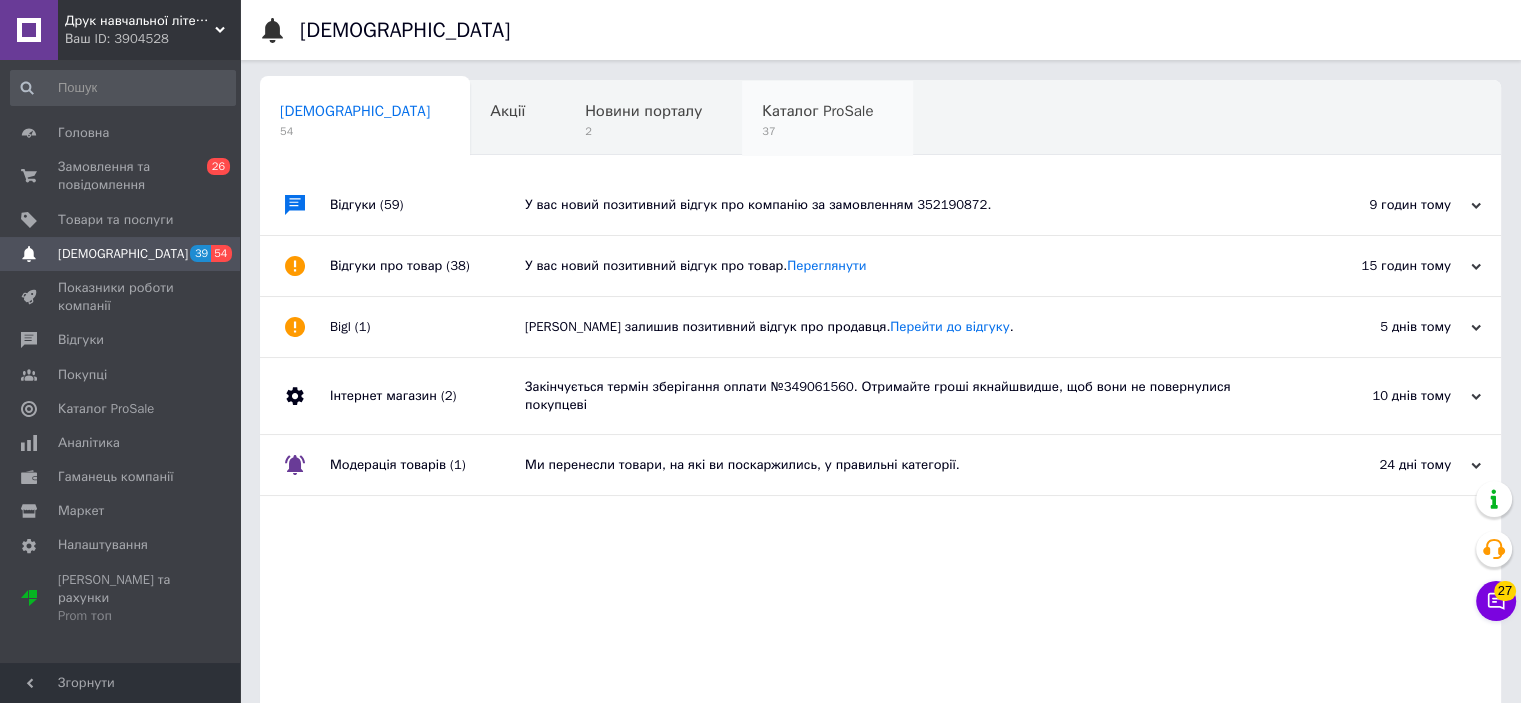 click on "37" at bounding box center [817, 131] 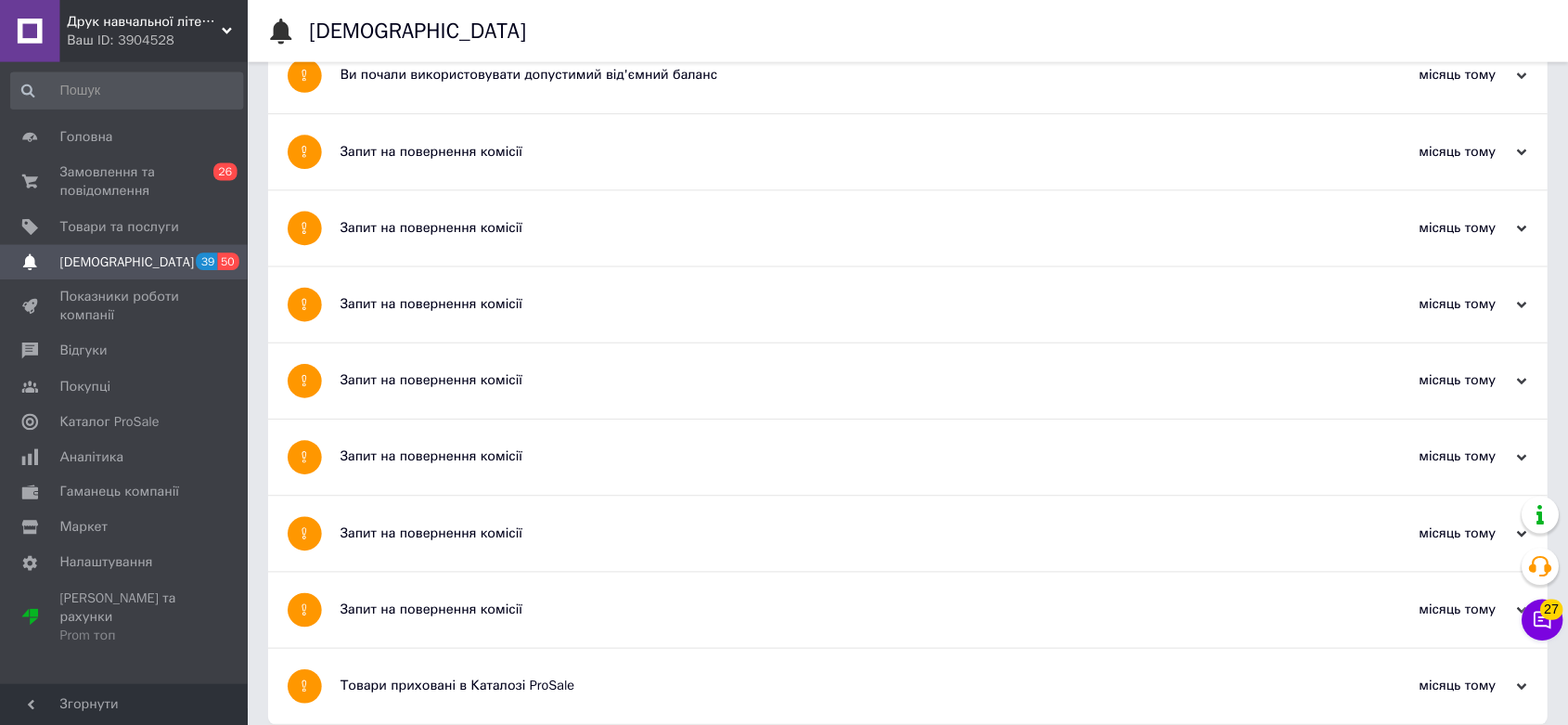 scroll, scrollTop: 6108, scrollLeft: 0, axis: vertical 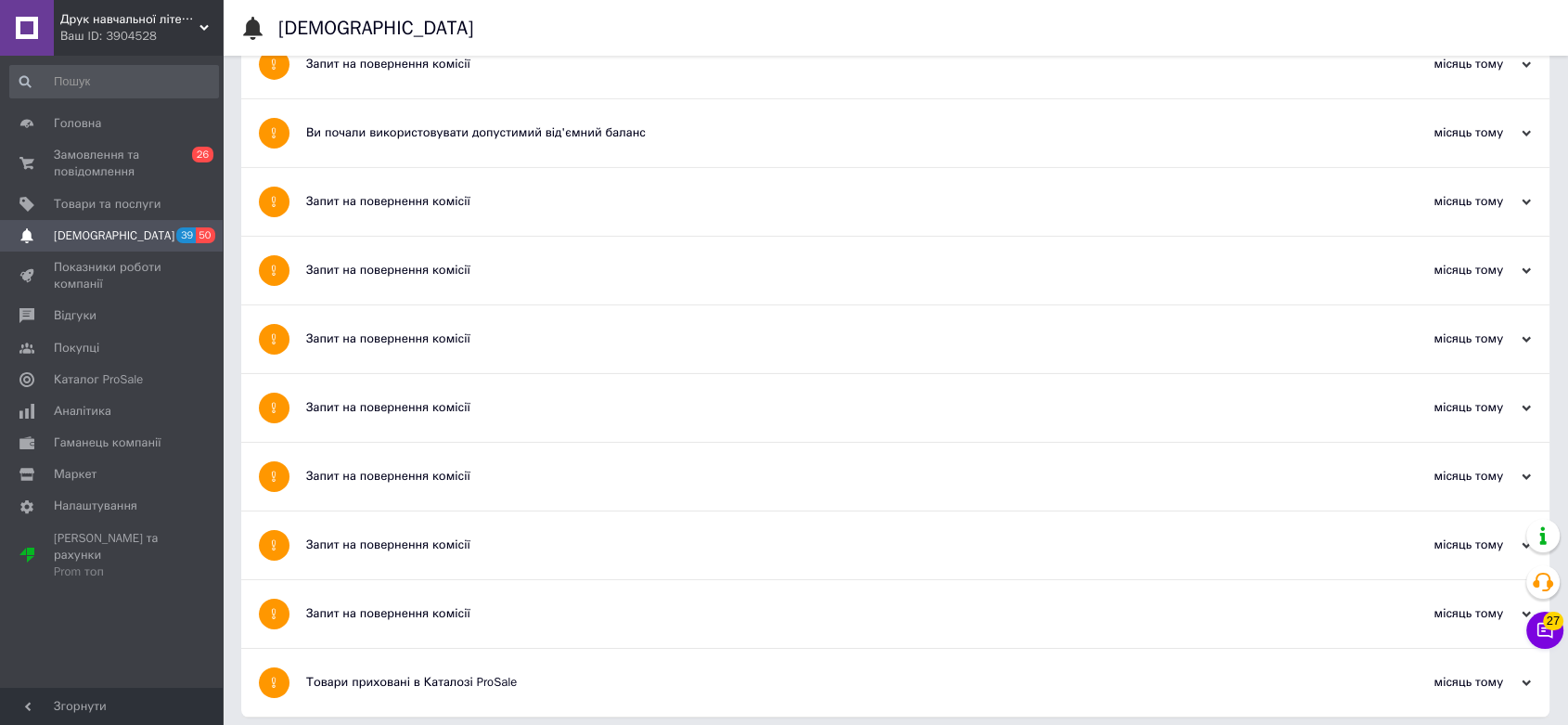 click on "Новини порталу" at bounding box center (597, -6005) 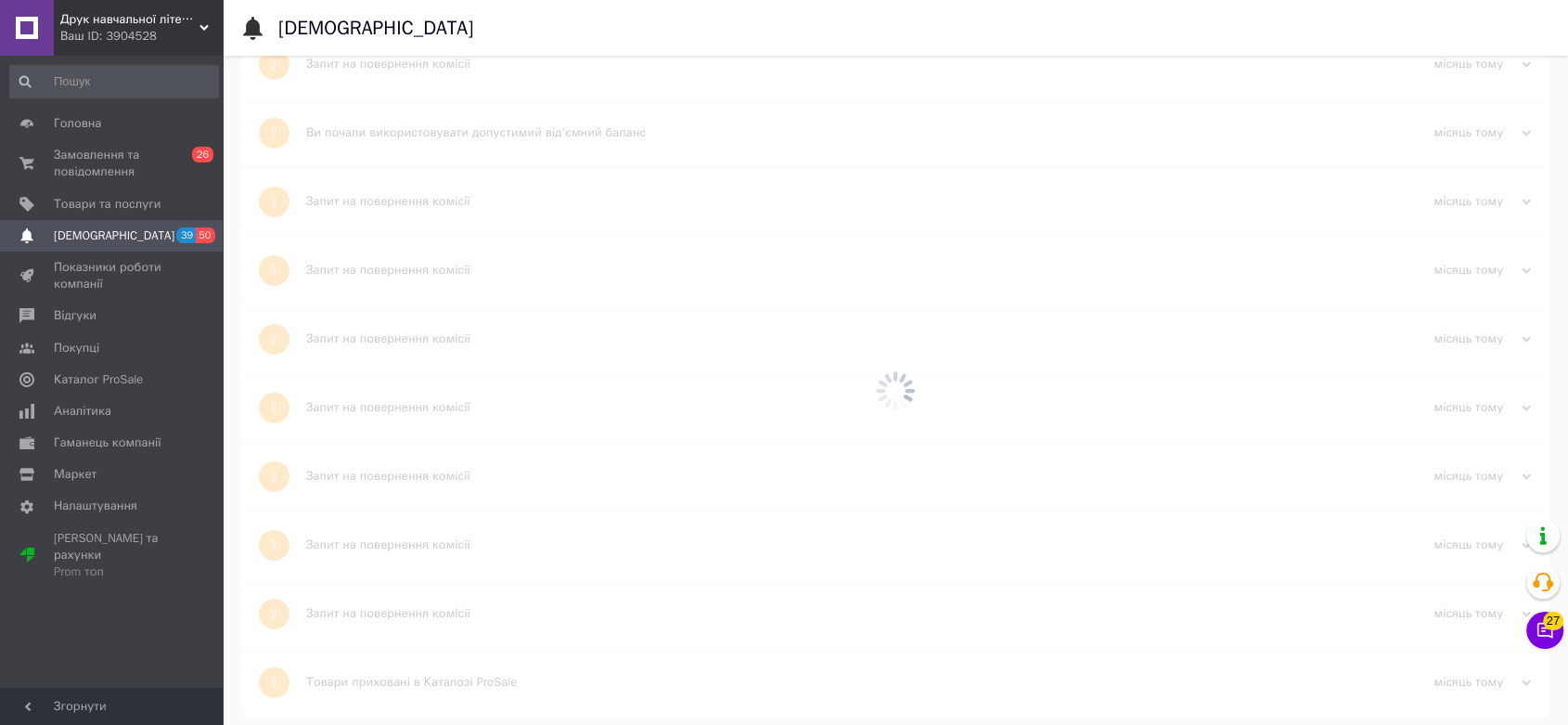 scroll, scrollTop: 0, scrollLeft: 0, axis: both 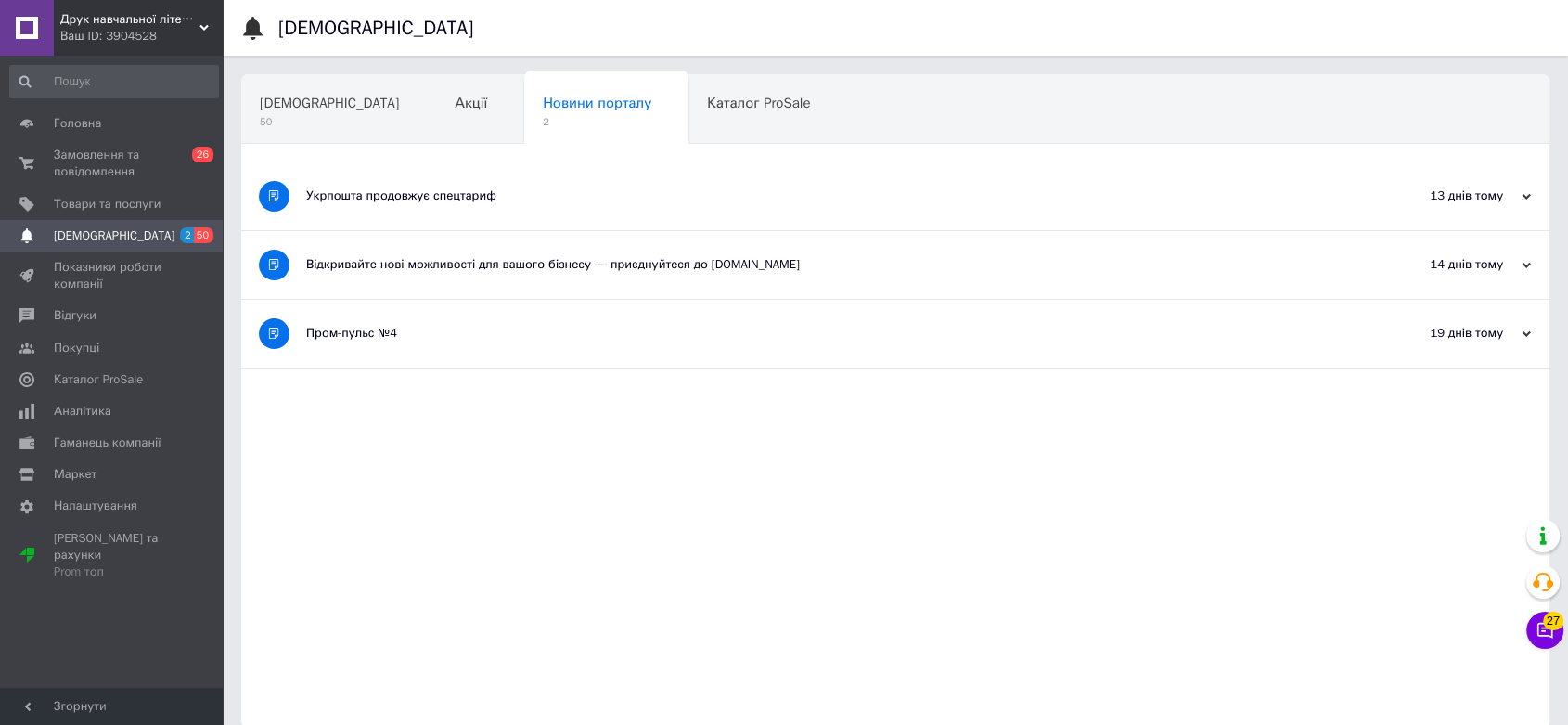 click on "13 днів тому" at bounding box center [1438, 196] 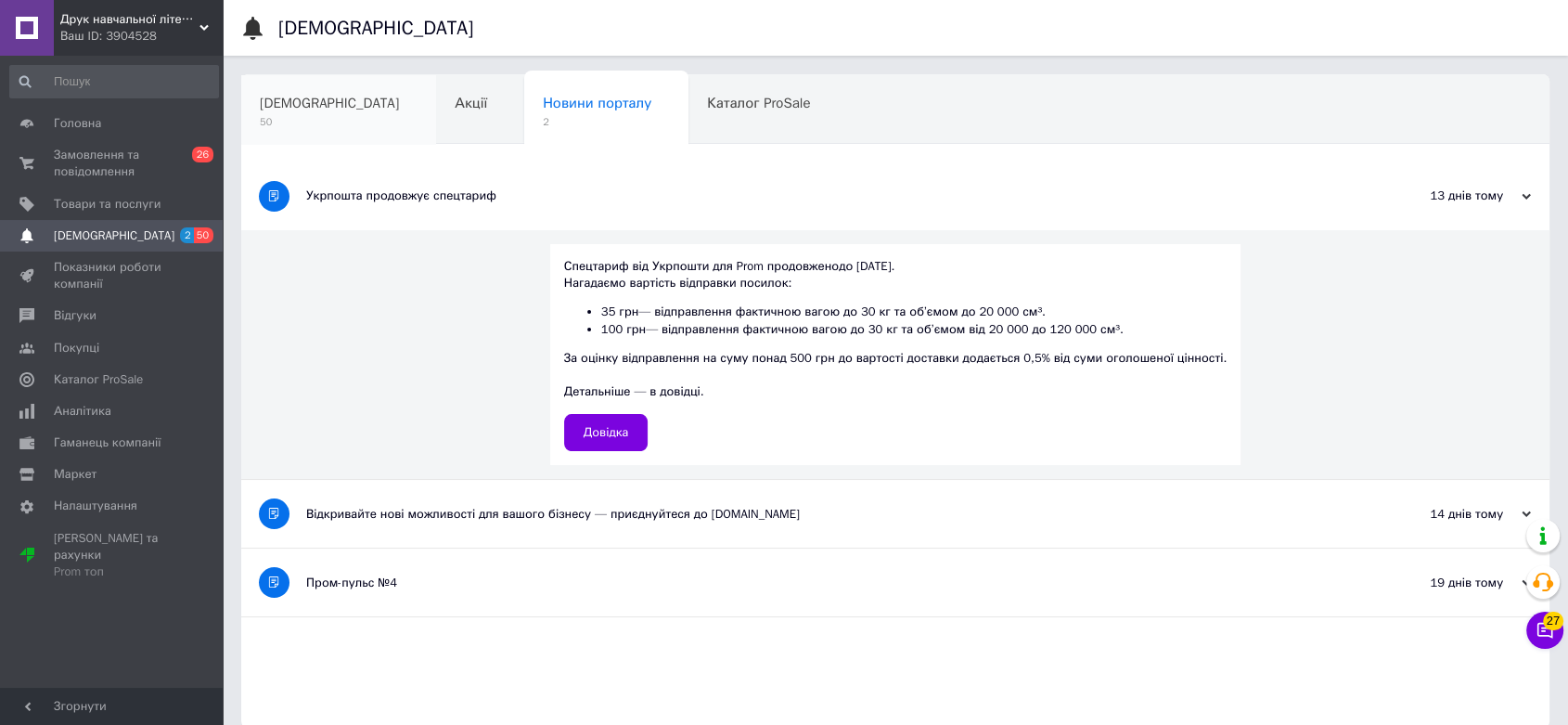 click on "Сповіщення 50" at bounding box center (339, 110) 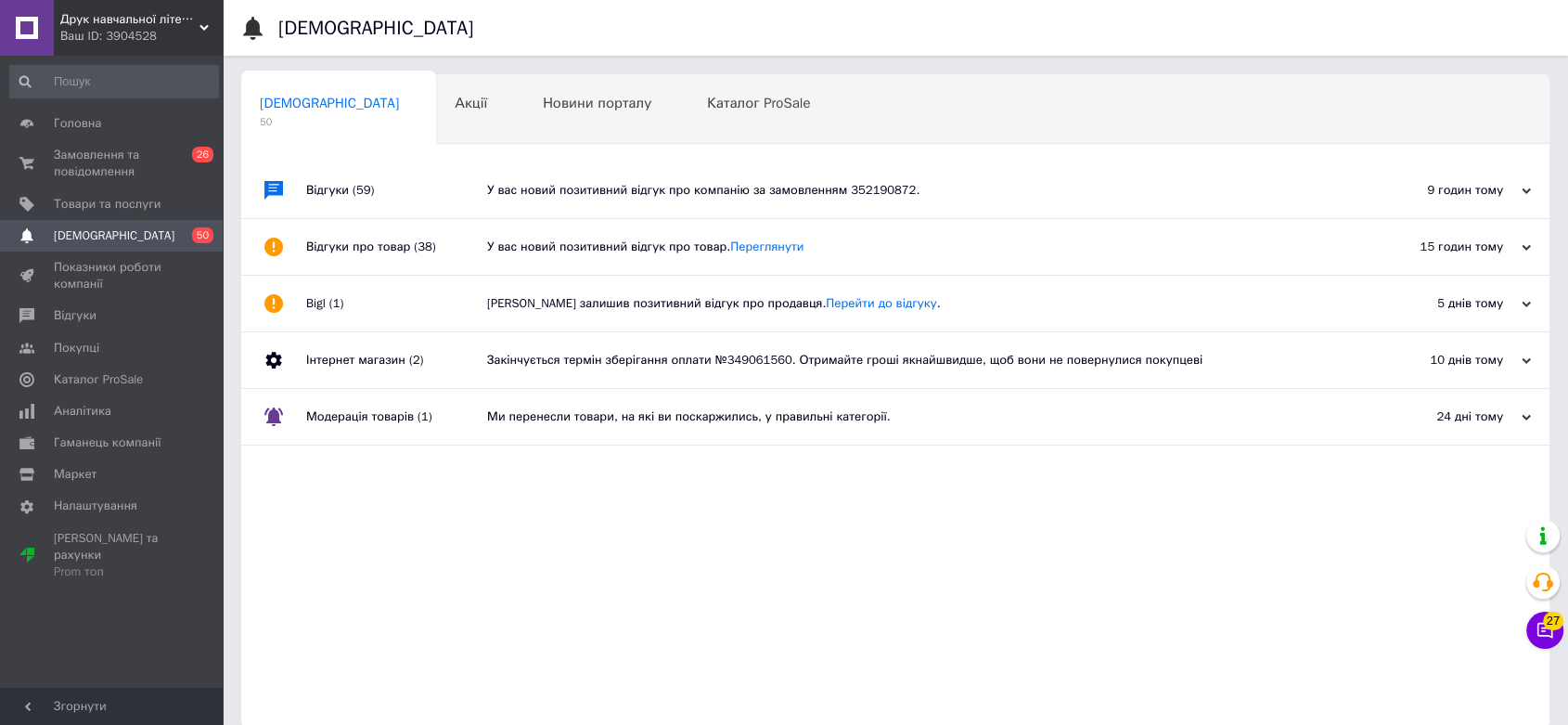 click on "У вас новий позитивний відгук про компанію за замовленням 352190872." at bounding box center [916, 190] 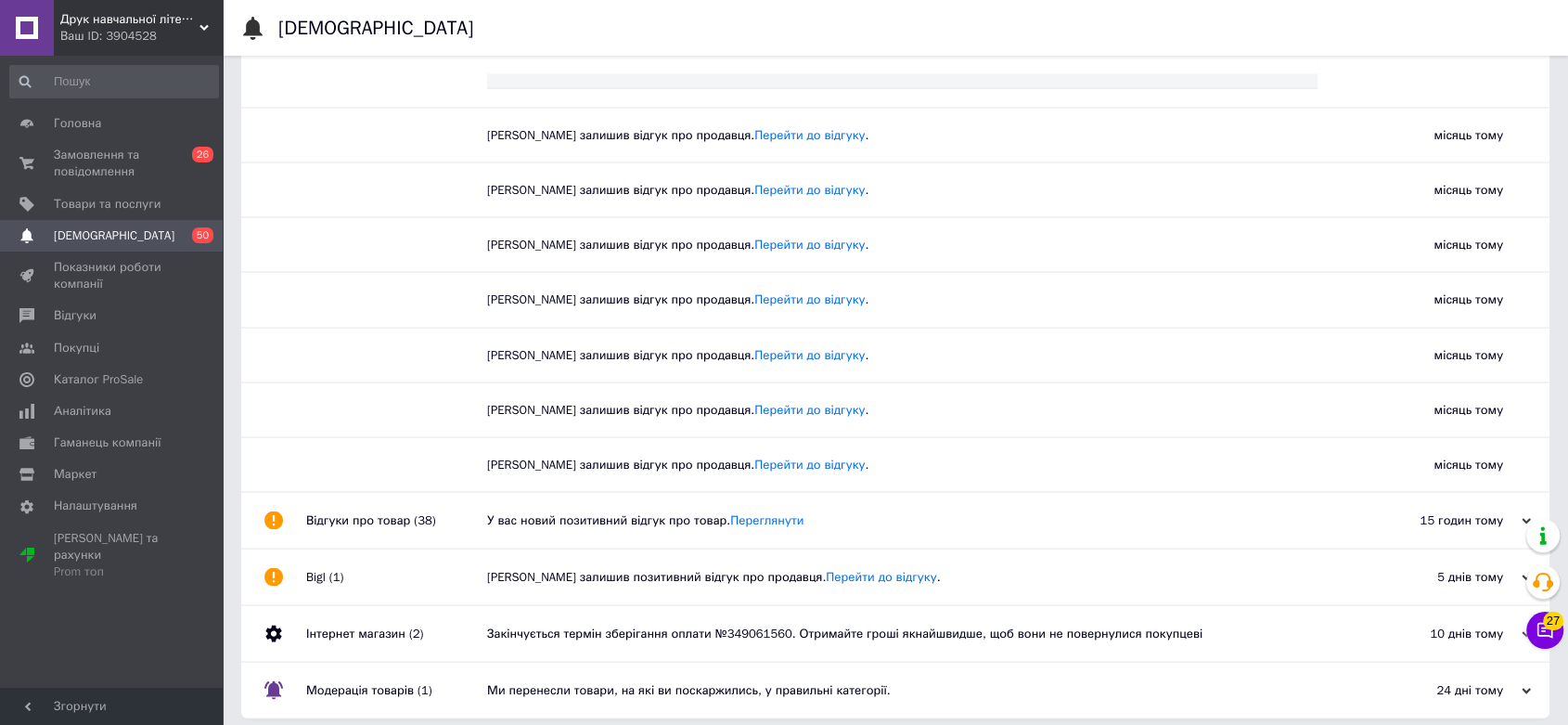 scroll, scrollTop: 10744, scrollLeft: 0, axis: vertical 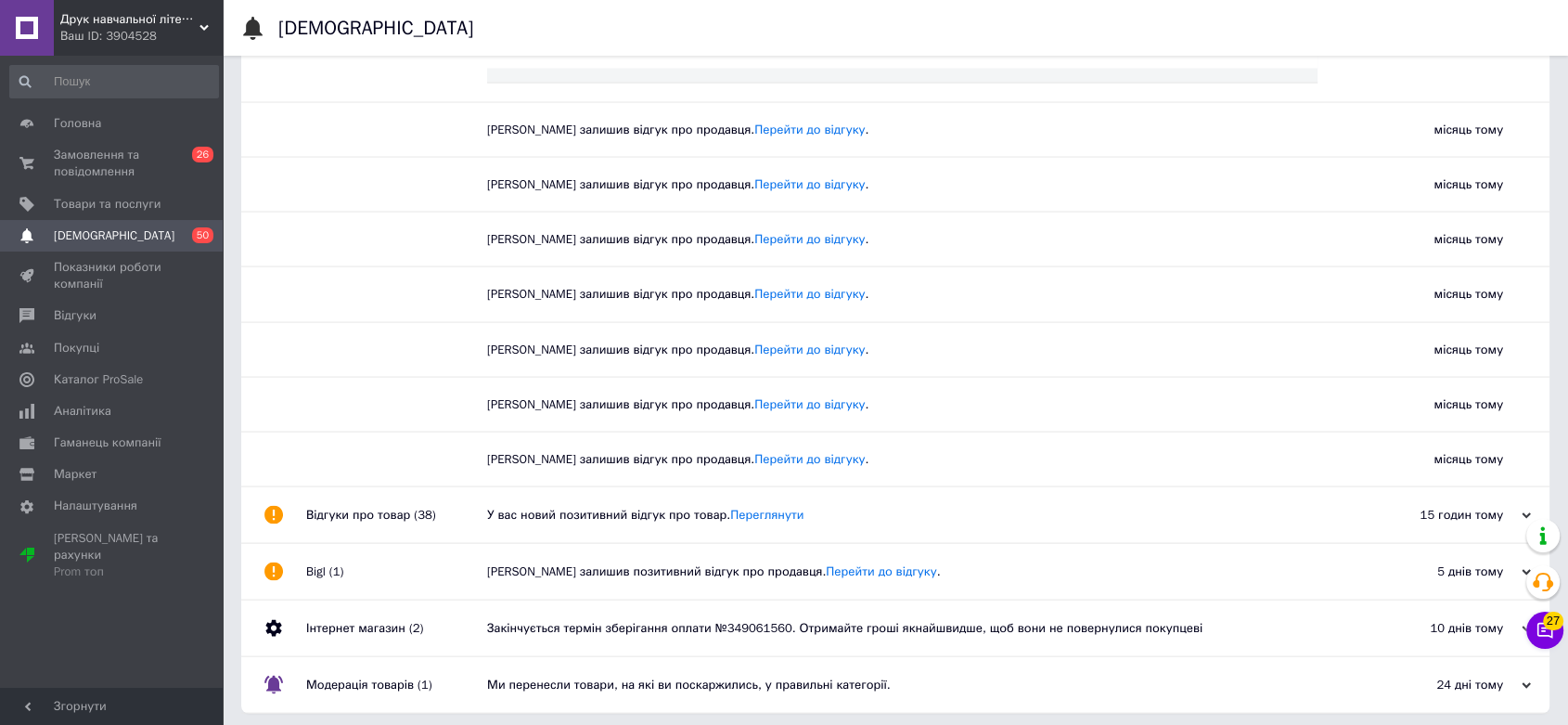 click on "У вас новий позитивний відгук про товар.  Переглянути" at bounding box center (916, 515) 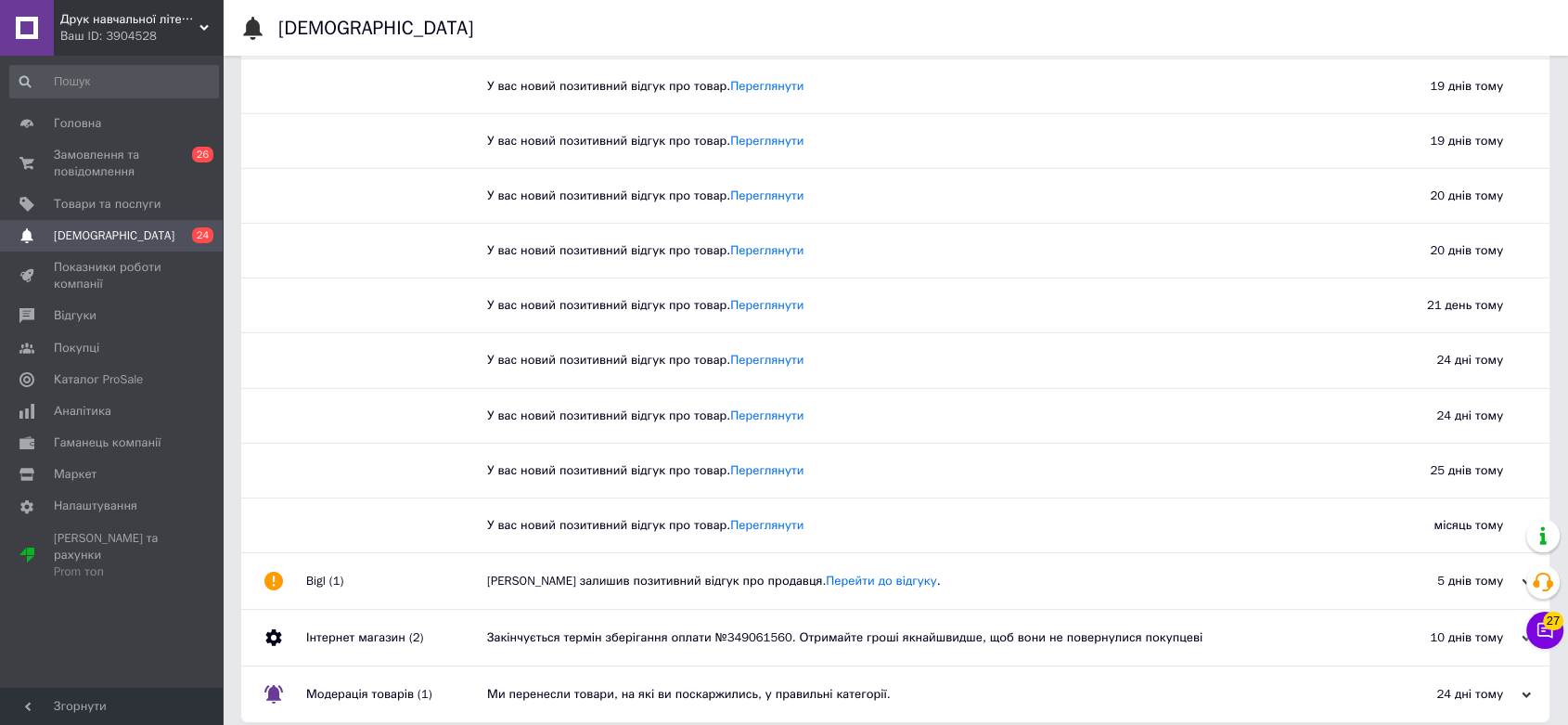 scroll, scrollTop: 12827, scrollLeft: 0, axis: vertical 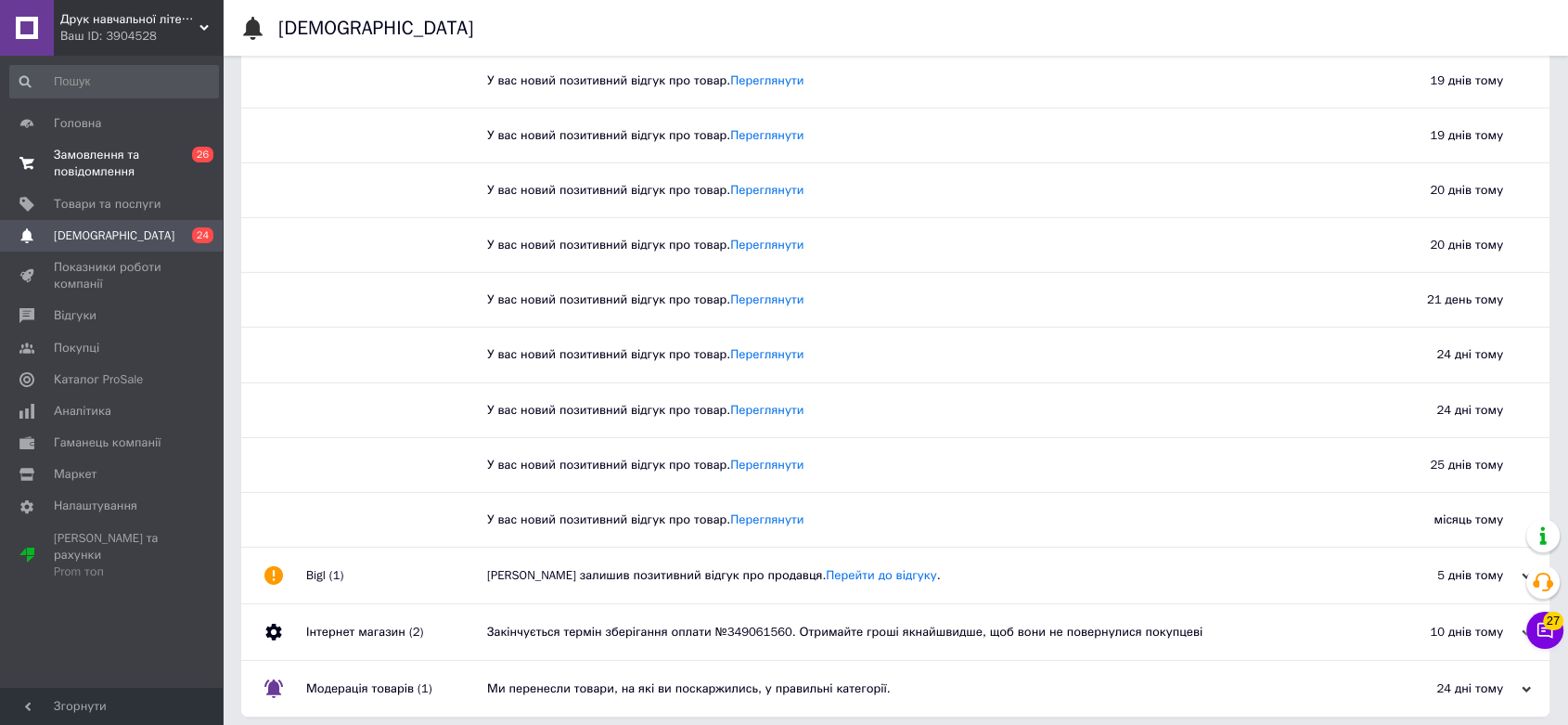 click on "Замовлення та повідомлення" at bounding box center [112, 163] 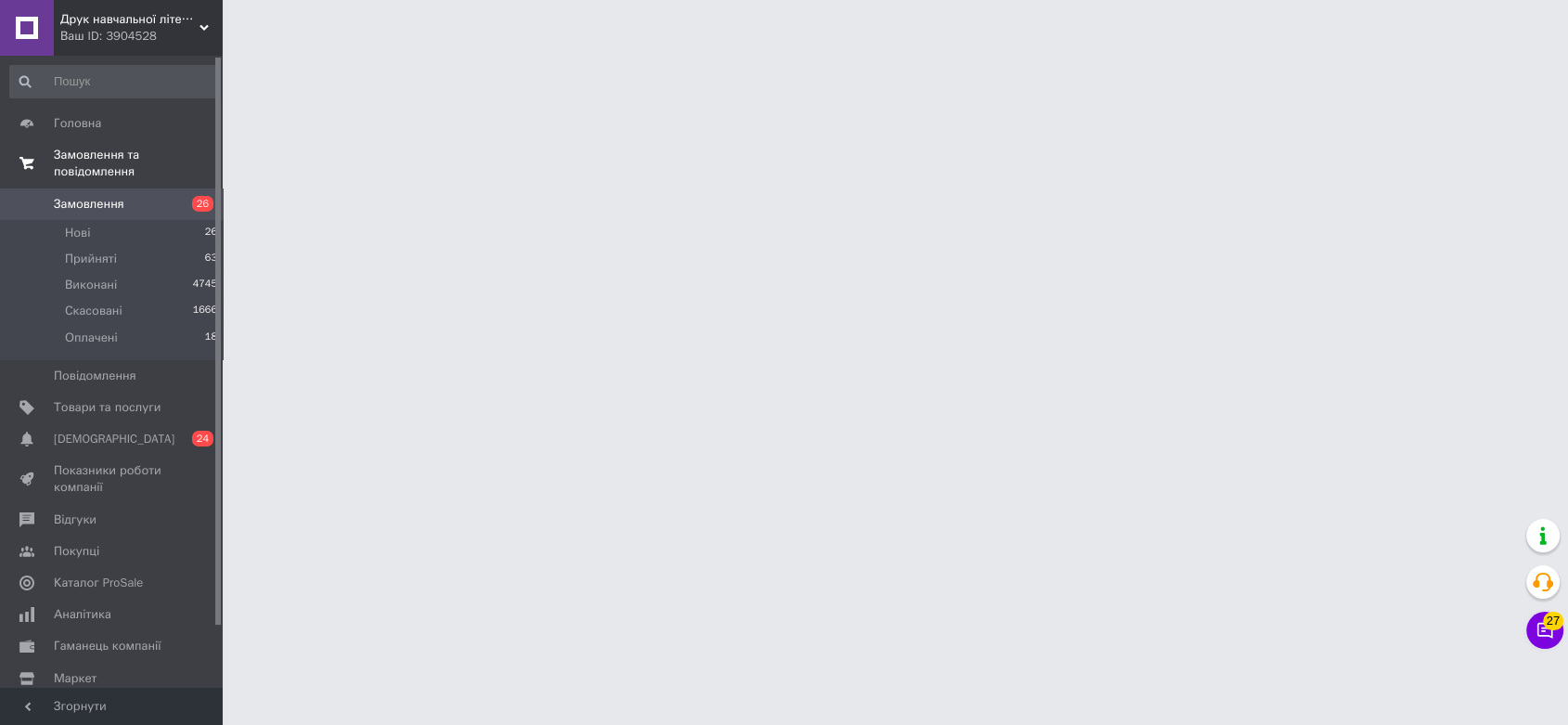 scroll, scrollTop: 0, scrollLeft: 0, axis: both 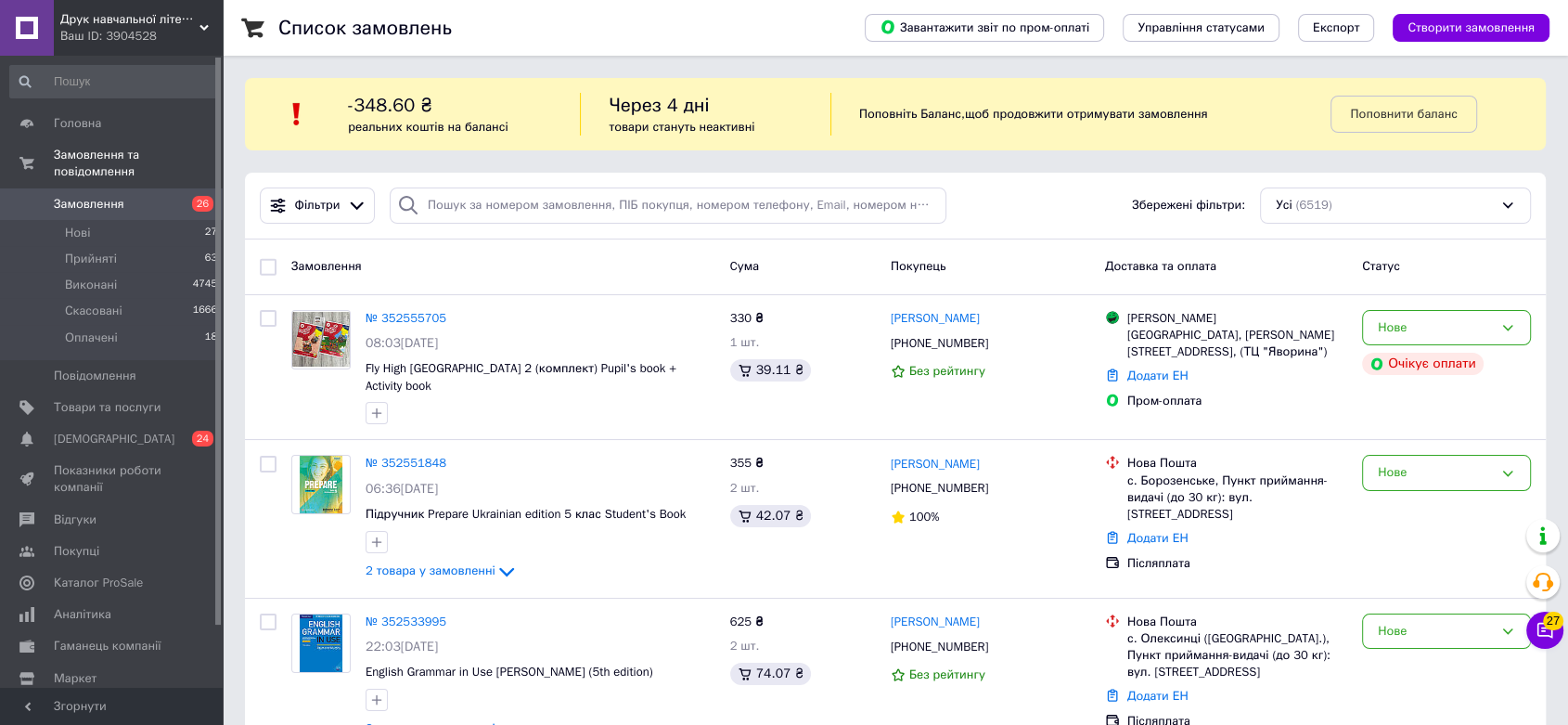 click on "Друк навчальної літератури Bookprint" at bounding box center [130, 19] 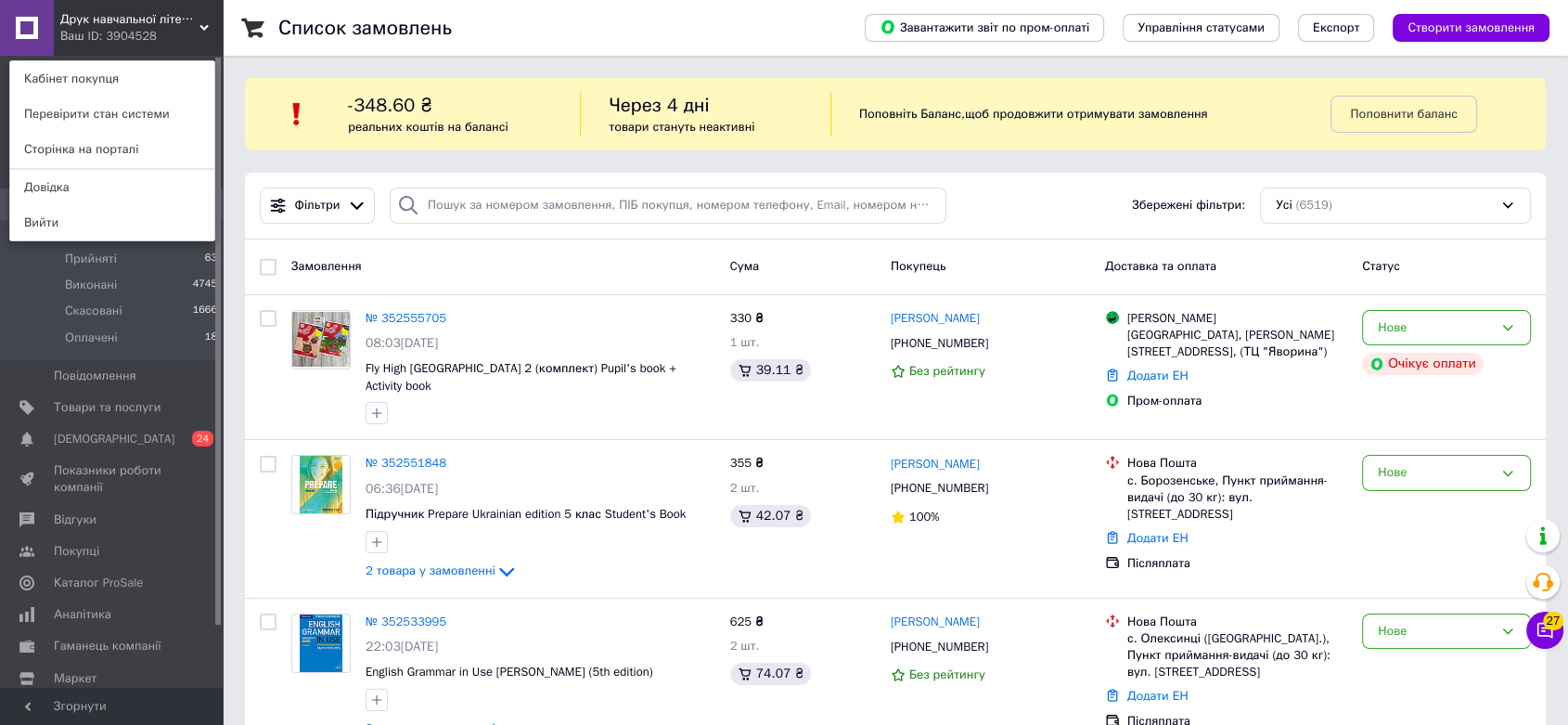 click on "Друк навчальної літератури Bookprint" at bounding box center (130, 19) 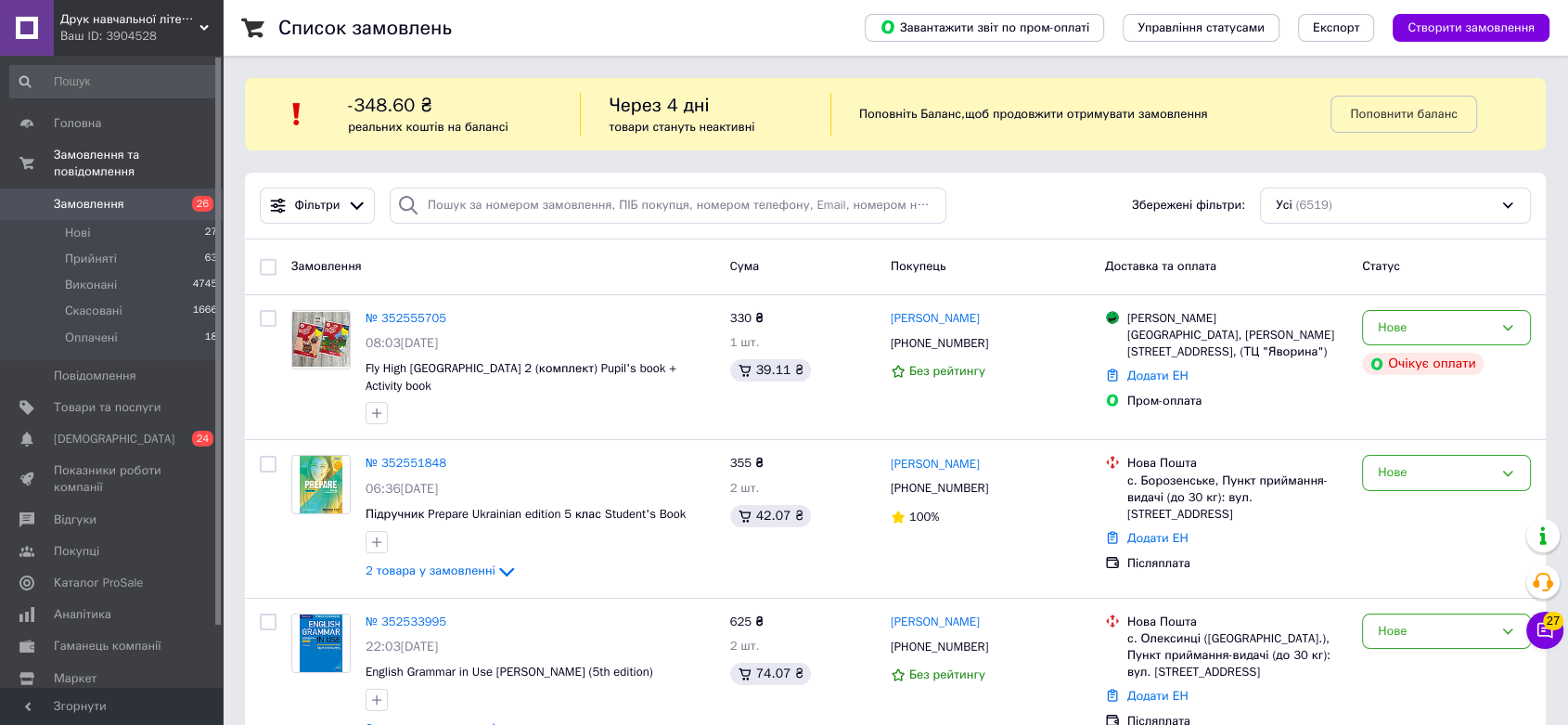 click on "Ваш ID: 3904528" at bounding box center [141, 36] 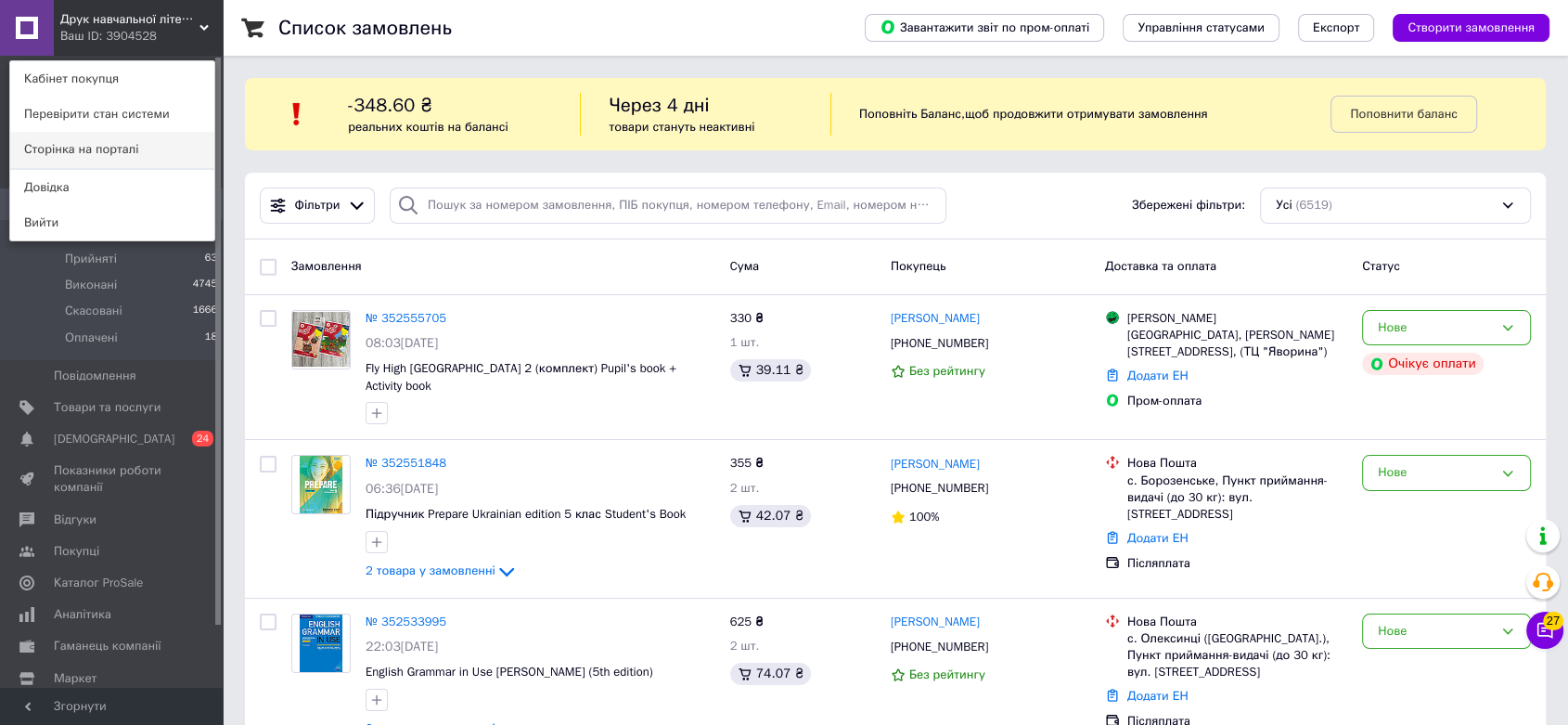 click on "Сторінка на порталі" at bounding box center (112, 149) 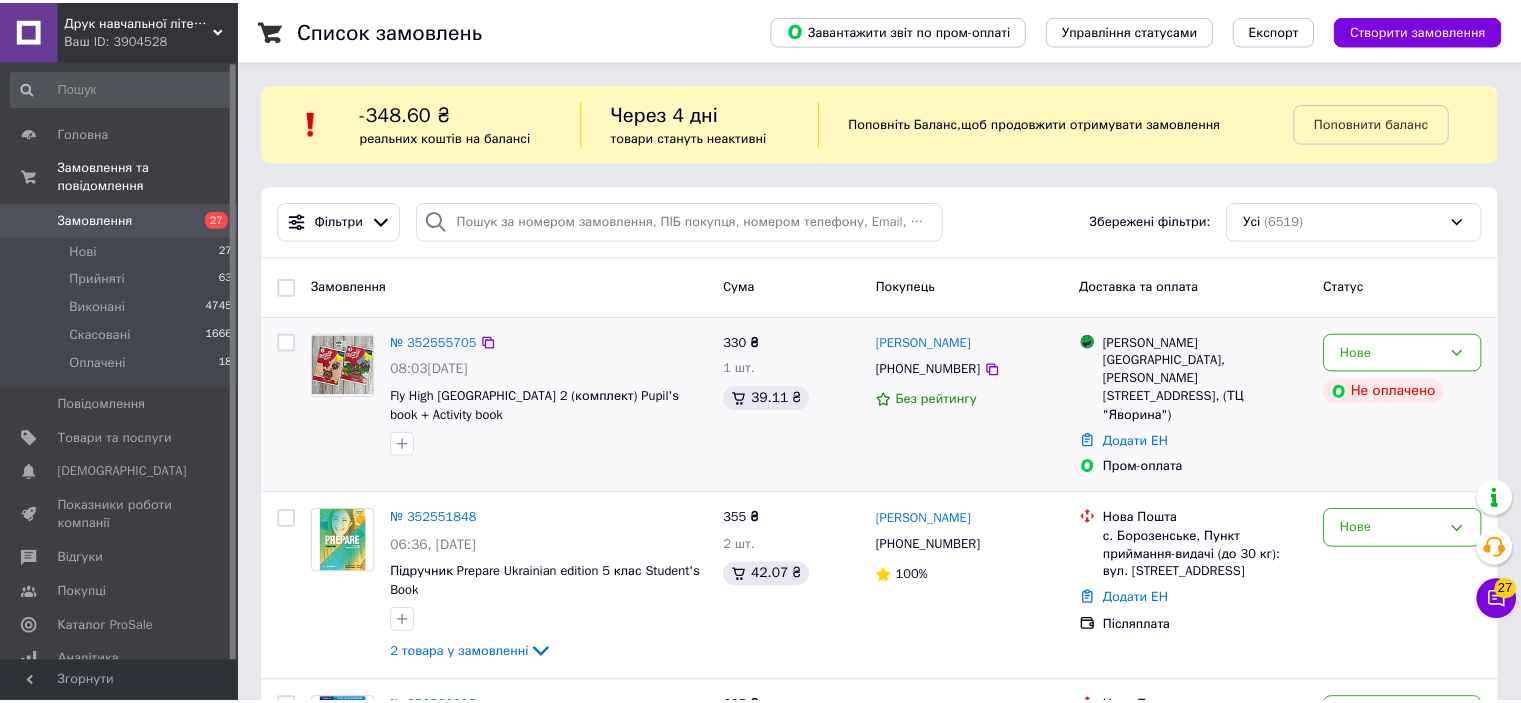 scroll, scrollTop: 0, scrollLeft: 0, axis: both 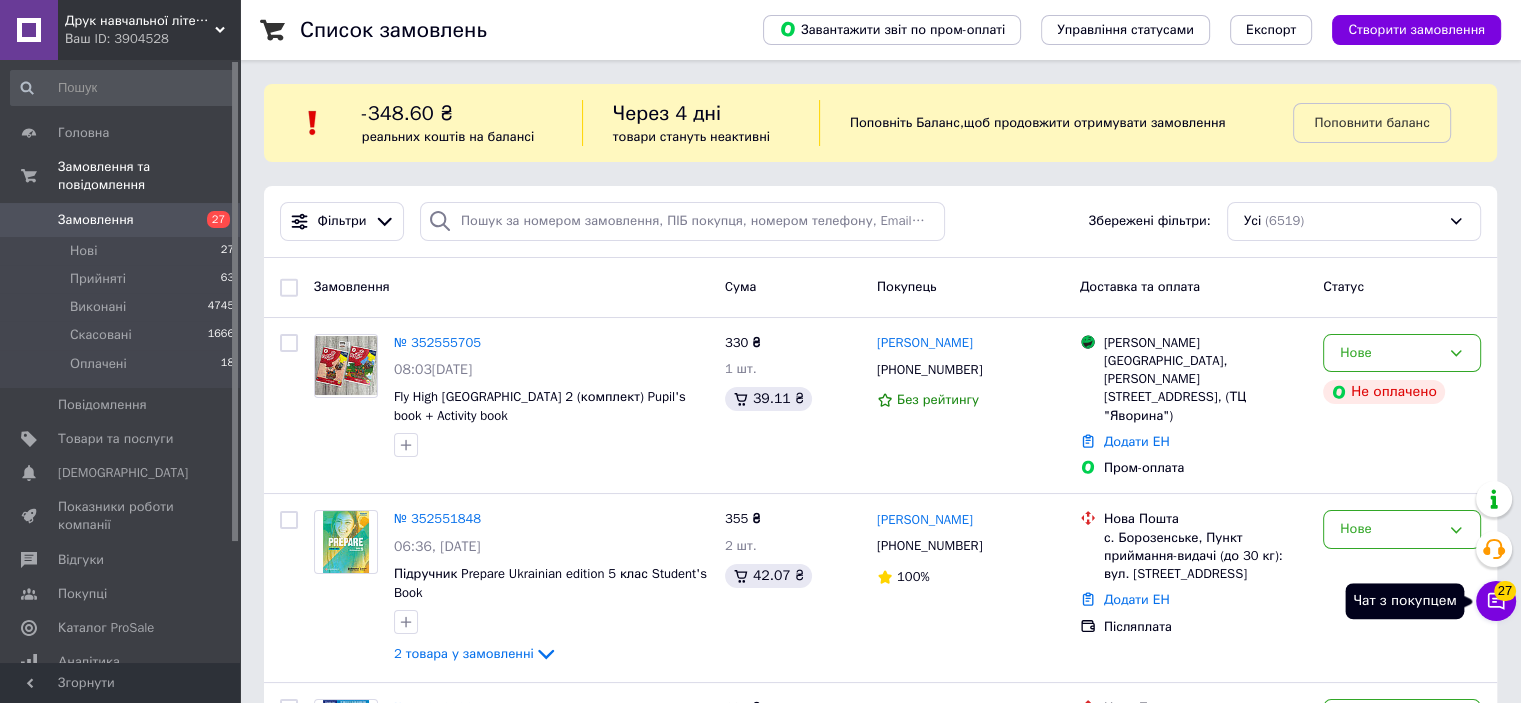 click on "27" at bounding box center (1505, 591) 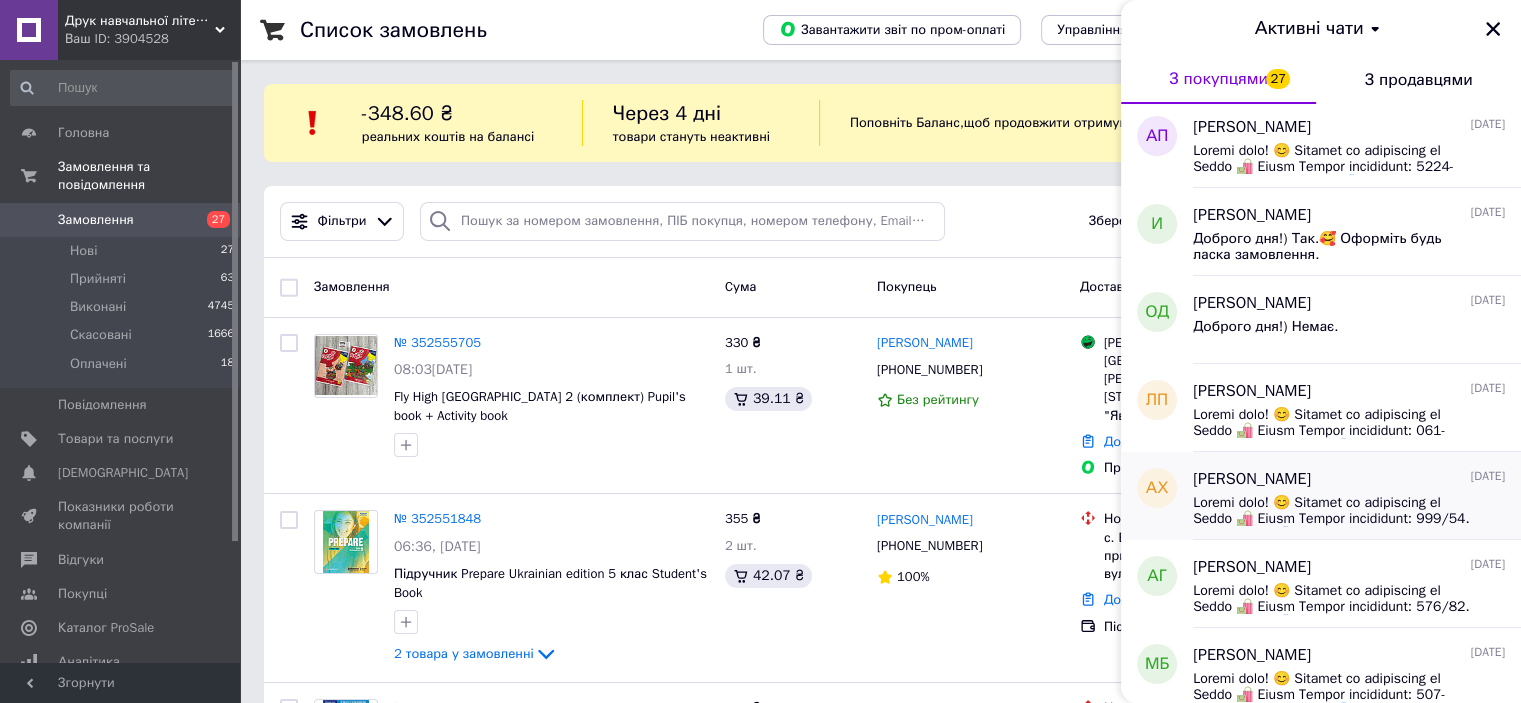 scroll, scrollTop: 660, scrollLeft: 0, axis: vertical 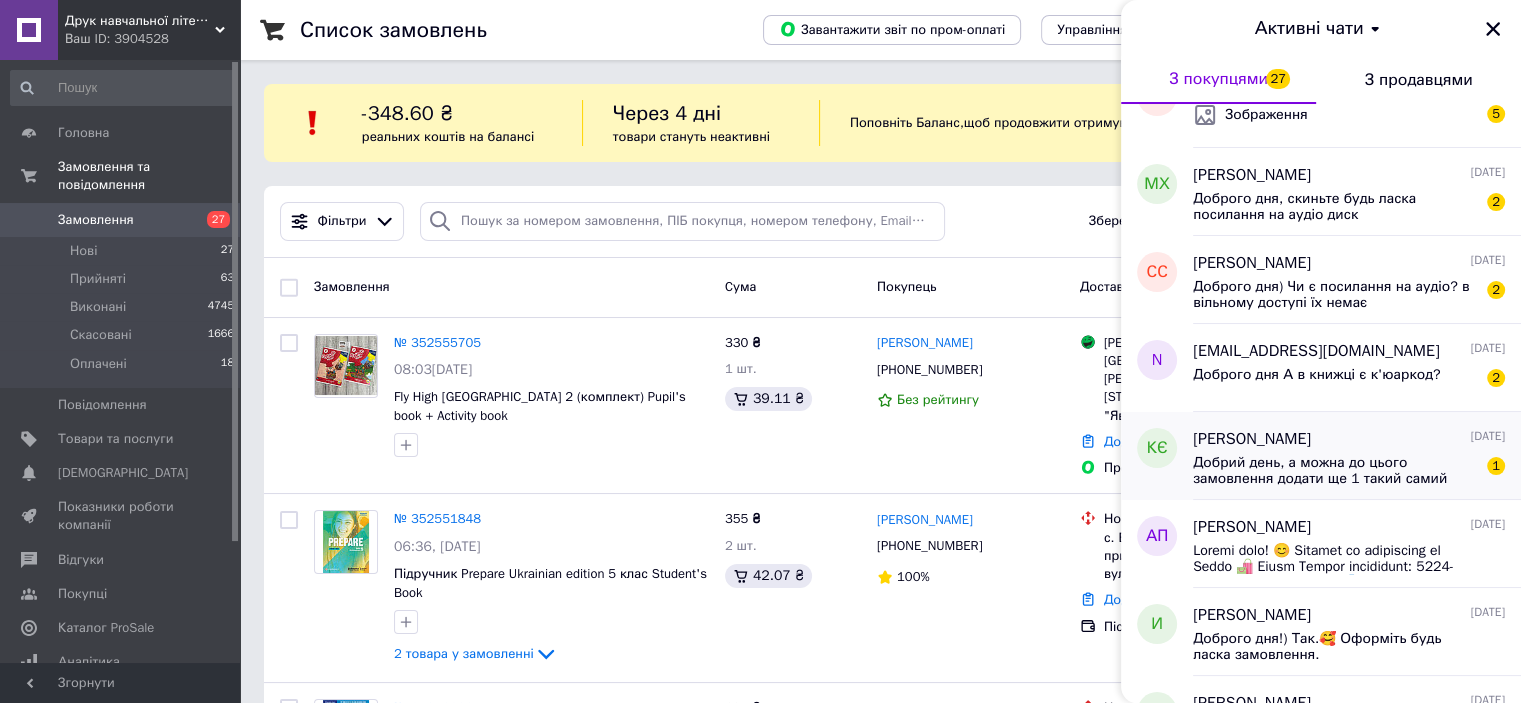 click on "Добрий день, а можна до цього замовлення додати ще 1 такий самий комплект?" at bounding box center [1335, 471] 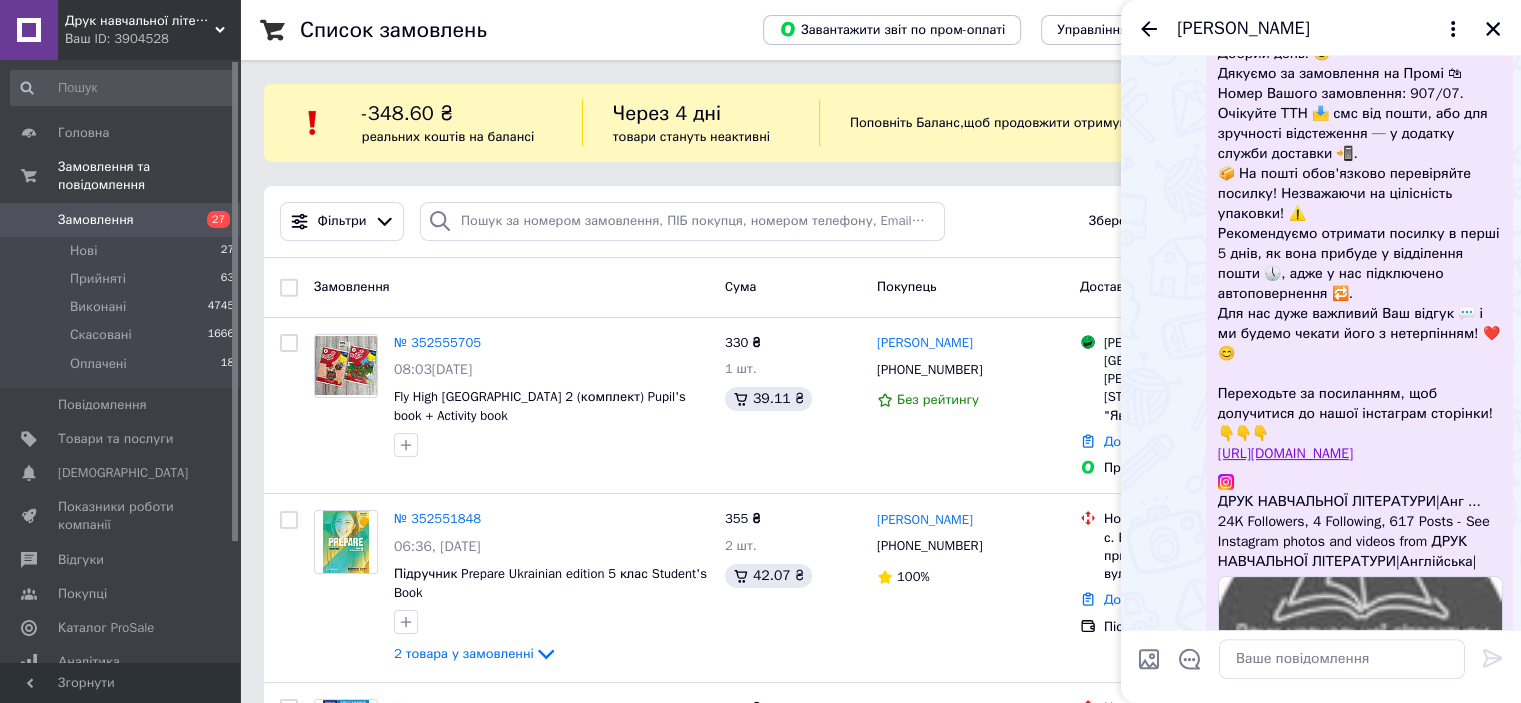 scroll, scrollTop: 279, scrollLeft: 0, axis: vertical 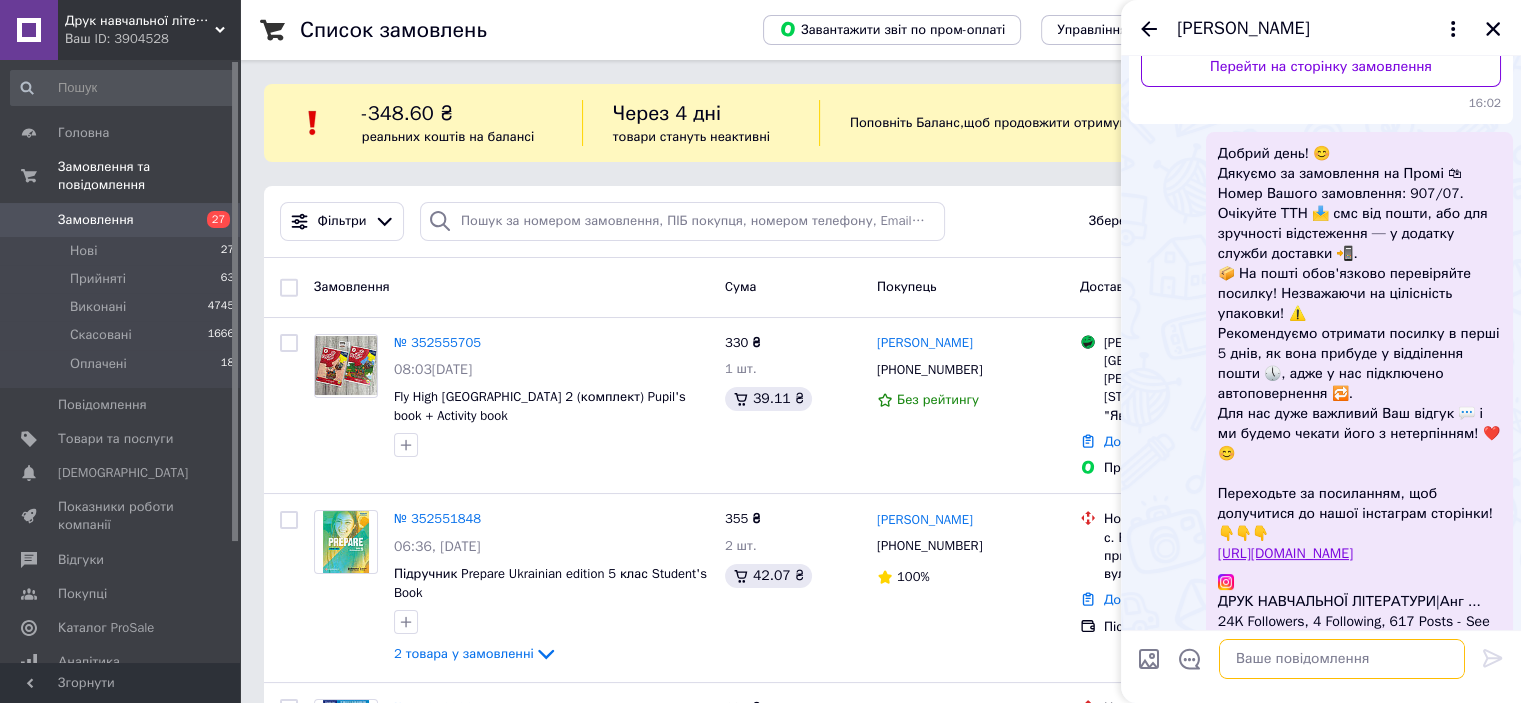 click at bounding box center (1342, 659) 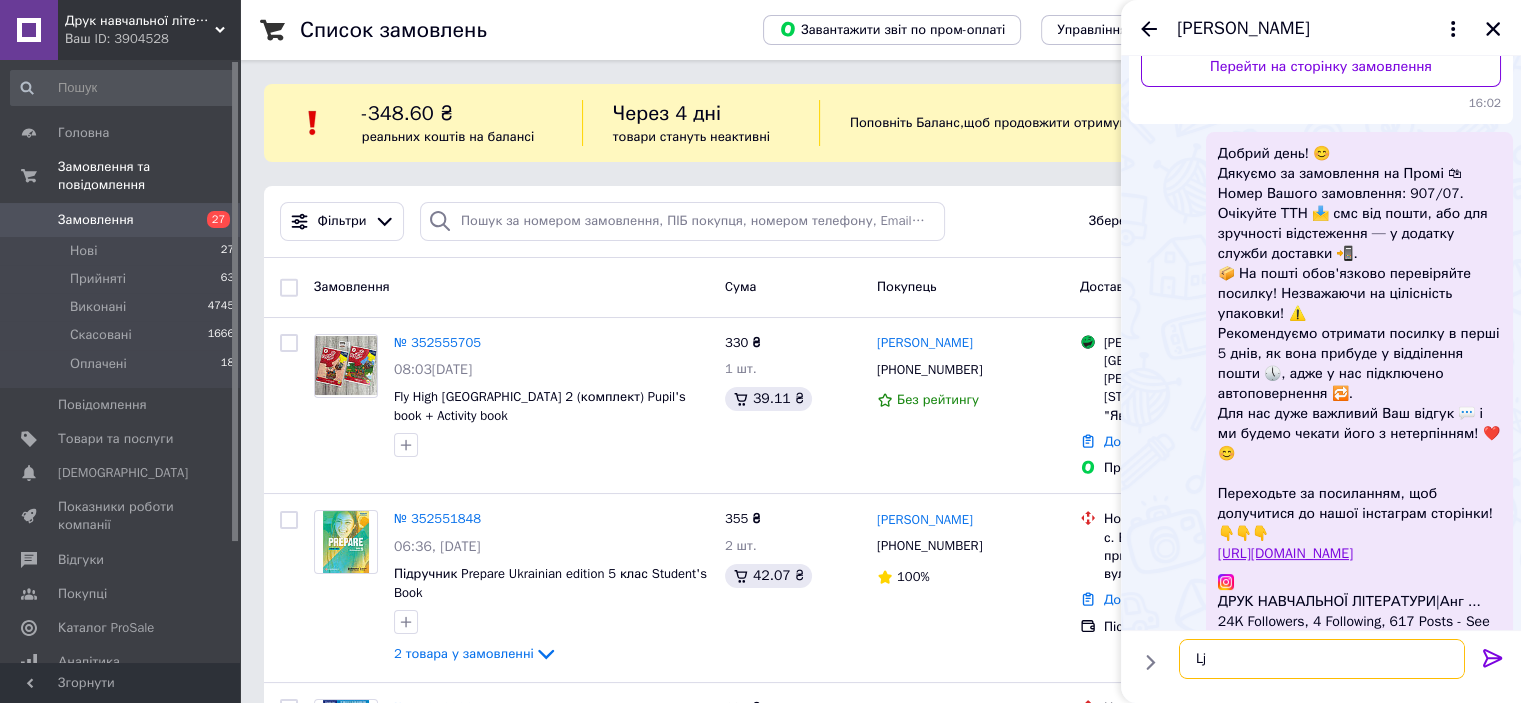 type on "L" 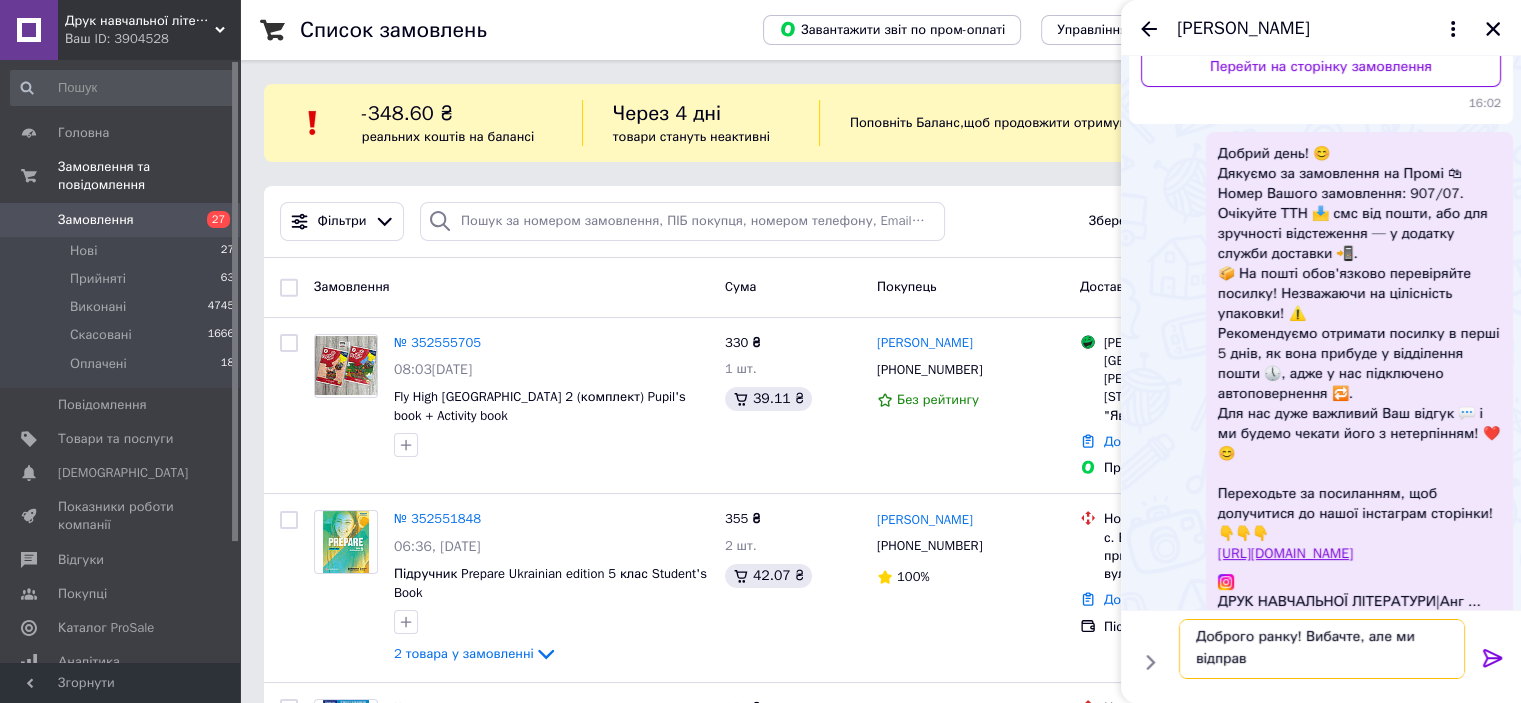 scroll, scrollTop: 1, scrollLeft: 0, axis: vertical 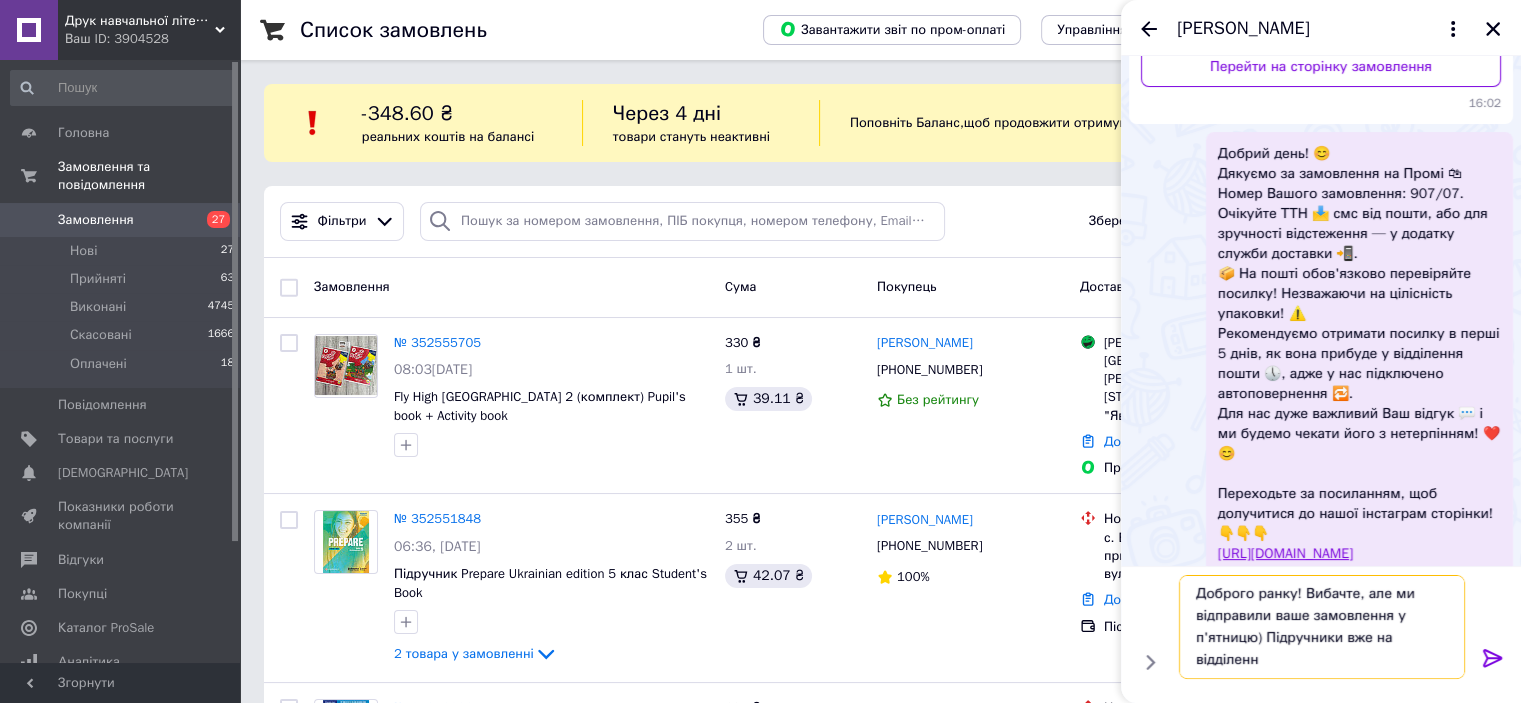 type on "Доброго ранку! Вибачте, але ми відправили ваше замовлення у п'ятницю) Підручники вже на відділенні" 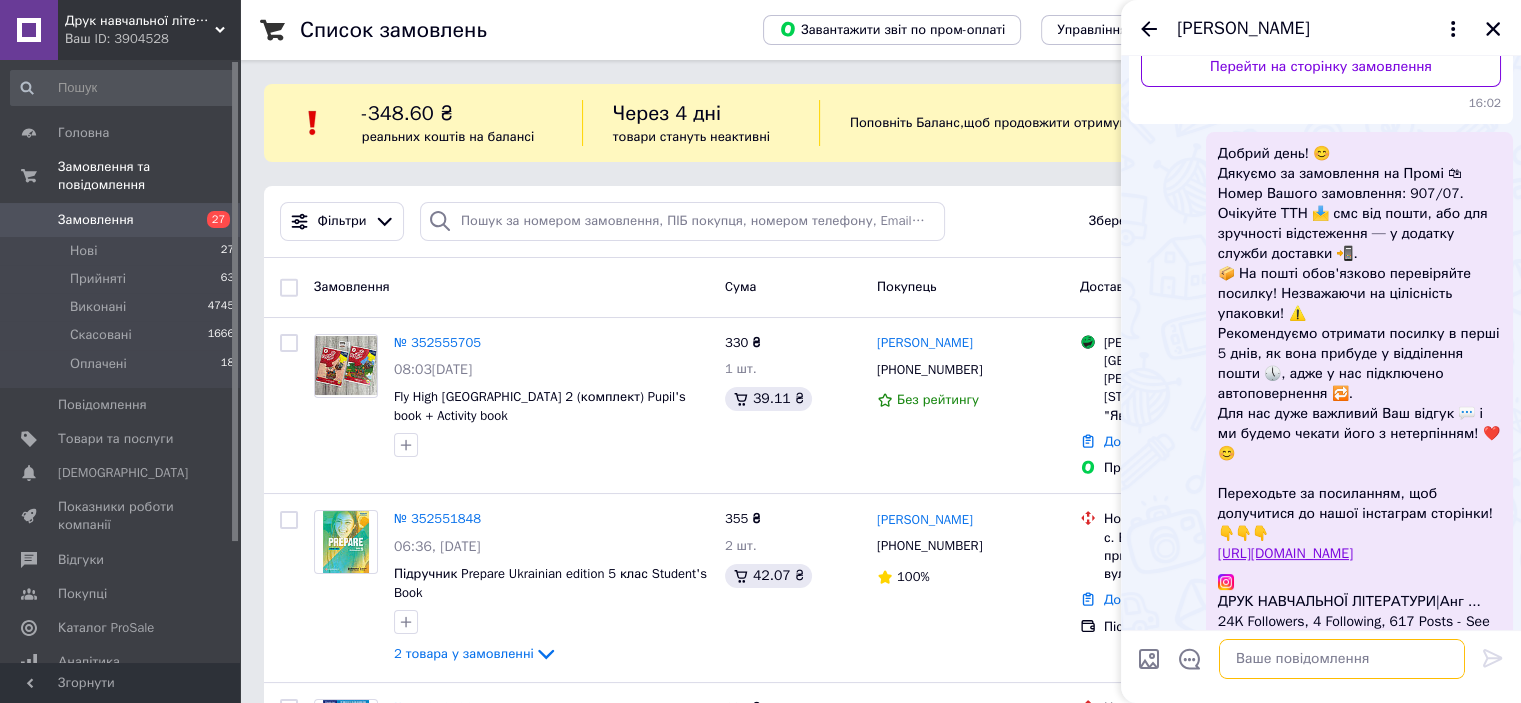 scroll, scrollTop: 0, scrollLeft: 0, axis: both 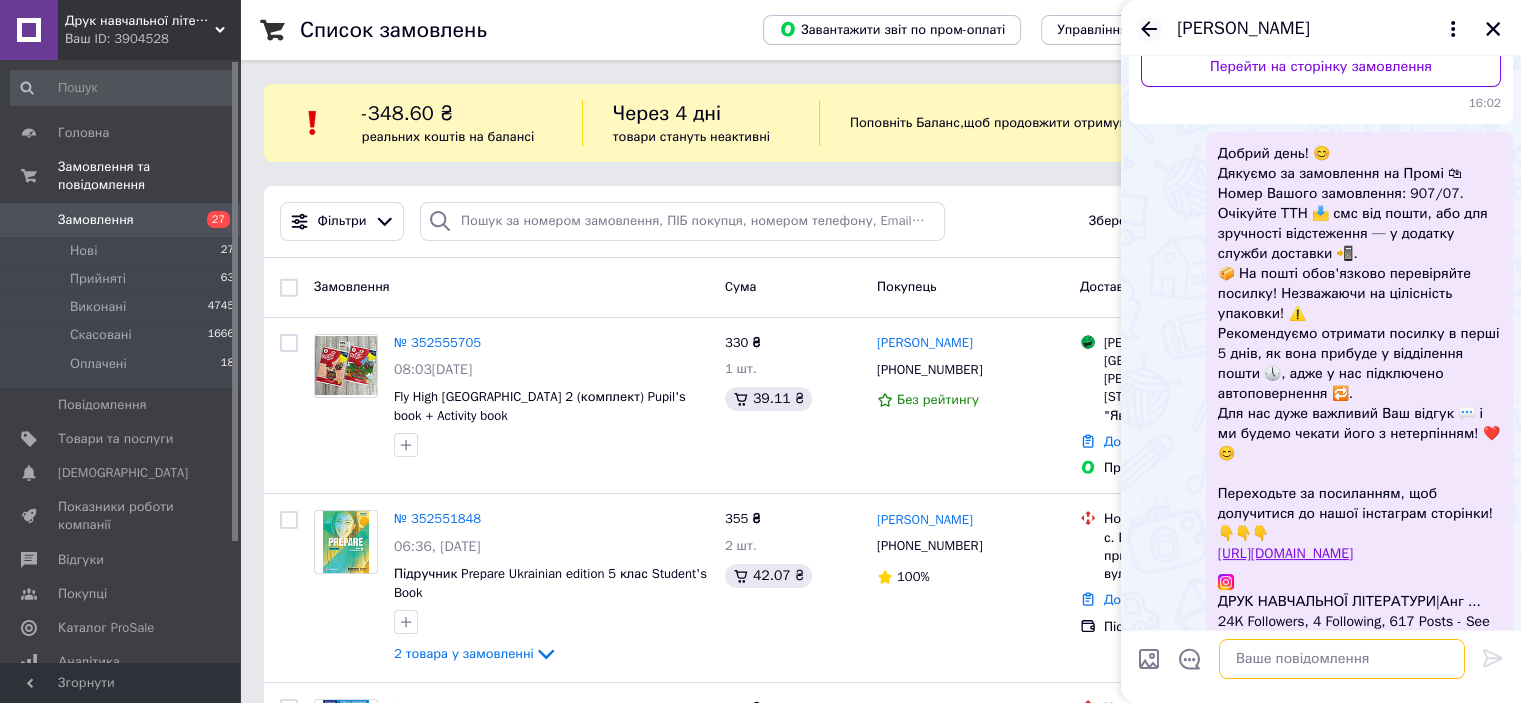 type 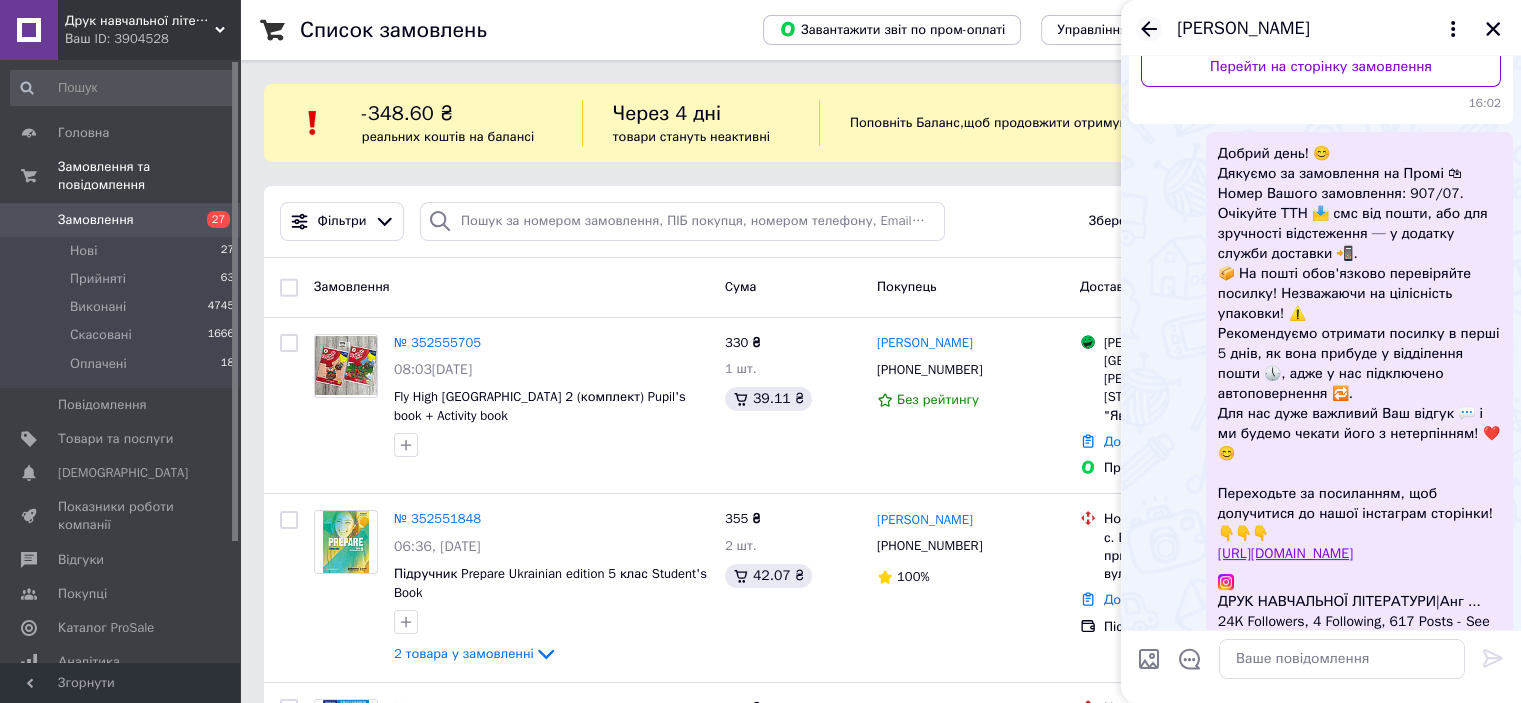click 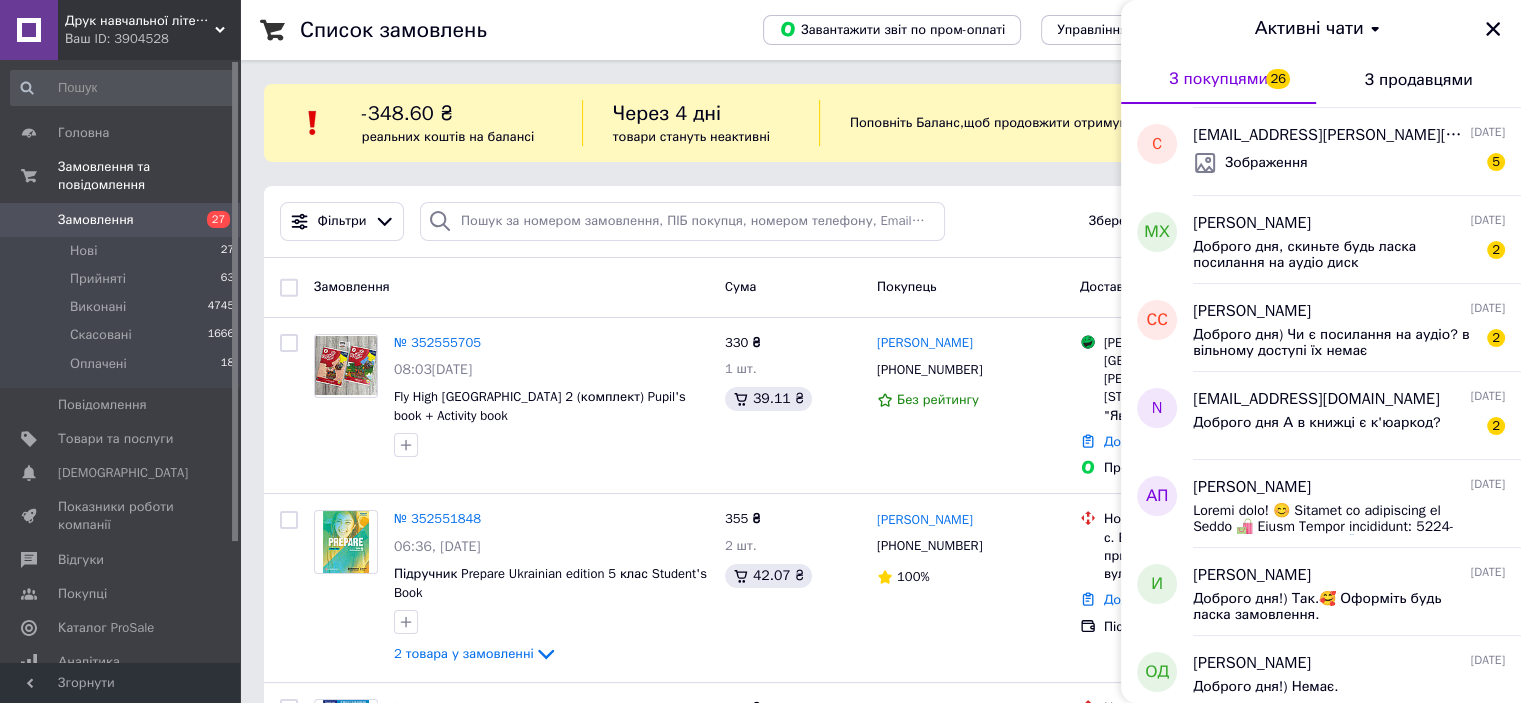 scroll, scrollTop: 900, scrollLeft: 0, axis: vertical 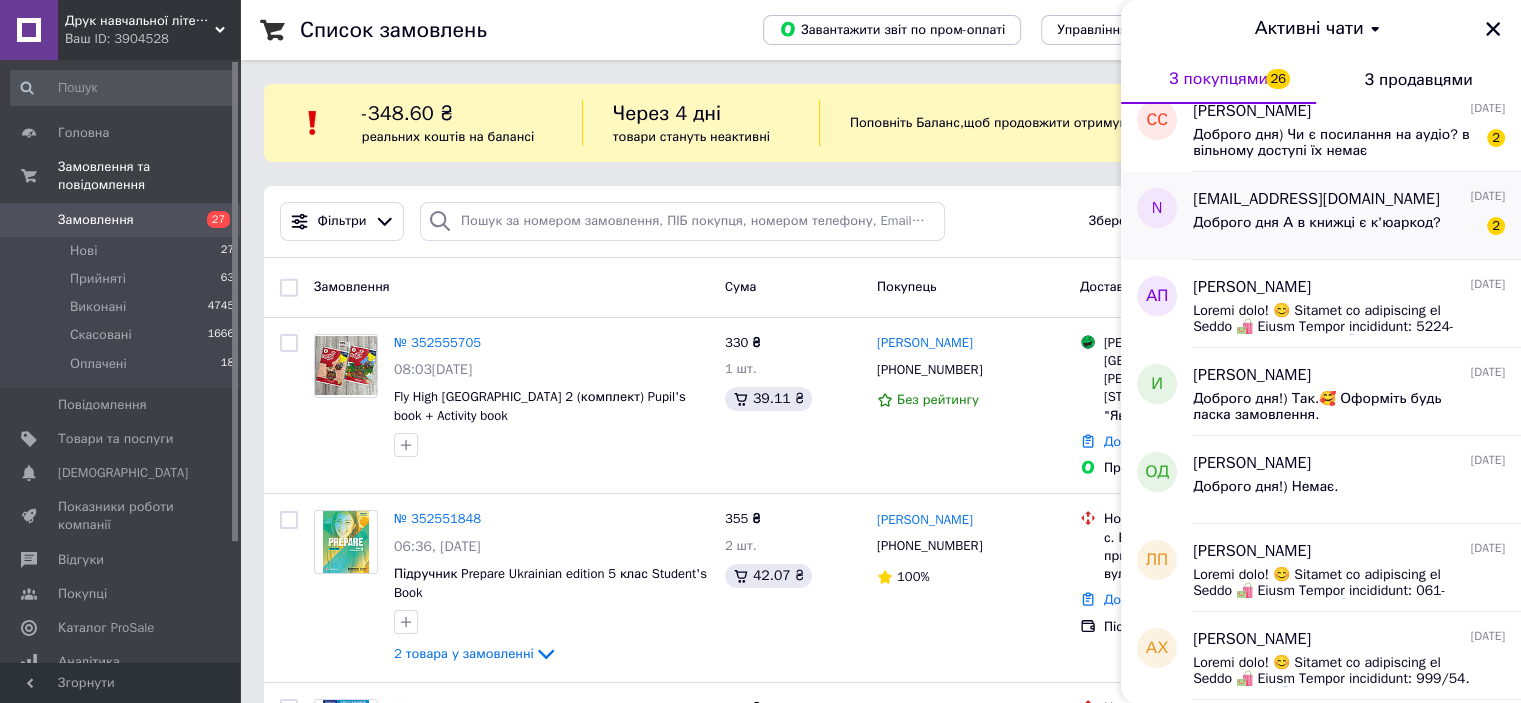 click on "[EMAIL_ADDRESS][DOMAIN_NAME]" at bounding box center [1316, 199] 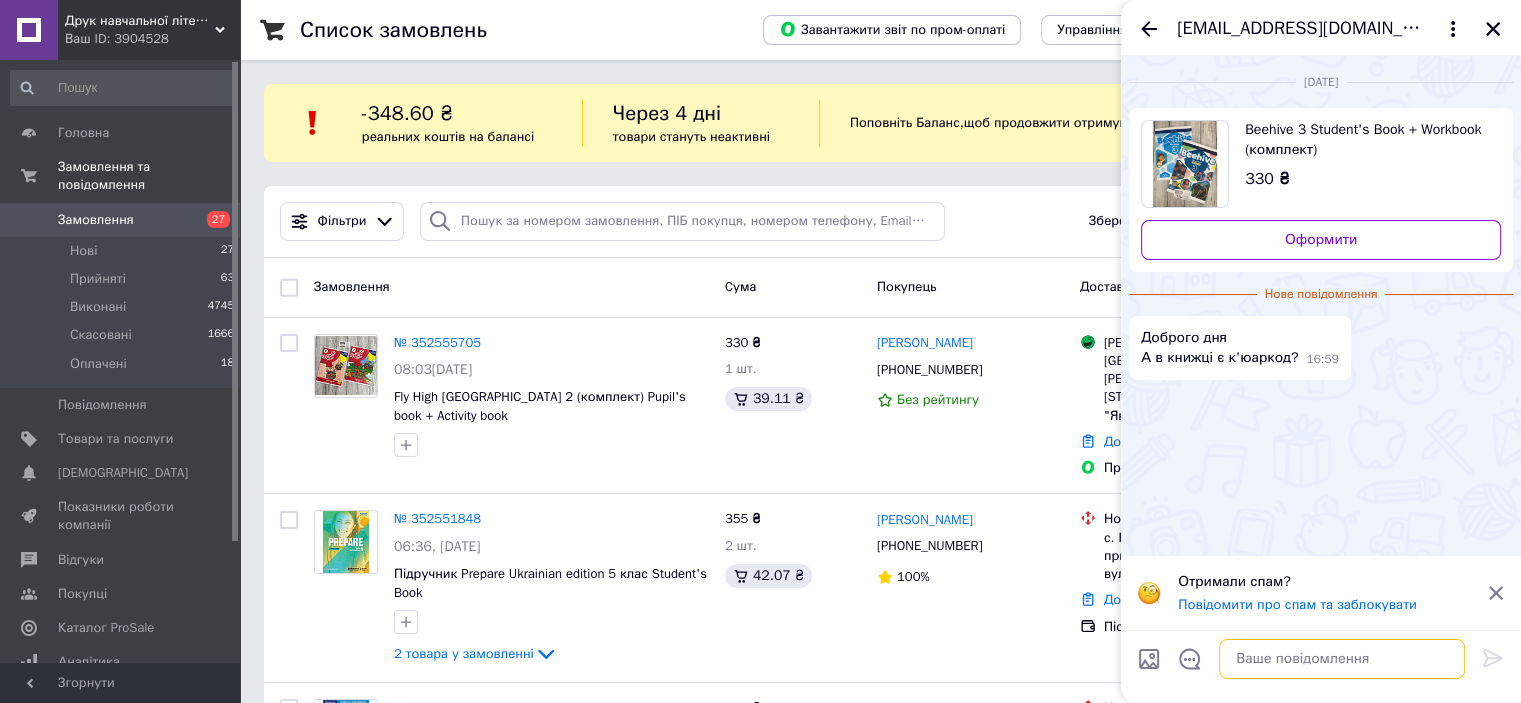 click at bounding box center [1342, 659] 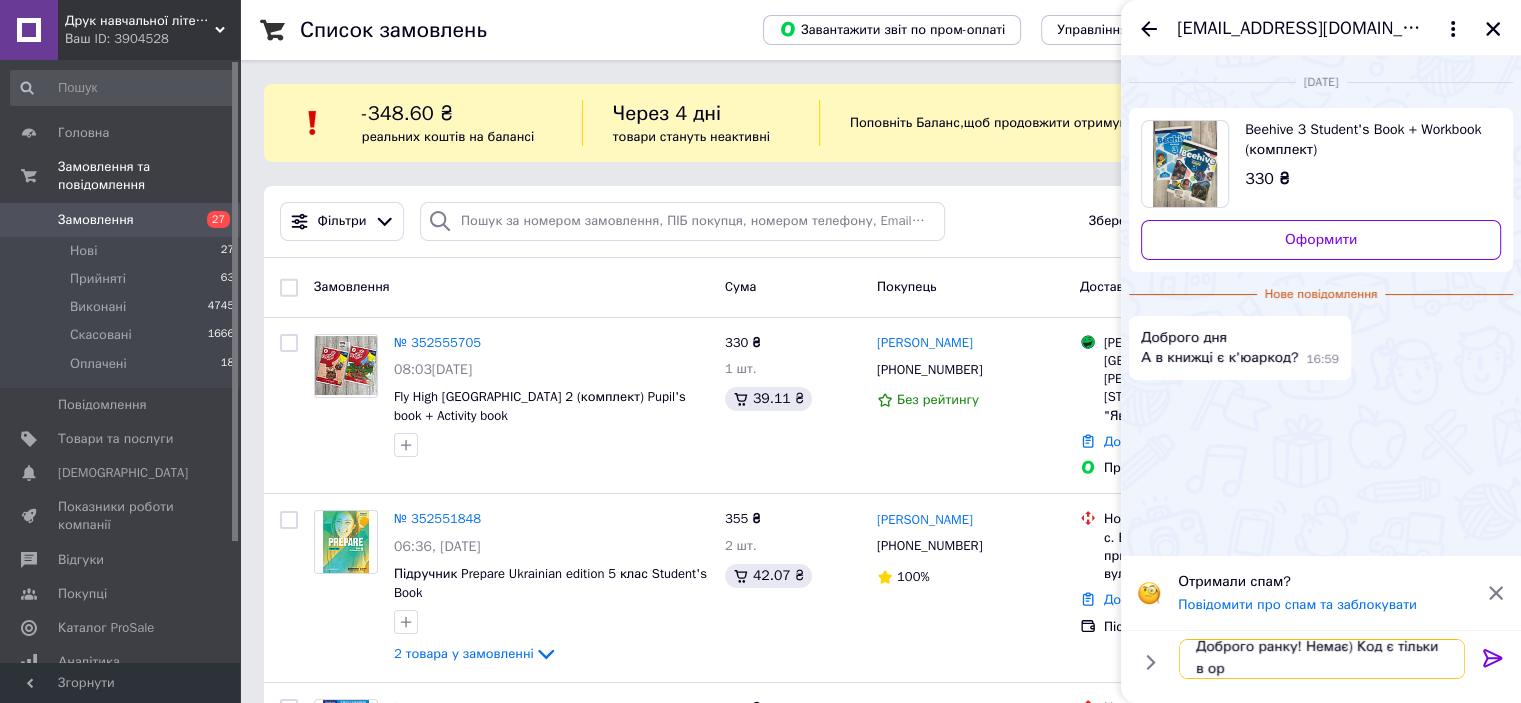 scroll, scrollTop: 1, scrollLeft: 0, axis: vertical 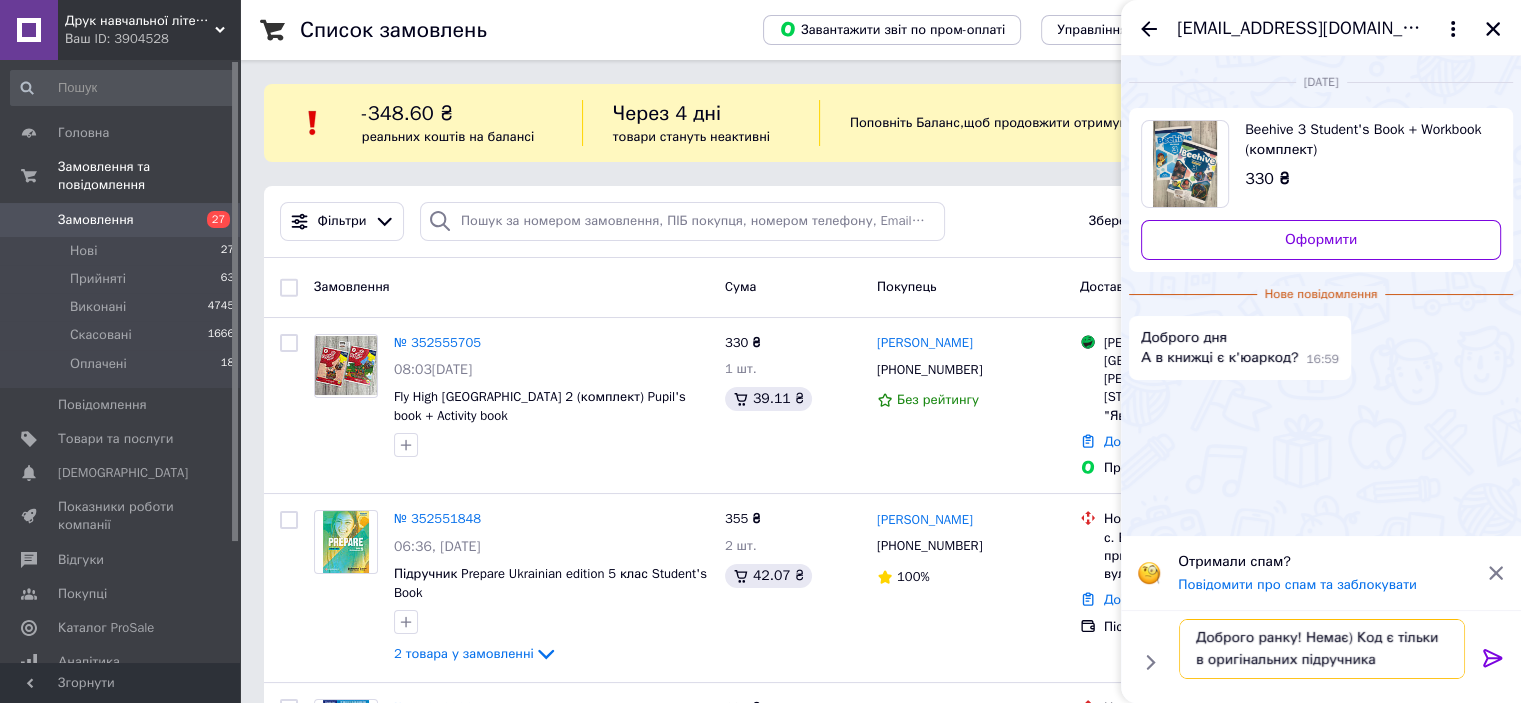 type on "Доброго ранку! Немає) Код є тільки в оригінальних підручниках" 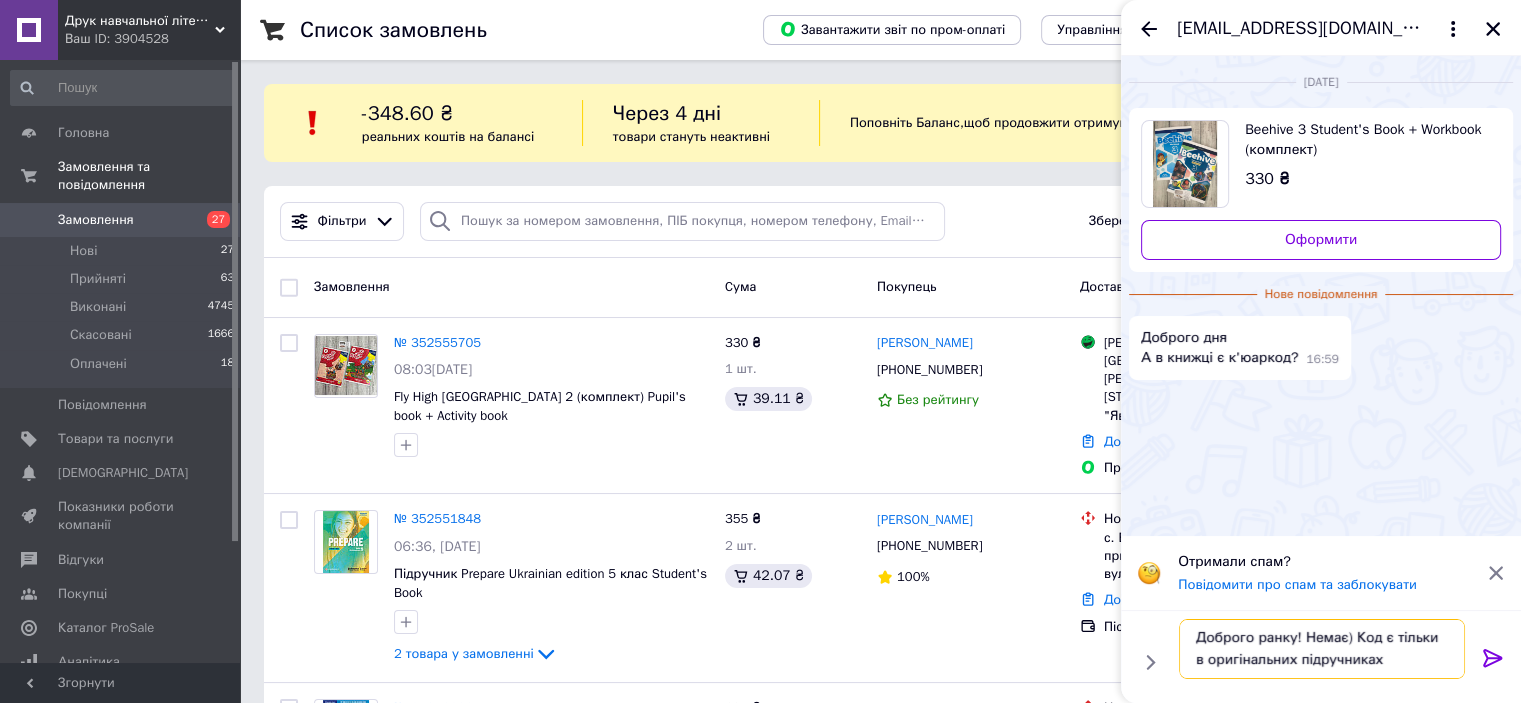 type 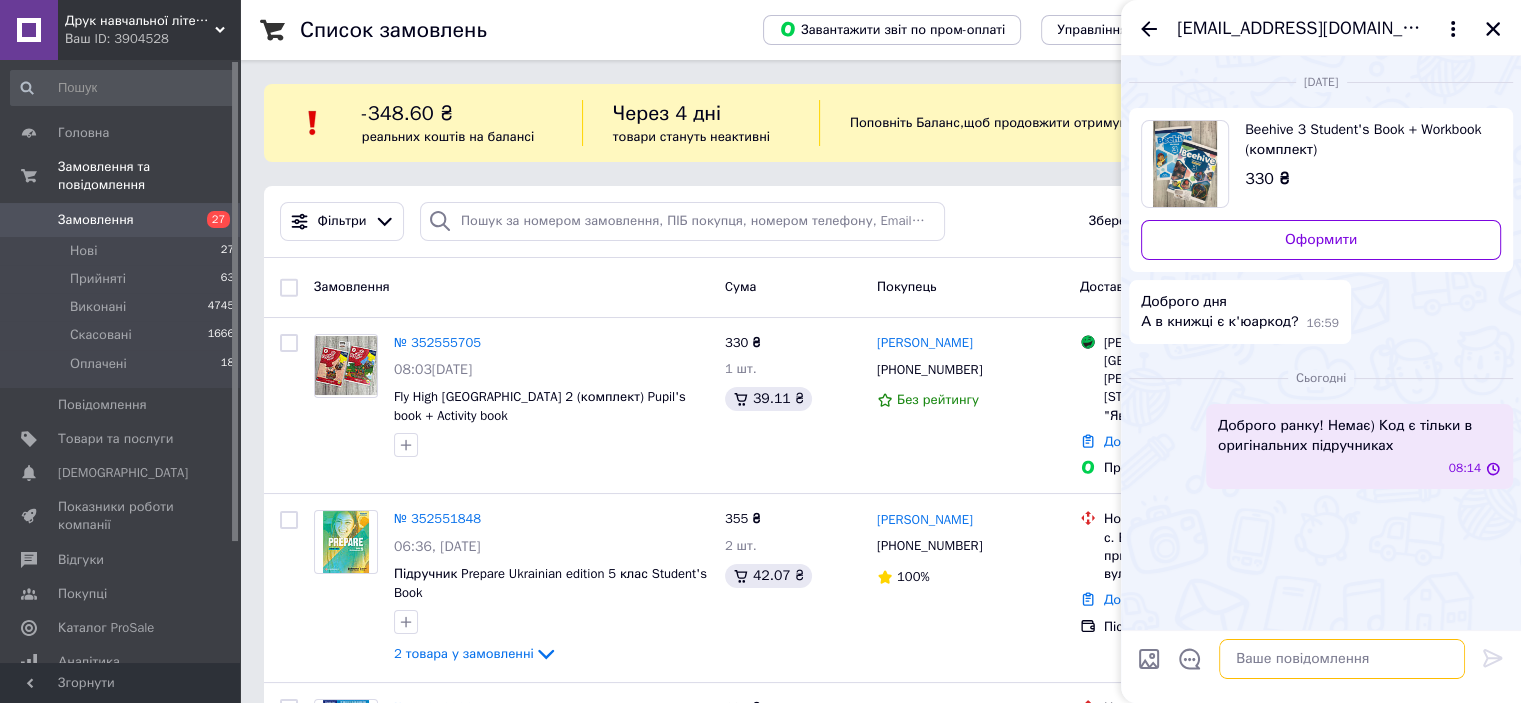 scroll, scrollTop: 0, scrollLeft: 0, axis: both 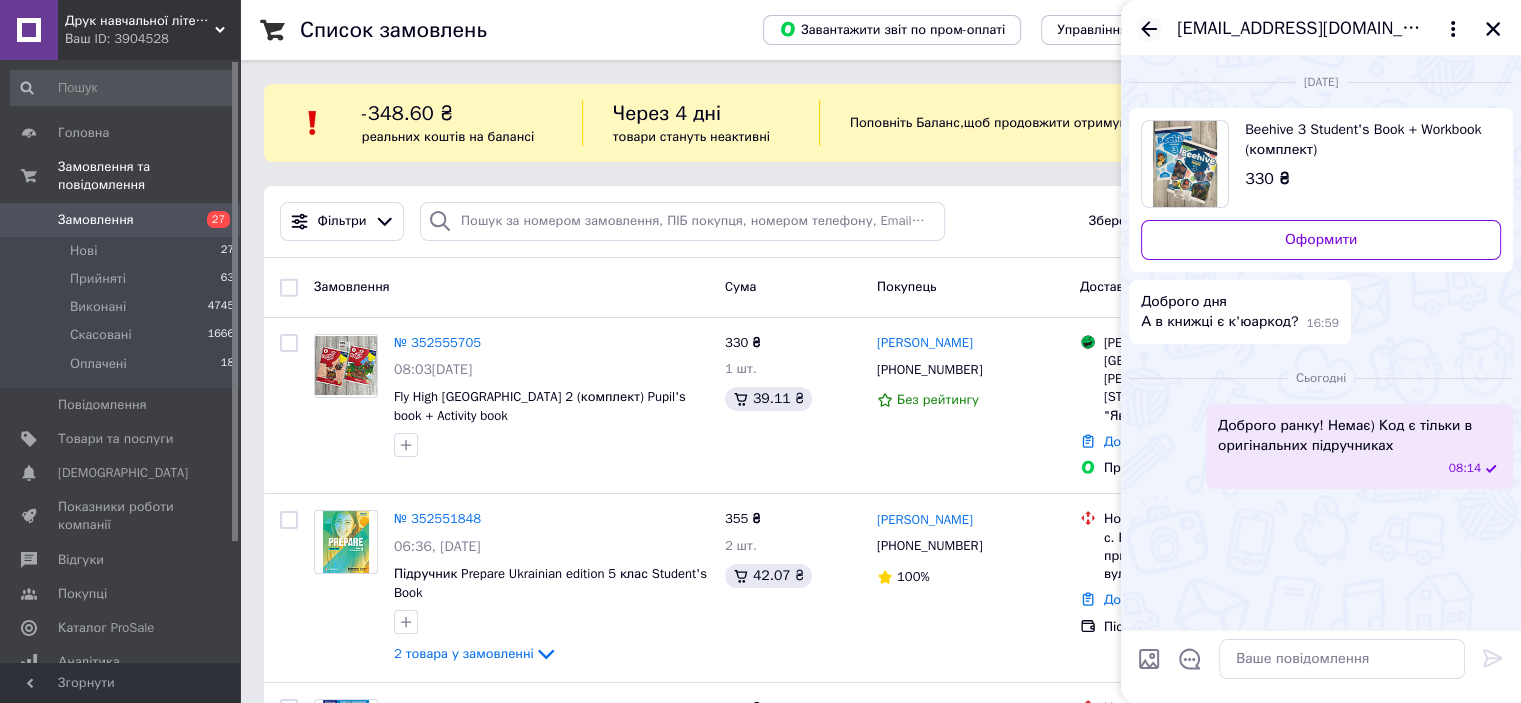 click 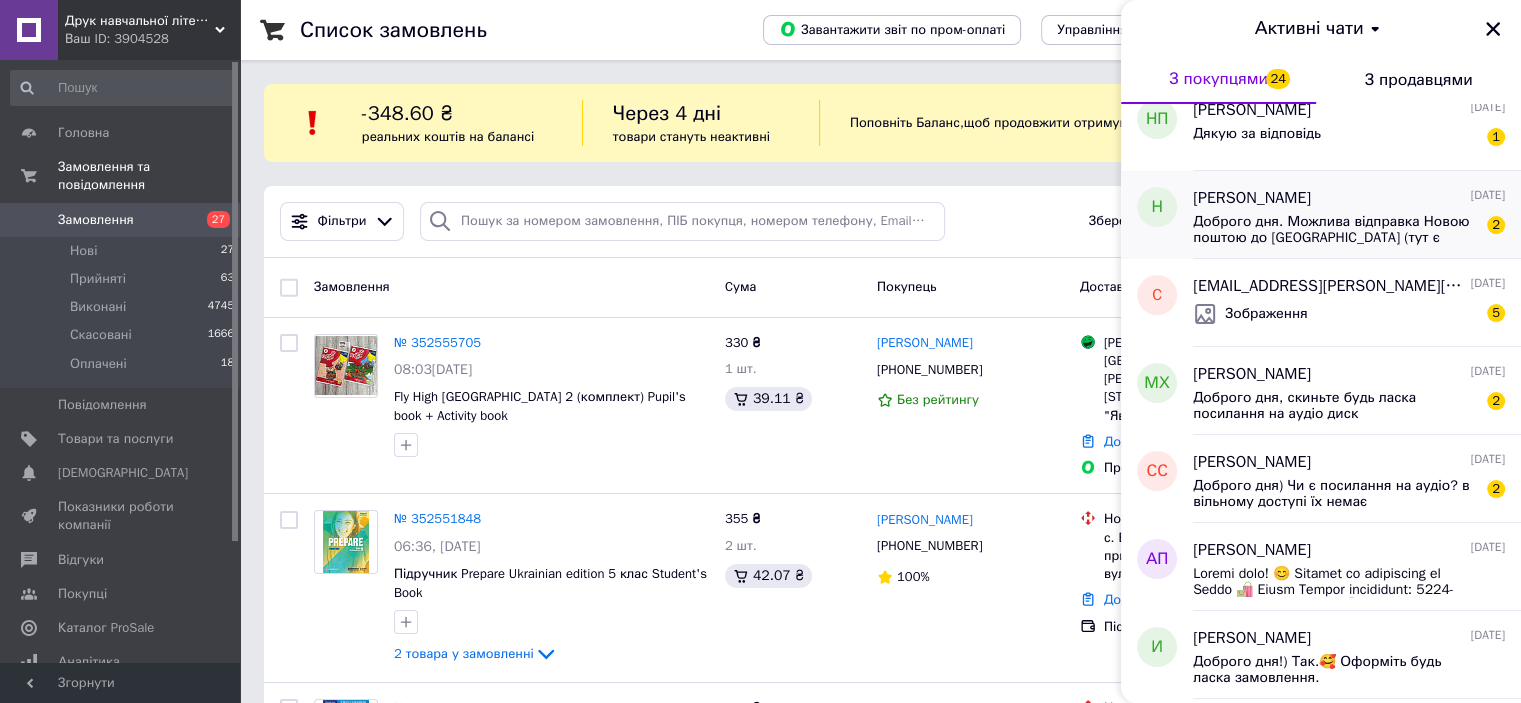 scroll, scrollTop: 800, scrollLeft: 0, axis: vertical 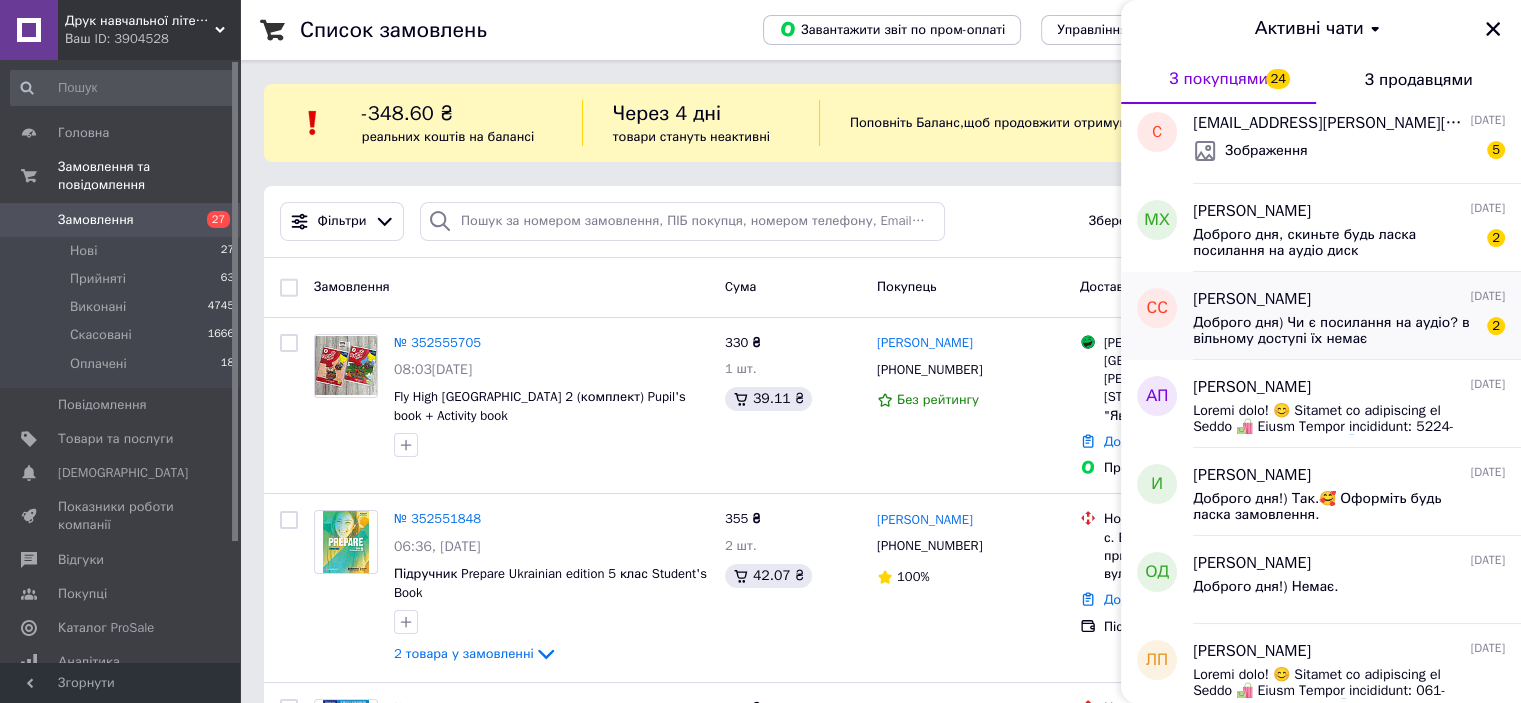 click on "Доброго дня) Чи є посилання на аудіо? в вільному доступі їх немає" at bounding box center (1335, 331) 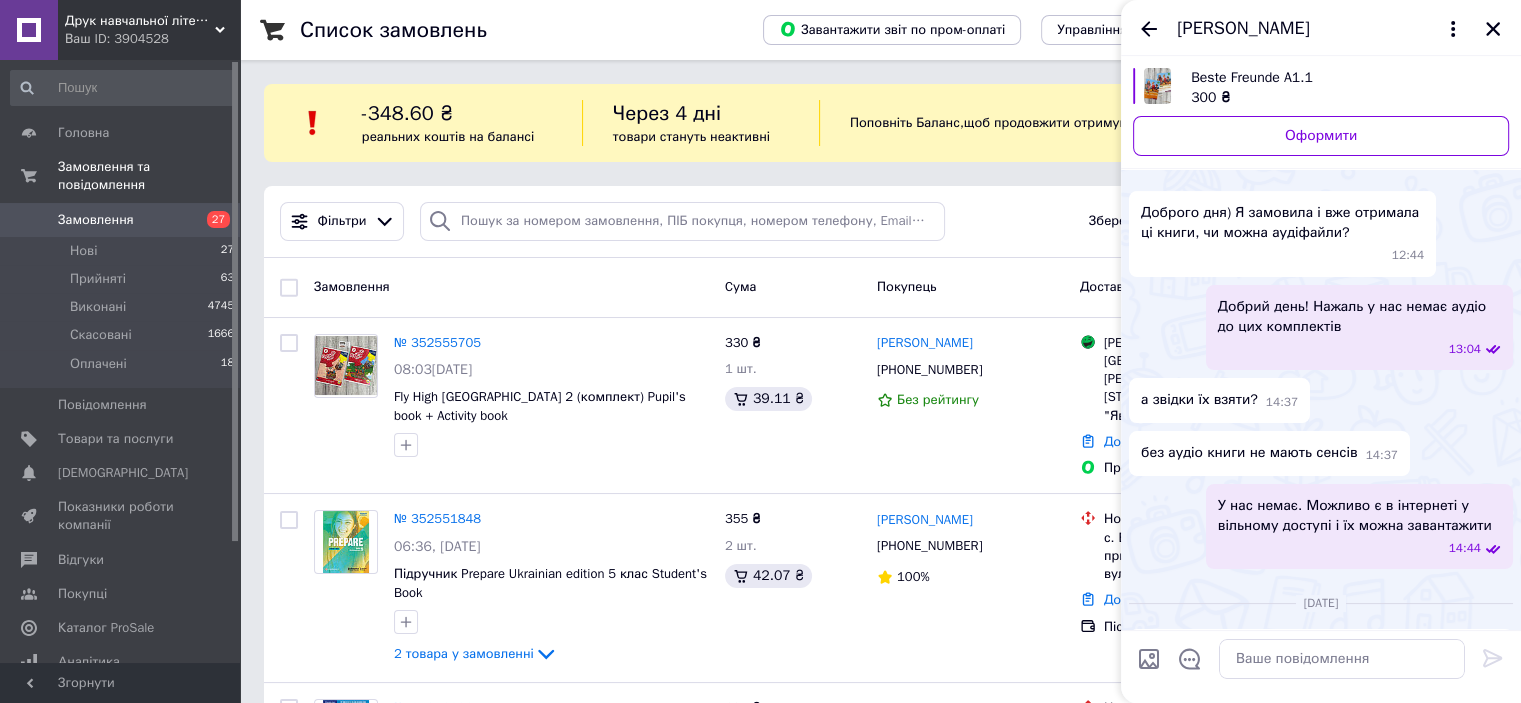 scroll, scrollTop: 337, scrollLeft: 0, axis: vertical 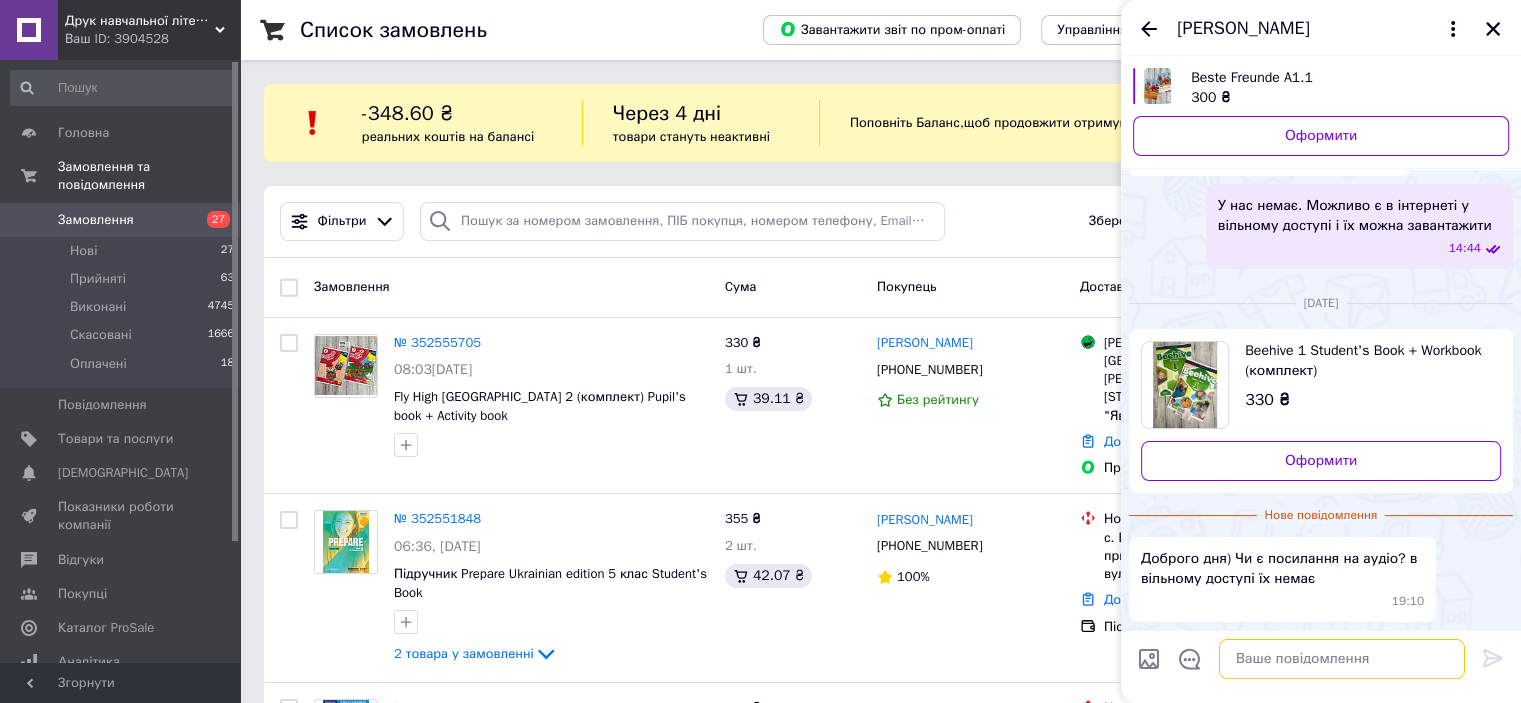 click at bounding box center (1342, 659) 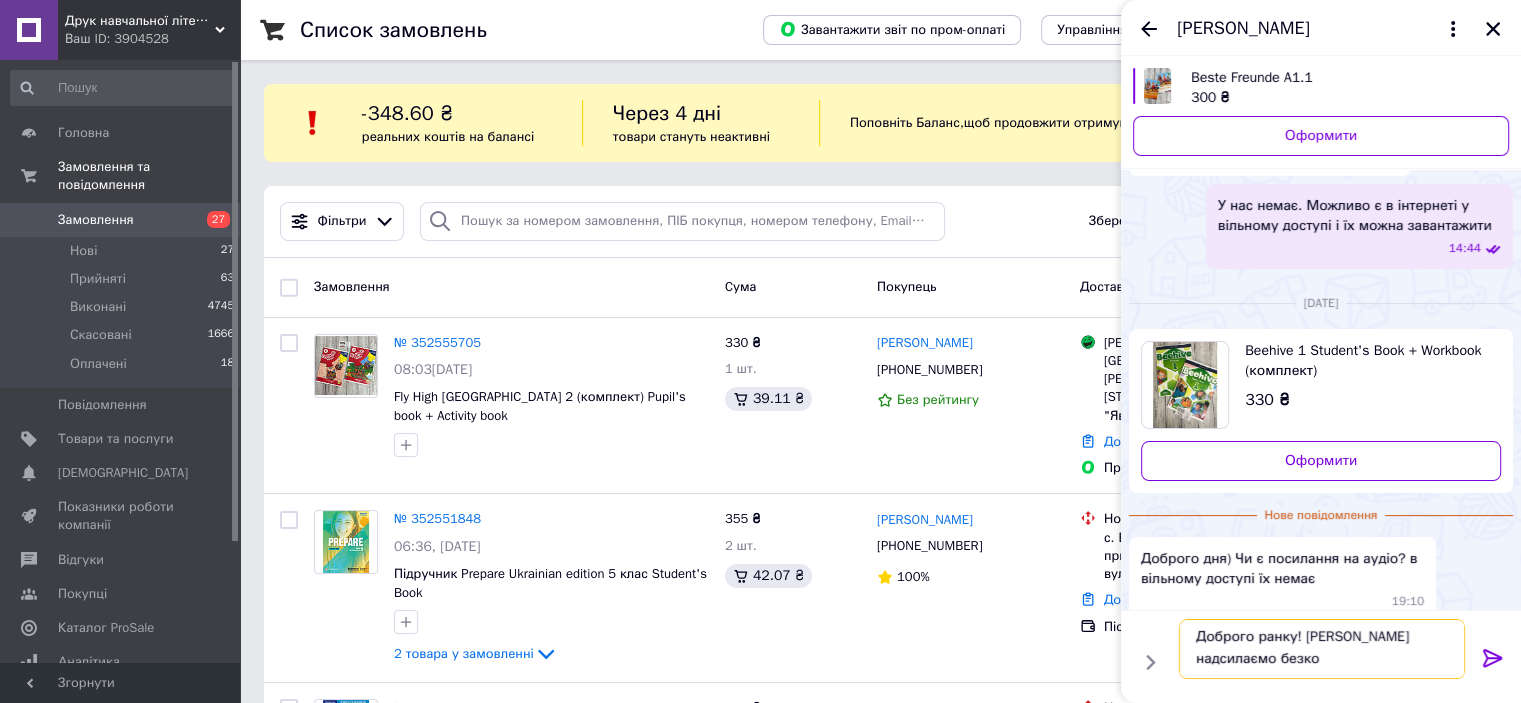 scroll, scrollTop: 1, scrollLeft: 0, axis: vertical 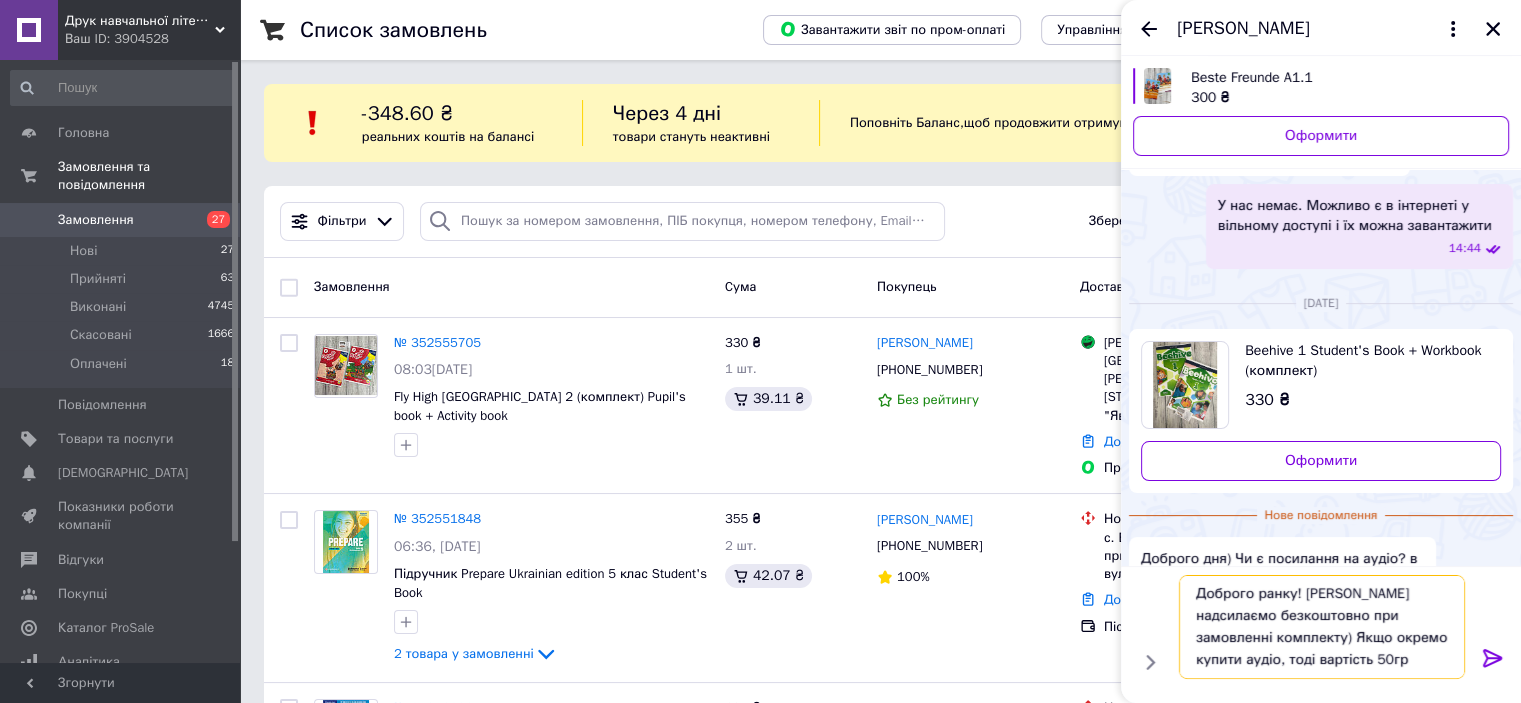 type on "Доброго ранку! [PERSON_NAME] надсилаємо безкоштовно при замовленні комплекту) Якщо окремо купити аудіо, тоді вартість 50грн" 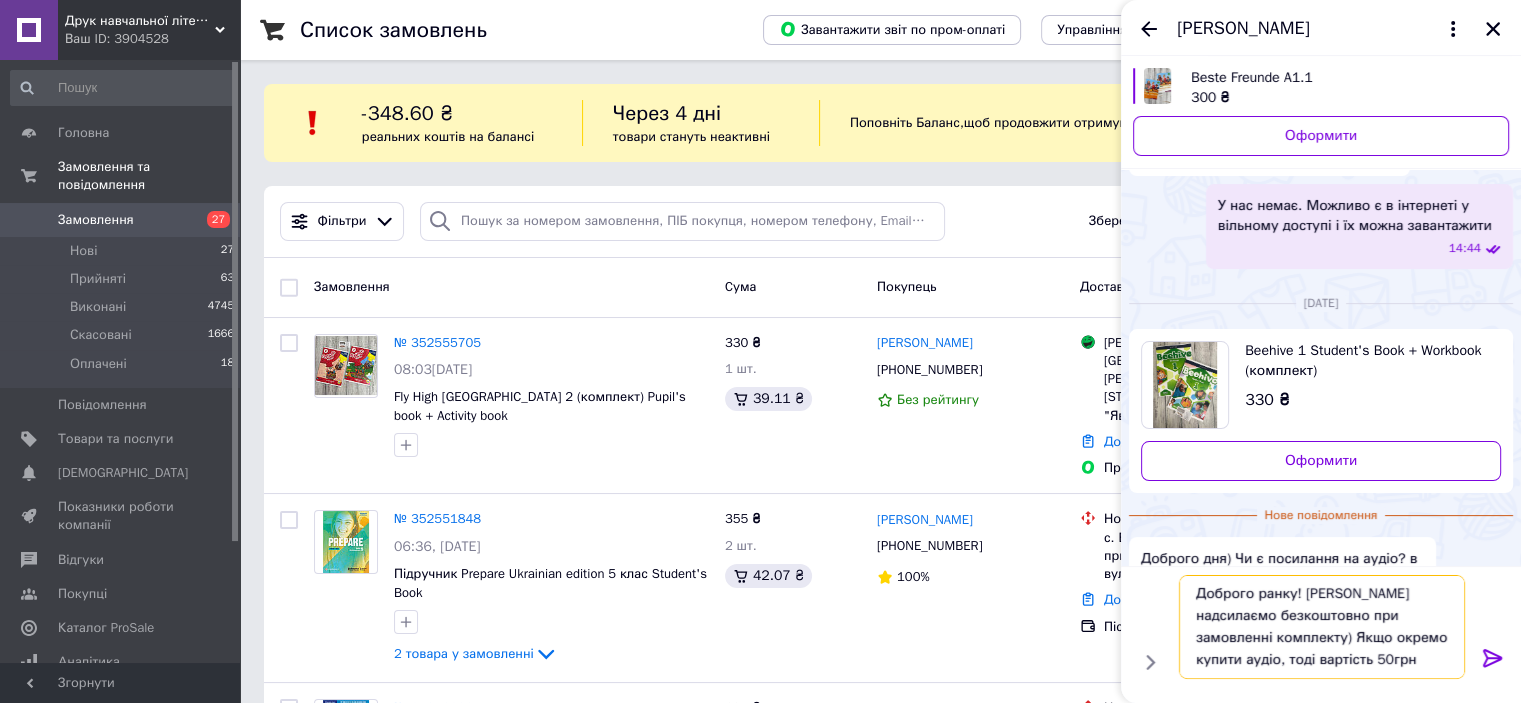 type 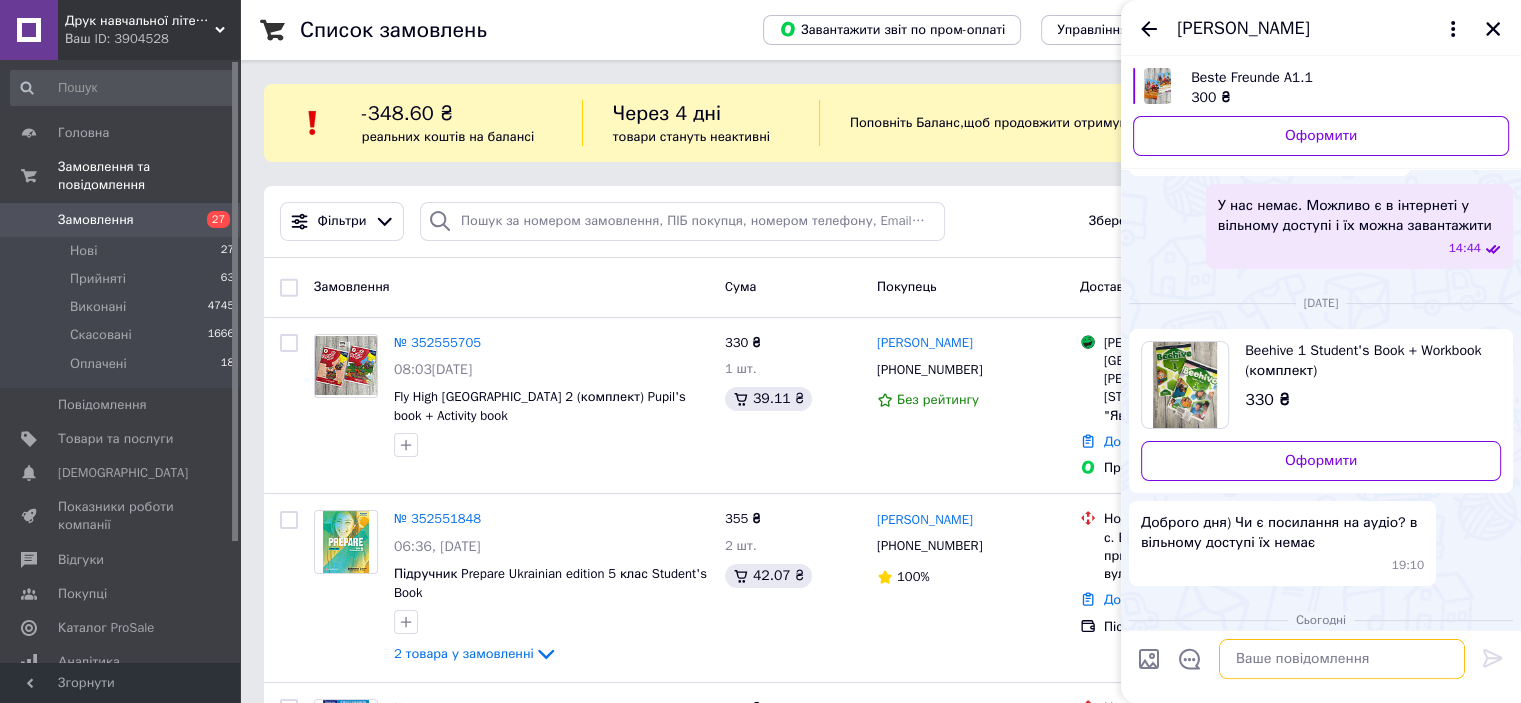 scroll, scrollTop: 0, scrollLeft: 0, axis: both 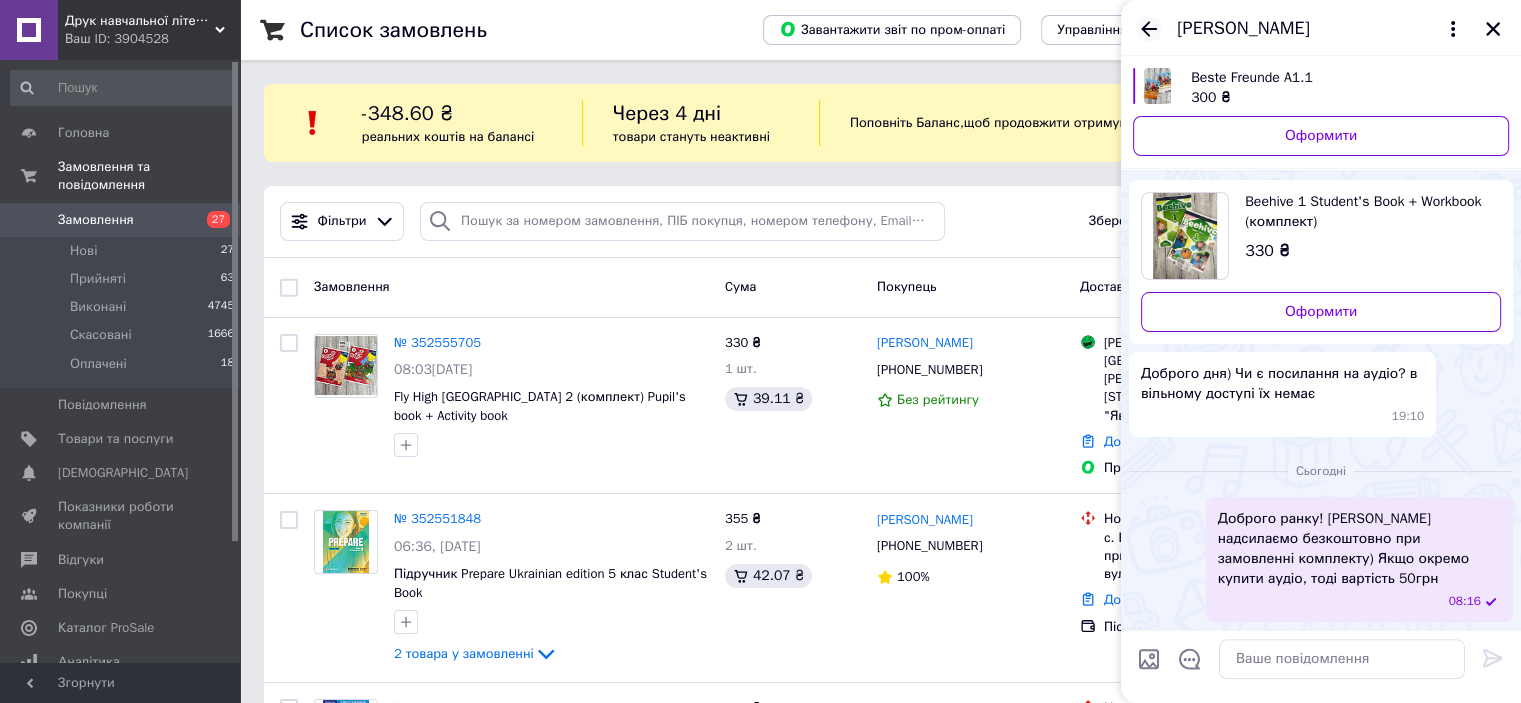 click 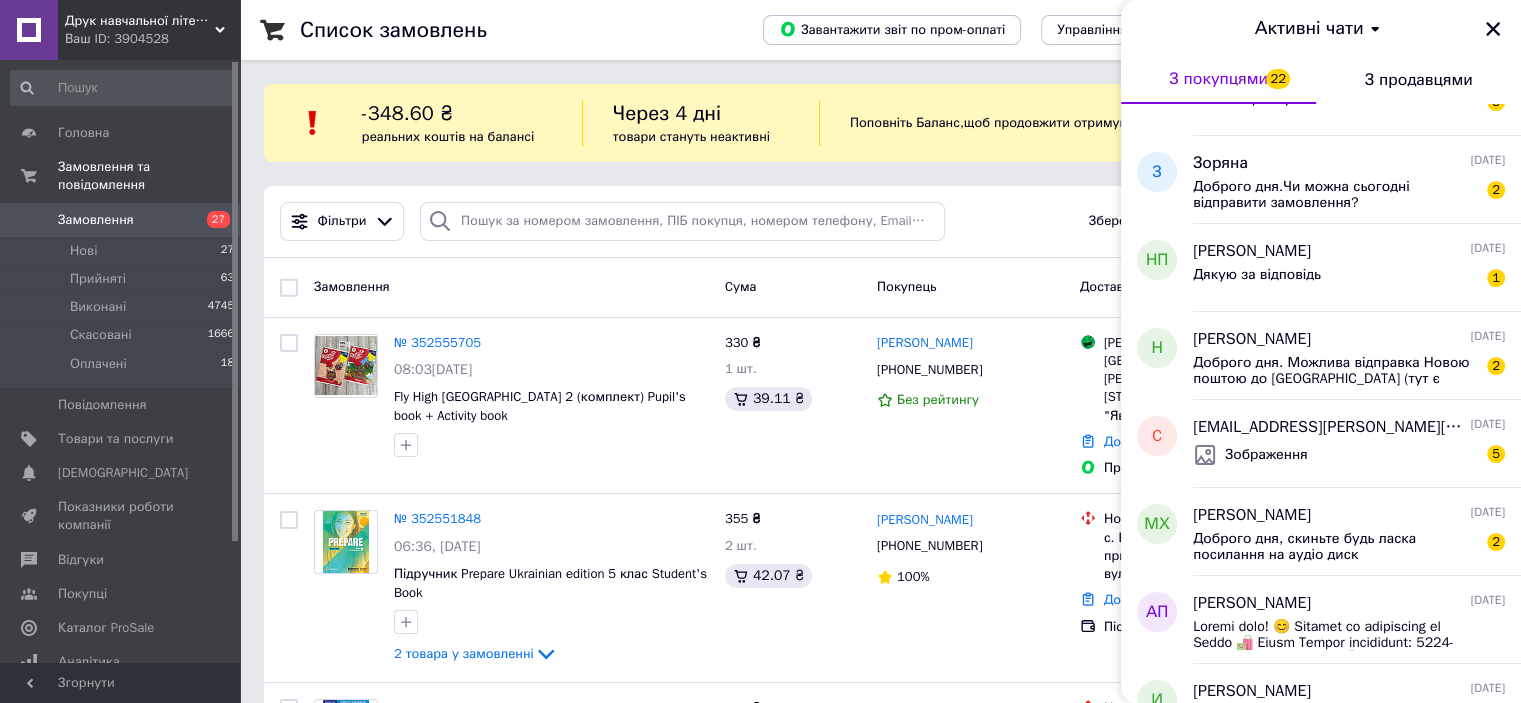 scroll, scrollTop: 700, scrollLeft: 0, axis: vertical 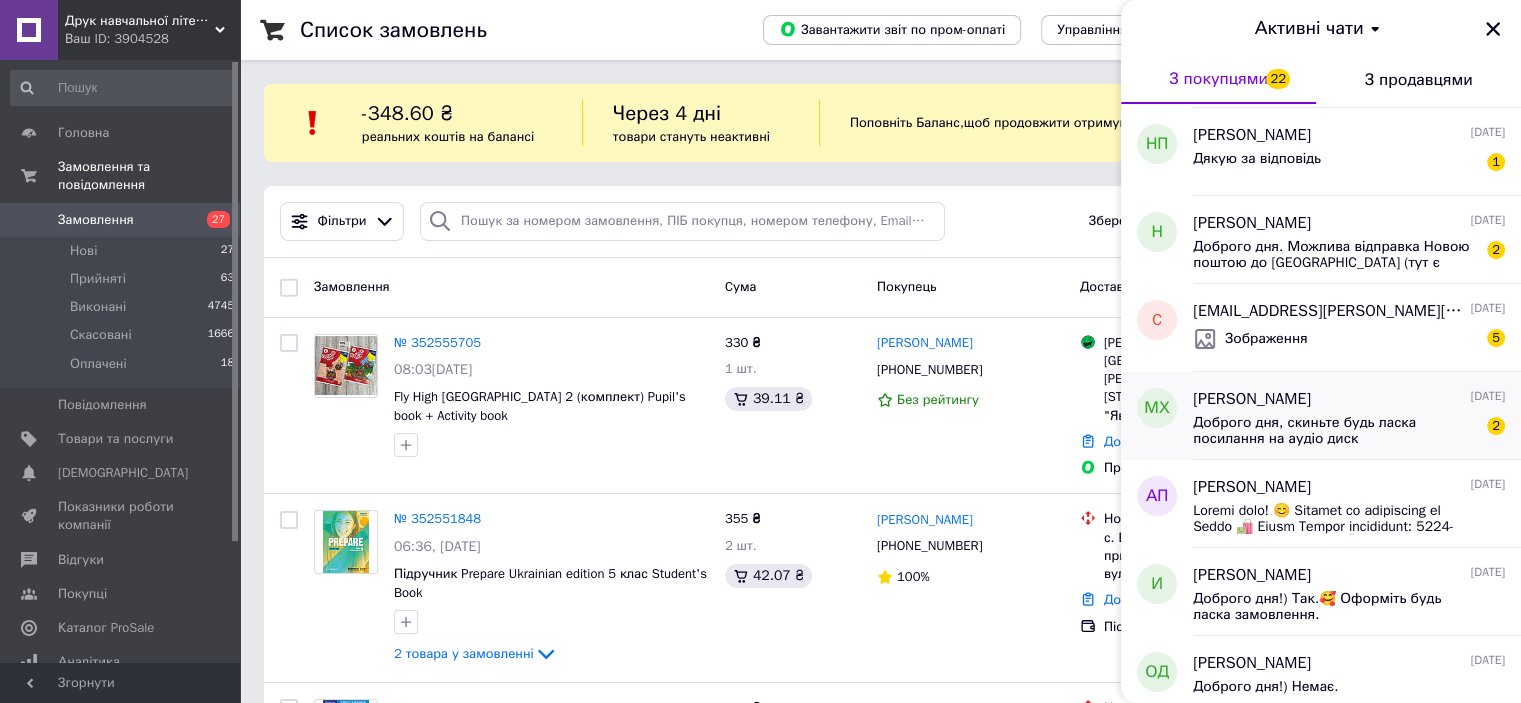 click on "Доброго дня, скиньте будь ласка посилання на аудіо диск" at bounding box center [1335, 431] 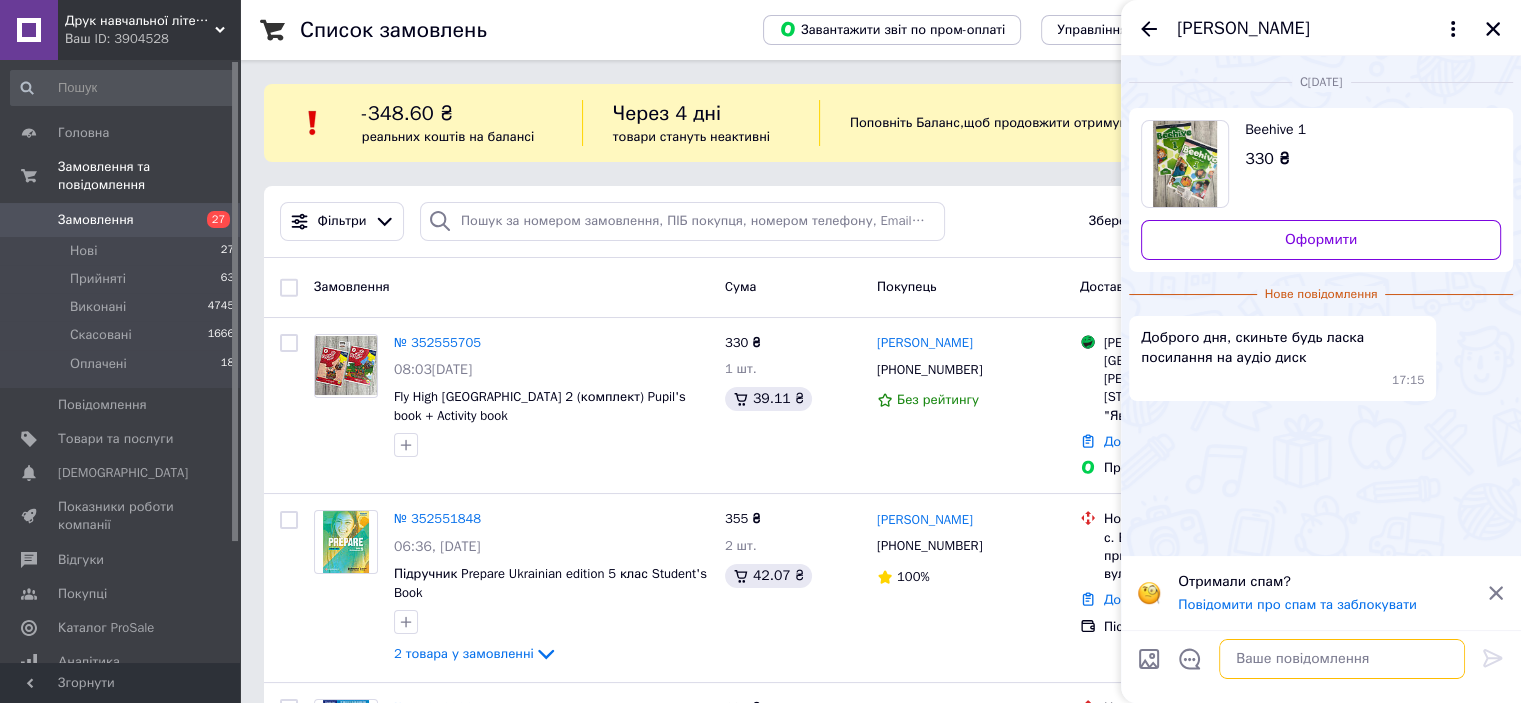 click at bounding box center [1342, 659] 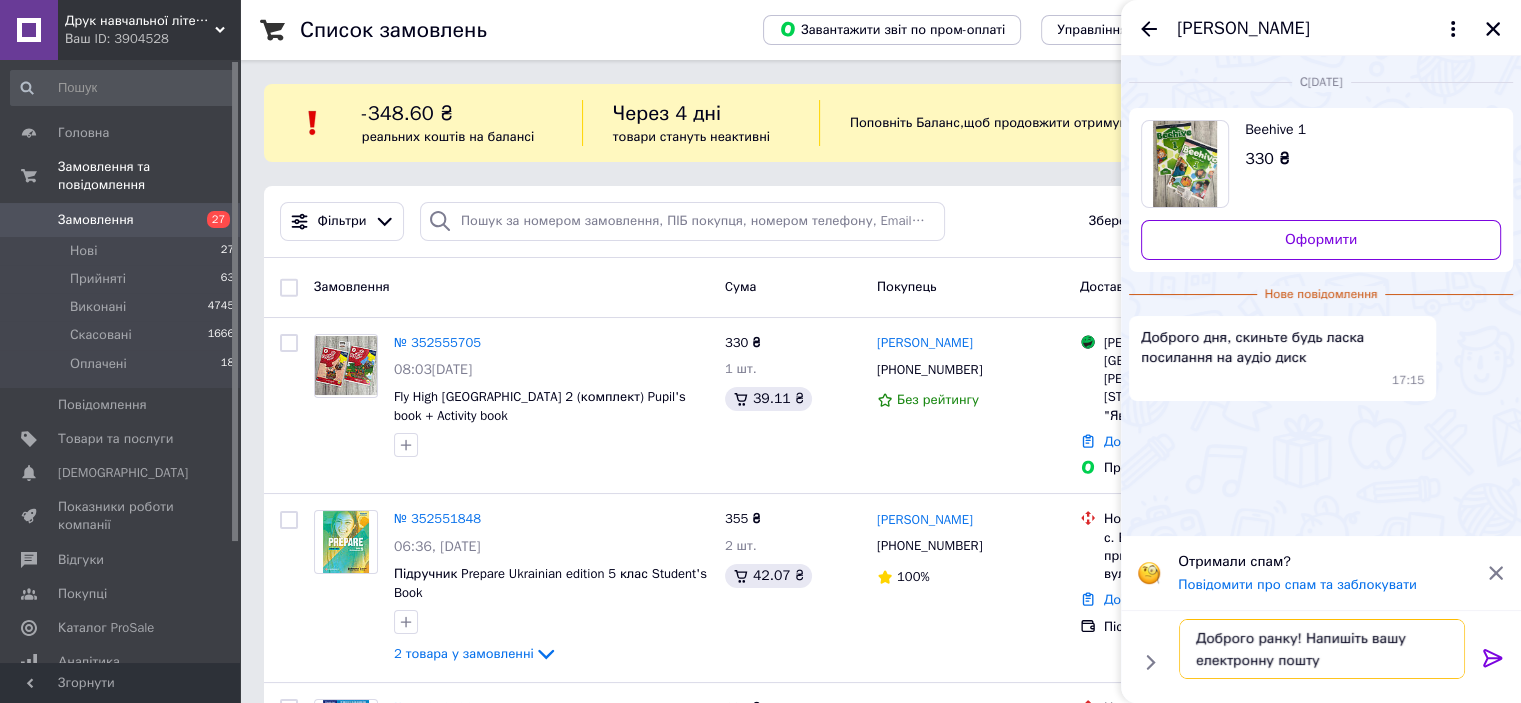 type on "Доброго ранку! Напишіть вашу електронну пошту)" 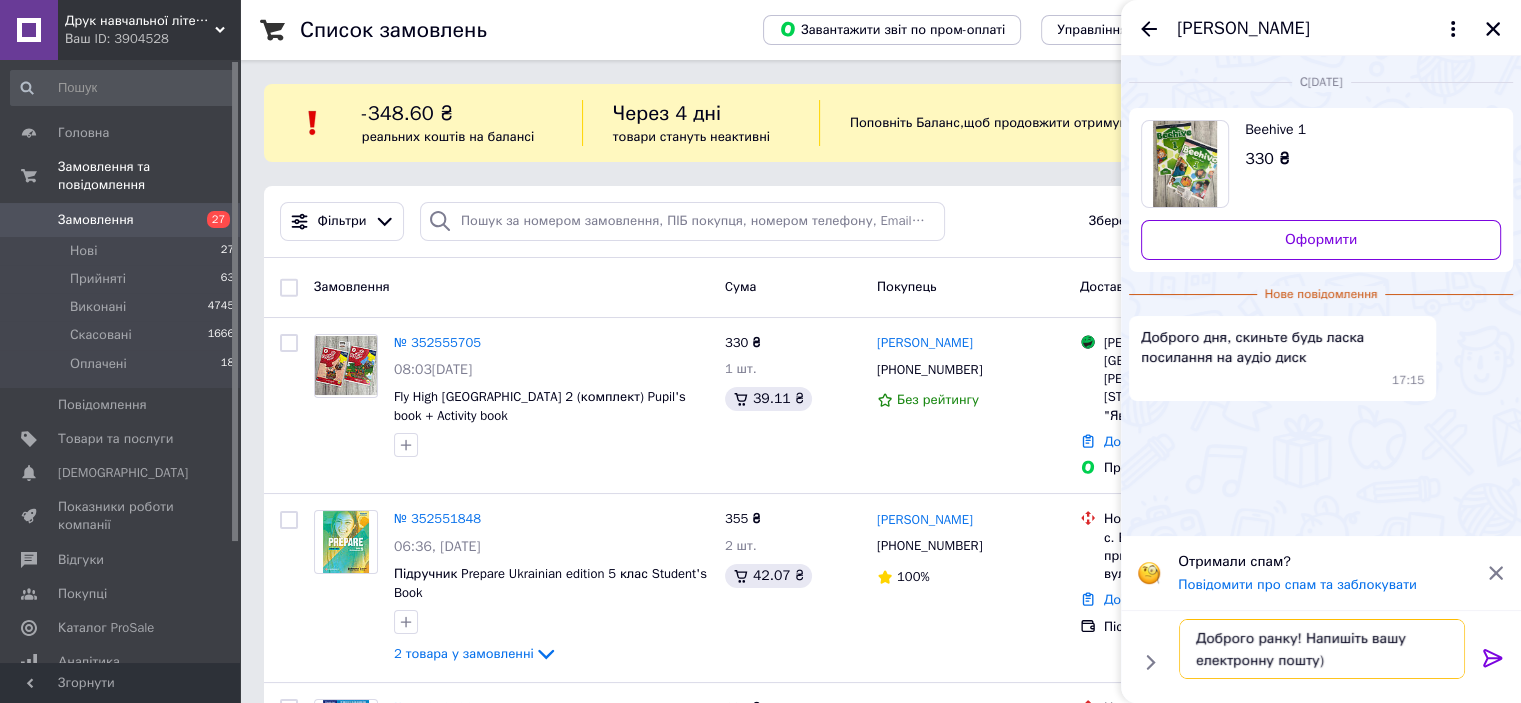 type 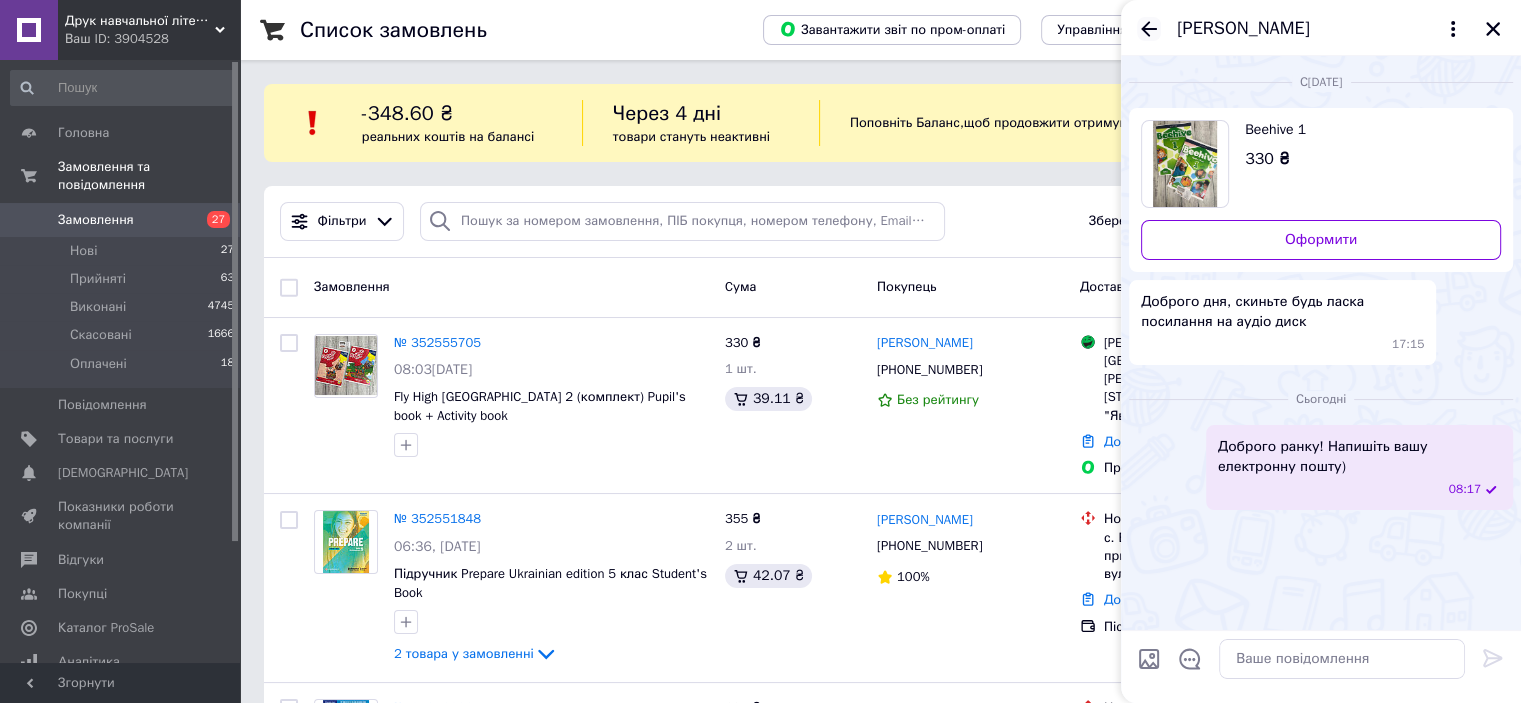 click 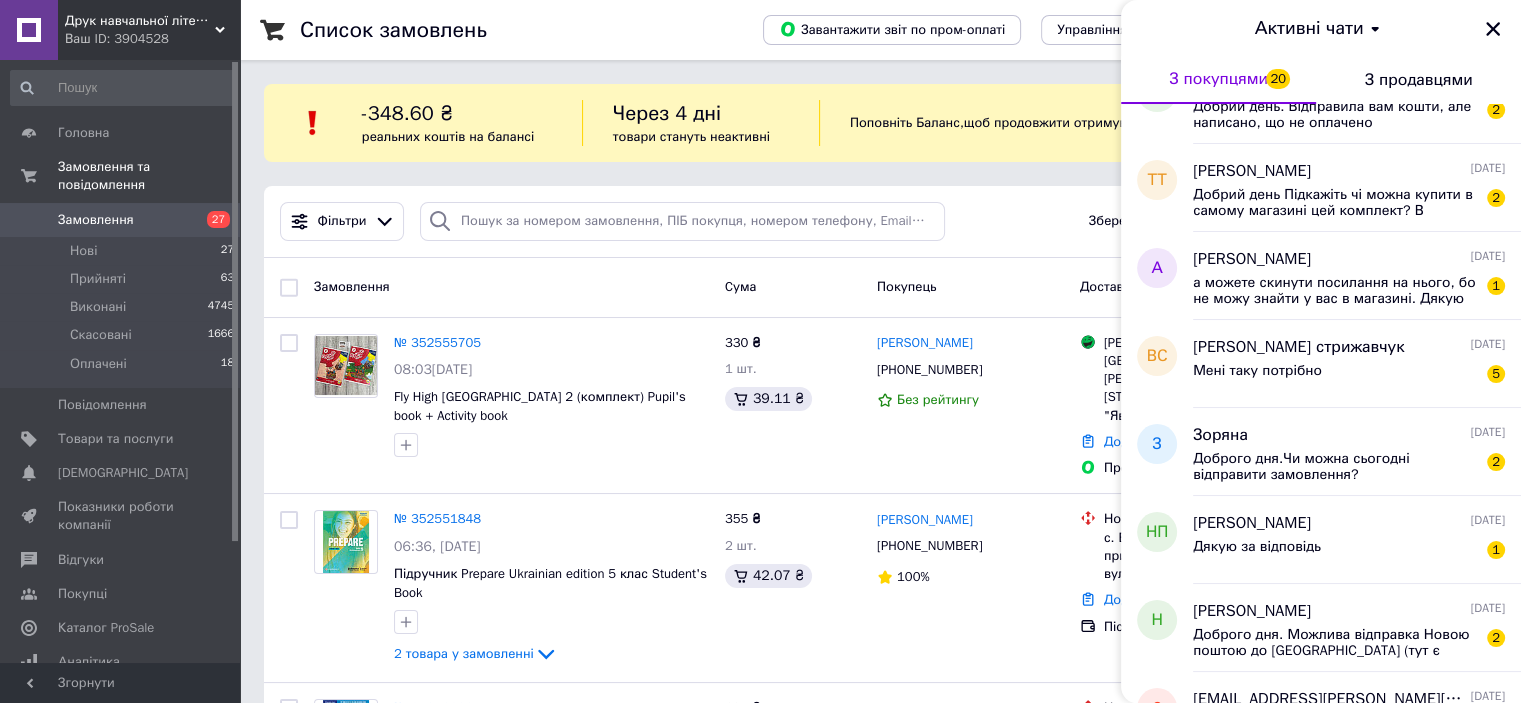 scroll, scrollTop: 700, scrollLeft: 0, axis: vertical 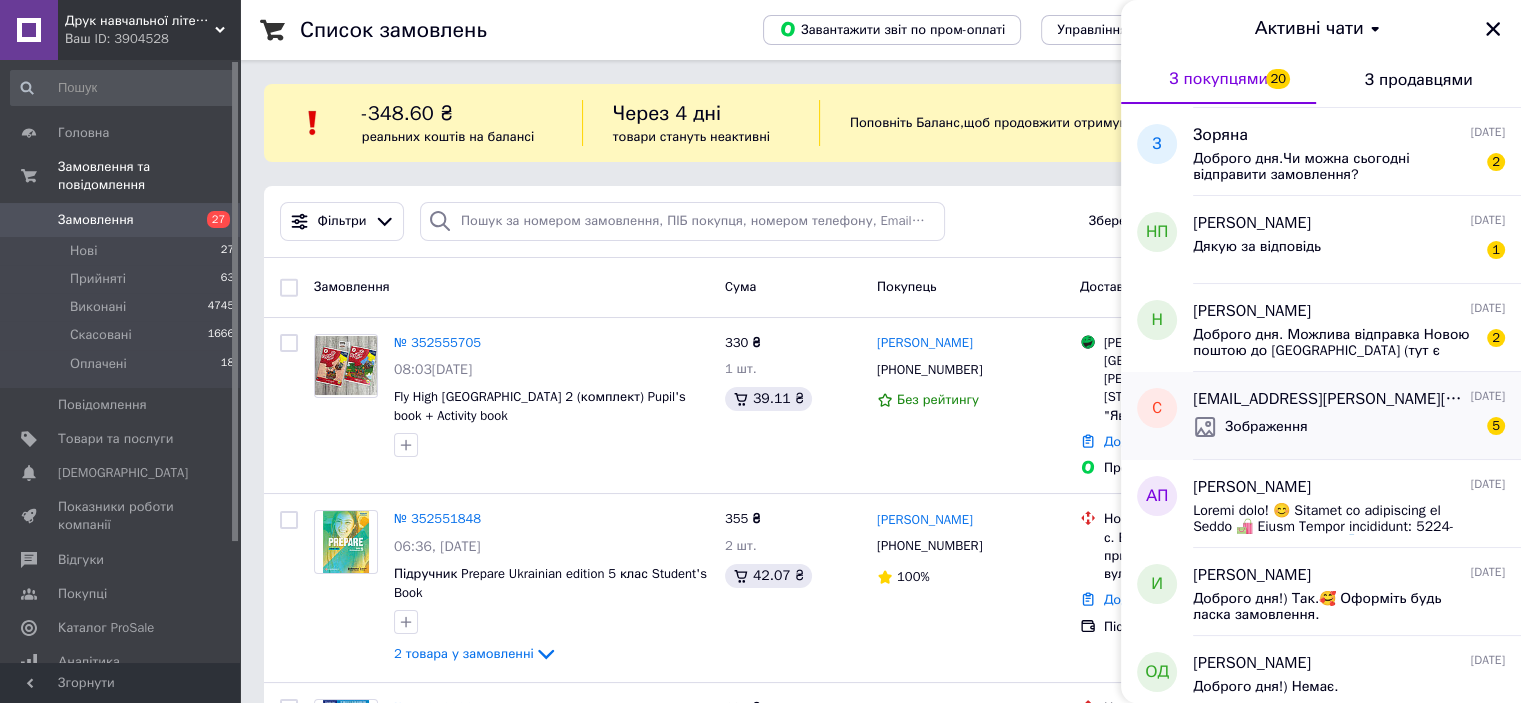 click on "Зображення 5" at bounding box center [1349, 427] 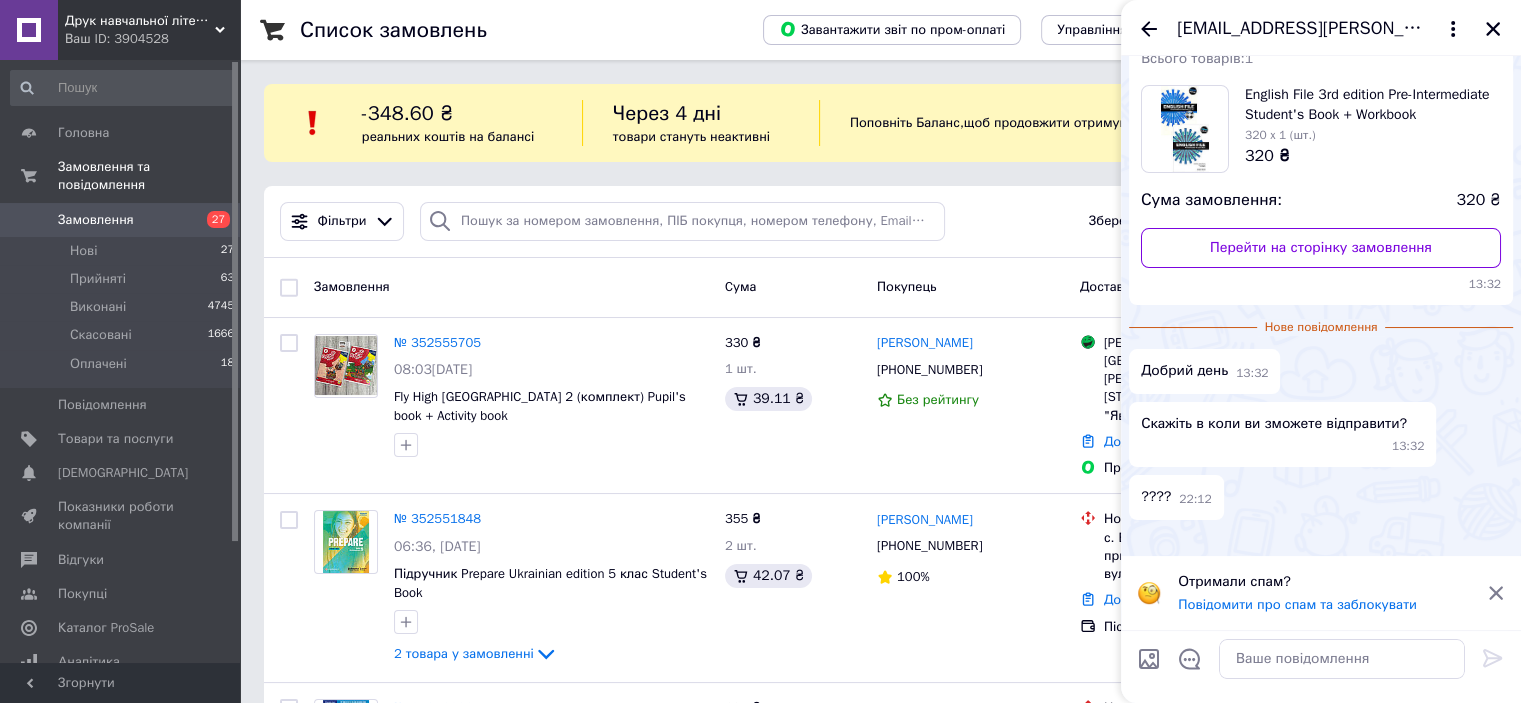 scroll, scrollTop: 377, scrollLeft: 0, axis: vertical 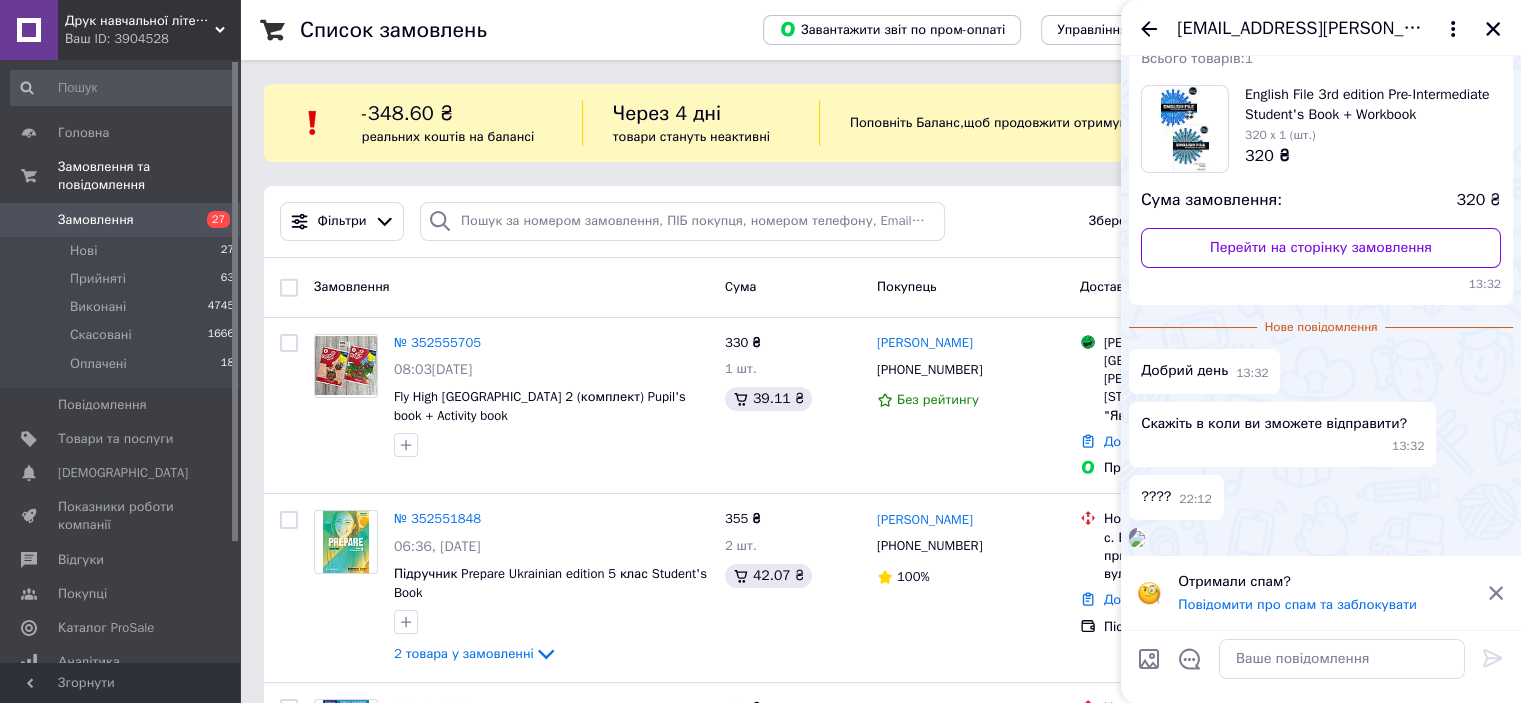 click at bounding box center (1137, 539) 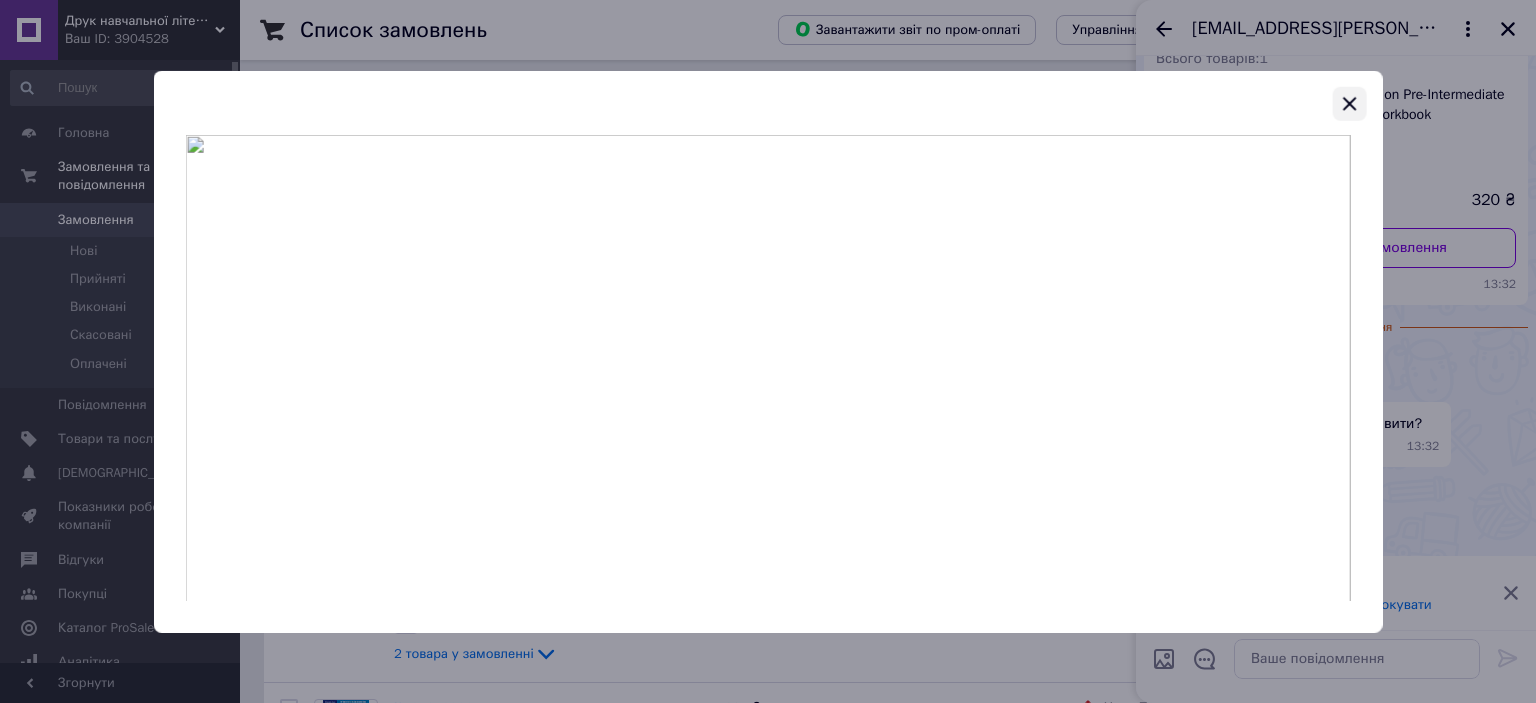 click 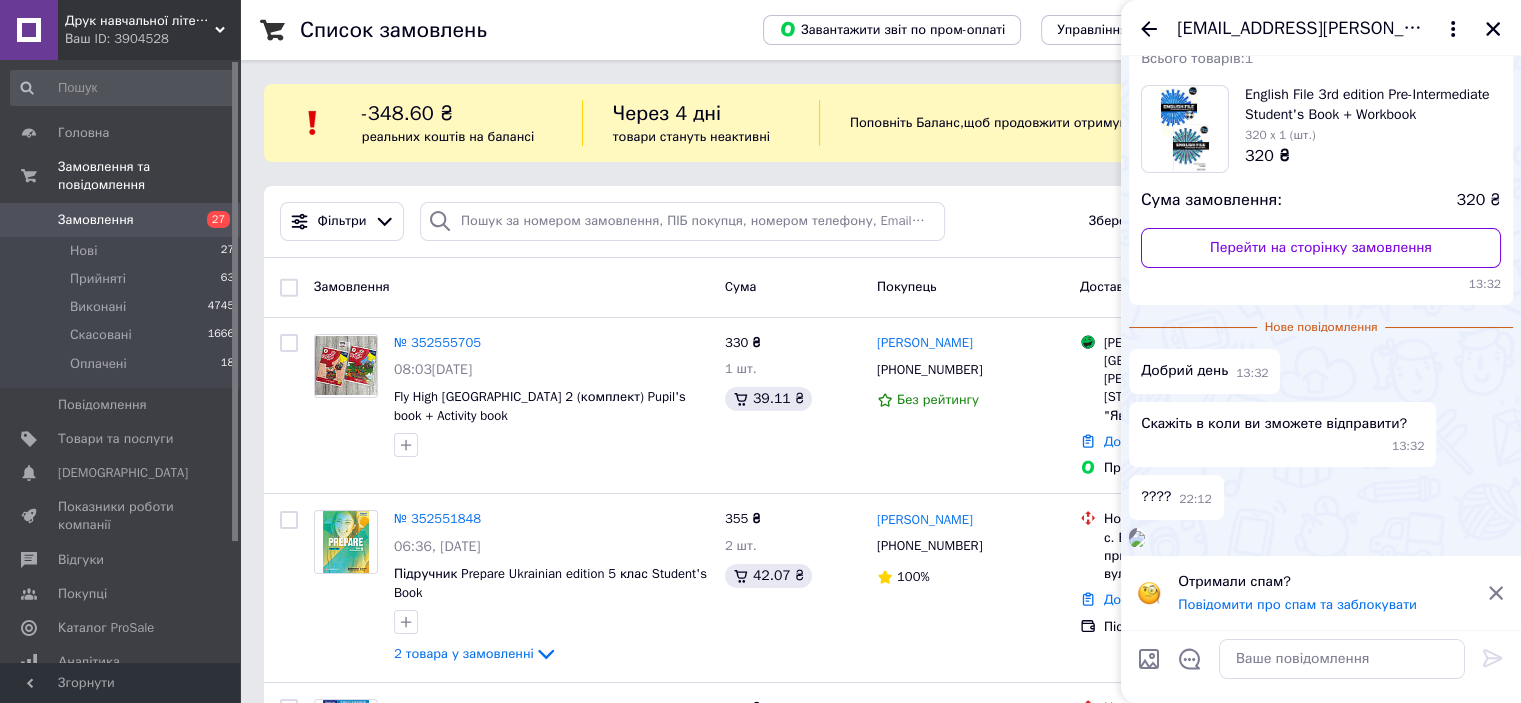 scroll, scrollTop: 377, scrollLeft: 0, axis: vertical 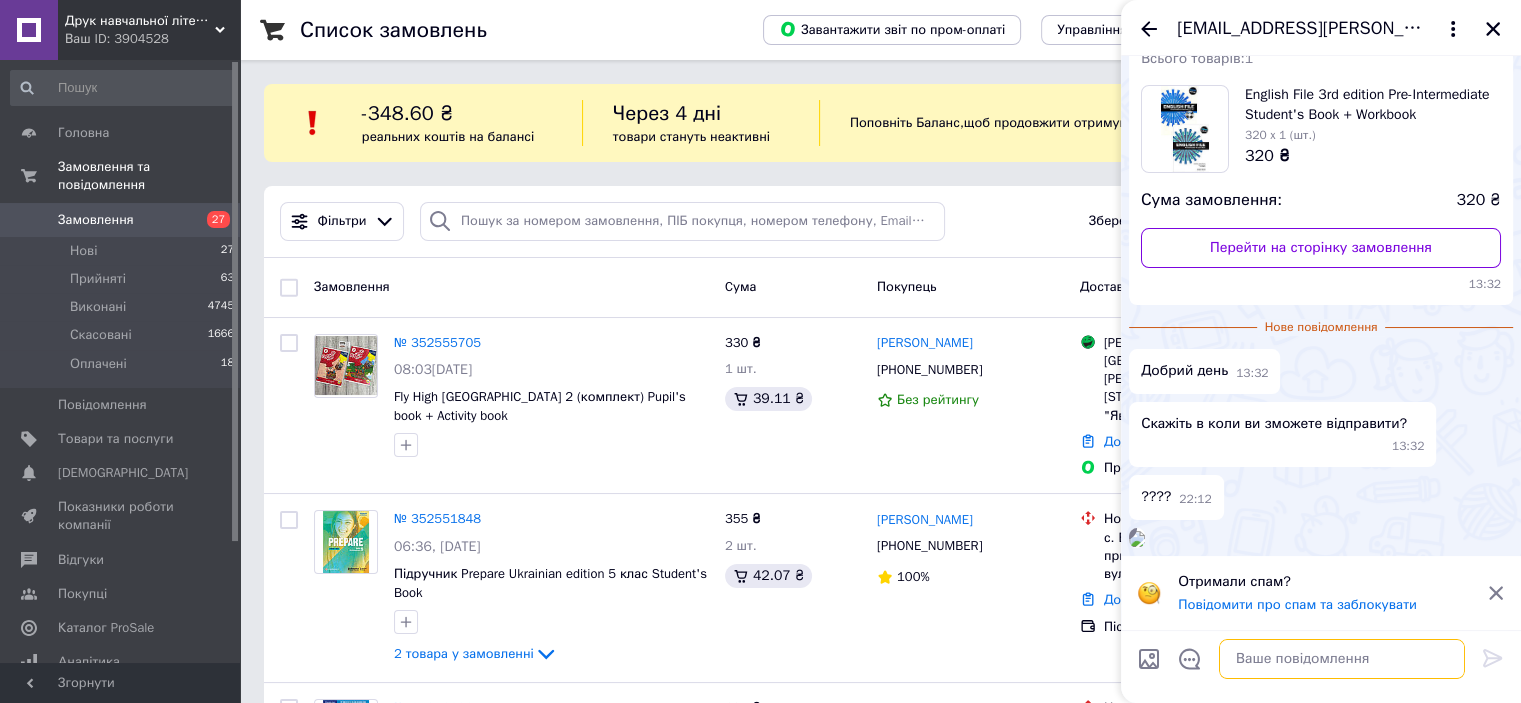 click at bounding box center [1342, 659] 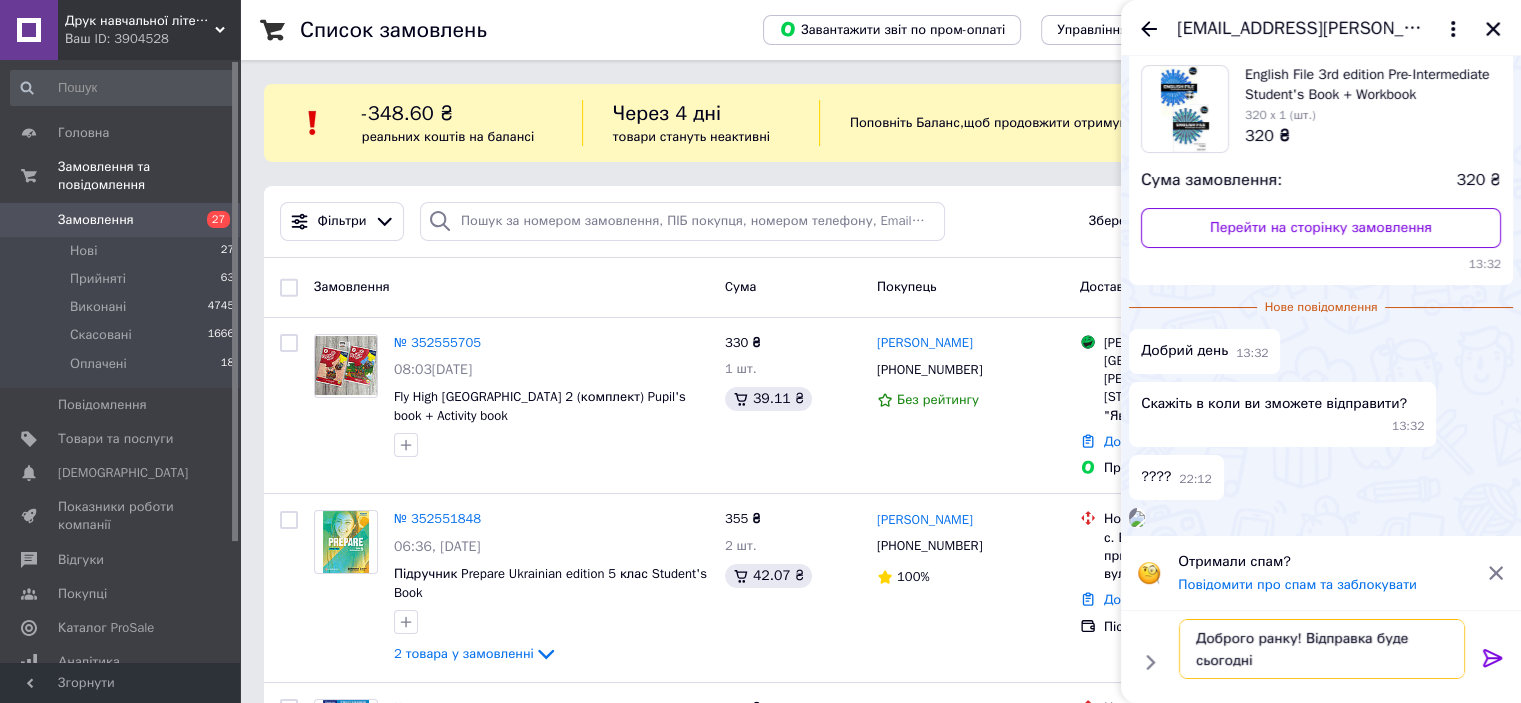 type on "Доброго ранку! Відправка буде сьогодні)" 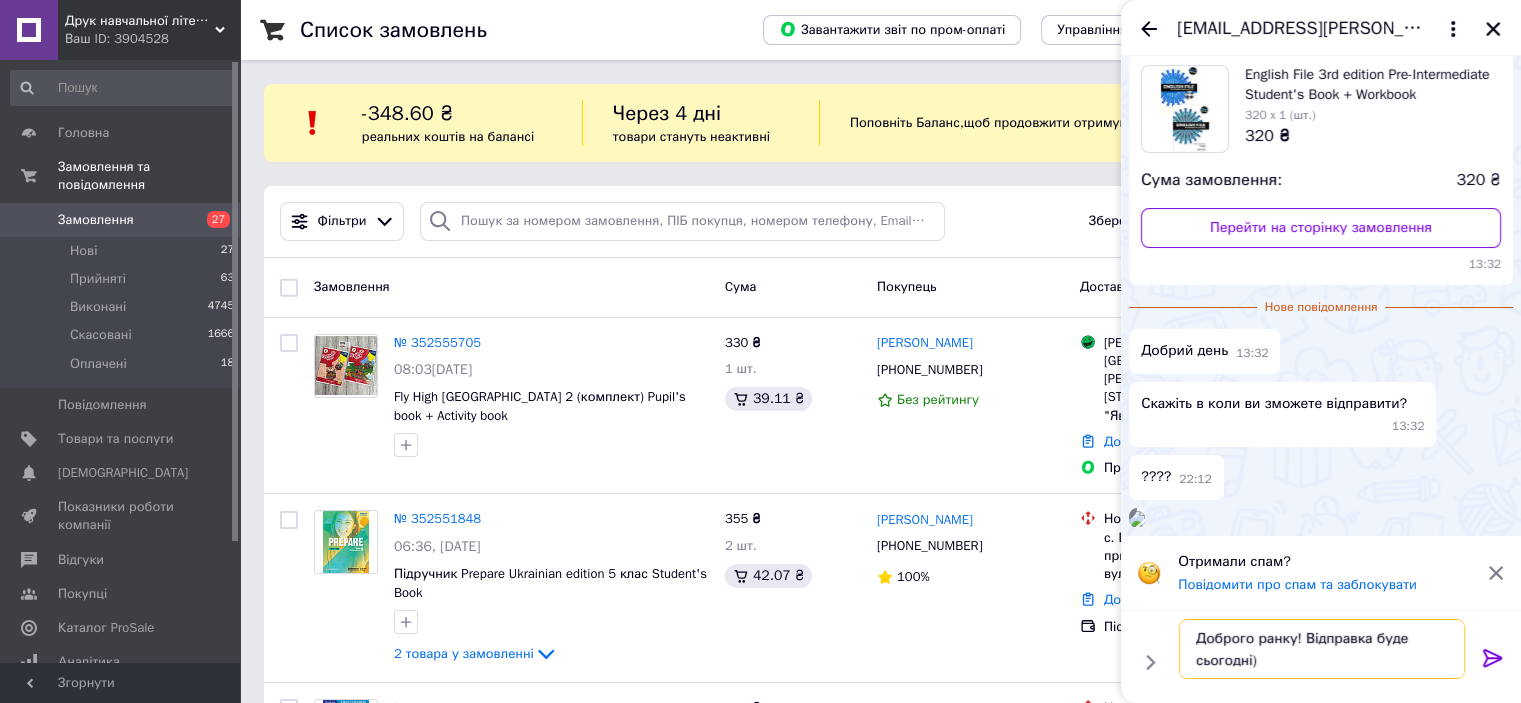 type 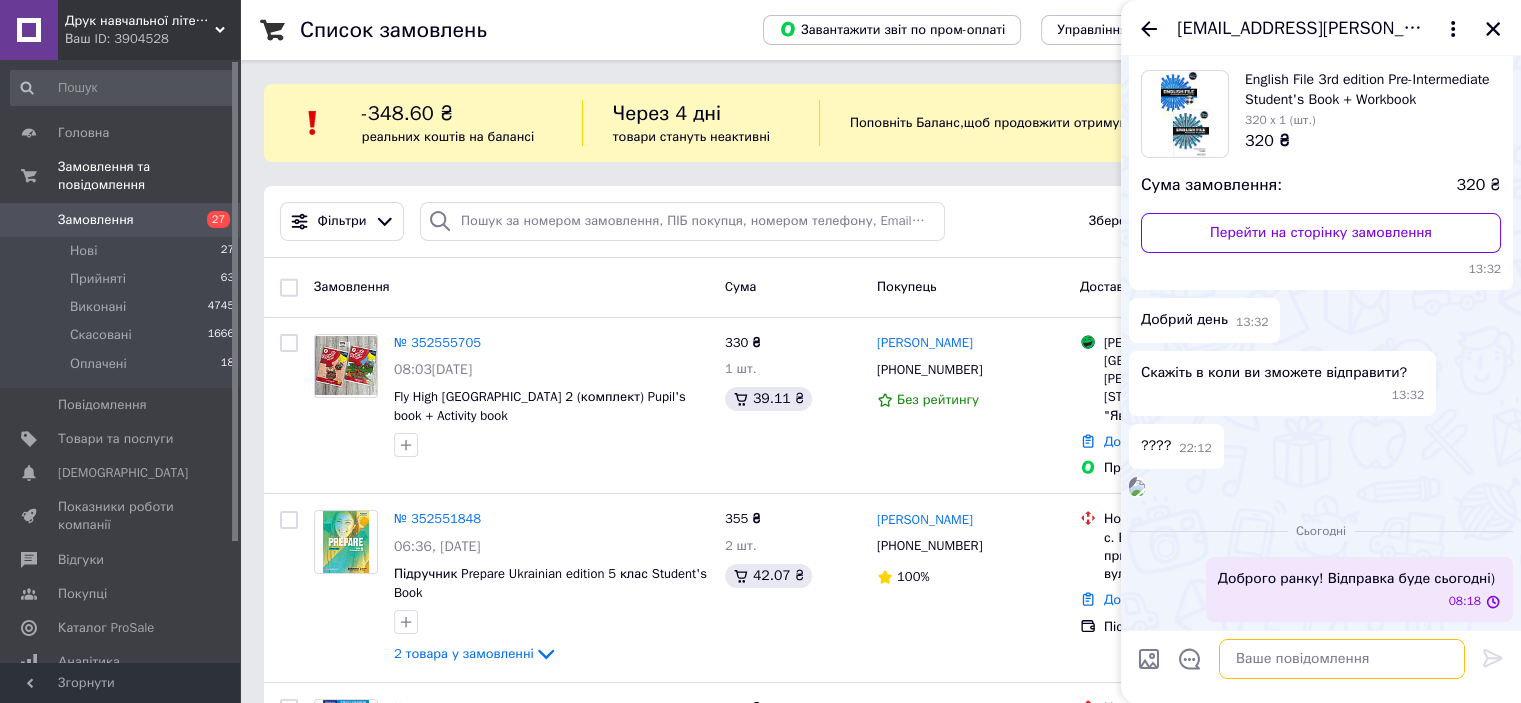 scroll, scrollTop: 393, scrollLeft: 0, axis: vertical 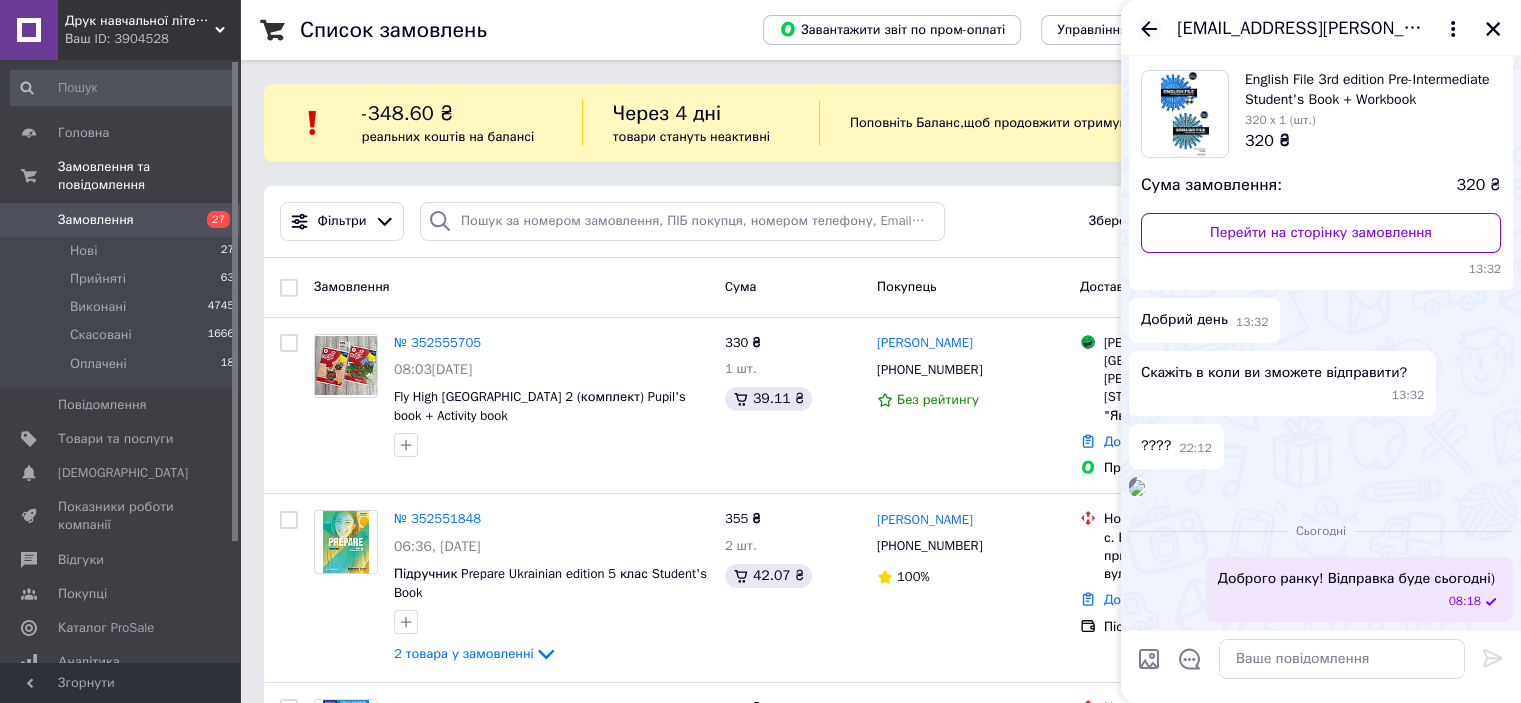 click 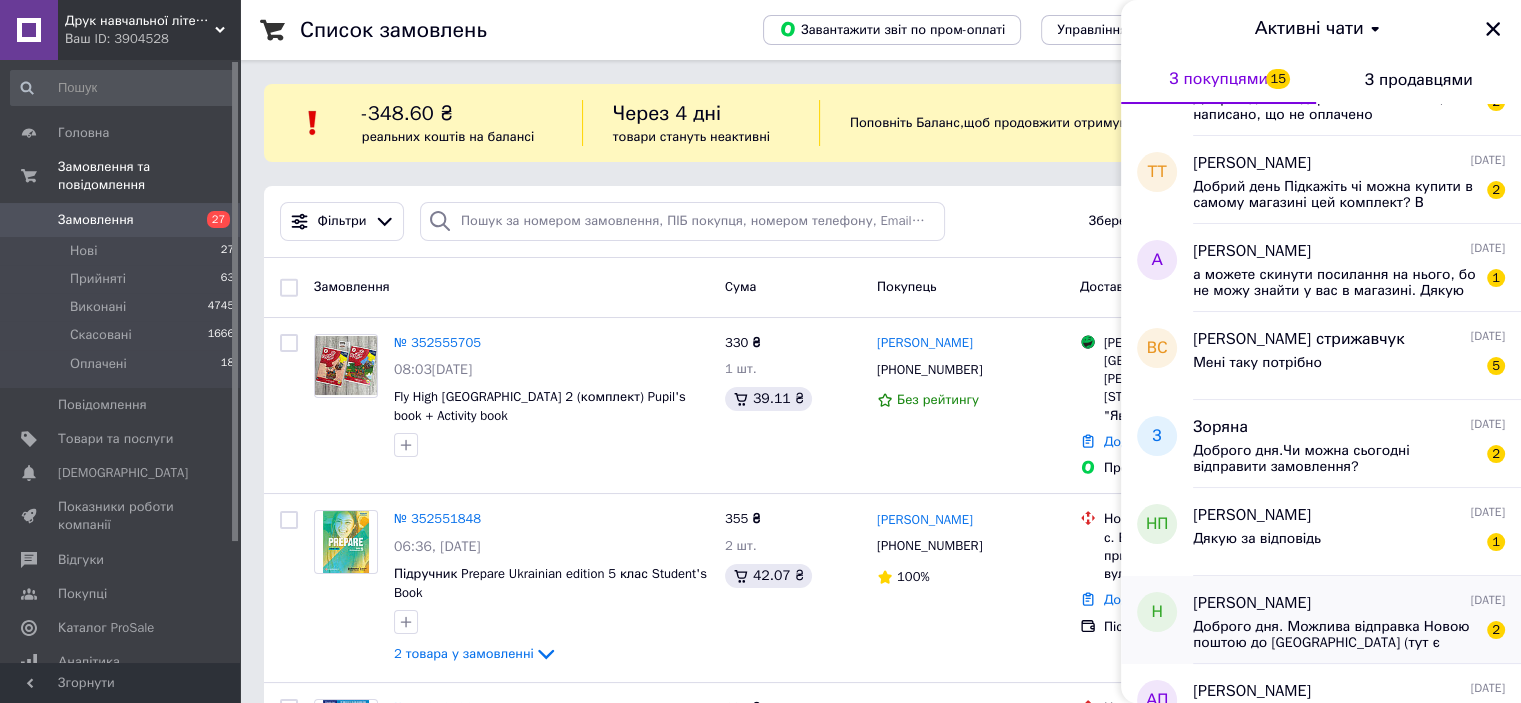 scroll, scrollTop: 600, scrollLeft: 0, axis: vertical 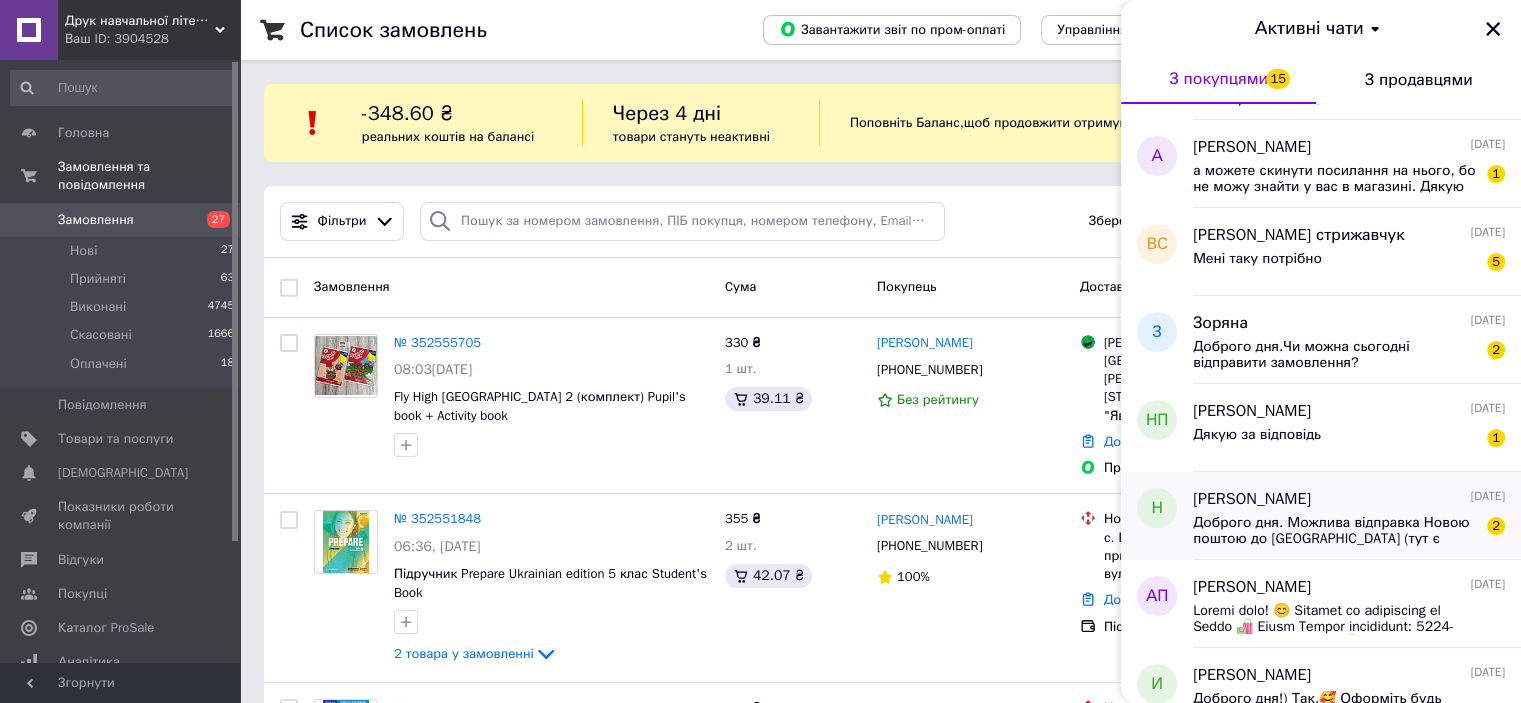 click on "[PERSON_NAME] [DATE]" at bounding box center [1349, 499] 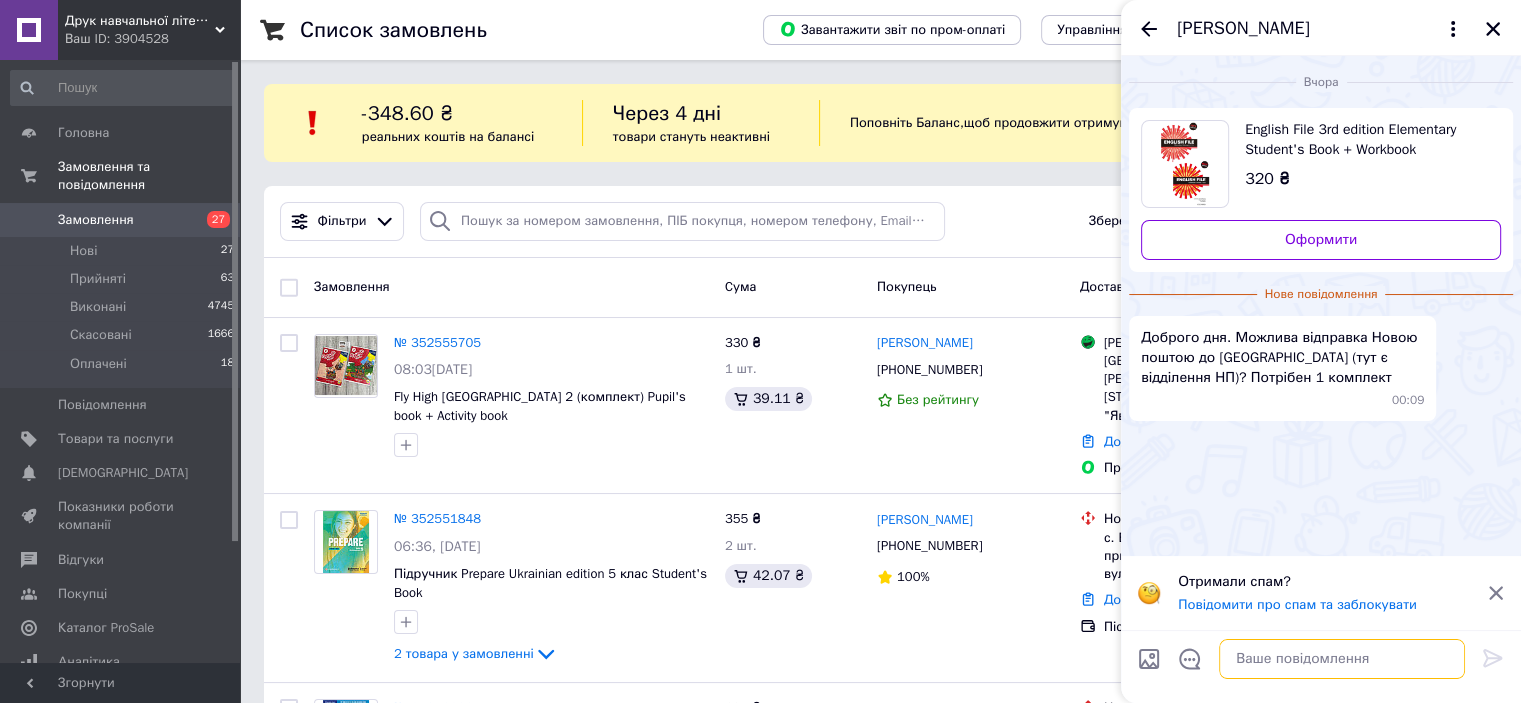click at bounding box center [1342, 659] 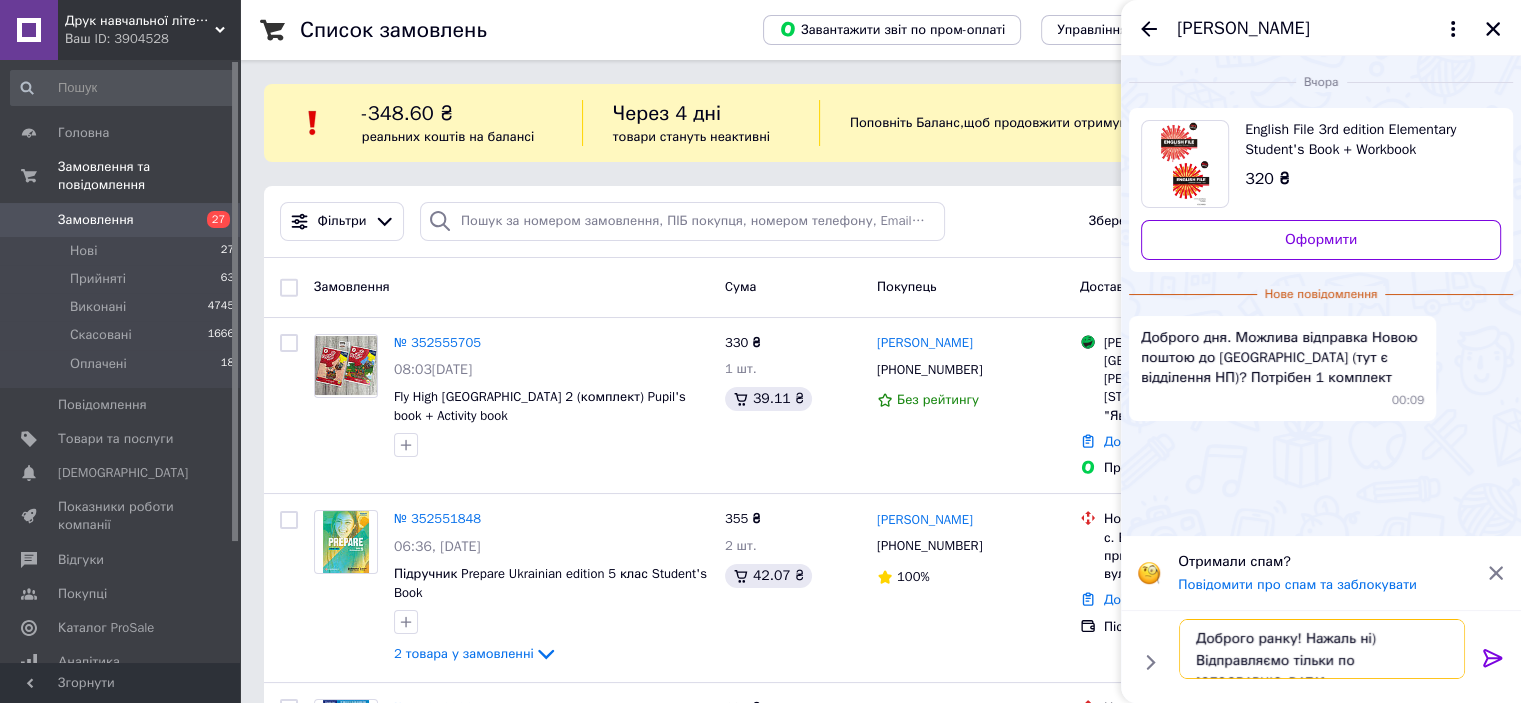 type on "Доброго ранку! Нажаль ні) Відправляємо тільки по [GEOGRAPHIC_DATA]" 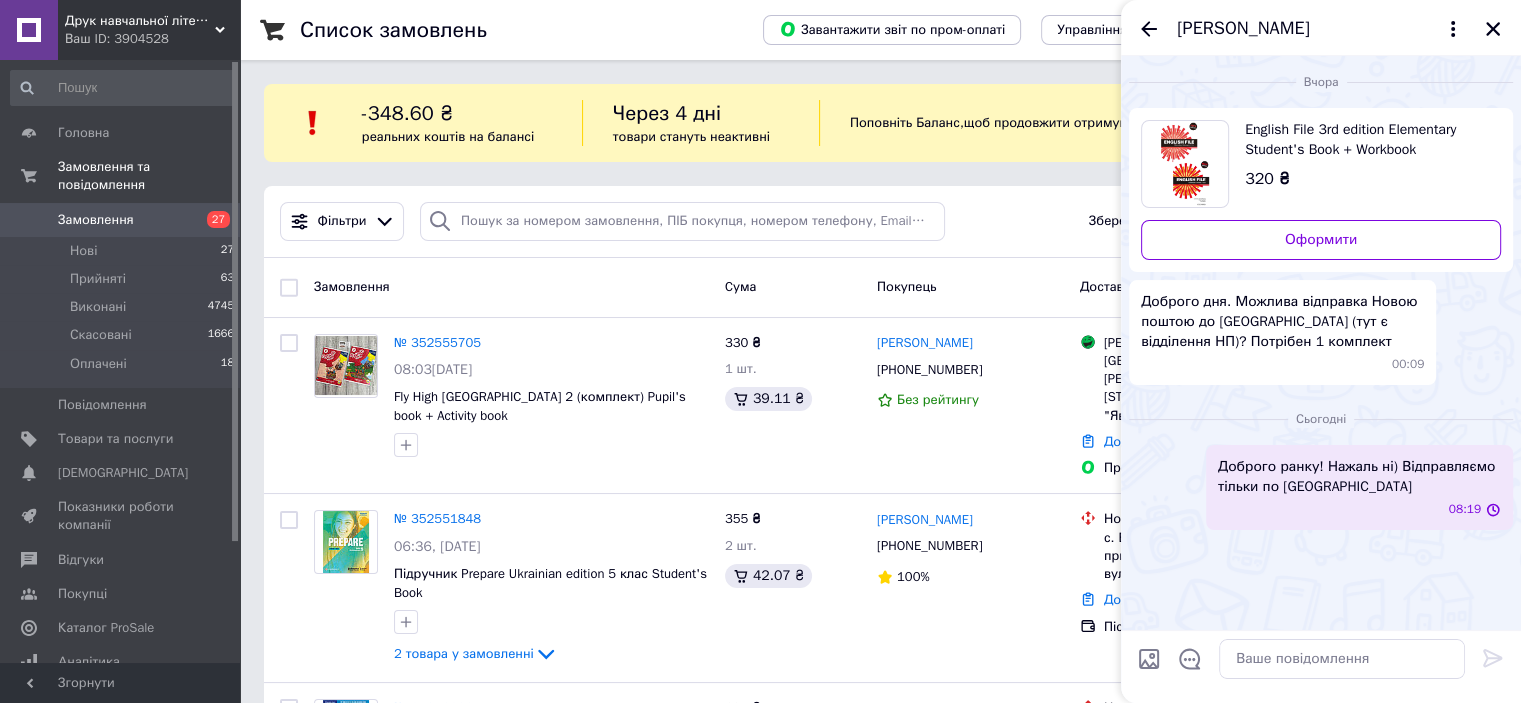 click on "[PERSON_NAME]" at bounding box center [1321, 28] 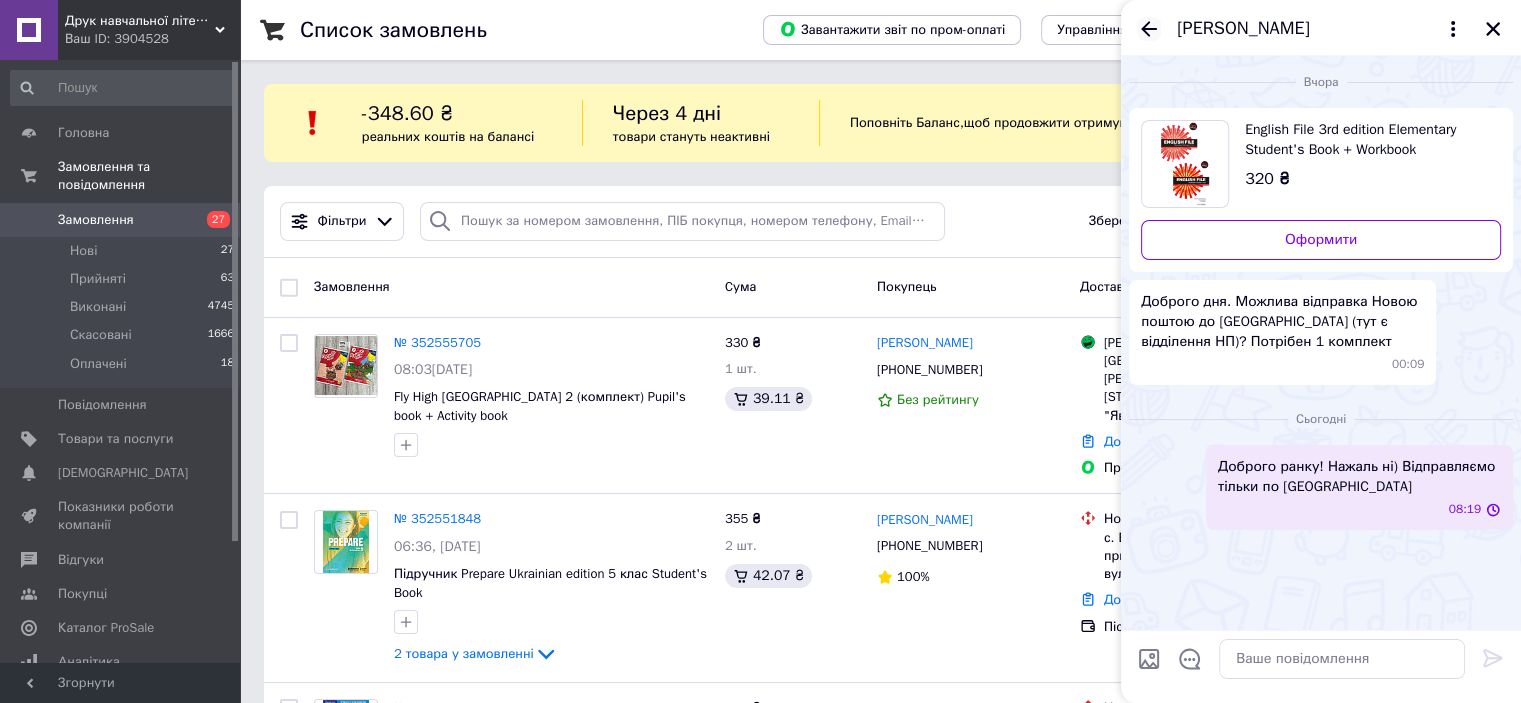 click 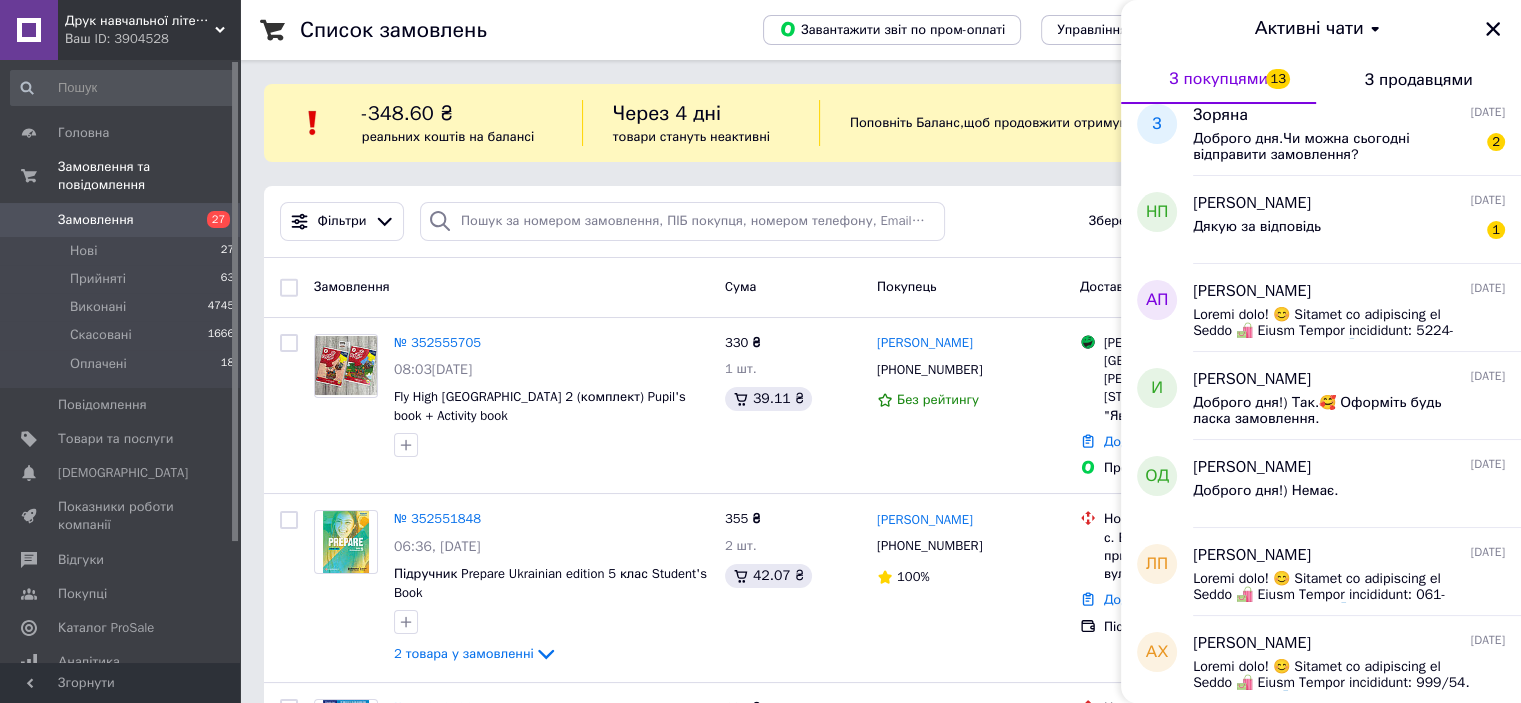 scroll, scrollTop: 900, scrollLeft: 0, axis: vertical 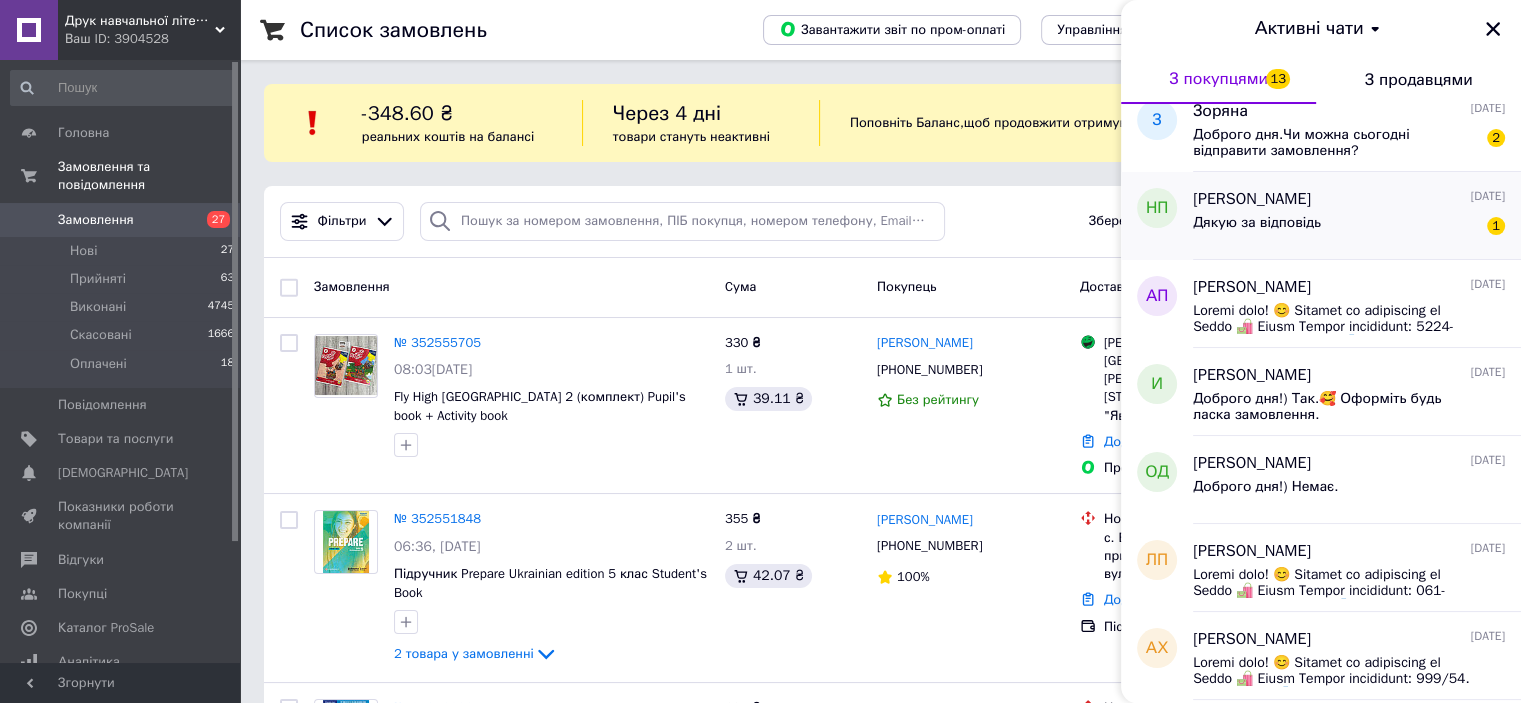 click on "Дякую за відповідь" at bounding box center [1257, 229] 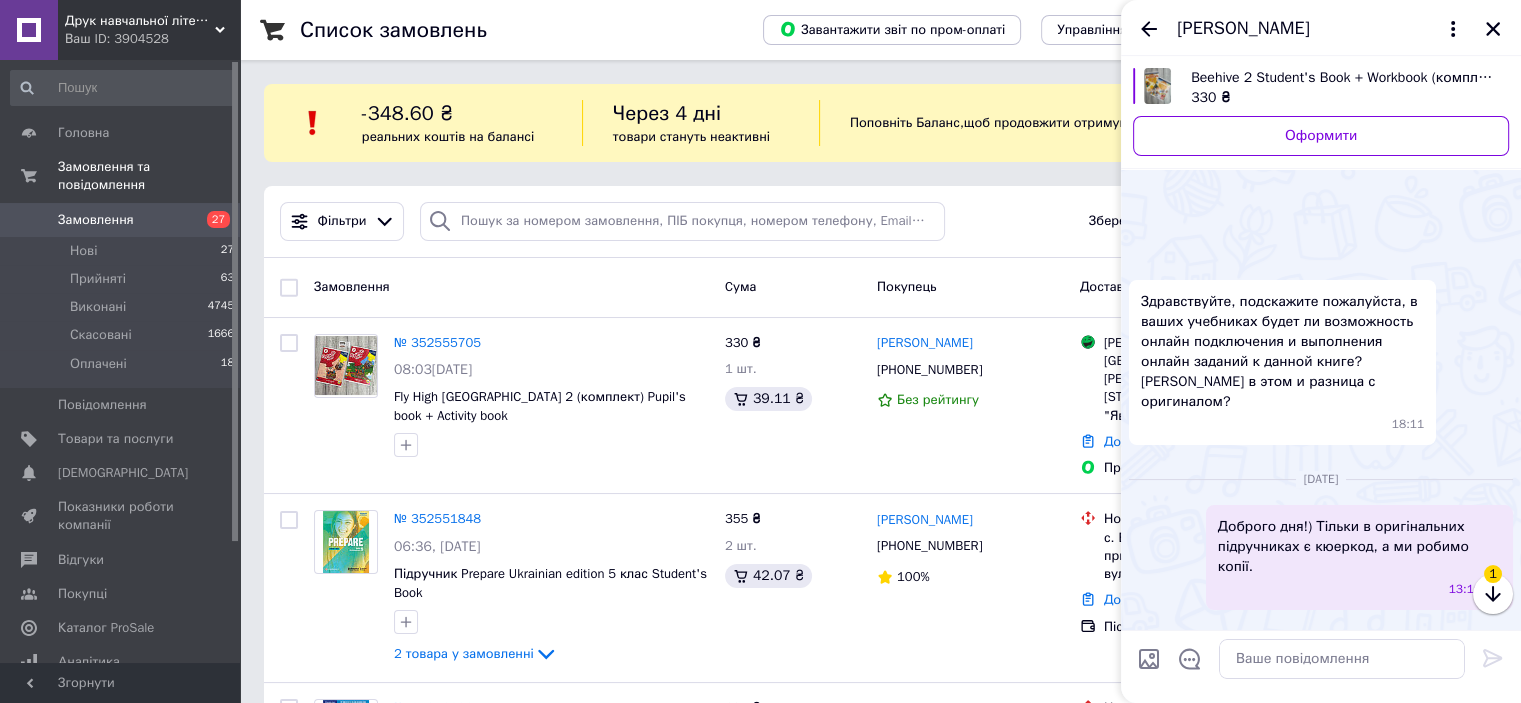 scroll, scrollTop: 86, scrollLeft: 0, axis: vertical 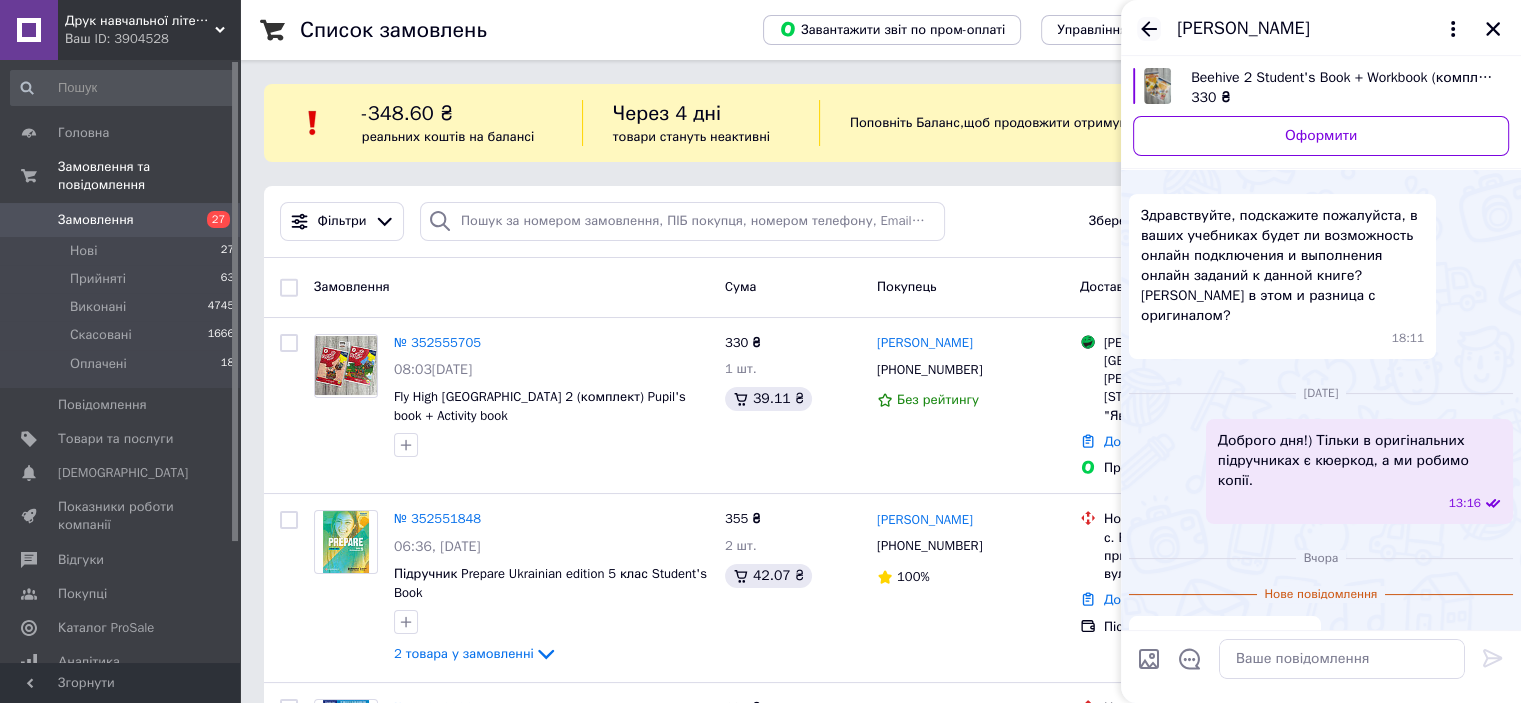click 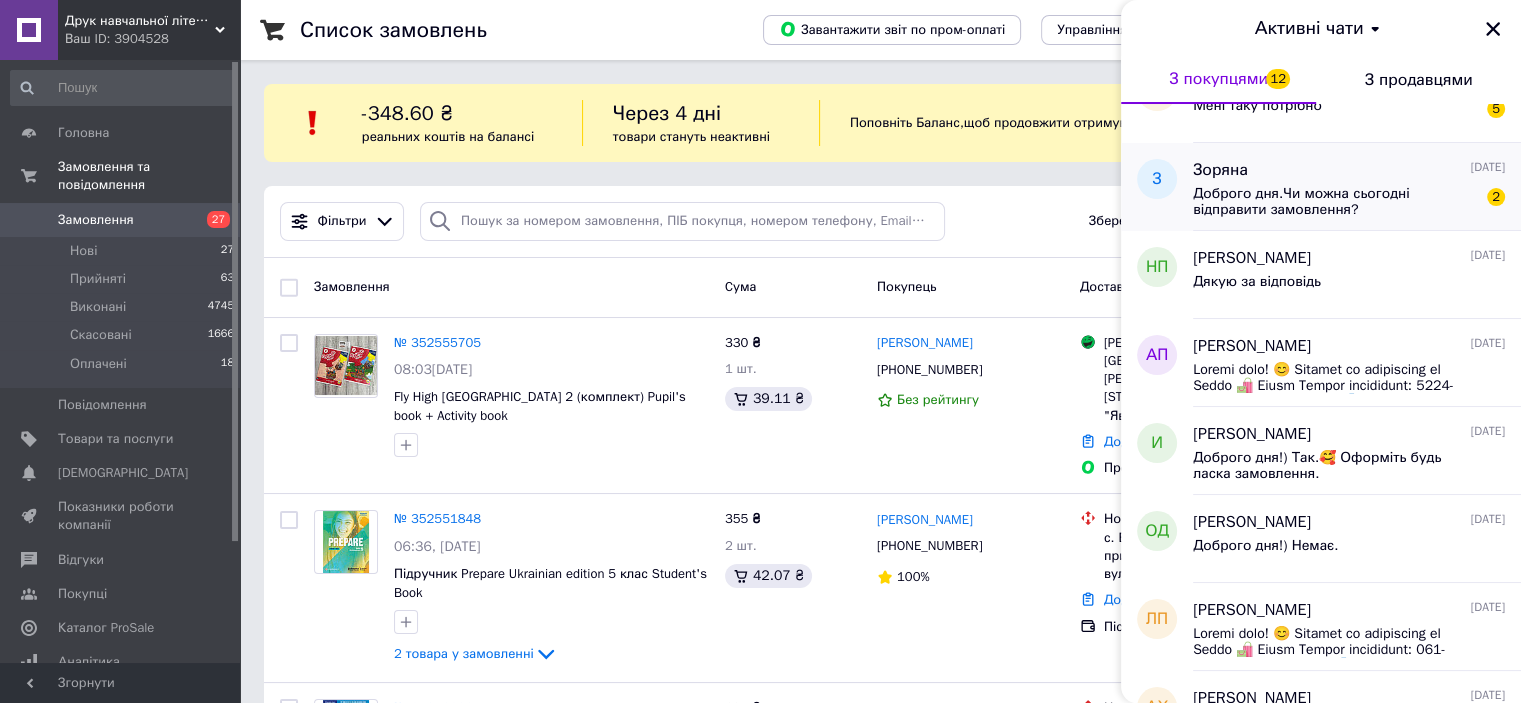 scroll, scrollTop: 700, scrollLeft: 0, axis: vertical 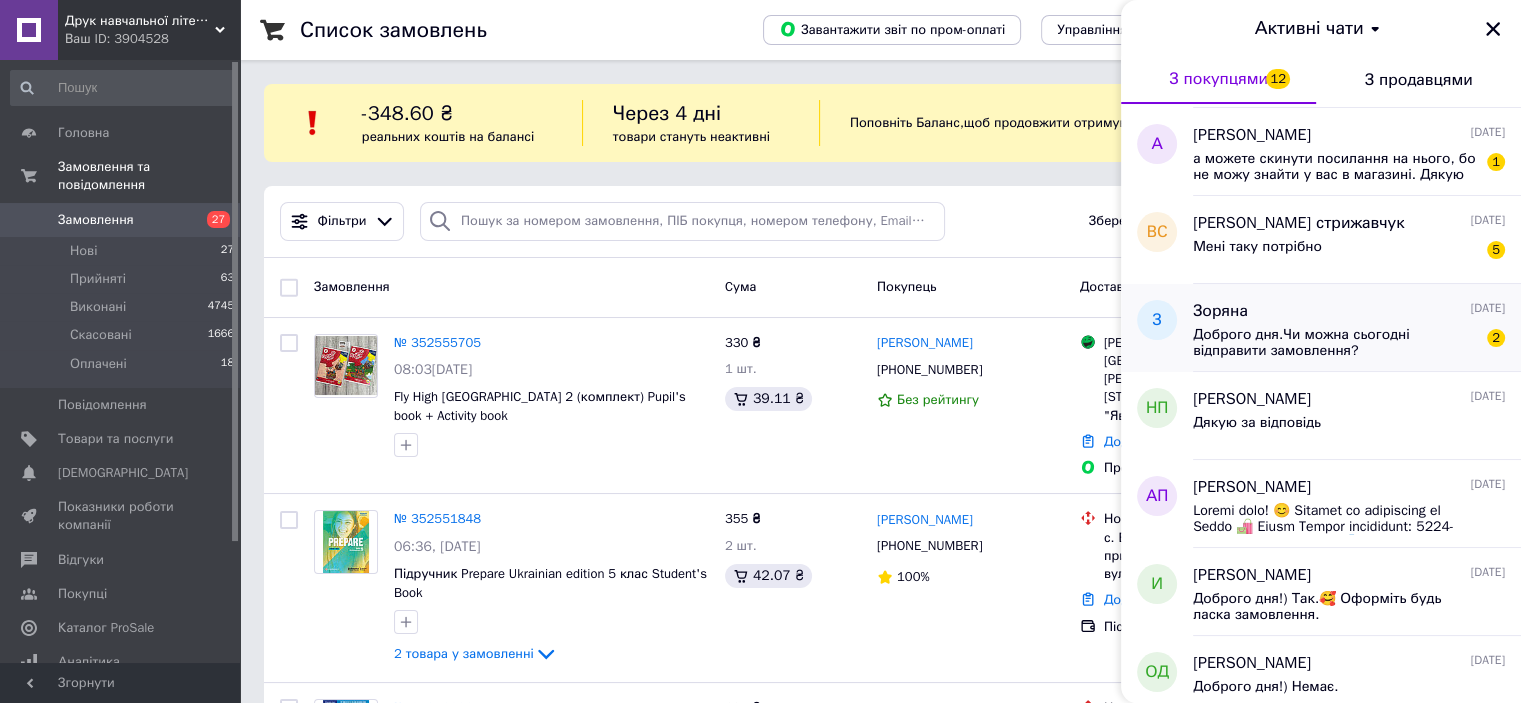 click on "Зоряна [DATE]" at bounding box center (1349, 311) 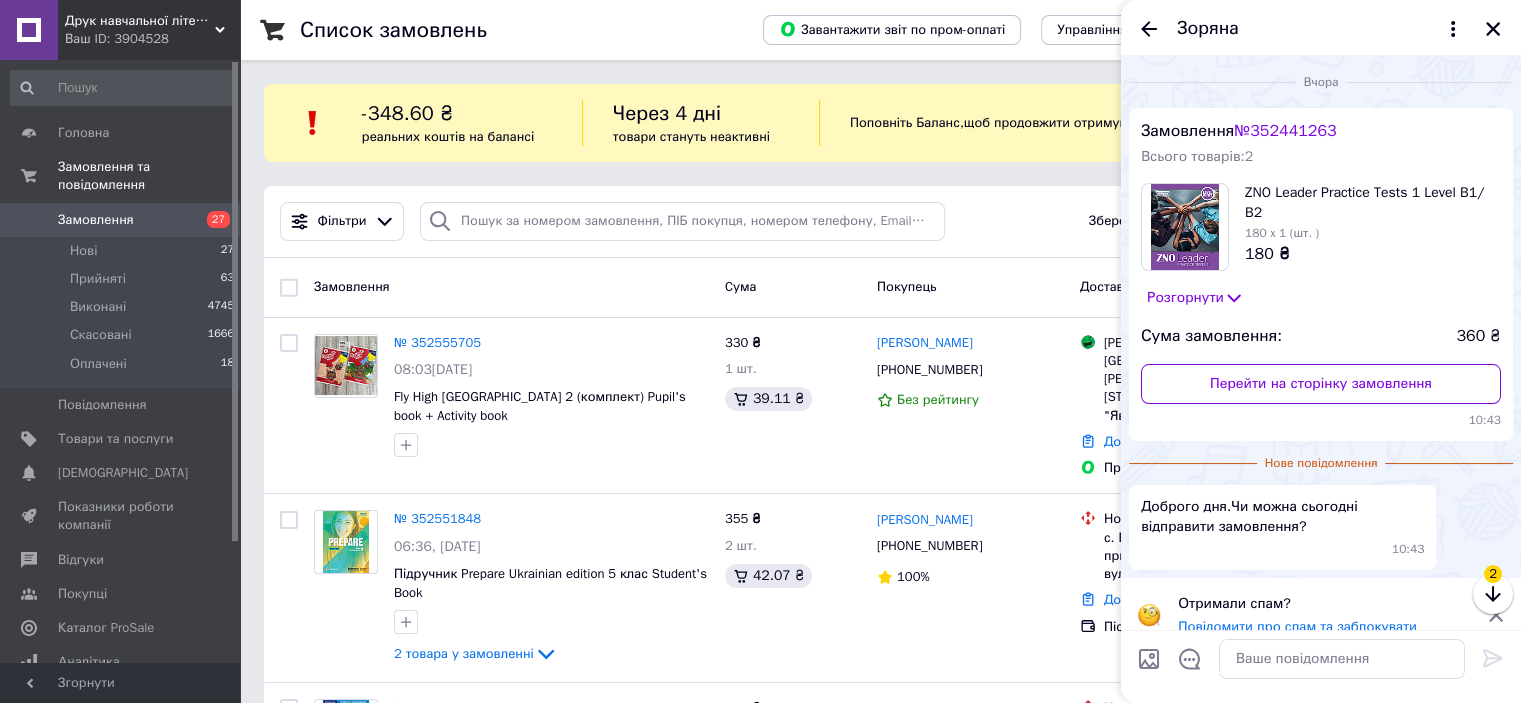 scroll, scrollTop: 21, scrollLeft: 0, axis: vertical 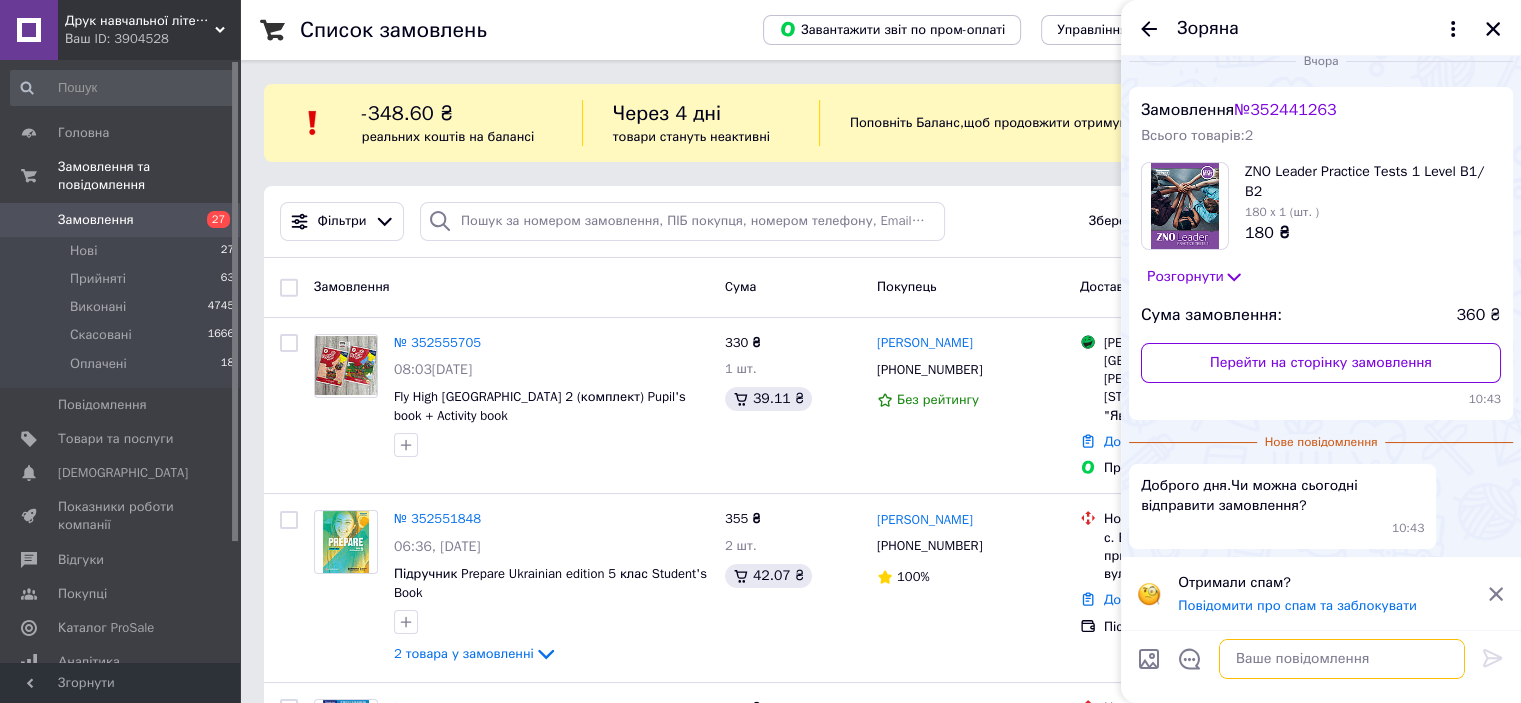 click at bounding box center [1342, 659] 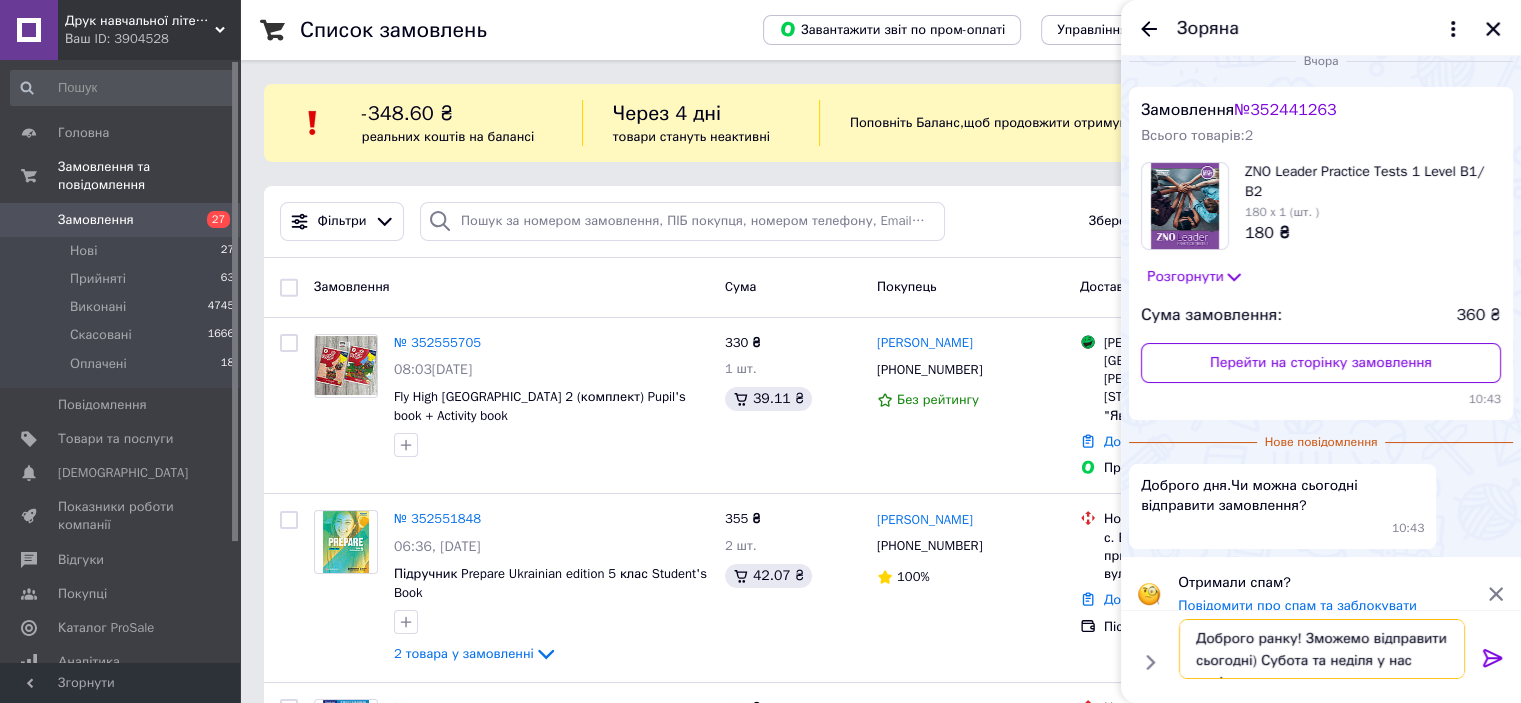 type on "Доброго ранку! Зможемо відправити сьогодні) Субота та неділя у нас вихідні" 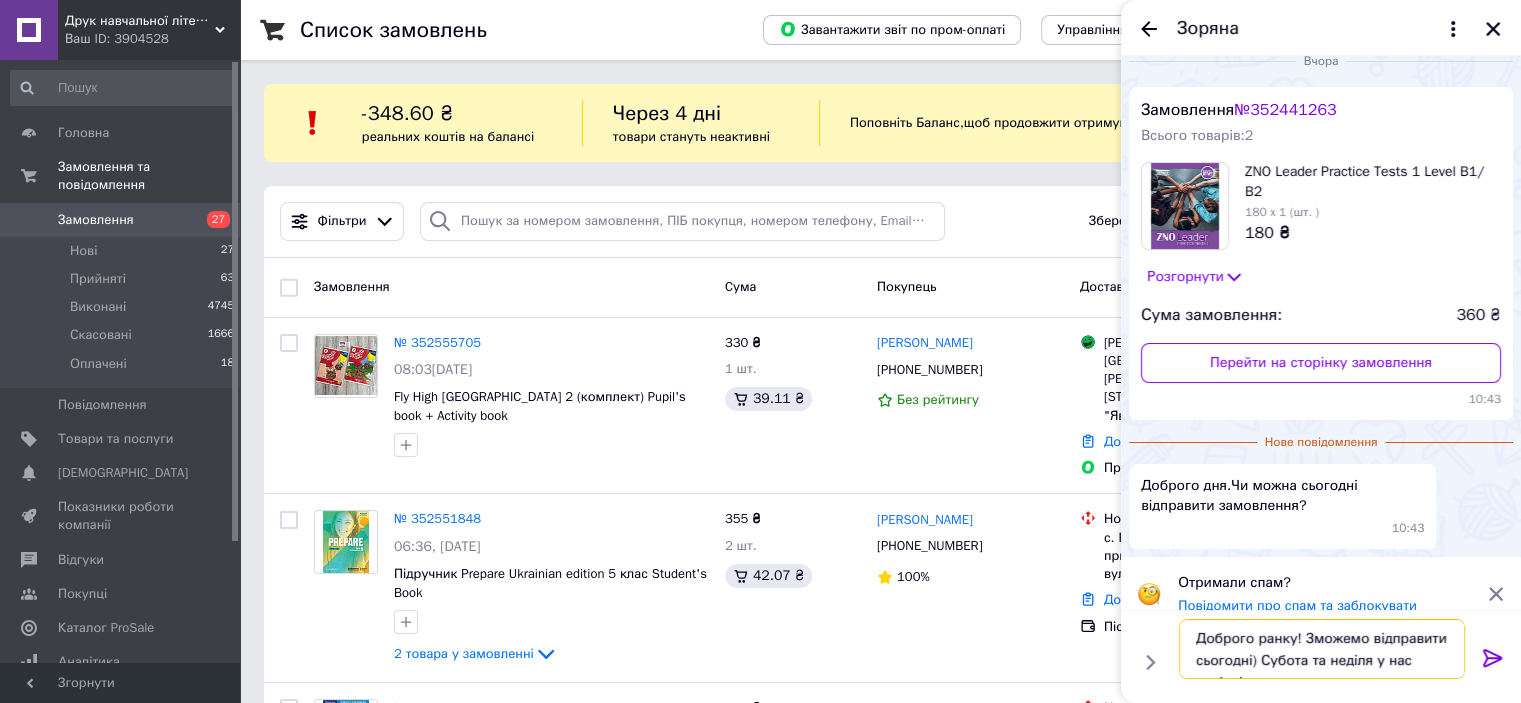 scroll, scrollTop: 13, scrollLeft: 0, axis: vertical 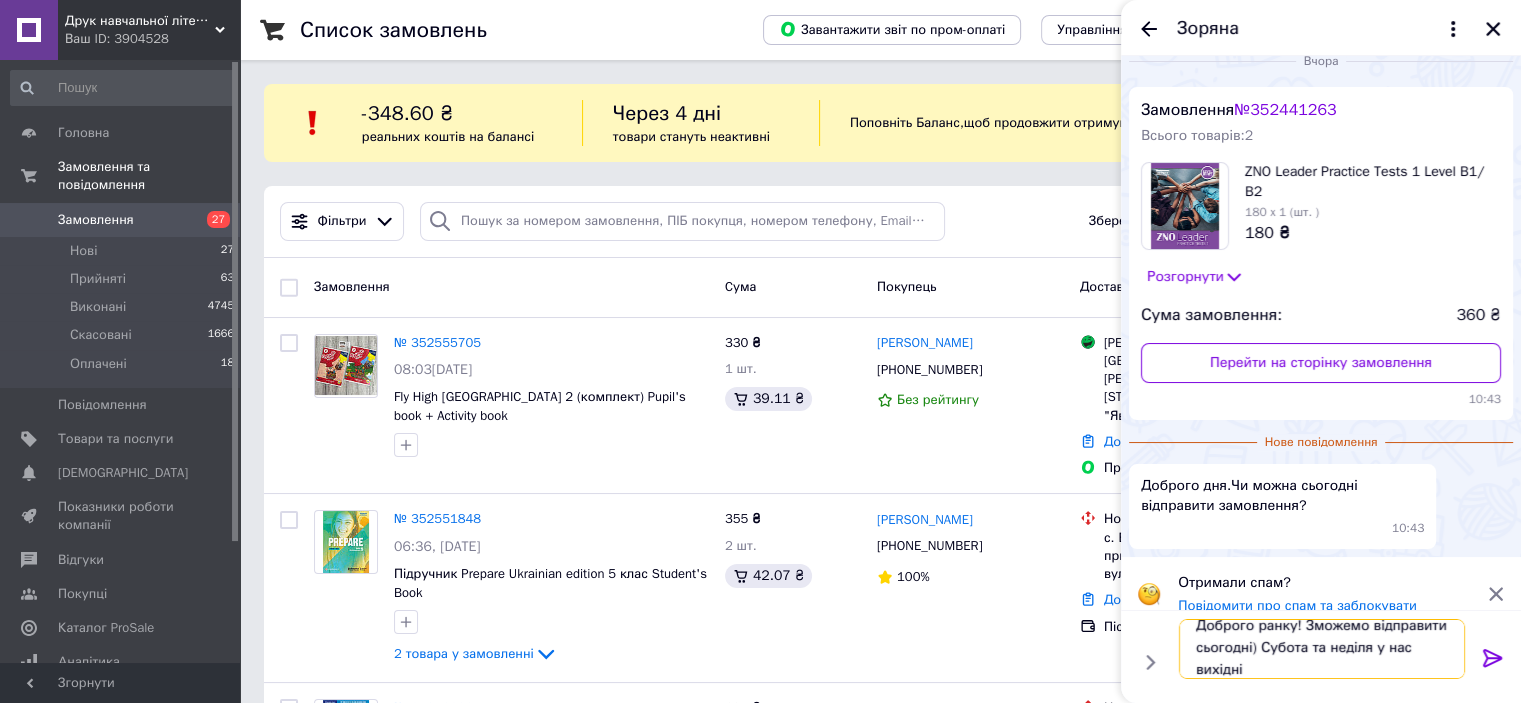 type 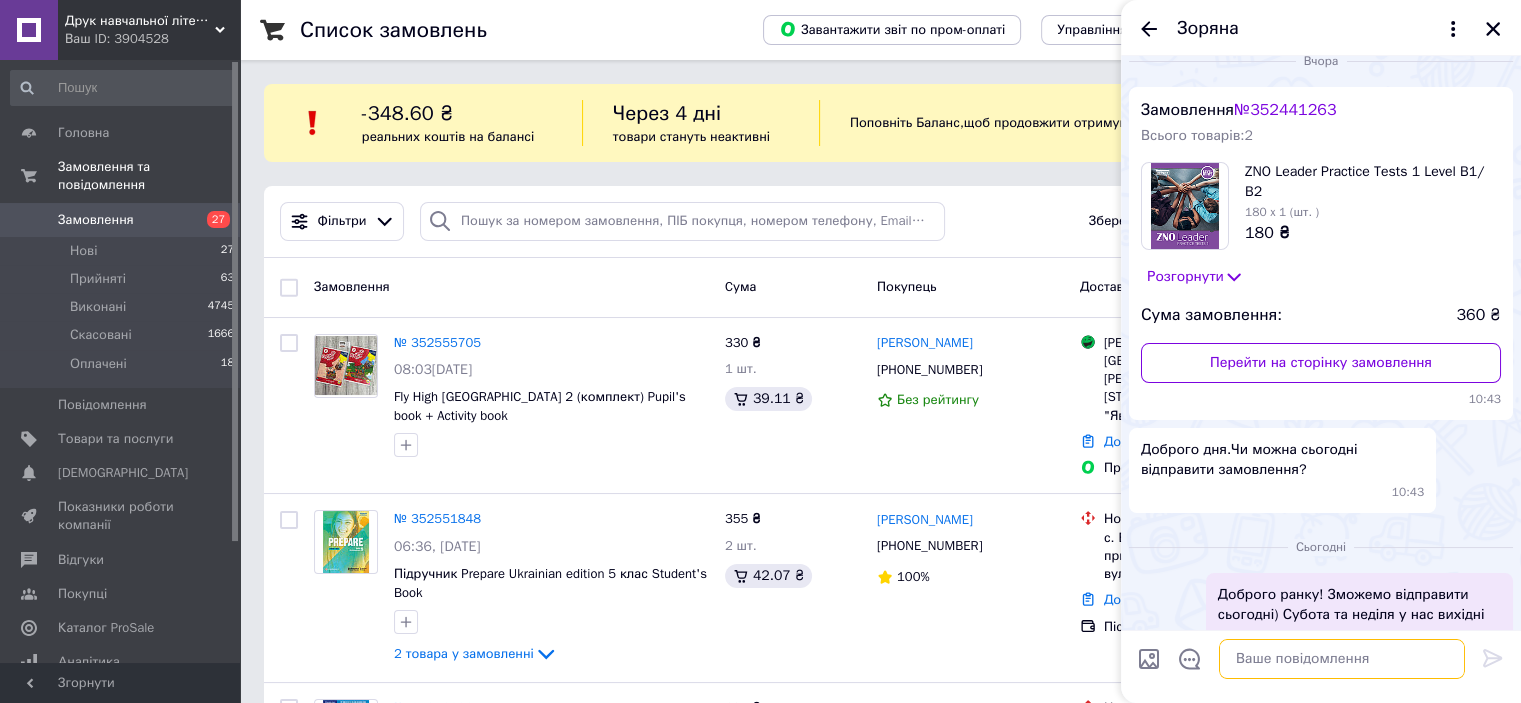 scroll, scrollTop: 0, scrollLeft: 0, axis: both 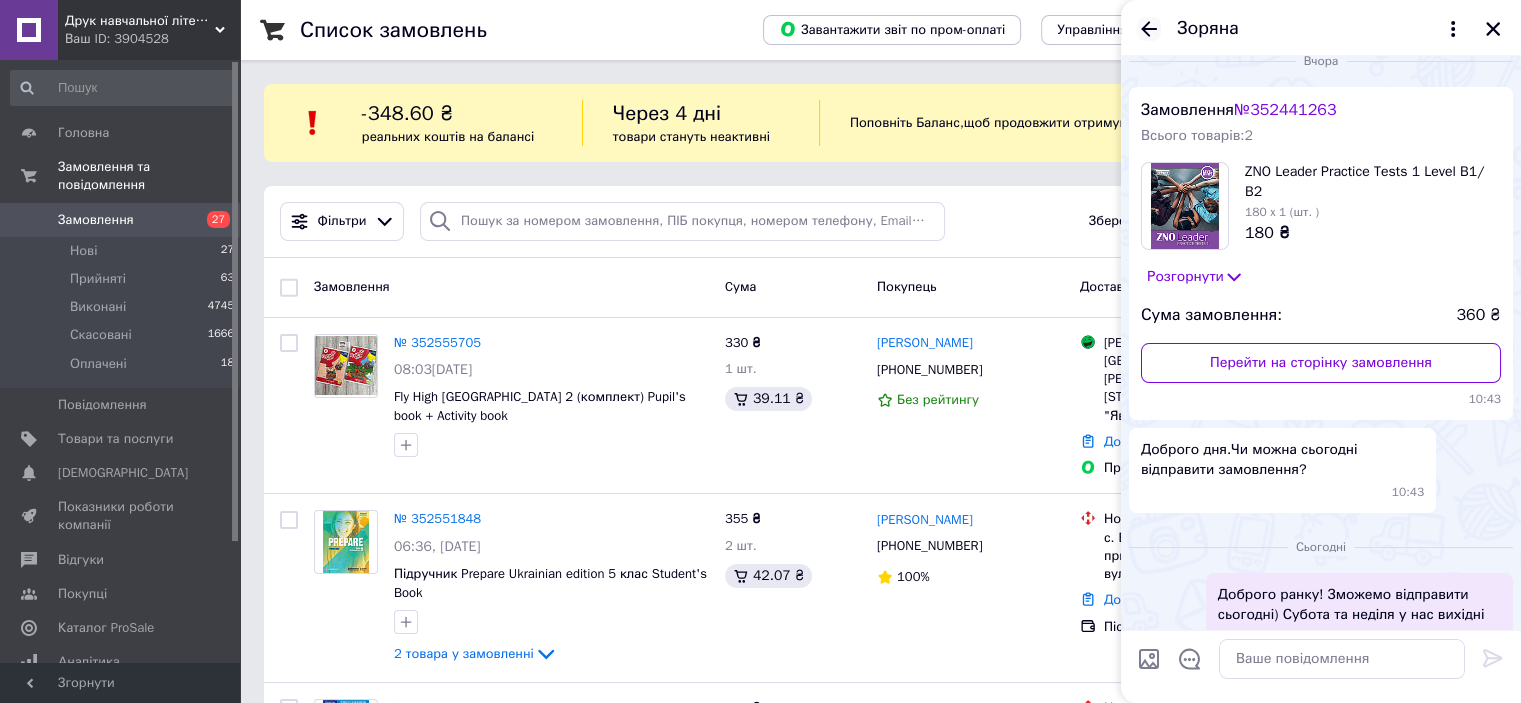 click 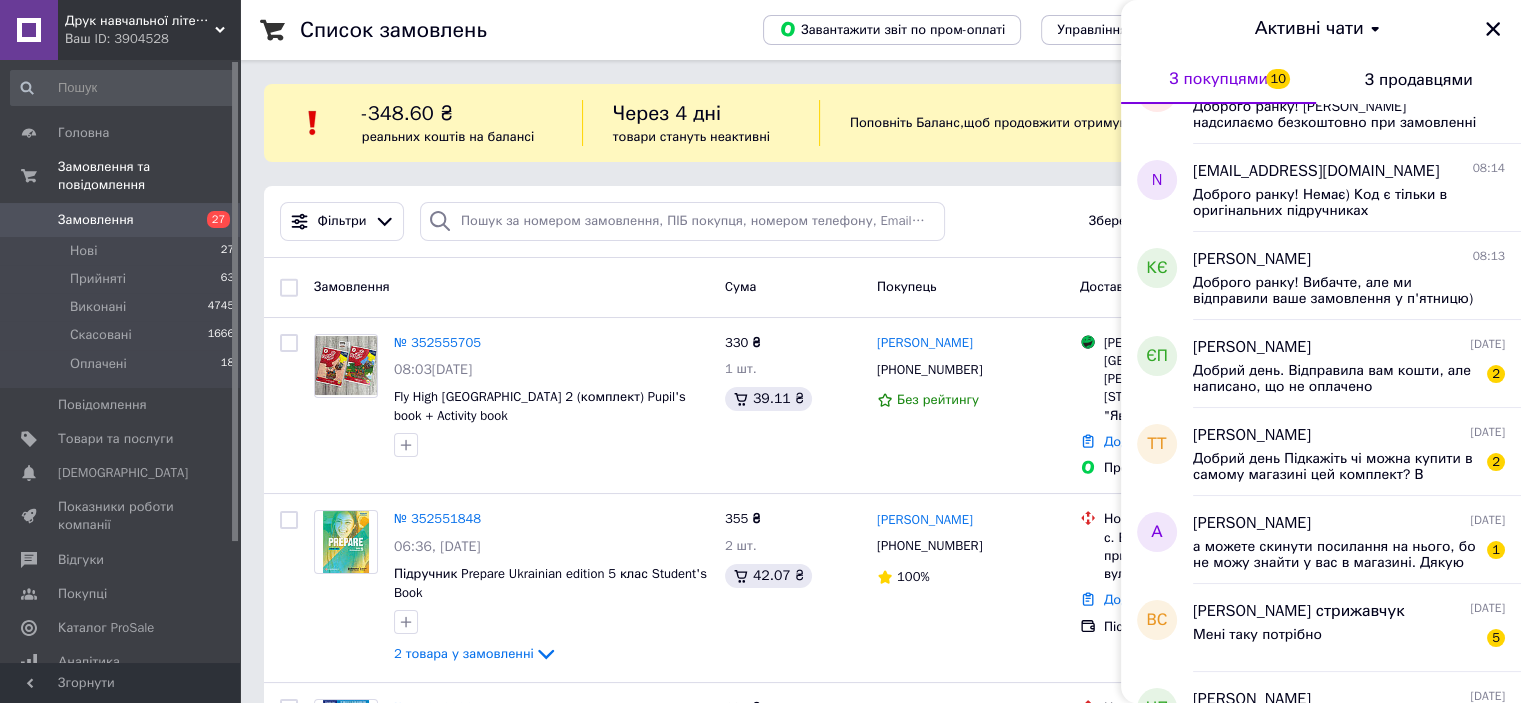 scroll, scrollTop: 800, scrollLeft: 0, axis: vertical 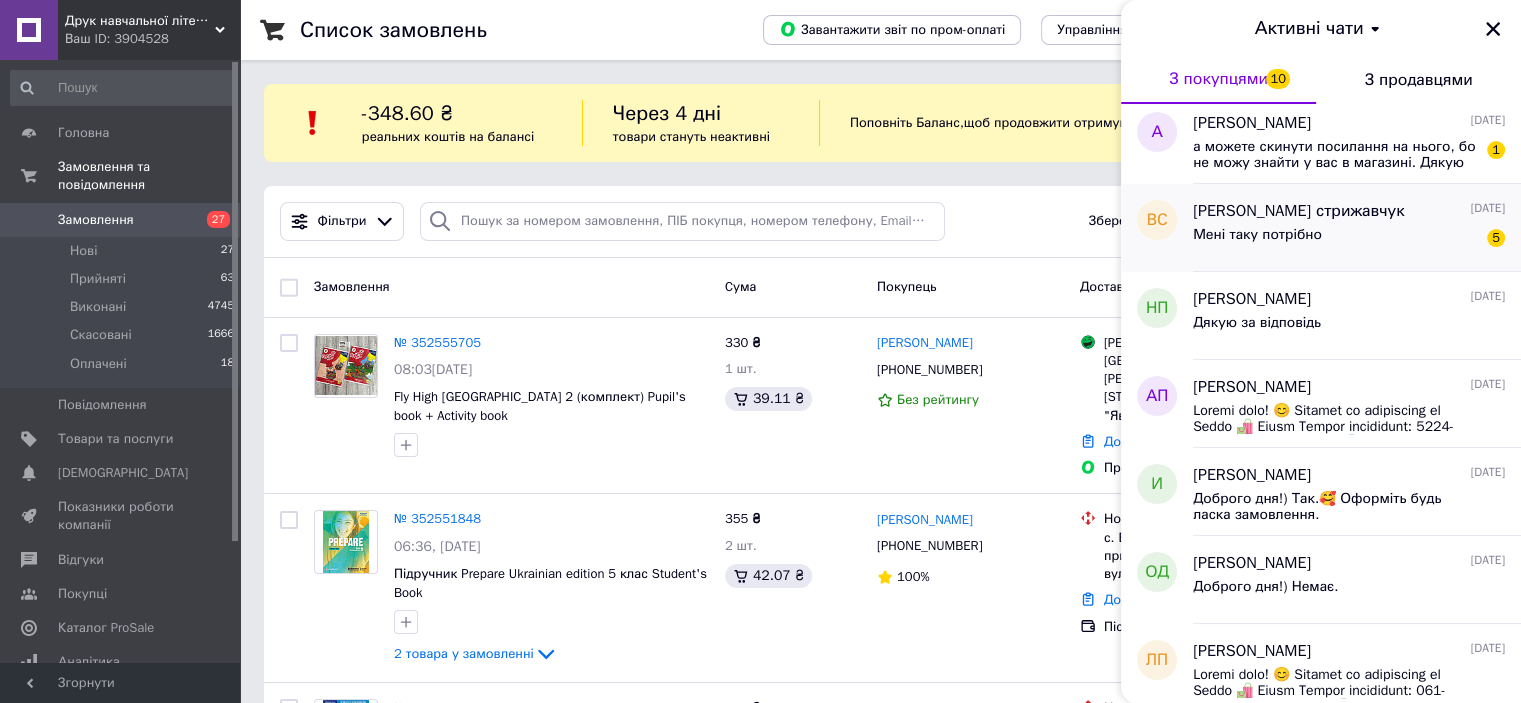 click on "Мені таку потрібно 5" at bounding box center [1349, 239] 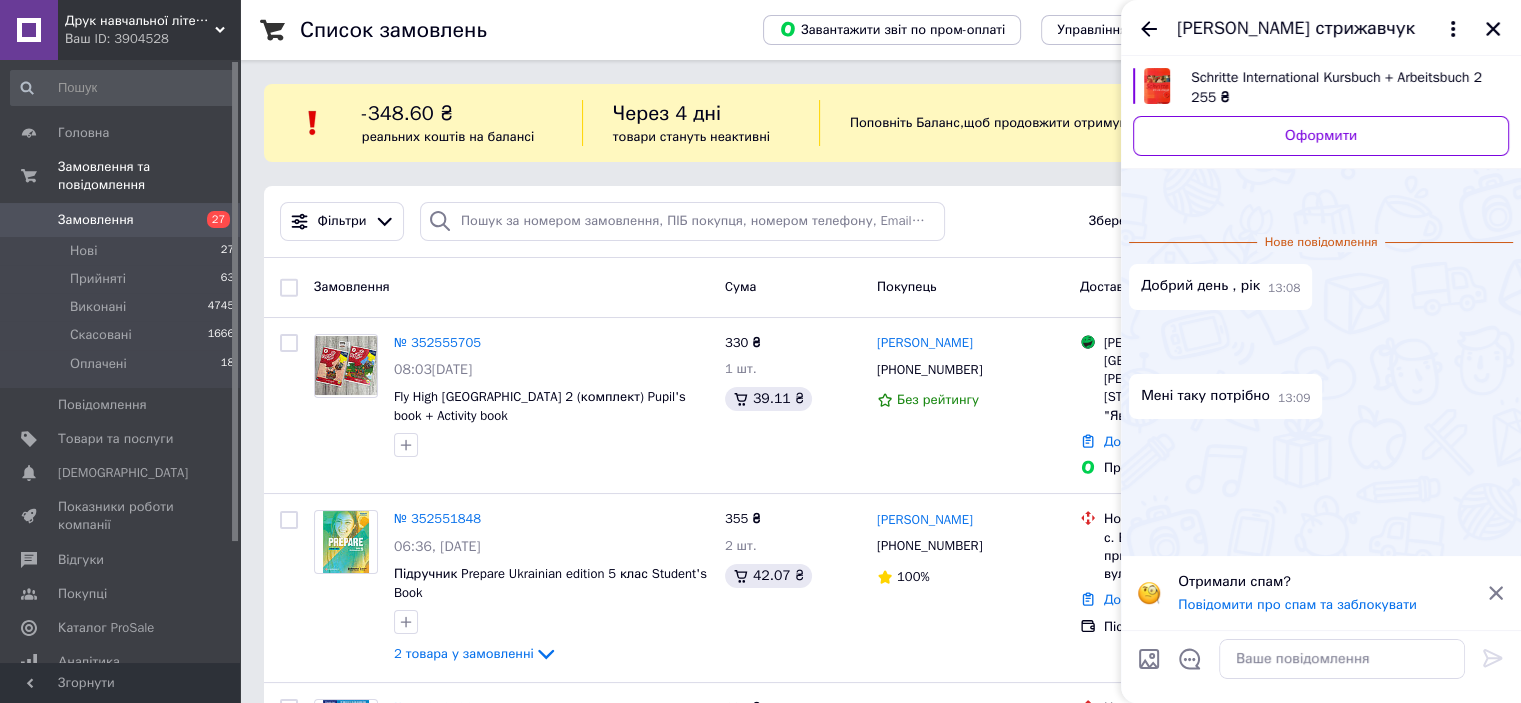 scroll, scrollTop: 430, scrollLeft: 0, axis: vertical 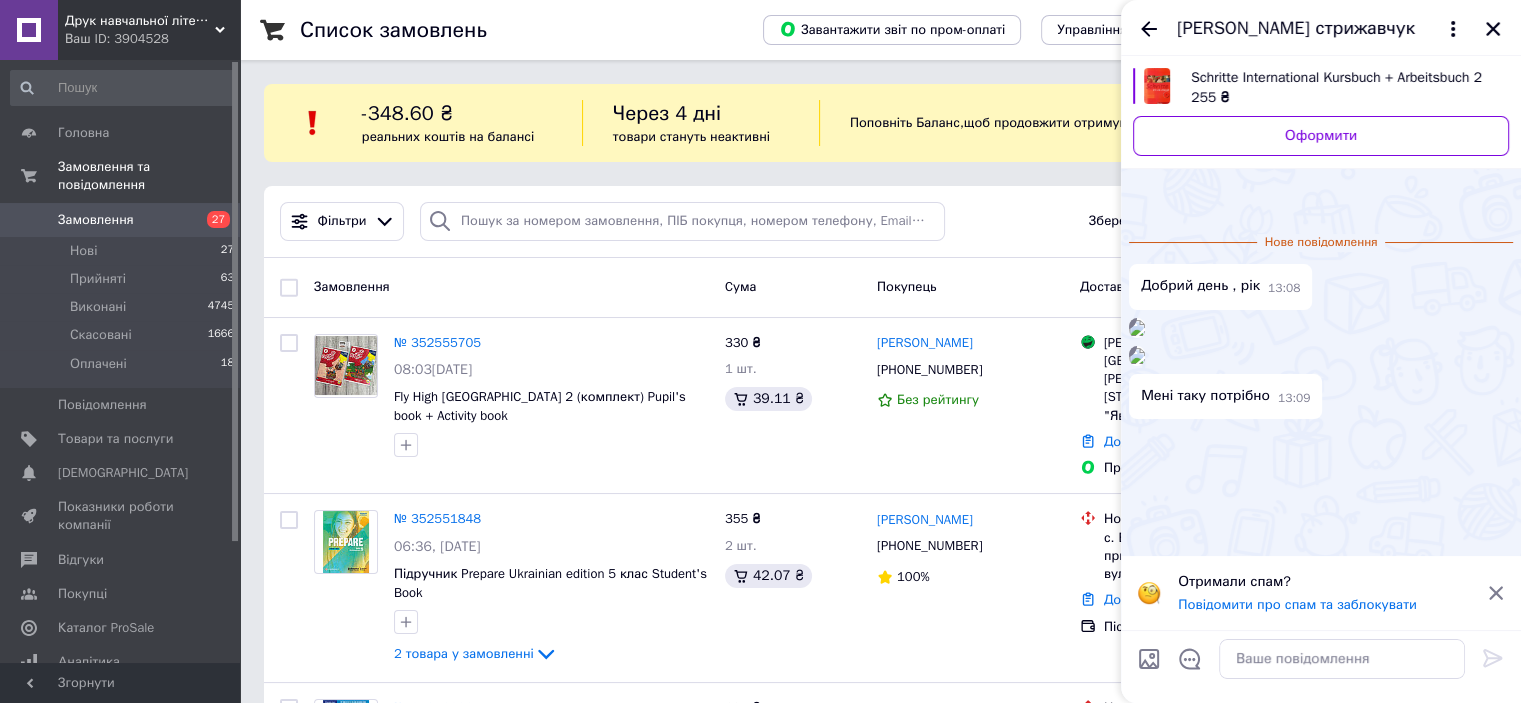 click at bounding box center [1137, 356] 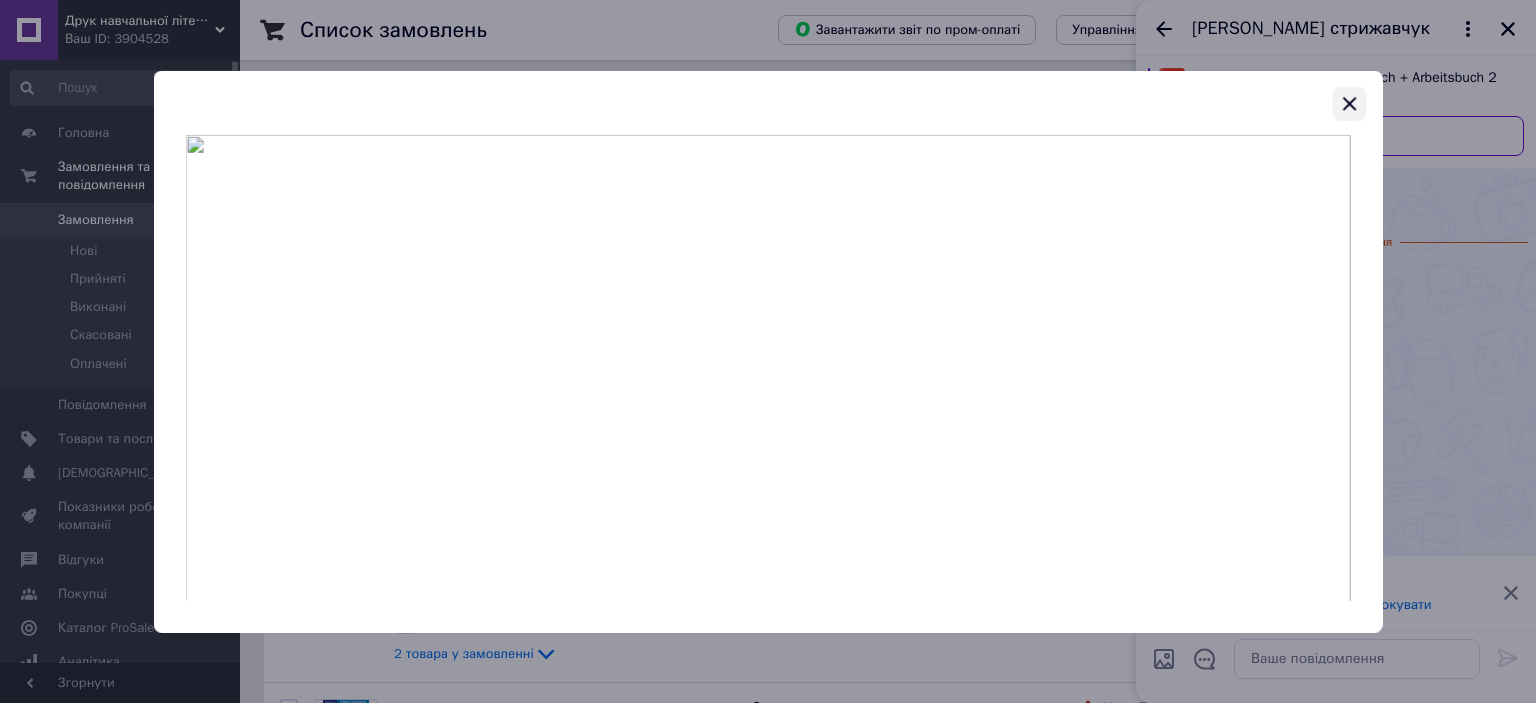 click 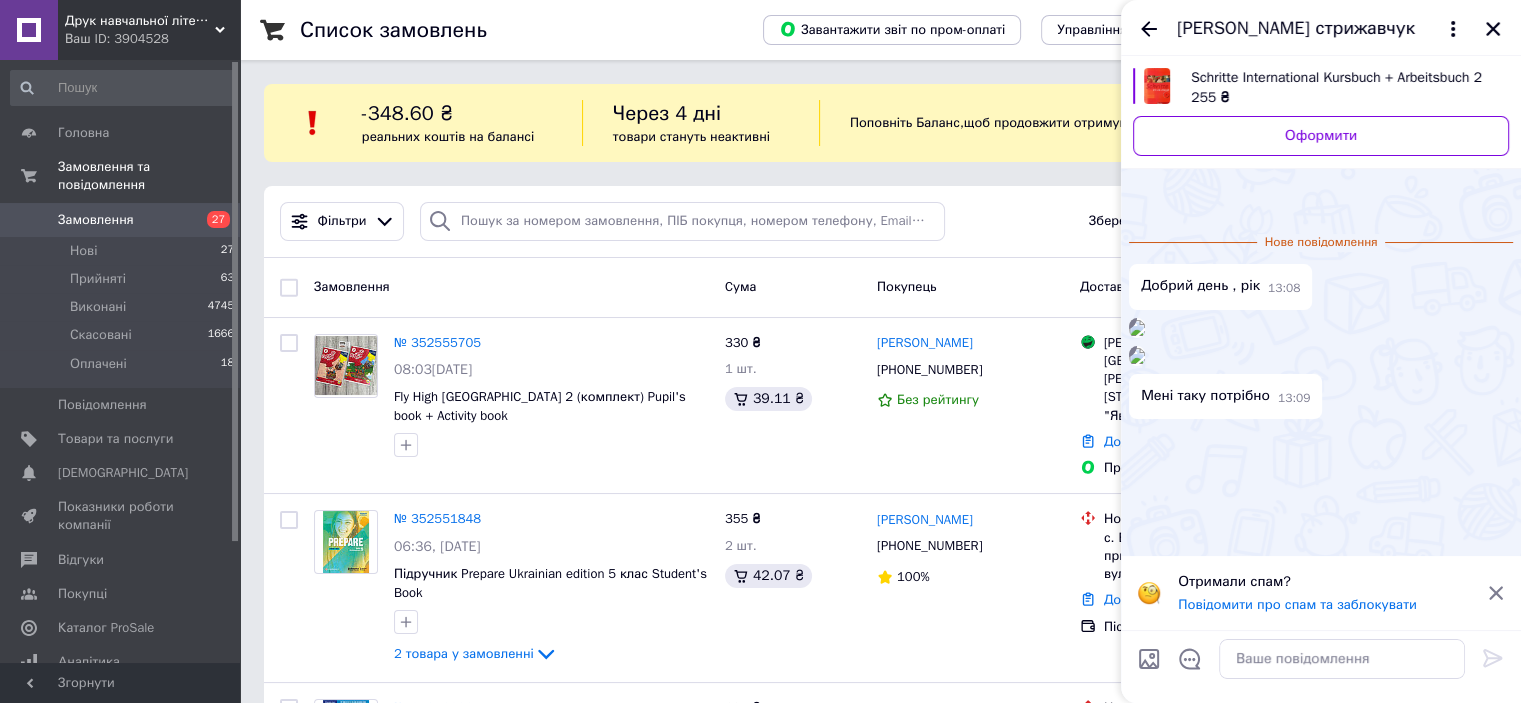 scroll, scrollTop: 430, scrollLeft: 0, axis: vertical 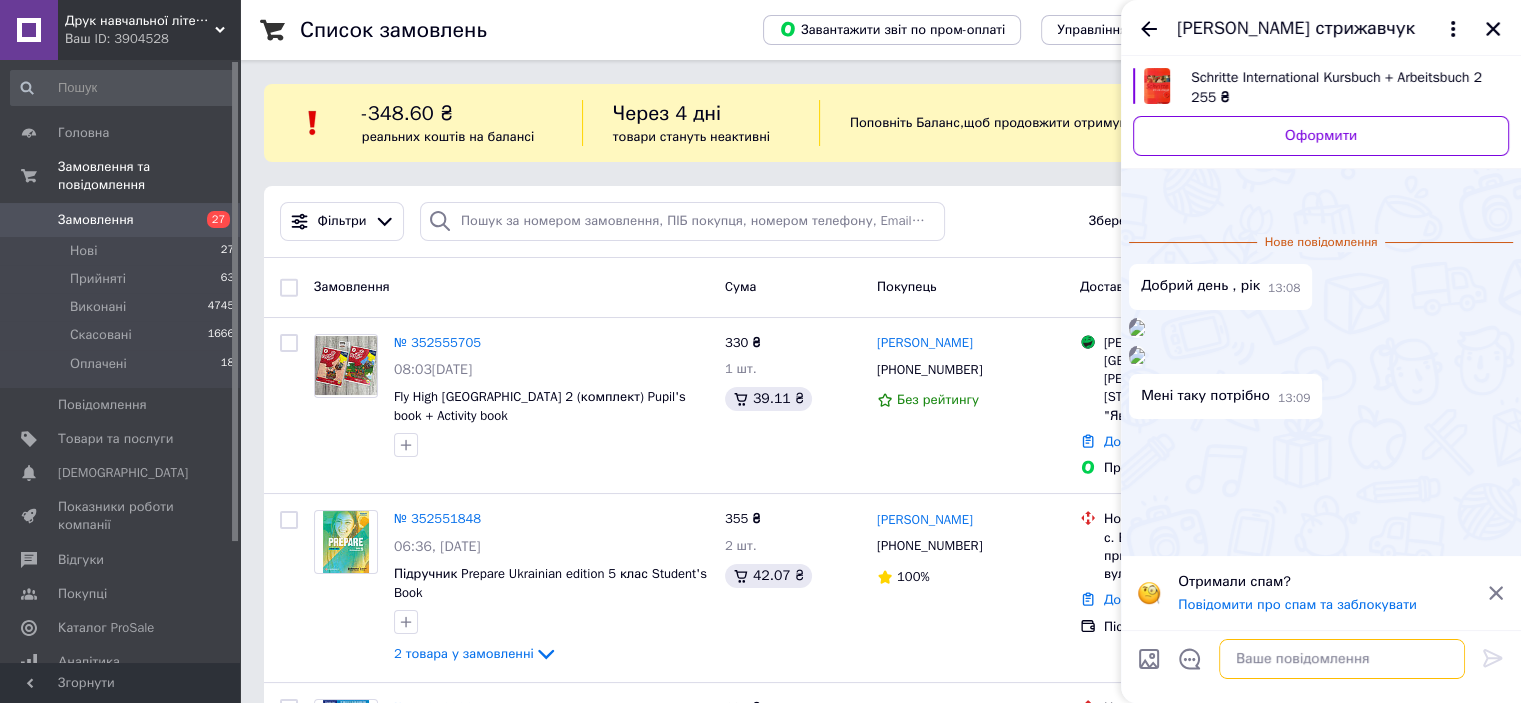 click at bounding box center (1342, 659) 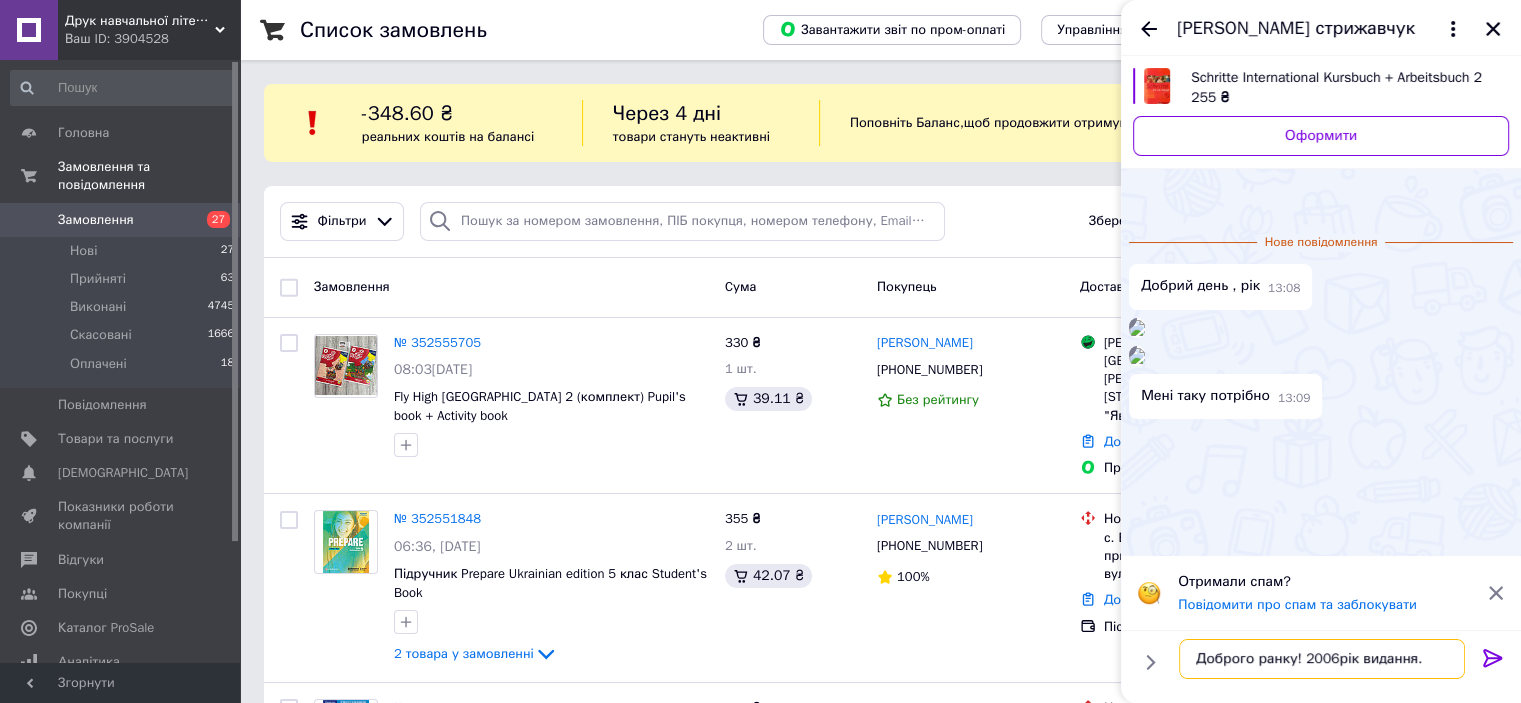 scroll, scrollTop: 12, scrollLeft: 0, axis: vertical 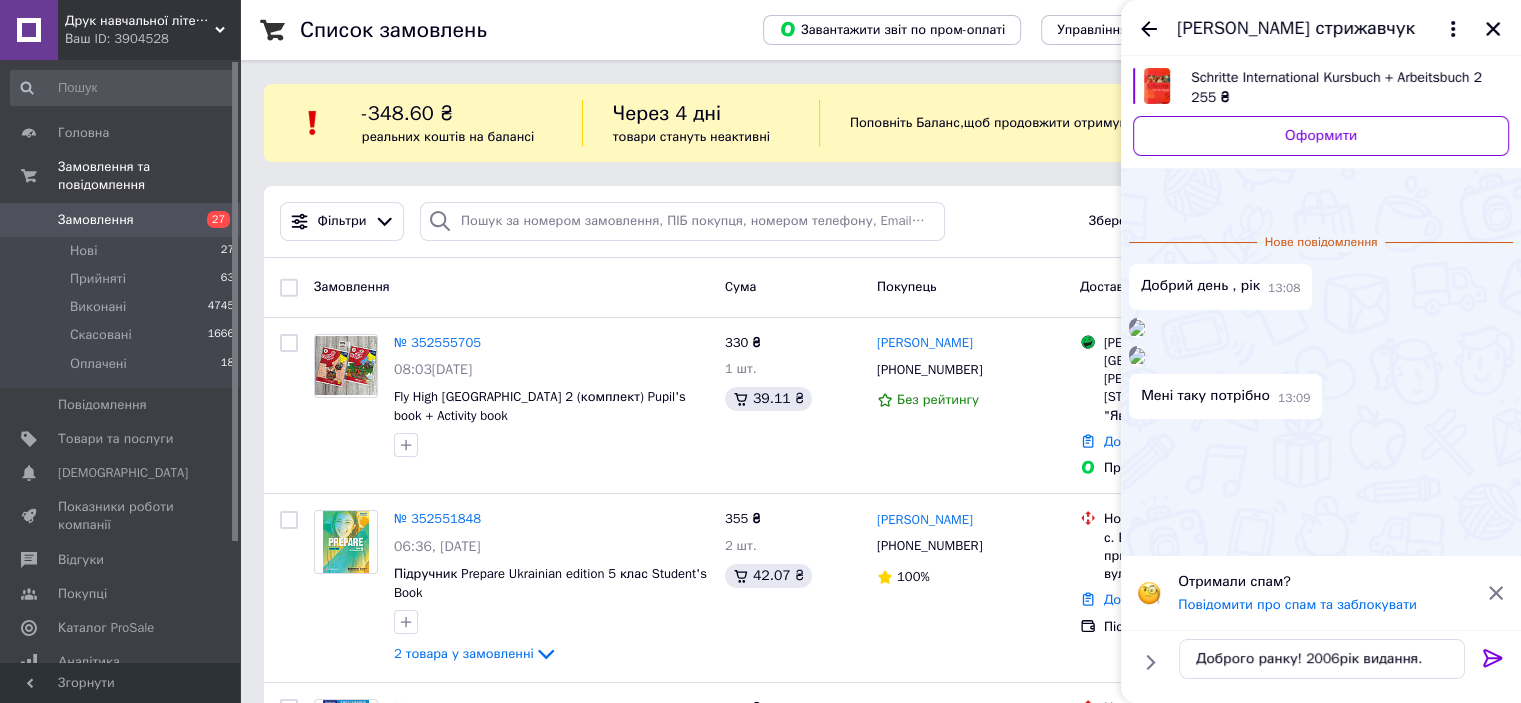 click on "13:09" at bounding box center [1113, 316] 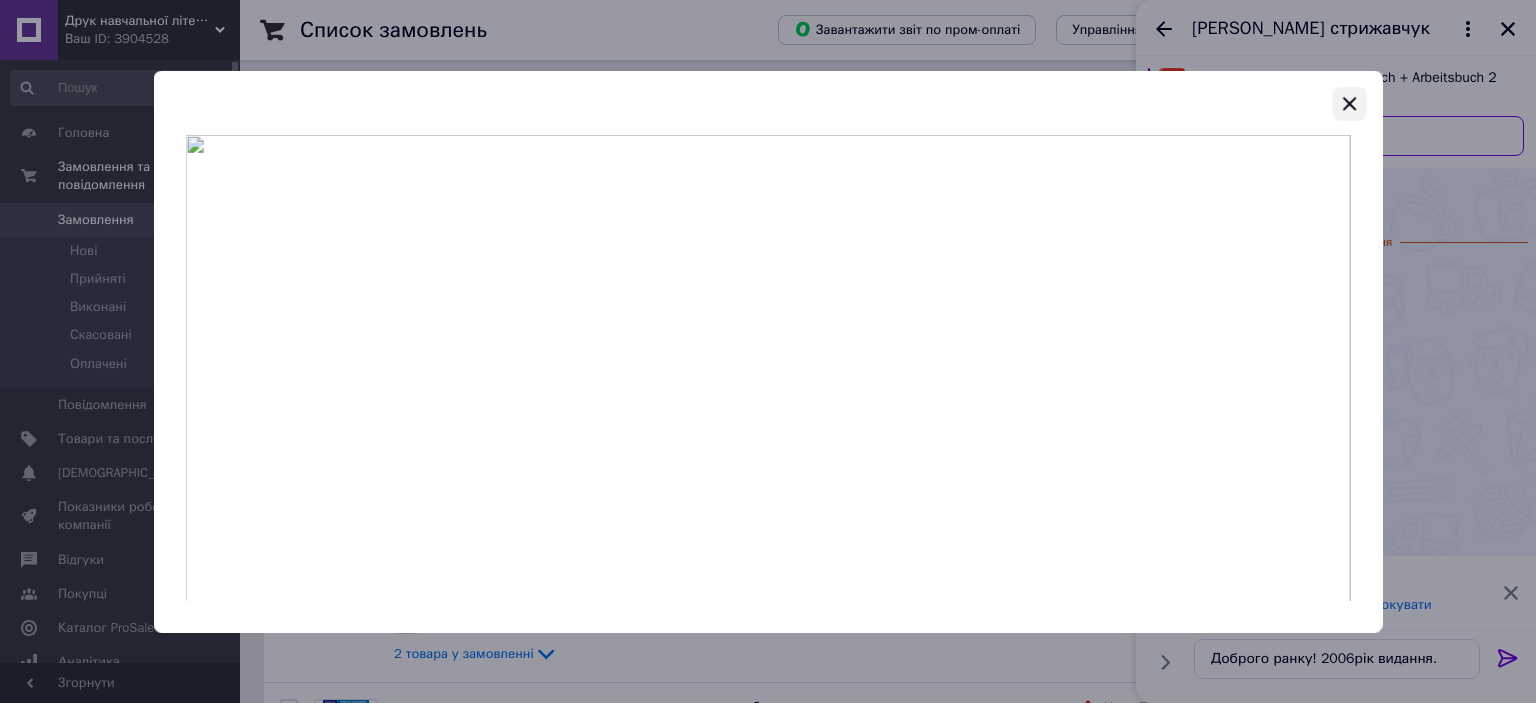 click 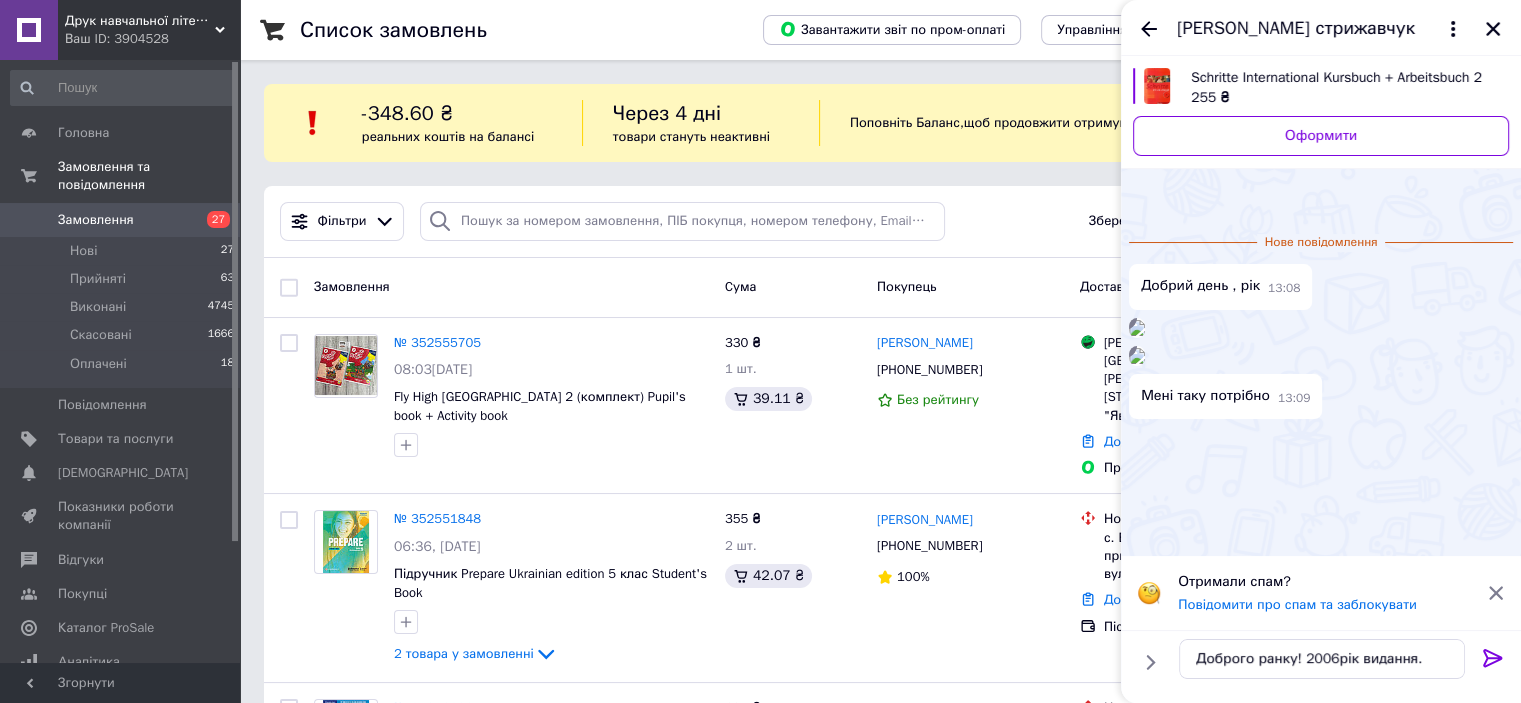 scroll, scrollTop: 430, scrollLeft: 0, axis: vertical 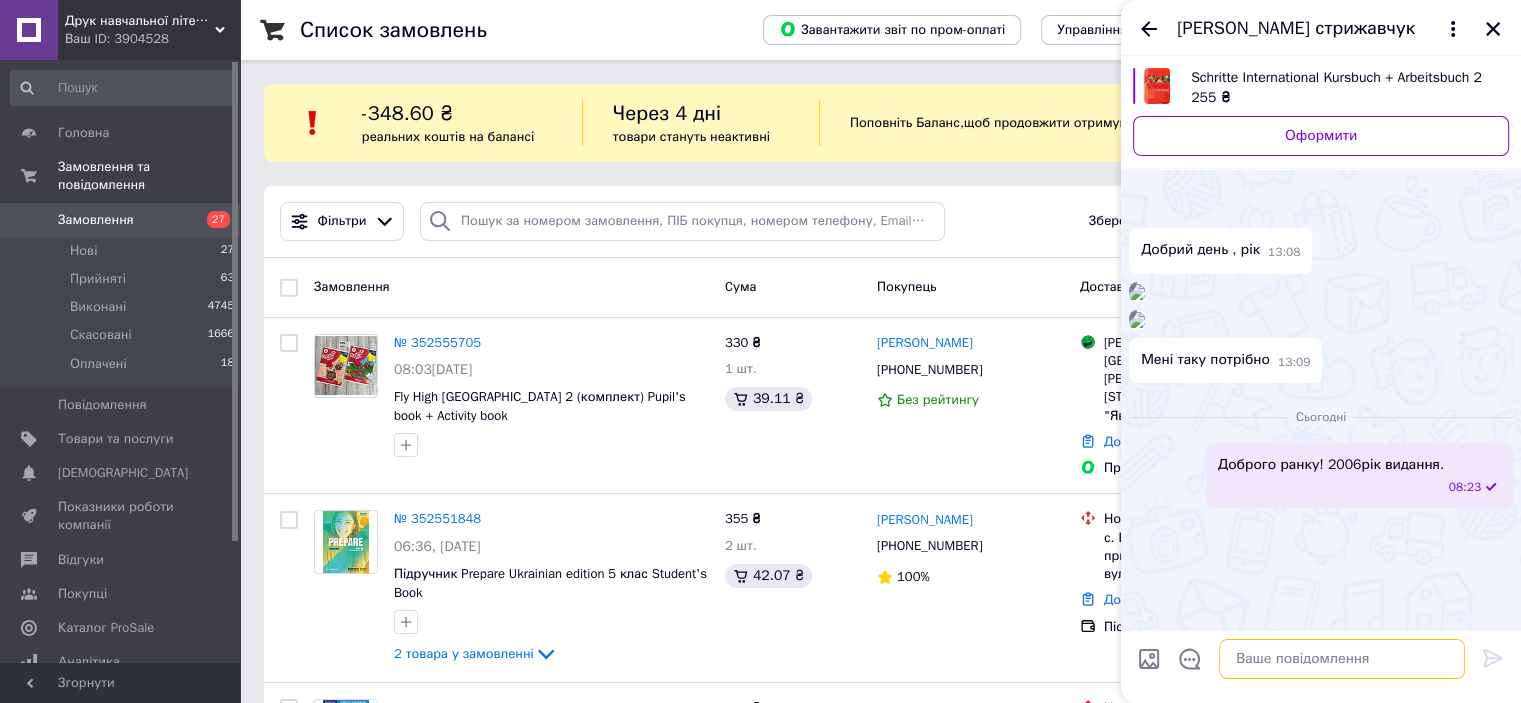 click at bounding box center [1342, 659] 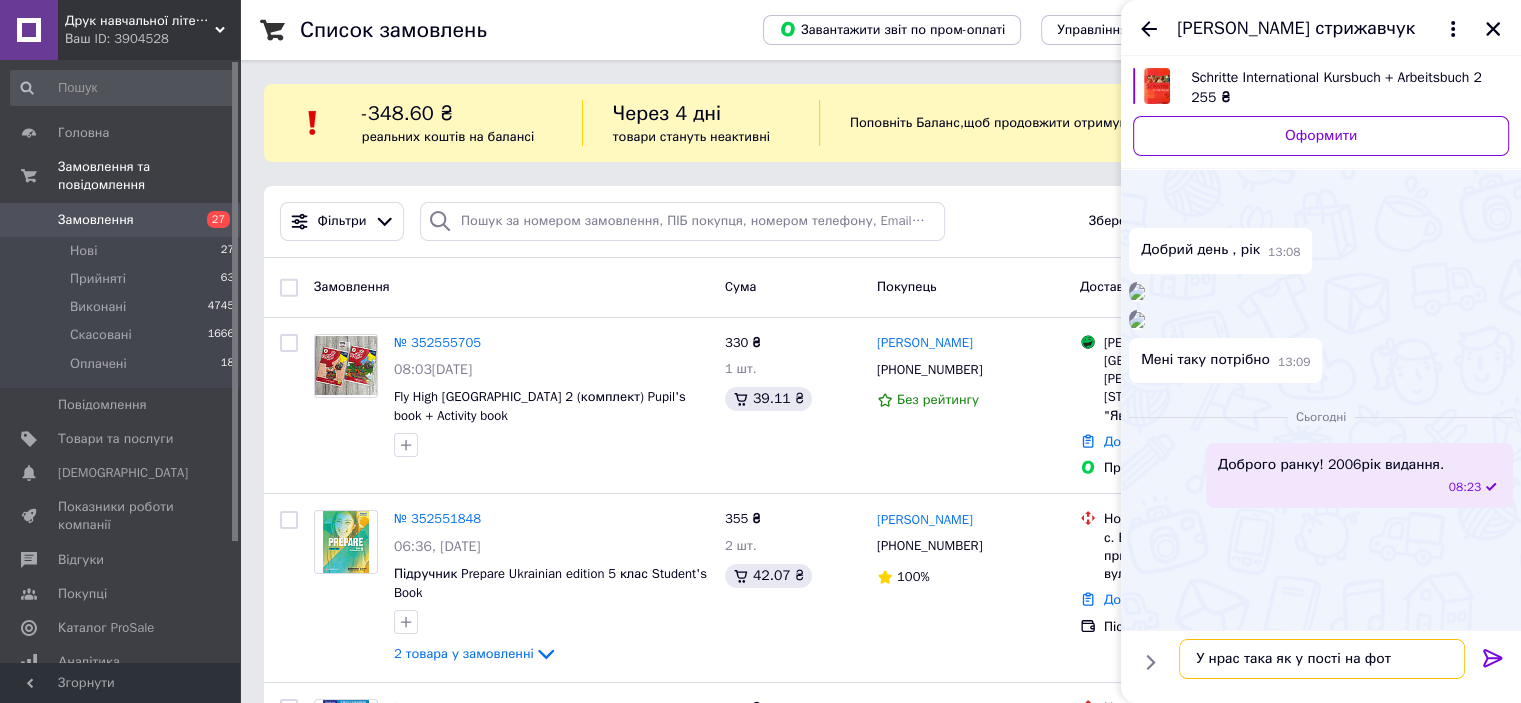 type on "У нрас така як у пості на фото" 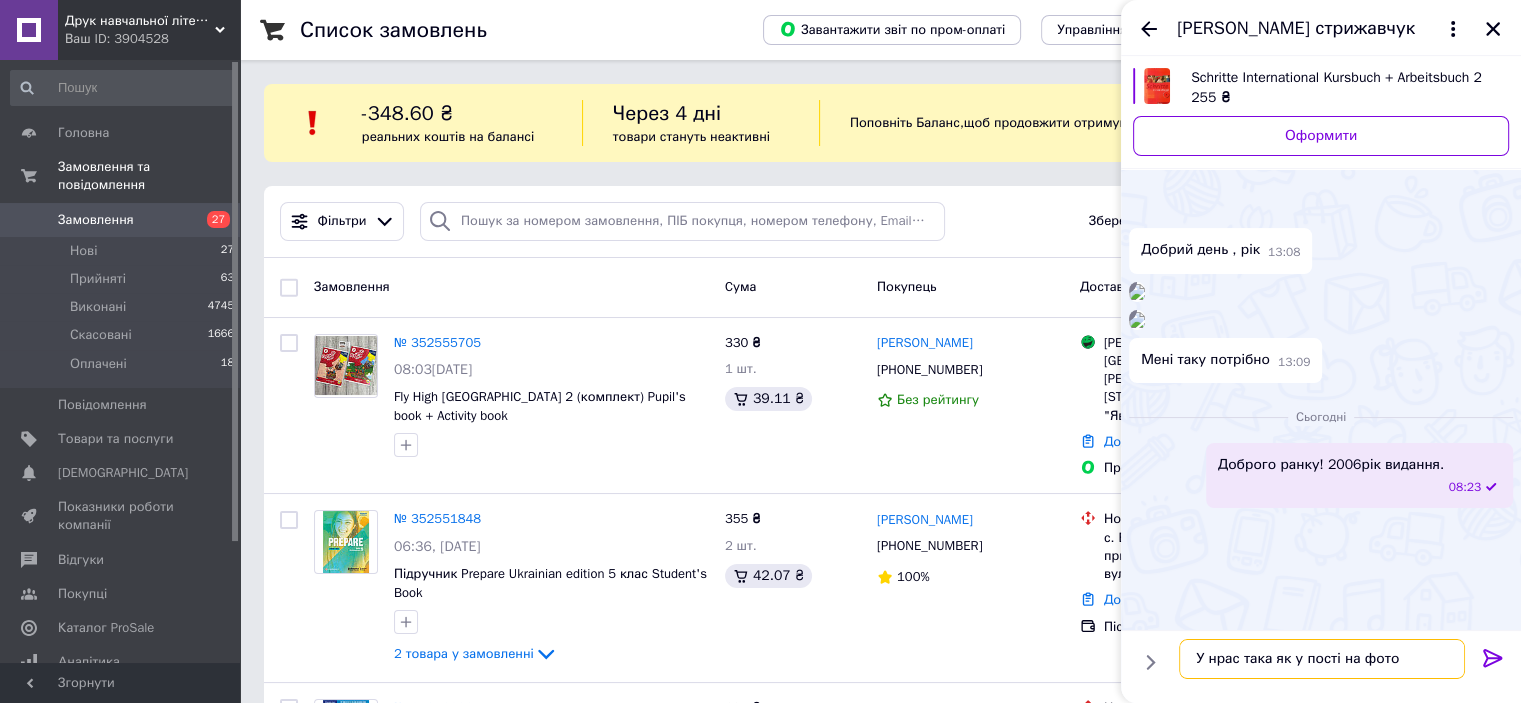 type 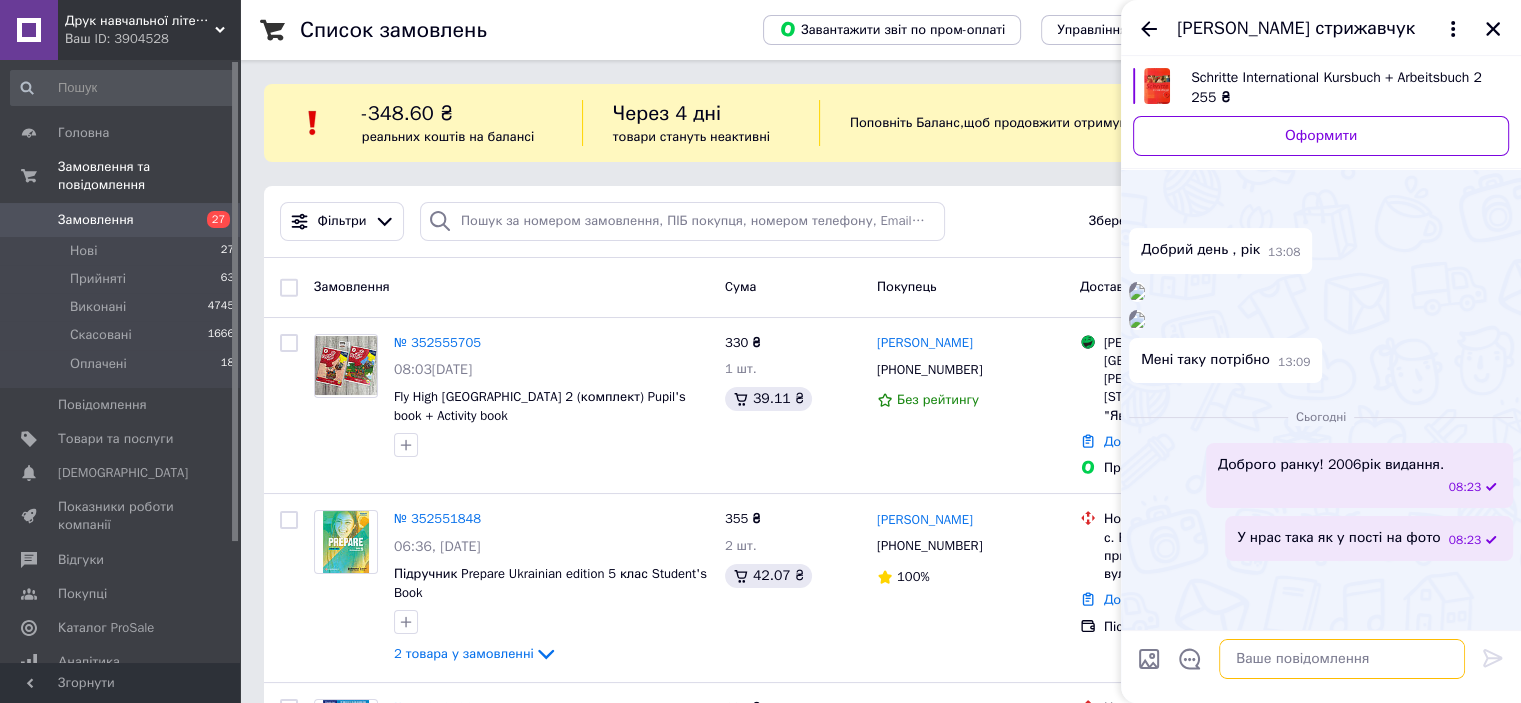 scroll, scrollTop: 479, scrollLeft: 0, axis: vertical 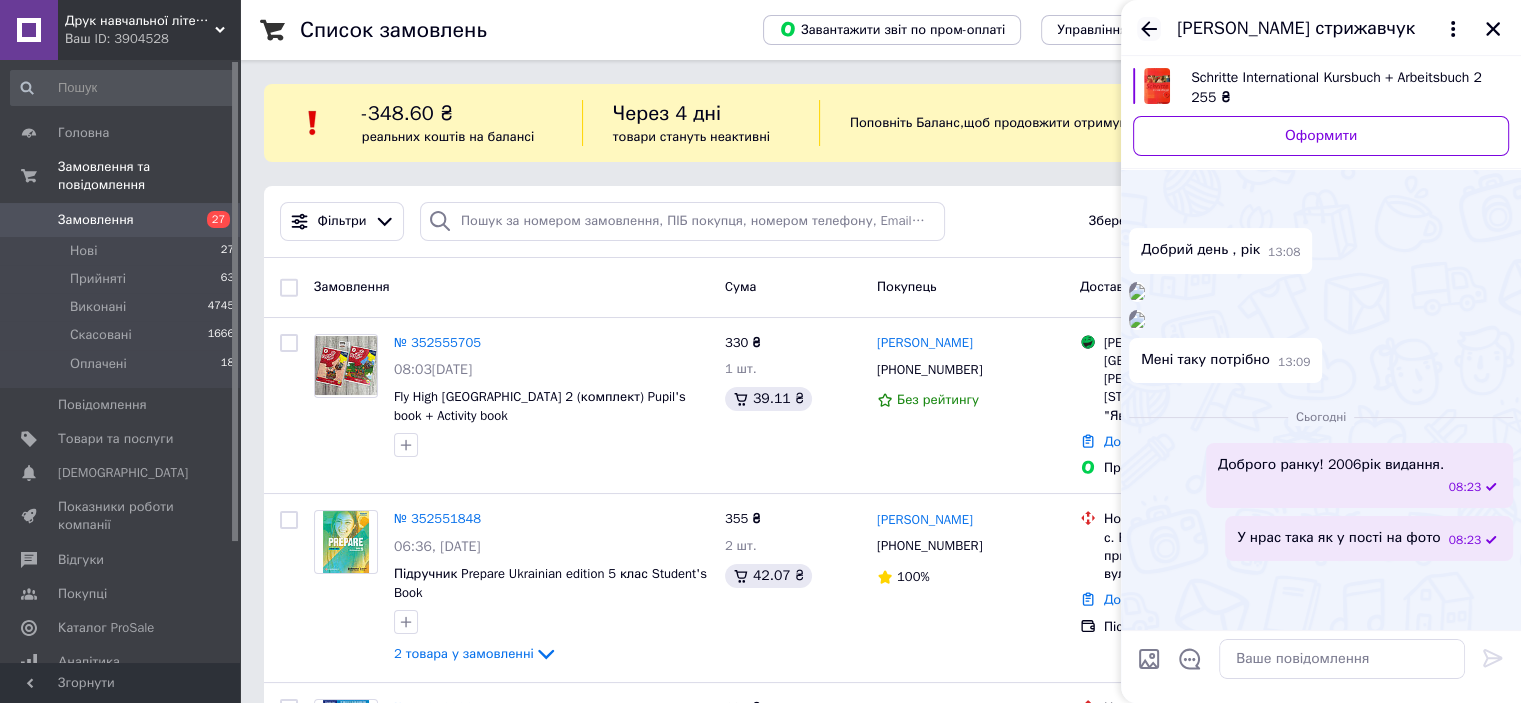 click 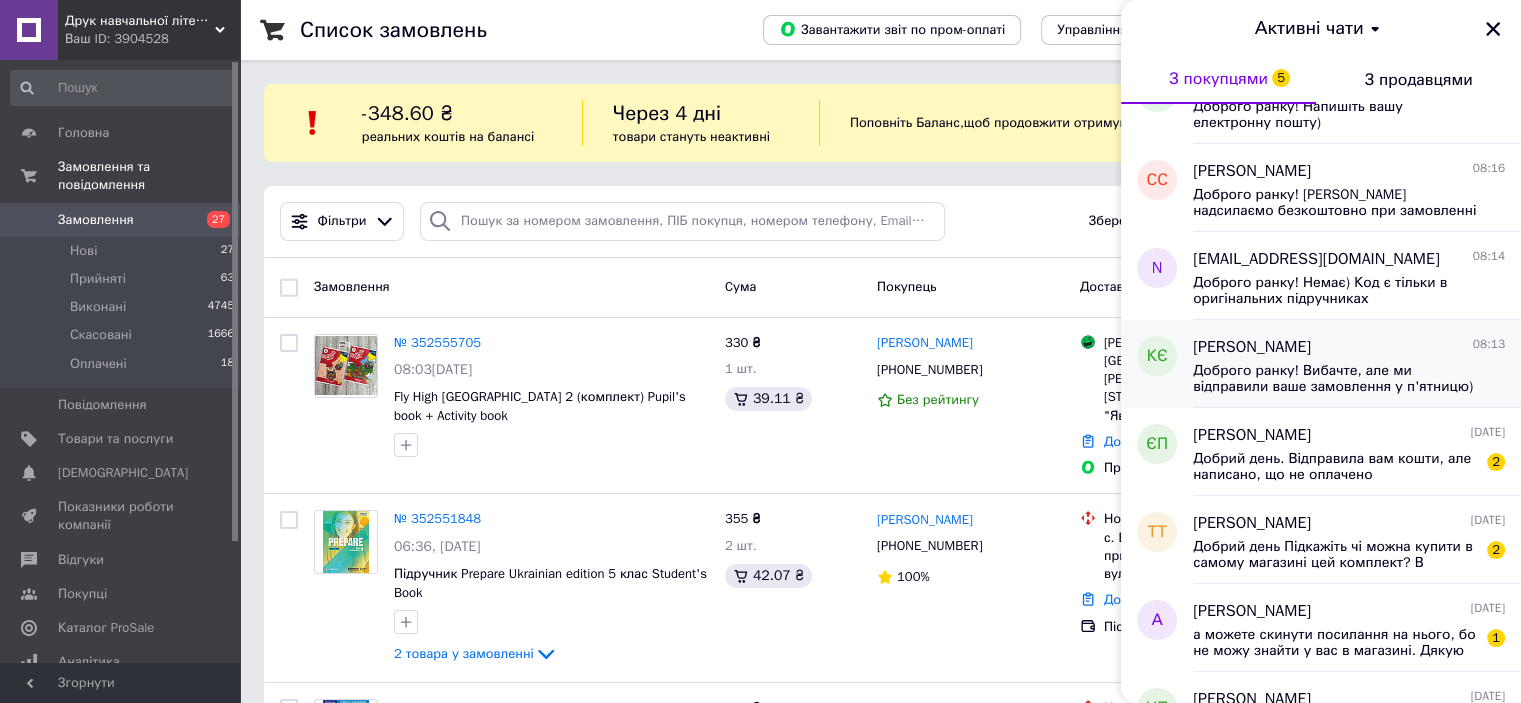 scroll, scrollTop: 700, scrollLeft: 0, axis: vertical 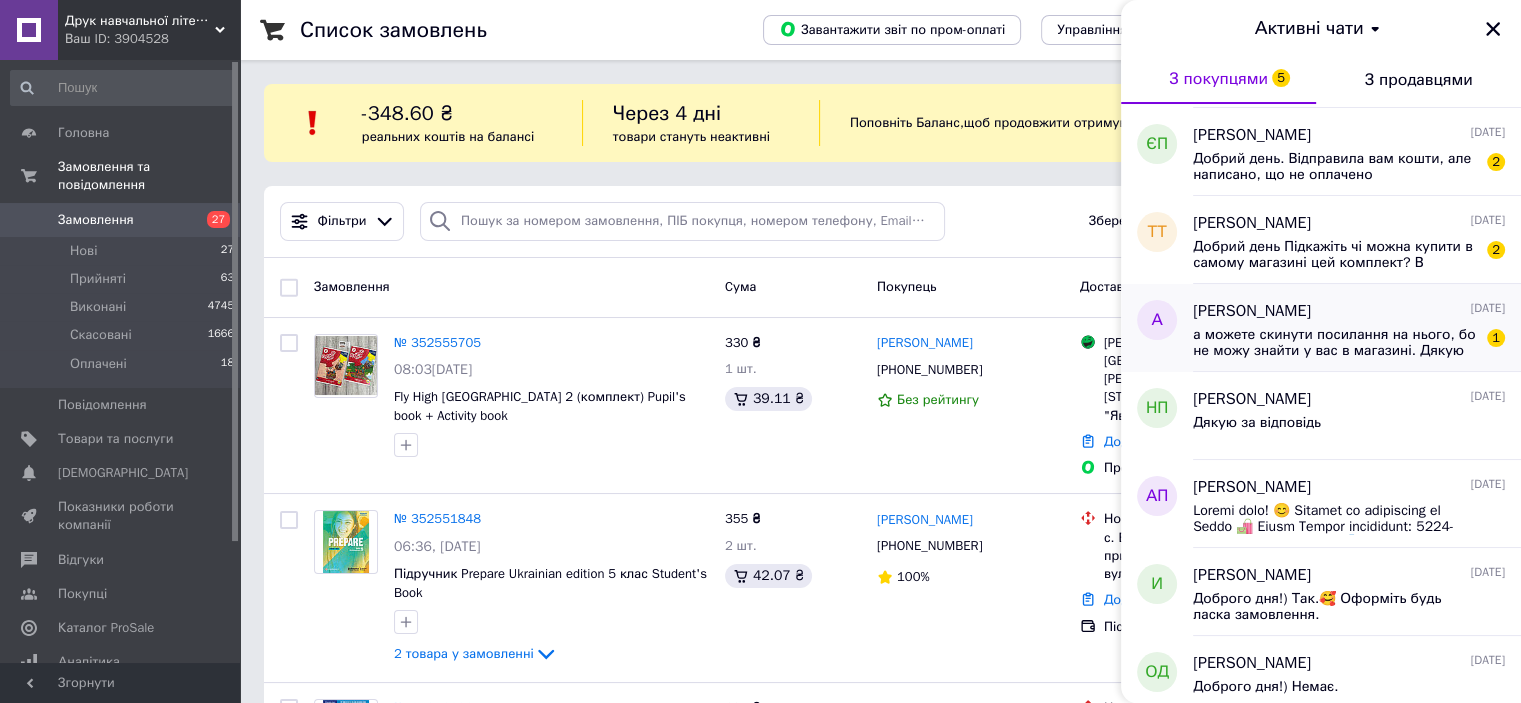 click on "а можете скинути посилання на нього, бо не можу знайти у вас в магазині. Дякую" at bounding box center [1335, 343] 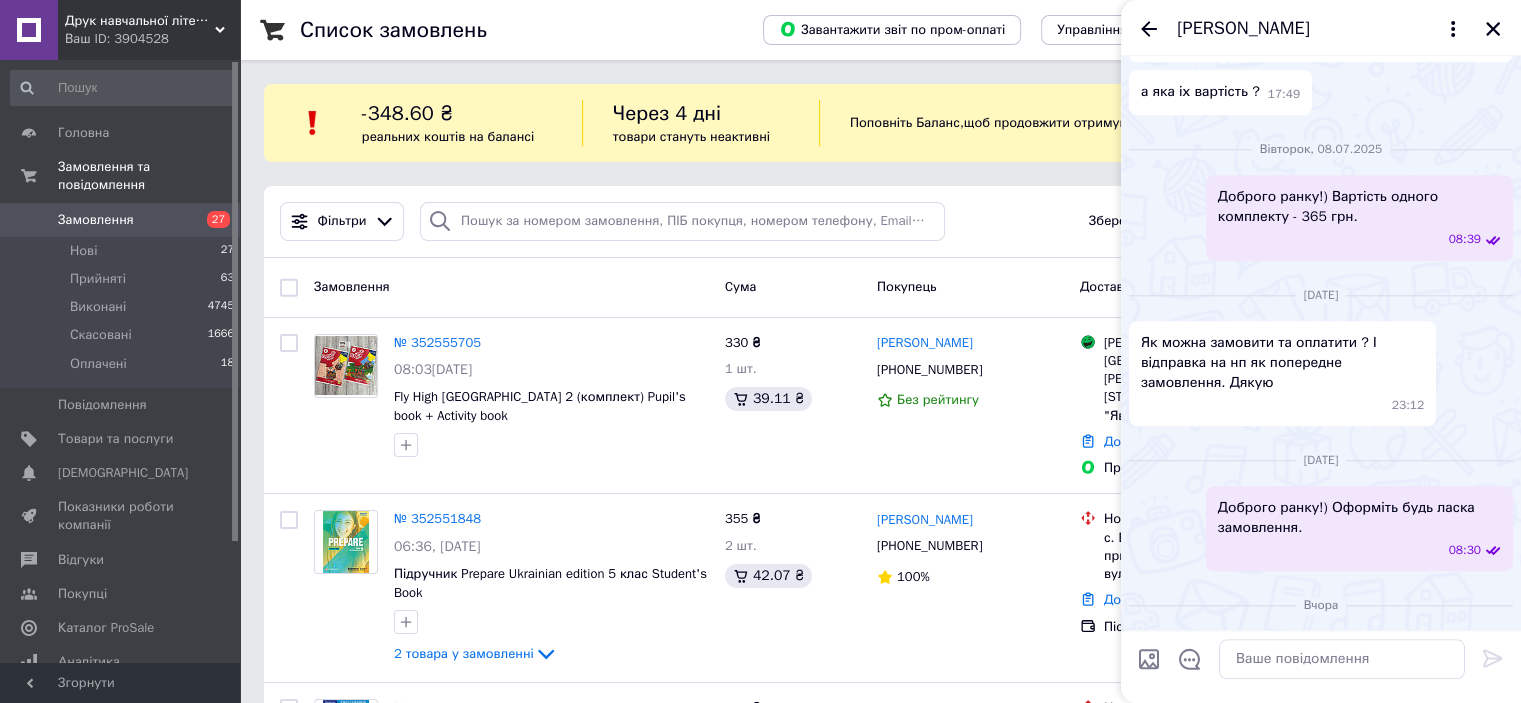 scroll, scrollTop: 1971, scrollLeft: 0, axis: vertical 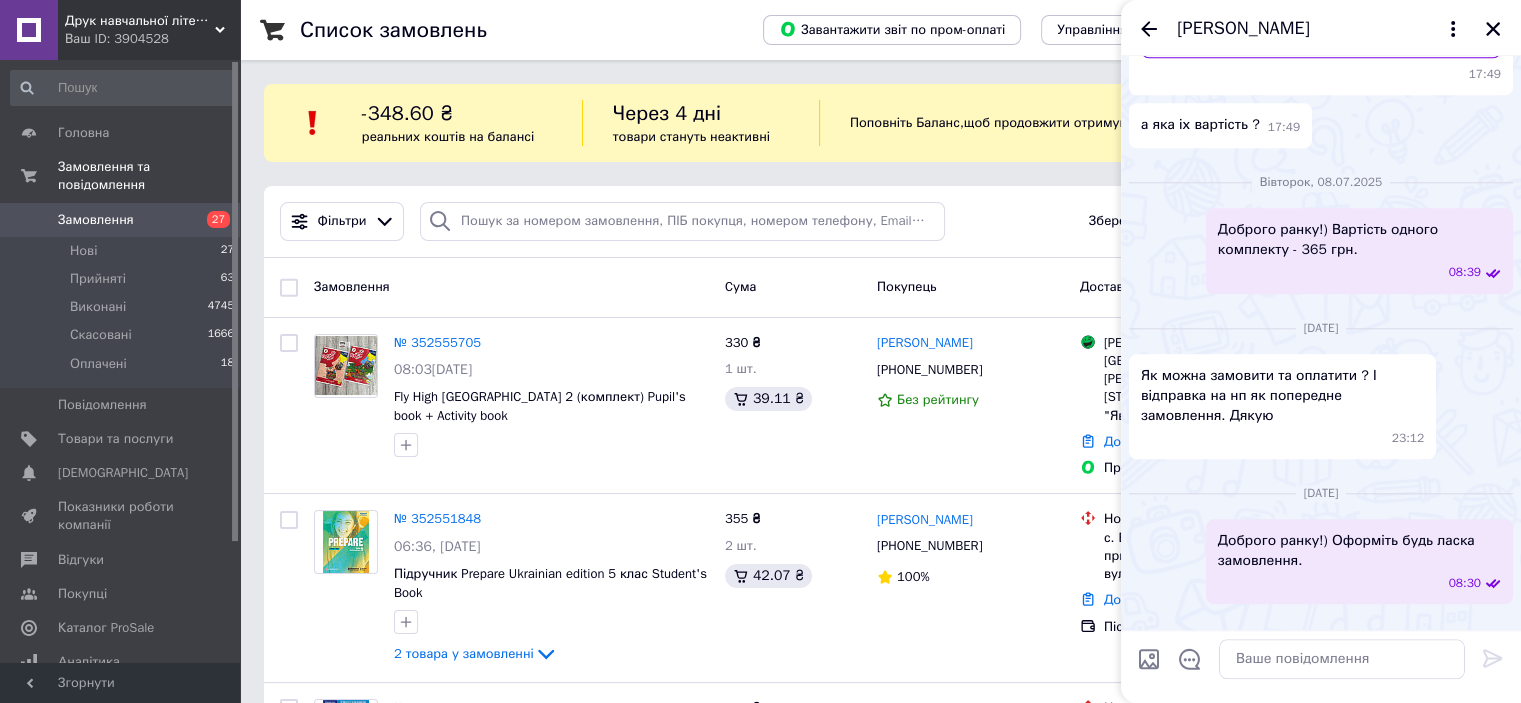 drag, startPoint x: 1235, startPoint y: 423, endPoint x: 1324, endPoint y: 427, distance: 89.08984 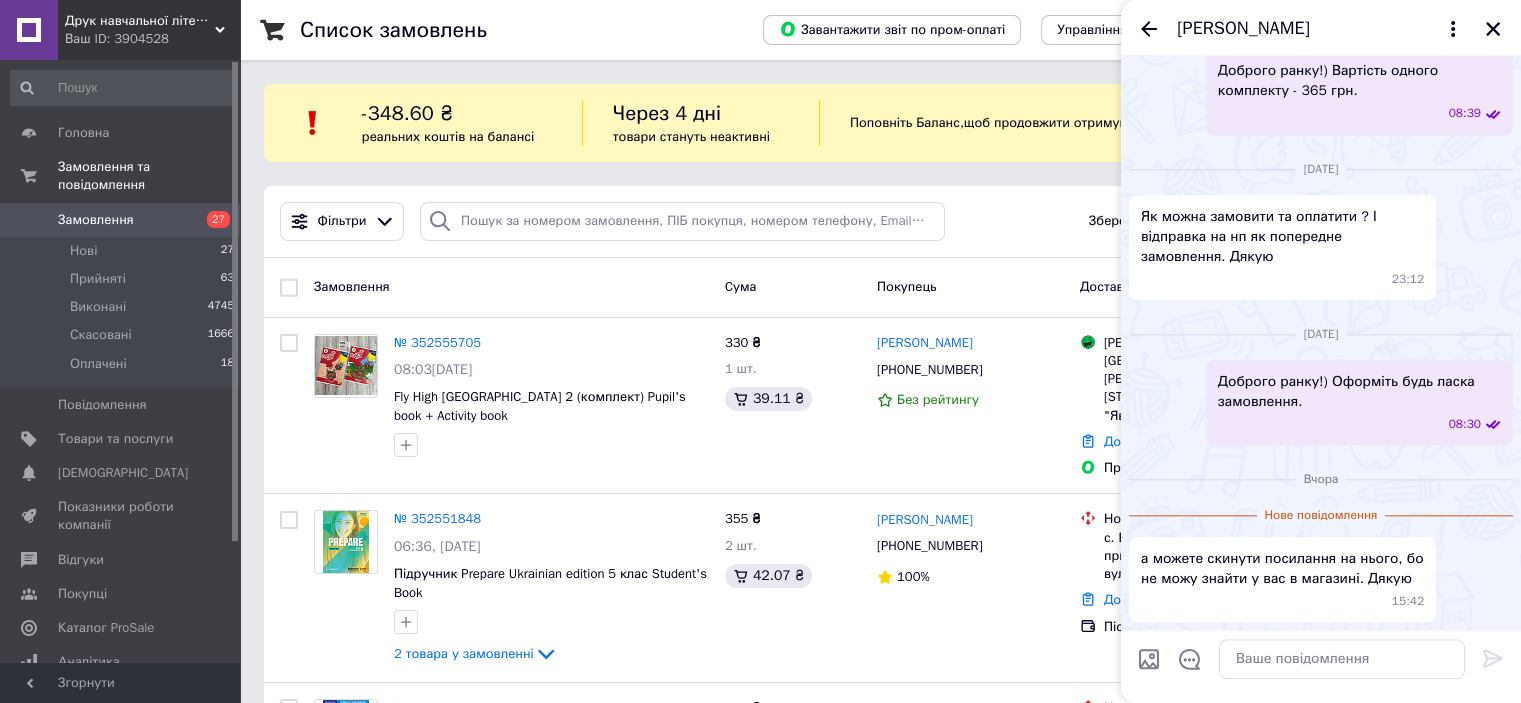 scroll, scrollTop: 2671, scrollLeft: 0, axis: vertical 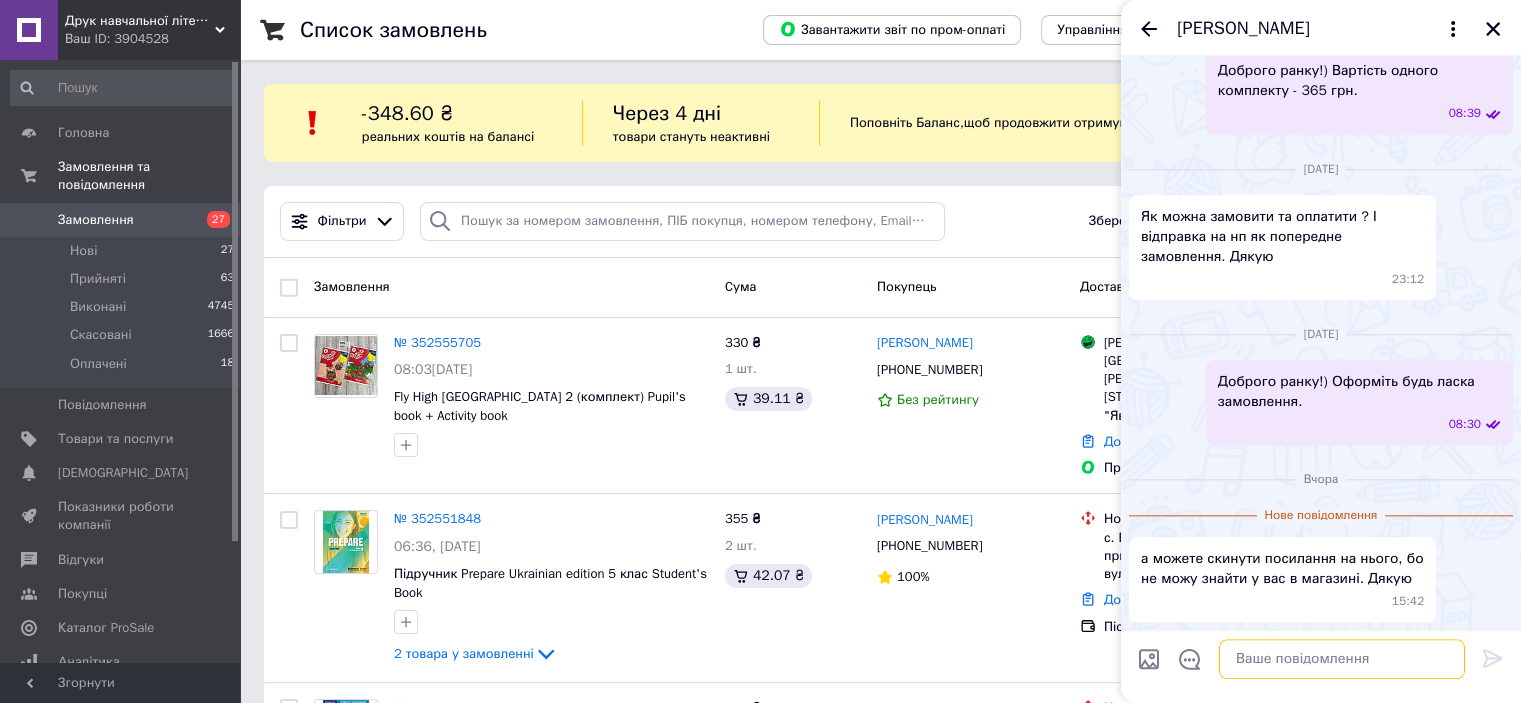 click at bounding box center (1342, 659) 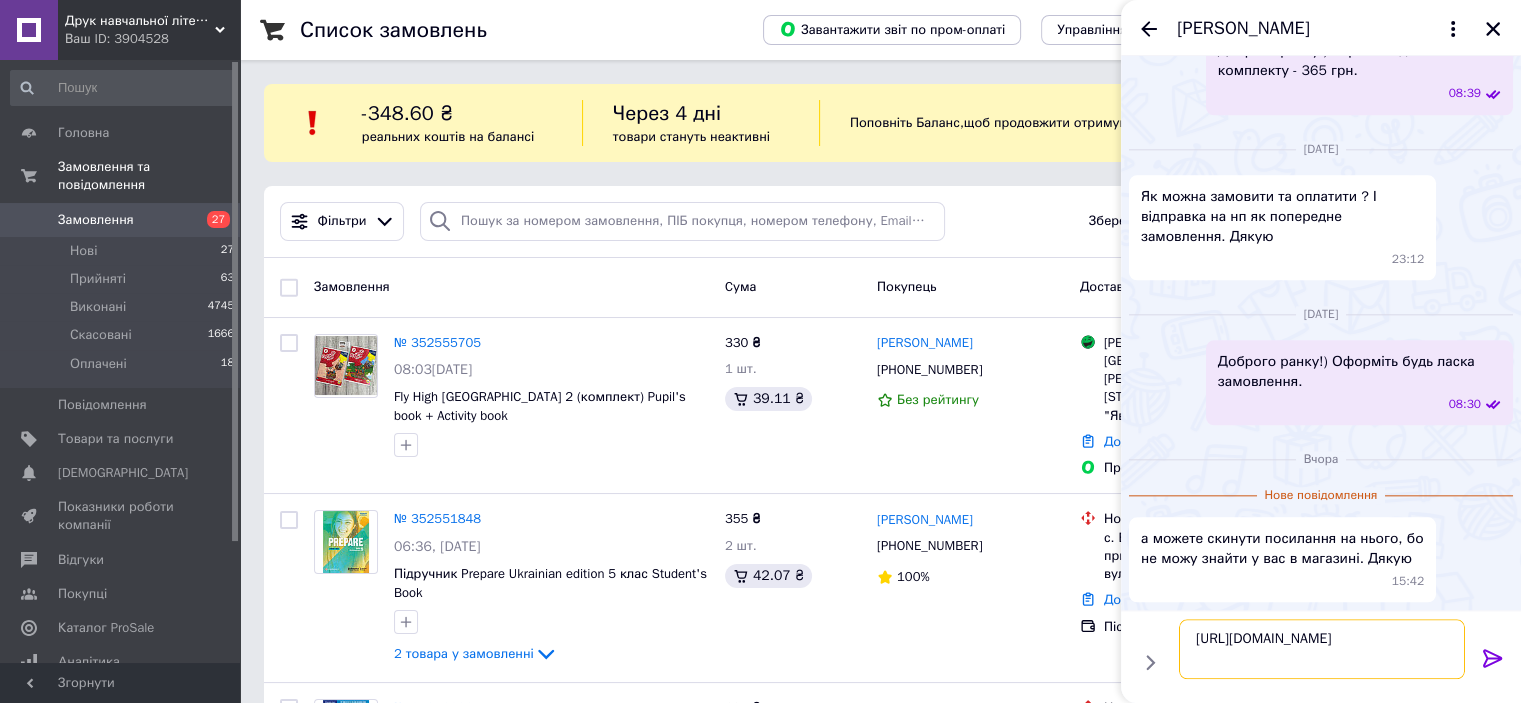 type on "[URL][DOMAIN_NAME]" 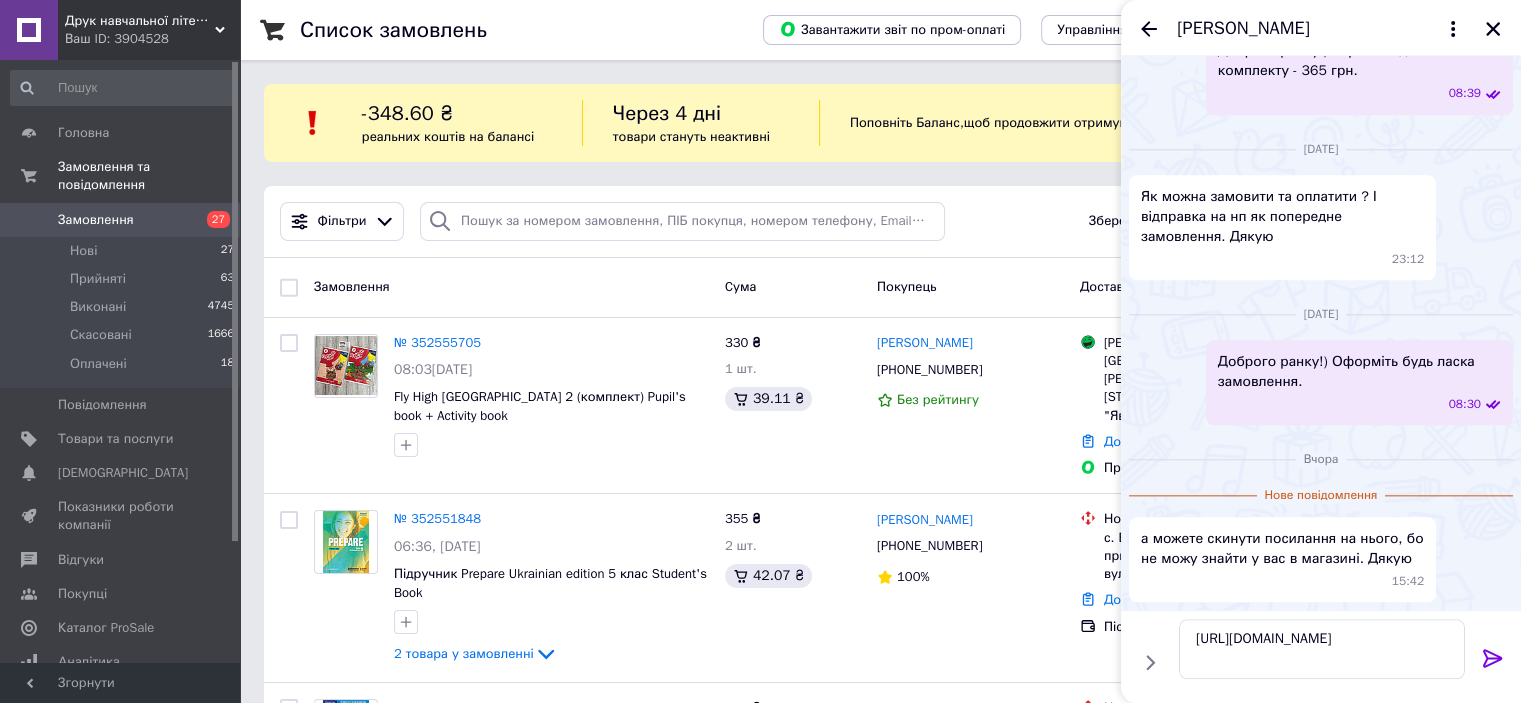 click 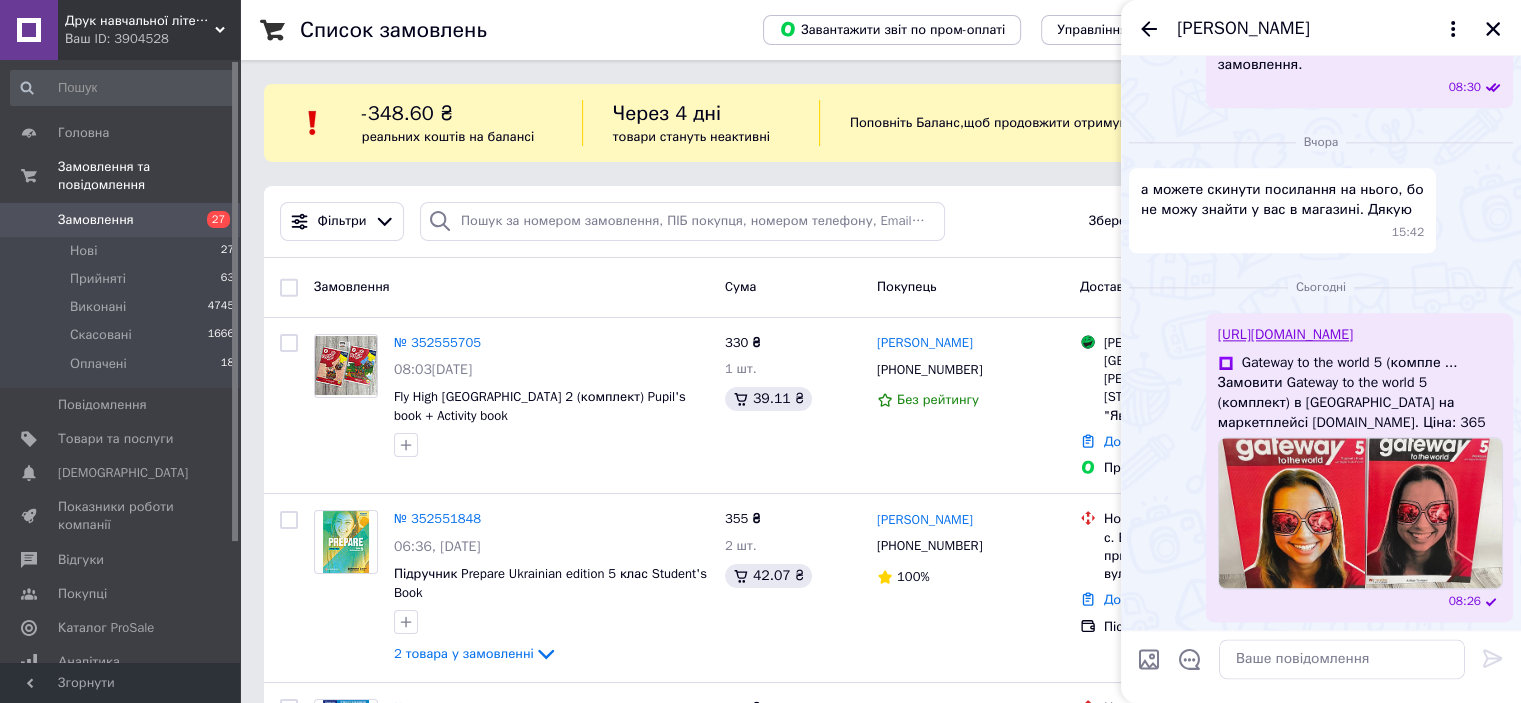 scroll, scrollTop: 3028, scrollLeft: 0, axis: vertical 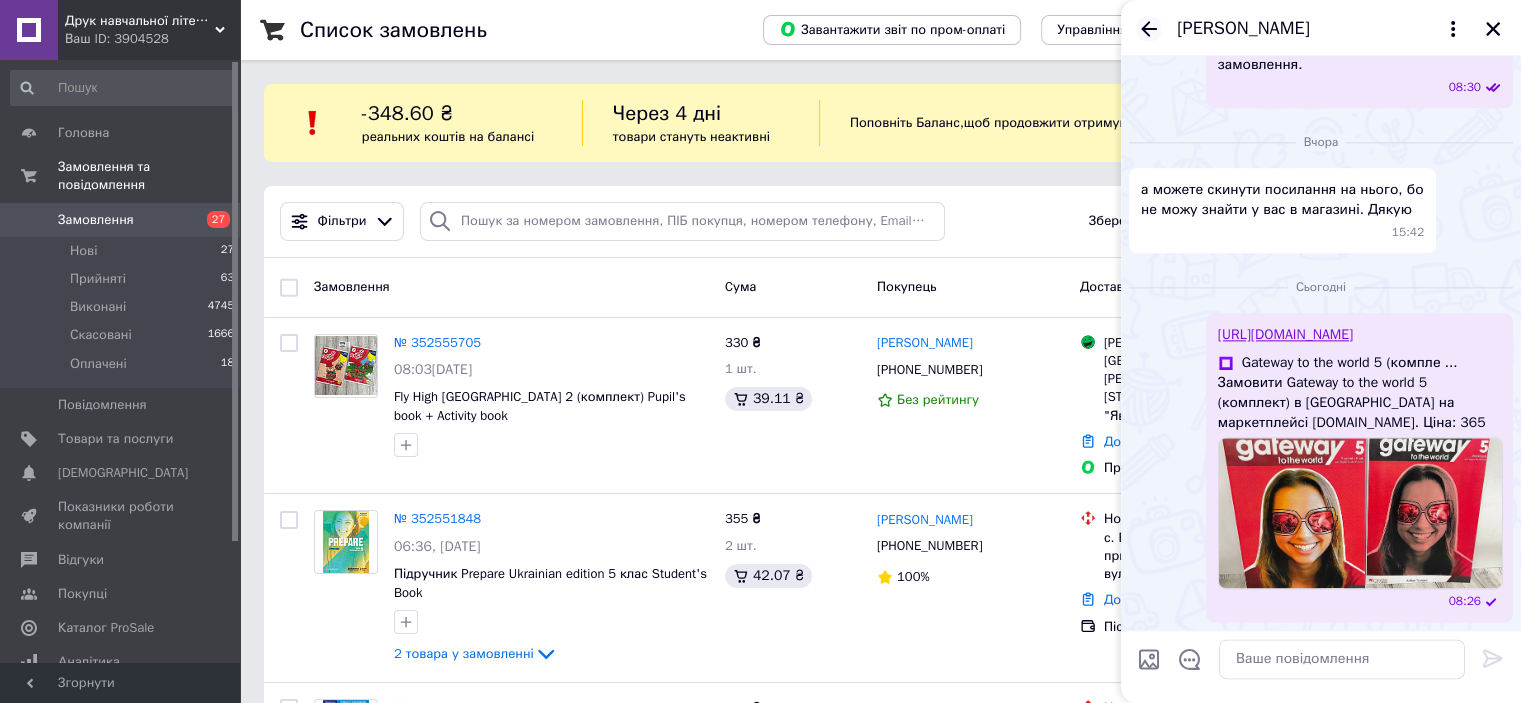 click 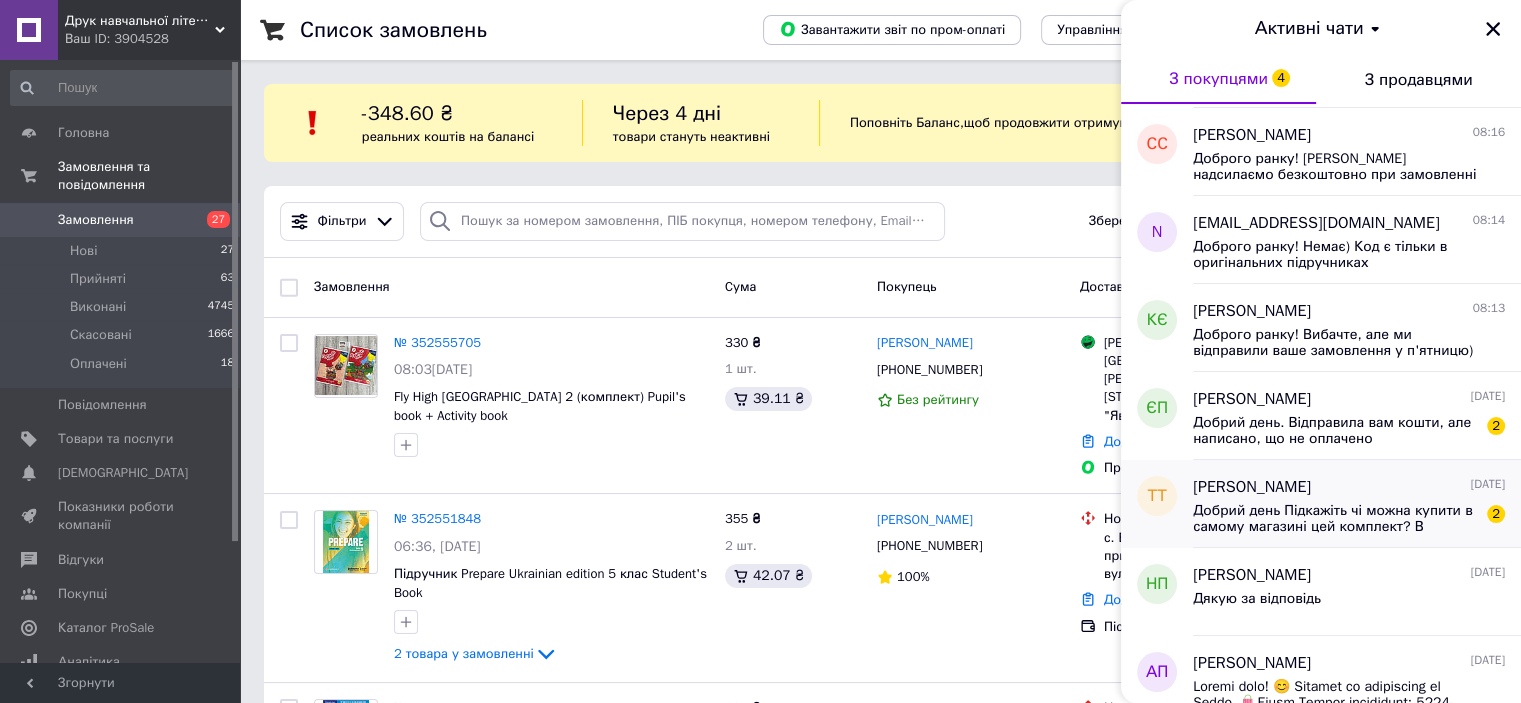 scroll, scrollTop: 600, scrollLeft: 0, axis: vertical 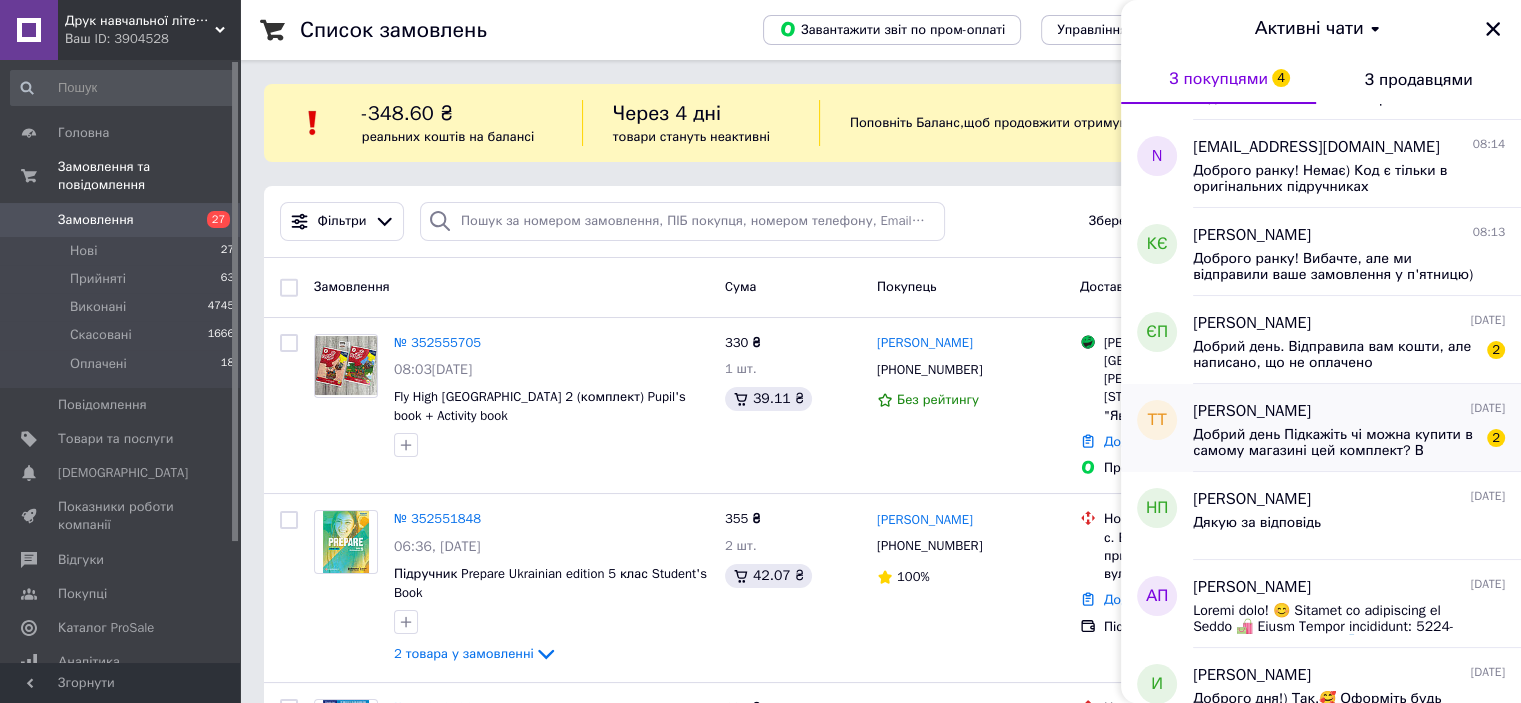click on "Добрий день
Підкажіть чі можна купити в самому магазині цей комплект?
В [GEOGRAPHIC_DATA] є ж такий магазин?" at bounding box center (1335, 443) 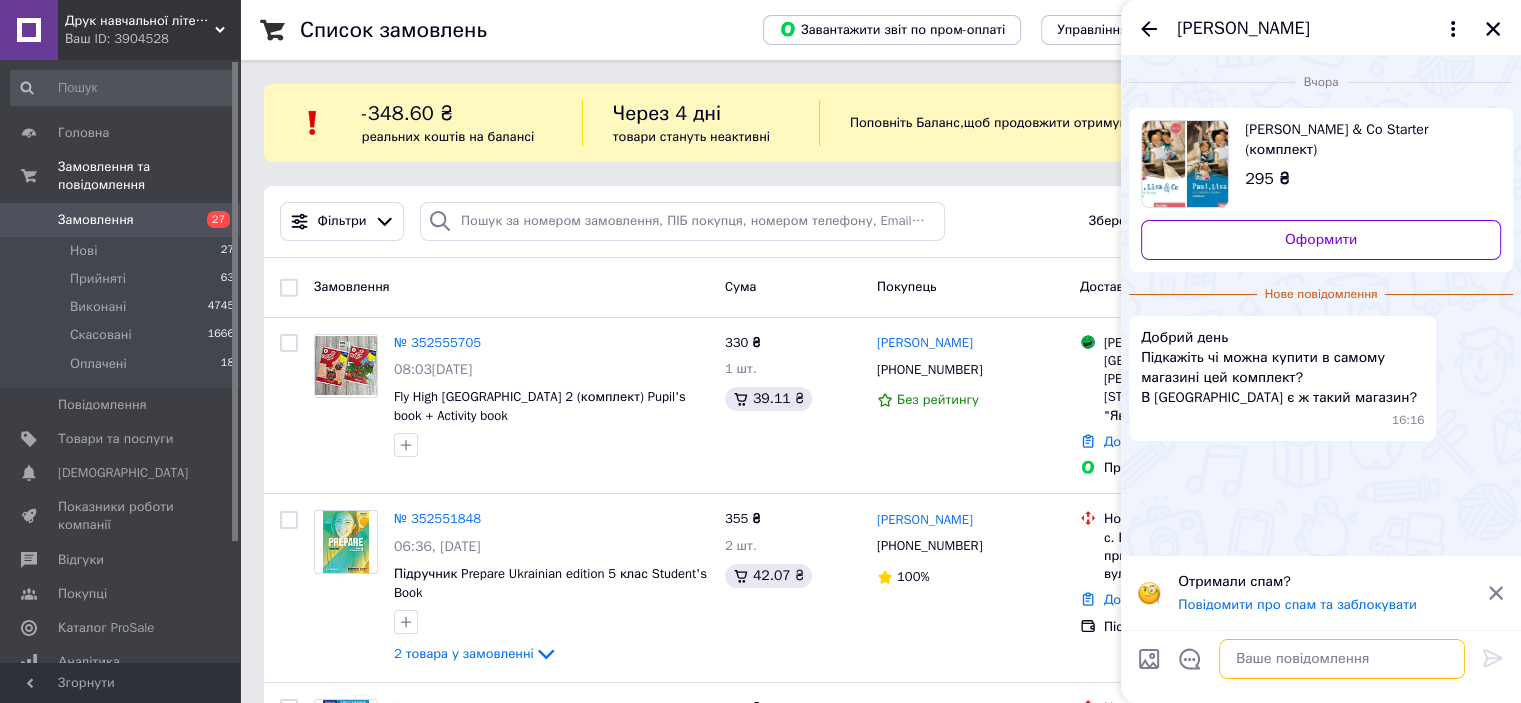 click at bounding box center [1342, 659] 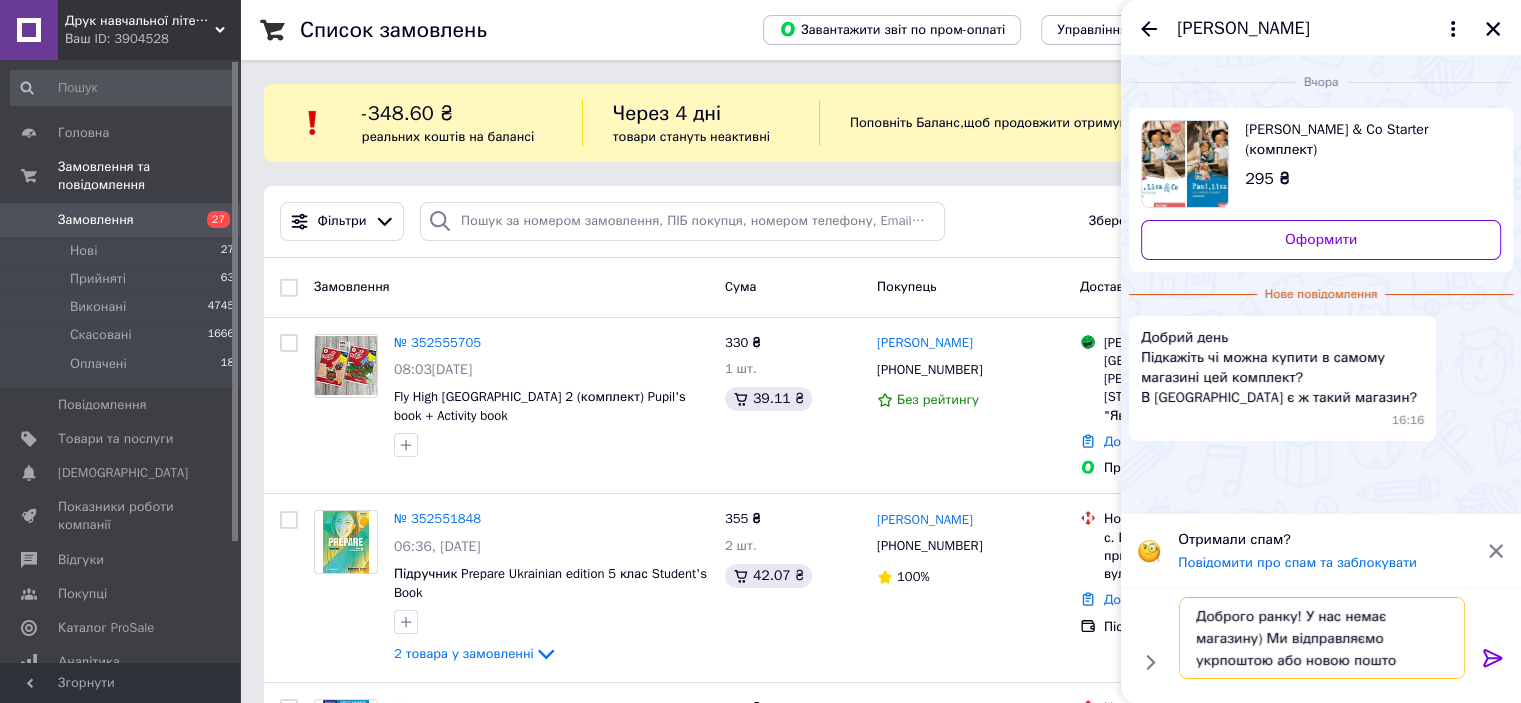 type on "Доброго ранку! У нас немає магазину) Ми відправляємо укрпоштою або новою поштою" 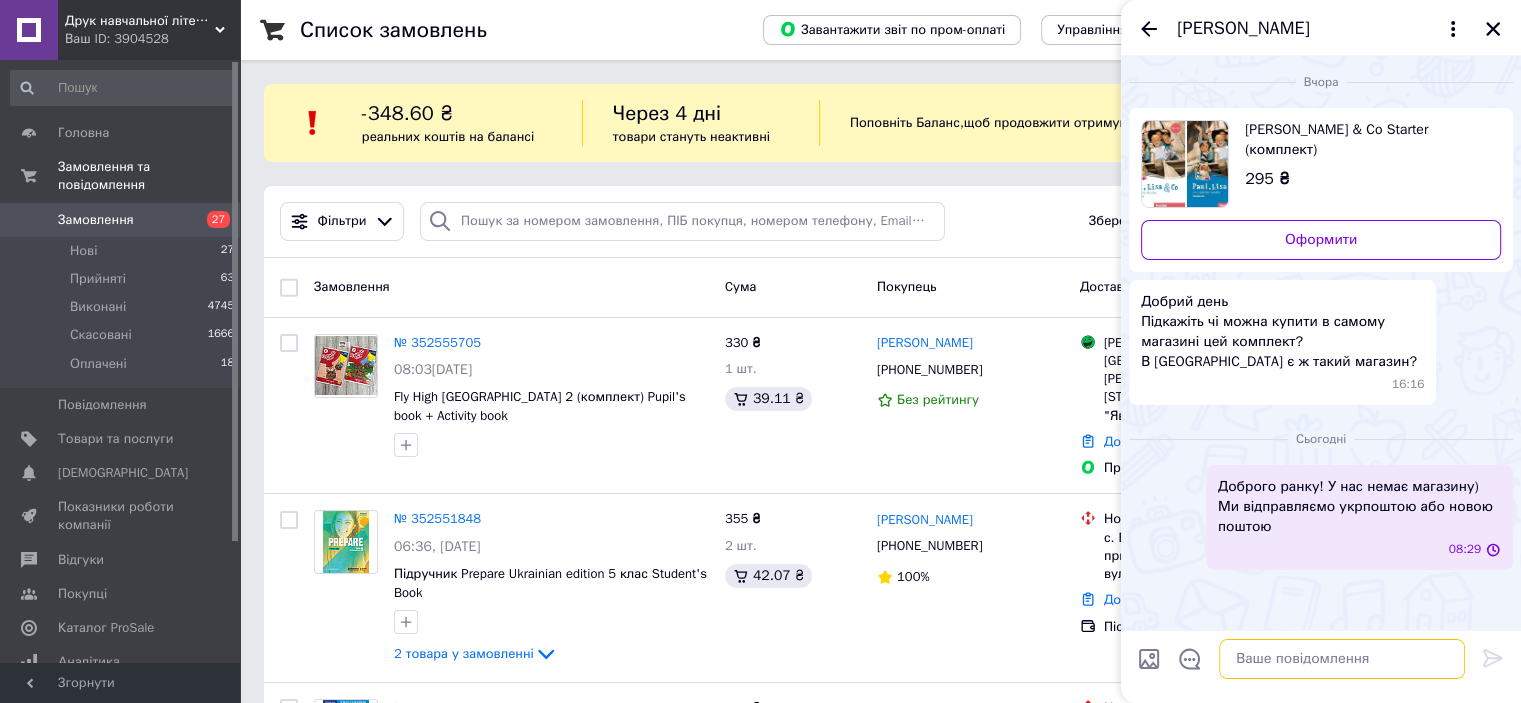 type 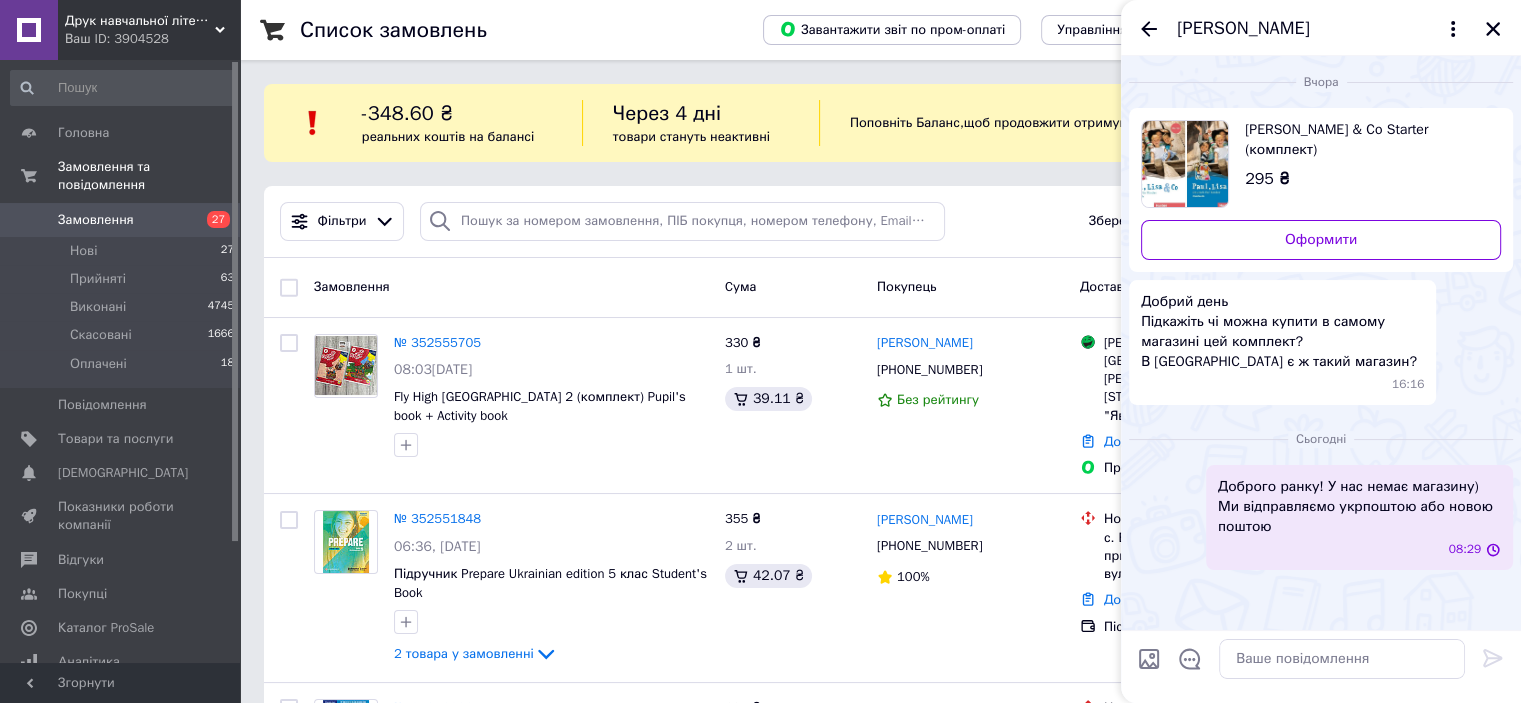 click on "[PERSON_NAME]" at bounding box center (1321, 28) 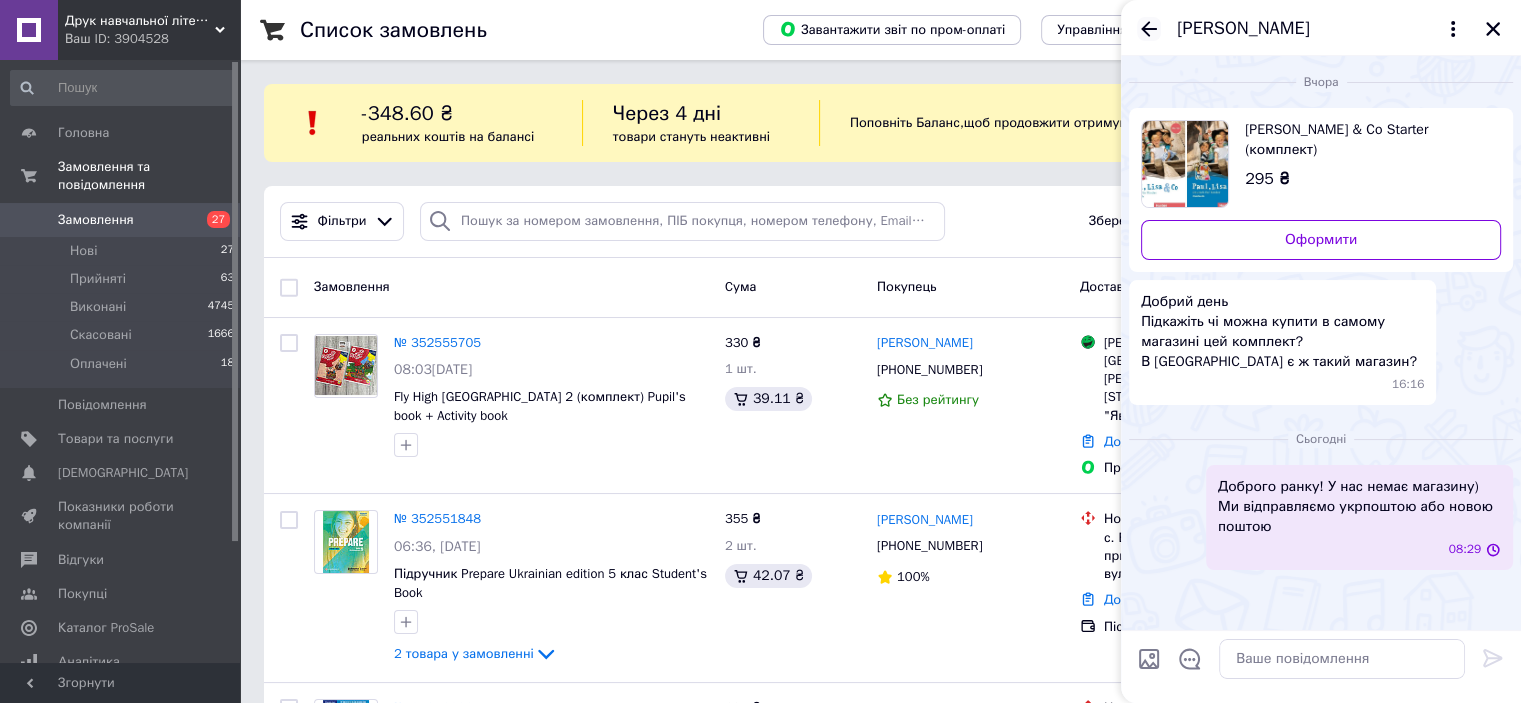 click 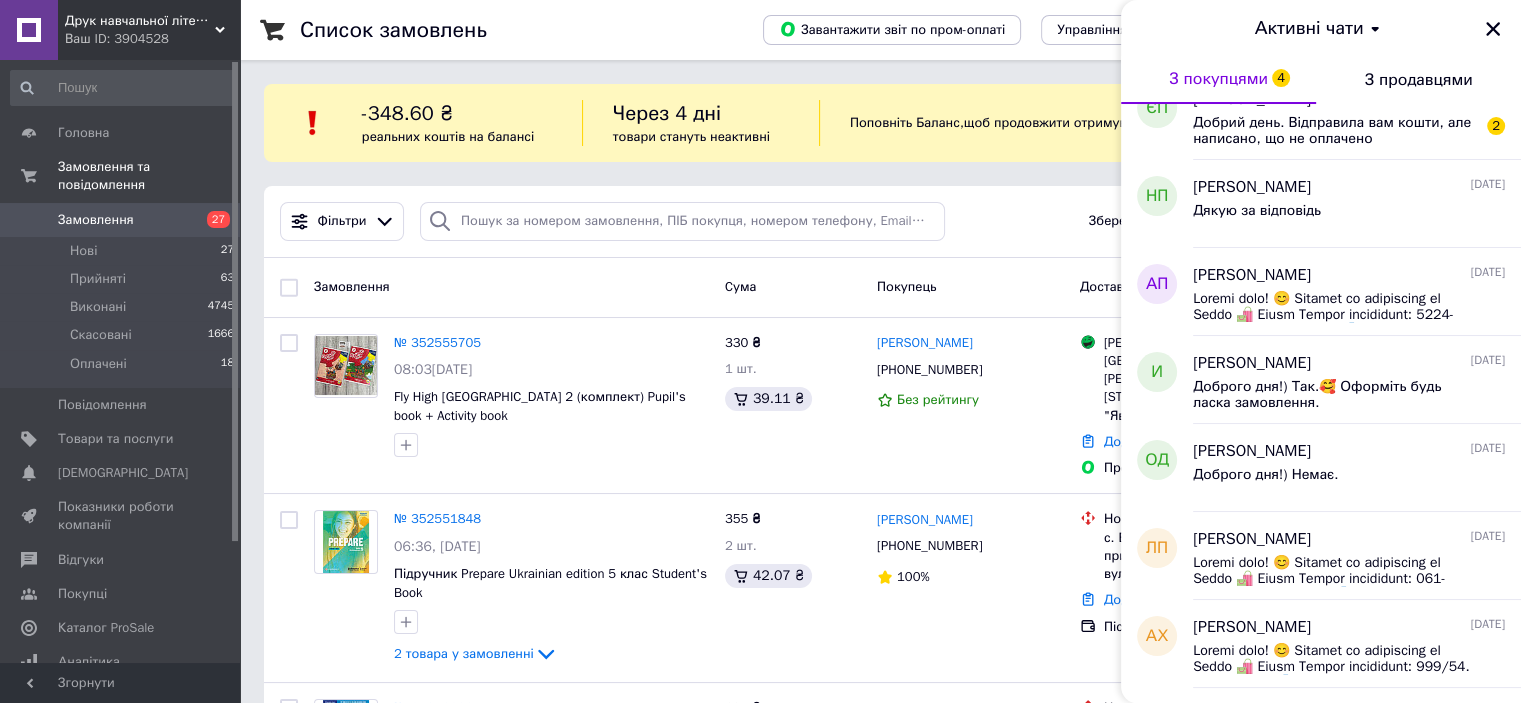 scroll, scrollTop: 900, scrollLeft: 0, axis: vertical 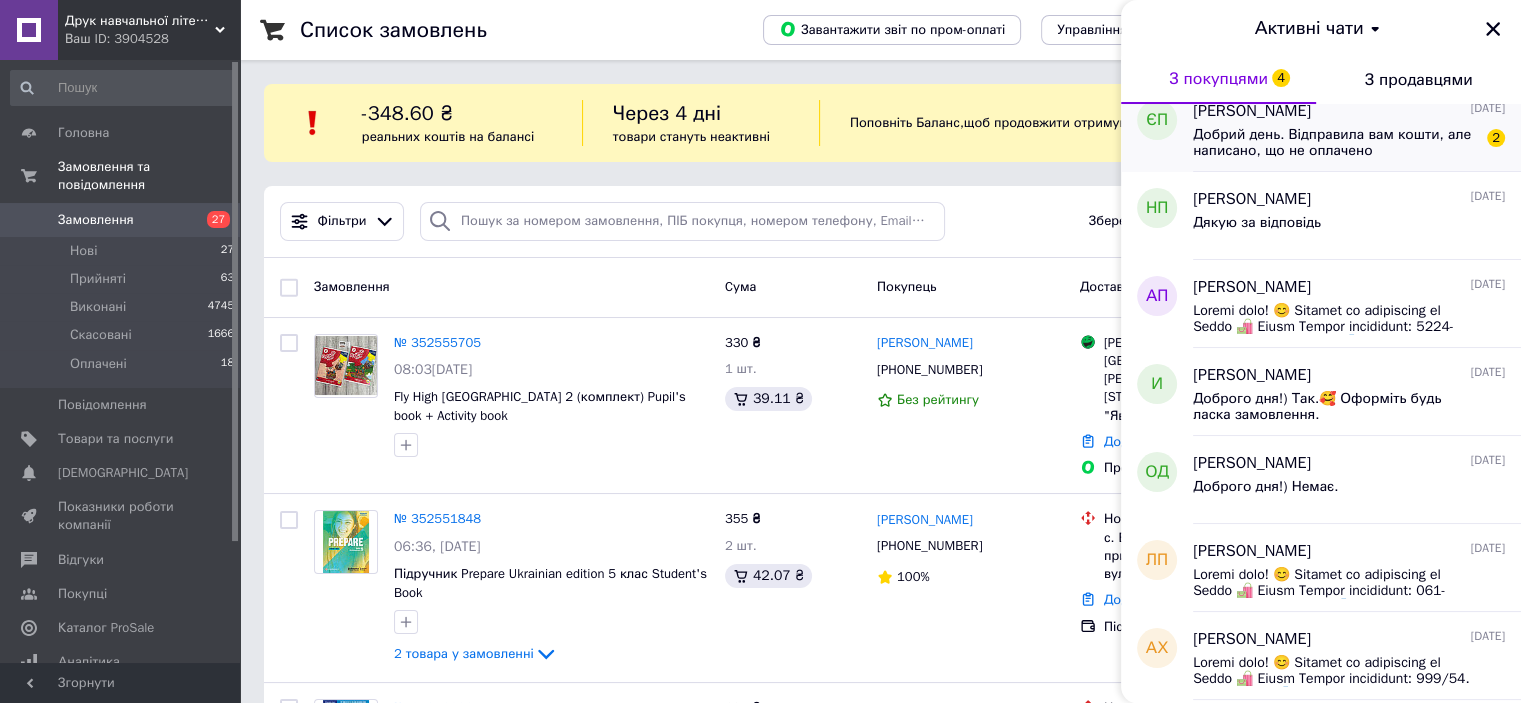 click on "Добрий день. Відправила вам кошти, але написано, що не оплачено" at bounding box center (1335, 143) 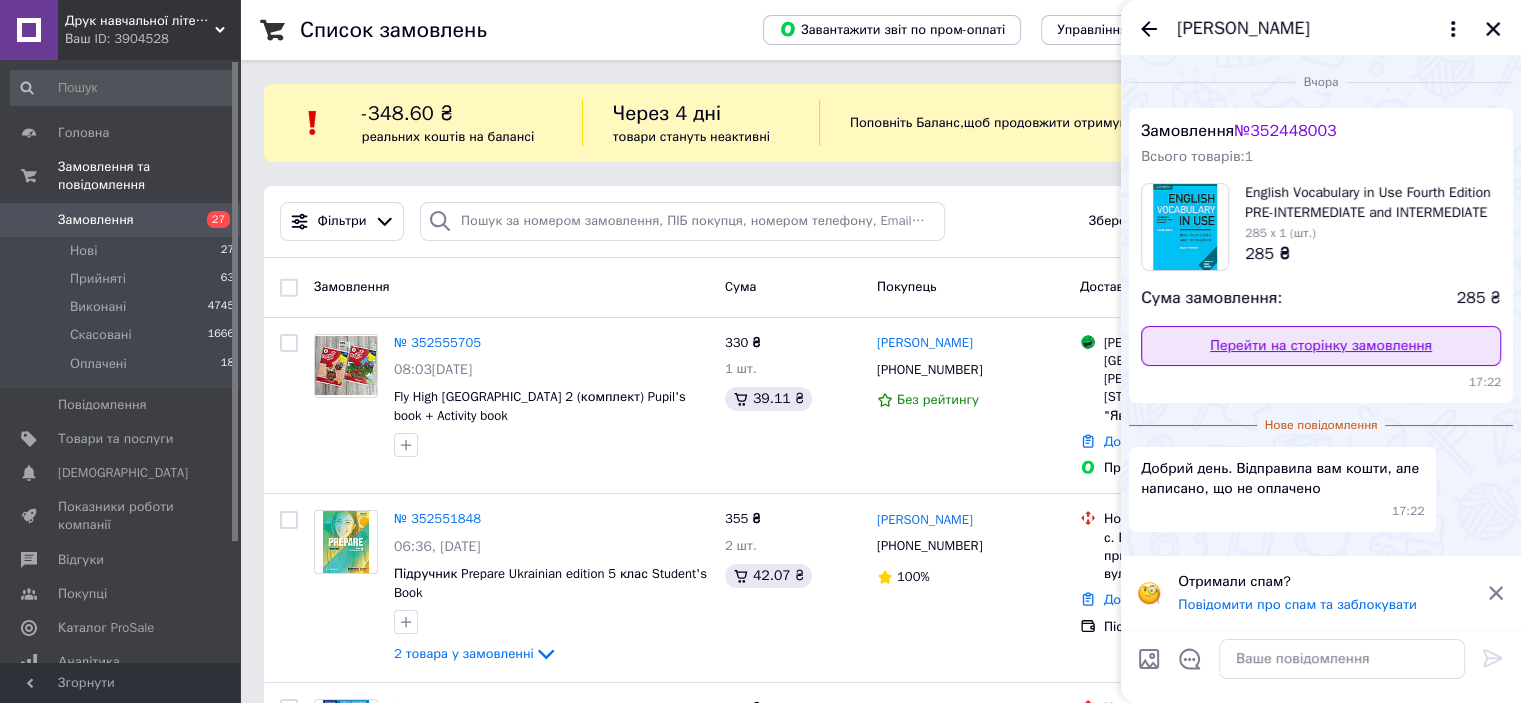 click on "Перейти на сторінку замовлення" at bounding box center (1321, 346) 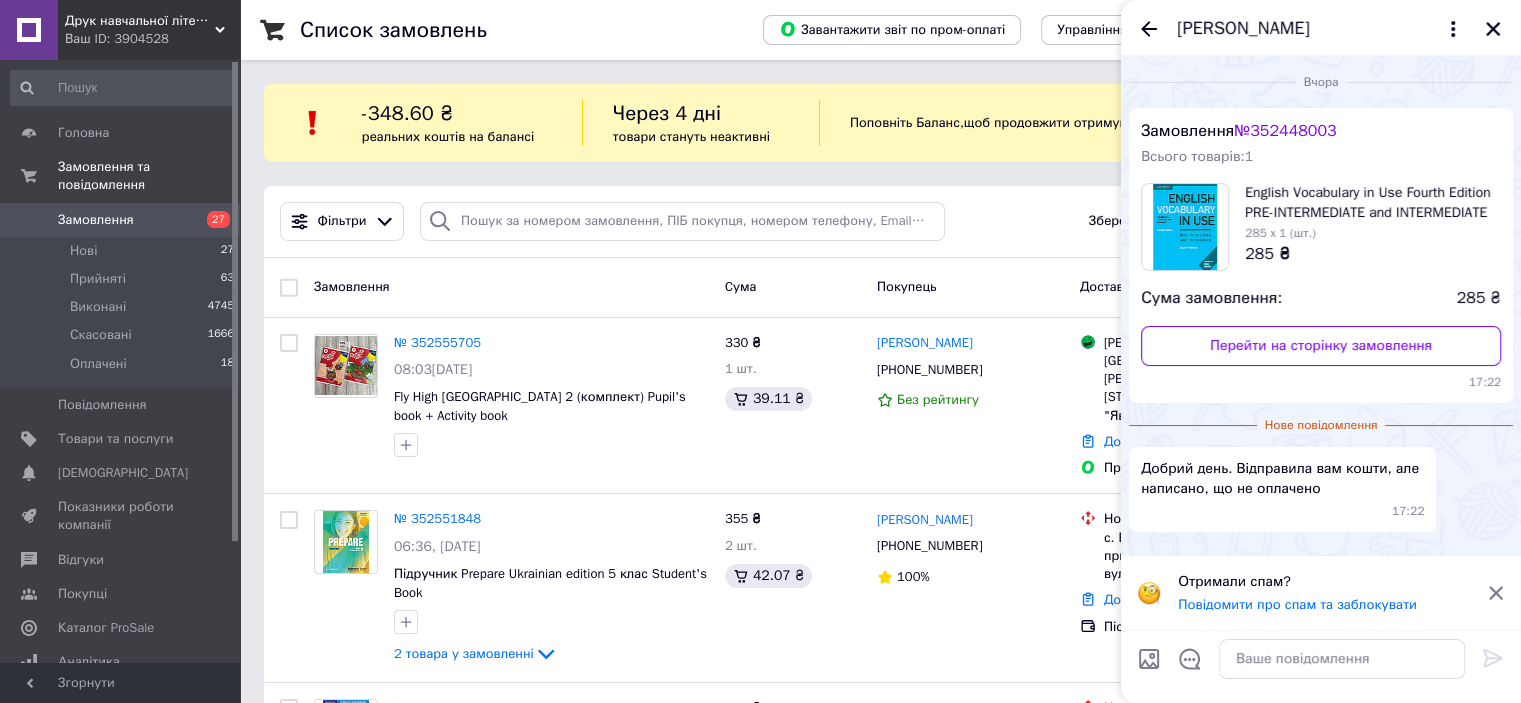 click at bounding box center [1342, 659] 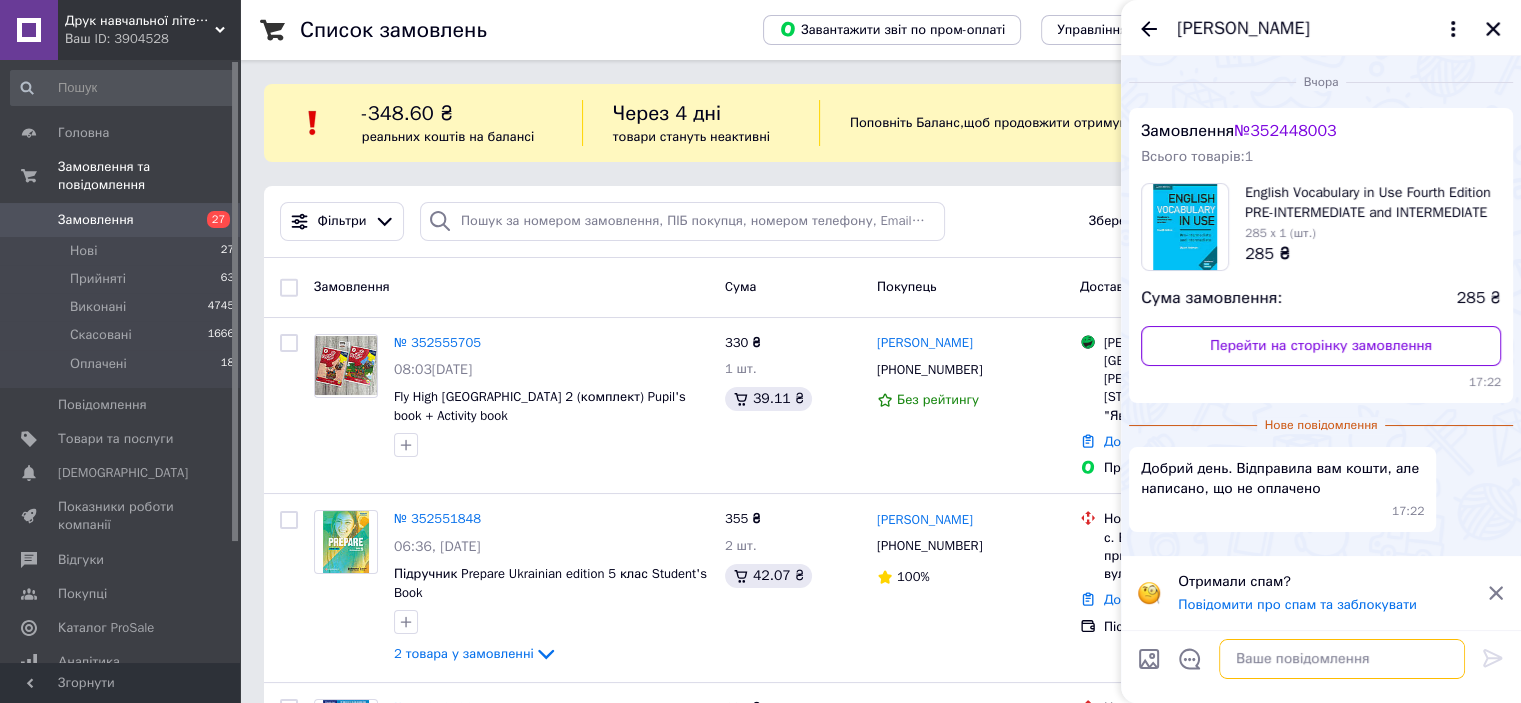 click at bounding box center [1342, 659] 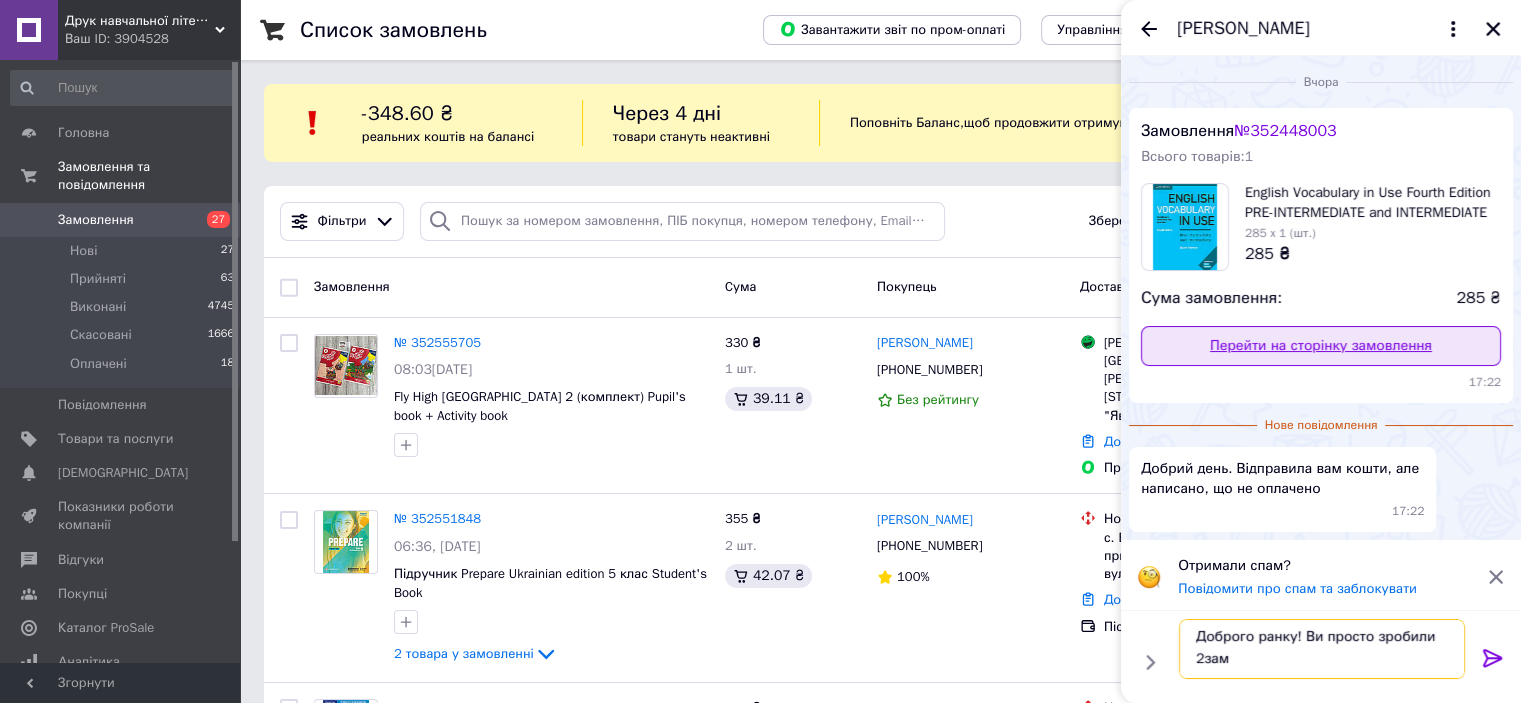scroll, scrollTop: 1, scrollLeft: 0, axis: vertical 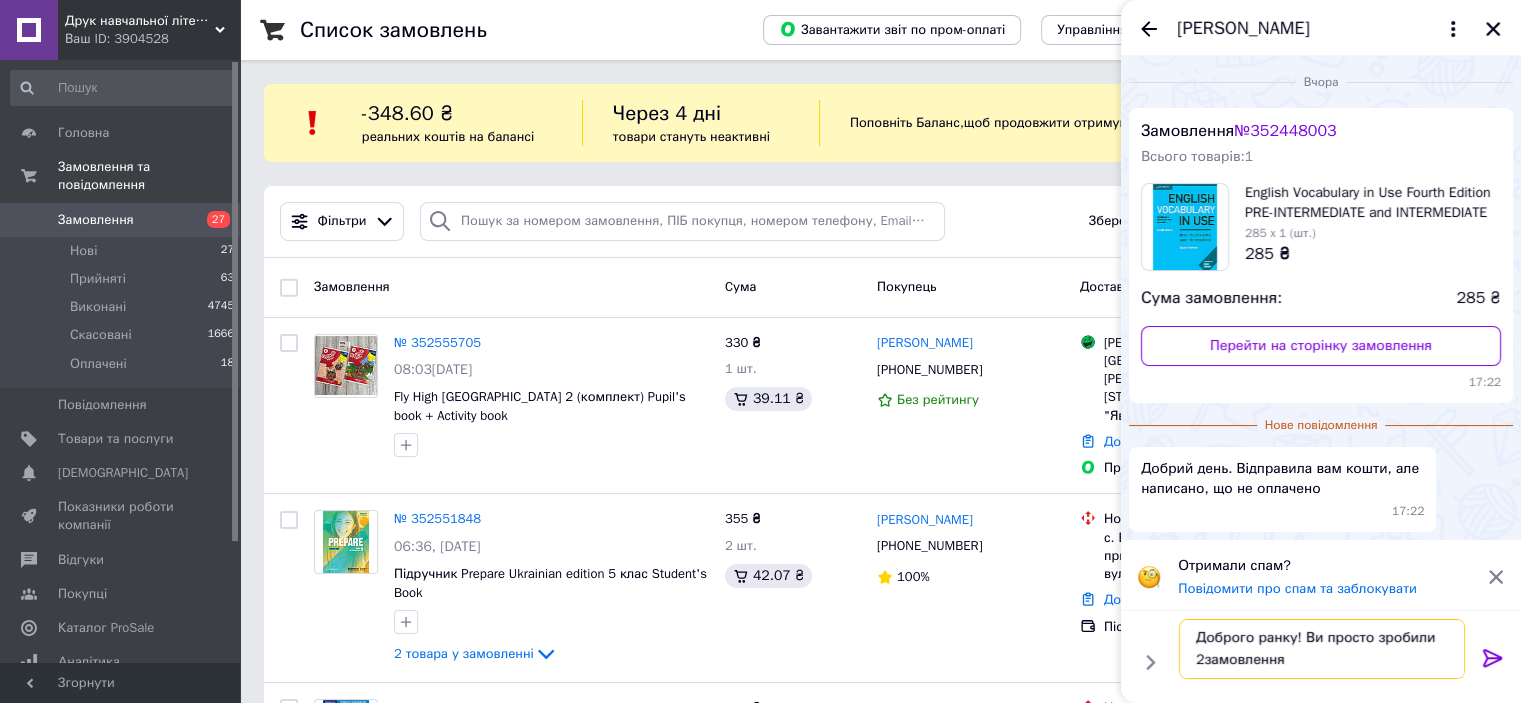 click on "Доброго ранку! Ви просто зробили 2замовлення" at bounding box center [1322, 649] 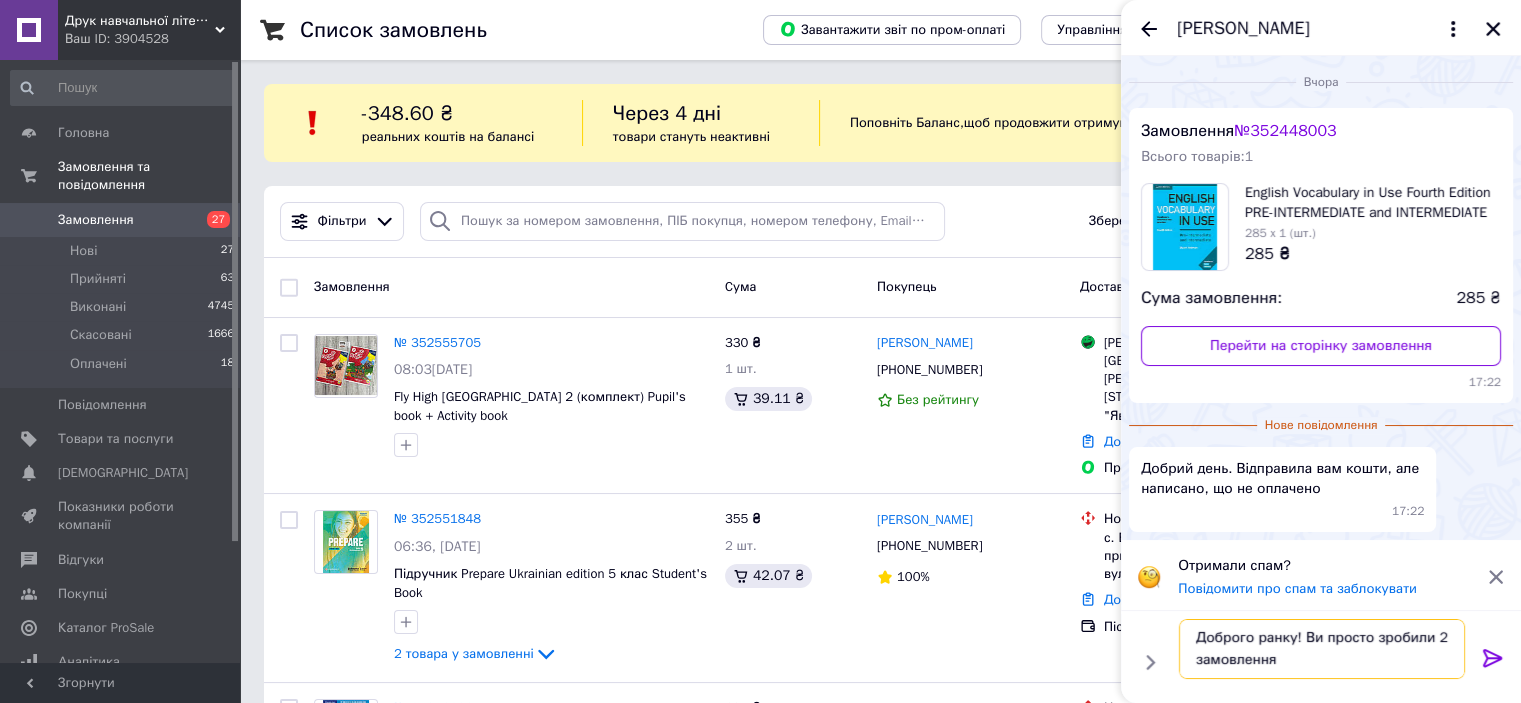 click on "Доброго ранку! Ви просто зробили 2 замовлення" at bounding box center (1322, 649) 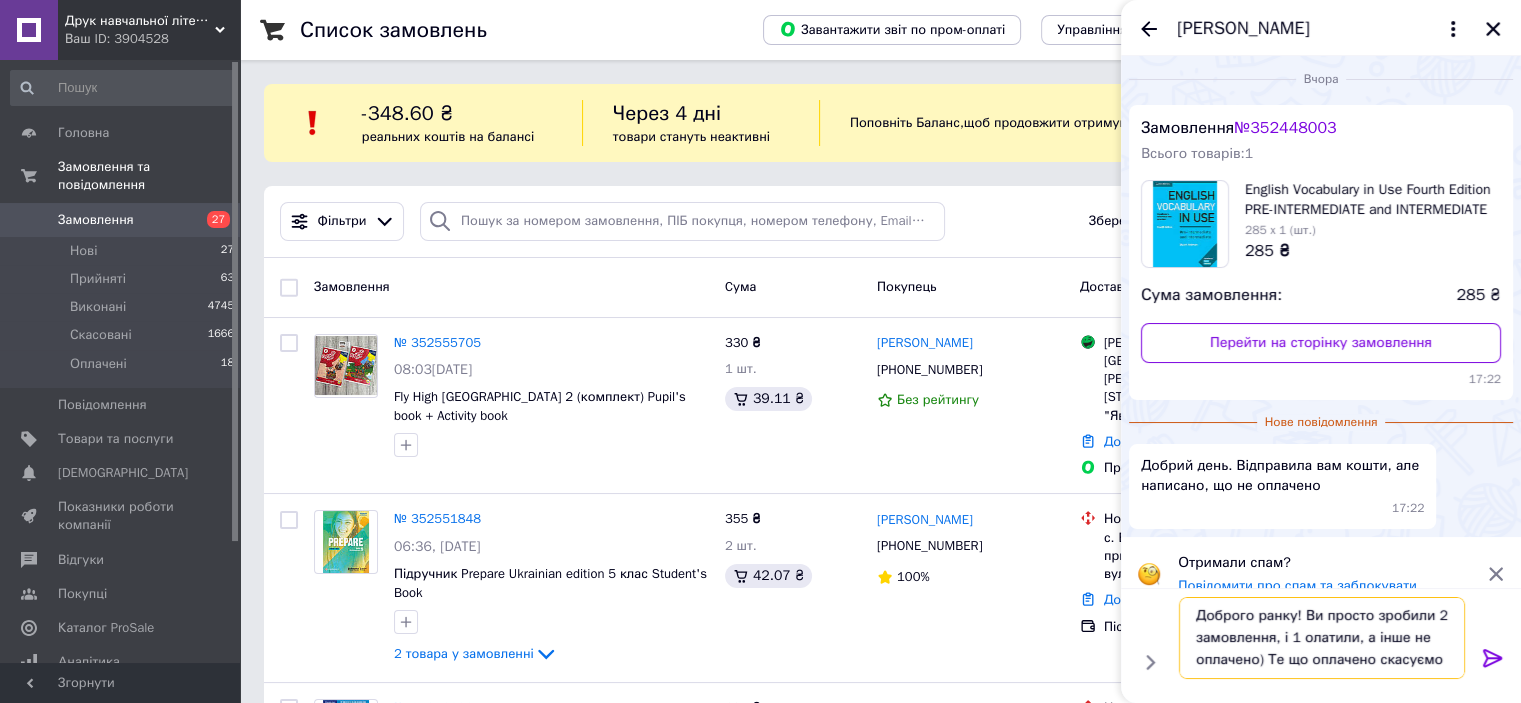click on "Доброго ранку! Ви просто зробили 2 замовлення, і 1 олатили, а інше не оплачено) Те що оплачено скасуємо" at bounding box center [1322, 638] 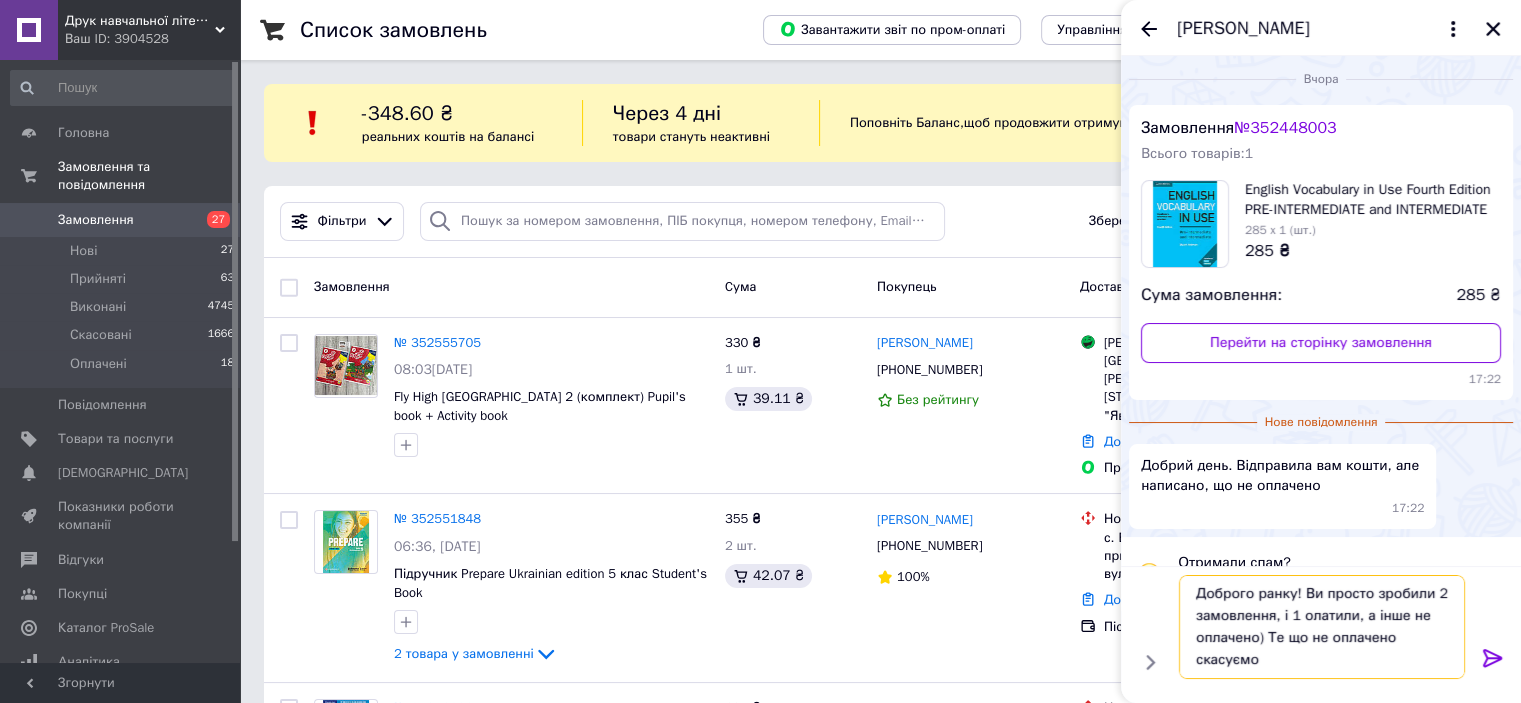 click on "Доброго ранку! Ви просто зробили 2 замовлення, і 1 олатили, а інше не оплачено) Те що не оплачено скасуємо" at bounding box center (1322, 627) 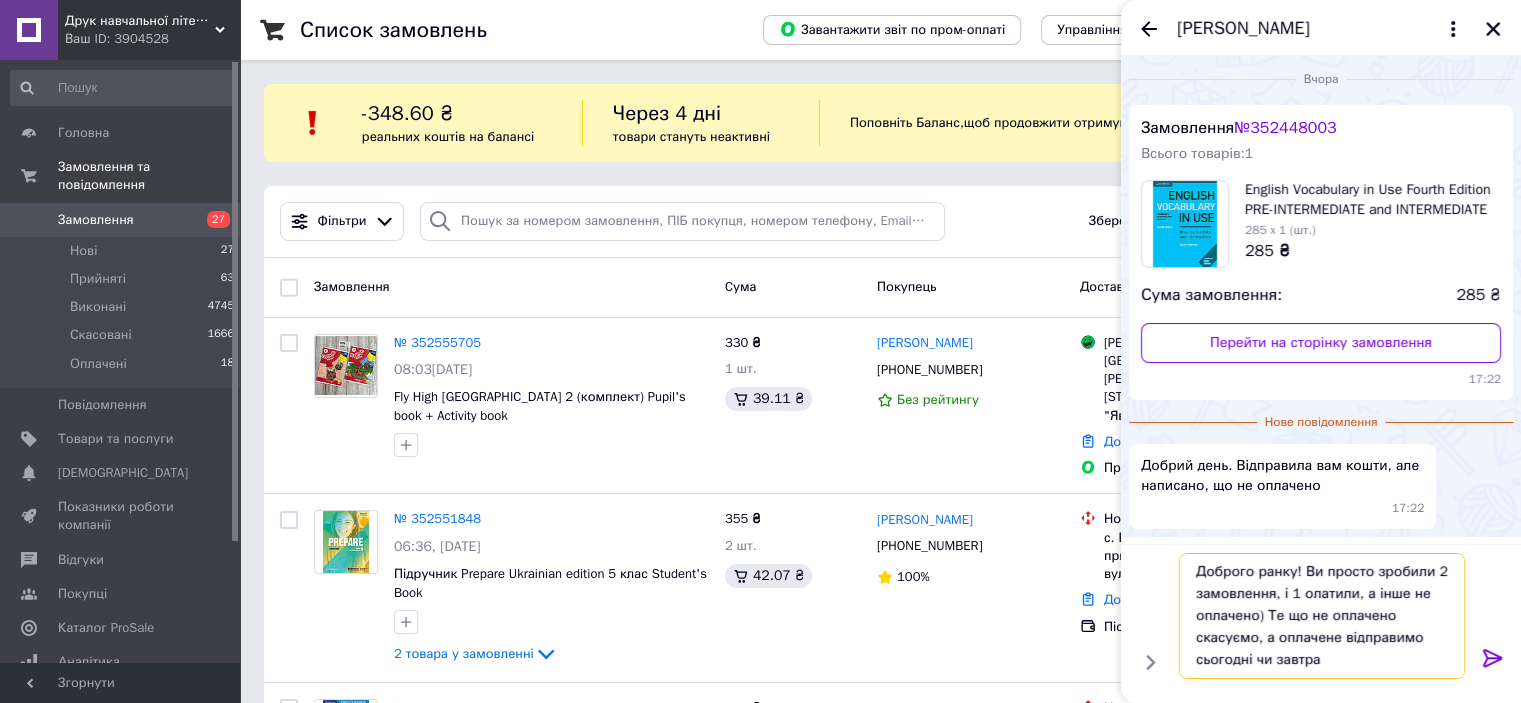 type on "Доброго ранку! Ви просто зробили 2 замовлення, і 1 олатили, а інше не оплачено) Те що не оплачено скасуємо, а оплачене відправимо сьогодні чи завтра)" 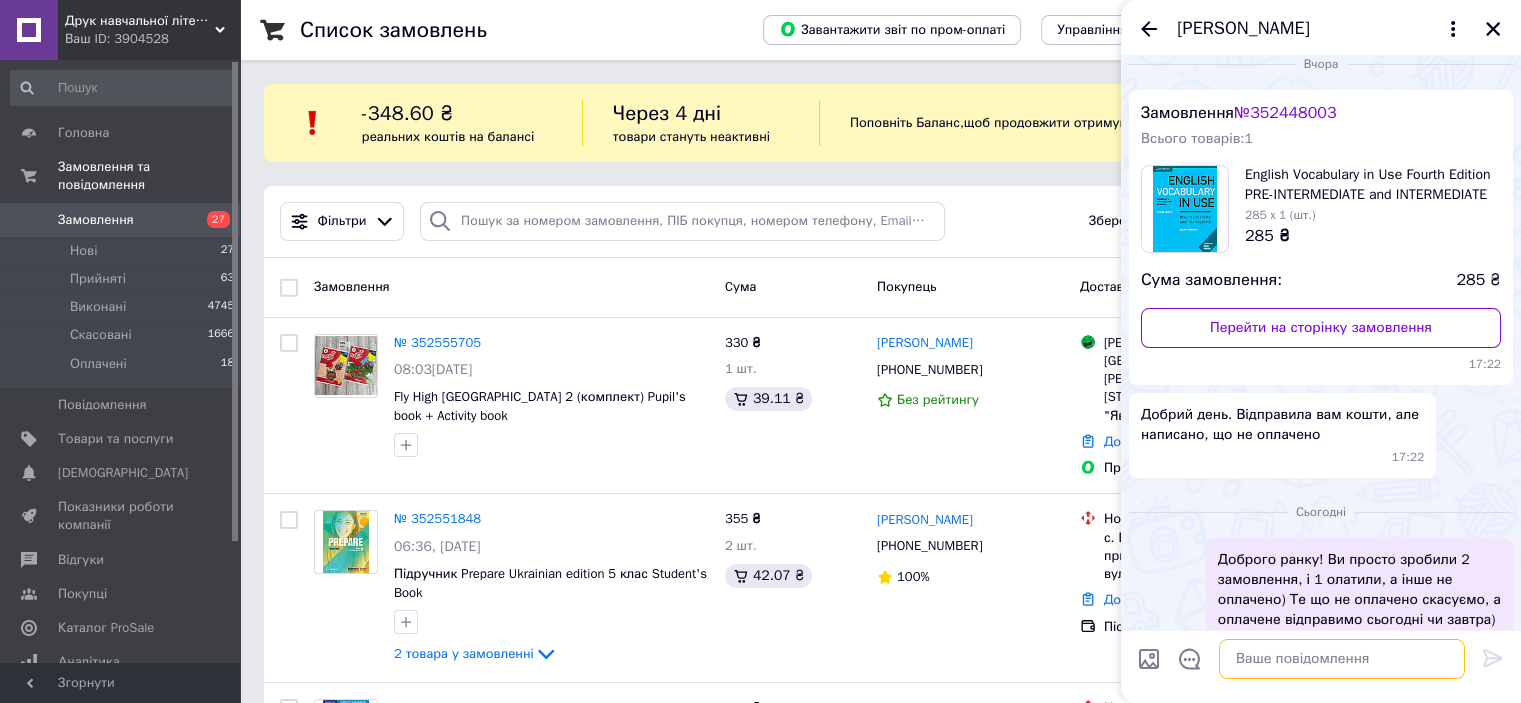 scroll, scrollTop: 0, scrollLeft: 0, axis: both 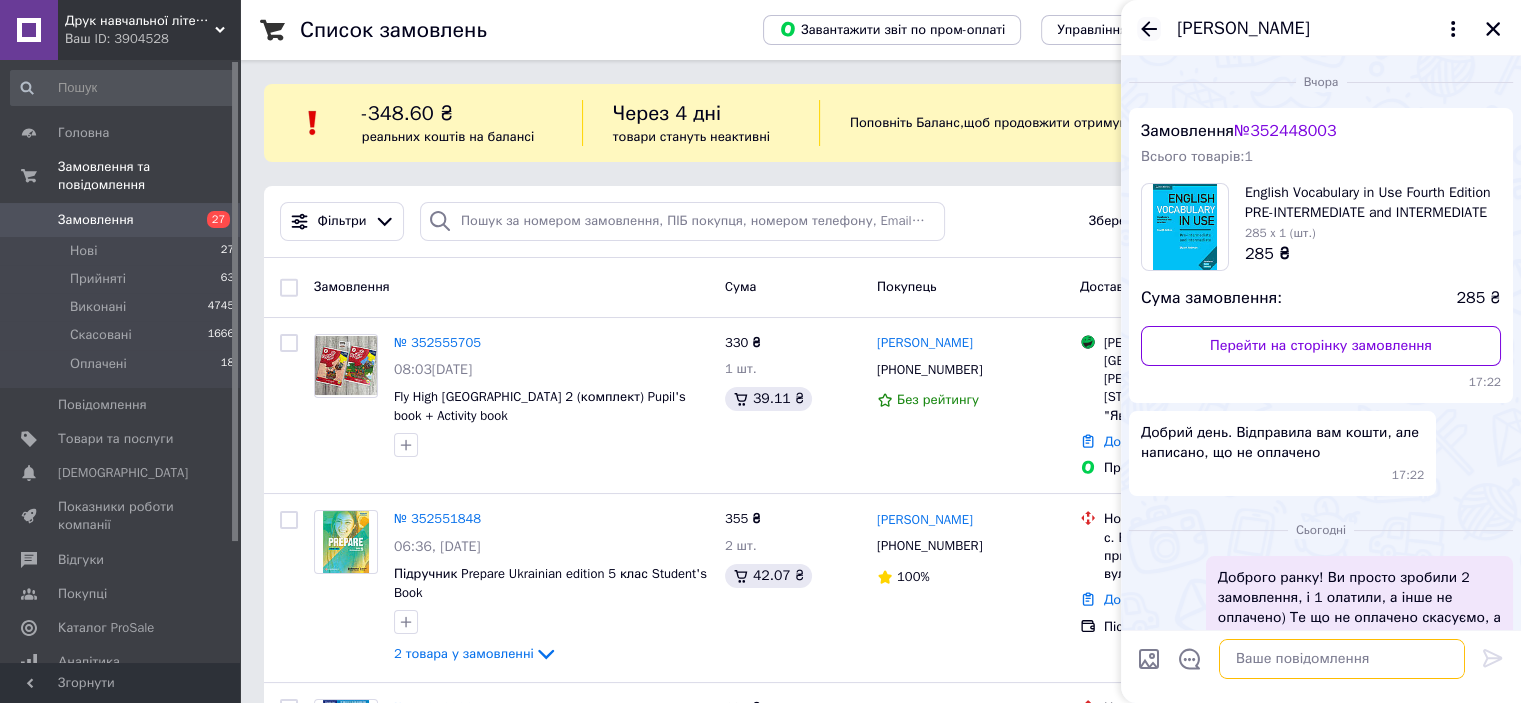 type 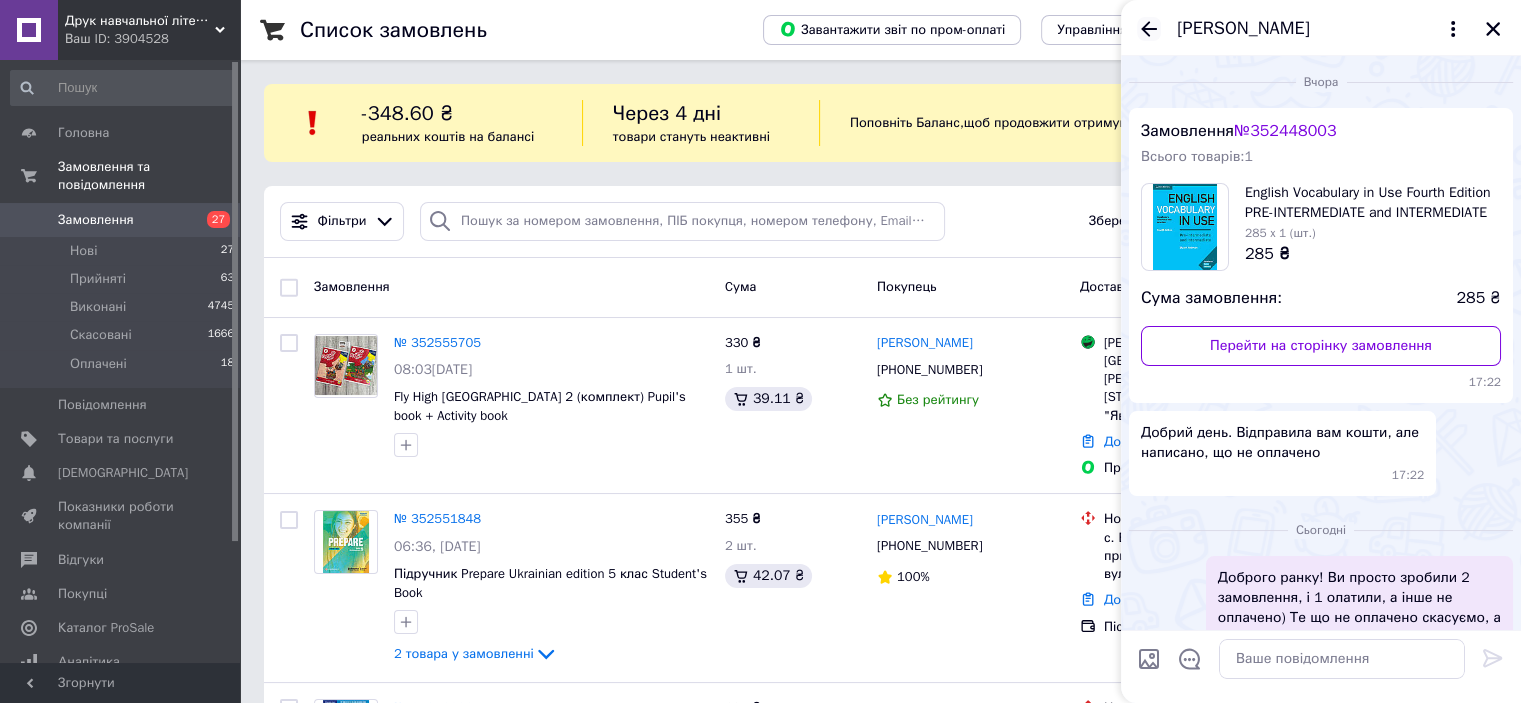click 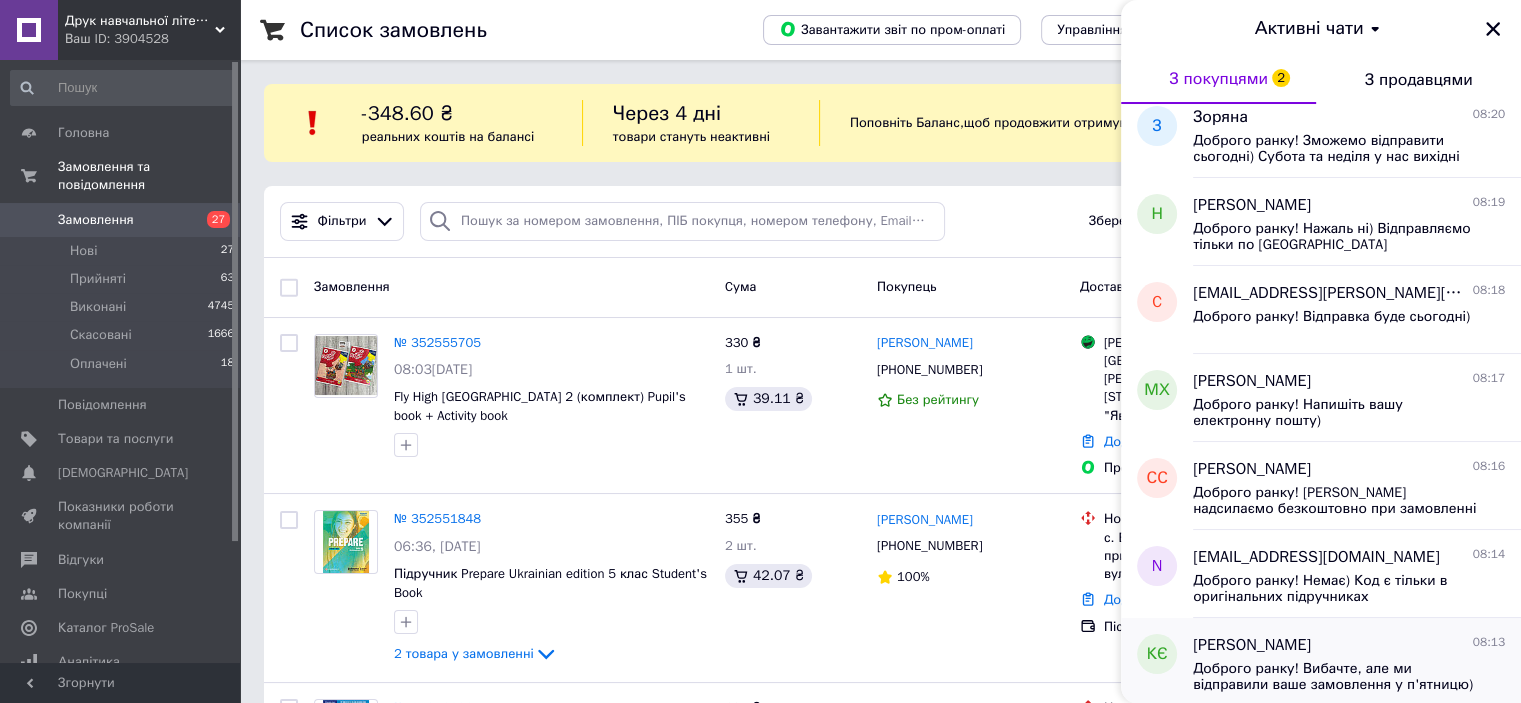 scroll, scrollTop: 0, scrollLeft: 0, axis: both 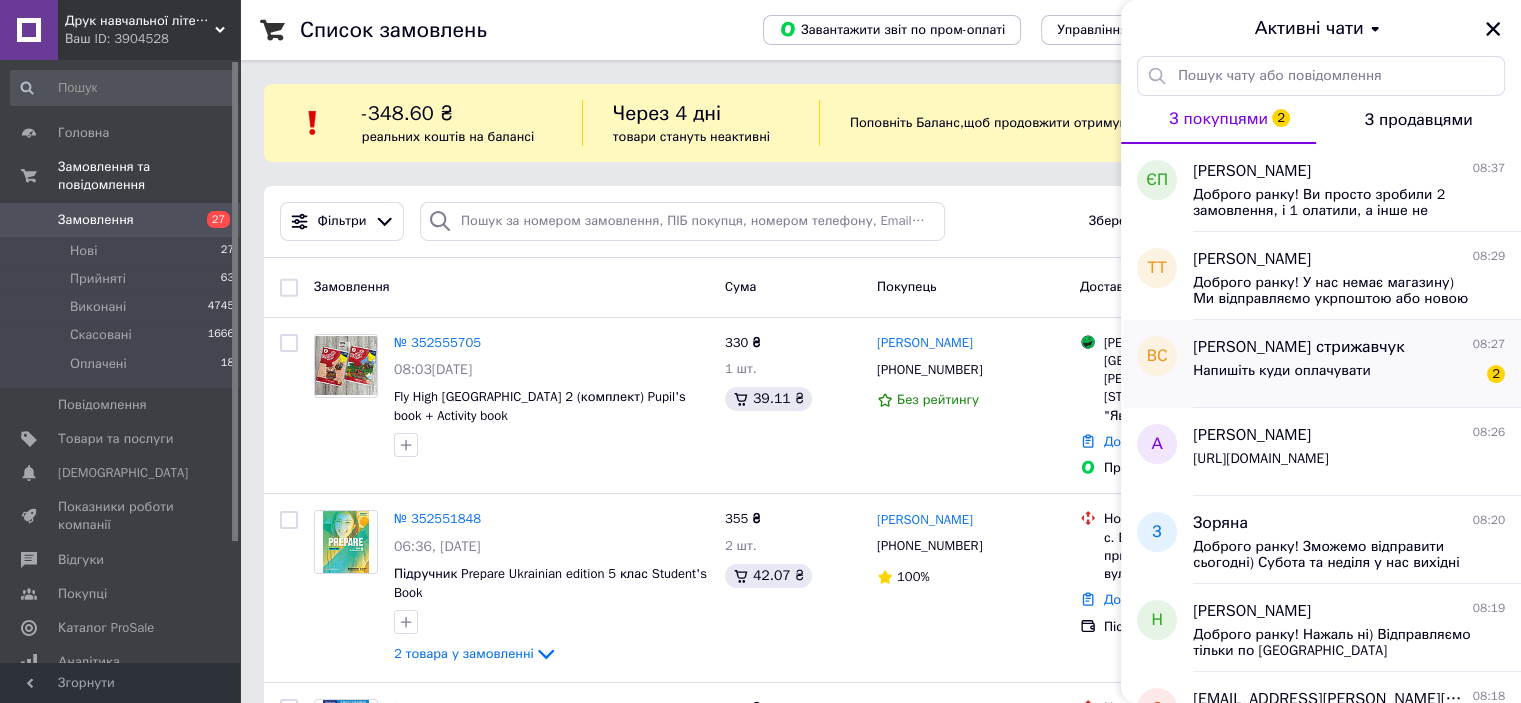 click on "Напишіть куди оплачувати" at bounding box center (1282, 377) 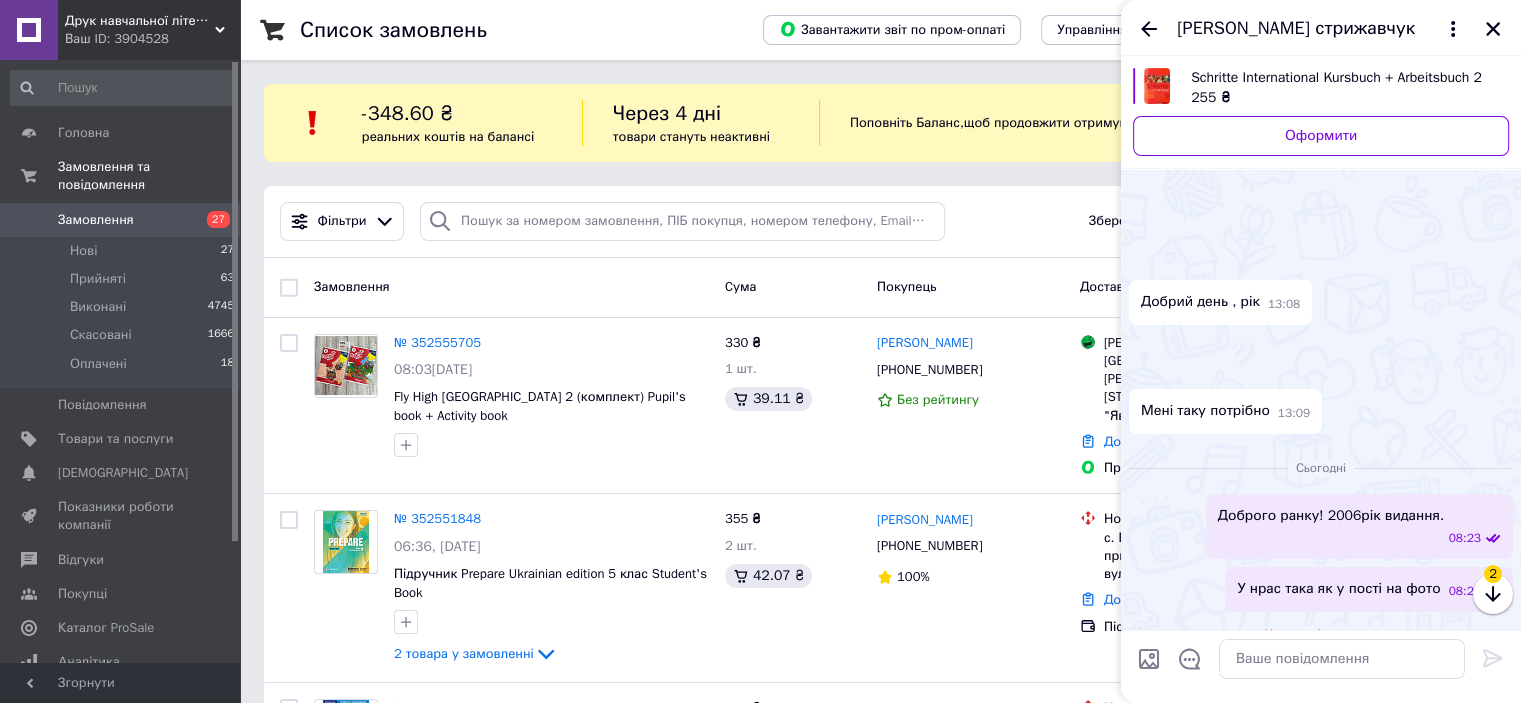 scroll, scrollTop: 672, scrollLeft: 0, axis: vertical 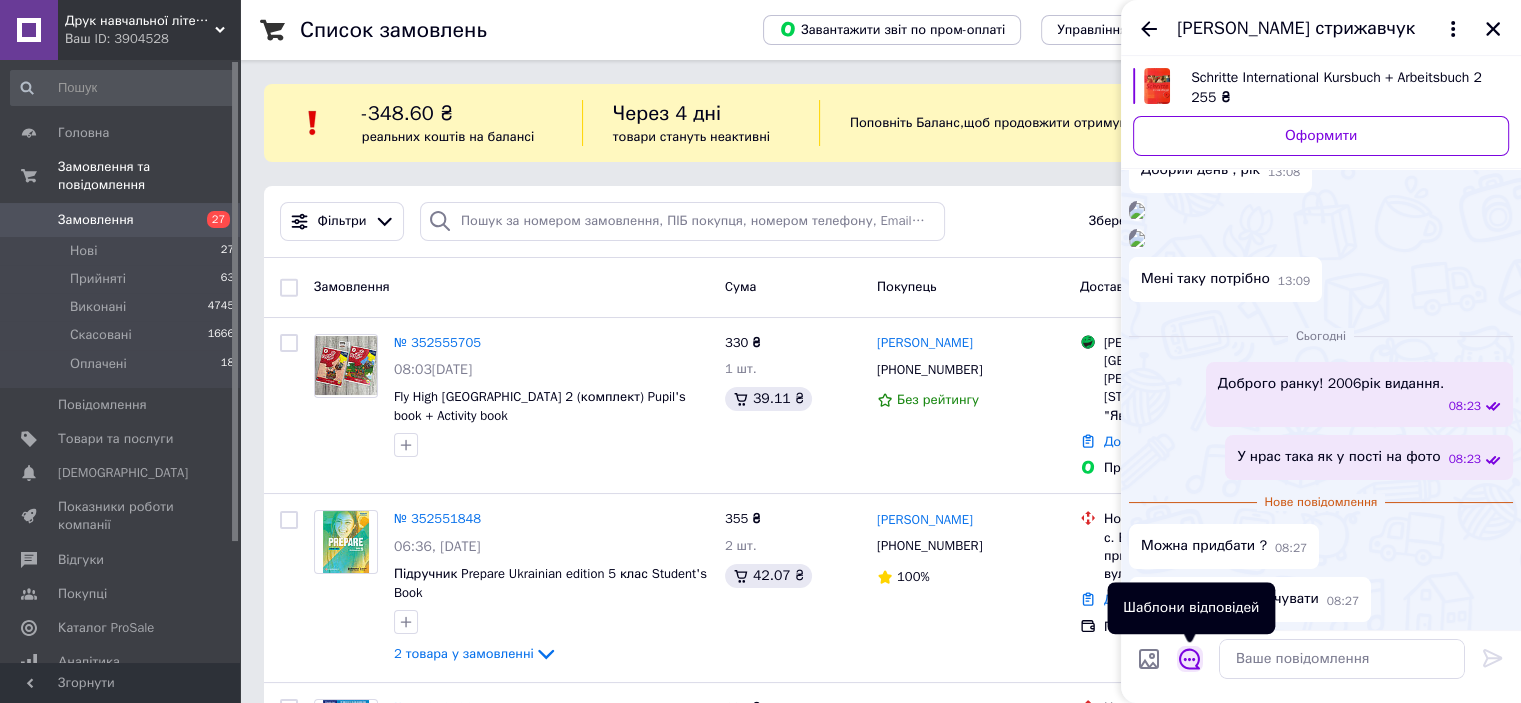 click 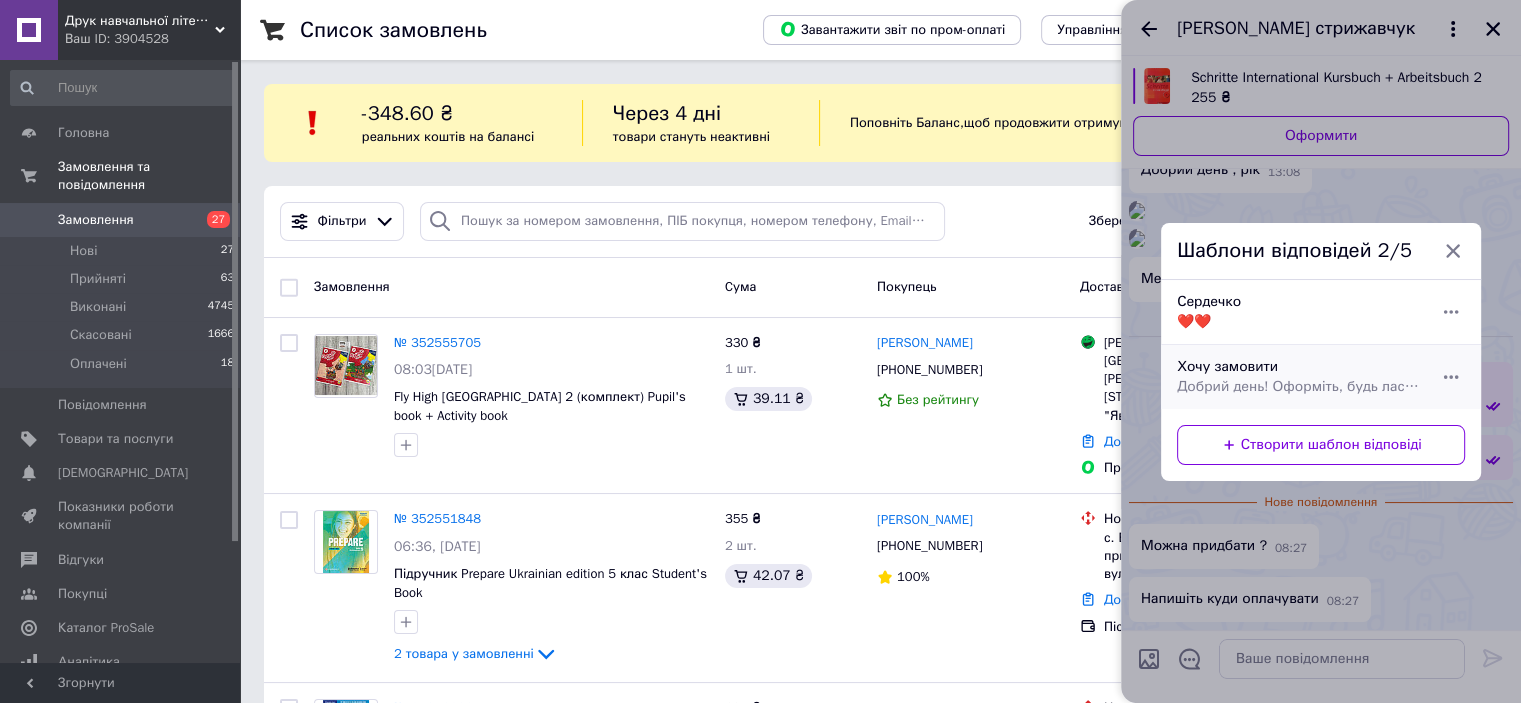 click on "Добрий день! Оформіть, будь ласка, пром доставку)" at bounding box center (1299, 387) 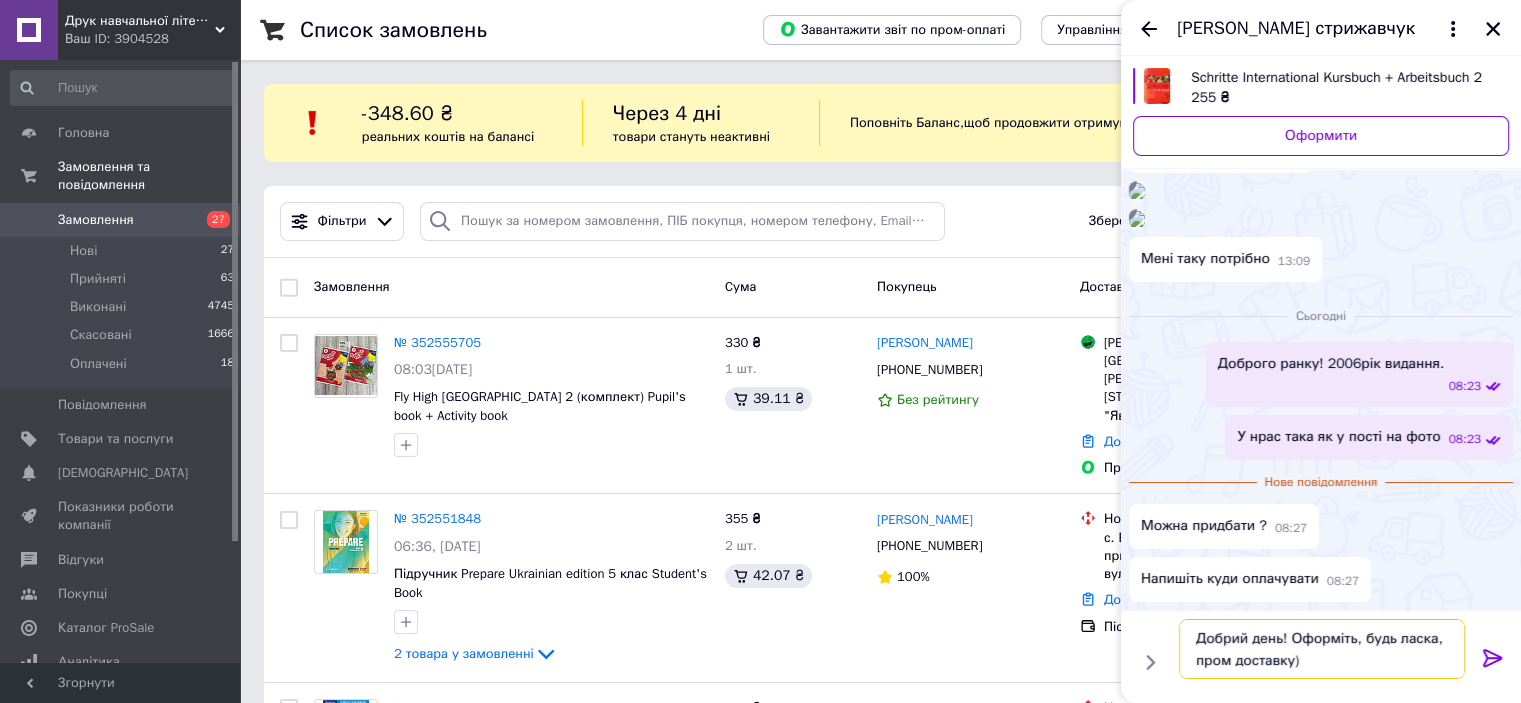 drag, startPoint x: 1198, startPoint y: 642, endPoint x: 1285, endPoint y: 639, distance: 87.05171 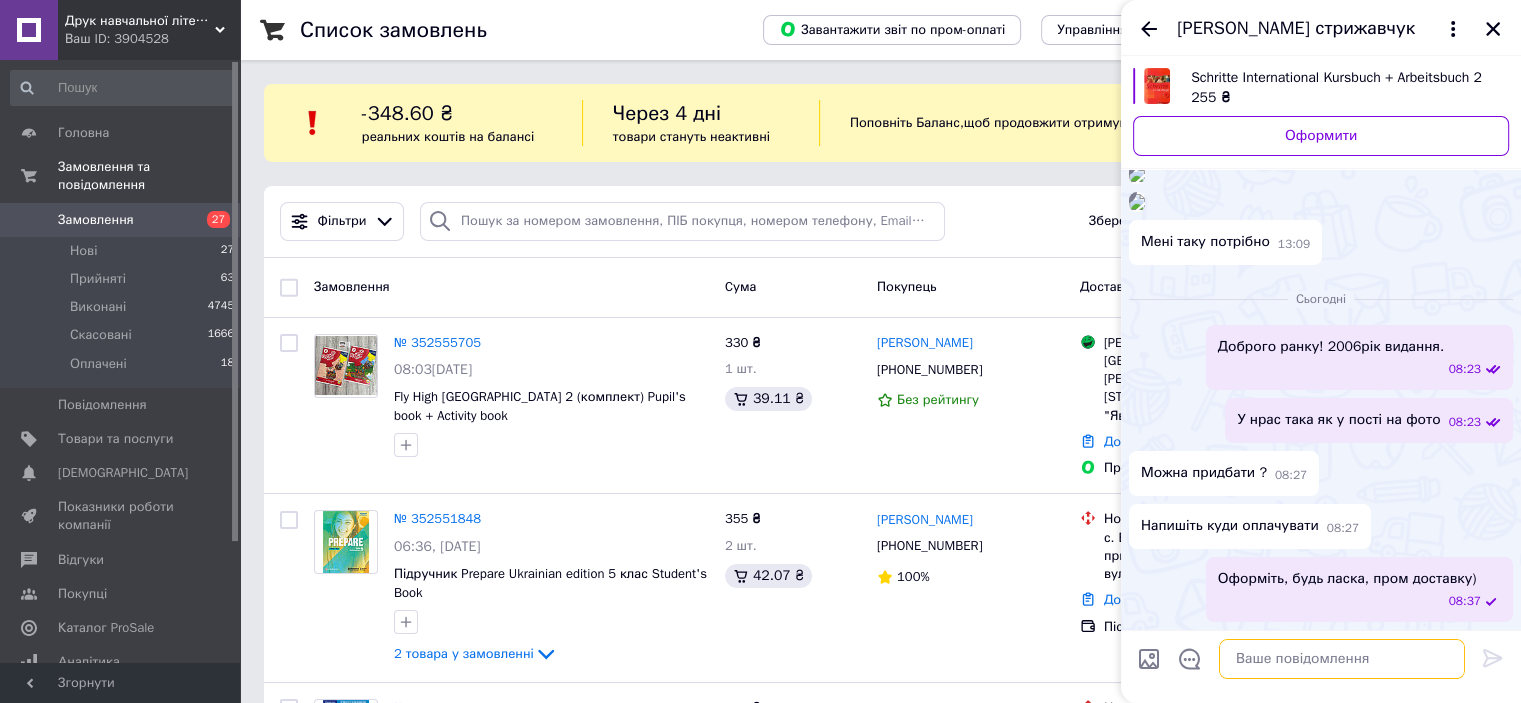 scroll, scrollTop: 658, scrollLeft: 0, axis: vertical 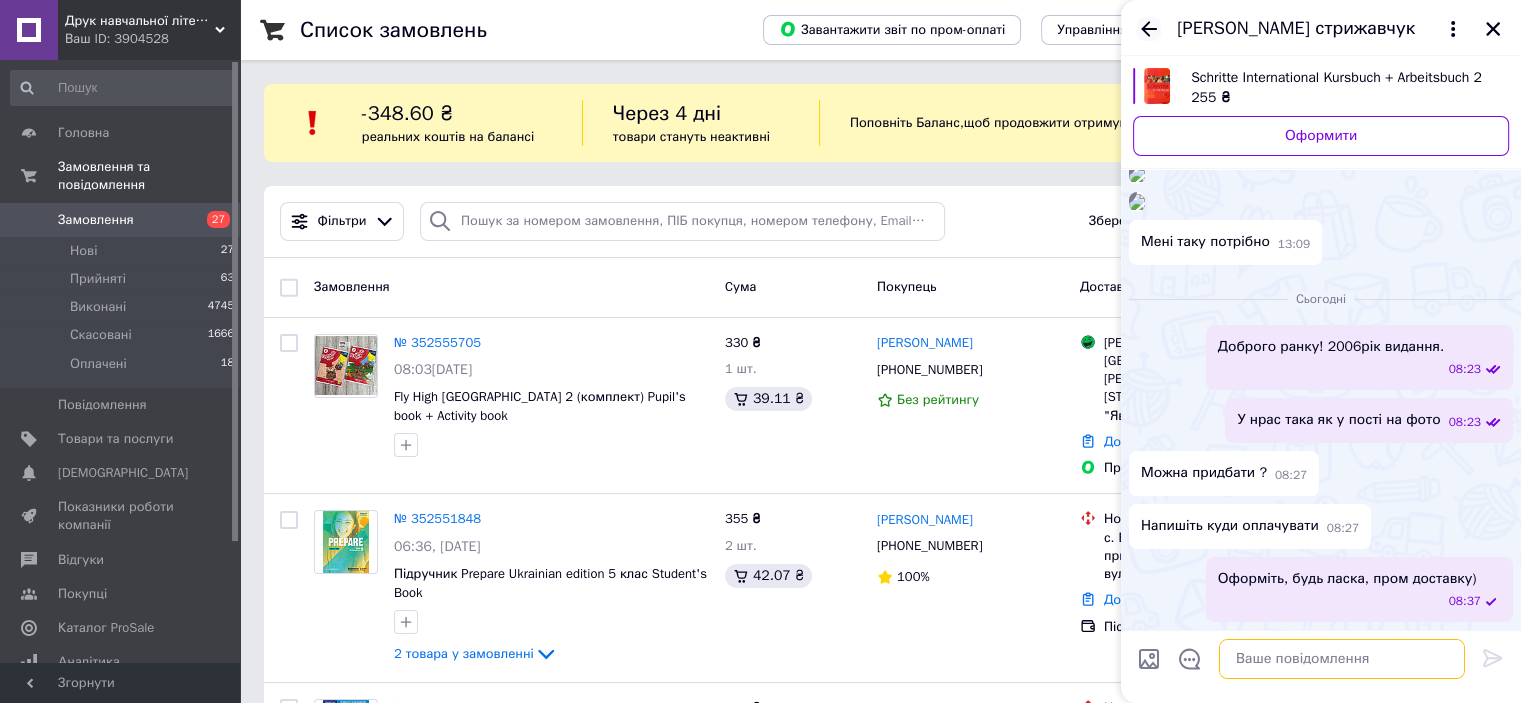 type 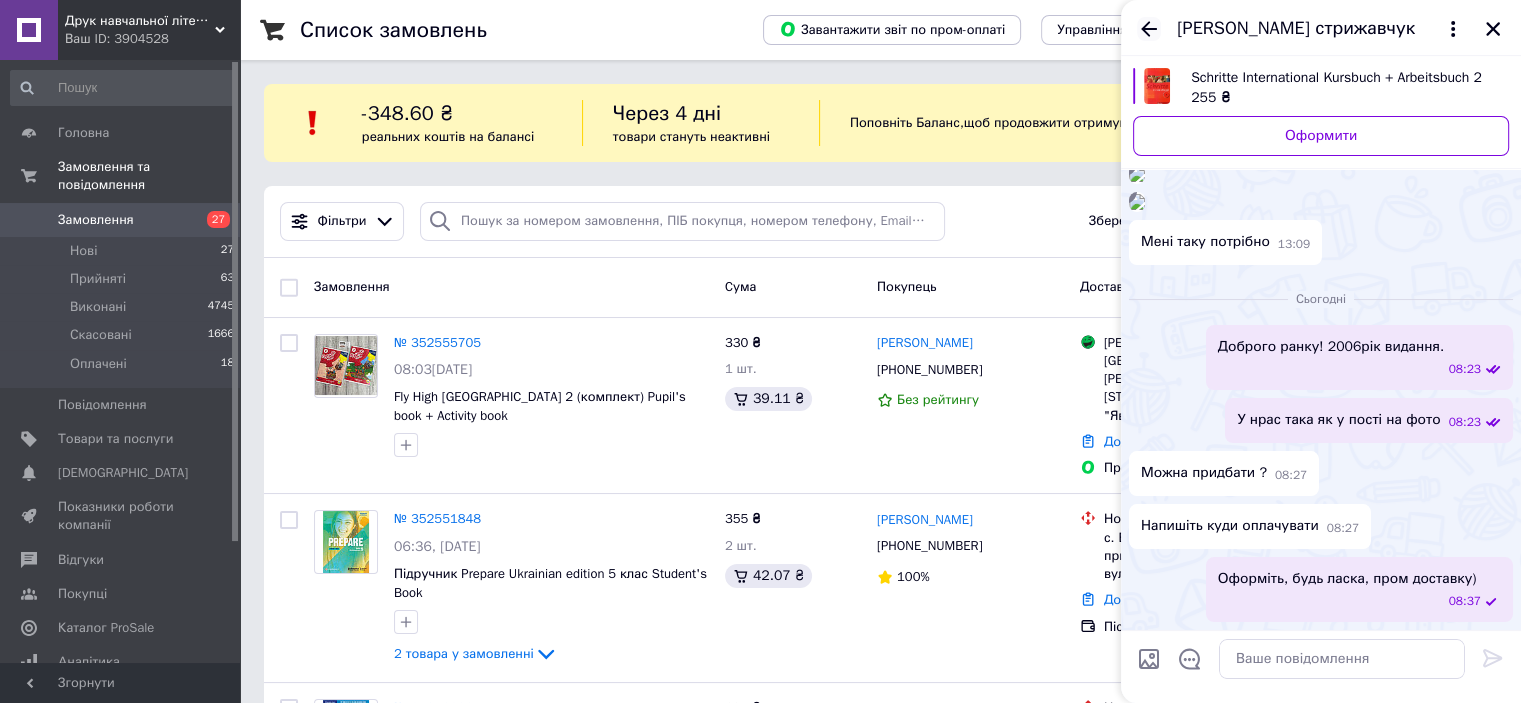 click 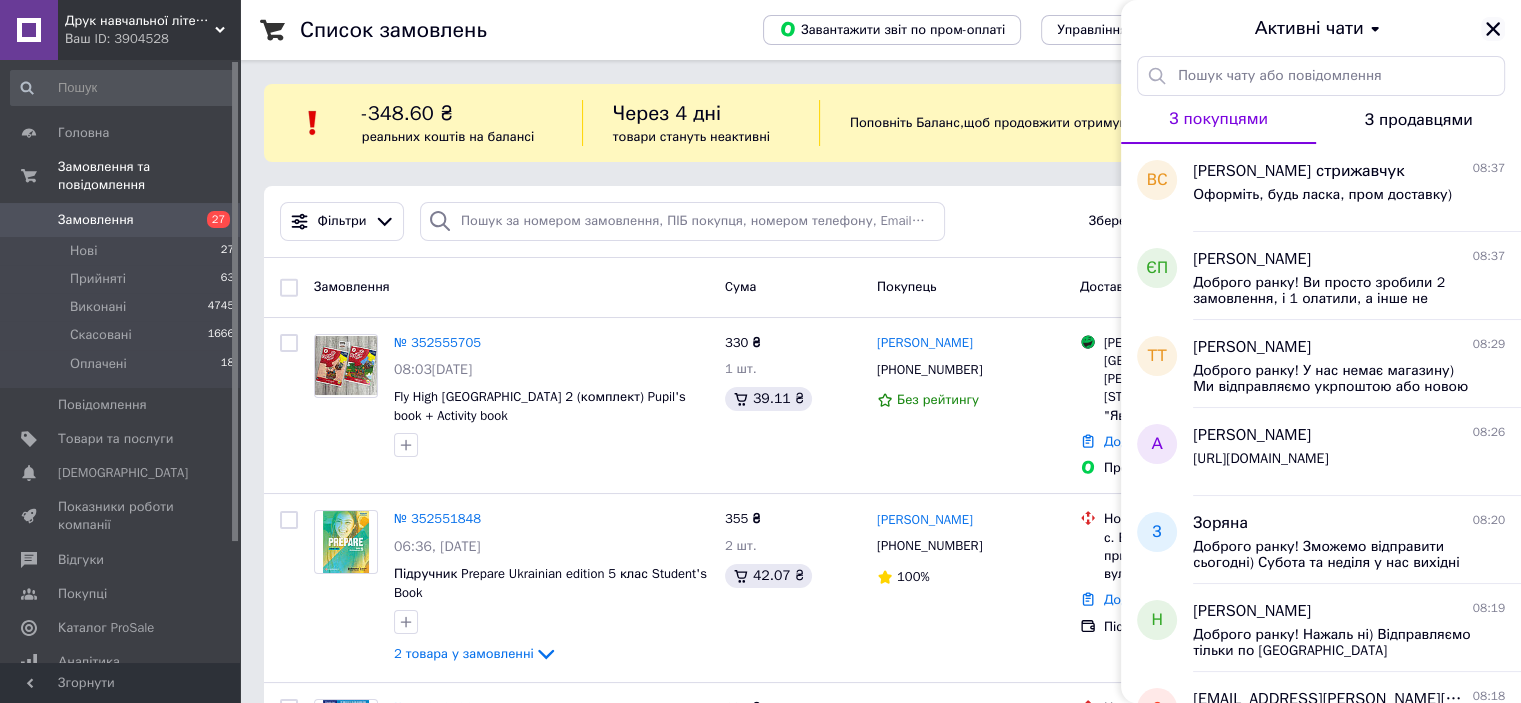 click 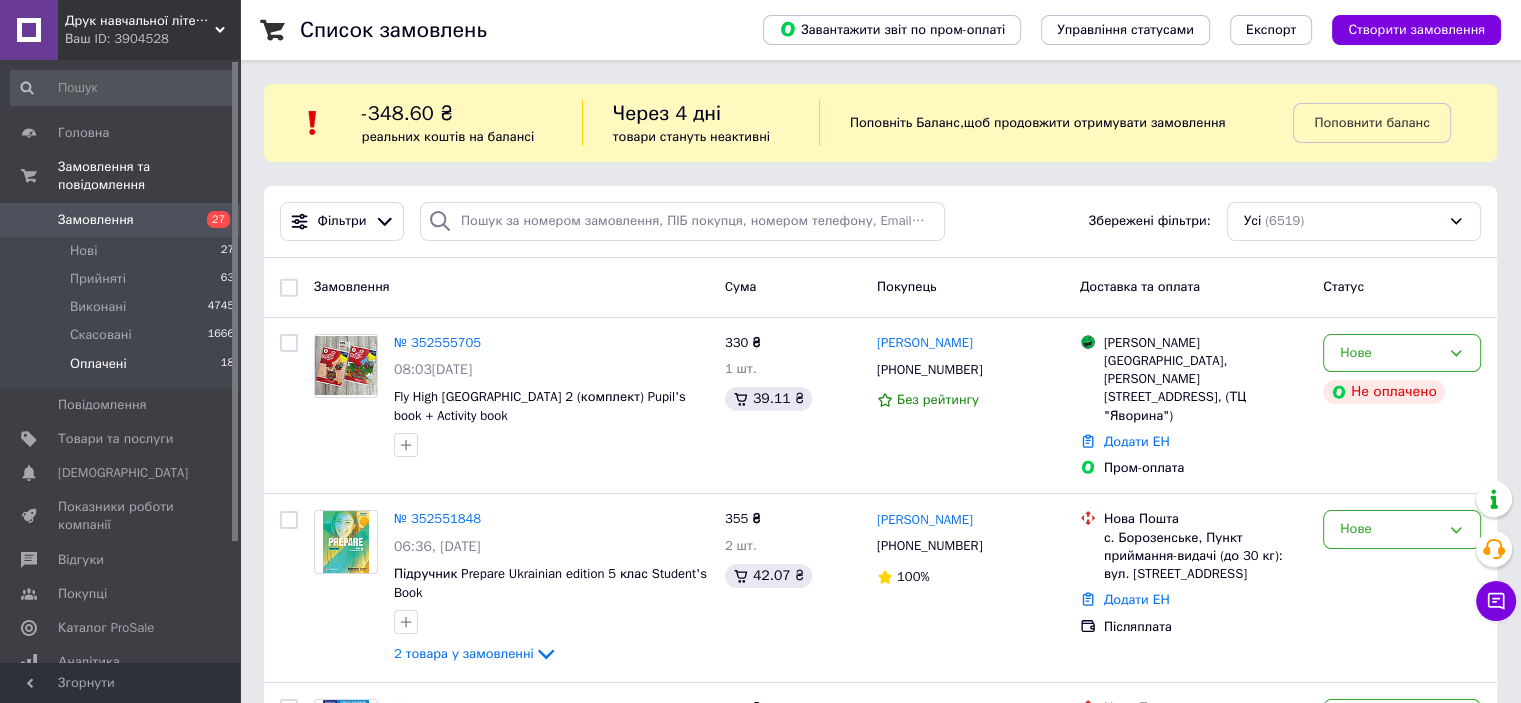 click on "Оплачені 18" at bounding box center (123, 369) 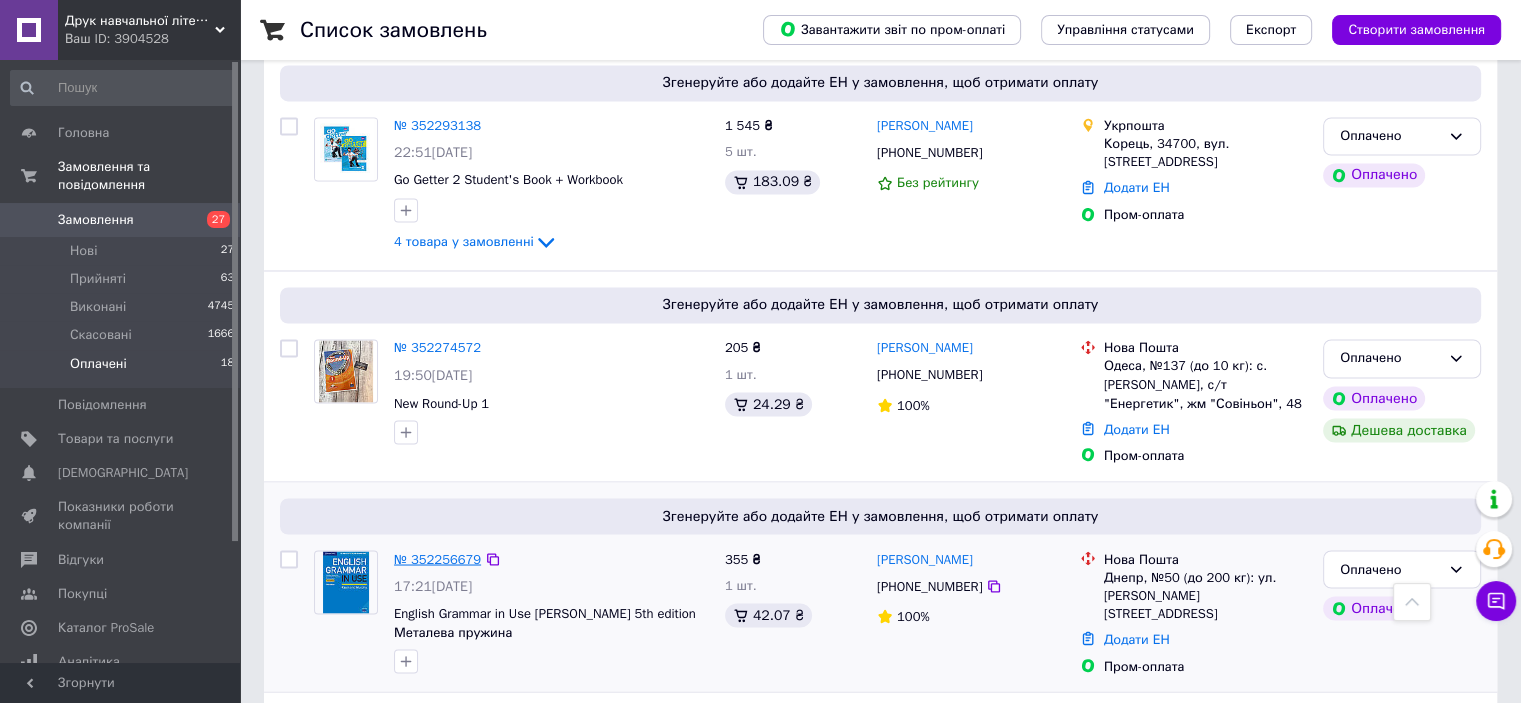 scroll, scrollTop: 3518, scrollLeft: 0, axis: vertical 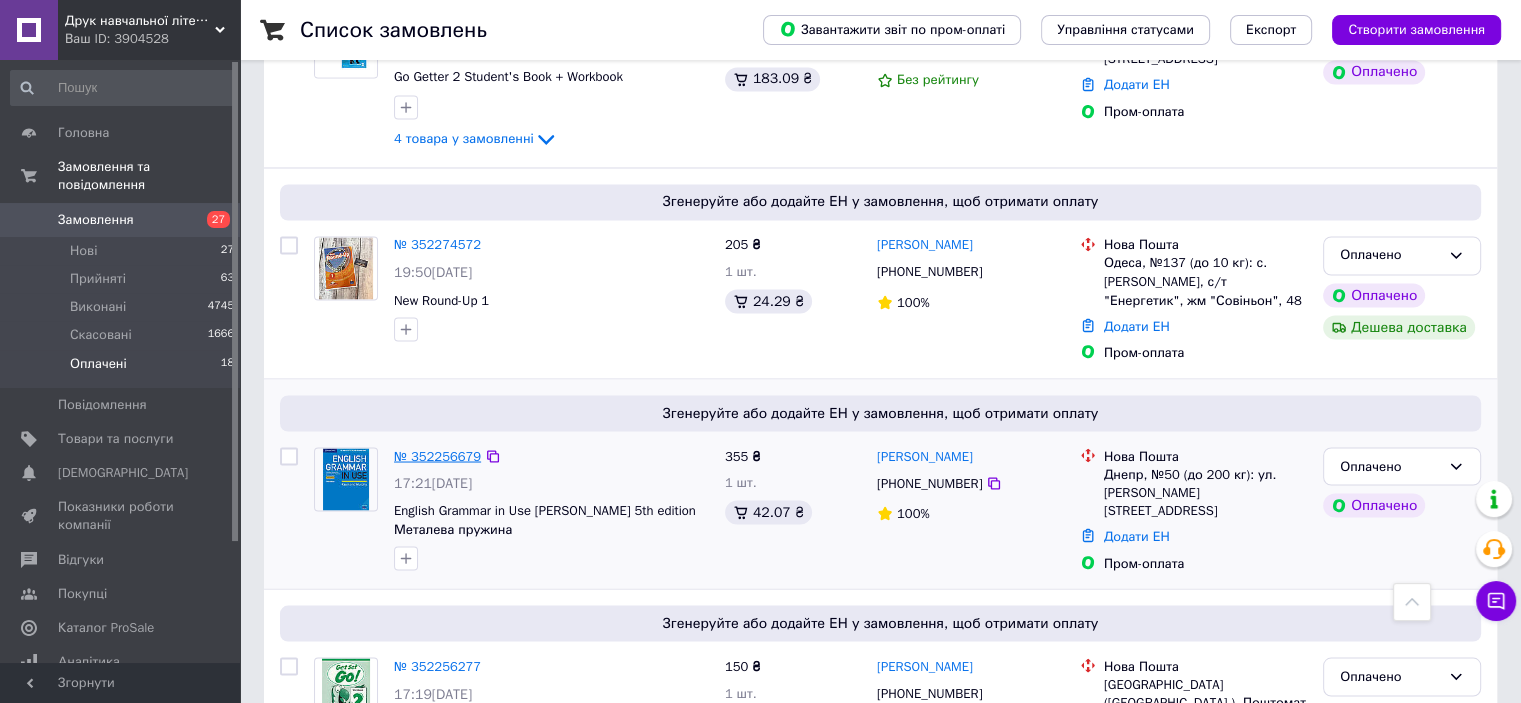 click on "№ 352256679" at bounding box center [437, 455] 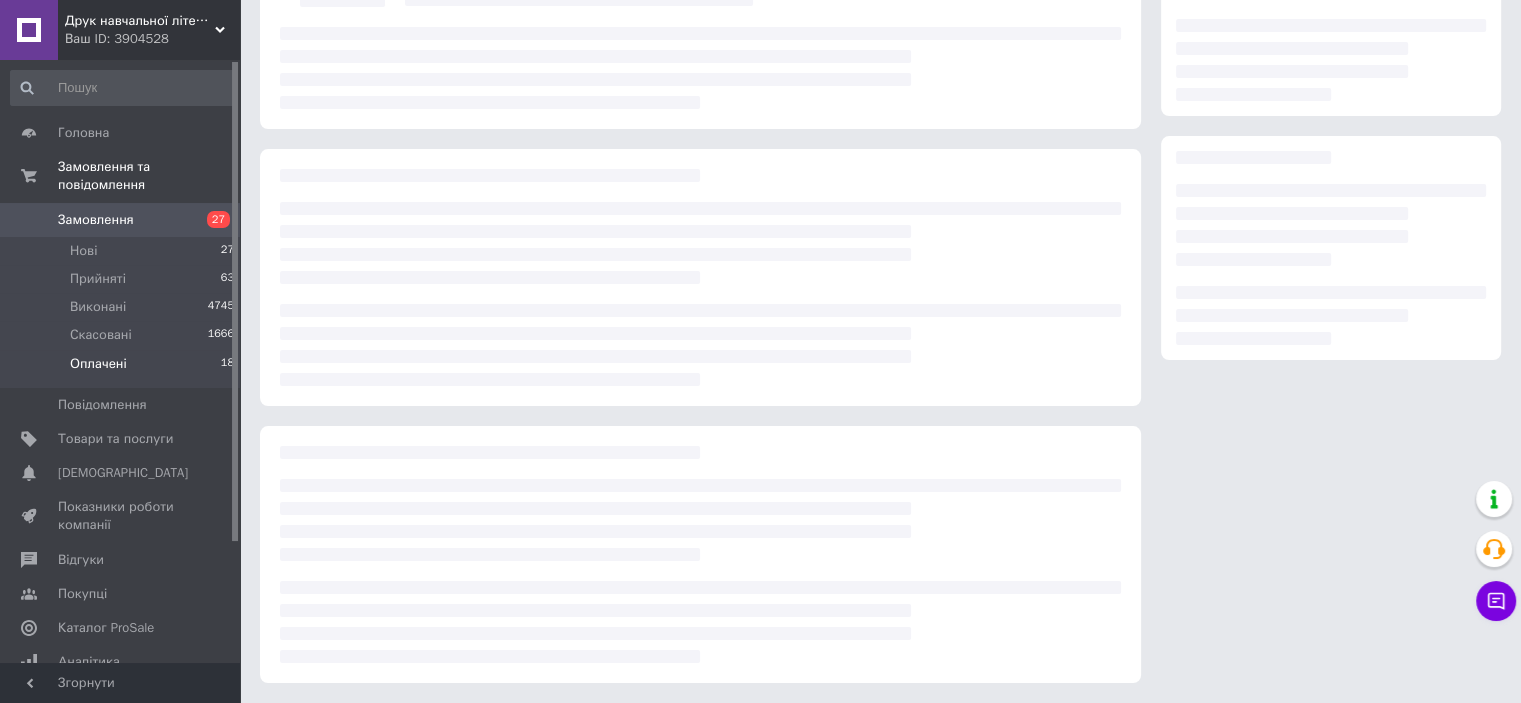 scroll, scrollTop: 0, scrollLeft: 0, axis: both 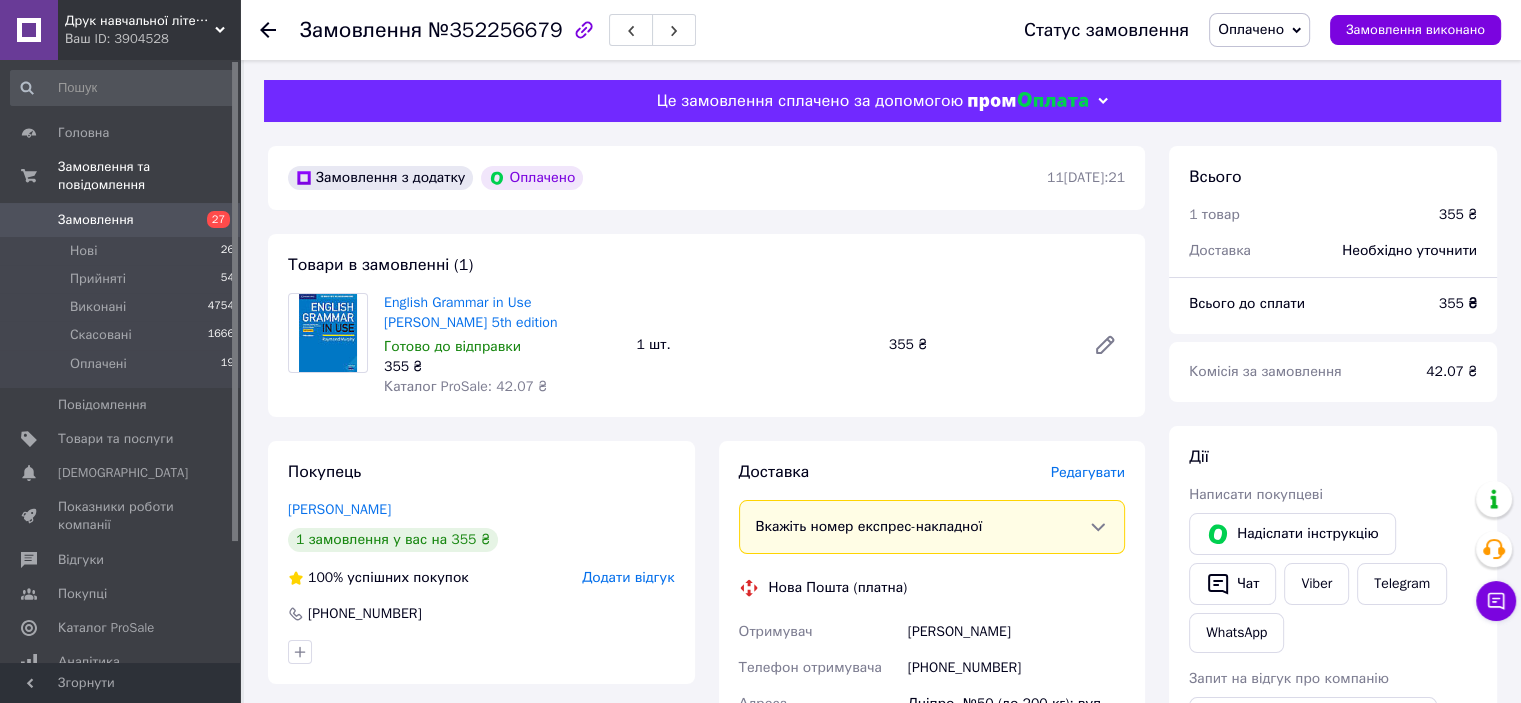 drag, startPoint x: 380, startPoint y: 299, endPoint x: 521, endPoint y: 321, distance: 142.706 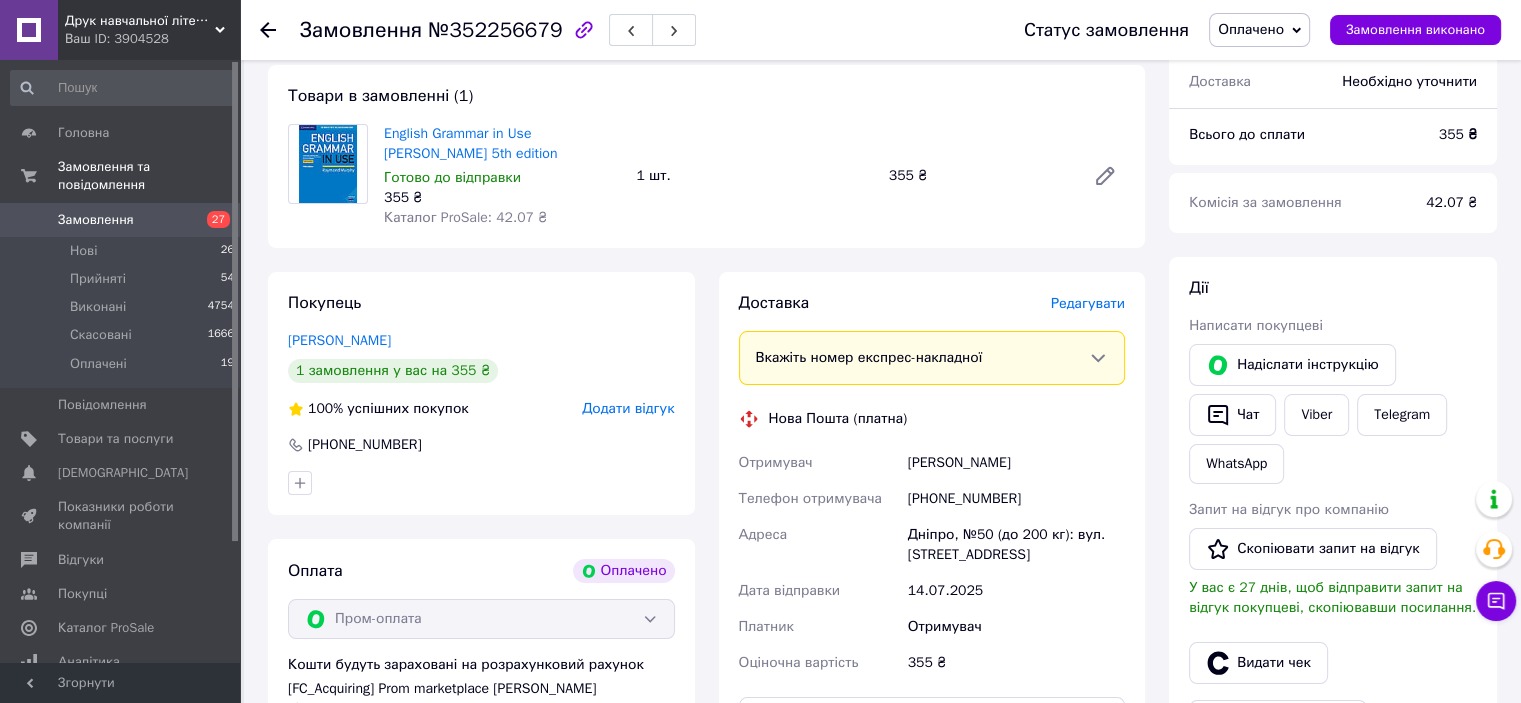 scroll, scrollTop: 200, scrollLeft: 0, axis: vertical 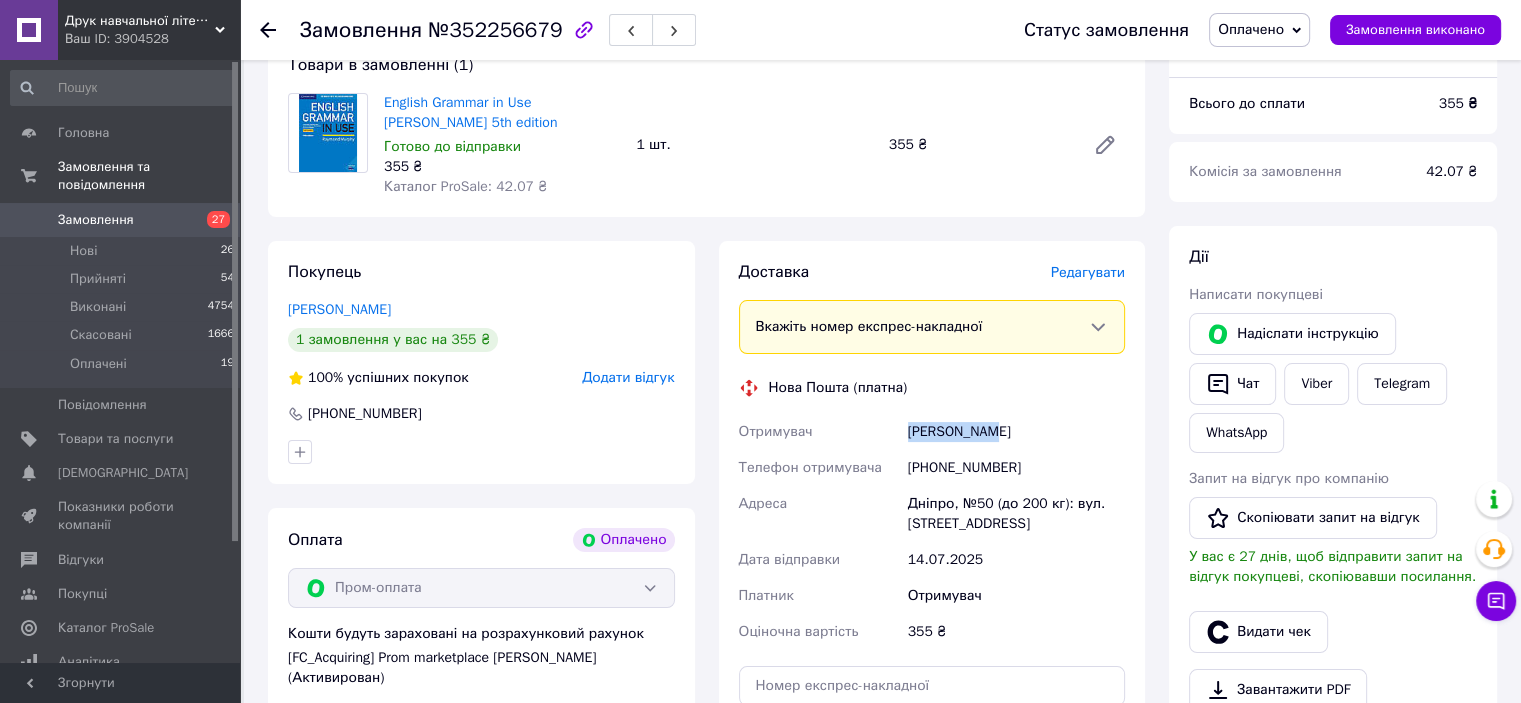 drag, startPoint x: 894, startPoint y: 428, endPoint x: 1028, endPoint y: 436, distance: 134.23859 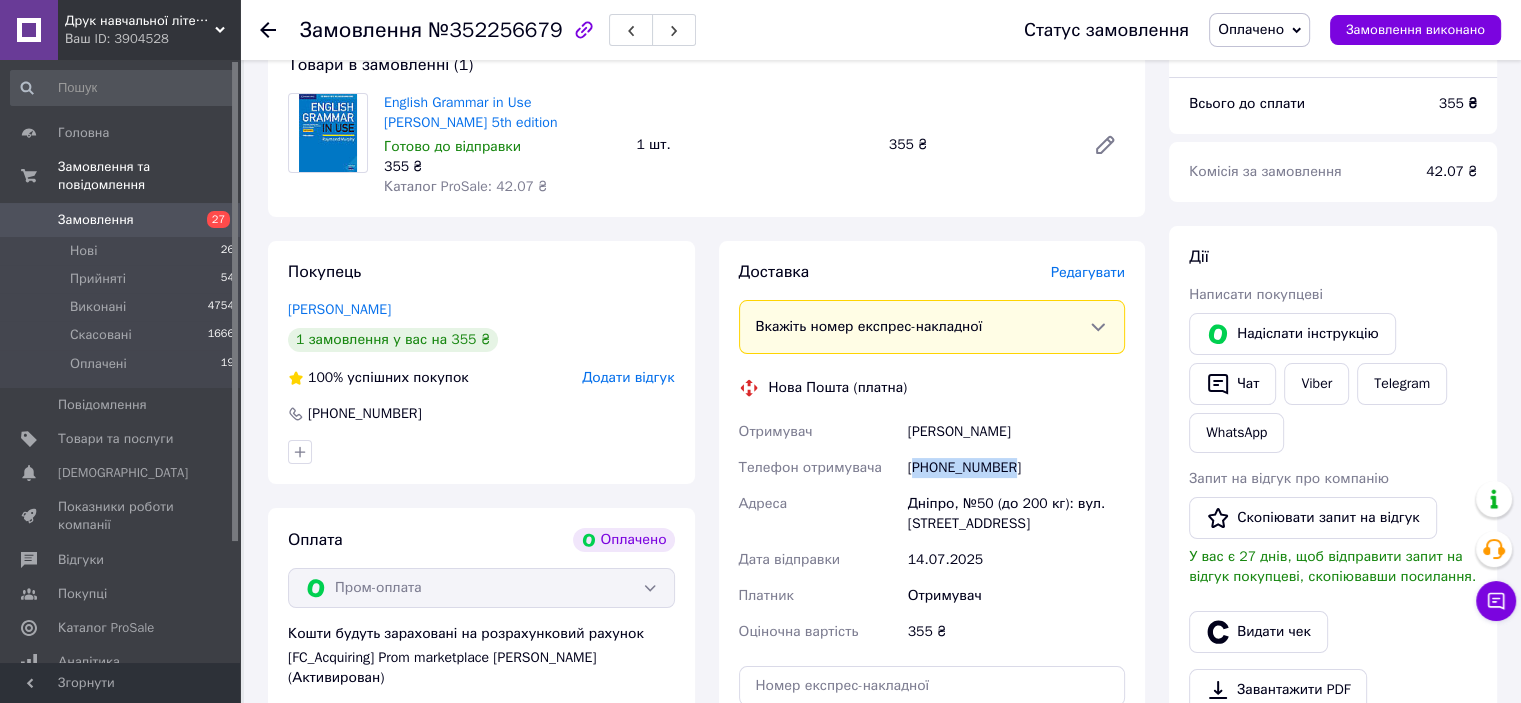 drag, startPoint x: 913, startPoint y: 467, endPoint x: 1032, endPoint y: 468, distance: 119.0042 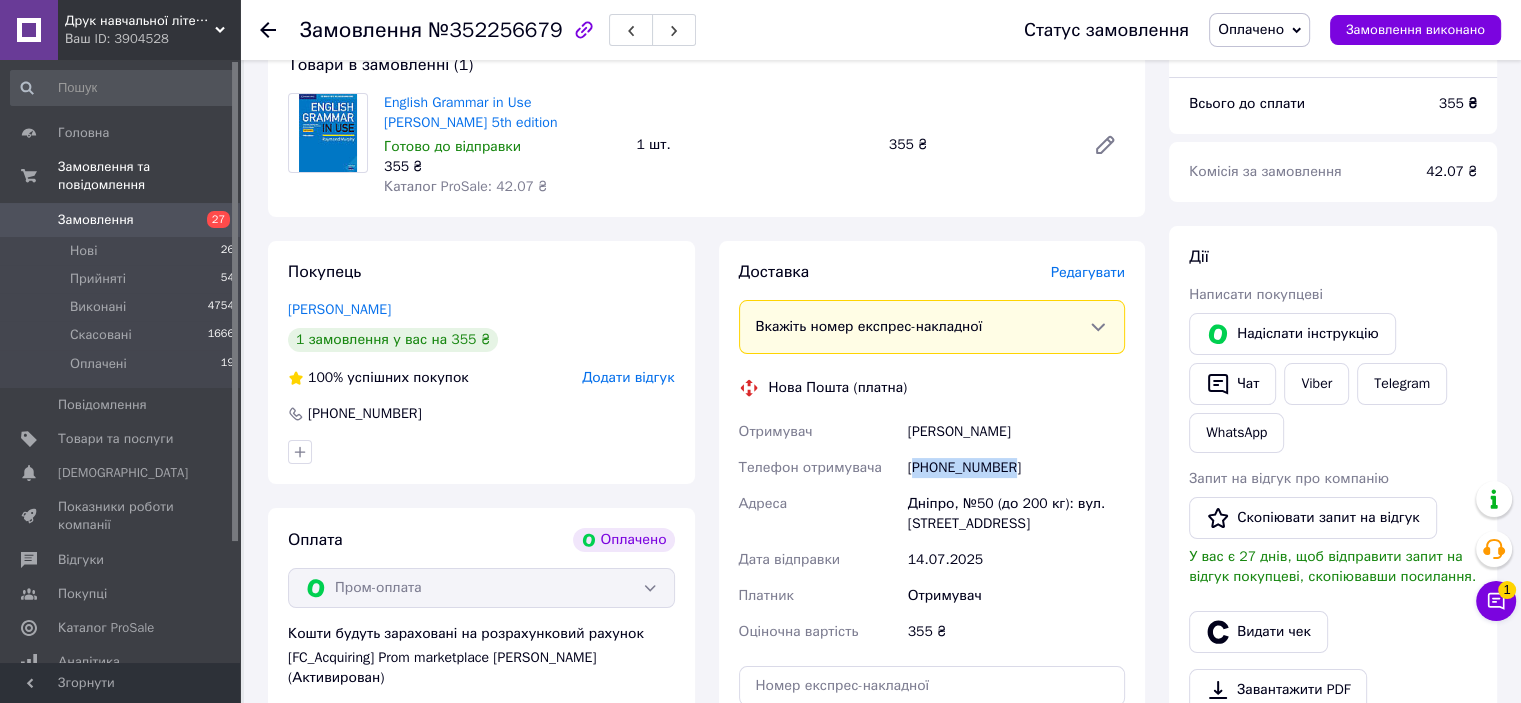 click on "Оплачено" at bounding box center (1251, 29) 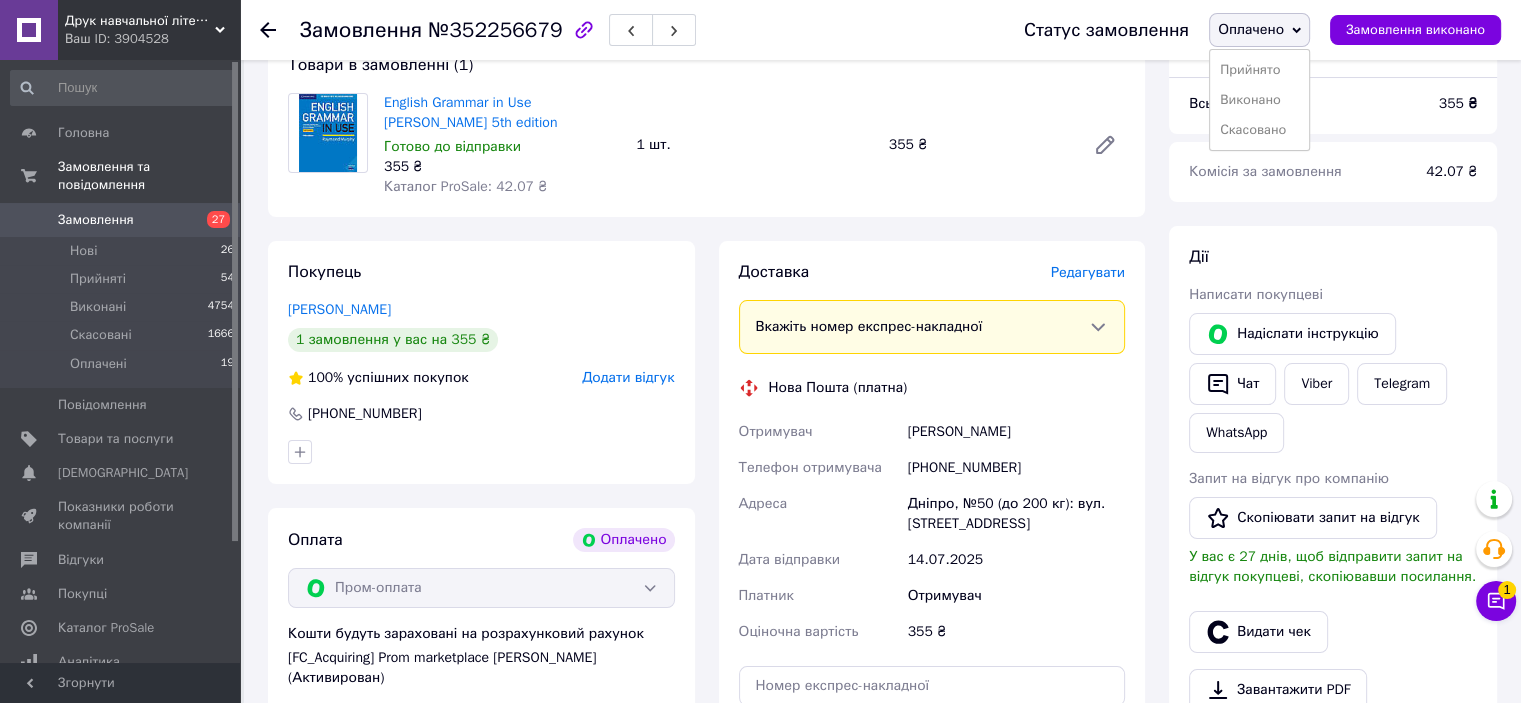 drag, startPoint x: 1271, startPoint y: 66, endPoint x: 1067, endPoint y: 433, distance: 419.8869 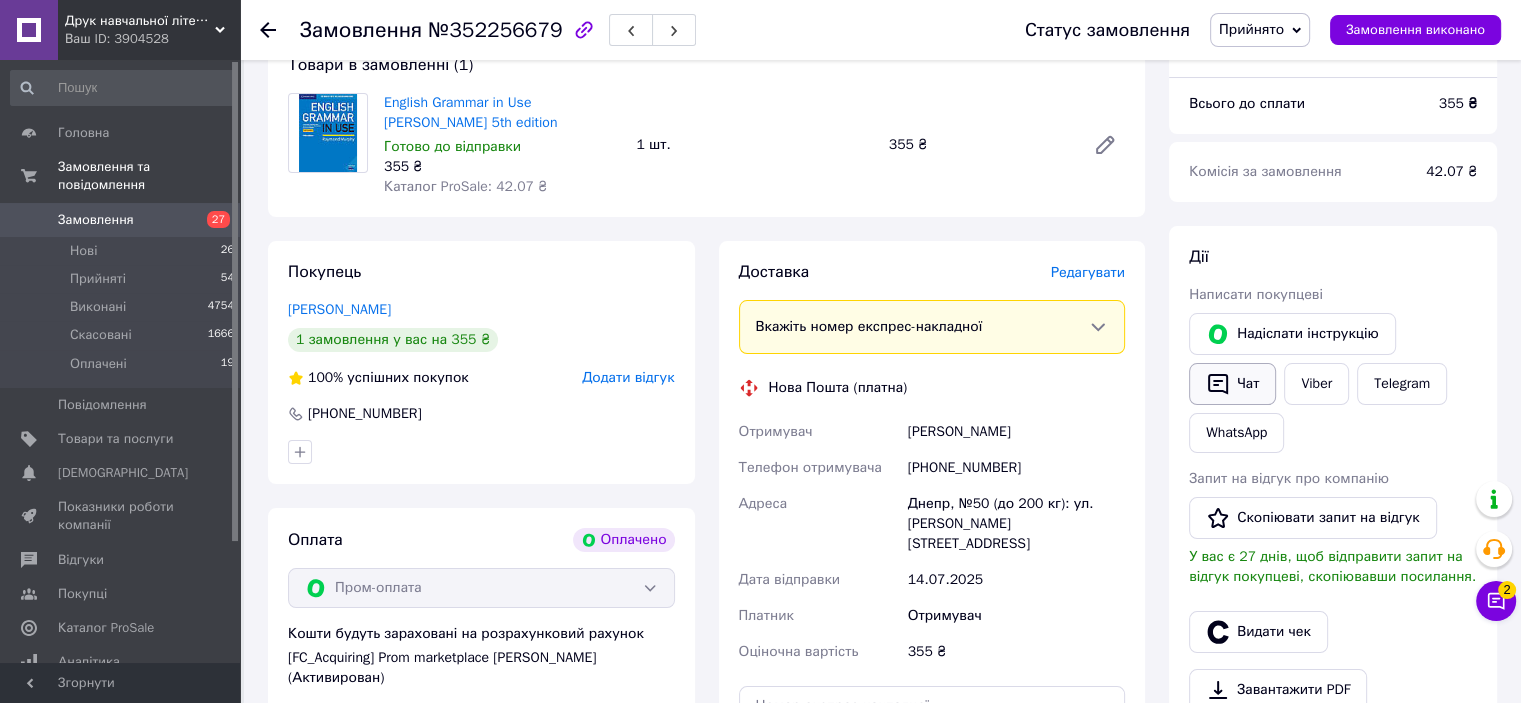 click on "Чат" at bounding box center (1232, 384) 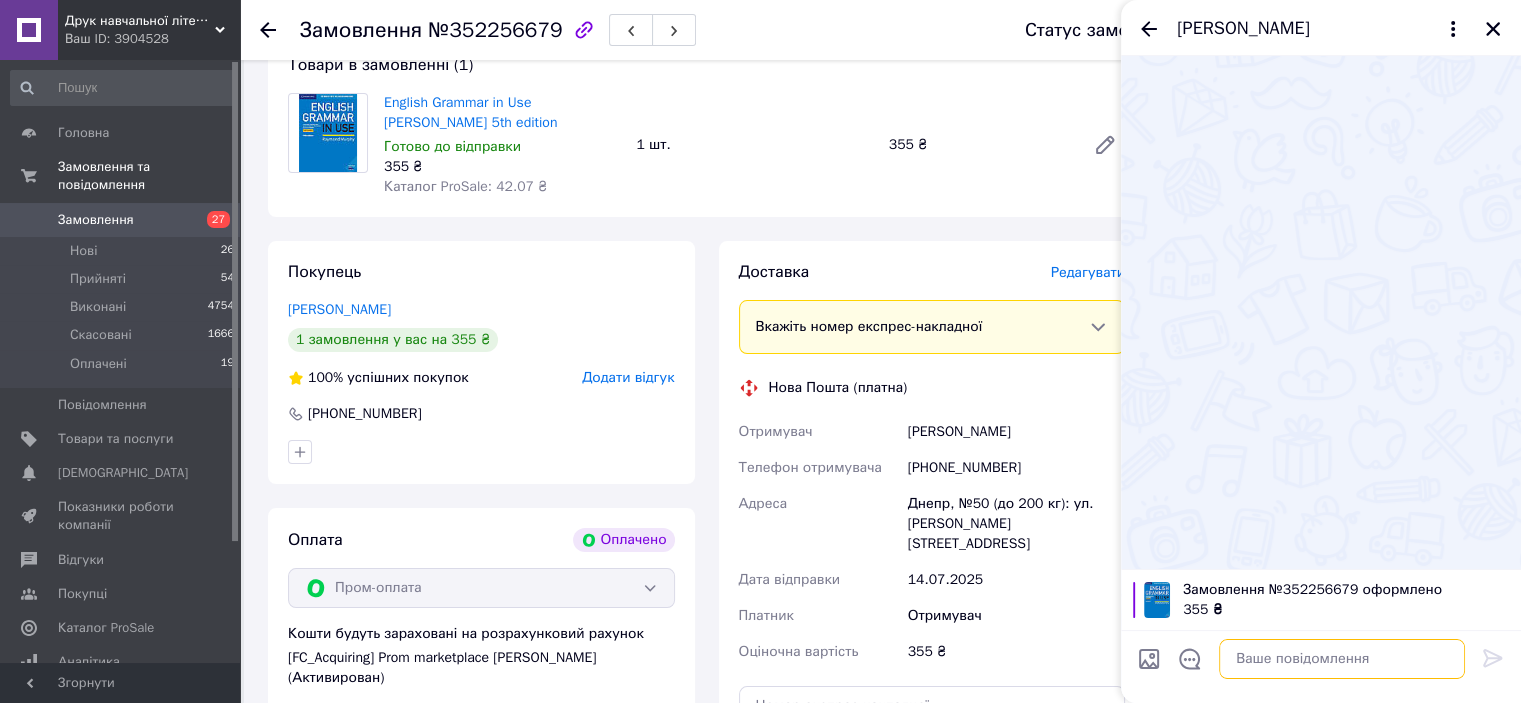 click at bounding box center [1342, 659] 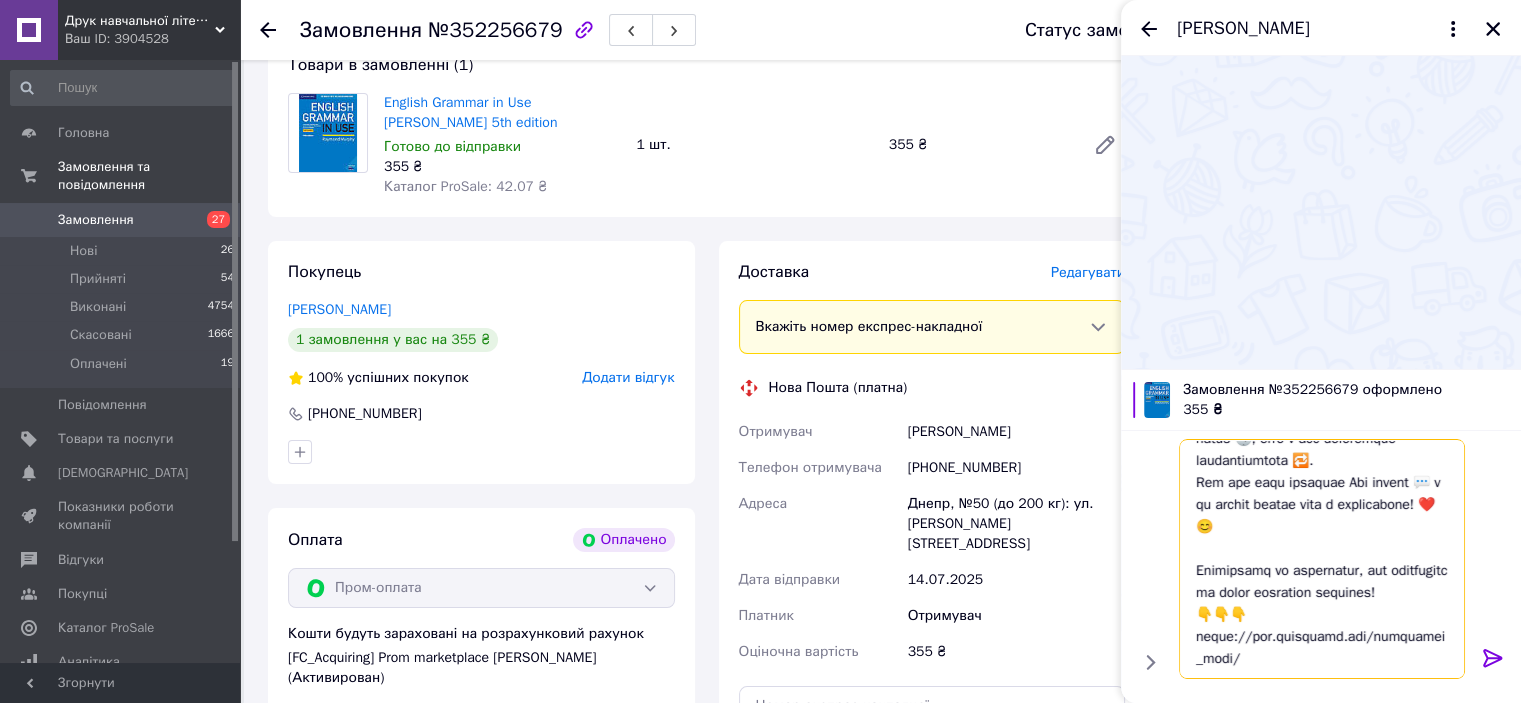 scroll, scrollTop: 0, scrollLeft: 0, axis: both 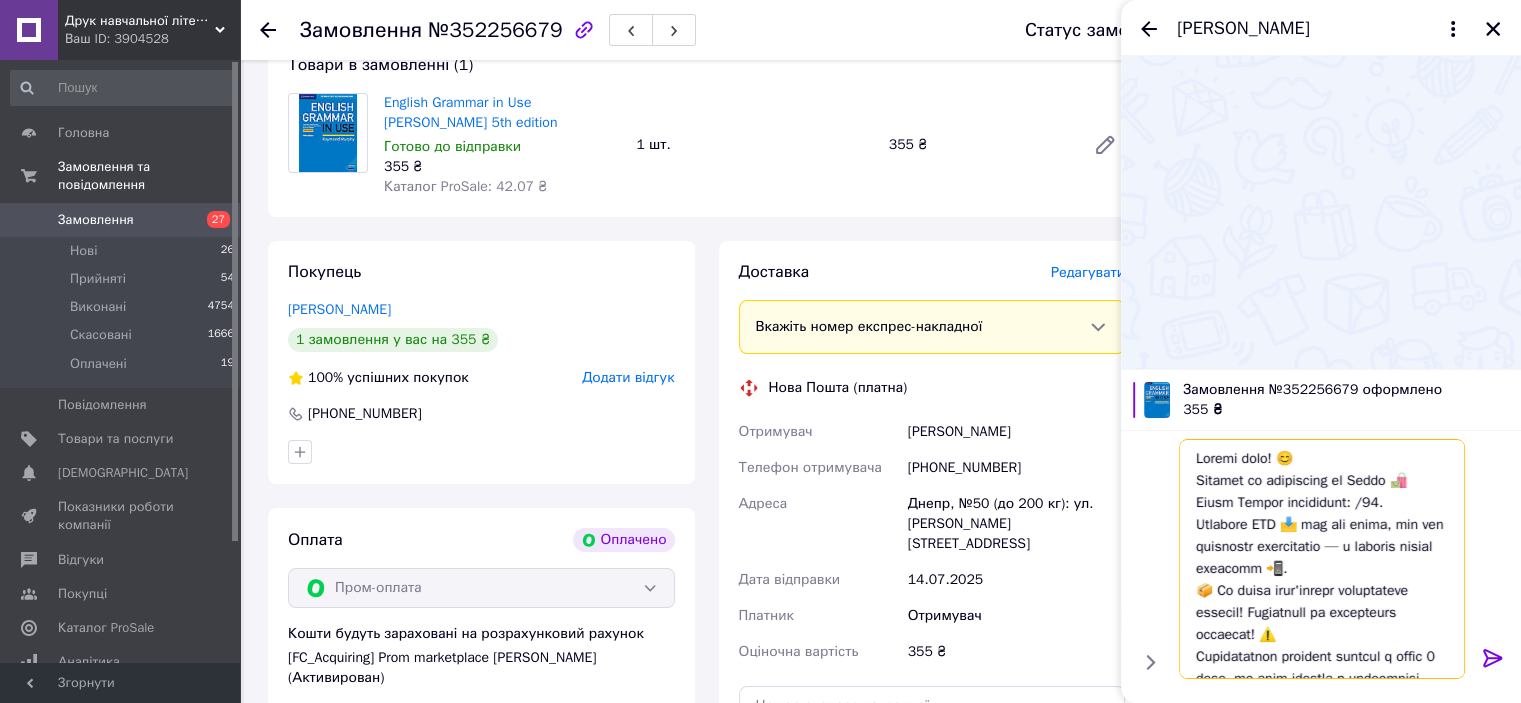 click at bounding box center [1322, 559] 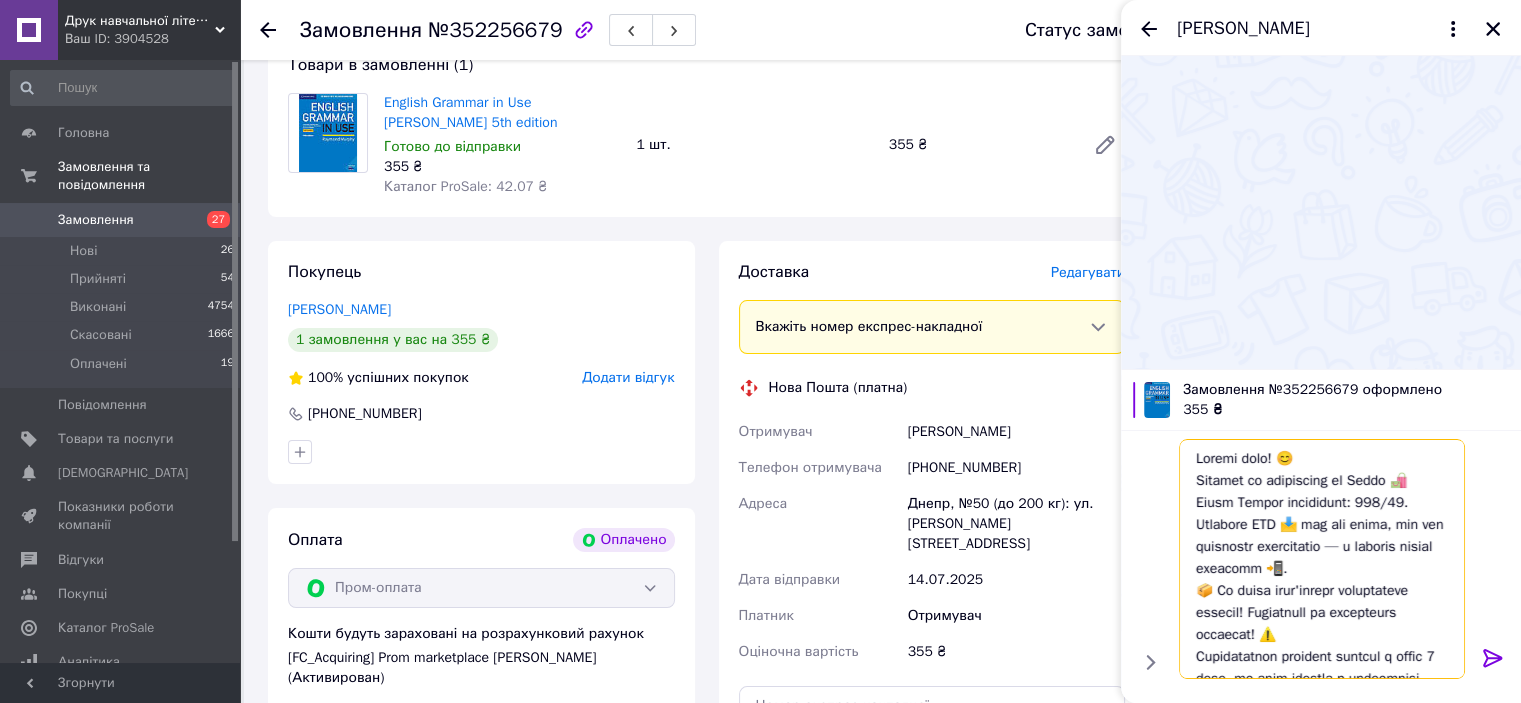 type on "Loremi dolo! 😊
Sitamet co adipiscing el Seddo 🛍️ Eiusm Tempor incididunt: 8751/01.
Utlabore ETD 📩 mag ali enima, min ven quisnostr exercitatio — u laboris nisial exeacomm 📲.
📦 Co duisa irur'inrepr voluptateve essecil! Fugiatnull pa excepteurs occaecat! ⚠️
Cupidatatnon proident suntcul q offic 9 dese, mo anim idestla p undeomnisi natus 🕔, erro v acc doloremque laudantiumtota 🔁.
Rem ape eaqu ipsaquae Abi invent 💬 v qu archit beatae vita d explicabone! ❤️😊
Enimipsamq vo aspernatur, aut oditfugitc ma dolor eosration sequines!
👇👇👇
neque://por.quisquamd.adi/numquamei_modi/
..." 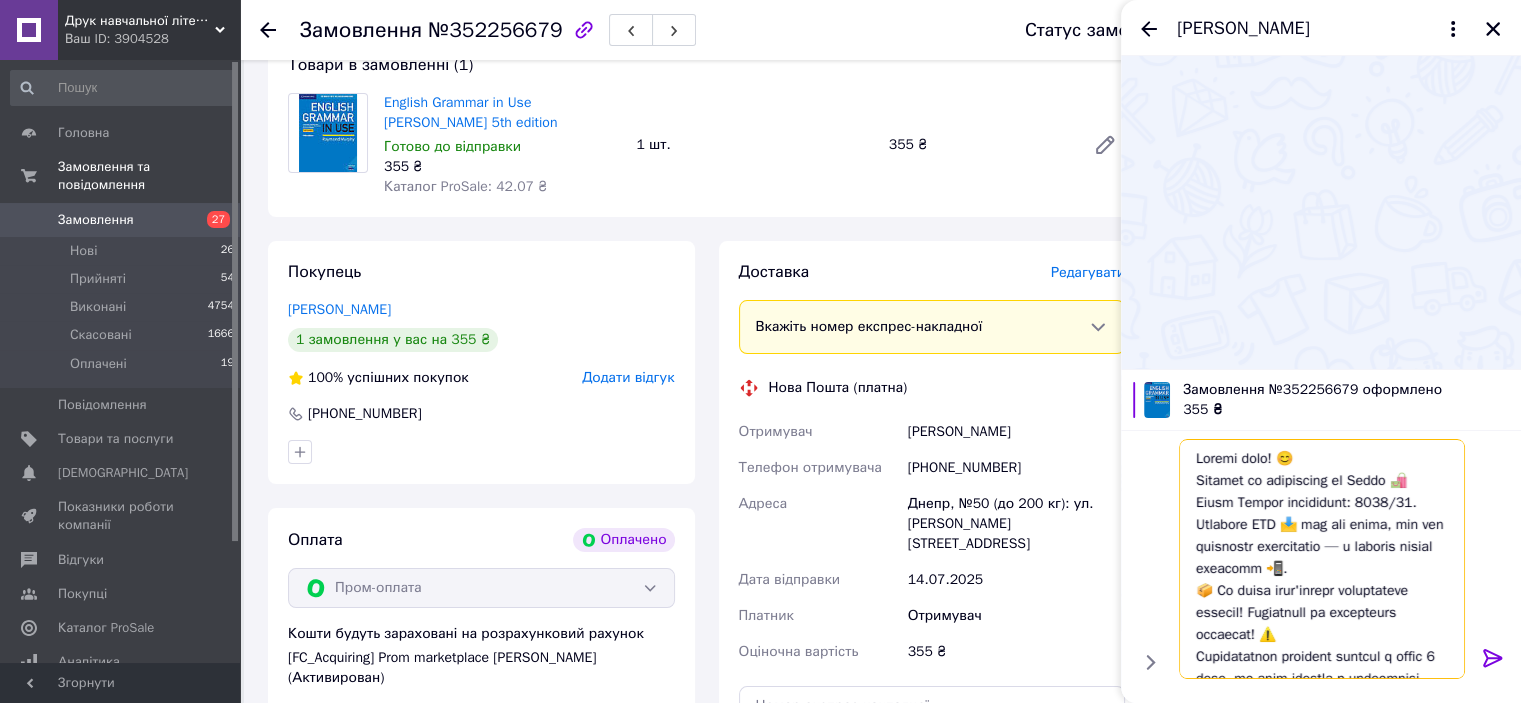 type 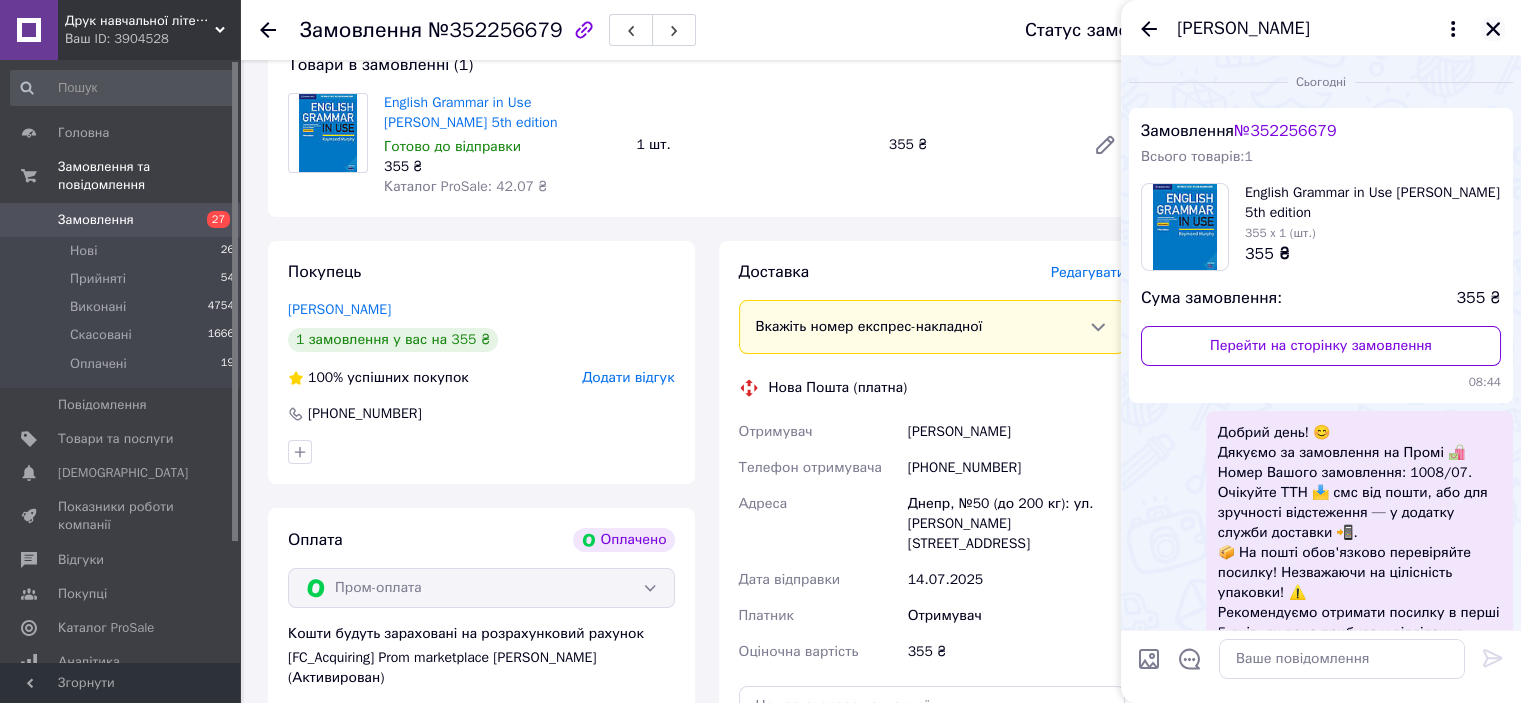 click at bounding box center (1493, 29) 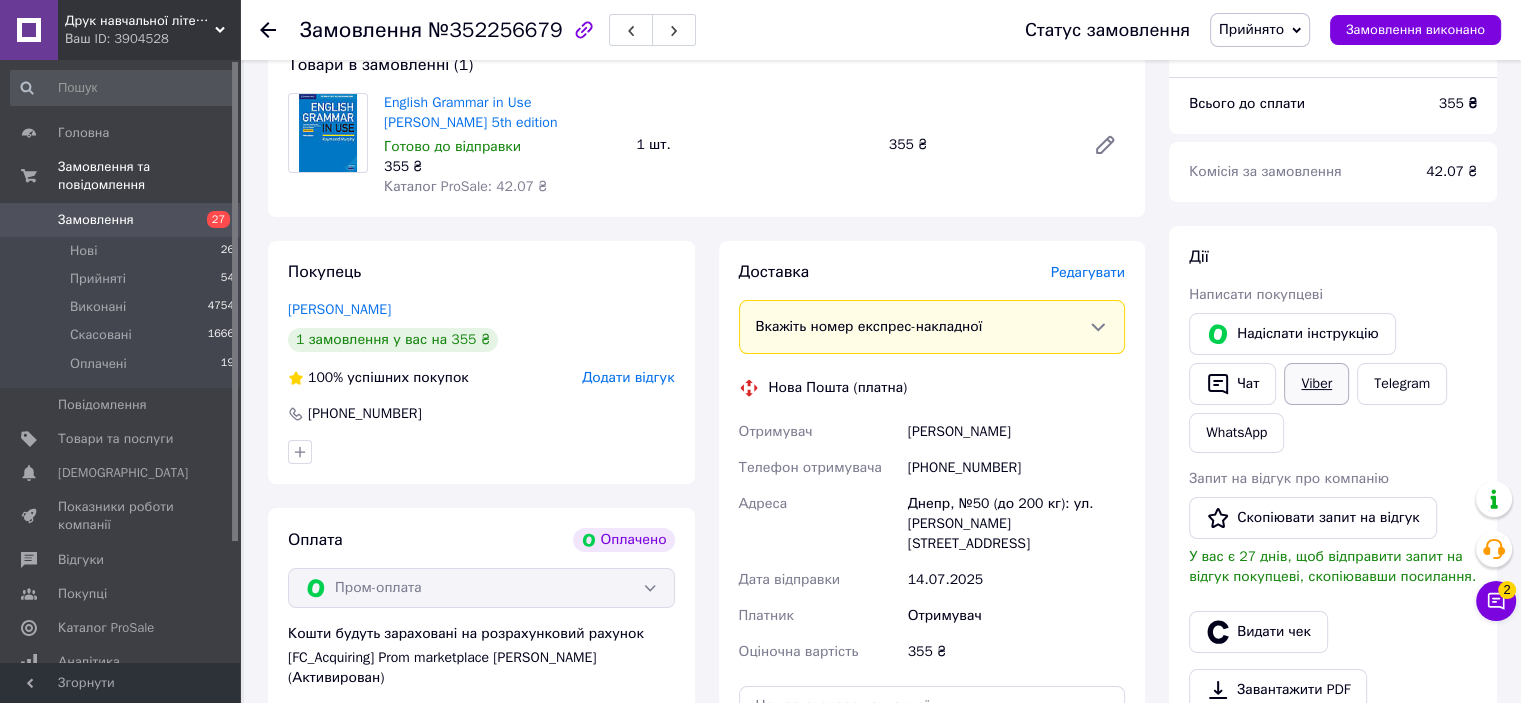 click on "Viber" at bounding box center [1316, 384] 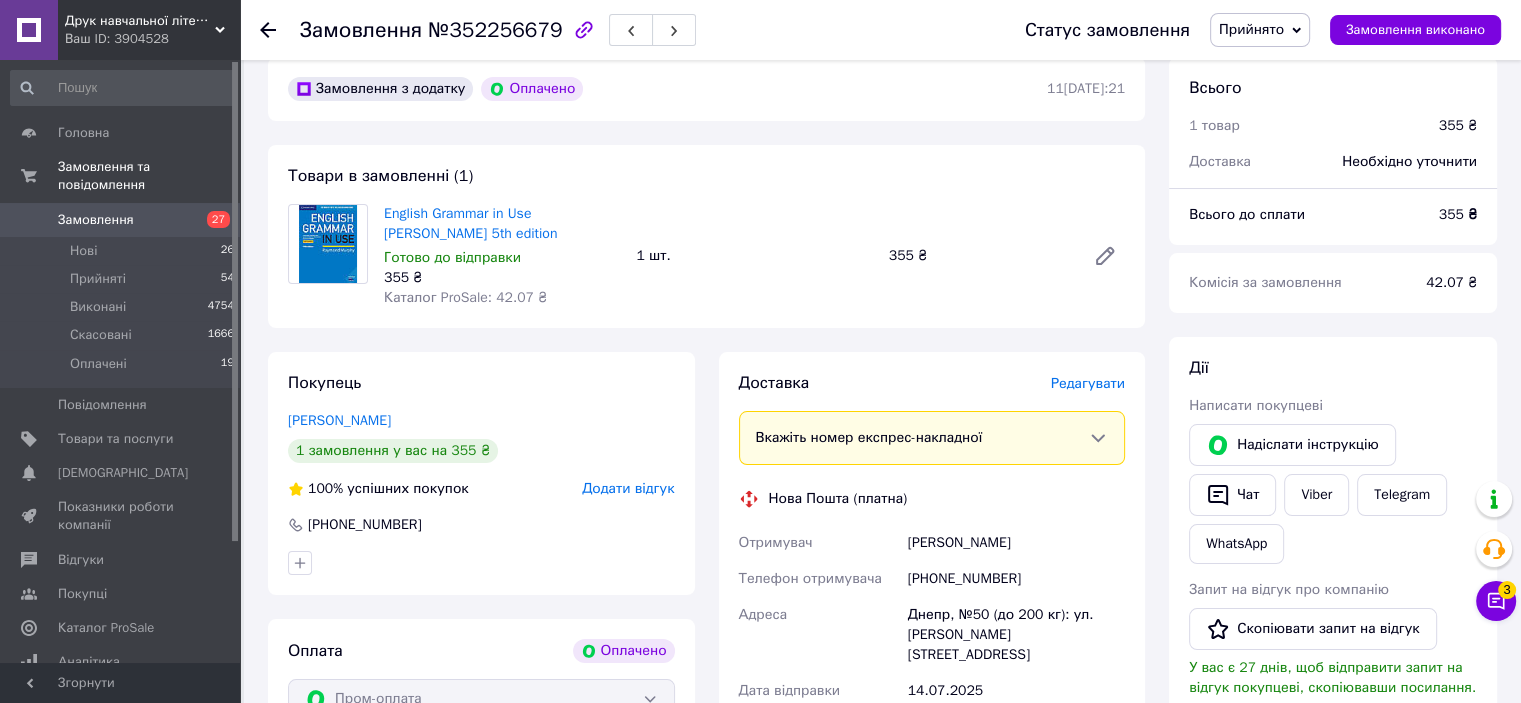 scroll, scrollTop: 0, scrollLeft: 0, axis: both 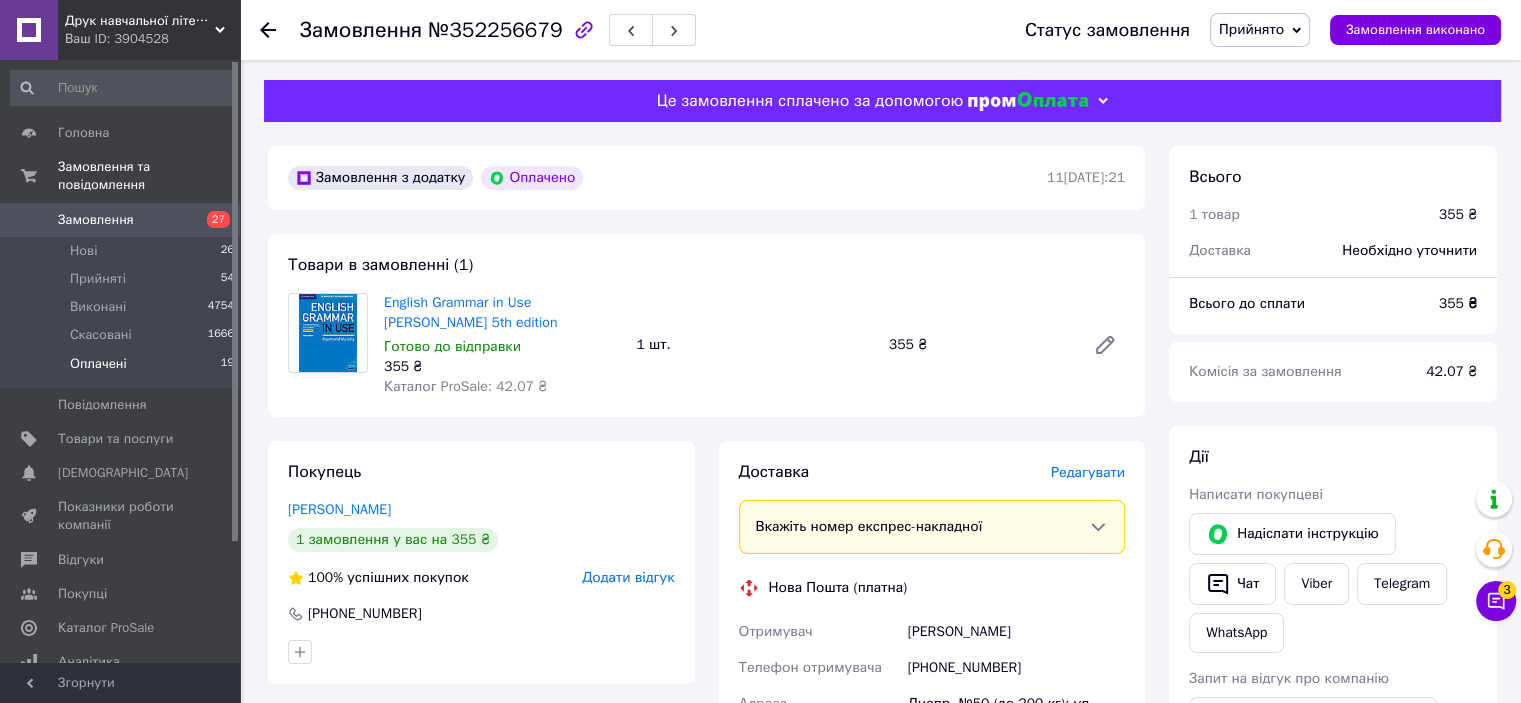 click on "Оплачені 19" at bounding box center [123, 369] 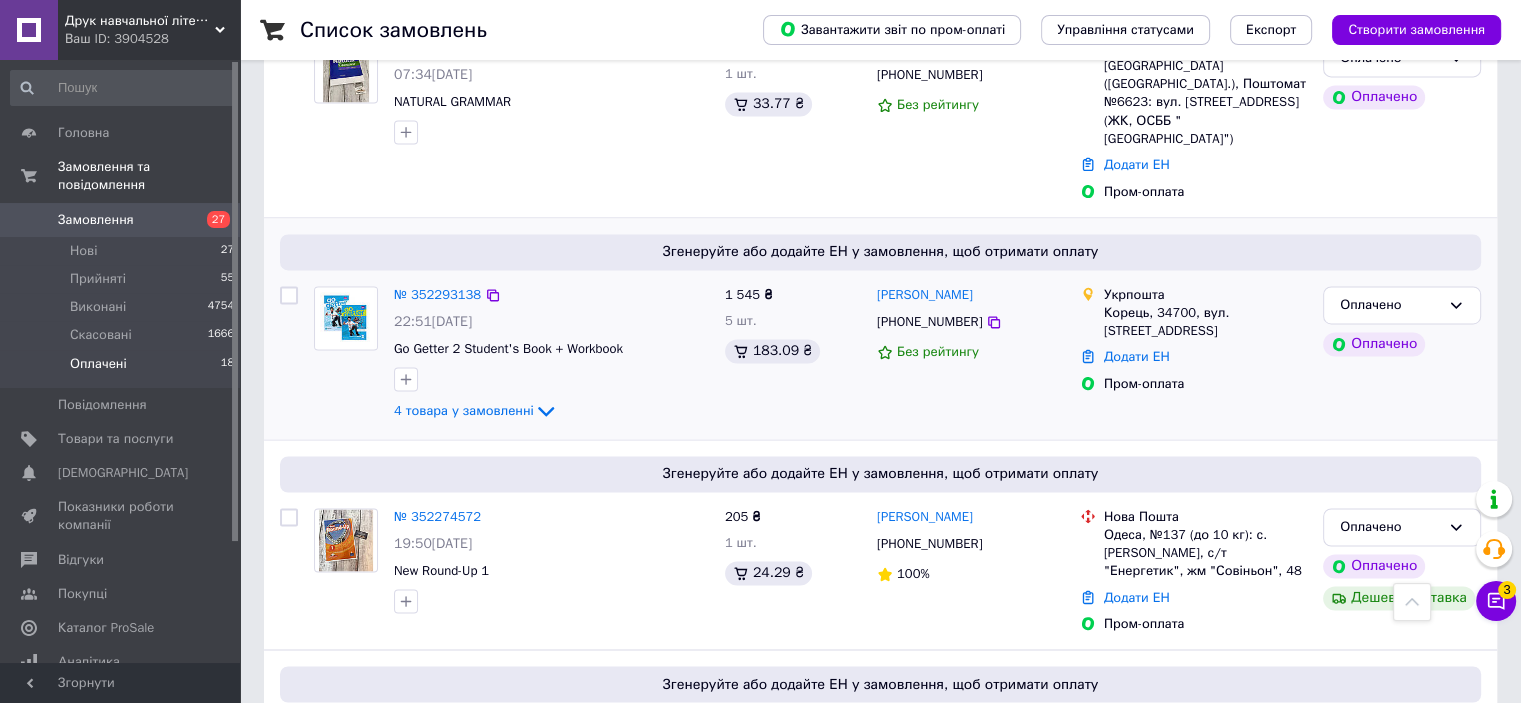 scroll, scrollTop: 3208, scrollLeft: 0, axis: vertical 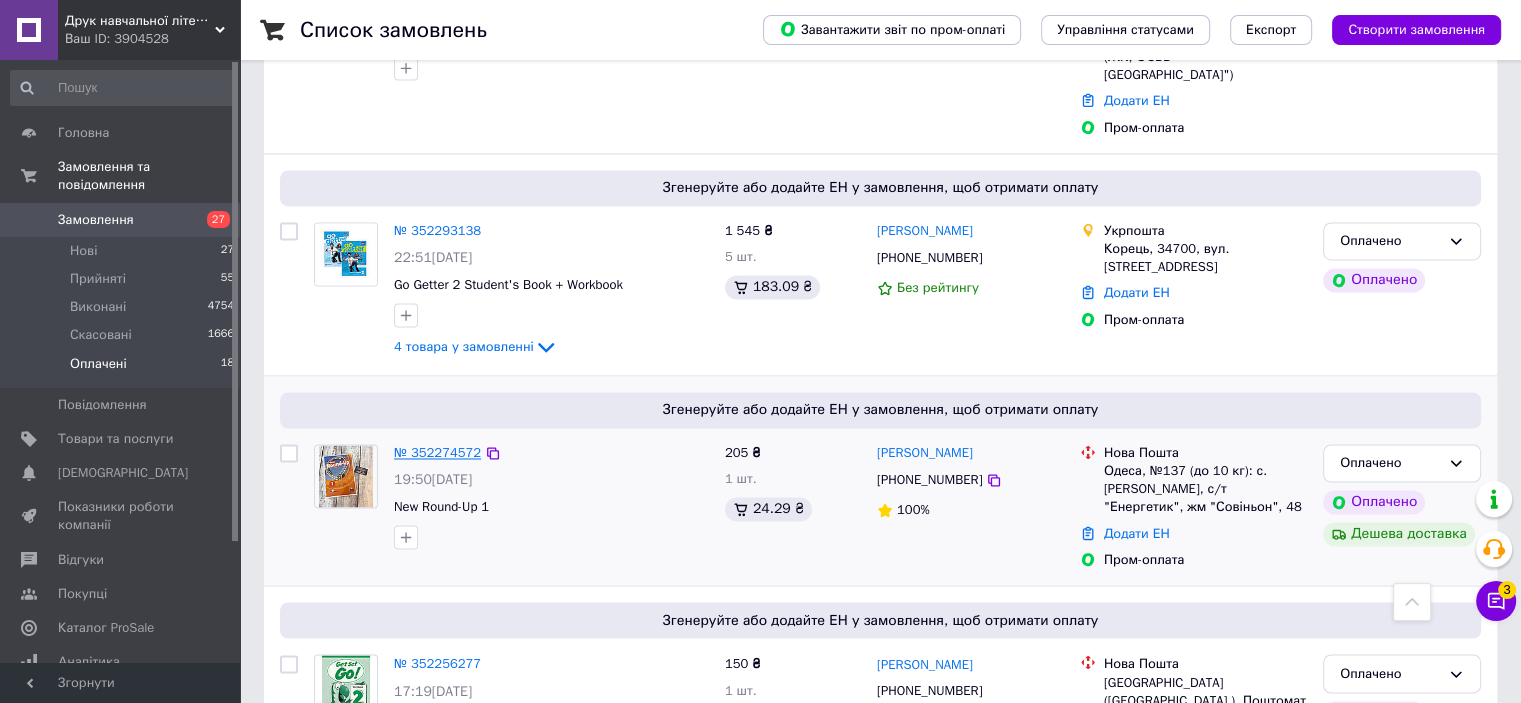 click on "№ 352274572" at bounding box center (437, 452) 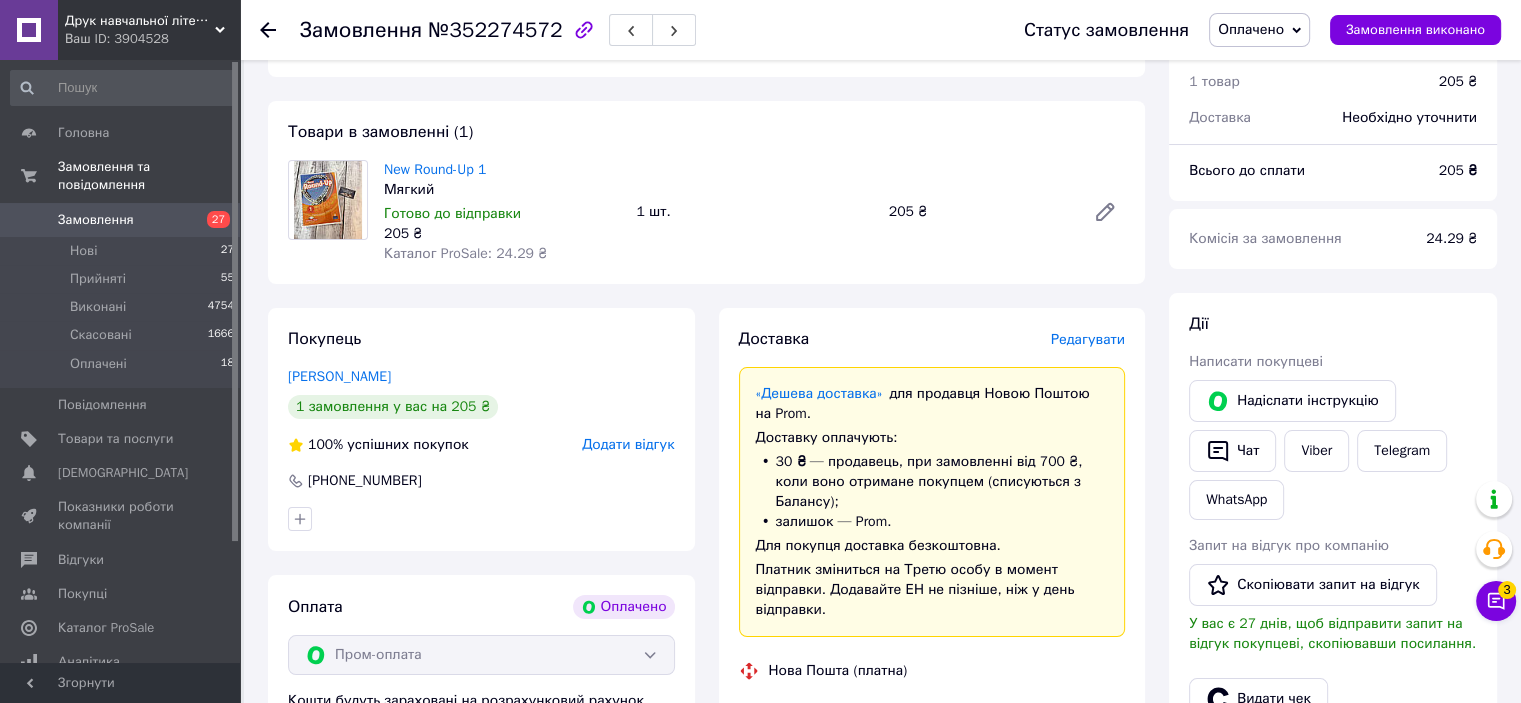 scroll, scrollTop: 0, scrollLeft: 0, axis: both 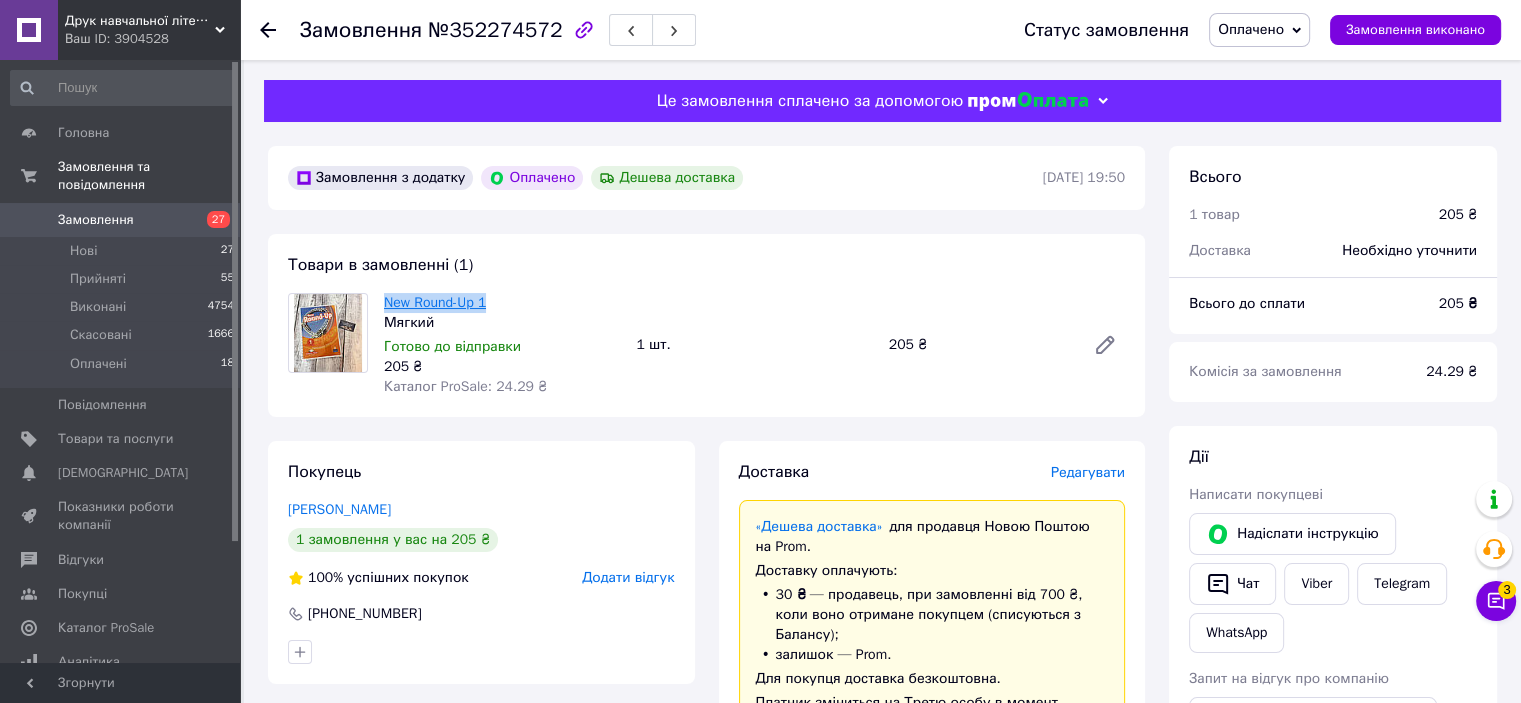 drag, startPoint x: 507, startPoint y: 307, endPoint x: 386, endPoint y: 313, distance: 121.14867 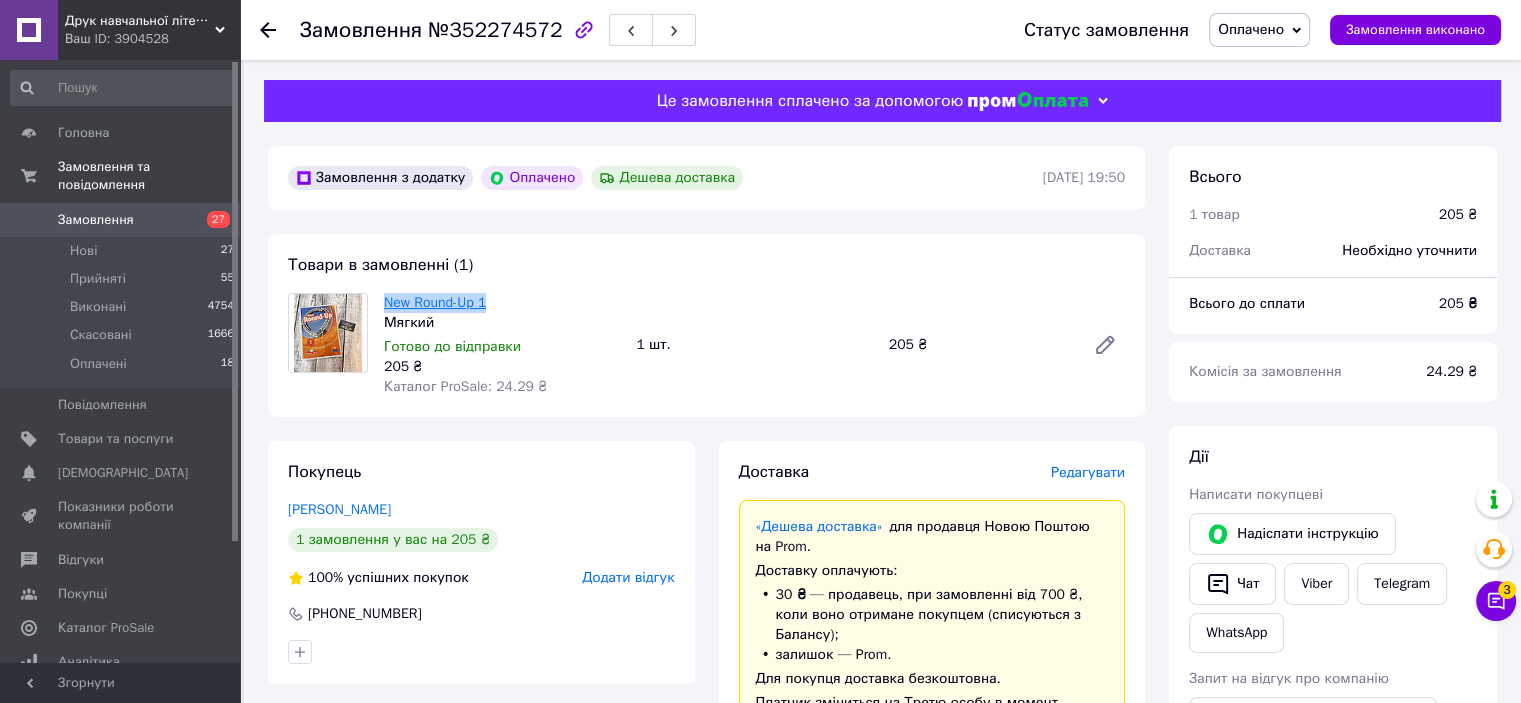 click on "New Round-Up 1" at bounding box center [502, 303] 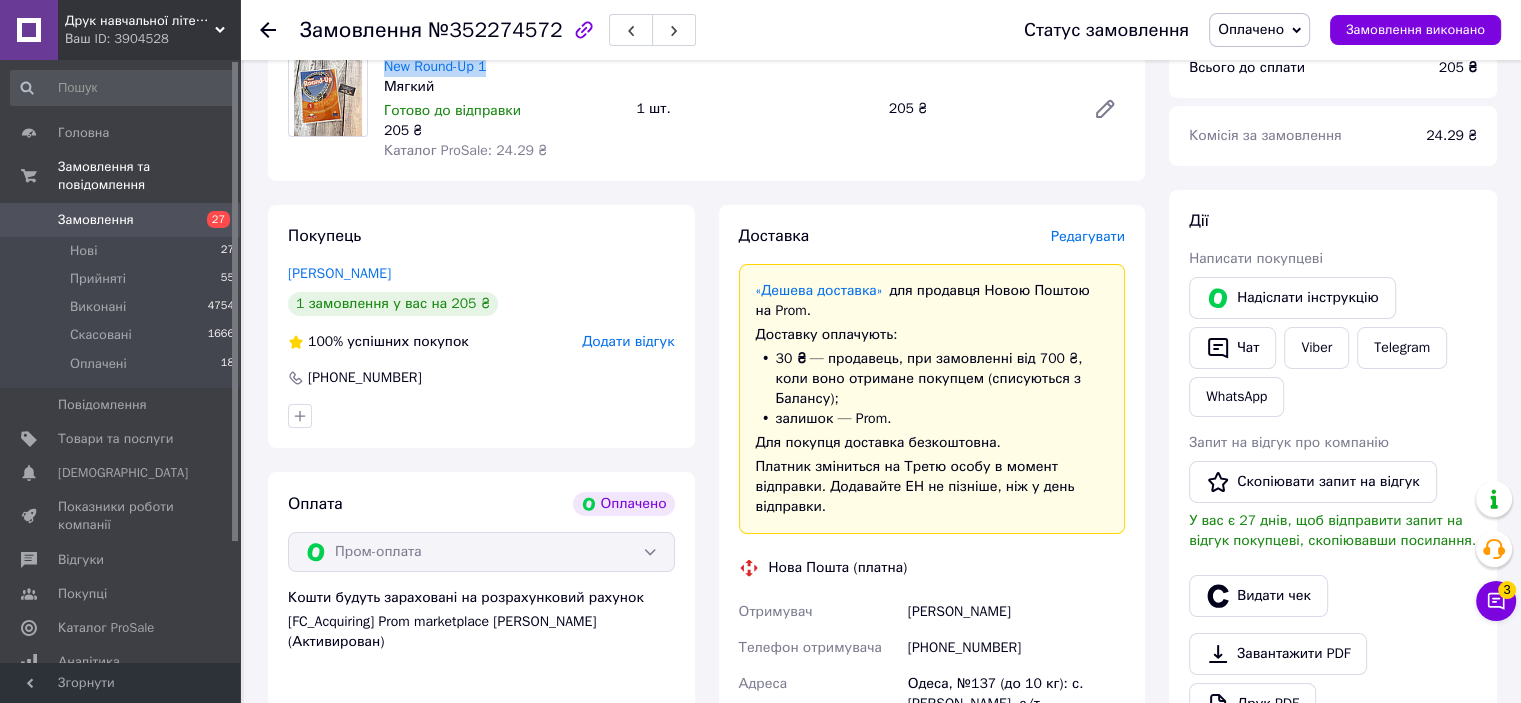 scroll, scrollTop: 300, scrollLeft: 0, axis: vertical 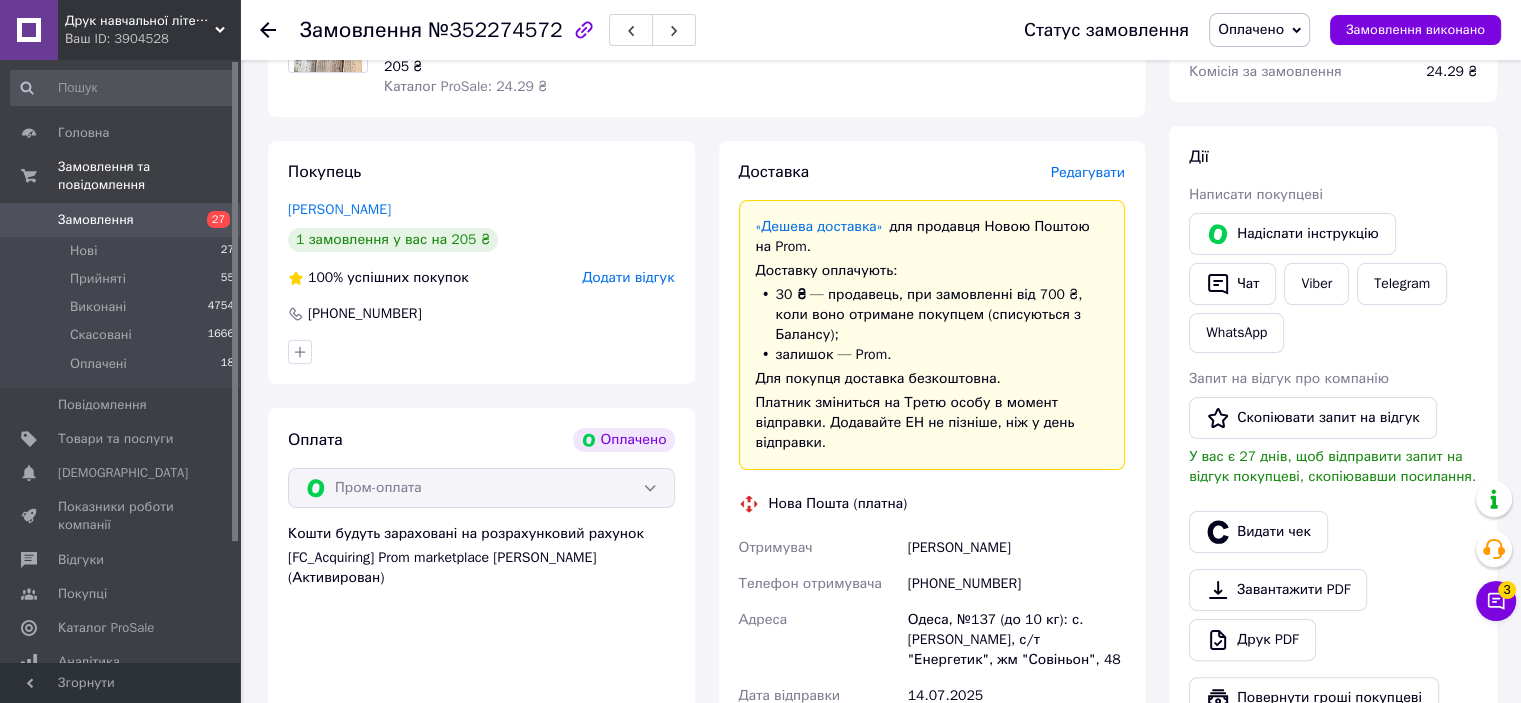 drag, startPoint x: 894, startPoint y: 525, endPoint x: 1052, endPoint y: 532, distance: 158.15498 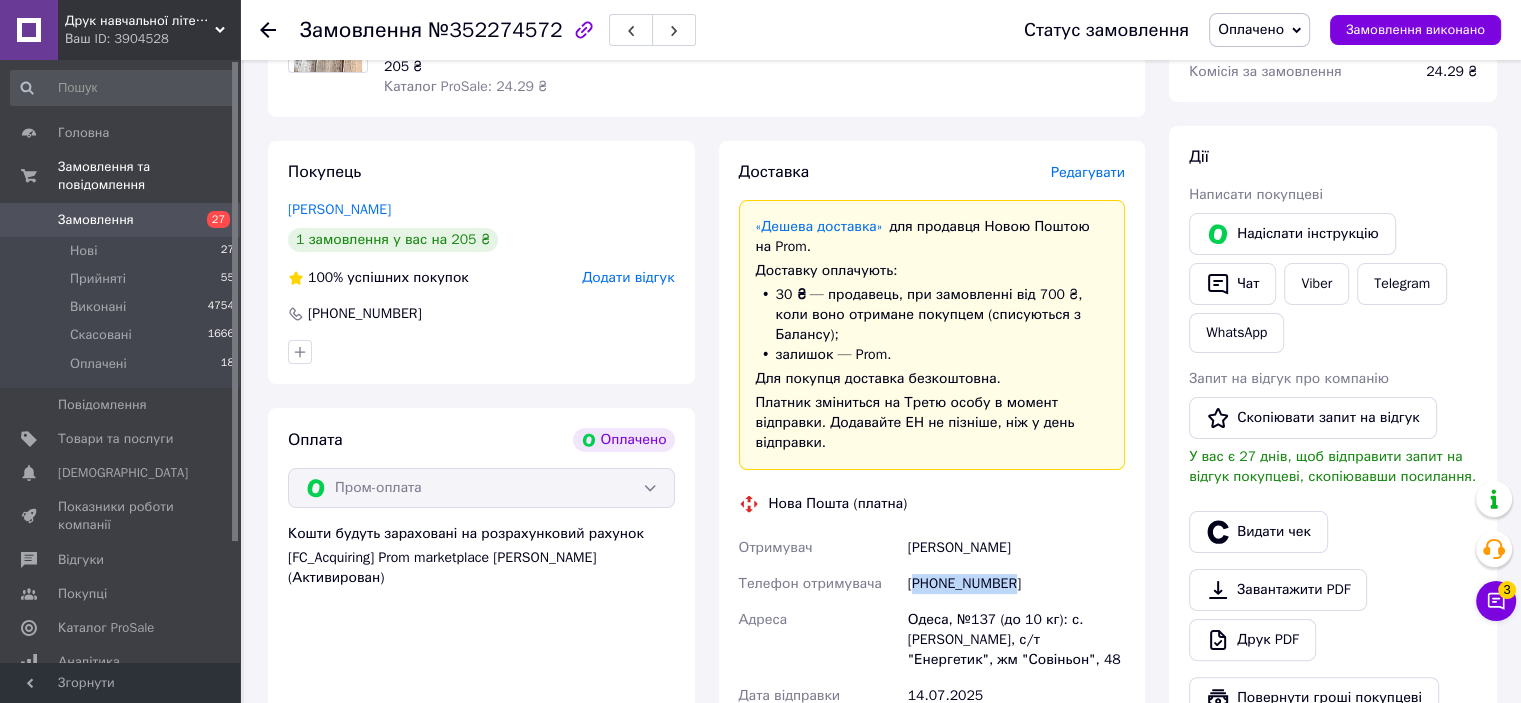 drag, startPoint x: 914, startPoint y: 565, endPoint x: 1012, endPoint y: 563, distance: 98.02041 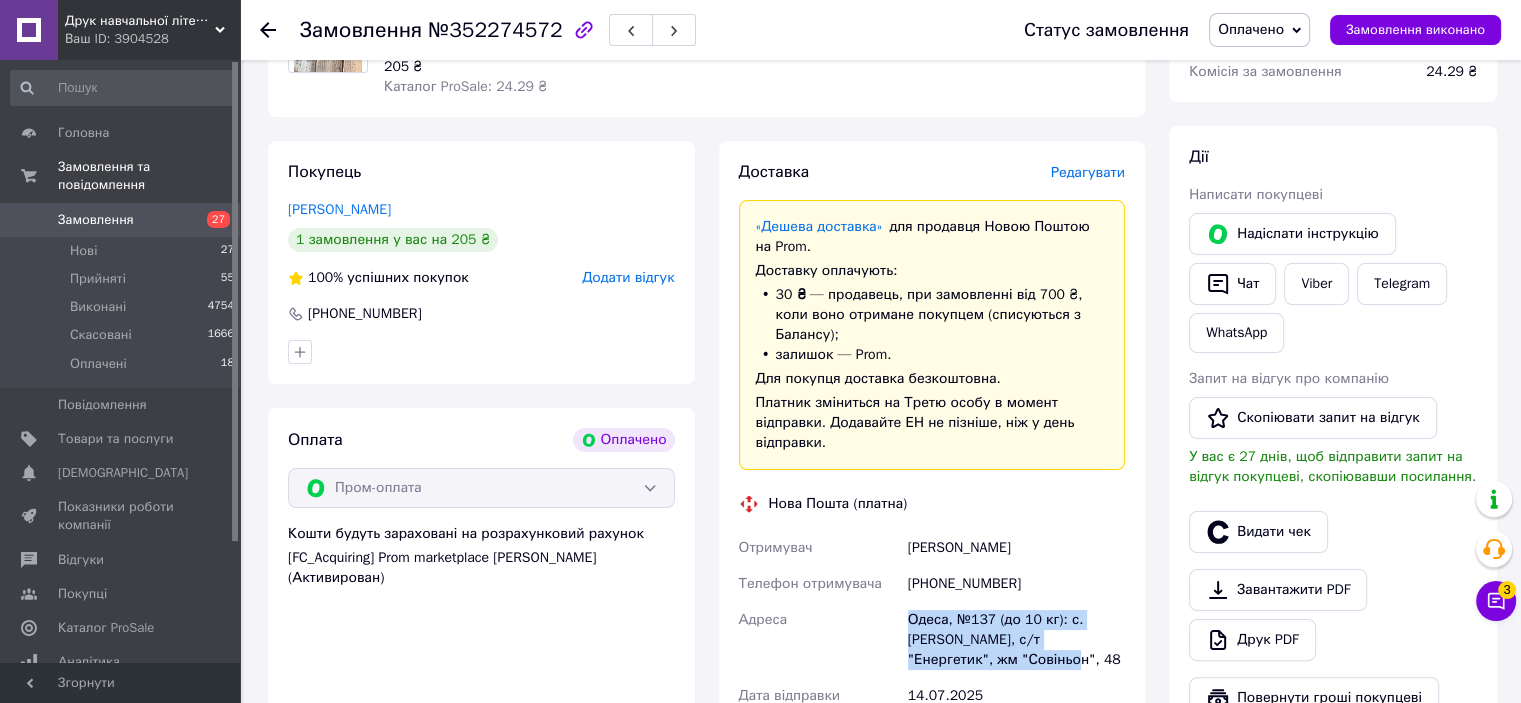 drag, startPoint x: 902, startPoint y: 590, endPoint x: 1001, endPoint y: 635, distance: 108.74741 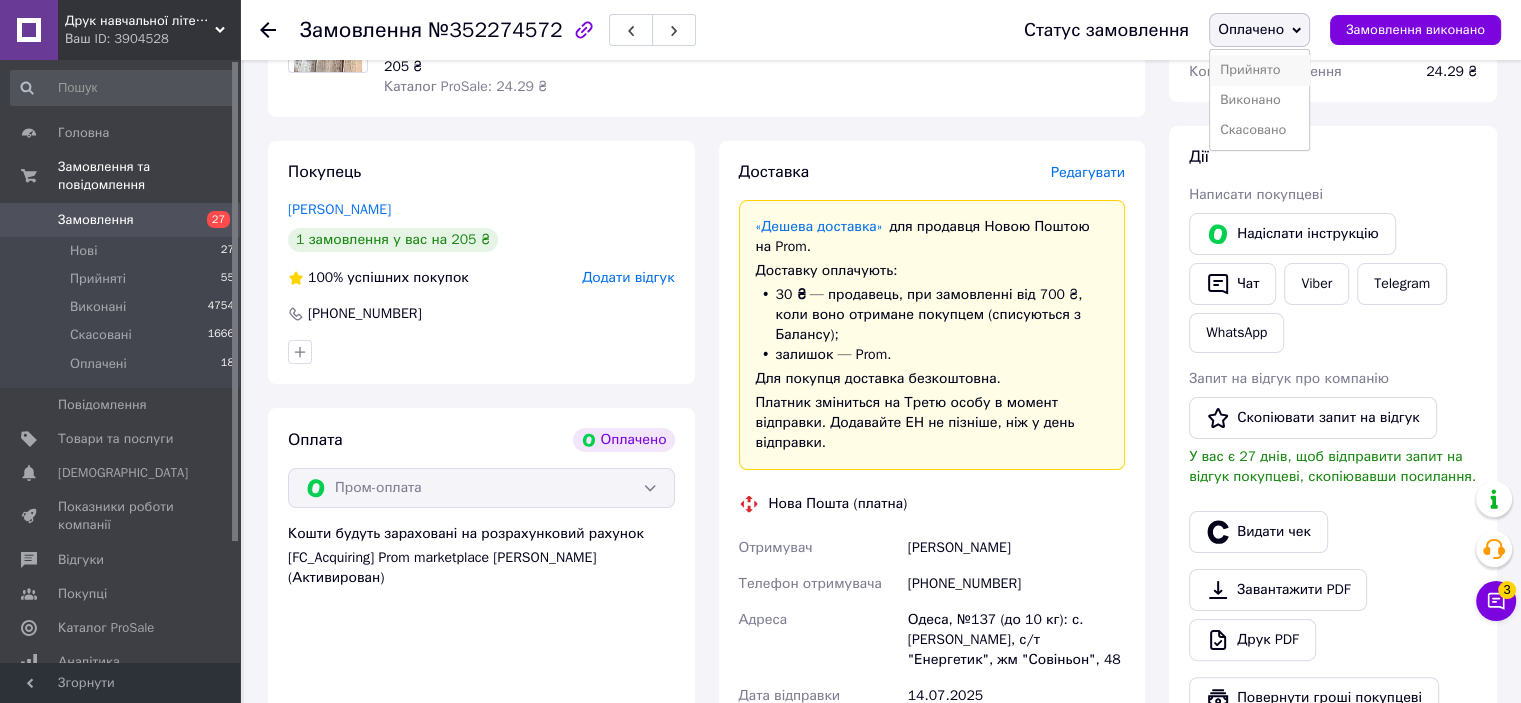 click on "Прийнято" at bounding box center [1259, 70] 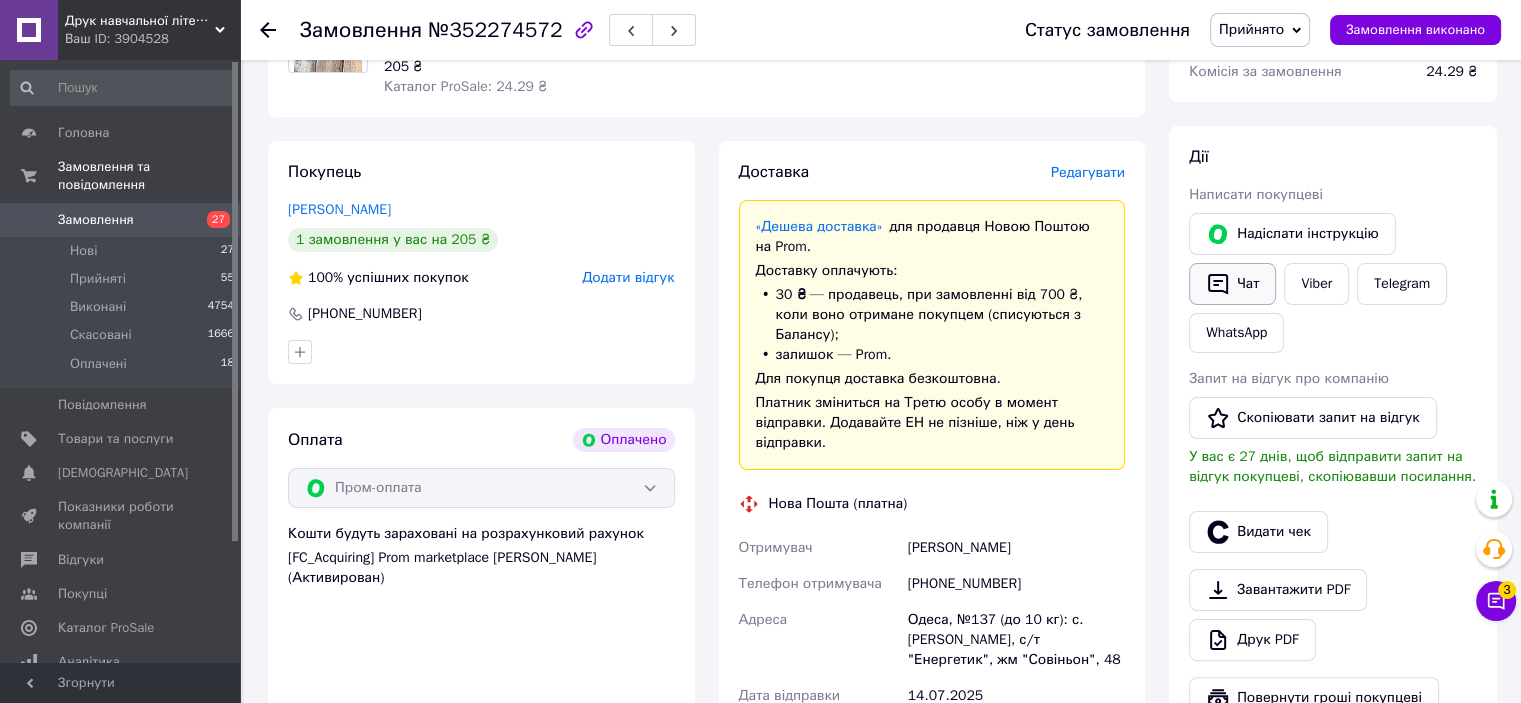 click on "Чат" at bounding box center [1232, 284] 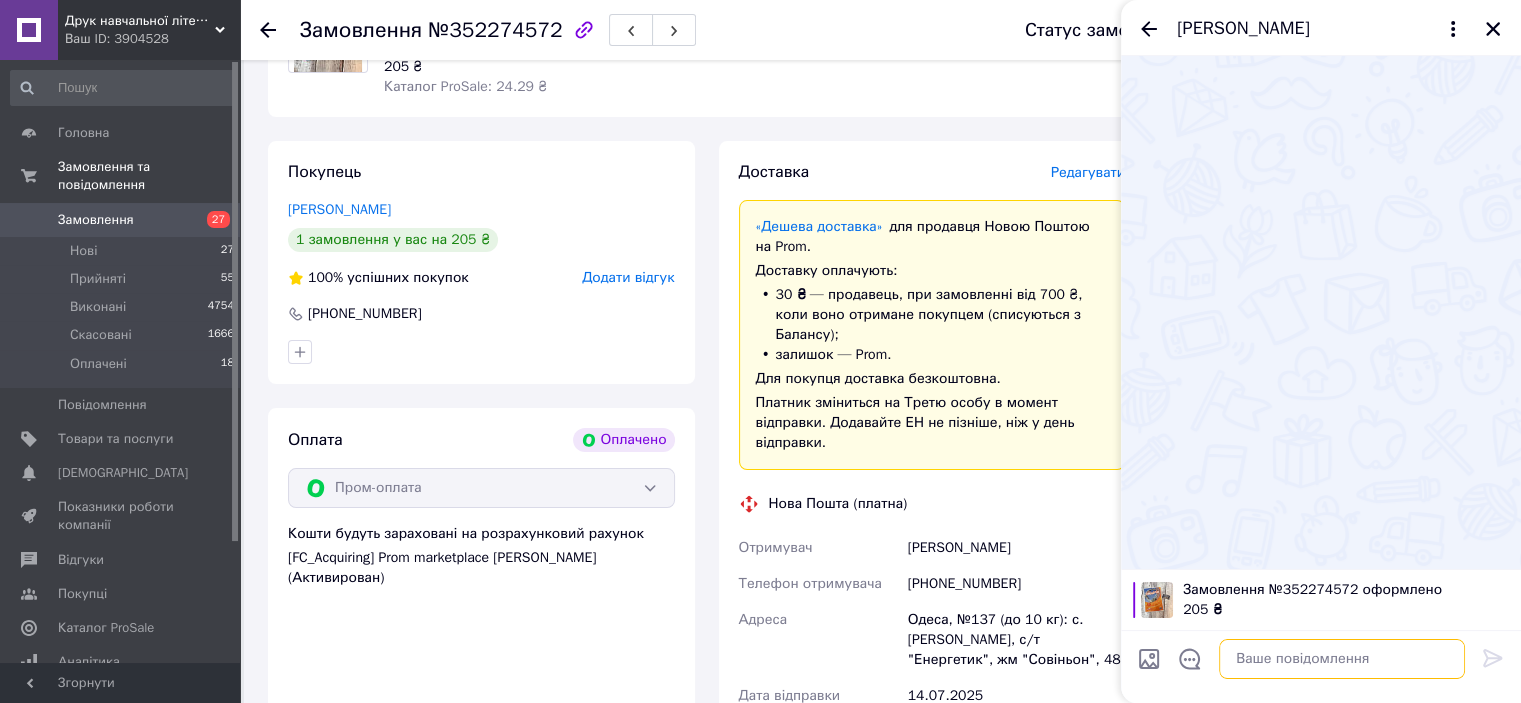 click at bounding box center [1342, 659] 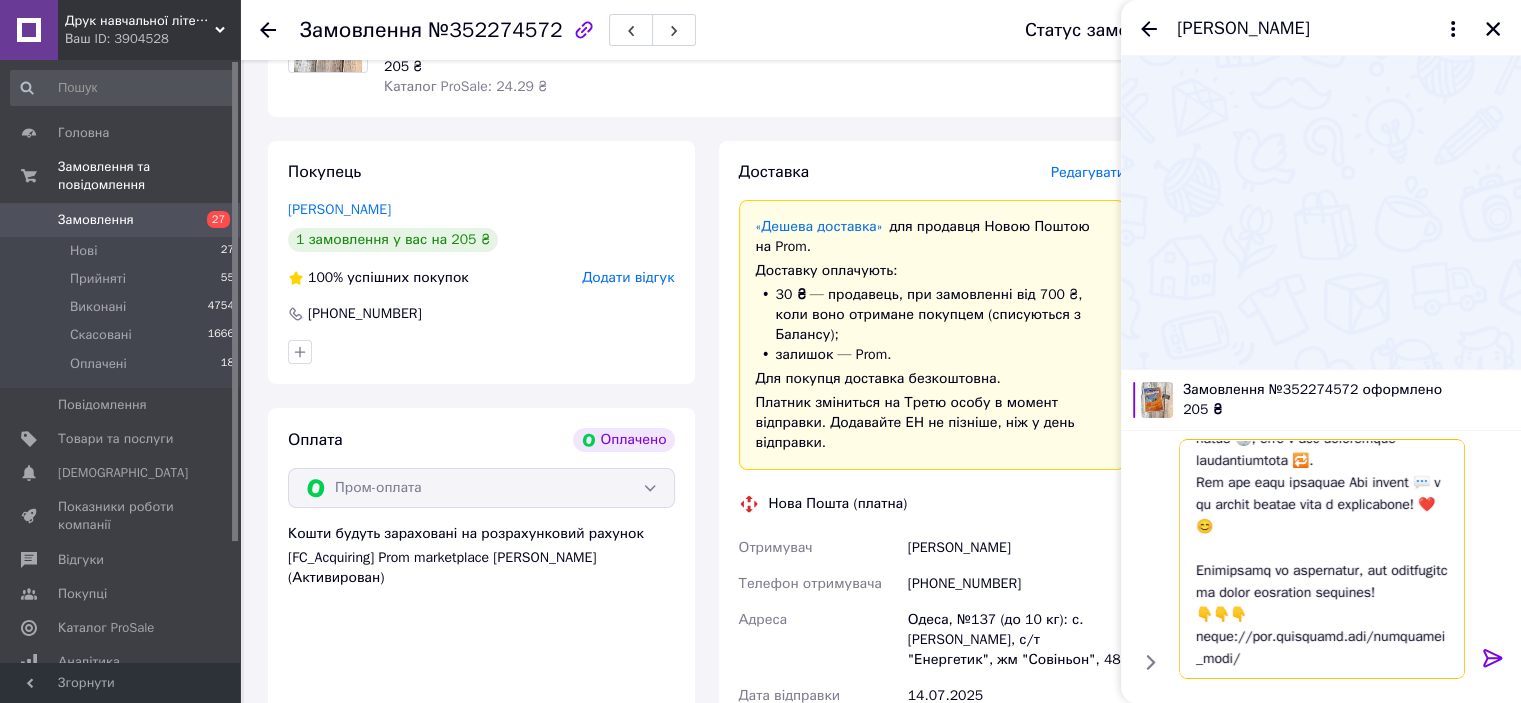scroll, scrollTop: 0, scrollLeft: 0, axis: both 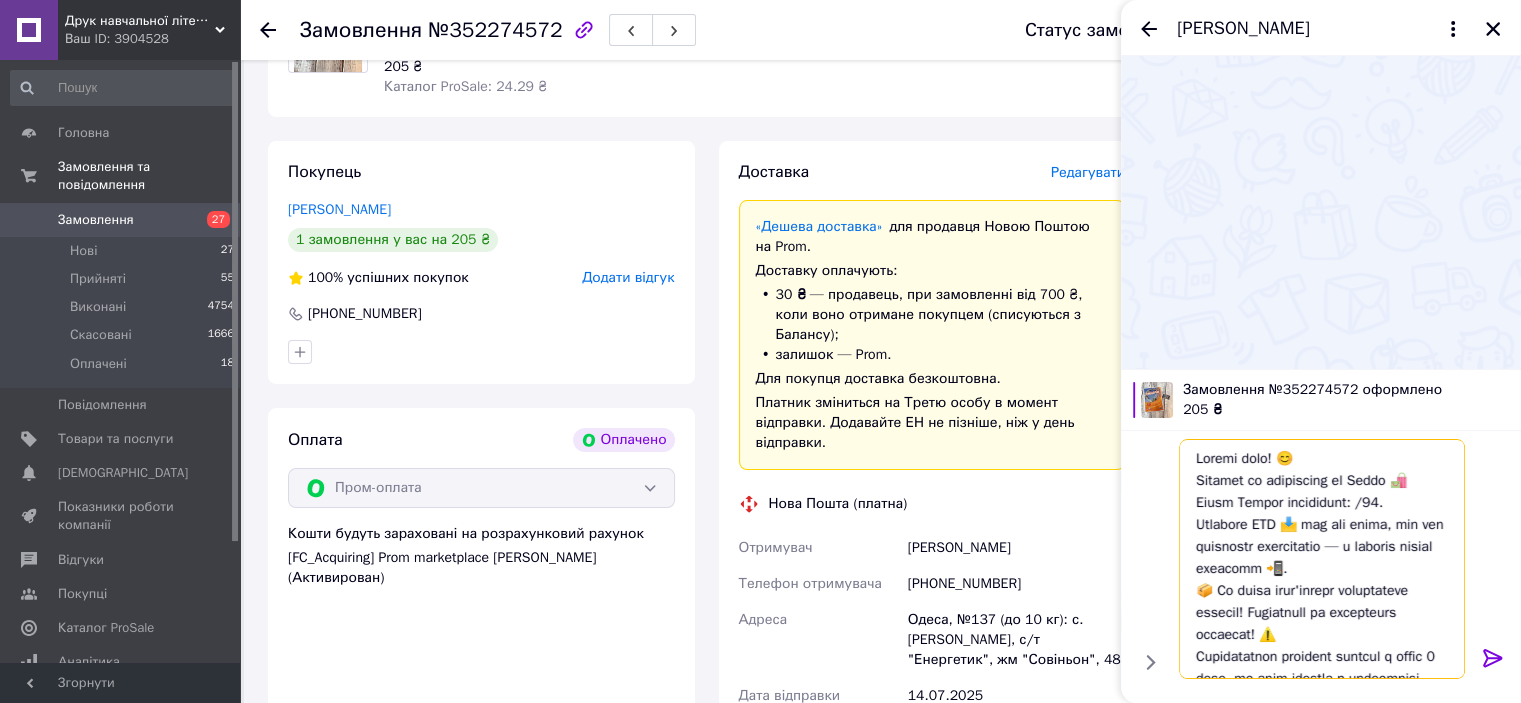 click at bounding box center [1322, 559] 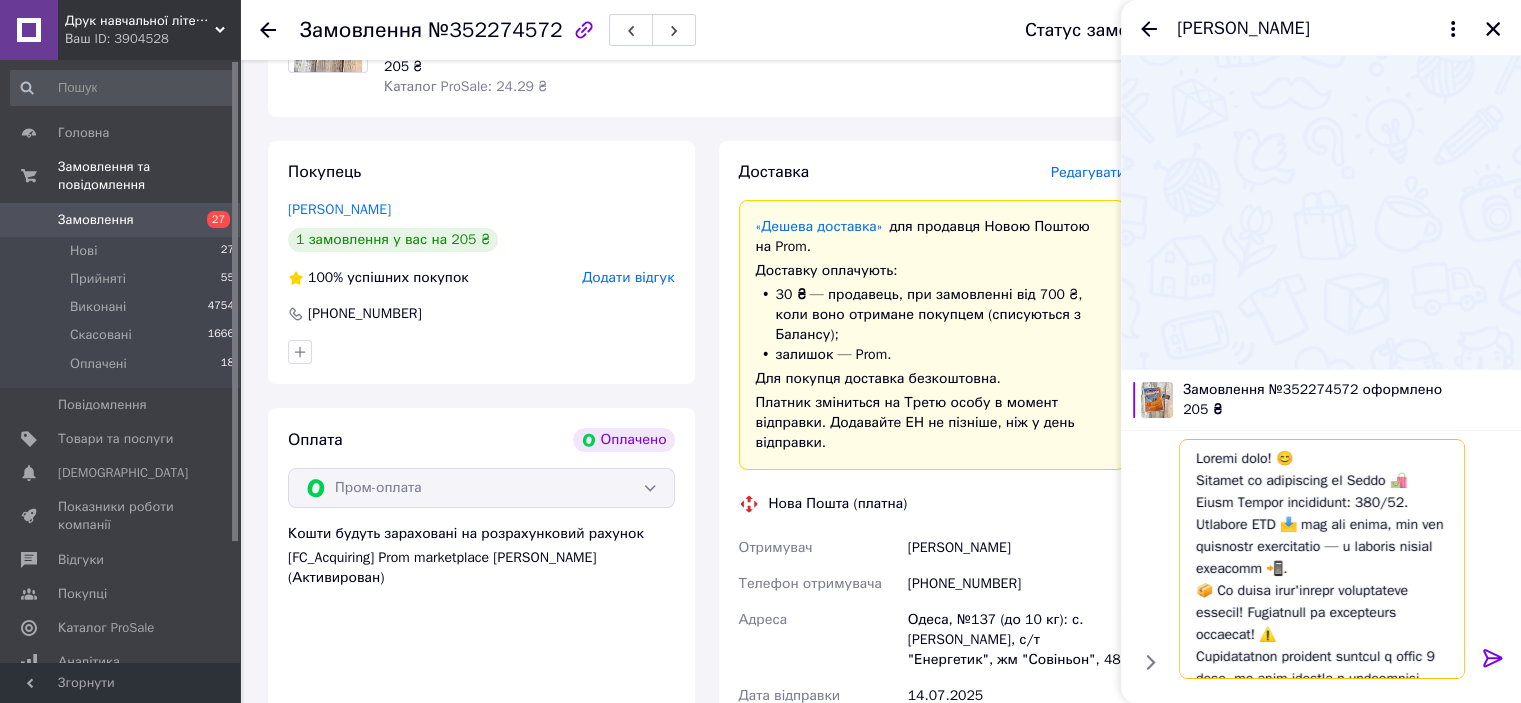 type on "Loremi dolo! 😊
Sitamet co adipiscing el Seddo 🛍️ Eiusm Tempor incididunt: 7638/65.
Utlabore ETD 📩 mag ali enima, min ven quisnostr exercitatio — u laboris nisial exeacomm 📲.
📦 Co duisa irur'inrepr voluptateve essecil! Fugiatnull pa excepteurs occaecat! ⚠️
Cupidatatnon proident suntcul q offic 6 dese, mo anim idestla p undeomnisi natus 🕔, erro v acc doloremque laudantiumtota 🔁.
Rem ape eaqu ipsaquae Abi invent 💬 v qu archit beatae vita d explicabone! ❤️😊
Enimipsamq vo aspernatur, aut oditfugitc ma dolor eosration sequines!
👇👇👇
neque://por.quisquamd.adi/numquamei_modi/
..." 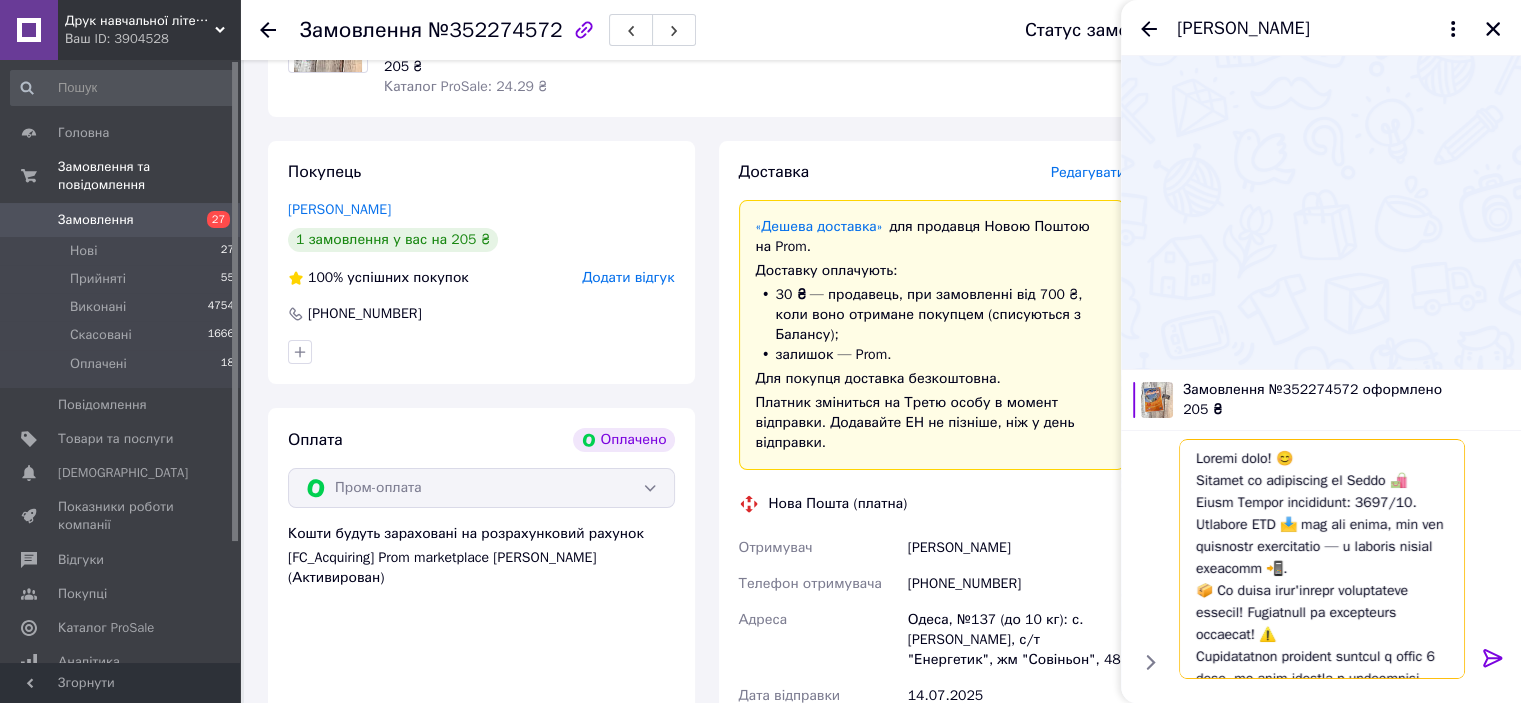 type 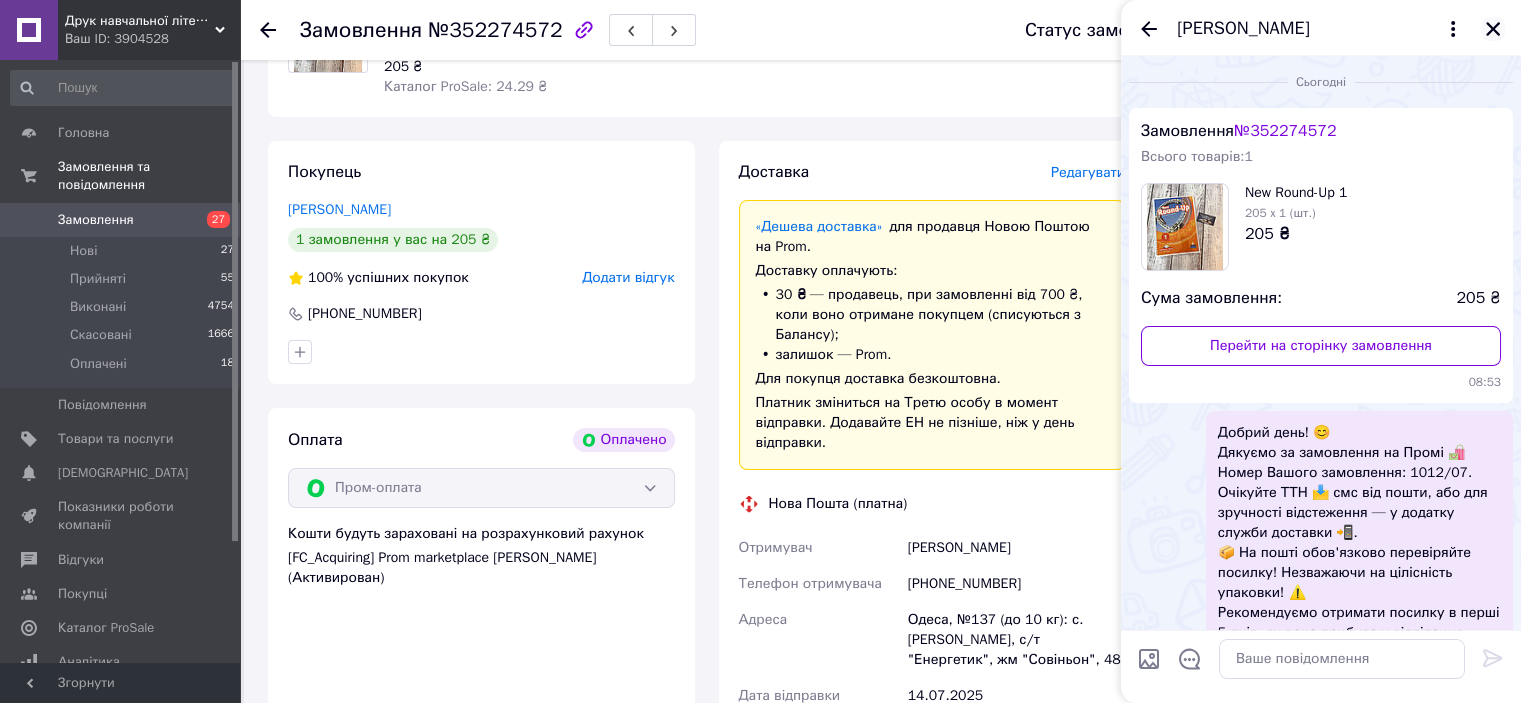 click 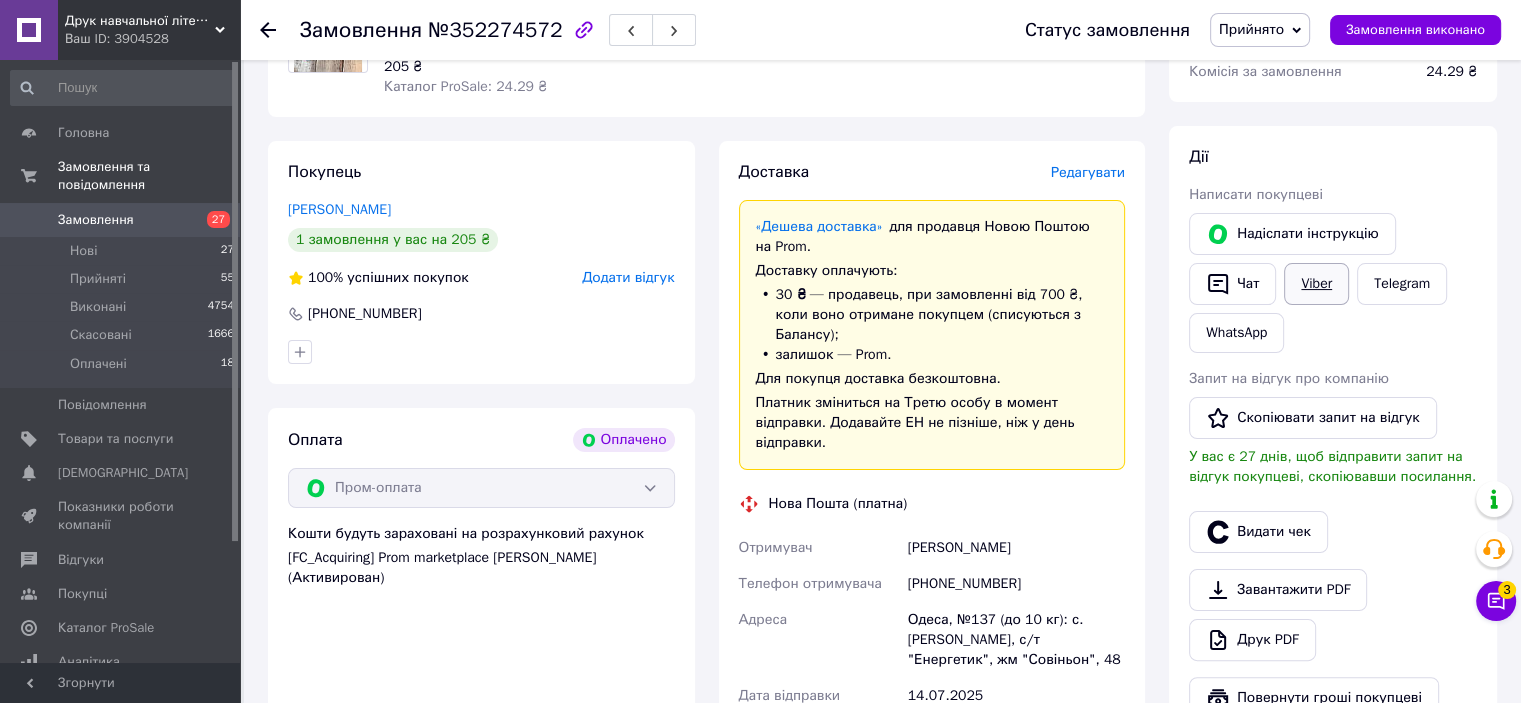 click on "Viber" at bounding box center [1316, 284] 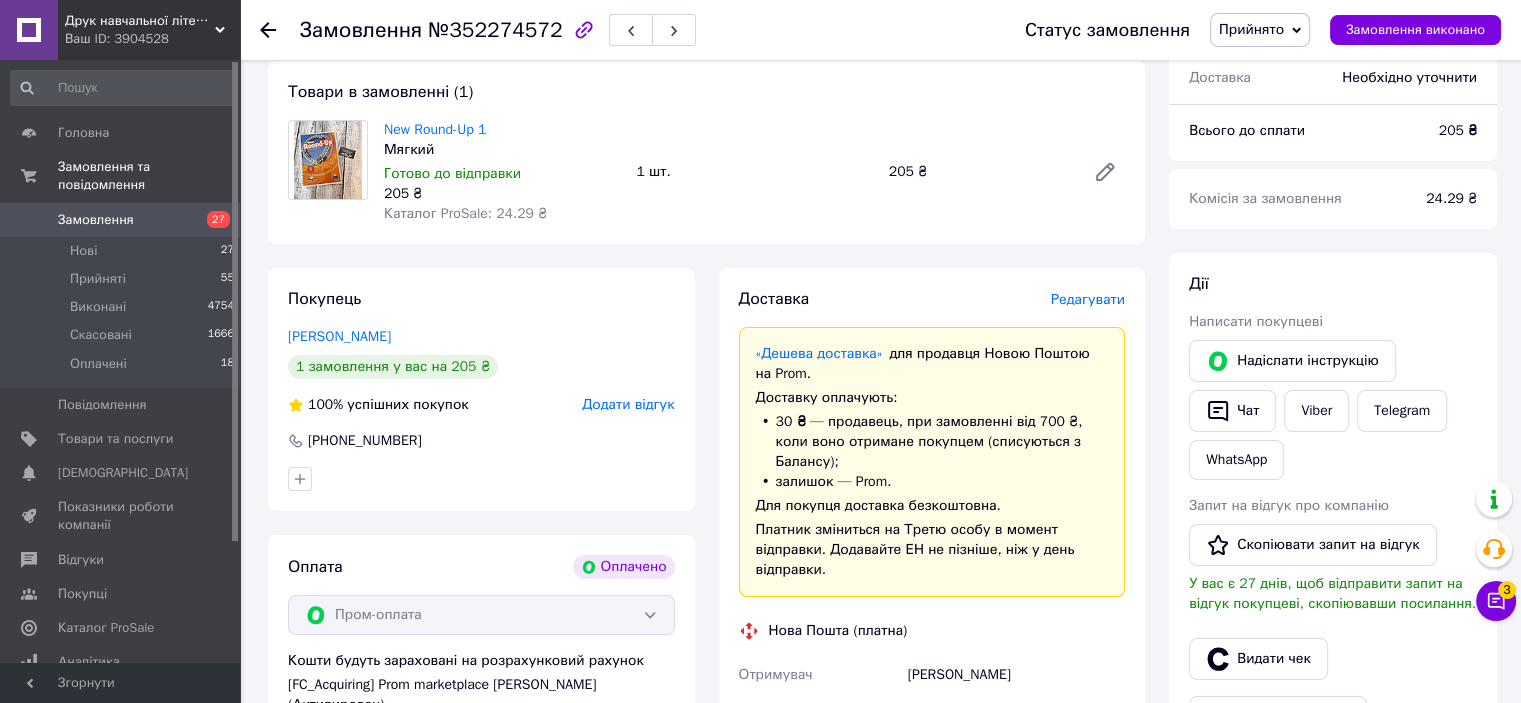 scroll, scrollTop: 0, scrollLeft: 0, axis: both 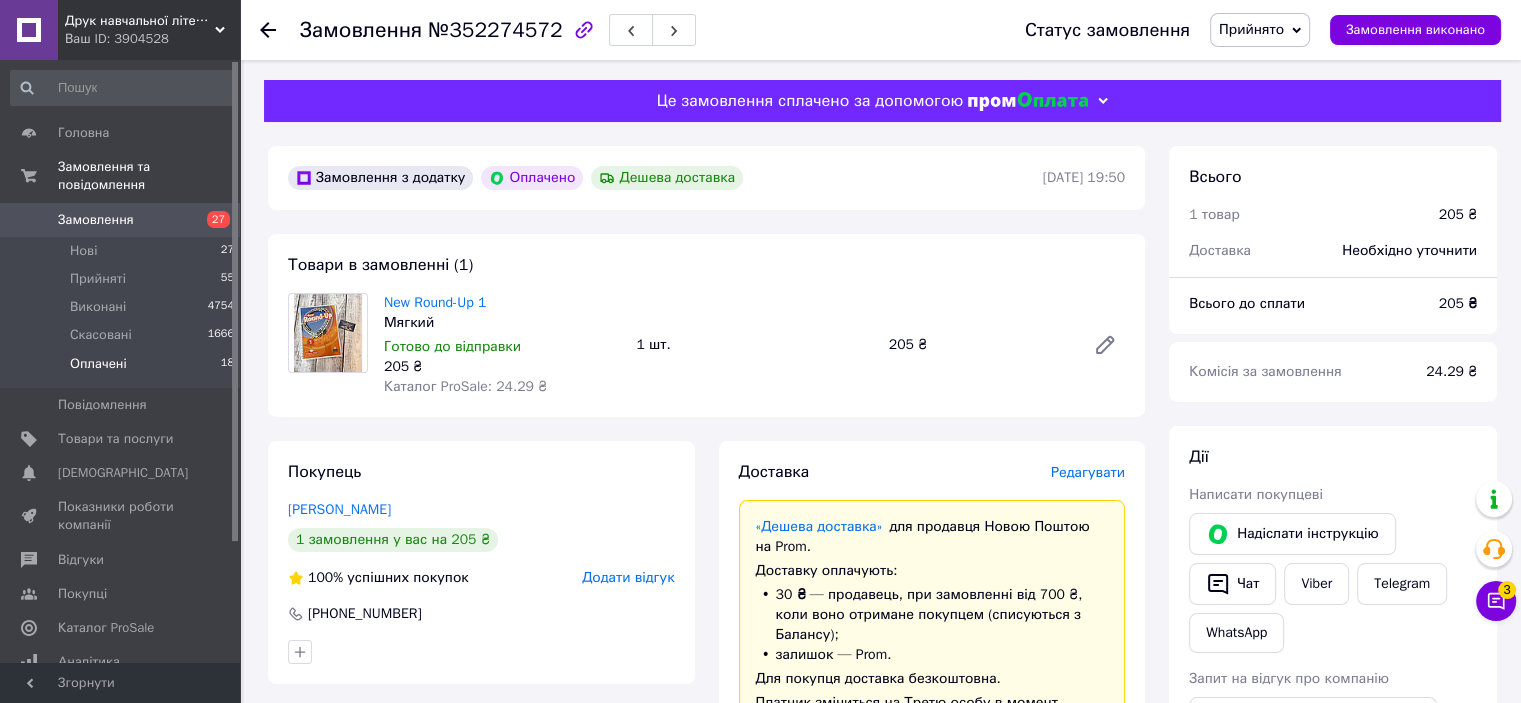 click on "Оплачені 18" at bounding box center [123, 369] 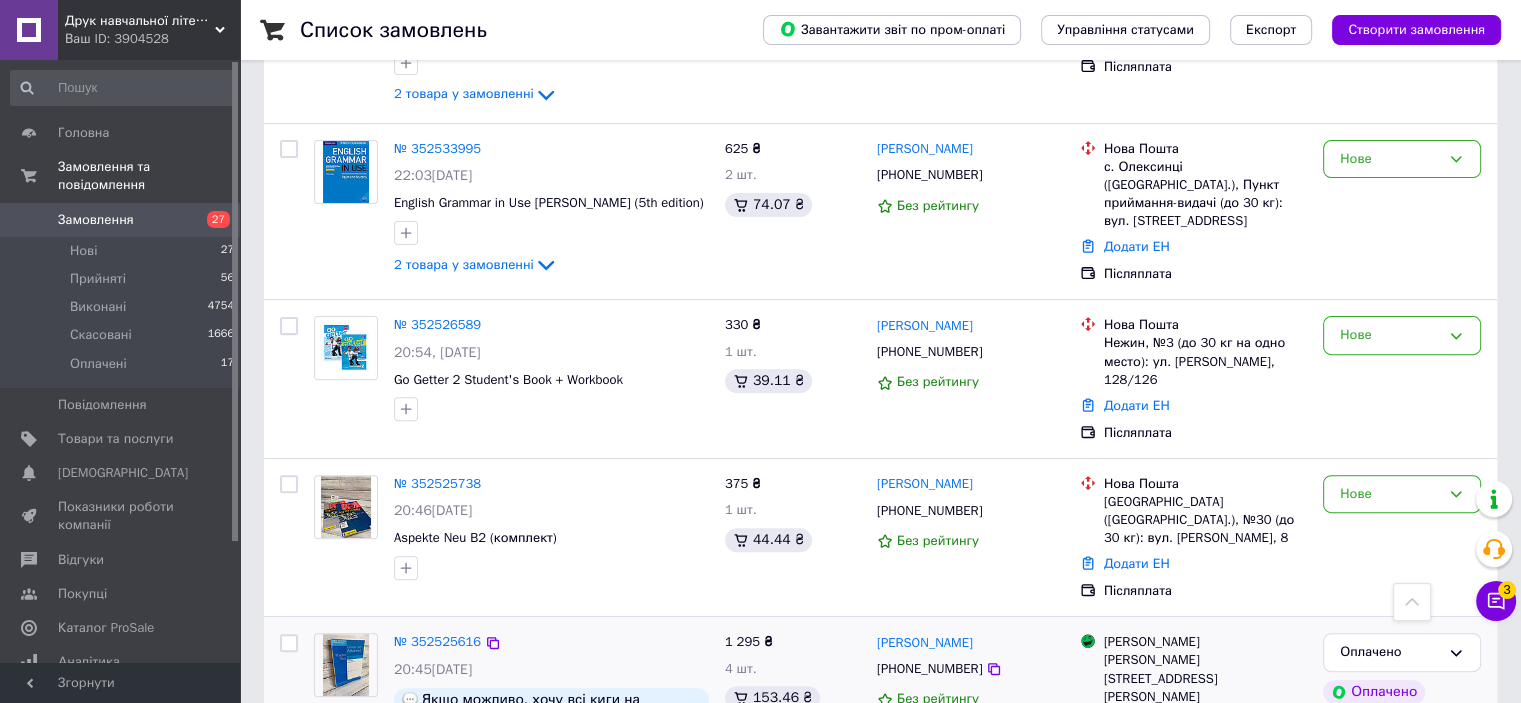 scroll, scrollTop: 1300, scrollLeft: 0, axis: vertical 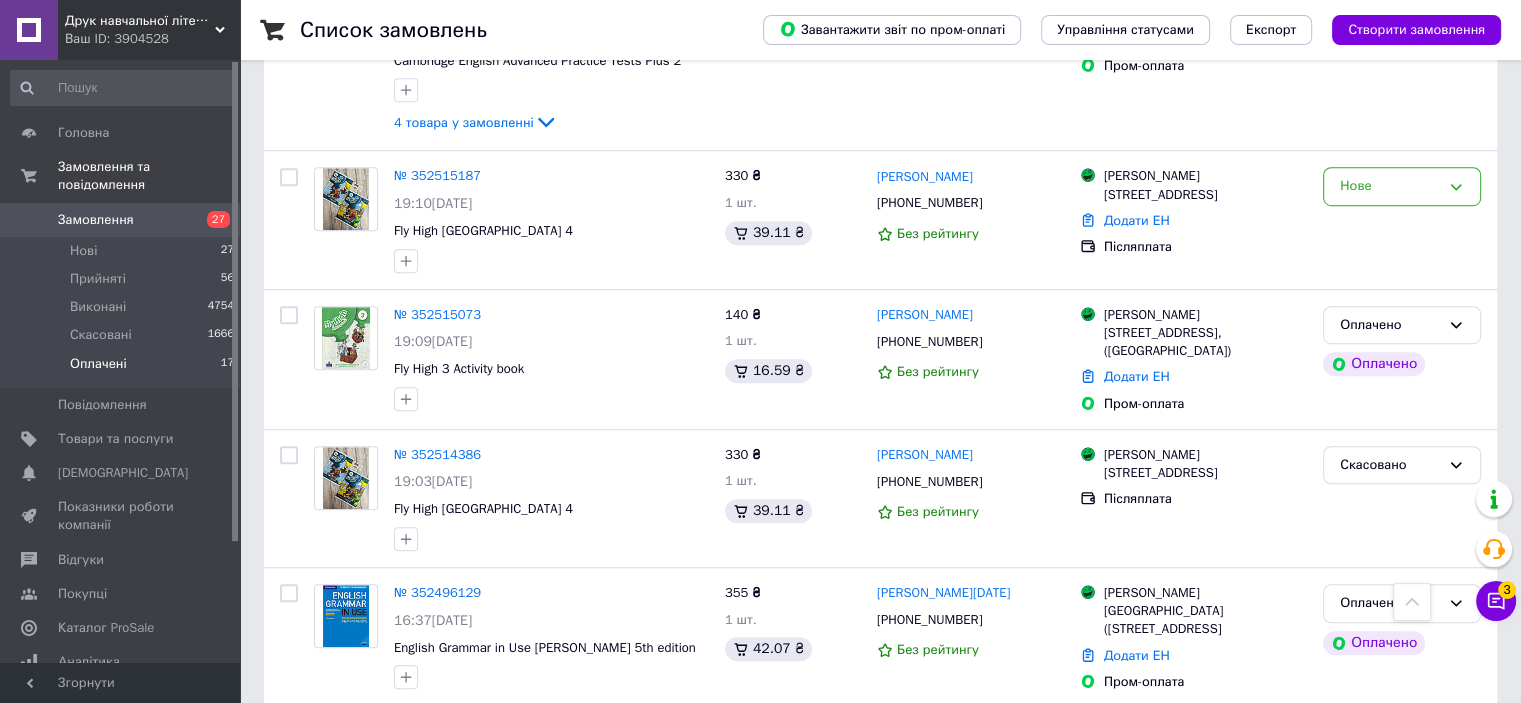 click on "Оплачені 17" at bounding box center (123, 369) 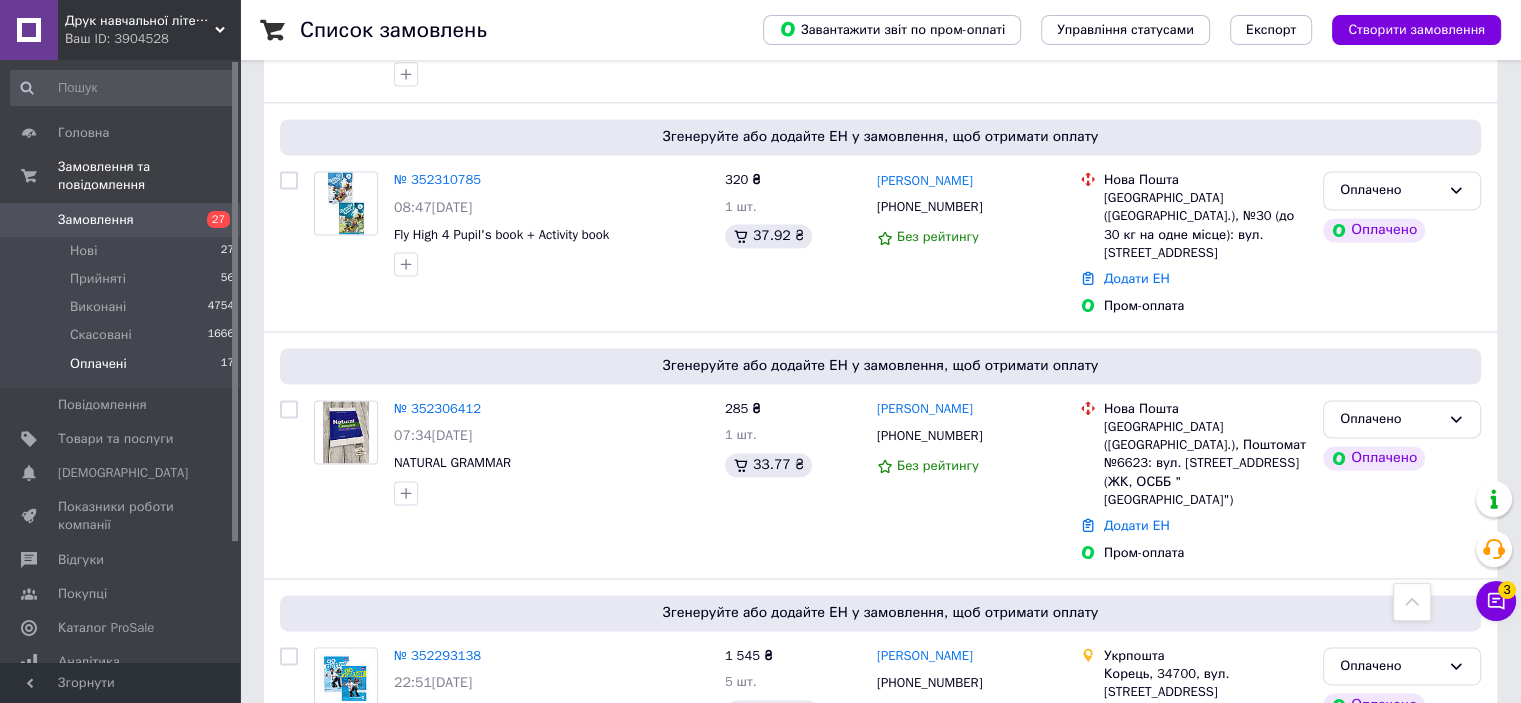 scroll, scrollTop: 2997, scrollLeft: 0, axis: vertical 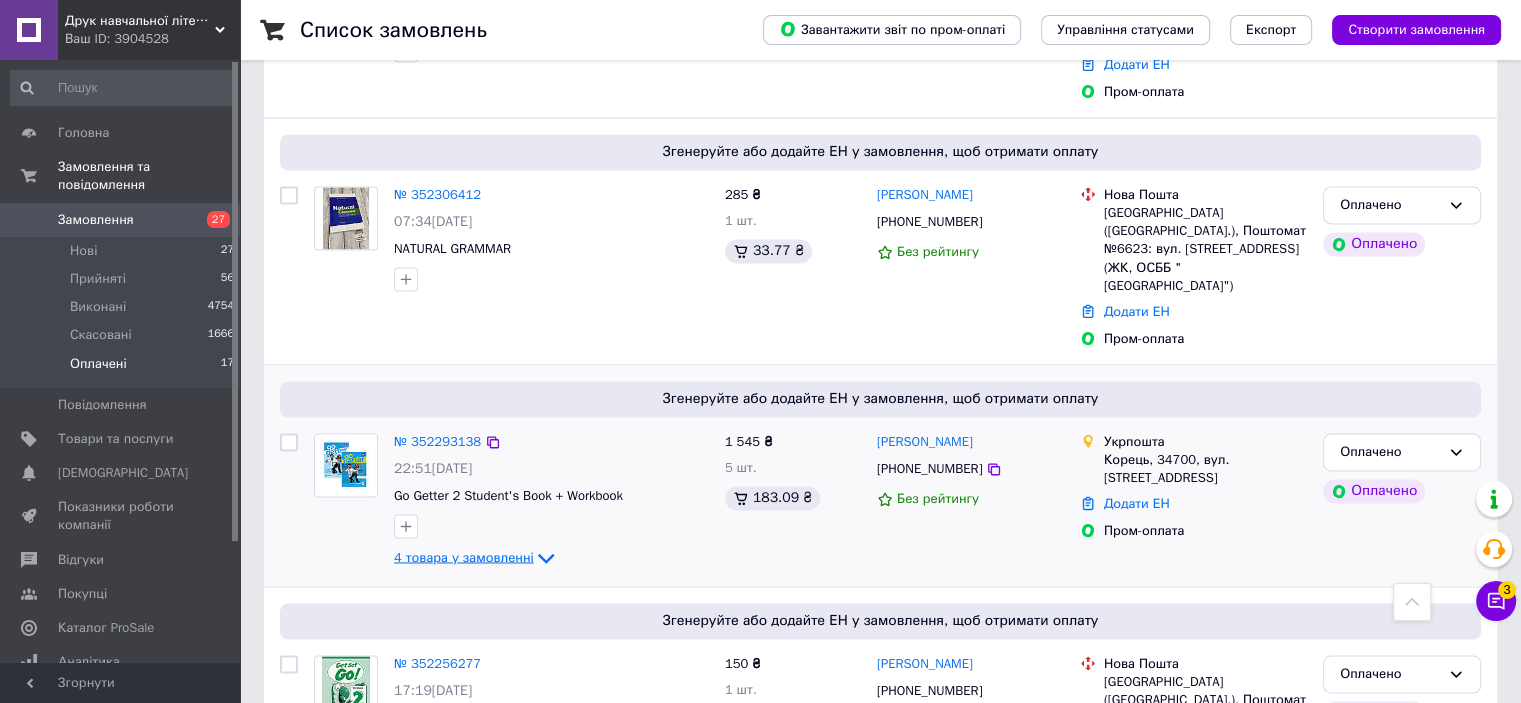 click on "4 товара у замовленні" at bounding box center (464, 557) 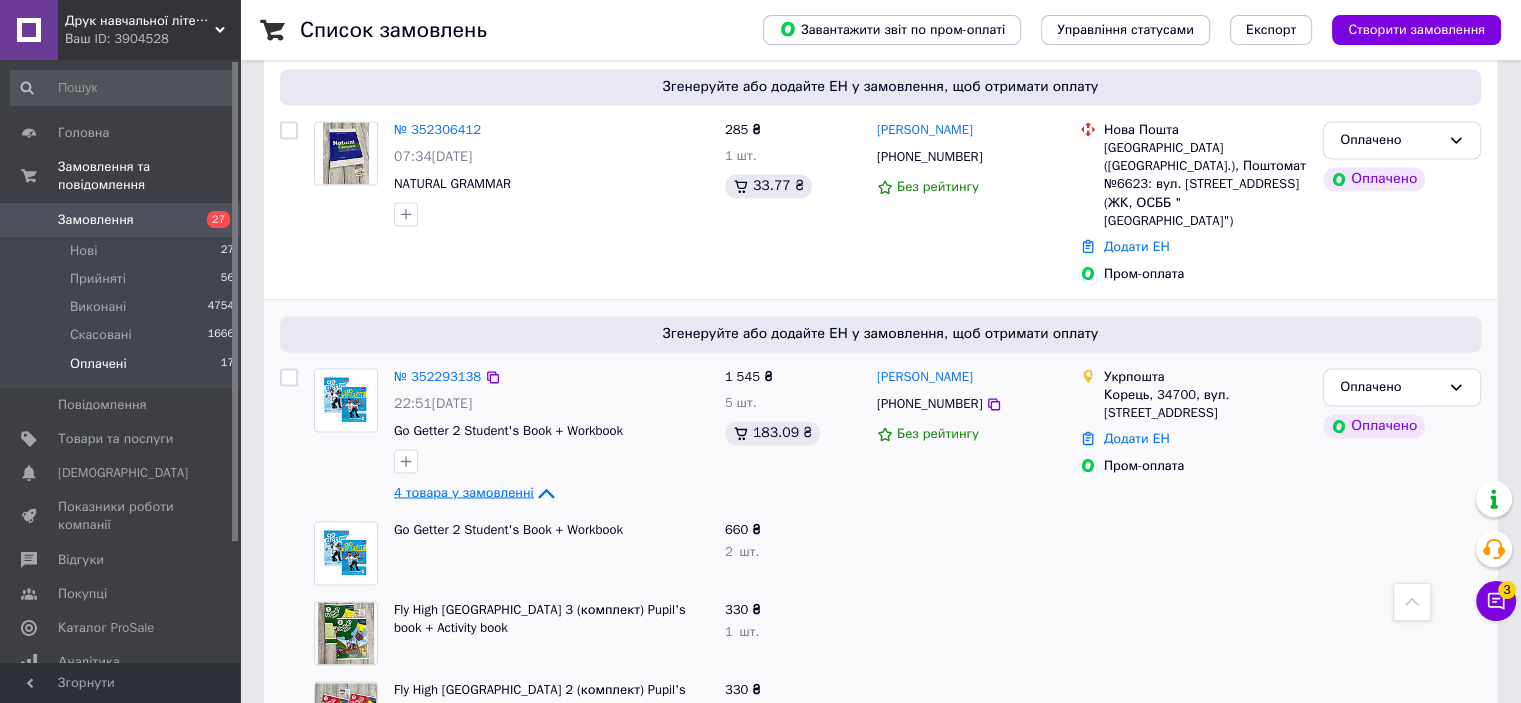 scroll, scrollTop: 3097, scrollLeft: 0, axis: vertical 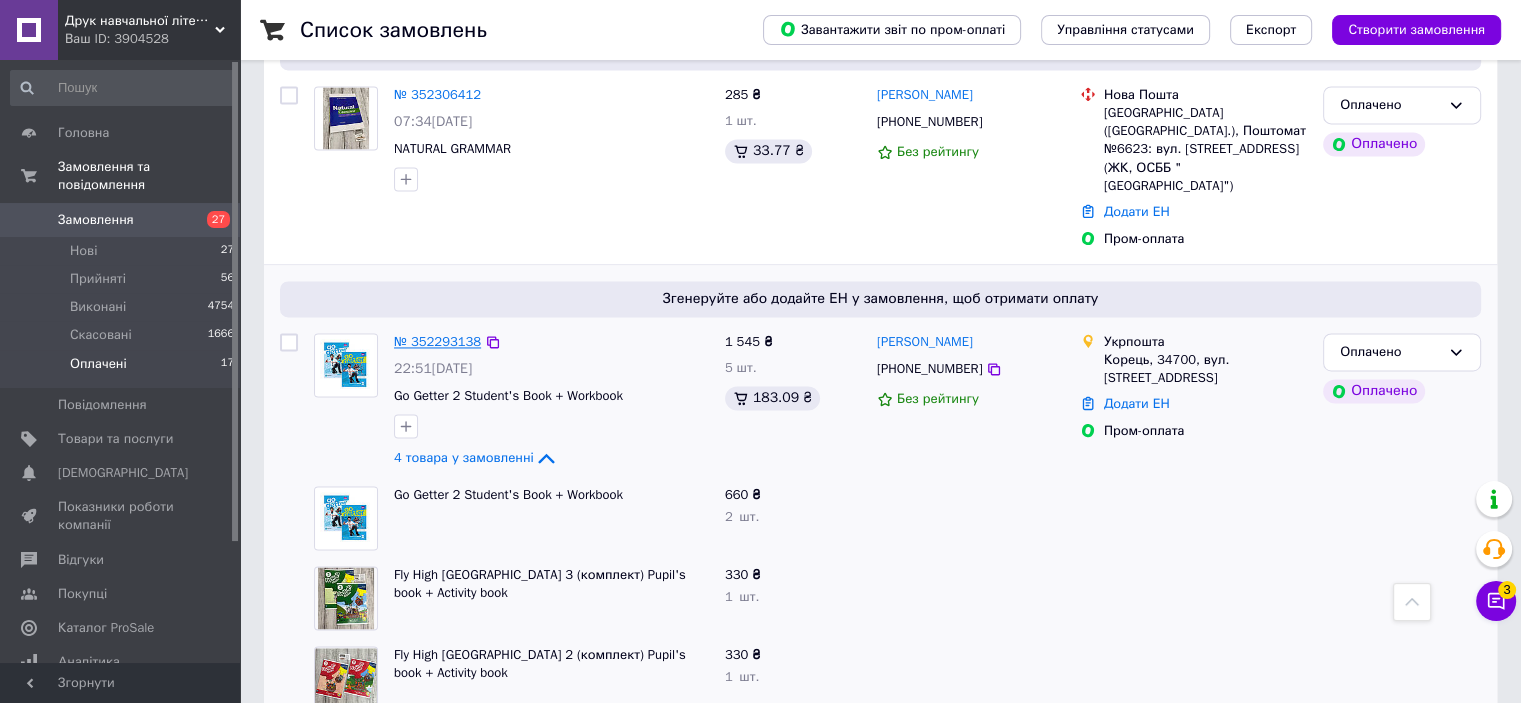 click on "№ 352293138" at bounding box center (437, 341) 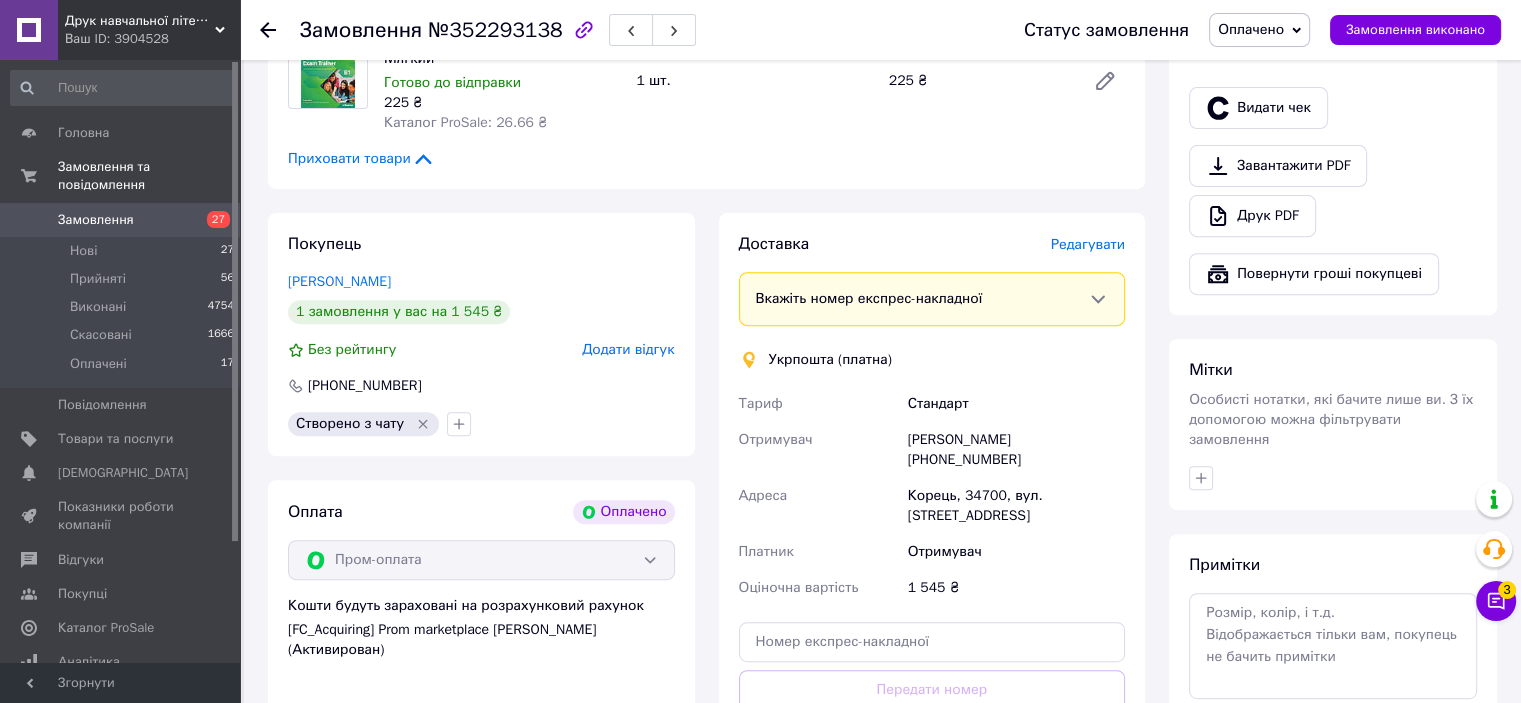 scroll, scrollTop: 324, scrollLeft: 0, axis: vertical 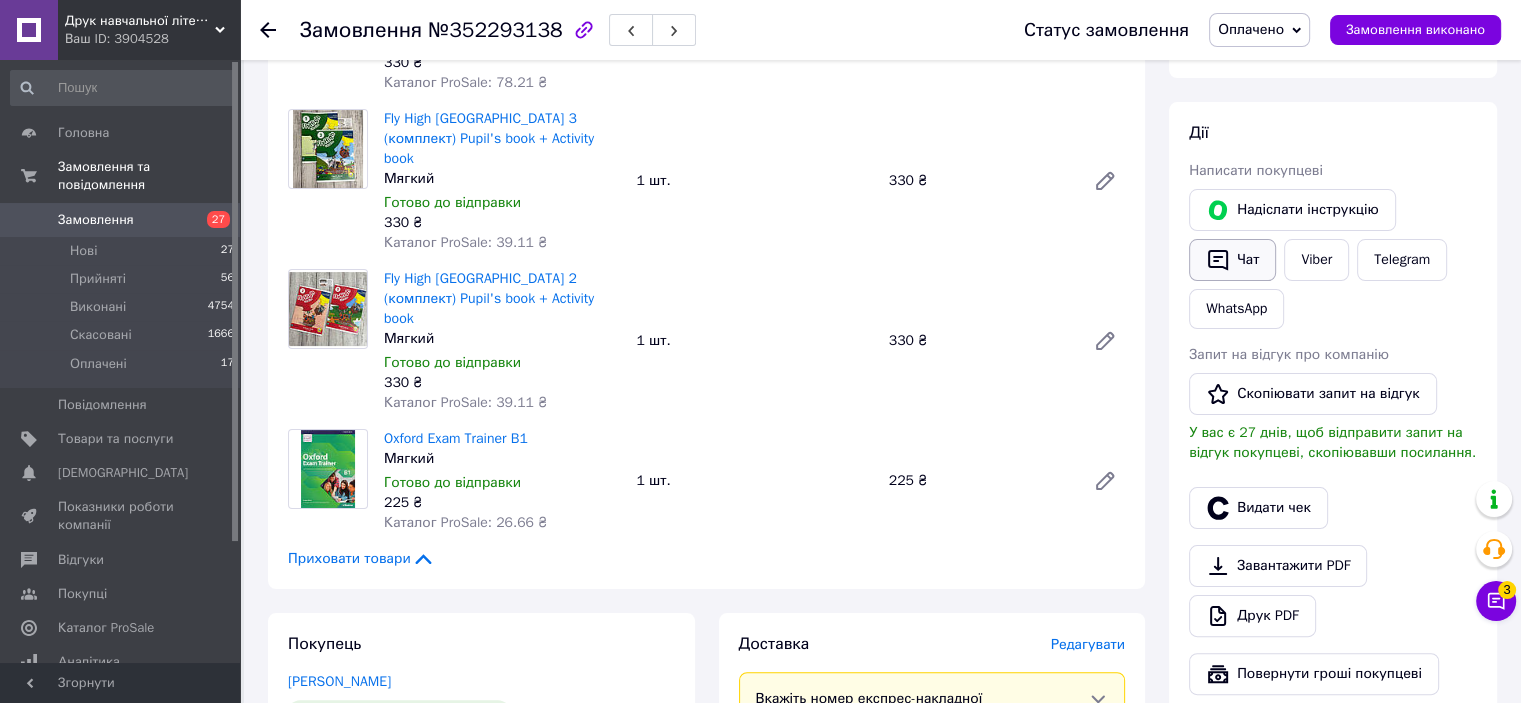 click on "Чат" at bounding box center [1232, 260] 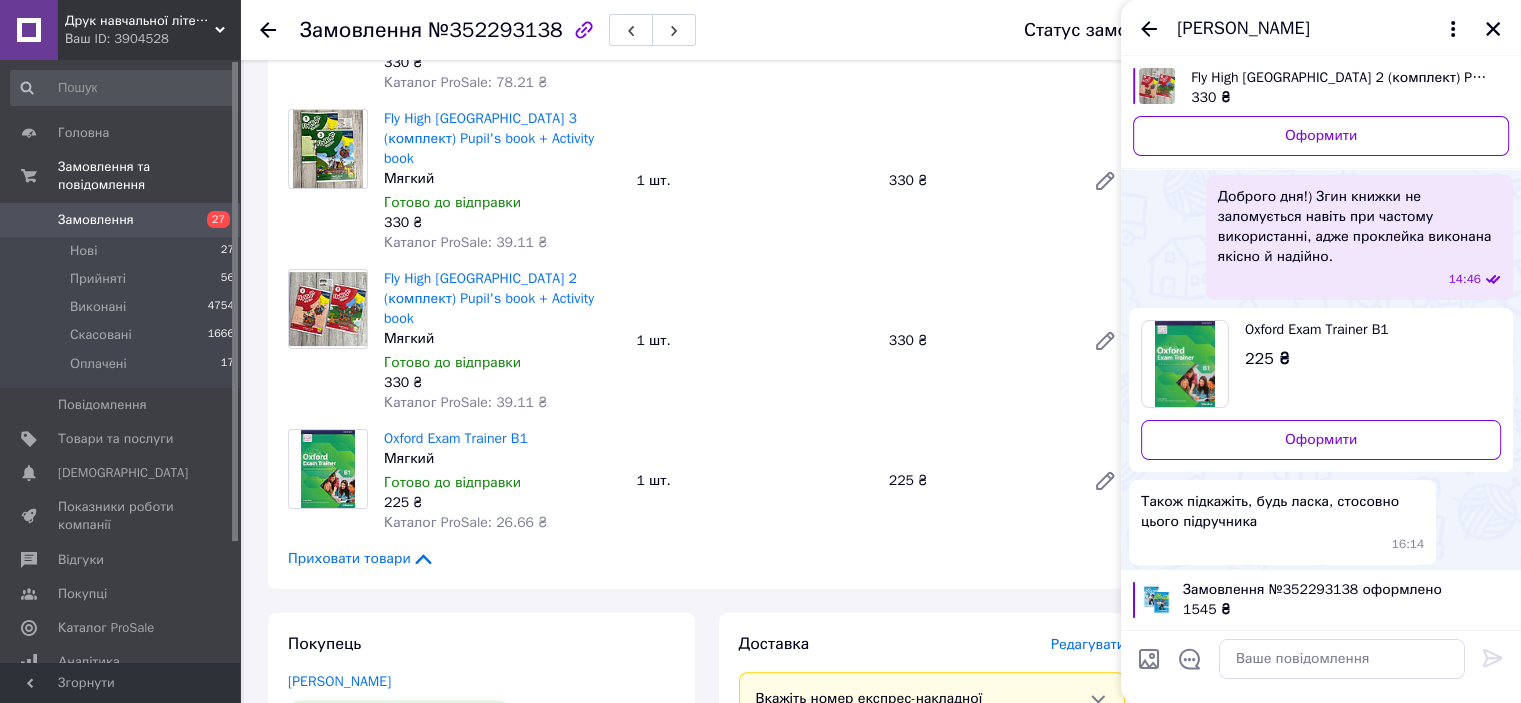 scroll, scrollTop: 300, scrollLeft: 0, axis: vertical 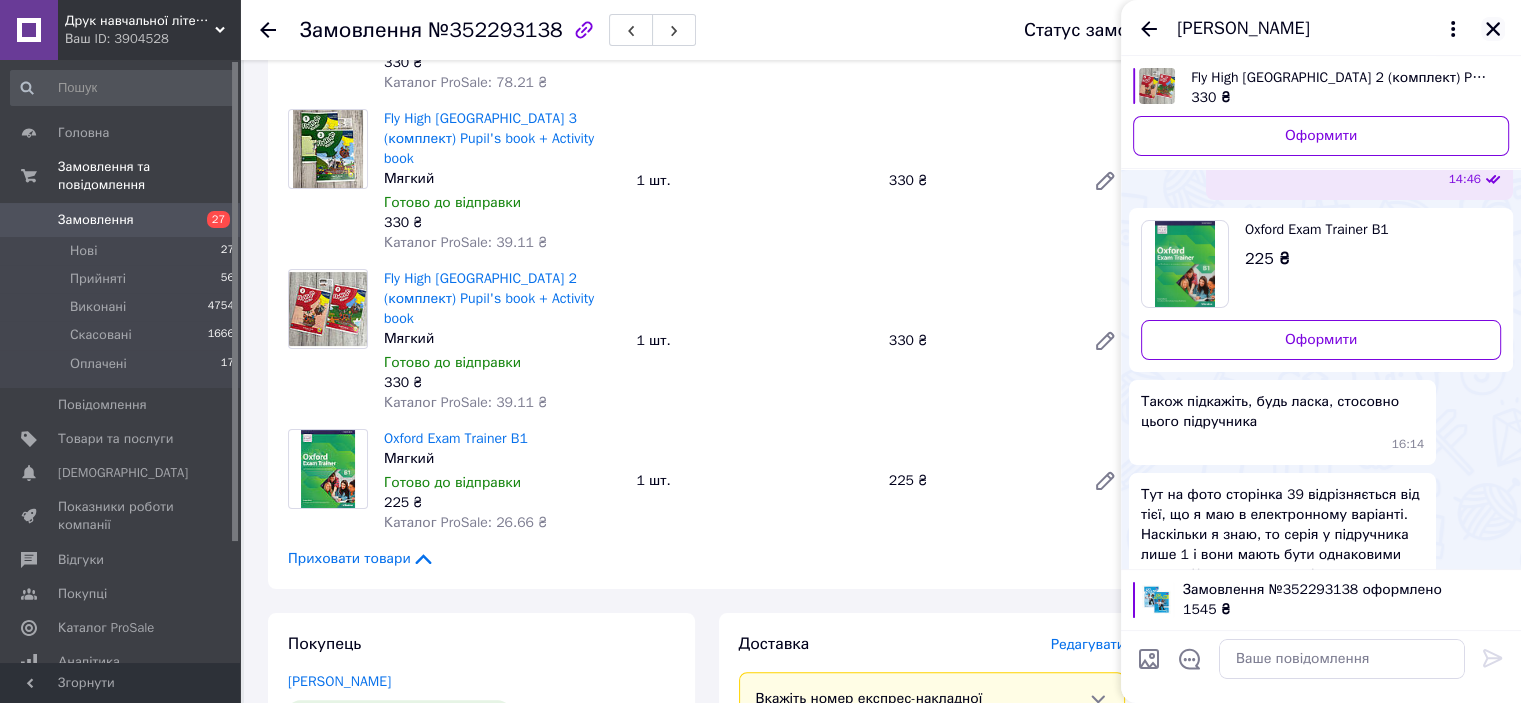 click 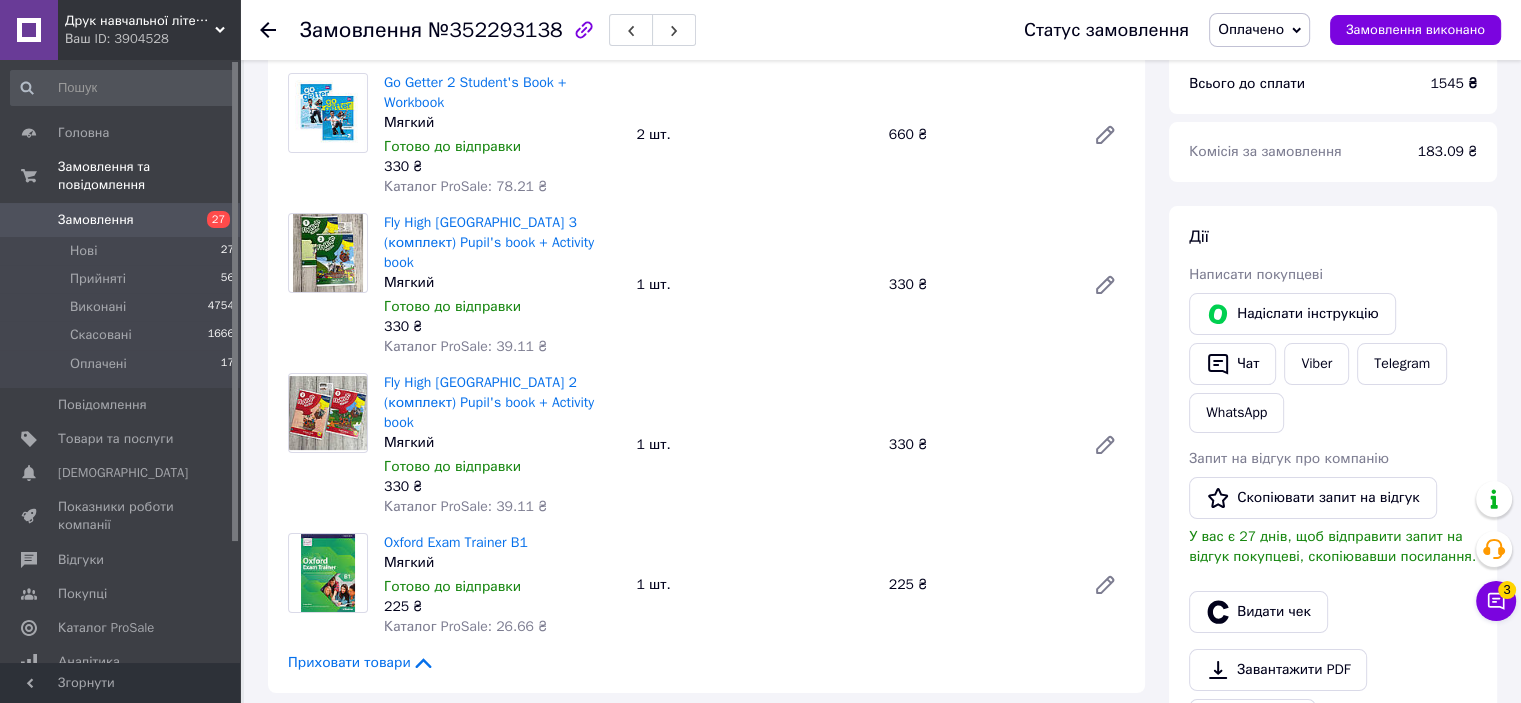 scroll, scrollTop: 124, scrollLeft: 0, axis: vertical 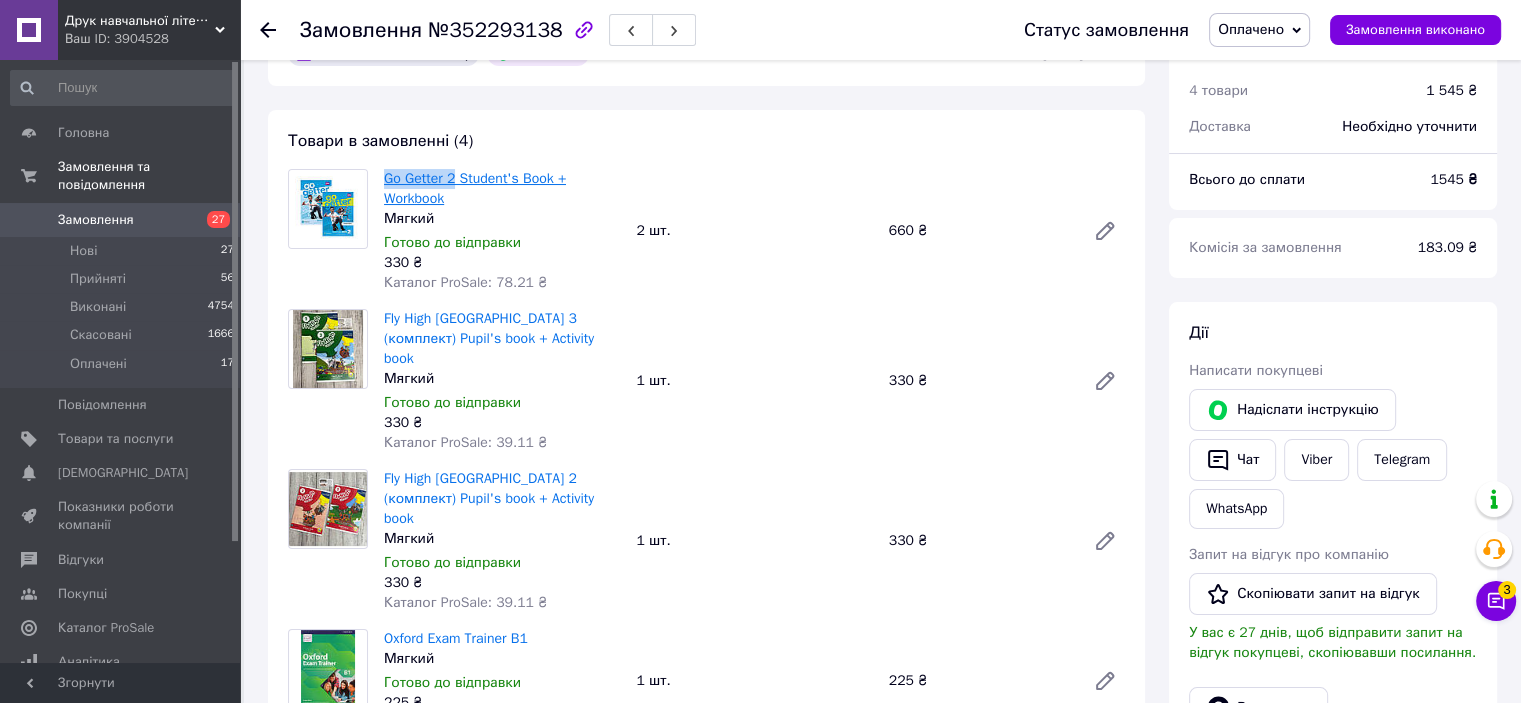 drag, startPoint x: 379, startPoint y: 175, endPoint x: 452, endPoint y: 172, distance: 73.061615 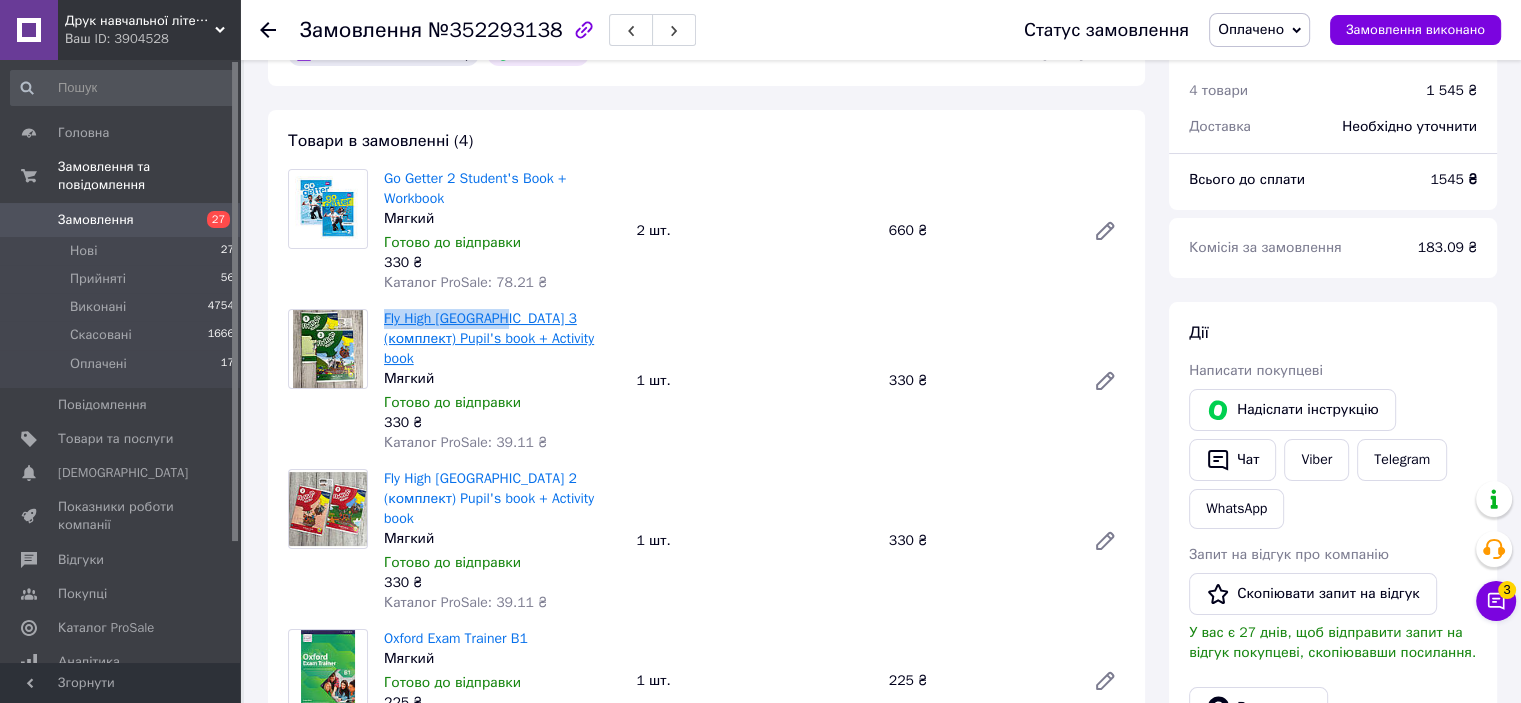 drag, startPoint x: 380, startPoint y: 316, endPoint x: 496, endPoint y: 315, distance: 116.00431 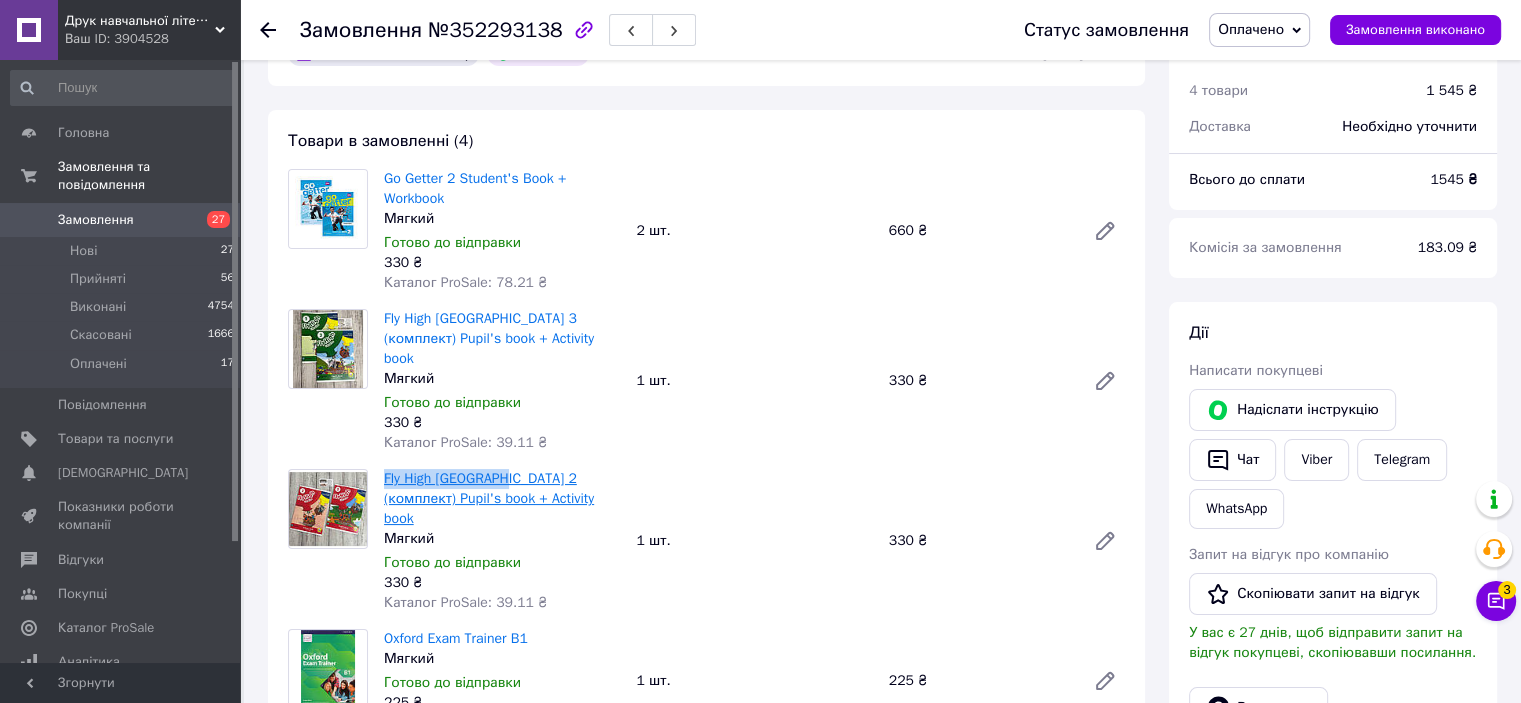 drag, startPoint x: 383, startPoint y: 459, endPoint x: 495, endPoint y: 464, distance: 112.11155 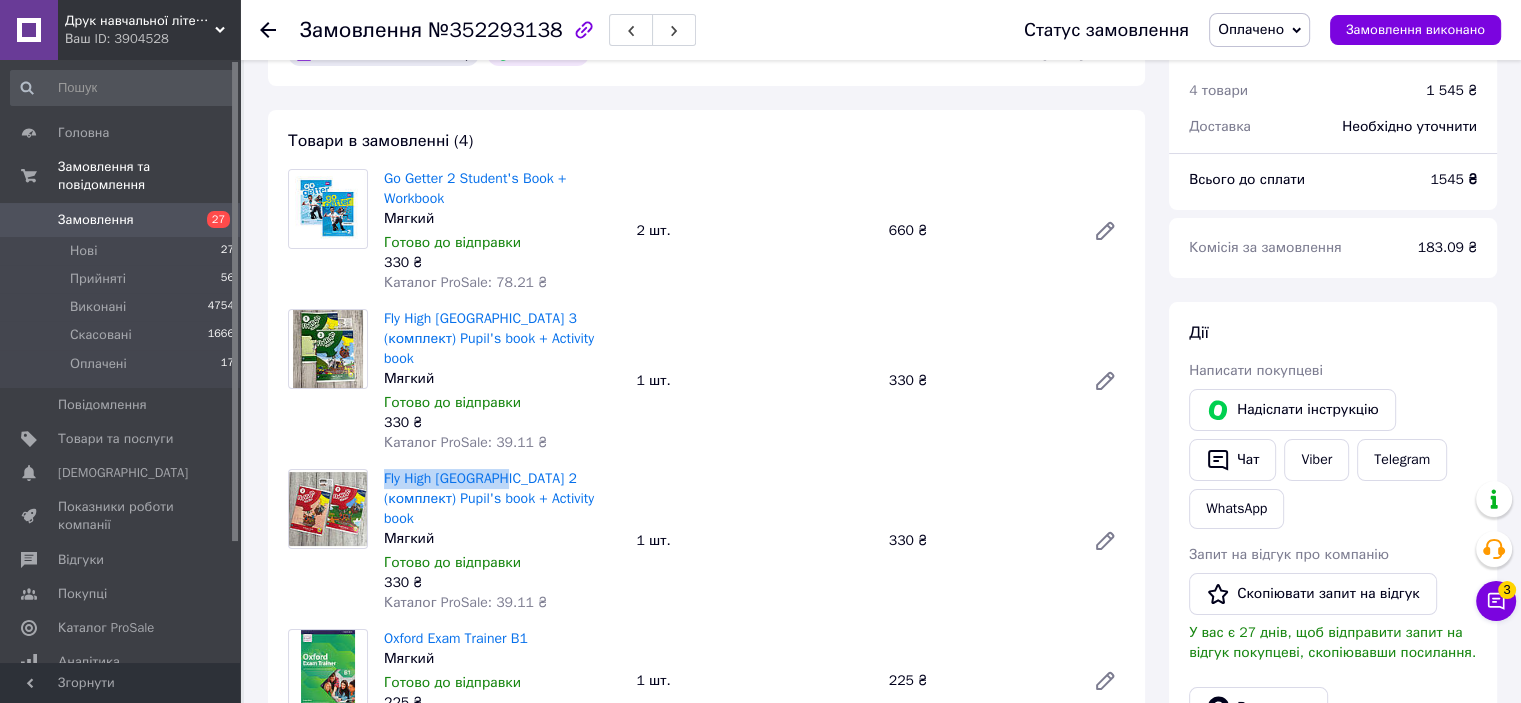 scroll, scrollTop: 224, scrollLeft: 0, axis: vertical 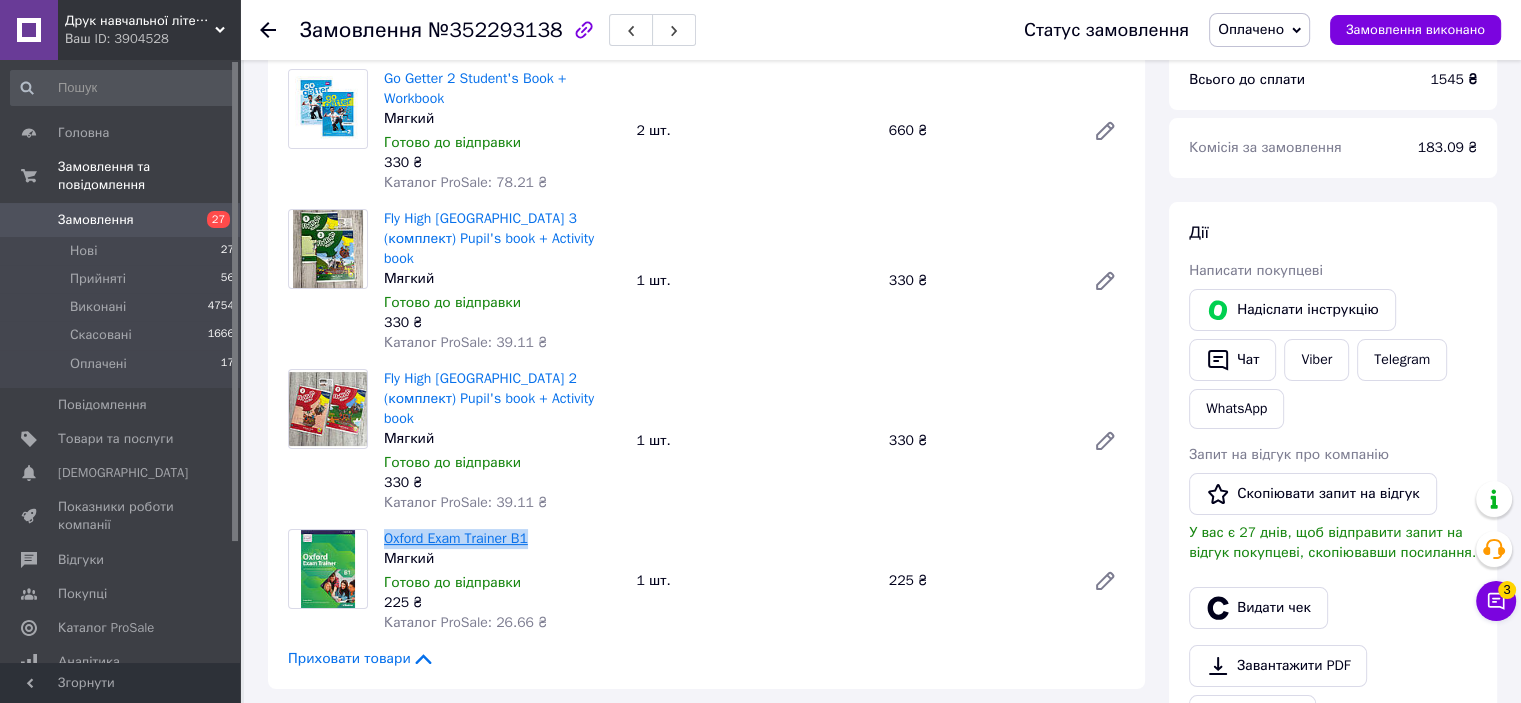 drag, startPoint x: 380, startPoint y: 499, endPoint x: 528, endPoint y: 499, distance: 148 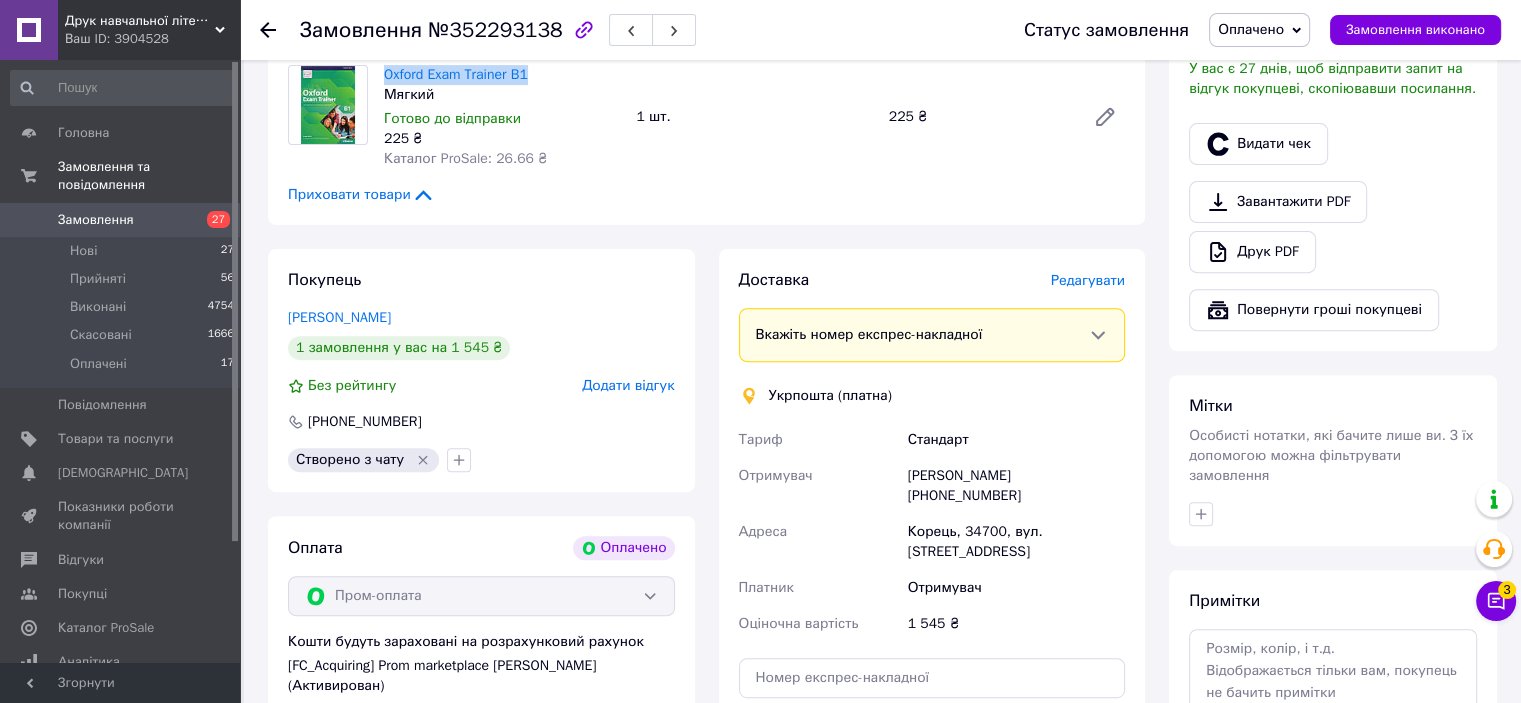 scroll, scrollTop: 724, scrollLeft: 0, axis: vertical 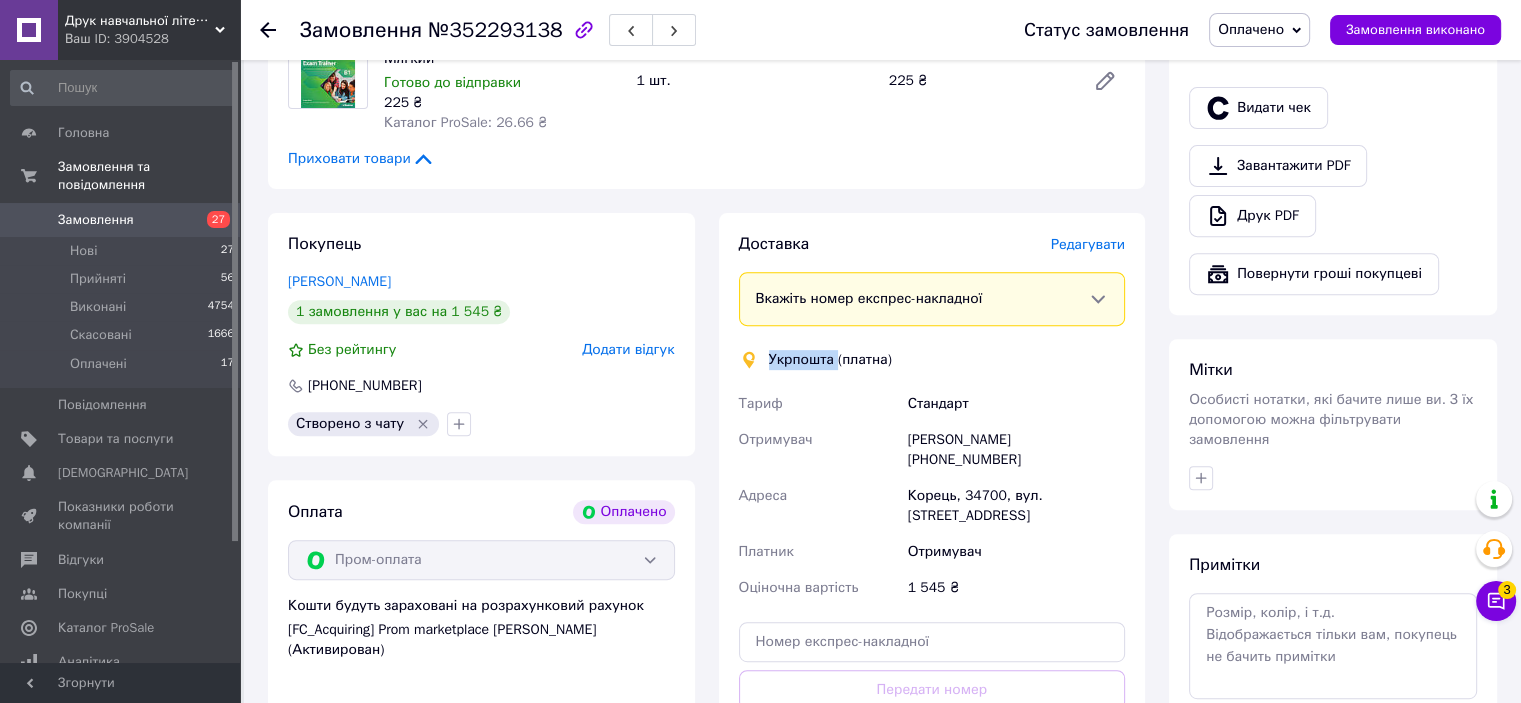 drag, startPoint x: 763, startPoint y: 314, endPoint x: 836, endPoint y: 312, distance: 73.02739 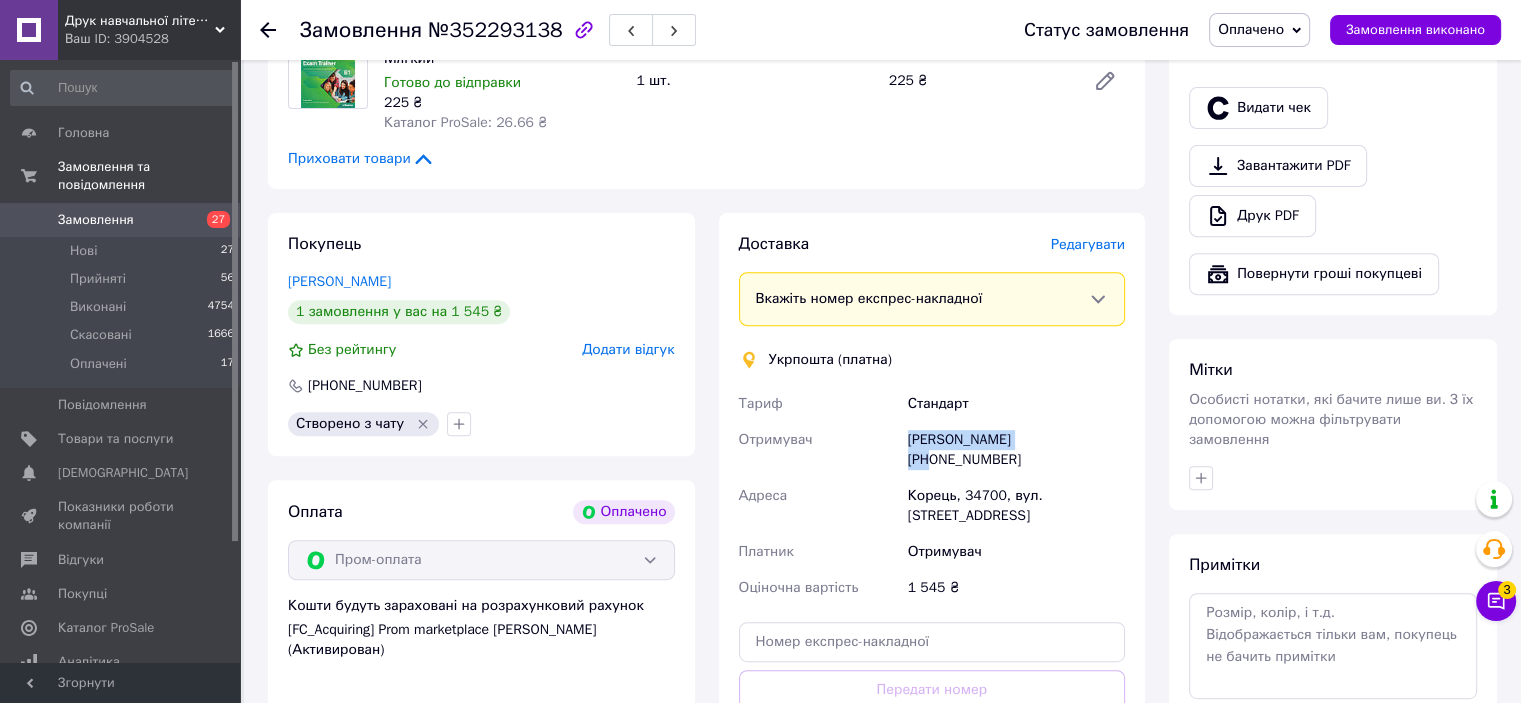 drag, startPoint x: 888, startPoint y: 401, endPoint x: 1023, endPoint y: 404, distance: 135.03333 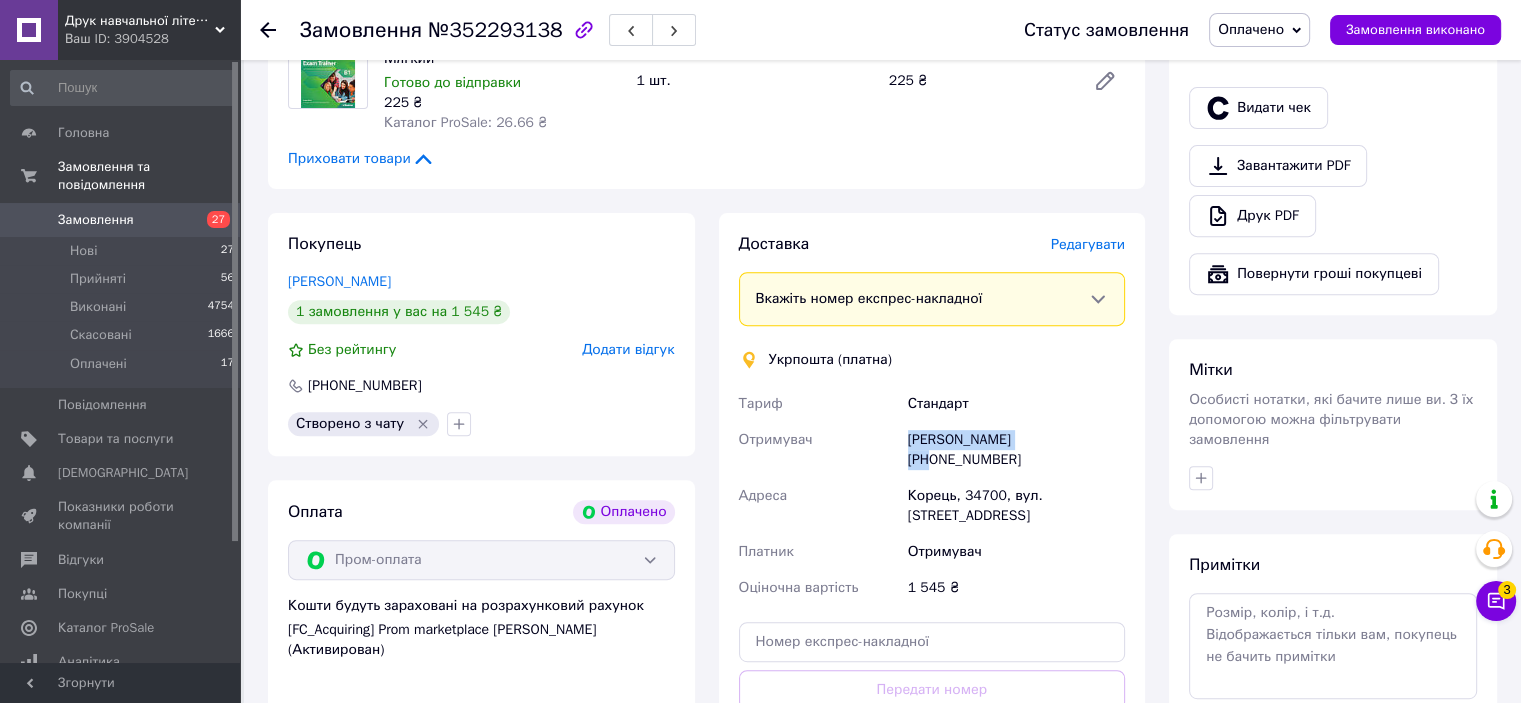 click on "[PERSON_NAME] Отримувач [PERSON_NAME] [PHONE_NUMBER] [GEOGRAPHIC_DATA]. [STREET_ADDRESS] Платник Отримувач Оціночна вартість 1 545 ₴" at bounding box center (932, 496) 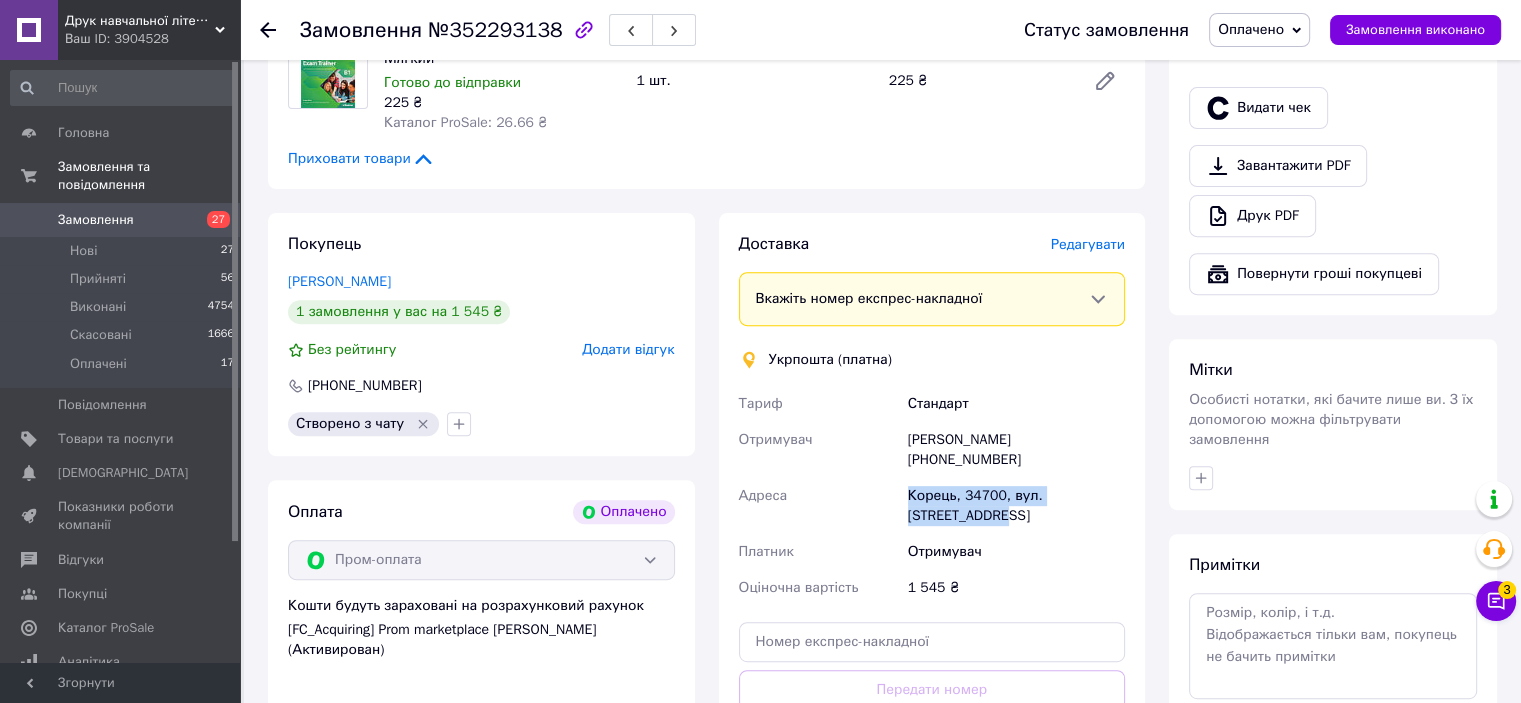 drag, startPoint x: 880, startPoint y: 425, endPoint x: 1119, endPoint y: 442, distance: 239.60384 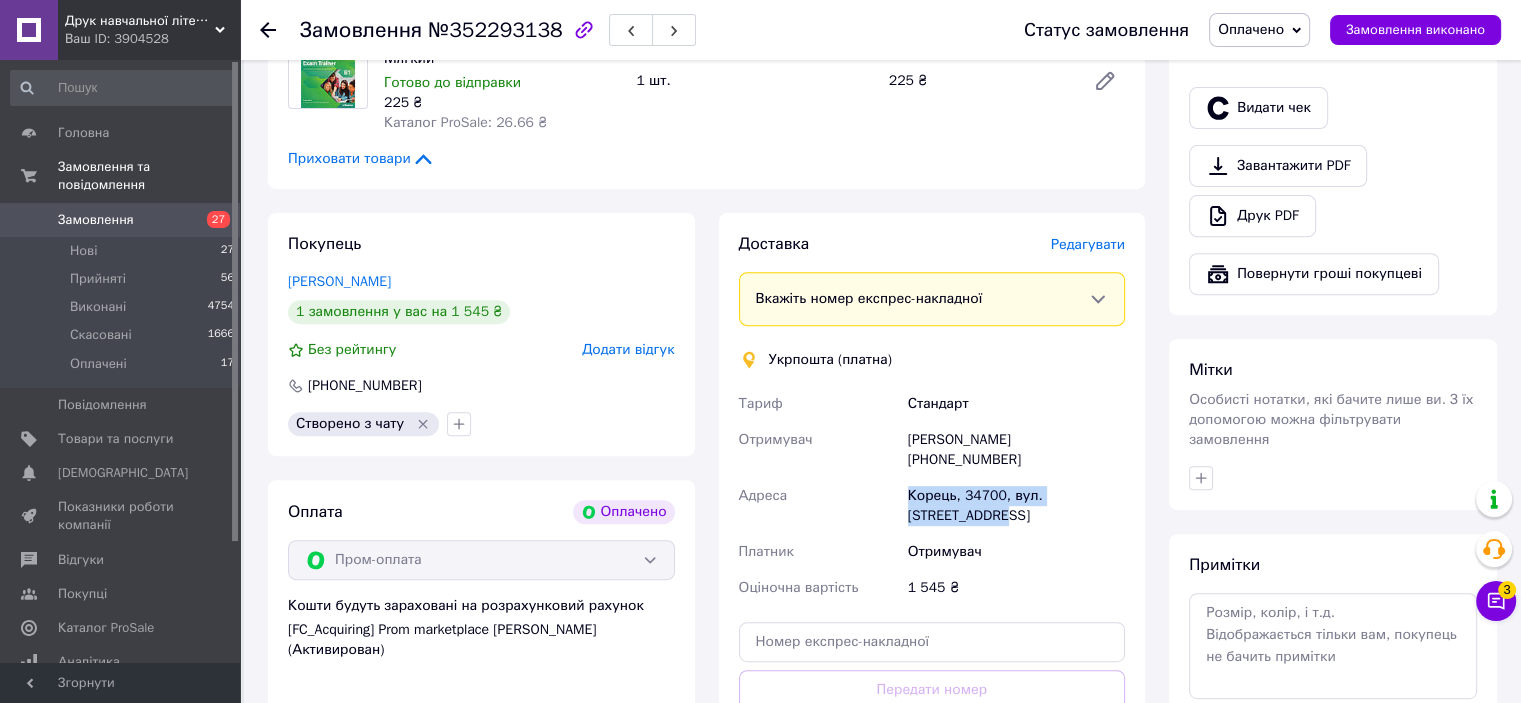 click on "[PERSON_NAME] Отримувач [PERSON_NAME] [PHONE_NUMBER] [GEOGRAPHIC_DATA]. [STREET_ADDRESS] Платник Отримувач Оціночна вартість 1 545 ₴" at bounding box center (932, 496) 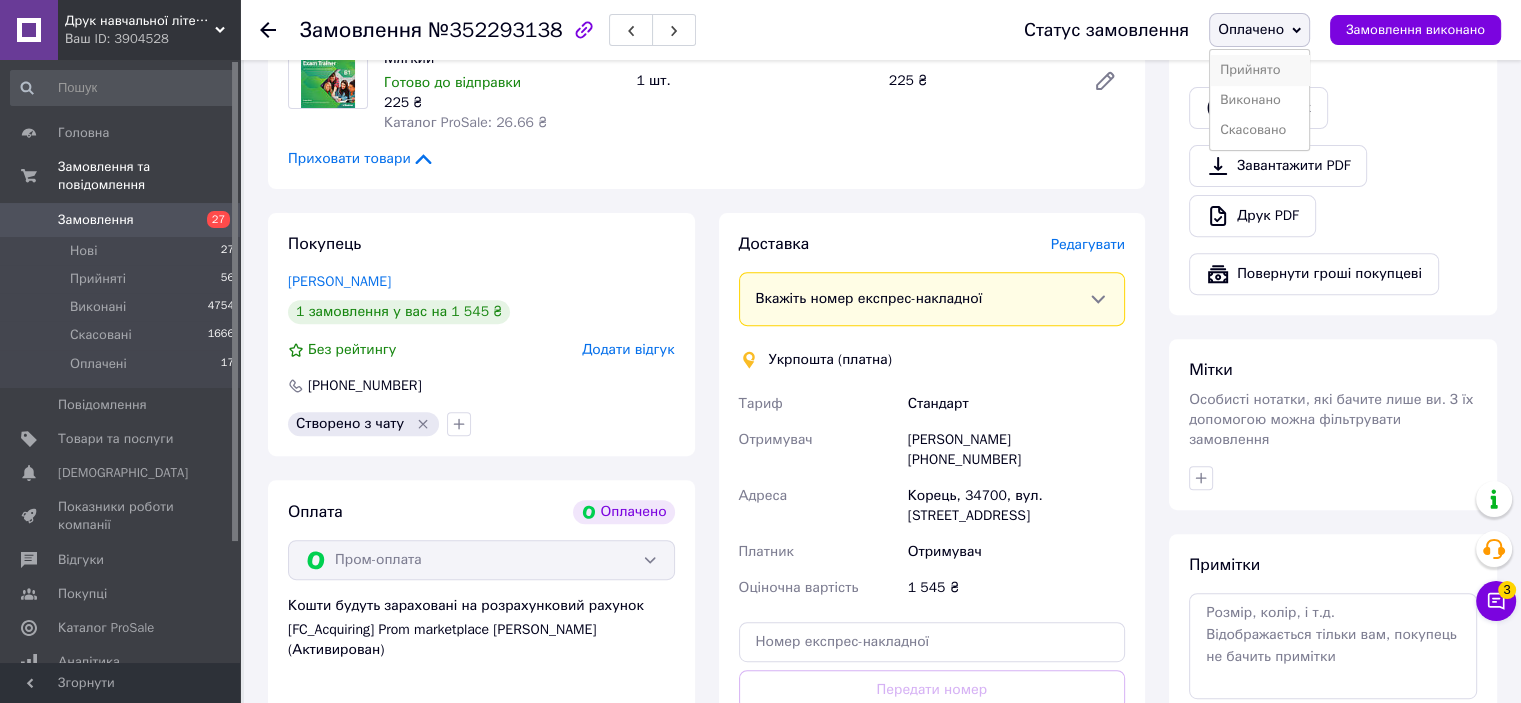 click on "Прийнято" at bounding box center [1259, 70] 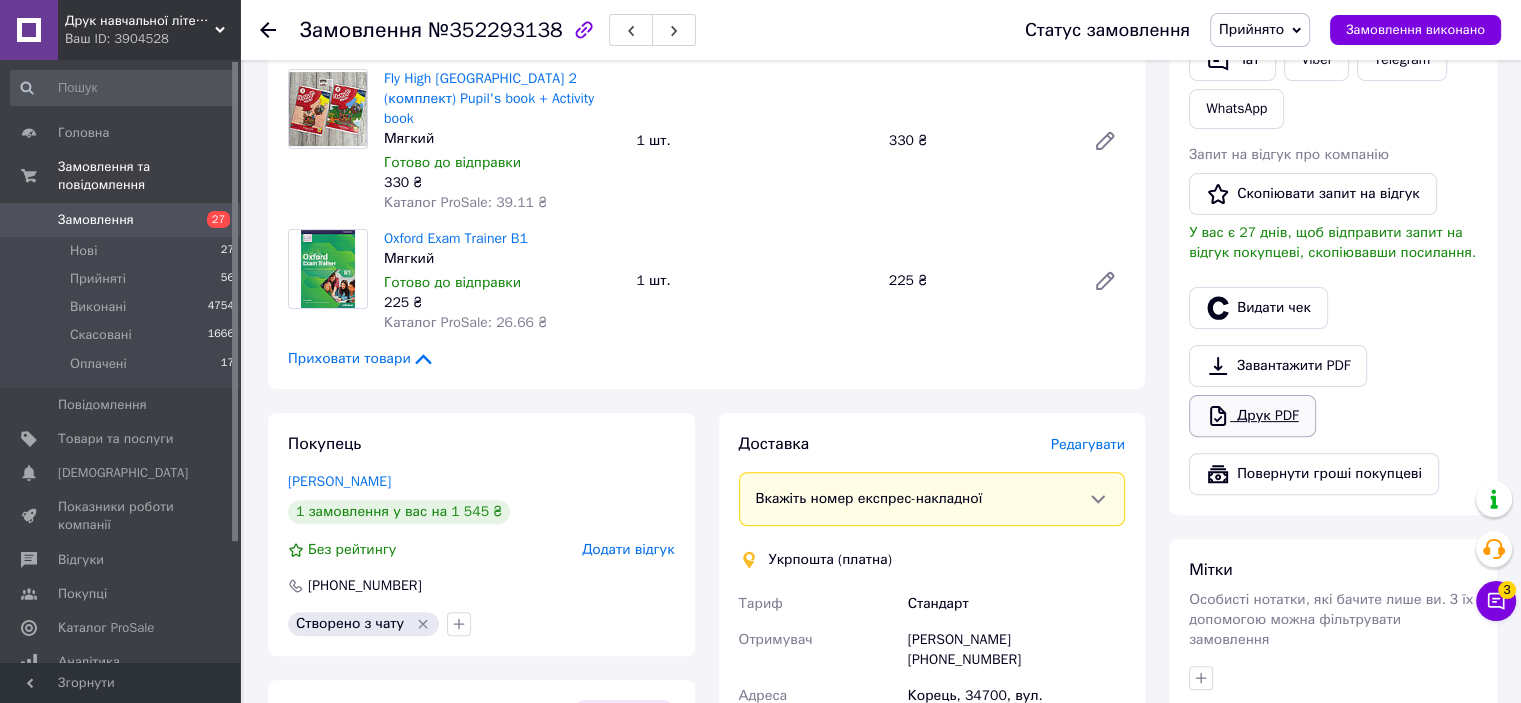 scroll, scrollTop: 324, scrollLeft: 0, axis: vertical 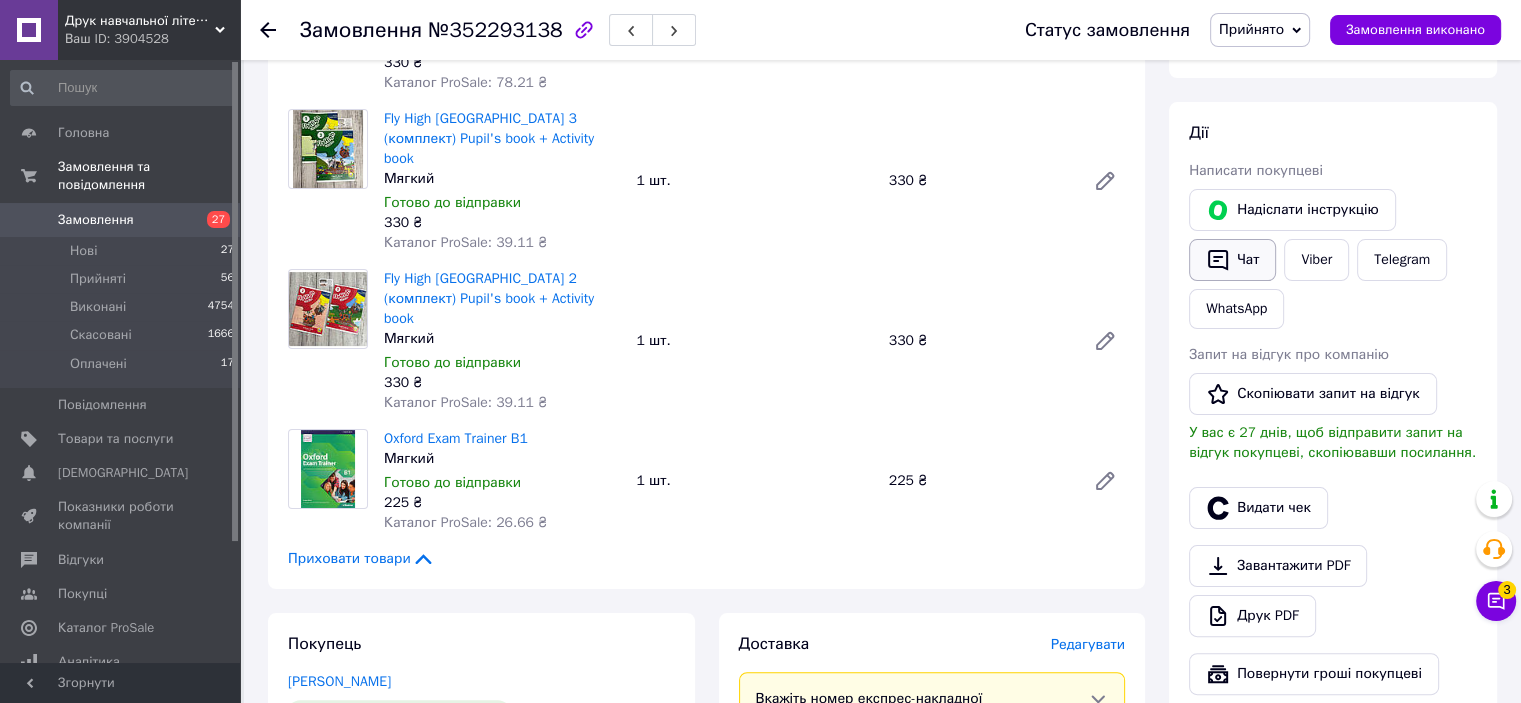 click on "Чат" at bounding box center [1232, 260] 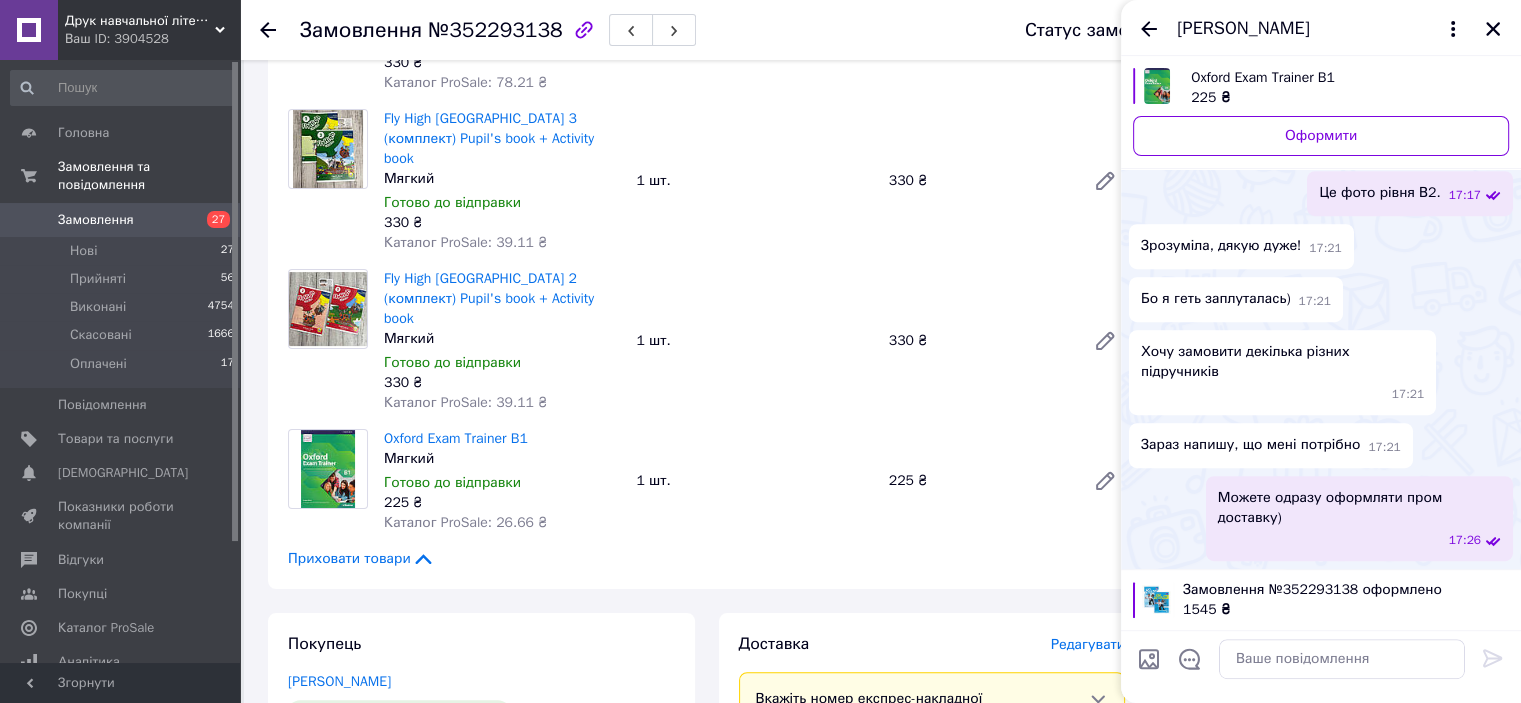 scroll, scrollTop: 884, scrollLeft: 0, axis: vertical 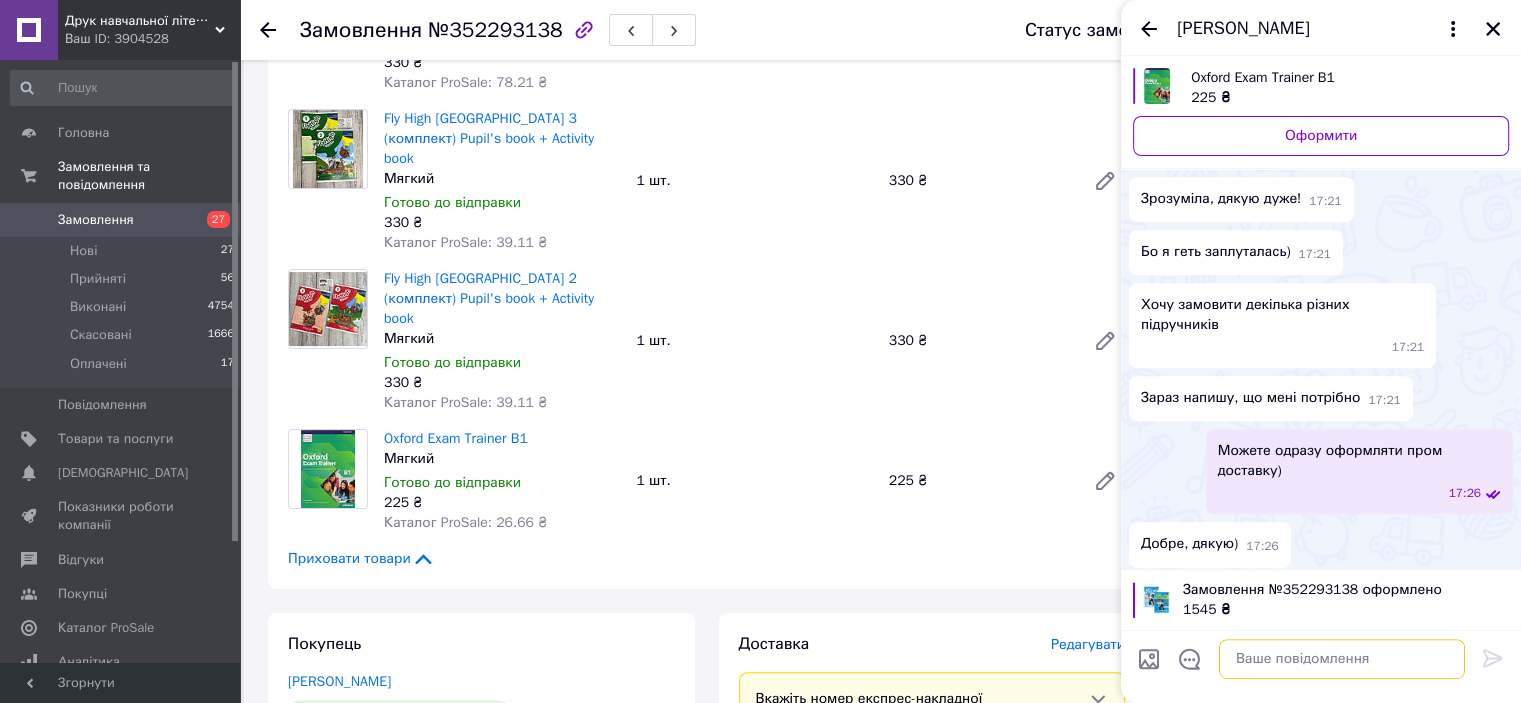 click at bounding box center (1342, 659) 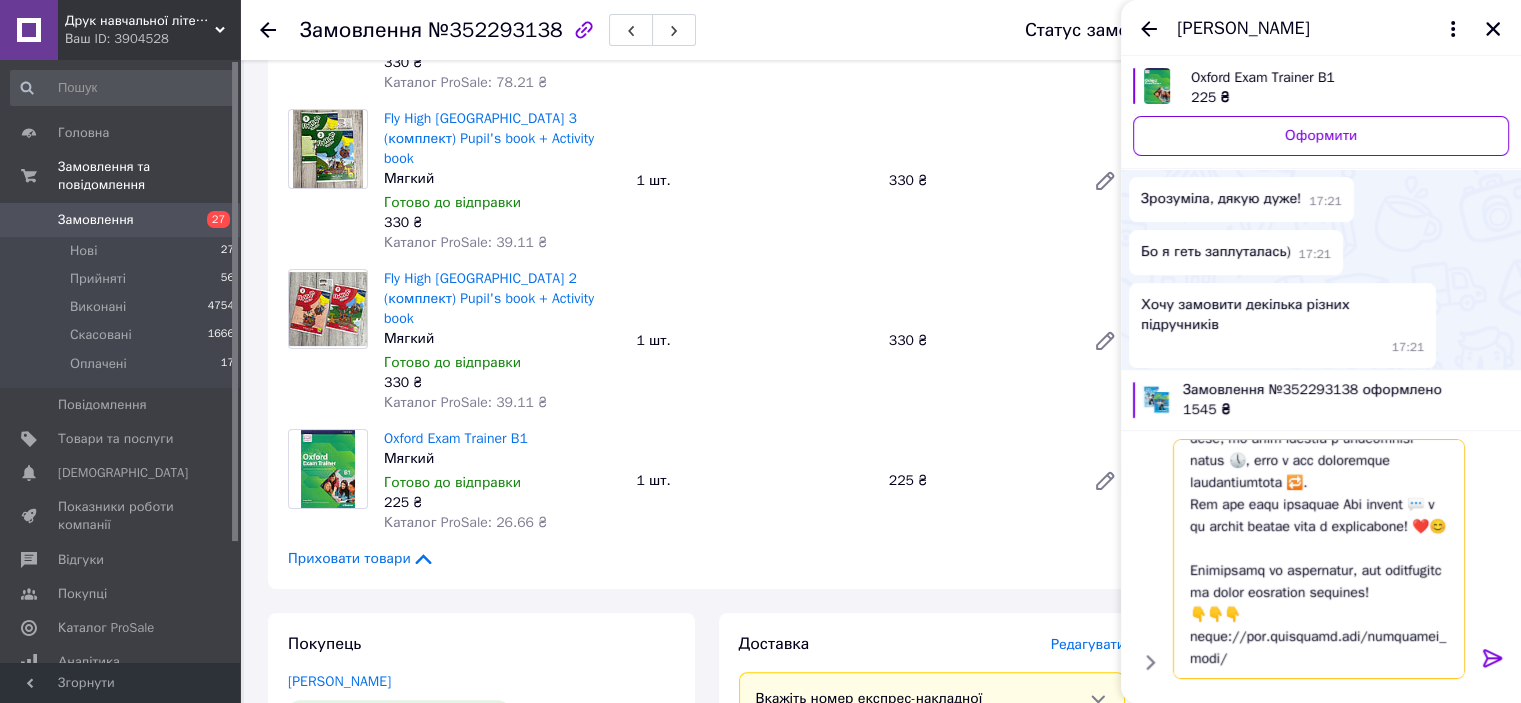 scroll, scrollTop: 0, scrollLeft: 0, axis: both 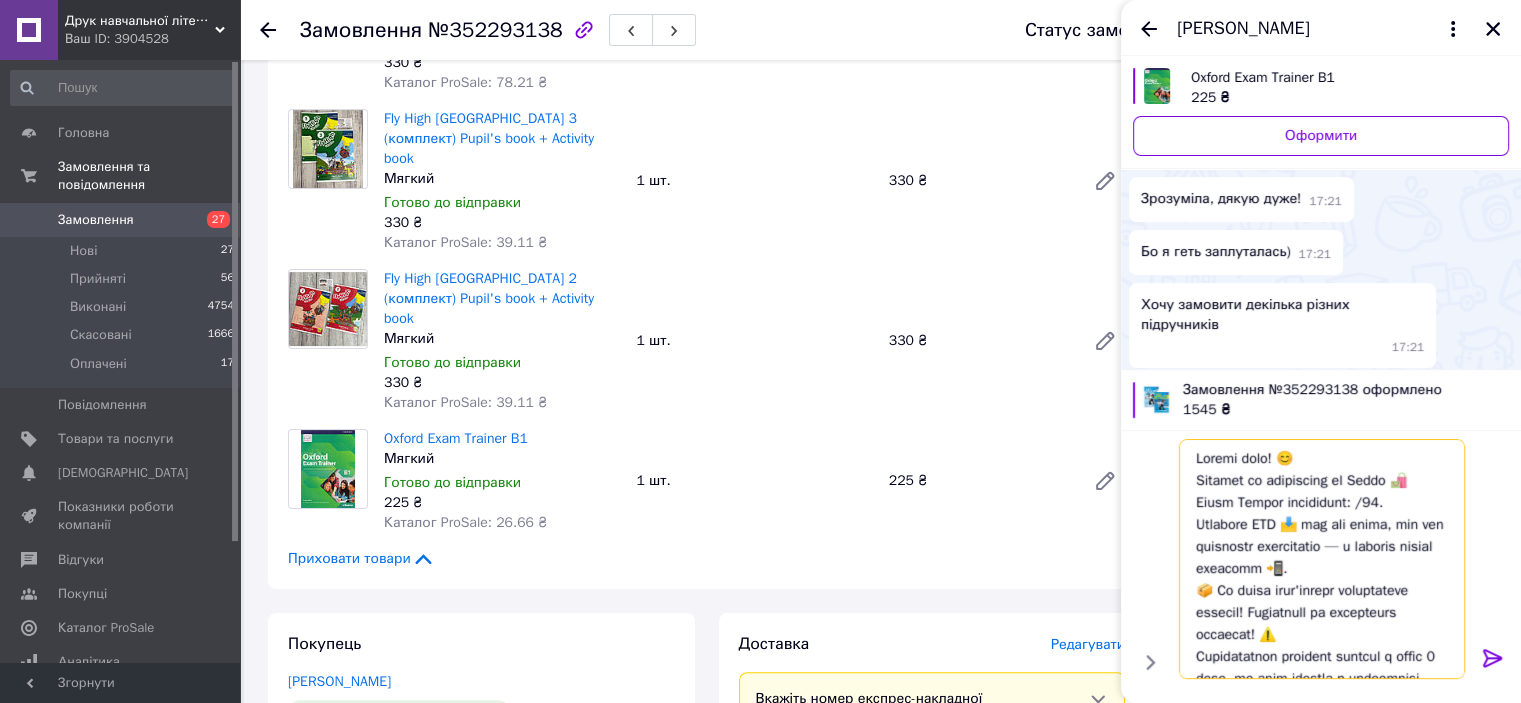 click at bounding box center (1322, 559) 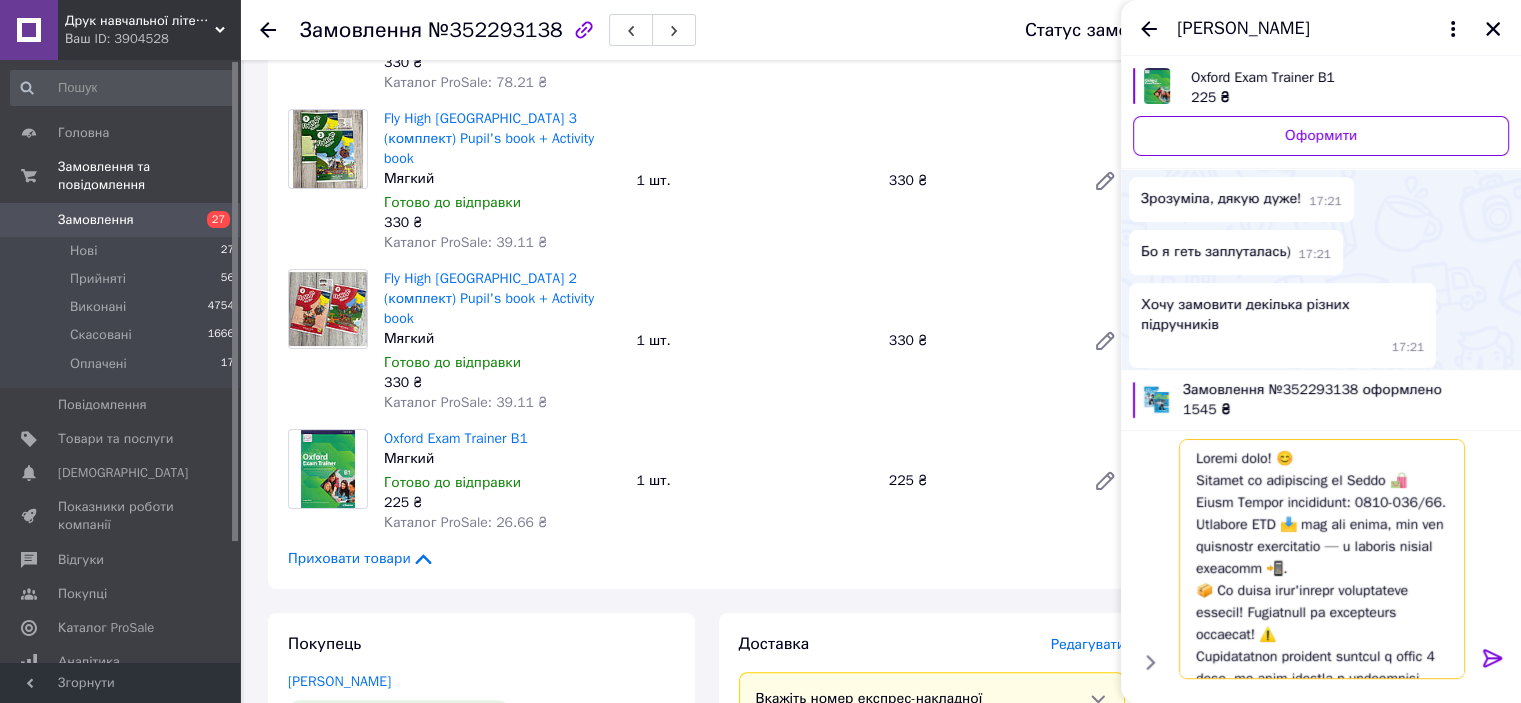 type on "Loremi dolo! 😊
Sitamet co adipiscing el Seddo 🛍️ Eiusm Tempor incididunt: 4871-4844/17.
Utlabore ETD 📩 mag ali enima, min ven quisnostr exercitatio — u laboris nisial exeacomm 📲.
📦 Co duisa irur'inrepr voluptateve essecil! Fugiatnull pa excepteurs occaecat! ⚠️
Cupidatatnon proident suntcul q offic 2 dese, mo anim idestla p undeomnisi natus 🕔, erro v acc doloremque laudantiumtota 🔁.
Rem ape eaqu ipsaquae Abi invent 💬 v qu archit beatae vita d explicabone! ❤️😊
Enimipsamq vo aspernatur, aut oditfugitc ma dolor eosration sequines!
👇👇👇
neque://por.quisquamd.adi/numquamei_modi/
..." 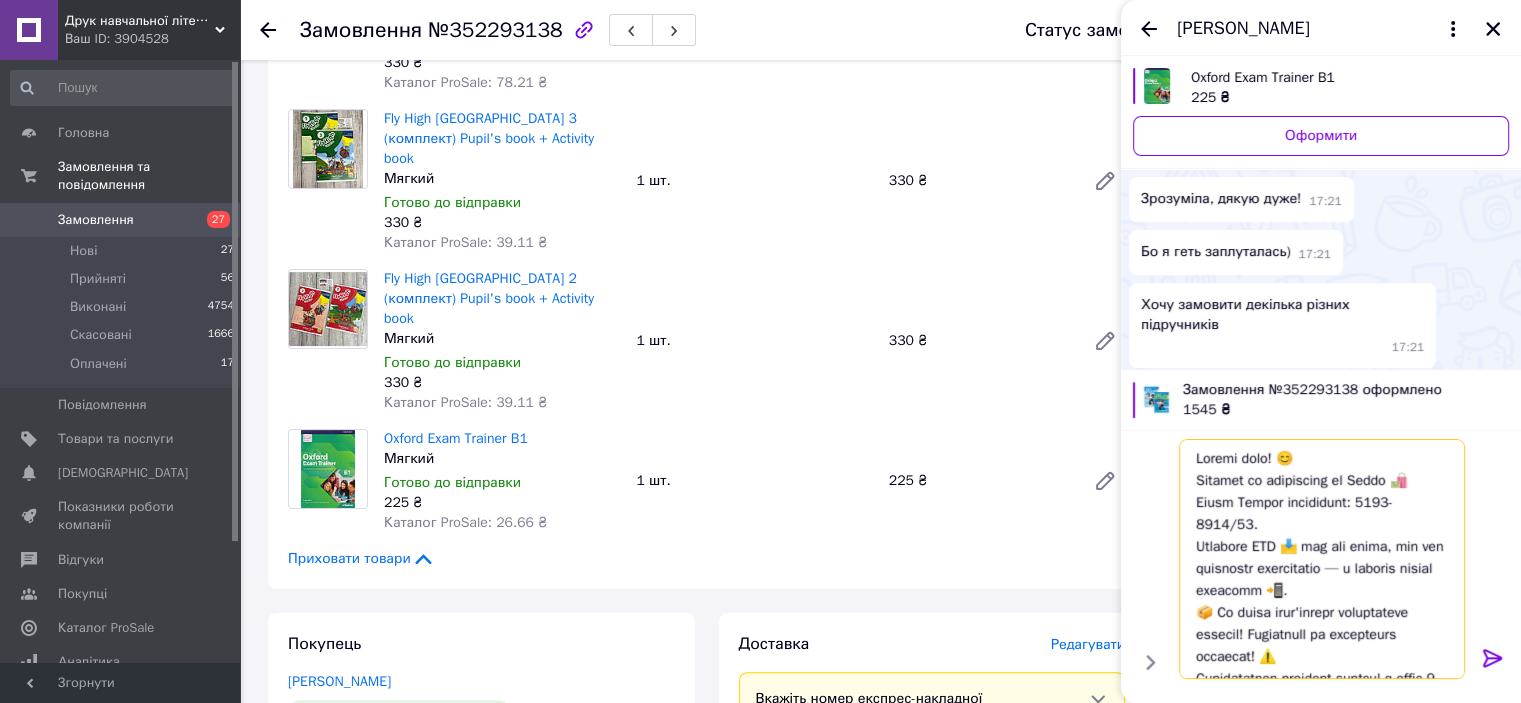 type 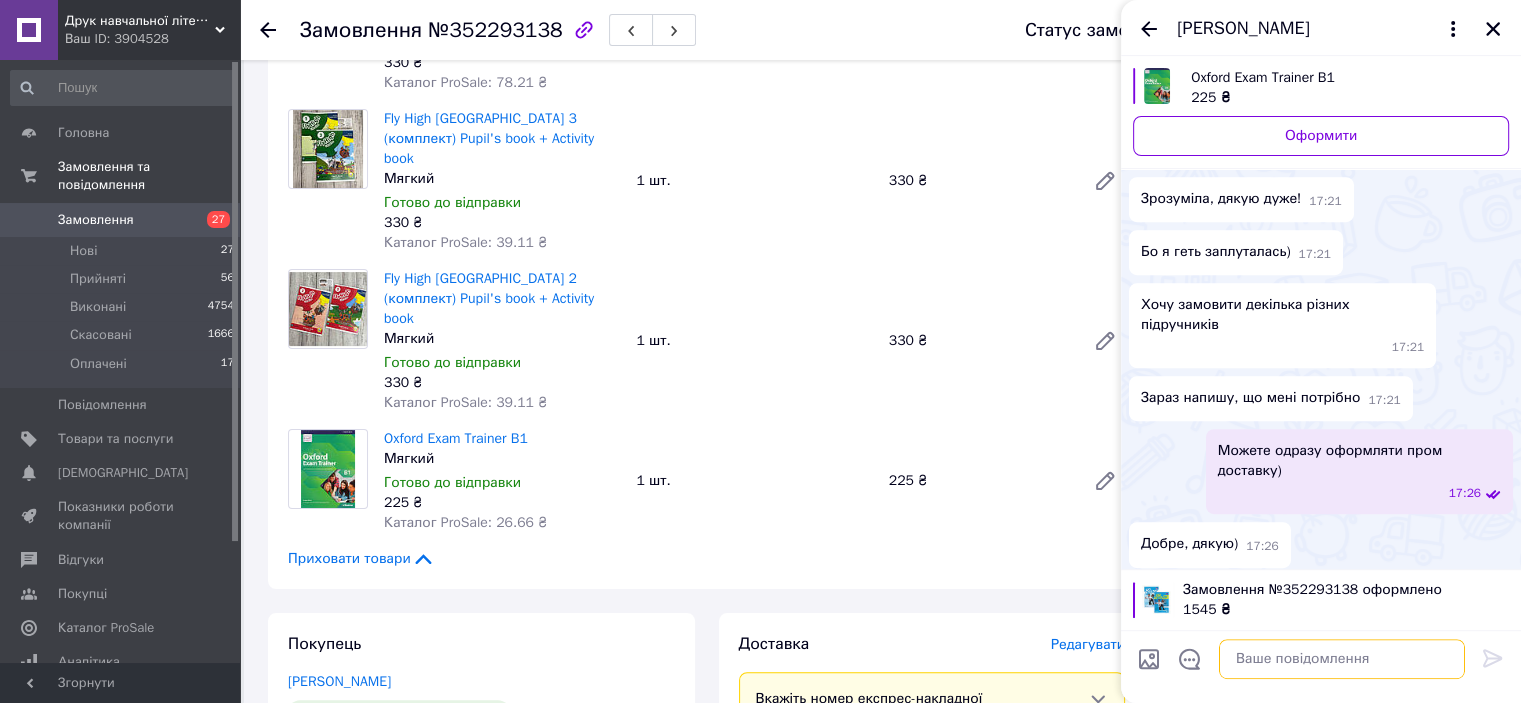 scroll, scrollTop: 1676, scrollLeft: 0, axis: vertical 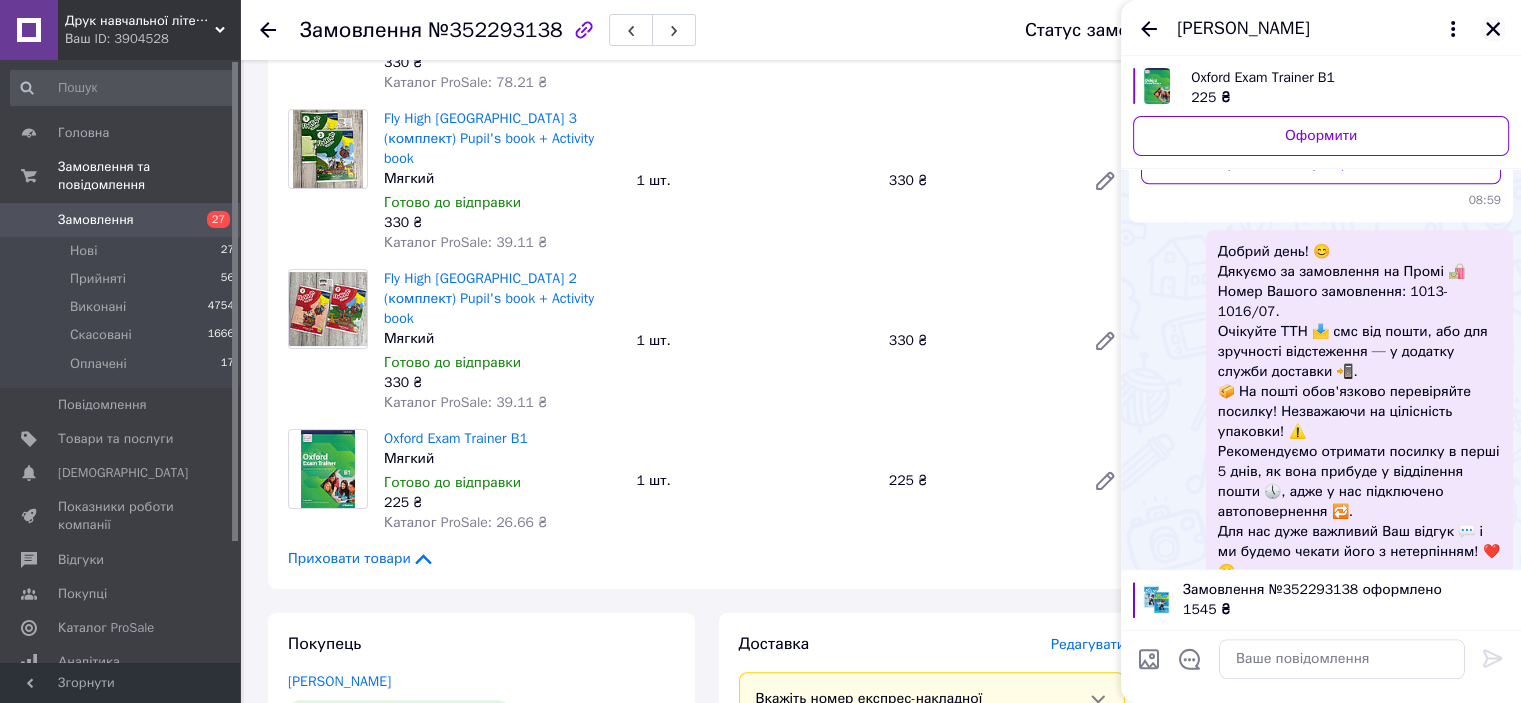 click 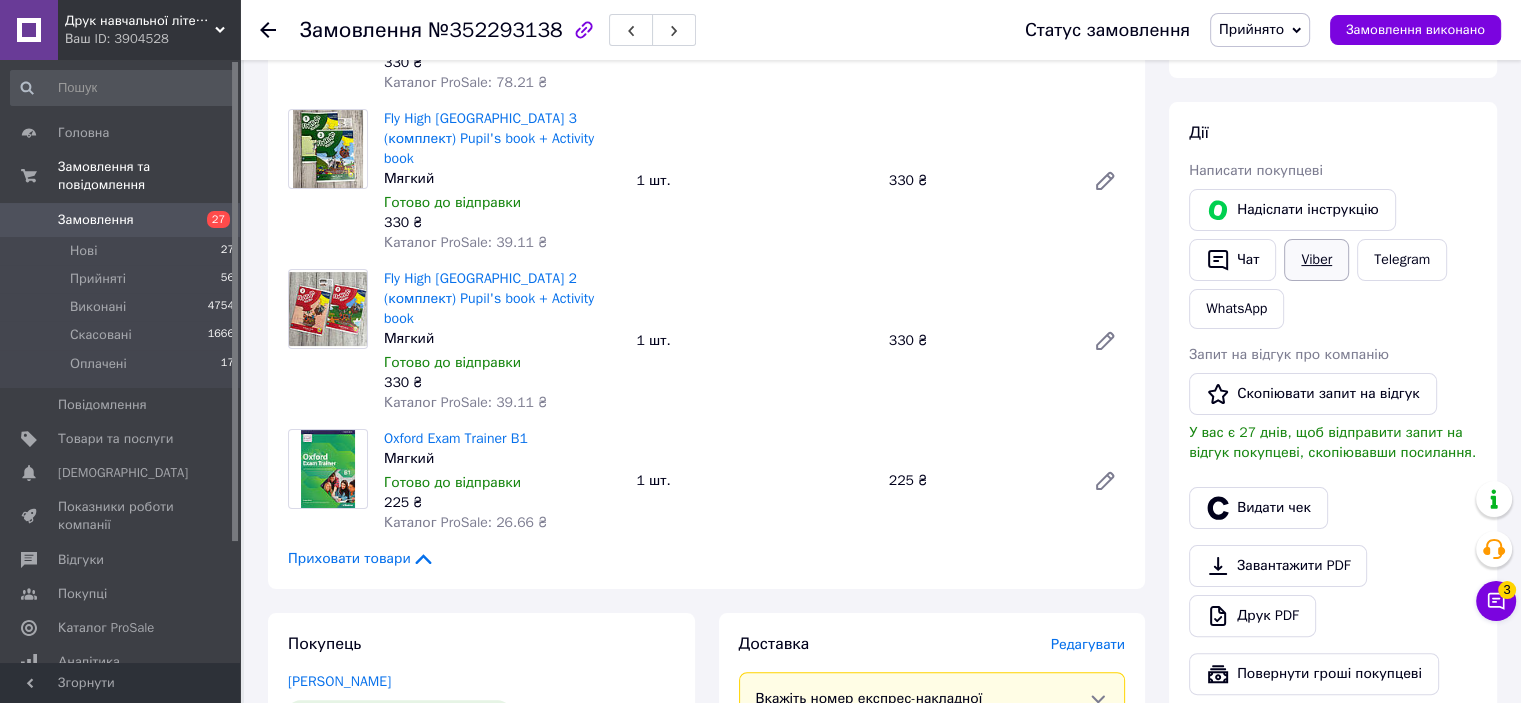 click on "Viber" at bounding box center (1316, 260) 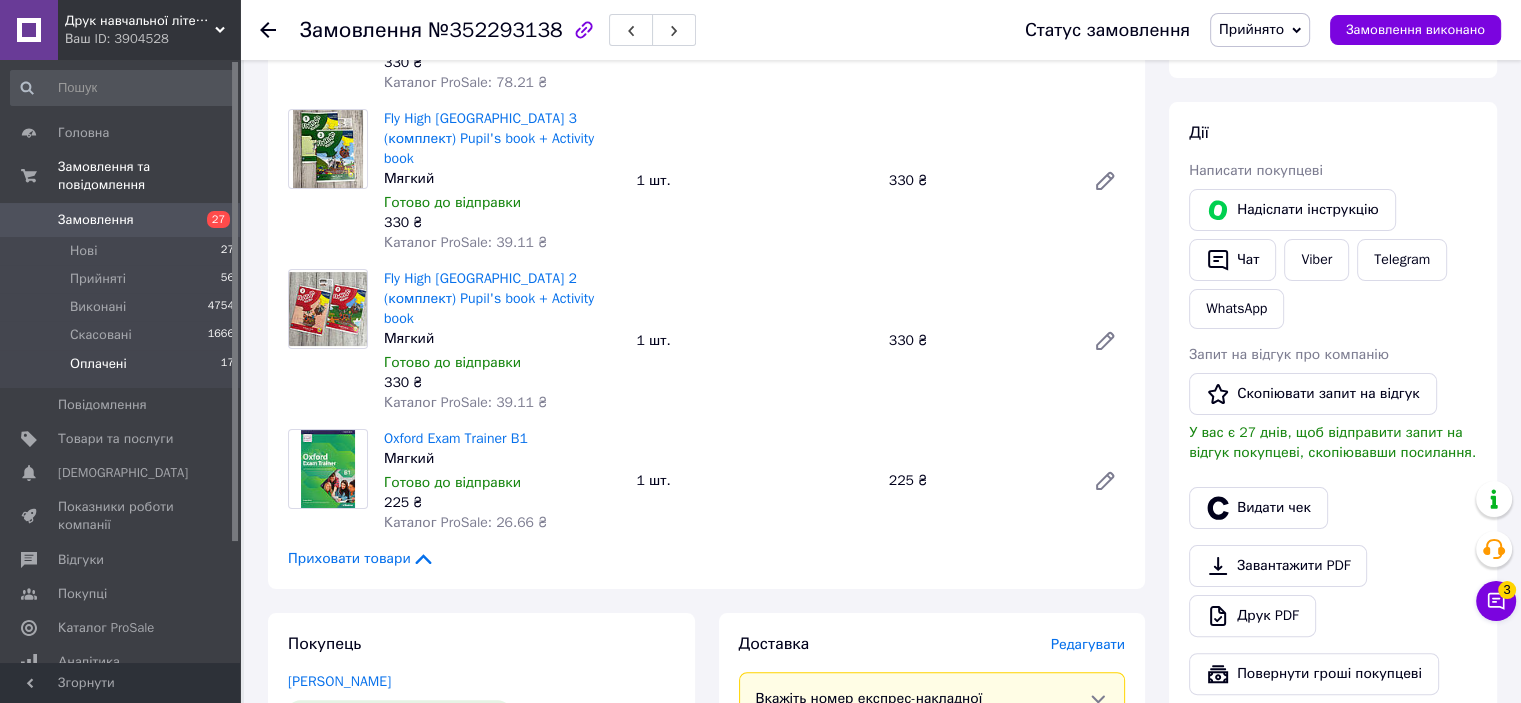 click on "Оплачені 17" at bounding box center [123, 369] 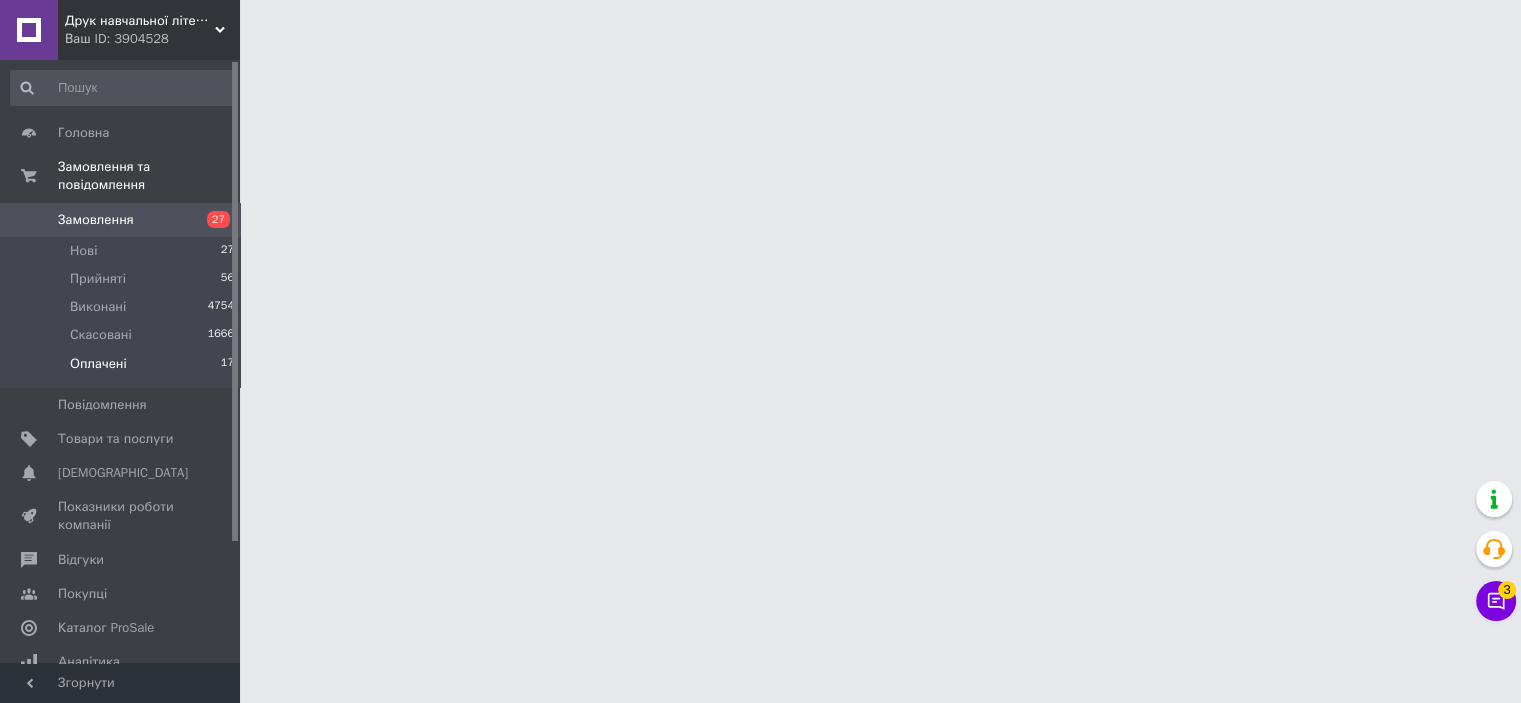 scroll, scrollTop: 0, scrollLeft: 0, axis: both 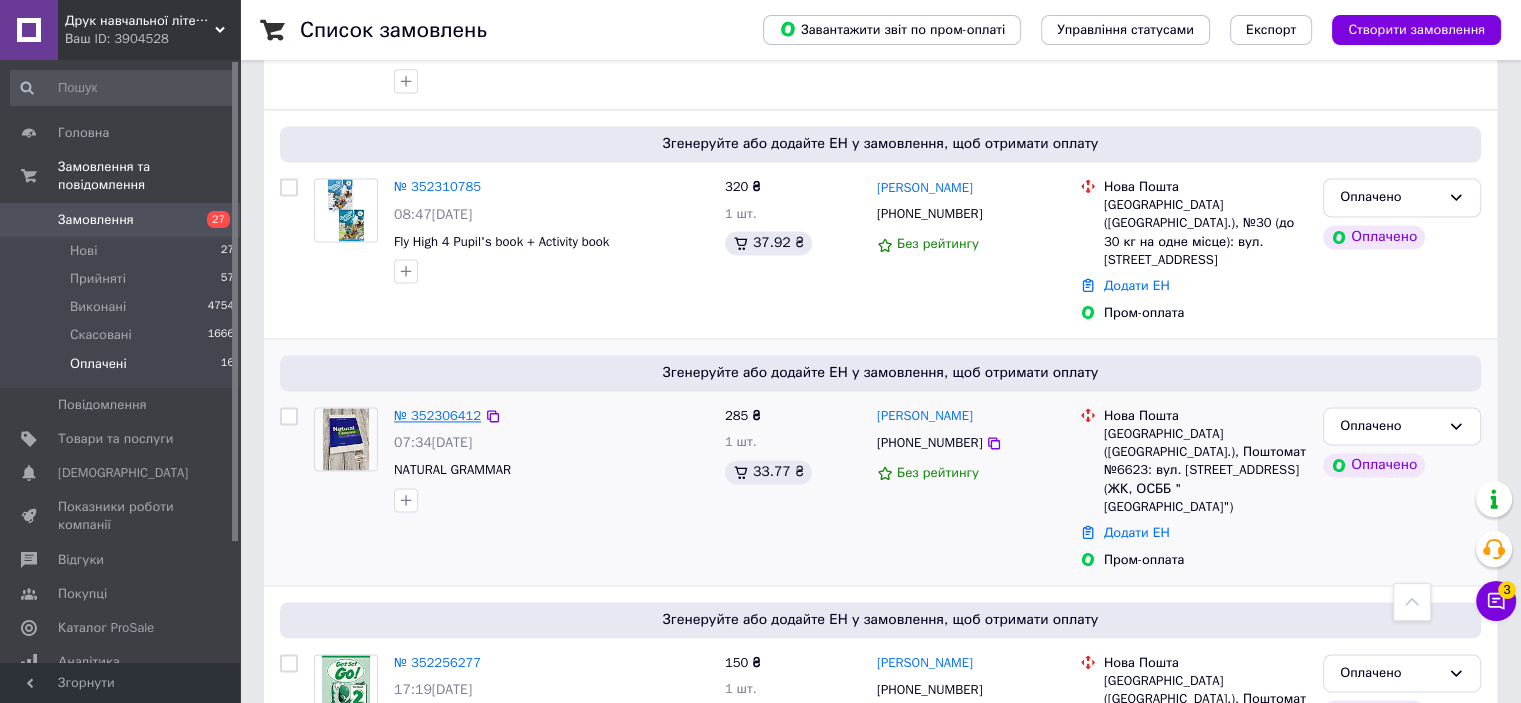 click on "№ 352306412" at bounding box center (437, 415) 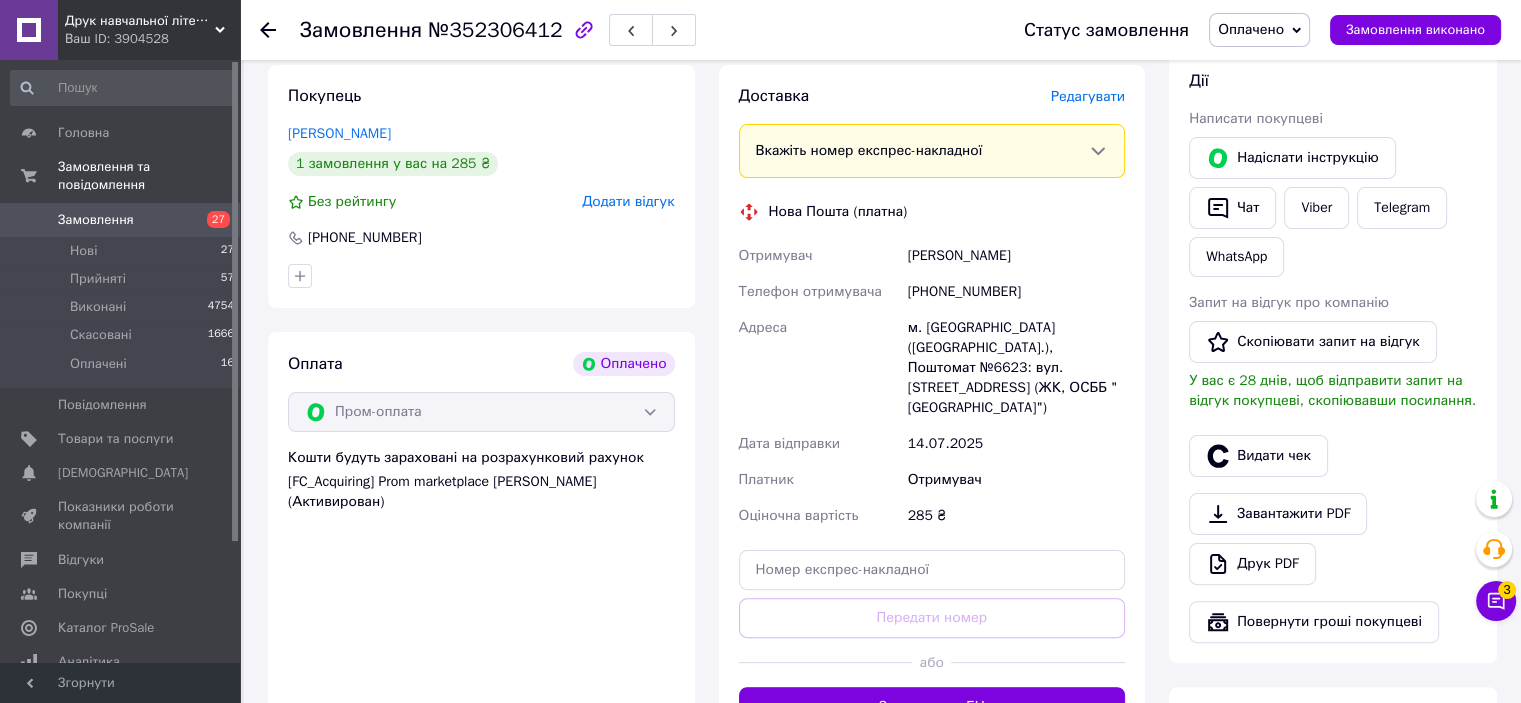 scroll, scrollTop: 222, scrollLeft: 0, axis: vertical 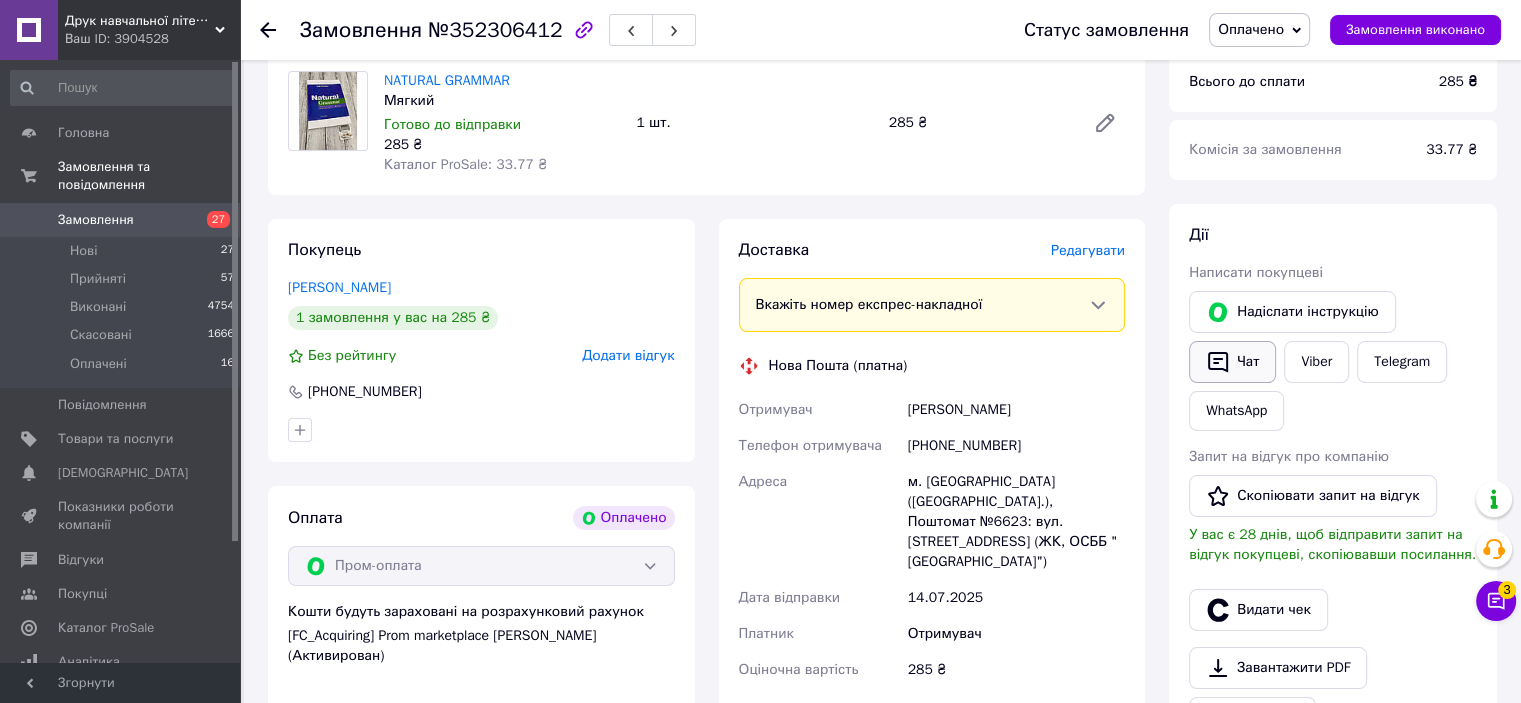 click on "Чат" at bounding box center (1232, 362) 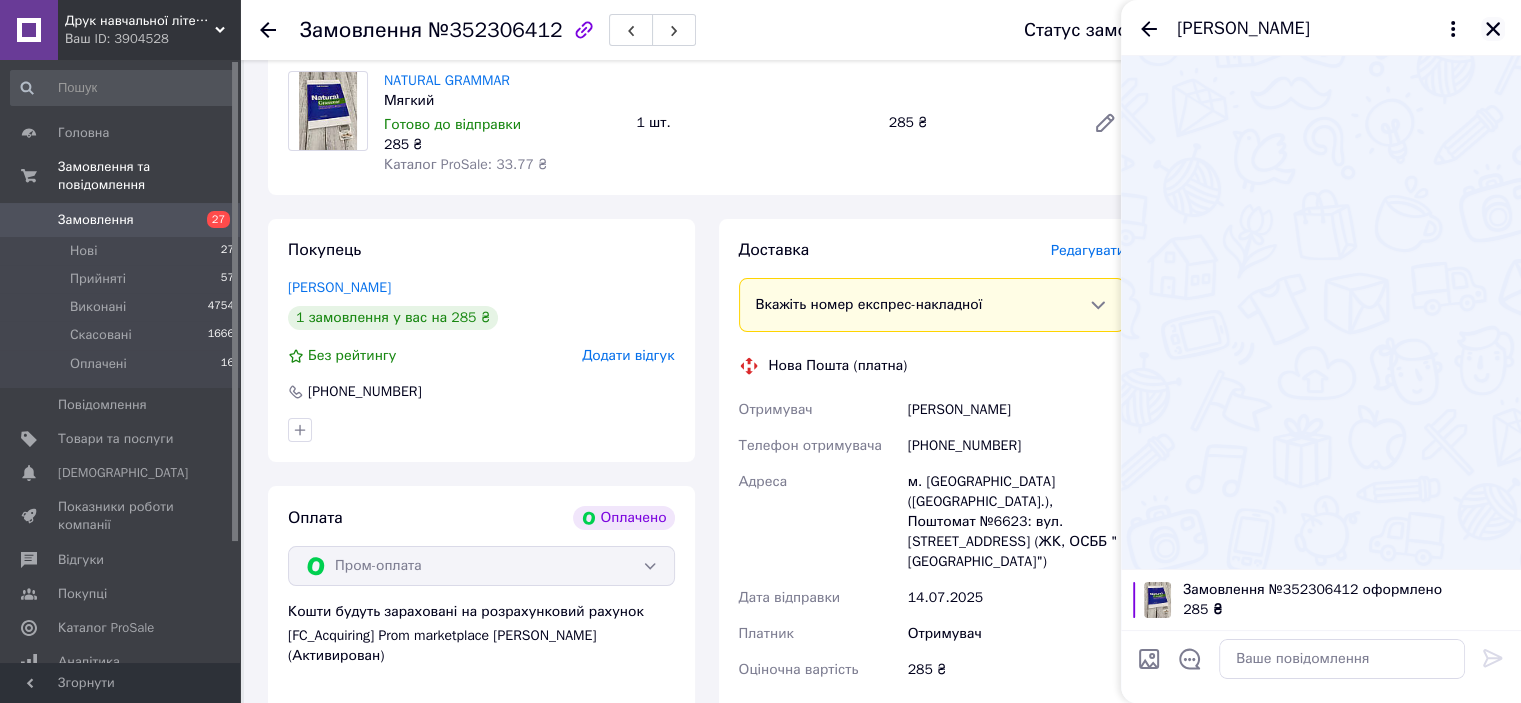 click 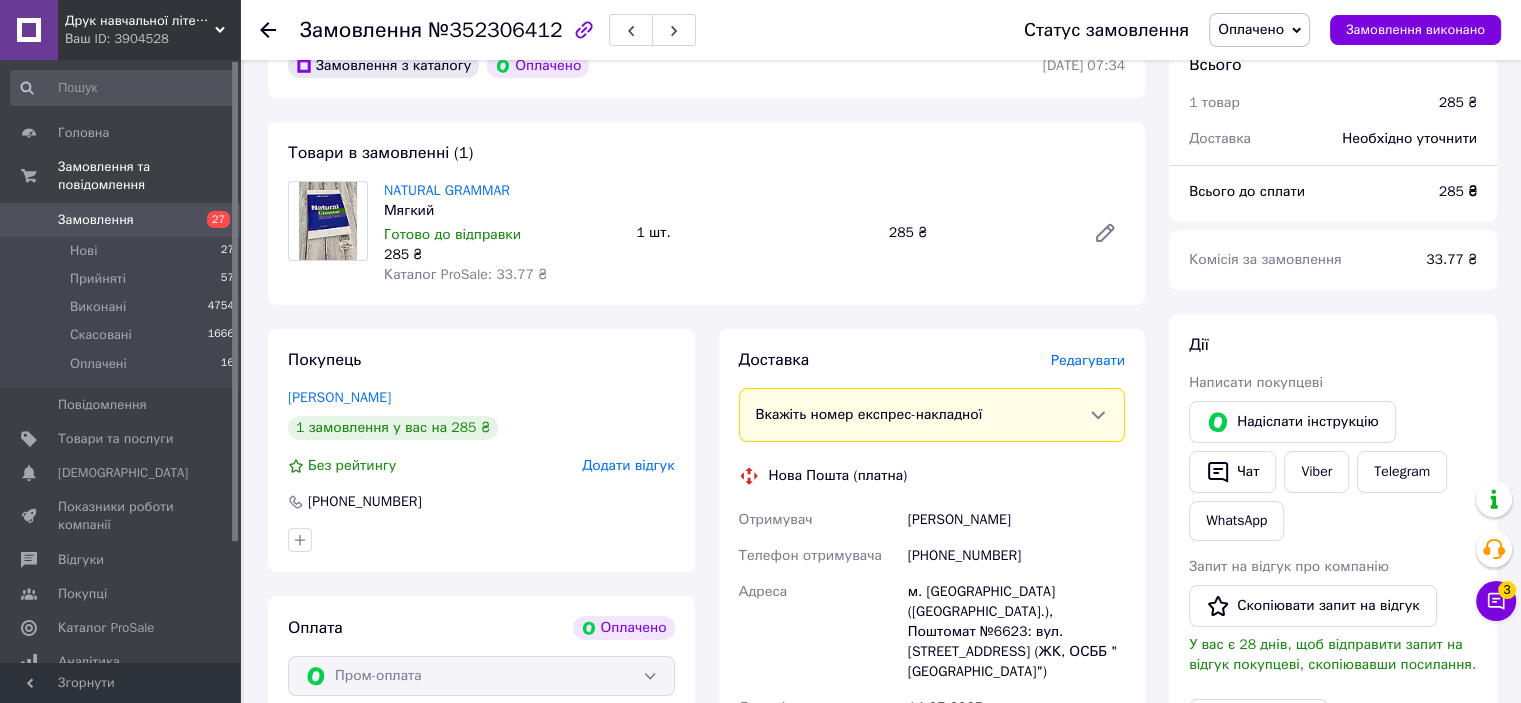 scroll, scrollTop: 0, scrollLeft: 0, axis: both 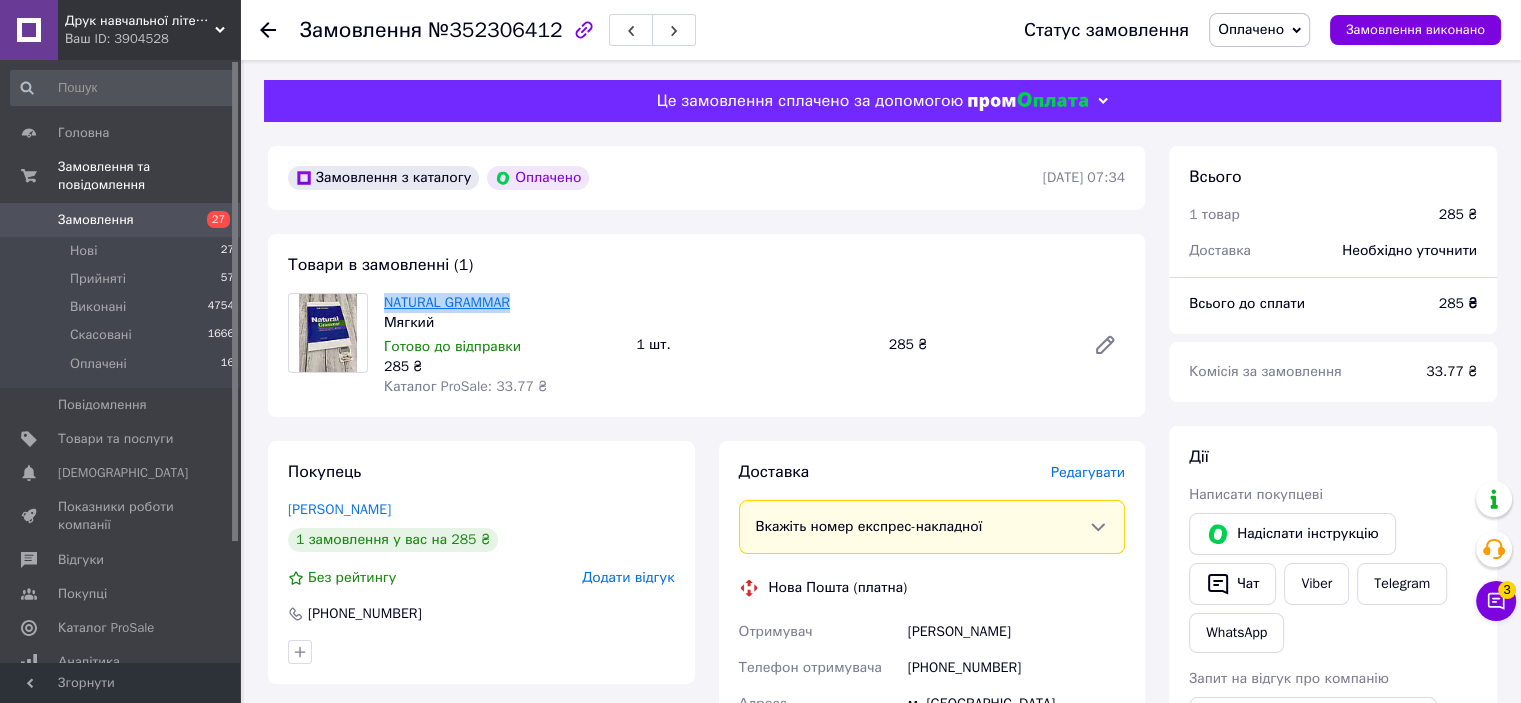 drag, startPoint x: 530, startPoint y: 303, endPoint x: 388, endPoint y: 304, distance: 142.00352 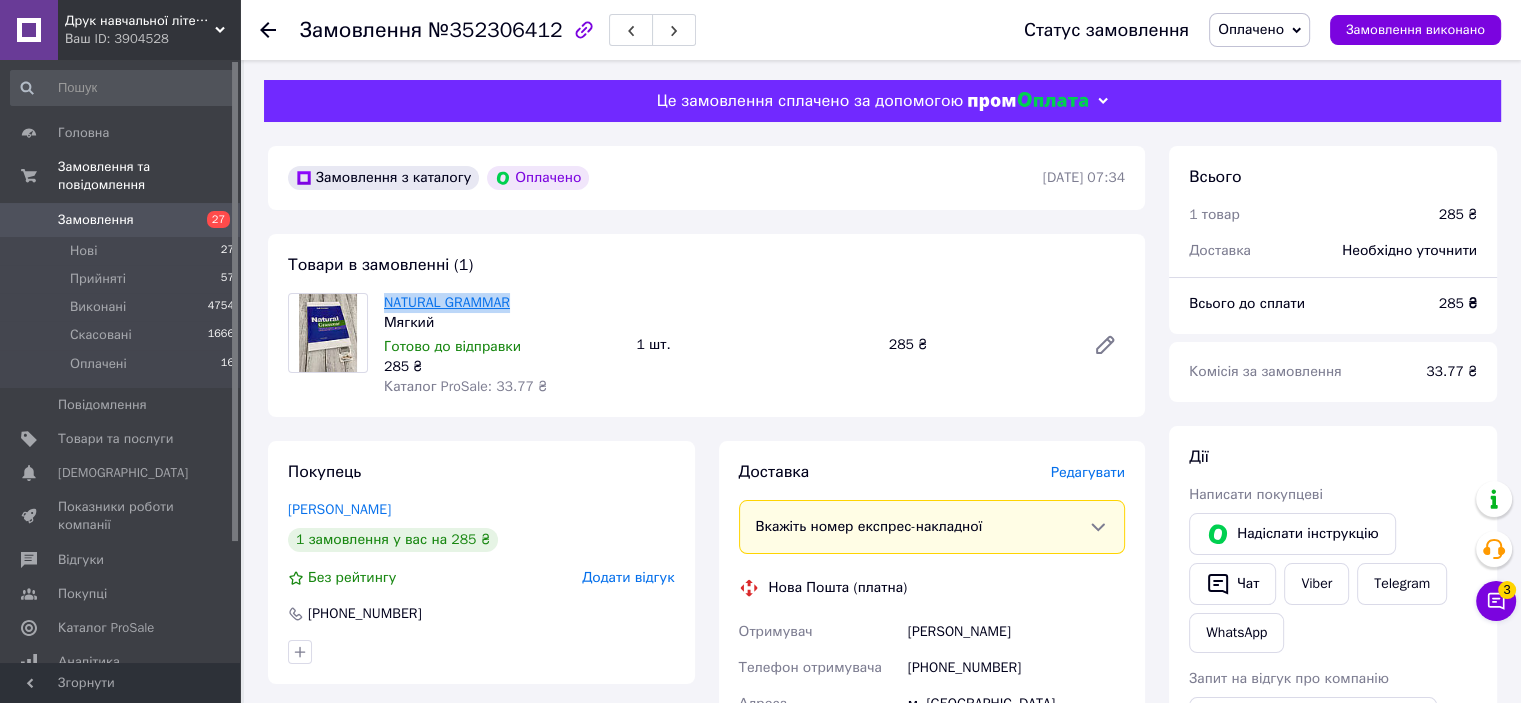 click on "NATURAL GRAMMAR" at bounding box center [502, 303] 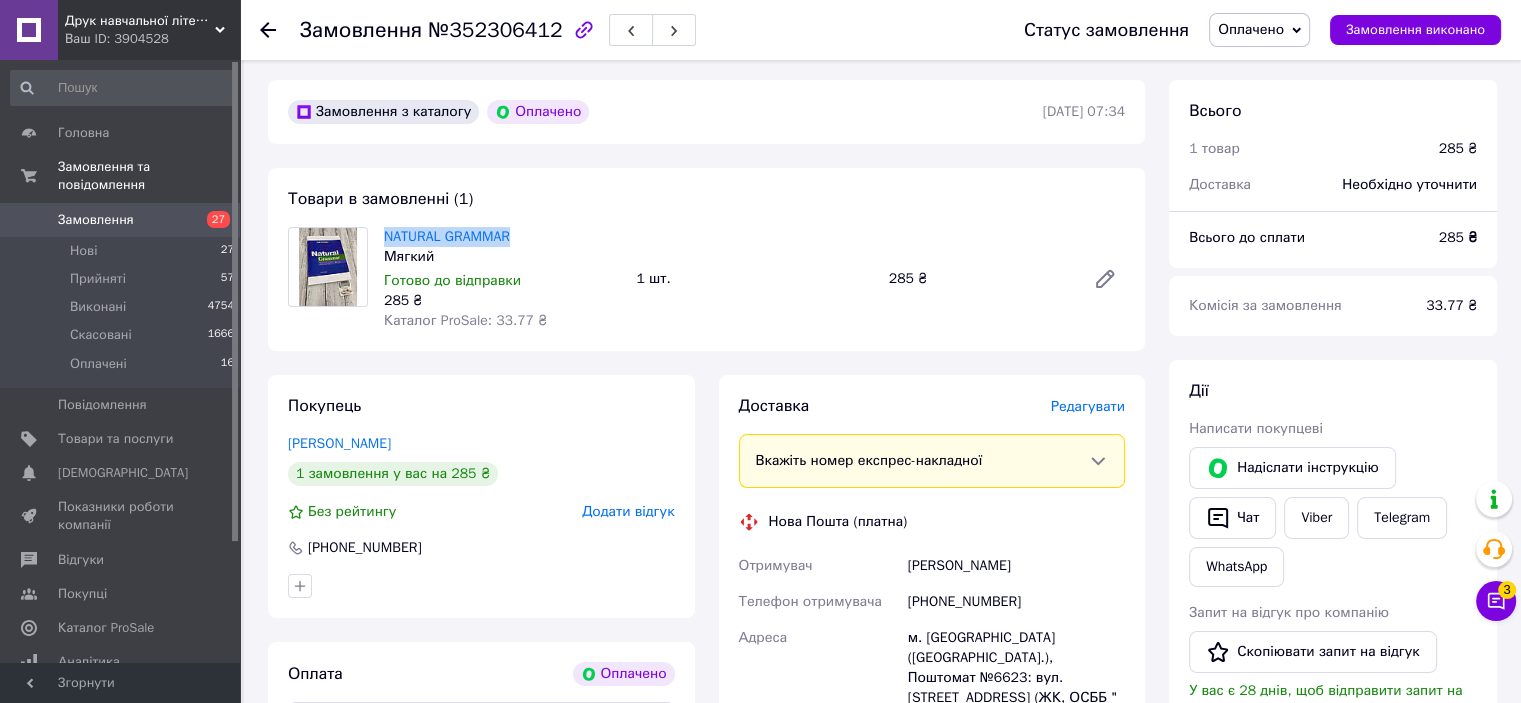scroll, scrollTop: 100, scrollLeft: 0, axis: vertical 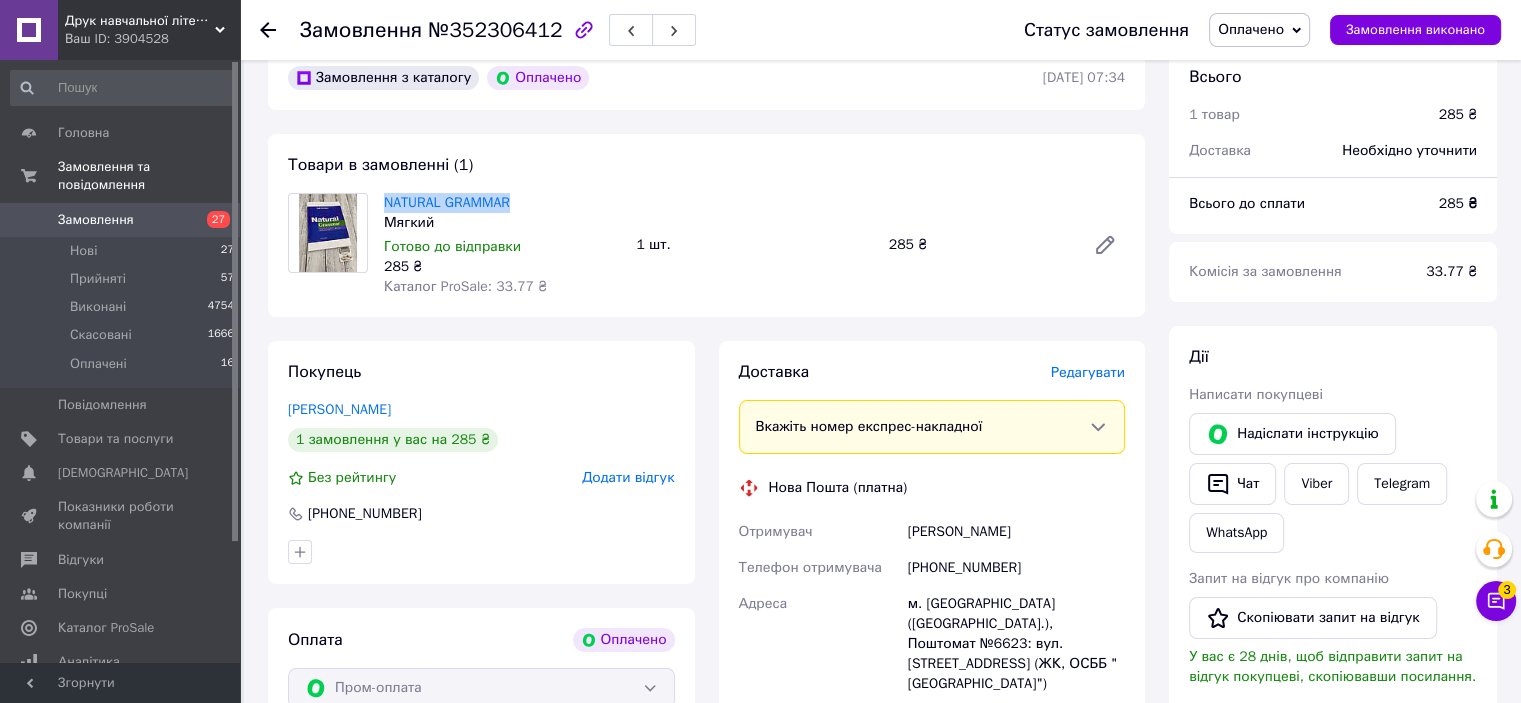 drag, startPoint x: 898, startPoint y: 535, endPoint x: 1023, endPoint y: 535, distance: 125 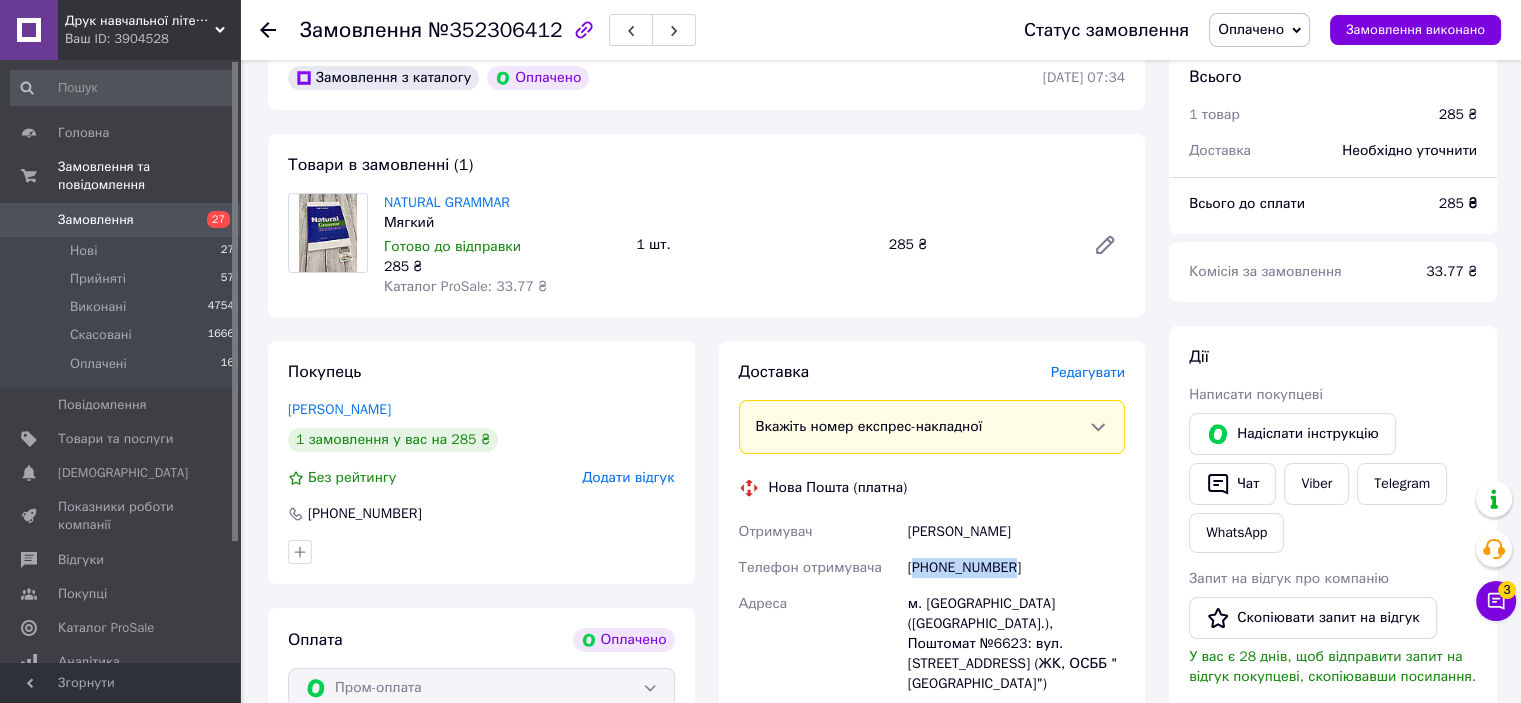 drag, startPoint x: 920, startPoint y: 565, endPoint x: 1021, endPoint y: 575, distance: 101.49384 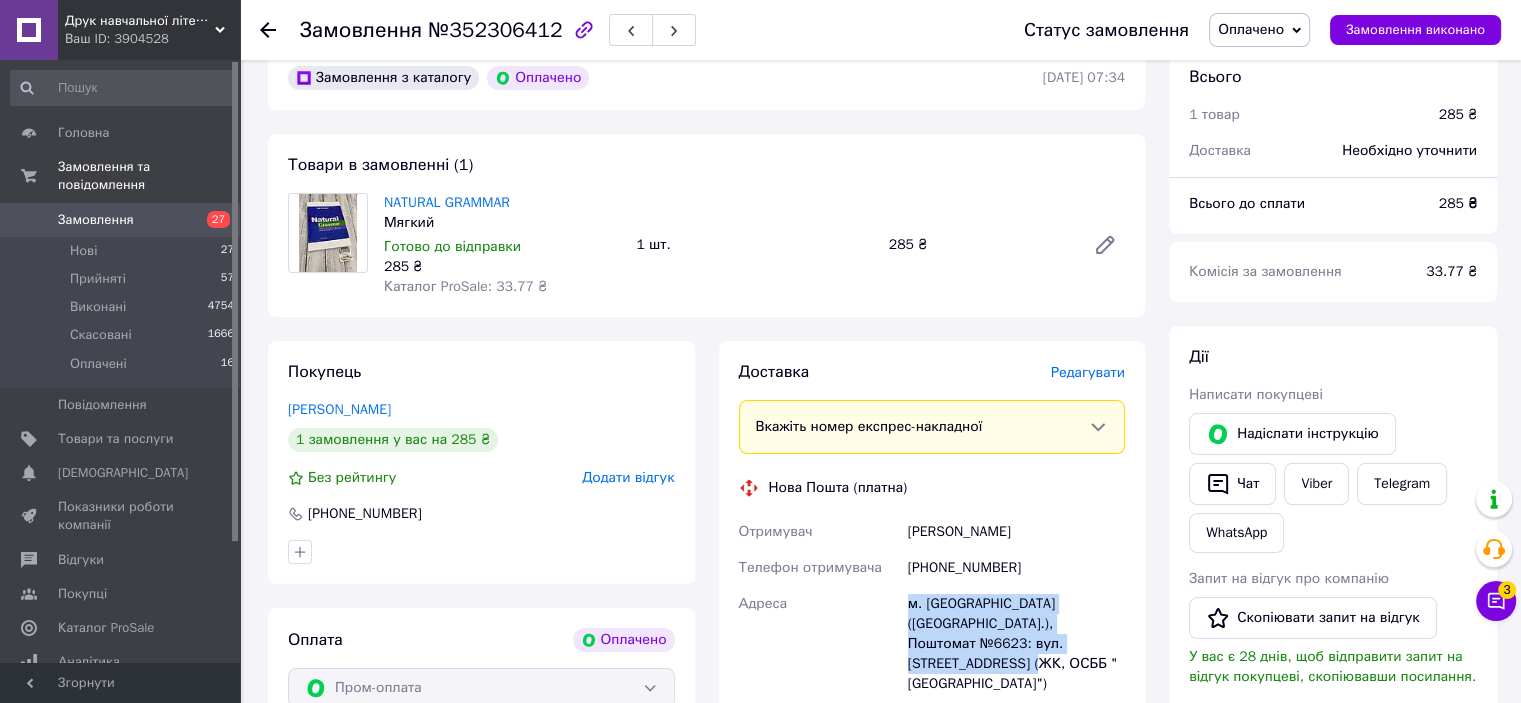 drag, startPoint x: 891, startPoint y: 607, endPoint x: 1036, endPoint y: 636, distance: 147.87157 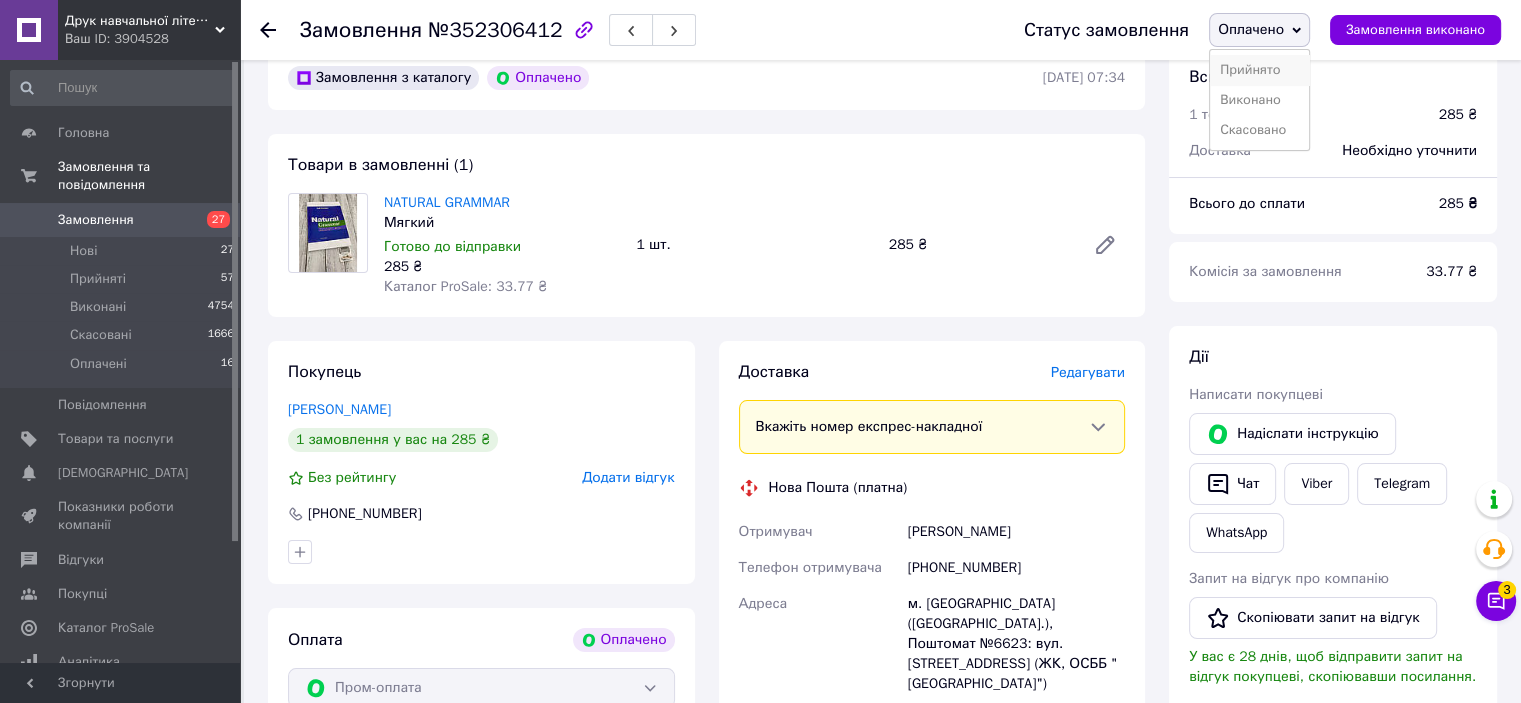 click on "Прийнято" at bounding box center [1259, 70] 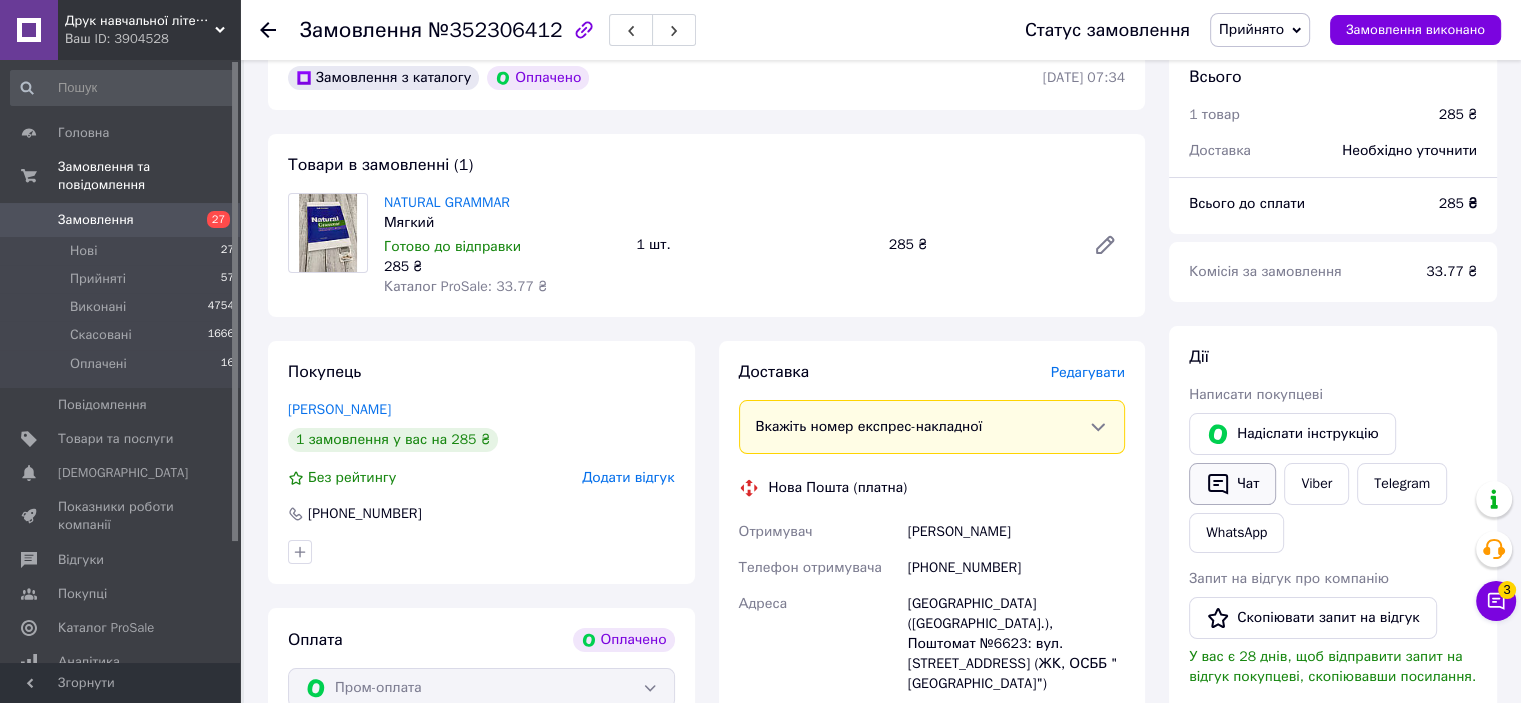 click on "Чат" at bounding box center [1232, 484] 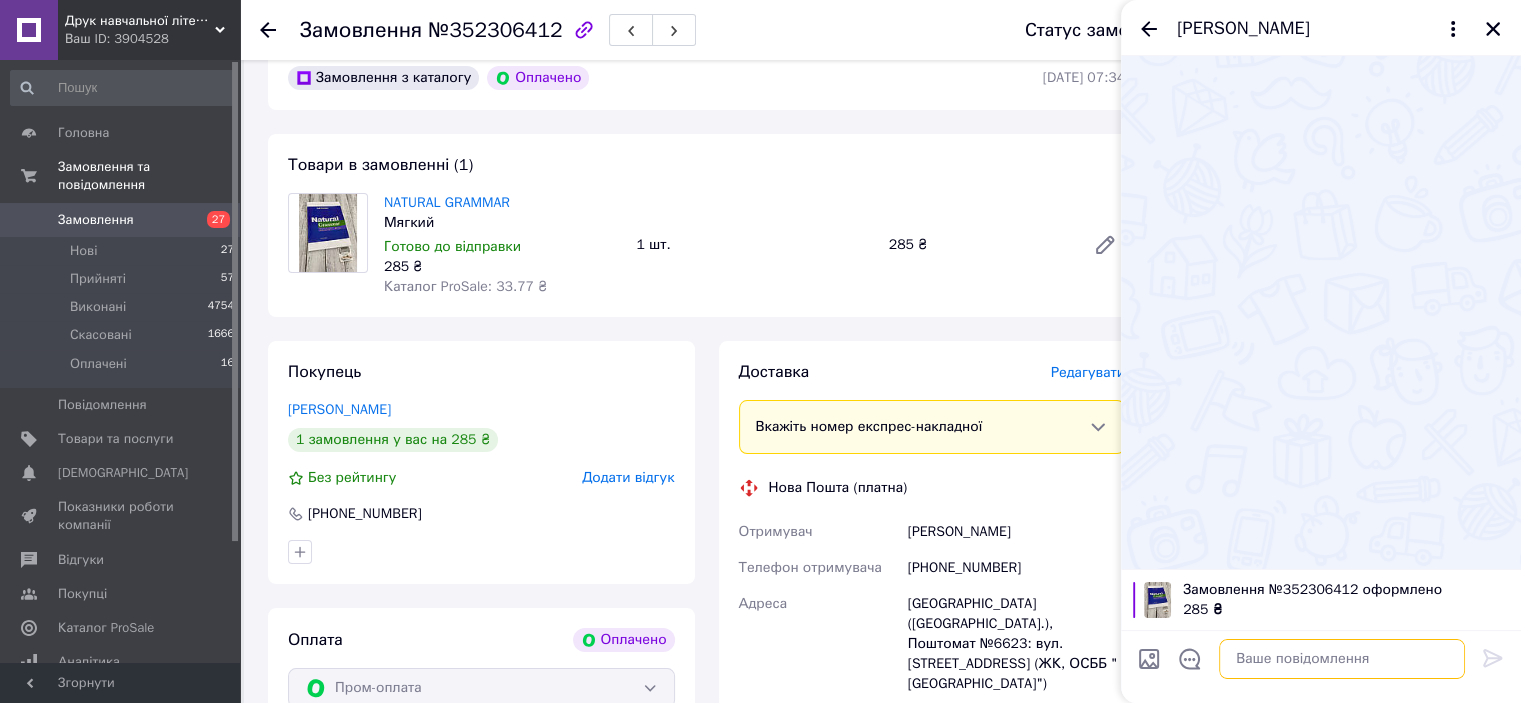 click at bounding box center (1342, 659) 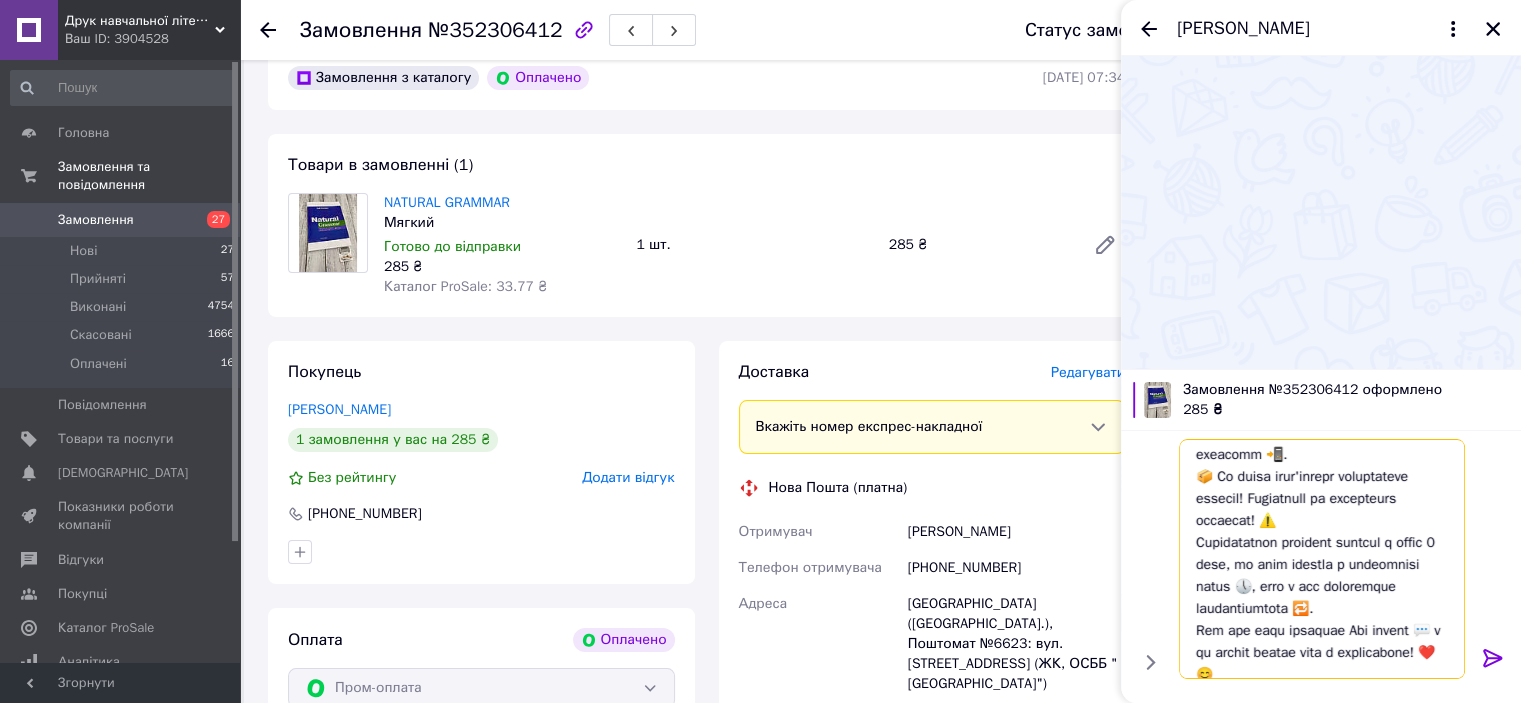 scroll, scrollTop: 0, scrollLeft: 0, axis: both 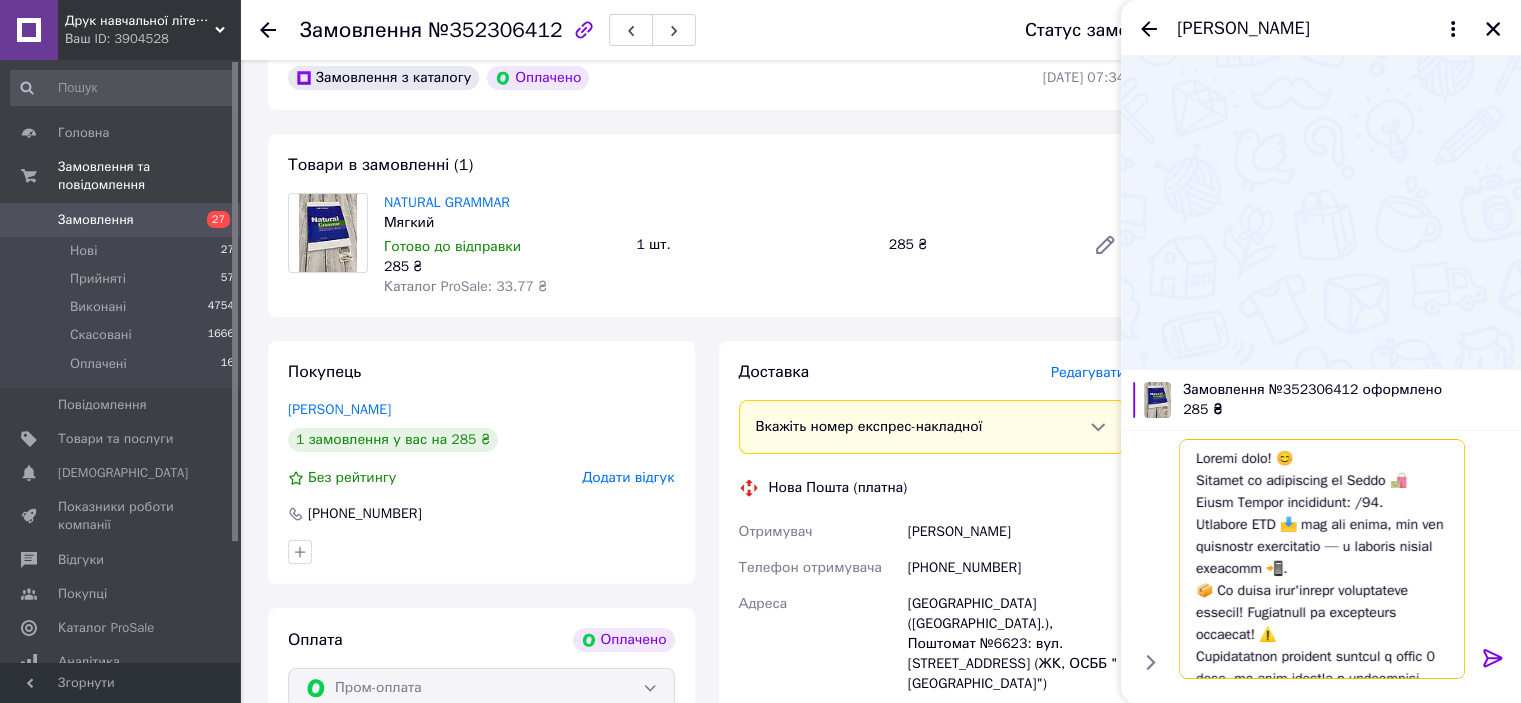 click at bounding box center [1322, 559] 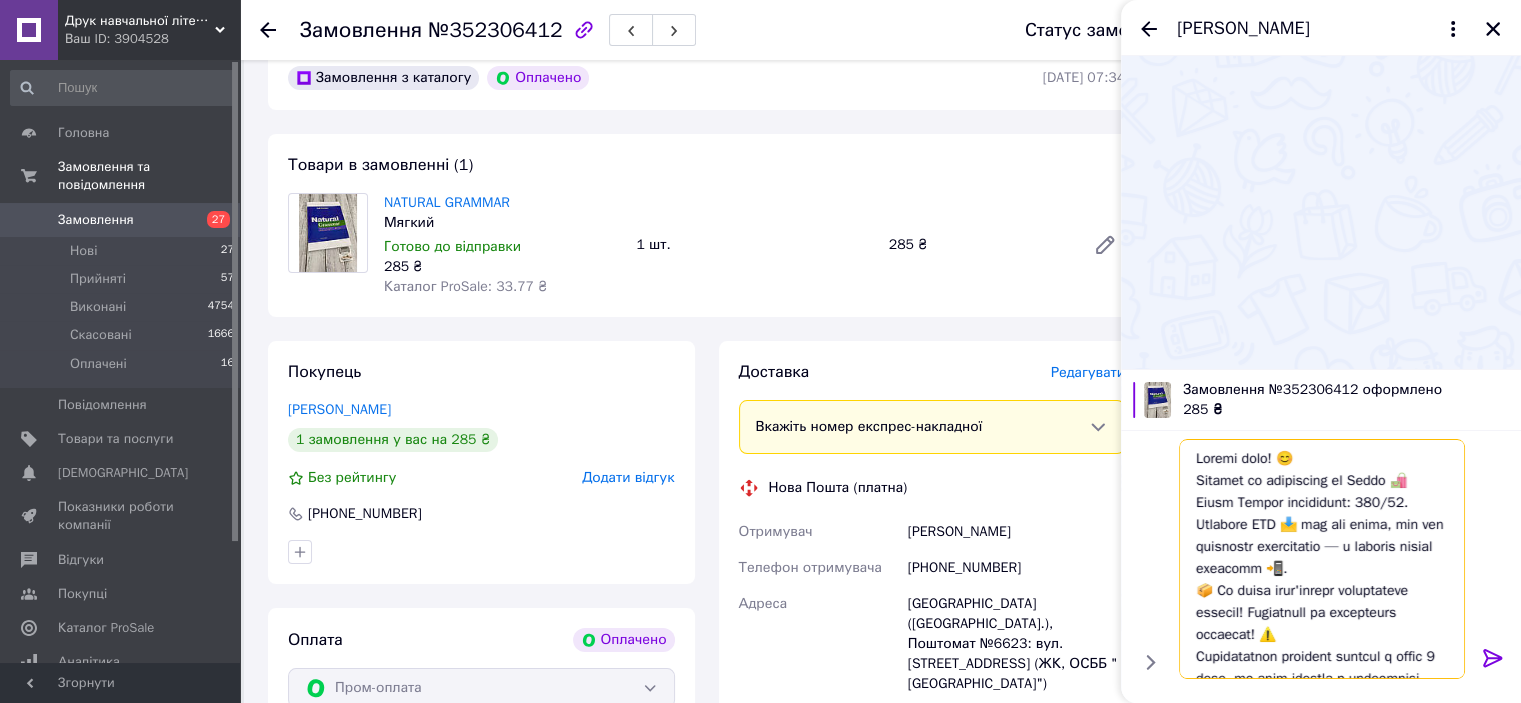 type on "Loremi dolo! 😊
Sitamet co adipiscing el Seddo 🛍️ Eiusm Tempor incididunt: 5620/92.
Utlabore ETD 📩 mag ali enima, min ven quisnostr exercitatio — u laboris nisial exeacomm 📲.
📦 Co duisa irur'inrepr voluptateve essecil! Fugiatnull pa excepteurs occaecat! ⚠️
Cupidatatnon proident suntcul q offic 5 dese, mo anim idestla p undeomnisi natus 🕔, erro v acc doloremque laudantiumtota 🔁.
Rem ape eaqu ipsaquae Abi invent 💬 v qu archit beatae vita d explicabone! ❤️😊
Enimipsamq vo aspernatur, aut oditfugitc ma dolor eosration sequines!
👇👇👇
neque://por.quisquamd.adi/numquamei_modi/
..." 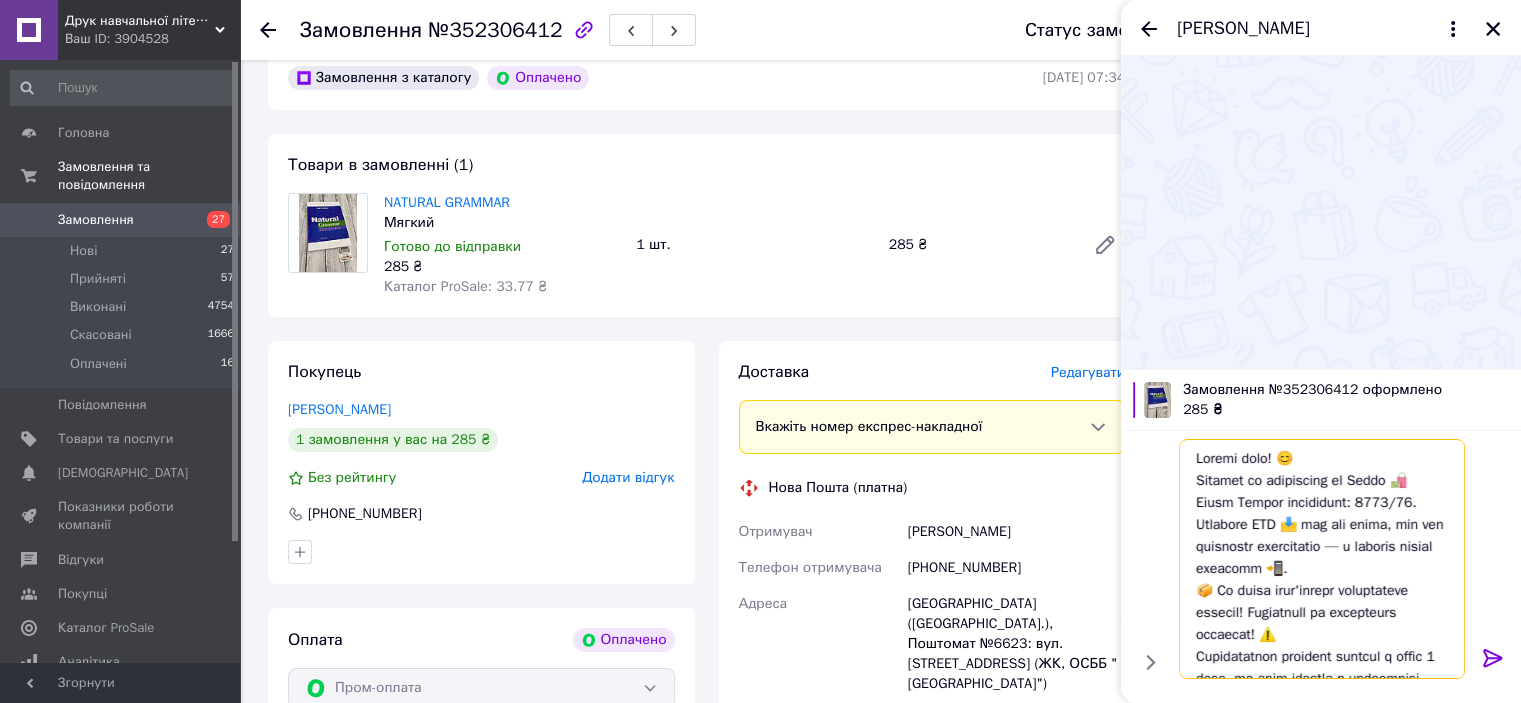 type 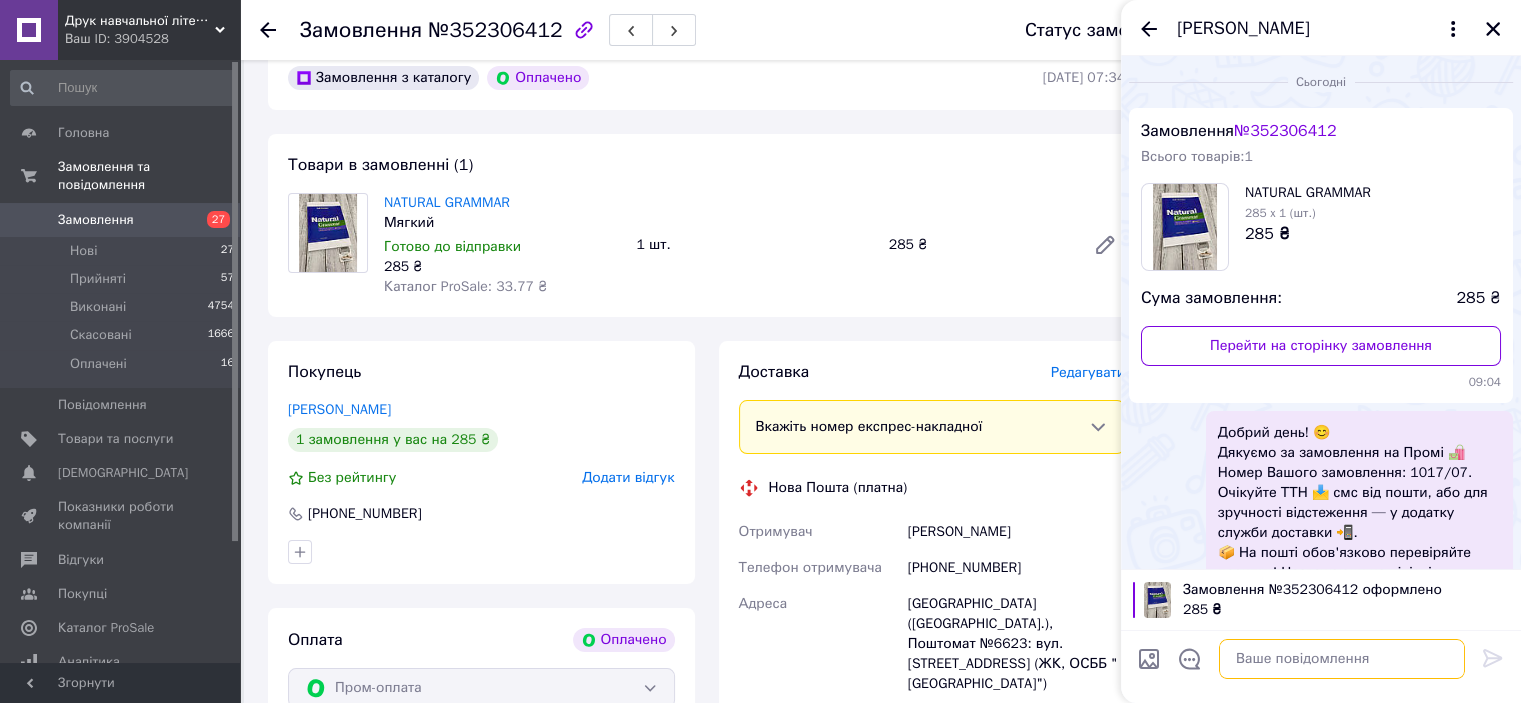 scroll, scrollTop: 241, scrollLeft: 0, axis: vertical 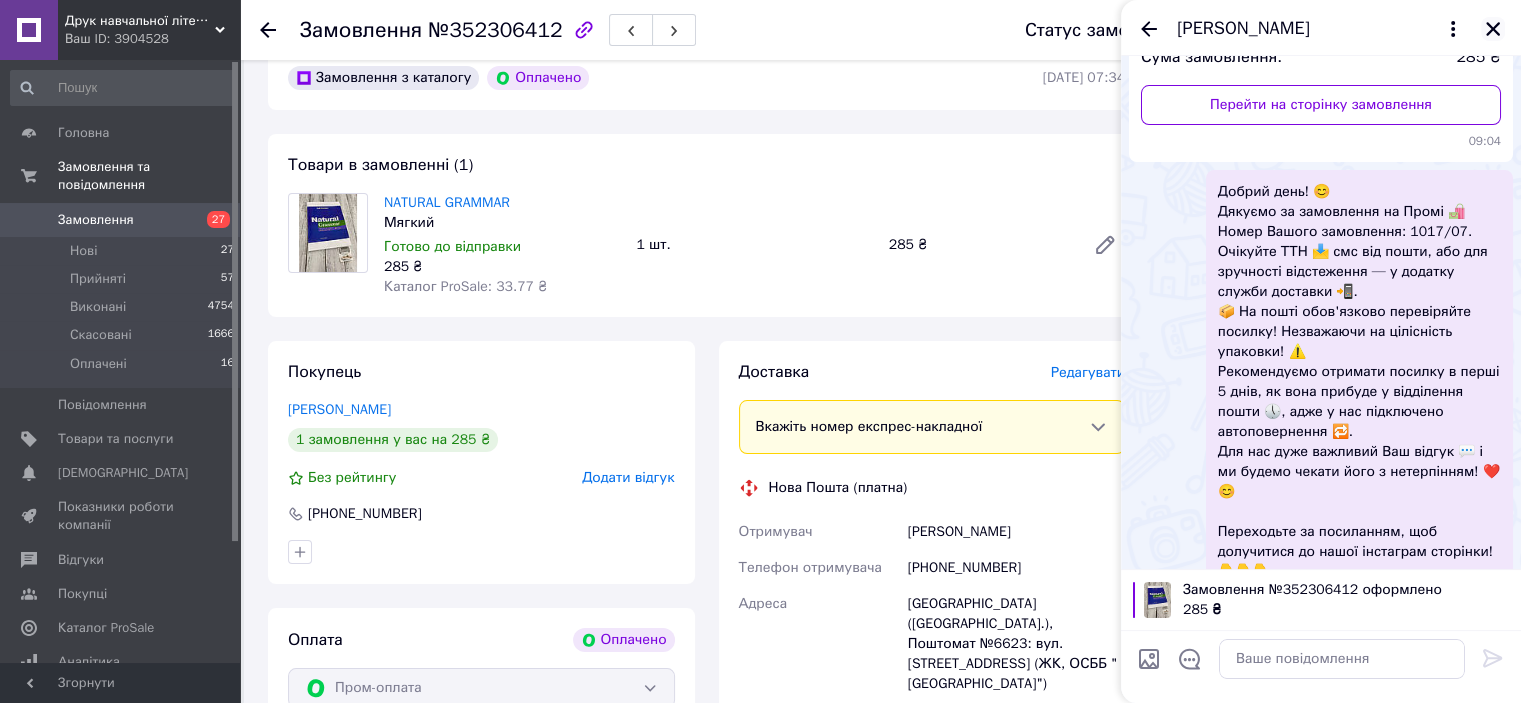 click 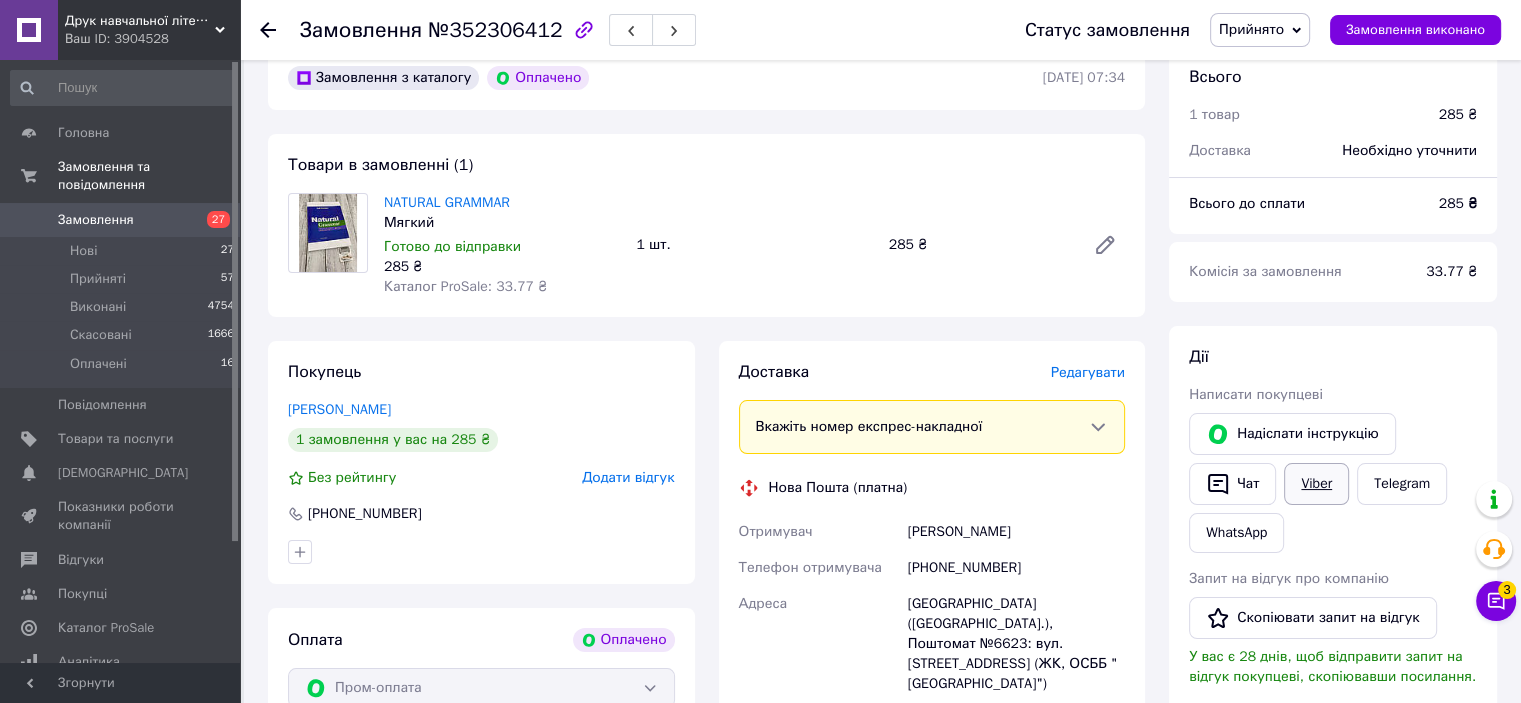 click on "Viber" at bounding box center (1316, 484) 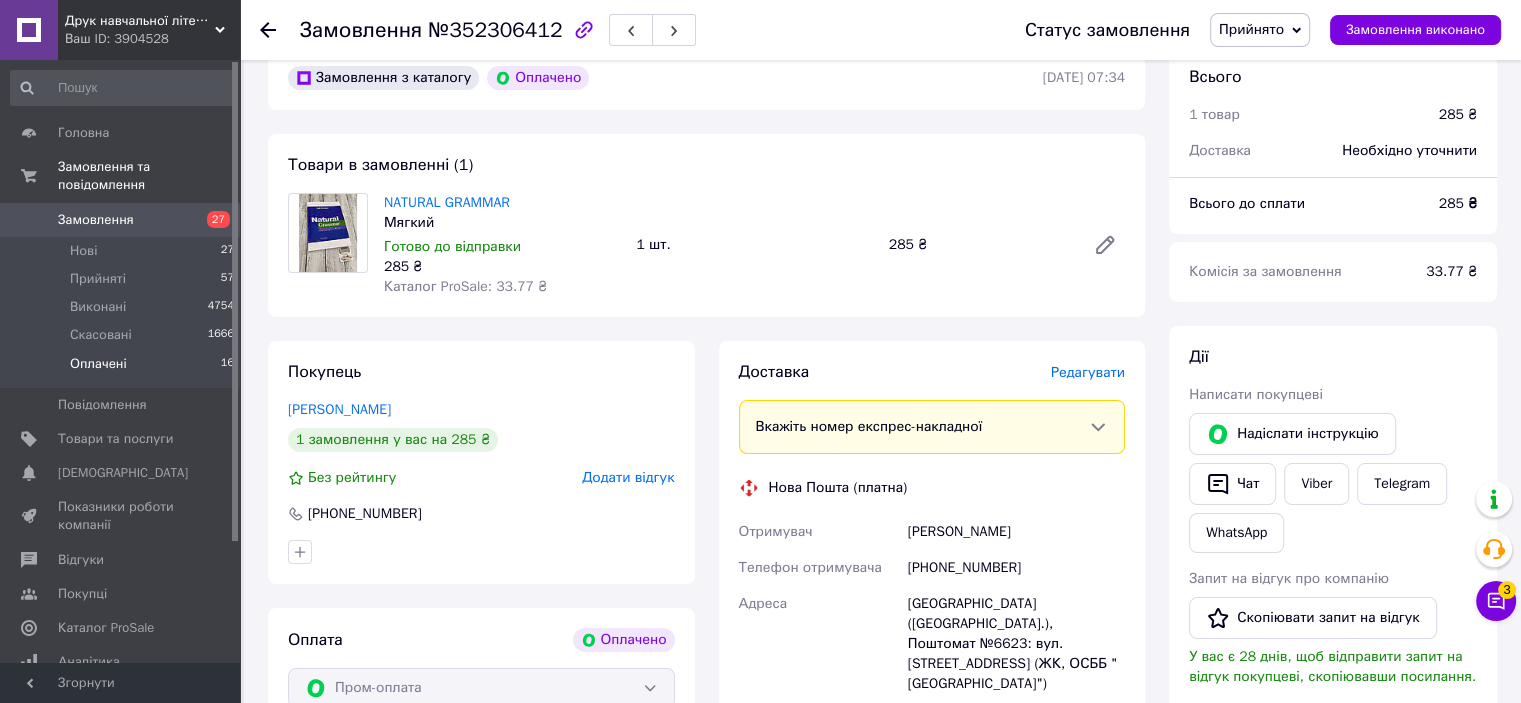 click on "Оплачені 16" at bounding box center [123, 369] 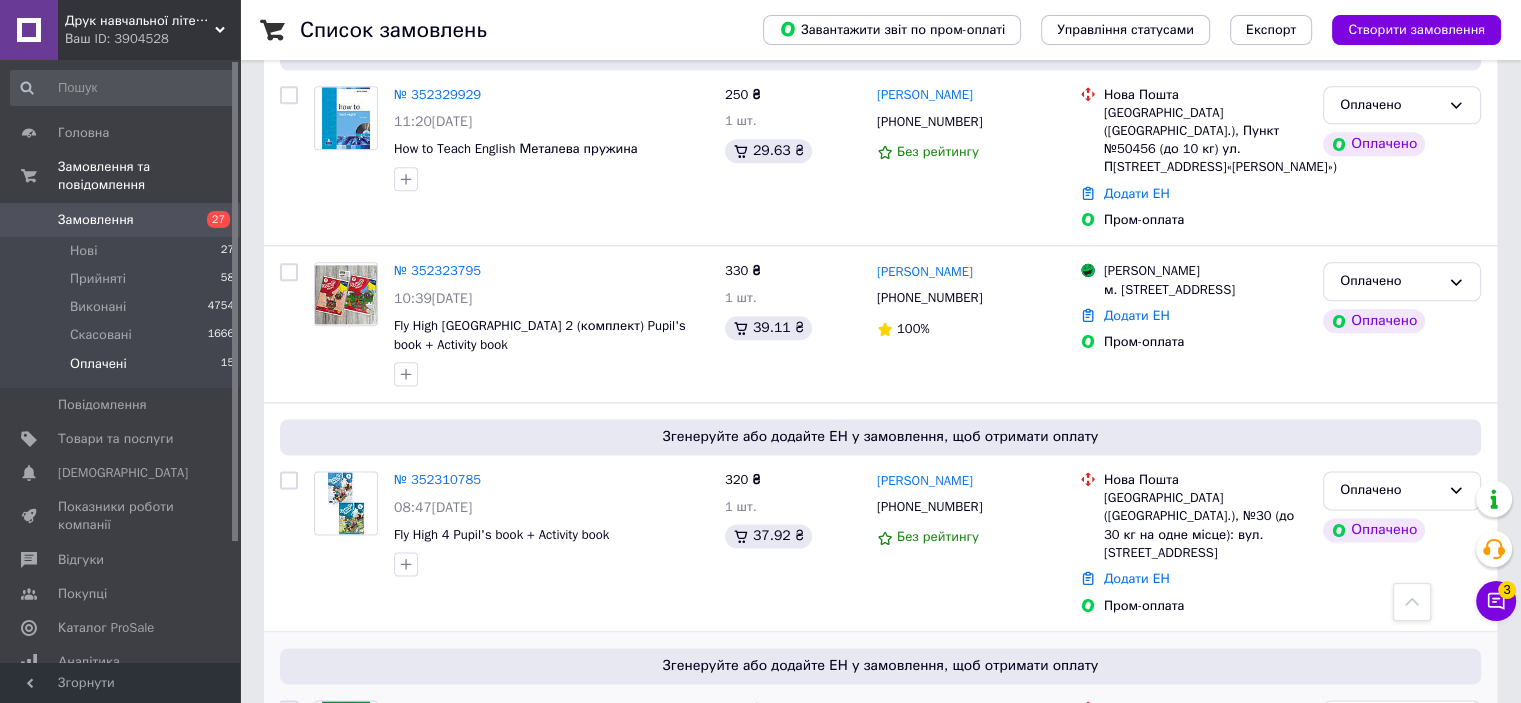 scroll, scrollTop: 2365, scrollLeft: 0, axis: vertical 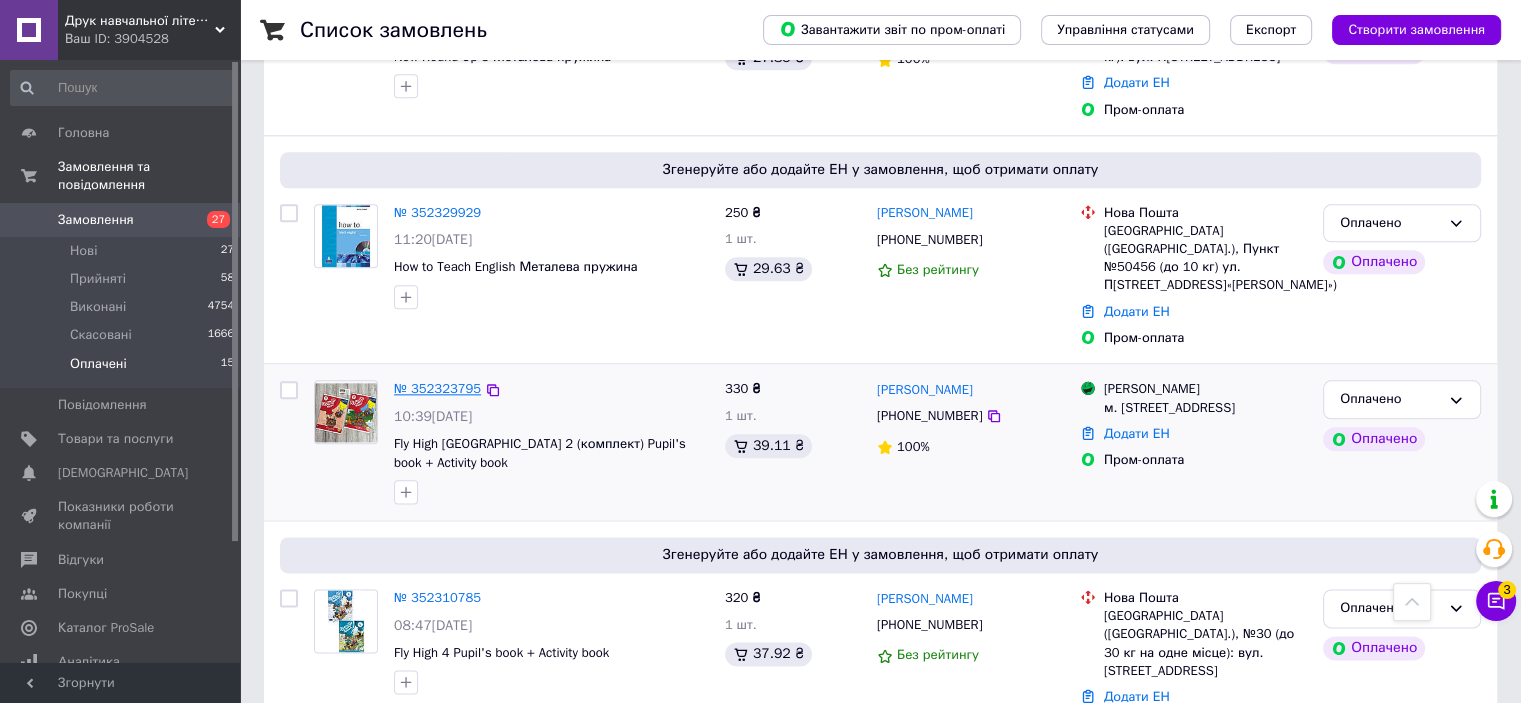 click on "№ 352323795" at bounding box center (437, 388) 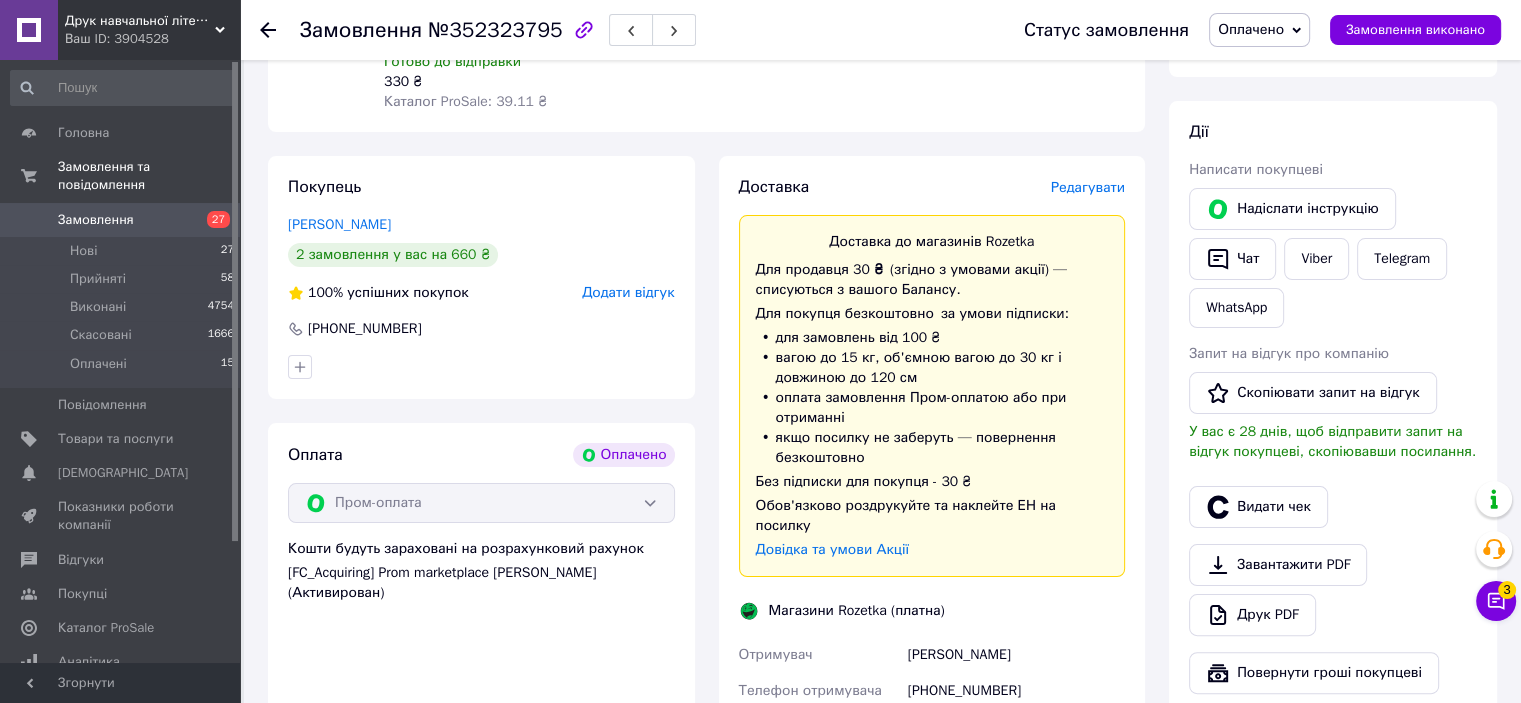 scroll, scrollTop: 72, scrollLeft: 0, axis: vertical 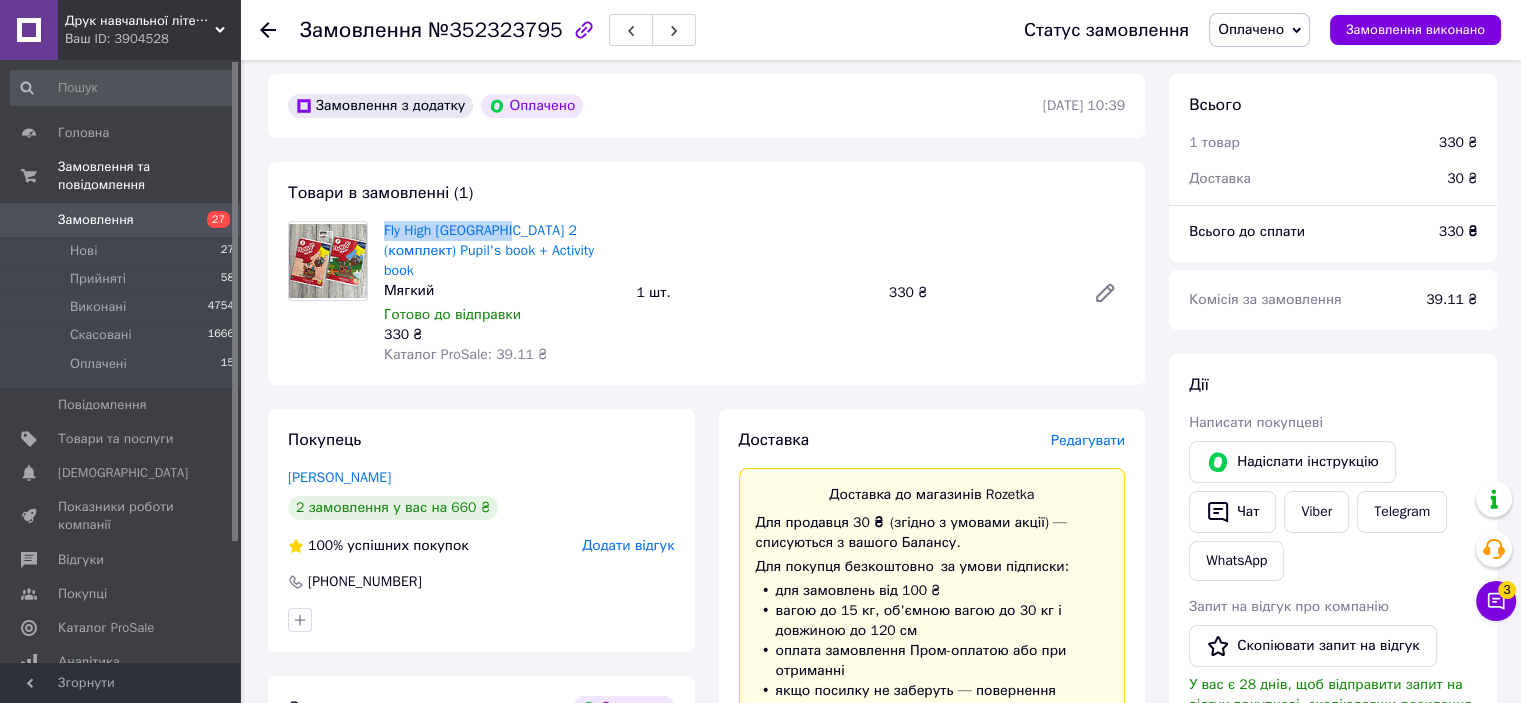 drag, startPoint x: 382, startPoint y: 231, endPoint x: 502, endPoint y: 221, distance: 120.41595 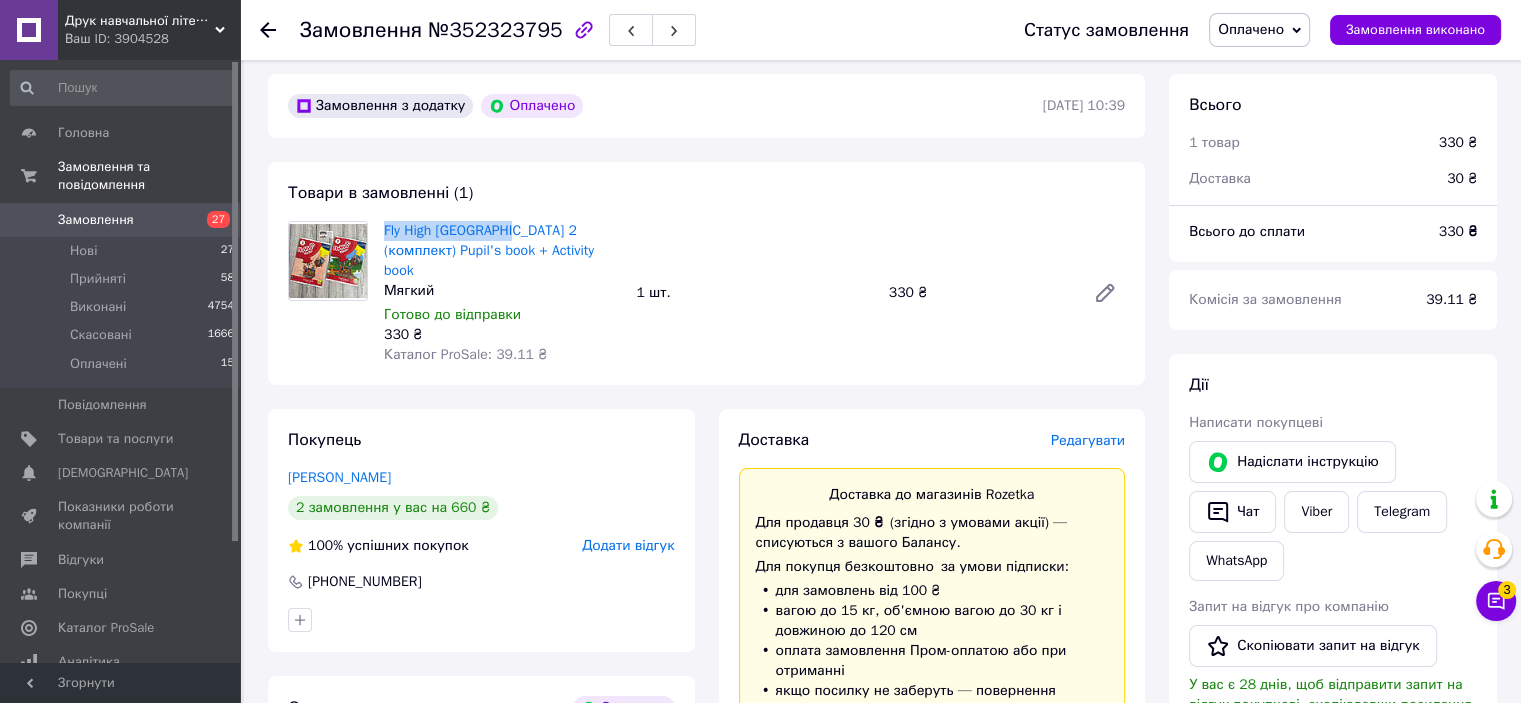click on "Fly High Ukraine 2 (комплект) Pupil's book + Activity book Мягкий Готово до відправки 330 ₴ Каталог ProSale: 39.11 ₴" at bounding box center (502, 293) 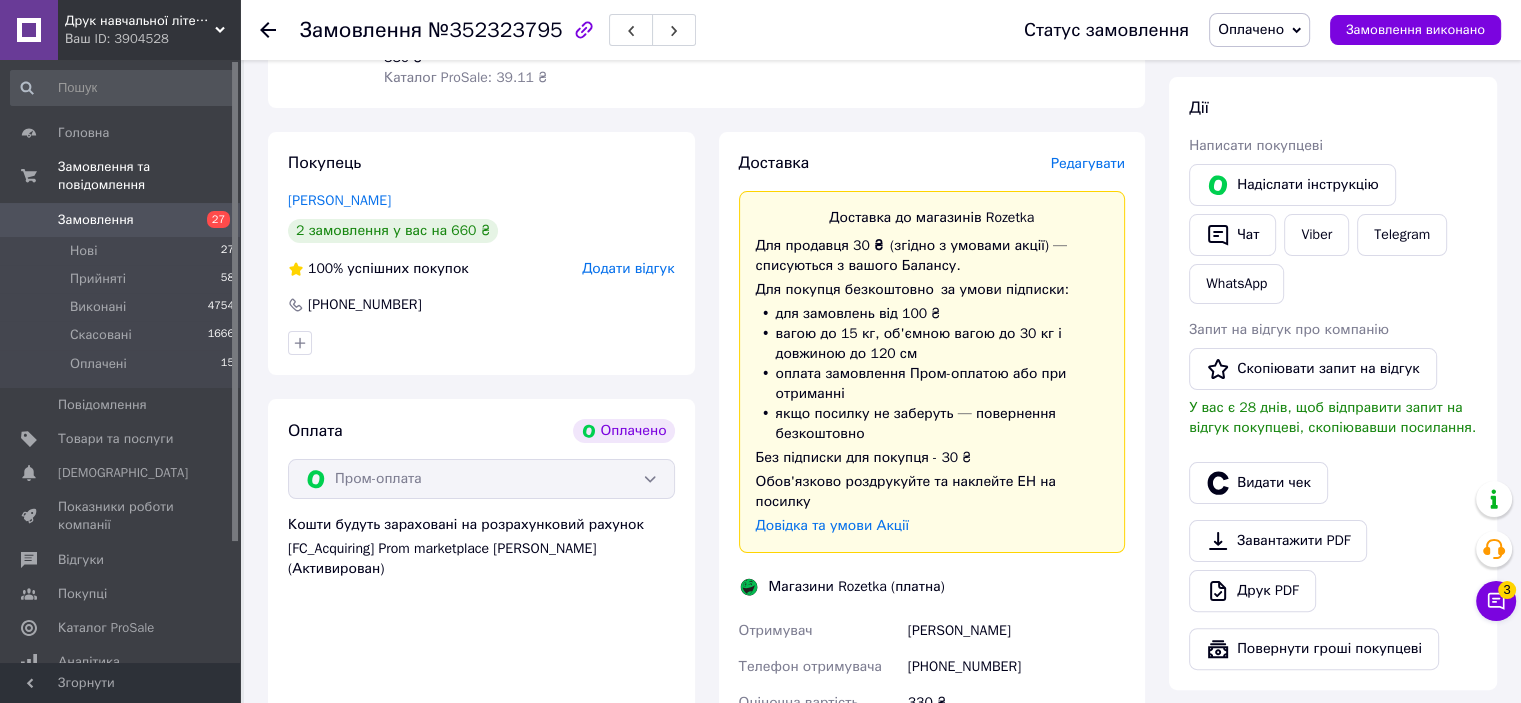 scroll, scrollTop: 472, scrollLeft: 0, axis: vertical 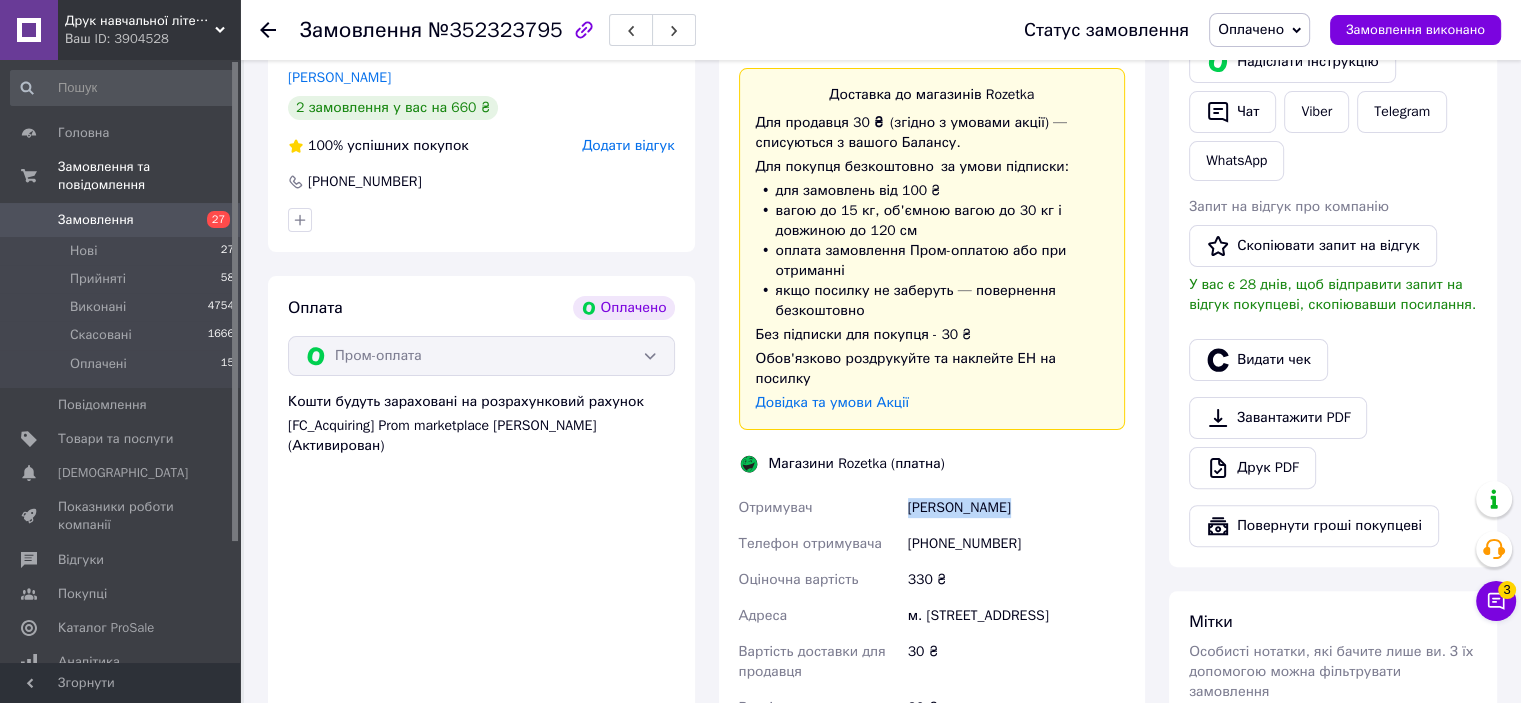 drag, startPoint x: 910, startPoint y: 466, endPoint x: 1007, endPoint y: 466, distance: 97 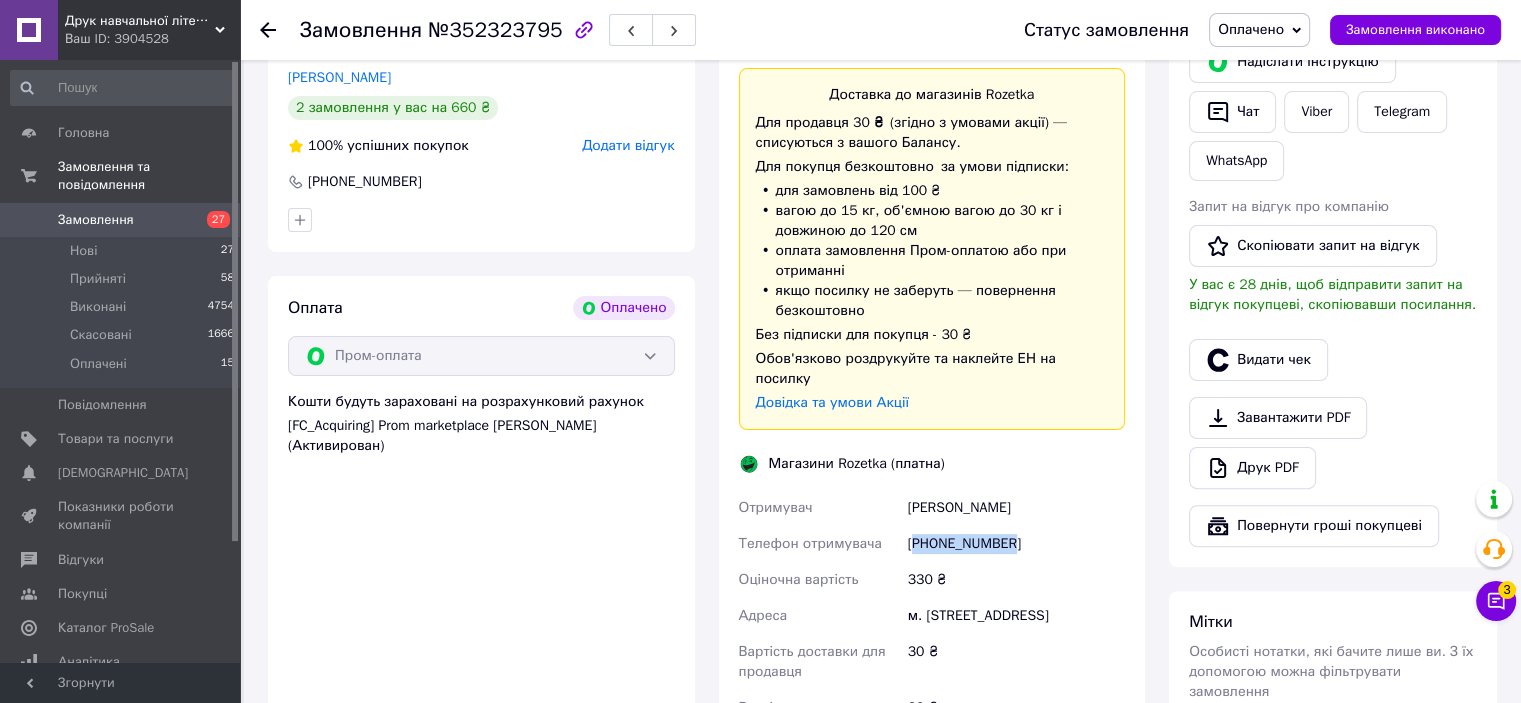 drag, startPoint x: 917, startPoint y: 507, endPoint x: 1023, endPoint y: 515, distance: 106.30146 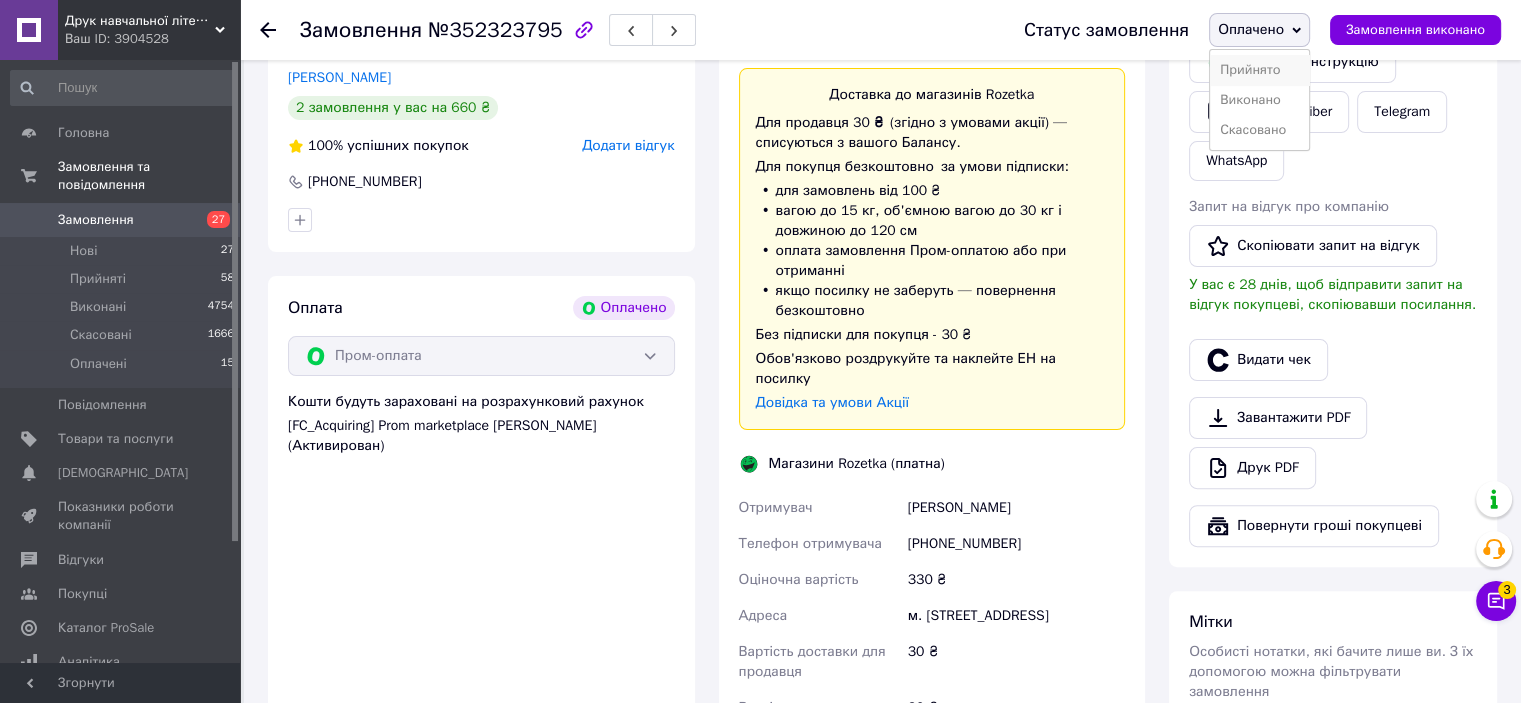 click on "Прийнято" at bounding box center (1259, 70) 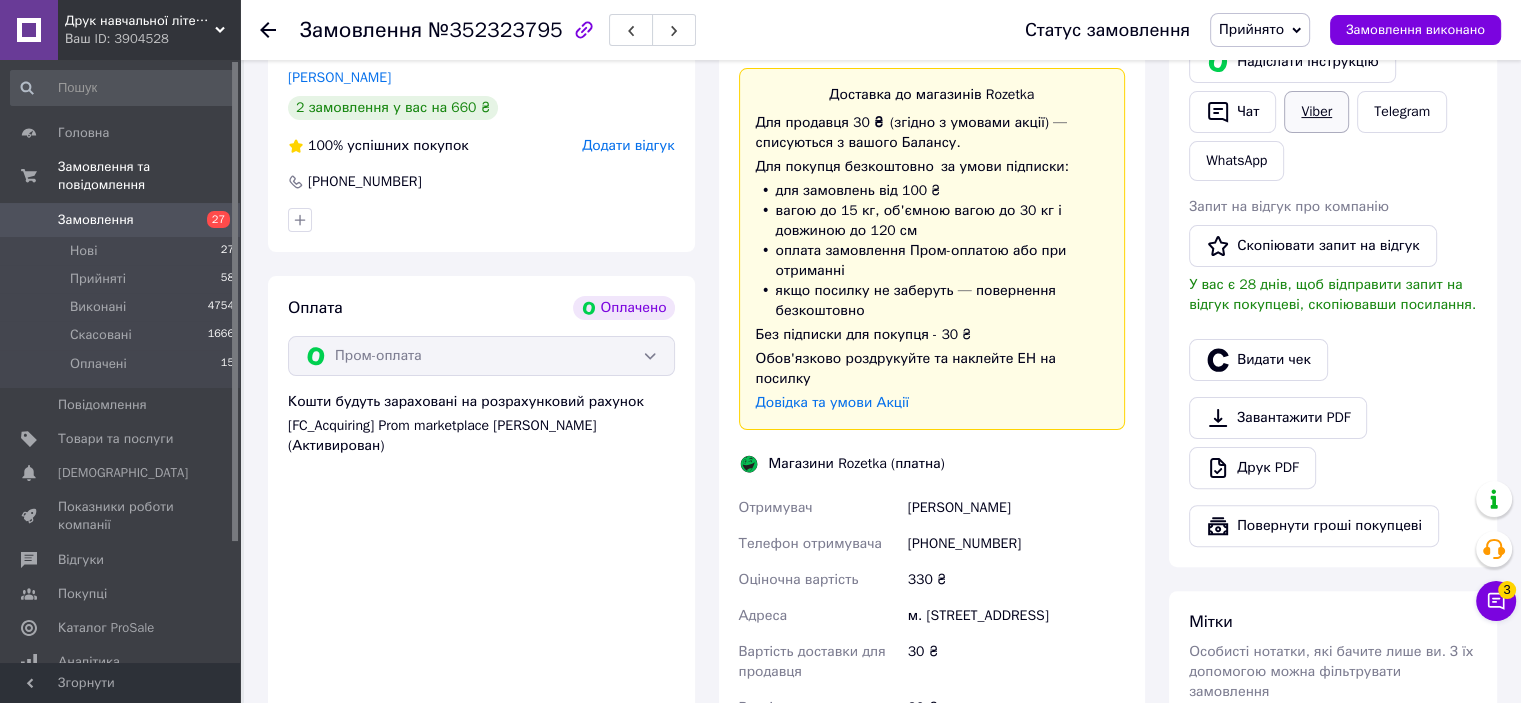 click on "Viber" at bounding box center [1316, 112] 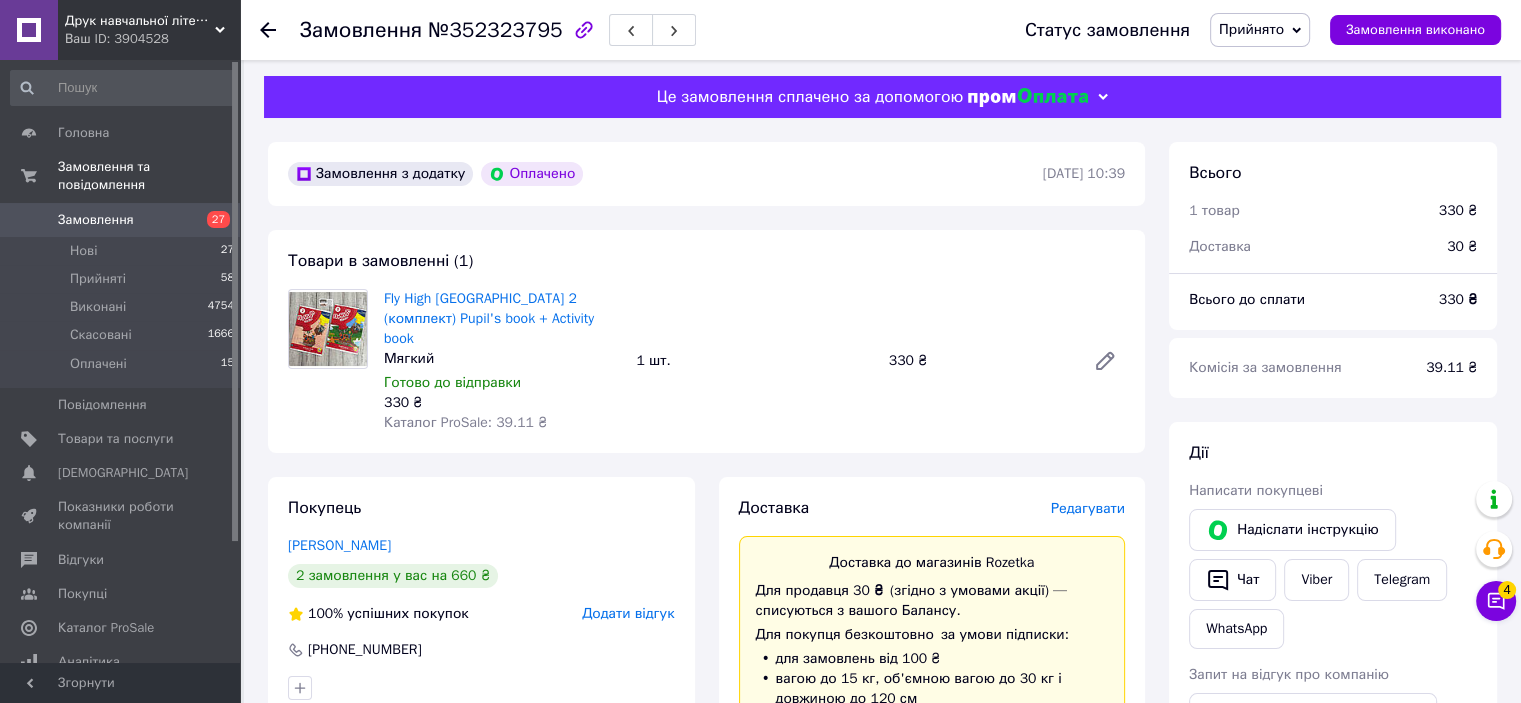 scroll, scrollTop: 0, scrollLeft: 0, axis: both 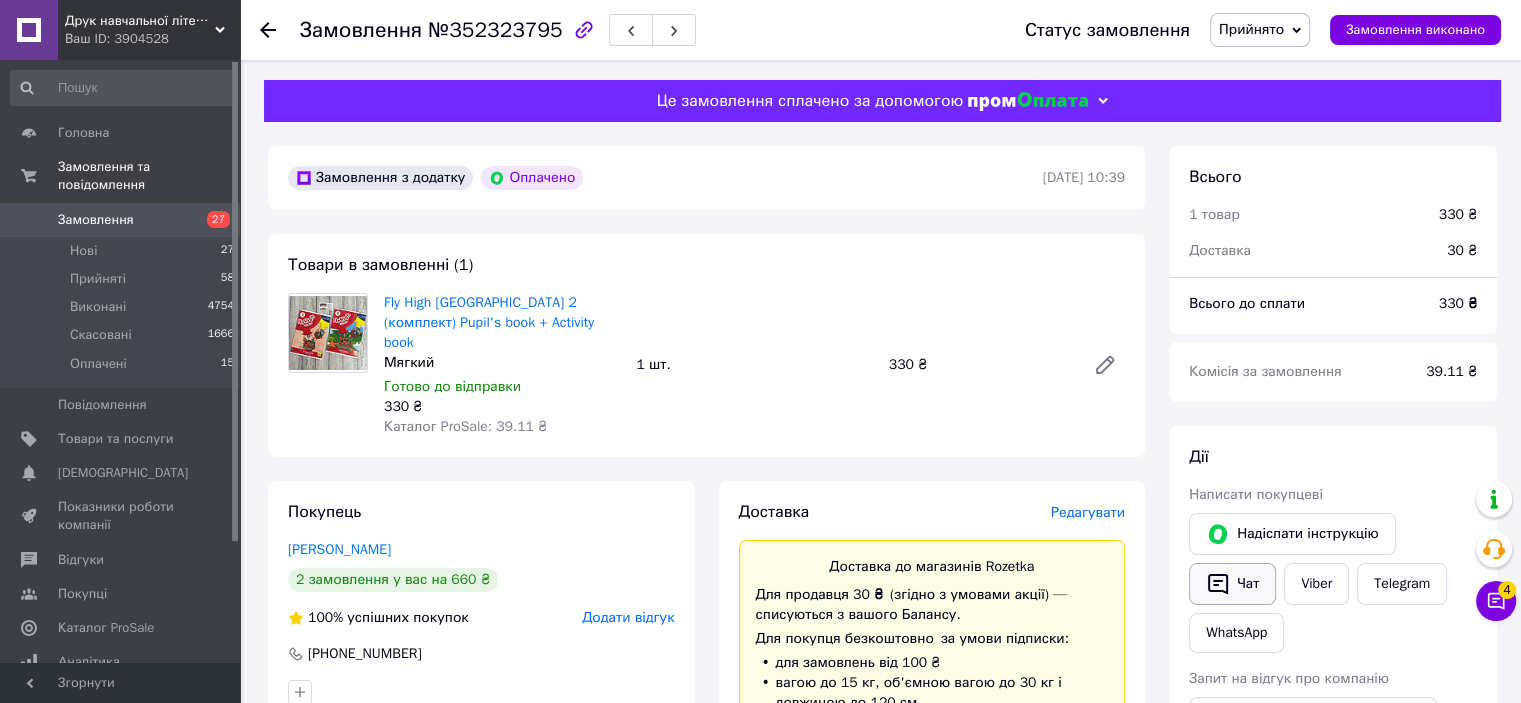 click on "Чат" at bounding box center [1232, 584] 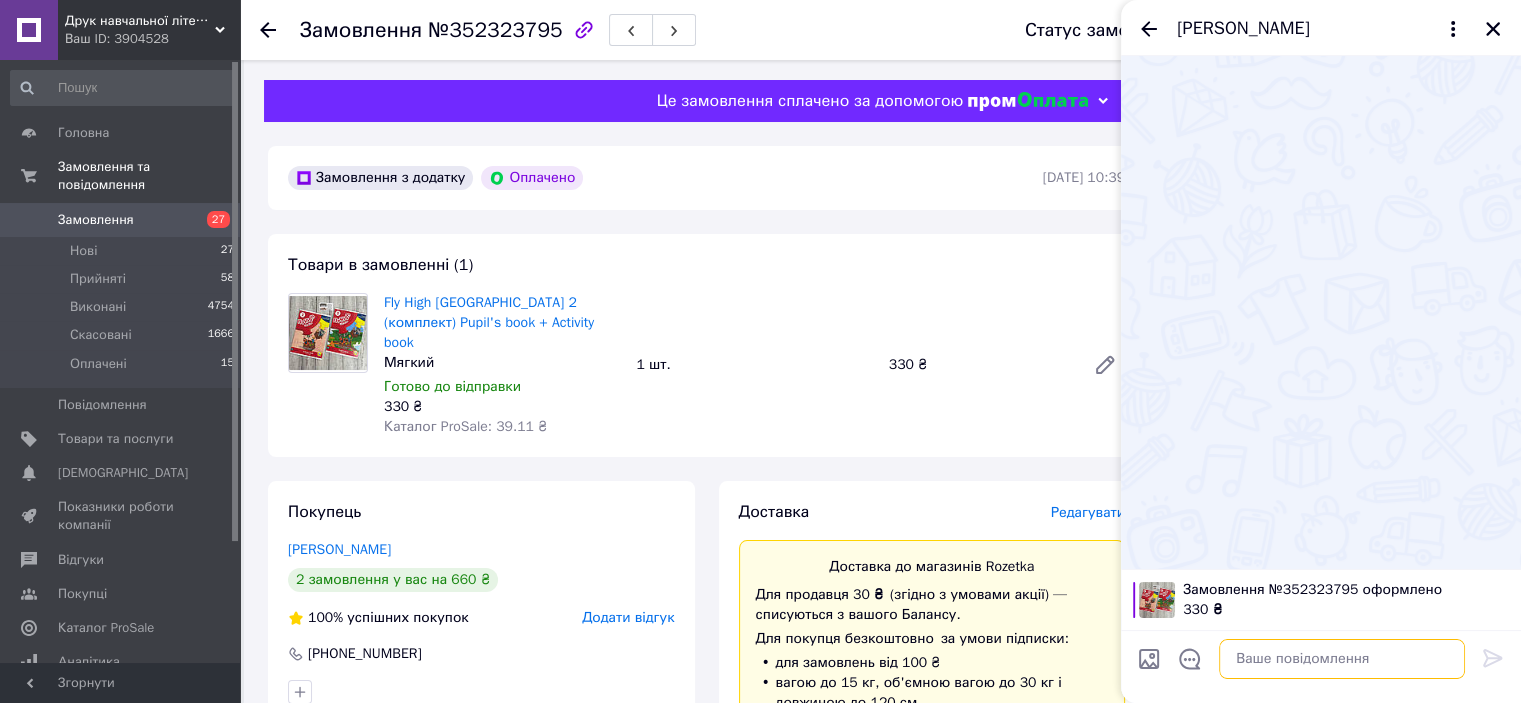 click at bounding box center [1342, 659] 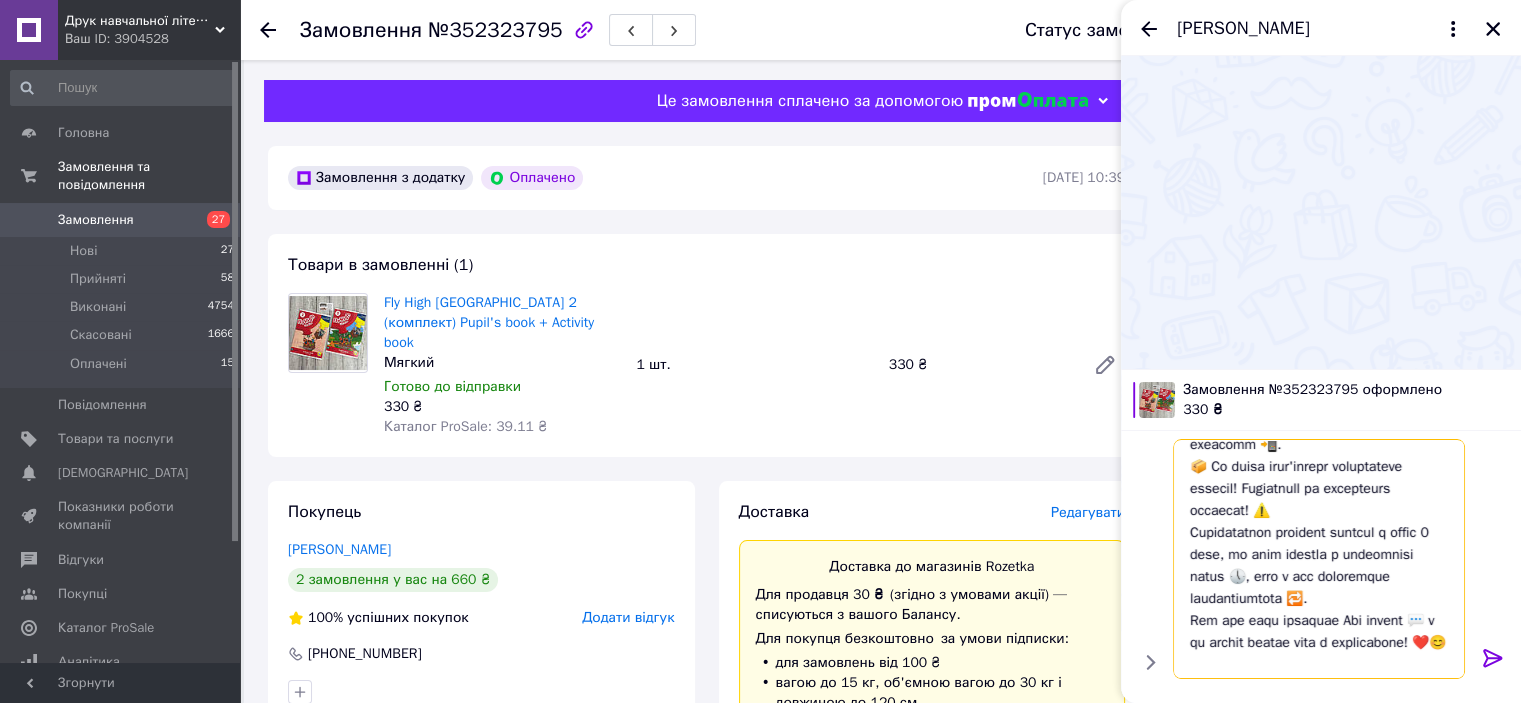 scroll, scrollTop: 0, scrollLeft: 0, axis: both 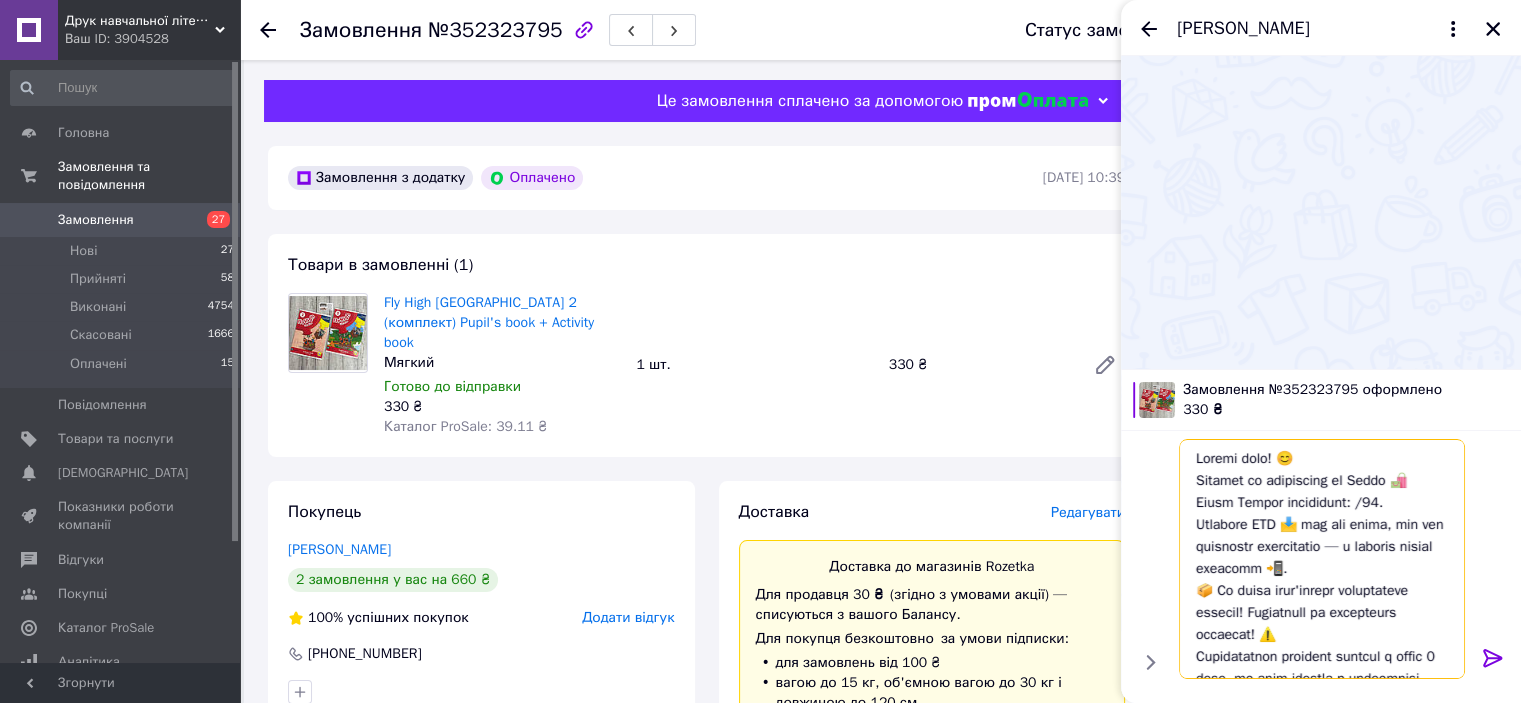 click at bounding box center [1322, 559] 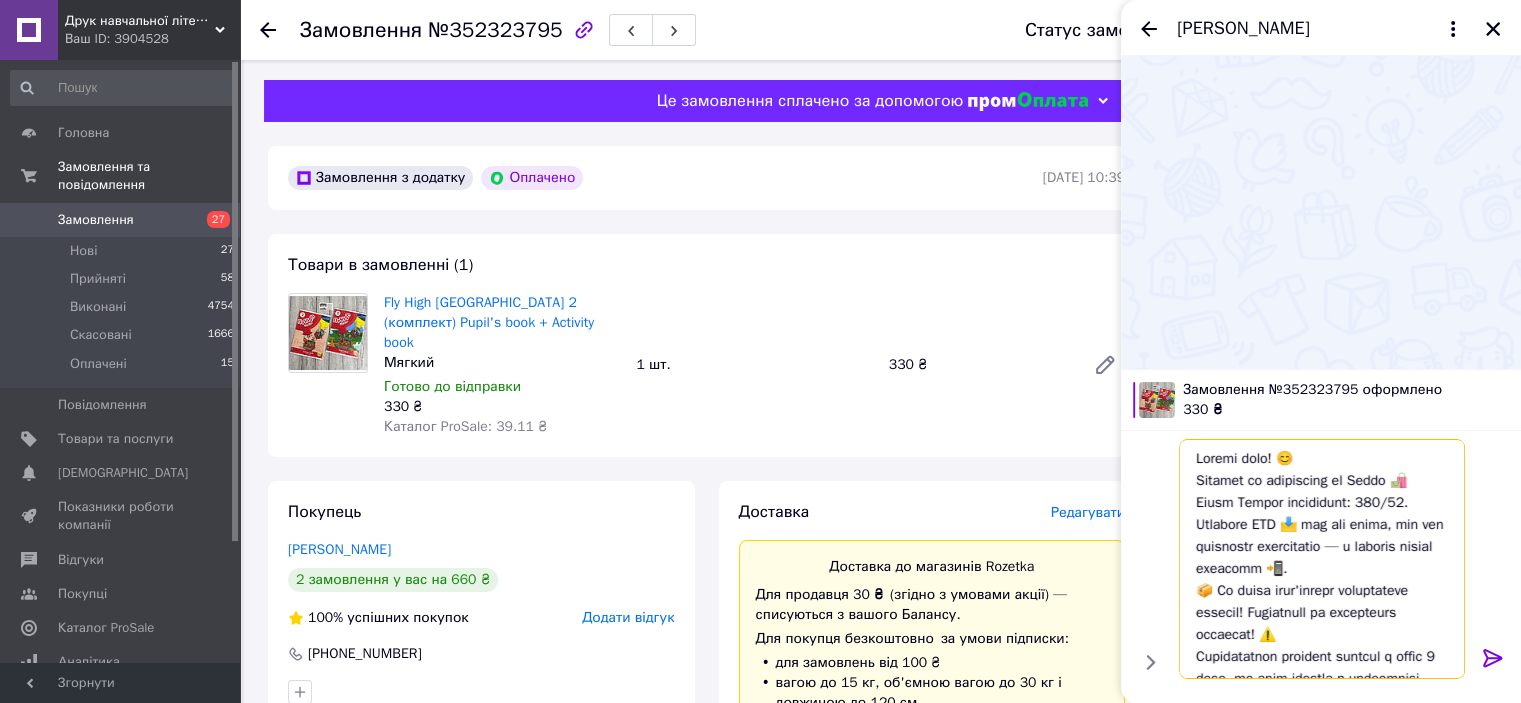 type on "Loremi dolo! 😊
Sitamet co adipiscing el Seddo 🛍️ Eiusm Tempor incididunt: 5496/90.
Utlabore ETD 📩 mag ali enima, min ven quisnostr exercitatio — u laboris nisial exeacomm 📲.
📦 Co duisa irur'inrepr voluptateve essecil! Fugiatnull pa excepteurs occaecat! ⚠️
Cupidatatnon proident suntcul q offic 8 dese, mo anim idestla p undeomnisi natus 🕔, erro v acc doloremque laudantiumtota 🔁.
Rem ape eaqu ipsaquae Abi invent 💬 v qu archit beatae vita d explicabone! ❤️😊
Enimipsamq vo aspernatur, aut oditfugitc ma dolor eosration sequines!
👇👇👇
neque://por.quisquamd.adi/numquamei_modi/
..." 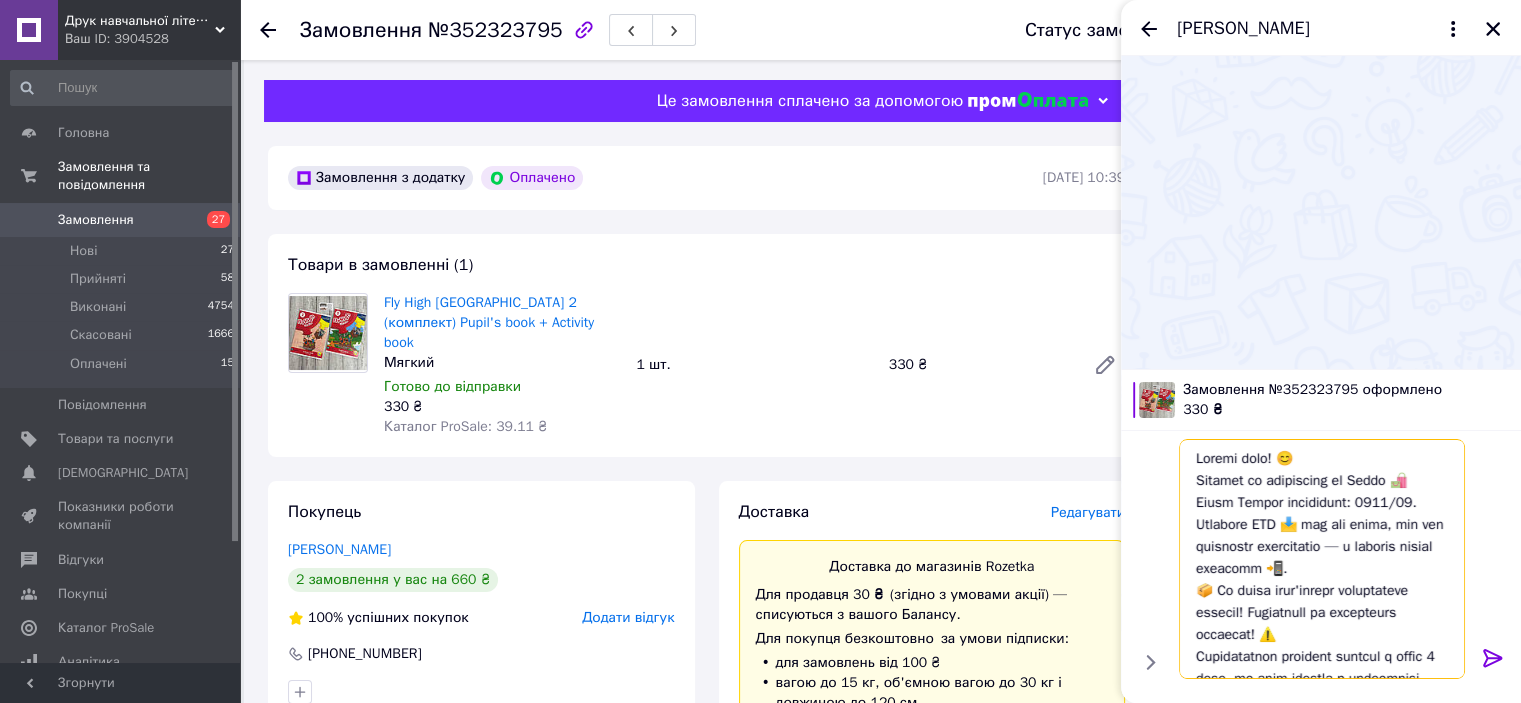 type 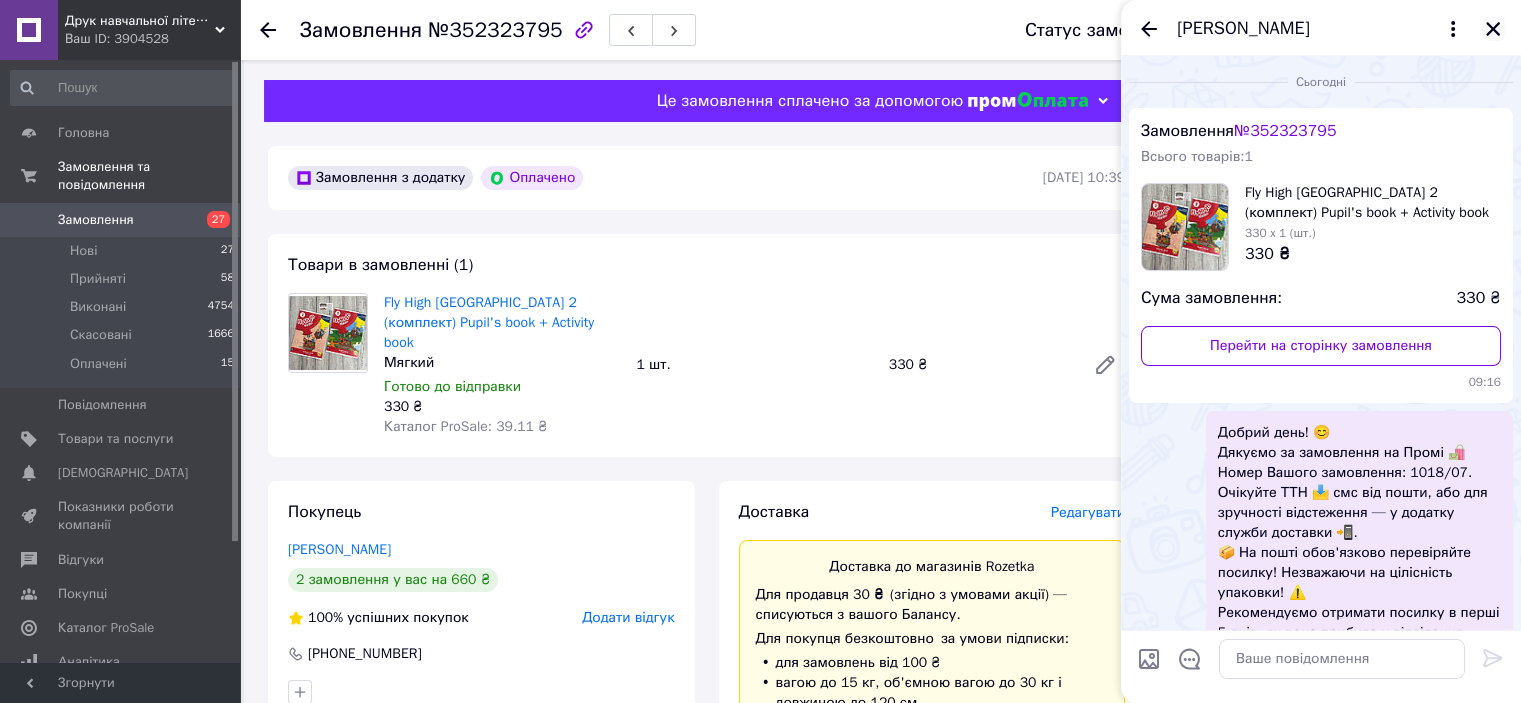click 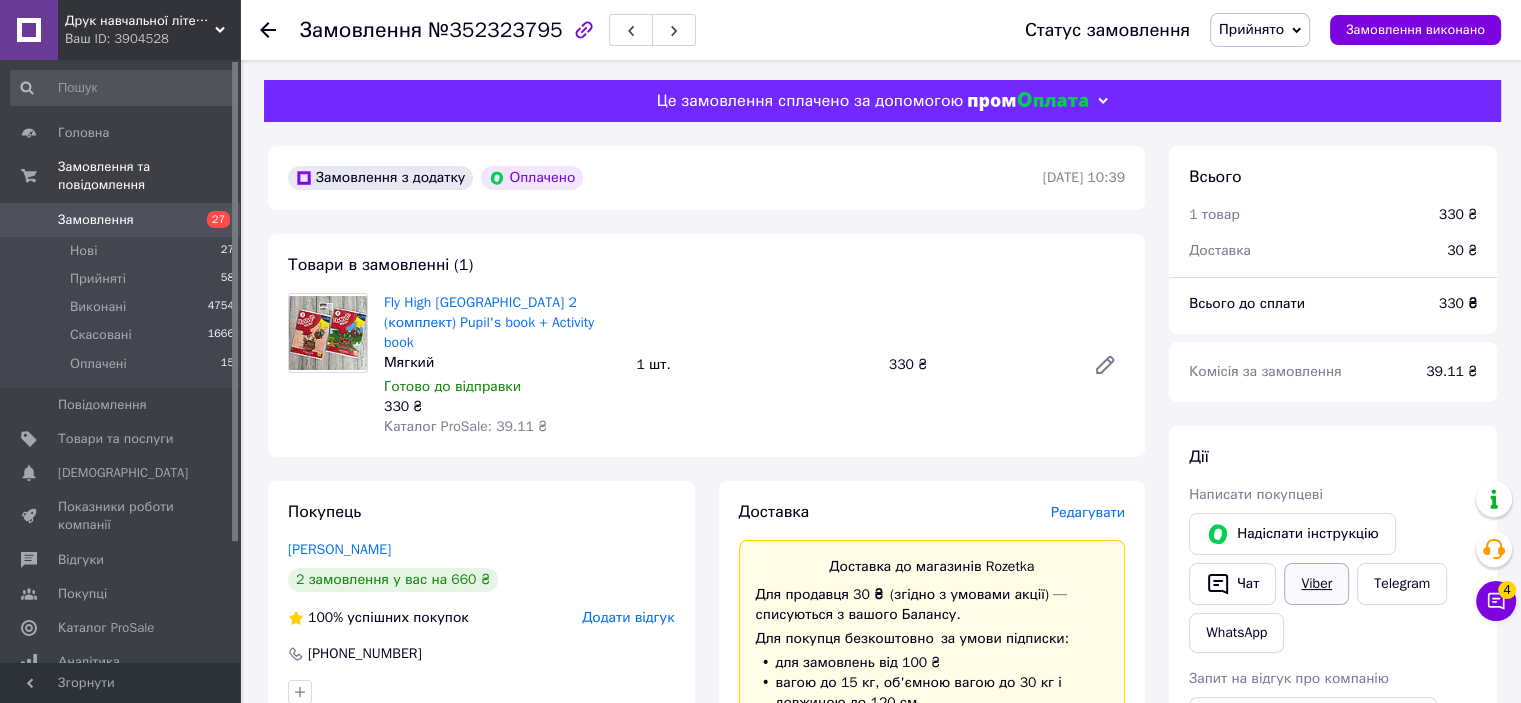 click on "Viber" at bounding box center [1316, 584] 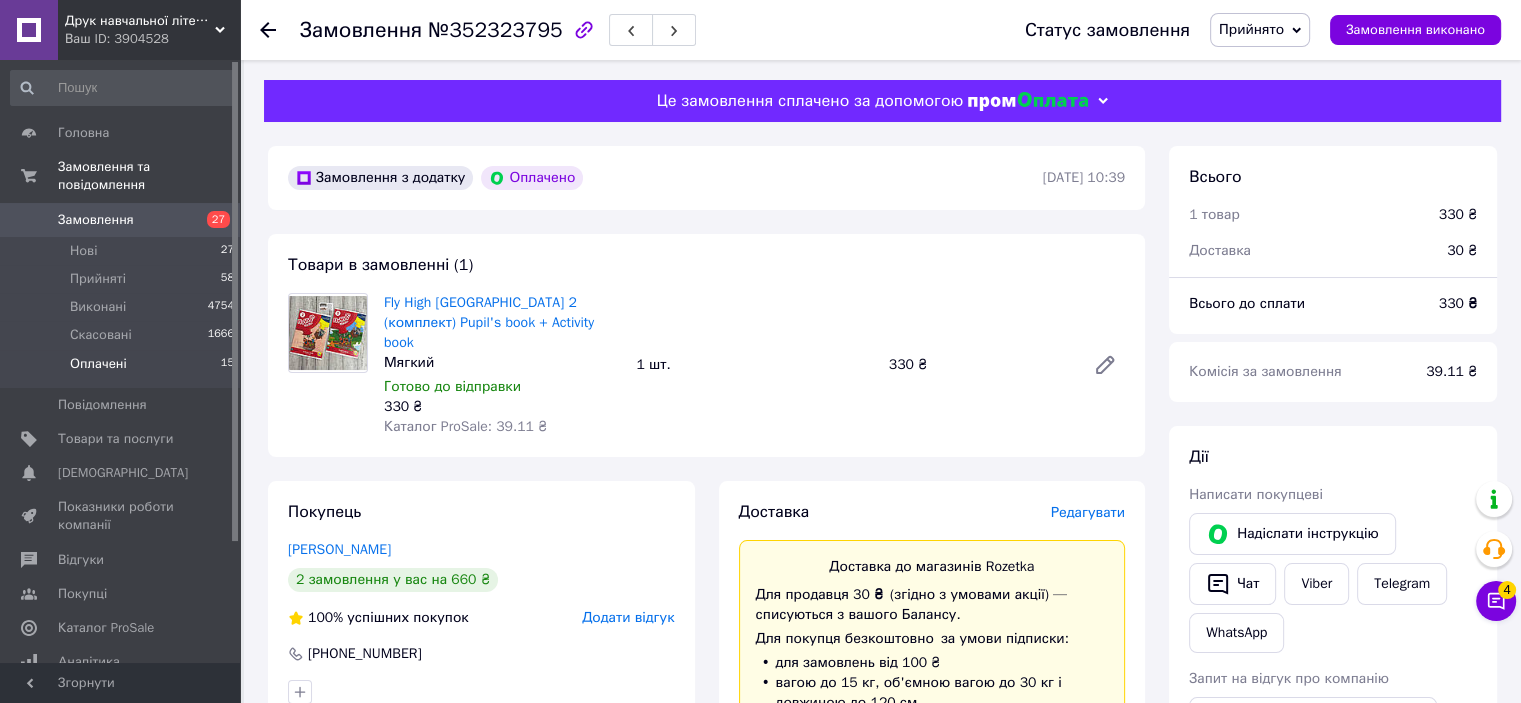 click on "Оплачені" at bounding box center (98, 364) 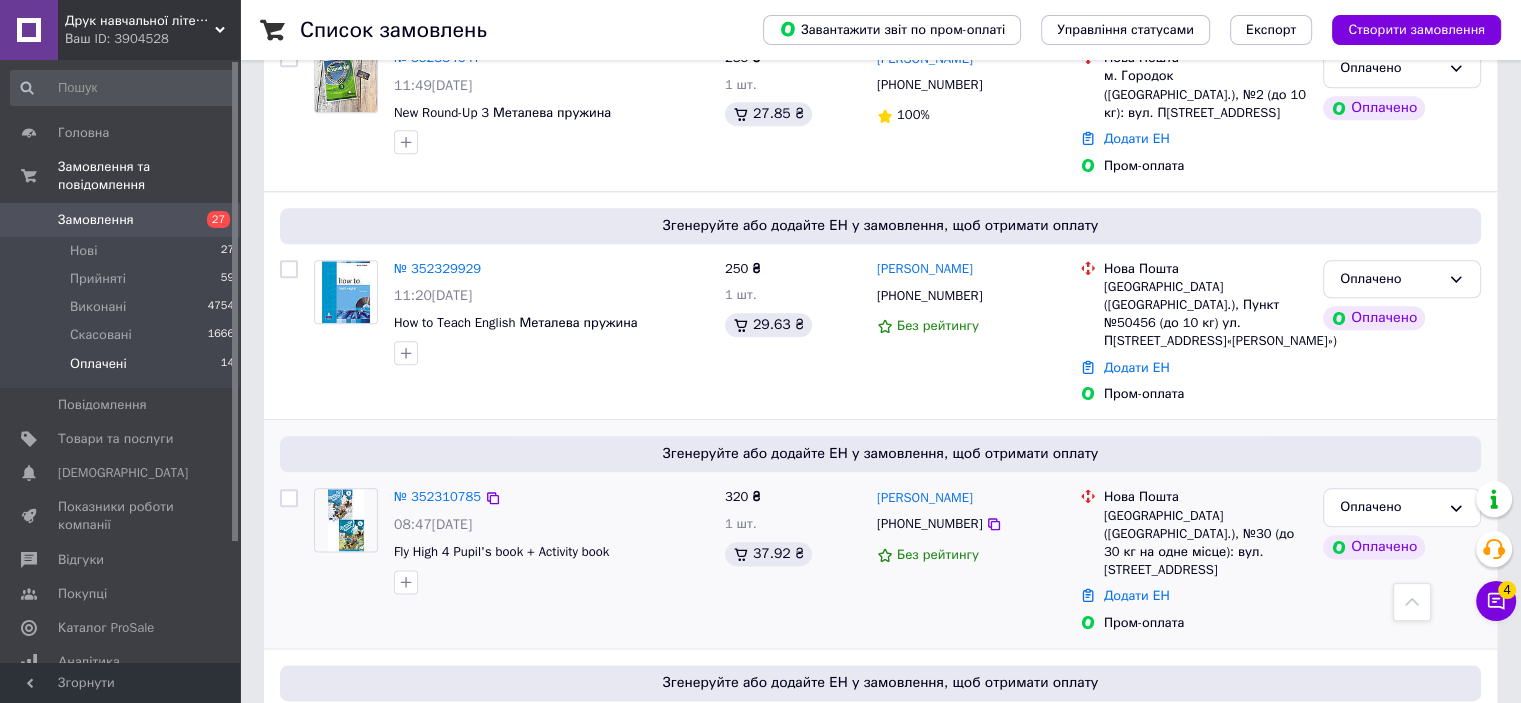scroll, scrollTop: 2308, scrollLeft: 0, axis: vertical 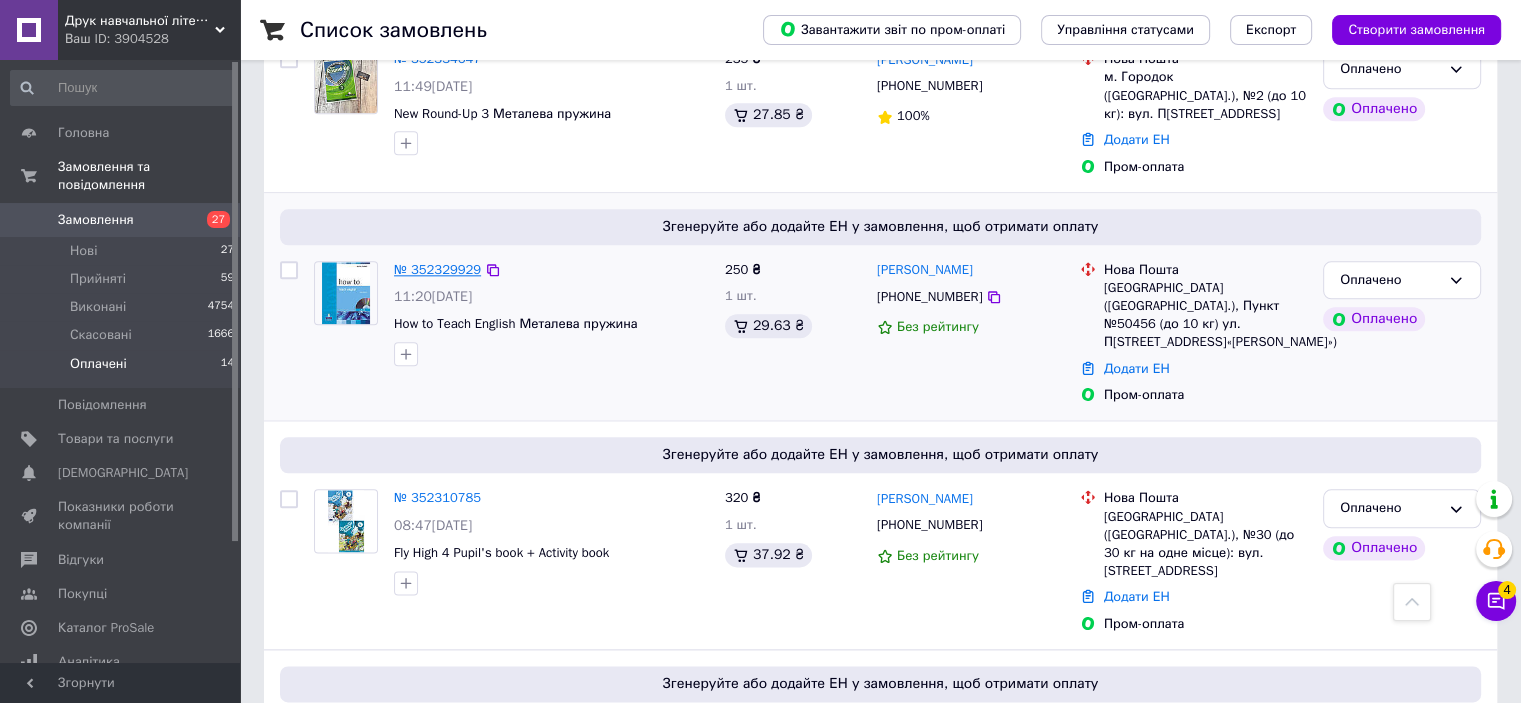 click on "№ 352329929" at bounding box center (437, 269) 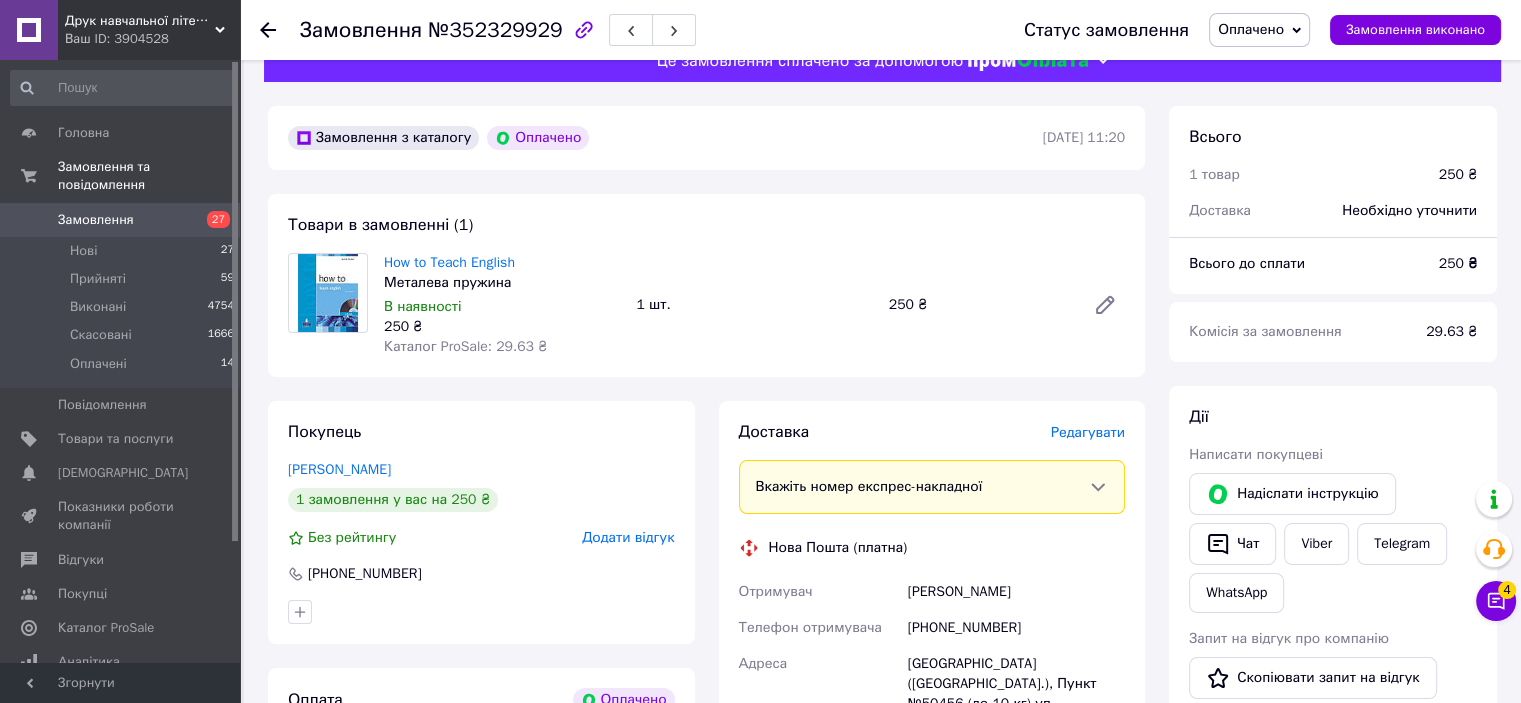 scroll, scrollTop: 0, scrollLeft: 0, axis: both 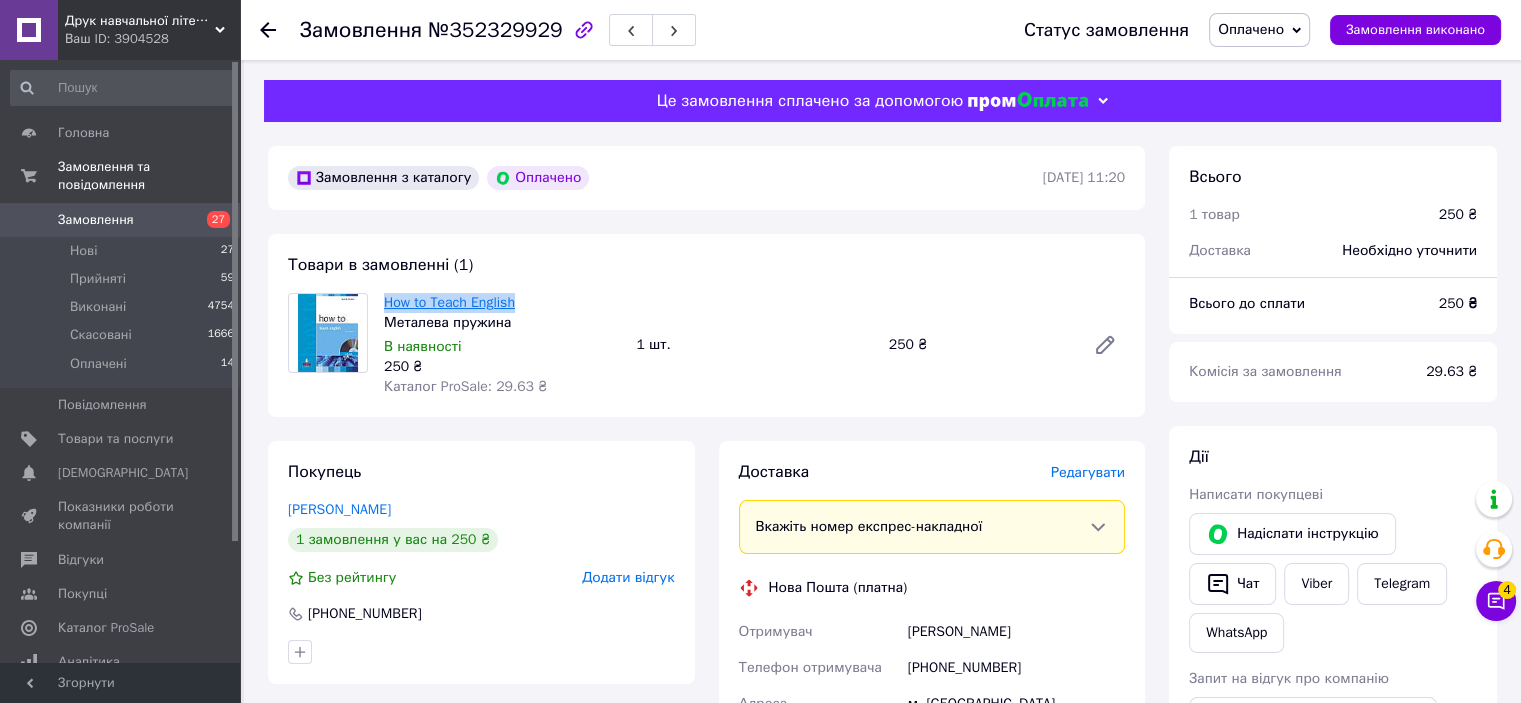 drag, startPoint x: 521, startPoint y: 300, endPoint x: 388, endPoint y: 311, distance: 133.45412 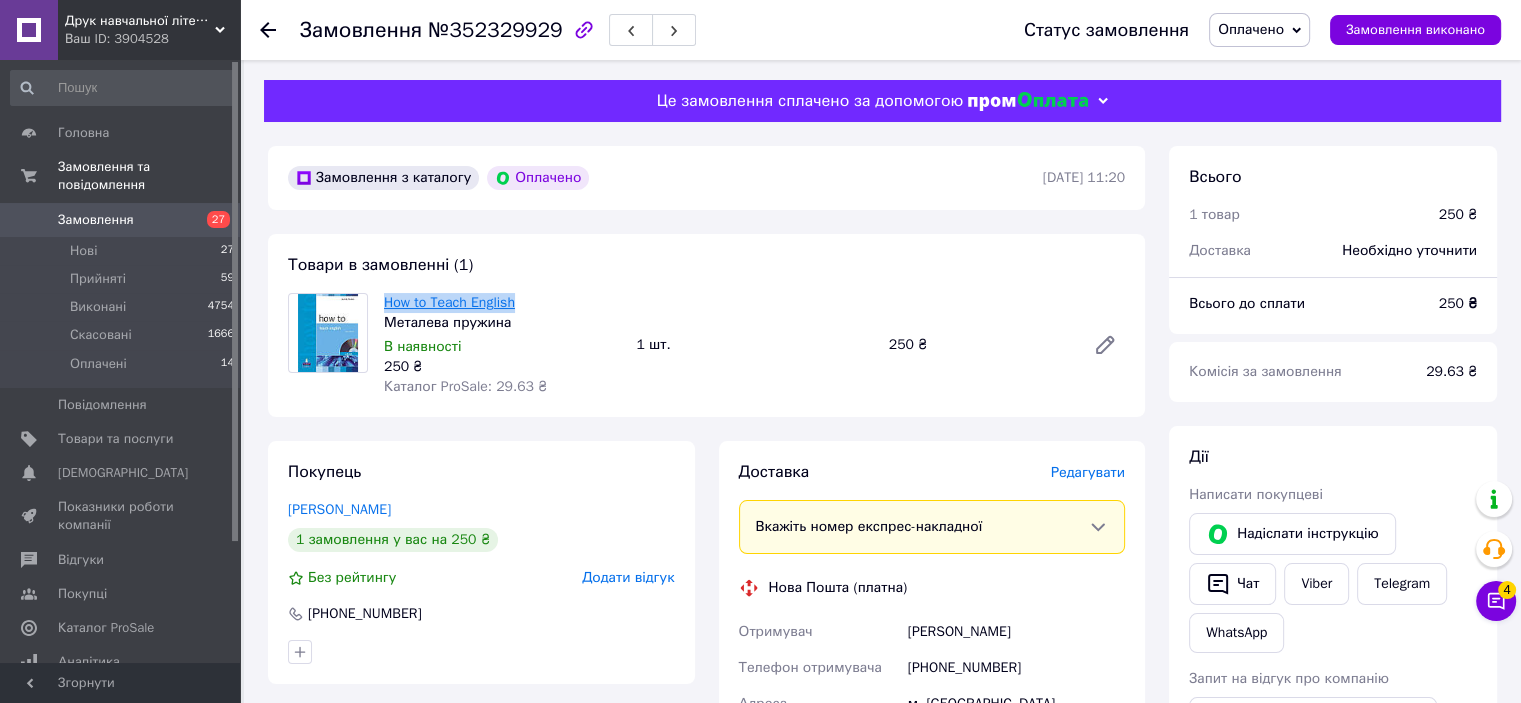 click on "How to Teach English" at bounding box center [502, 303] 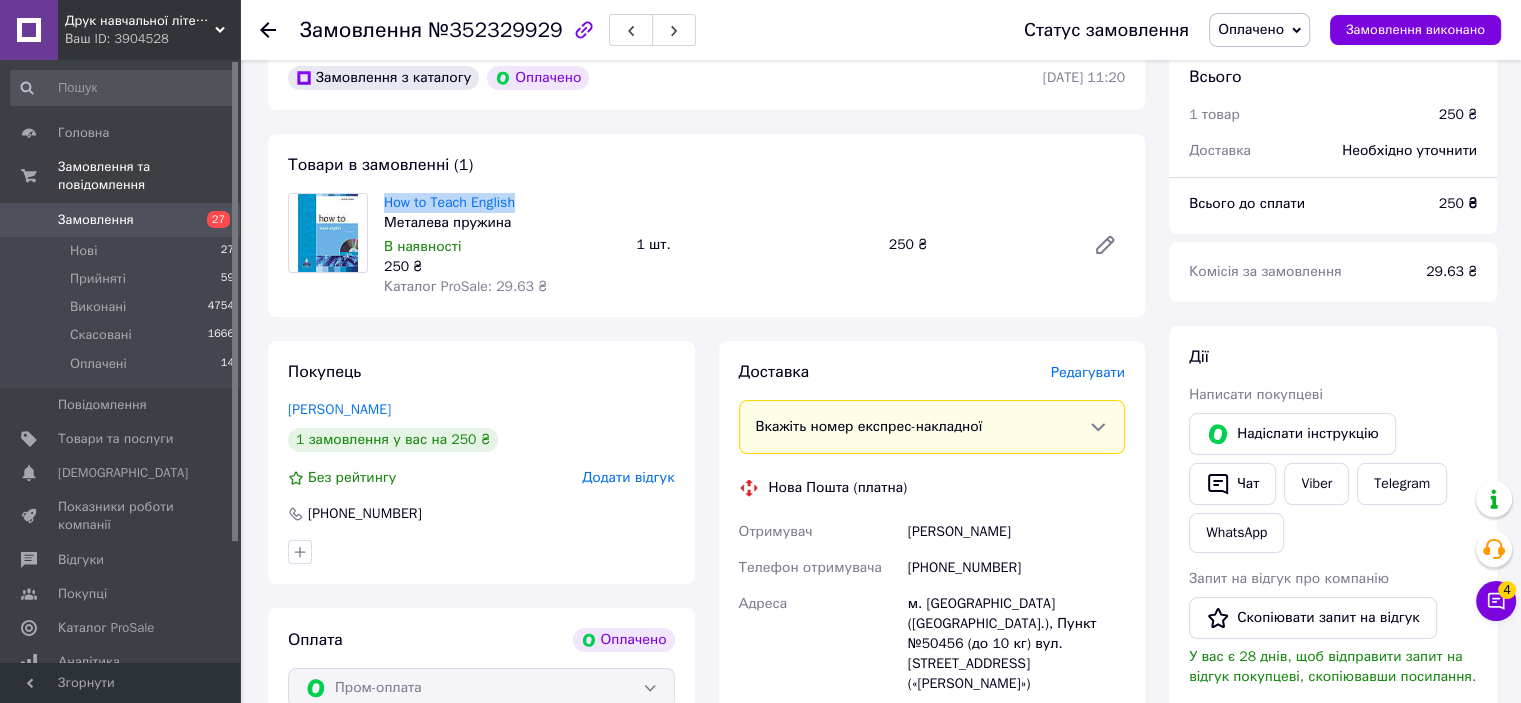 scroll, scrollTop: 200, scrollLeft: 0, axis: vertical 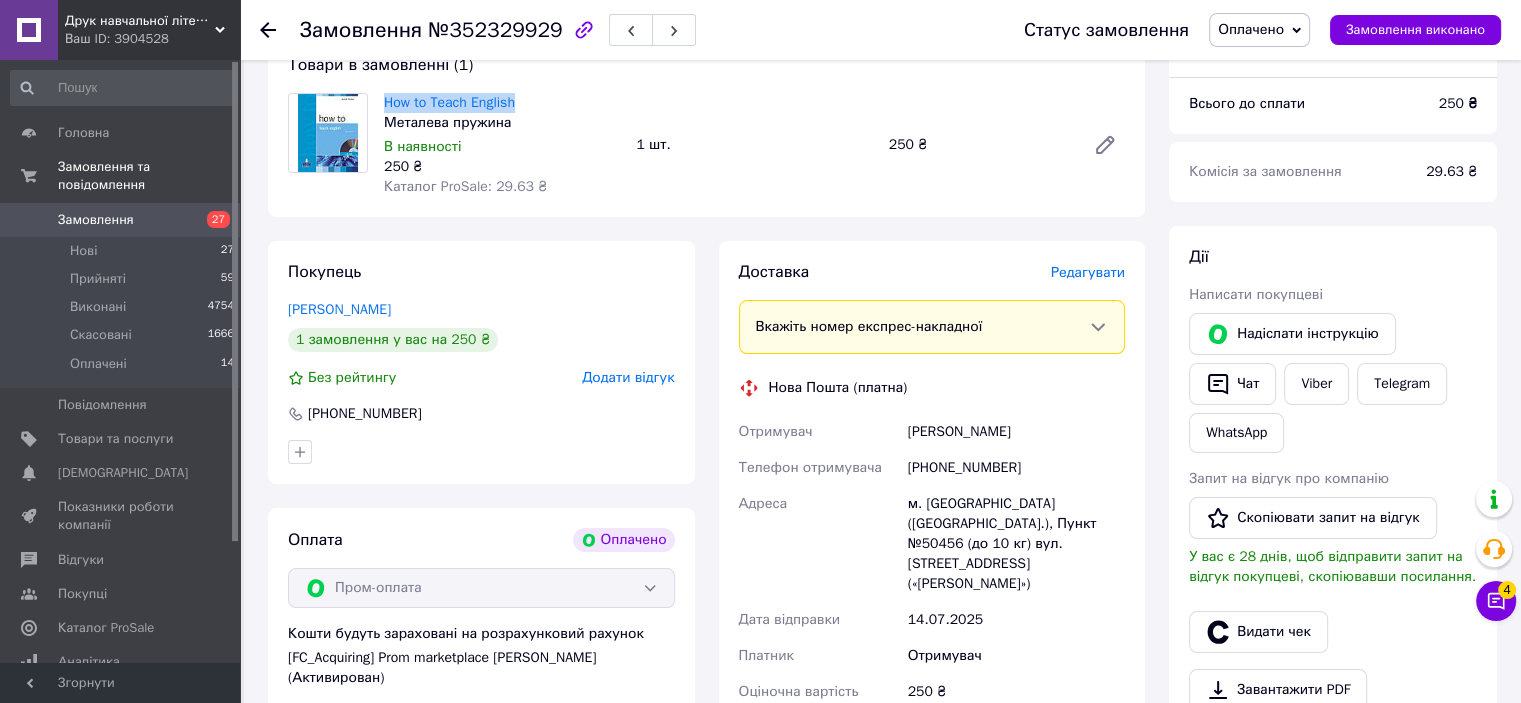 drag, startPoint x: 899, startPoint y: 430, endPoint x: 1020, endPoint y: 443, distance: 121.69634 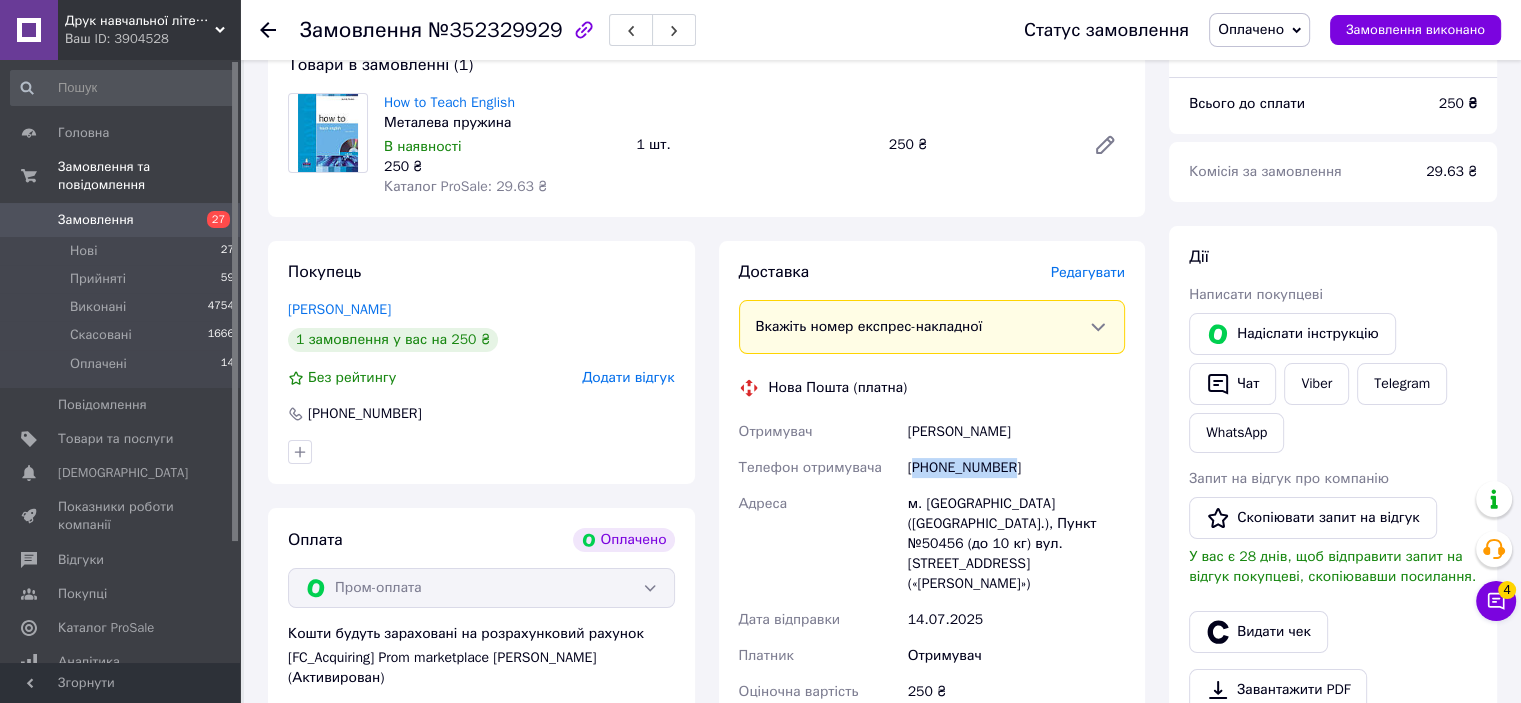 drag, startPoint x: 918, startPoint y: 465, endPoint x: 1014, endPoint y: 465, distance: 96 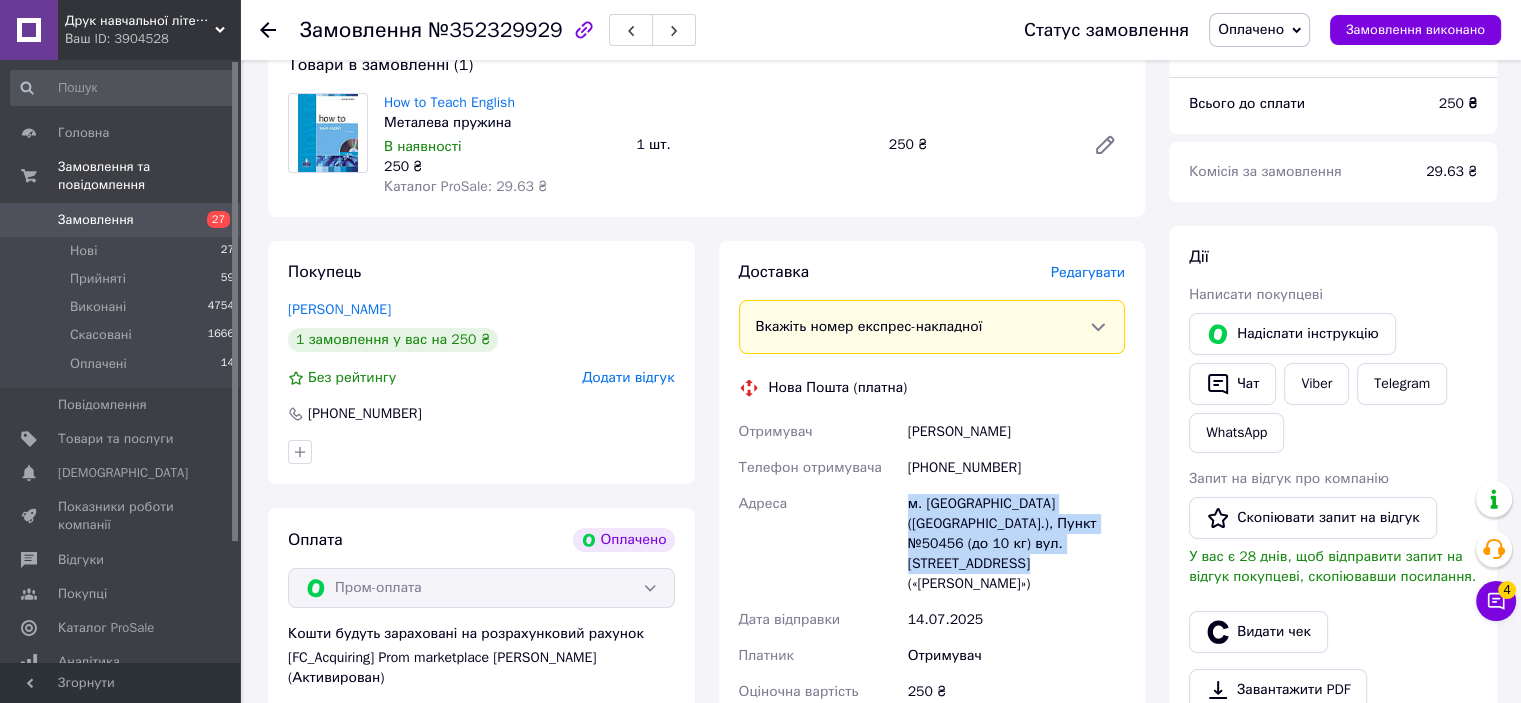 drag, startPoint x: 896, startPoint y: 504, endPoint x: 987, endPoint y: 563, distance: 108.45275 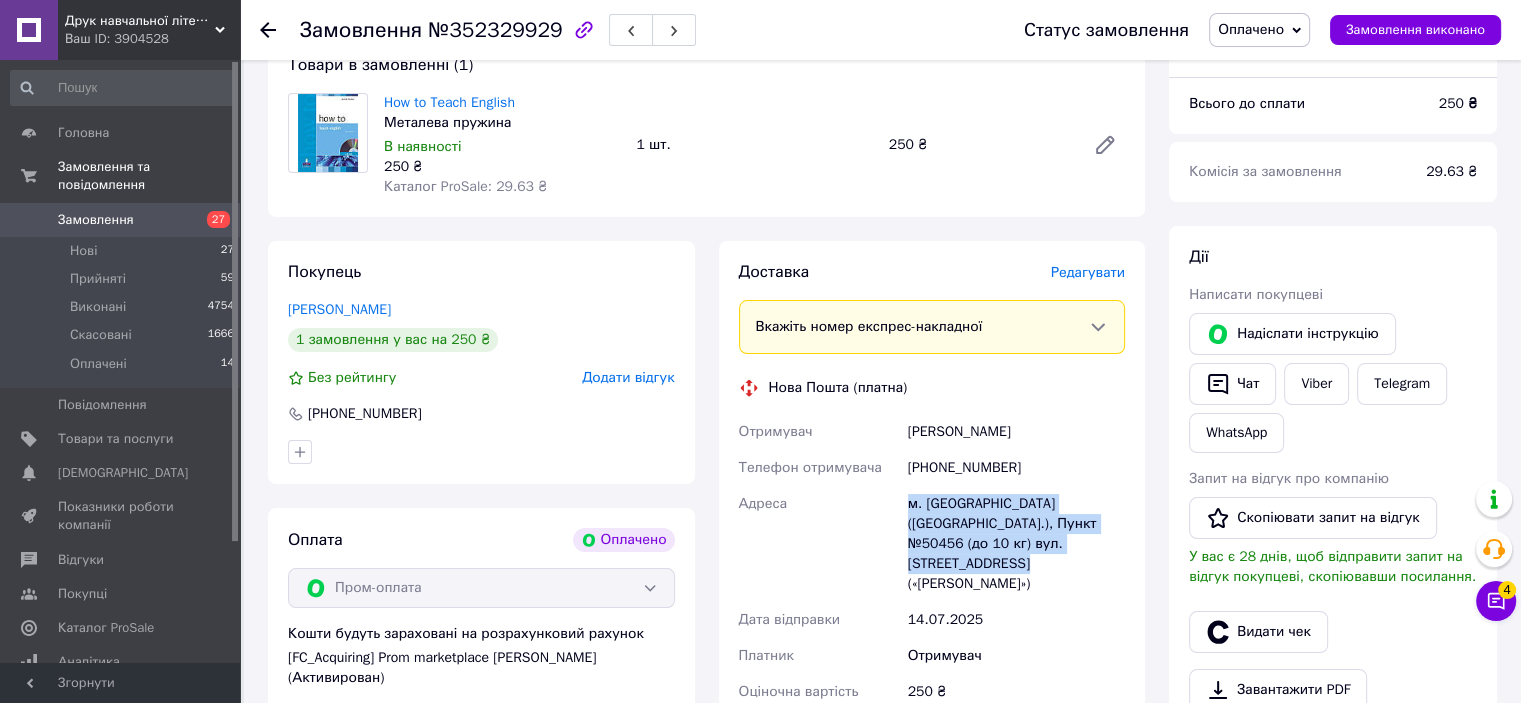 click on "Отримувач [PERSON_NAME] Телефон отримувача [PHONE_NUMBER] Адреса м. [GEOGRAPHIC_DATA] ([GEOGRAPHIC_DATA].), Пункт №50456 (до 10 кг) вул. П[STREET_ADDRESS]«[PERSON_NAME]») Дата відправки 14[DATE]�атник Отримувач Оціночна вартість 250 ₴" at bounding box center (932, 562) 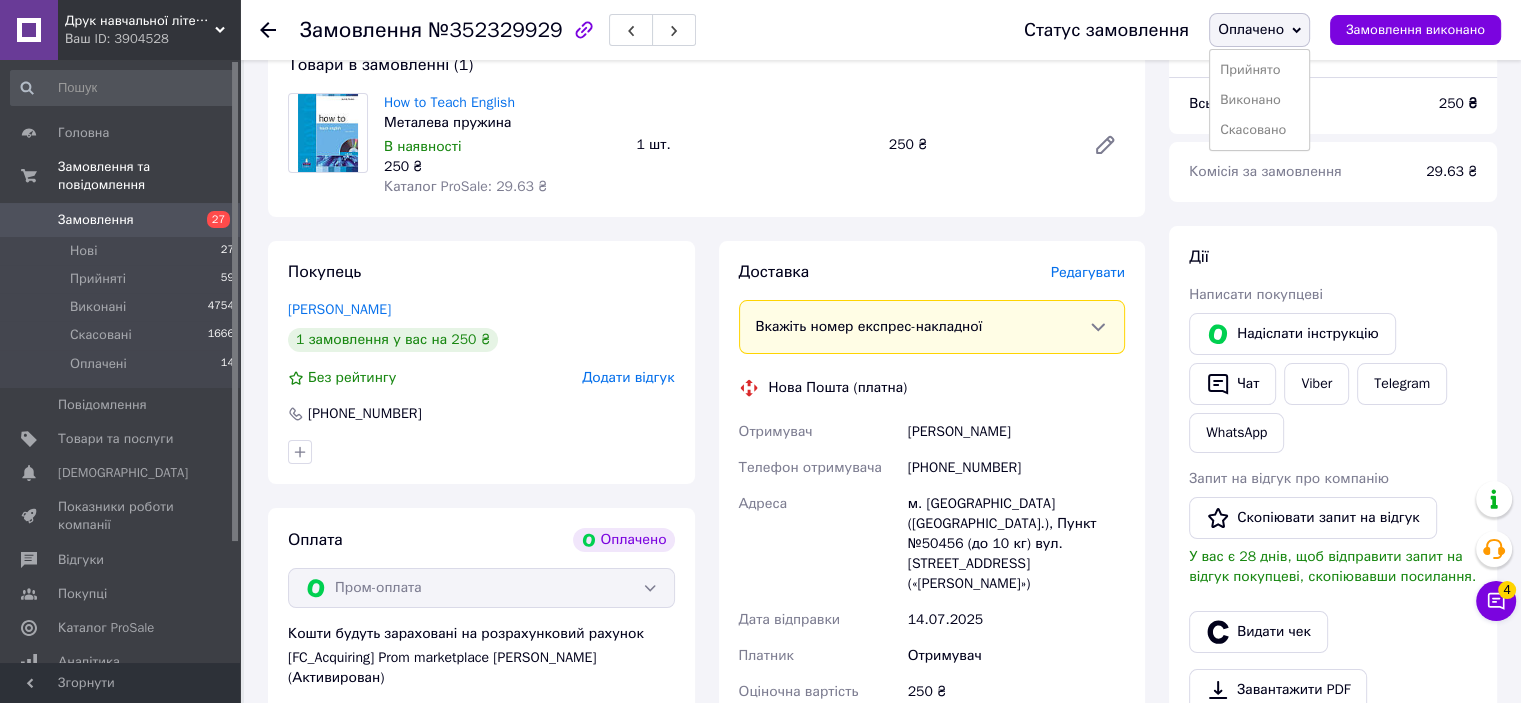 click on "Прийнято" at bounding box center (1259, 70) 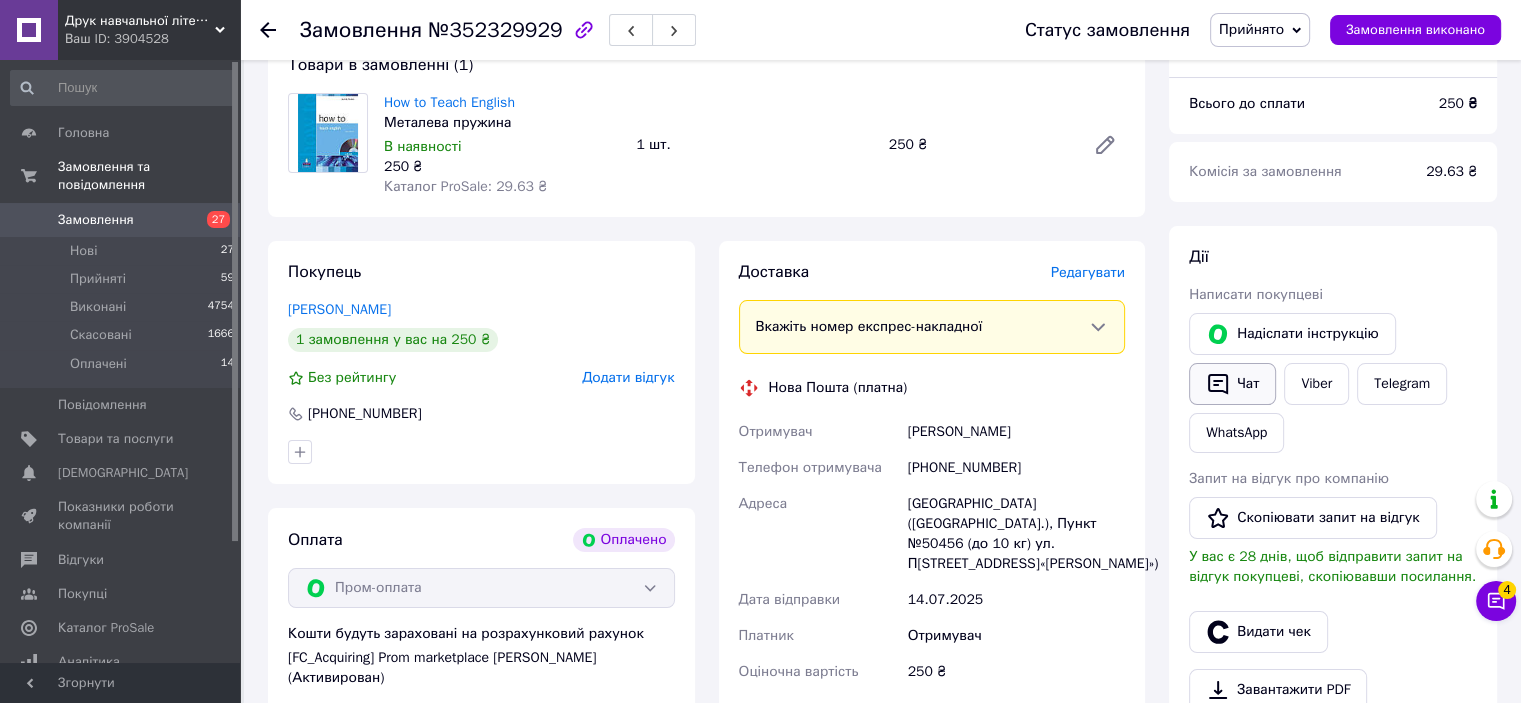click on "Чат" at bounding box center (1232, 384) 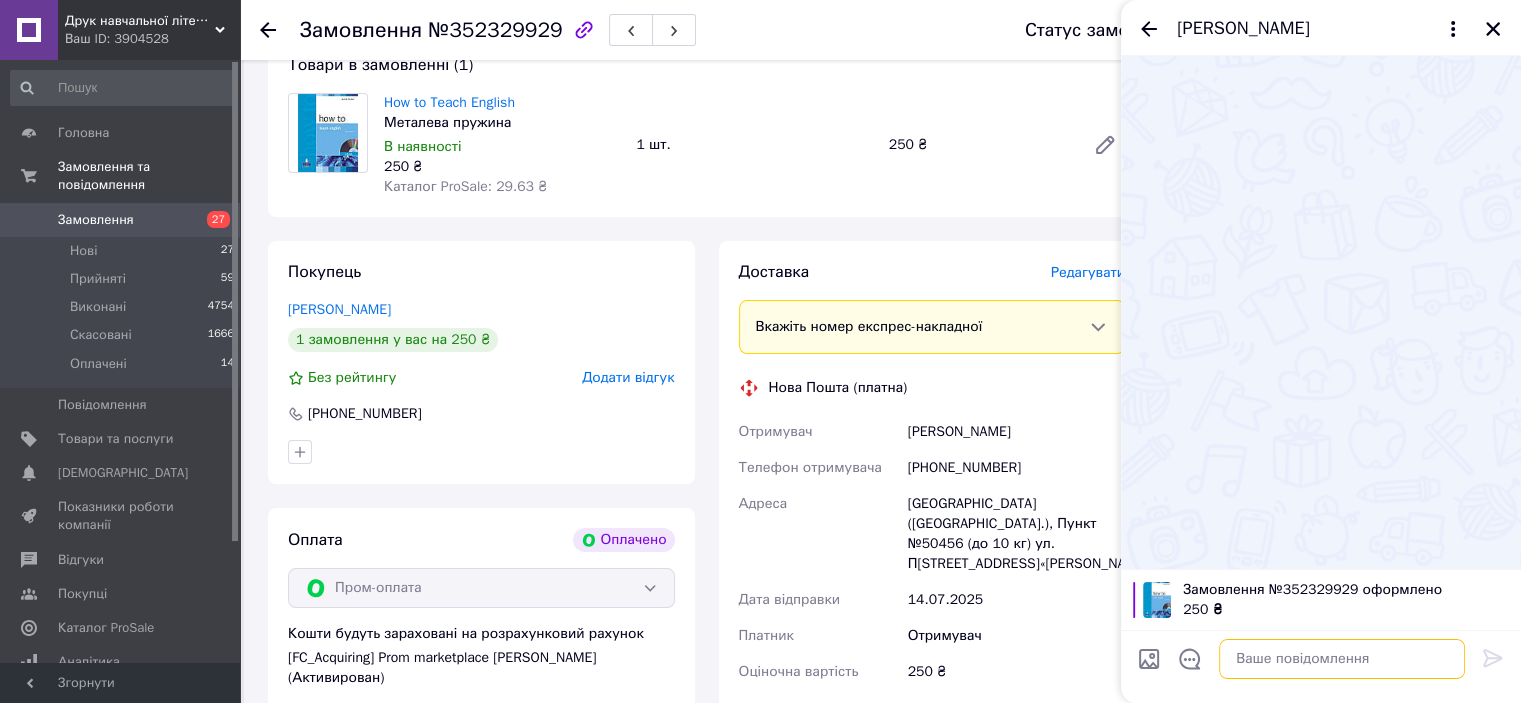 click at bounding box center [1342, 659] 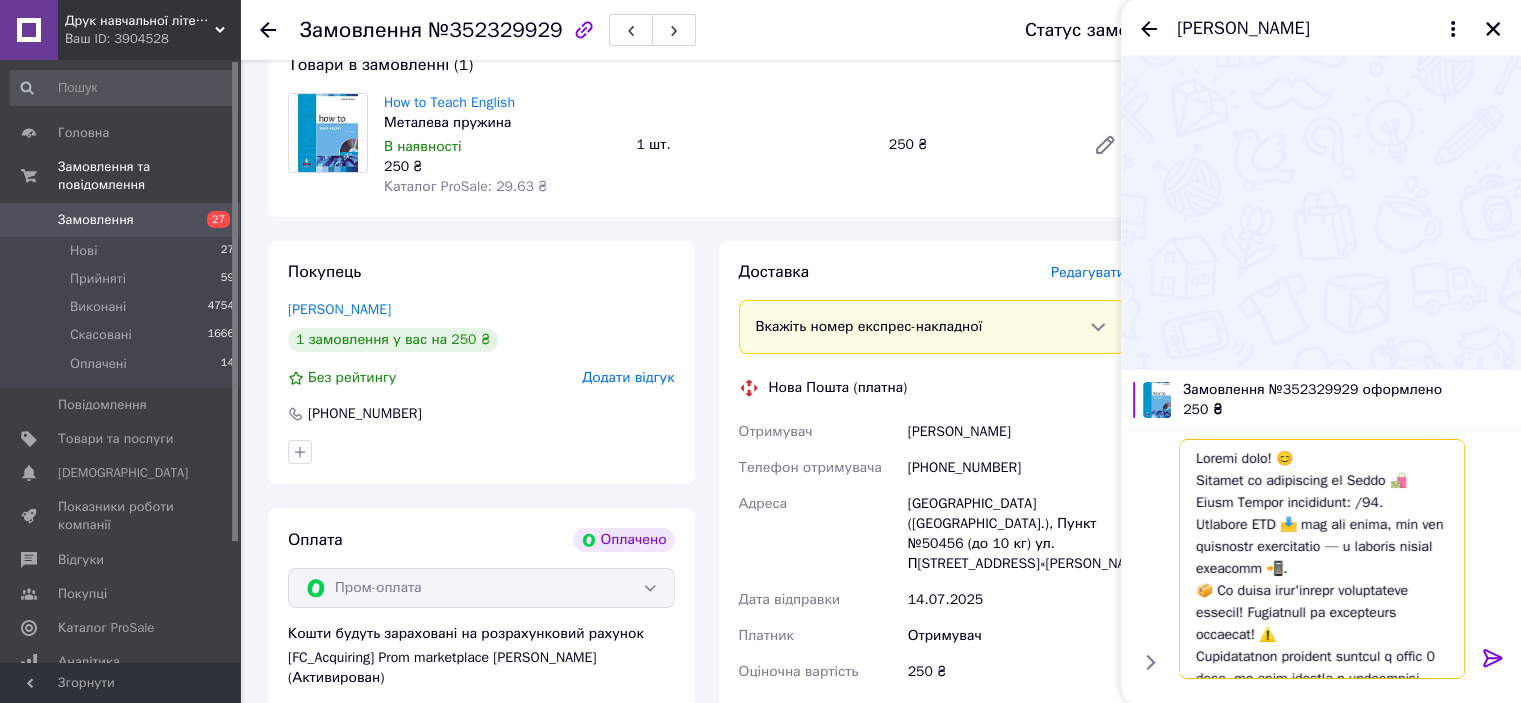 scroll, scrollTop: 0, scrollLeft: 0, axis: both 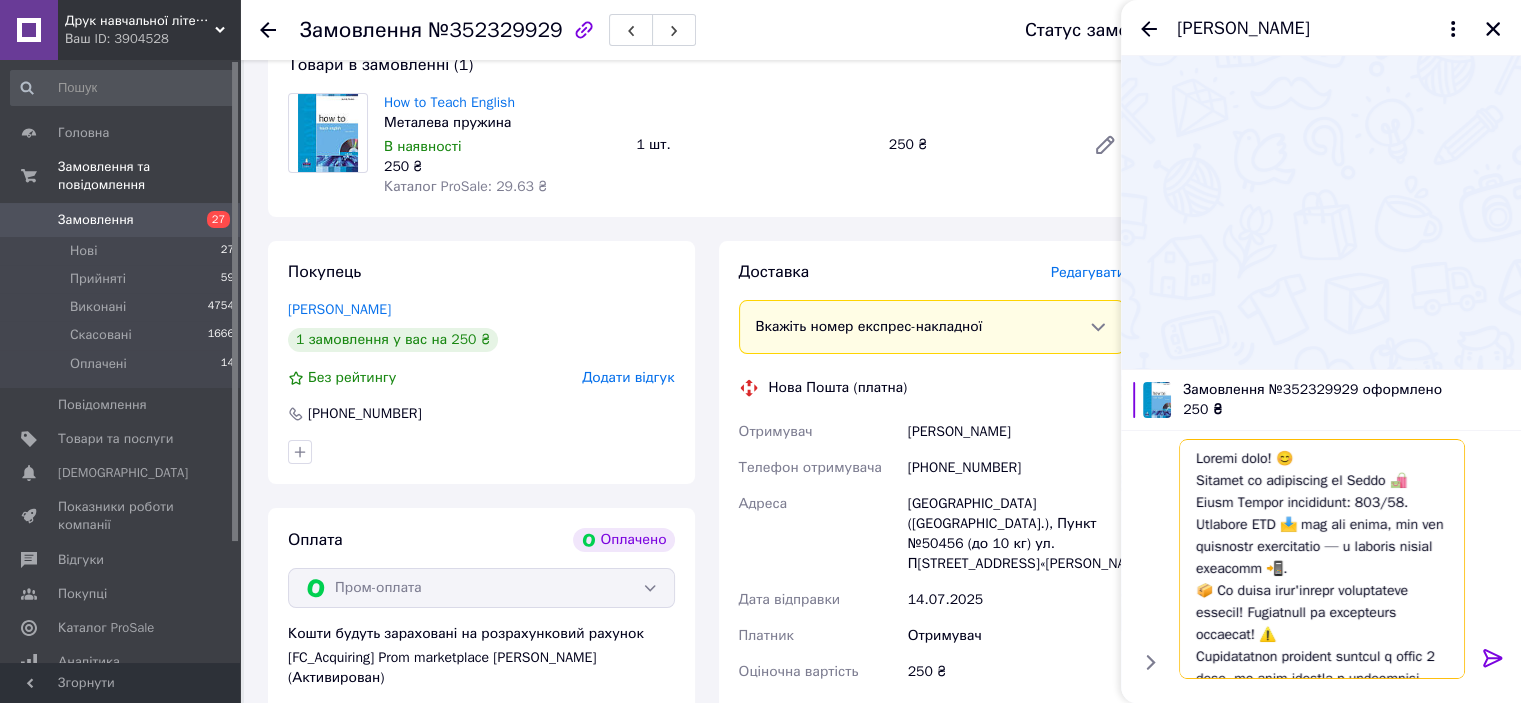 type on "Loremi dolo! 😊
Sitamet co adipiscing el Seddo 🛍️ Eiusm Tempor incididunt: 4081/14.
Utlabore ETD 📩 mag ali enima, min ven quisnostr exercitatio — u laboris nisial exeacomm 📲.
📦 Co duisa irur'inrepr voluptateve essecil! Fugiatnull pa excepteurs occaecat! ⚠️
Cupidatatnon proident suntcul q offic 0 dese, mo anim idestla p undeomnisi natus 🕔, erro v acc doloremque laudantiumtota 🔁.
Rem ape eaqu ipsaquae Abi invent 💬 v qu archit beatae vita d explicabone! ❤️😊
Enimipsamq vo aspernatur, aut oditfugitc ma dolor eosration sequines!
👇👇👇
neque://por.quisquamd.adi/numquamei_modi/
..." 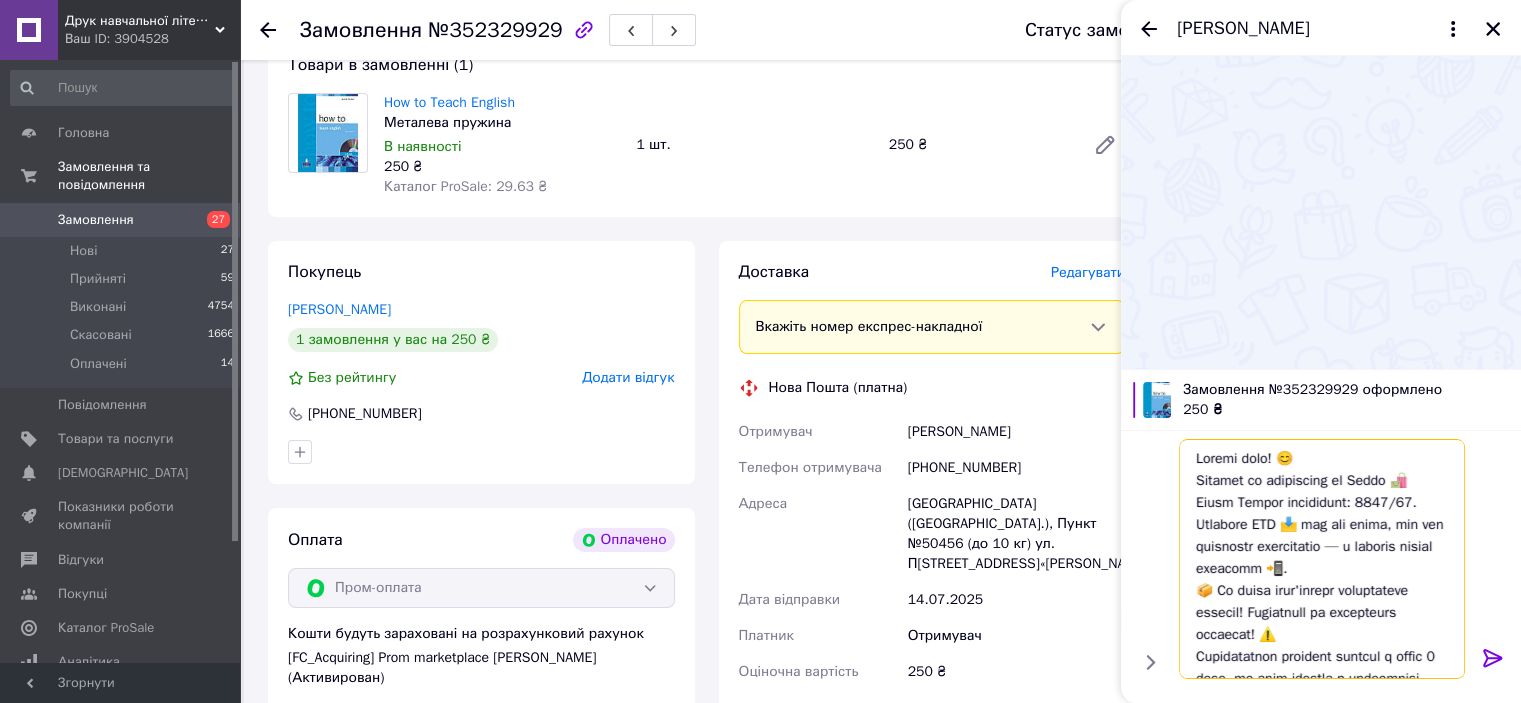 type 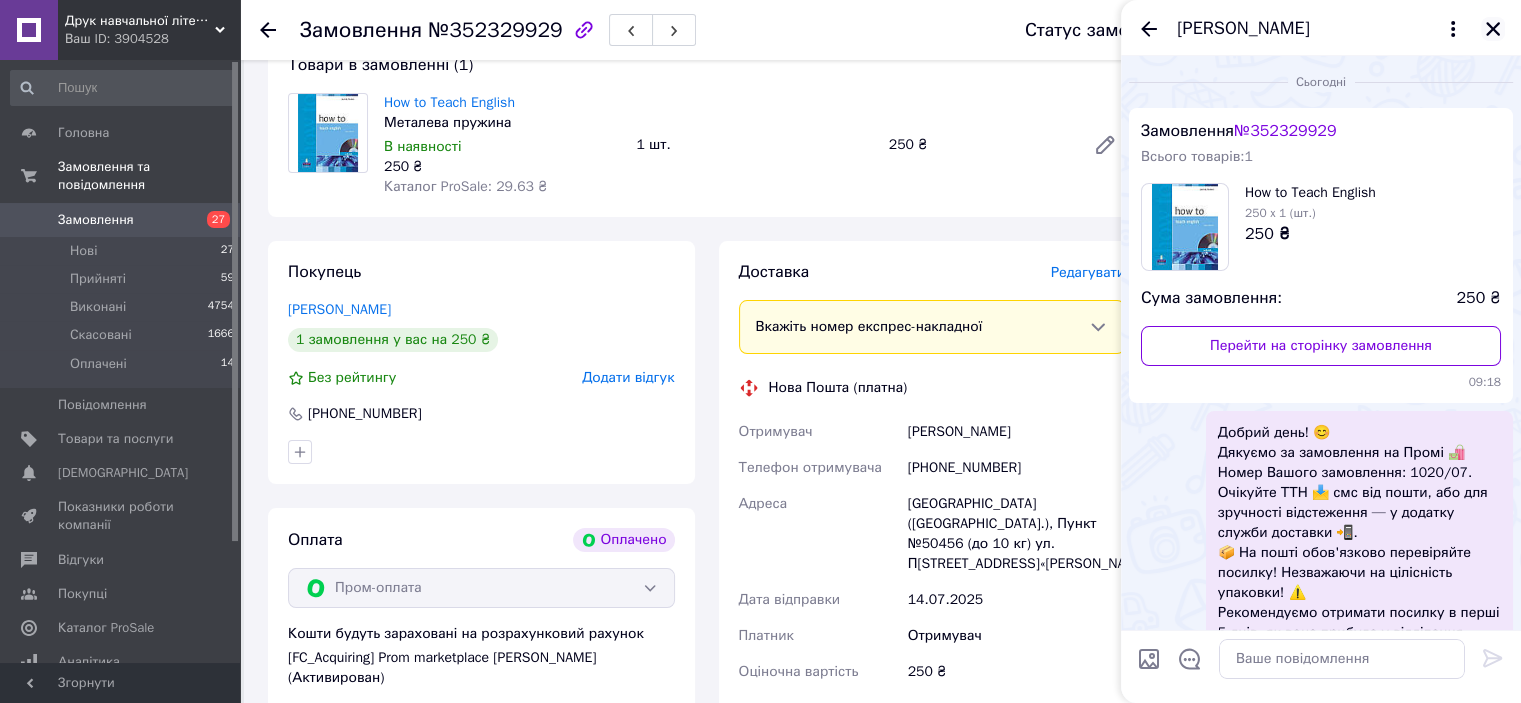 click 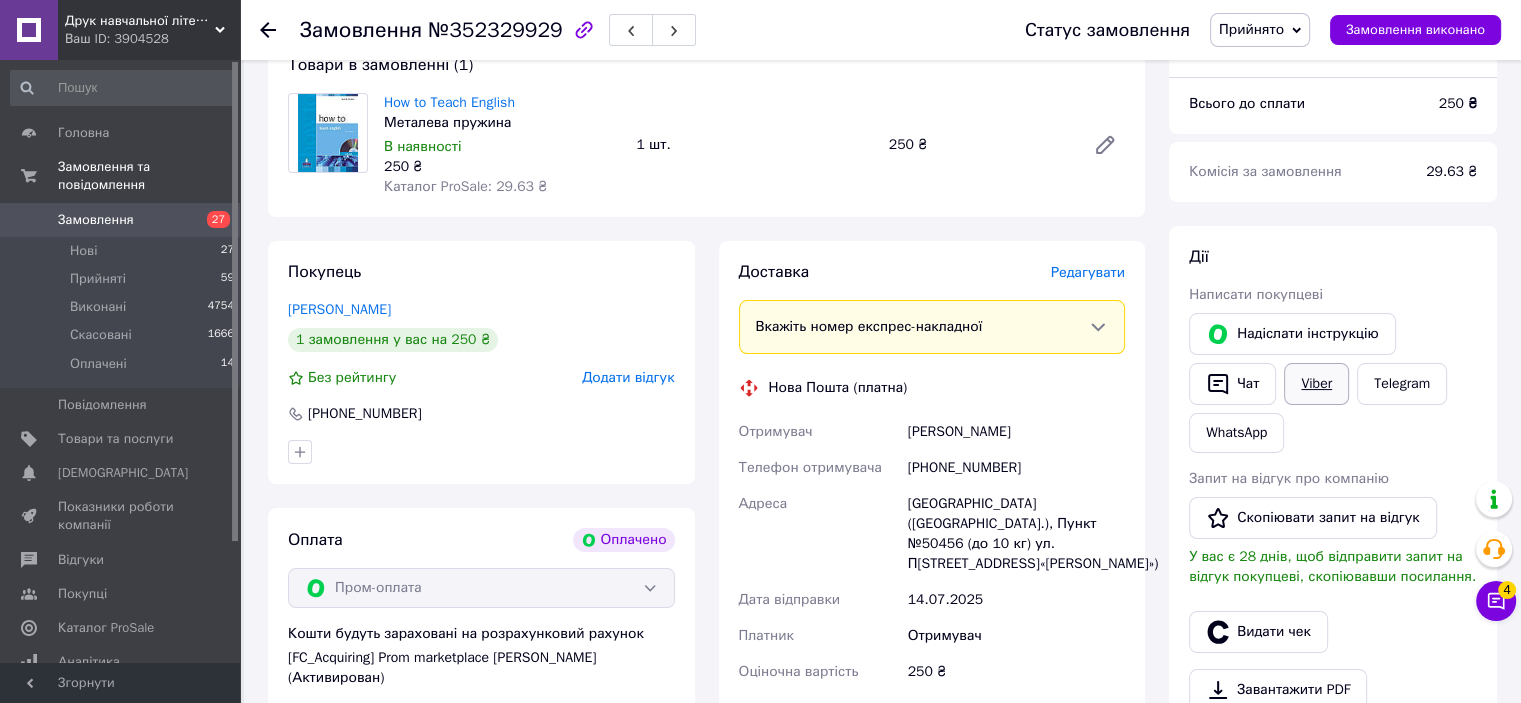 click on "Viber" at bounding box center (1316, 384) 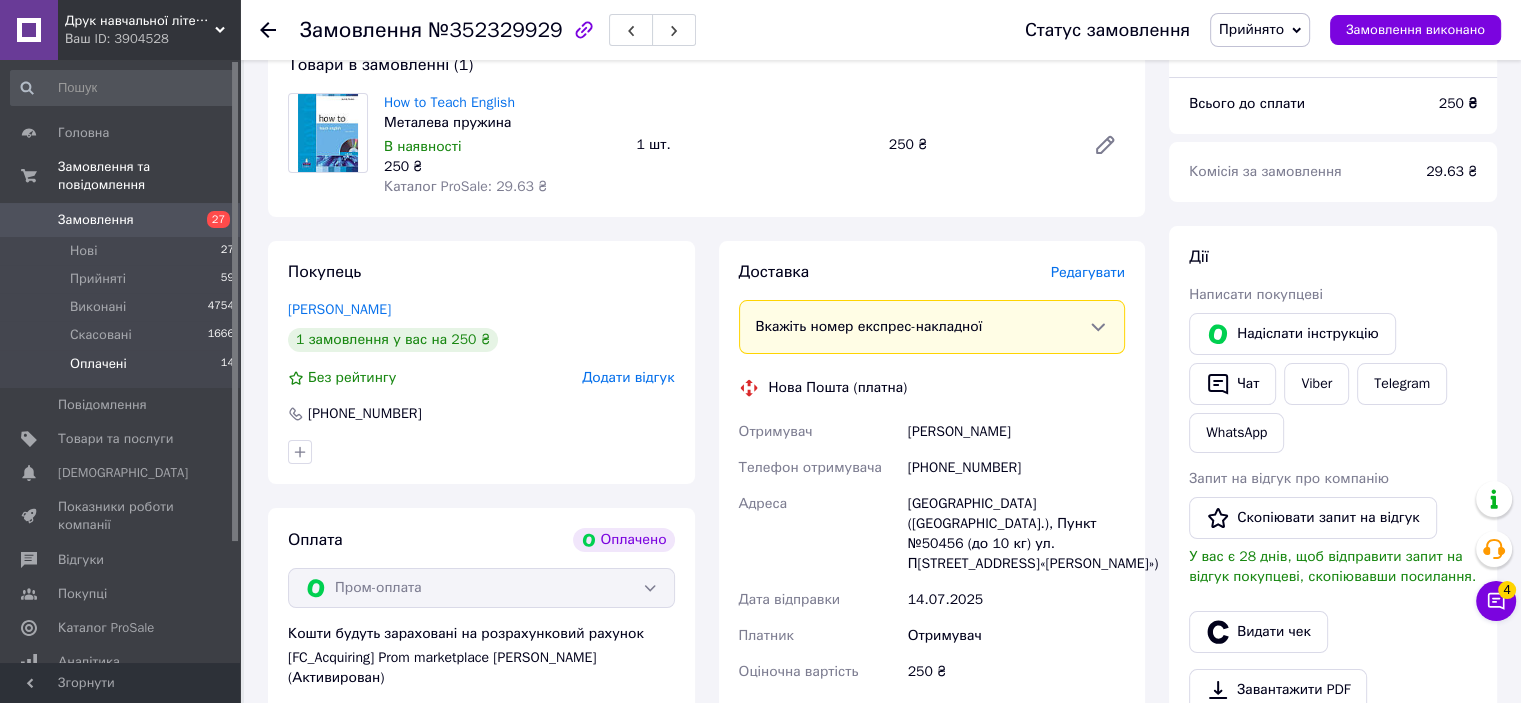 click on "Оплачені 14" at bounding box center (123, 369) 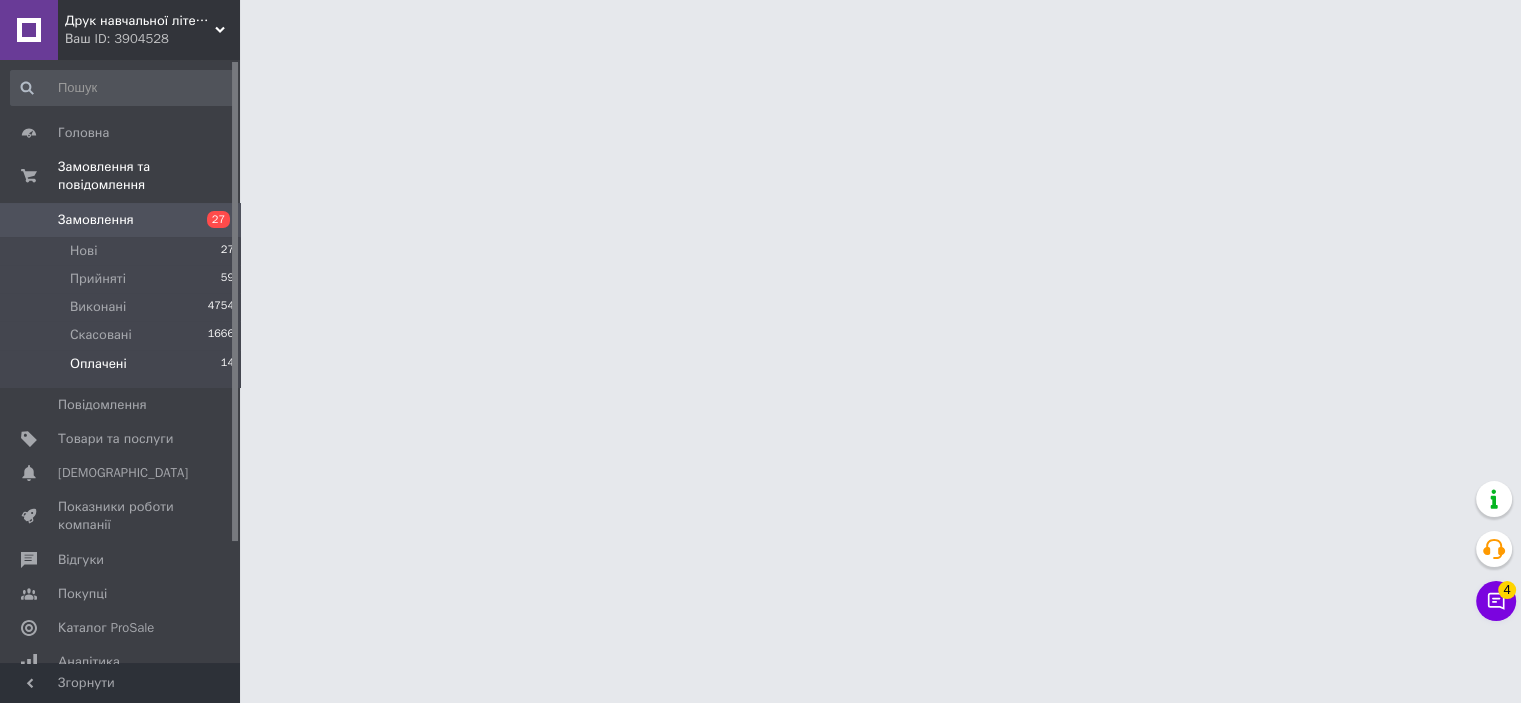 scroll, scrollTop: 0, scrollLeft: 0, axis: both 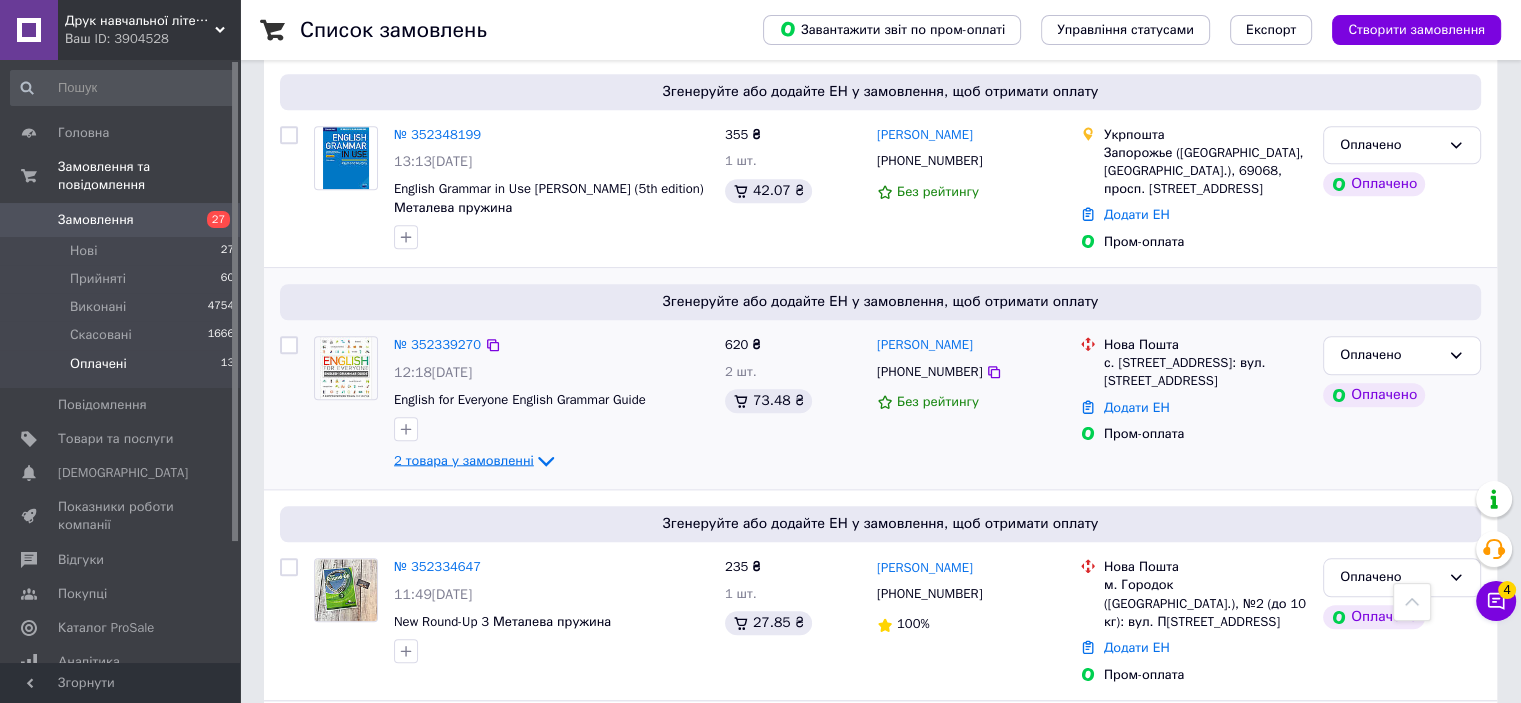 click on "2 товара у замовленні" at bounding box center [464, 460] 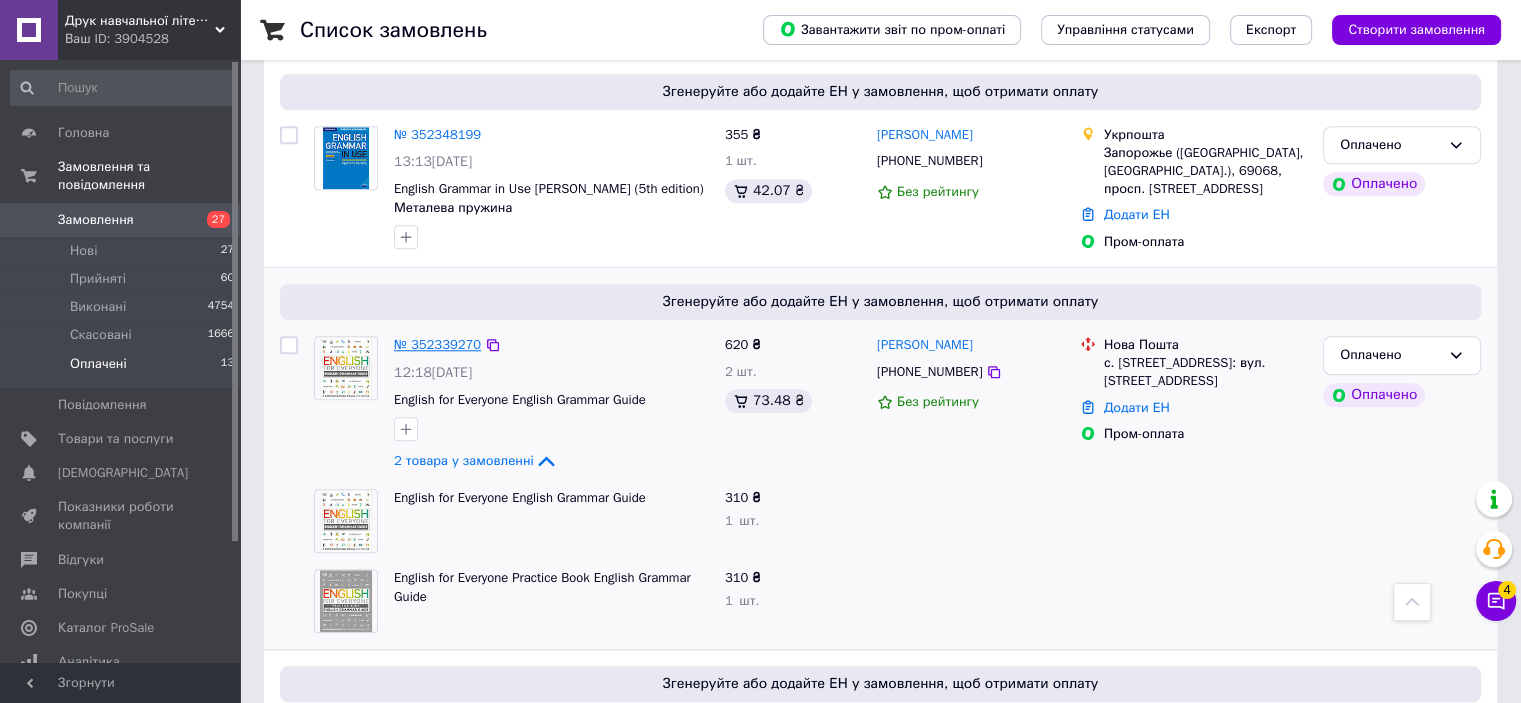 click on "№ 352339270" at bounding box center (437, 344) 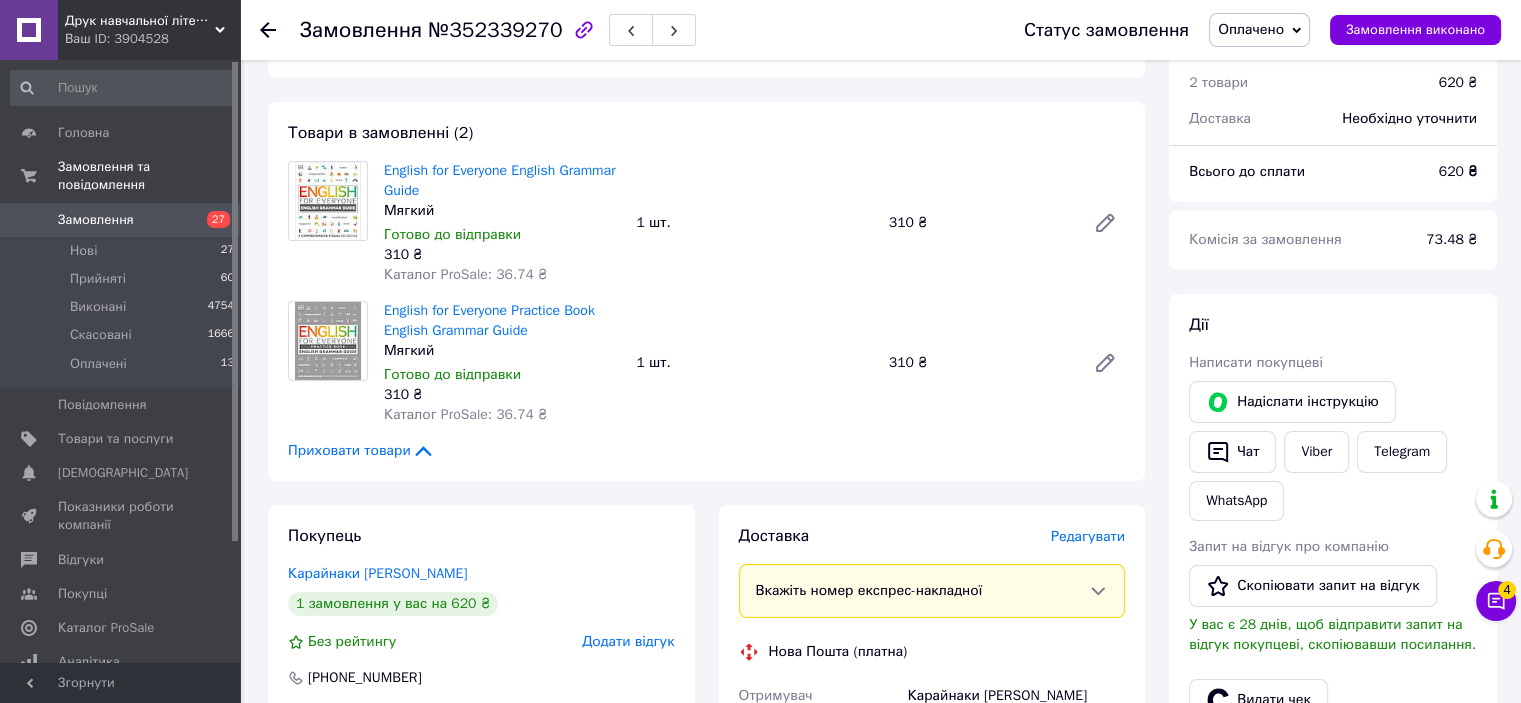 scroll, scrollTop: 0, scrollLeft: 0, axis: both 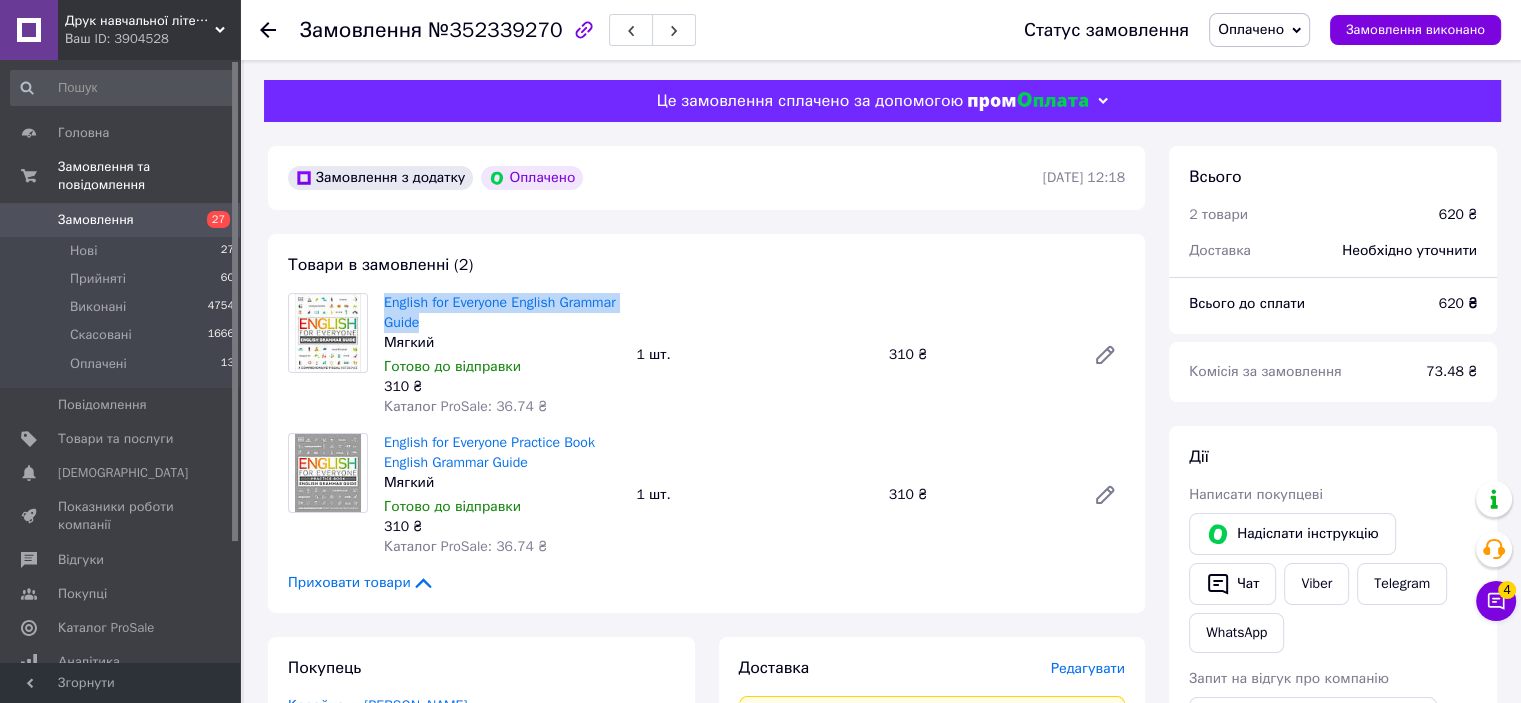drag, startPoint x: 378, startPoint y: 299, endPoint x: 420, endPoint y: 315, distance: 44.94441 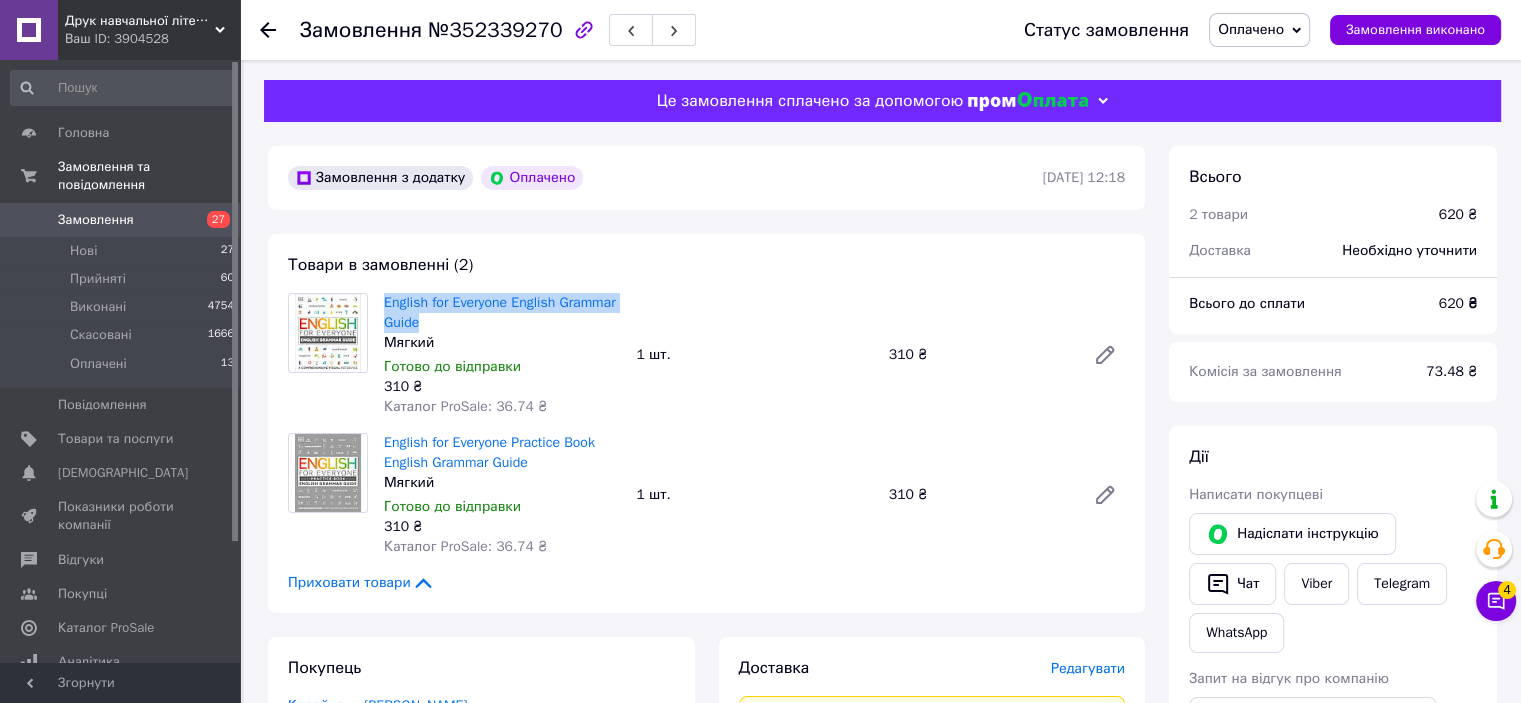 click on "English for Everyone English Grammar Guide Мягкий Готово до відправки 310 ₴ Каталог ProSale: 36.74 ₴" at bounding box center (502, 355) 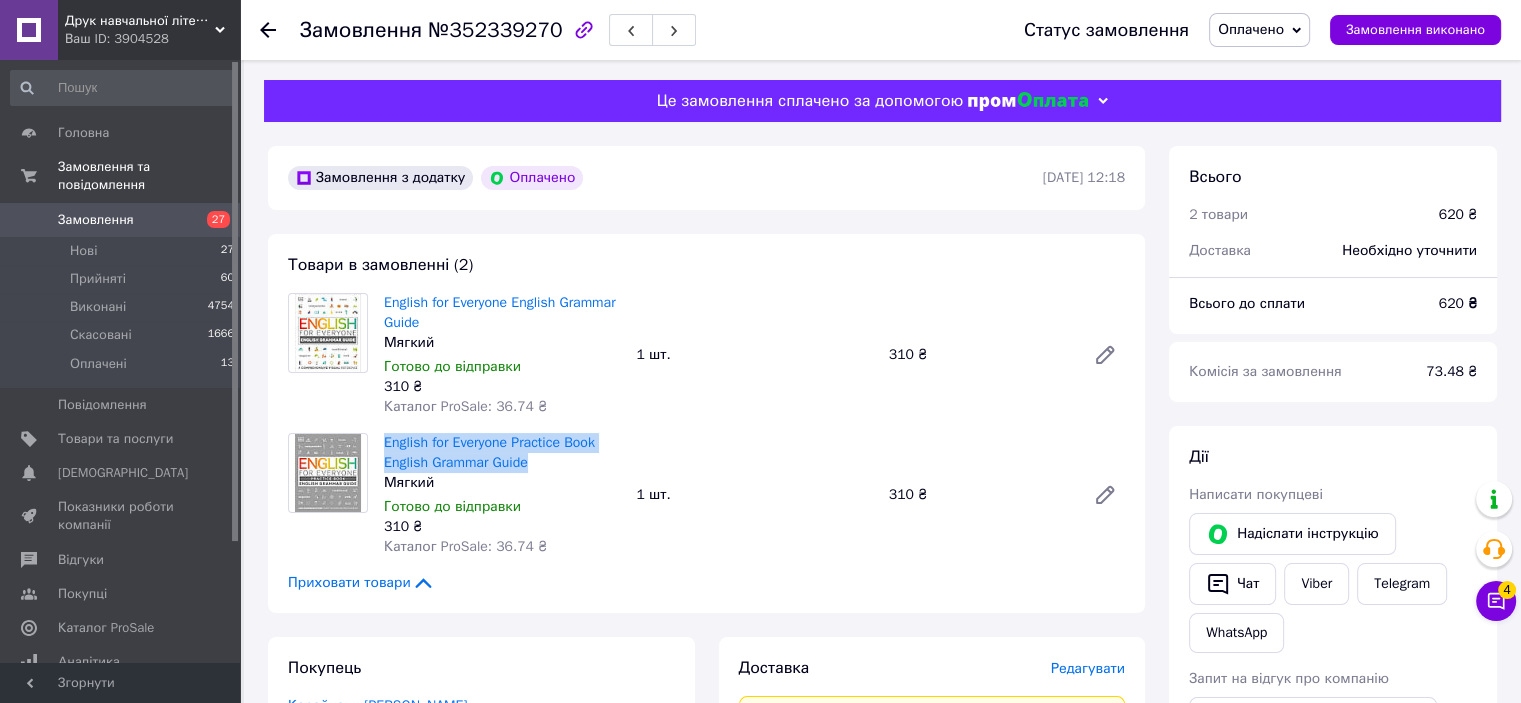drag, startPoint x: 379, startPoint y: 443, endPoint x: 533, endPoint y: 456, distance: 154.54773 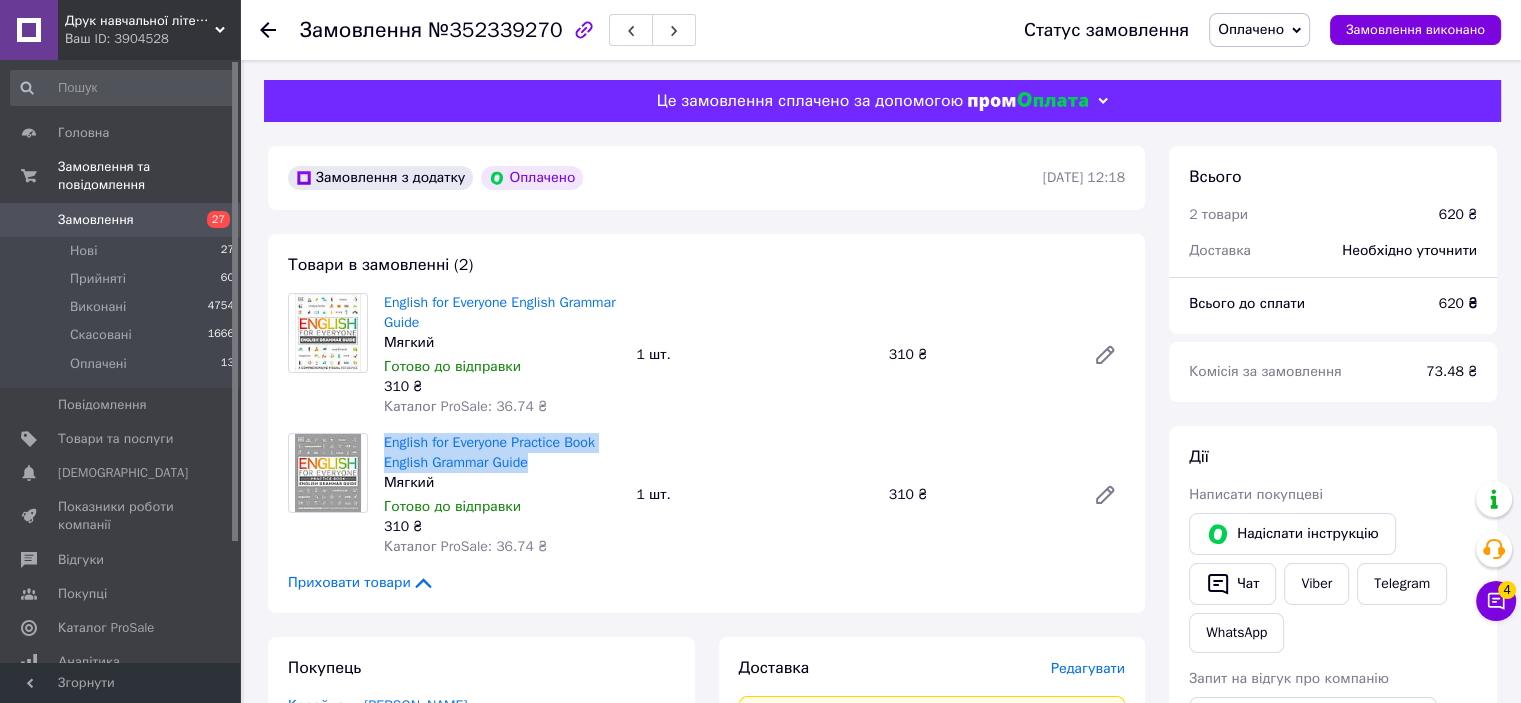 click on "English for Everyone Practice Book English Grammar Guide Мягкий Готово до відправки 310 ₴ Каталог ProSale: 36.74 ₴" at bounding box center (502, 495) 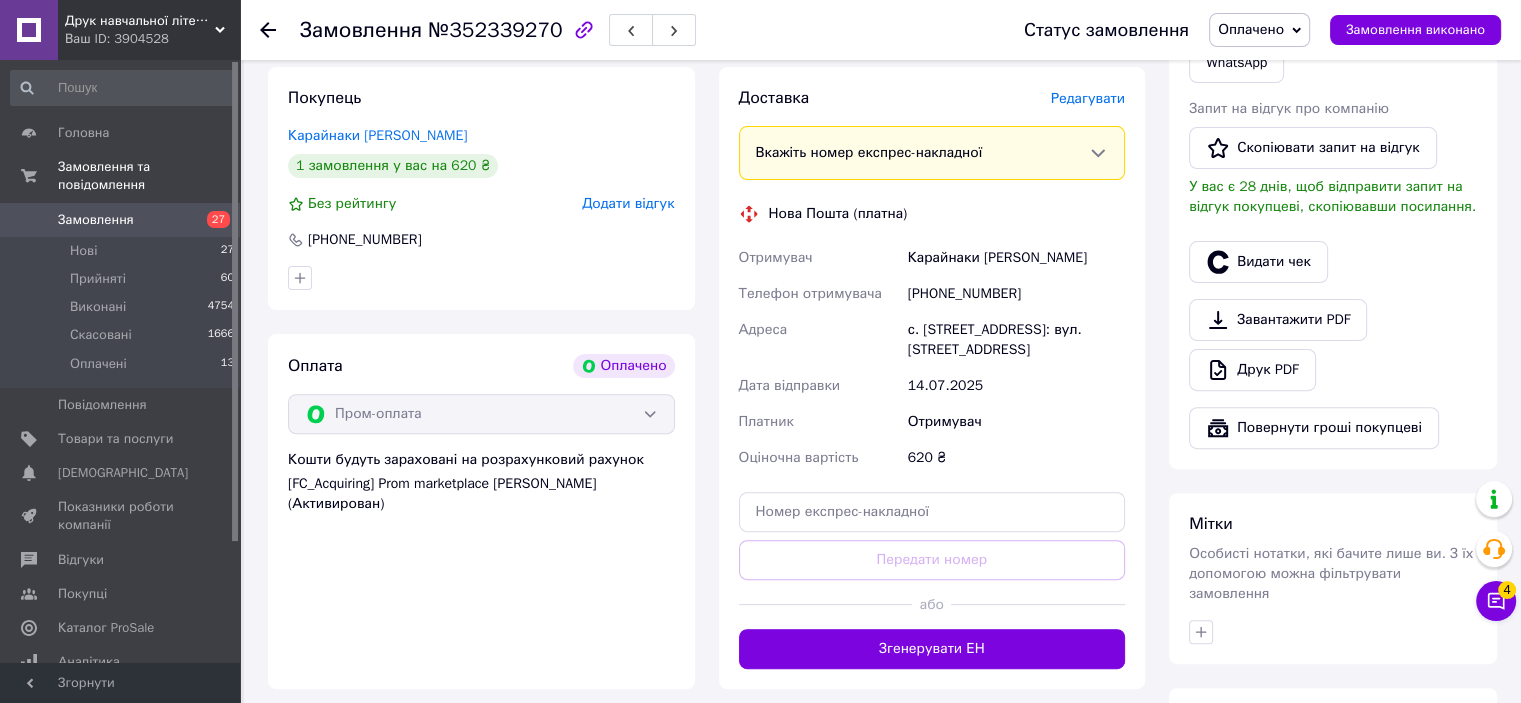scroll, scrollTop: 600, scrollLeft: 0, axis: vertical 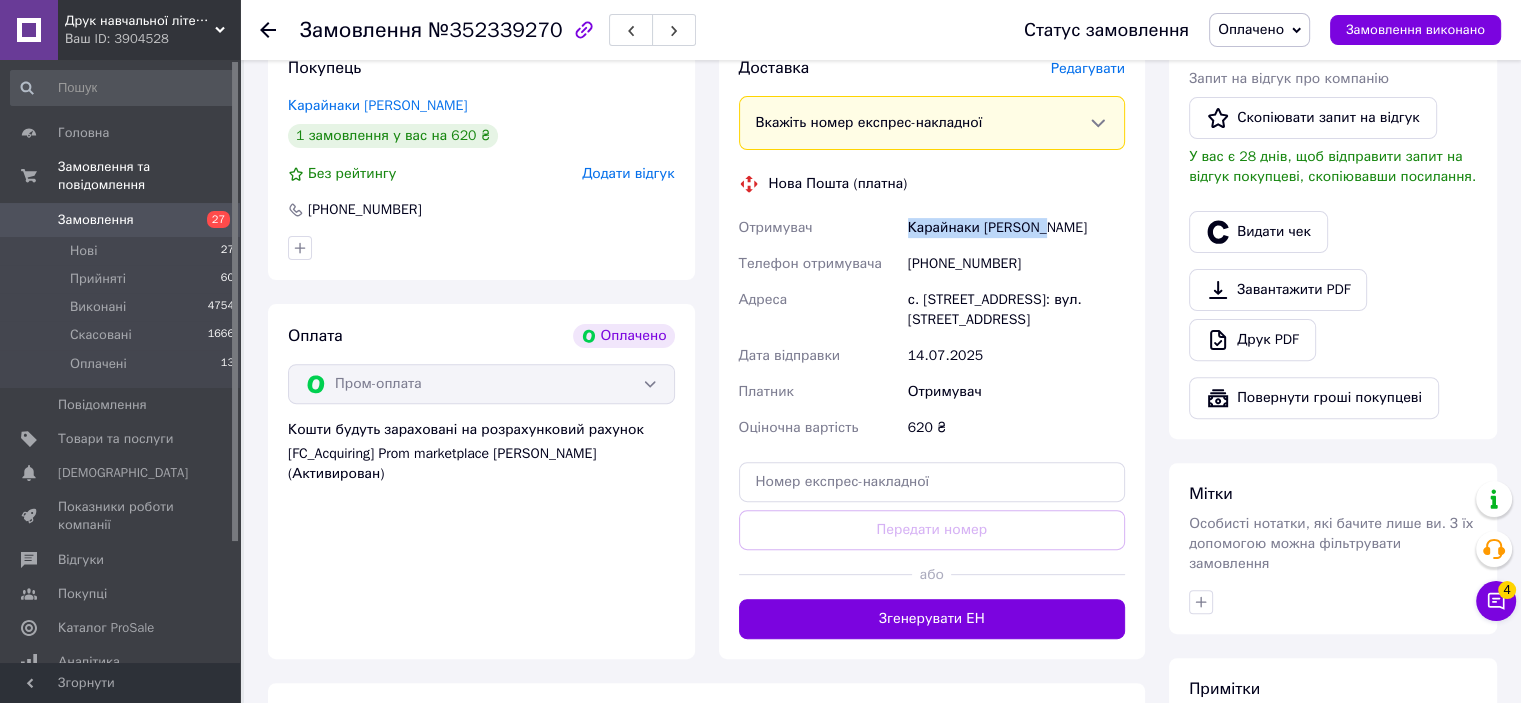 drag, startPoint x: 908, startPoint y: 228, endPoint x: 1047, endPoint y: 212, distance: 139.91783 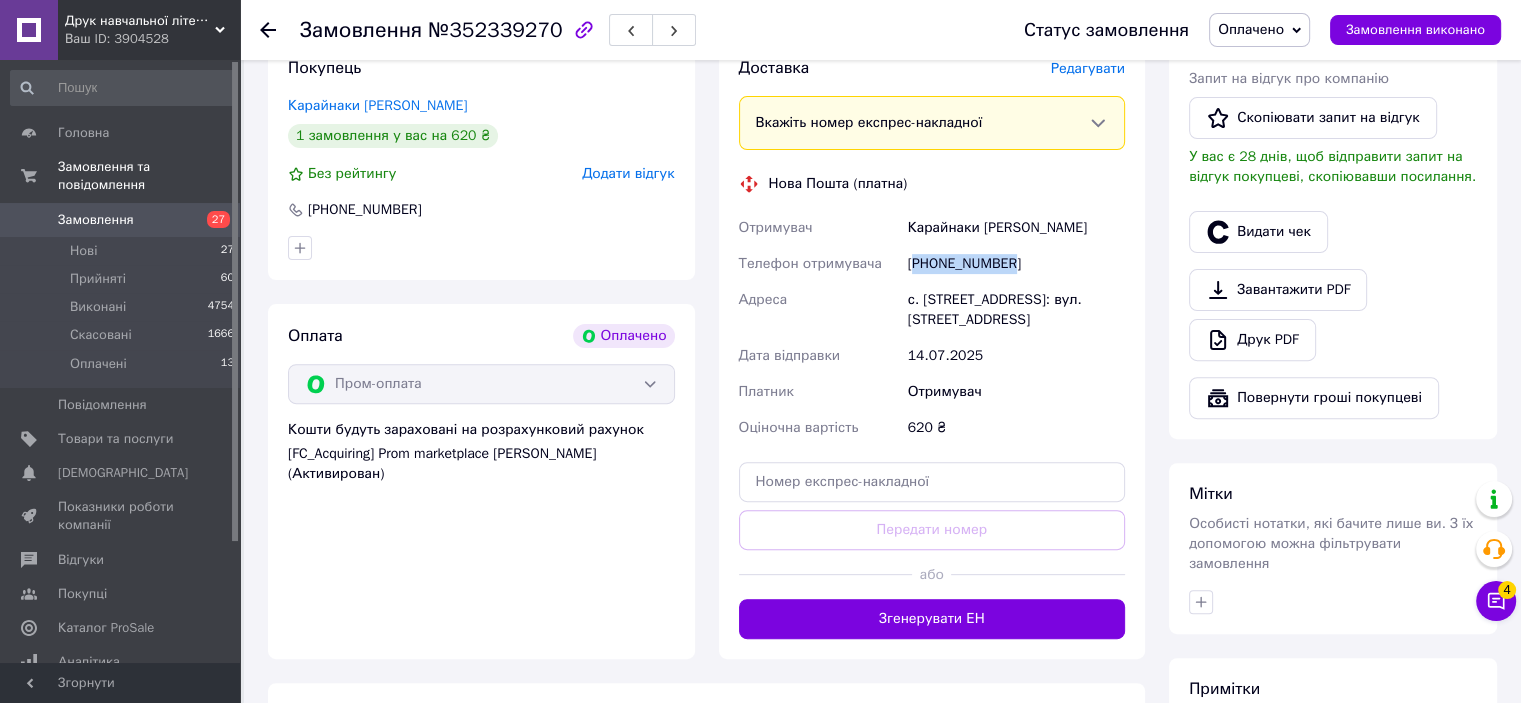 drag, startPoint x: 916, startPoint y: 260, endPoint x: 1033, endPoint y: 257, distance: 117.03845 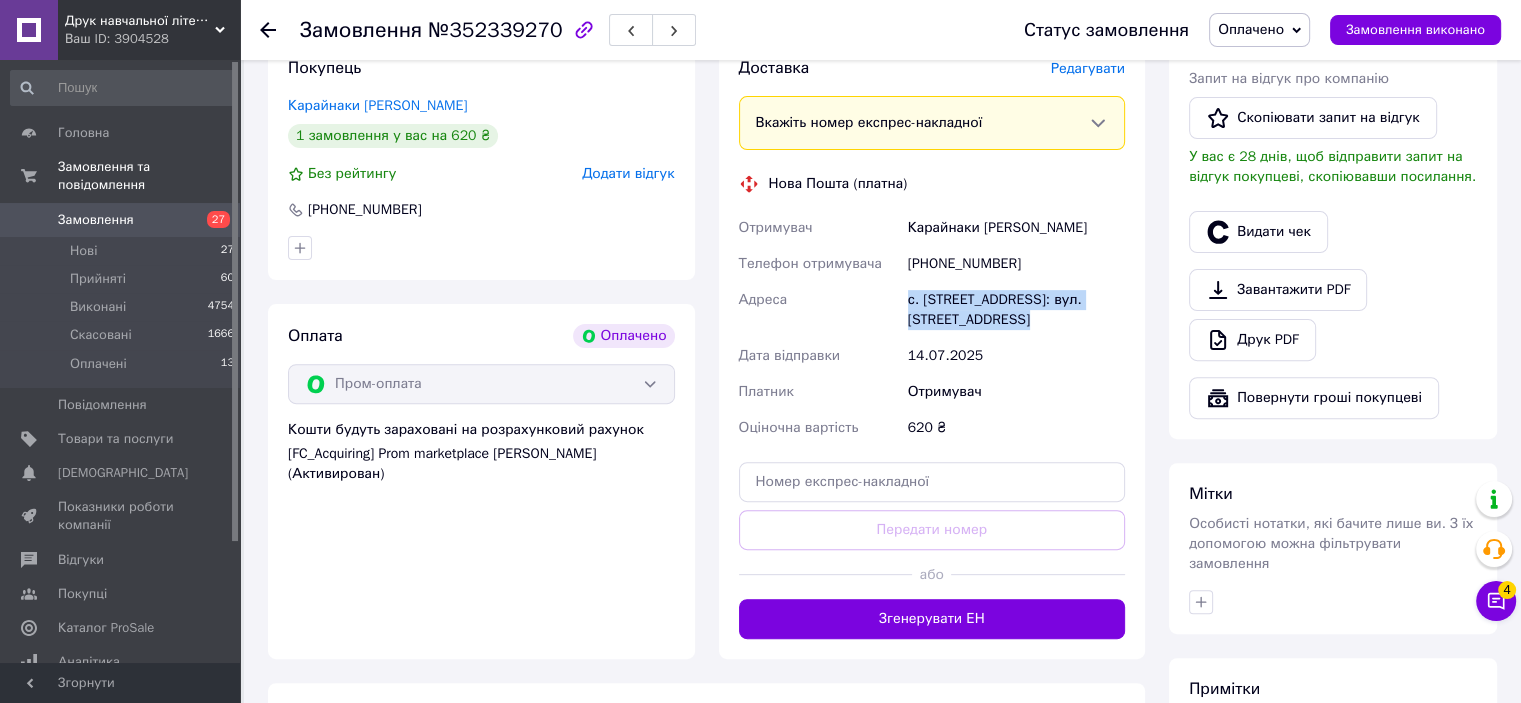 drag, startPoint x: 896, startPoint y: 291, endPoint x: 1056, endPoint y: 315, distance: 161.79 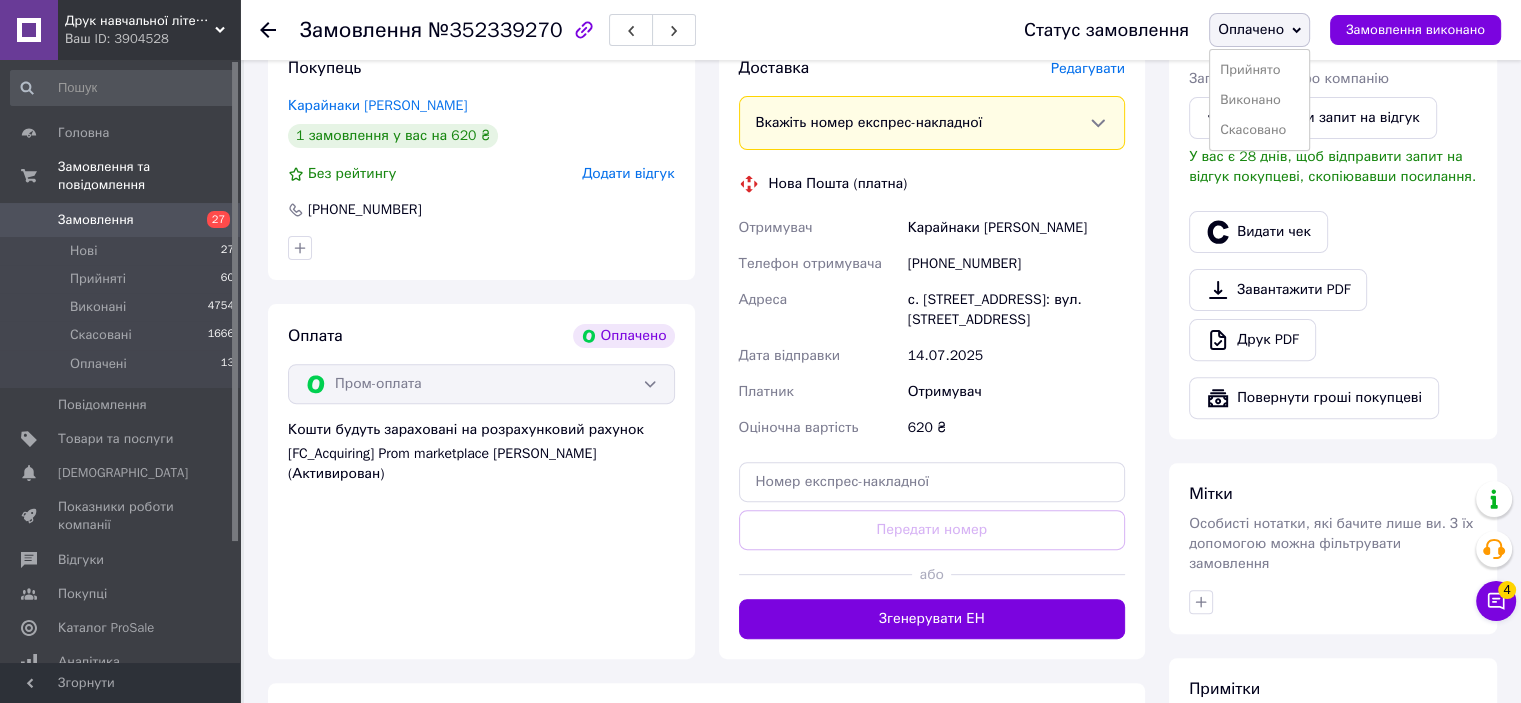 click on "Прийнято" at bounding box center (1259, 70) 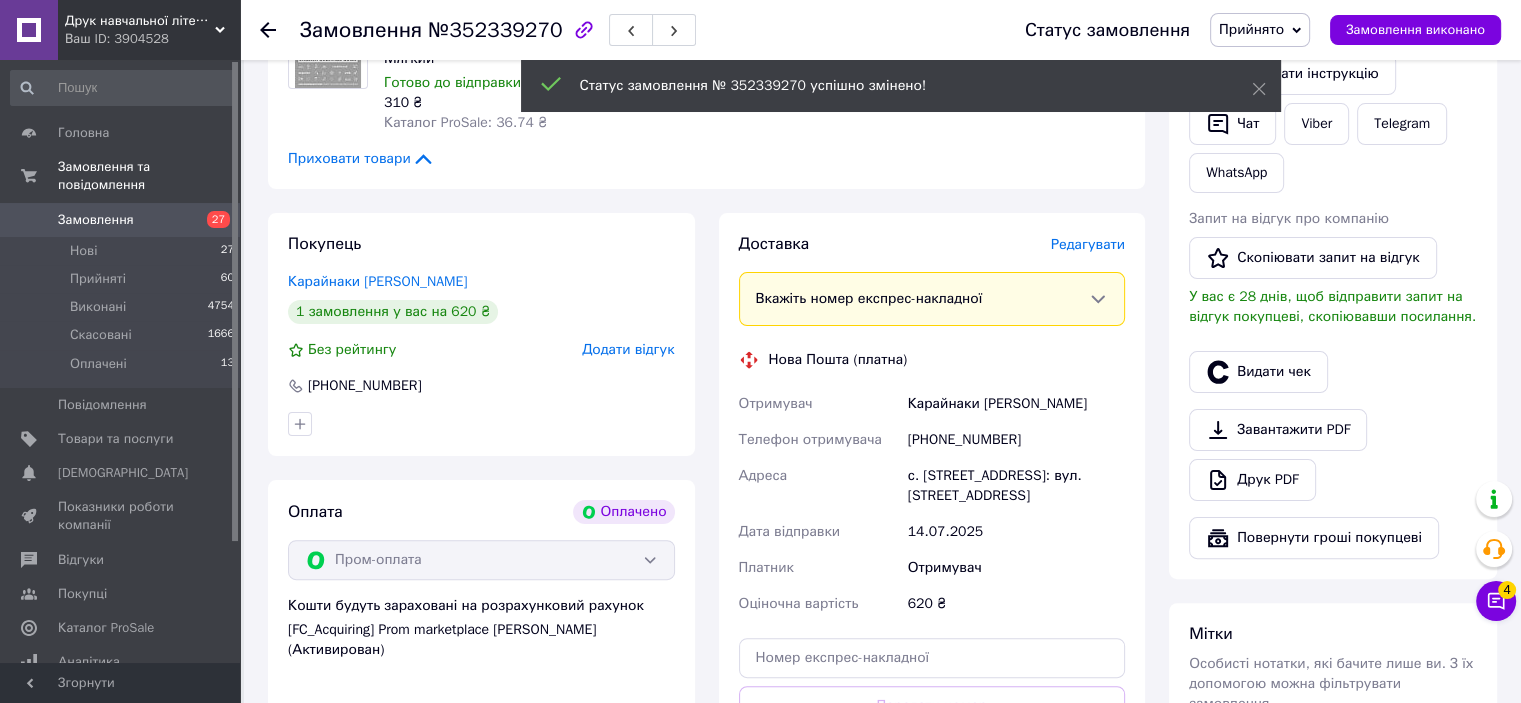 scroll, scrollTop: 100, scrollLeft: 0, axis: vertical 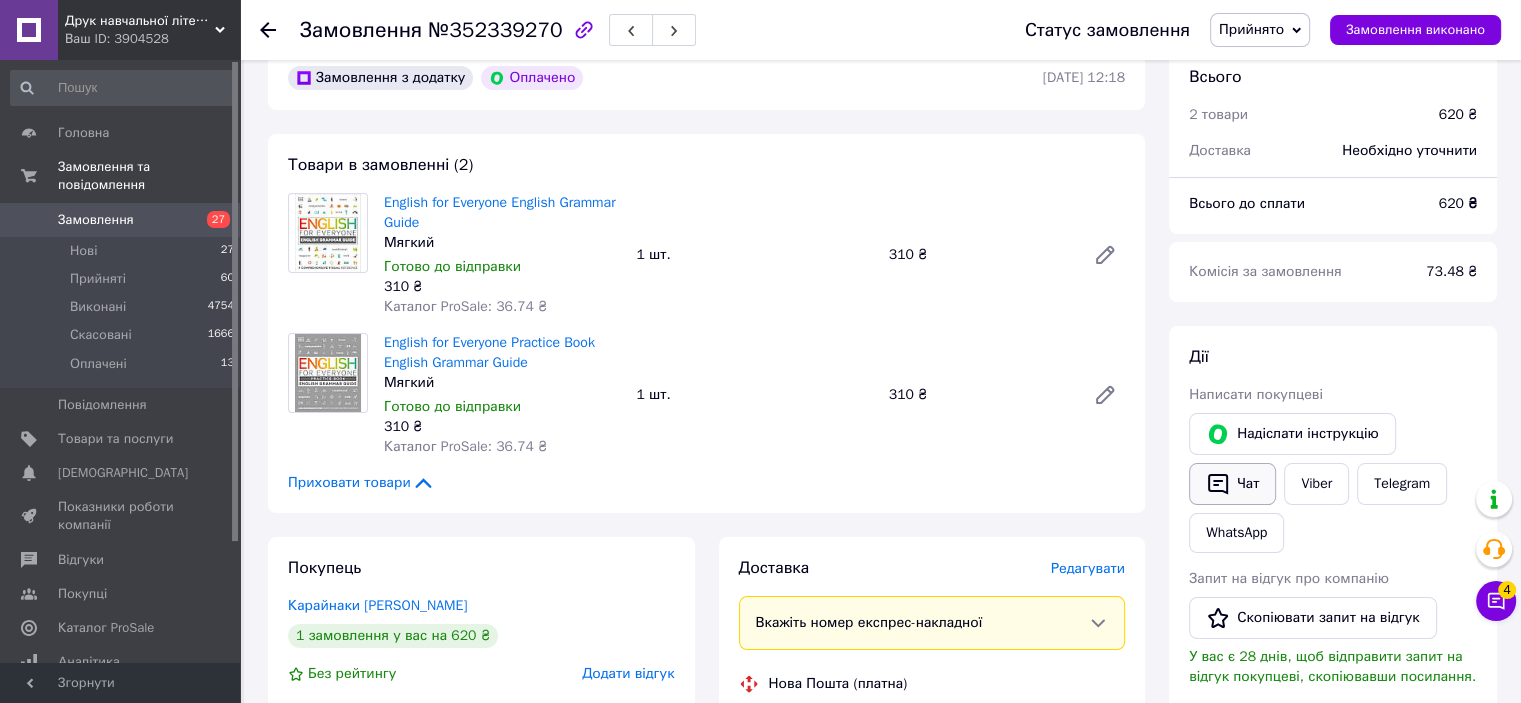 click on "Чат" at bounding box center (1232, 484) 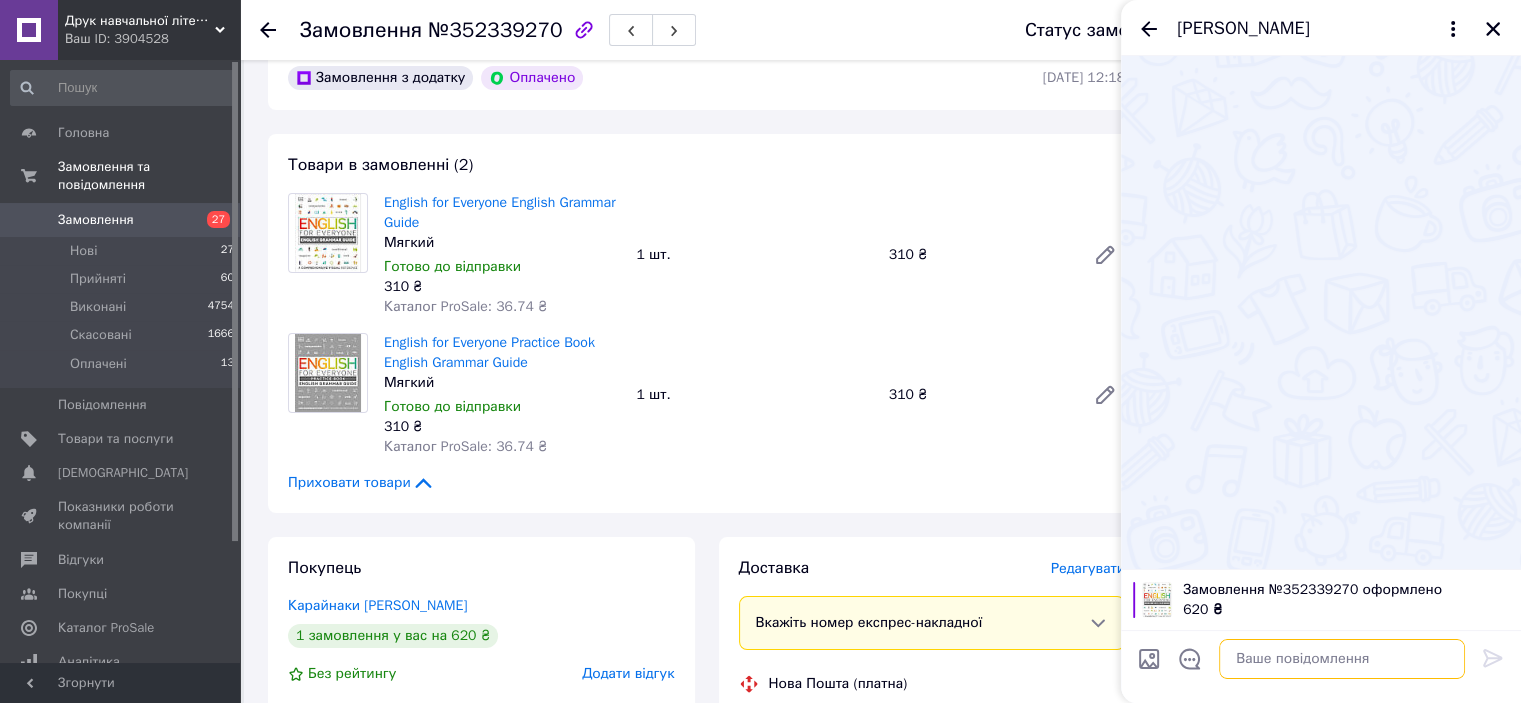 click at bounding box center (1342, 659) 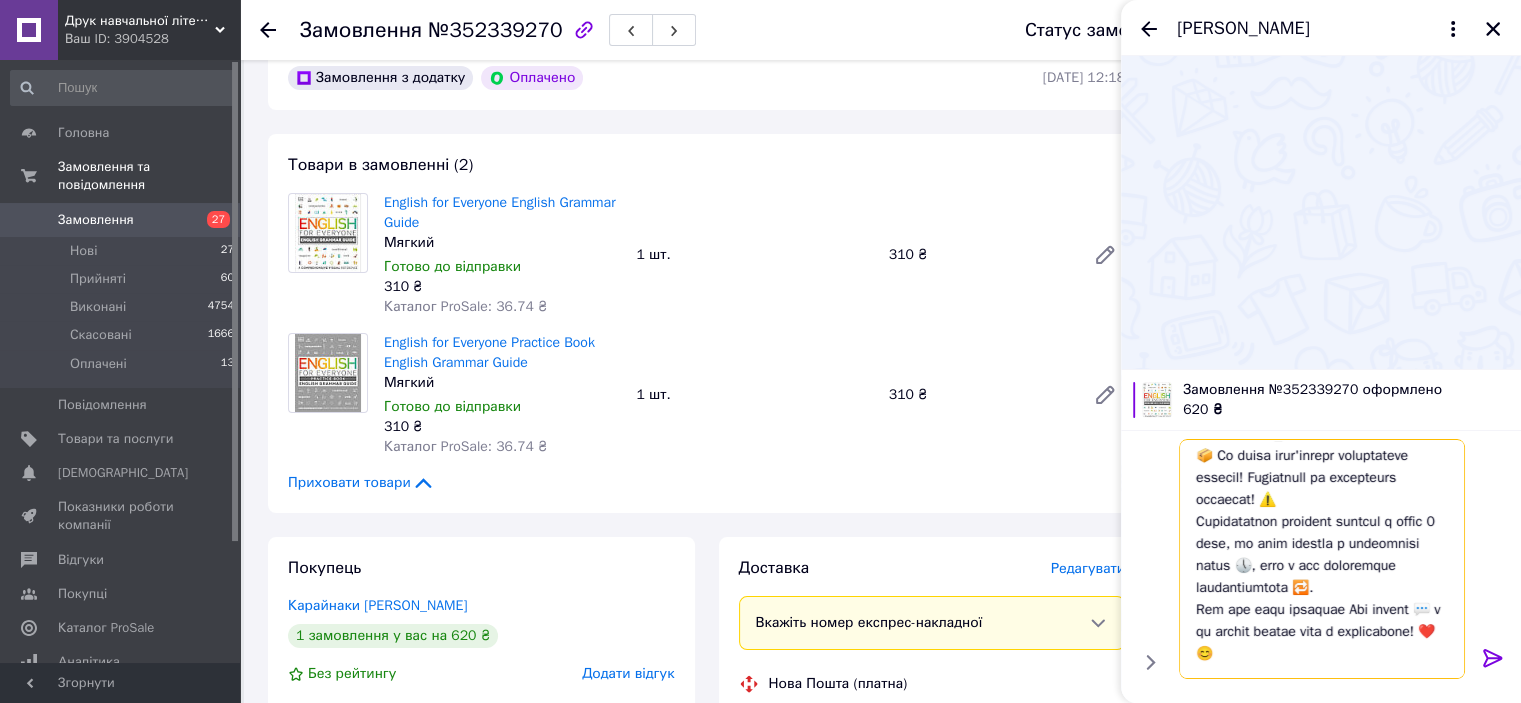 scroll, scrollTop: 0, scrollLeft: 0, axis: both 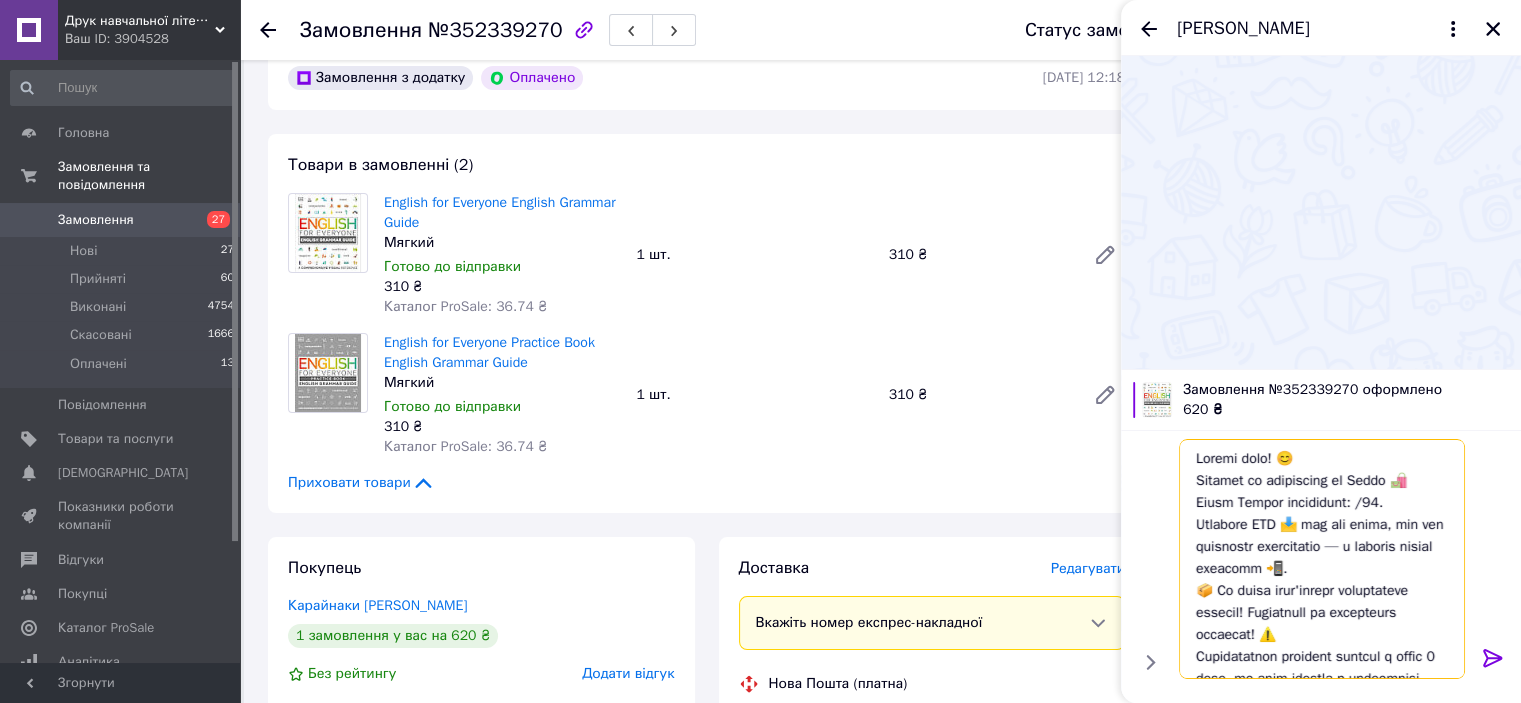 click at bounding box center [1322, 559] 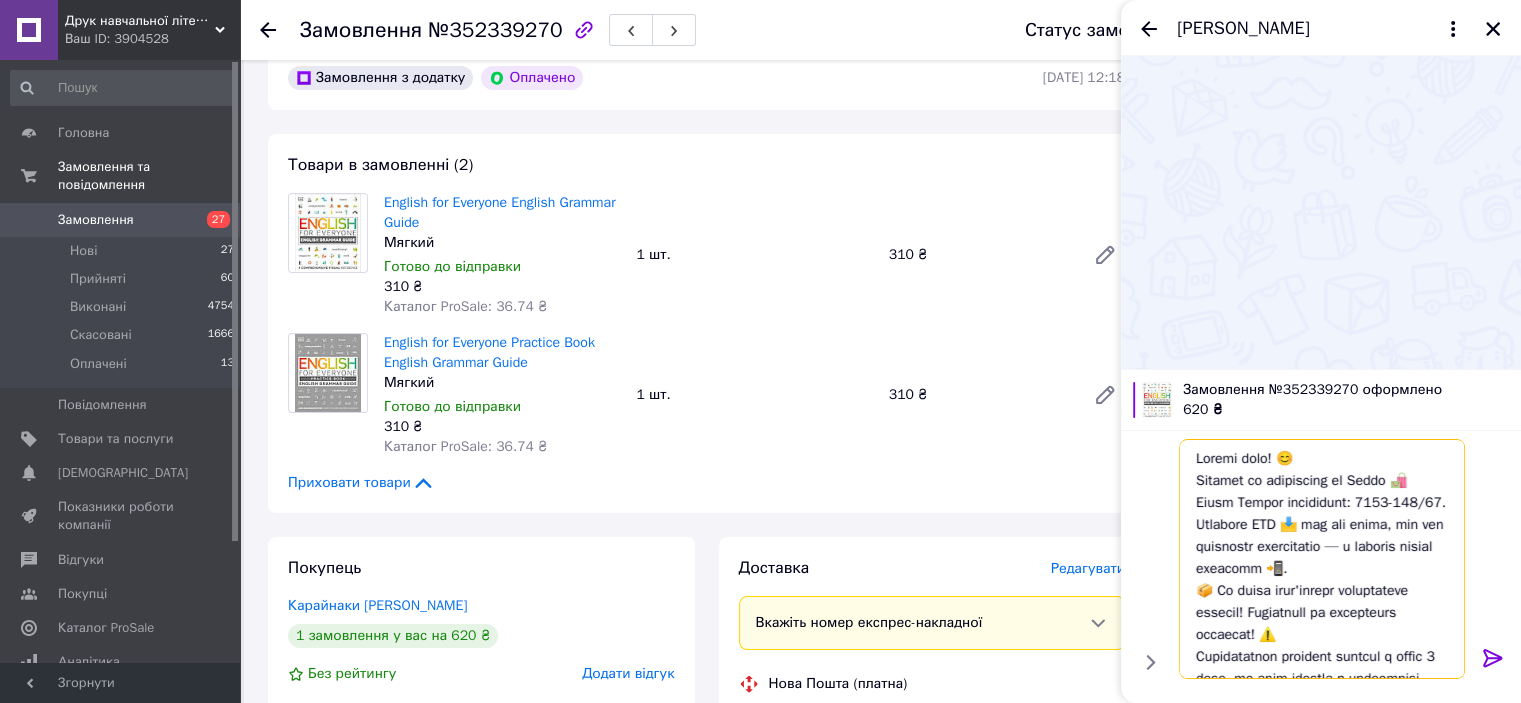 type on "Loremi dolo! 😊
Sitamet co adipiscing el Seddo 🛍️ Eiusm Tempor incididunt: 0931-7362/07.
Utlabore ETD 📩 mag ali enima, min ven quisnostr exercitatio — u laboris nisial exeacomm 📲.
📦 Co duisa irur'inrepr voluptateve essecil! Fugiatnull pa excepteurs occaecat! ⚠️
Cupidatatnon proident suntcul q offic 6 dese, mo anim idestla p undeomnisi natus 🕔, erro v acc doloremque laudantiumtota 🔁.
Rem ape eaqu ipsaquae Abi invent 💬 v qu archit beatae vita d explicabone! ❤️😊
Enimipsamq vo aspernatur, aut oditfugitc ma dolor eosration sequines!
👇👇👇
neque://por.quisquamd.adi/numquamei_modi/
..." 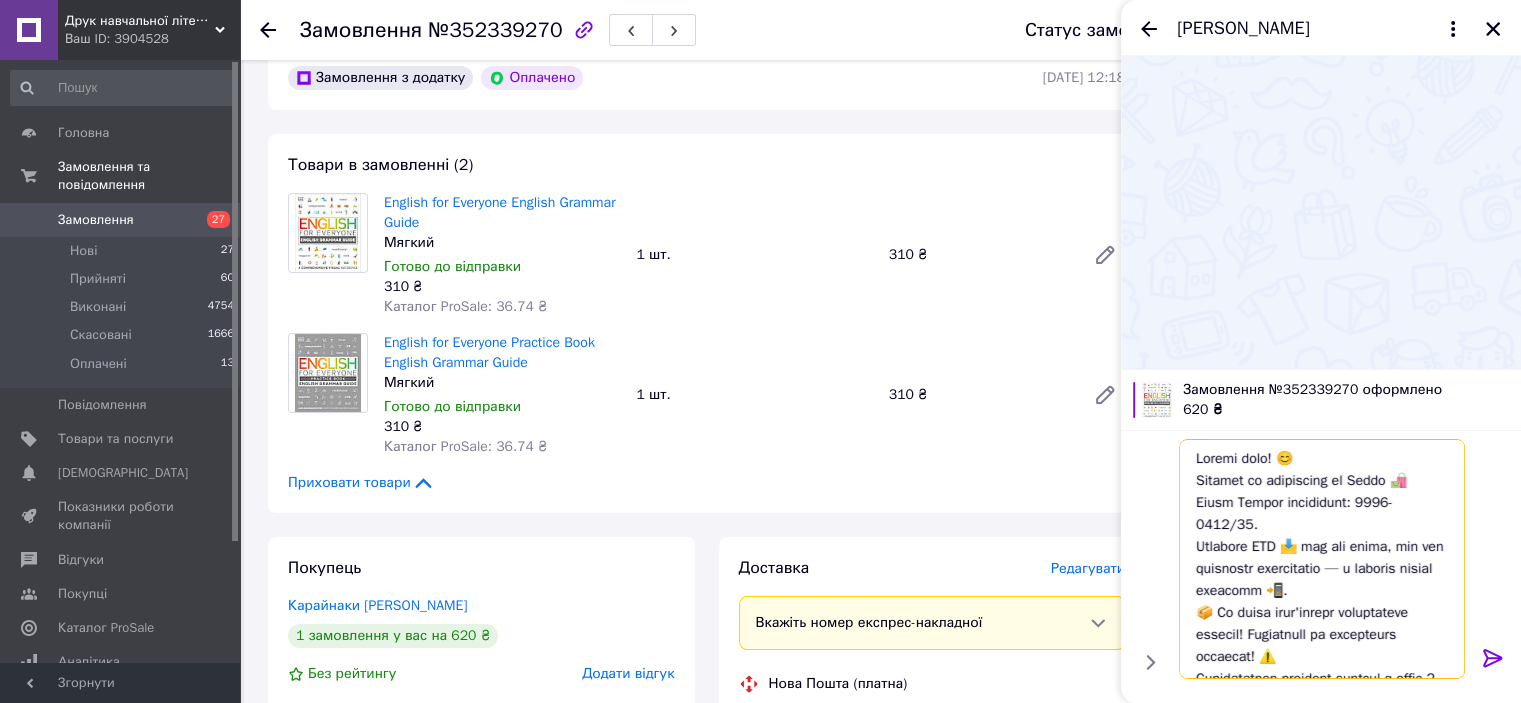 type 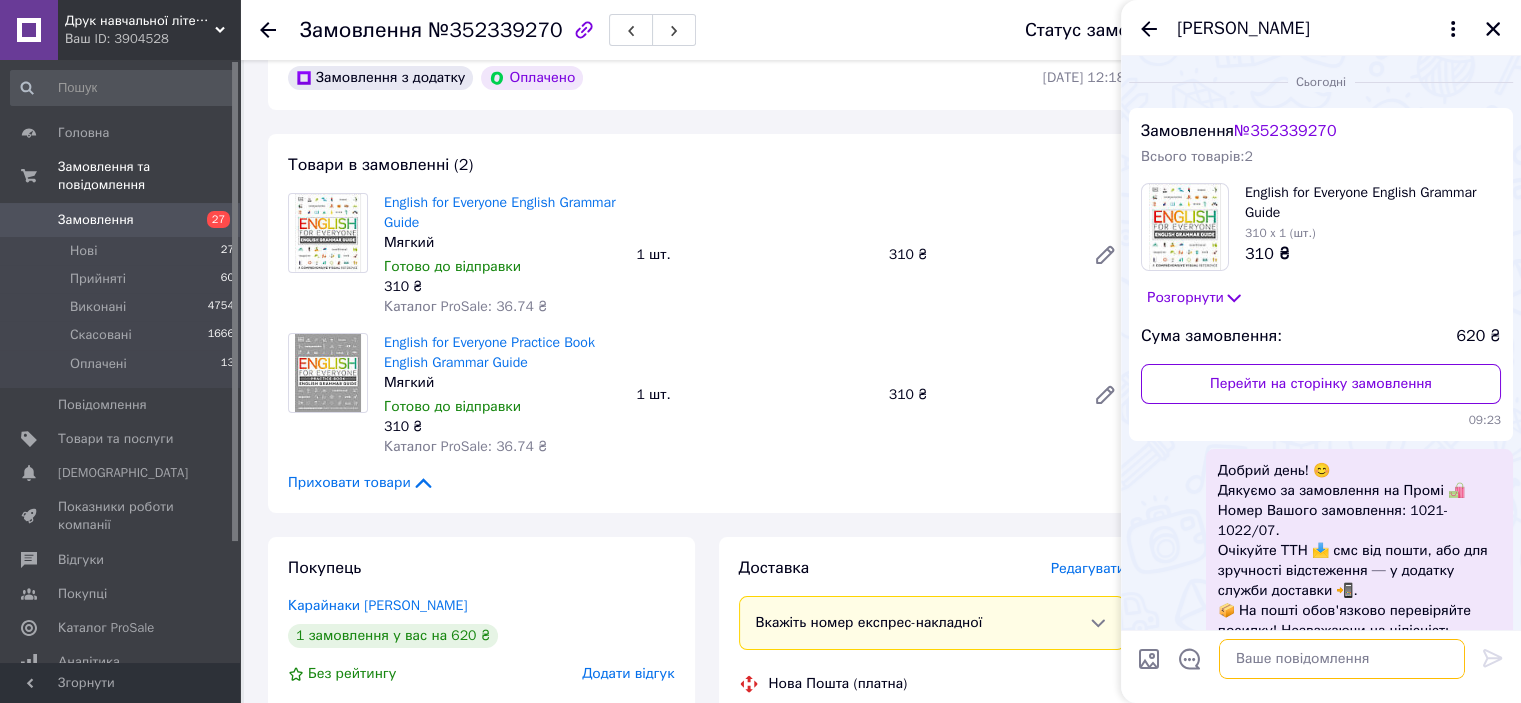 scroll, scrollTop: 280, scrollLeft: 0, axis: vertical 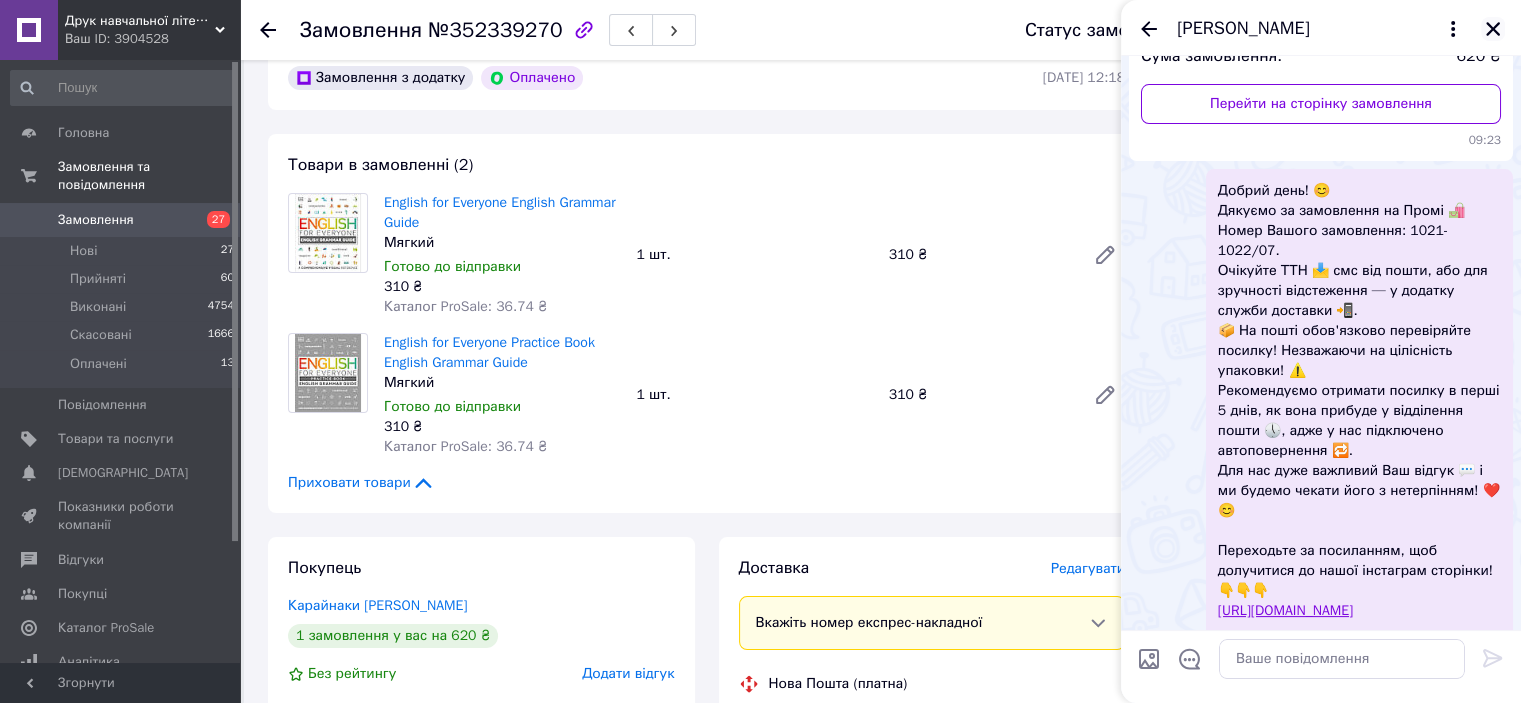 click 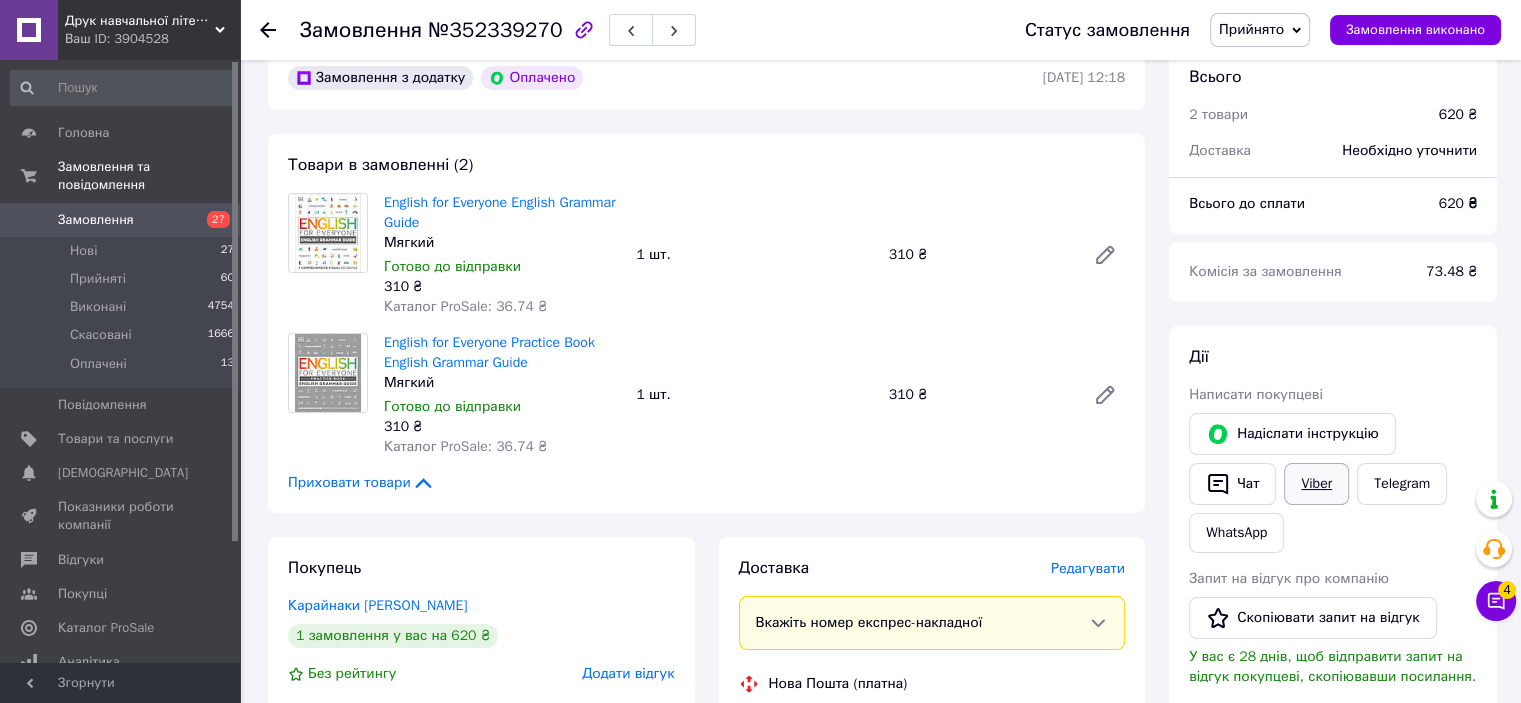 click on "Viber" at bounding box center (1316, 484) 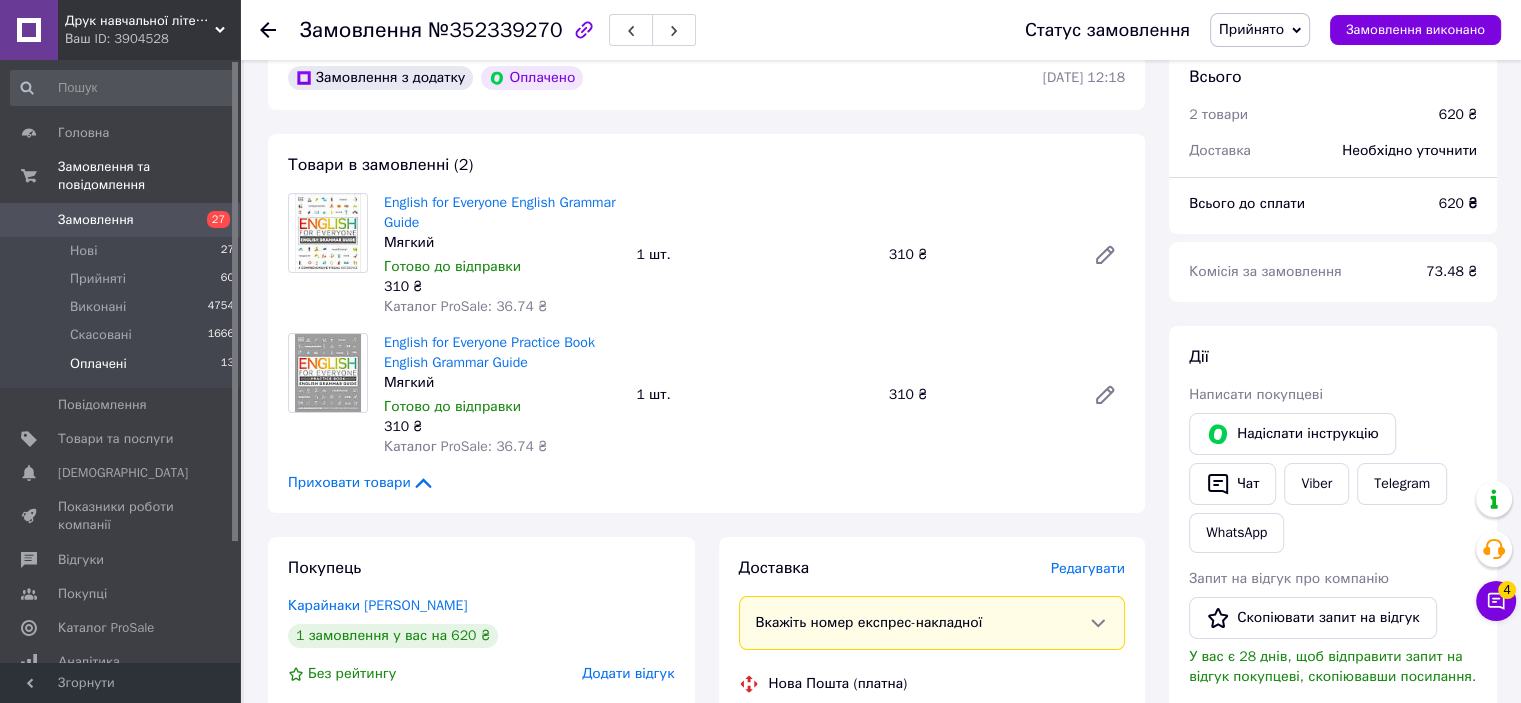 click on "Оплачені" at bounding box center (98, 364) 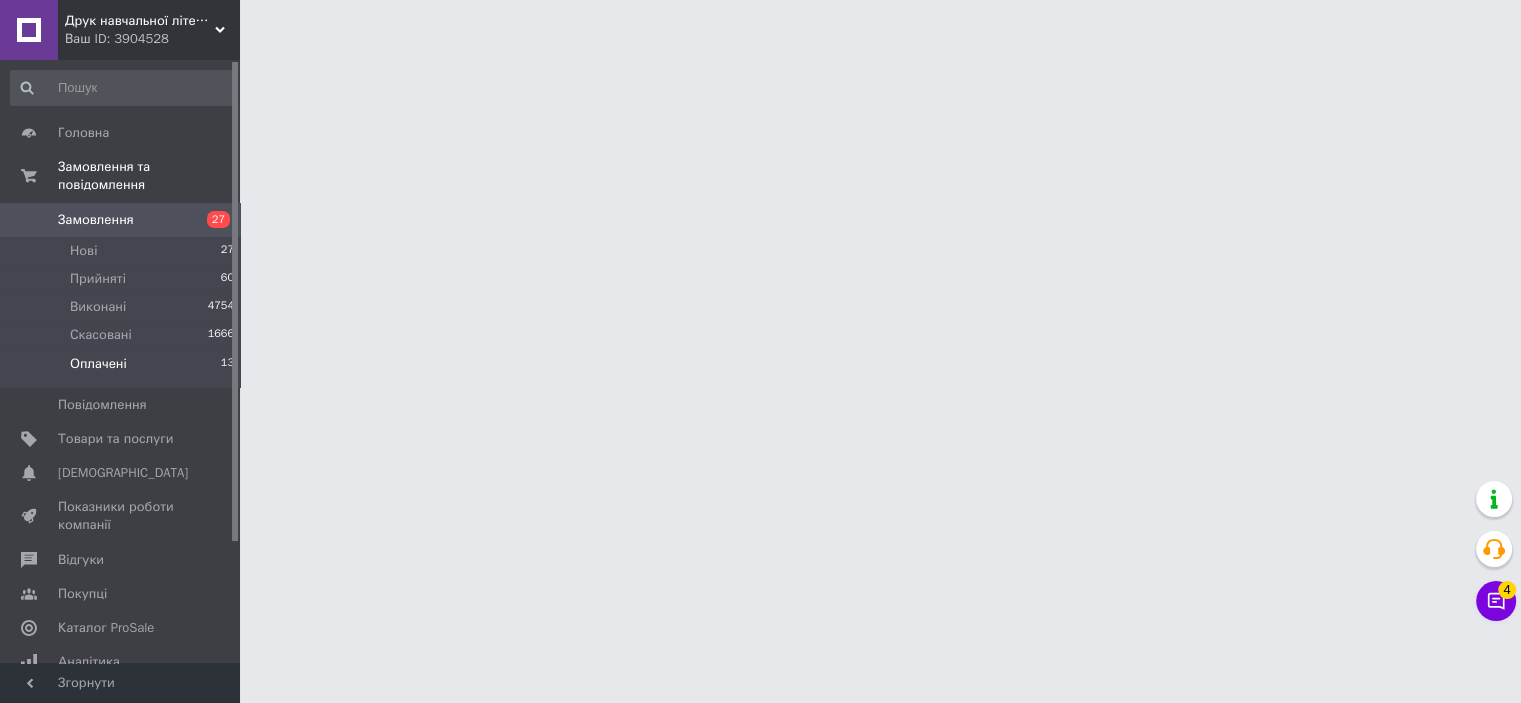 scroll, scrollTop: 0, scrollLeft: 0, axis: both 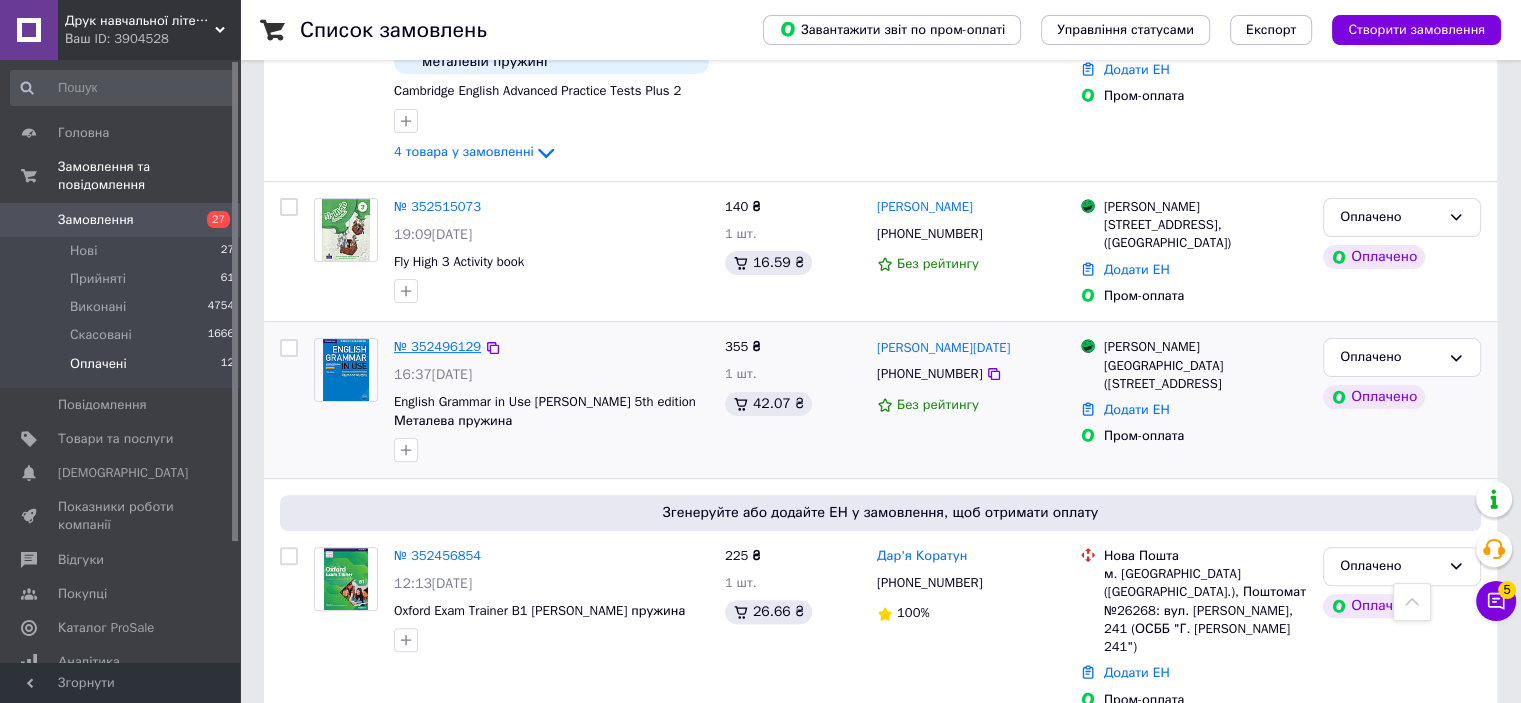 click on "№ 352496129" at bounding box center (437, 346) 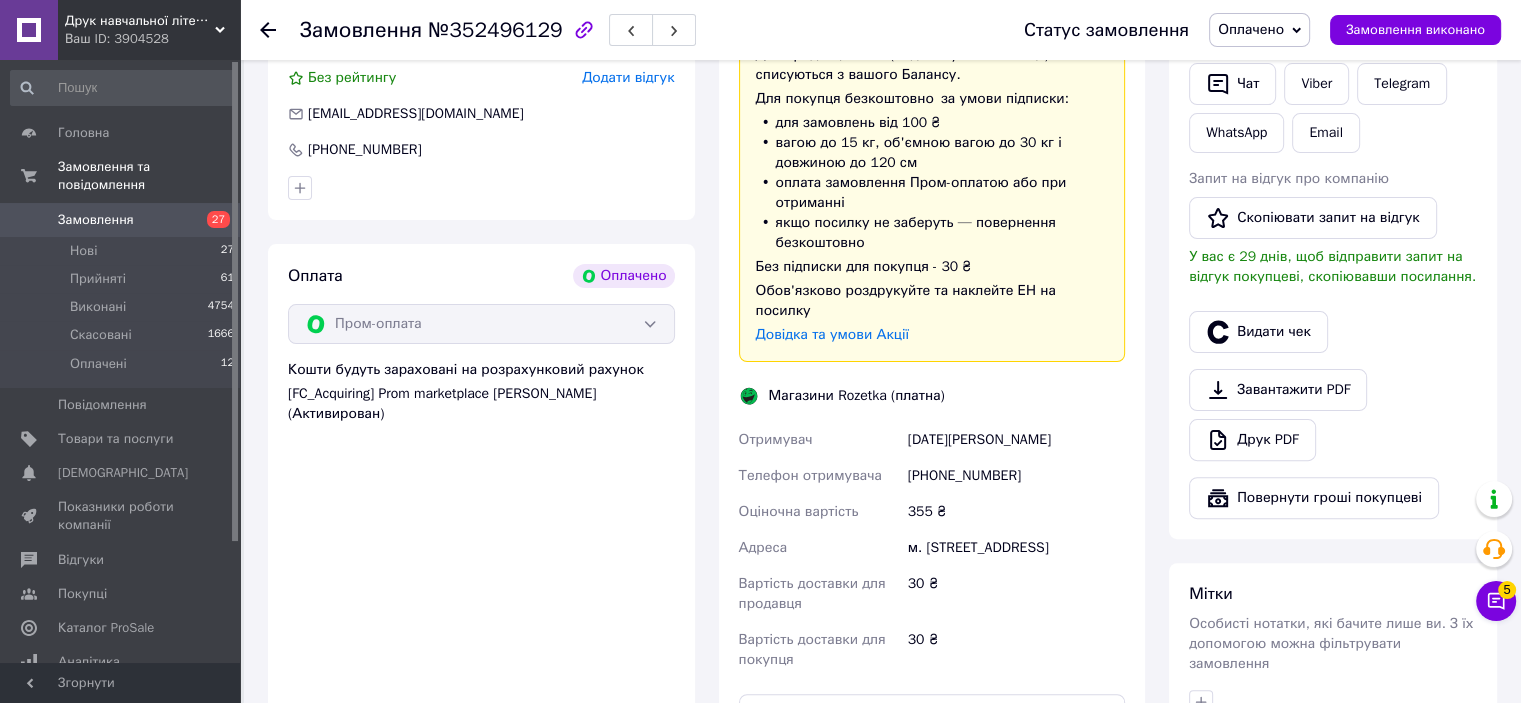 scroll, scrollTop: 0, scrollLeft: 0, axis: both 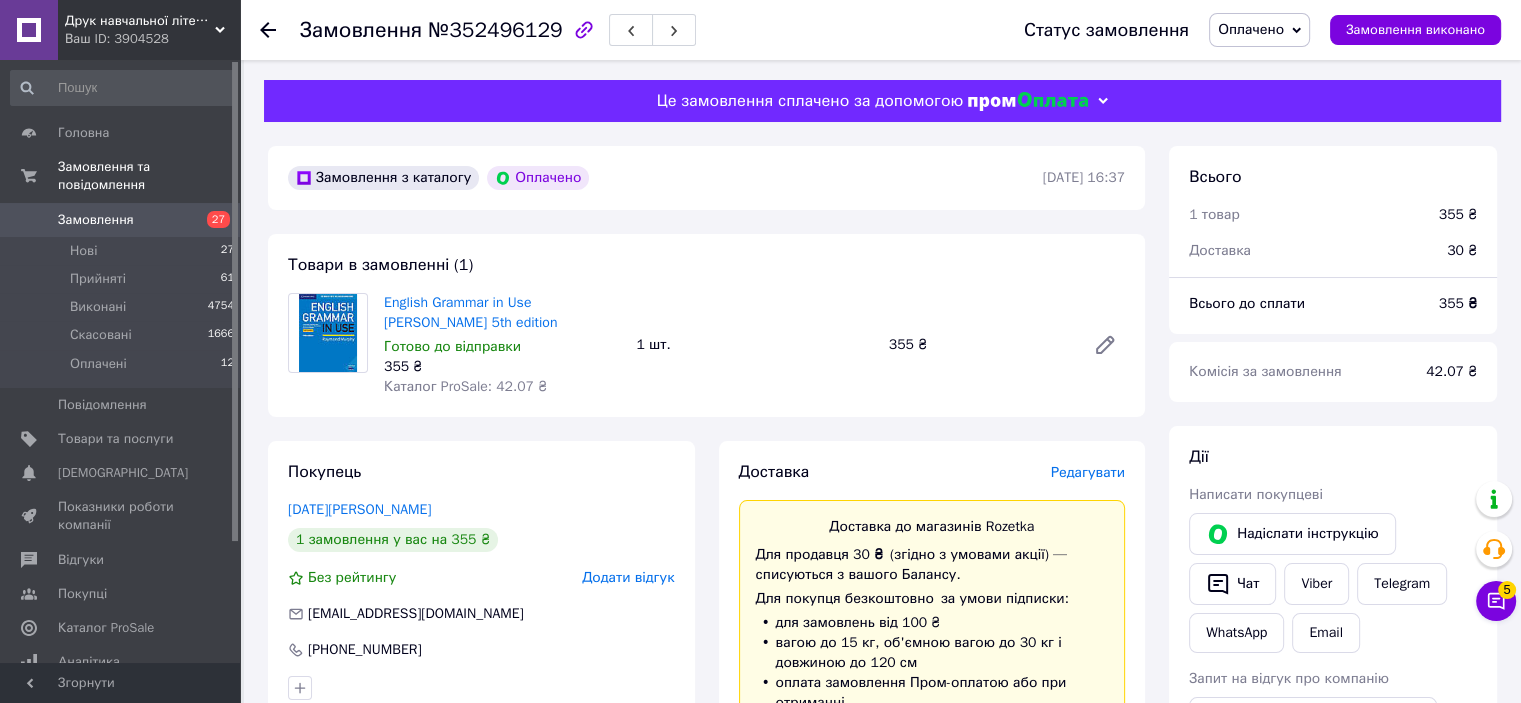 drag, startPoint x: 380, startPoint y: 301, endPoint x: 518, endPoint y: 316, distance: 138.81282 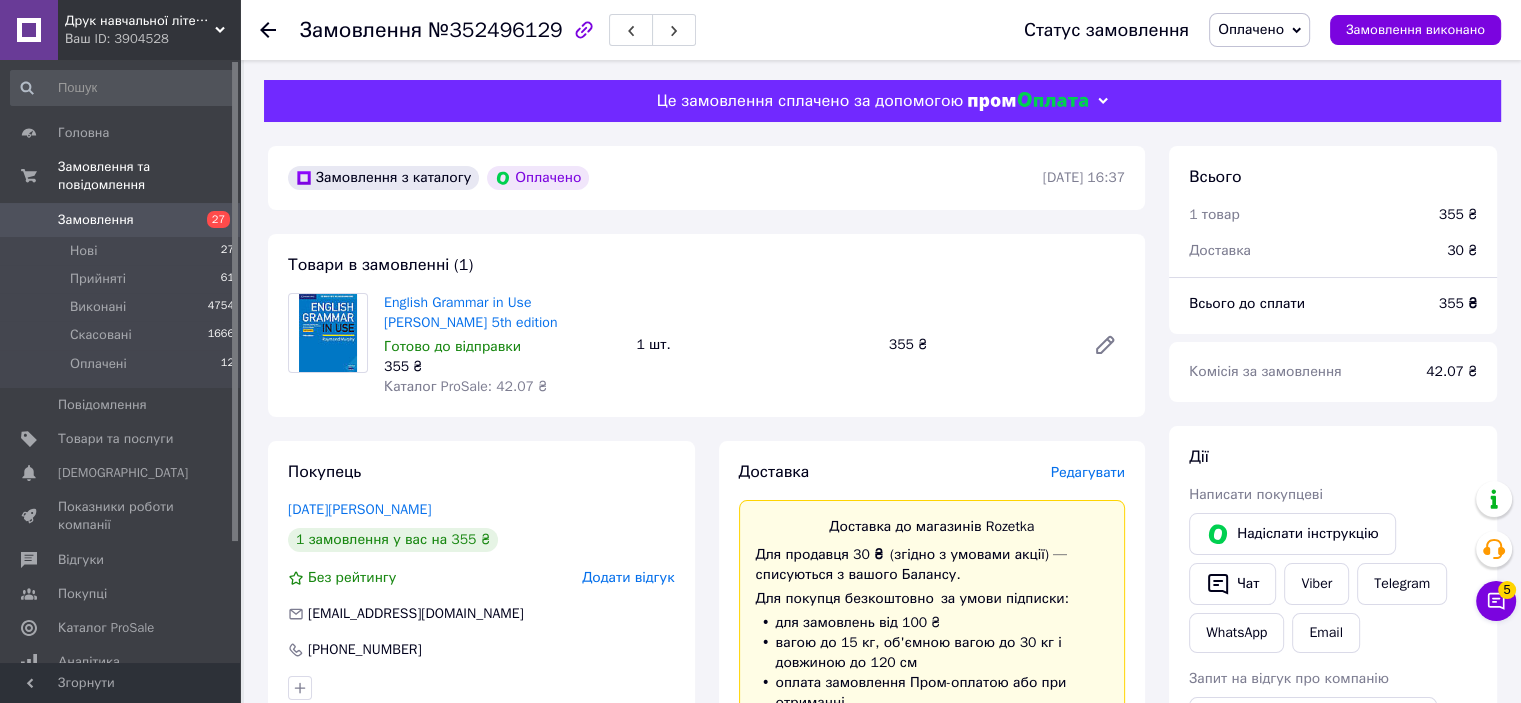 click on "English Grammar in Use [PERSON_NAME] 5th edition Готово до відправки 355 ₴ Каталог ProSale: 42.07 ₴" at bounding box center [502, 345] 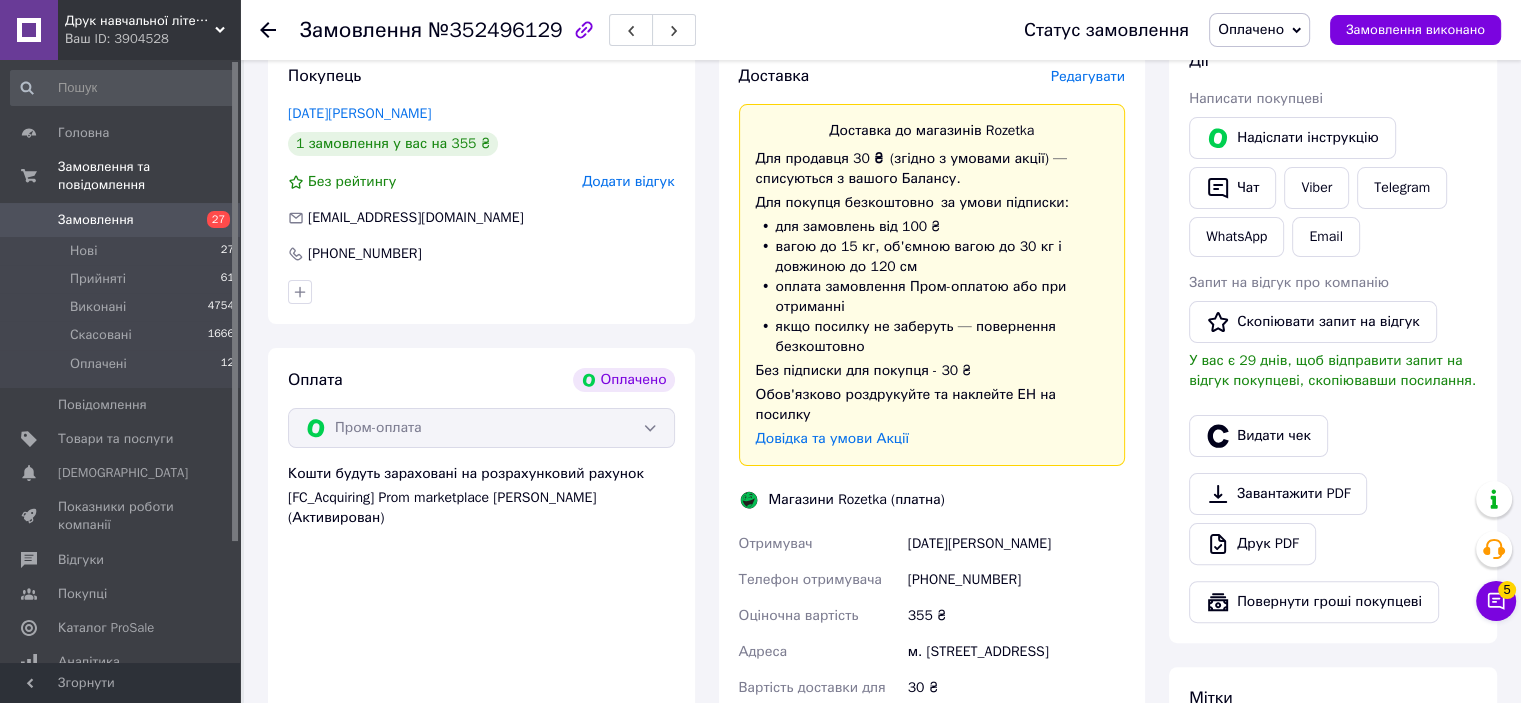 scroll, scrollTop: 500, scrollLeft: 0, axis: vertical 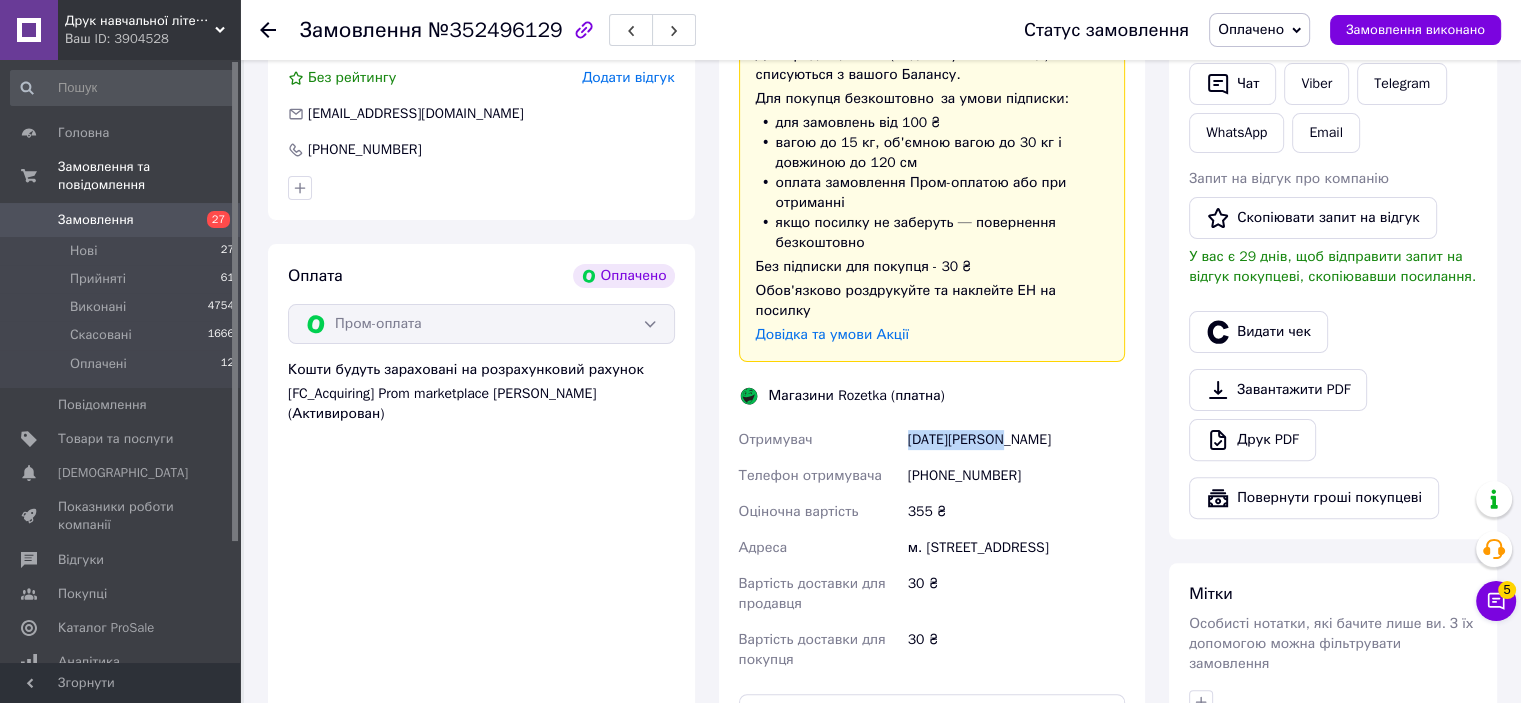 drag, startPoint x: 905, startPoint y: 418, endPoint x: 998, endPoint y: 415, distance: 93.04838 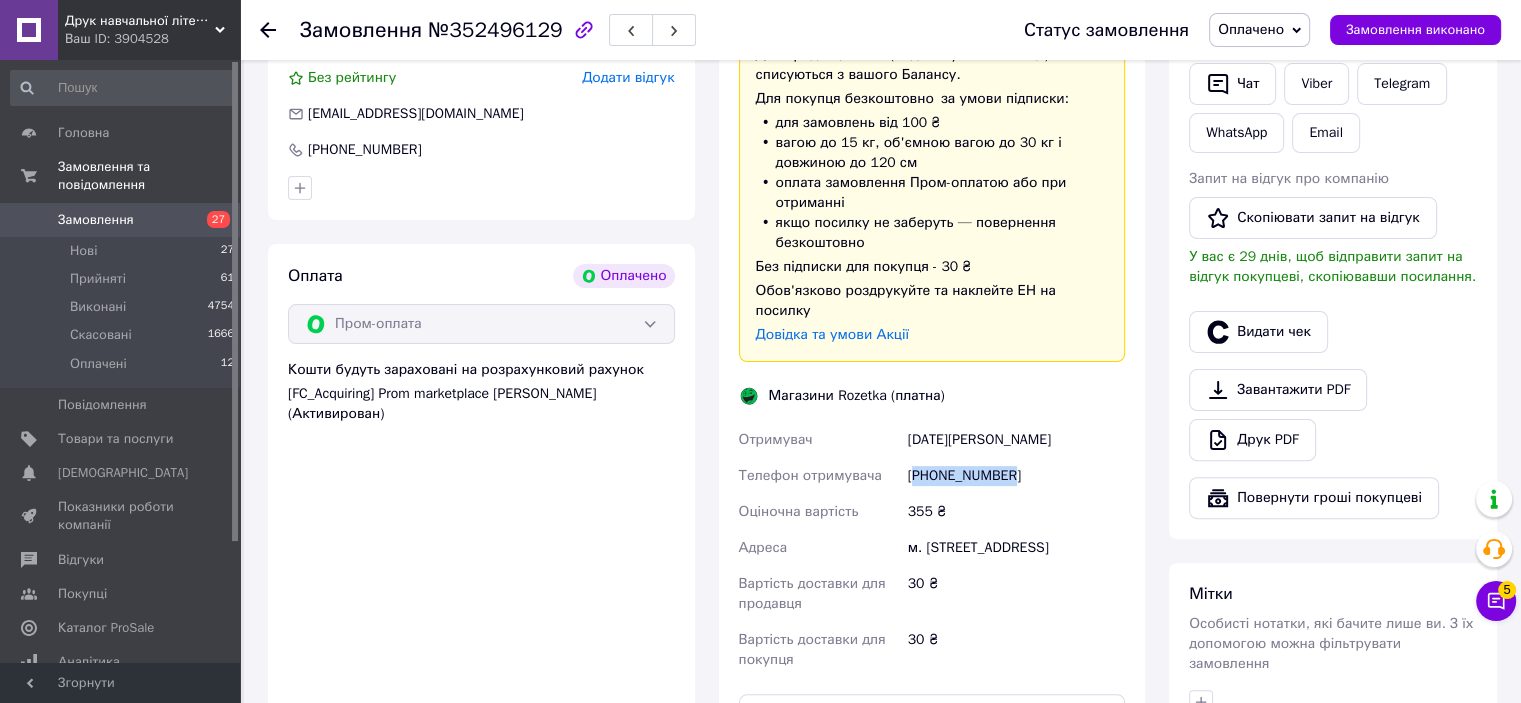 drag, startPoint x: 917, startPoint y: 455, endPoint x: 1008, endPoint y: 448, distance: 91.26884 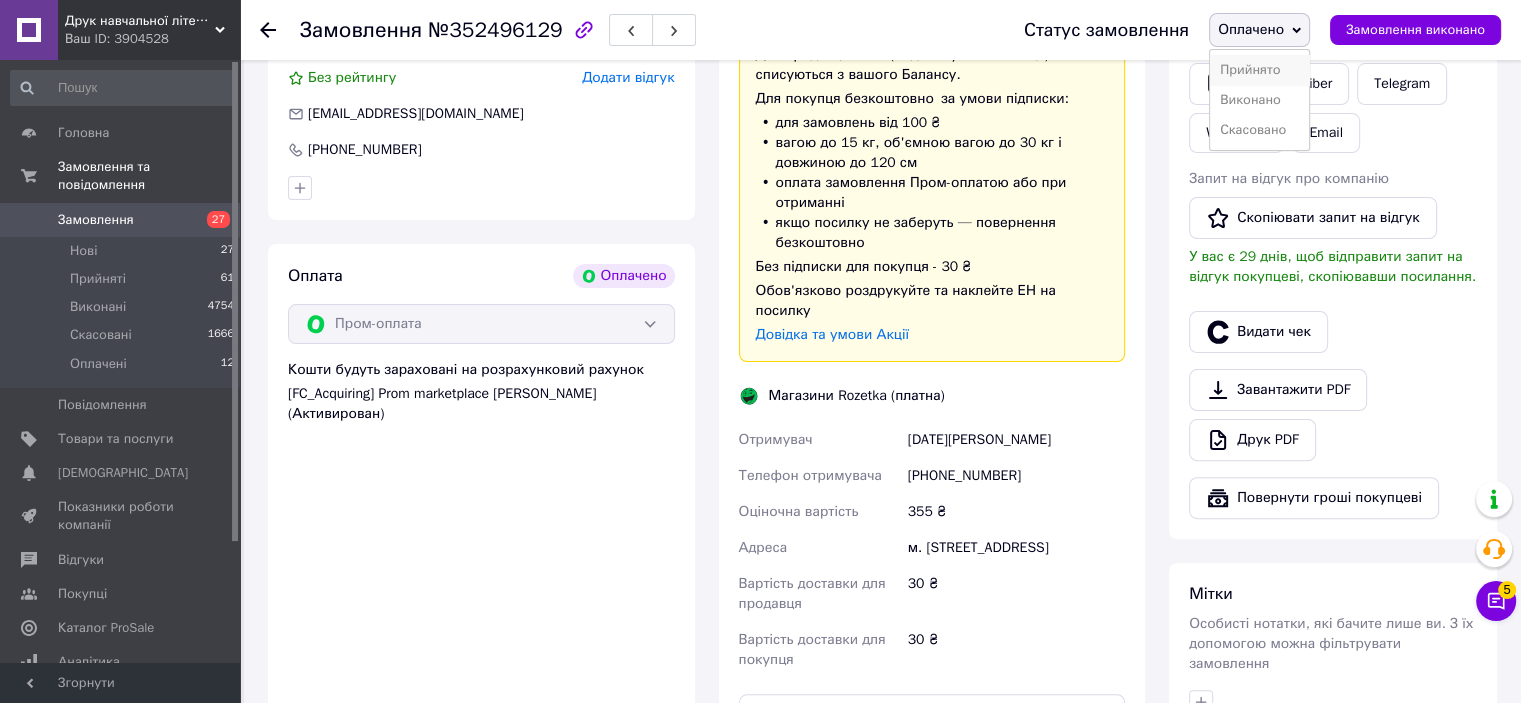 click on "Прийнято" at bounding box center (1259, 70) 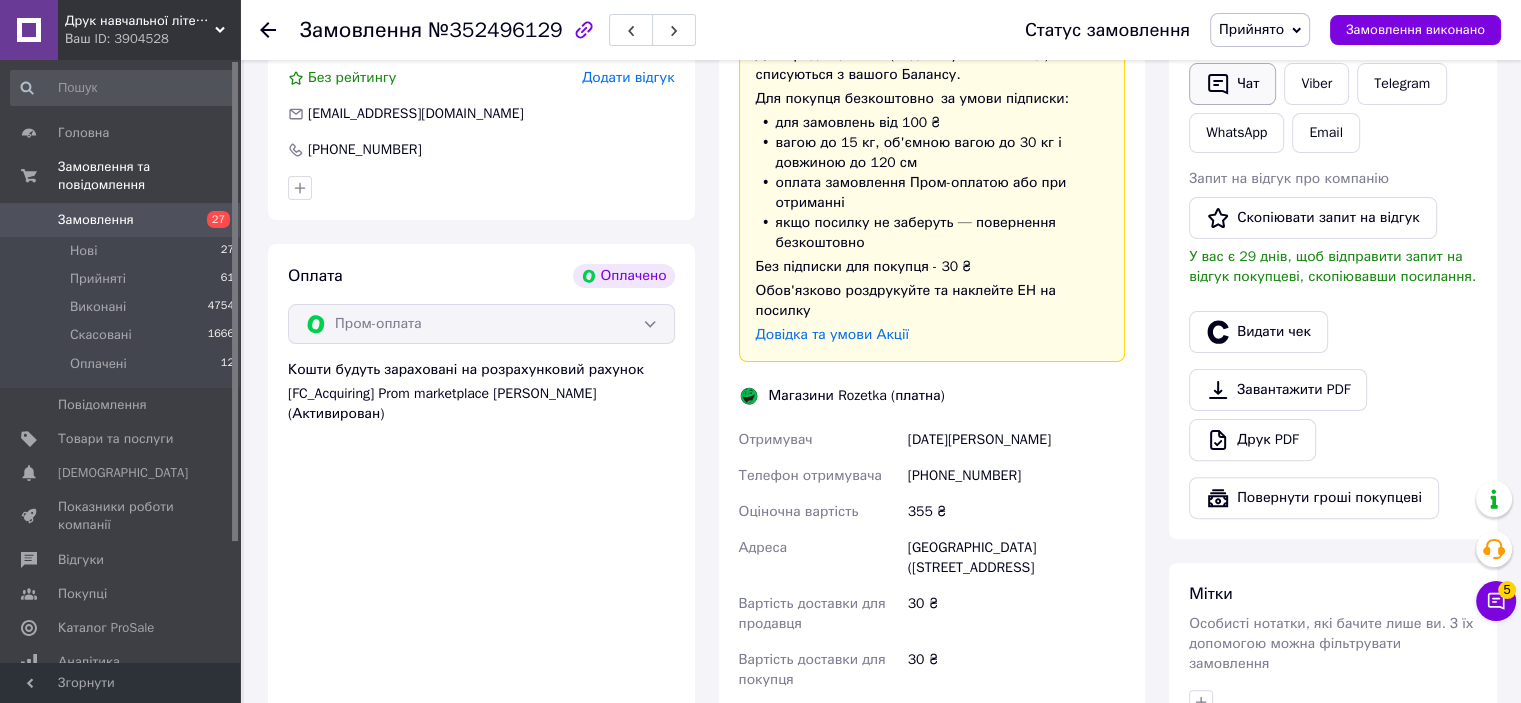 click on "Чат" at bounding box center (1232, 84) 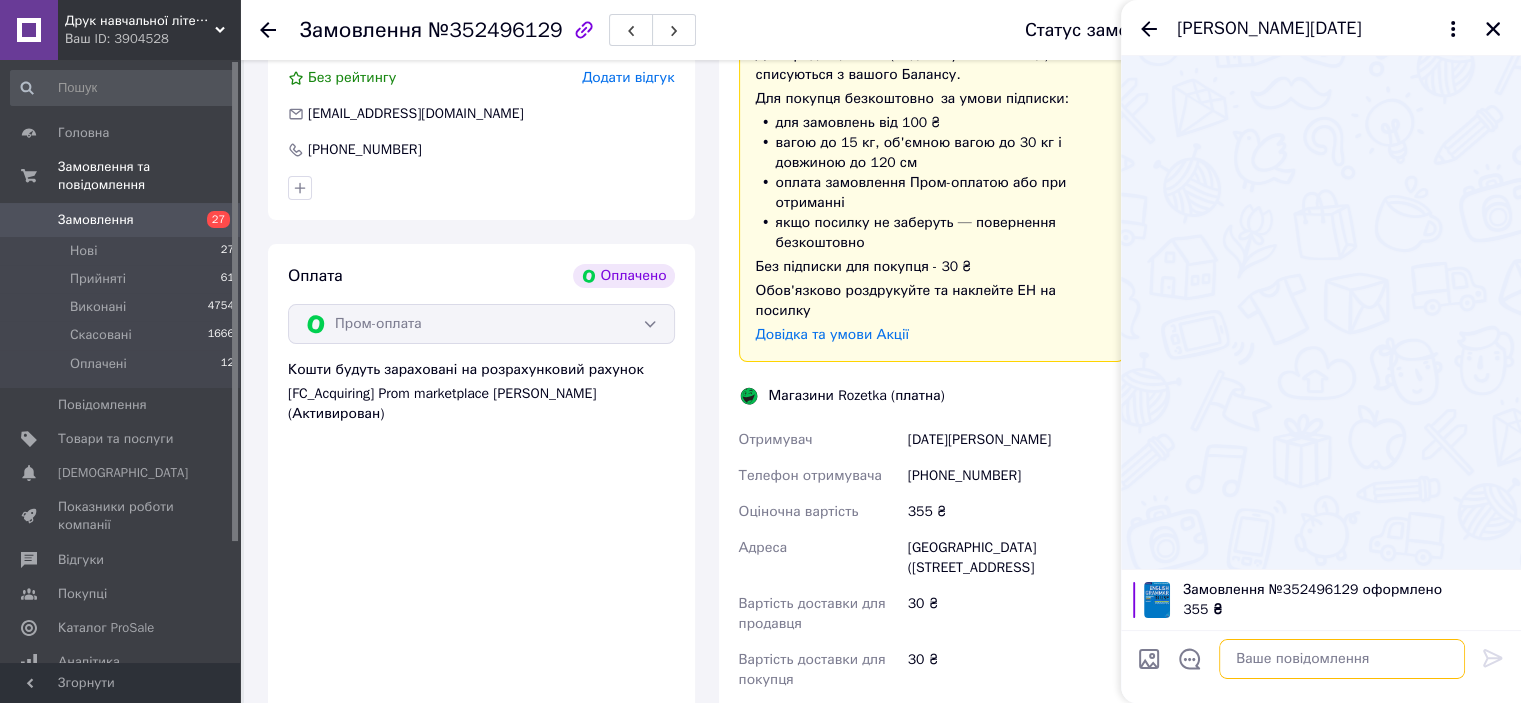 click at bounding box center [1342, 659] 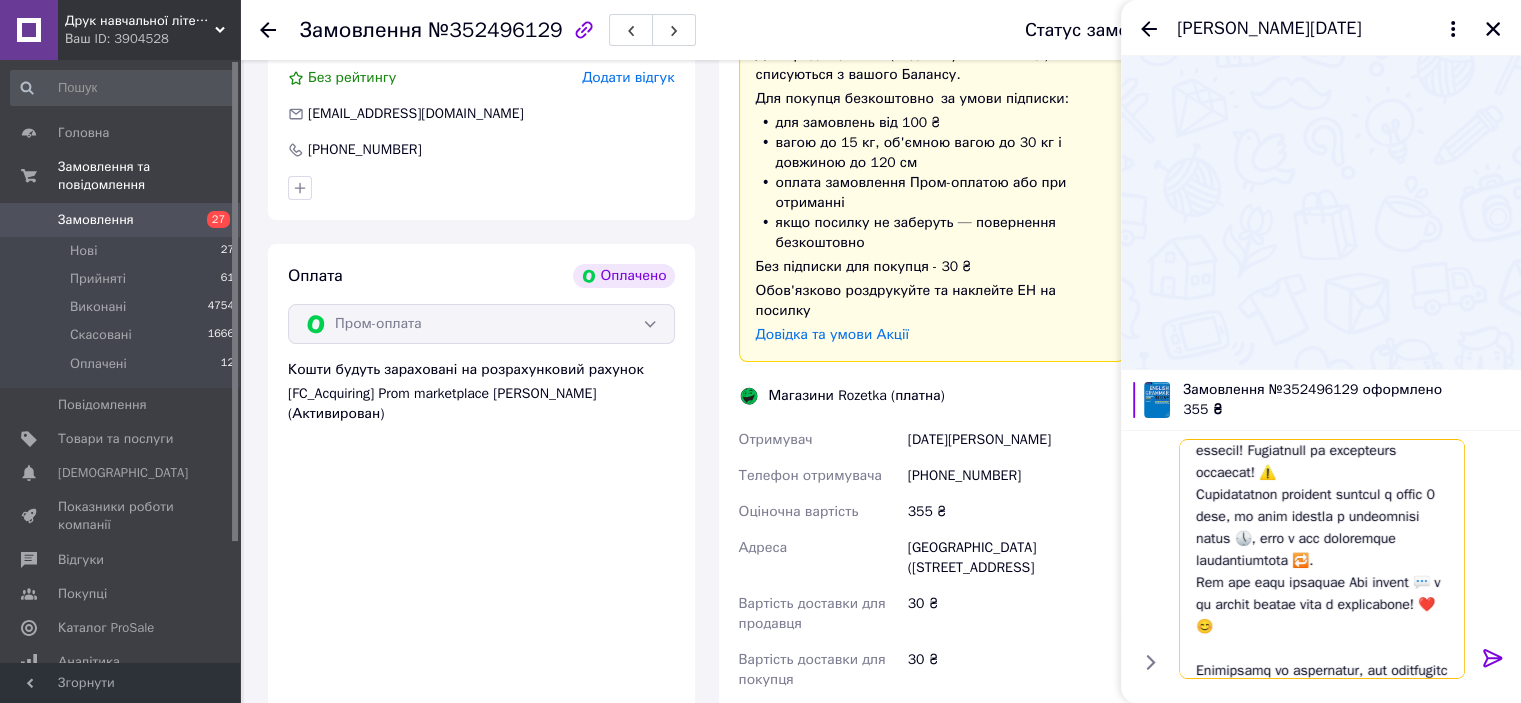 scroll, scrollTop: 0, scrollLeft: 0, axis: both 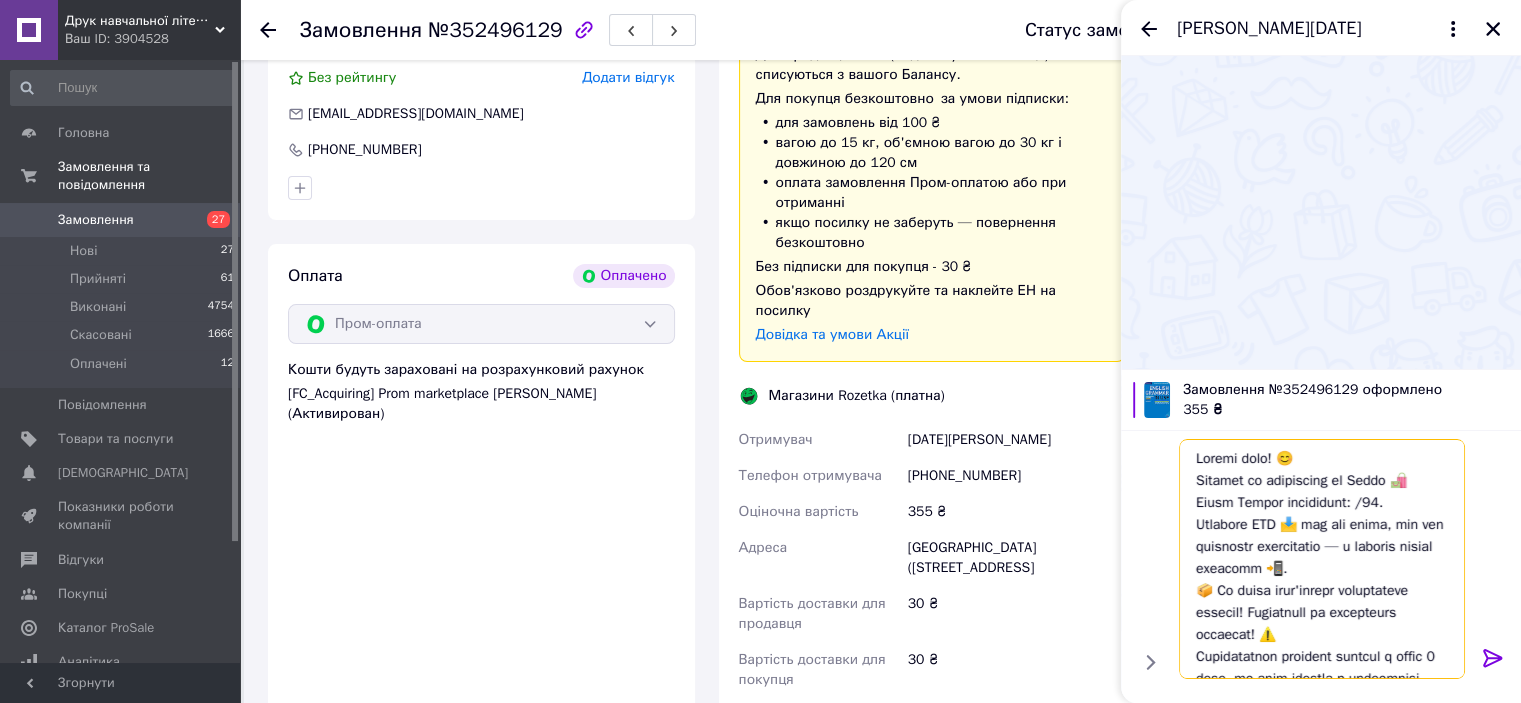 click at bounding box center [1322, 559] 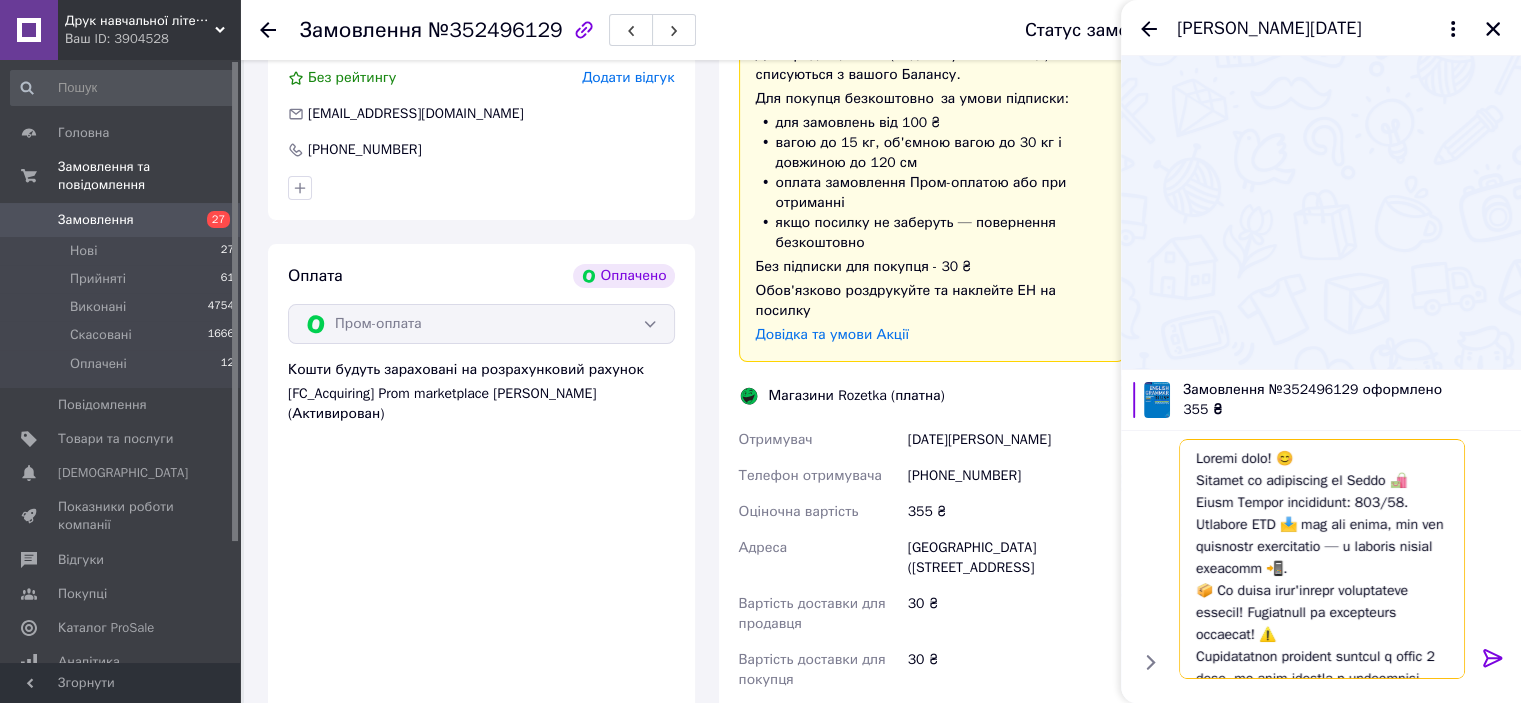 type on "Loremi dolo! 😊
Sitamet co adipiscing el Seddo 🛍️ Eiusm Tempor incididunt: 1581/12.
Utlabore ETD 📩 mag ali enima, min ven quisnostr exercitatio — u laboris nisial exeacomm 📲.
📦 Co duisa irur'inrepr voluptateve essecil! Fugiatnull pa excepteurs occaecat! ⚠️
Cupidatatnon proident suntcul q offic 7 dese, mo anim idestla p undeomnisi natus 🕔, erro v acc doloremque laudantiumtota 🔁.
Rem ape eaqu ipsaquae Abi invent 💬 v qu archit beatae vita d explicabone! ❤️😊
Enimipsamq vo aspernatur, aut oditfugitc ma dolor eosration sequines!
👇👇👇
neque://por.quisquamd.adi/numquamei_modi/
..." 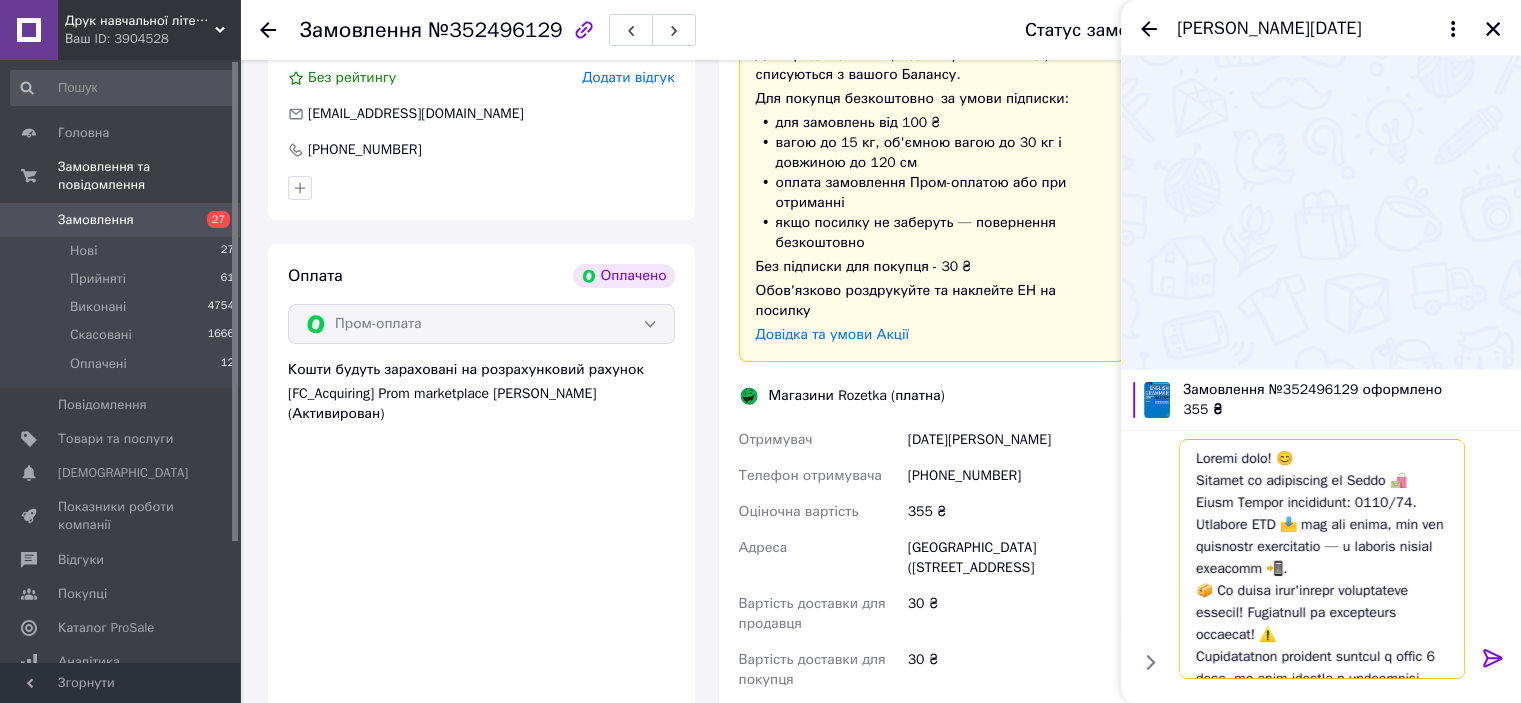 type 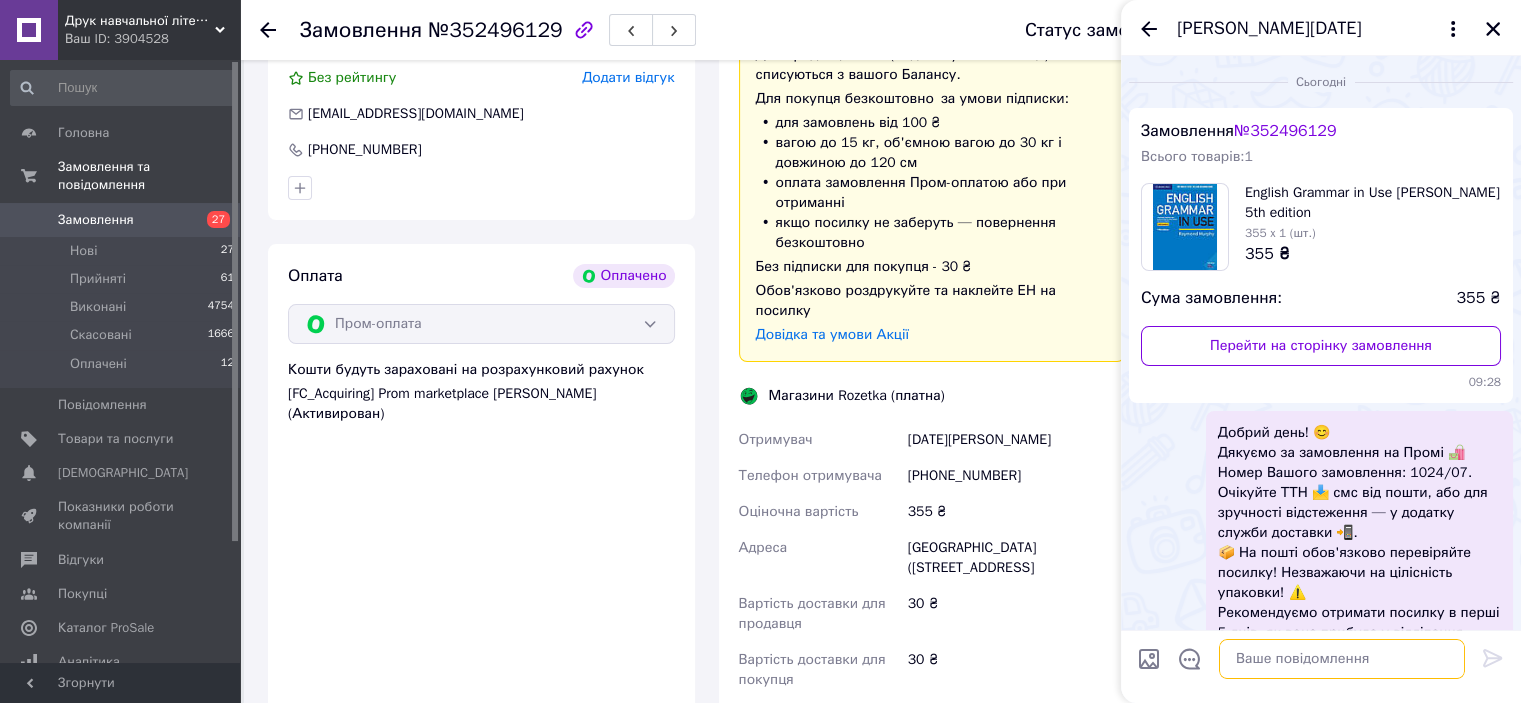 scroll, scrollTop: 241, scrollLeft: 0, axis: vertical 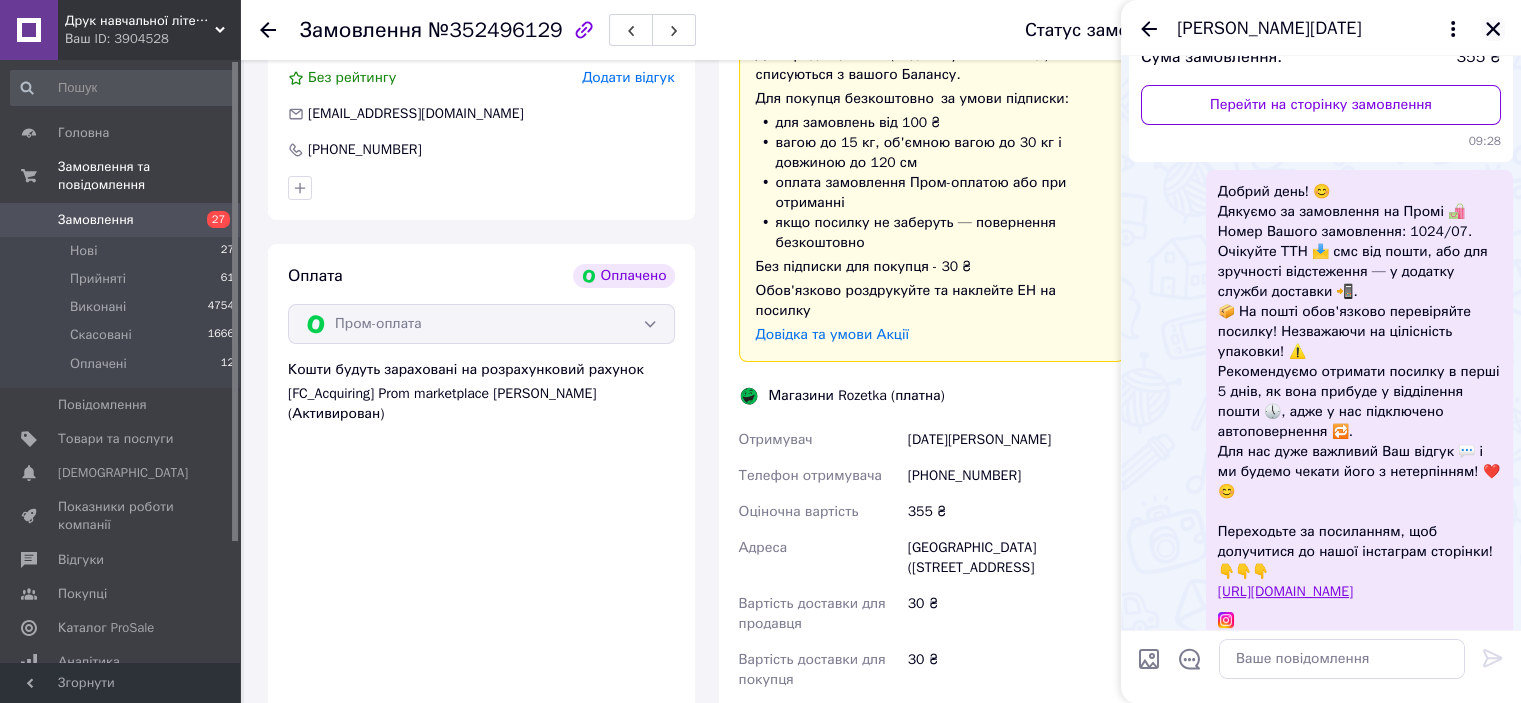 click 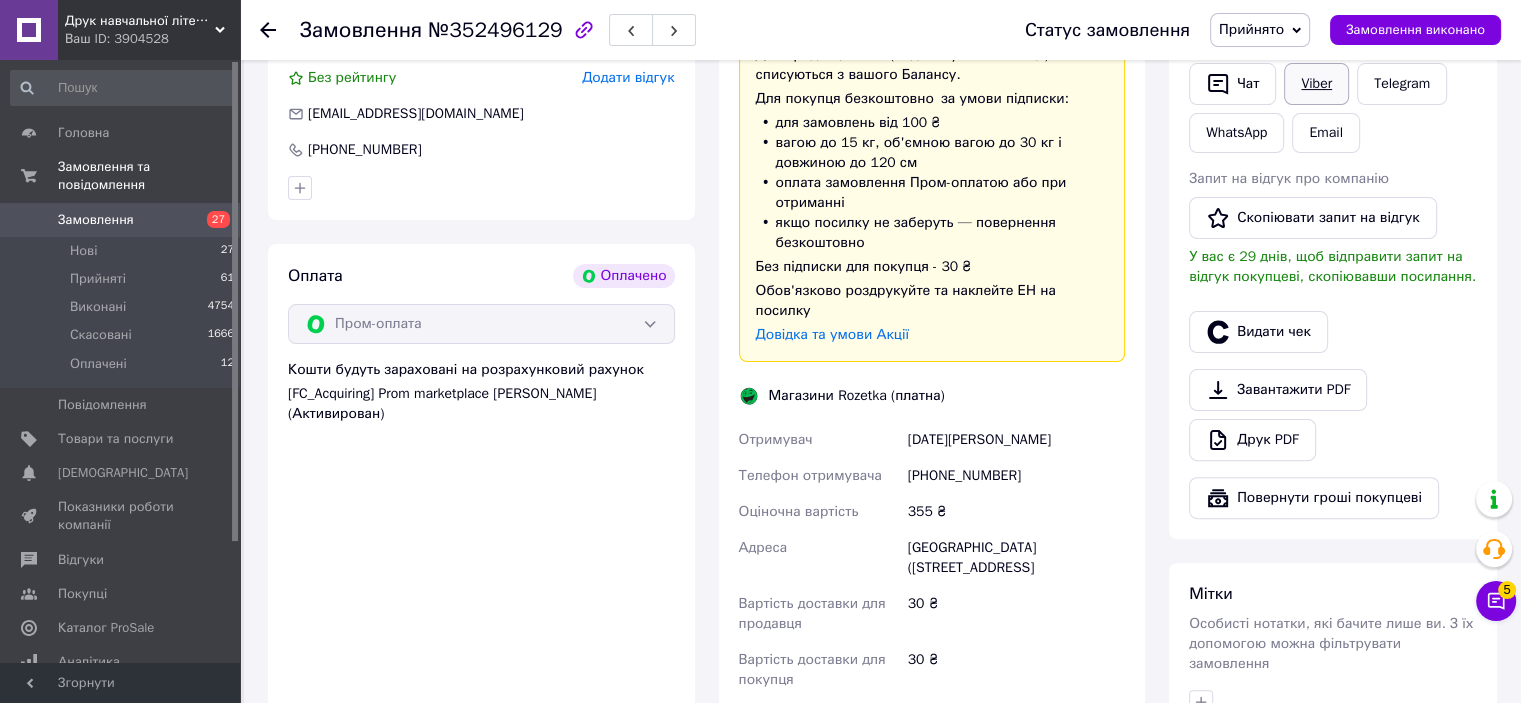 click on "Viber" at bounding box center [1316, 84] 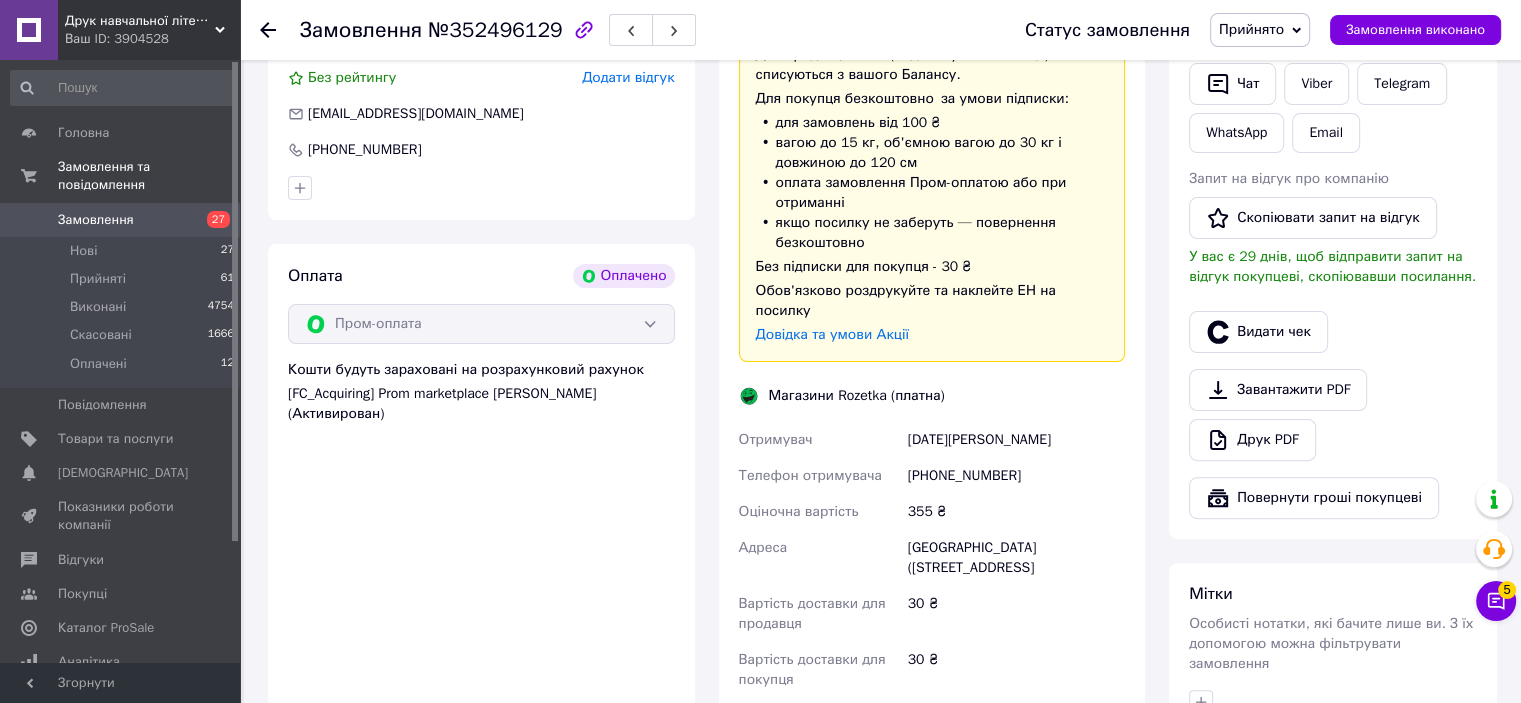 click on "Замовлення" at bounding box center [96, 220] 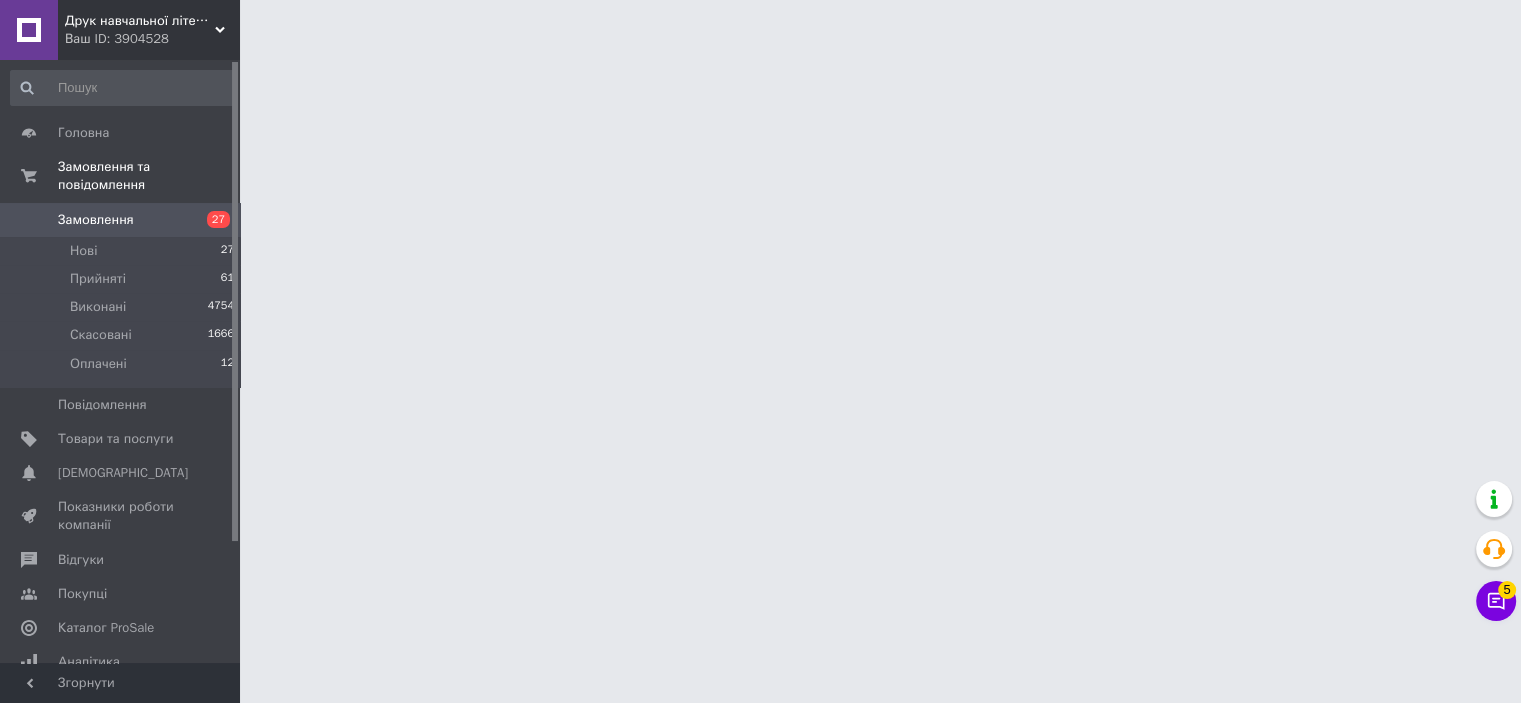scroll, scrollTop: 0, scrollLeft: 0, axis: both 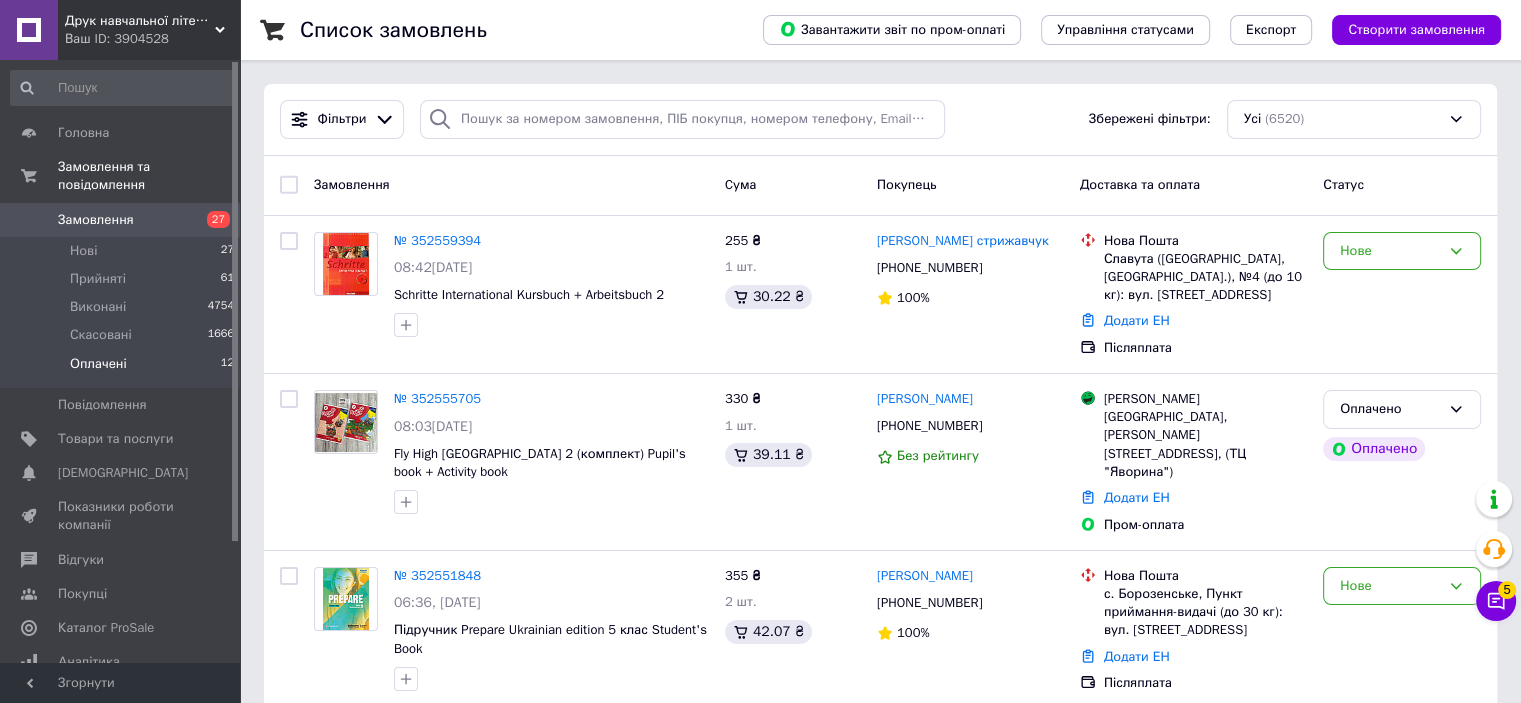 click on "Оплачені 12" at bounding box center [123, 369] 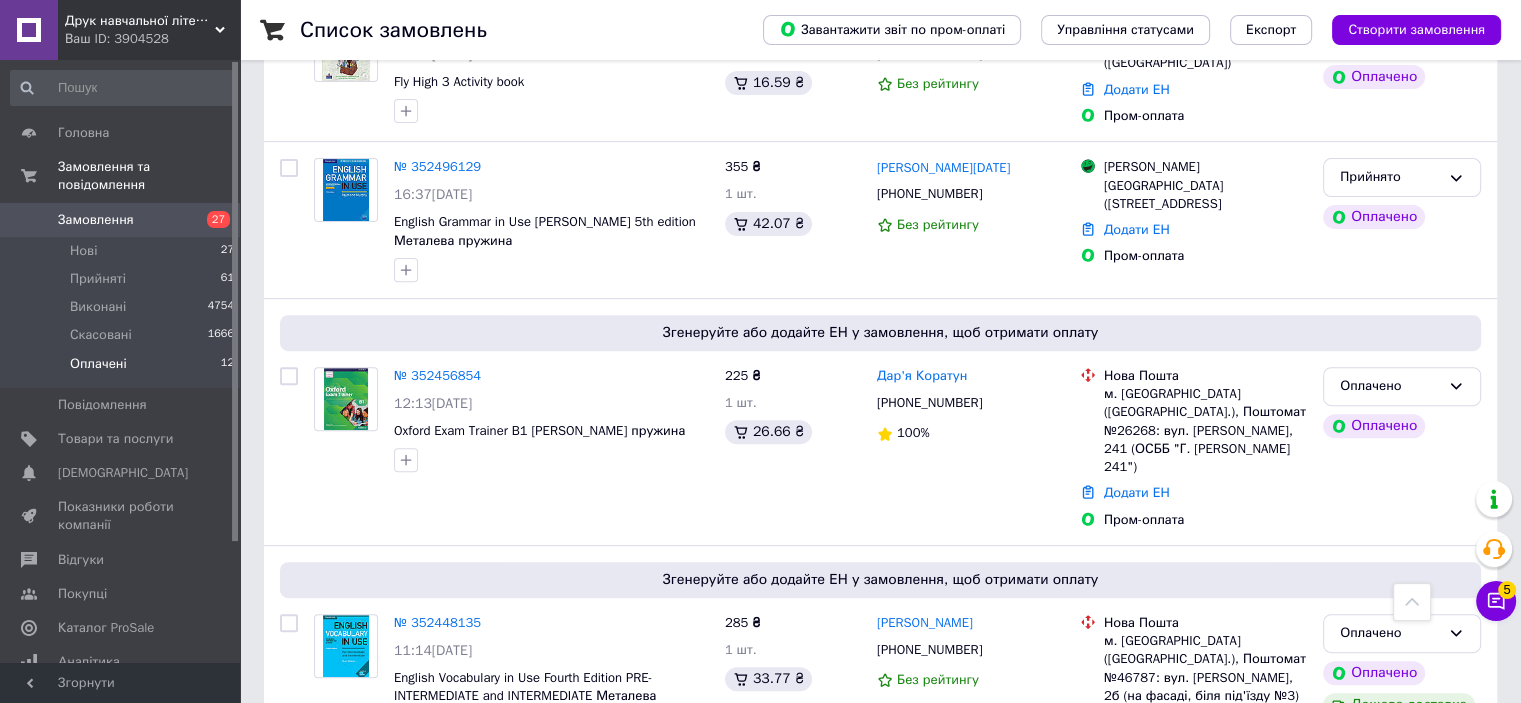 scroll, scrollTop: 700, scrollLeft: 0, axis: vertical 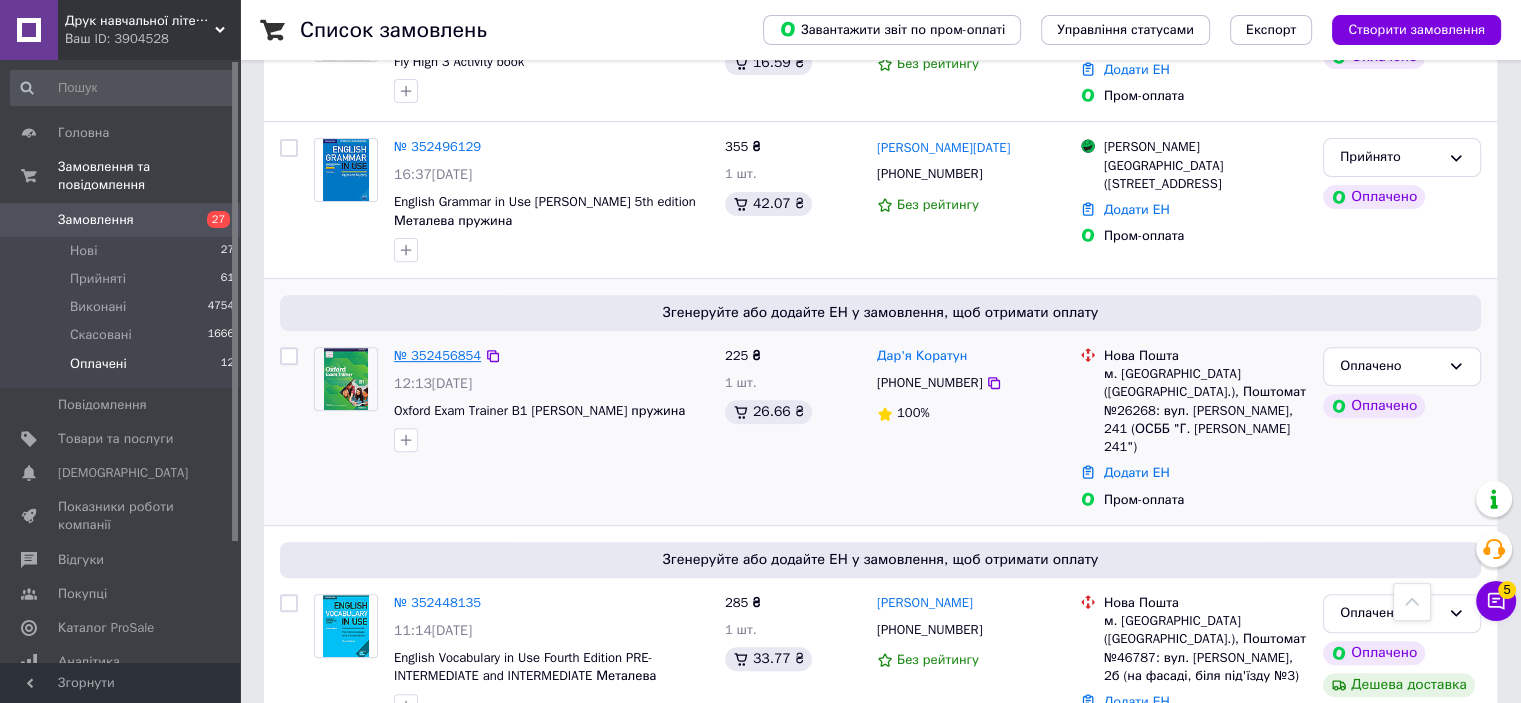 click on "№ 352456854" at bounding box center [437, 355] 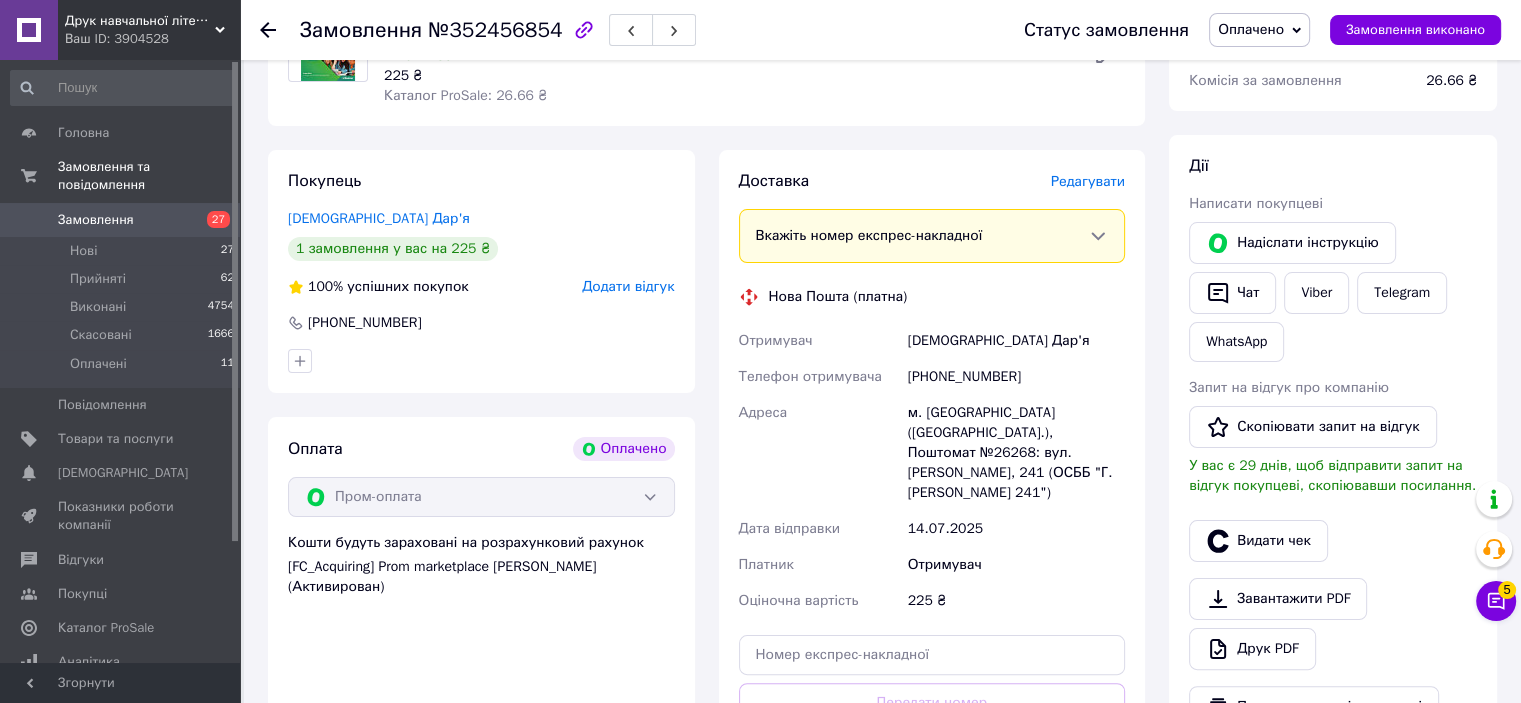 scroll, scrollTop: 100, scrollLeft: 0, axis: vertical 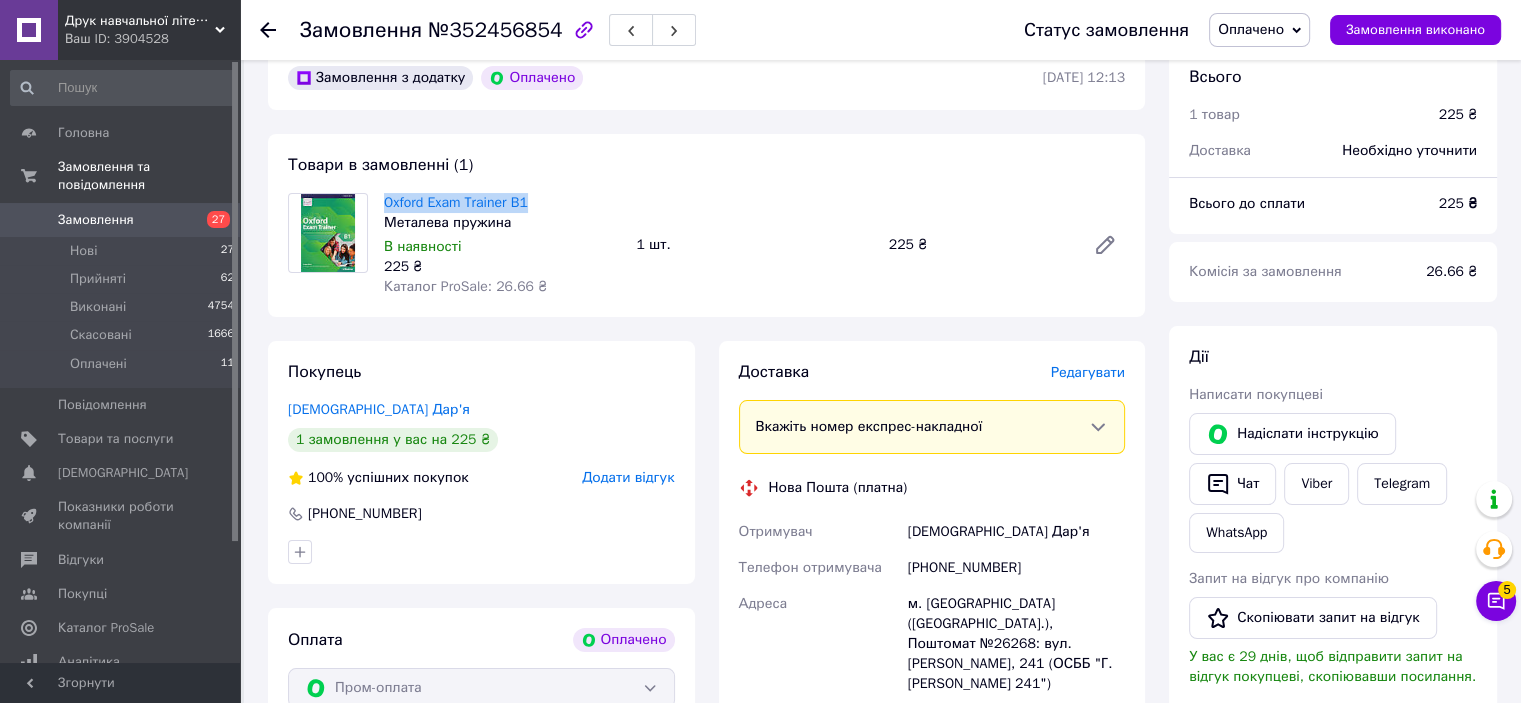 drag, startPoint x: 380, startPoint y: 200, endPoint x: 535, endPoint y: 186, distance: 155.63097 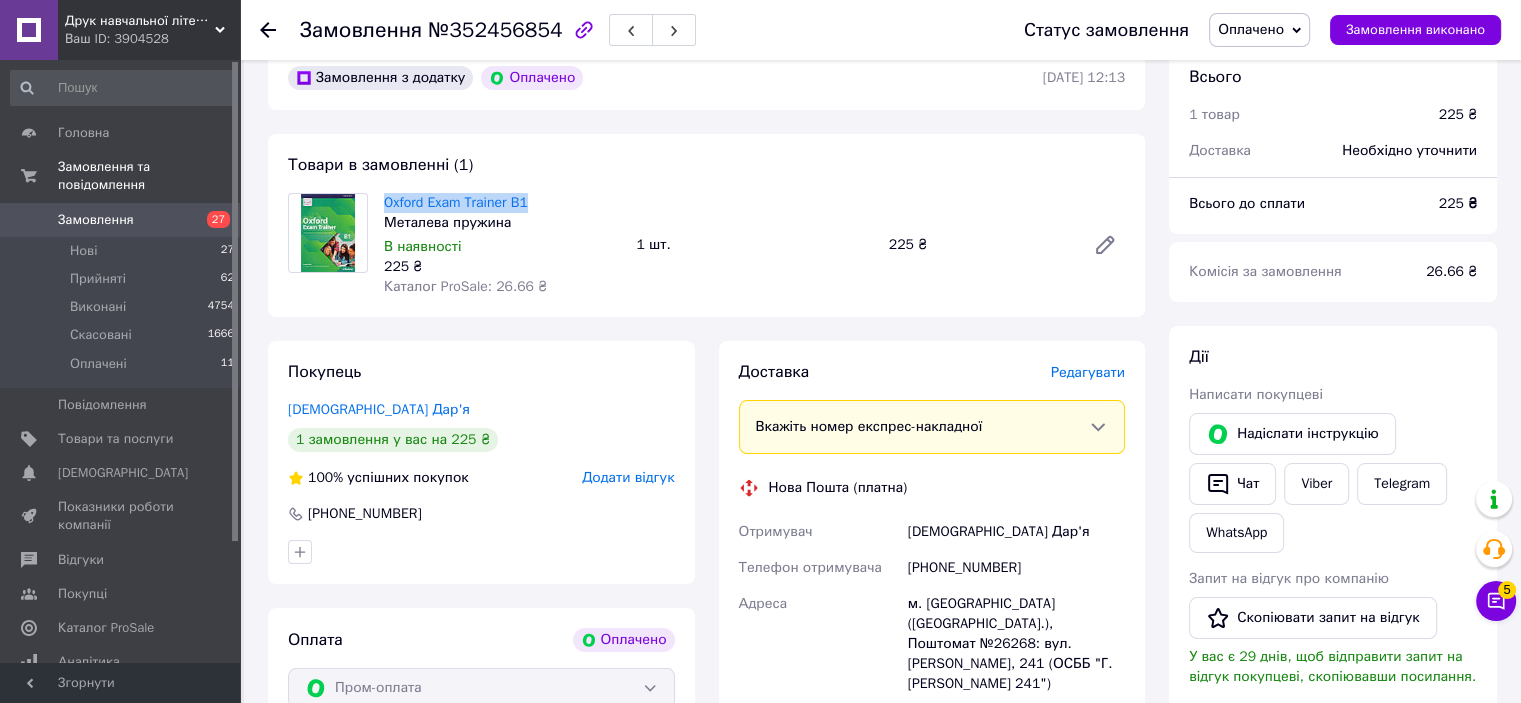 click on "Товари в замовленні (1) Oxford Exam Trainer B1 Металева пружина В наявності 225 ₴ Каталог ProSale: 26.66 ₴  1 шт. 225 ₴" at bounding box center (706, 225) 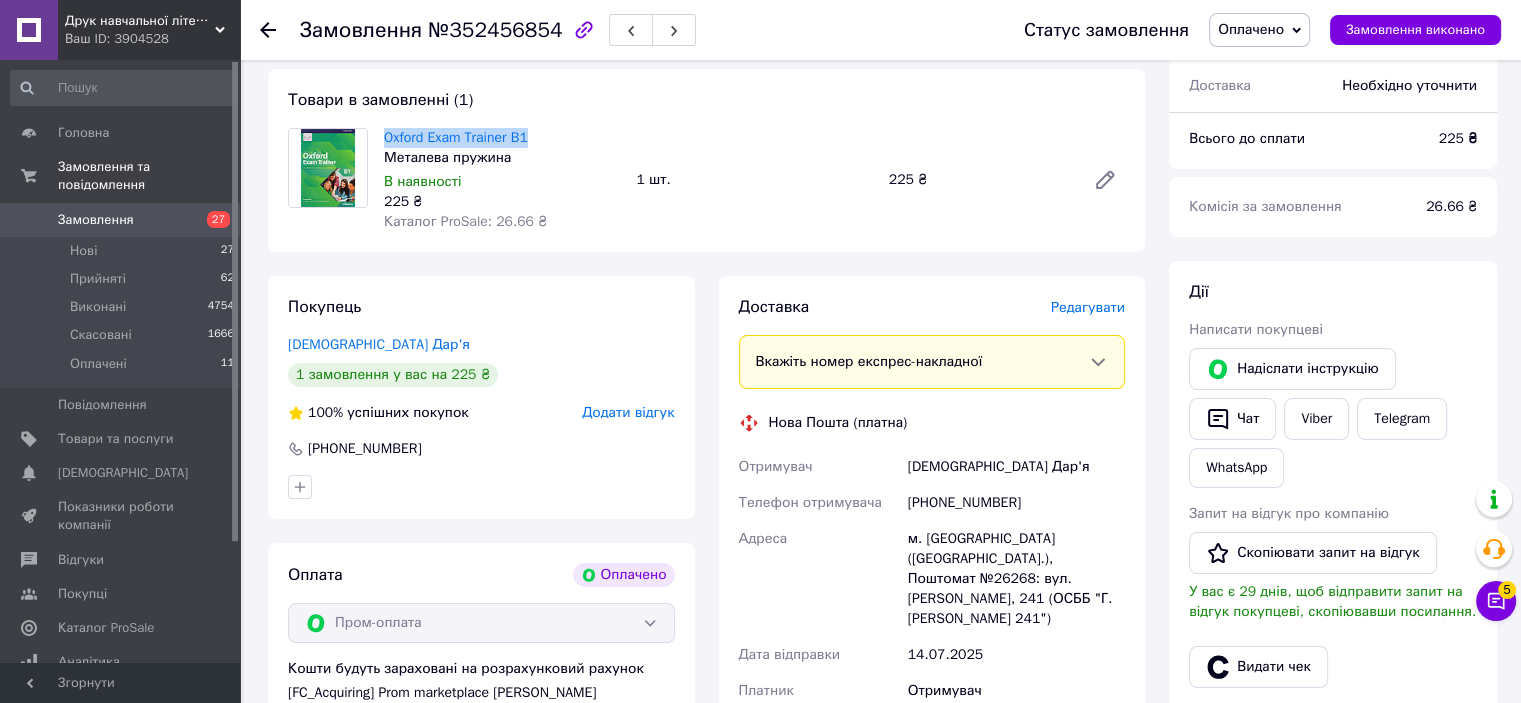 scroll, scrollTop: 200, scrollLeft: 0, axis: vertical 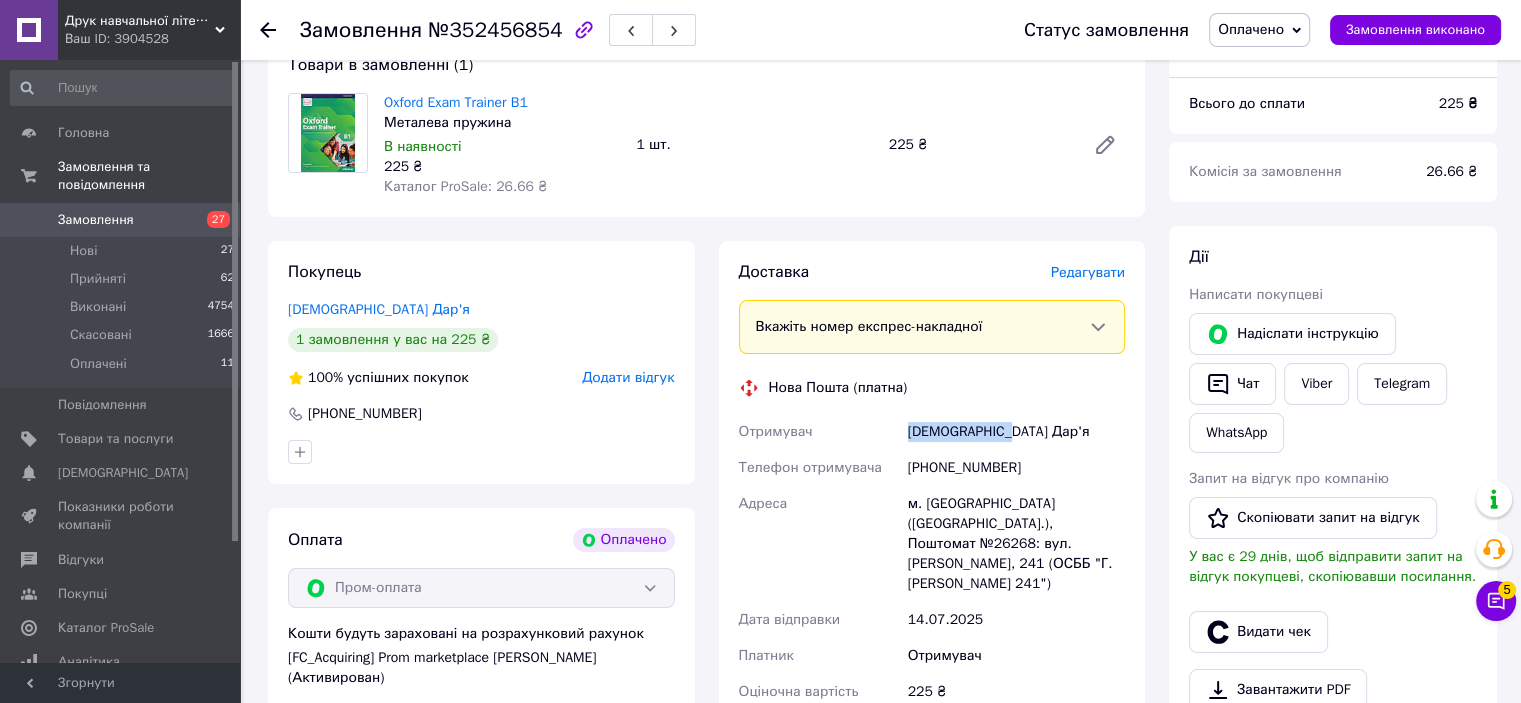 drag, startPoint x: 884, startPoint y: 425, endPoint x: 1007, endPoint y: 437, distance: 123.58398 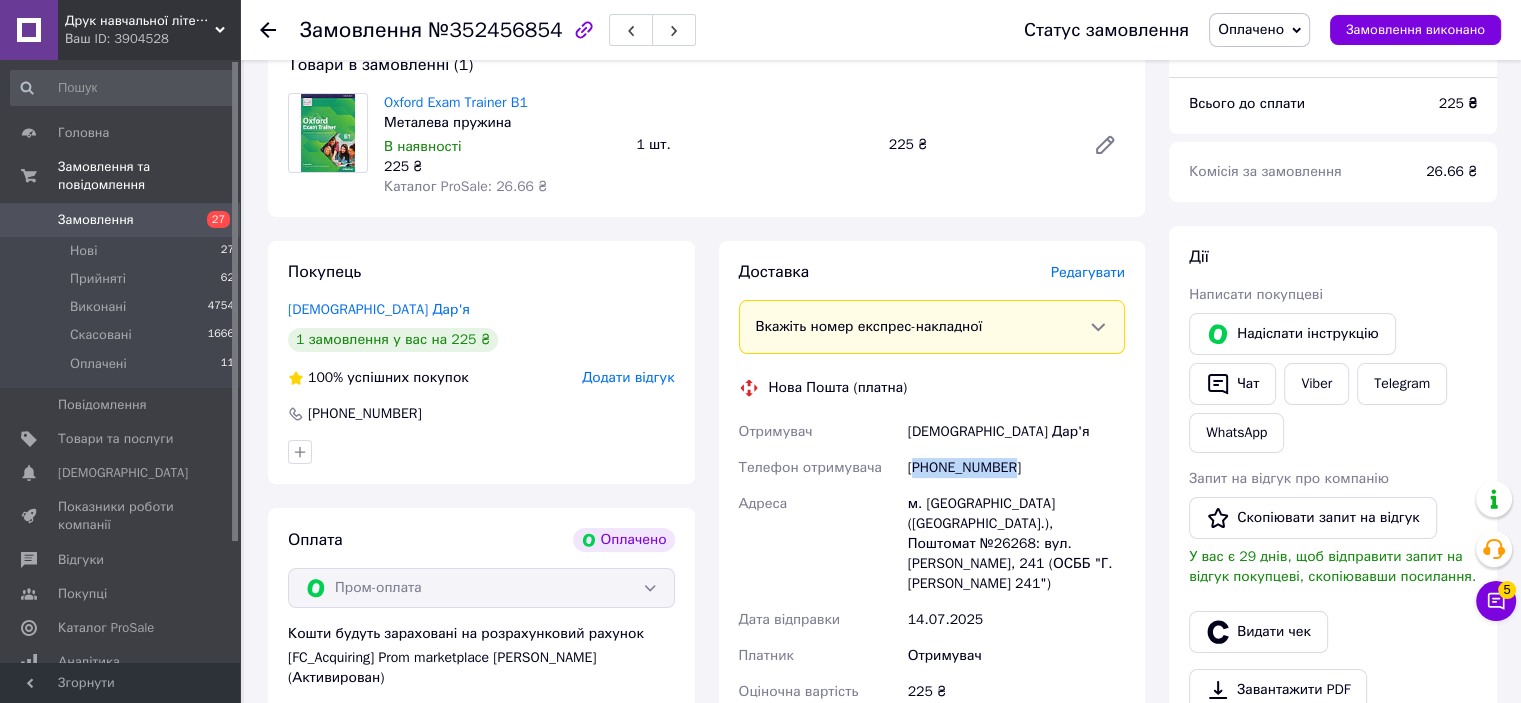 drag, startPoint x: 914, startPoint y: 462, endPoint x: 1027, endPoint y: 453, distance: 113.35784 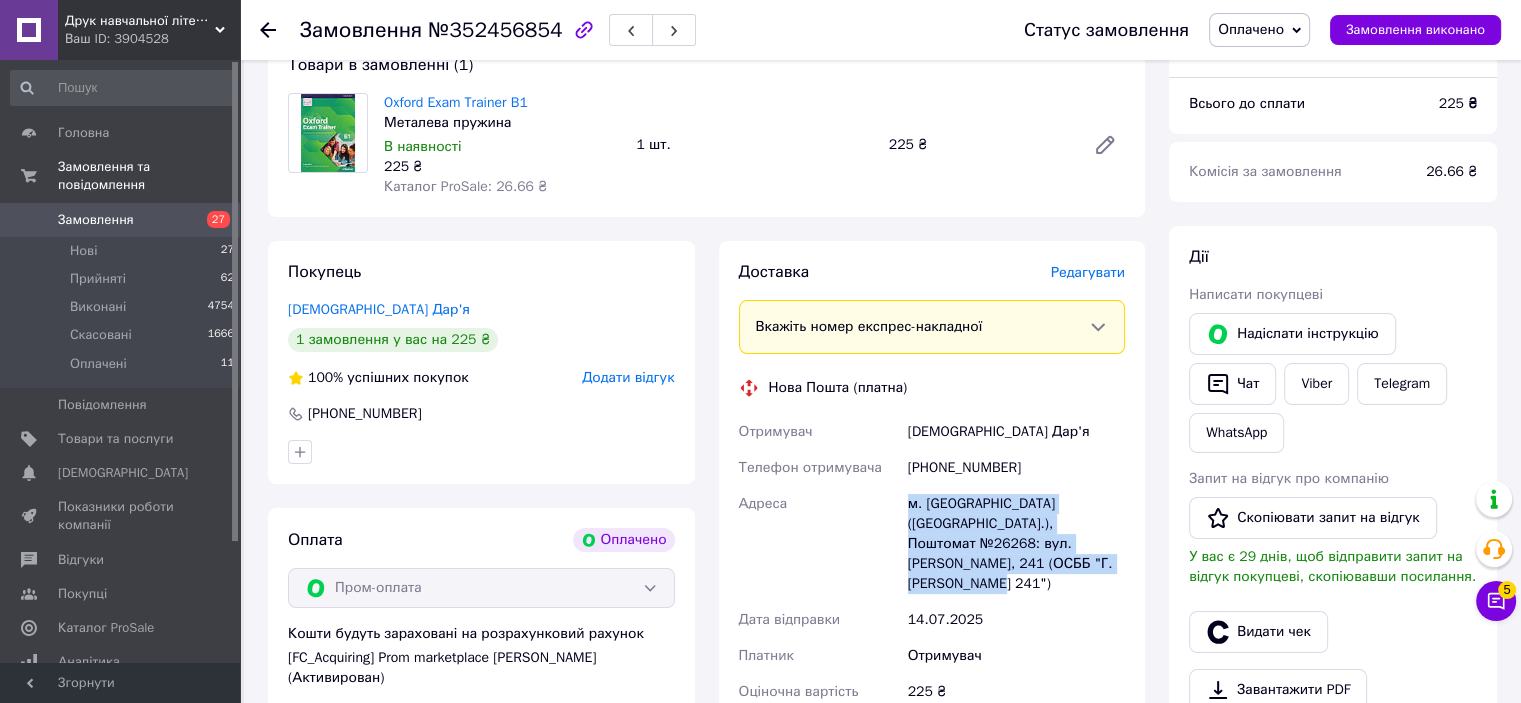 drag, startPoint x: 898, startPoint y: 507, endPoint x: 1096, endPoint y: 568, distance: 207.18349 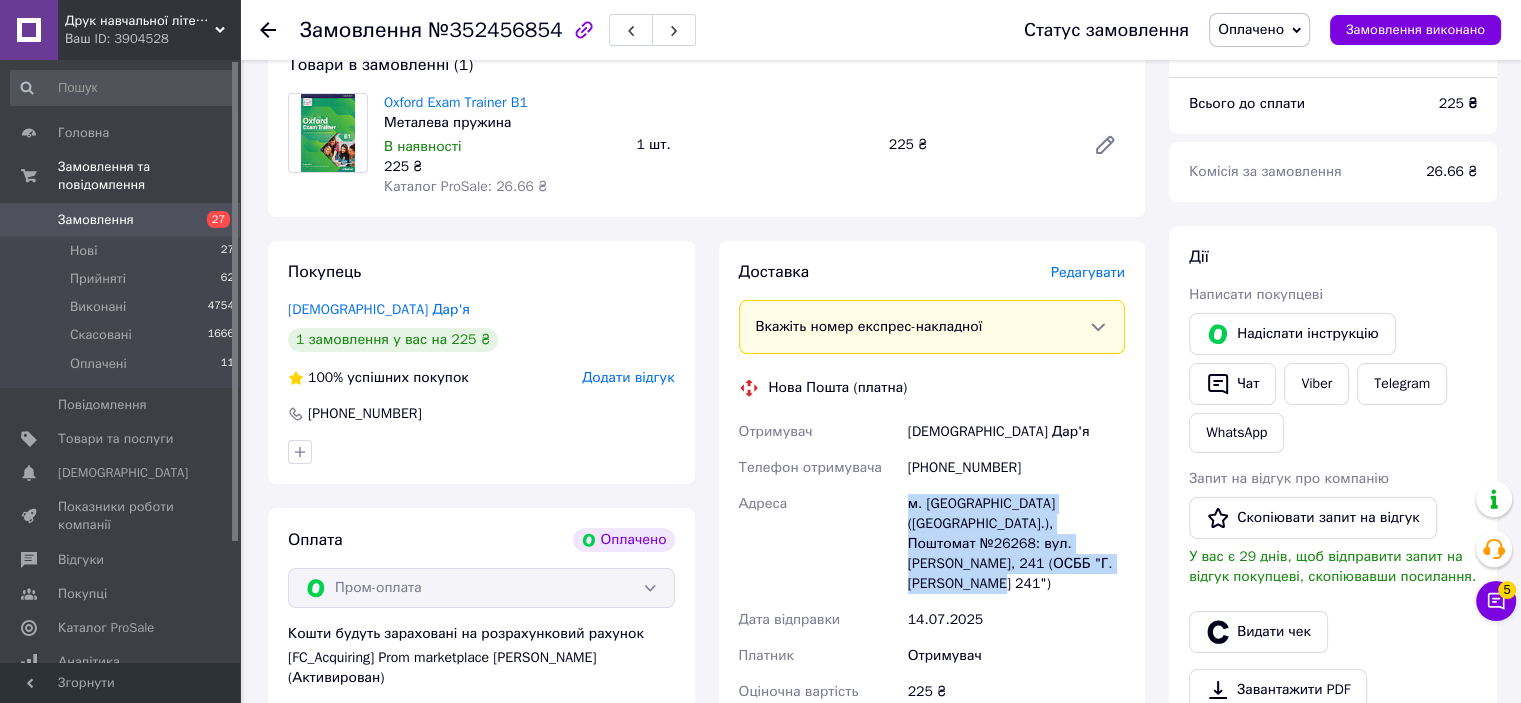 click on "Отримувач Коратун Дар'я Телефон отримувача [PHONE_NUMBER] Адреса м. [GEOGRAPHIC_DATA] ([GEOGRAPHIC_DATA].), Поштомат №26268: вул. [PERSON_NAME], 241 (ОСББ "Г. Сагайдачного 241") Дата відправки [DATE] Платник Отримувач Оціночна вартість 225 ₴" at bounding box center [932, 562] 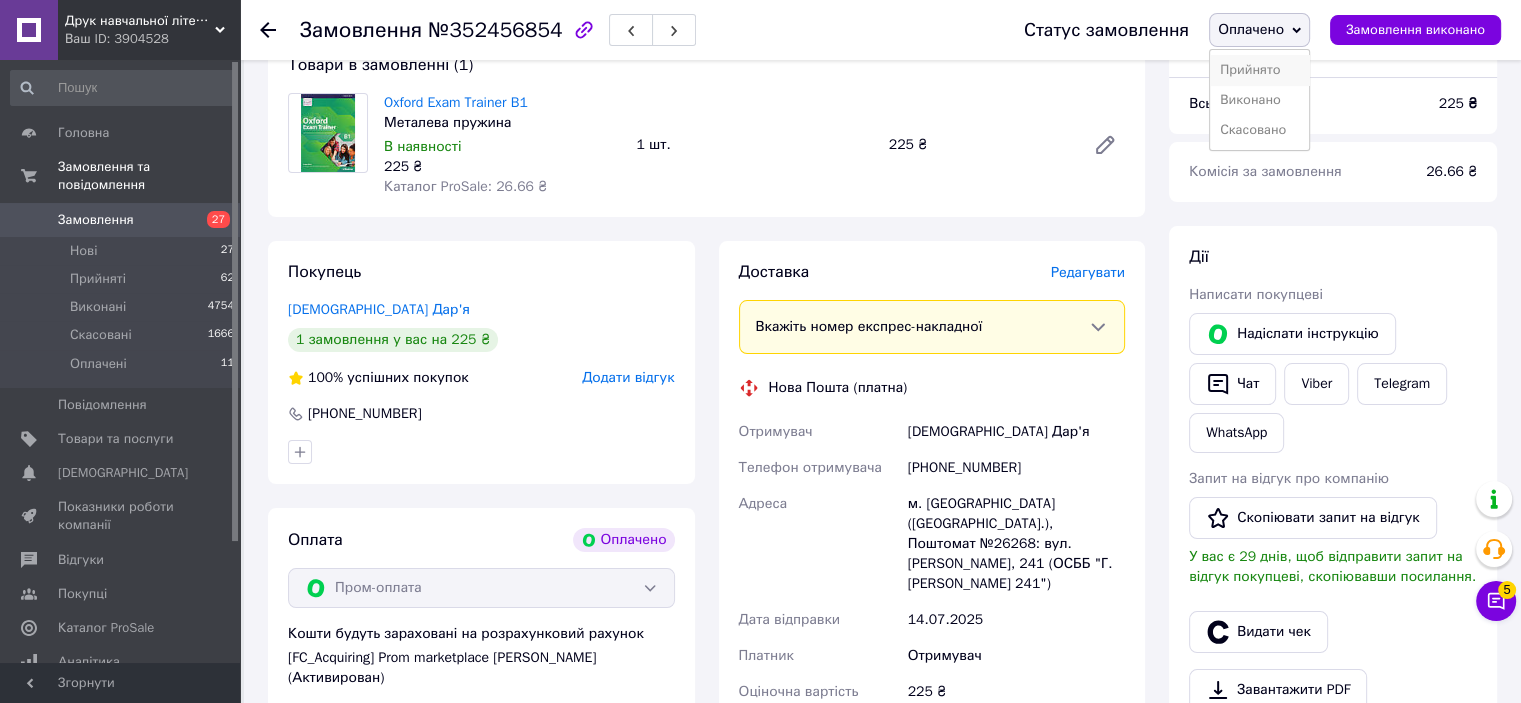 click on "Прийнято" at bounding box center [1259, 70] 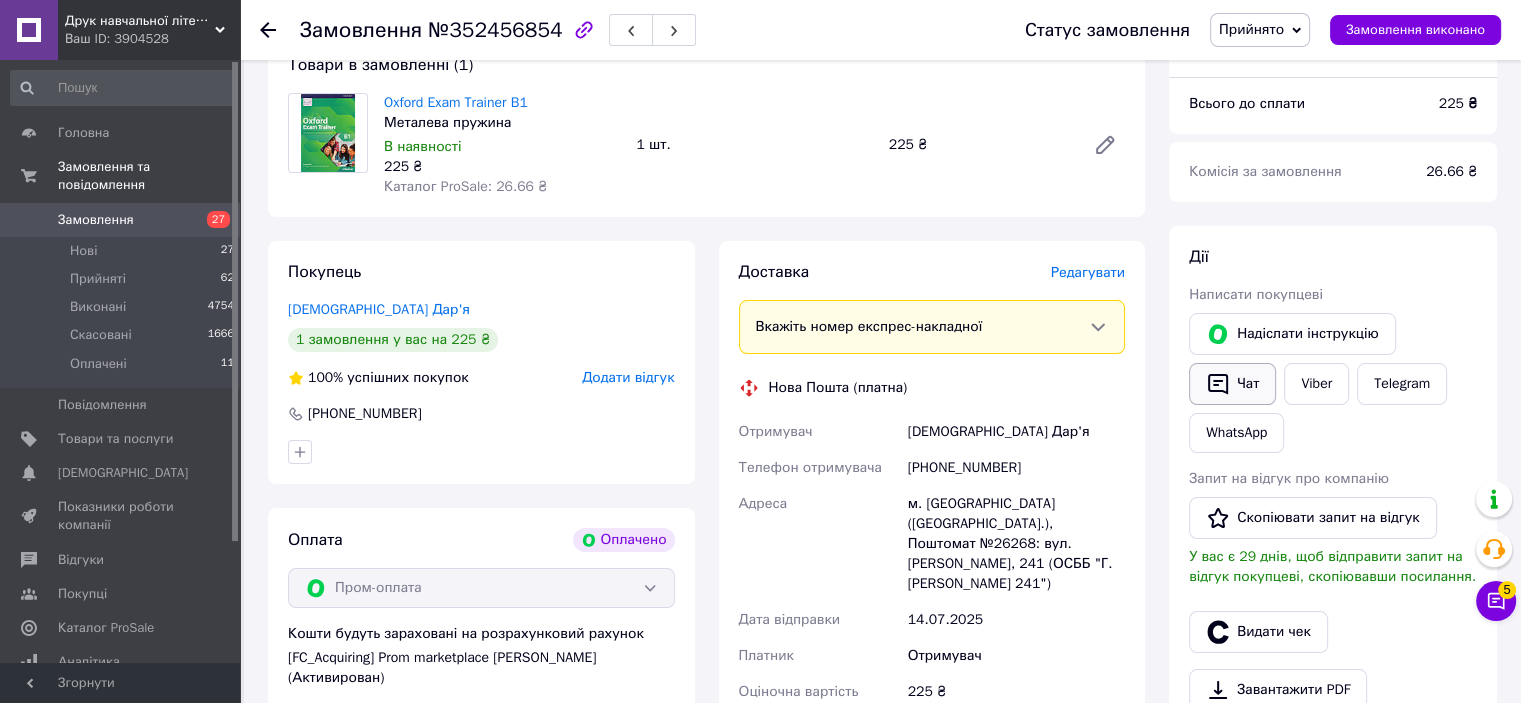 click on "Чат" at bounding box center (1232, 384) 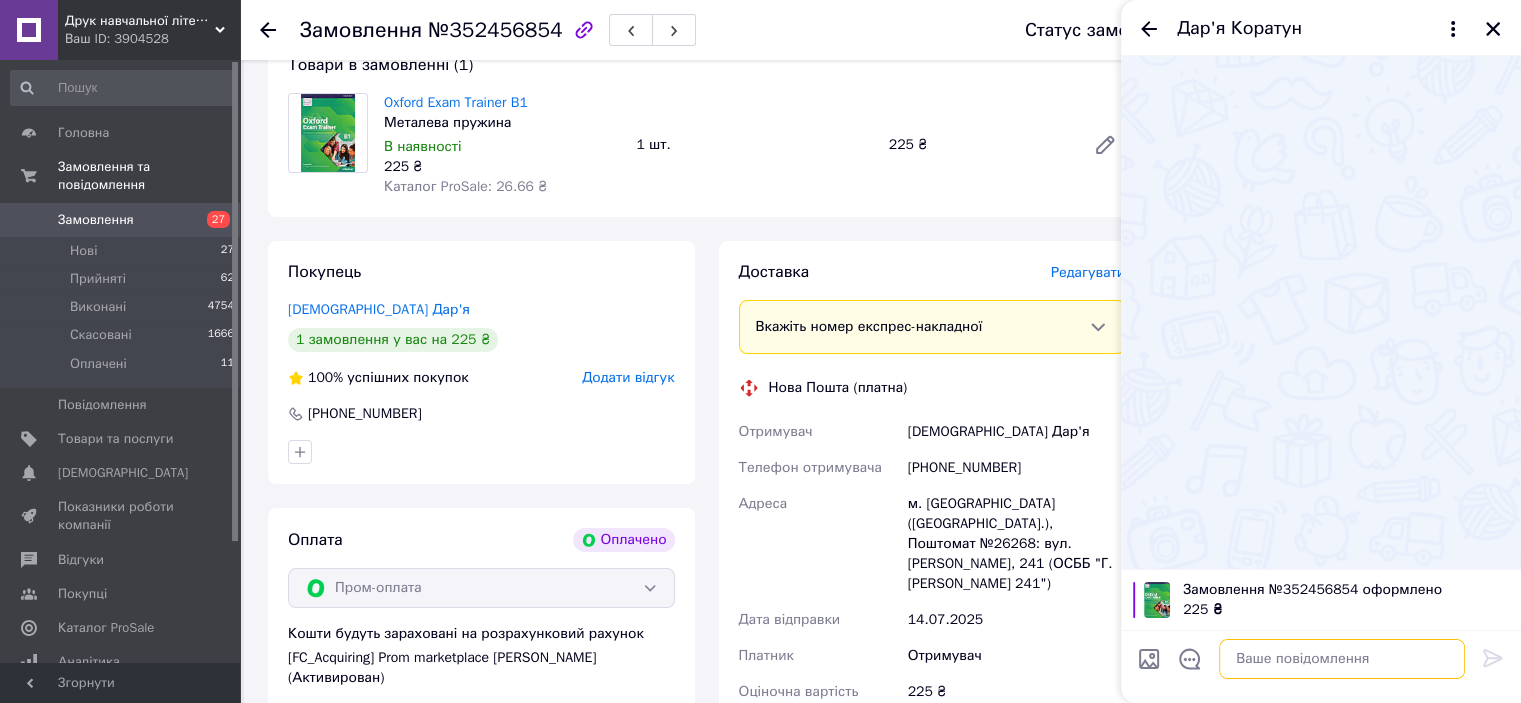 click at bounding box center [1342, 659] 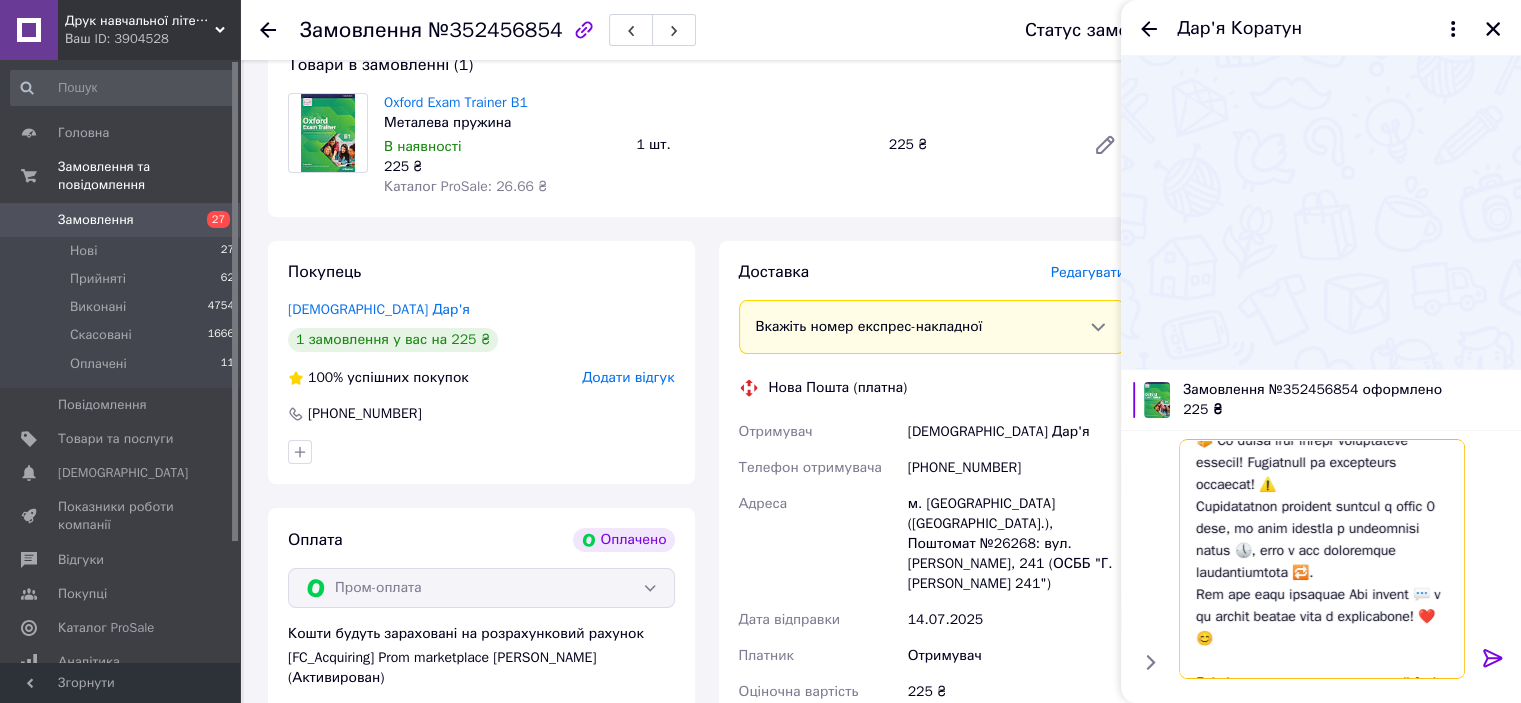 scroll, scrollTop: 5, scrollLeft: 0, axis: vertical 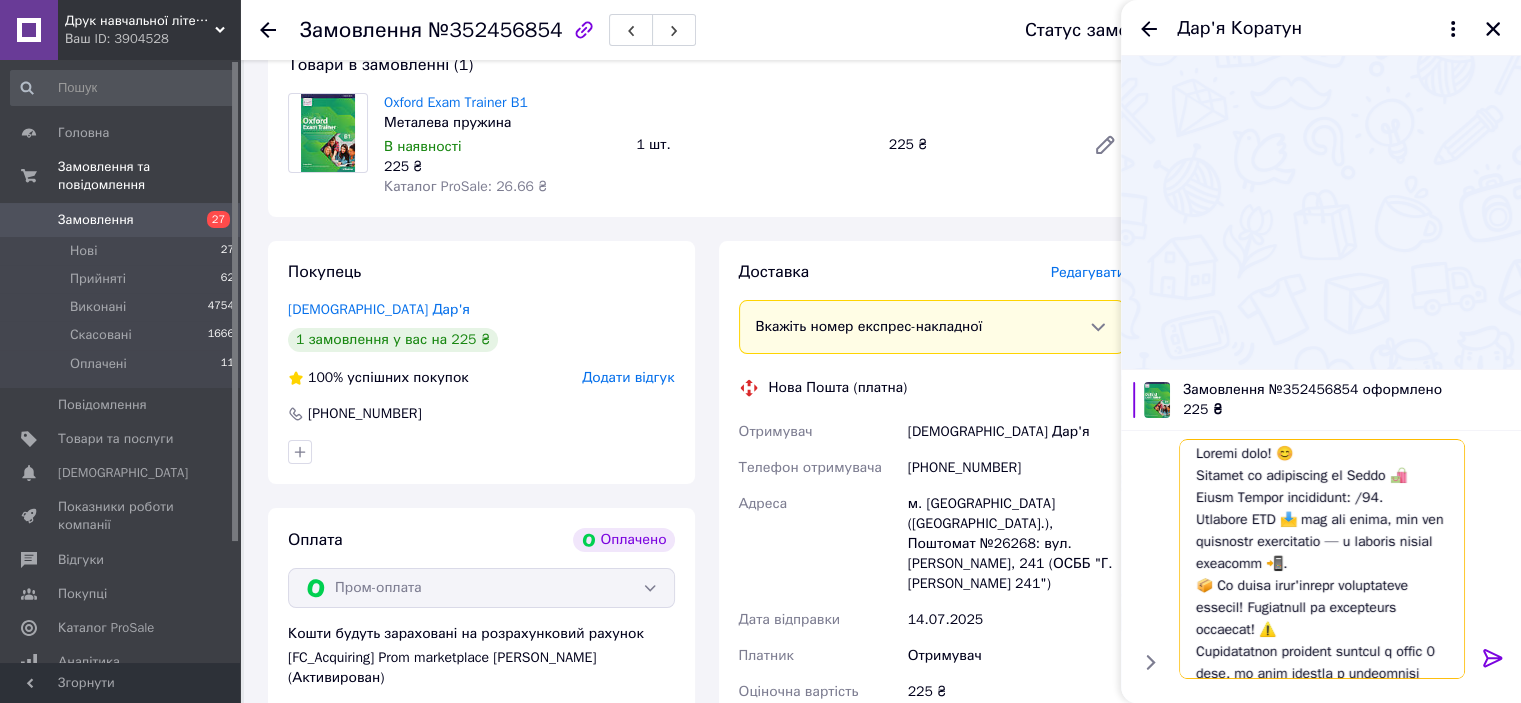 click at bounding box center (1322, 559) 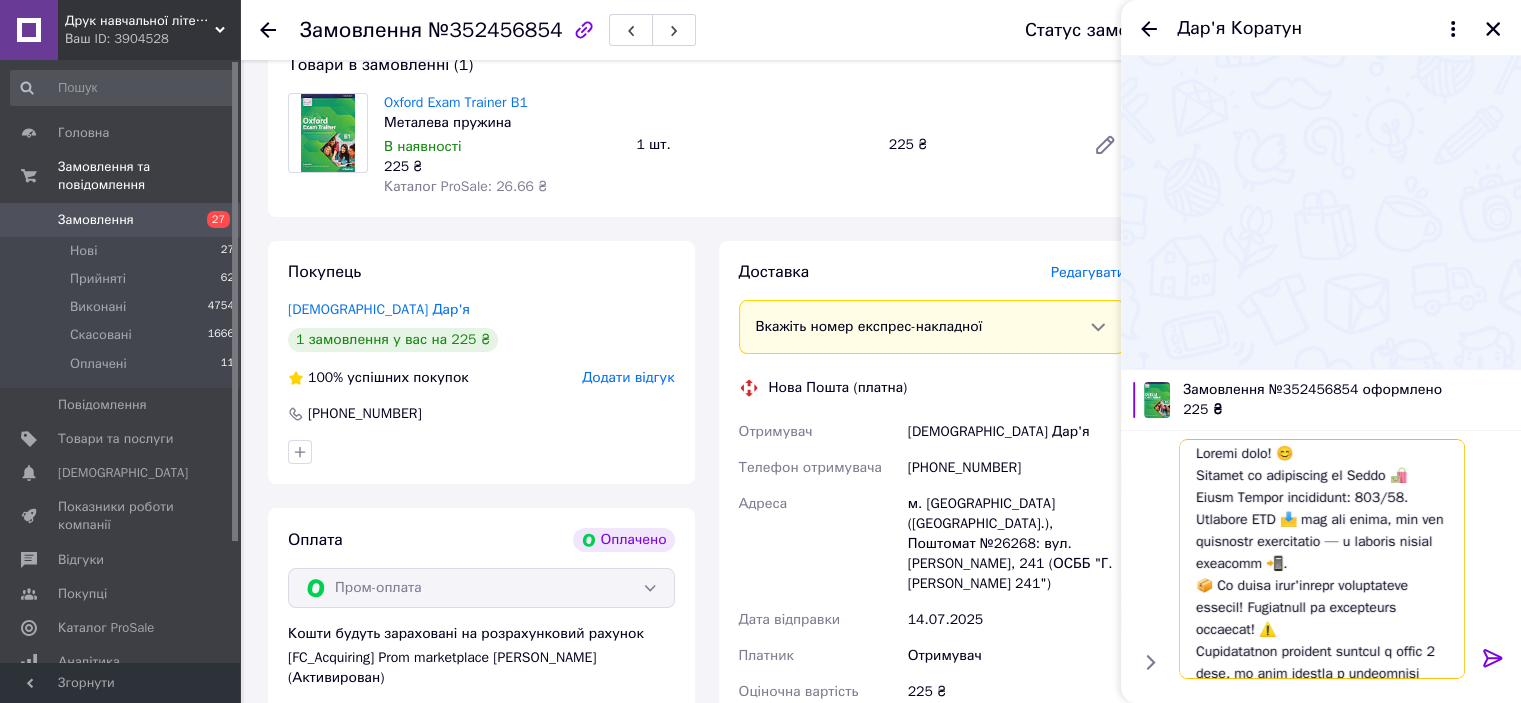 type on "Loremi dolo! 😊
Sitamet co adipiscing el Seddo 🛍️ Eiusm Tempor incididunt: 6334/82.
Utlabore ETD 📩 mag ali enima, min ven quisnostr exercitatio — u laboris nisial exeacomm 📲.
📦 Co duisa irur'inrepr voluptateve essecil! Fugiatnull pa excepteurs occaecat! ⚠️
Cupidatatnon proident suntcul q offic 6 dese, mo anim idestla p undeomnisi natus 🕔, erro v acc doloremque laudantiumtota 🔁.
Rem ape eaqu ipsaquae Abi invent 💬 v qu archit beatae vita d explicabone! ❤️😊
Enimipsamq vo aspernatur, aut oditfugitc ma dolor eosration sequines!
👇👇👇
neque://por.quisquamd.adi/numquamei_modi/
..." 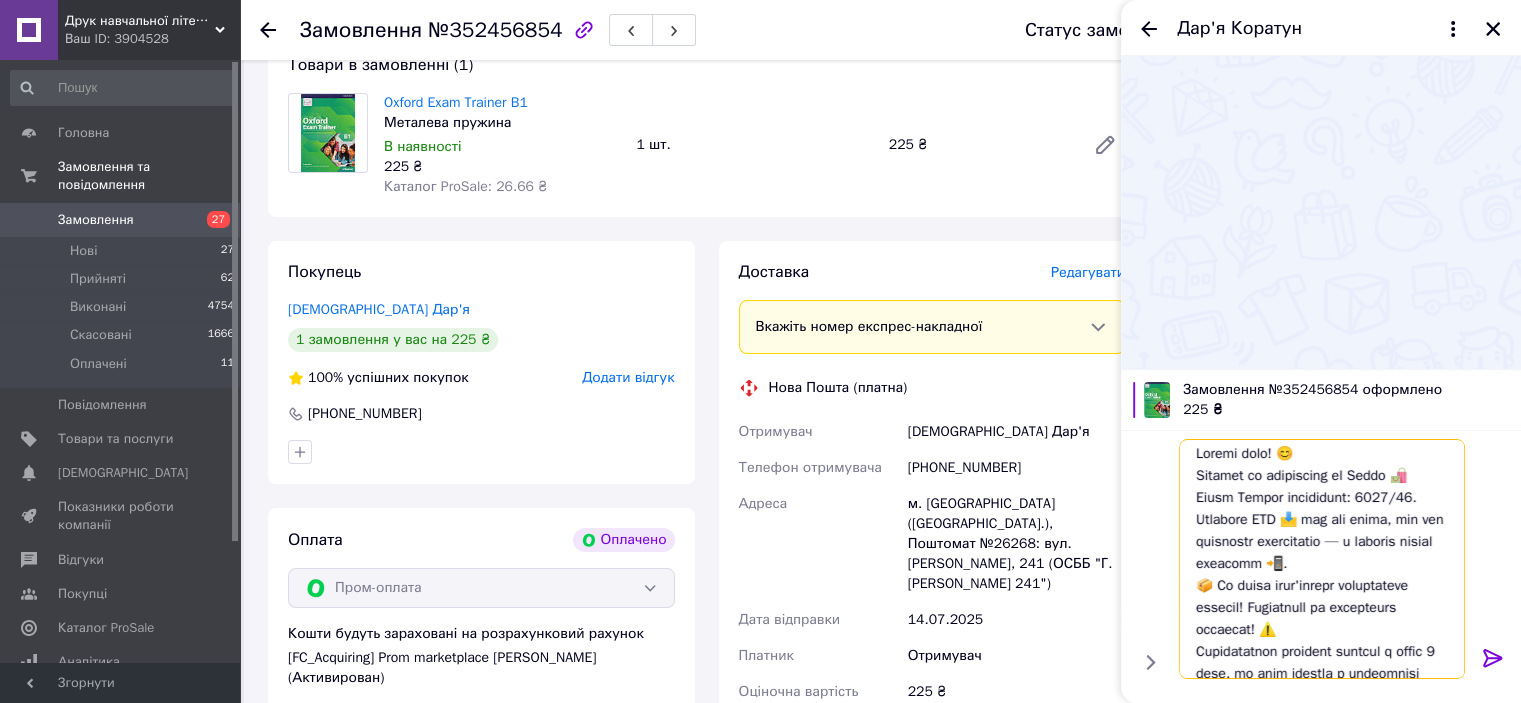 type 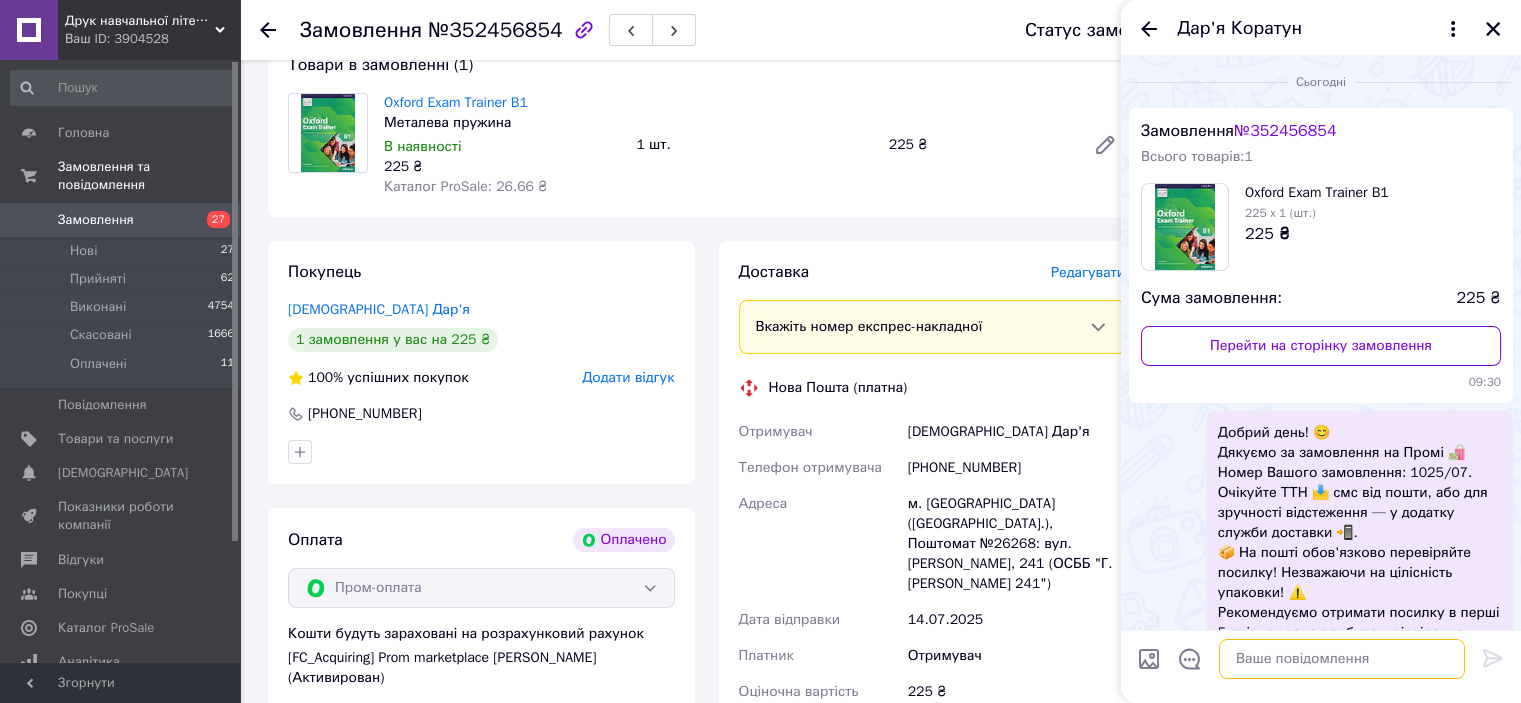 scroll, scrollTop: 0, scrollLeft: 0, axis: both 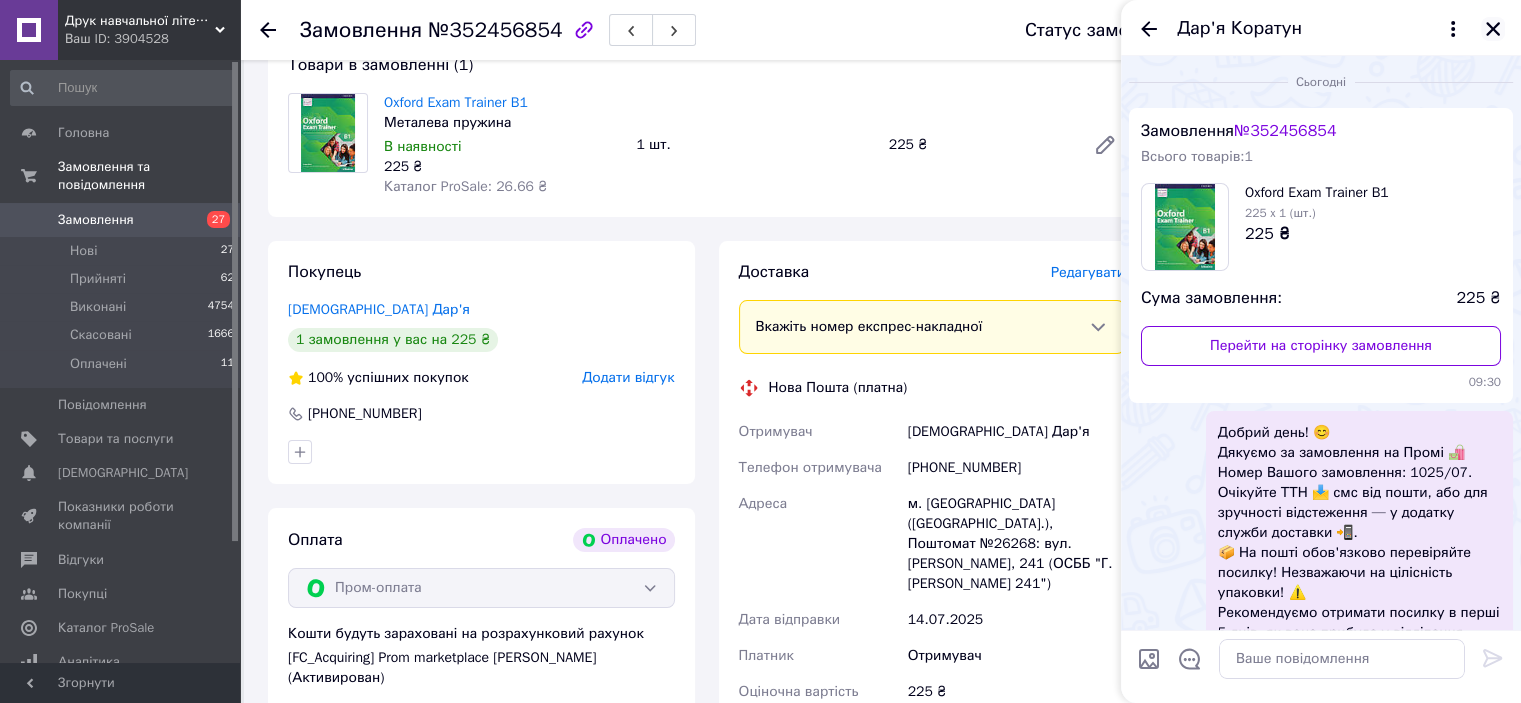 click 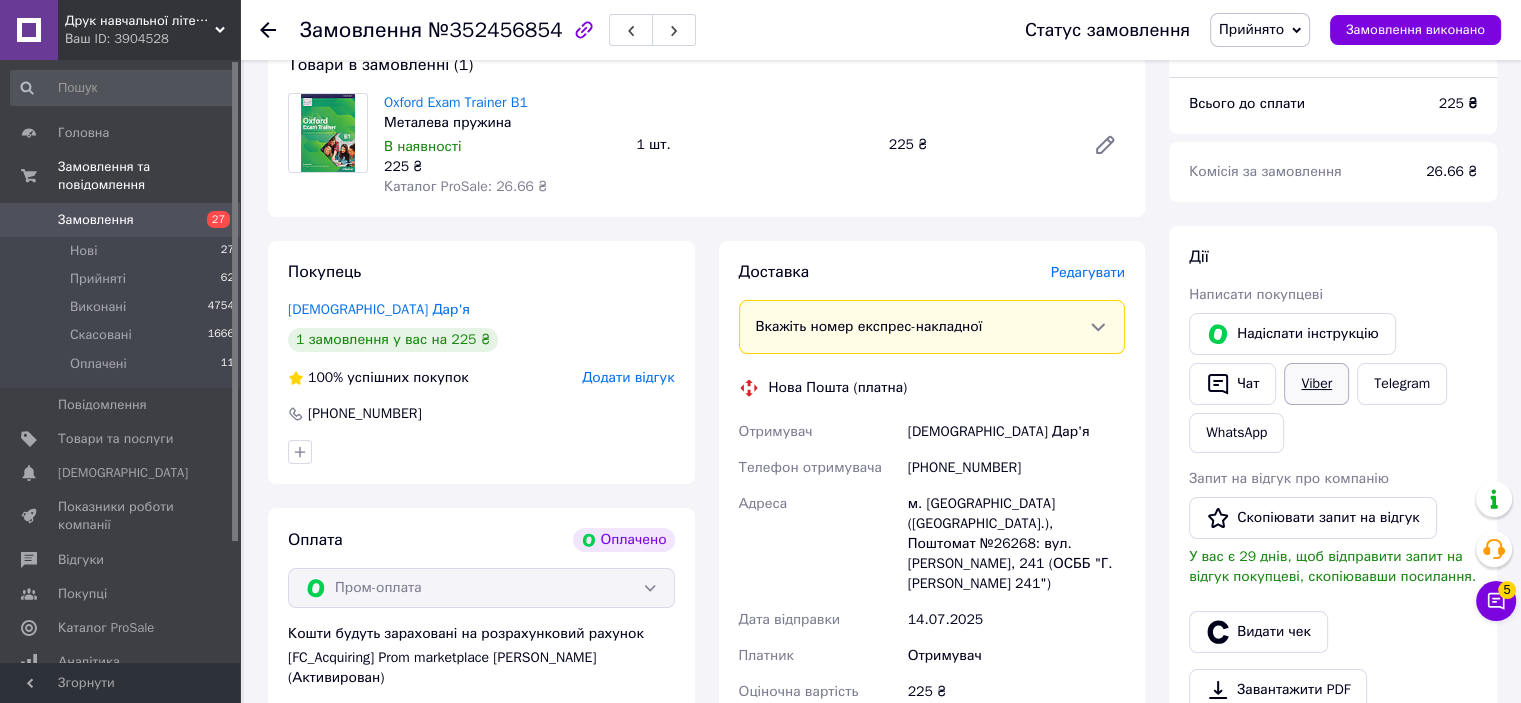 click on "Viber" at bounding box center [1316, 384] 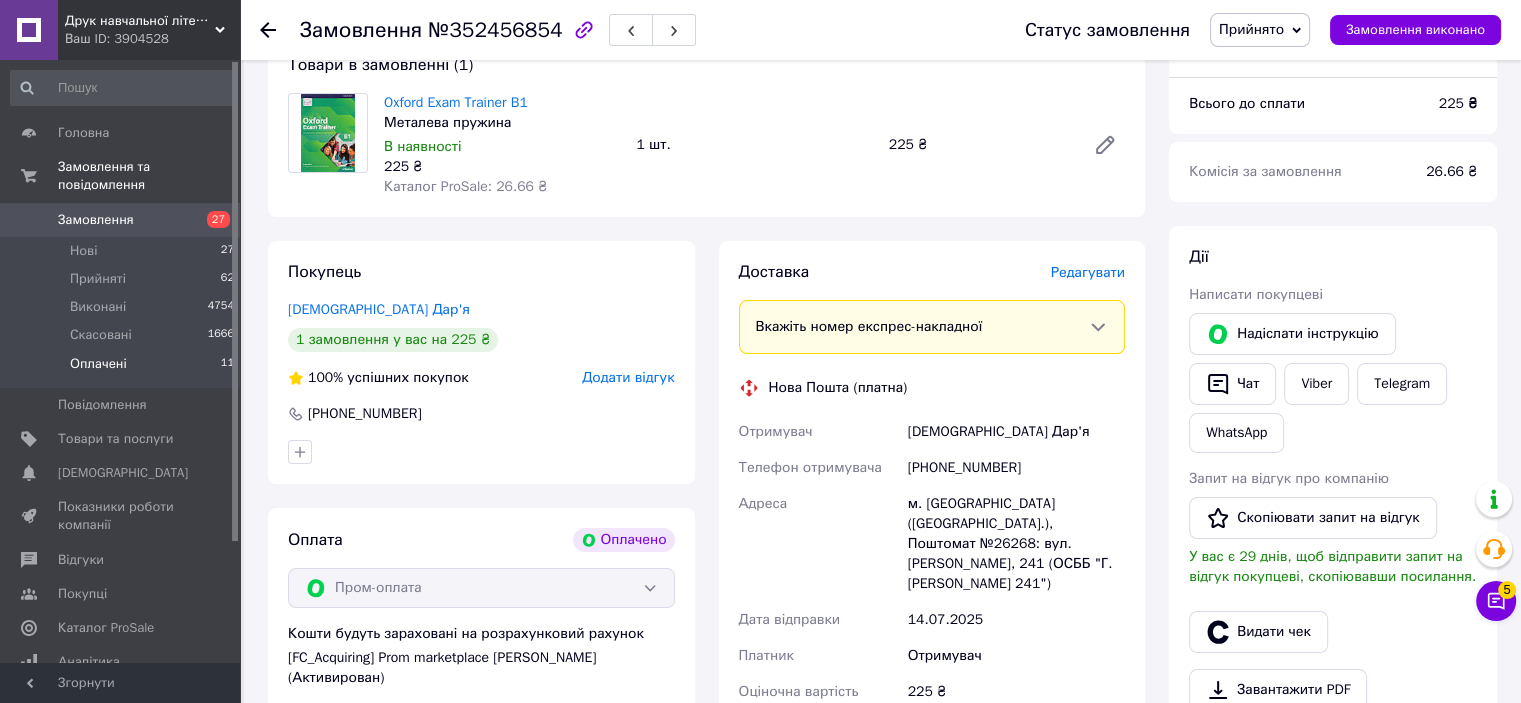 click on "Оплачені 11" at bounding box center [123, 369] 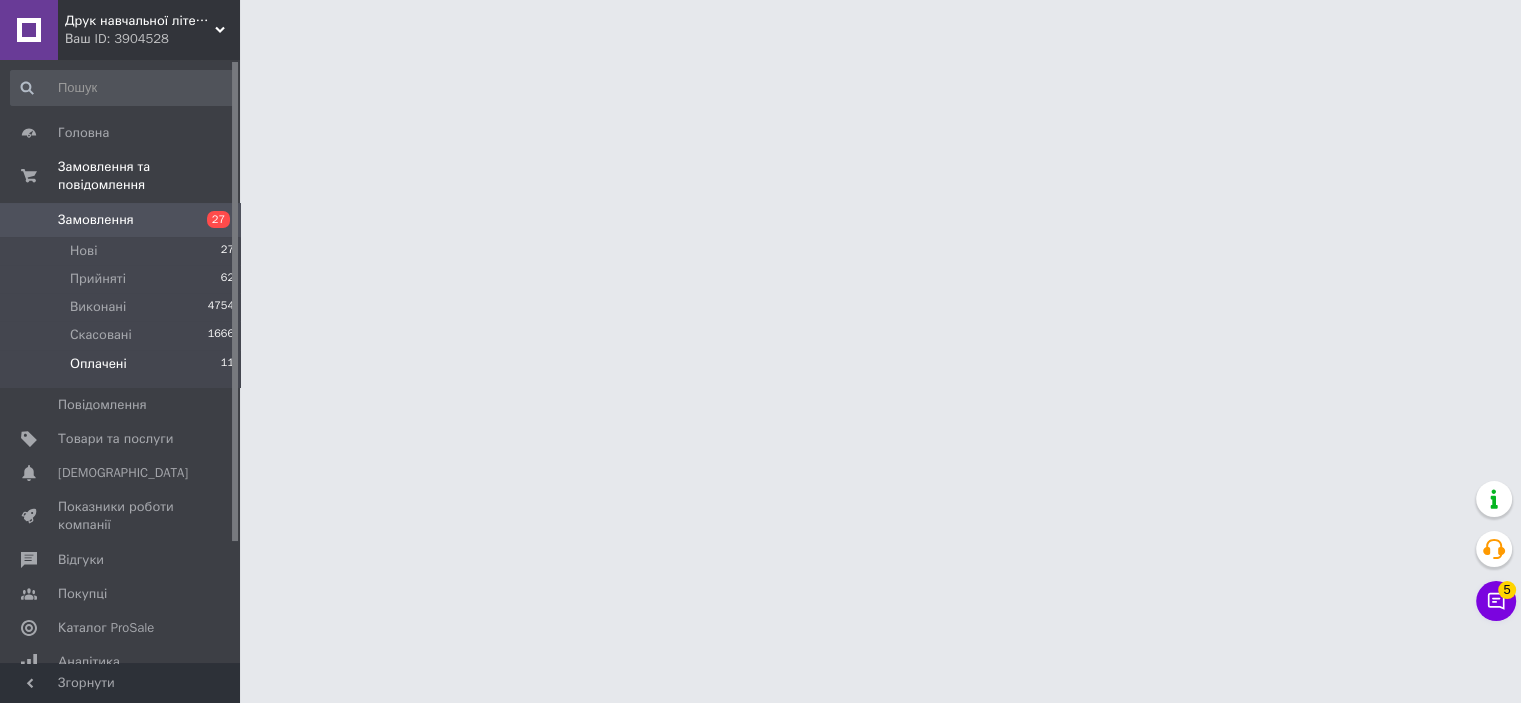 scroll, scrollTop: 0, scrollLeft: 0, axis: both 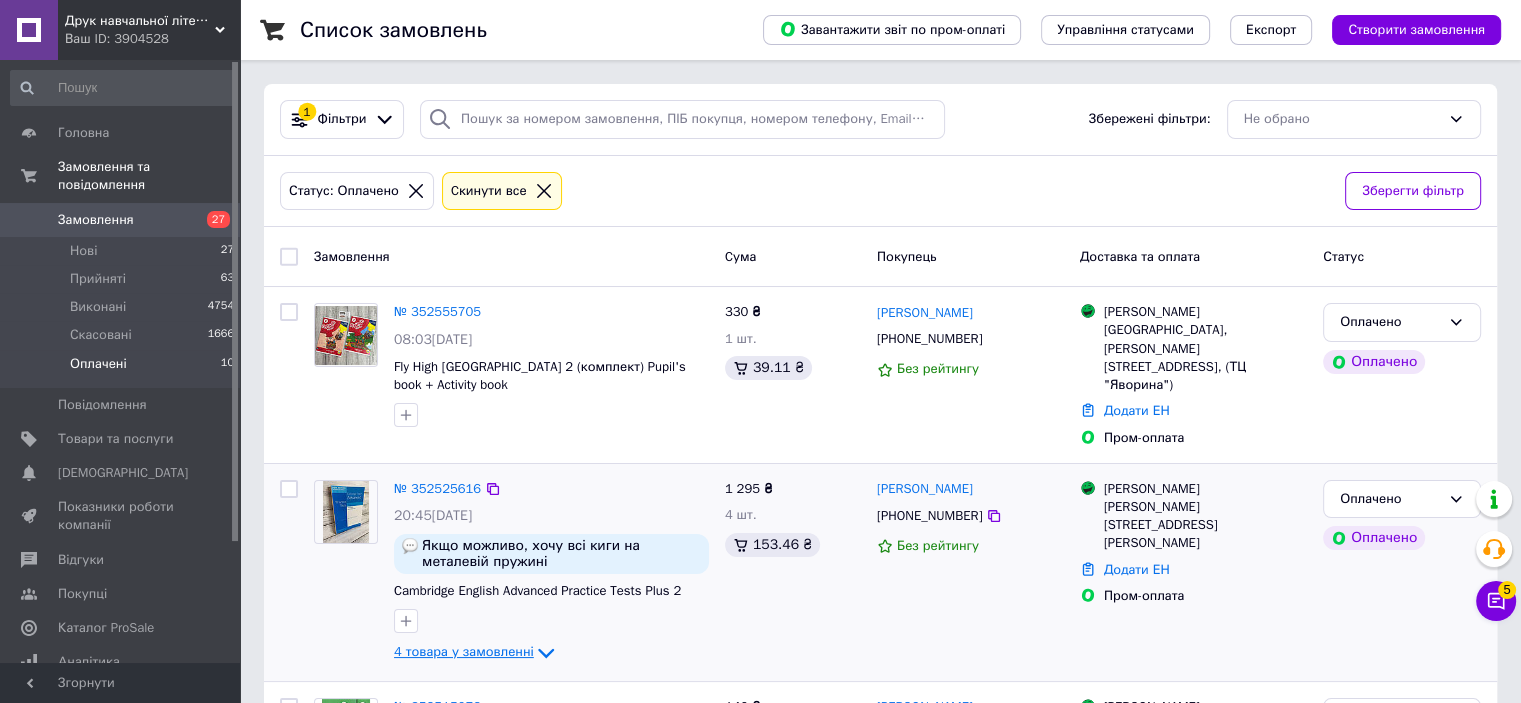 click 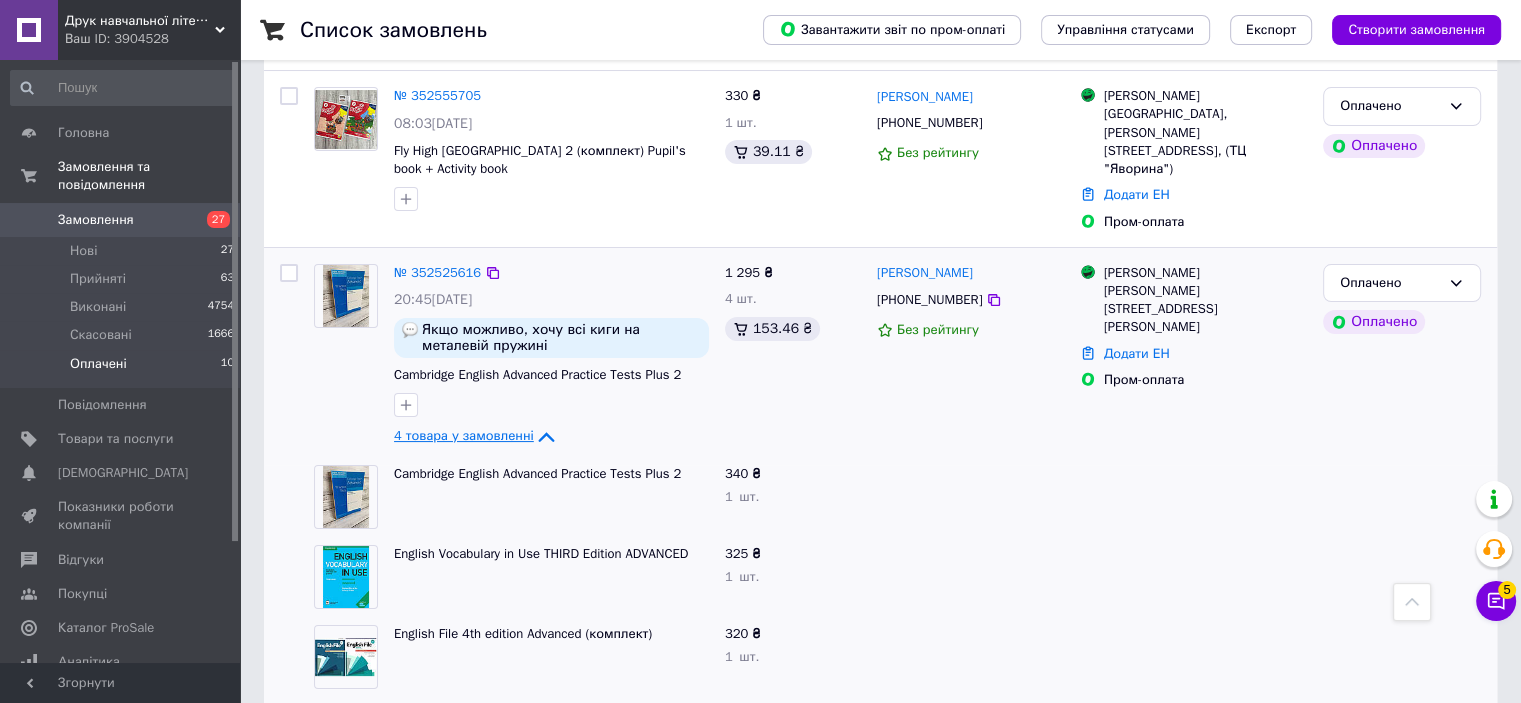scroll, scrollTop: 200, scrollLeft: 0, axis: vertical 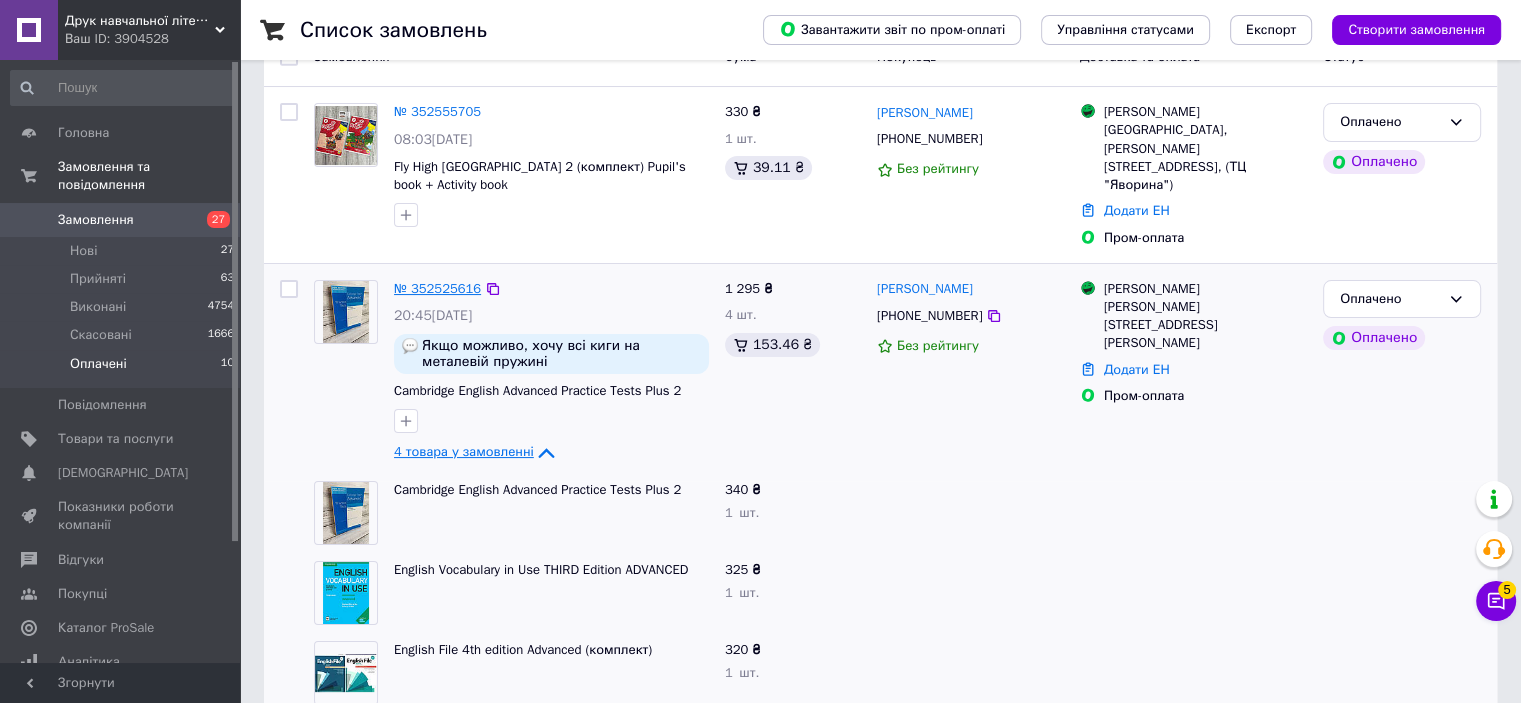 click on "№ 352525616" at bounding box center [437, 288] 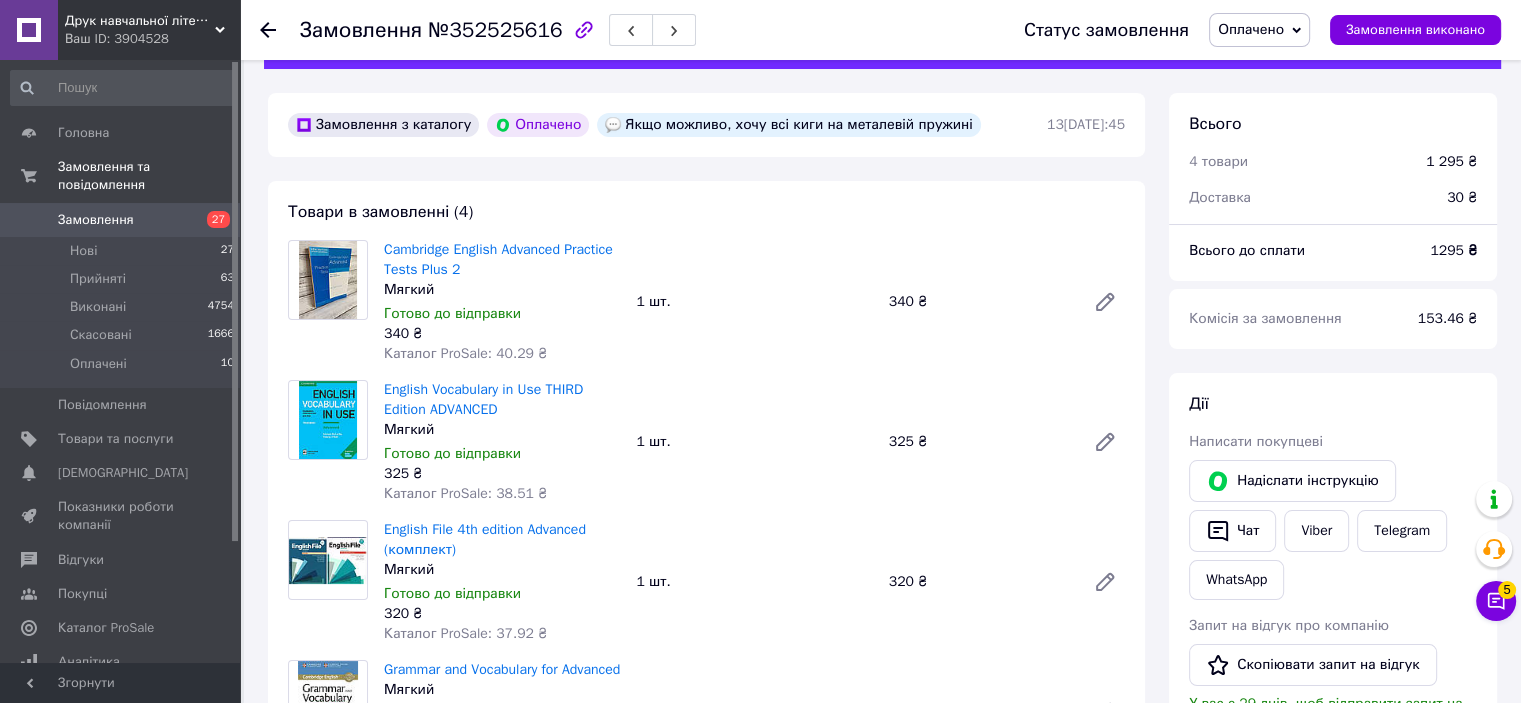 scroll, scrollTop: 0, scrollLeft: 0, axis: both 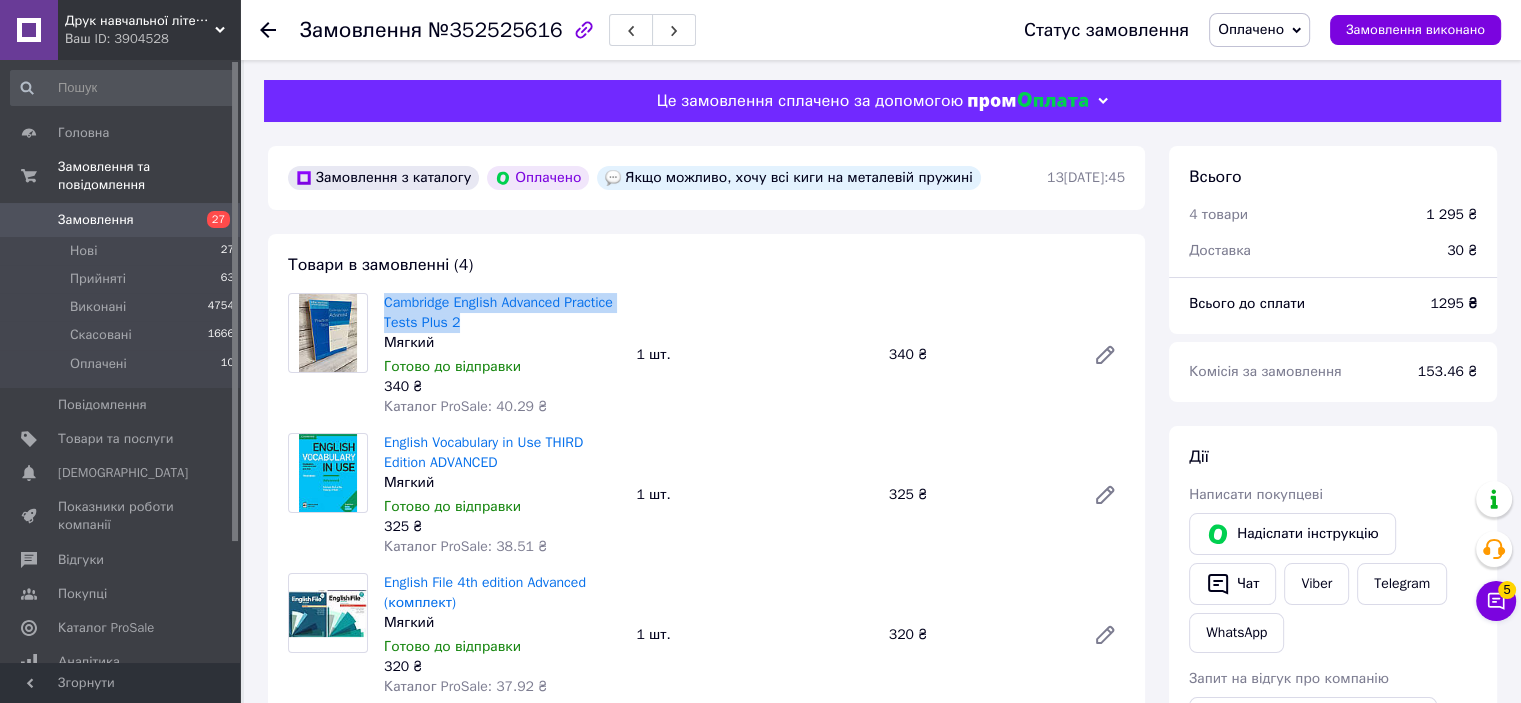 drag, startPoint x: 382, startPoint y: 295, endPoint x: 482, endPoint y: 319, distance: 102.83968 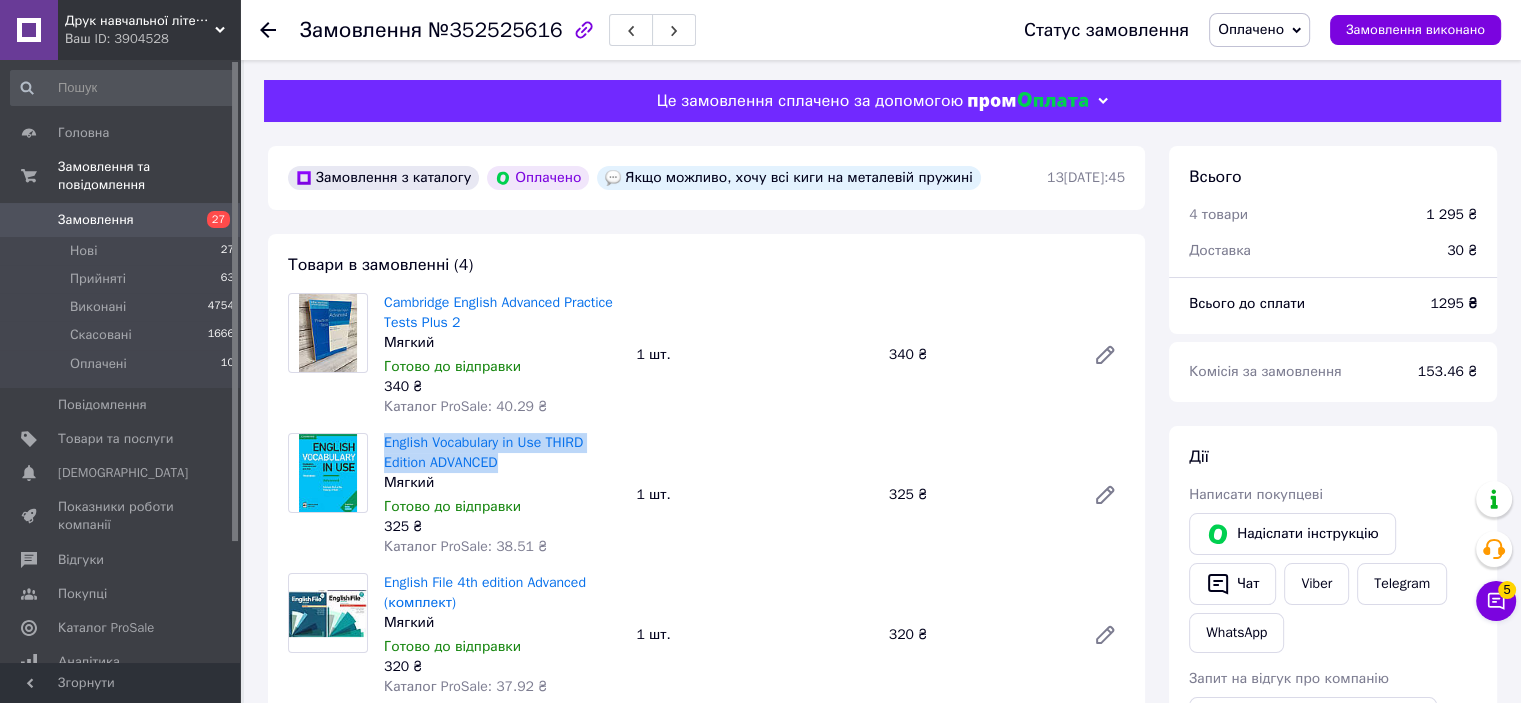 drag, startPoint x: 382, startPoint y: 443, endPoint x: 523, endPoint y: 462, distance: 142.27438 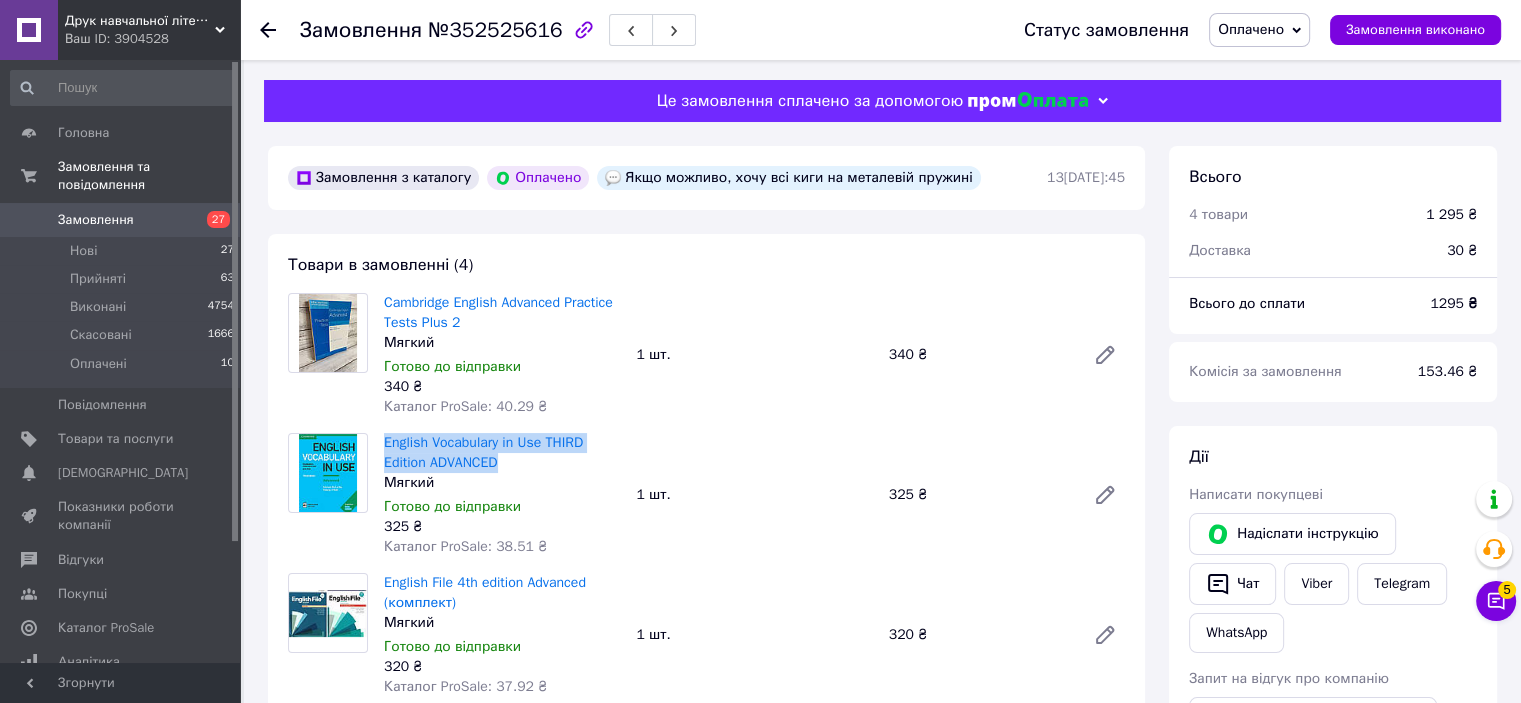 scroll, scrollTop: 100, scrollLeft: 0, axis: vertical 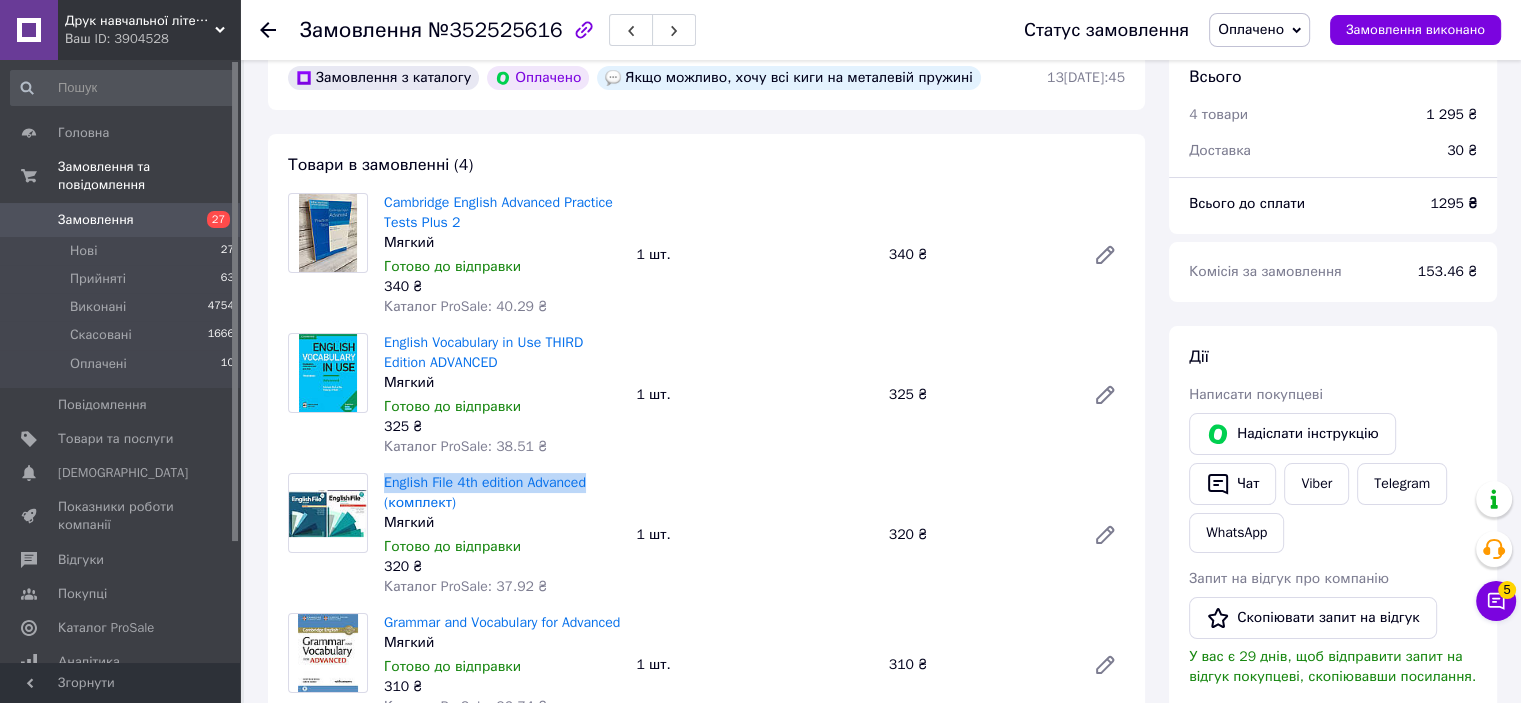 drag, startPoint x: 379, startPoint y: 483, endPoint x: 607, endPoint y: 489, distance: 228.07893 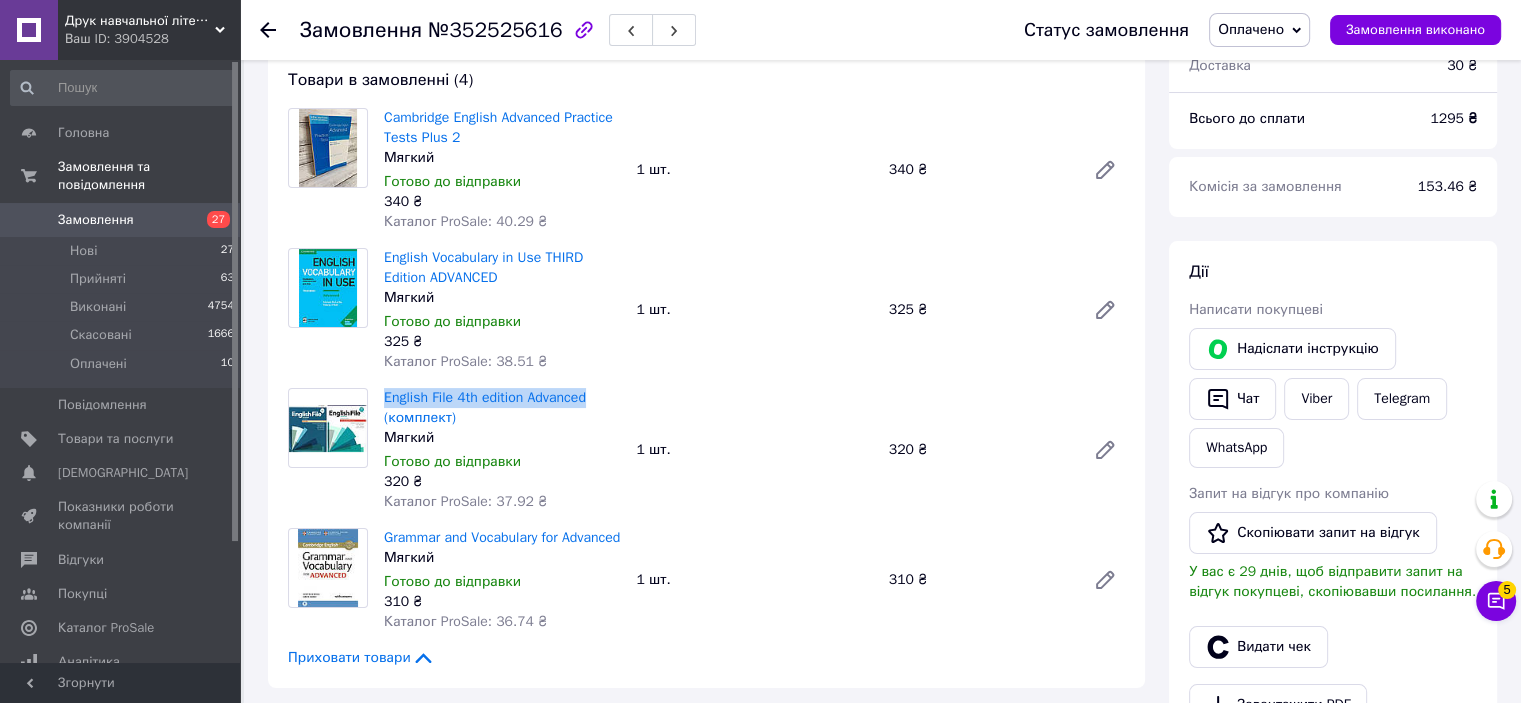 scroll, scrollTop: 300, scrollLeft: 0, axis: vertical 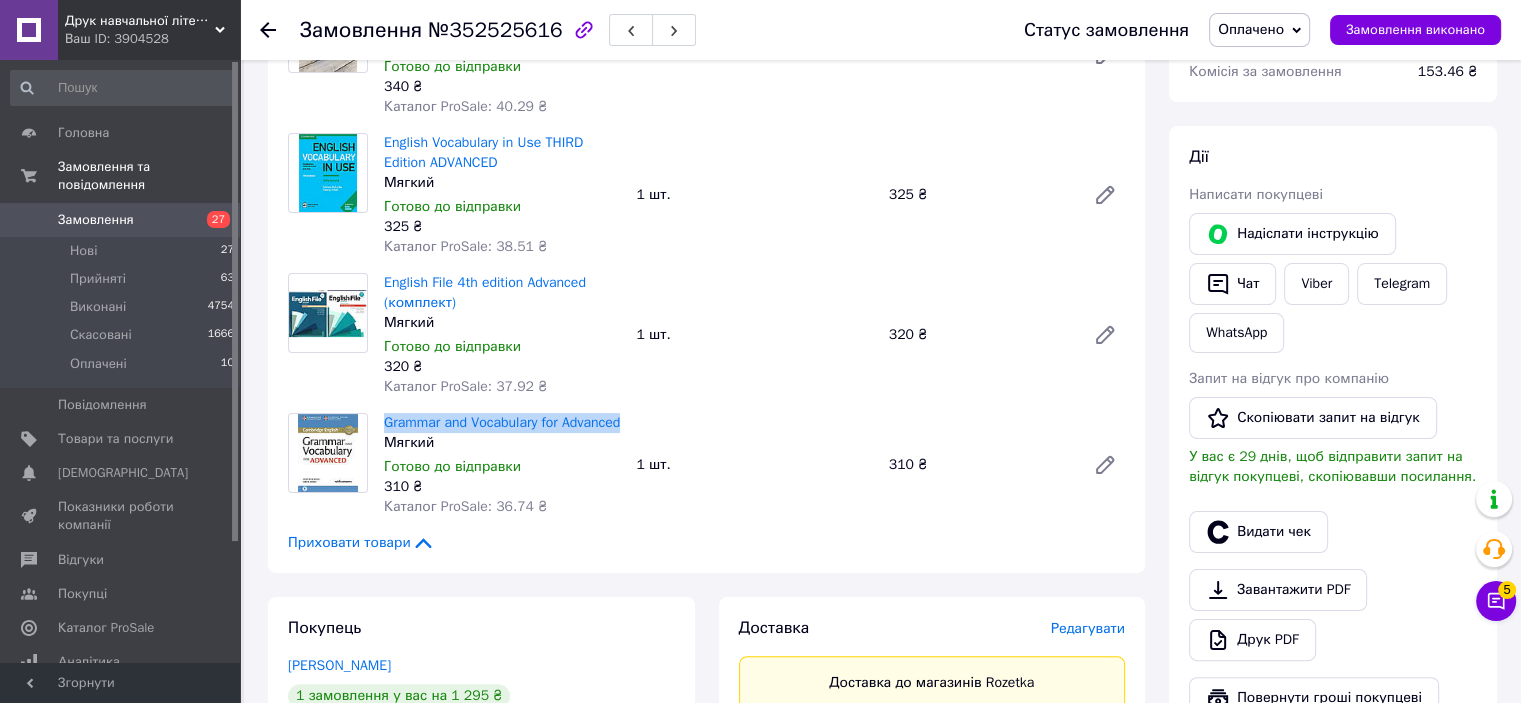 drag, startPoint x: 381, startPoint y: 423, endPoint x: 472, endPoint y: 454, distance: 96.13532 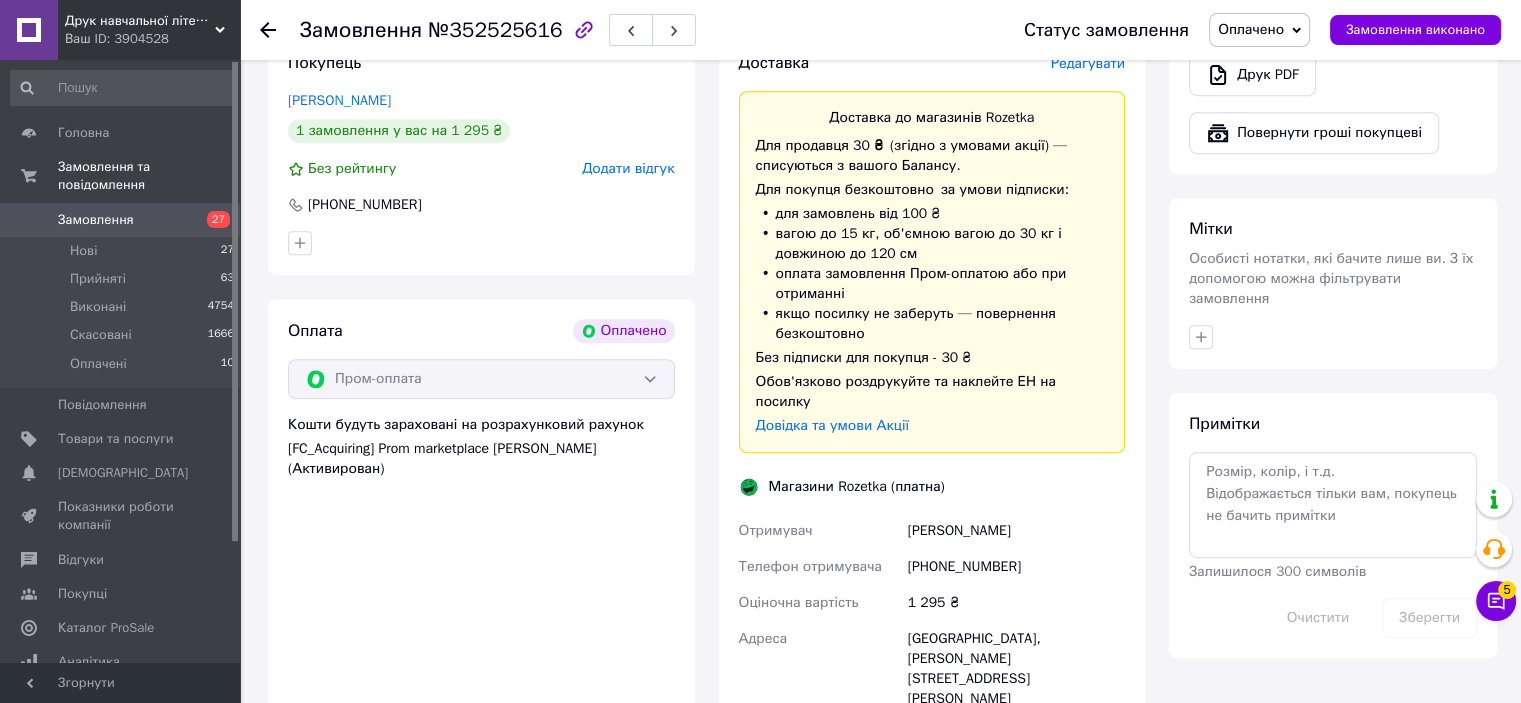 scroll, scrollTop: 900, scrollLeft: 0, axis: vertical 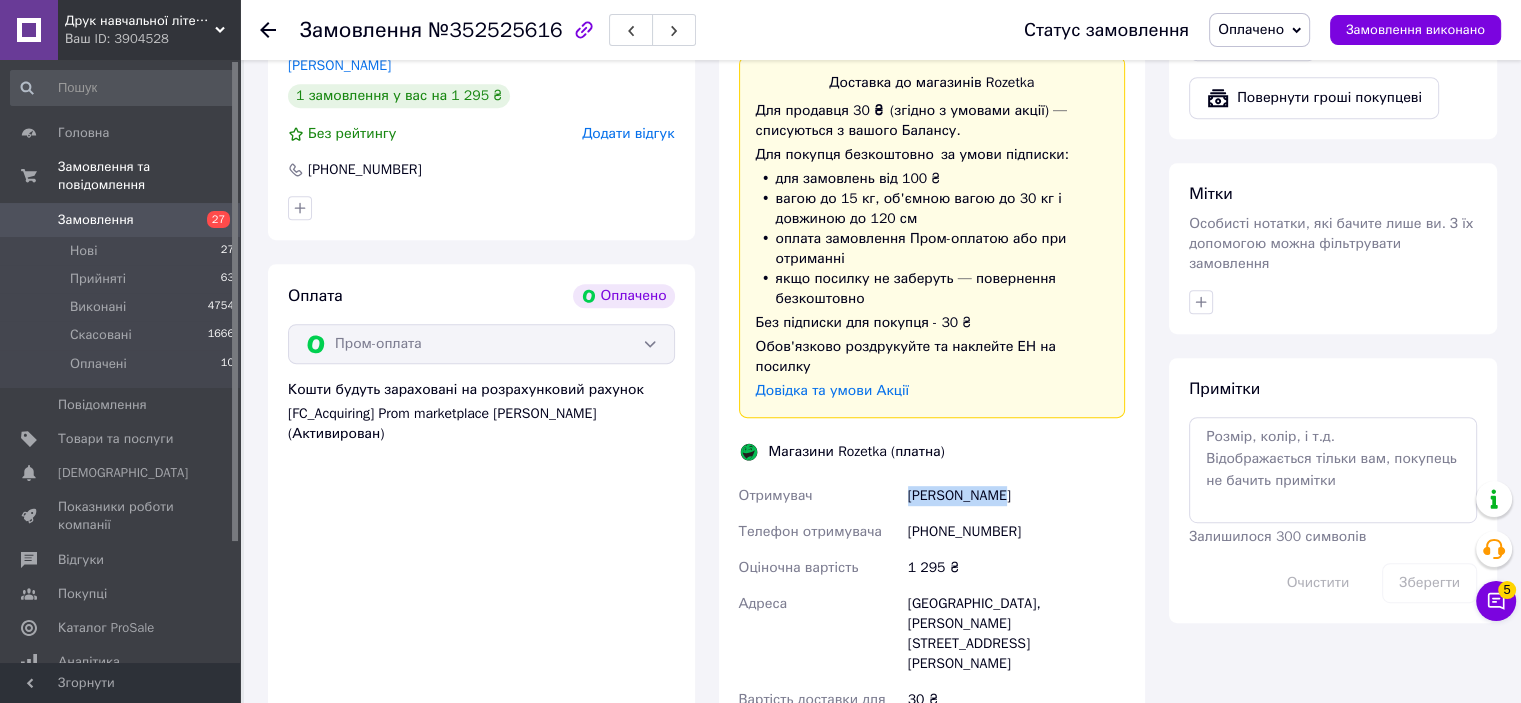 drag, startPoint x: 899, startPoint y: 496, endPoint x: 1000, endPoint y: 496, distance: 101 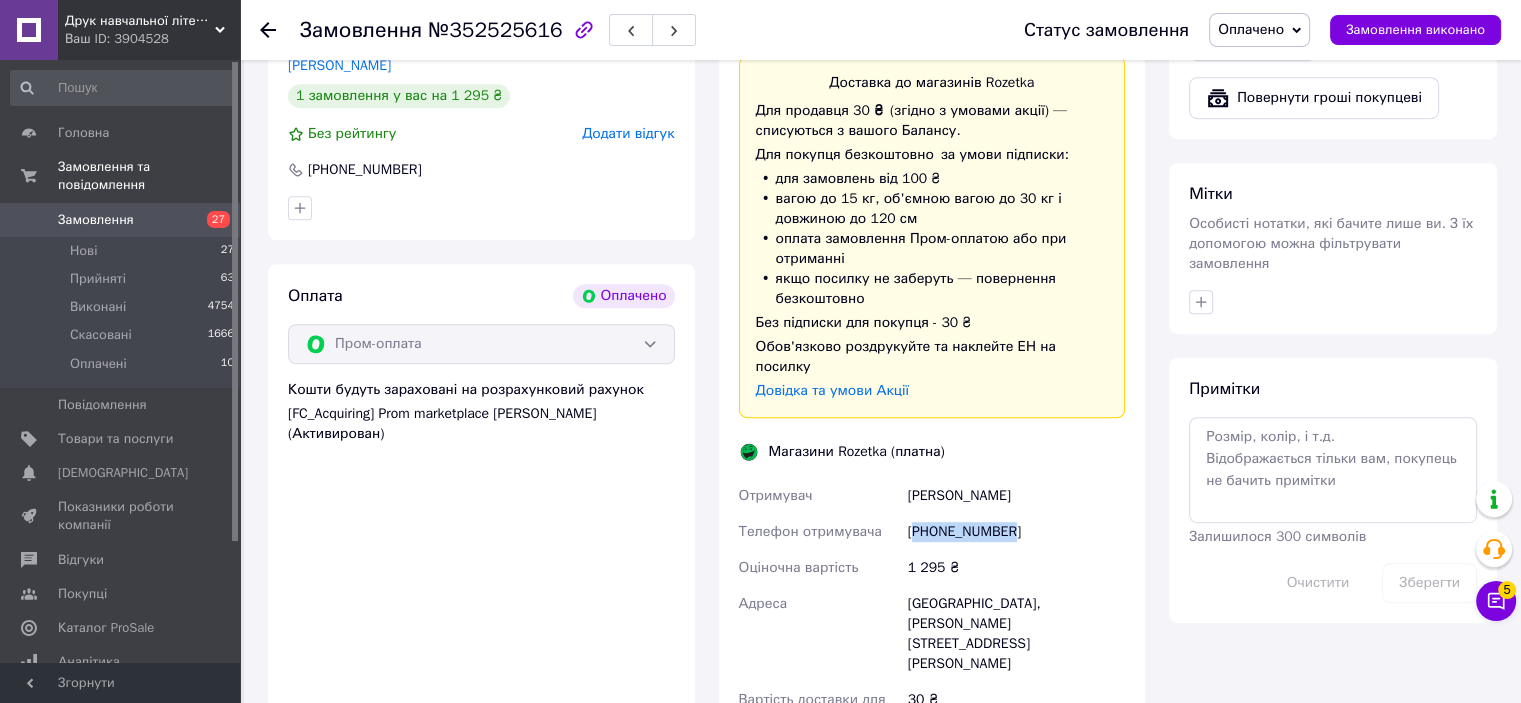 drag, startPoint x: 916, startPoint y: 527, endPoint x: 1023, endPoint y: 527, distance: 107 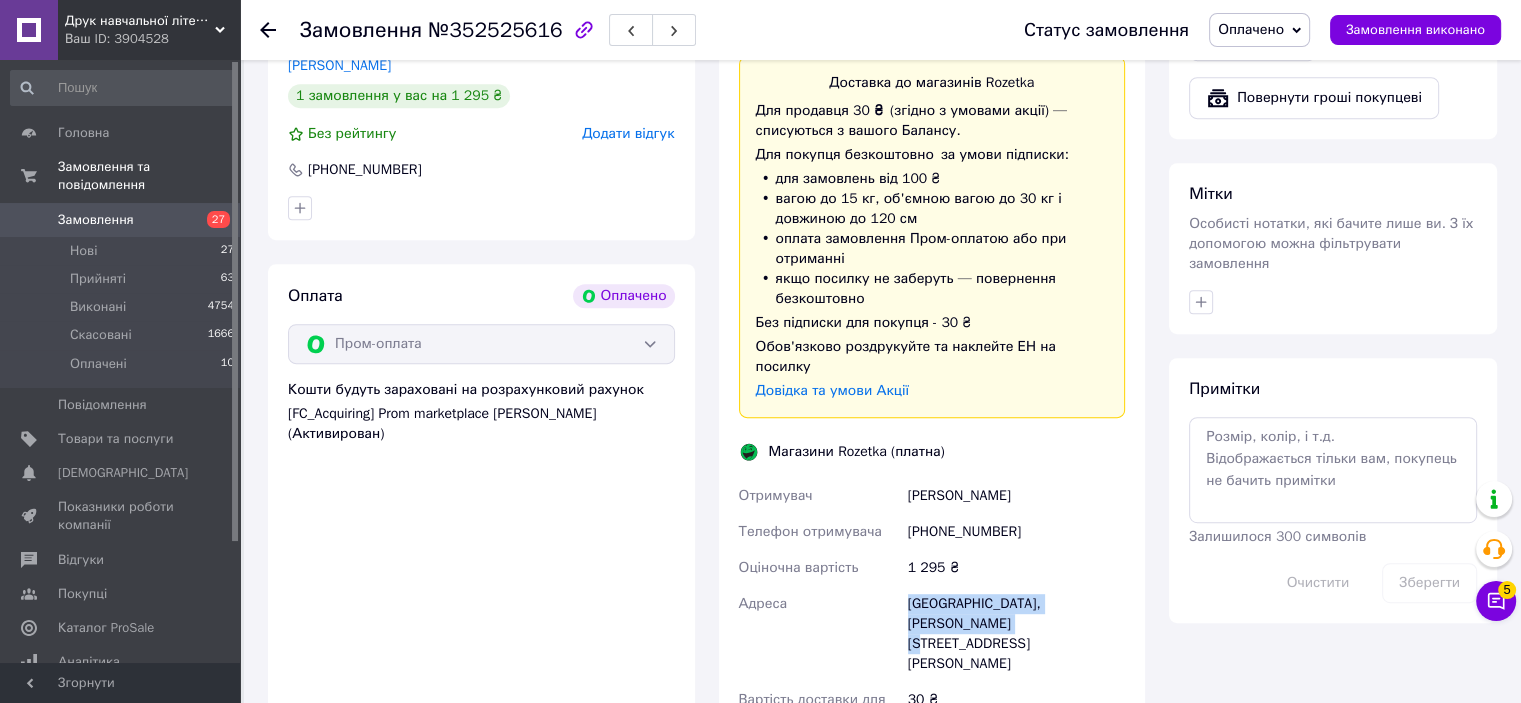 drag, startPoint x: 912, startPoint y: 593, endPoint x: 960, endPoint y: 623, distance: 56.603886 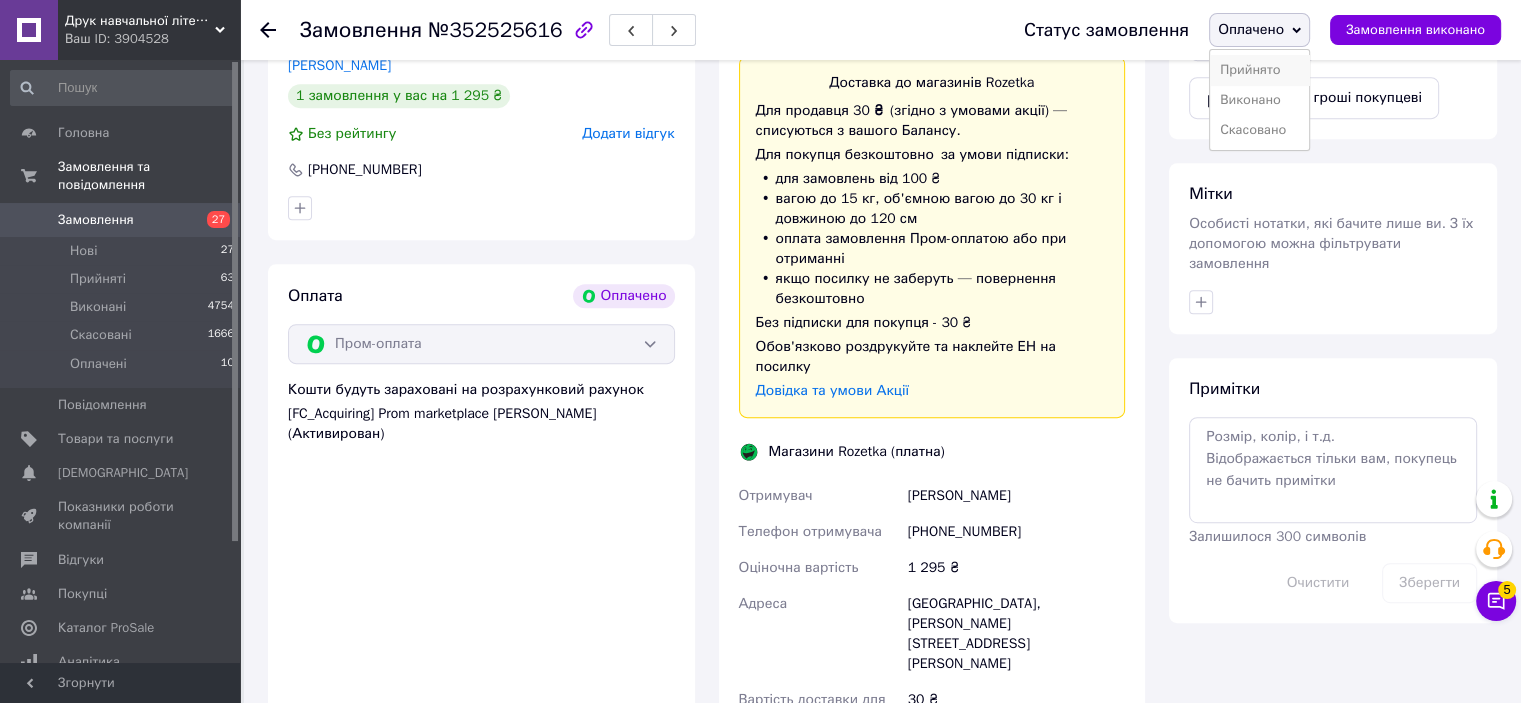 click on "Прийнято" at bounding box center (1259, 70) 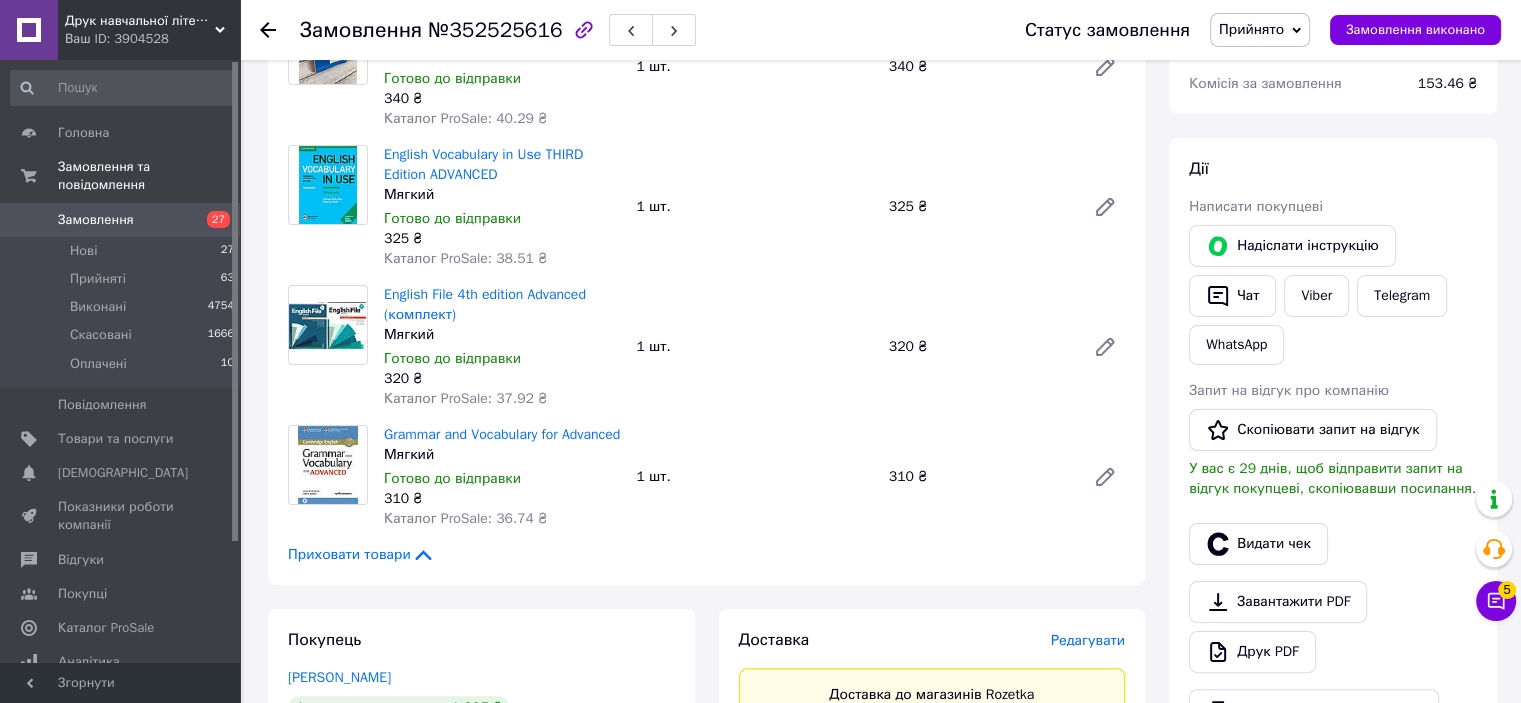 scroll, scrollTop: 500, scrollLeft: 0, axis: vertical 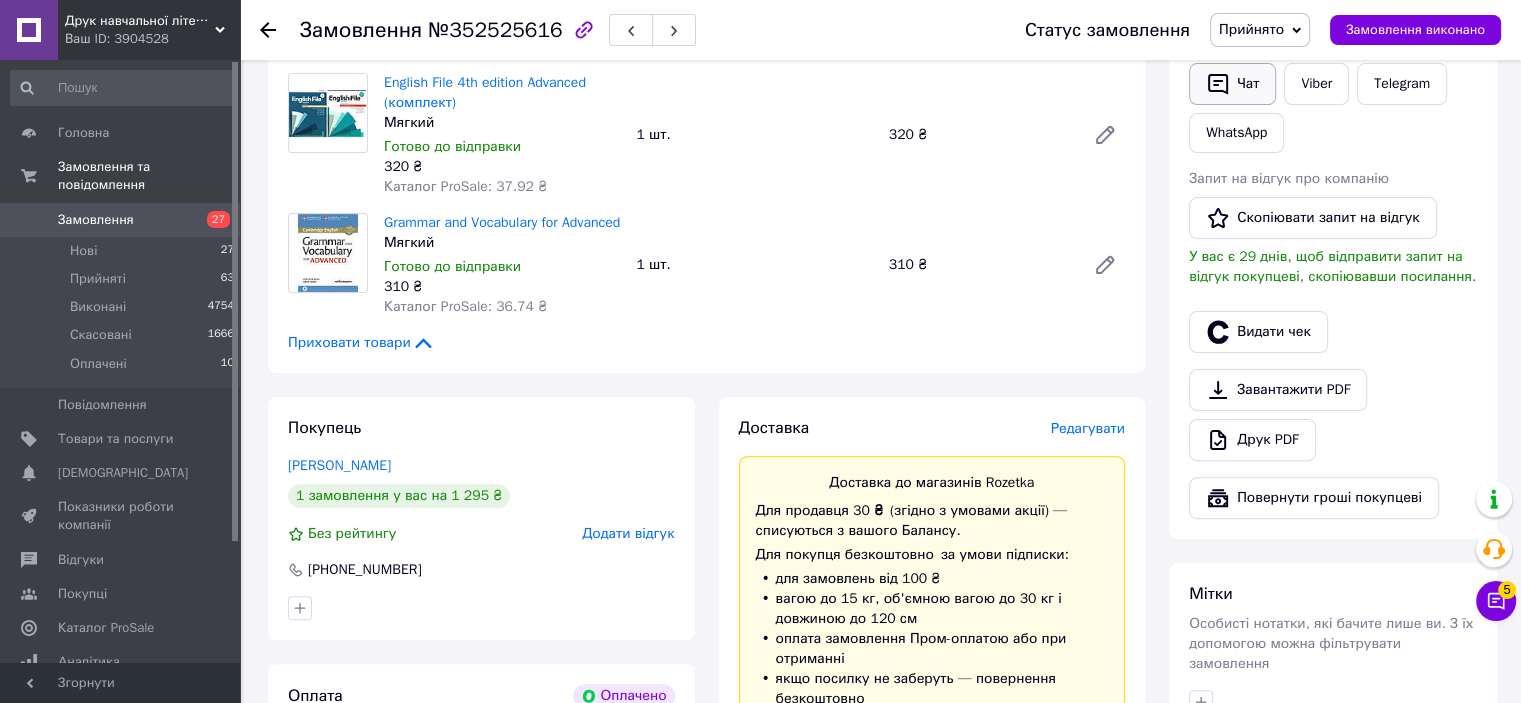 click on "Чат" at bounding box center [1232, 84] 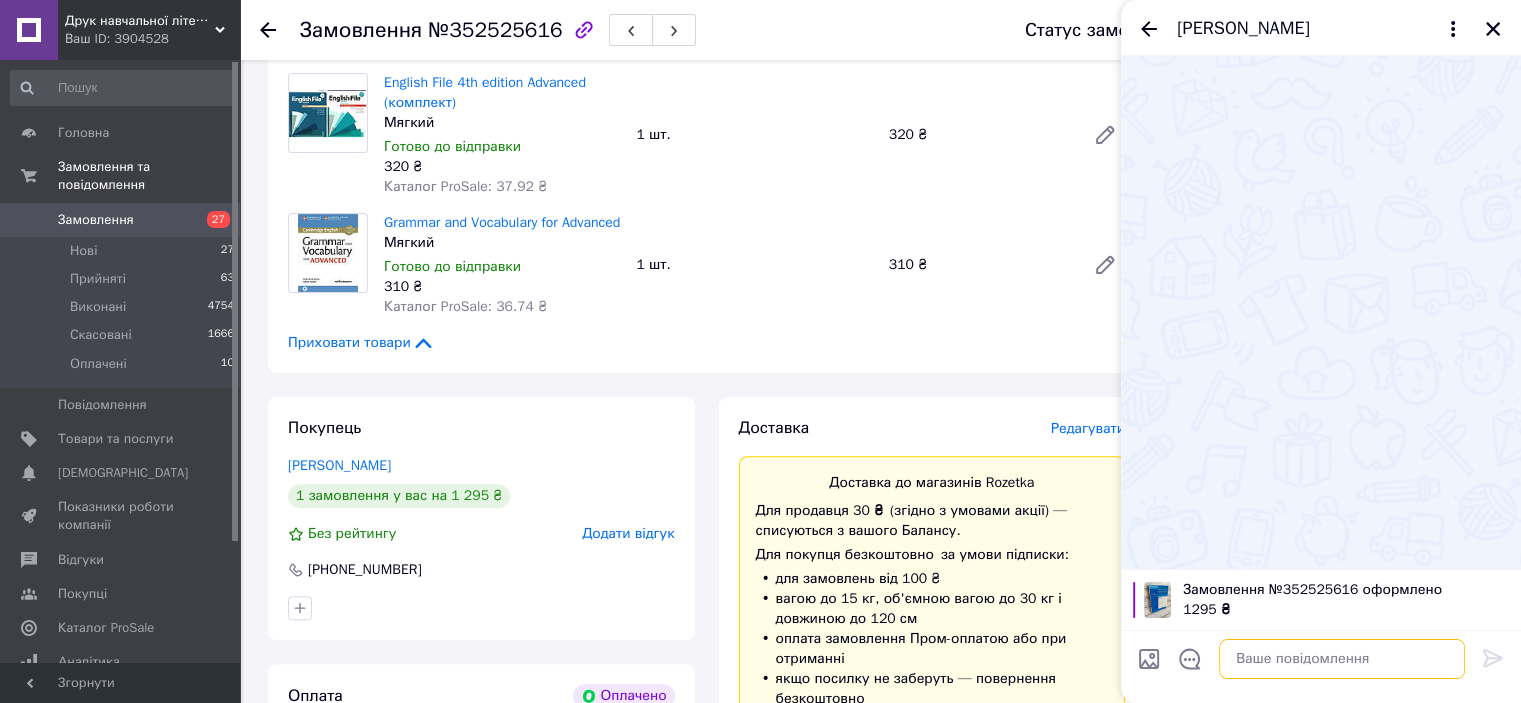 click at bounding box center [1342, 659] 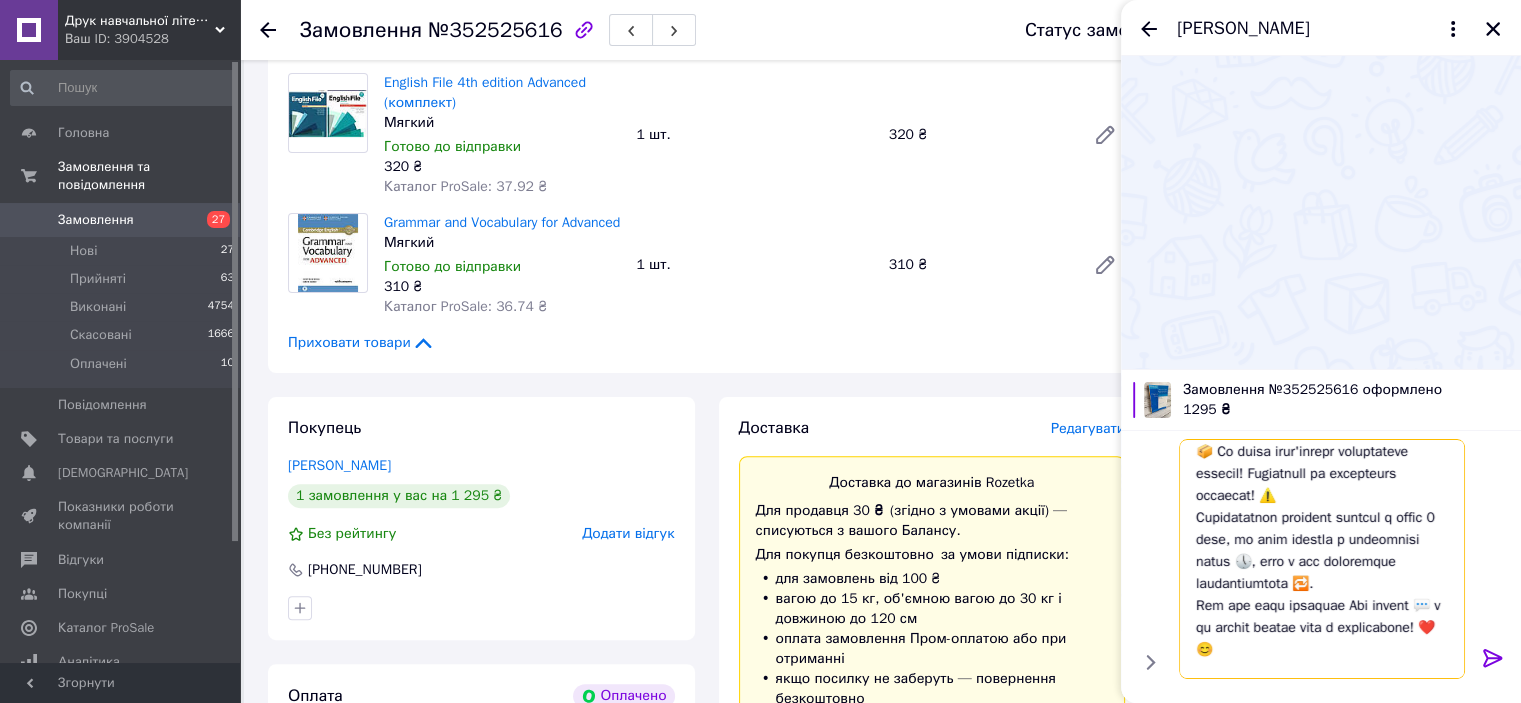 scroll, scrollTop: 0, scrollLeft: 0, axis: both 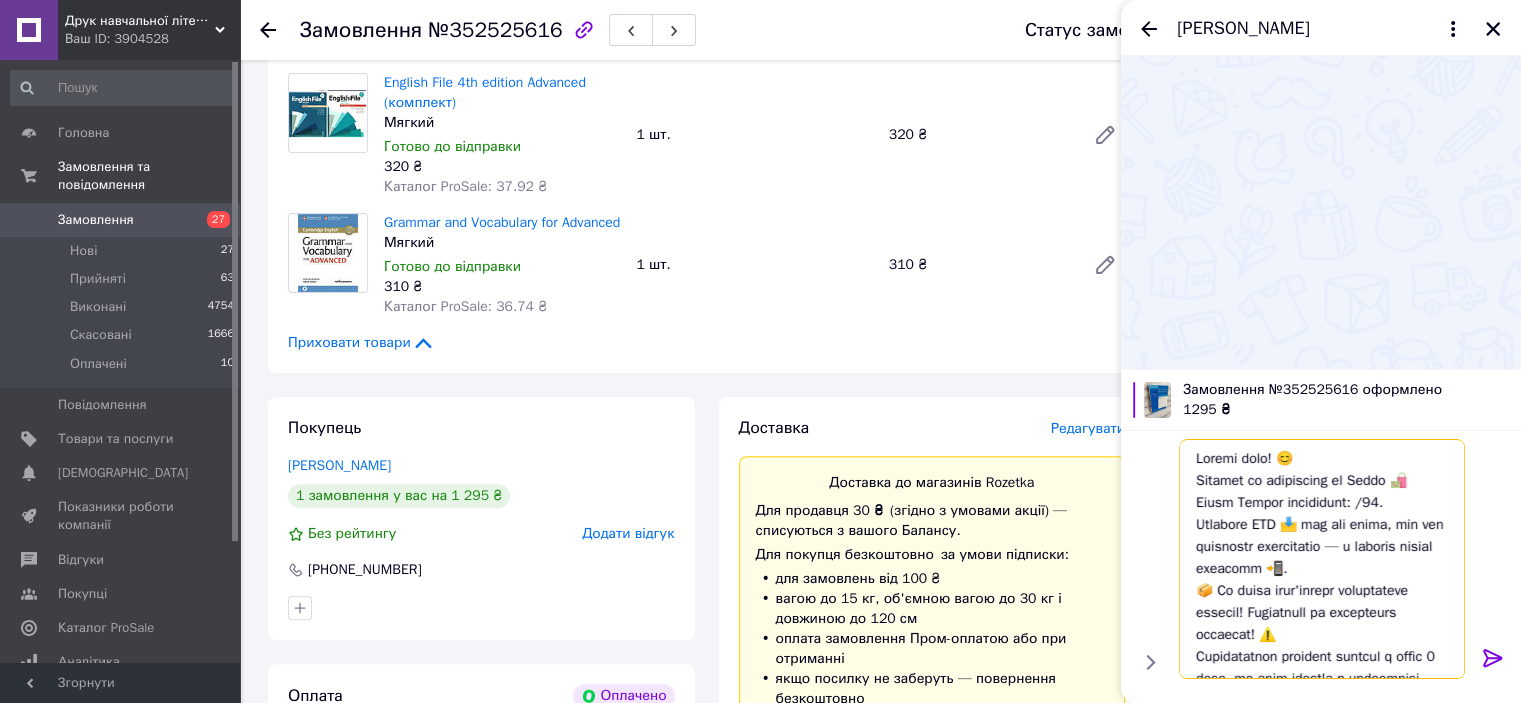 click at bounding box center [1322, 559] 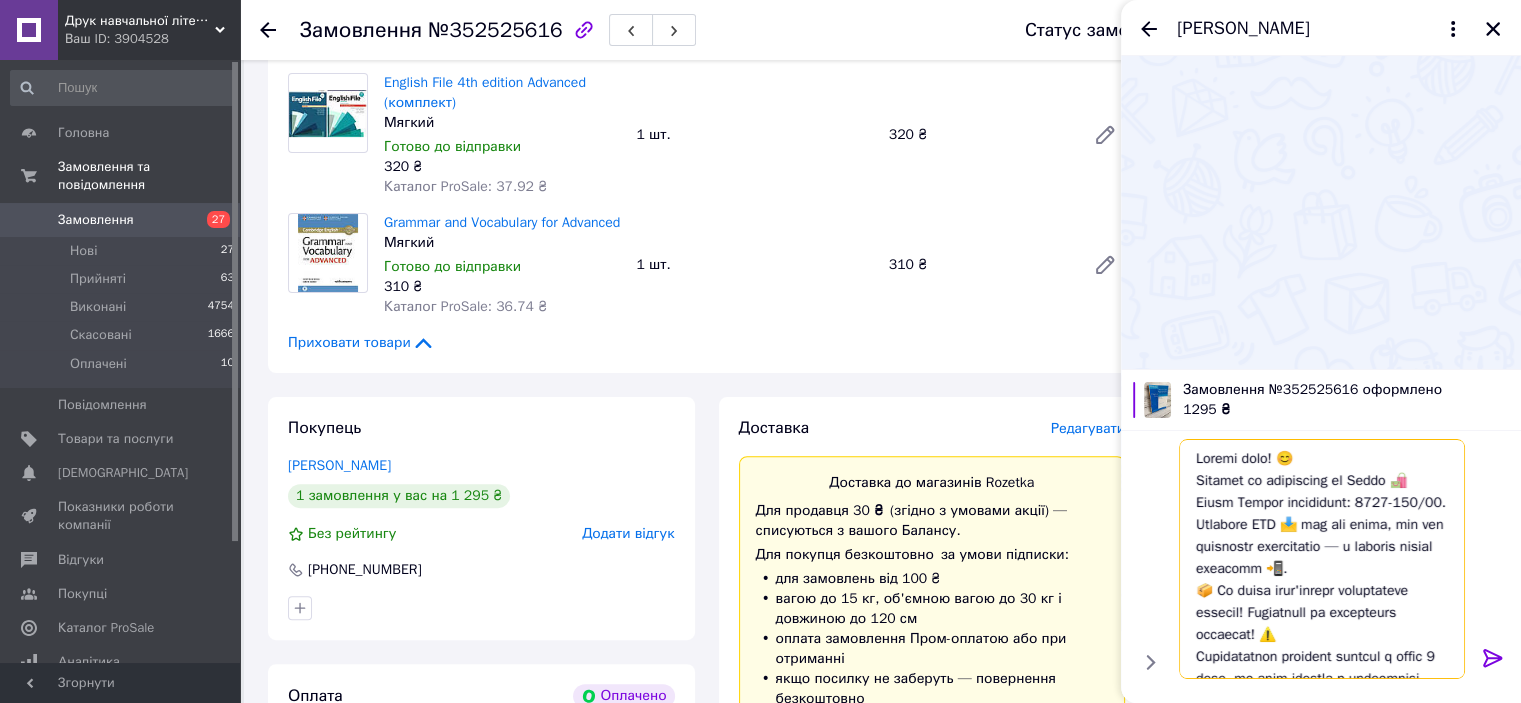 type on "Loremi dolo! 😊
Sitamet co adipiscing el Seddo 🛍️ Eiusm Tempor incididunt: 2298-7456/81.
Utlabore ETD 📩 mag ali enima, min ven quisnostr exercitatio — u laboris nisial exeacomm 📲.
📦 Co duisa irur'inrepr voluptateve essecil! Fugiatnull pa excepteurs occaecat! ⚠️
Cupidatatnon proident suntcul q offic 6 dese, mo anim idestla p undeomnisi natus 🕔, erro v acc doloremque laudantiumtota 🔁.
Rem ape eaqu ipsaquae Abi invent 💬 v qu archit beatae vita d explicabone! ❤️😊
Enimipsamq vo aspernatur, aut oditfugitc ma dolor eosration sequines!
👇👇👇
neque://por.quisquamd.adi/numquamei_modi/
..." 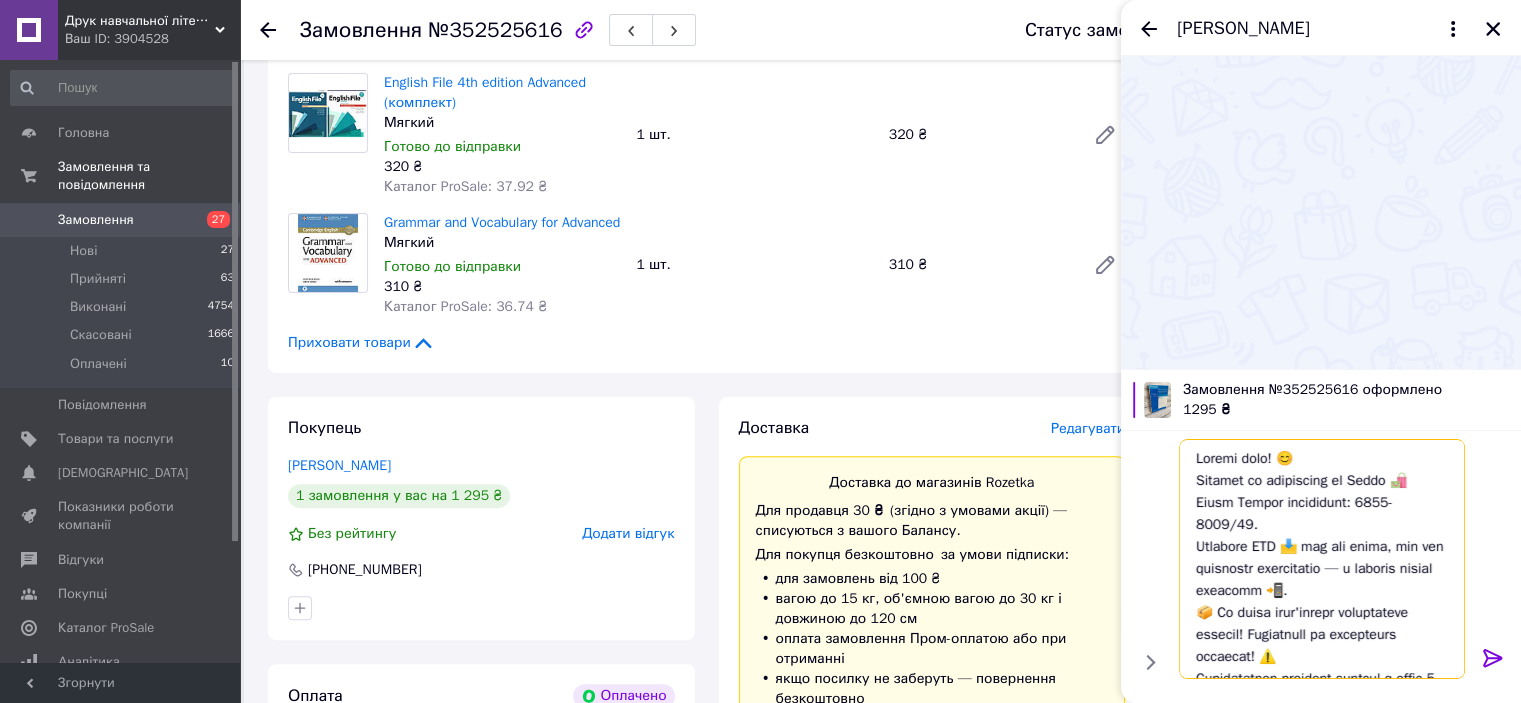 type 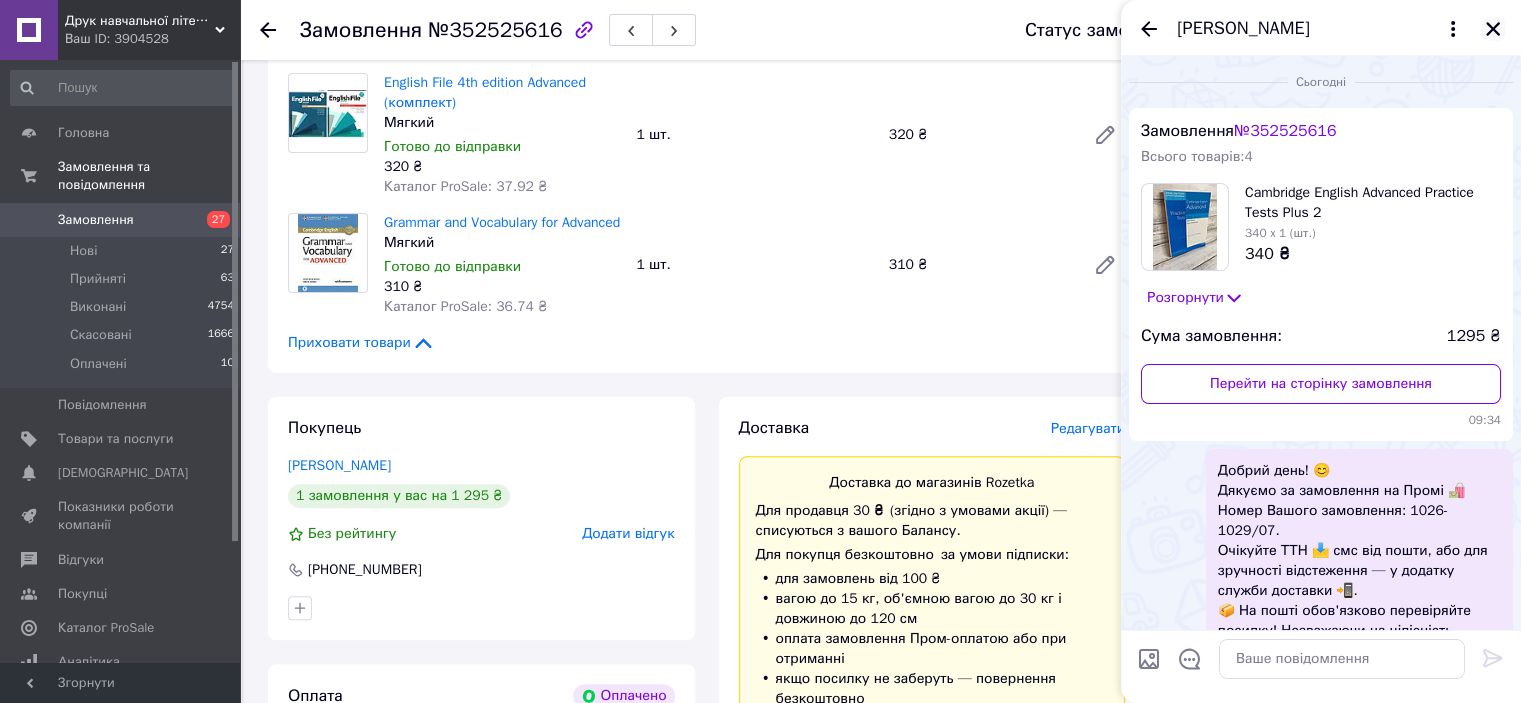 click 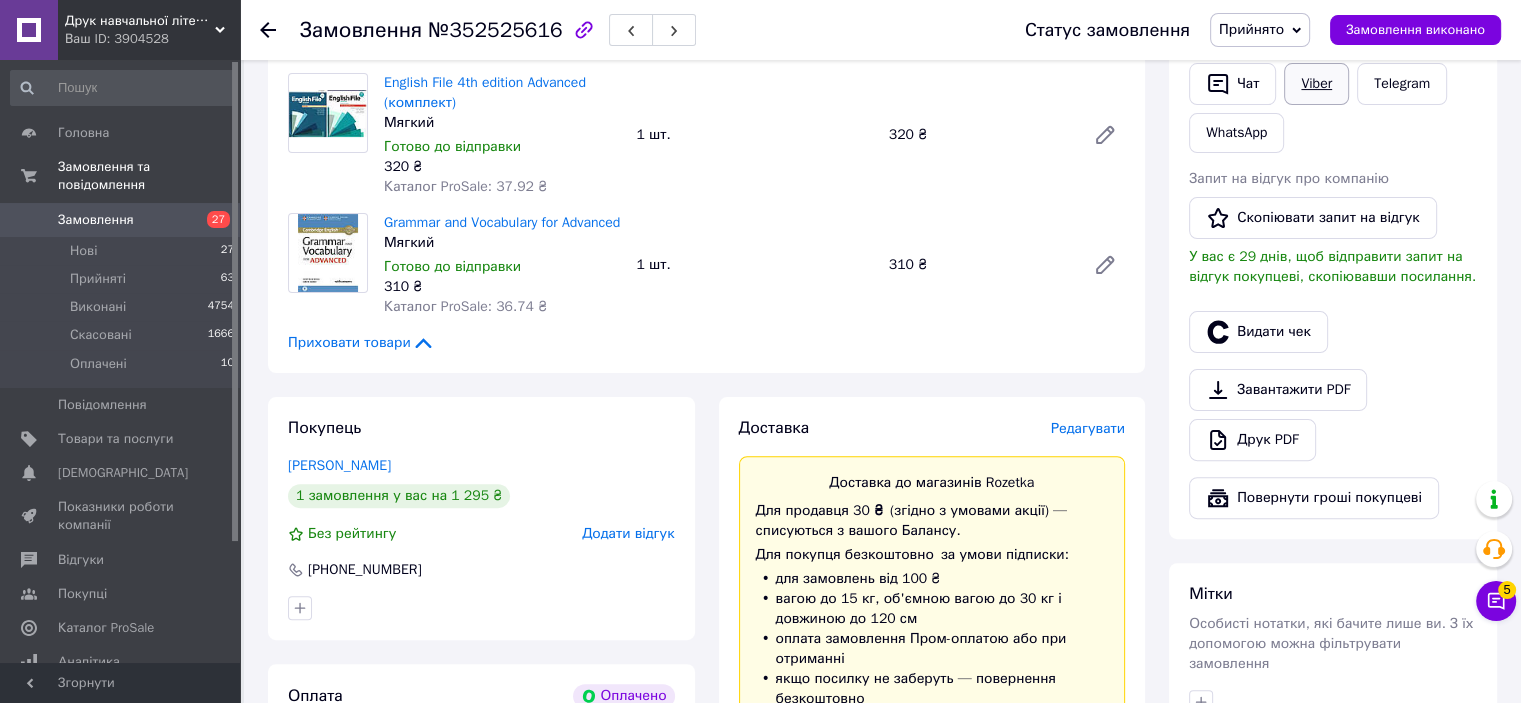 click on "Viber" at bounding box center [1316, 84] 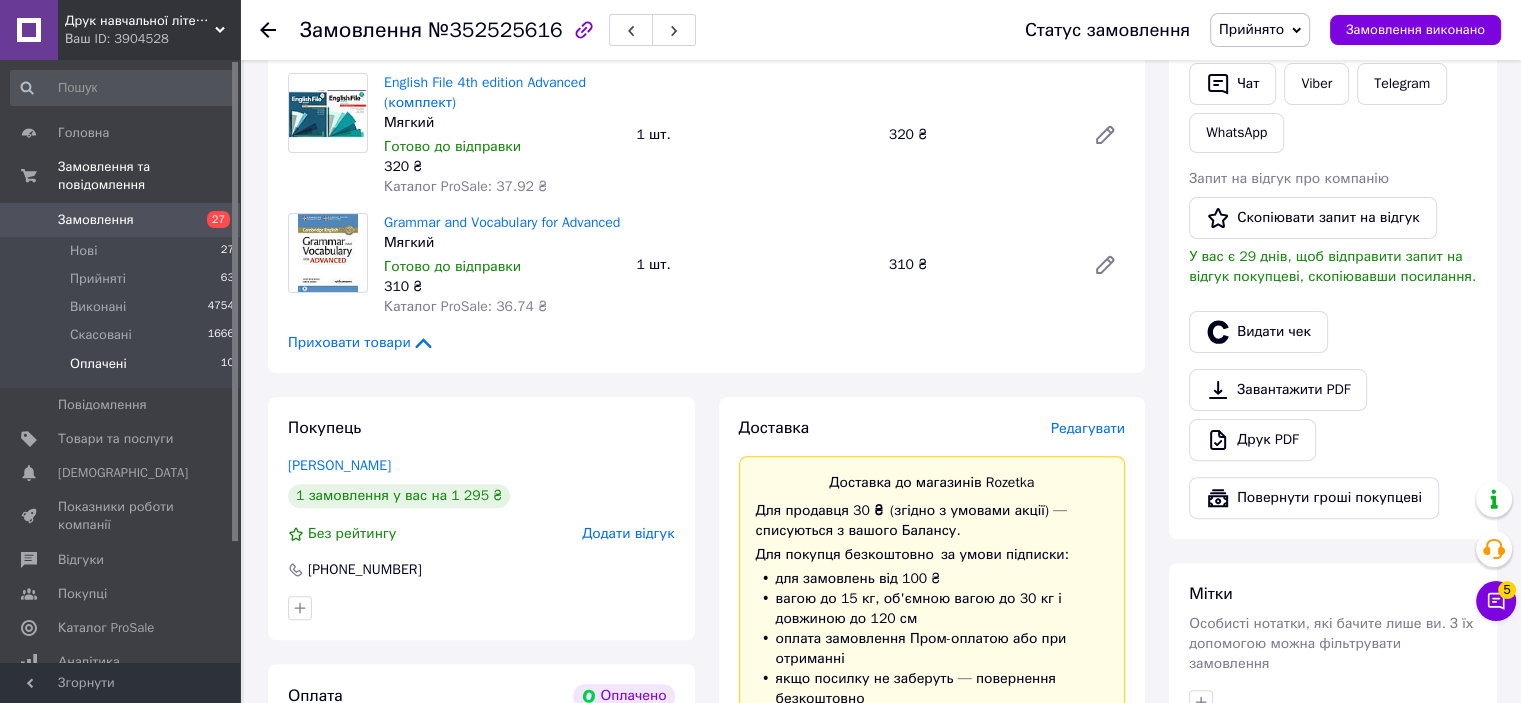 click on "Оплачені 10" at bounding box center [123, 369] 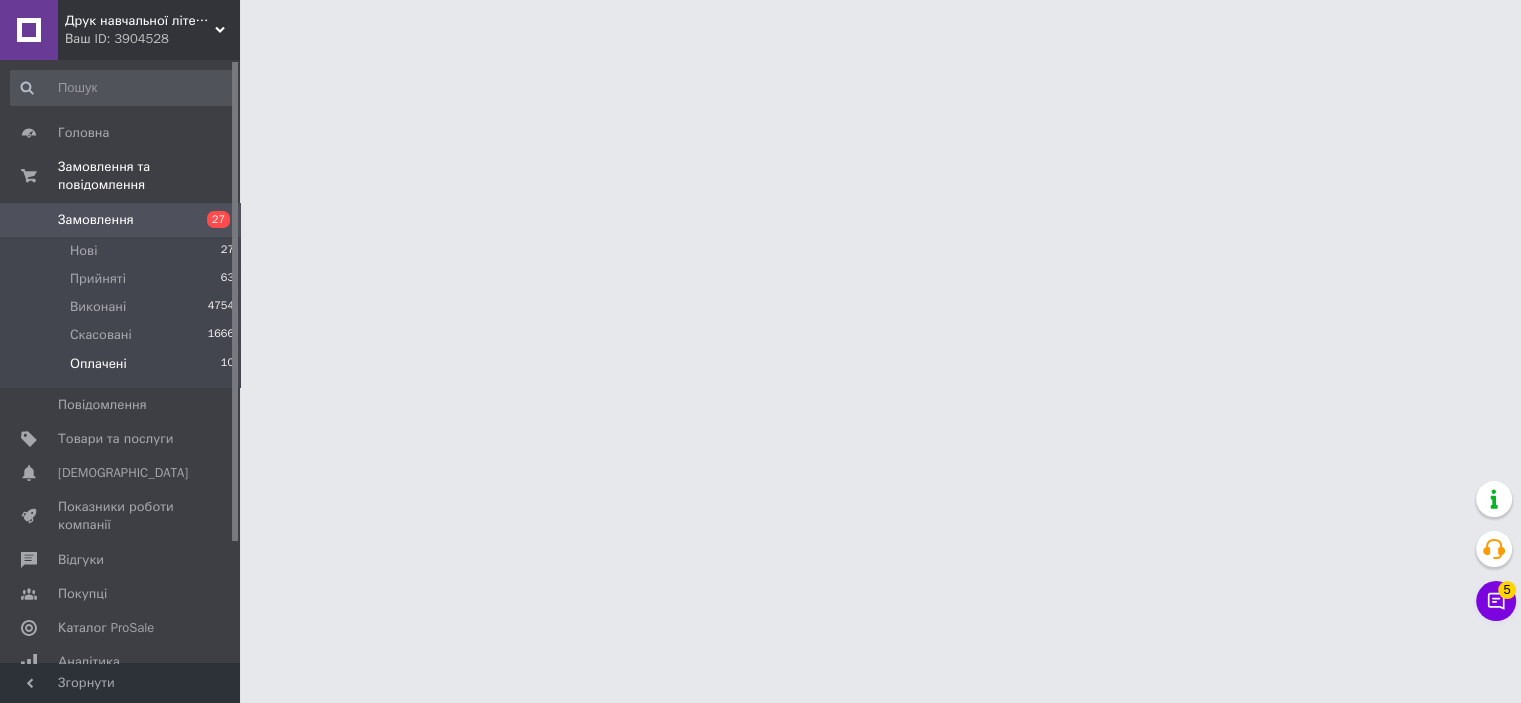 scroll, scrollTop: 0, scrollLeft: 0, axis: both 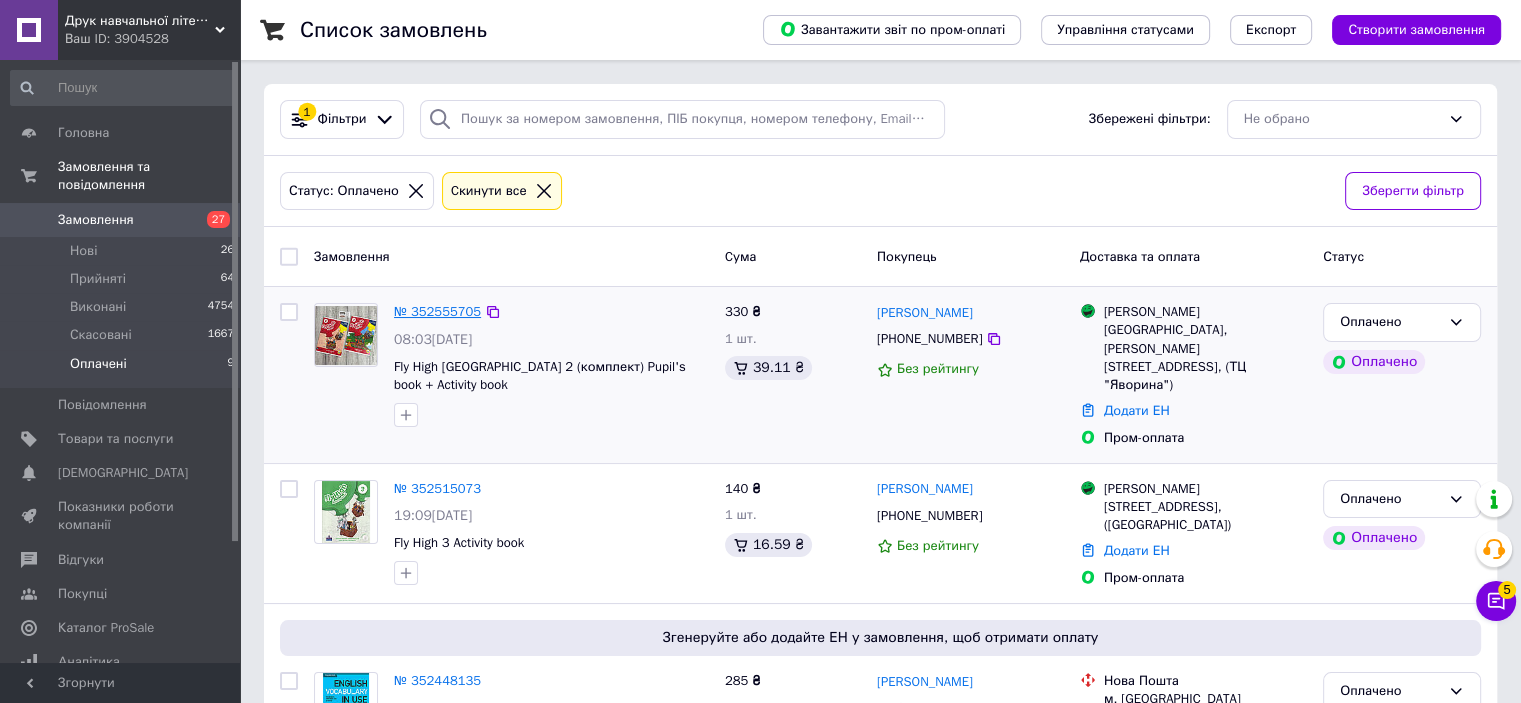 click on "№ 352555705" at bounding box center [437, 311] 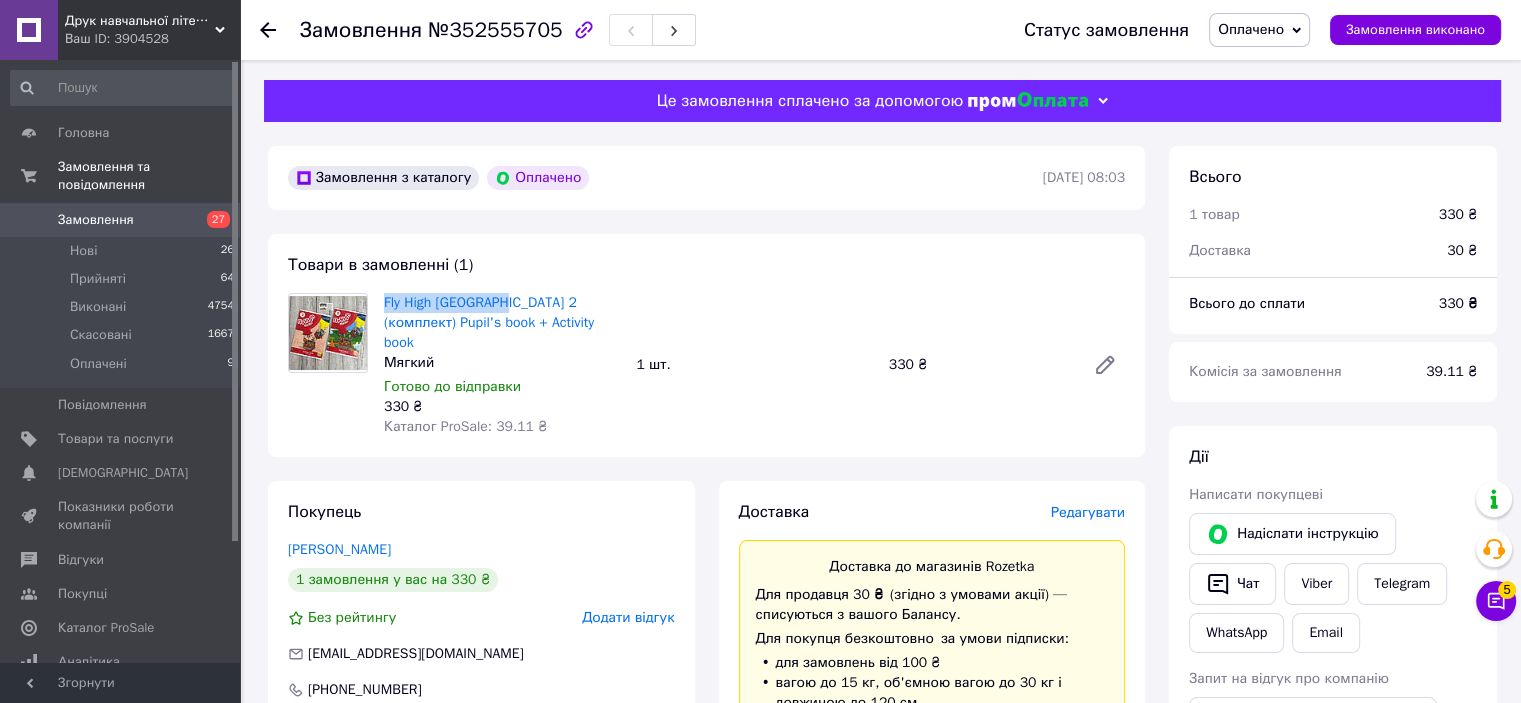 drag, startPoint x: 380, startPoint y: 303, endPoint x: 498, endPoint y: 291, distance: 118.6086 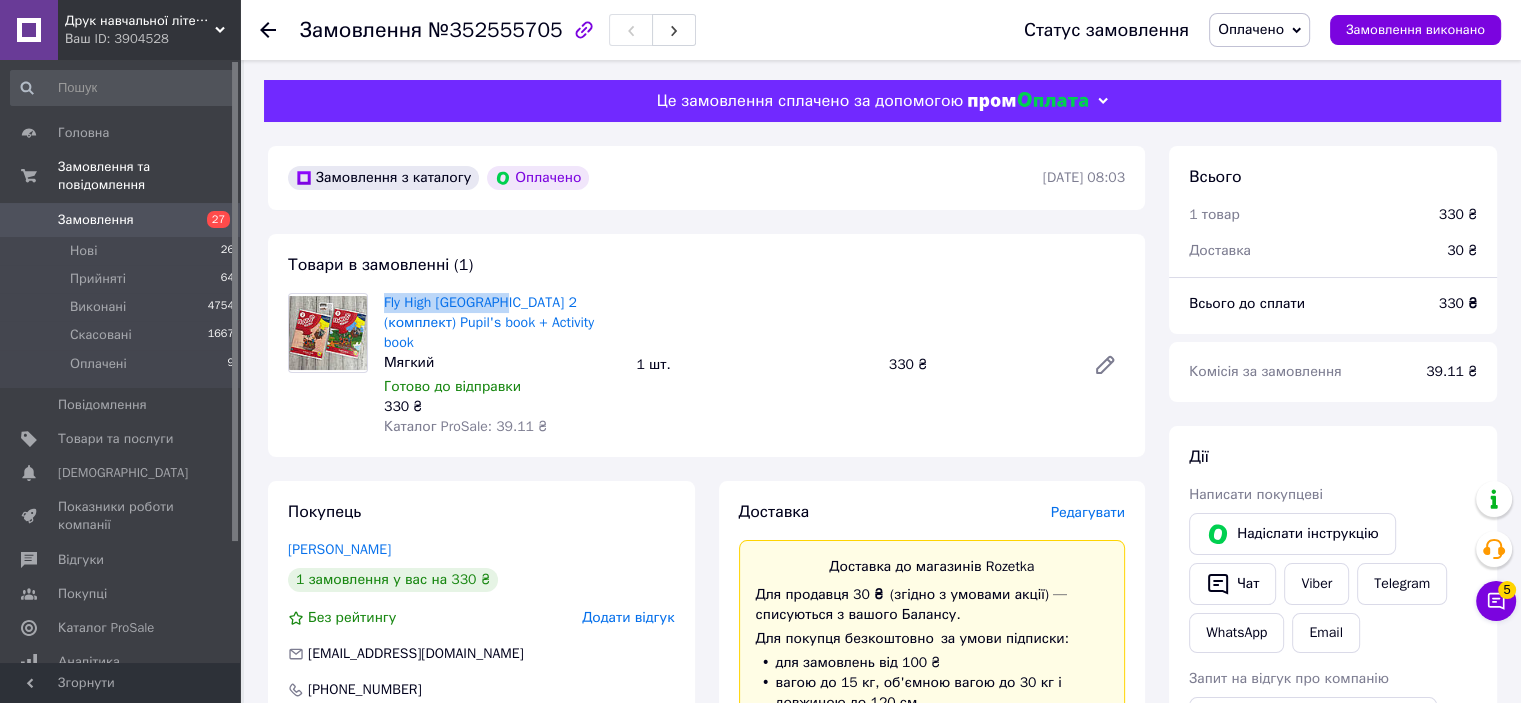 click on "Fly High Ukraine 2 (комплект) Pupil's book + Activity book Мягкий Готово до відправки 330 ₴ Каталог ProSale: 39.11 ₴" at bounding box center (502, 365) 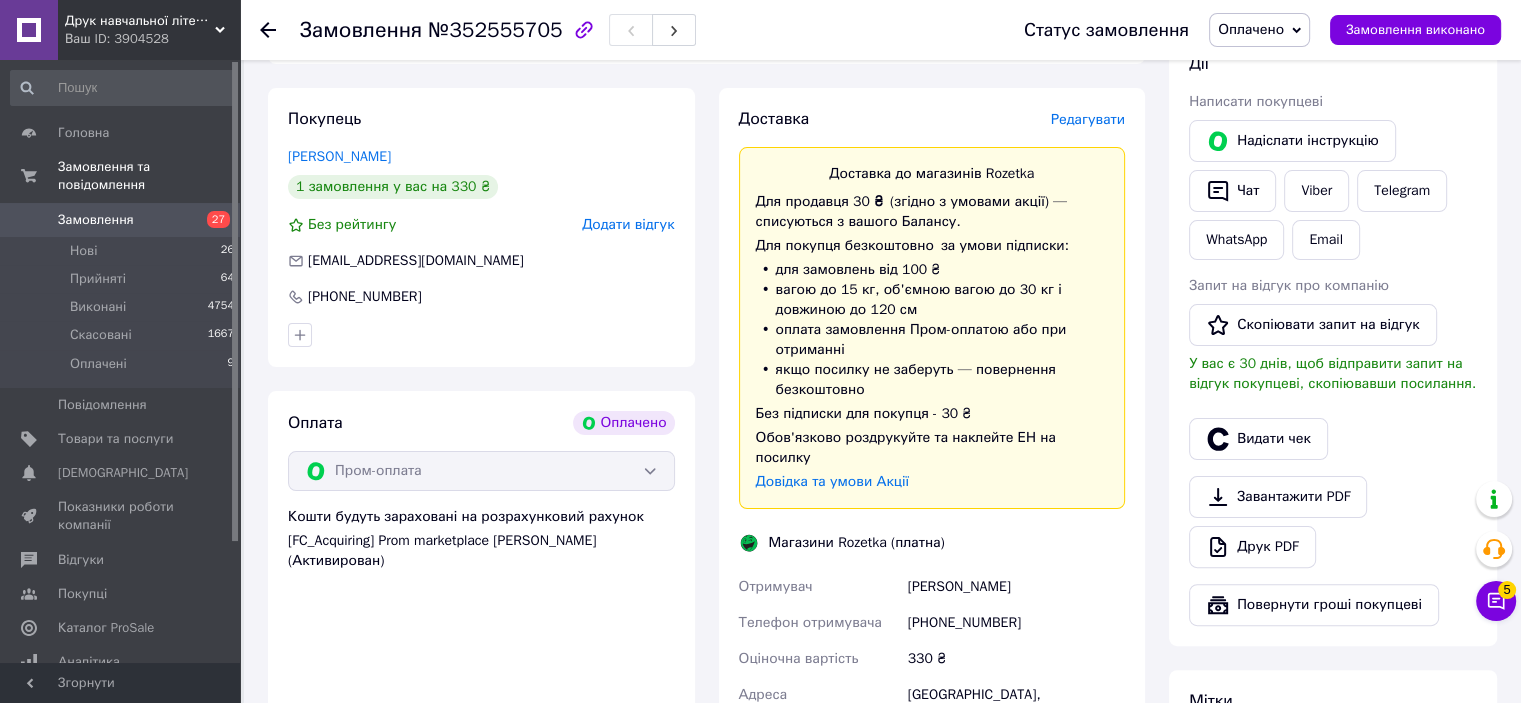 scroll, scrollTop: 400, scrollLeft: 0, axis: vertical 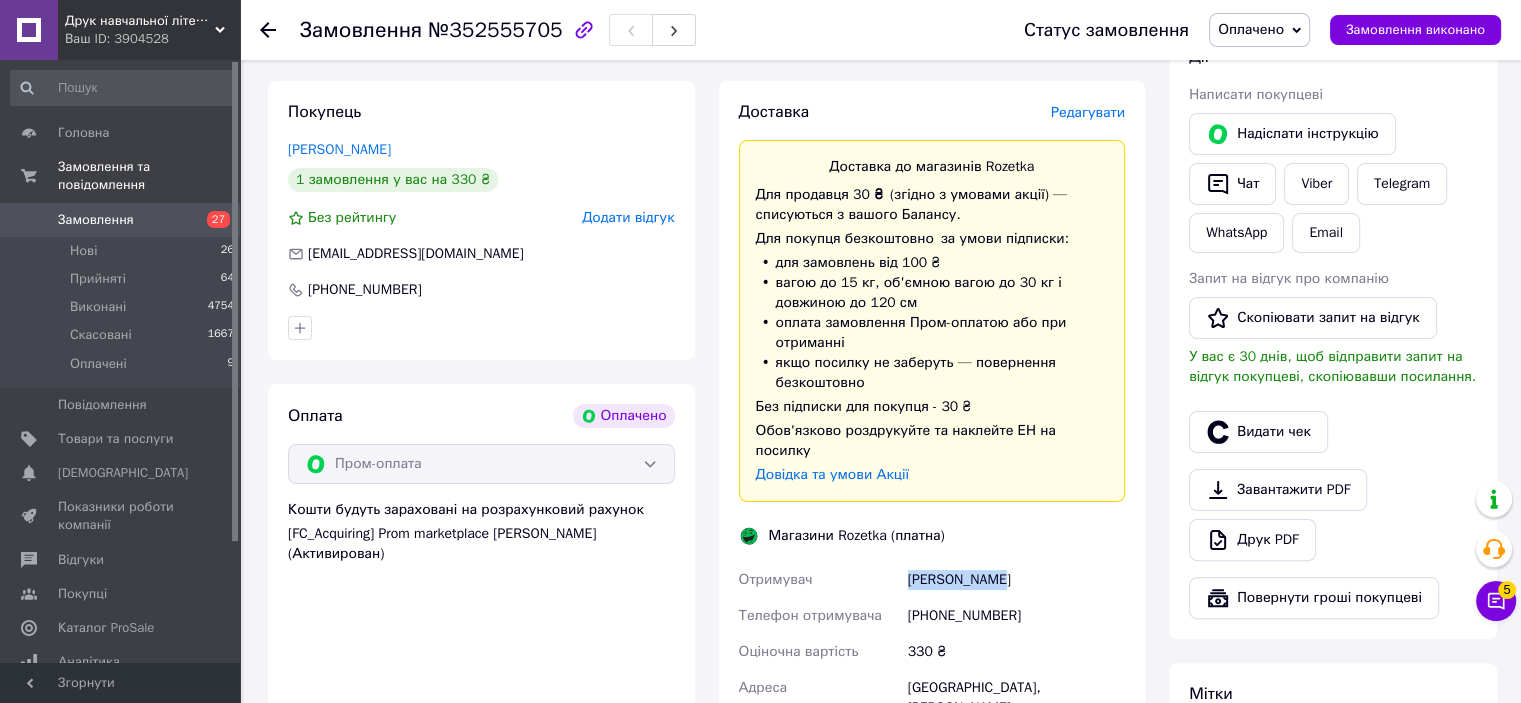 drag, startPoint x: 905, startPoint y: 544, endPoint x: 1013, endPoint y: 544, distance: 108 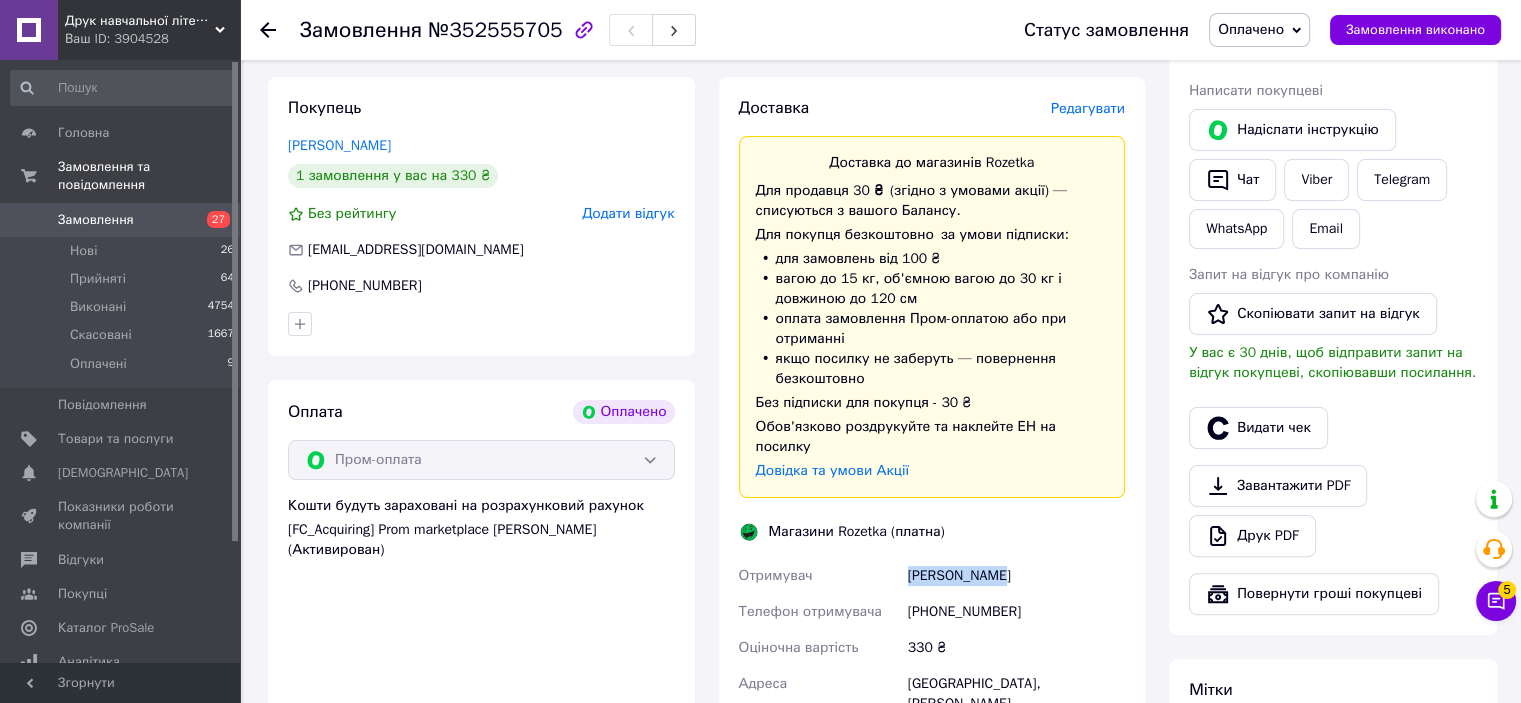 scroll, scrollTop: 600, scrollLeft: 0, axis: vertical 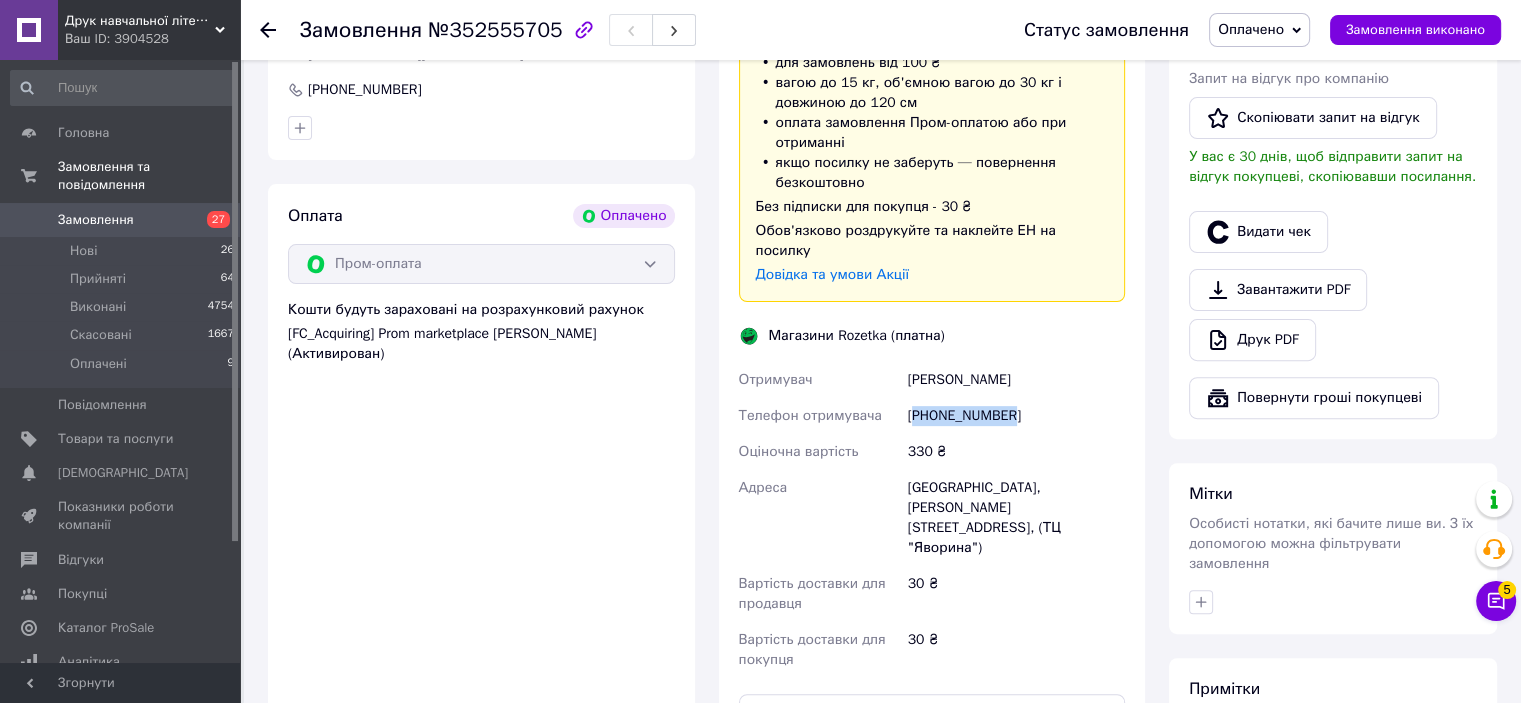 drag, startPoint x: 917, startPoint y: 374, endPoint x: 1008, endPoint y: 371, distance: 91.04944 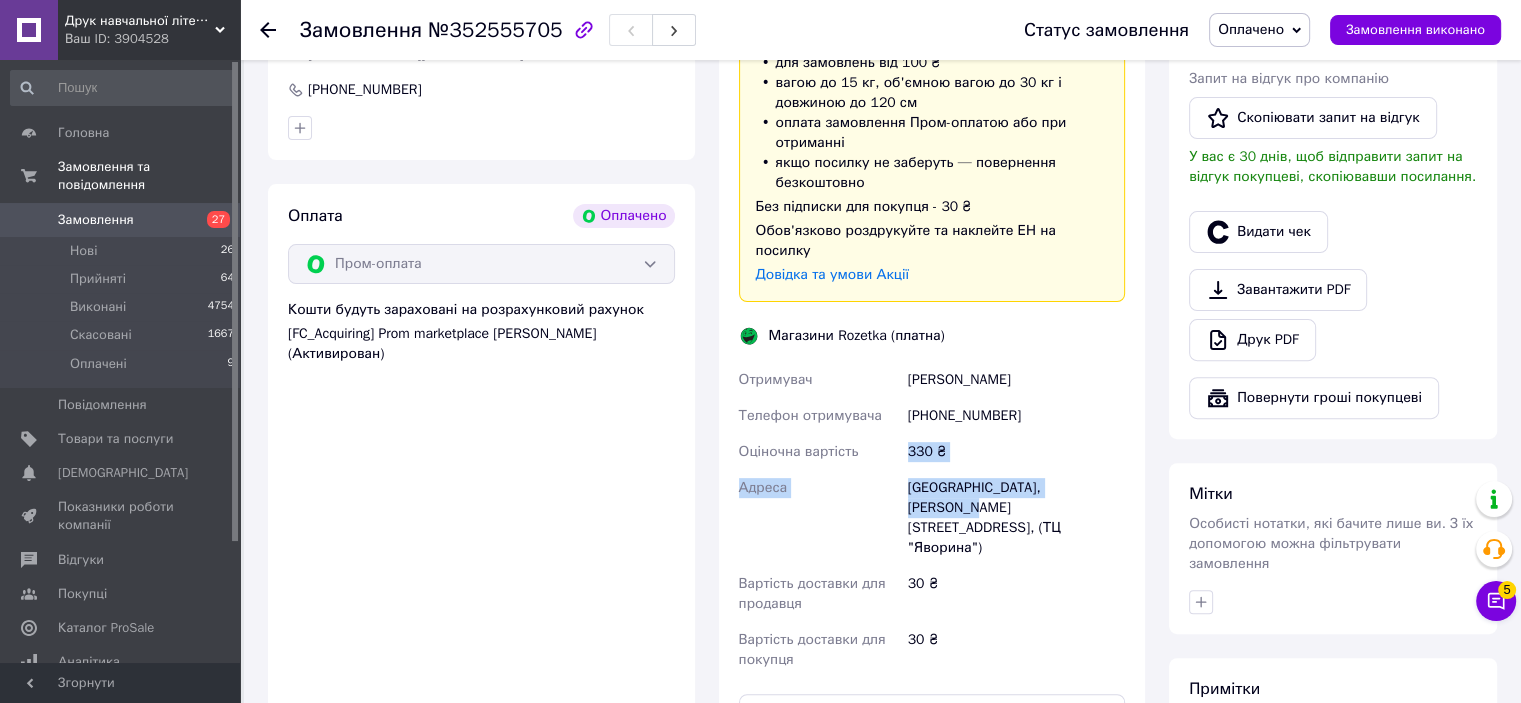 drag, startPoint x: 906, startPoint y: 429, endPoint x: 1101, endPoint y: 455, distance: 196.7257 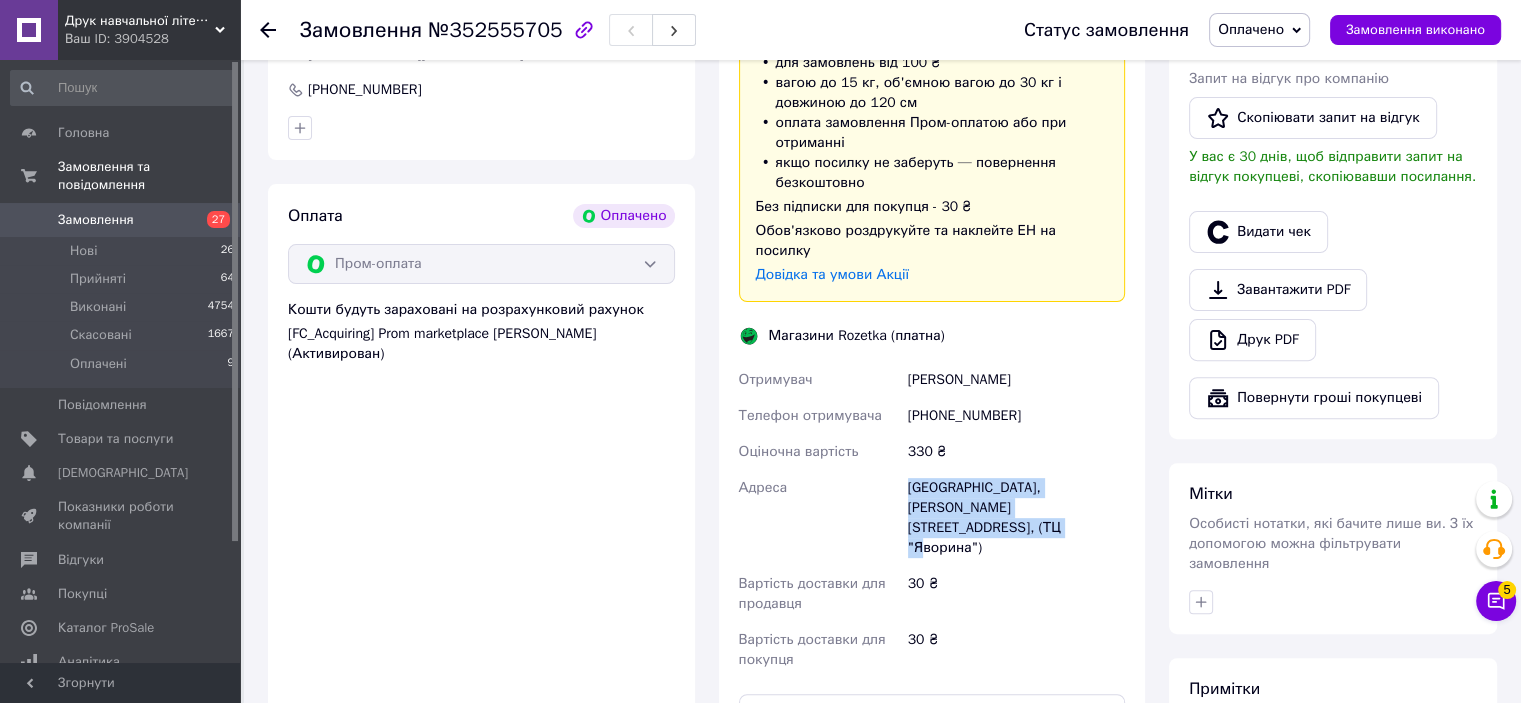 drag, startPoint x: 1063, startPoint y: 463, endPoint x: 904, endPoint y: 443, distance: 160.25293 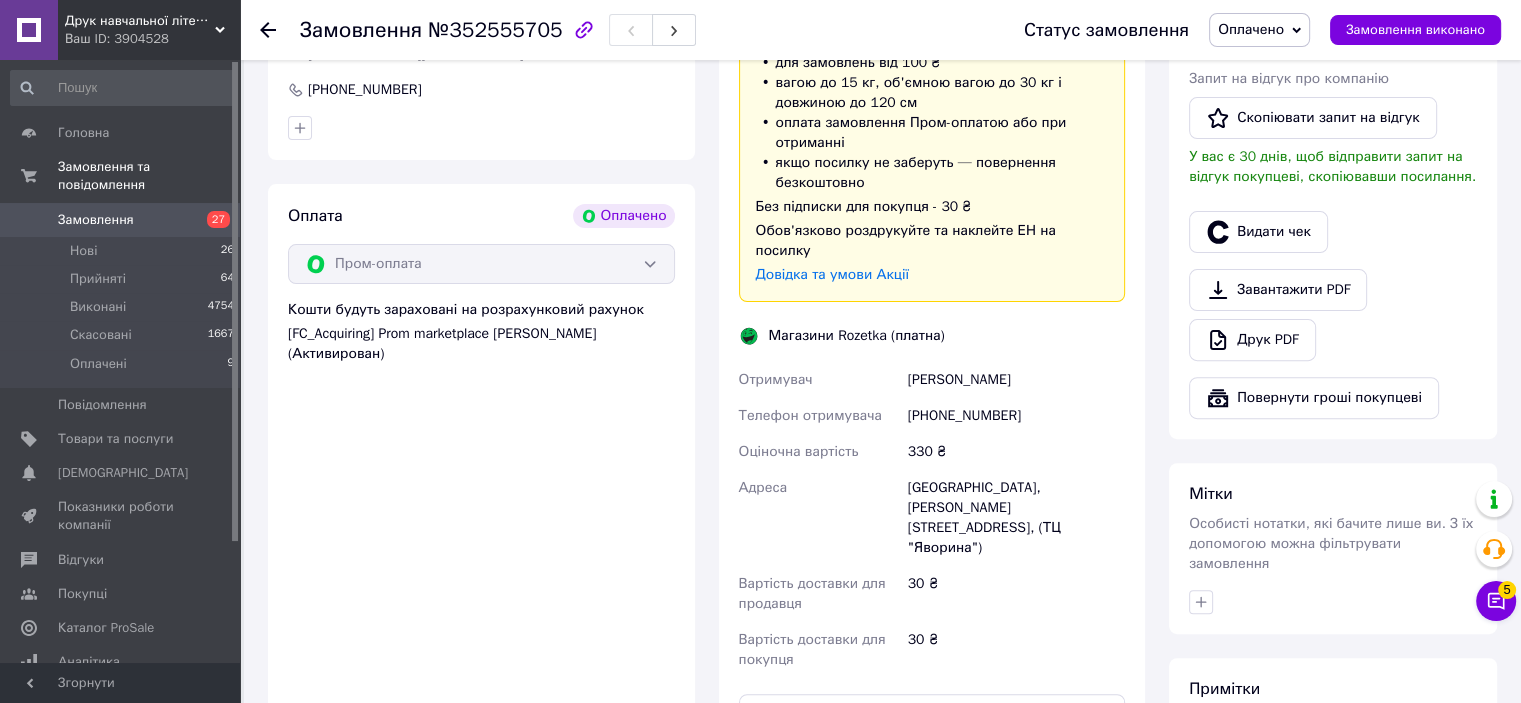 click on "Статус замовлення Оплачено Прийнято Виконано Скасовано Замовлення виконано" at bounding box center (1242, 30) 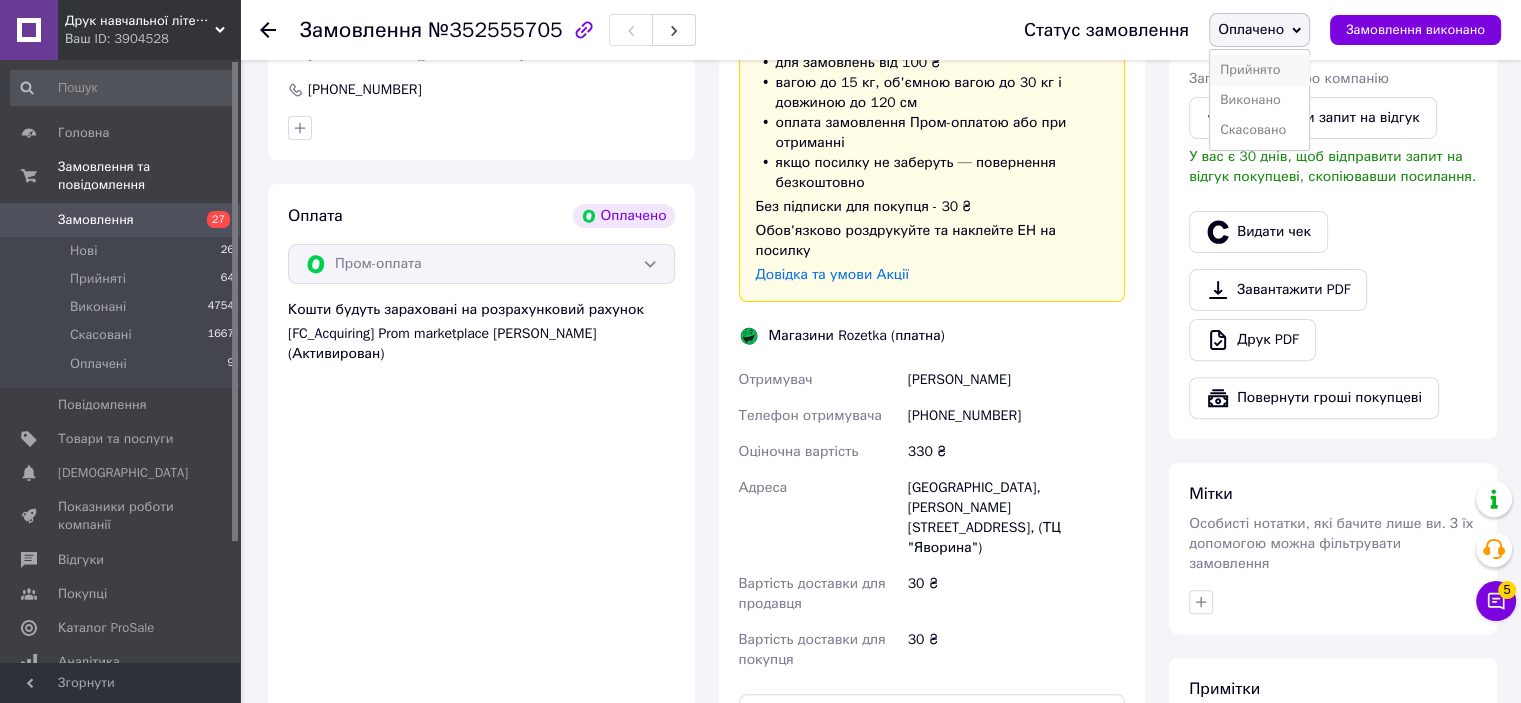 click on "Прийнято" at bounding box center [1259, 70] 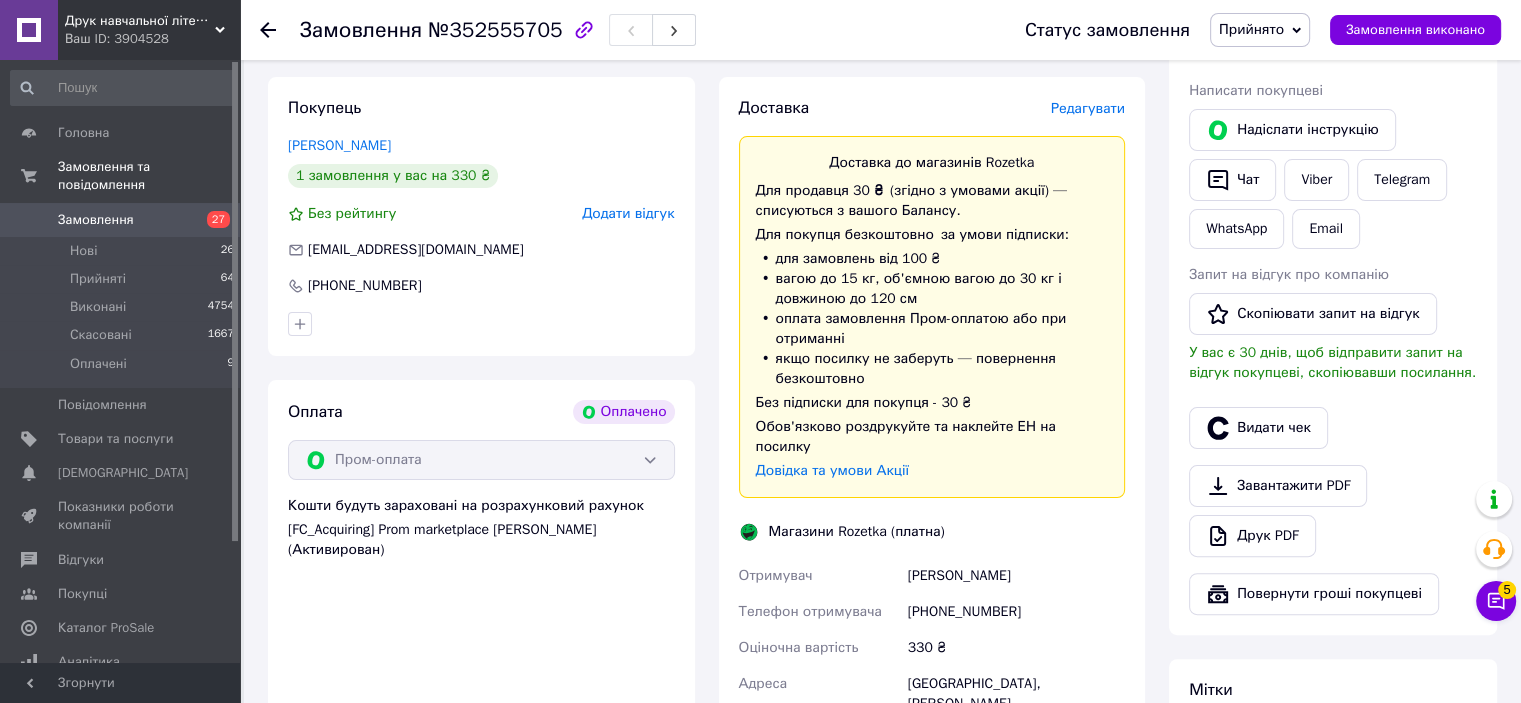 scroll, scrollTop: 400, scrollLeft: 0, axis: vertical 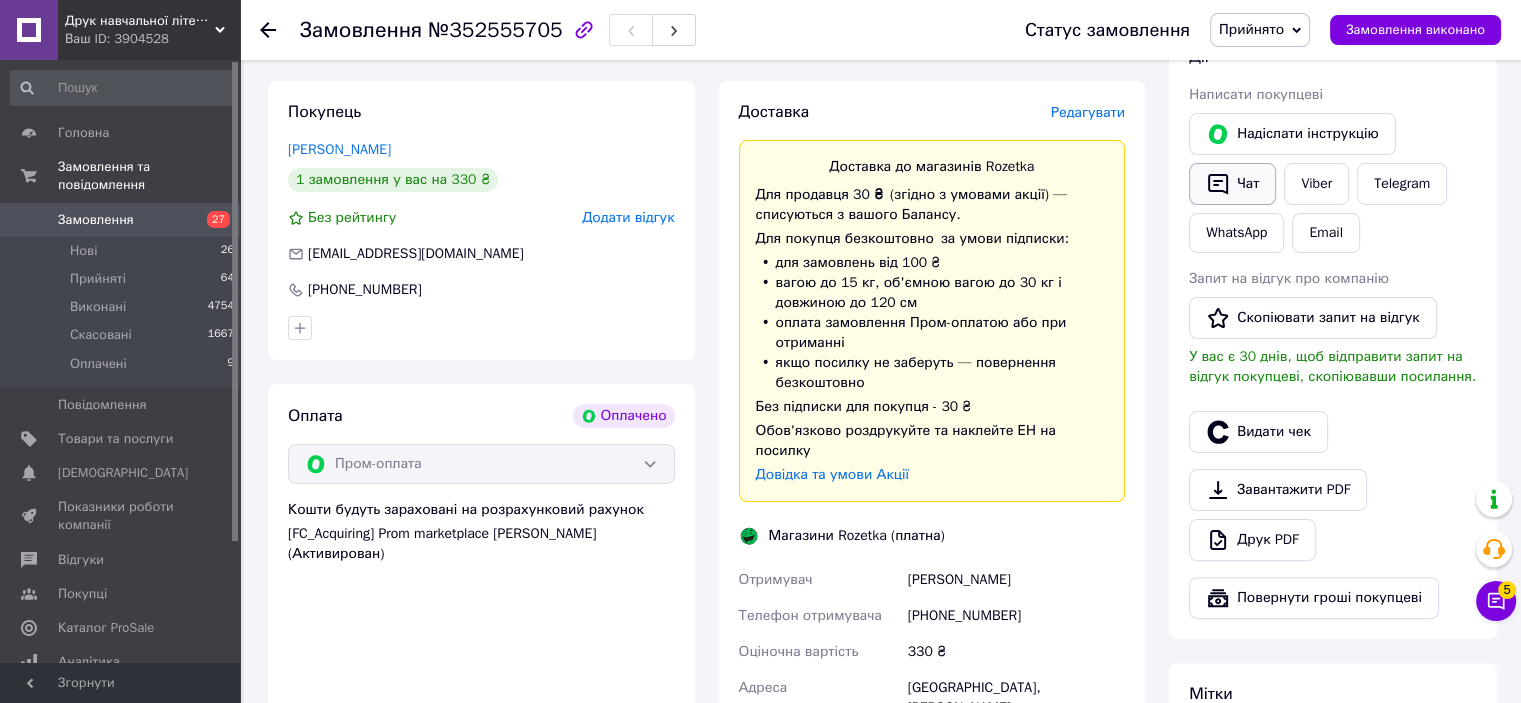 click on "Чат" at bounding box center [1232, 184] 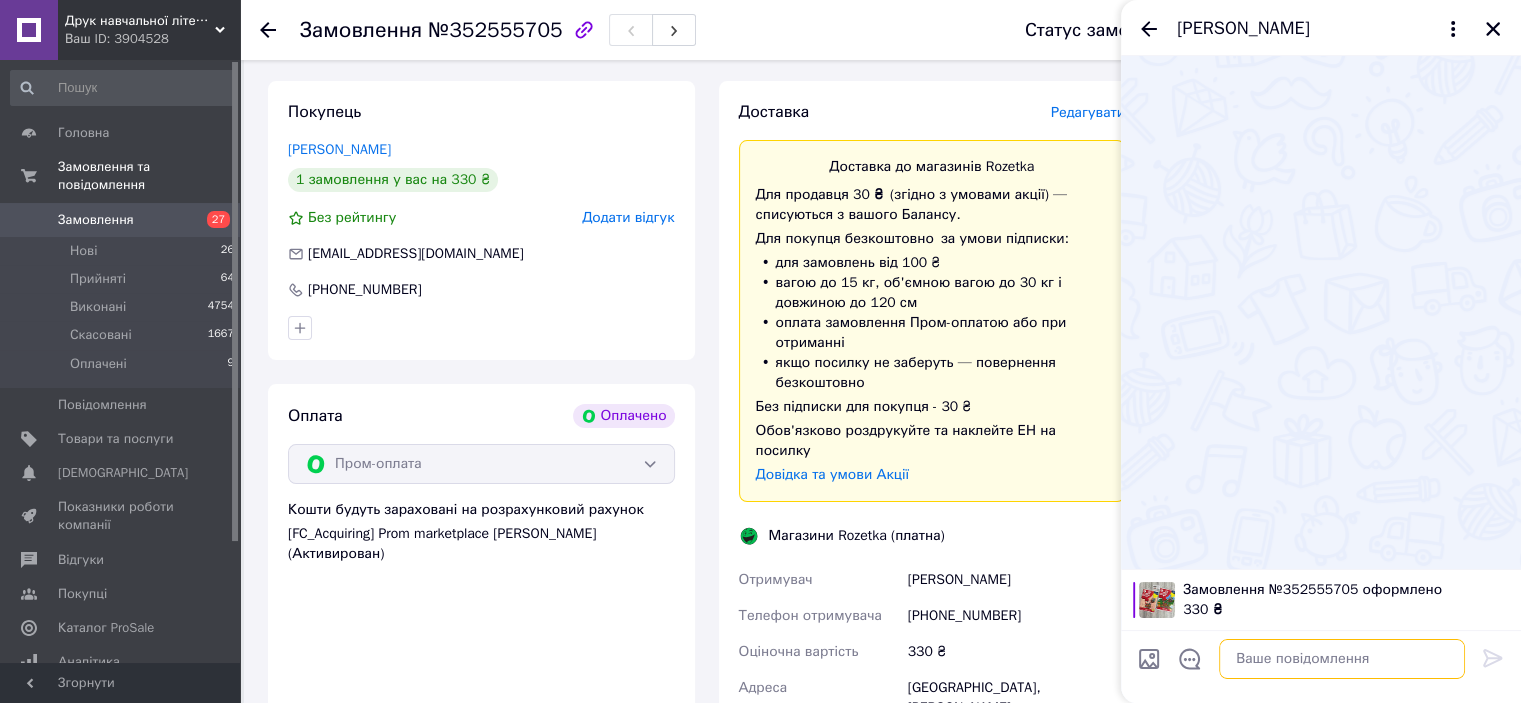 click at bounding box center (1342, 659) 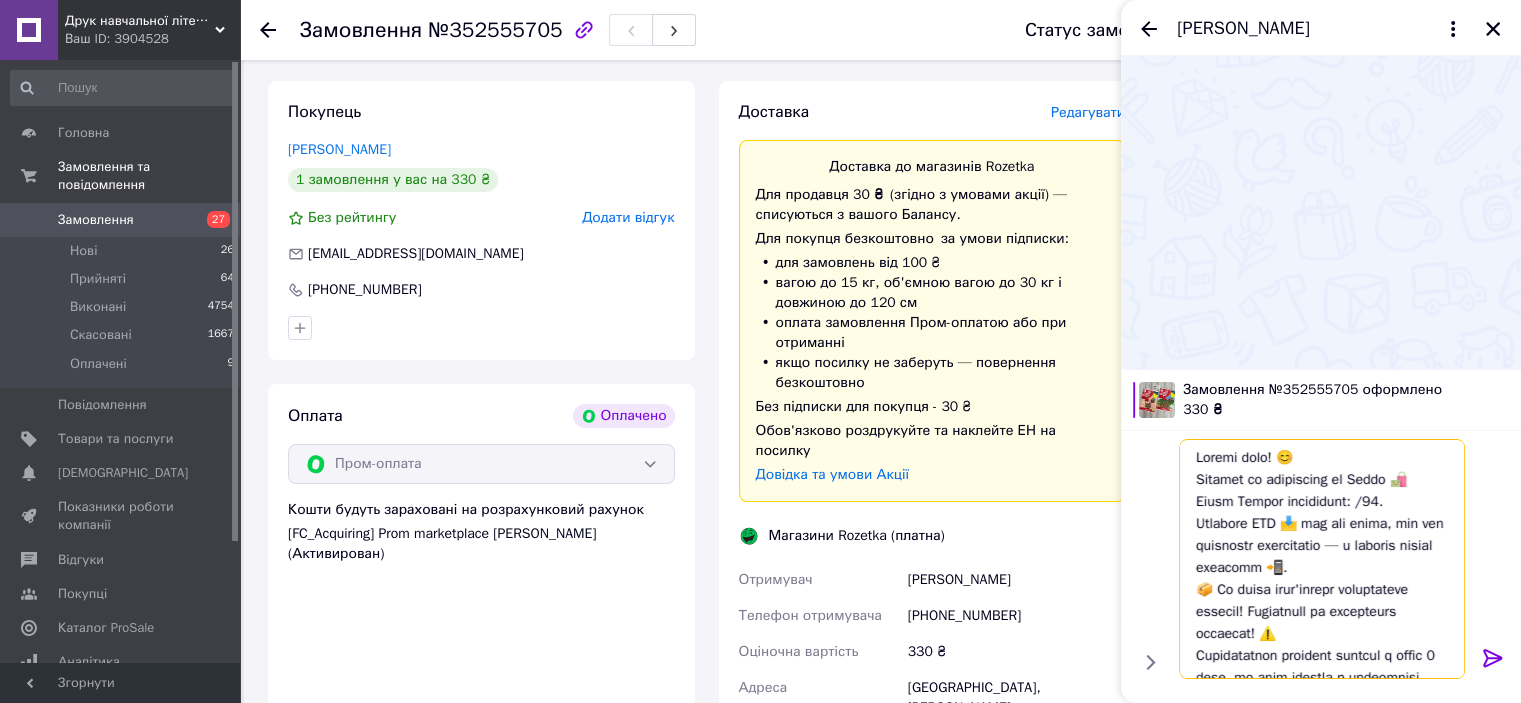 scroll, scrollTop: 0, scrollLeft: 0, axis: both 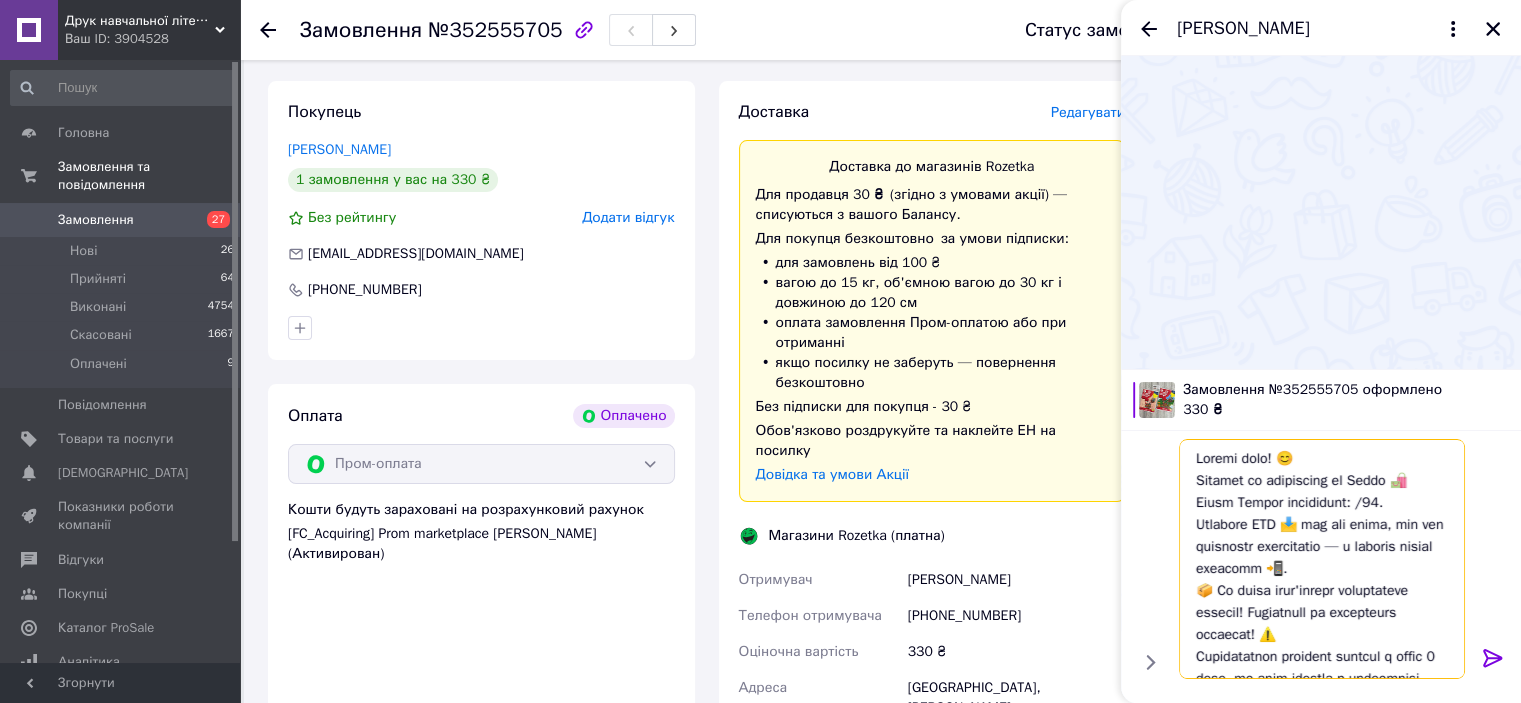 click at bounding box center (1322, 559) 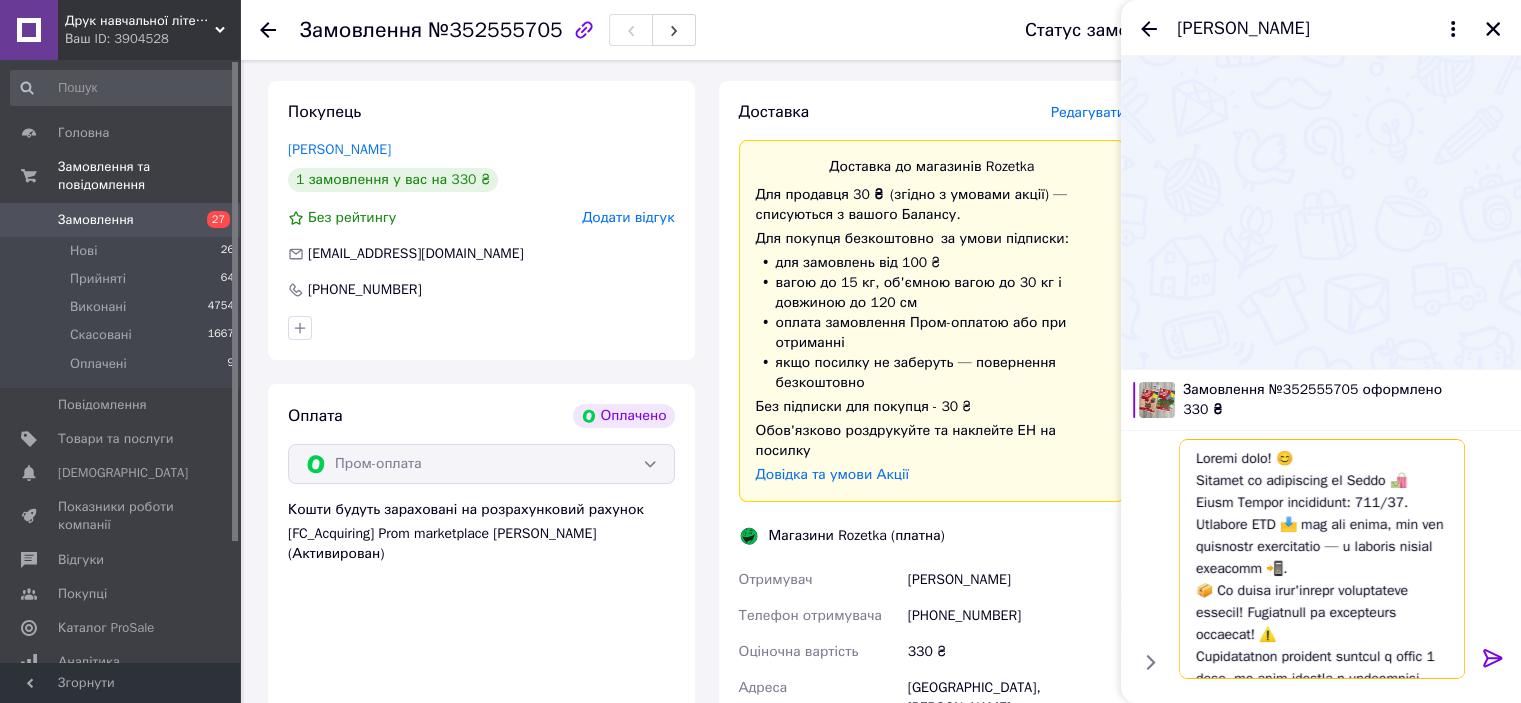 type on "Loremi dolo! 😊
Sitamet co adipiscing el Seddo 🛍️ Eiusm Tempor incididunt: 6645/06.
Utlabore ETD 📩 mag ali enima, min ven quisnostr exercitatio — u laboris nisial exeacomm 📲.
📦 Co duisa irur'inrepr voluptateve essecil! Fugiatnull pa excepteurs occaecat! ⚠️
Cupidatatnon proident suntcul q offic 0 dese, mo anim idestla p undeomnisi natus 🕔, erro v acc doloremque laudantiumtota 🔁.
Rem ape eaqu ipsaquae Abi invent 💬 v qu archit beatae vita d explicabone! ❤️😊
Enimipsamq vo aspernatur, aut oditfugitc ma dolor eosration sequines!
👇👇👇
neque://por.quisquamd.adi/numquamei_modi/
..." 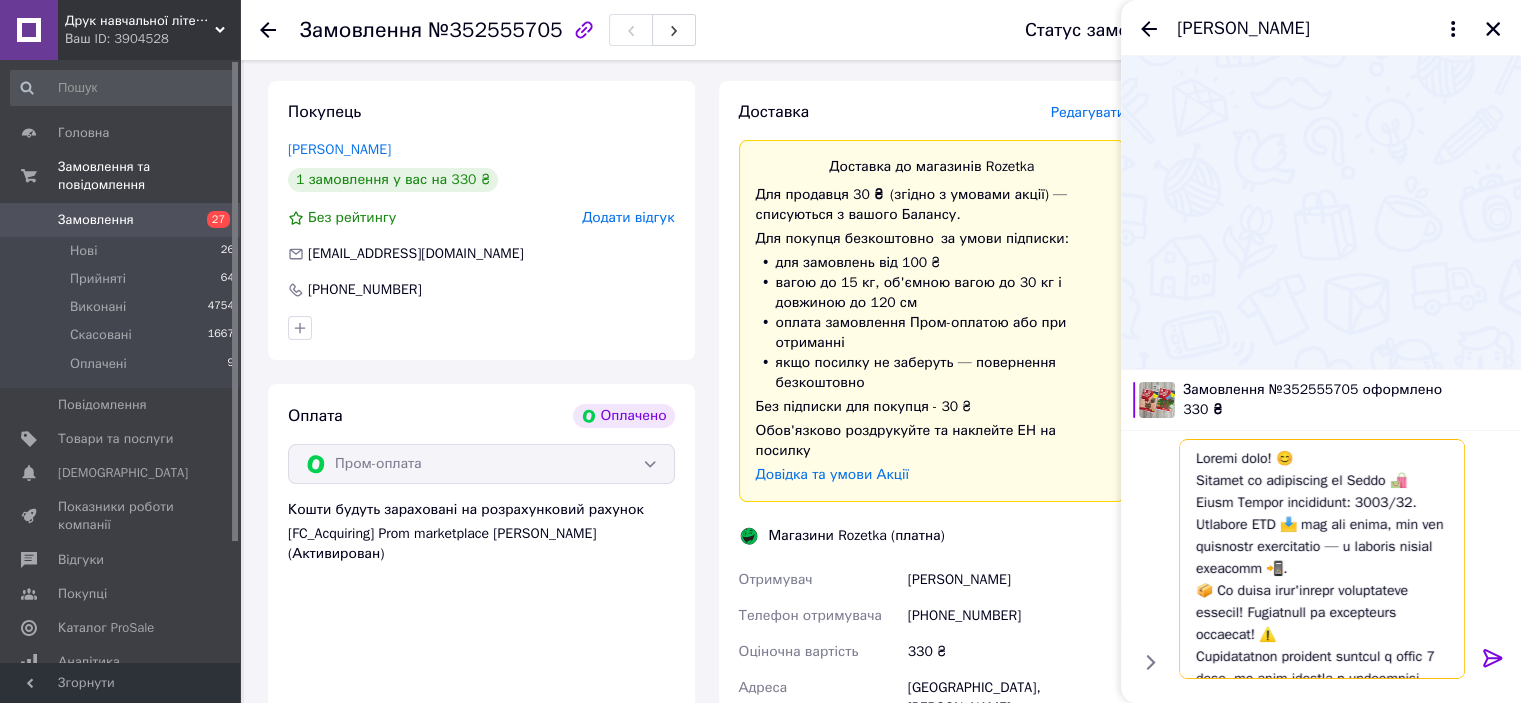 type 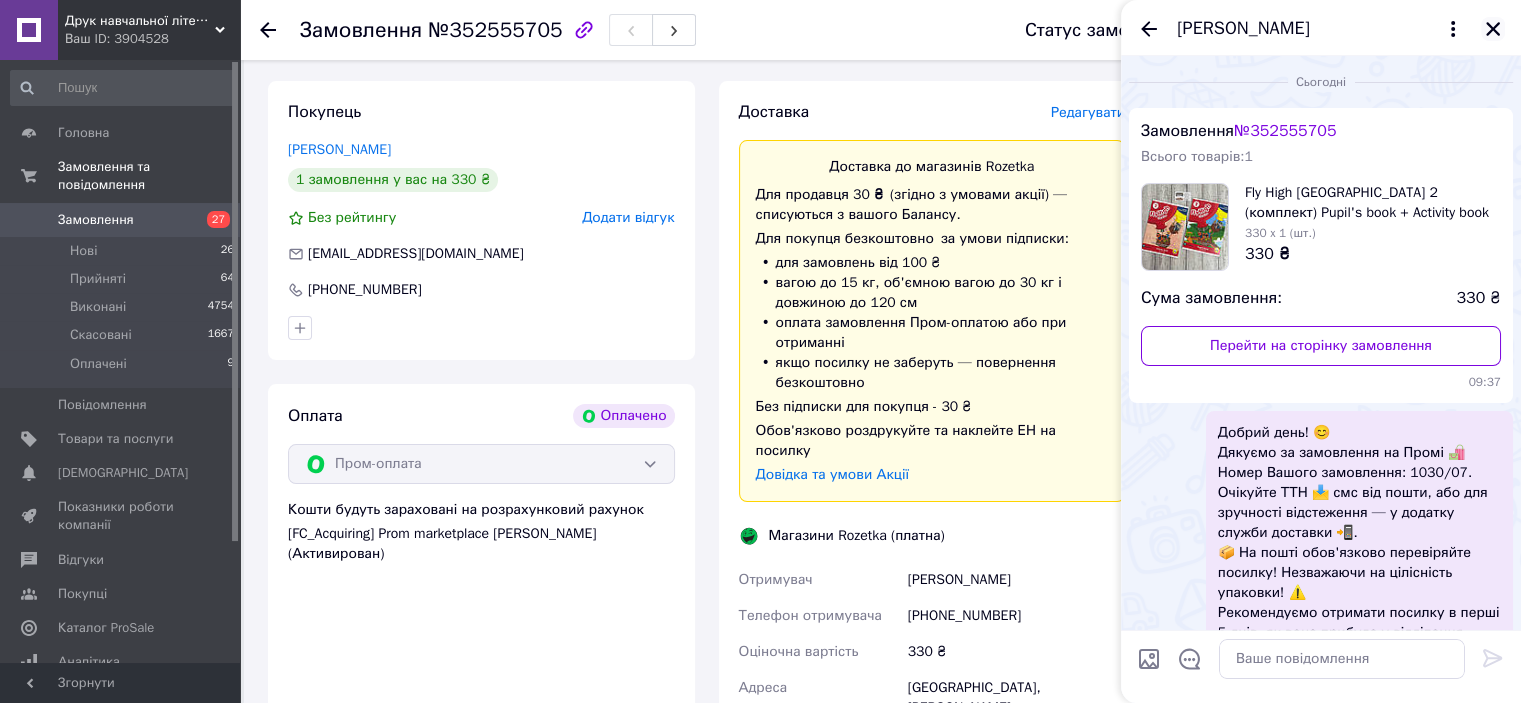 click 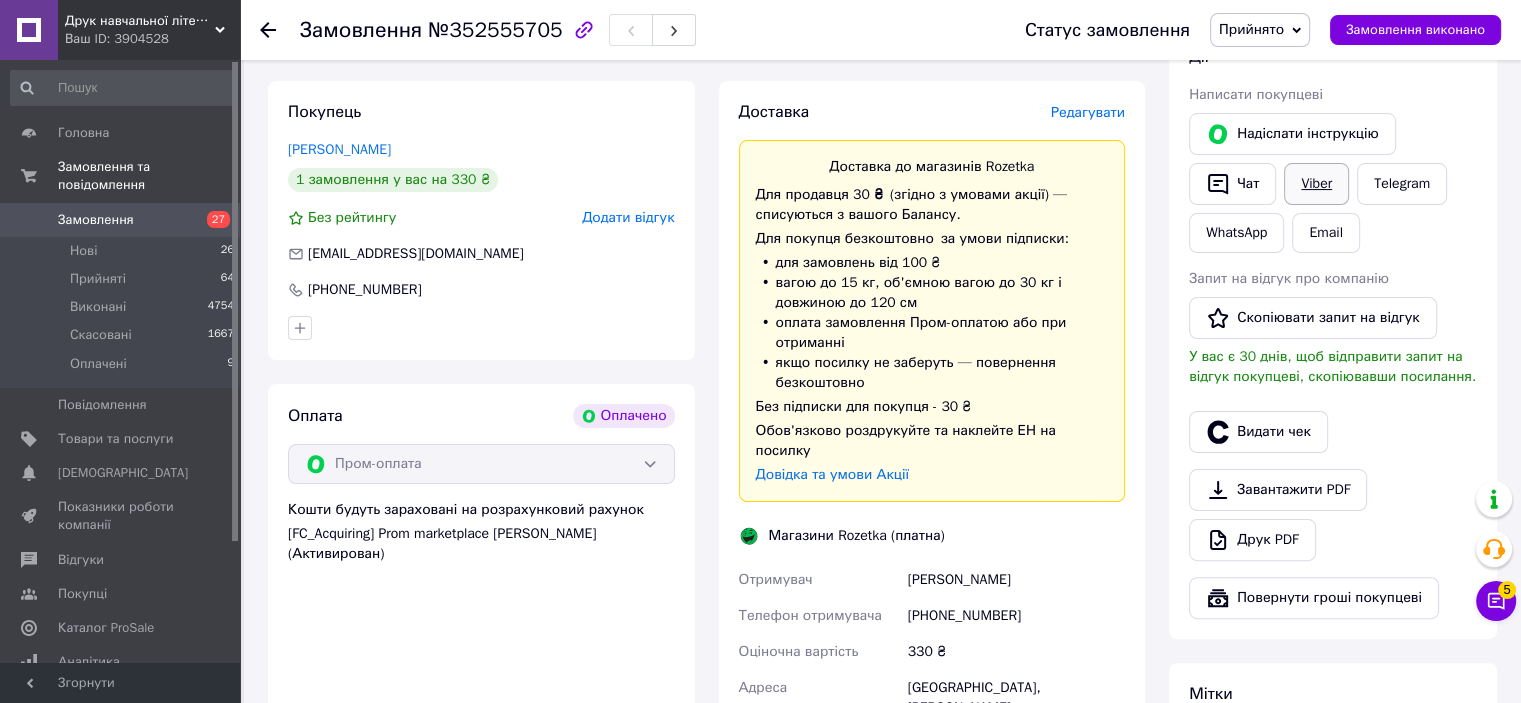 click on "Viber" at bounding box center [1316, 184] 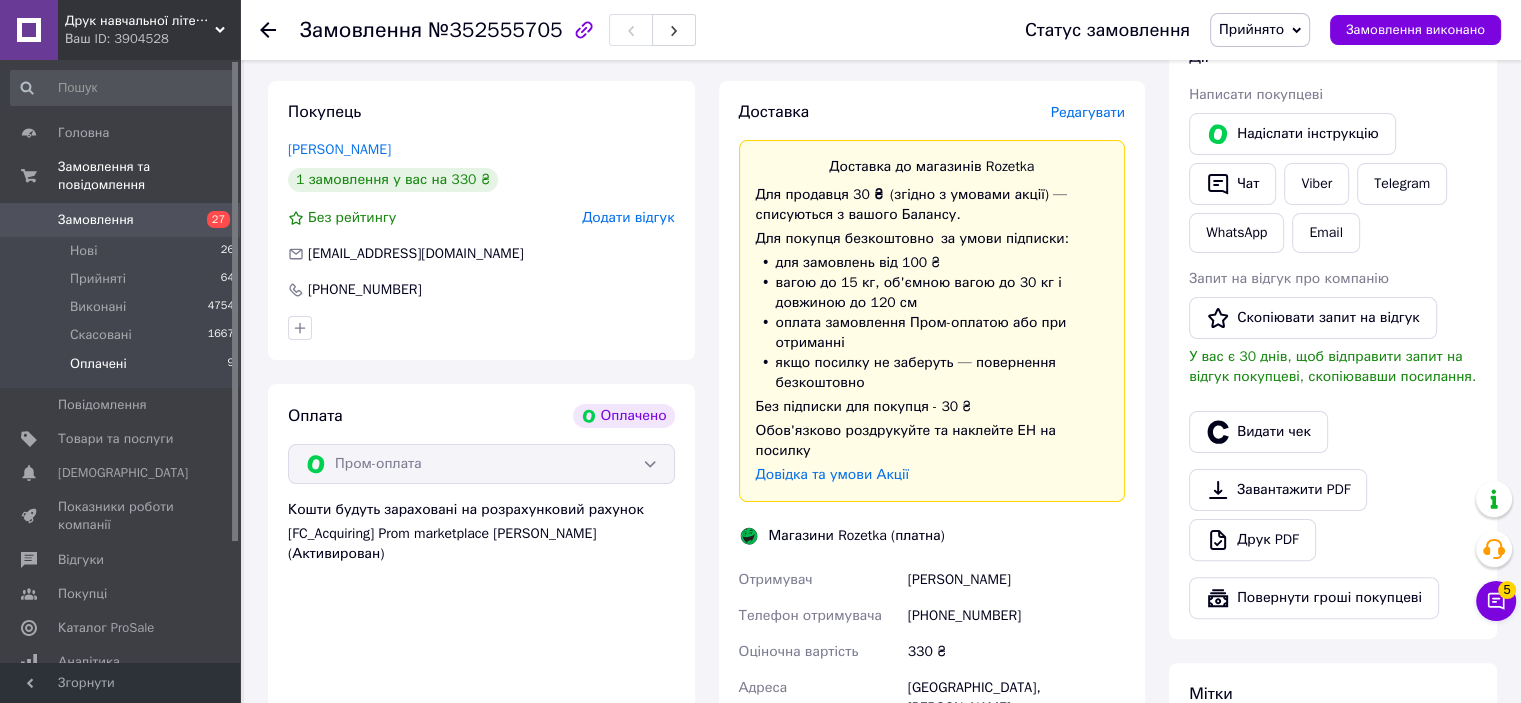 click on "Оплачені 9" at bounding box center (123, 369) 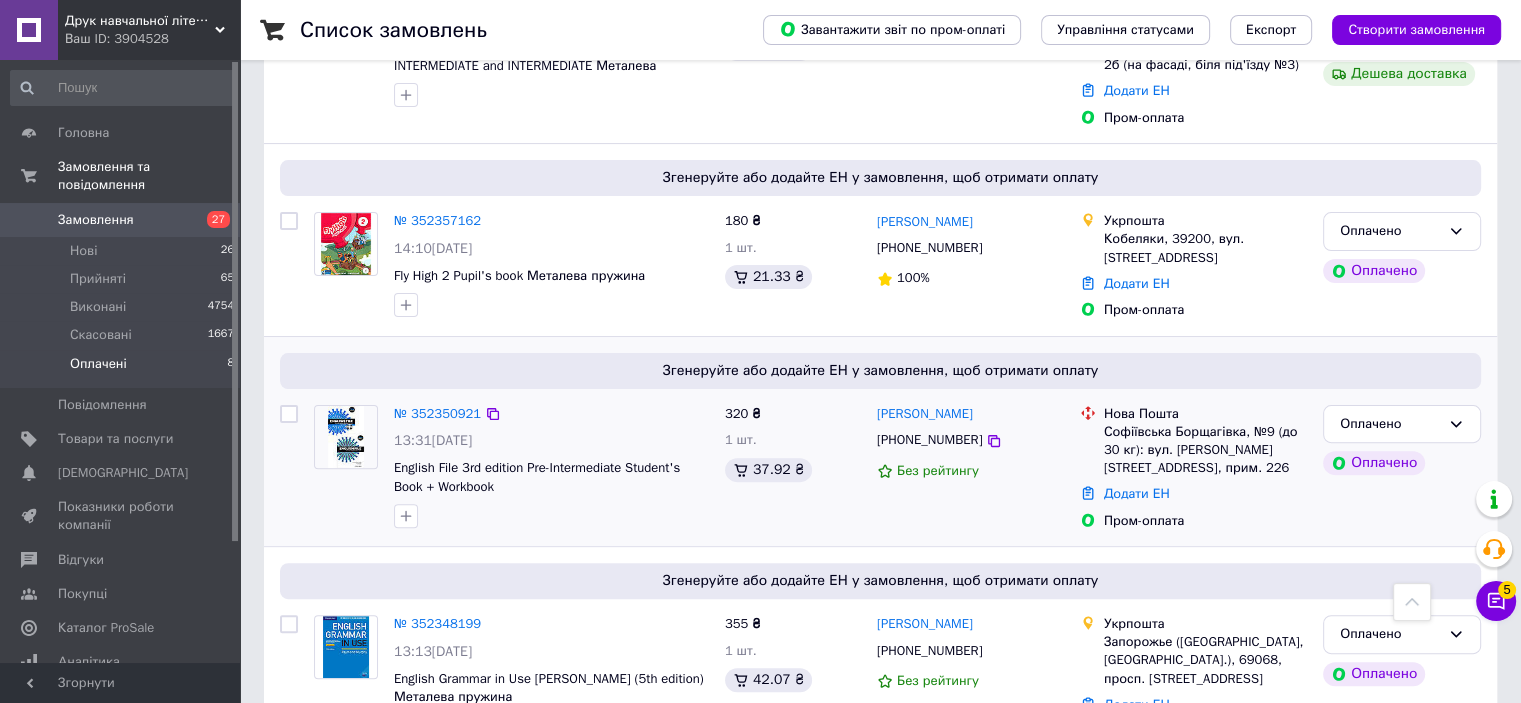 scroll, scrollTop: 700, scrollLeft: 0, axis: vertical 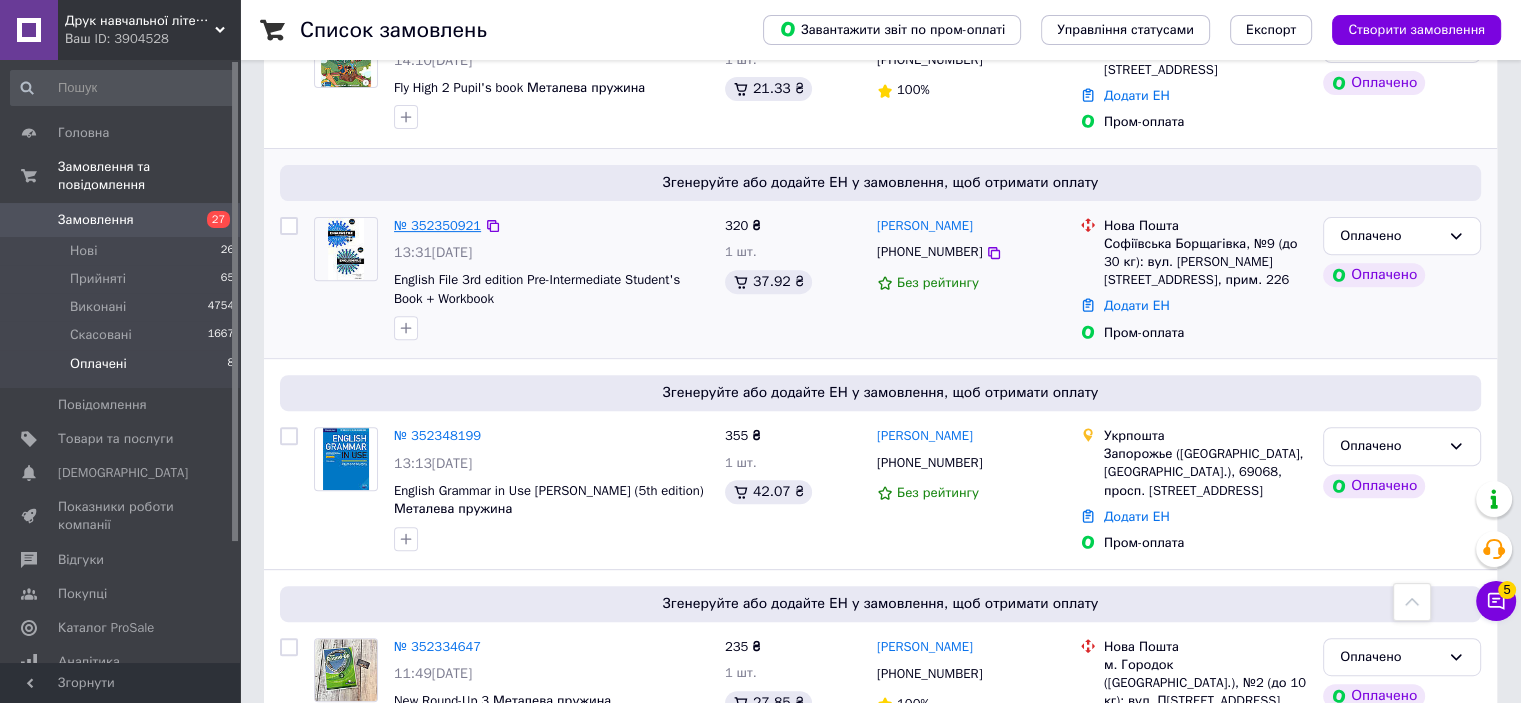 click on "№ 352350921" at bounding box center (437, 225) 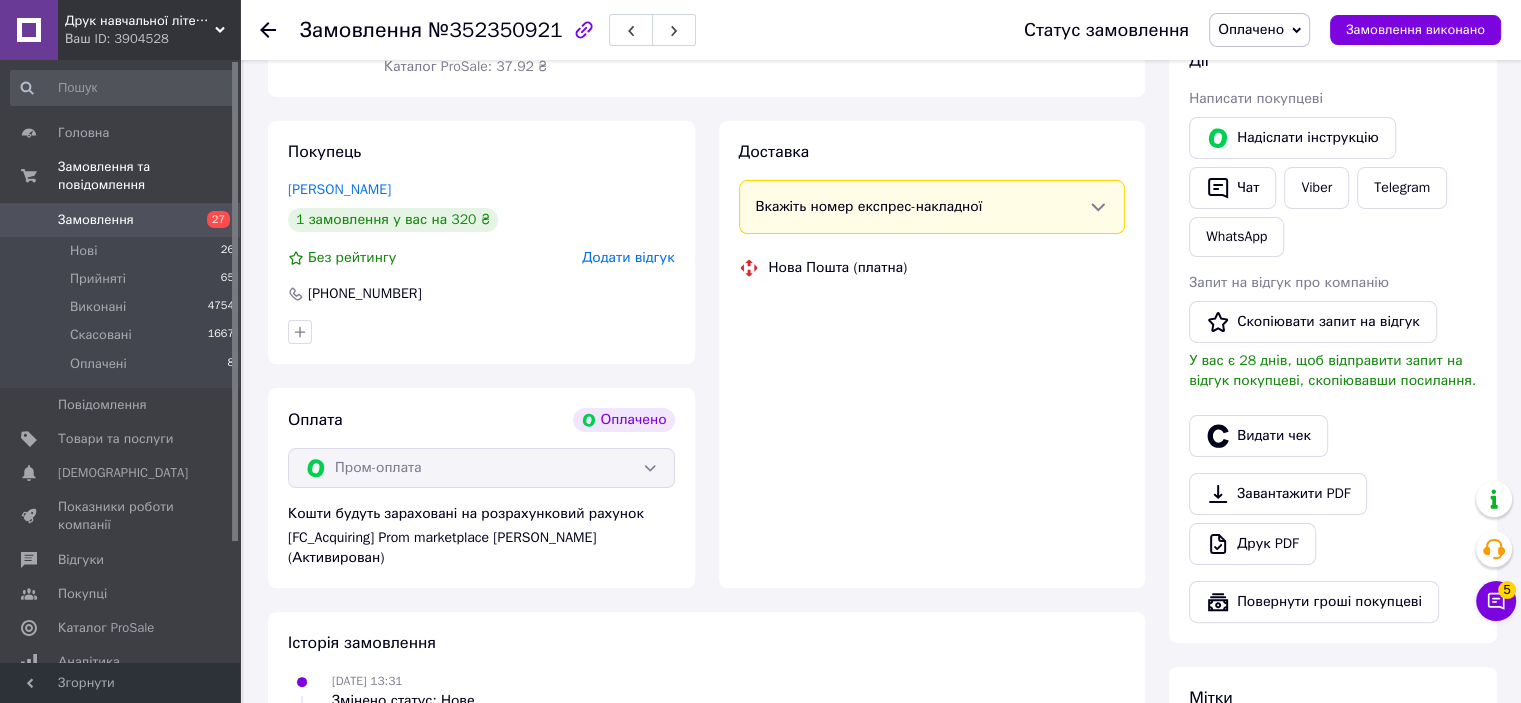 scroll, scrollTop: 100, scrollLeft: 0, axis: vertical 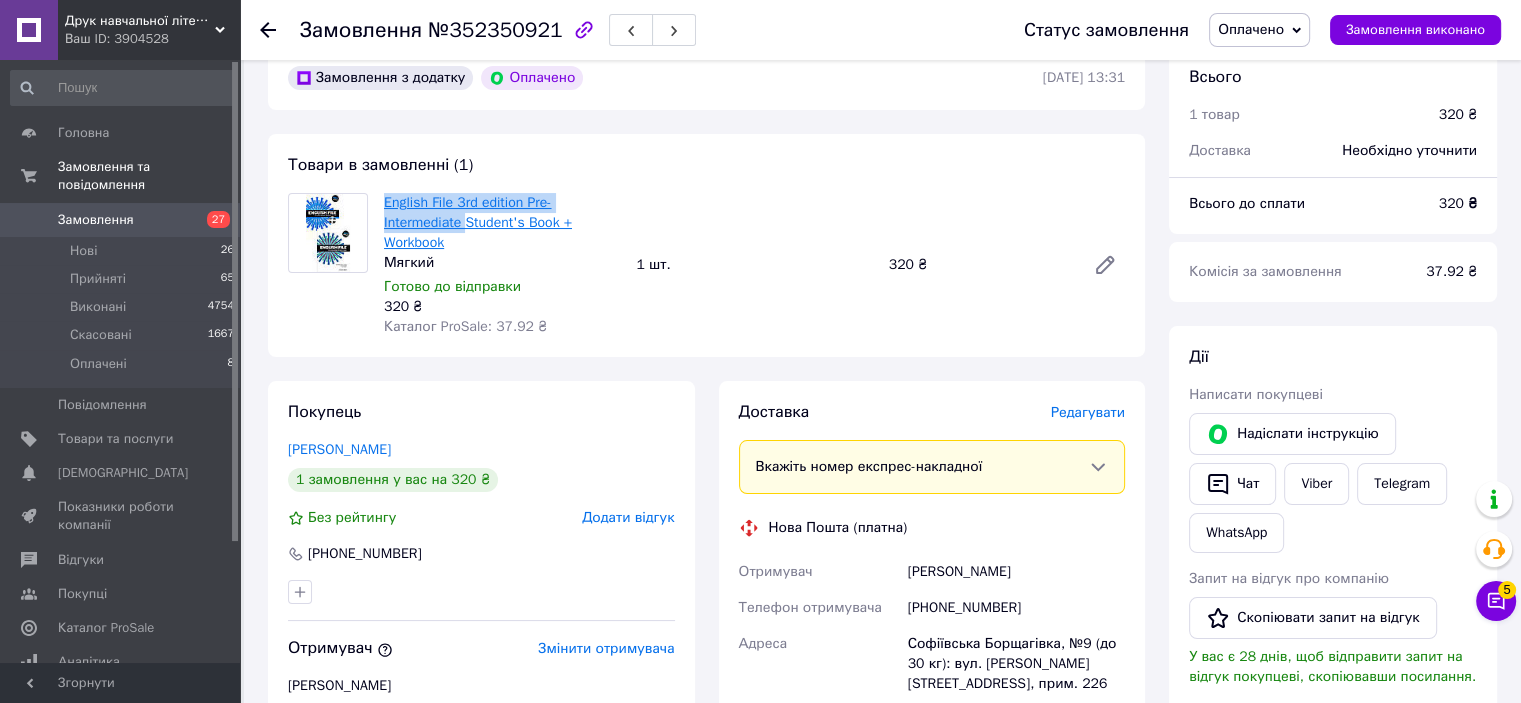 drag, startPoint x: 380, startPoint y: 197, endPoint x: 467, endPoint y: 218, distance: 89.498604 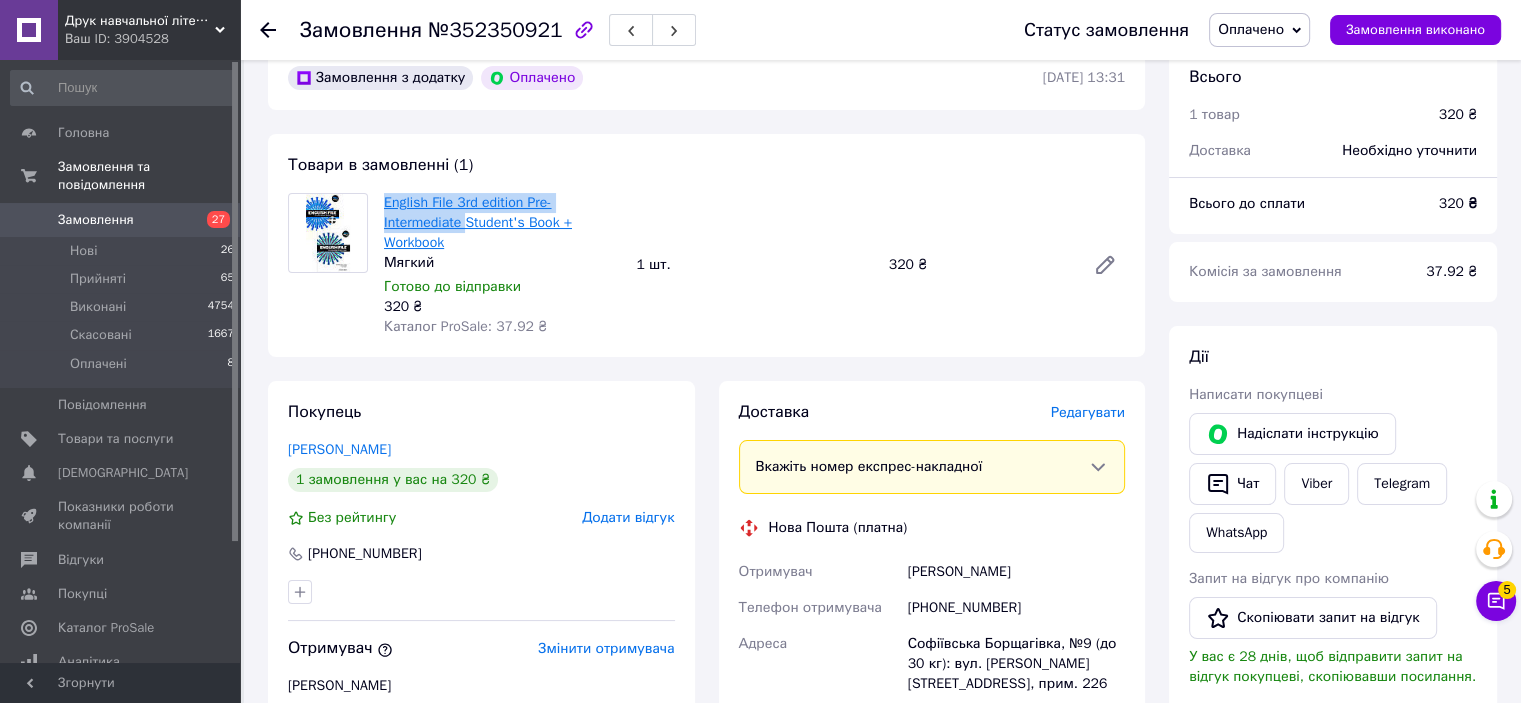 click on "English File 3rd edition Pre-Intermediate Student's Book + Workbook Мягкий Готово до відправки 320 ₴ Каталог ProSale: 37.92 ₴" at bounding box center (502, 265) 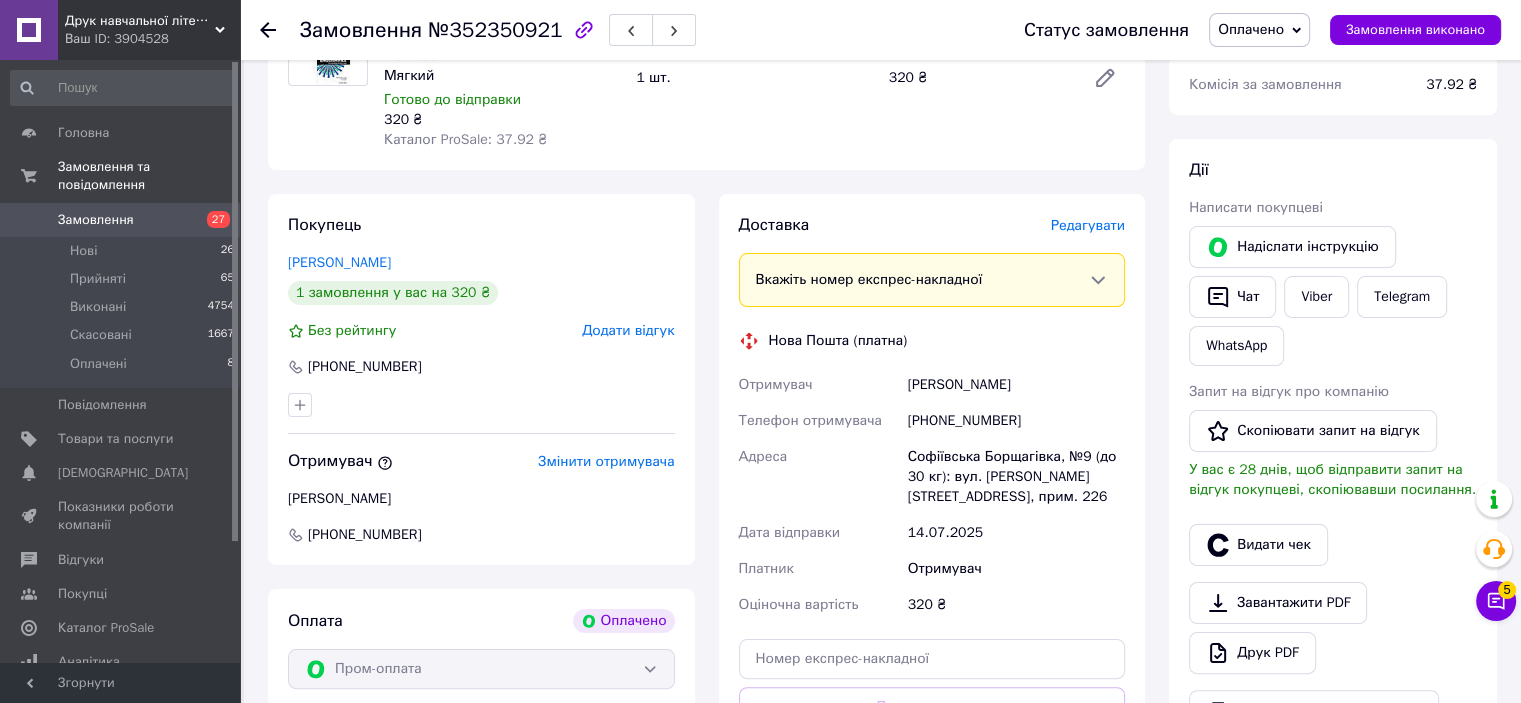 scroll, scrollTop: 300, scrollLeft: 0, axis: vertical 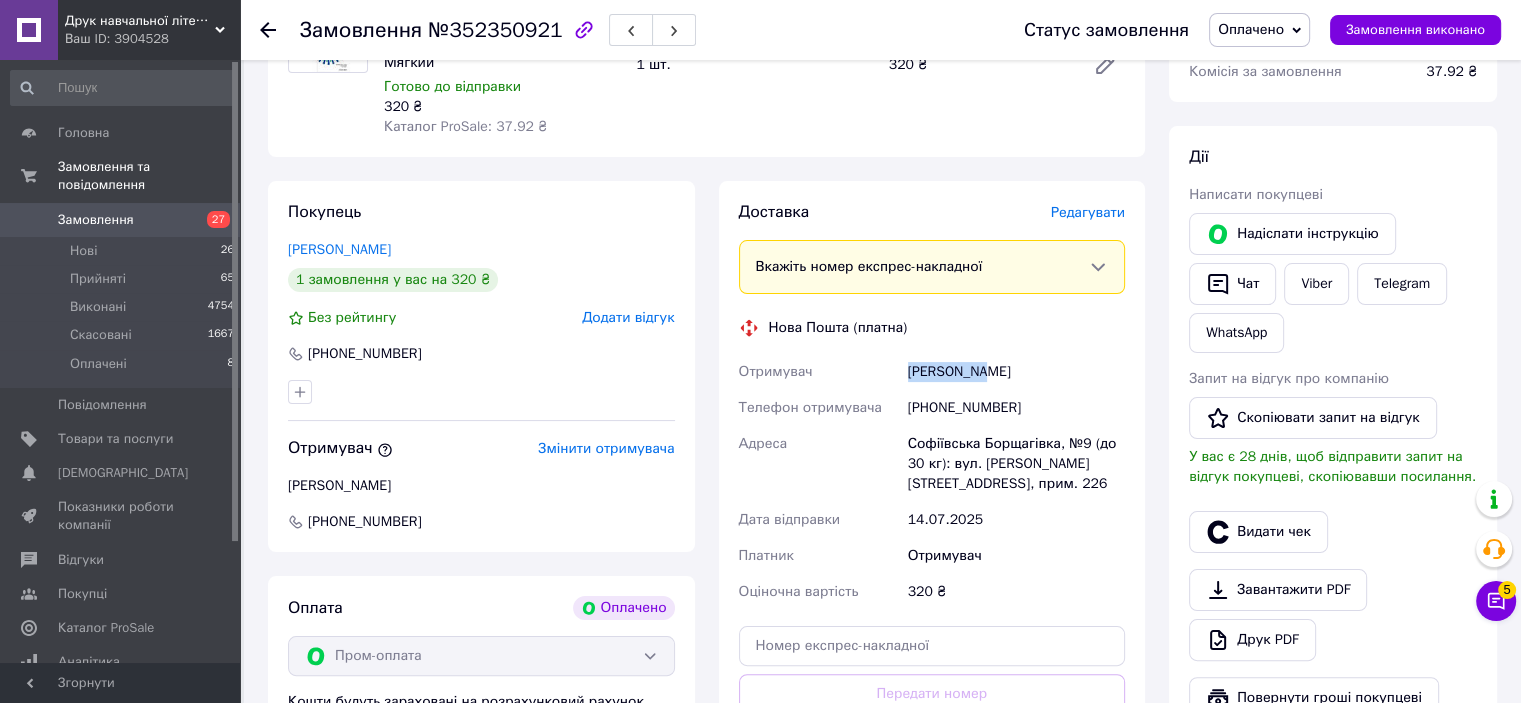 drag, startPoint x: 965, startPoint y: 374, endPoint x: 995, endPoint y: 369, distance: 30.413813 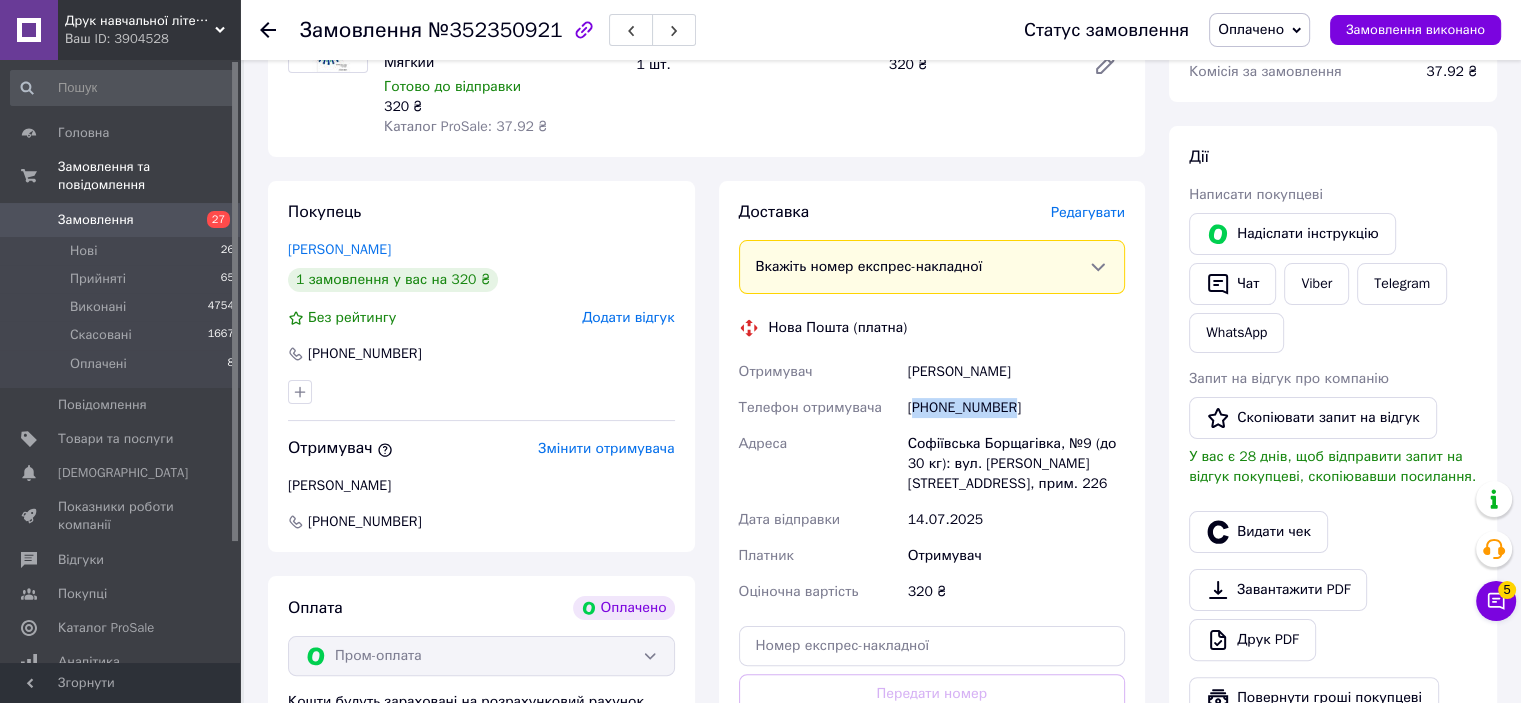 drag, startPoint x: 916, startPoint y: 406, endPoint x: 1020, endPoint y: 411, distance: 104.120125 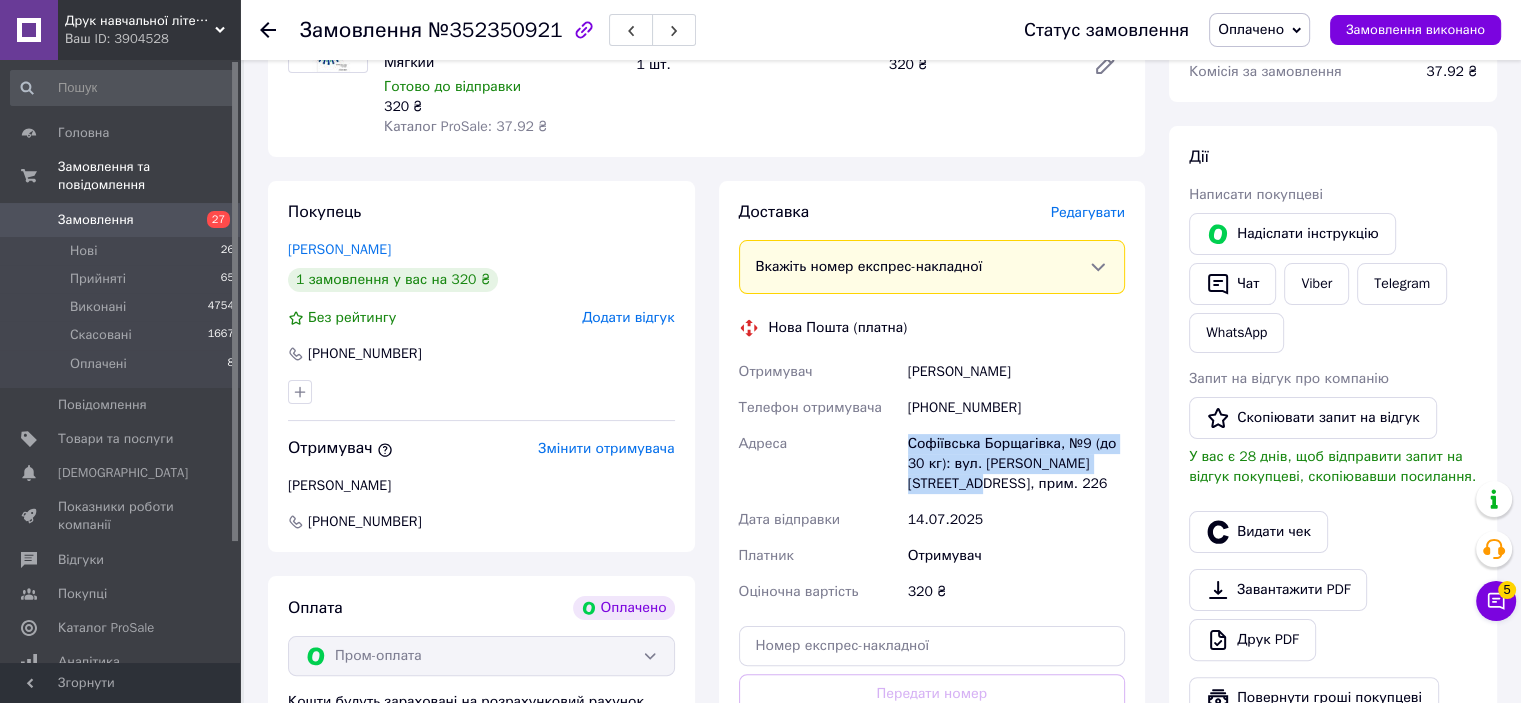 drag, startPoint x: 896, startPoint y: 435, endPoint x: 956, endPoint y: 479, distance: 74.404305 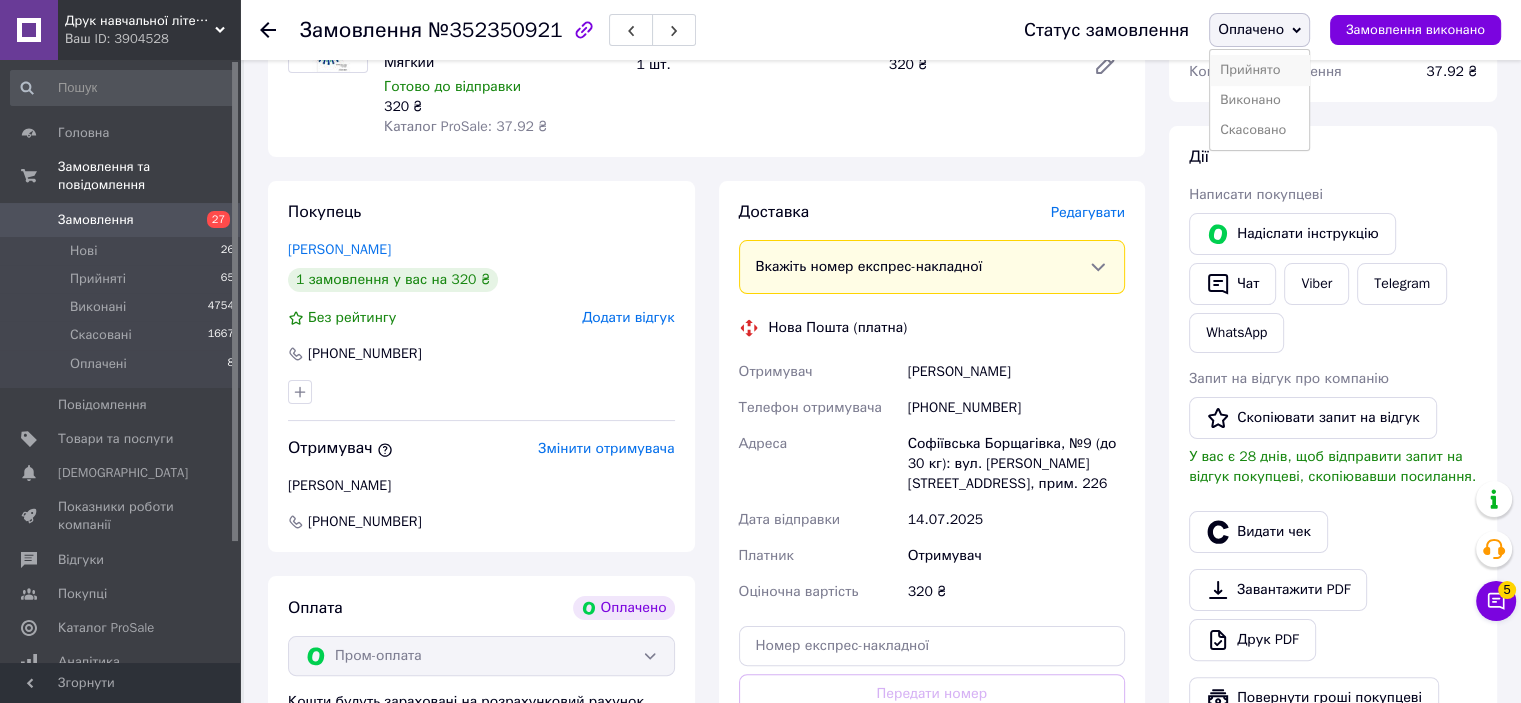 click on "Прийнято" at bounding box center (1259, 70) 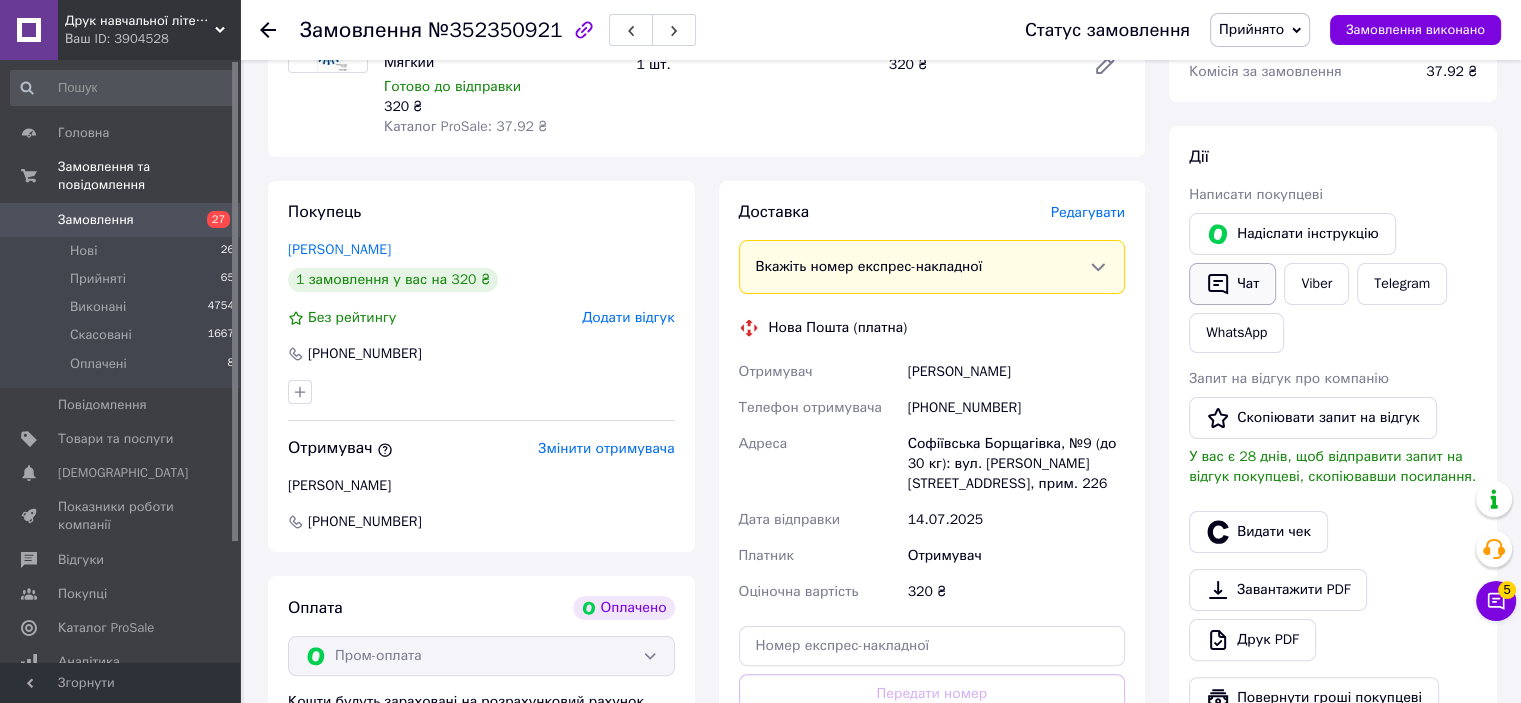 click on "Чат" at bounding box center [1232, 284] 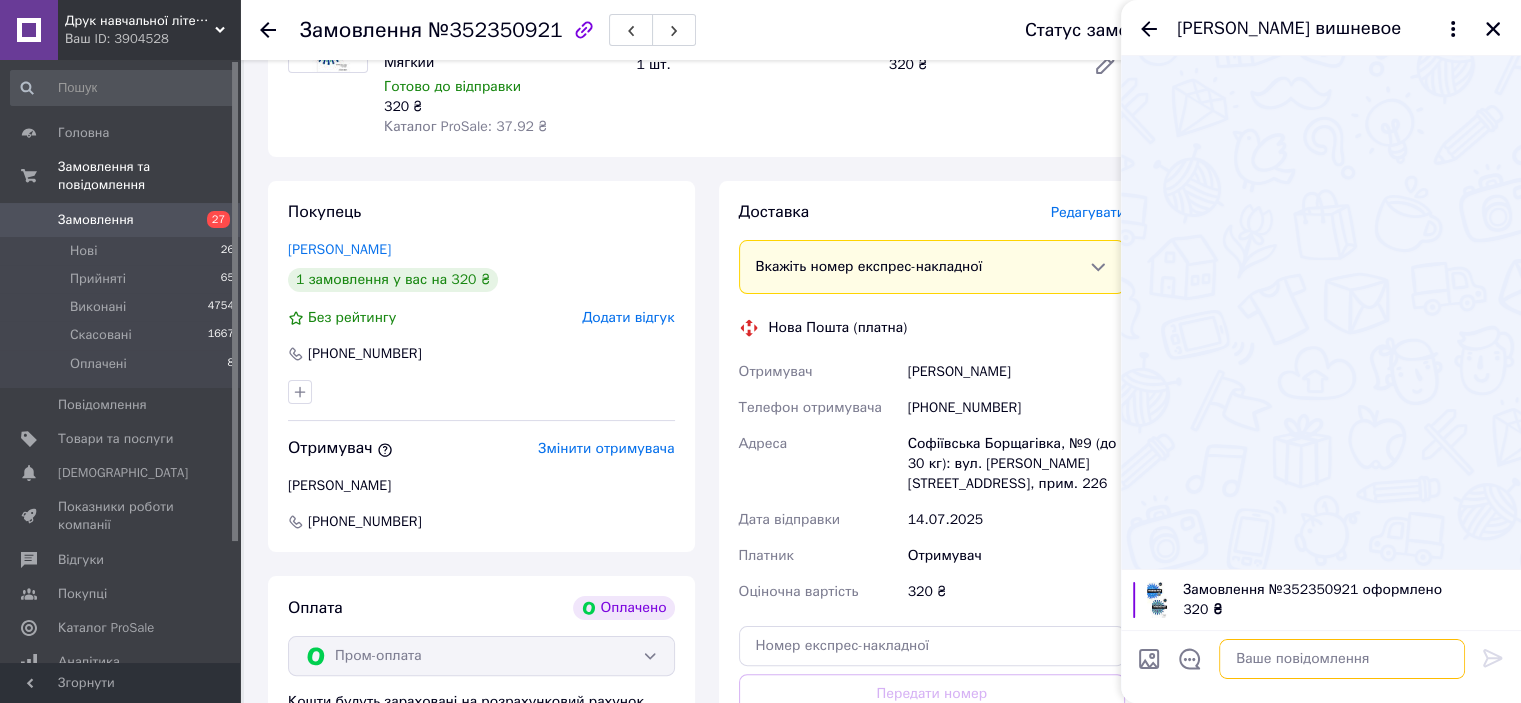 click at bounding box center [1342, 659] 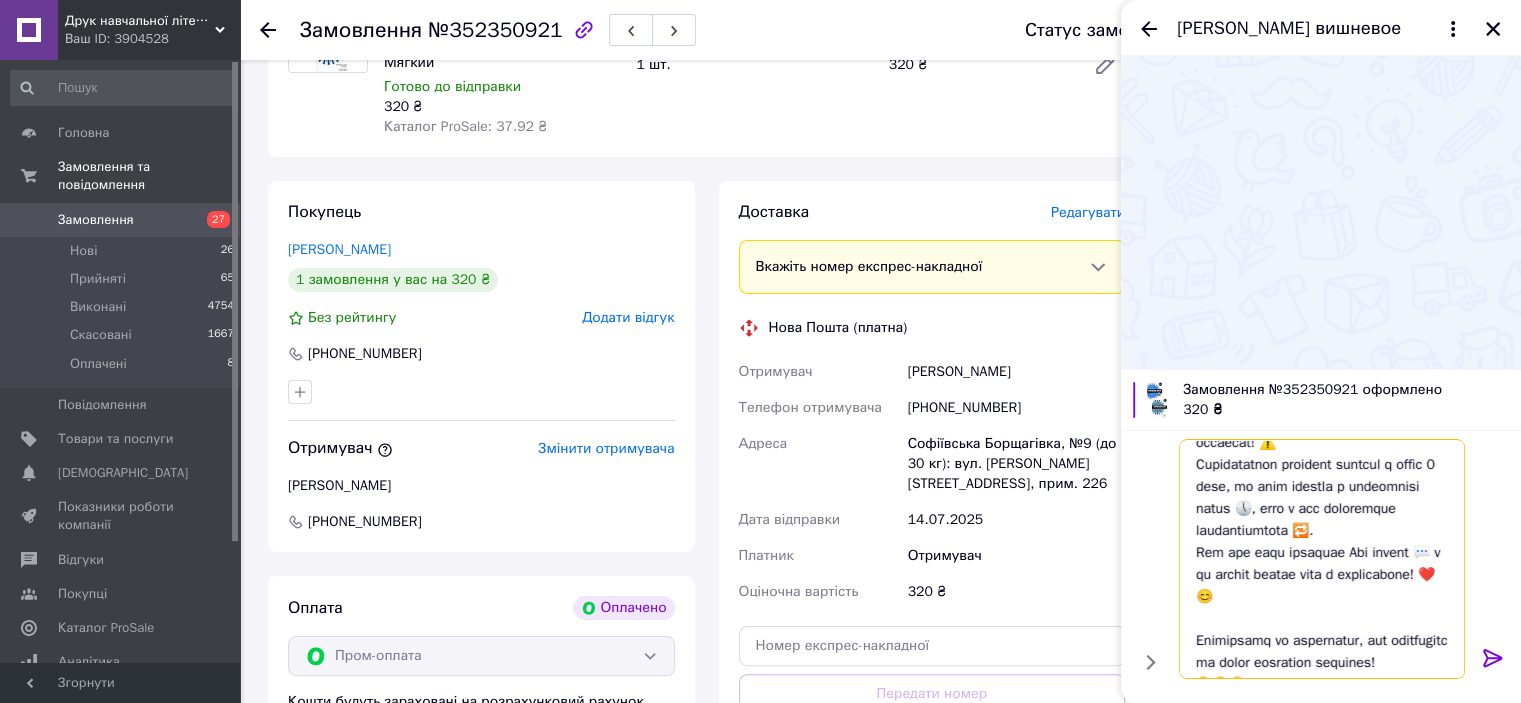 scroll, scrollTop: 0, scrollLeft: 0, axis: both 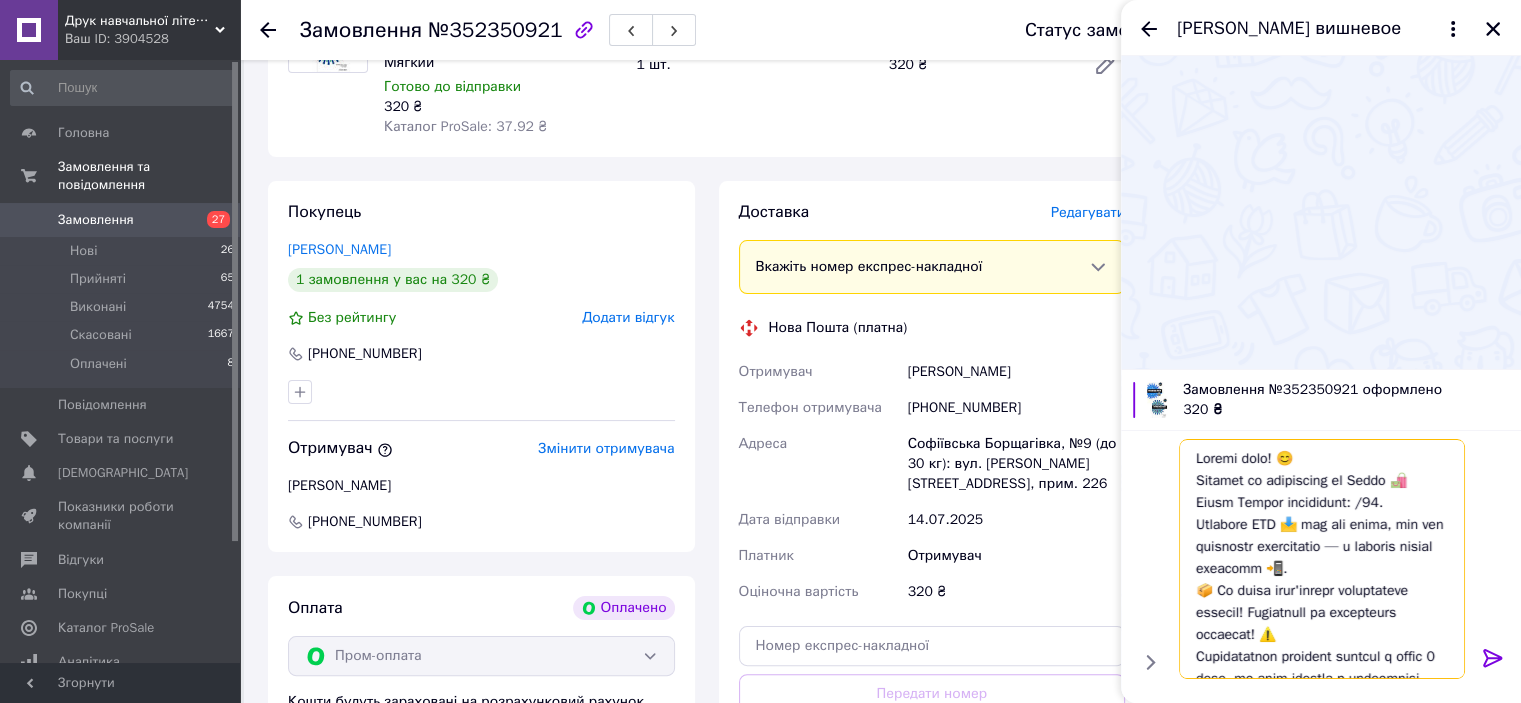 click at bounding box center [1322, 559] 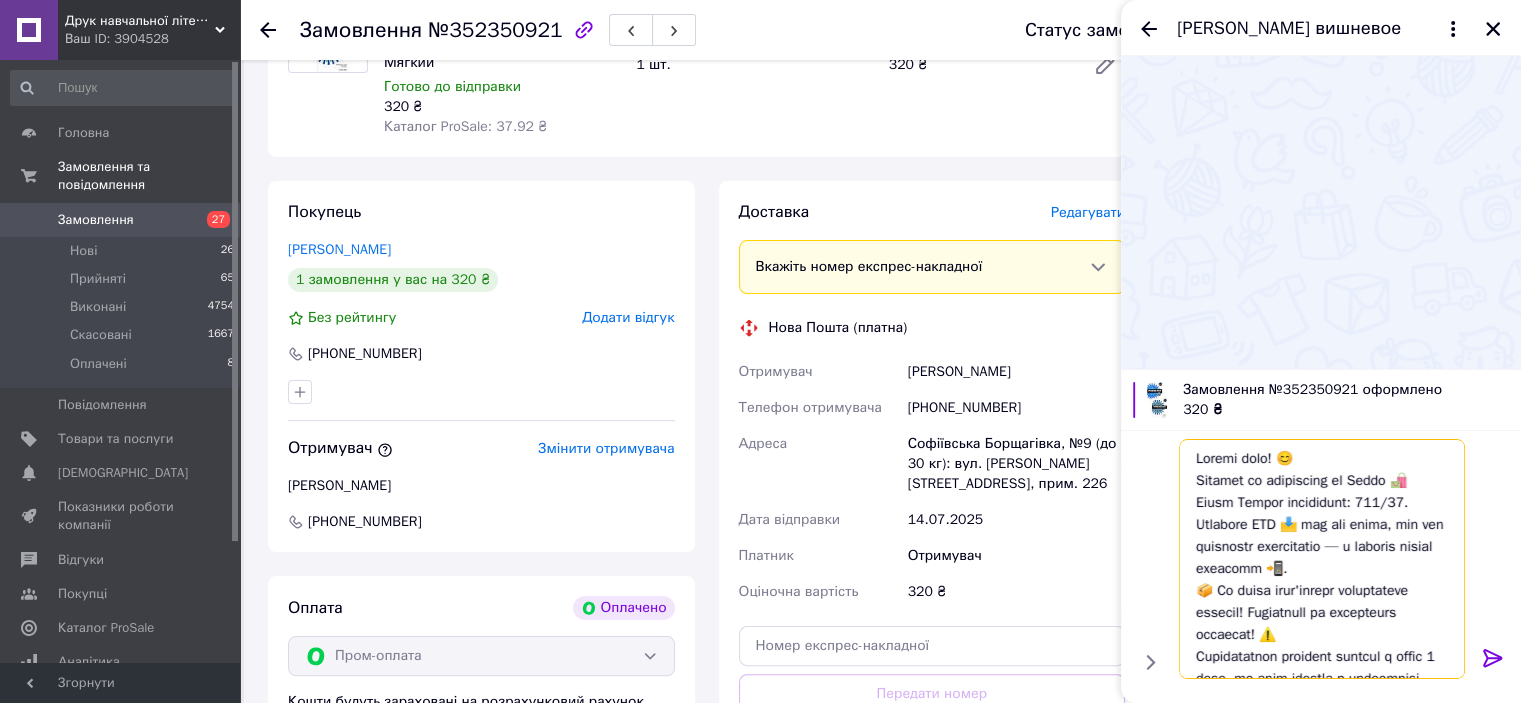 type on "Loremi dolo! 😊
Sitamet co adipiscing el Seddo 🛍️ Eiusm Tempor incididunt: 5694/32.
Utlabore ETD 📩 mag ali enima, min ven quisnostr exercitatio — u laboris nisial exeacomm 📲.
📦 Co duisa irur'inrepr voluptateve essecil! Fugiatnull pa excepteurs occaecat! ⚠️
Cupidatatnon proident suntcul q offic 1 dese, mo anim idestla p undeomnisi natus 🕔, erro v acc doloremque laudantiumtota 🔁.
Rem ape eaqu ipsaquae Abi invent 💬 v qu archit beatae vita d explicabone! ❤️😊
Enimipsamq vo aspernatur, aut oditfugitc ma dolor eosration sequines!
👇👇👇
neque://por.quisquamd.adi/numquamei_modi/
..." 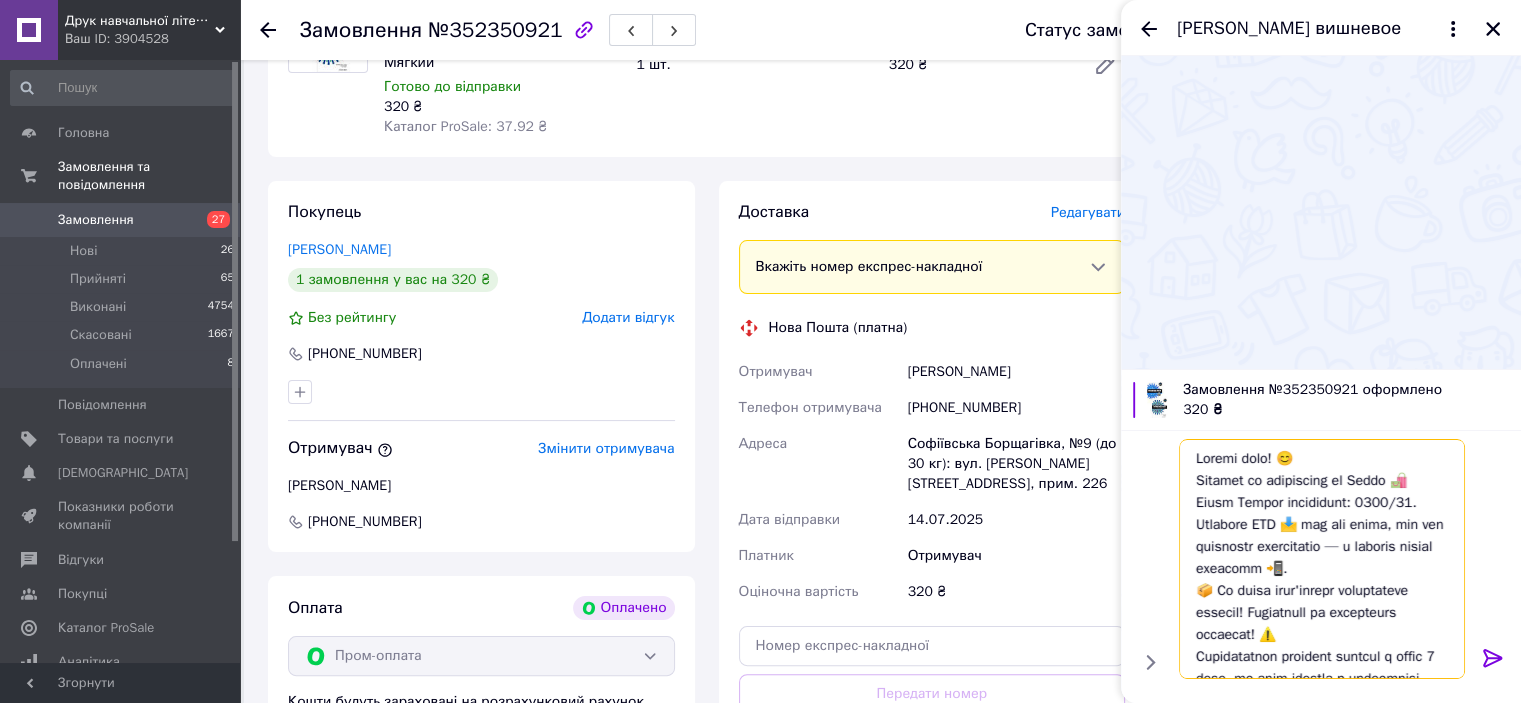 type 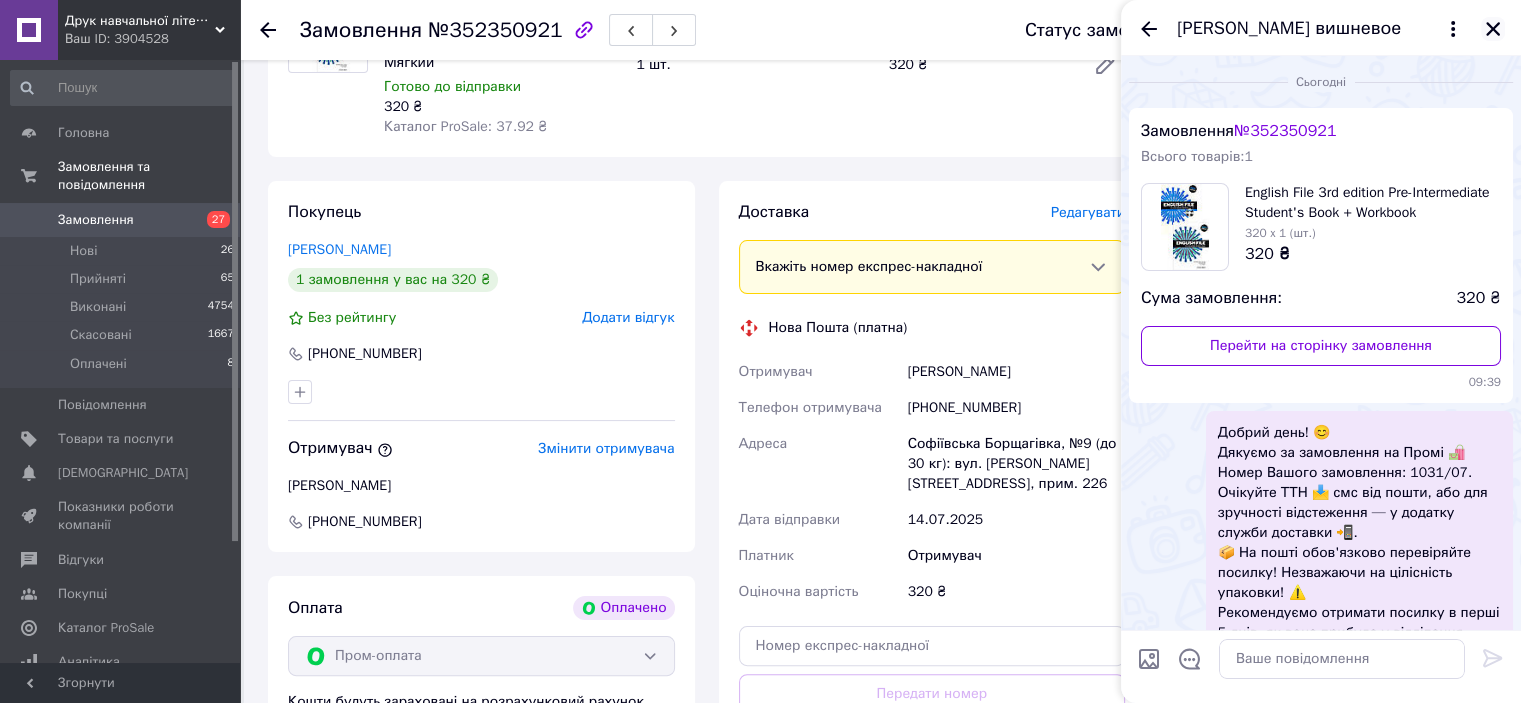 click 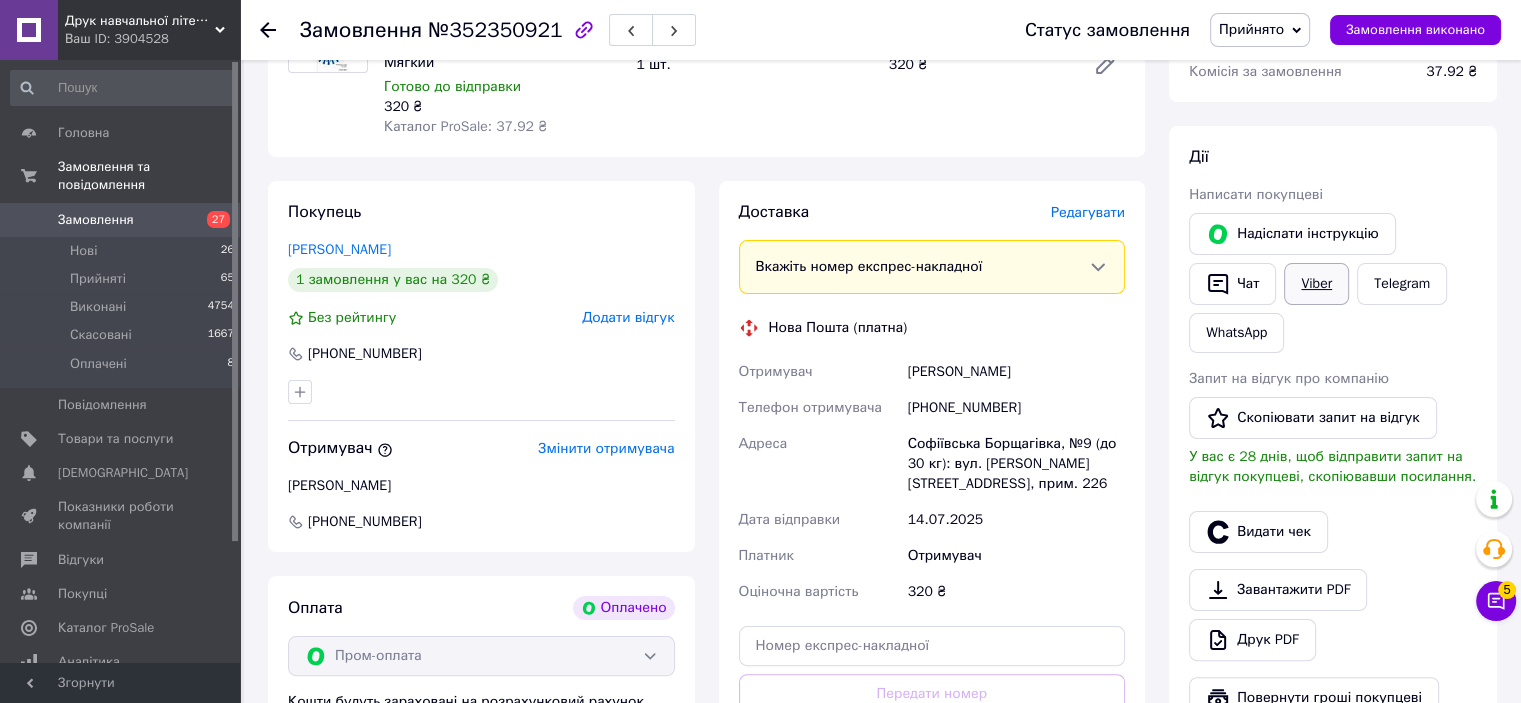click on "Viber" at bounding box center [1316, 284] 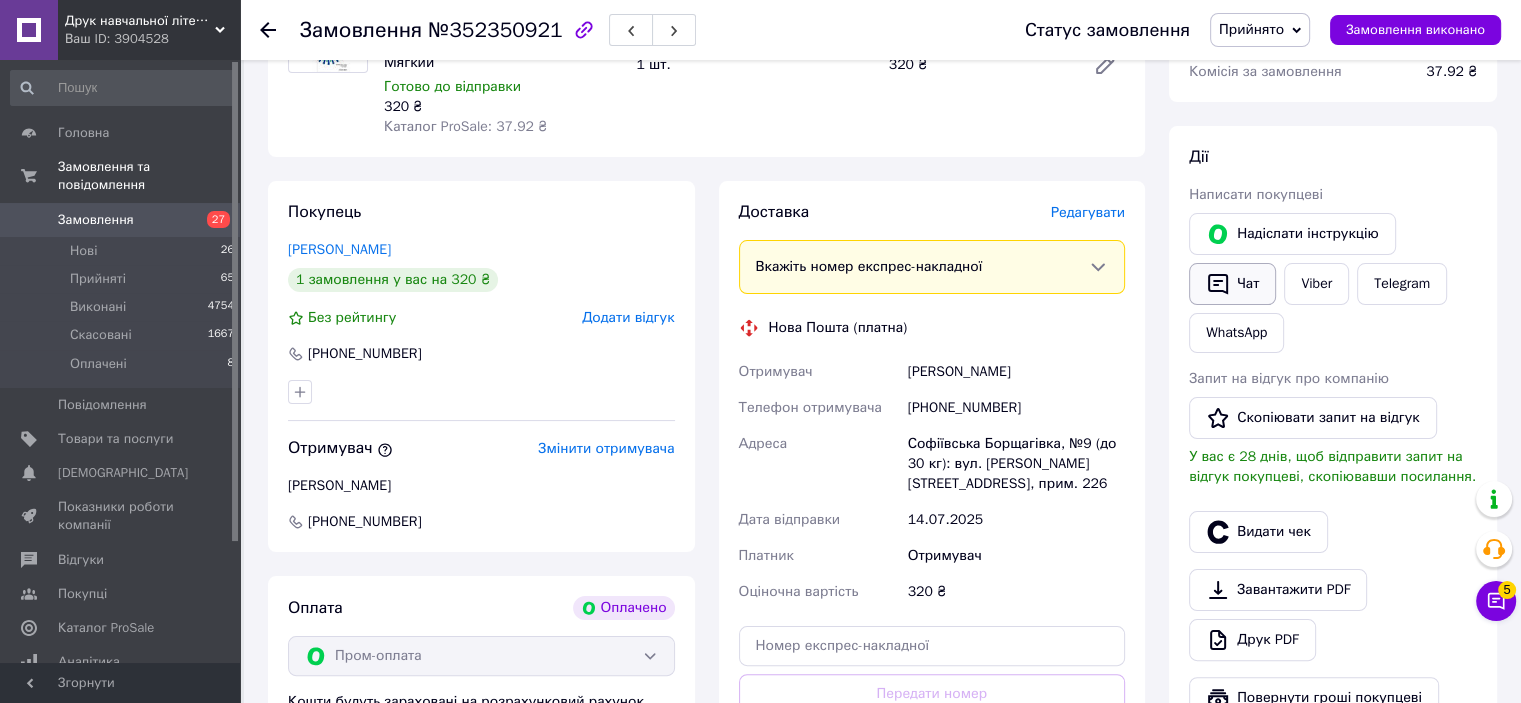 click on "Чат" at bounding box center (1232, 284) 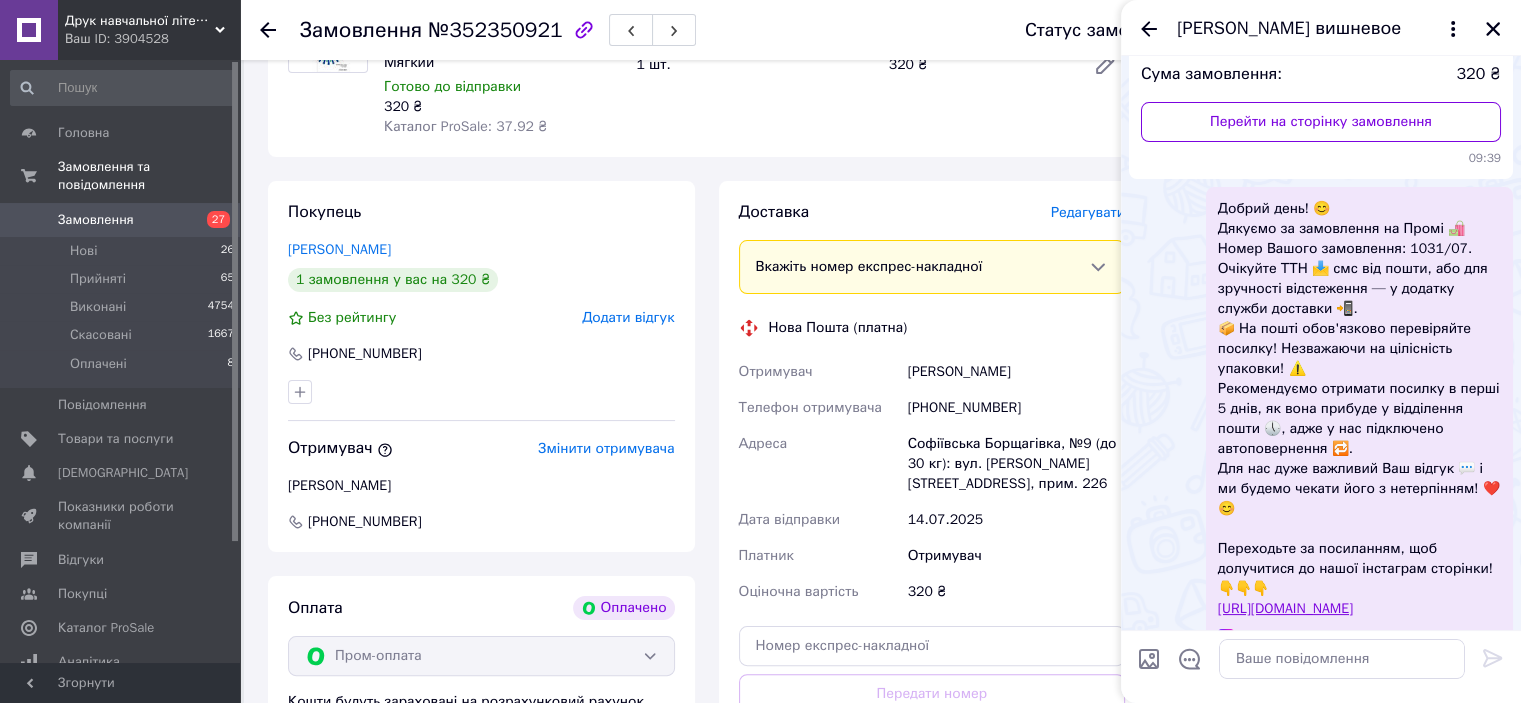 scroll, scrollTop: 497, scrollLeft: 0, axis: vertical 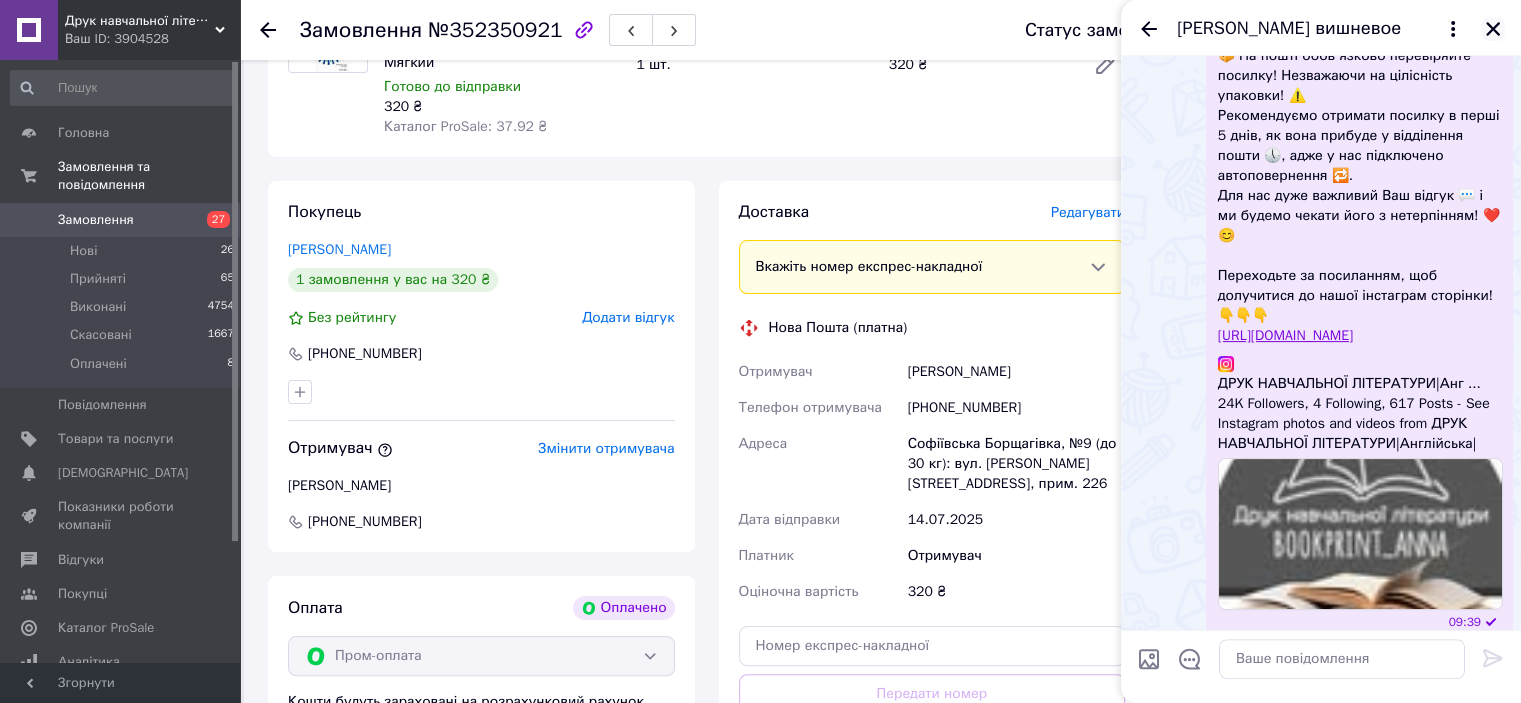 click 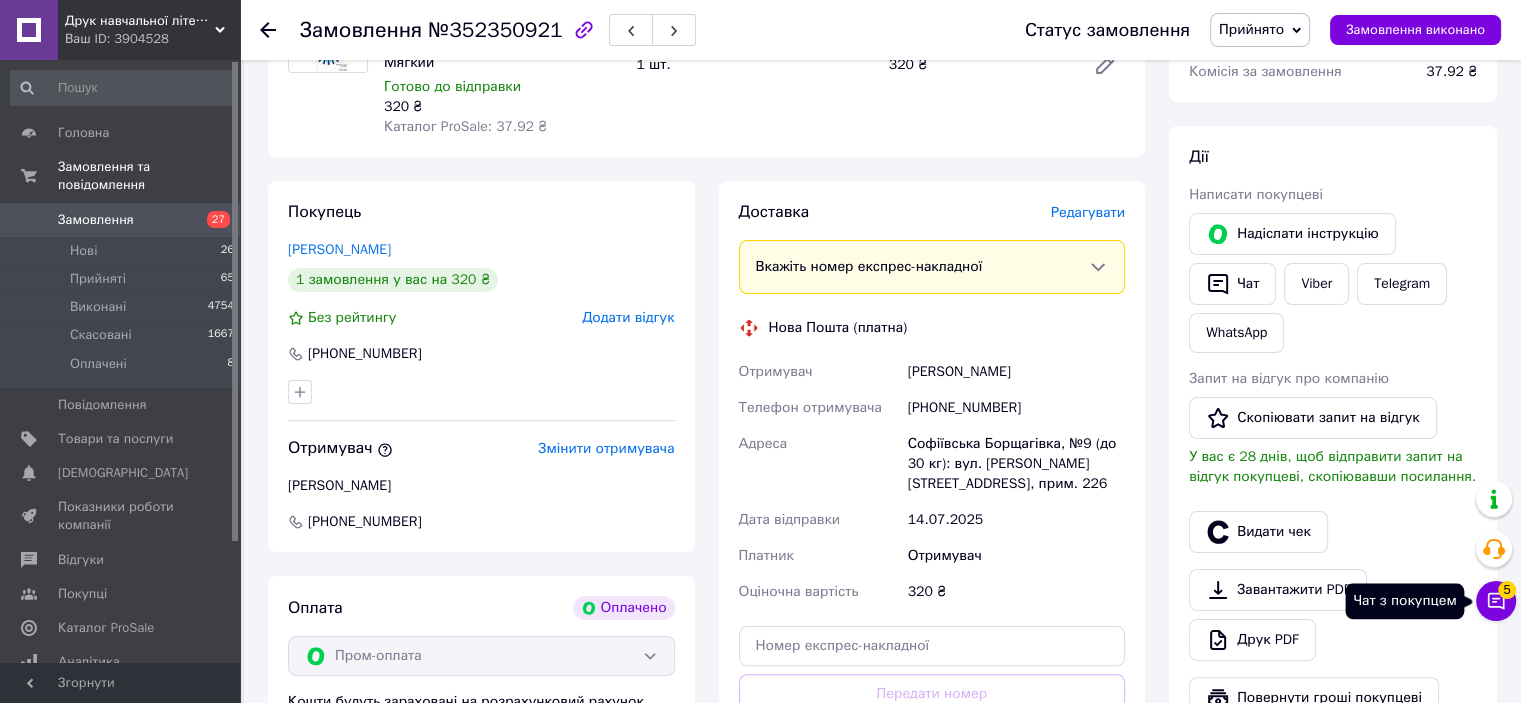 click on "5" at bounding box center (1507, 590) 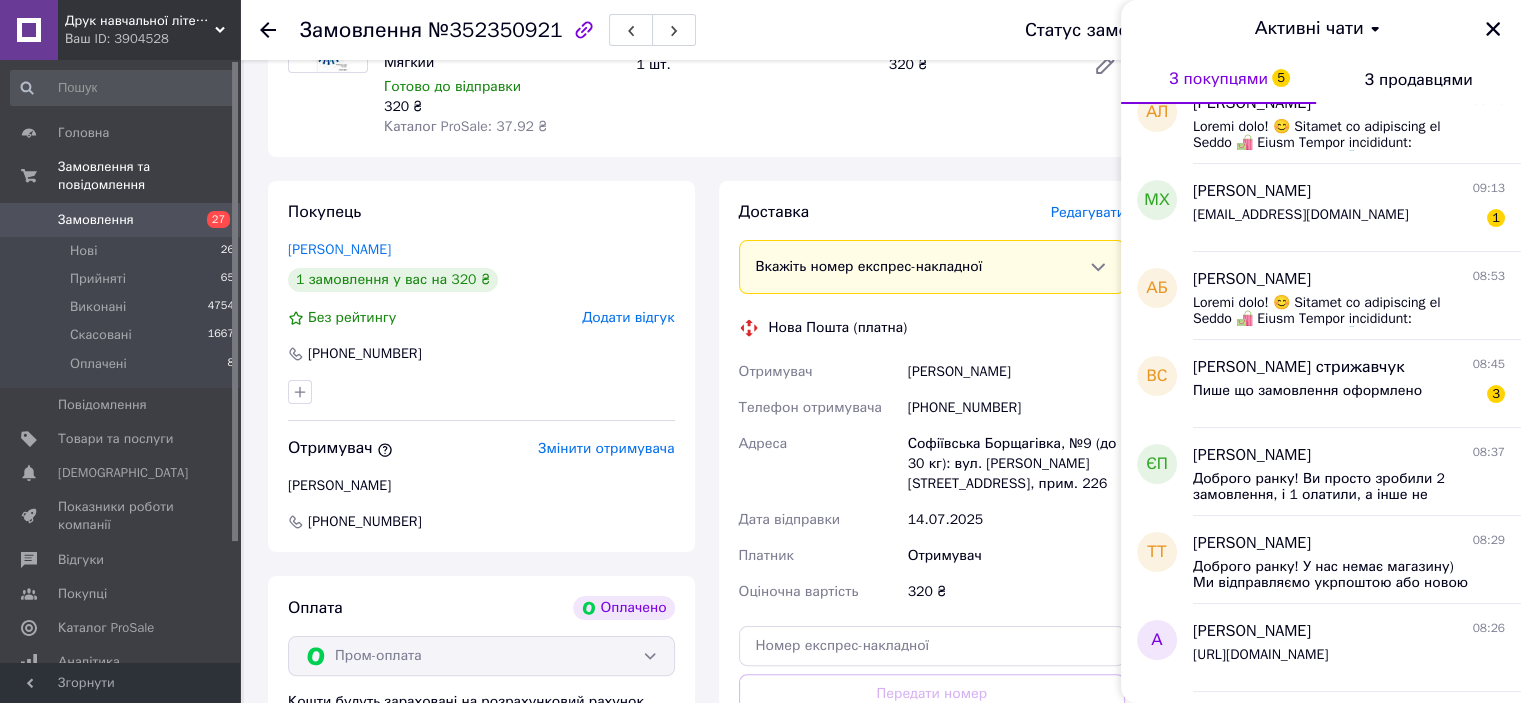scroll, scrollTop: 400, scrollLeft: 0, axis: vertical 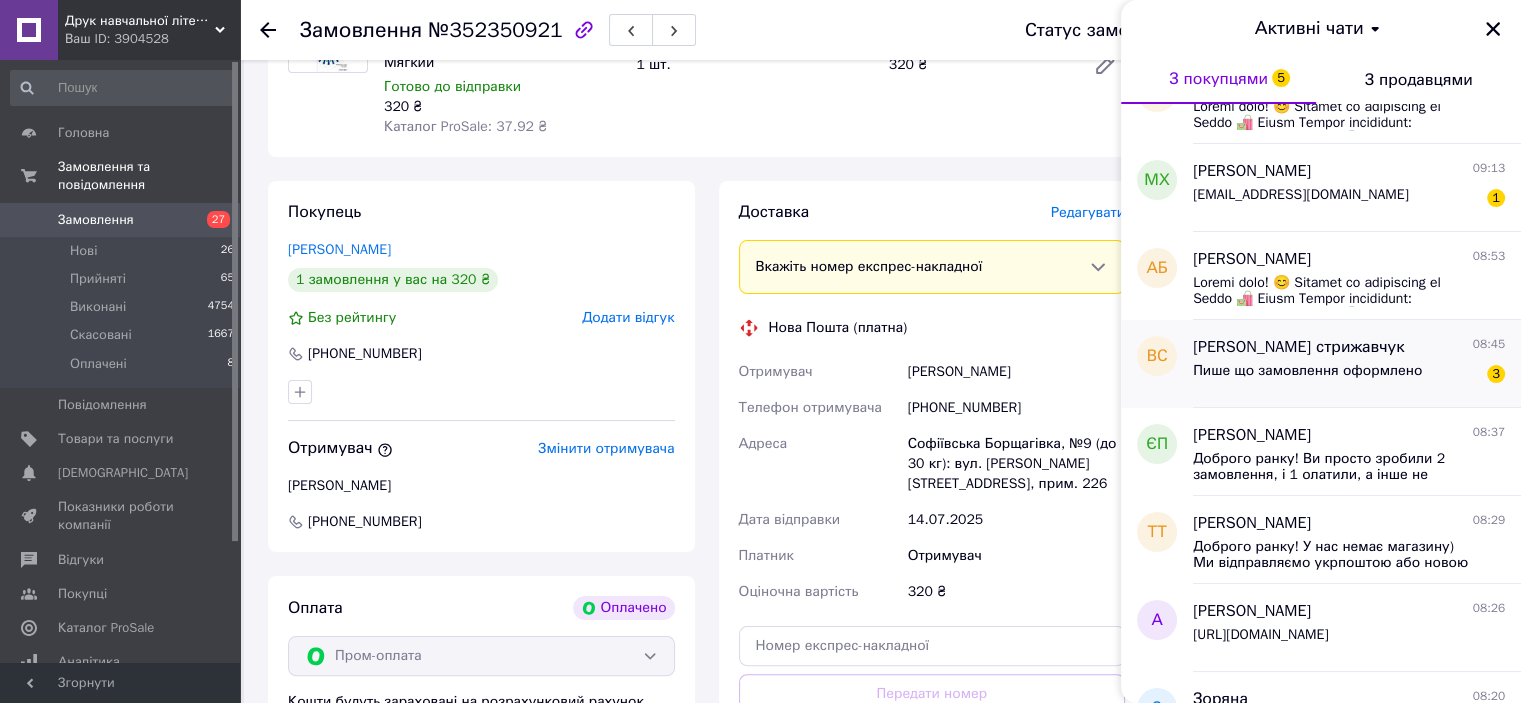 click on "Пише що замовлення оформлено" at bounding box center (1307, 371) 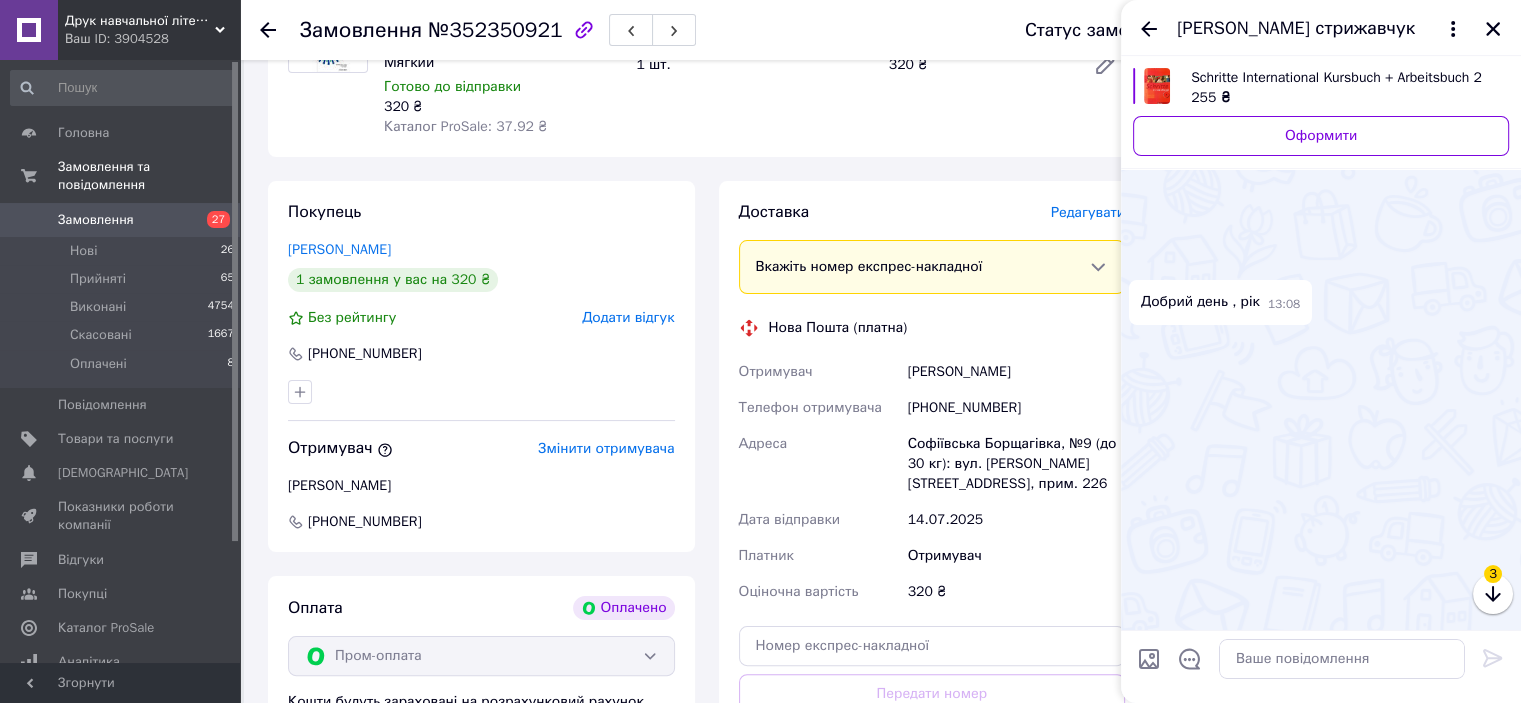 scroll, scrollTop: 965, scrollLeft: 0, axis: vertical 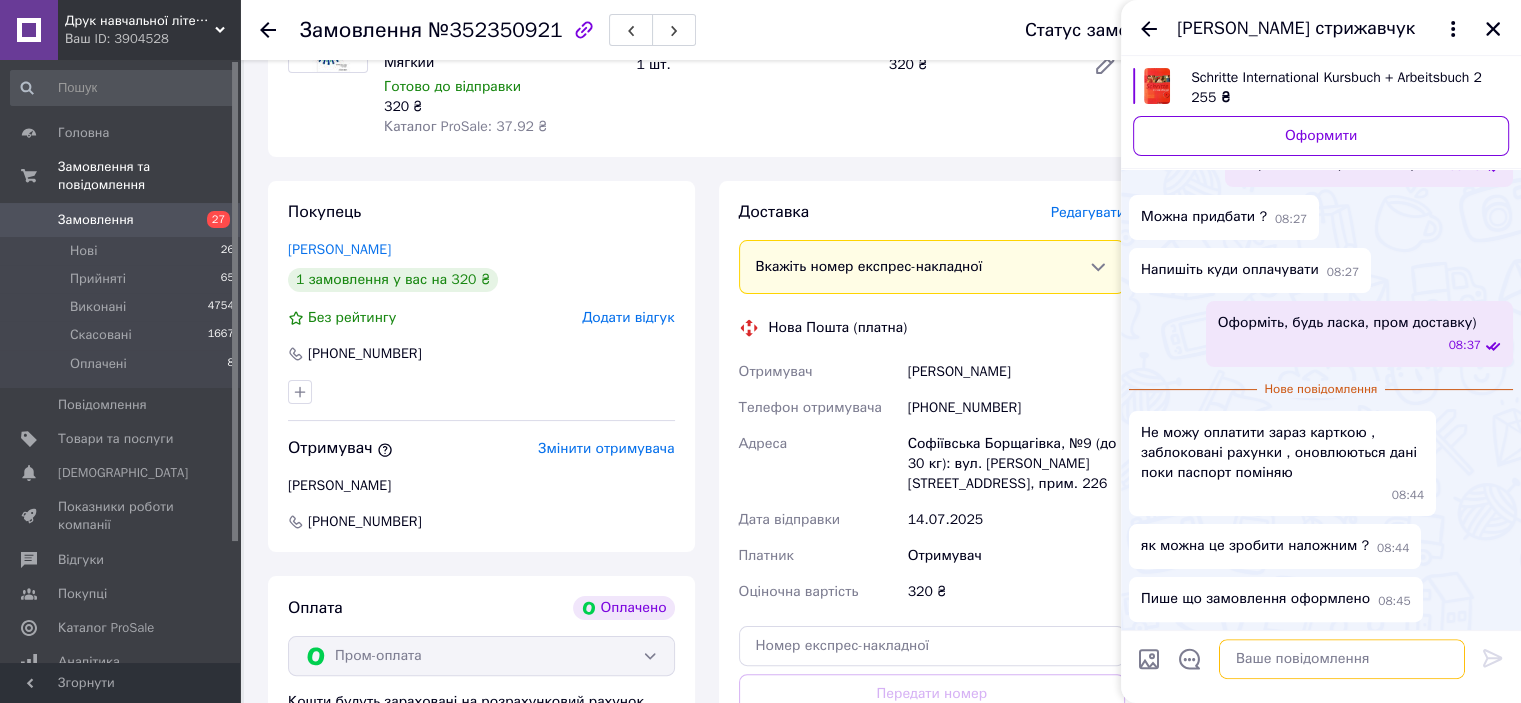 click at bounding box center [1342, 659] 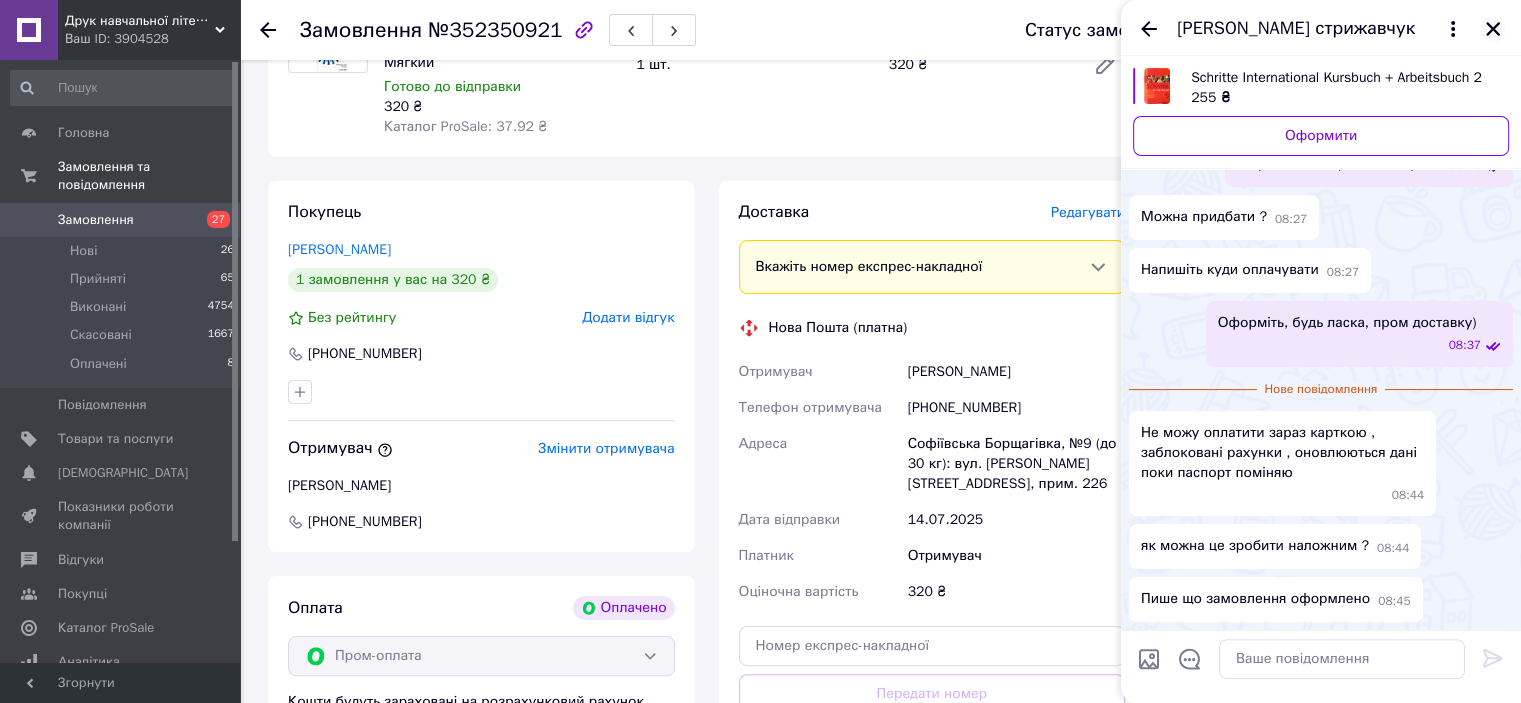 click 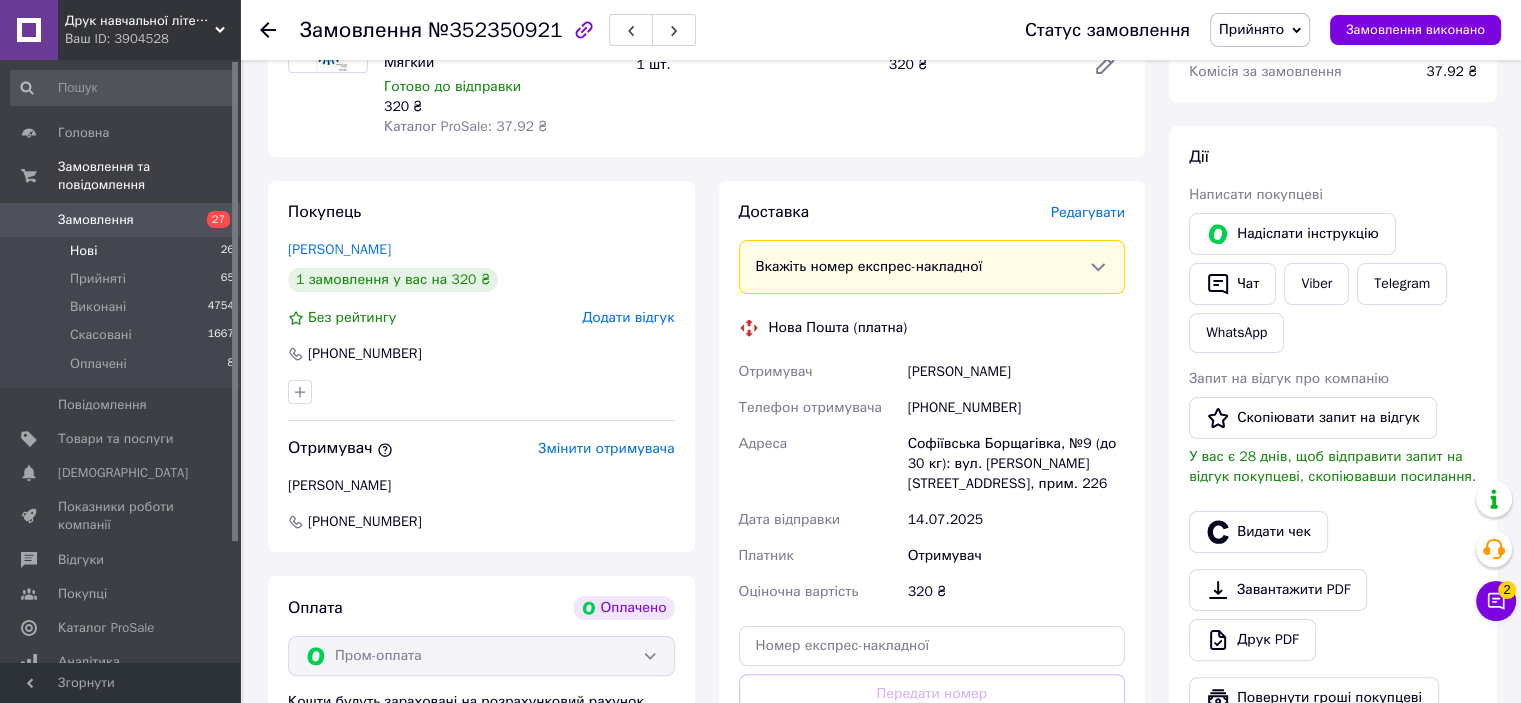click on "Нові 26" at bounding box center [123, 251] 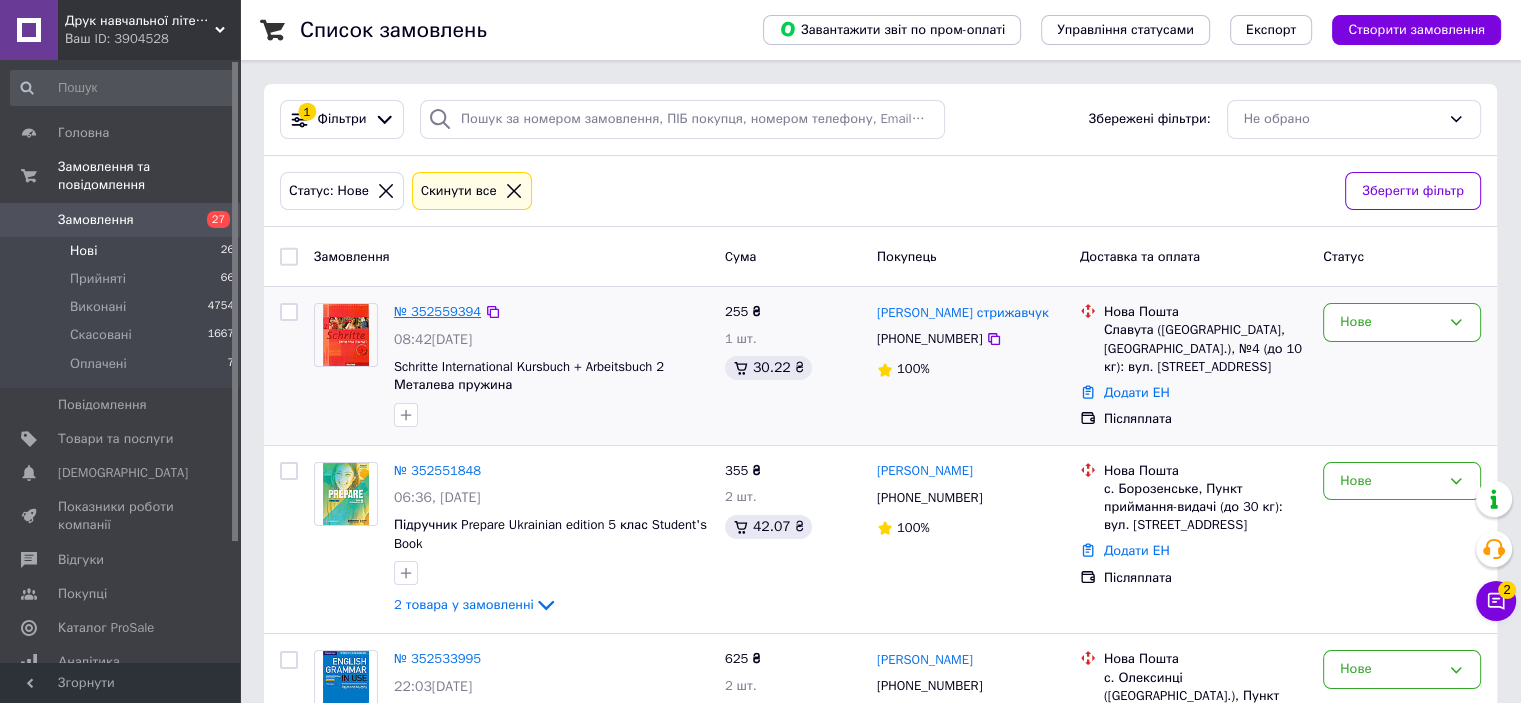 click on "№ 352559394" at bounding box center [437, 311] 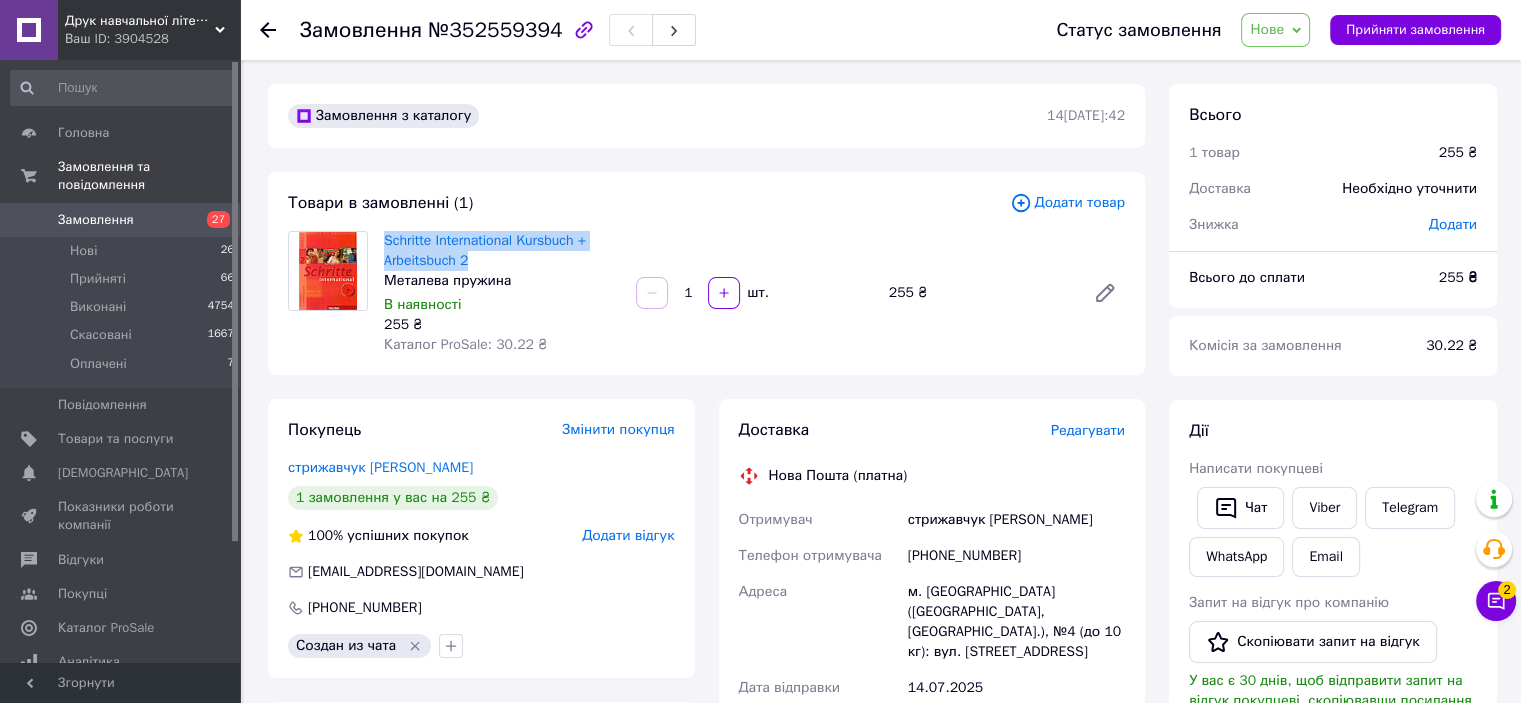 drag, startPoint x: 380, startPoint y: 235, endPoint x: 491, endPoint y: 257, distance: 113.15918 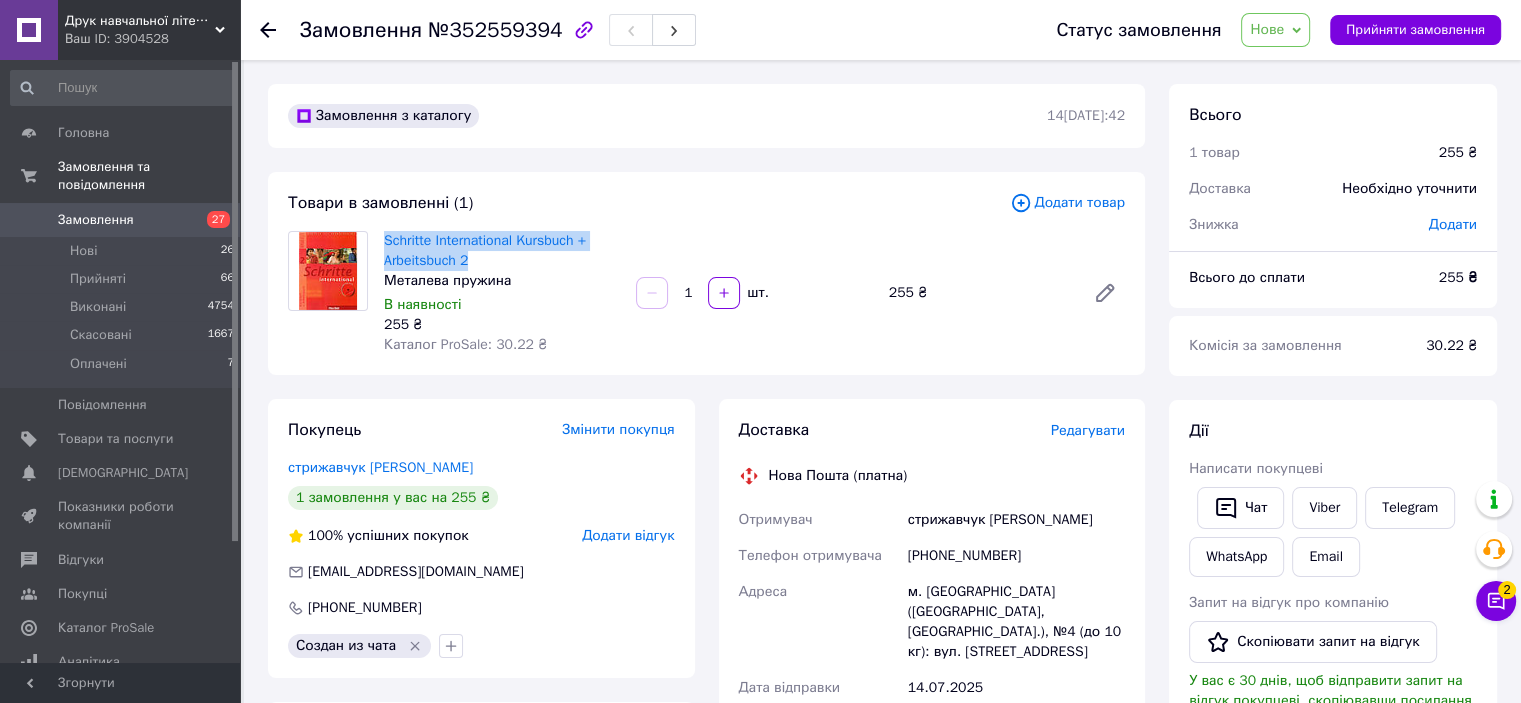 click on "Schritte International Kursbuch + Arbeitsbuch 2 Металева пружина В наявності 255 ₴ Каталог ProSale: 30.22 ₴" at bounding box center (502, 293) 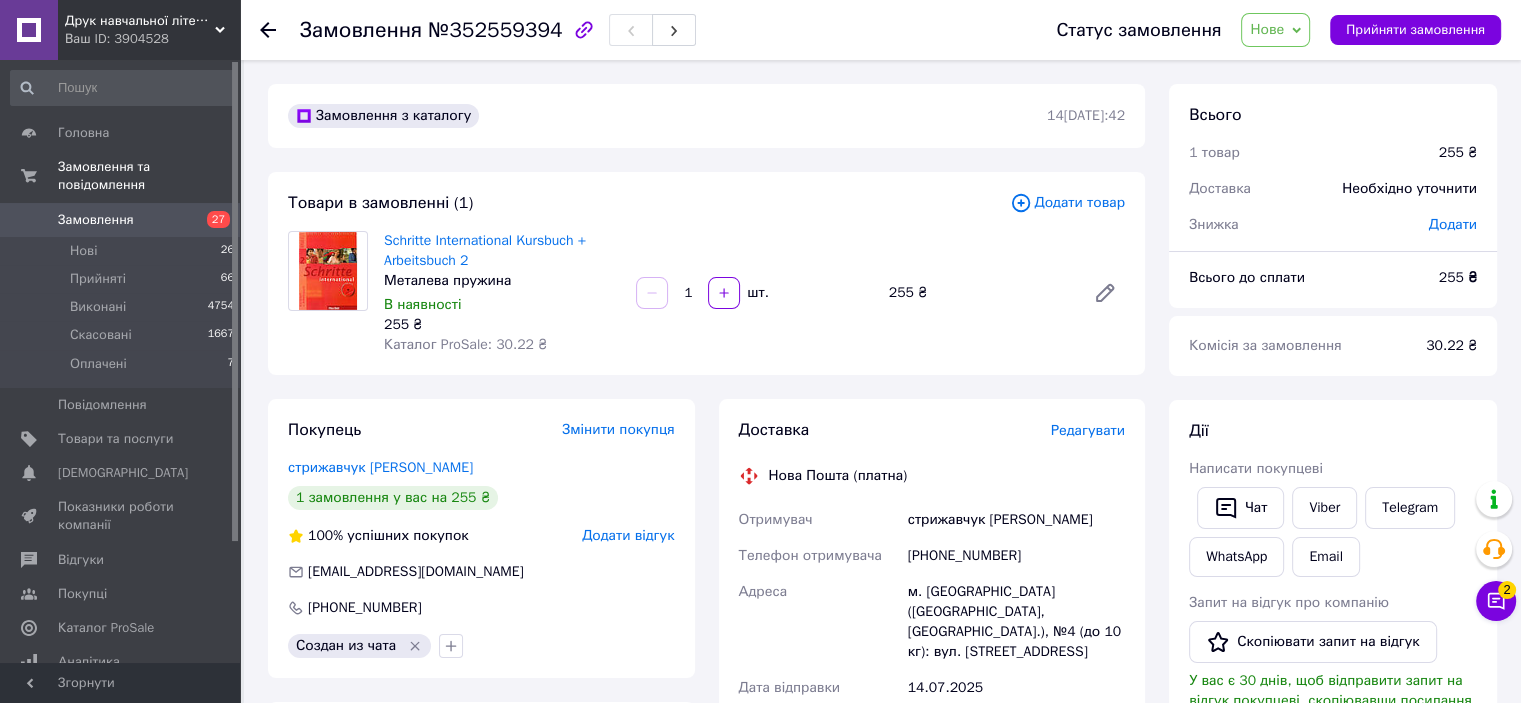 click on "Товари в замовленні (1) Додати товар Schritte International Kursbuch + Arbeitsbuch 2 Металева пружина В наявності 255 ₴ Каталог ProSale: 30.22 ₴  1   шт. 255 ₴" at bounding box center (706, 273) 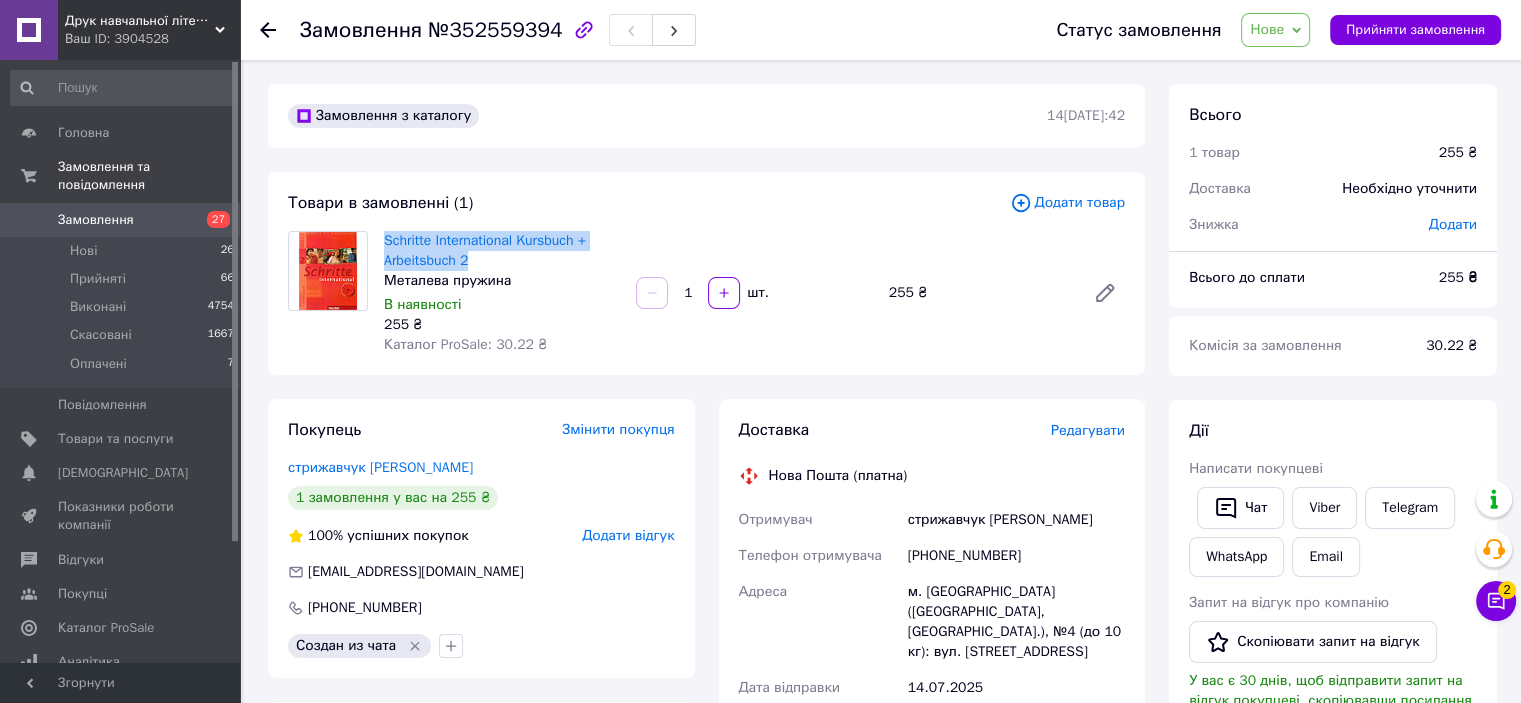 drag, startPoint x: 381, startPoint y: 235, endPoint x: 477, endPoint y: 255, distance: 98.0612 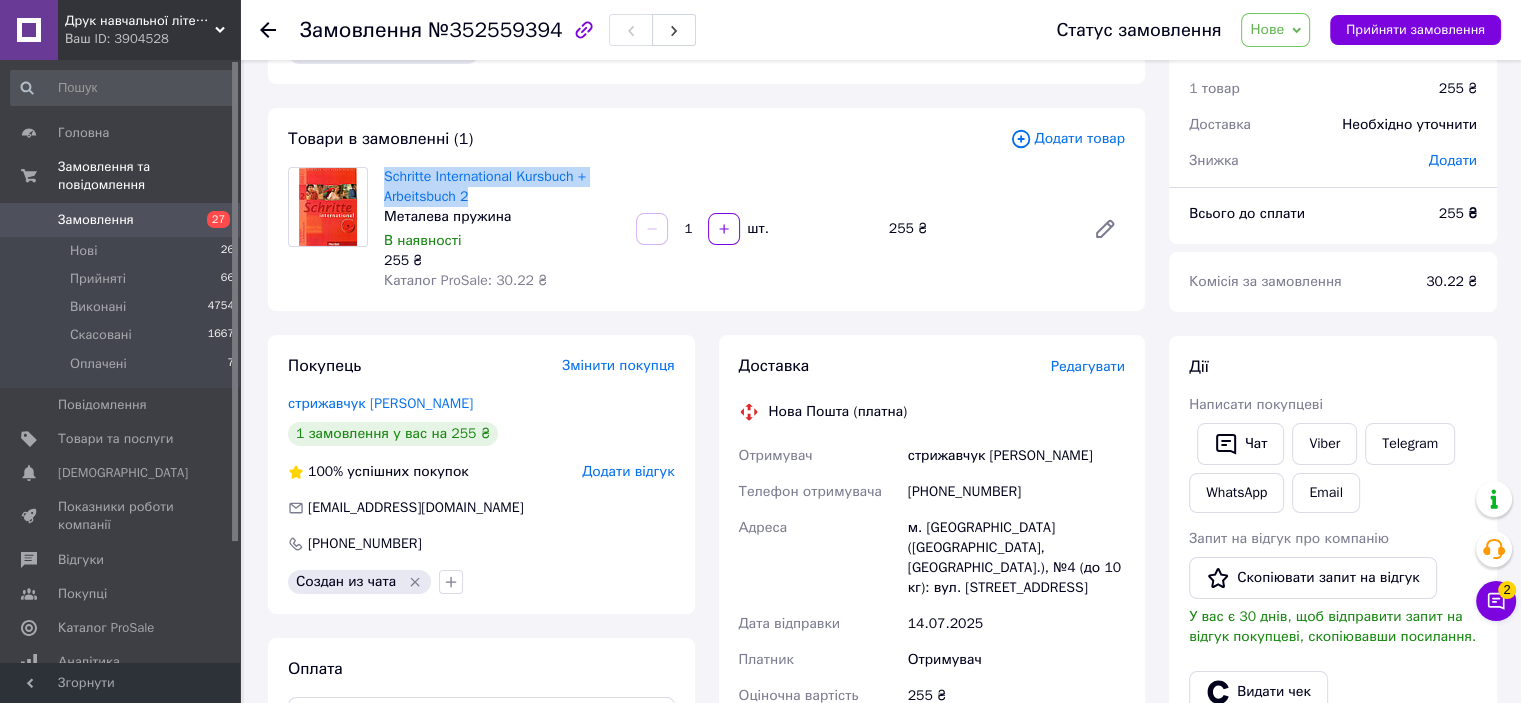 scroll, scrollTop: 100, scrollLeft: 0, axis: vertical 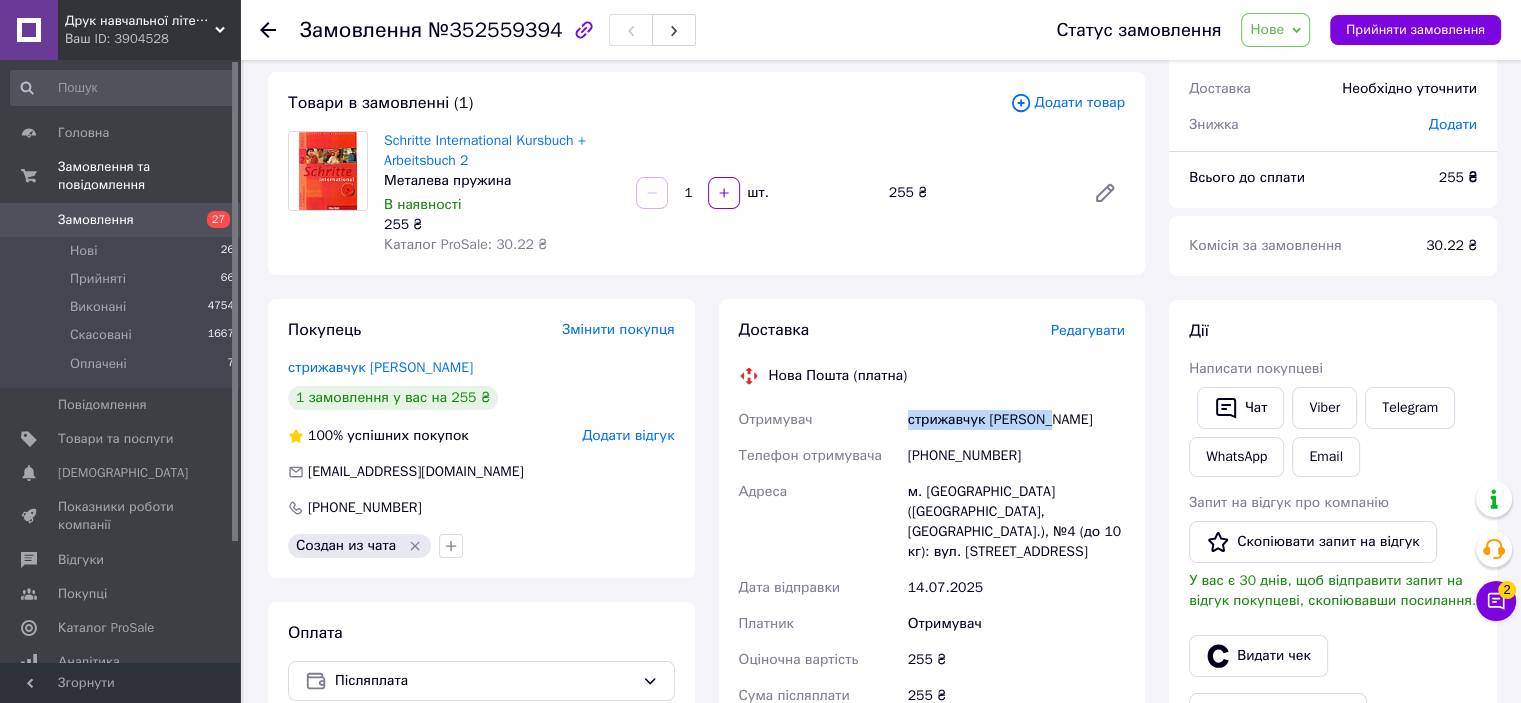 drag, startPoint x: 900, startPoint y: 423, endPoint x: 1053, endPoint y: 423, distance: 153 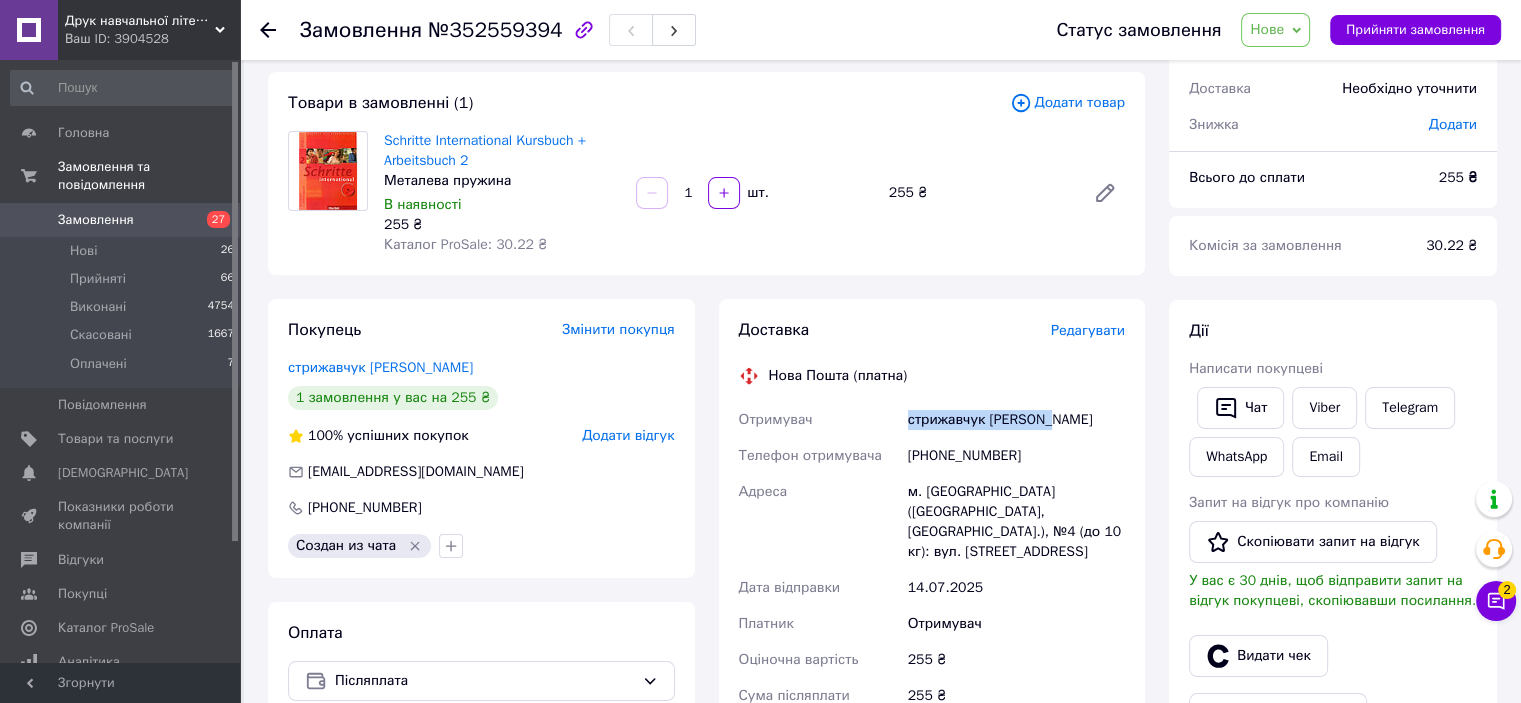 click on "Отримувач стрижавчук [PERSON_NAME] Телефон отримувача [PHONE_NUMBER] Адреса м. [GEOGRAPHIC_DATA] ([GEOGRAPHIC_DATA], [GEOGRAPHIC_DATA].), №4 (до 10 кг): вул. Миру, 102А Дата відправки [DATE] Платник Отримувач Оціночна вартість 255 ₴ Сума післяплати 255 ₴ Комісія за післяплату 25.10 ₴ Платник комісії післяплати Отримувач" at bounding box center [932, 604] 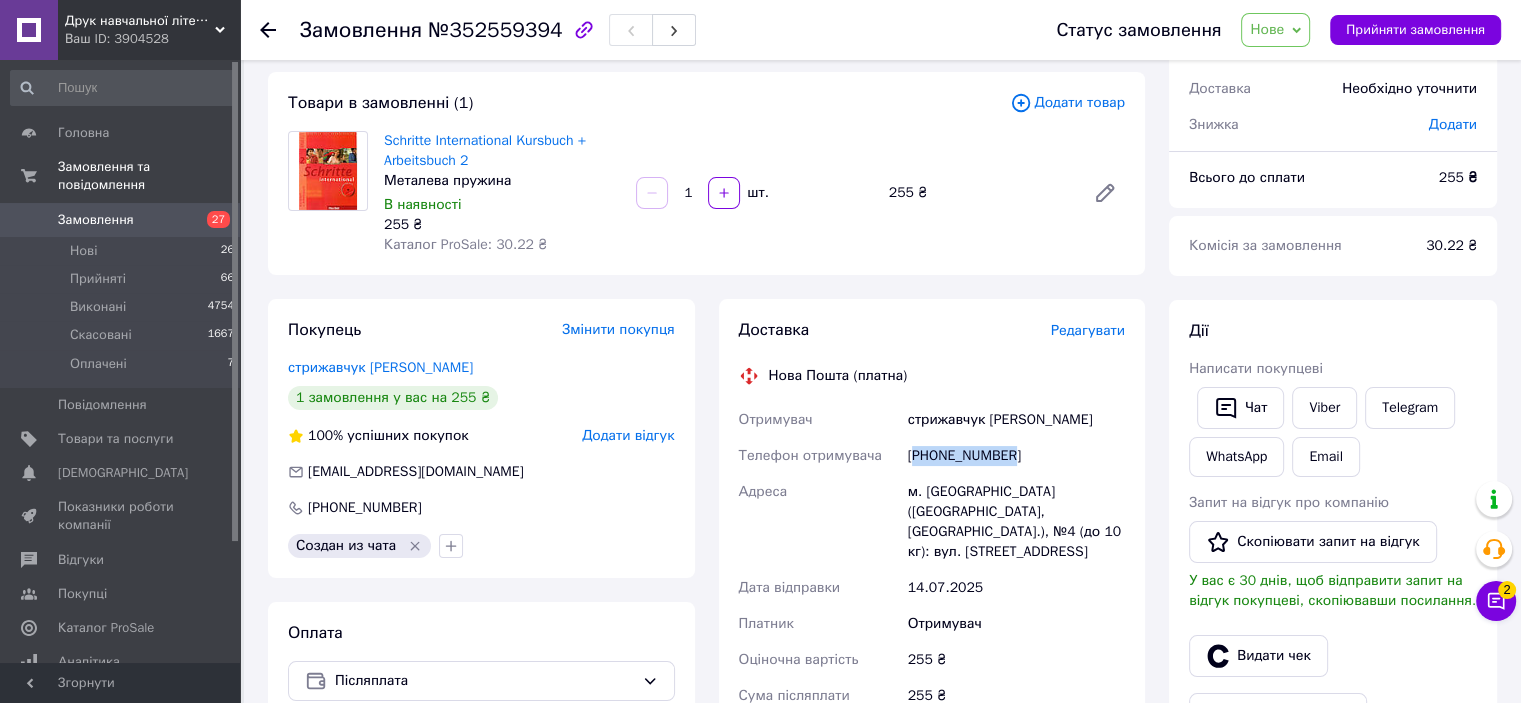 drag, startPoint x: 917, startPoint y: 463, endPoint x: 1039, endPoint y: 463, distance: 122 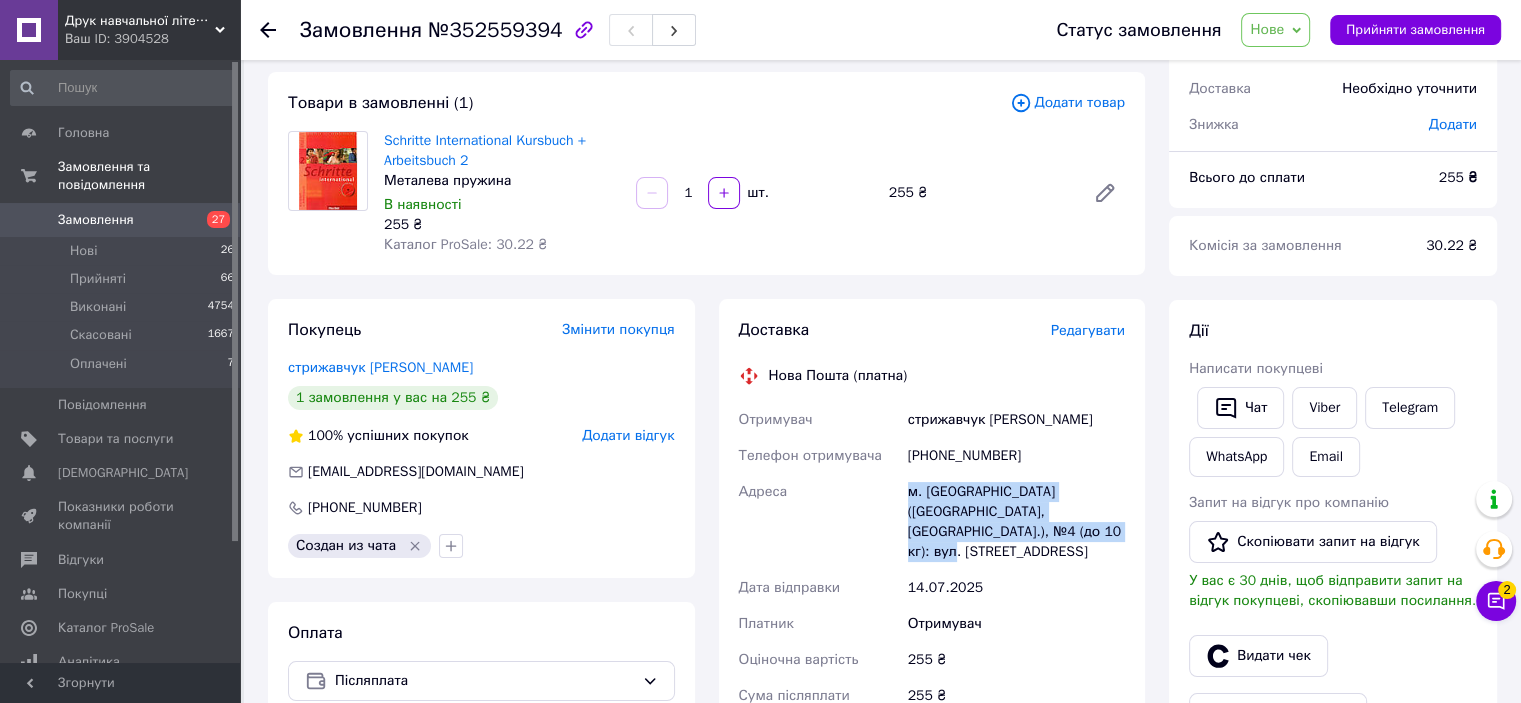 drag, startPoint x: 898, startPoint y: 491, endPoint x: 1049, endPoint y: 539, distance: 158.44557 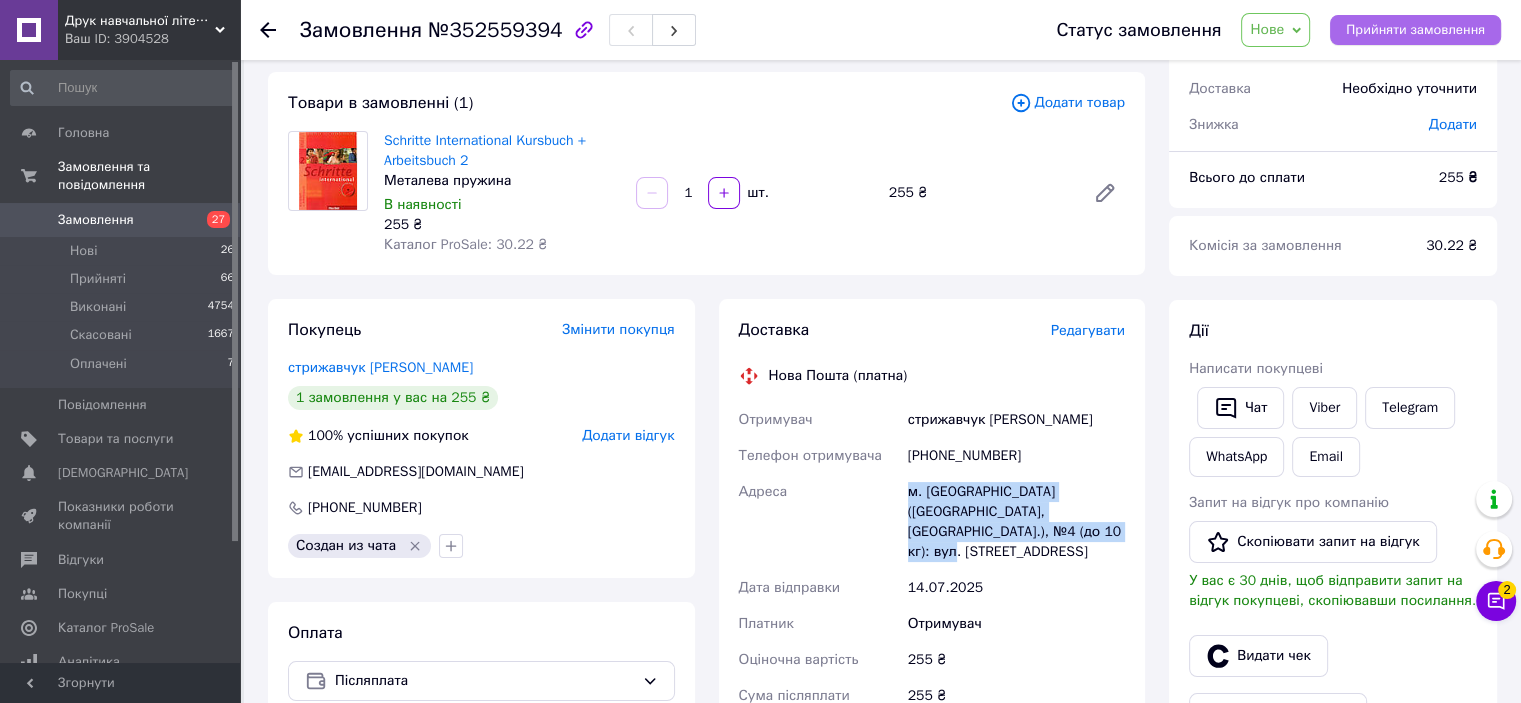click on "Прийняти замовлення" at bounding box center [1415, 30] 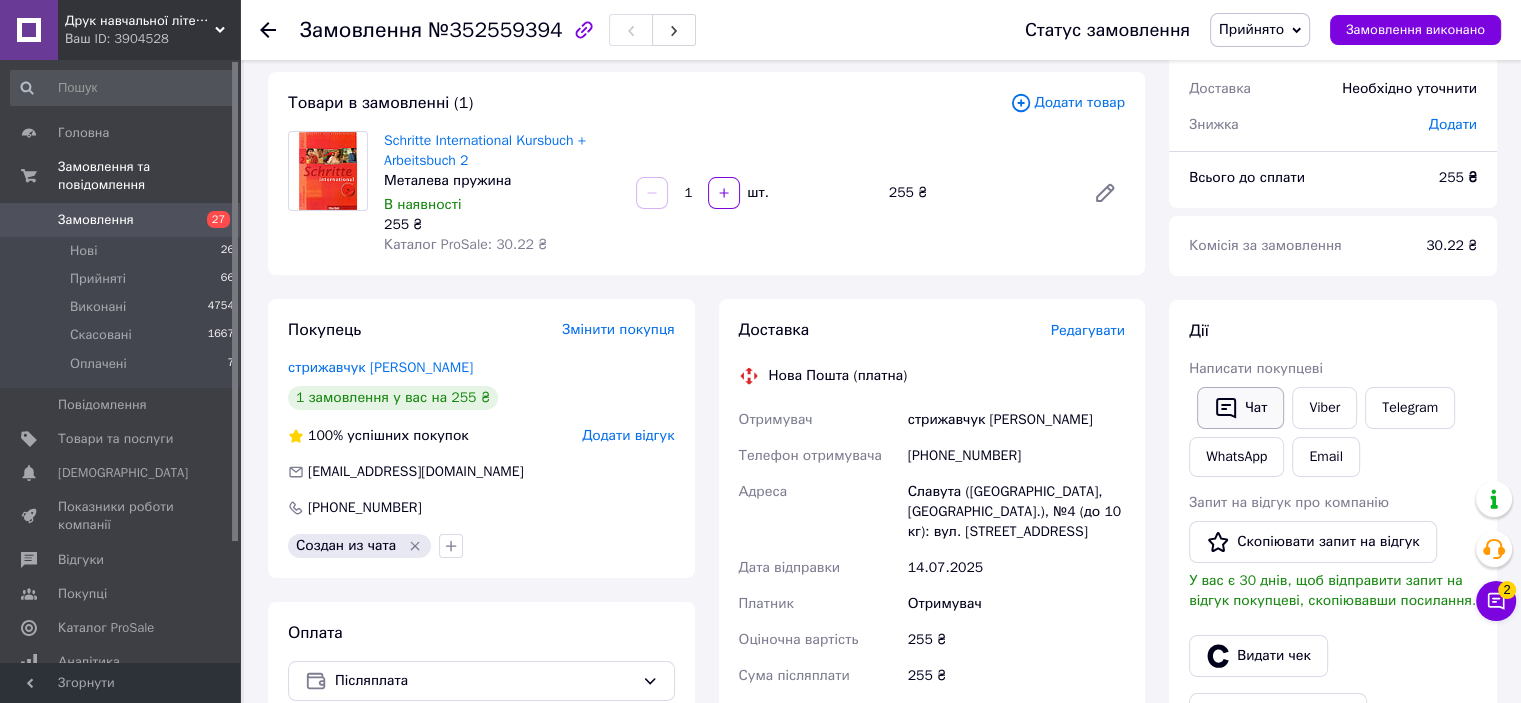 click on "Чат" at bounding box center (1240, 408) 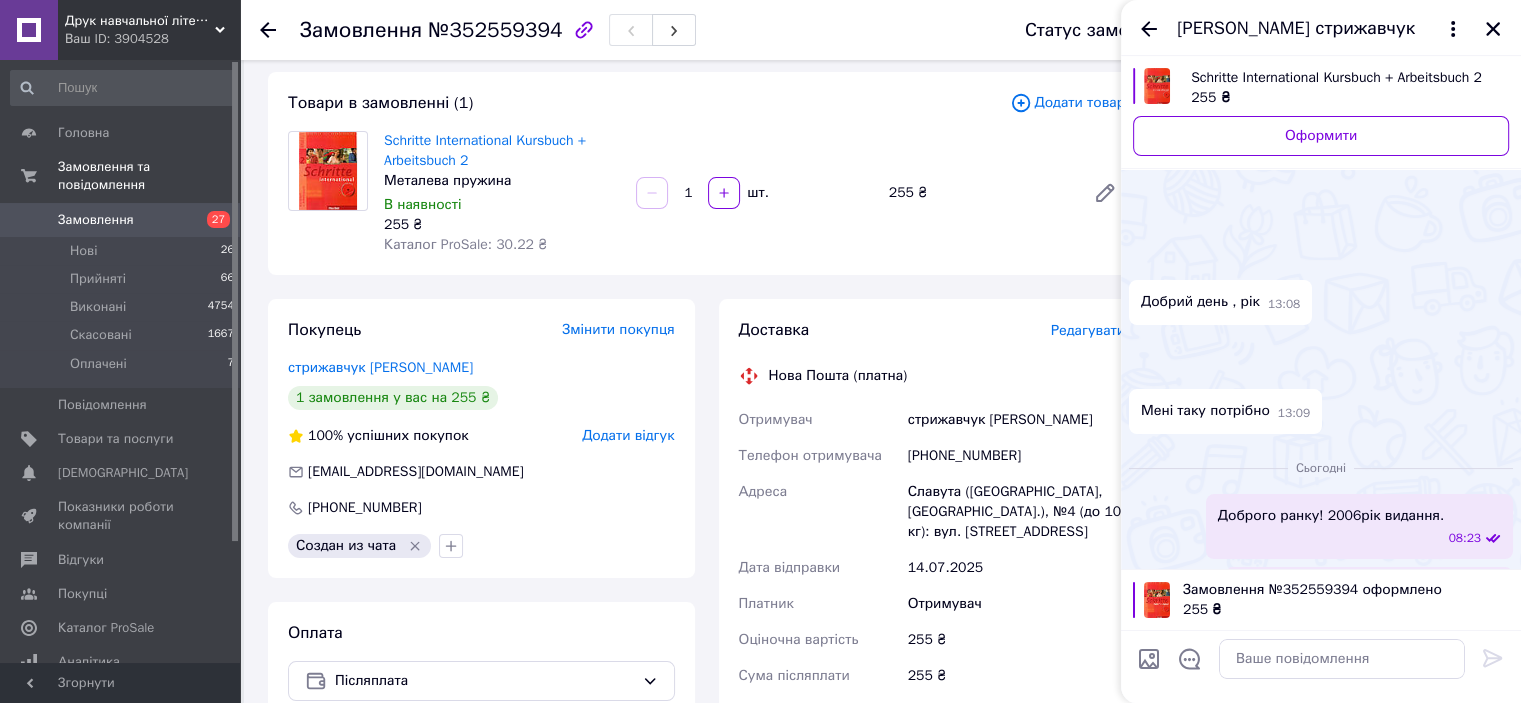 scroll, scrollTop: 990, scrollLeft: 0, axis: vertical 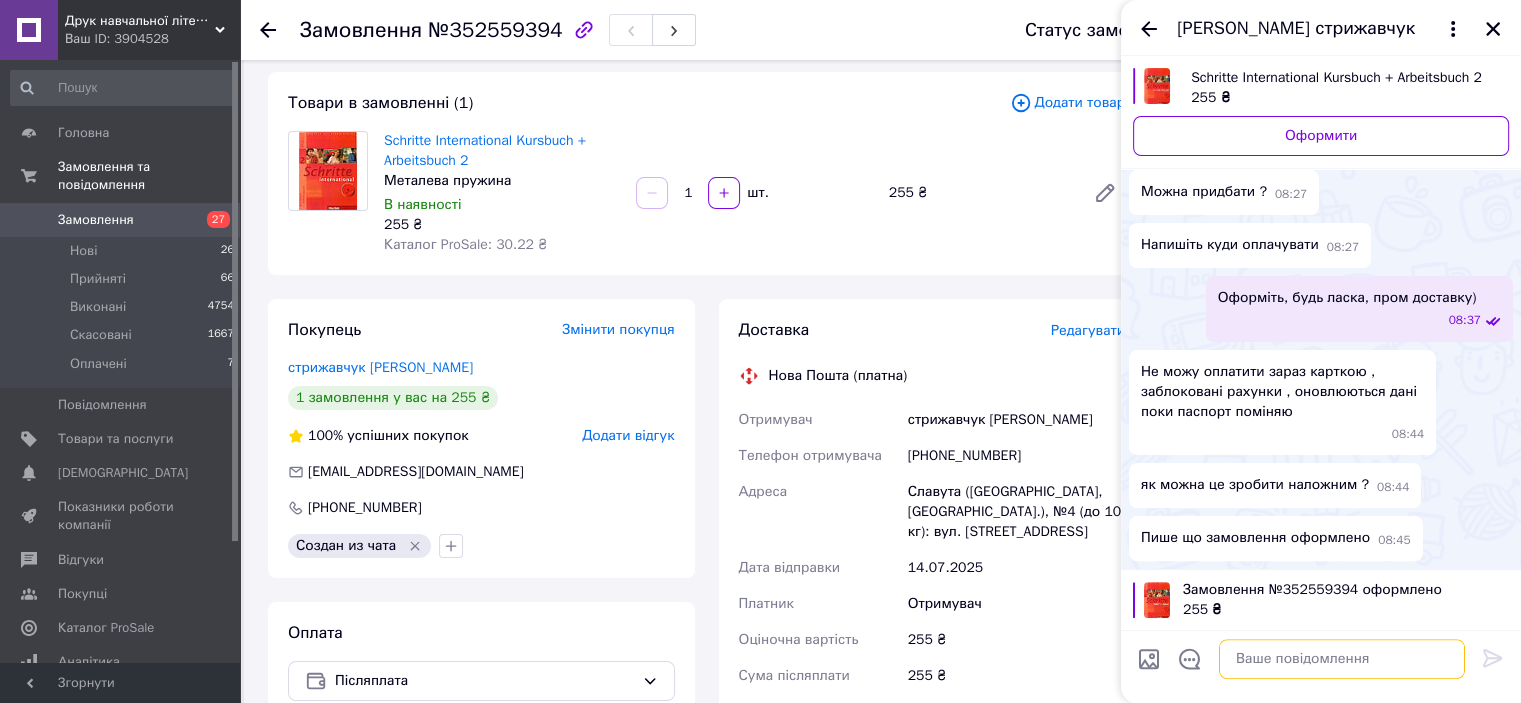 click at bounding box center (1342, 659) 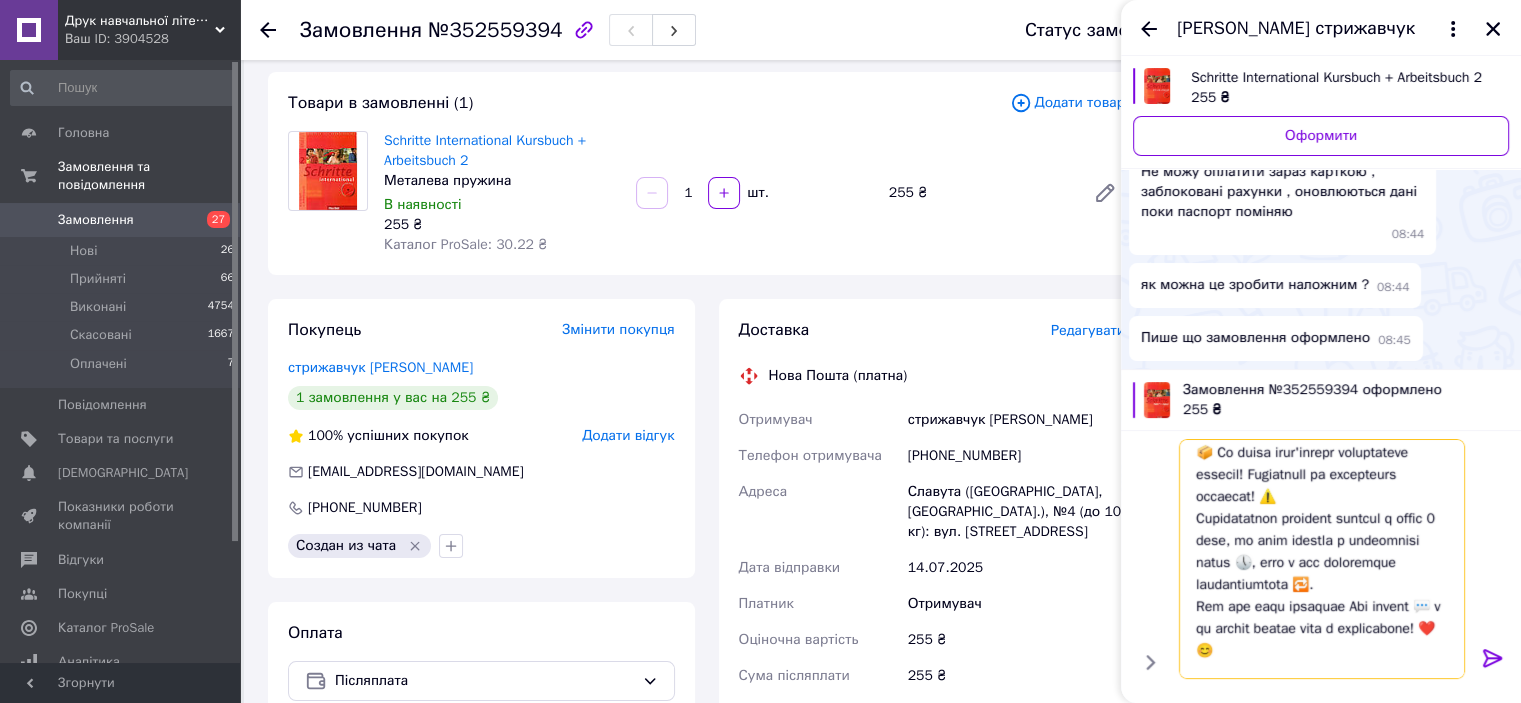 scroll, scrollTop: 0, scrollLeft: 0, axis: both 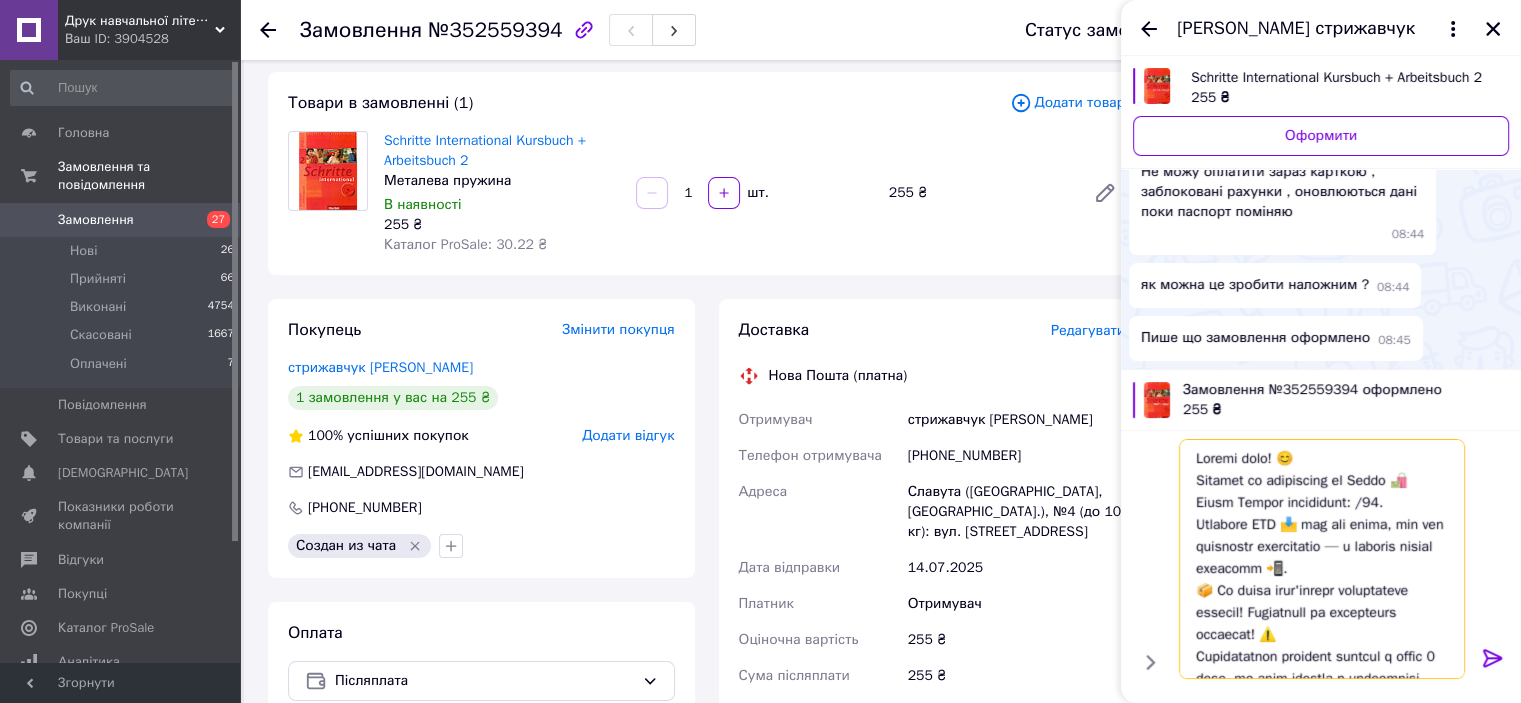 drag, startPoint x: 1282, startPoint y: 451, endPoint x: 1192, endPoint y: 452, distance: 90.005554 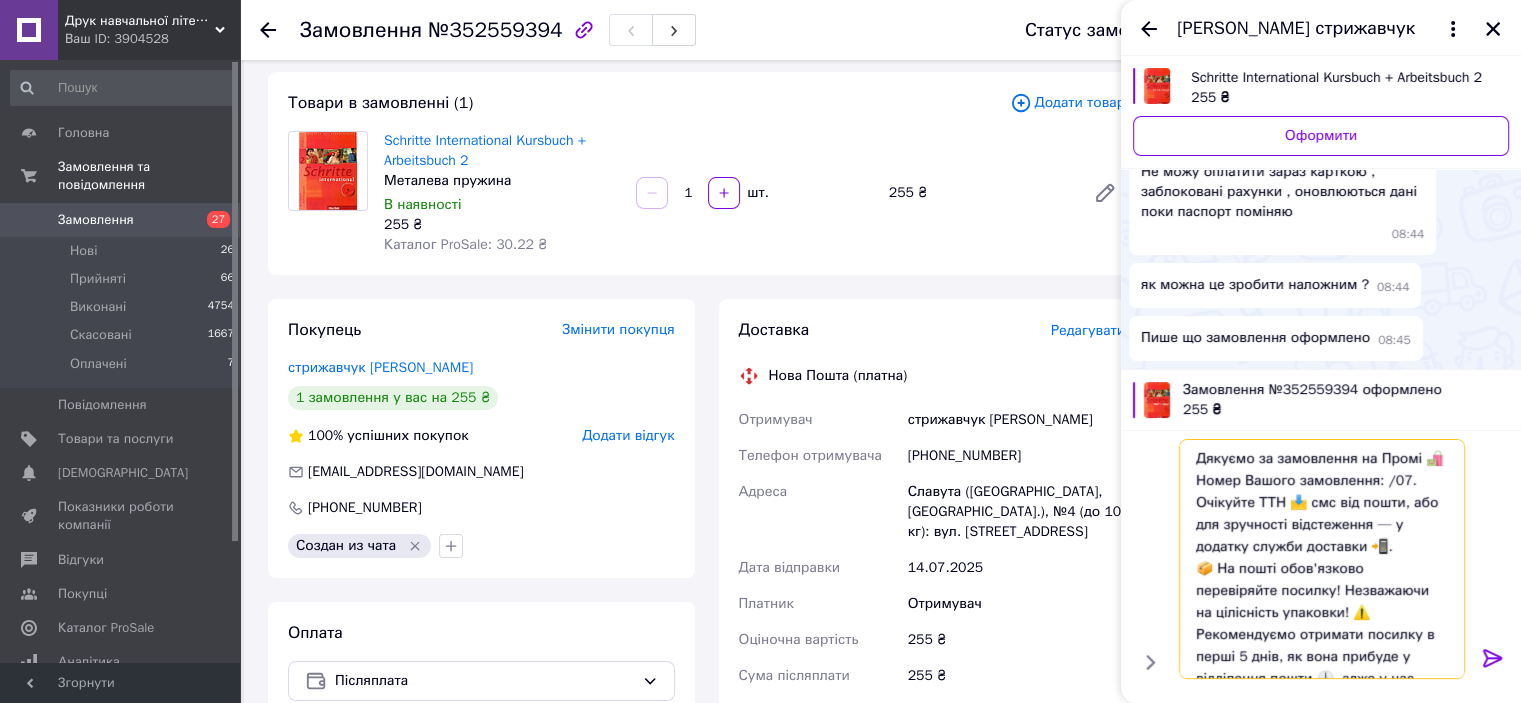 click on "Дякуємо за замовлення на Промі 🛍️ Номер Вашого замовлення: /07.
Очікуйте ТТН 📩 смс від пошти, або для зручності відстеження — у додатку служби доставки 📲.
📦 На пошті обов'язково перевіряйте посилку! Незважаючи на цілісність упаковки! ⚠️
Рекомендуємо отримати посилку в перші 5 днів, як вона прибуде у відділення пошти 🕔, адже у нас підключено автоповернення 🔁.
Для нас дуже важливий Ваш відгук 💬 і ми будемо чекати його з нетерпінням! ❤️😊
Переходьте за посиланням, щоб долучитися до нашої інстаграм сторінки!
👇👇👇
[URL][DOMAIN_NAME]" at bounding box center (1322, 559) 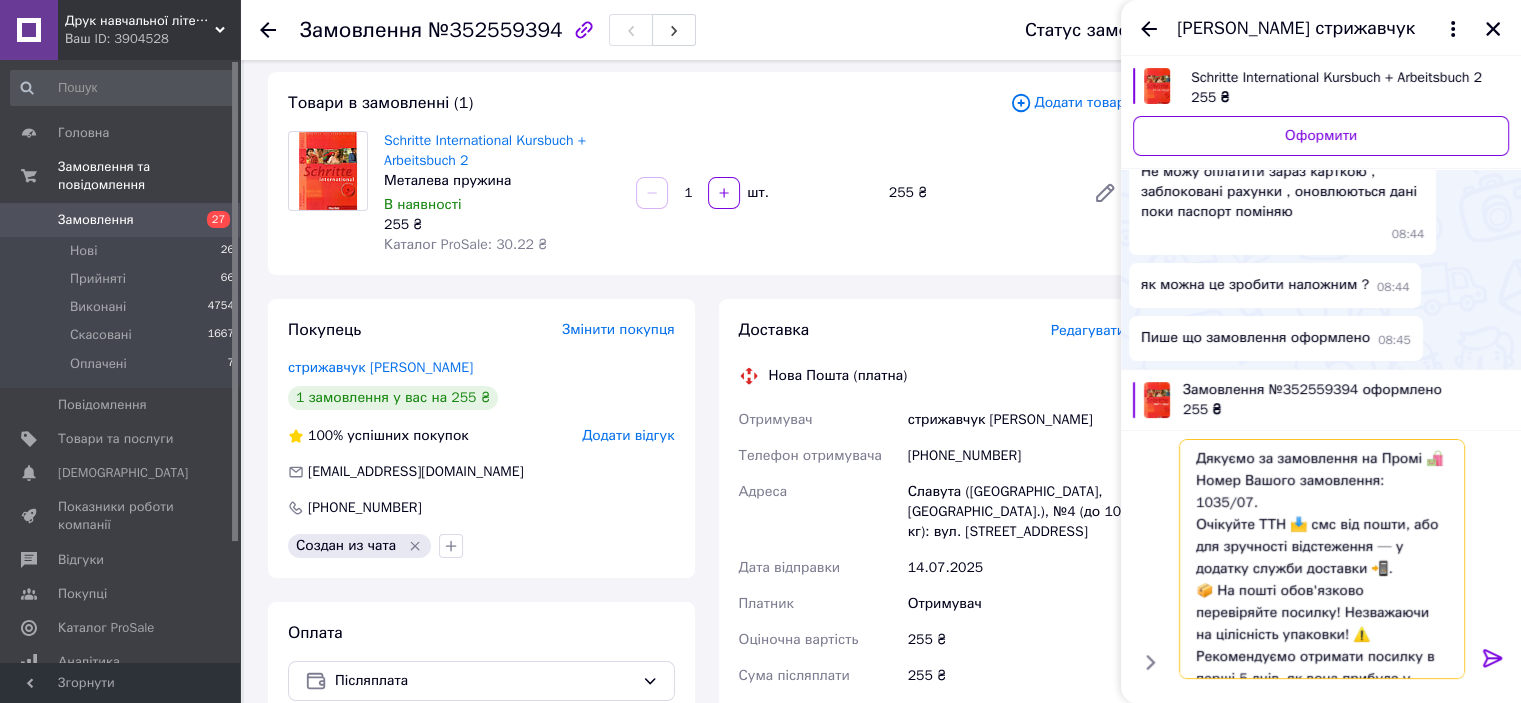 drag, startPoint x: 1352, startPoint y: 483, endPoint x: 1412, endPoint y: 482, distance: 60.00833 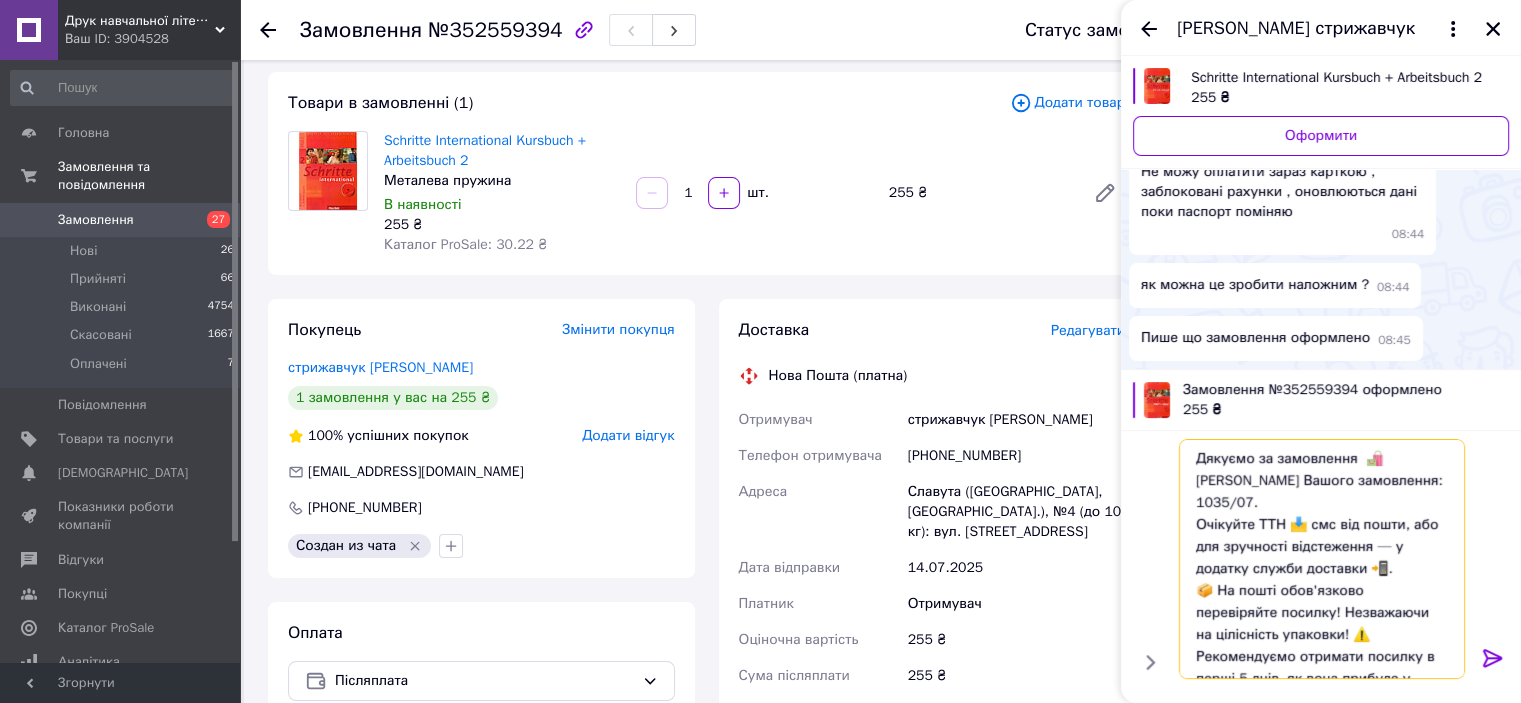 type 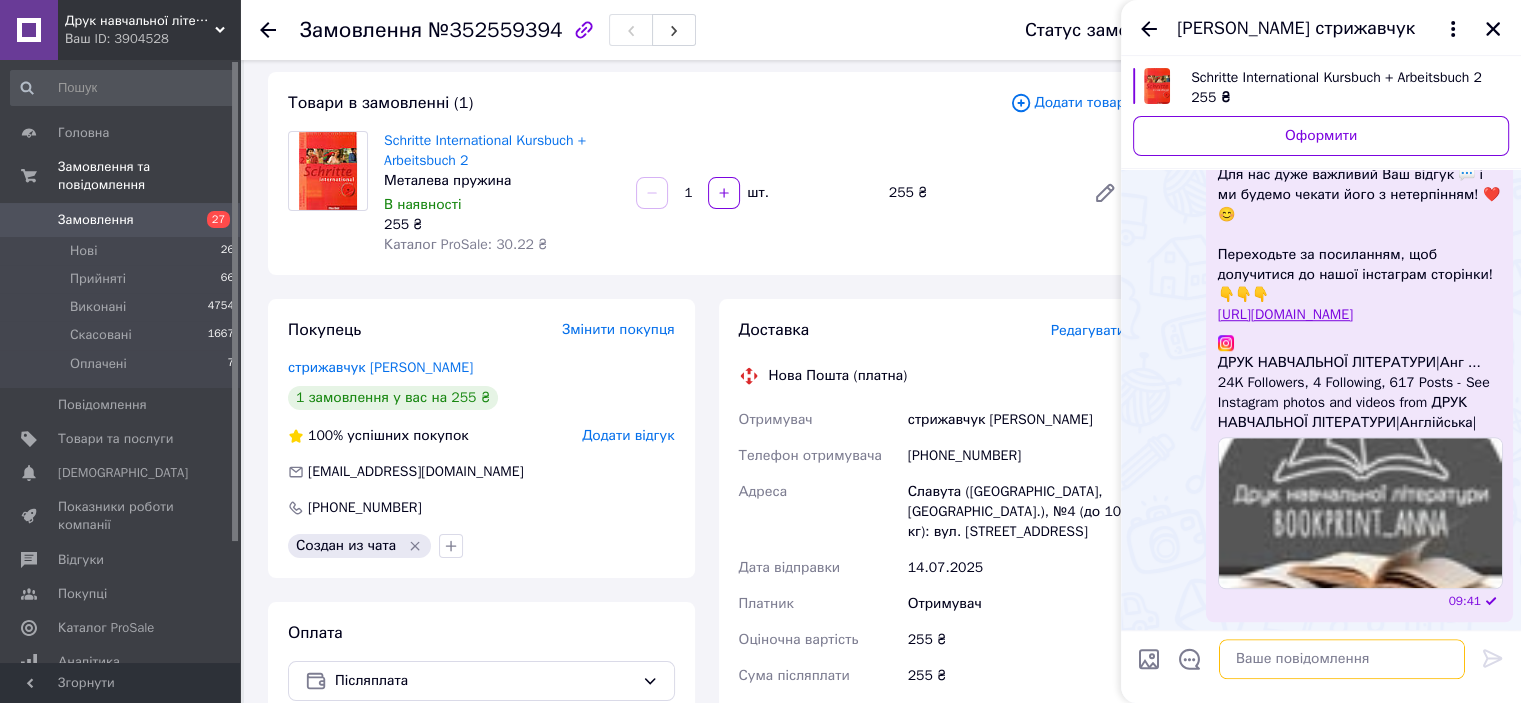 scroll, scrollTop: 1877, scrollLeft: 0, axis: vertical 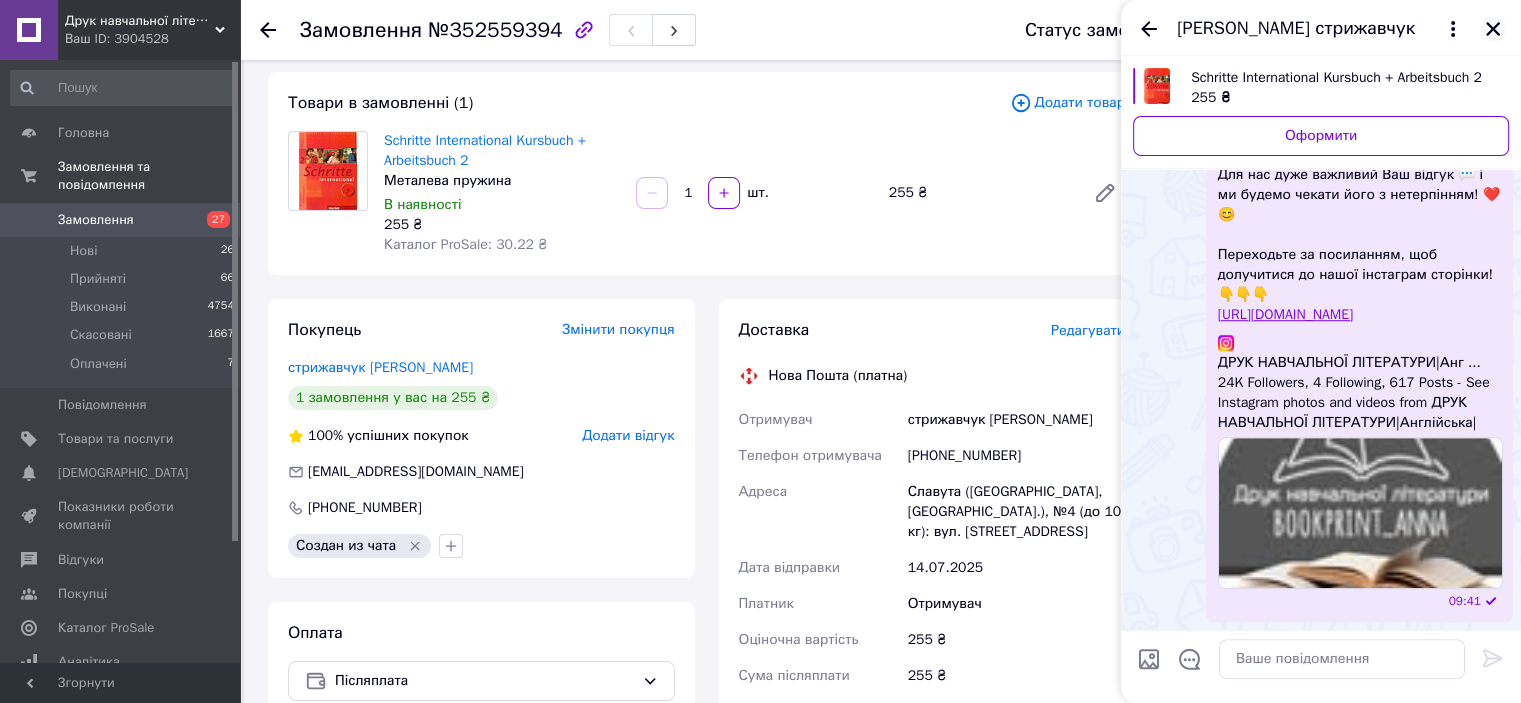 click at bounding box center [1493, 29] 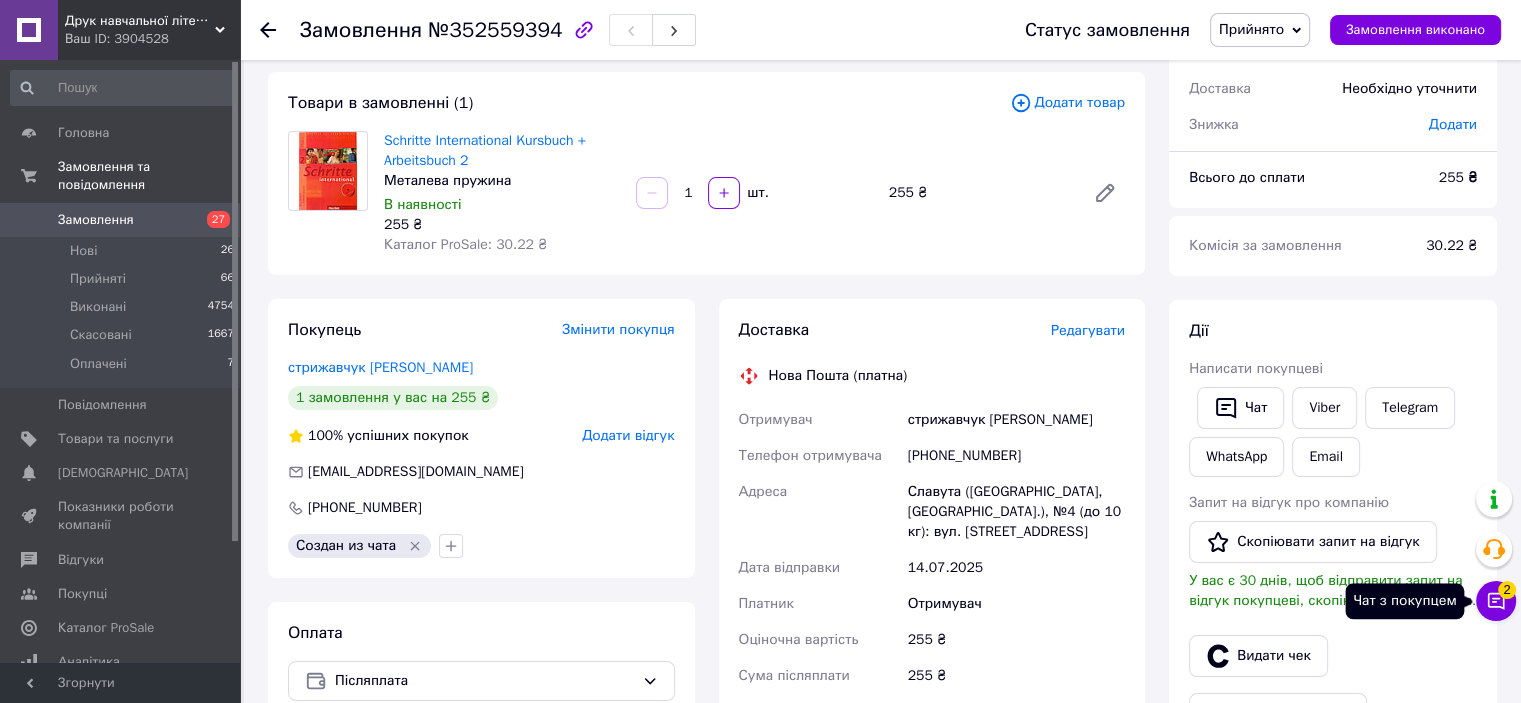 click on "Чат з покупцем 2" at bounding box center (1496, 601) 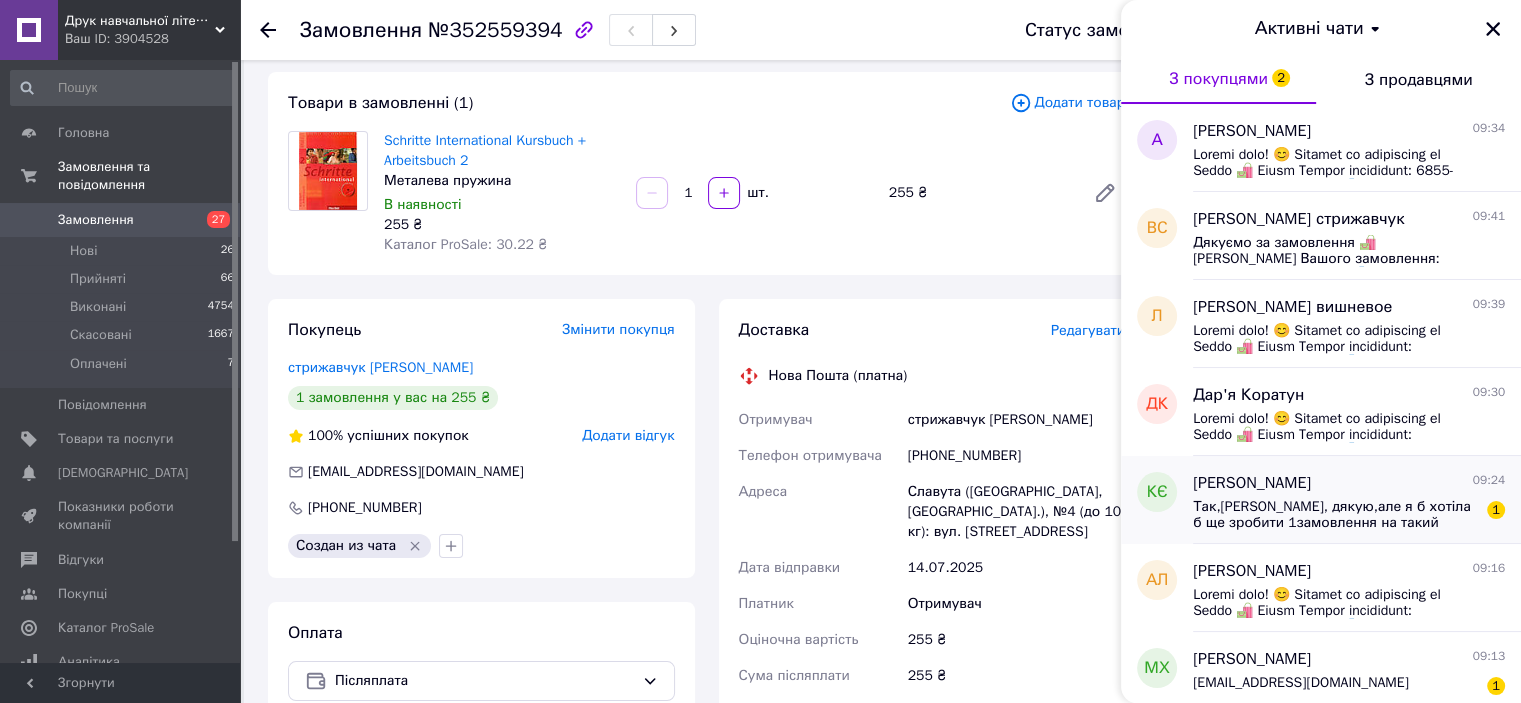 click on "Так,[PERSON_NAME], дякую,але я б хотіла б ще зробити 1замовлення на такий самий комплект, дякую" at bounding box center [1335, 515] 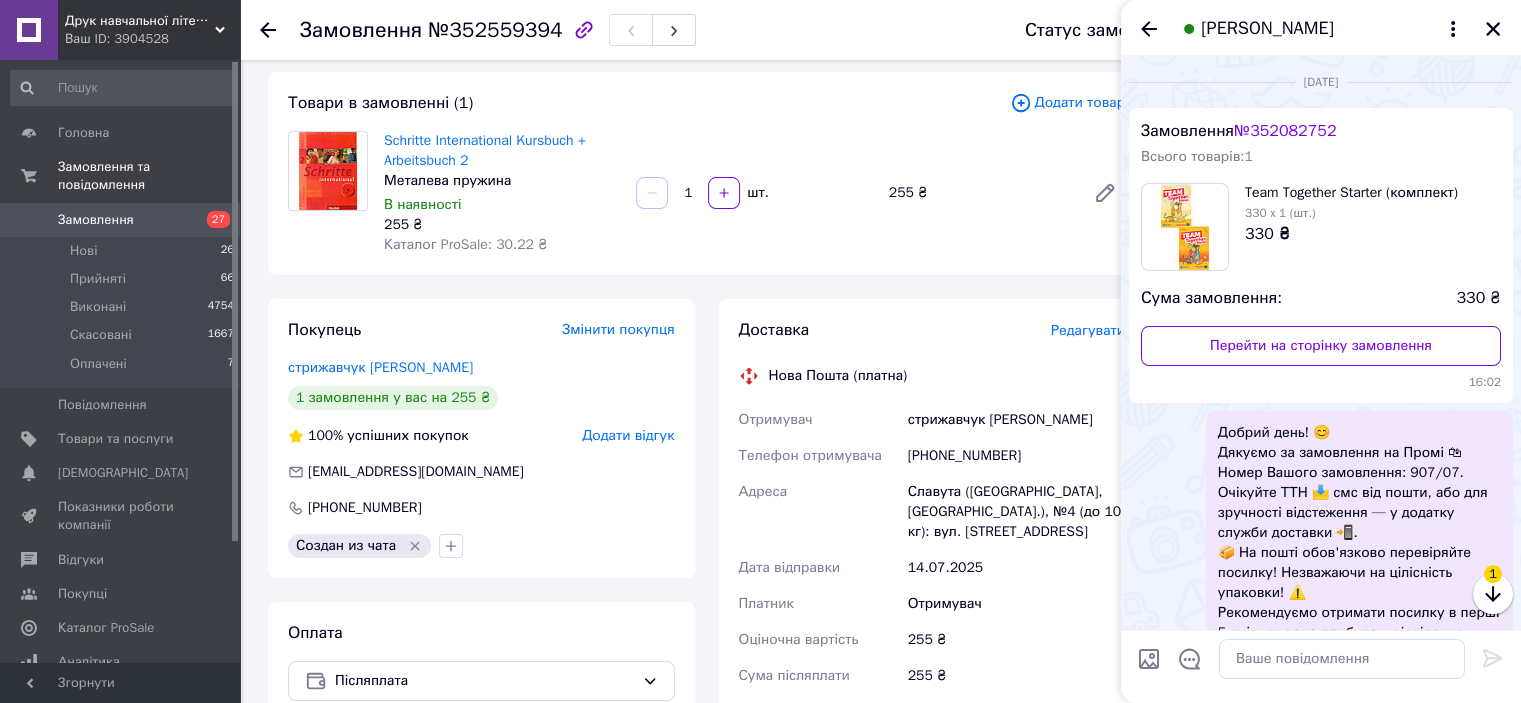 scroll, scrollTop: 978, scrollLeft: 0, axis: vertical 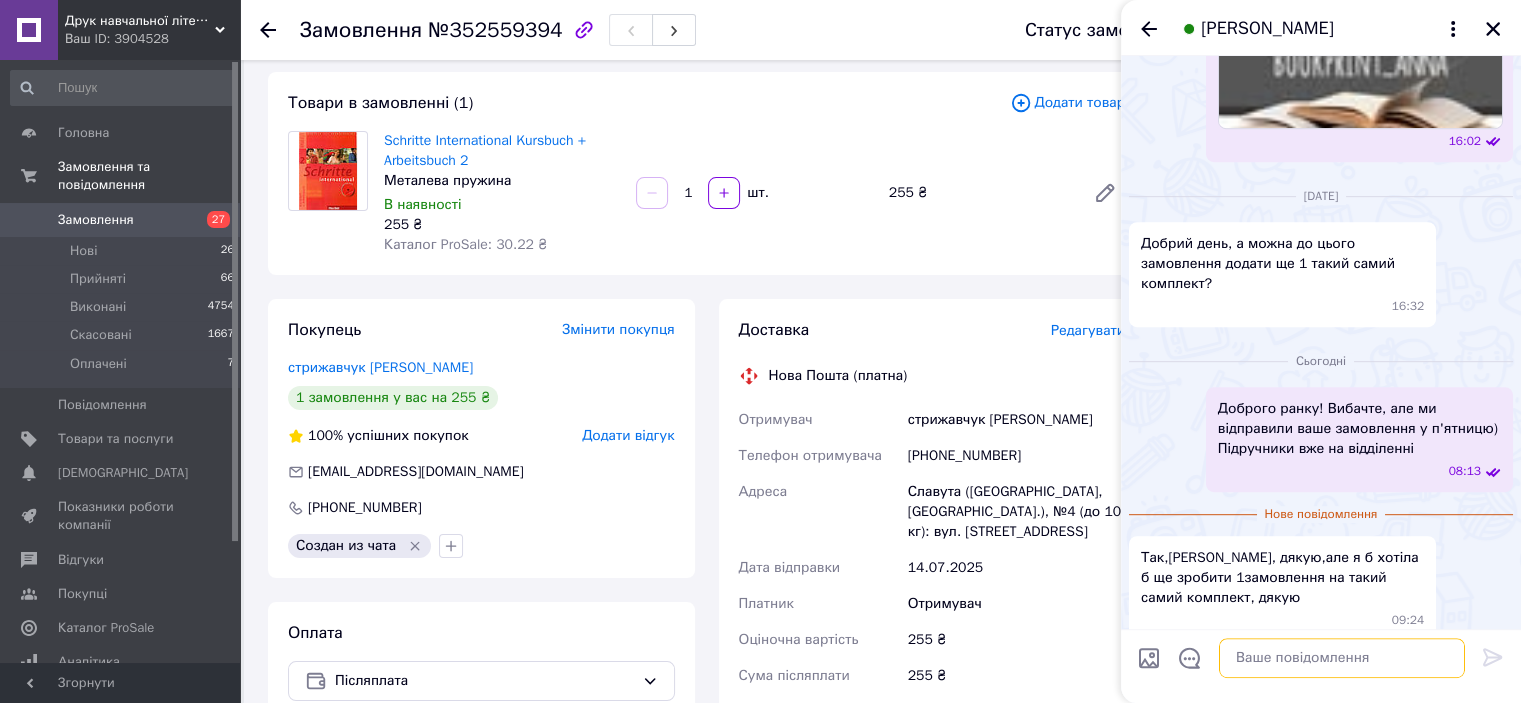 click at bounding box center [1342, 659] 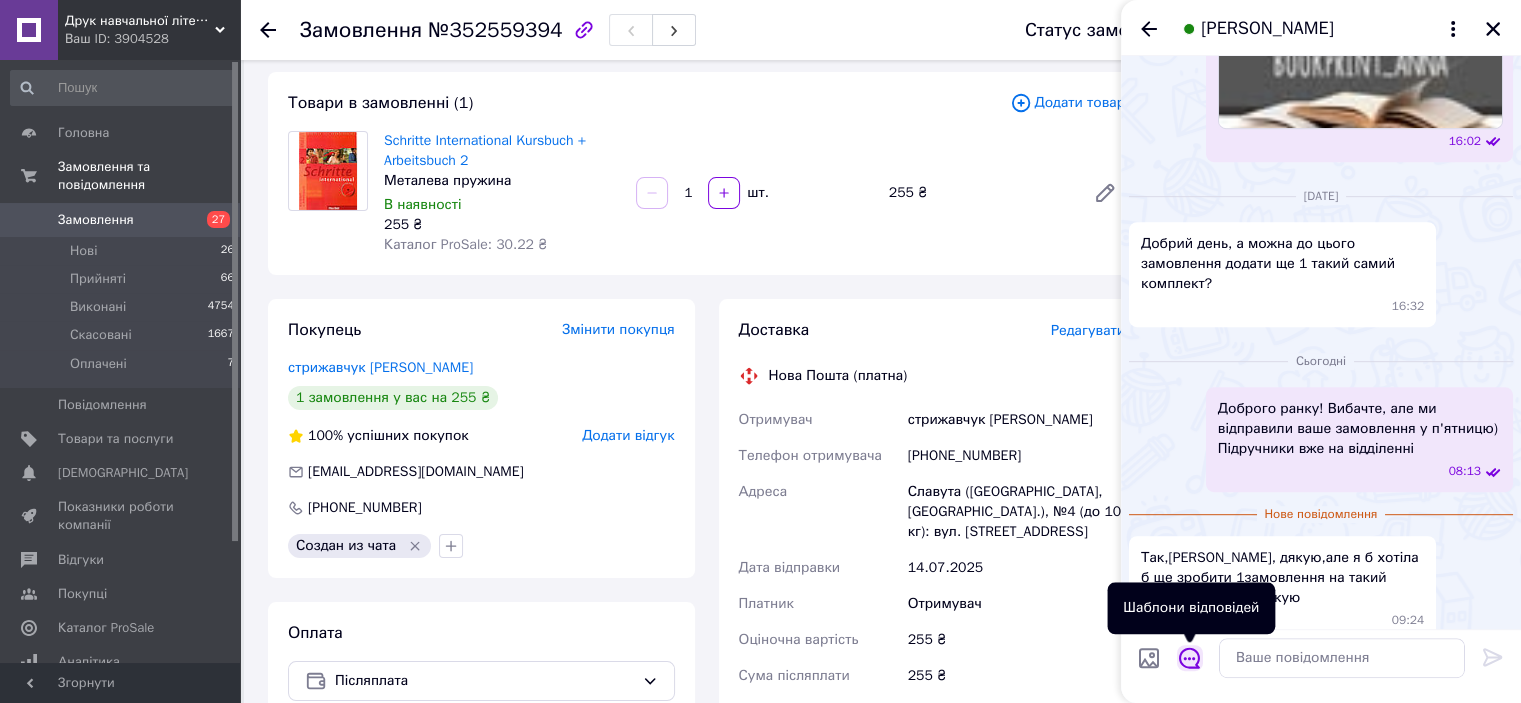 click 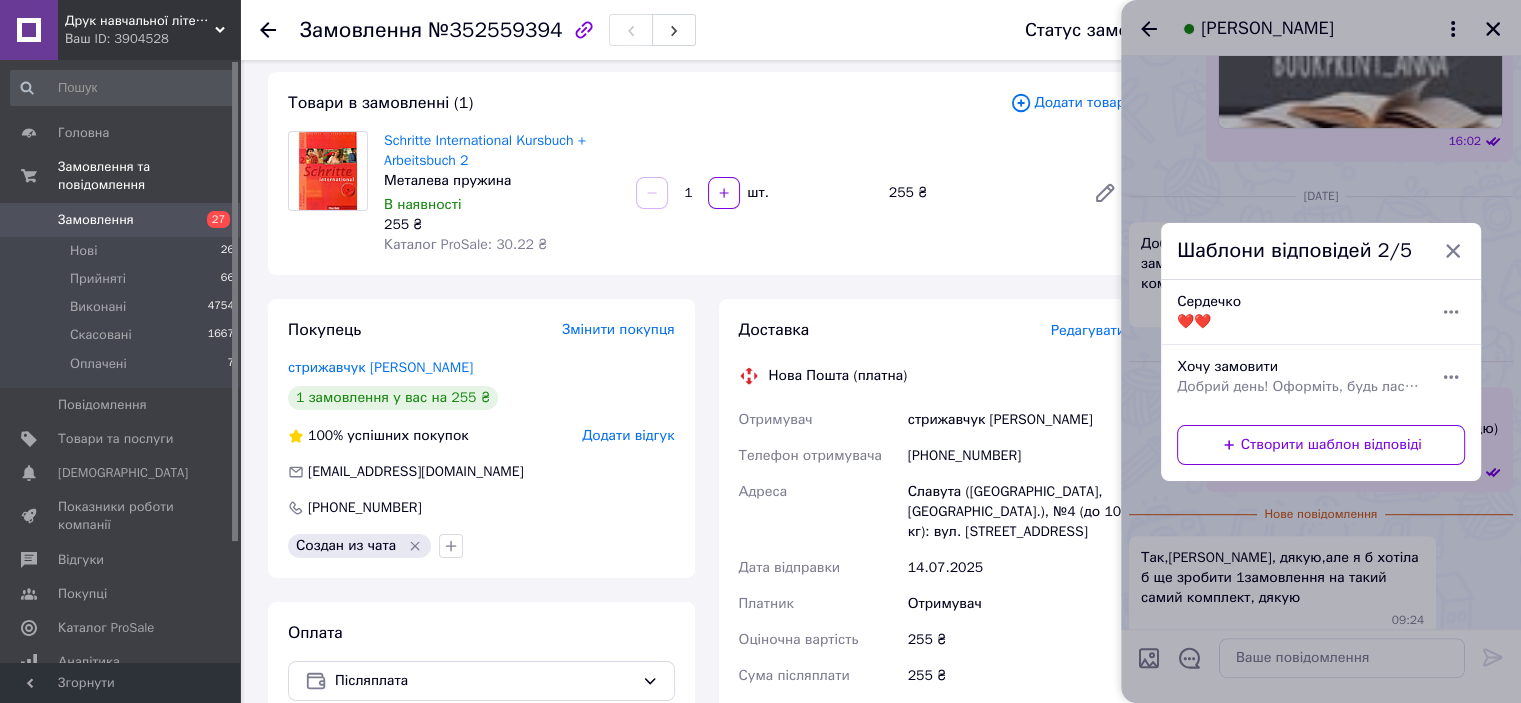 click on "Добрий день! Оформіть, будь ласка, пром доставку)" at bounding box center (1299, 387) 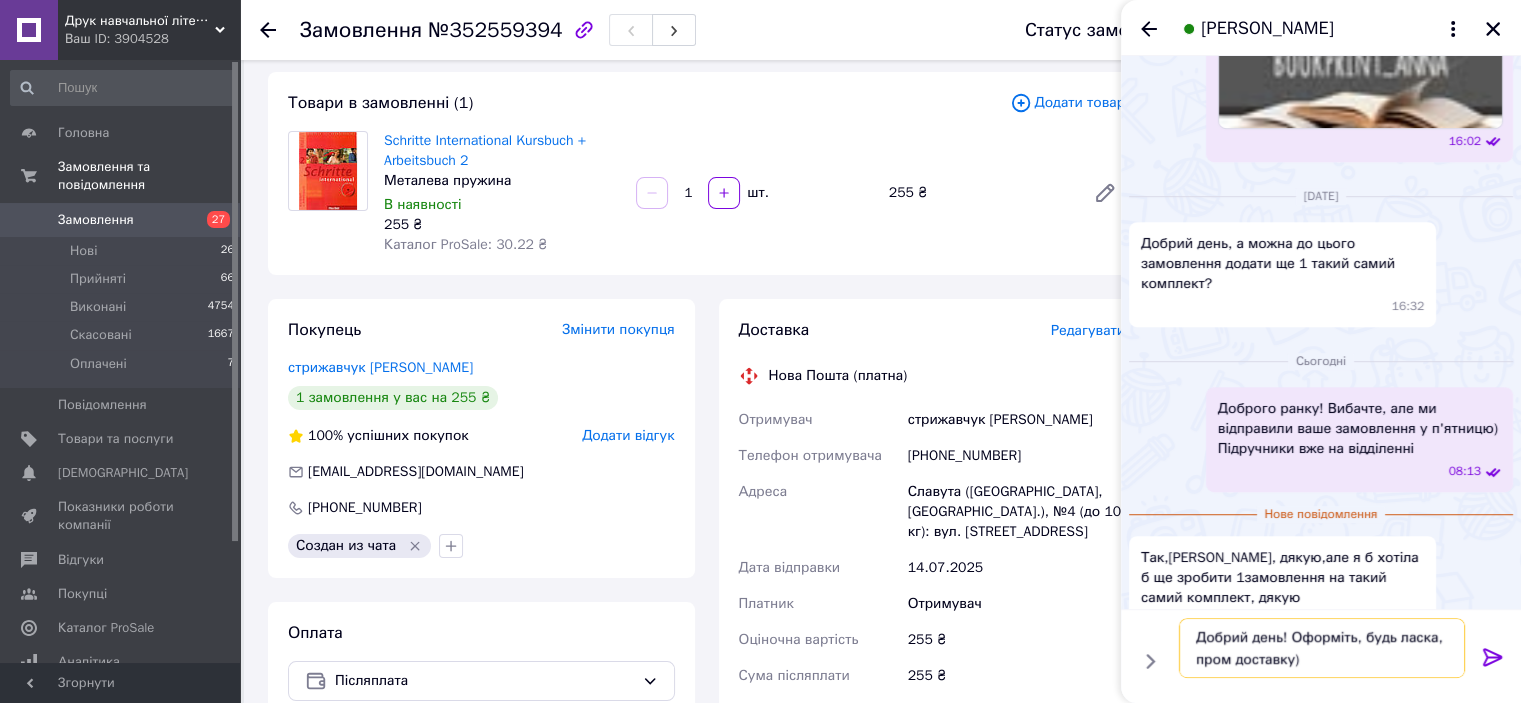drag, startPoint x: 1195, startPoint y: 639, endPoint x: 1285, endPoint y: 627, distance: 90.79648 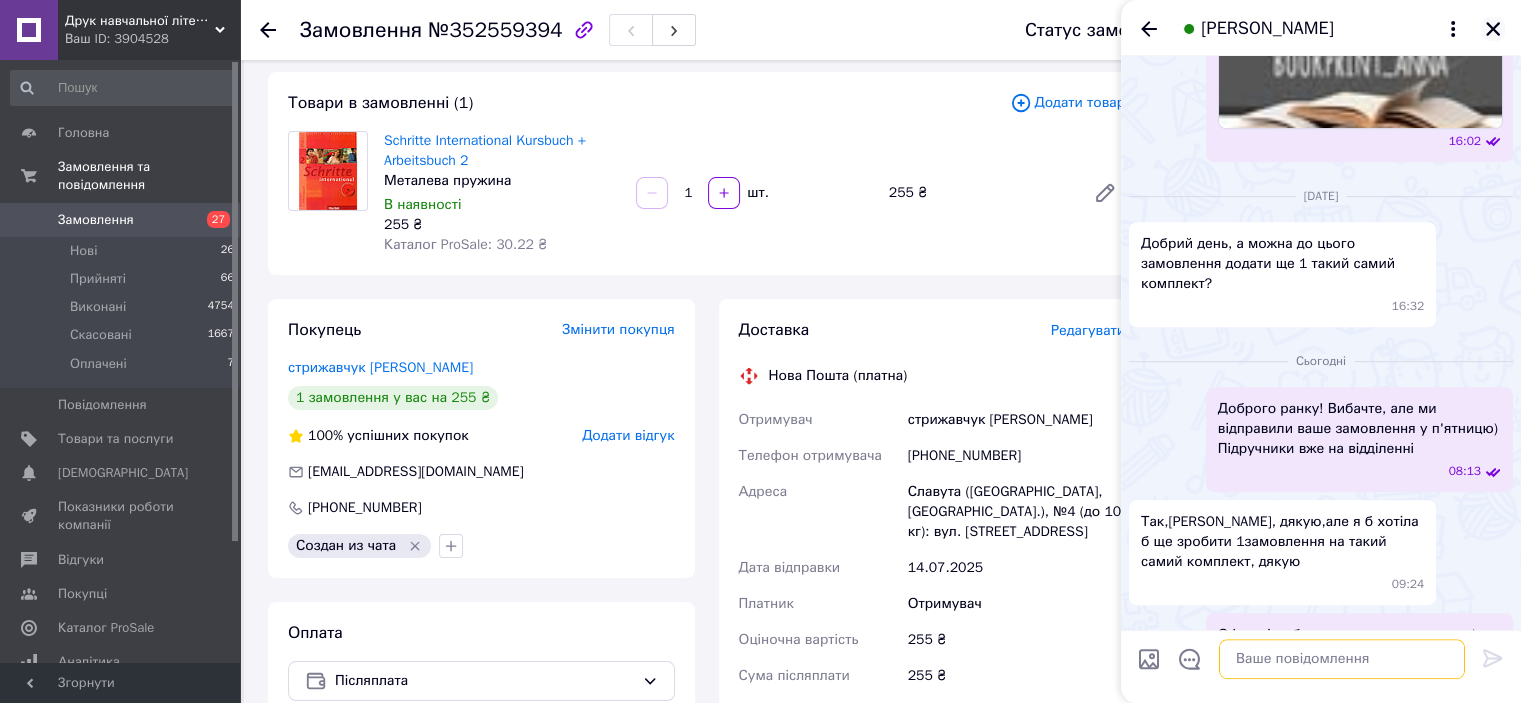 type 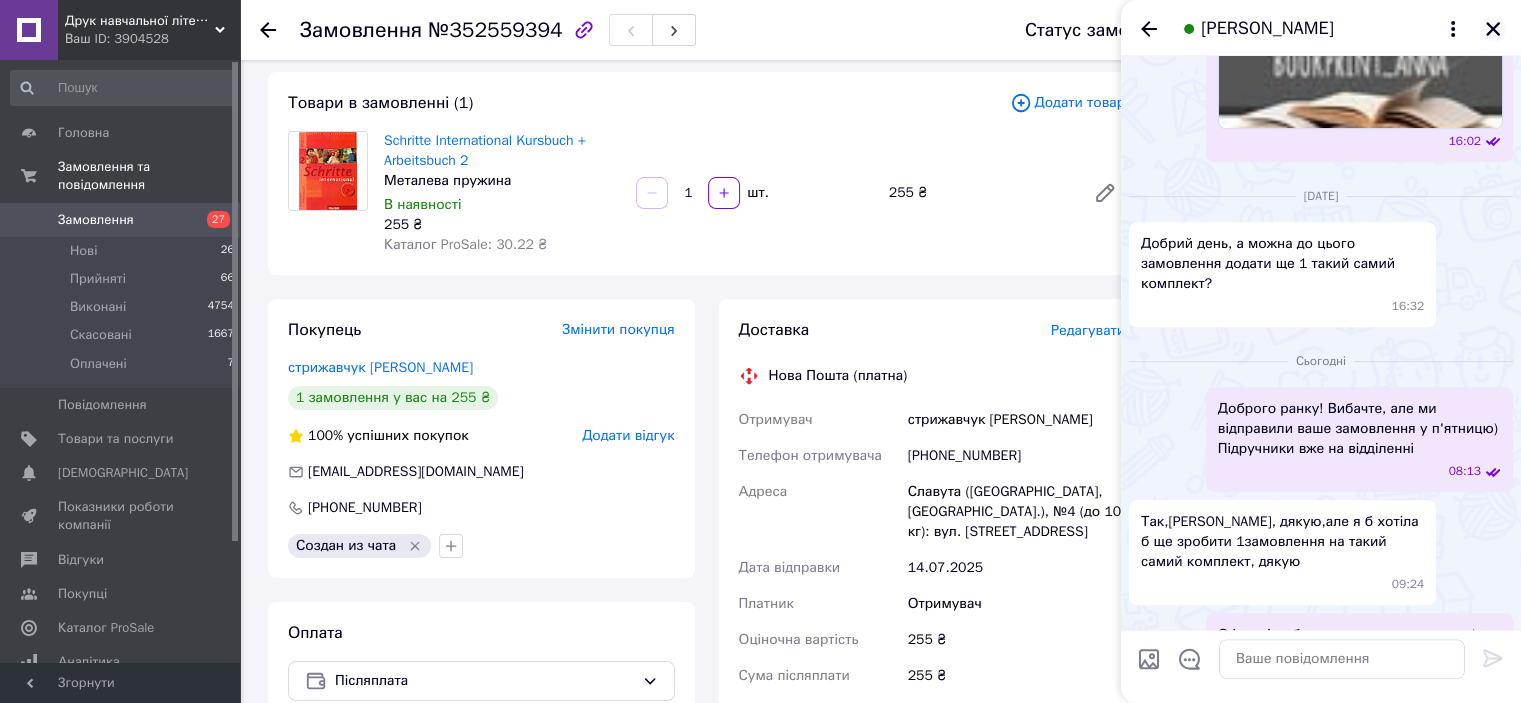 click 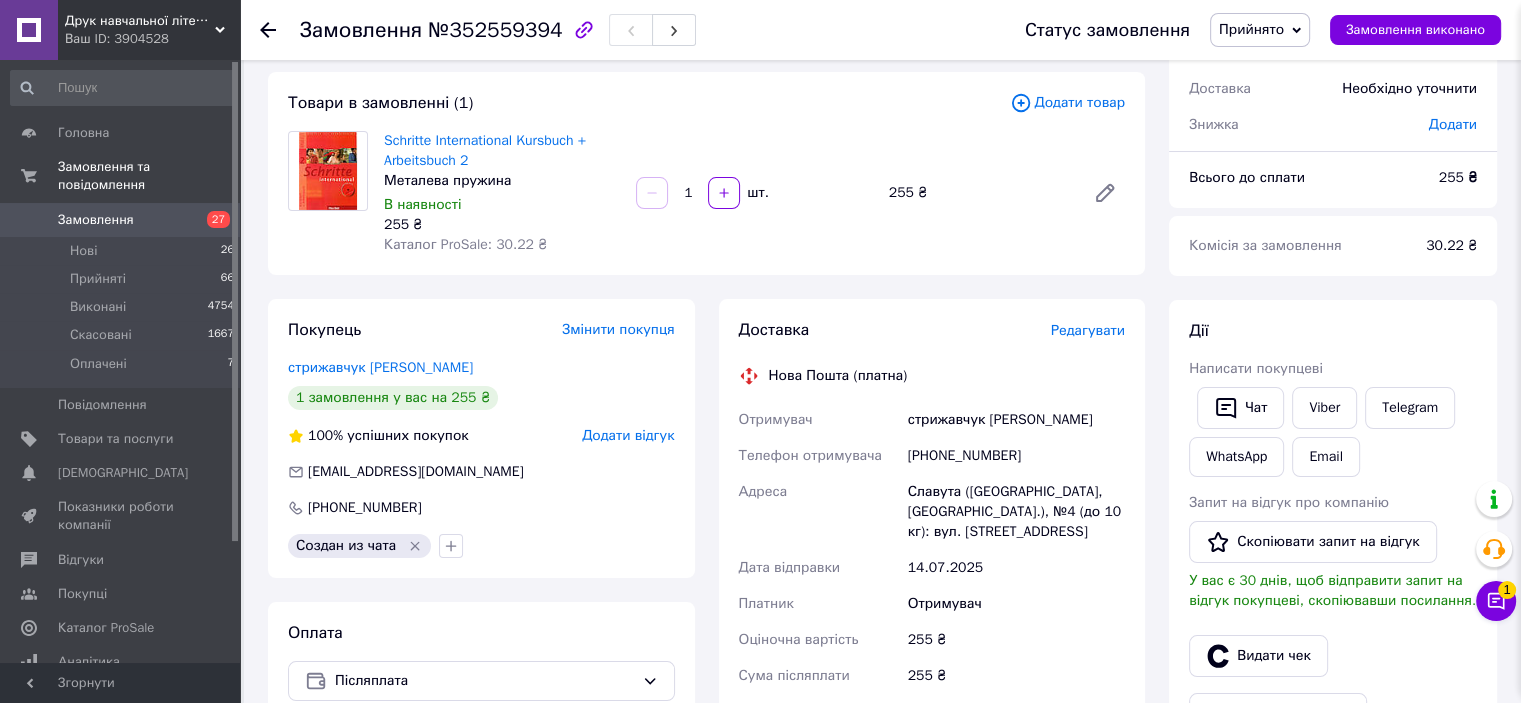scroll, scrollTop: 1015, scrollLeft: 0, axis: vertical 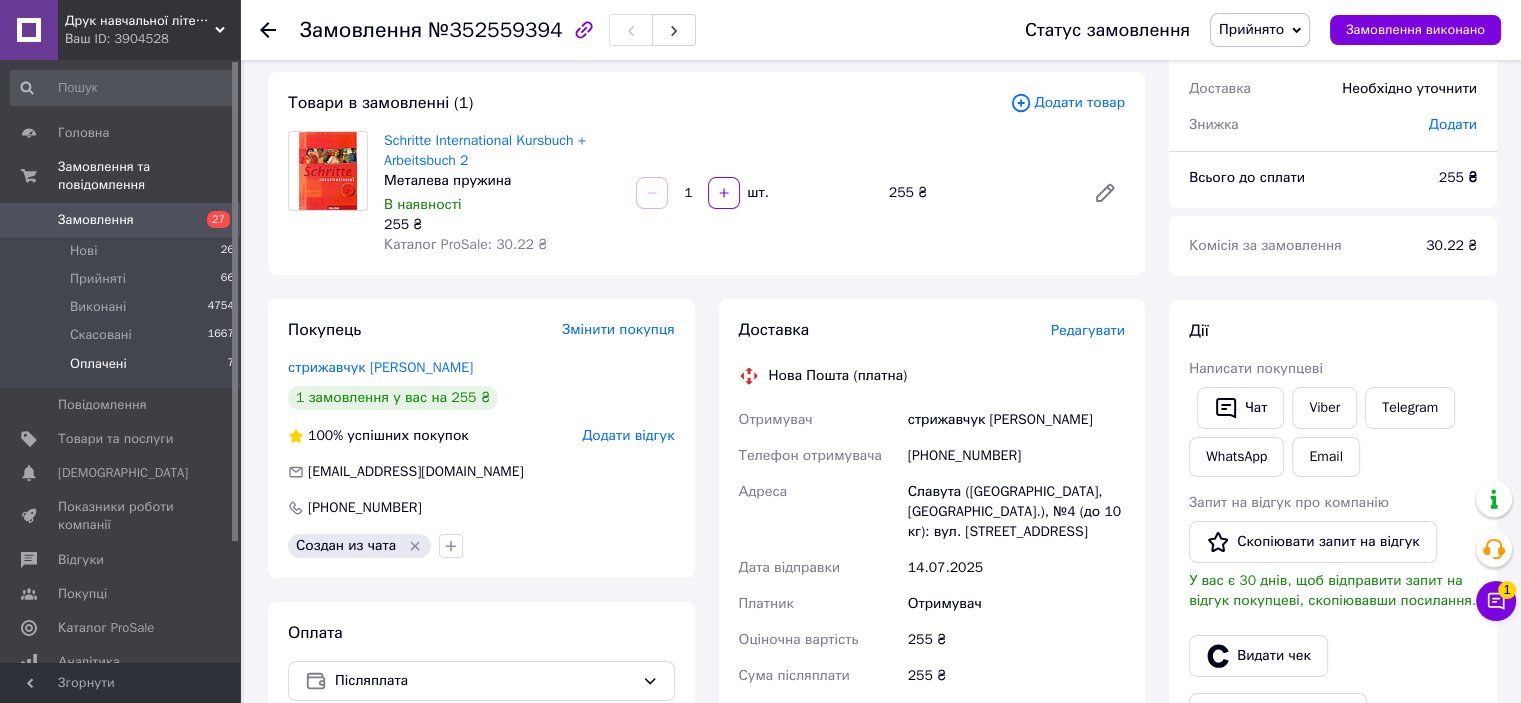 click on "Оплачені" at bounding box center (98, 364) 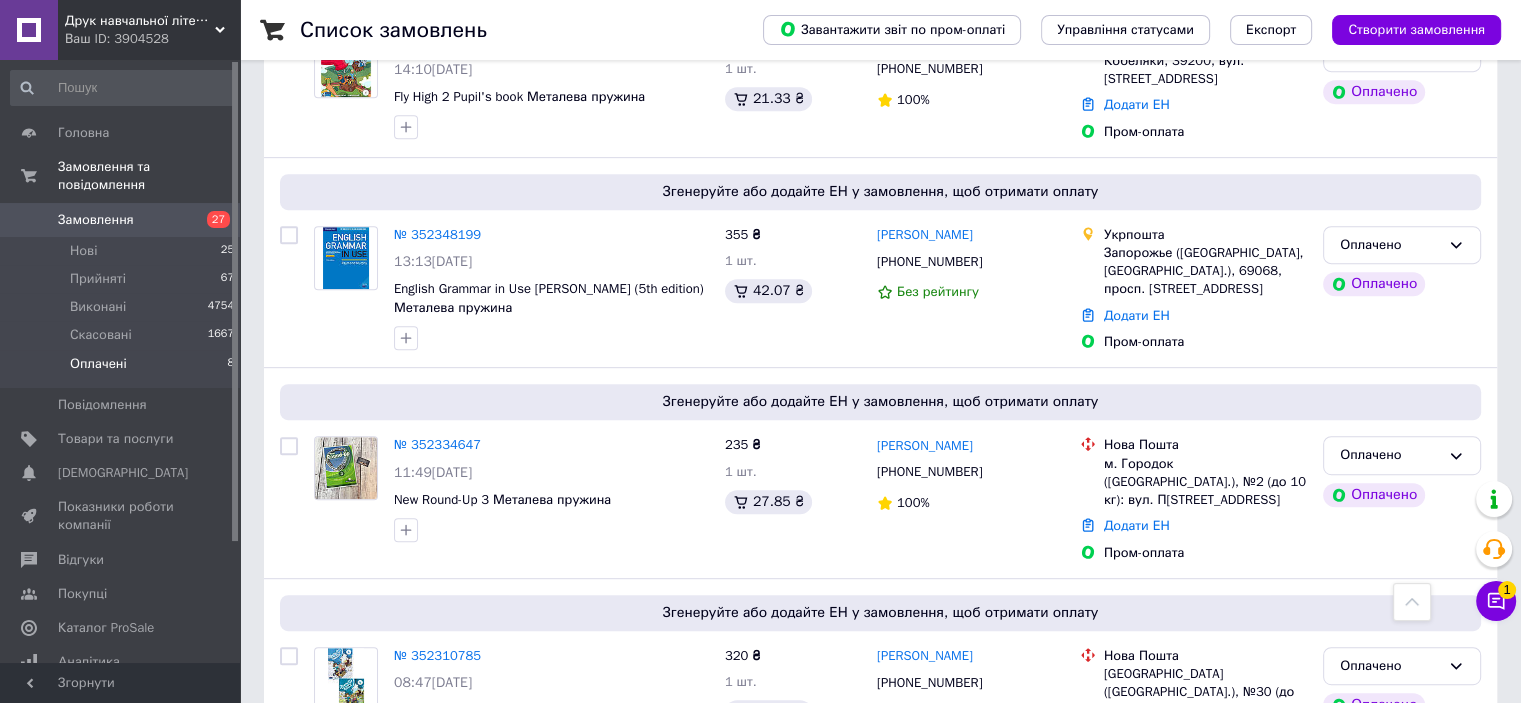 scroll, scrollTop: 882, scrollLeft: 0, axis: vertical 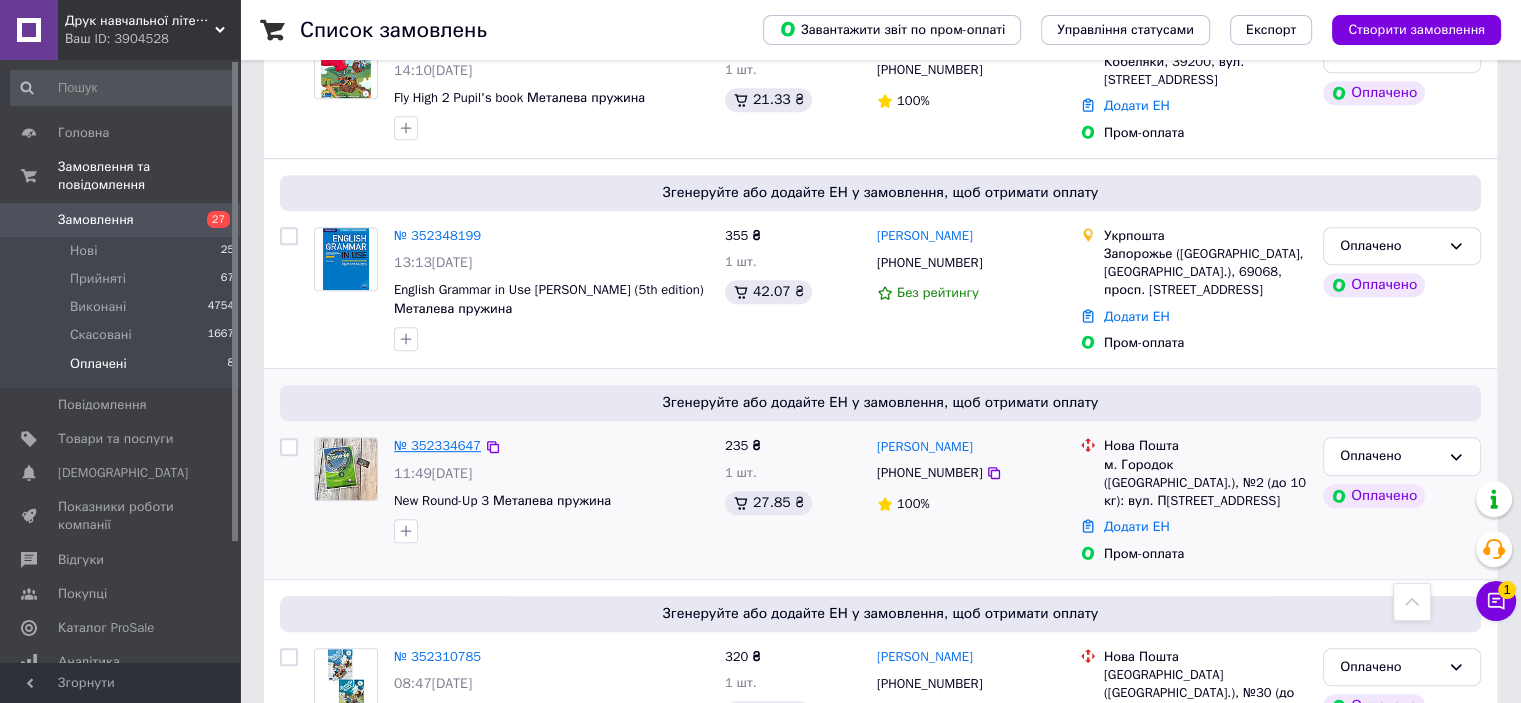 click on "№ 352334647" at bounding box center (437, 445) 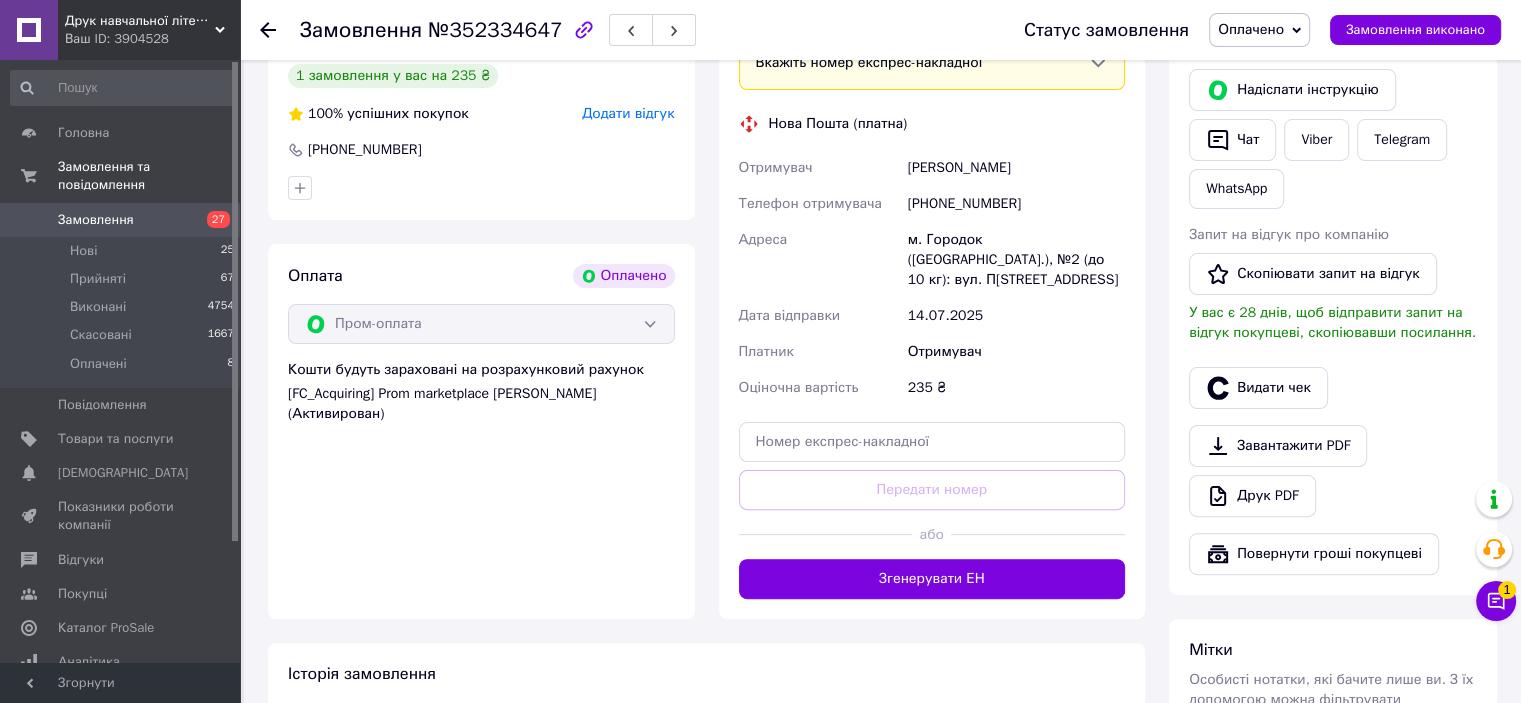 scroll, scrollTop: 86, scrollLeft: 0, axis: vertical 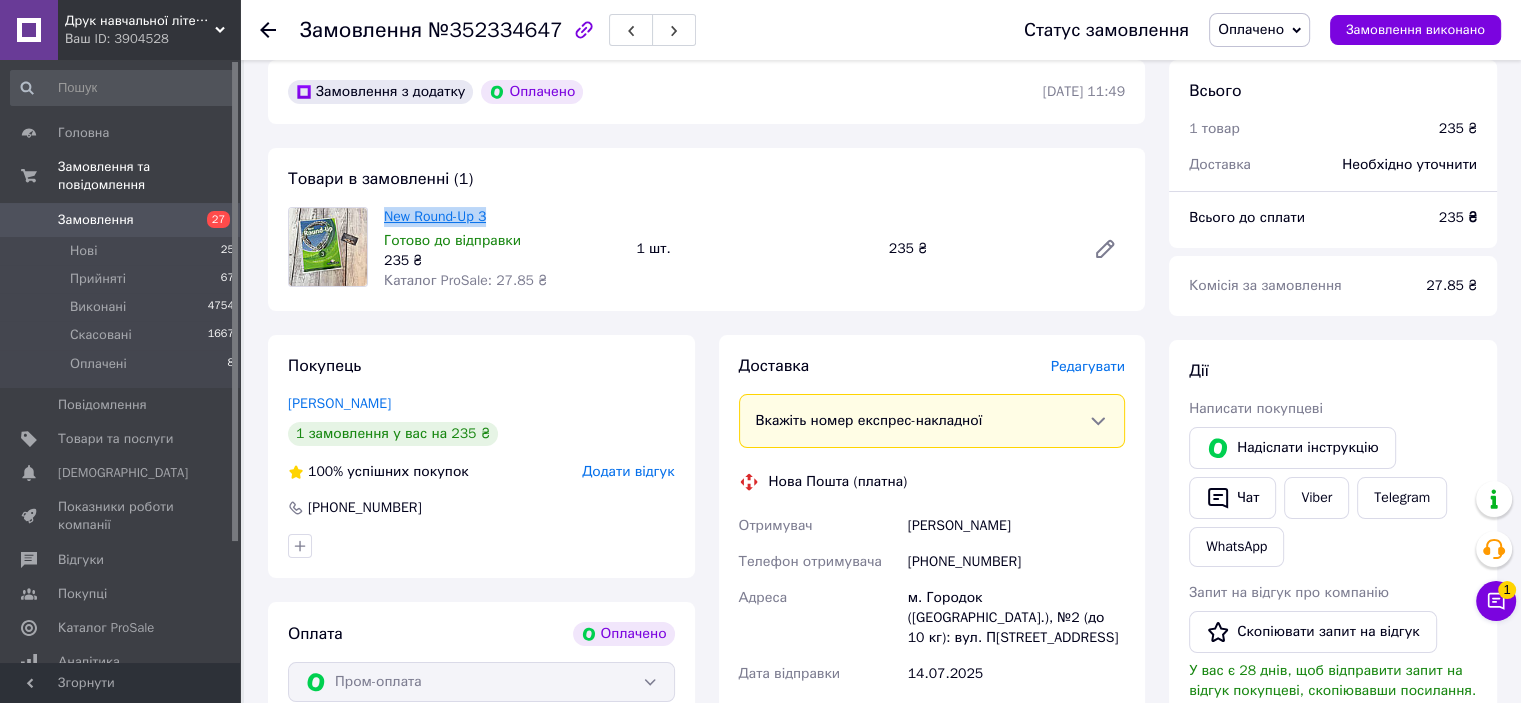 drag, startPoint x: 383, startPoint y: 219, endPoint x: 490, endPoint y: 210, distance: 107.37784 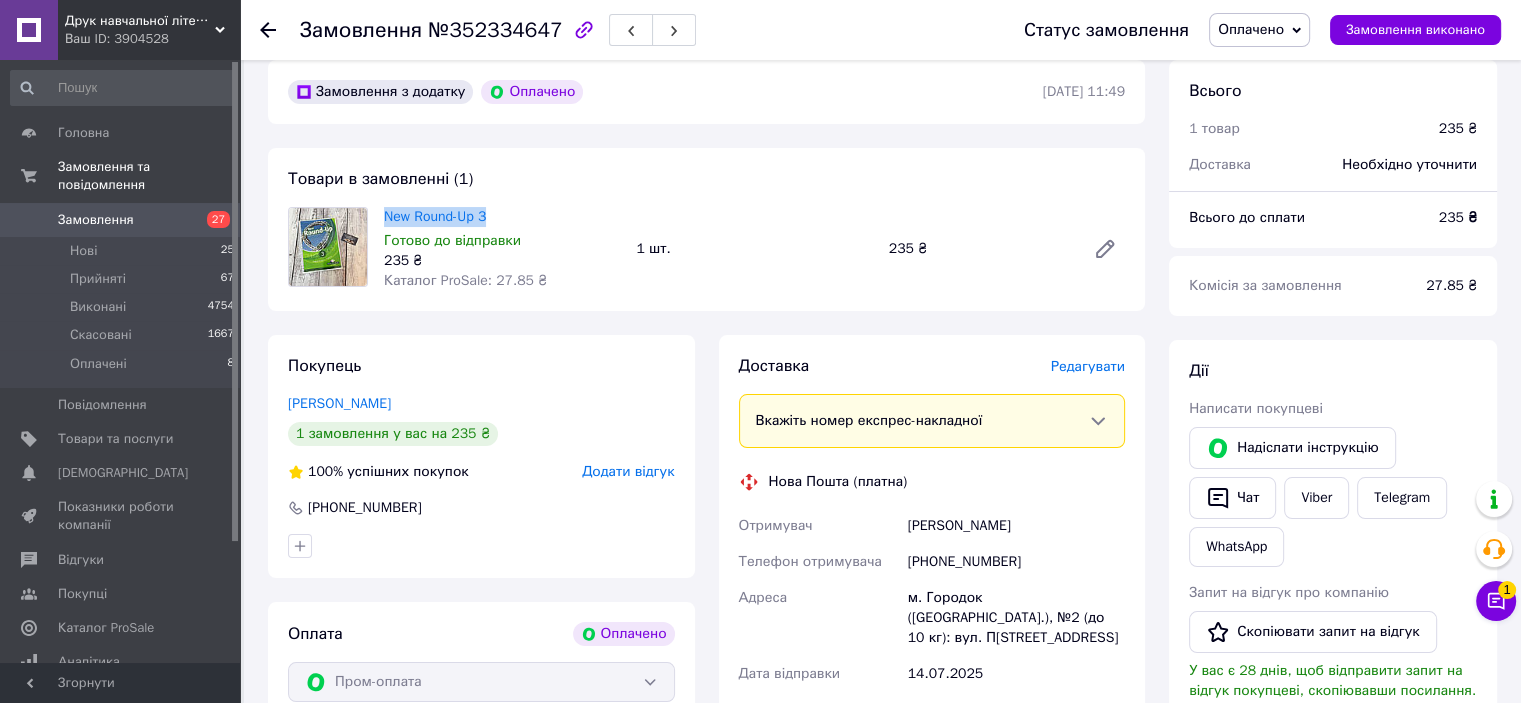 scroll, scrollTop: 286, scrollLeft: 0, axis: vertical 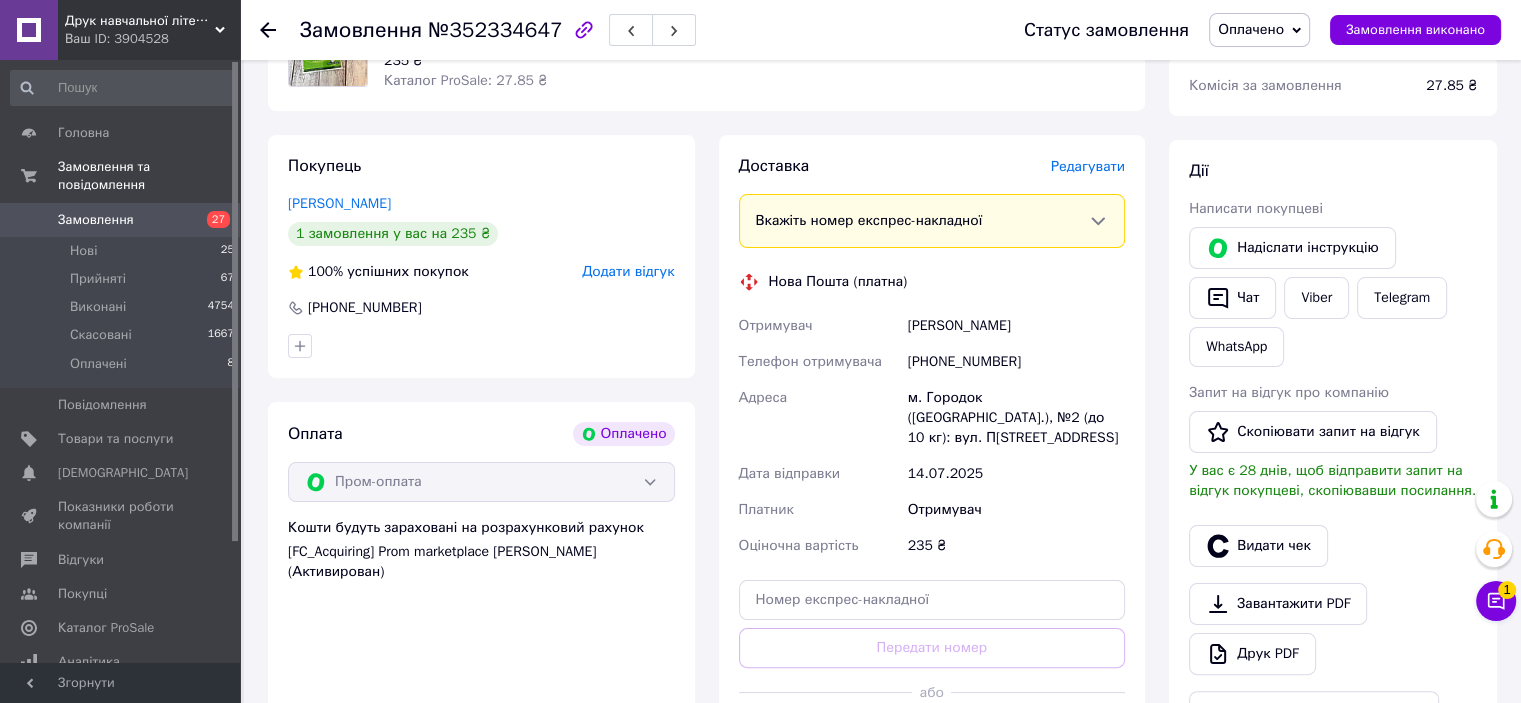 drag, startPoint x: 916, startPoint y: 326, endPoint x: 1016, endPoint y: 325, distance: 100.005 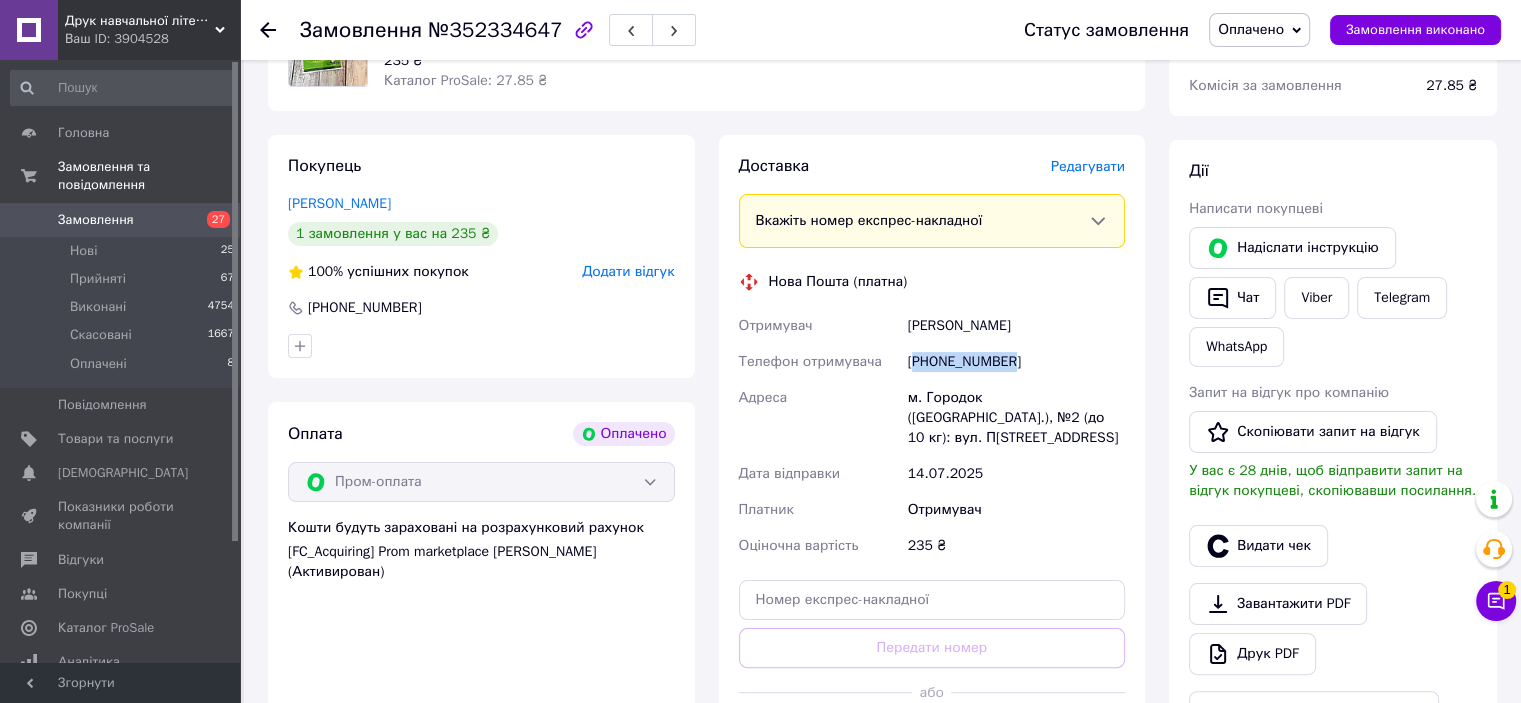 drag, startPoint x: 918, startPoint y: 358, endPoint x: 1017, endPoint y: 362, distance: 99.08077 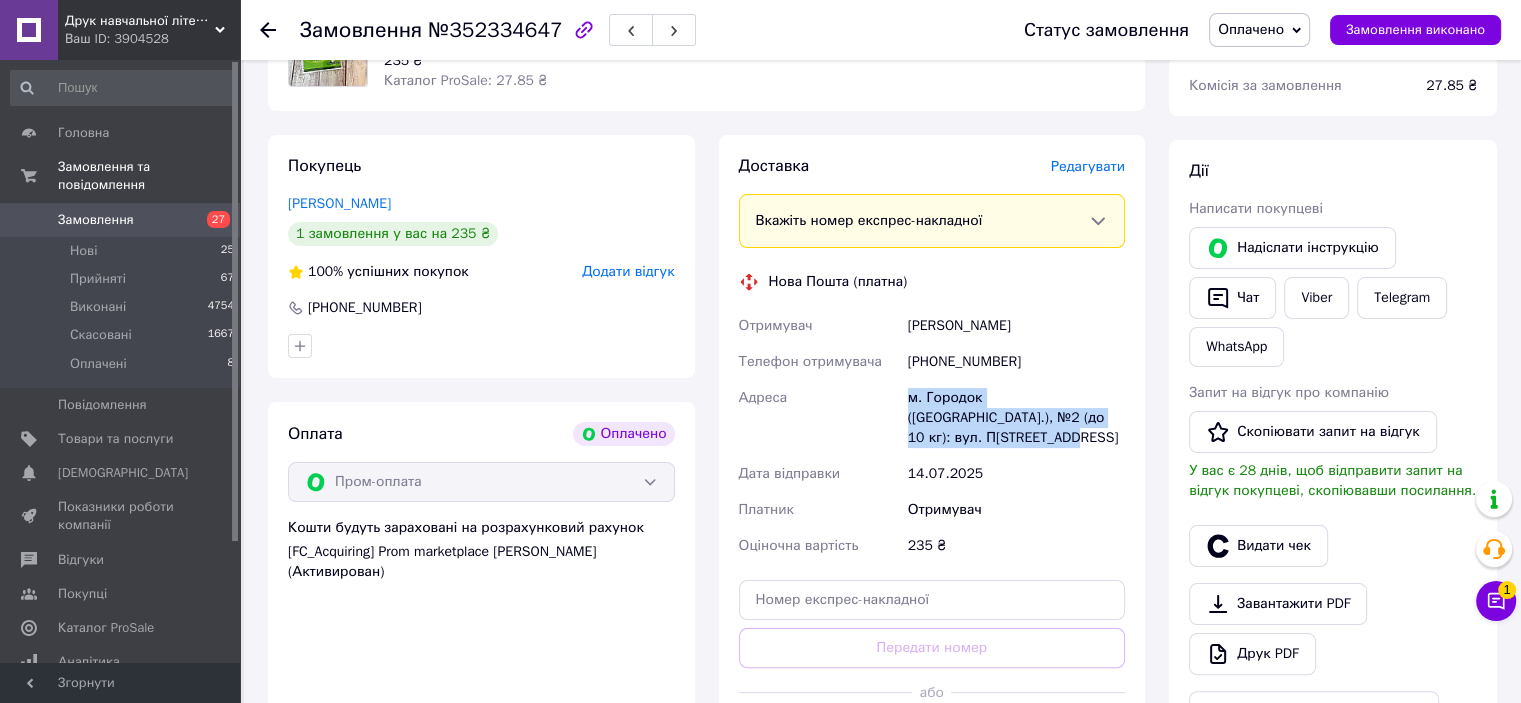 drag, startPoint x: 895, startPoint y: 395, endPoint x: 1138, endPoint y: 420, distance: 244.28262 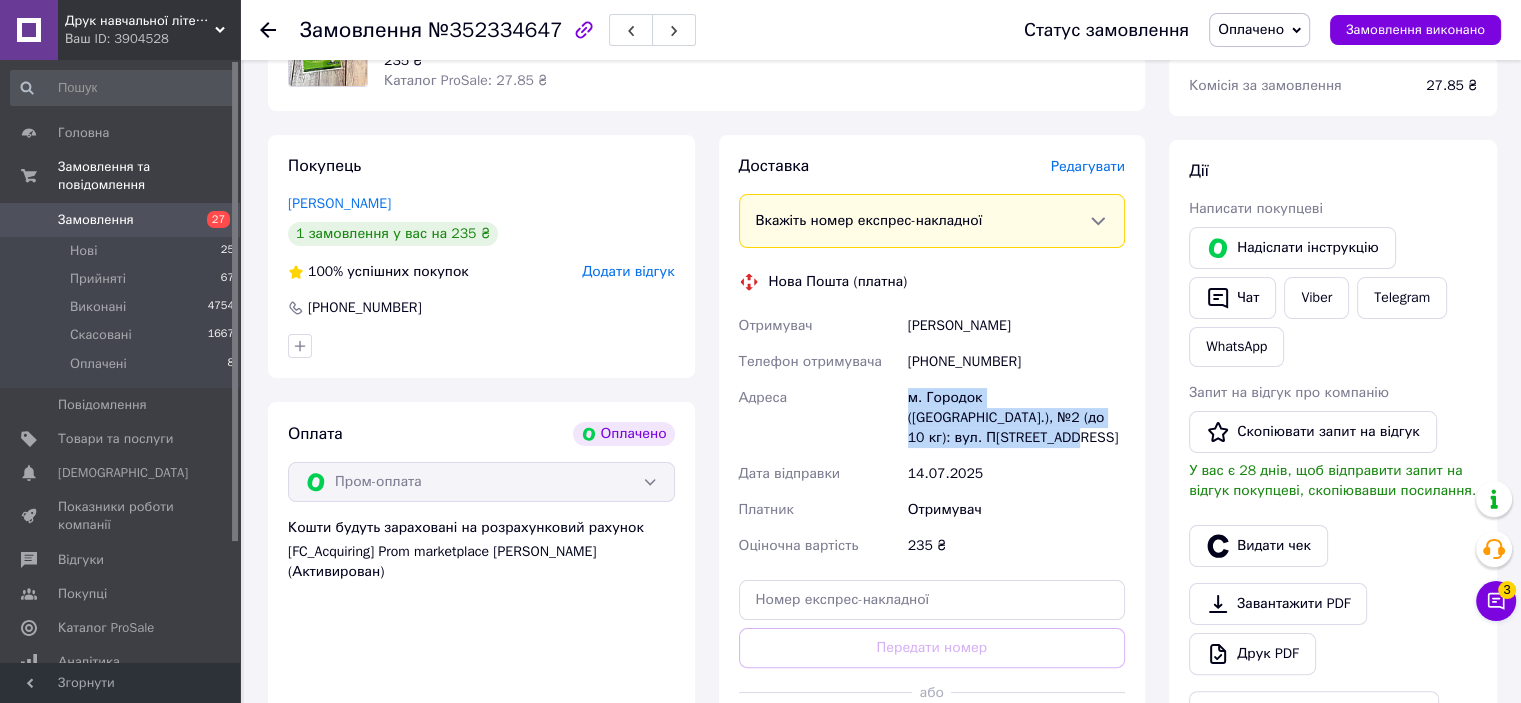 click on "Оплачено" at bounding box center (1251, 29) 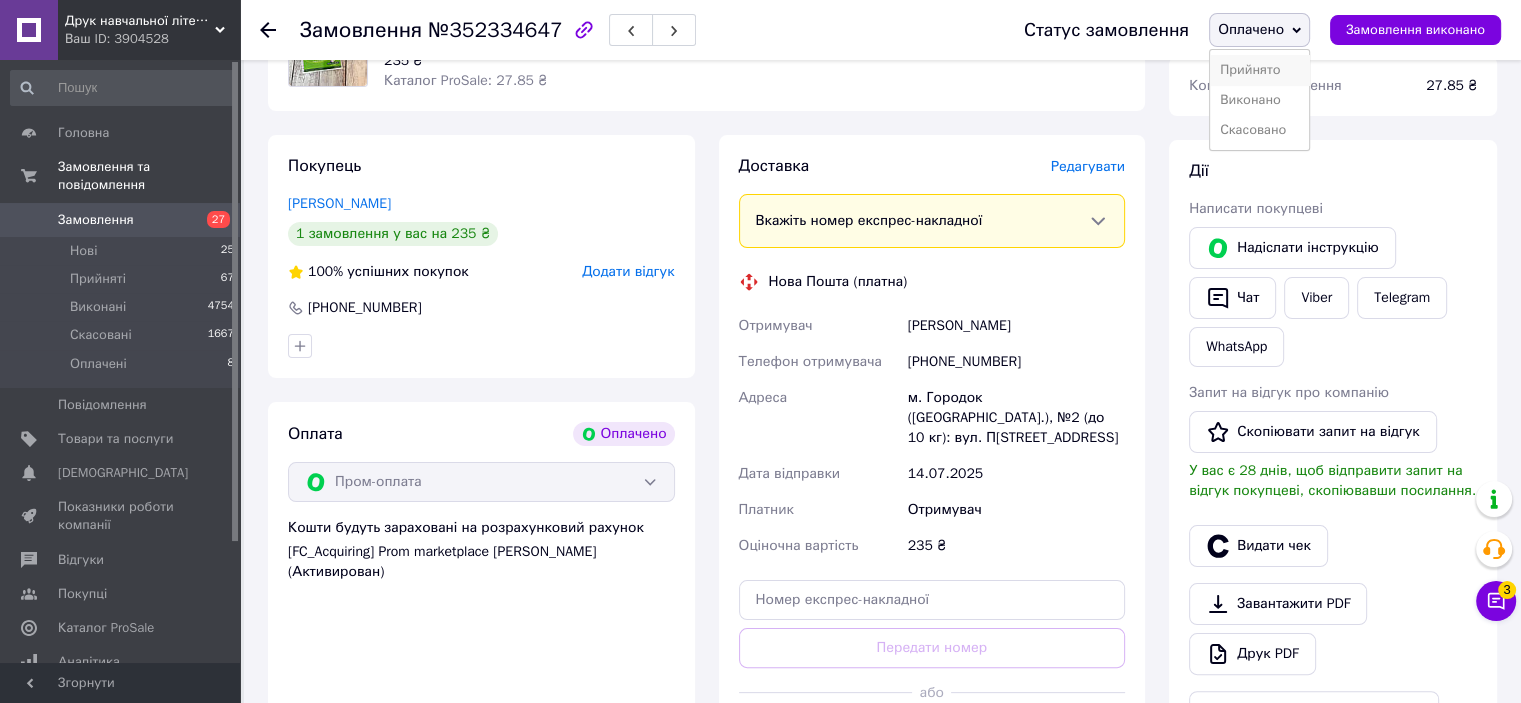 click on "Прийнято" at bounding box center (1259, 70) 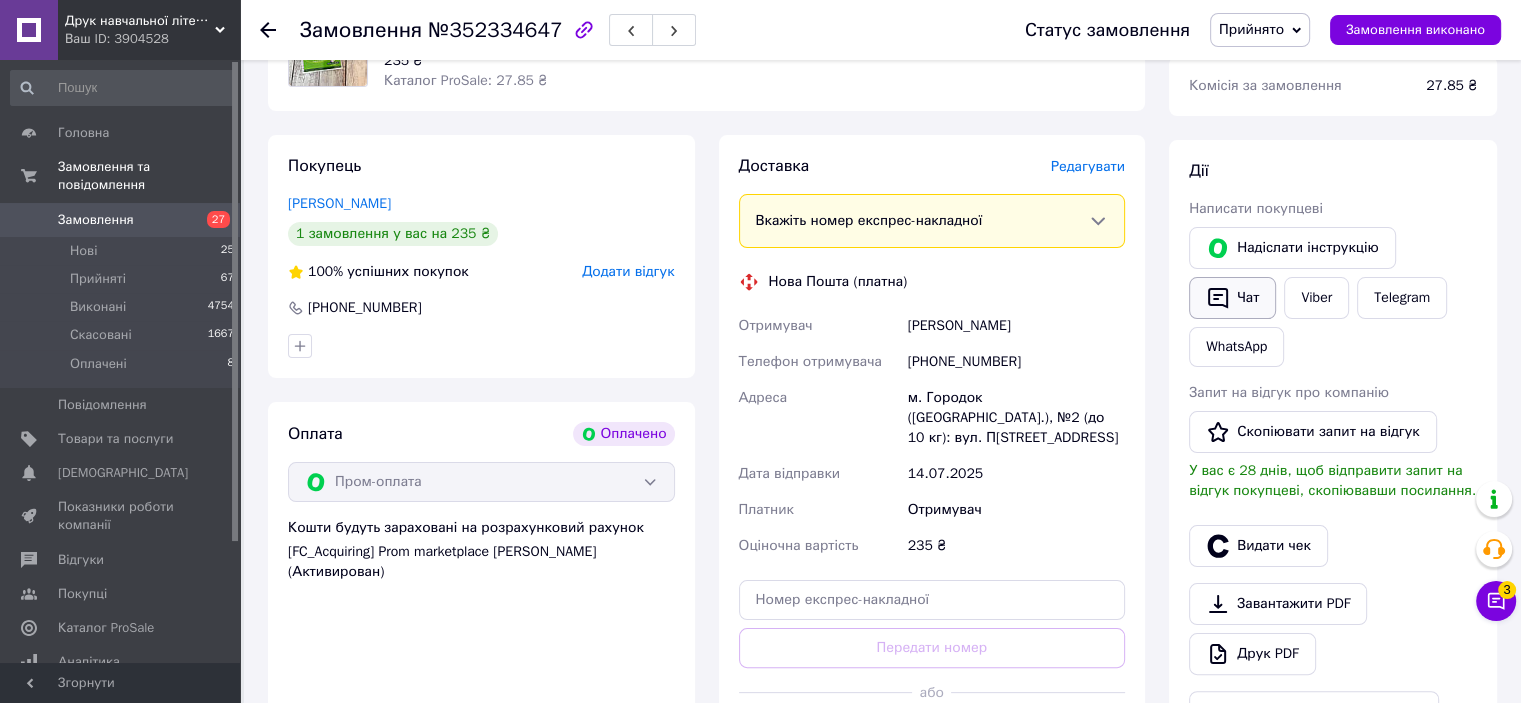click on "Чат" at bounding box center [1232, 298] 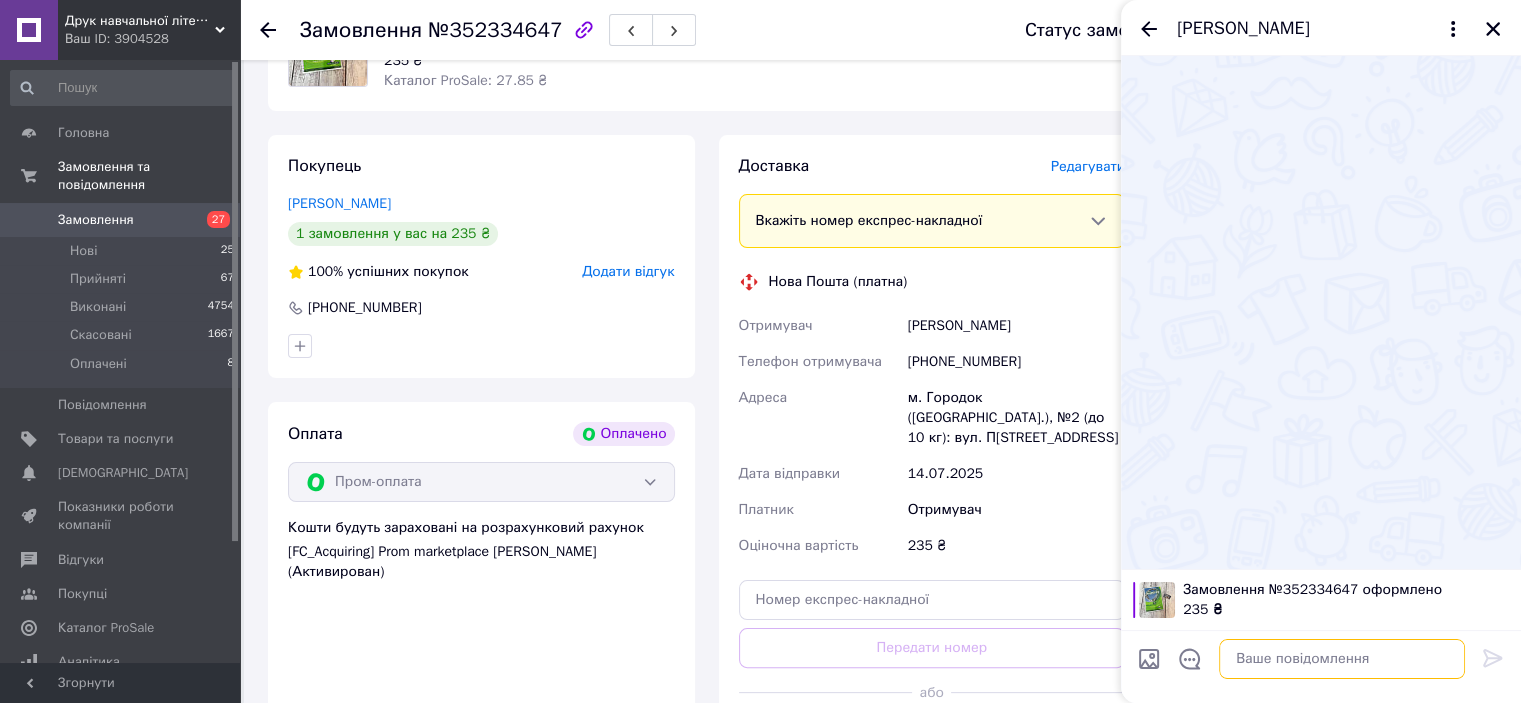 click at bounding box center (1342, 659) 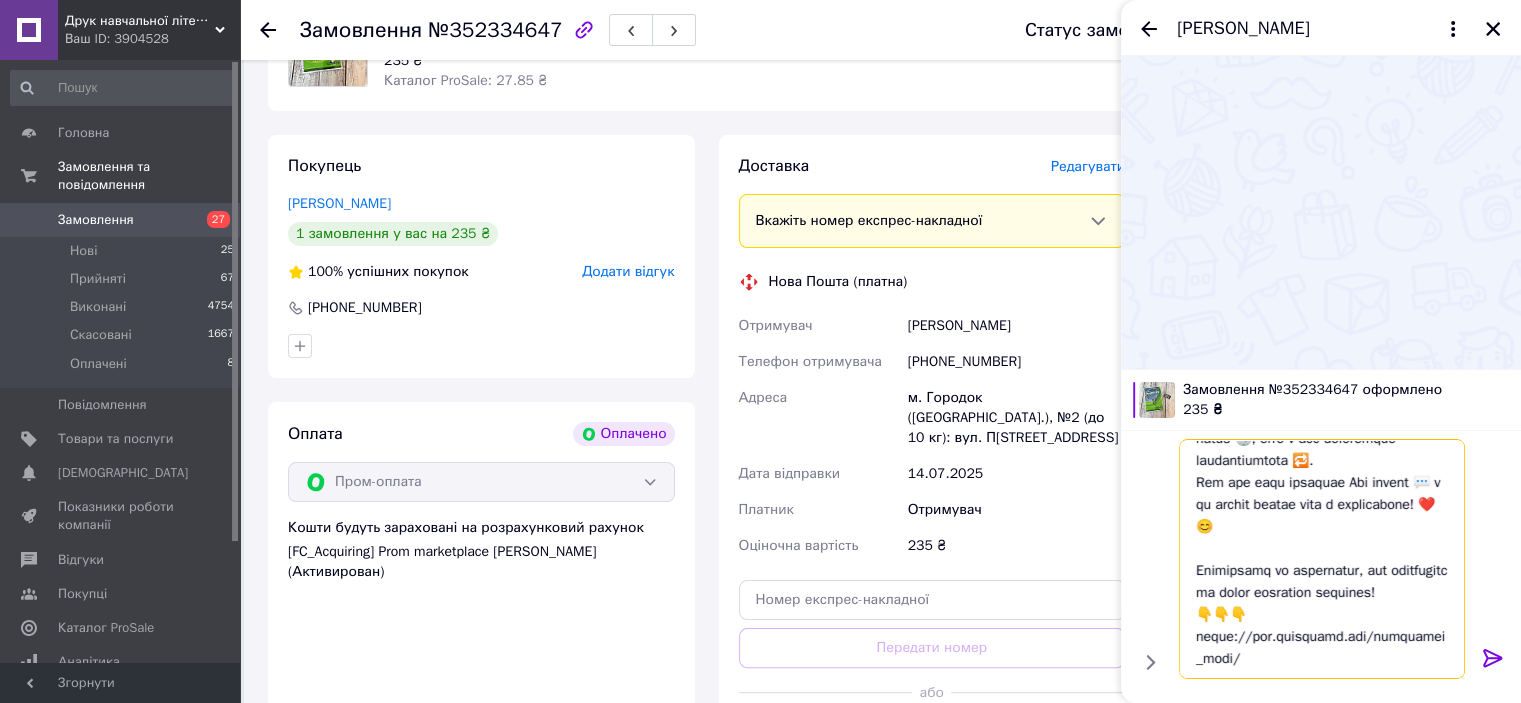 scroll, scrollTop: 0, scrollLeft: 0, axis: both 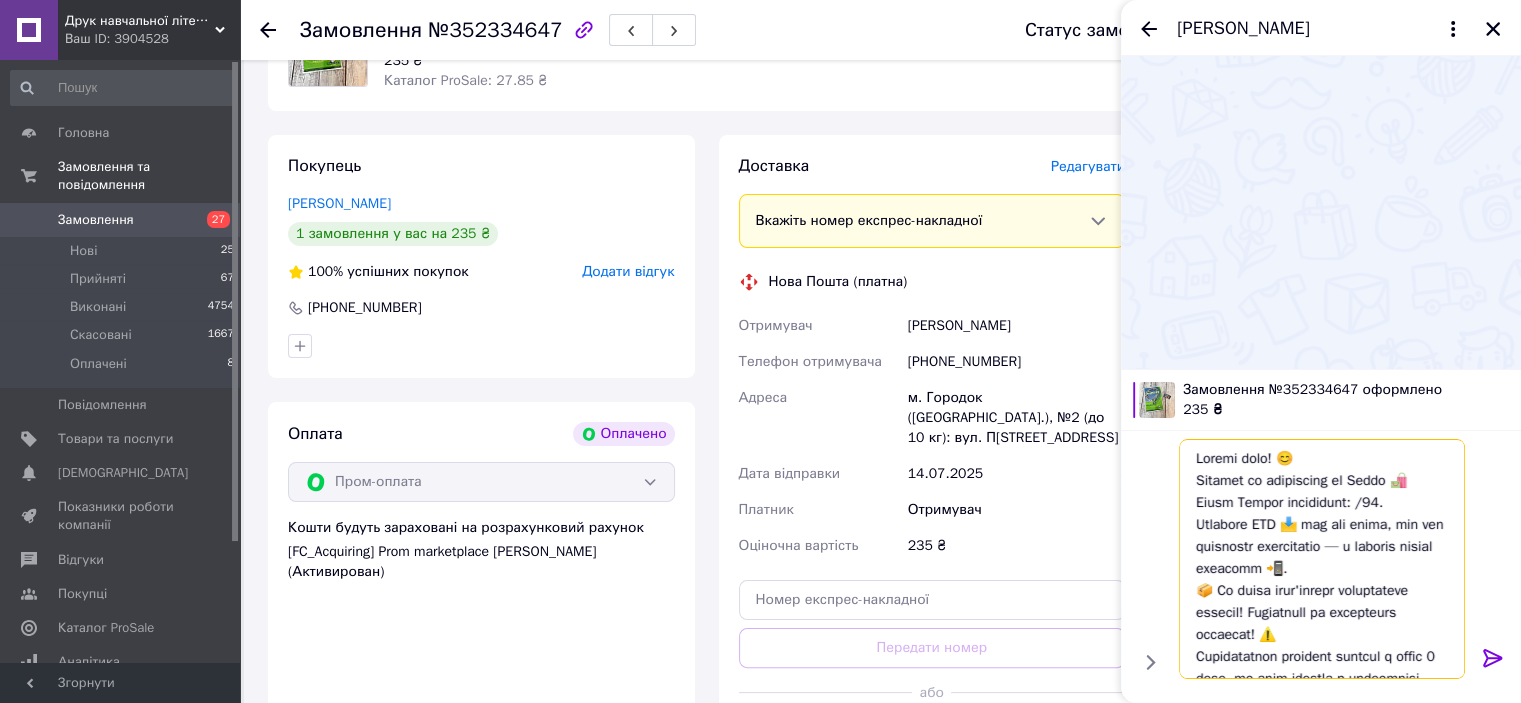 click at bounding box center [1322, 559] 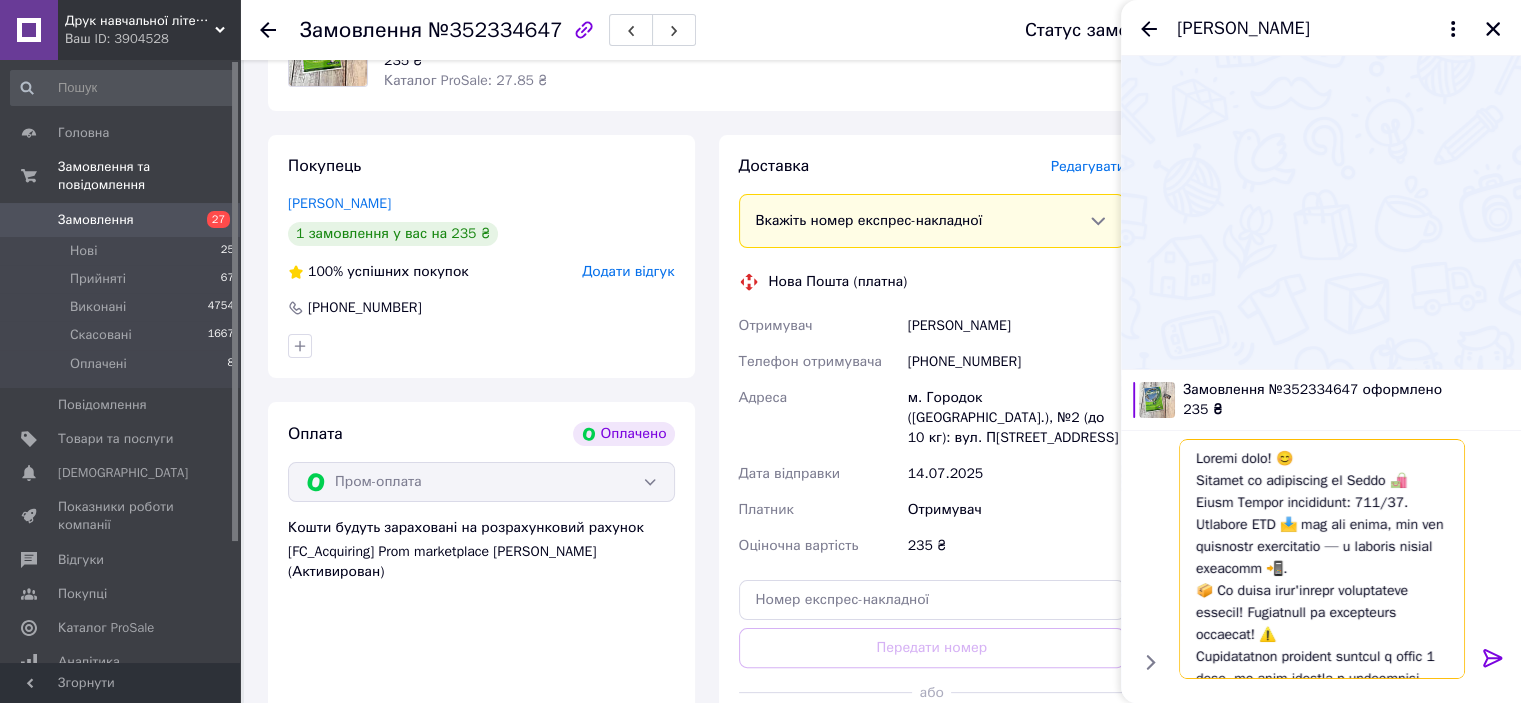 type on "Loremi dolo! 😊
Sitamet co adipiscing el Seddo 🛍️ Eiusm Tempor incididunt: 5817/51.
Utlabore ETD 📩 mag ali enima, min ven quisnostr exercitatio — u laboris nisial exeacomm 📲.
📦 Co duisa irur'inrepr voluptateve essecil! Fugiatnull pa excepteurs occaecat! ⚠️
Cupidatatnon proident suntcul q offic 2 dese, mo anim idestla p undeomnisi natus 🕔, erro v acc doloremque laudantiumtota 🔁.
Rem ape eaqu ipsaquae Abi invent 💬 v qu archit beatae vita d explicabone! ❤️😊
Enimipsamq vo aspernatur, aut oditfugitc ma dolor eosration sequines!
👇👇👇
neque://por.quisquamd.adi/numquamei_modi/
..." 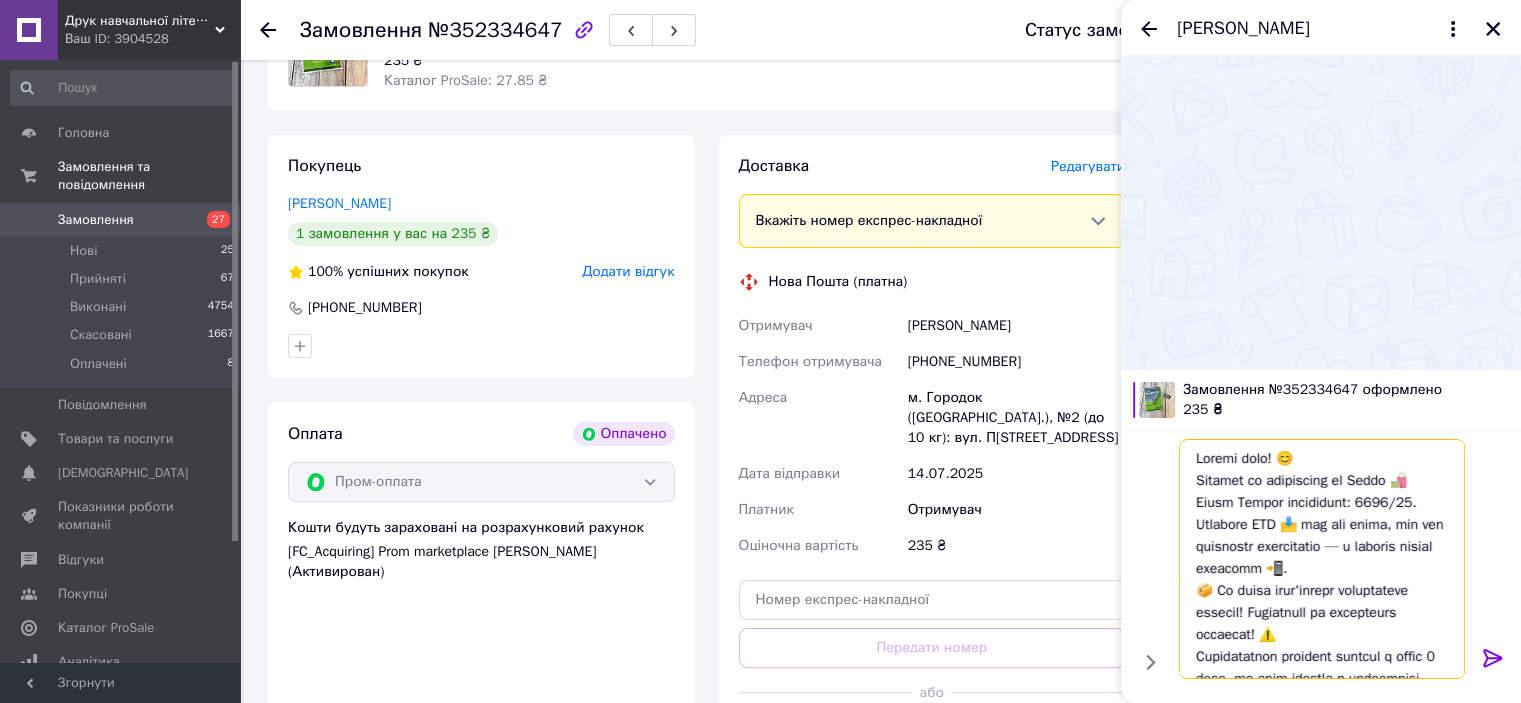 type 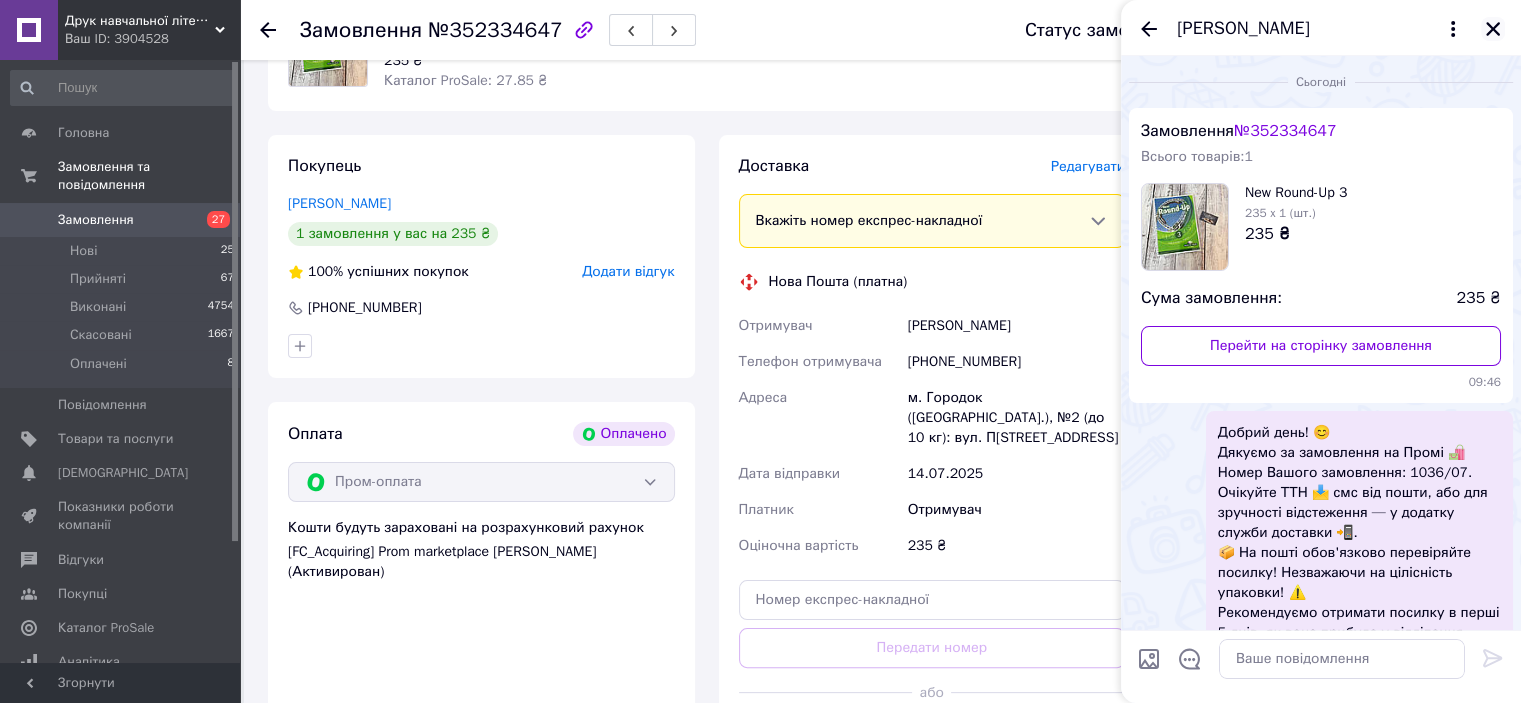 click 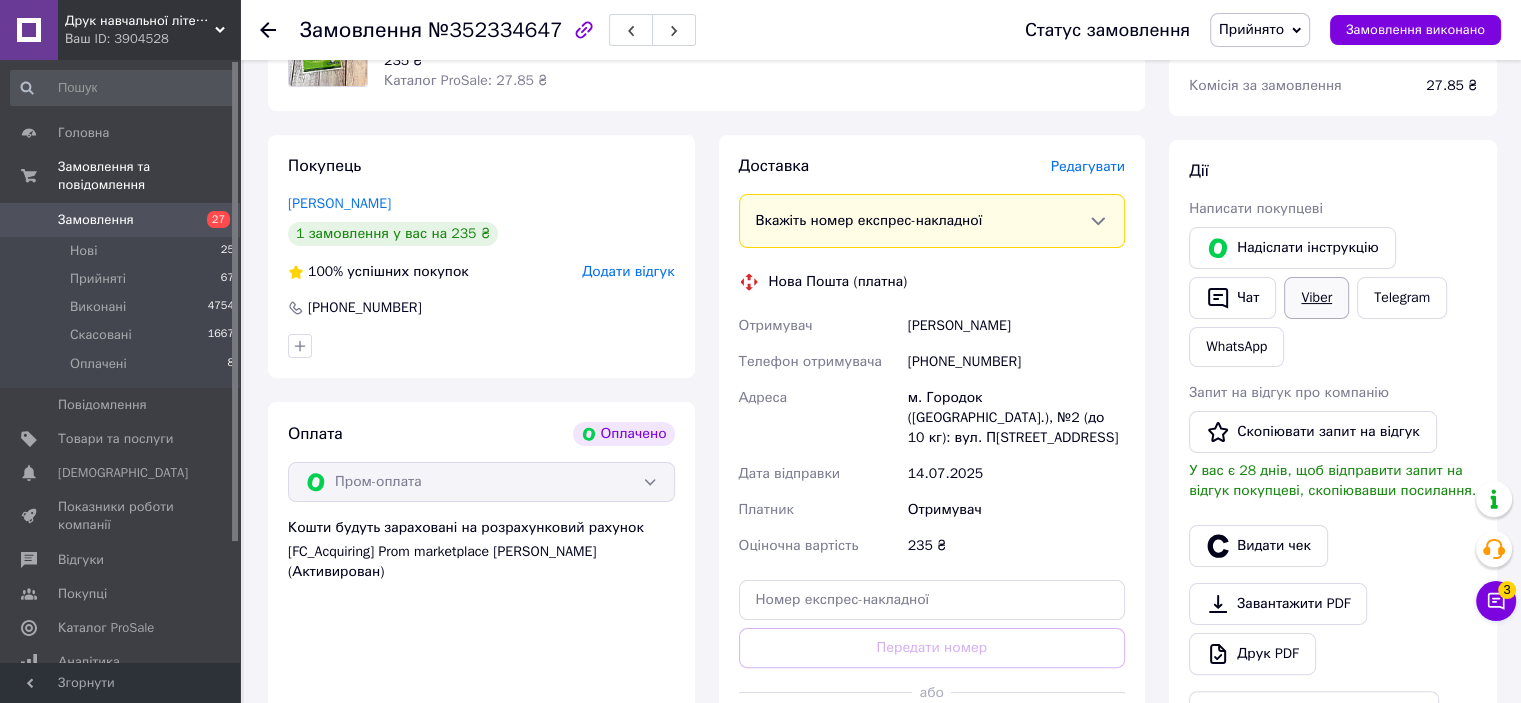 click on "Viber" at bounding box center [1316, 298] 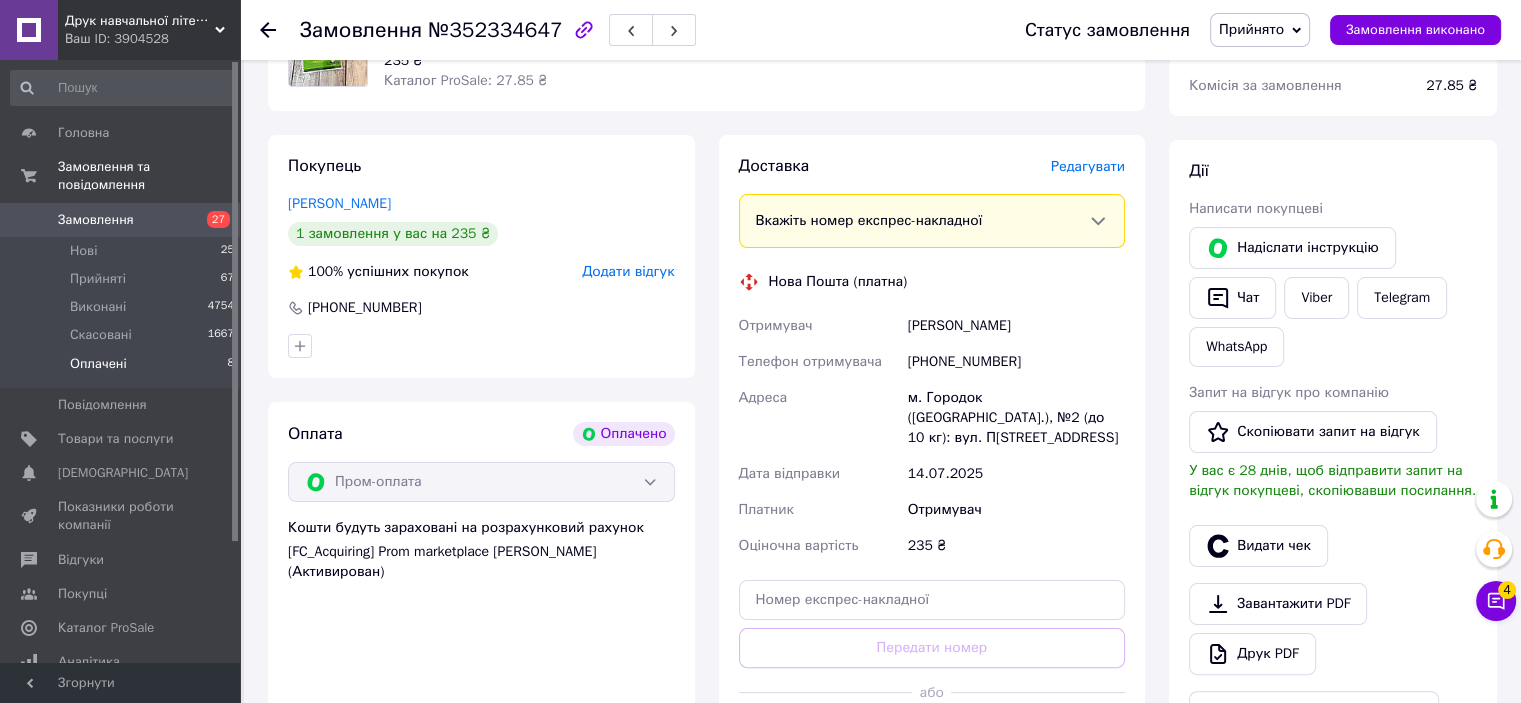 click on "Оплачені 8" at bounding box center (123, 369) 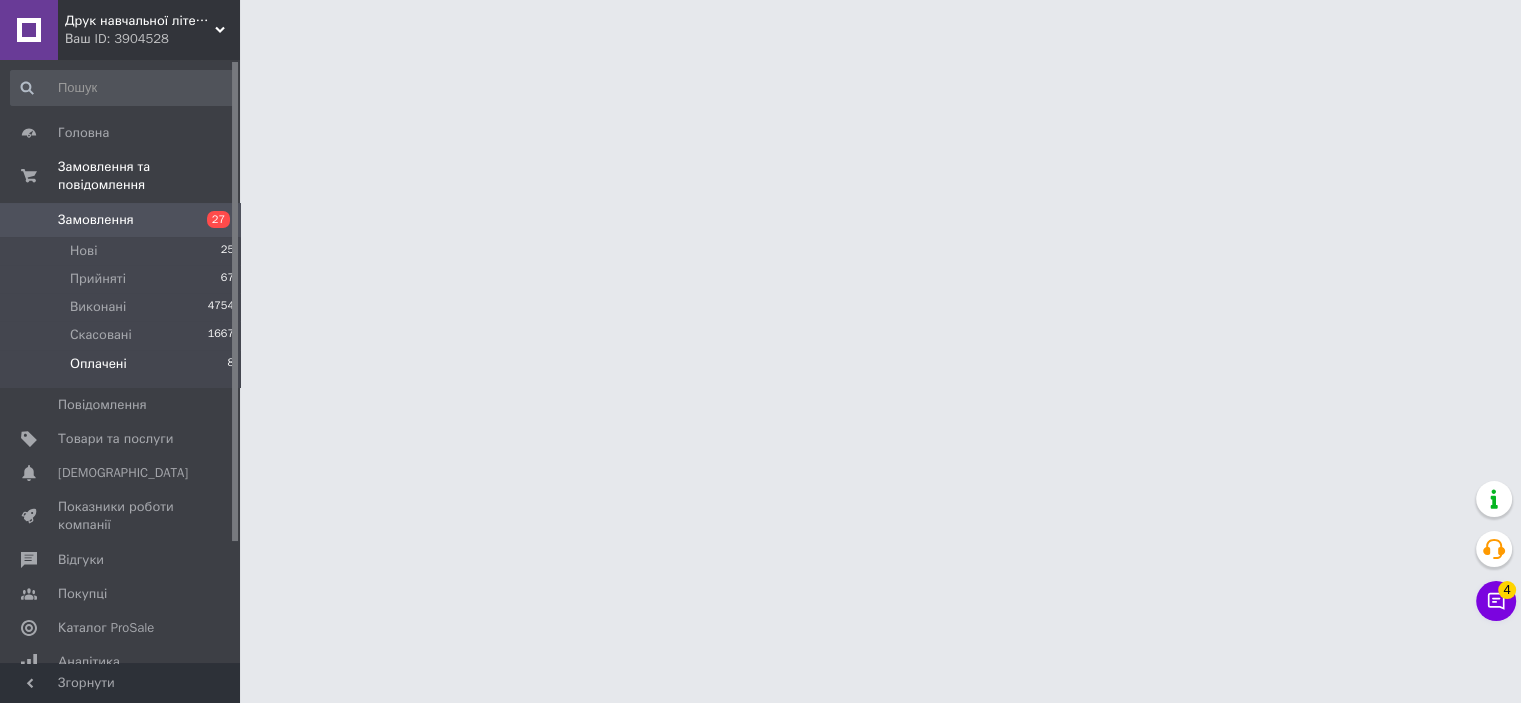 scroll, scrollTop: 0, scrollLeft: 0, axis: both 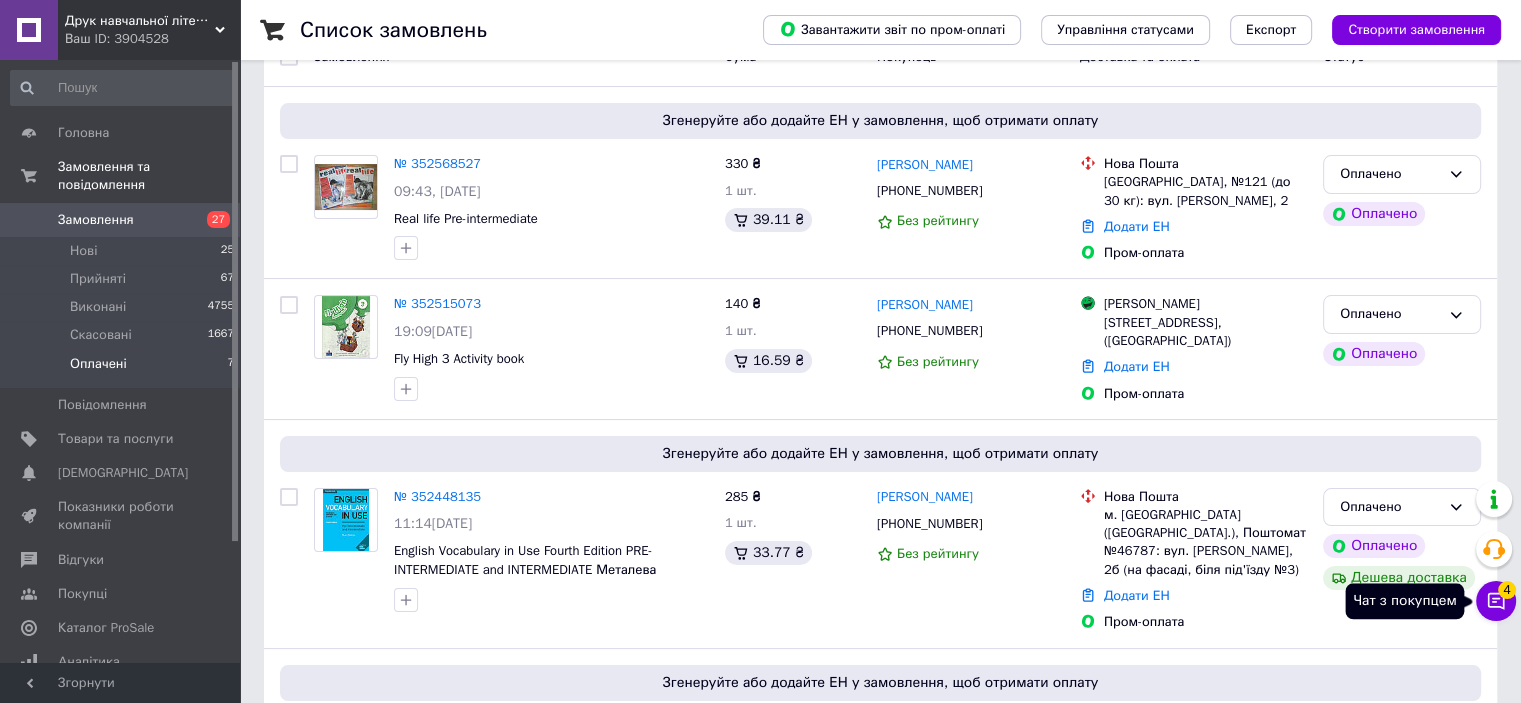 click 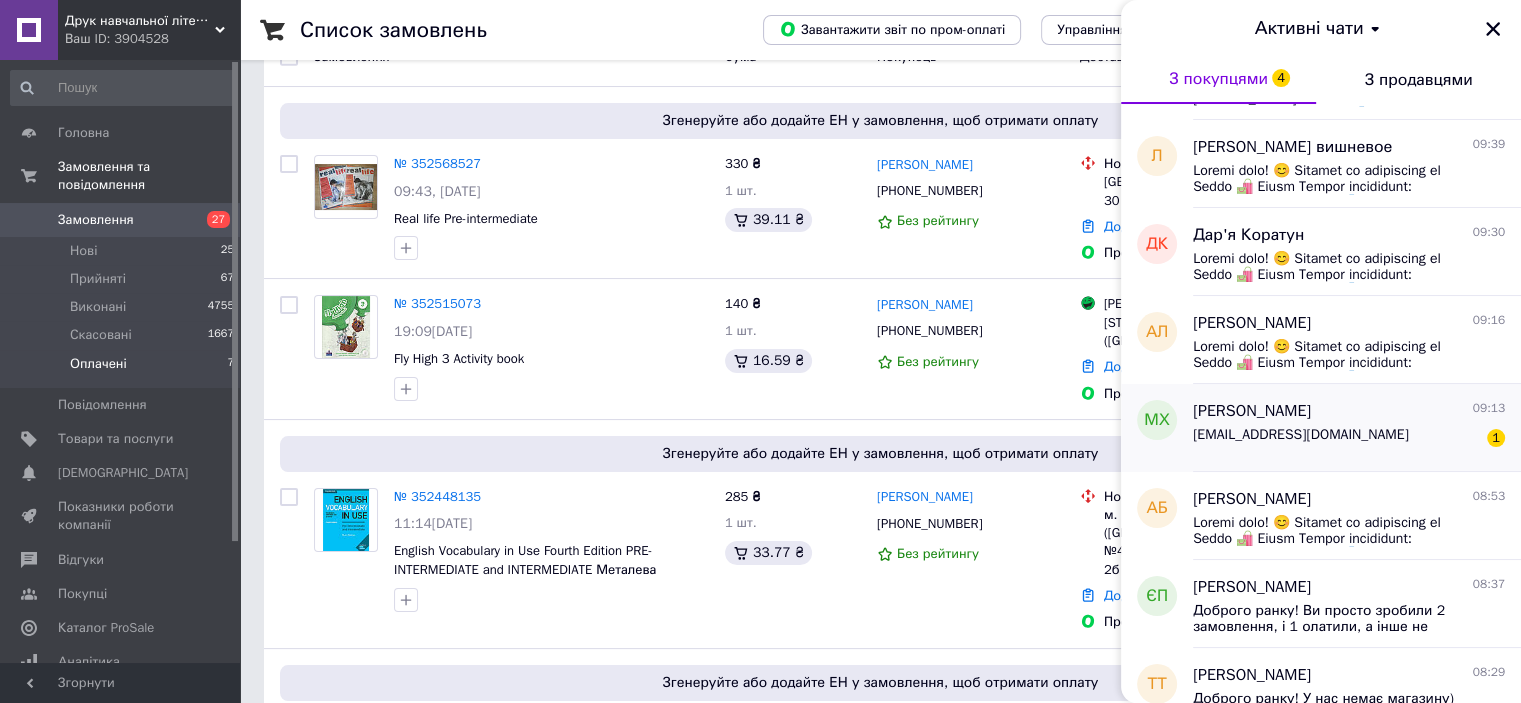 scroll, scrollTop: 0, scrollLeft: 0, axis: both 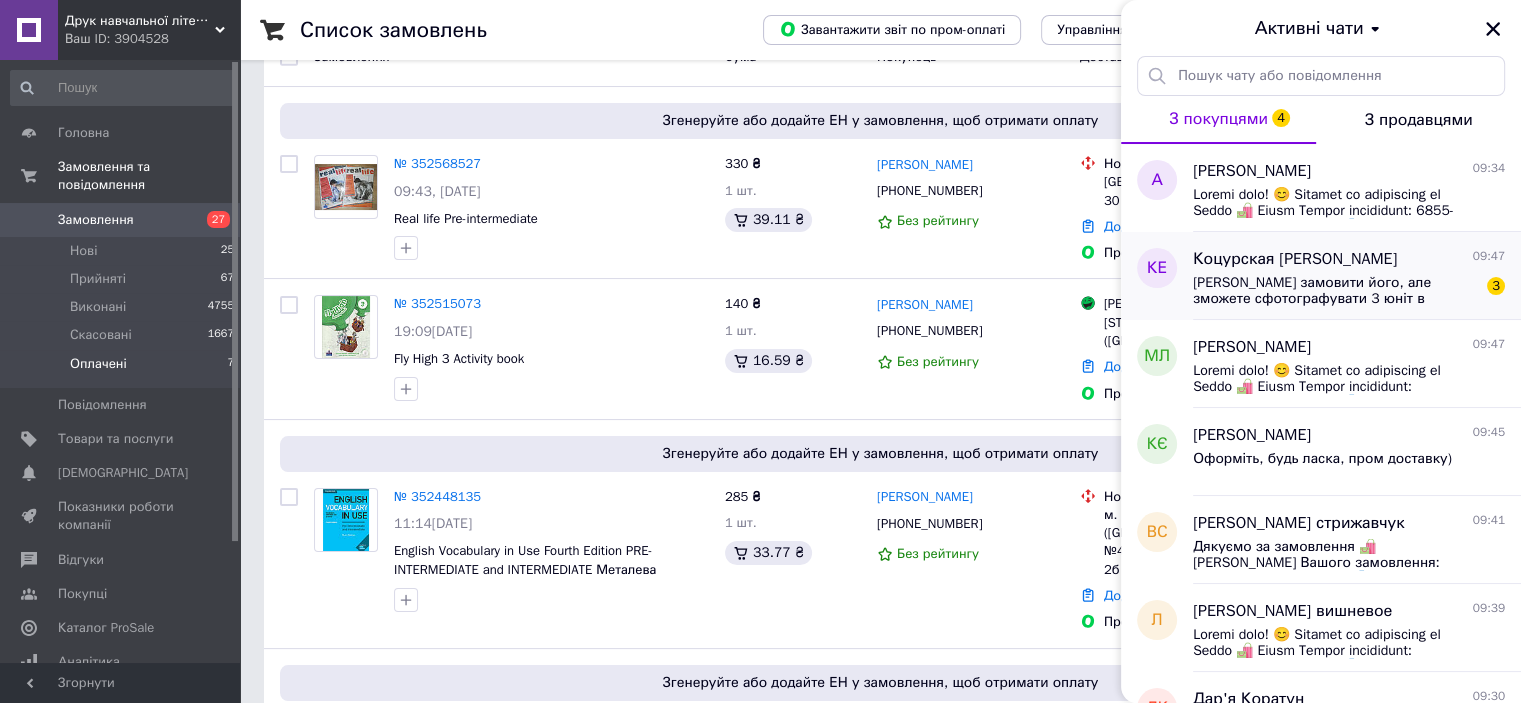 click on "[PERSON_NAME] замовити його, але зможете сфотографувати 3 юніт в воркбуці попередньо?" at bounding box center [1335, 291] 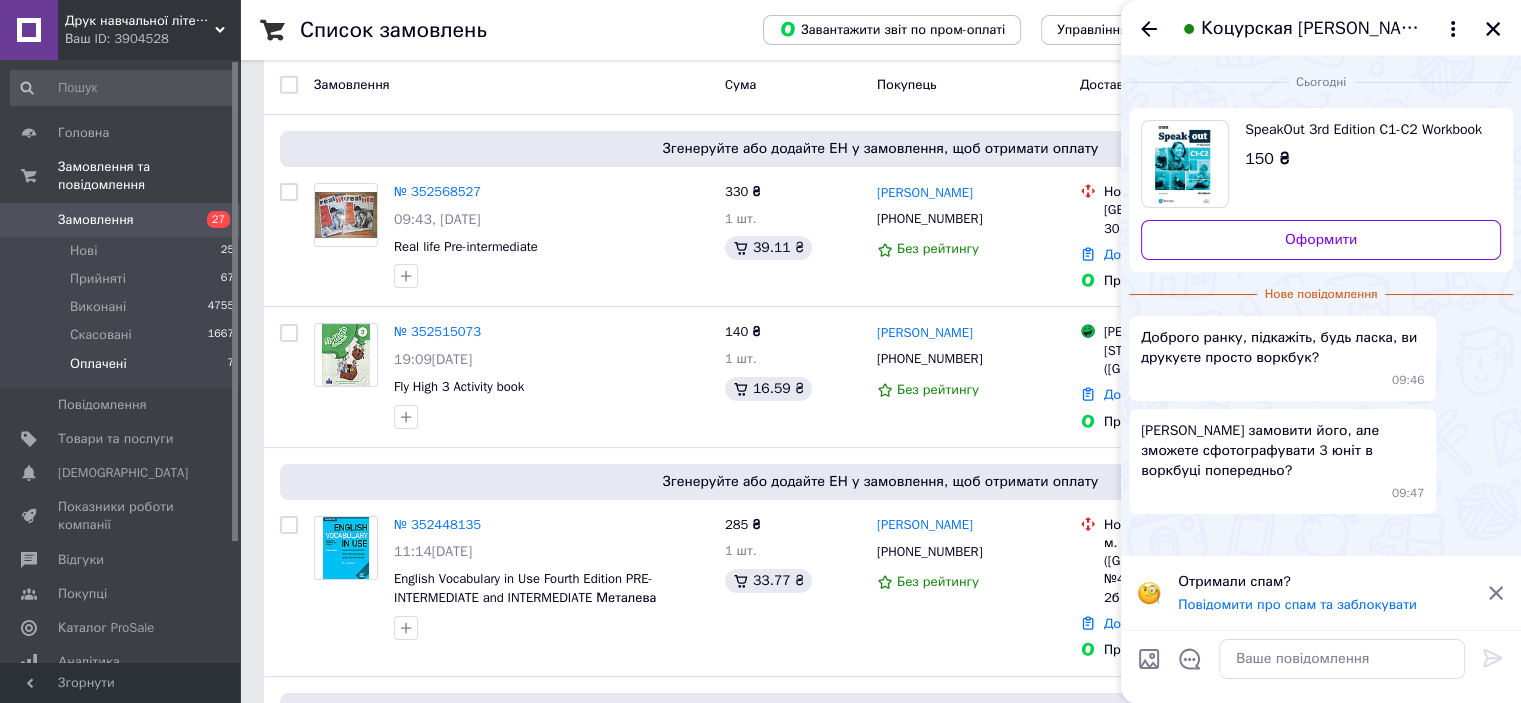 scroll, scrollTop: 100, scrollLeft: 0, axis: vertical 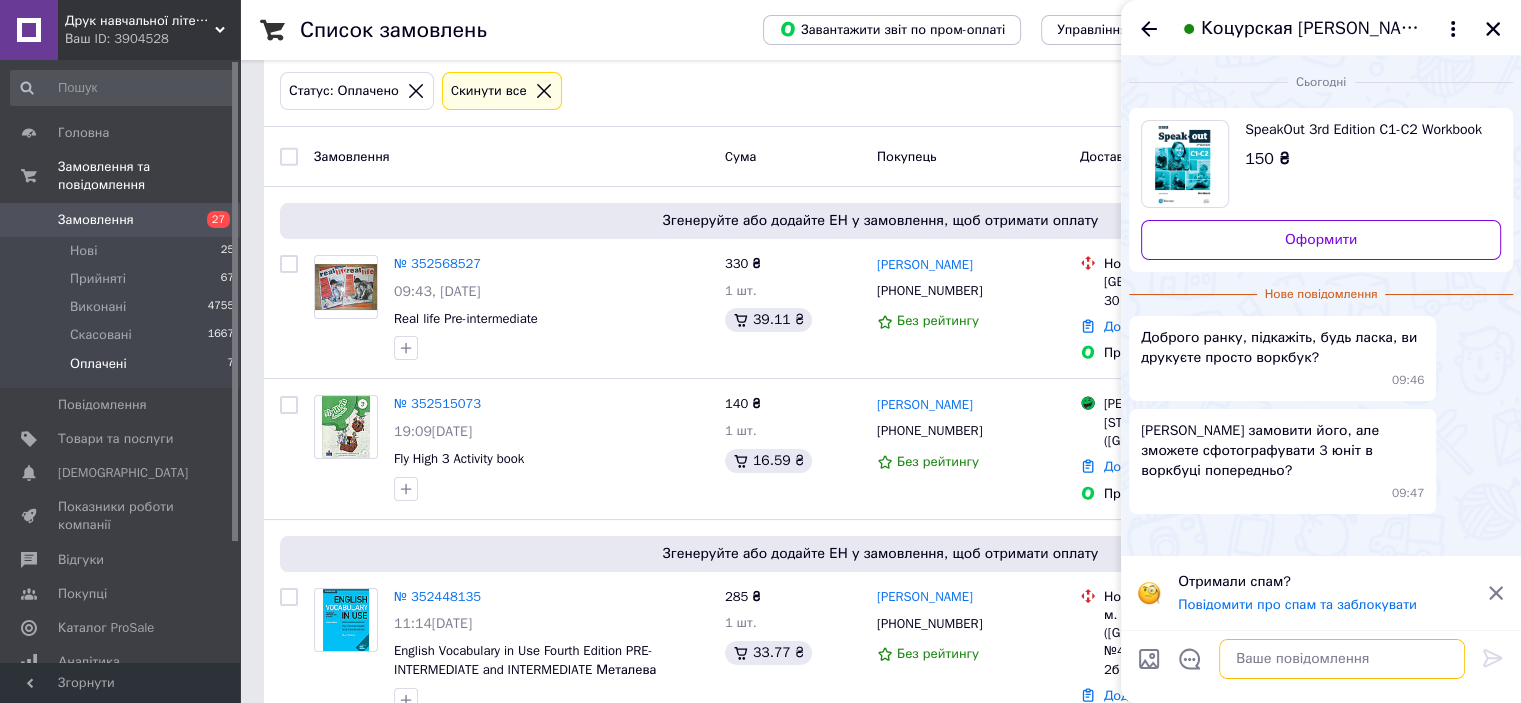 click at bounding box center (1342, 659) 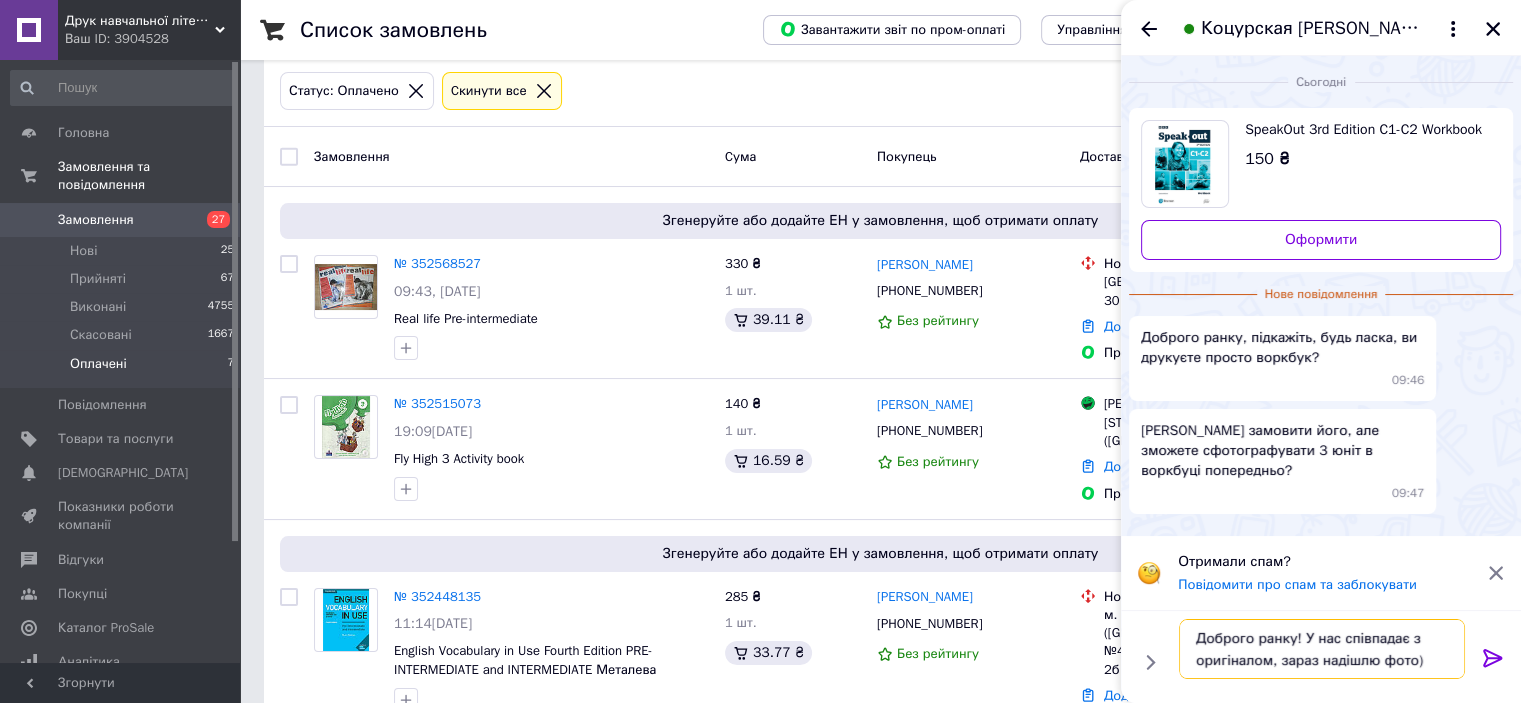 type on "Доброго ранку! У нас співпадає з оригіналом, зараз надішлю фото)" 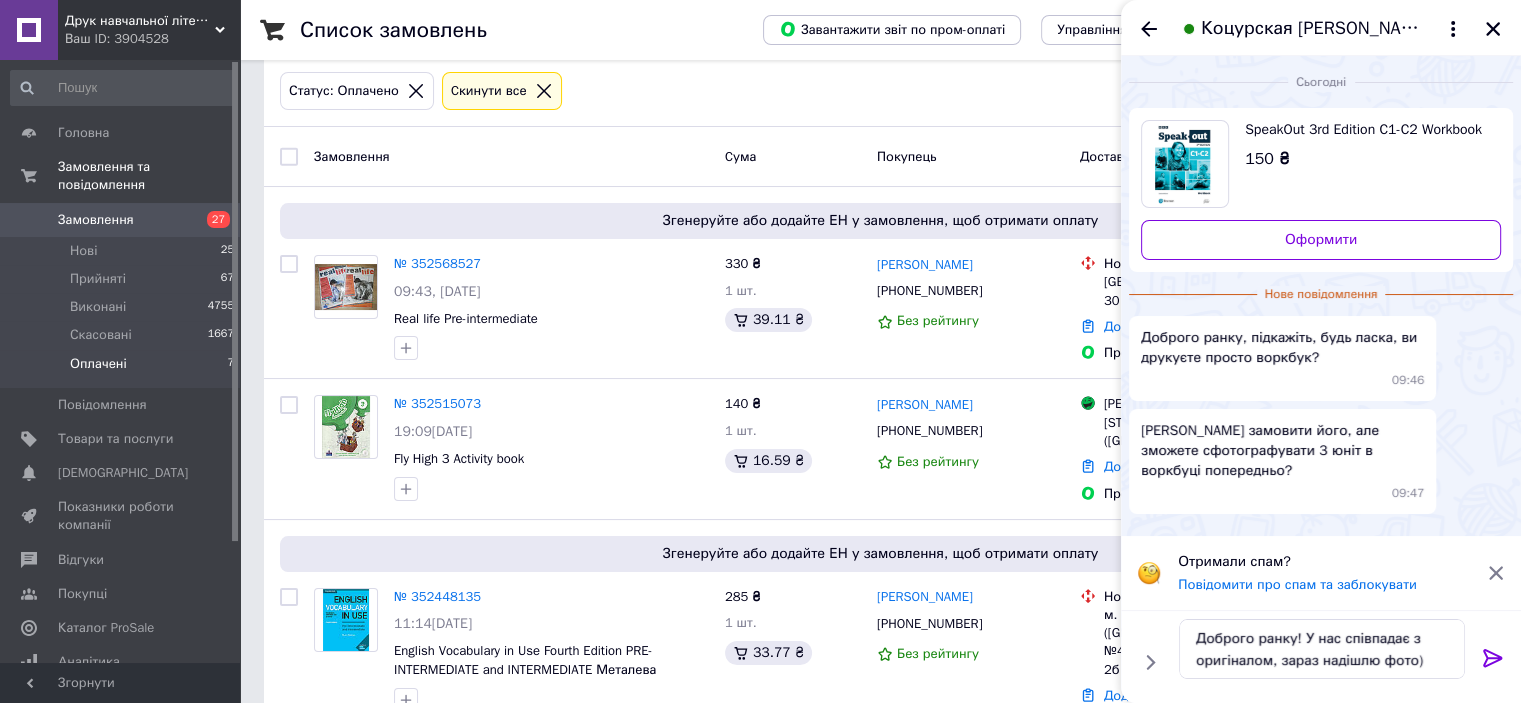 click 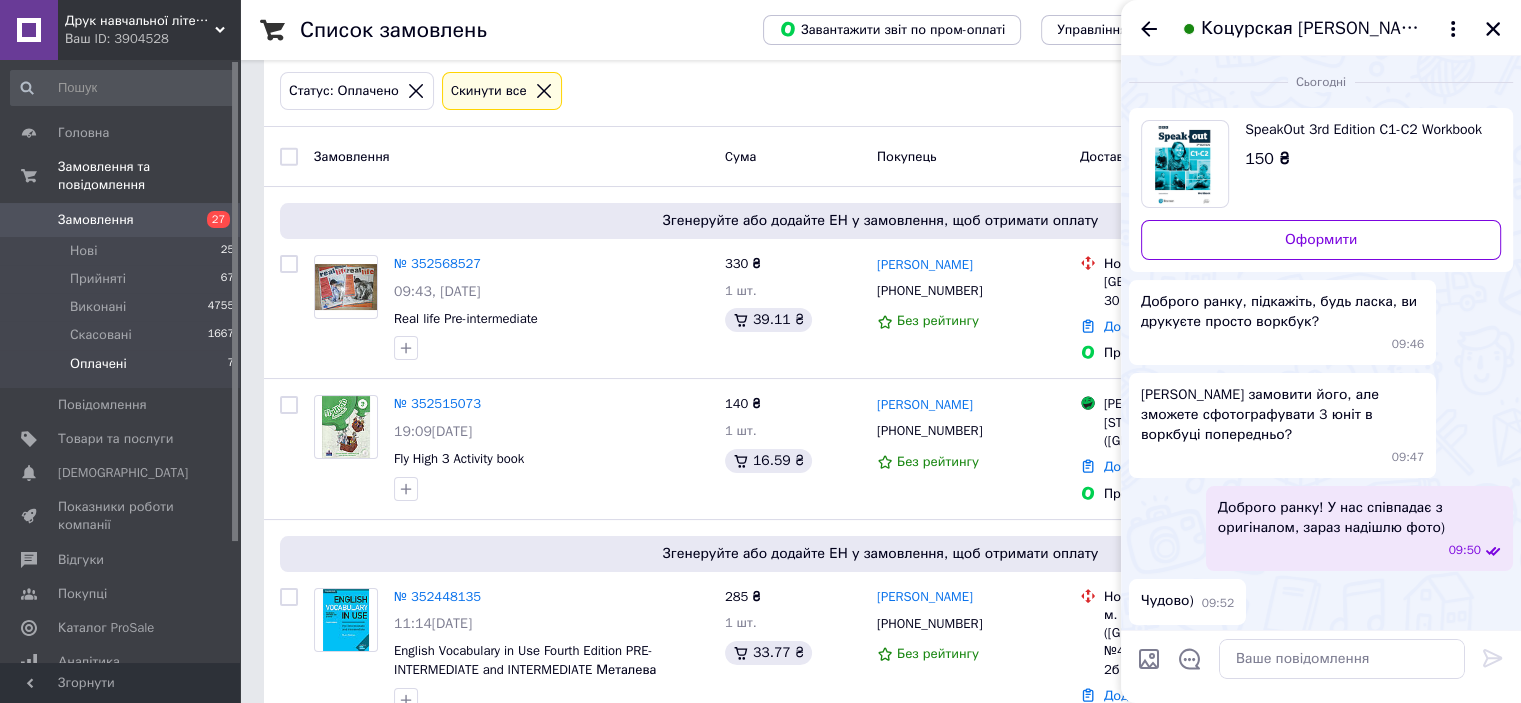 click at bounding box center [1149, 659] 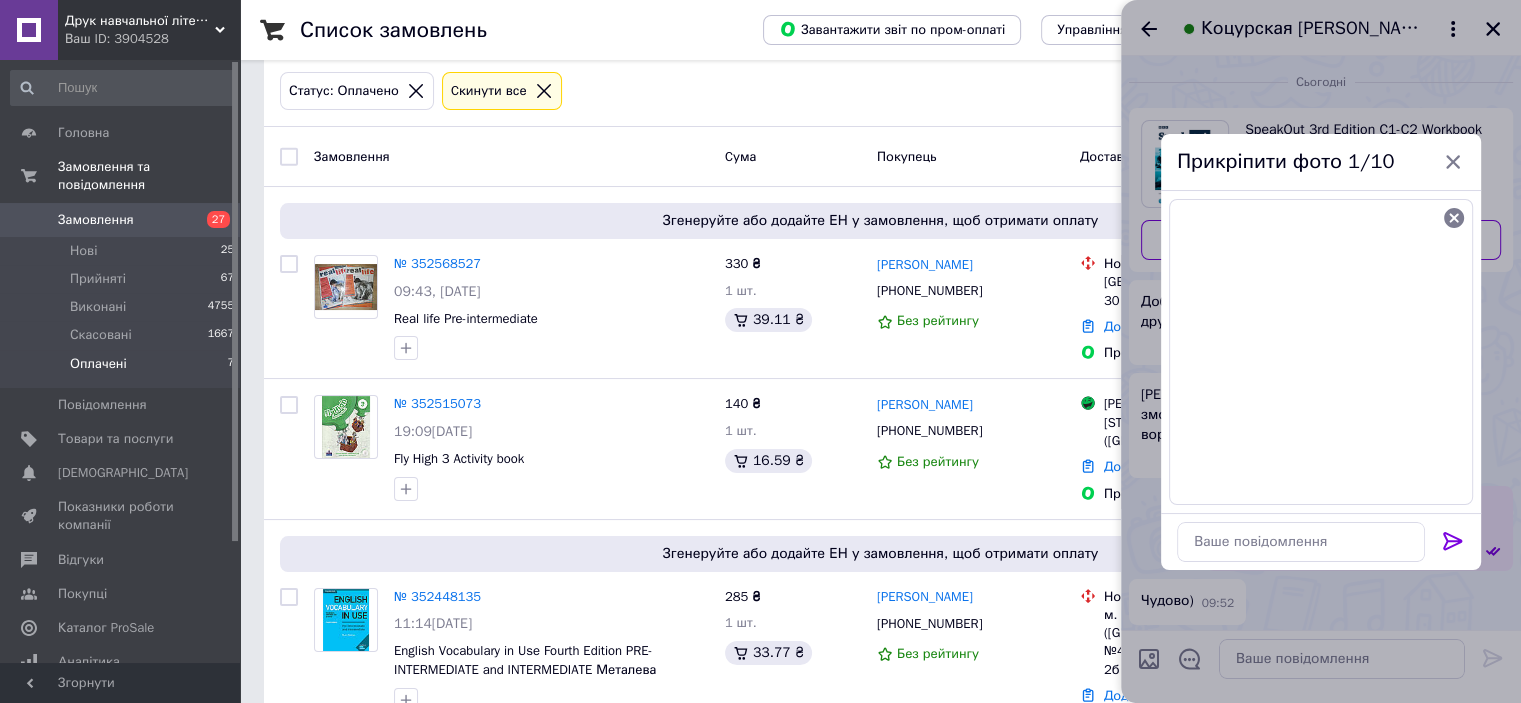 click at bounding box center [1453, 545] 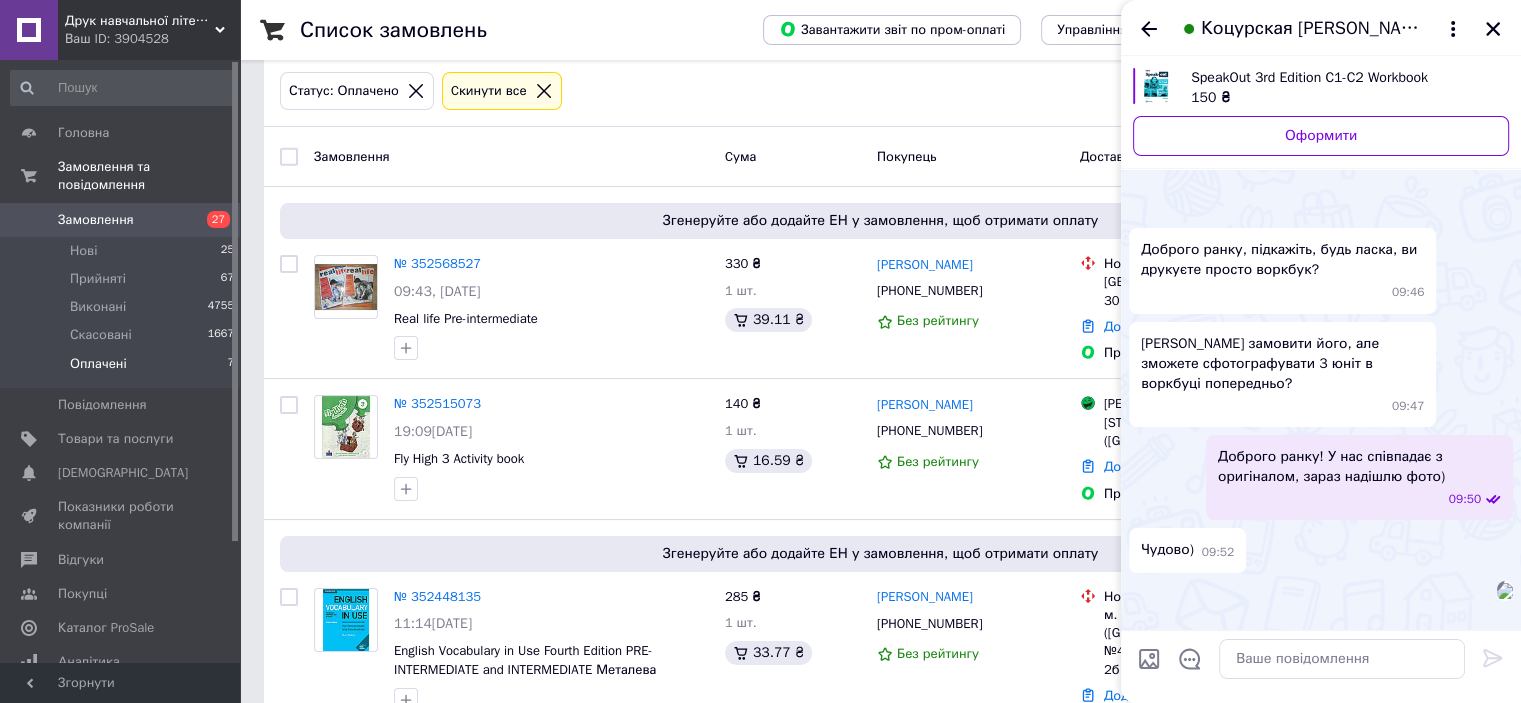 scroll, scrollTop: 259, scrollLeft: 0, axis: vertical 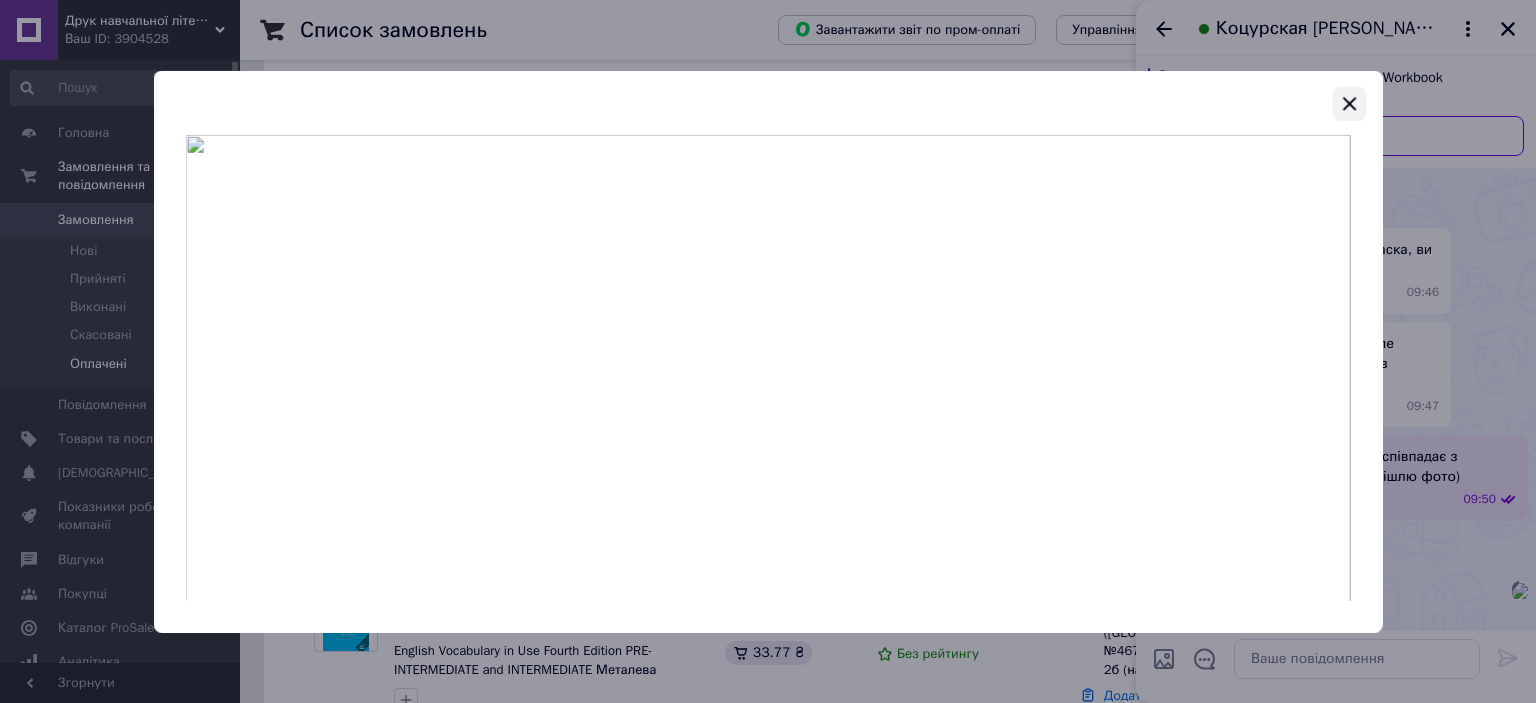 click 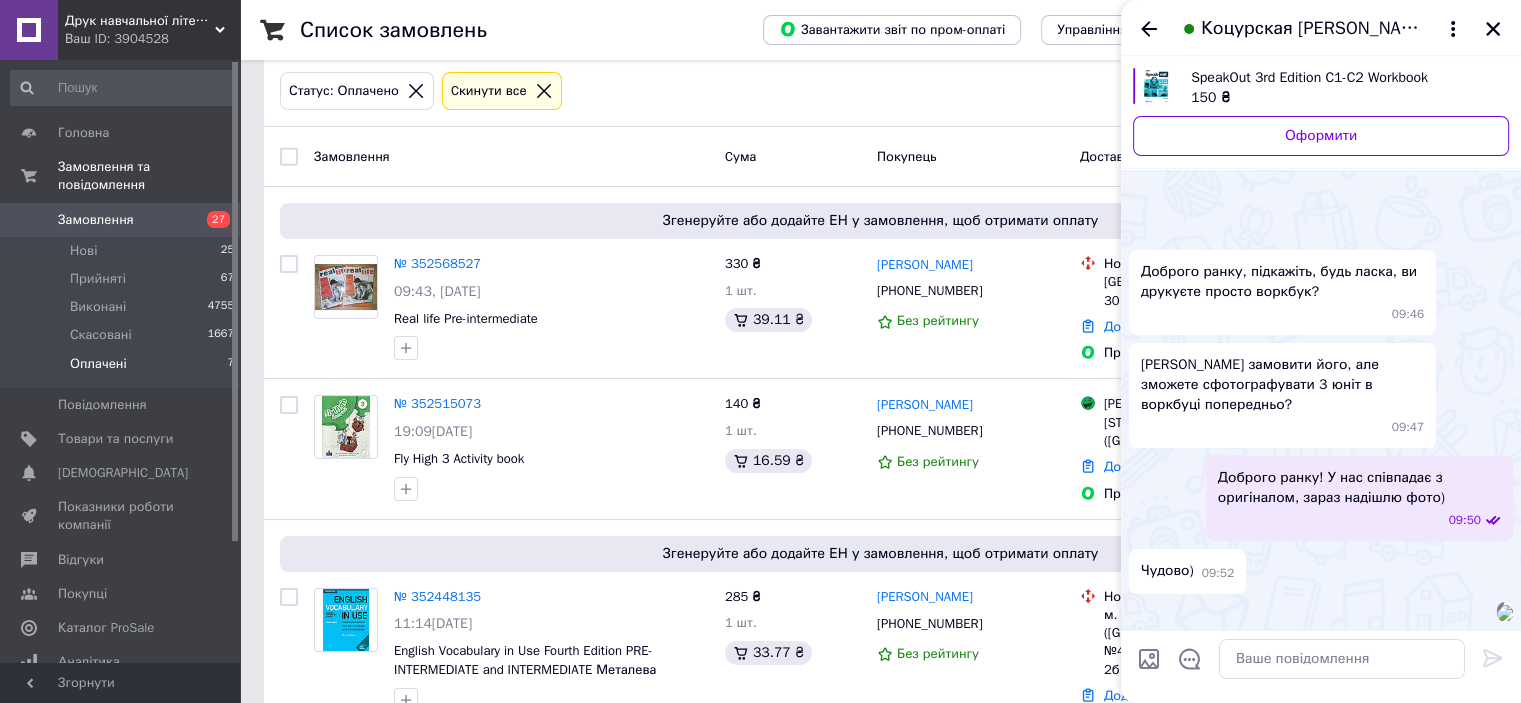 scroll, scrollTop: 259, scrollLeft: 0, axis: vertical 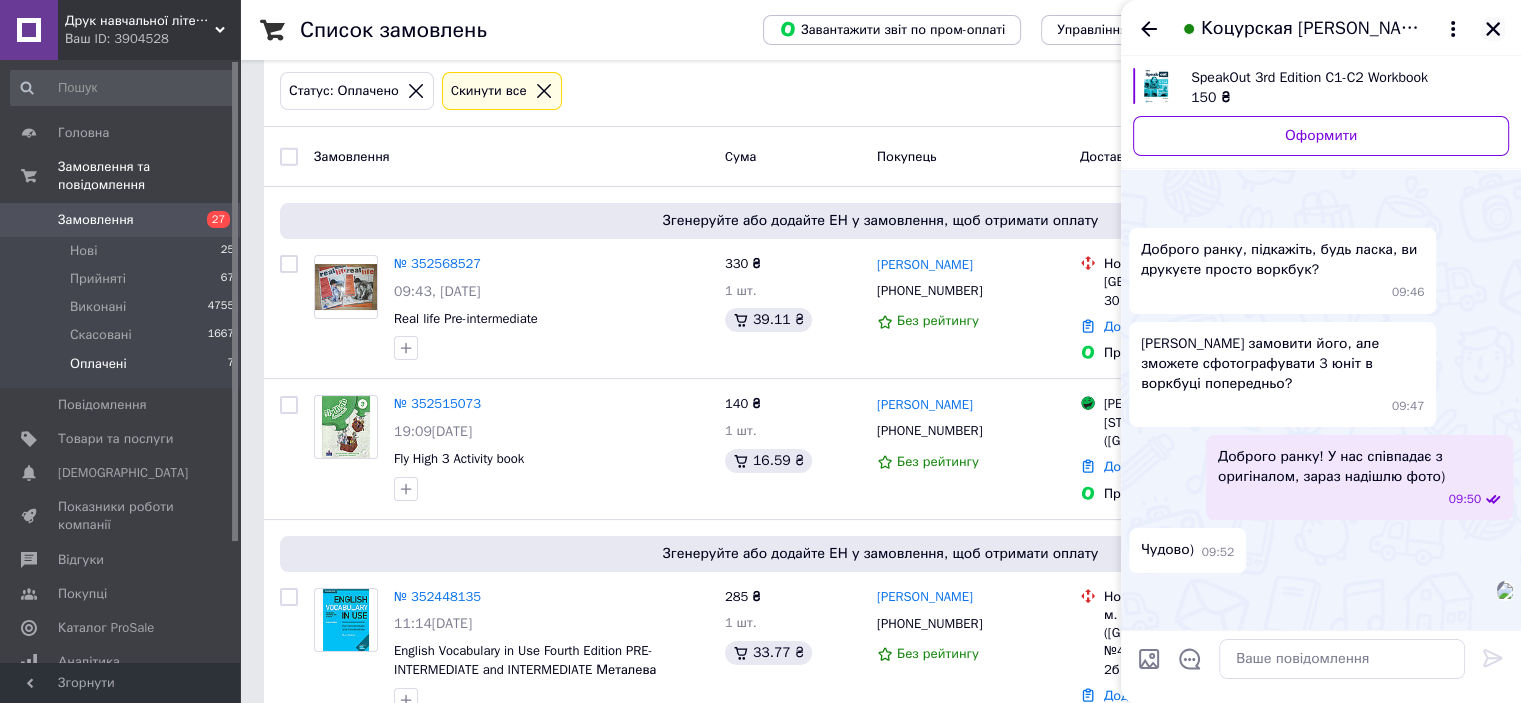 click 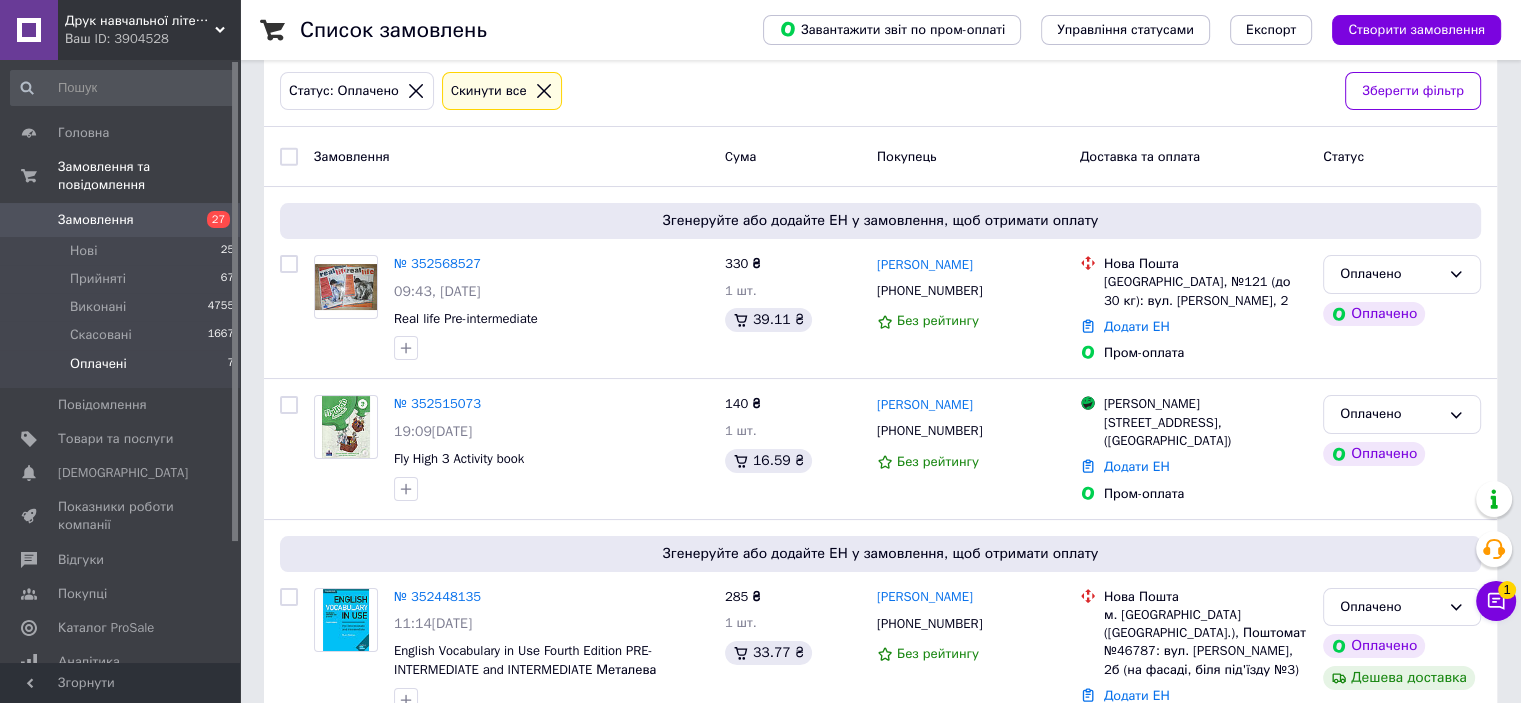 click on "Оплачені 7" at bounding box center [123, 369] 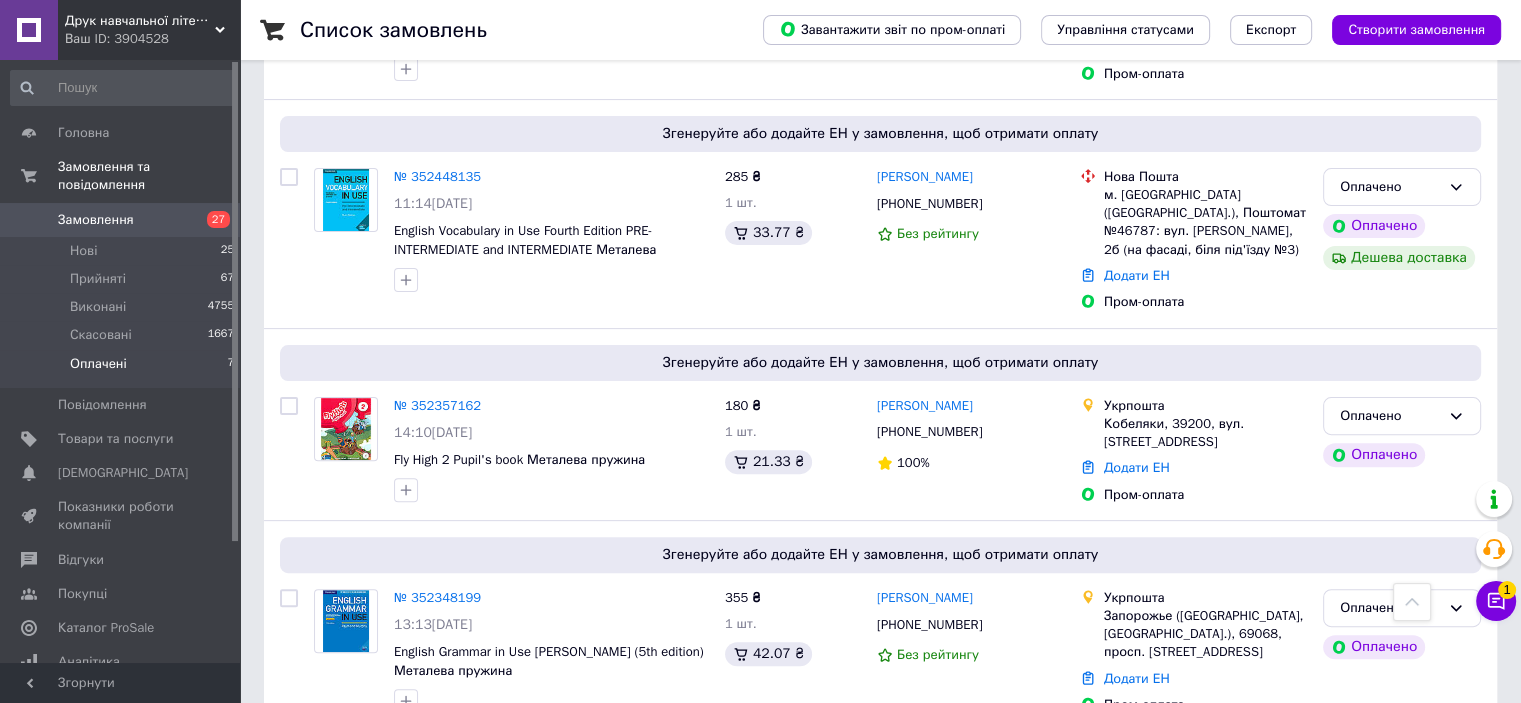 scroll, scrollTop: 400, scrollLeft: 0, axis: vertical 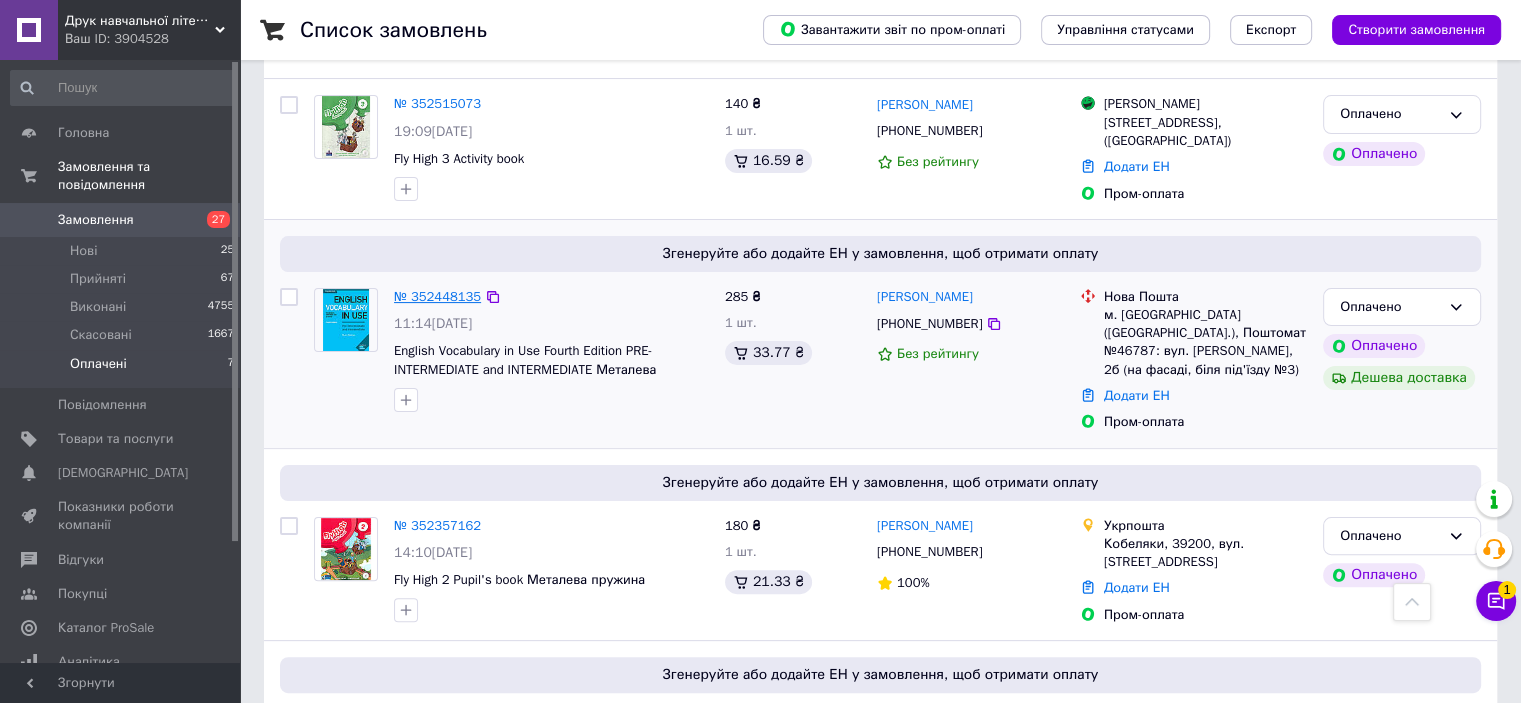 click on "№ 352448135" at bounding box center (437, 296) 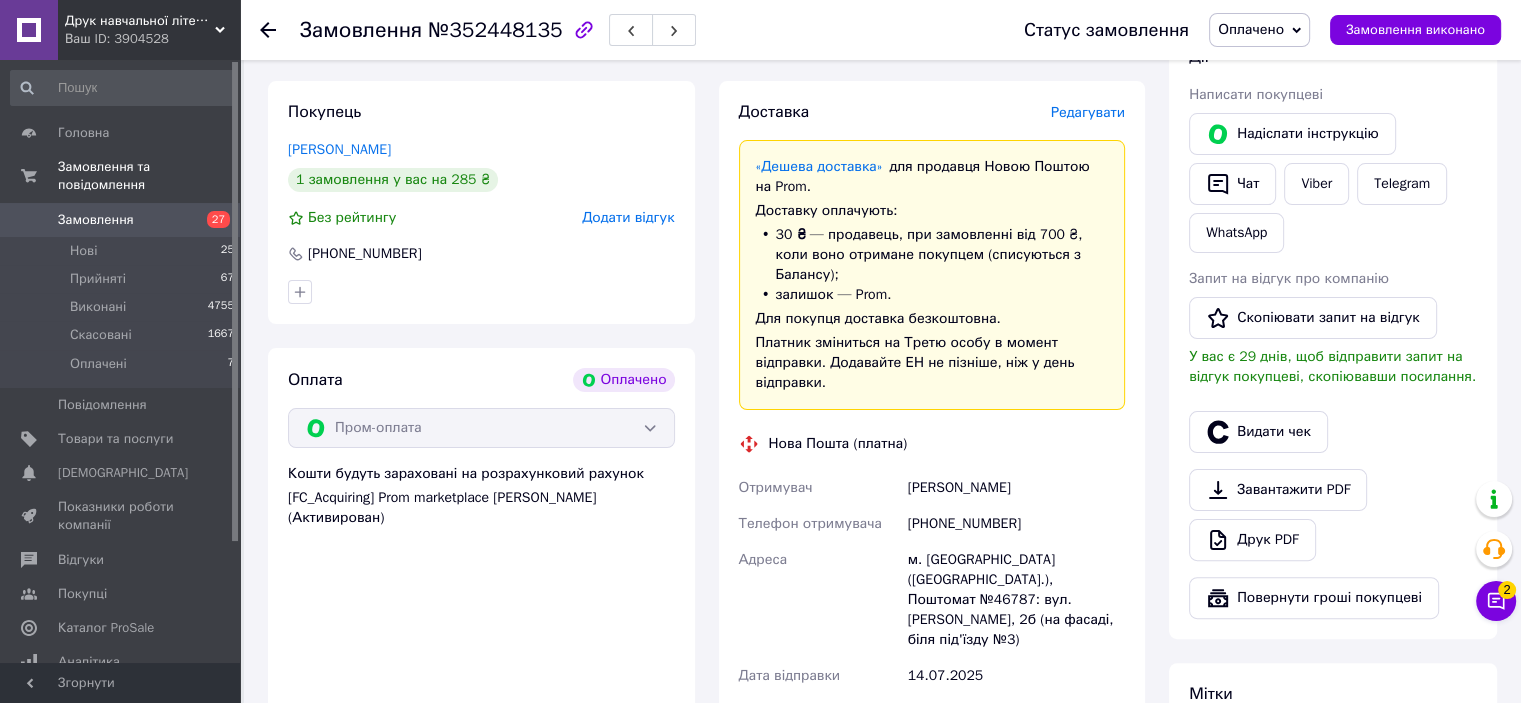 scroll, scrollTop: 100, scrollLeft: 0, axis: vertical 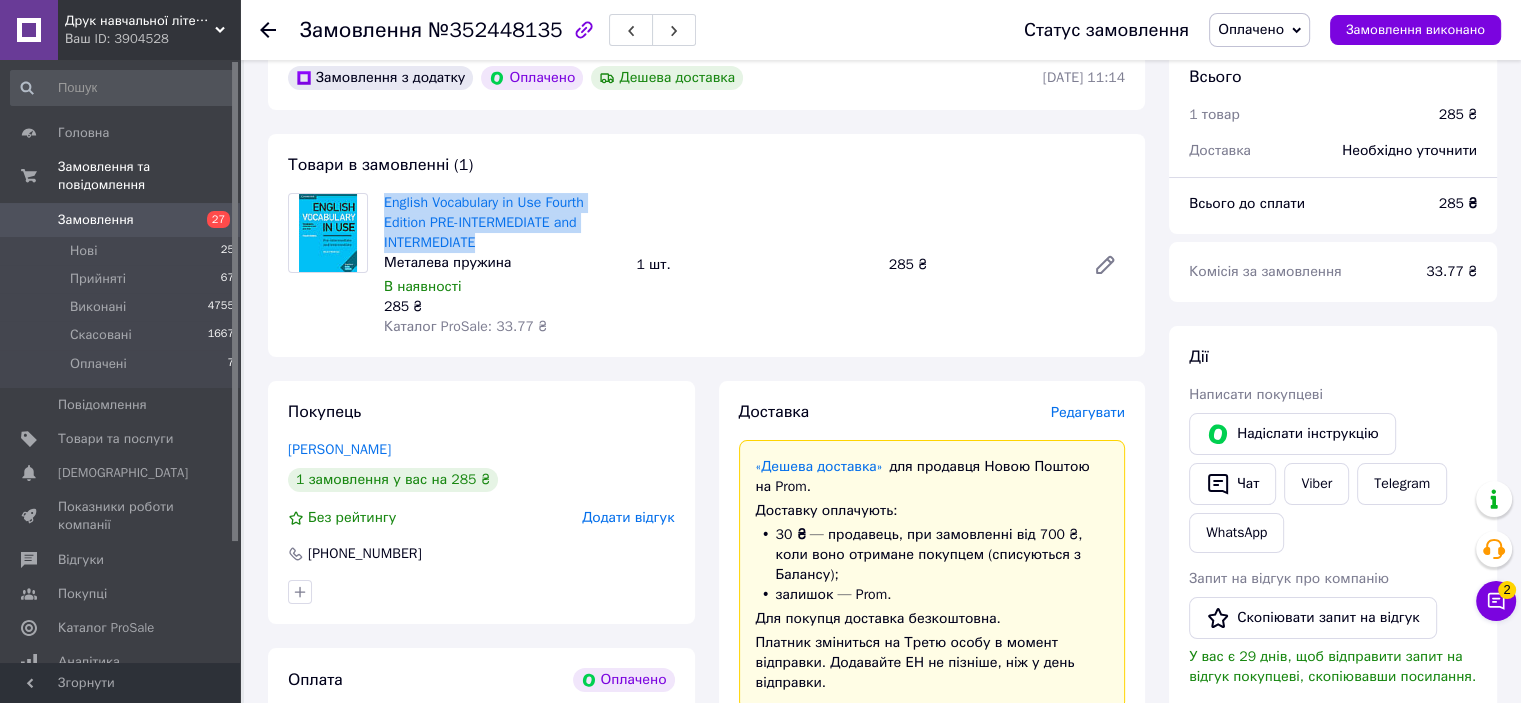 drag, startPoint x: 380, startPoint y: 199, endPoint x: 526, endPoint y: 247, distance: 153.68799 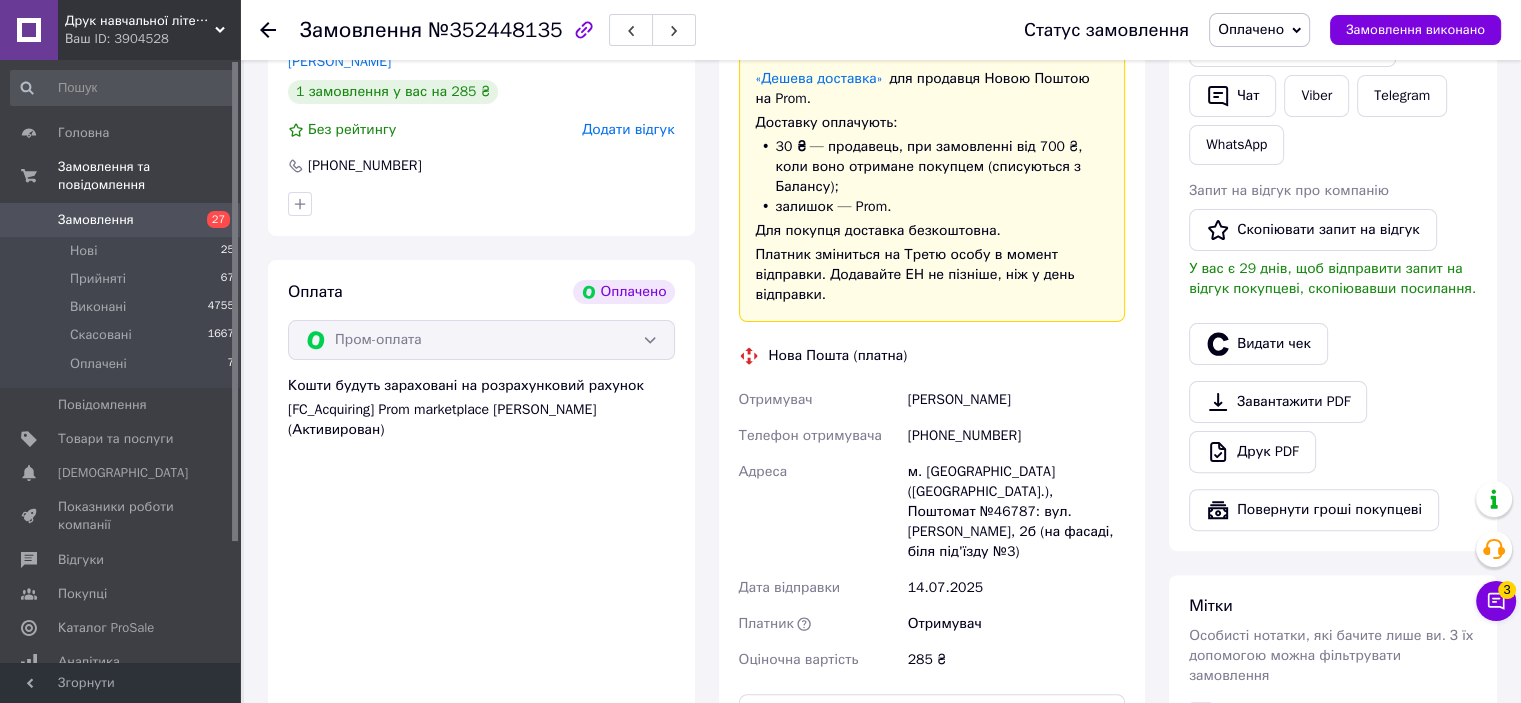 scroll, scrollTop: 600, scrollLeft: 0, axis: vertical 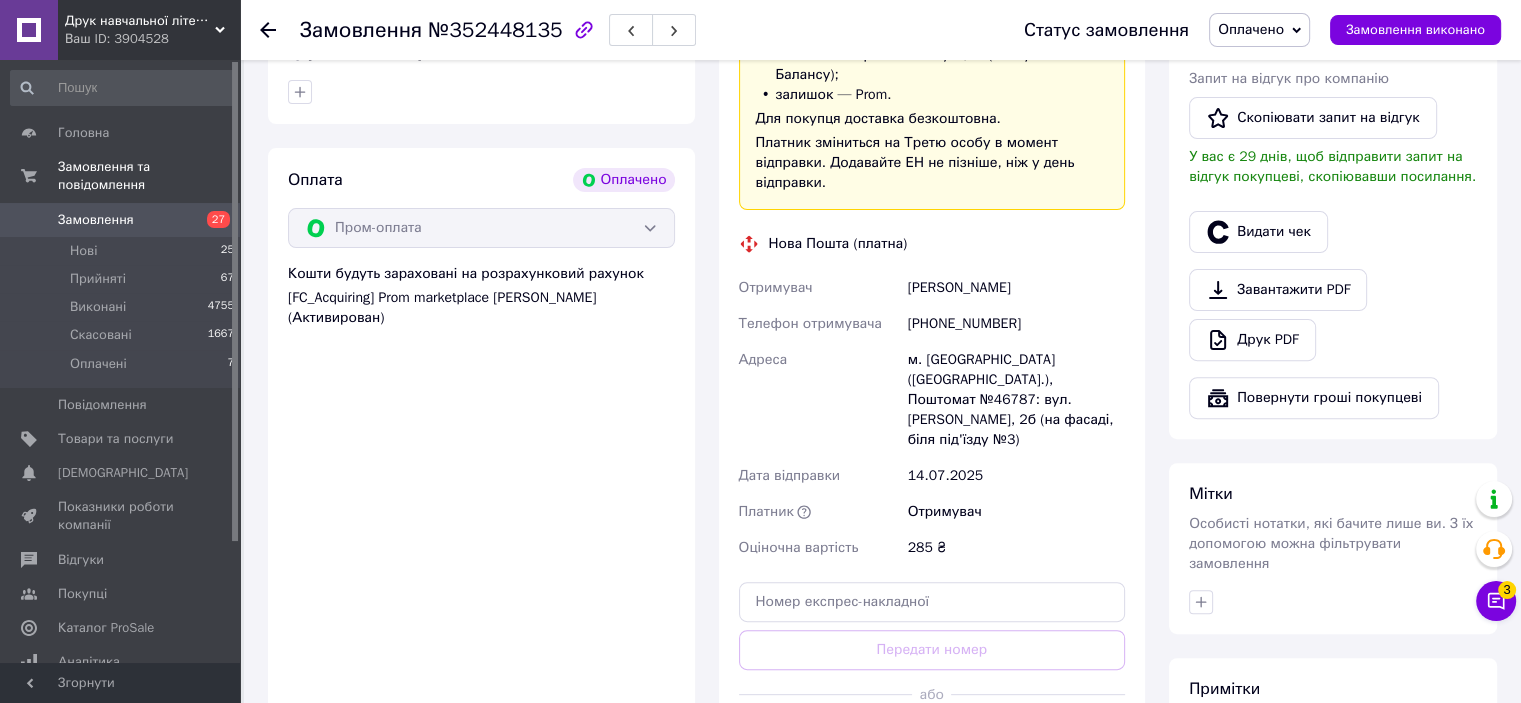 drag, startPoint x: 909, startPoint y: 264, endPoint x: 1020, endPoint y: 255, distance: 111.364265 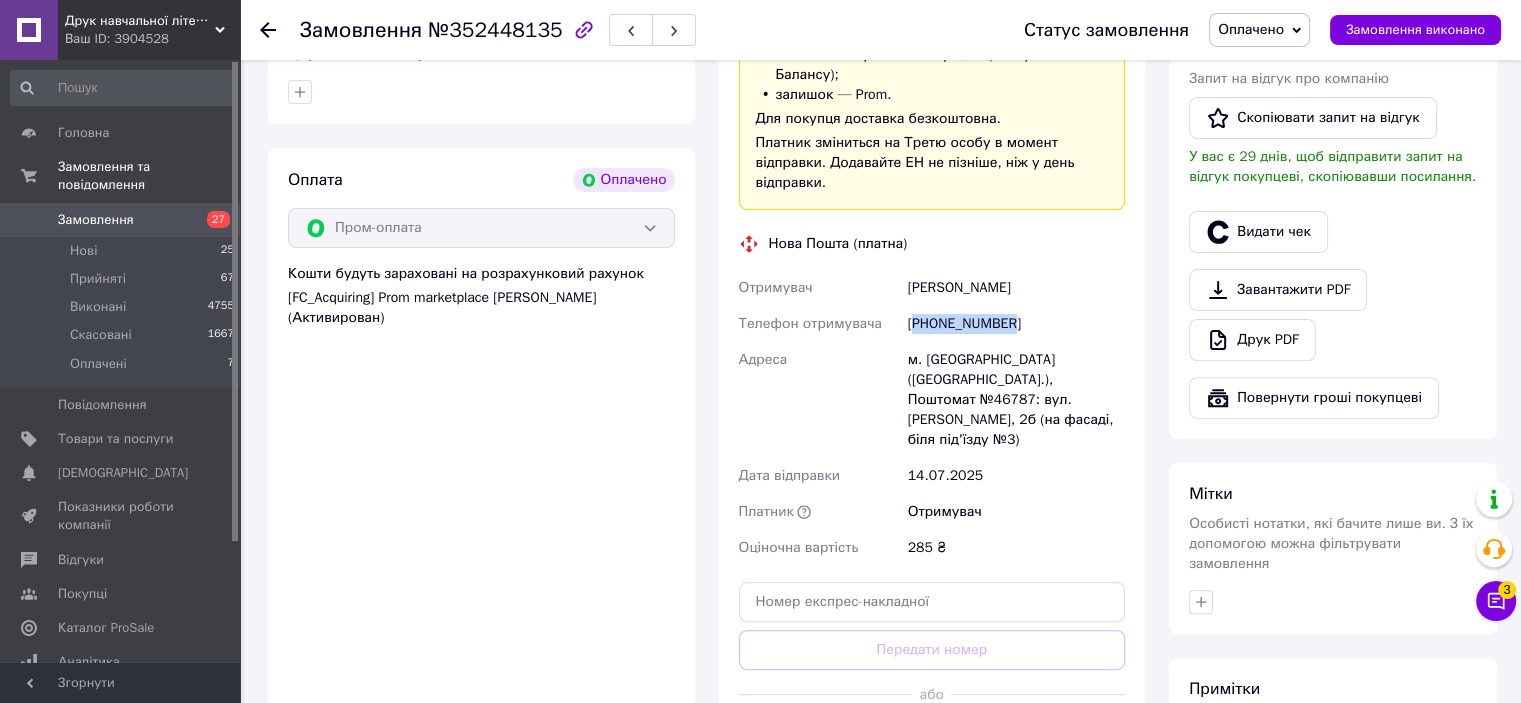 drag, startPoint x: 912, startPoint y: 302, endPoint x: 1007, endPoint y: 299, distance: 95.047356 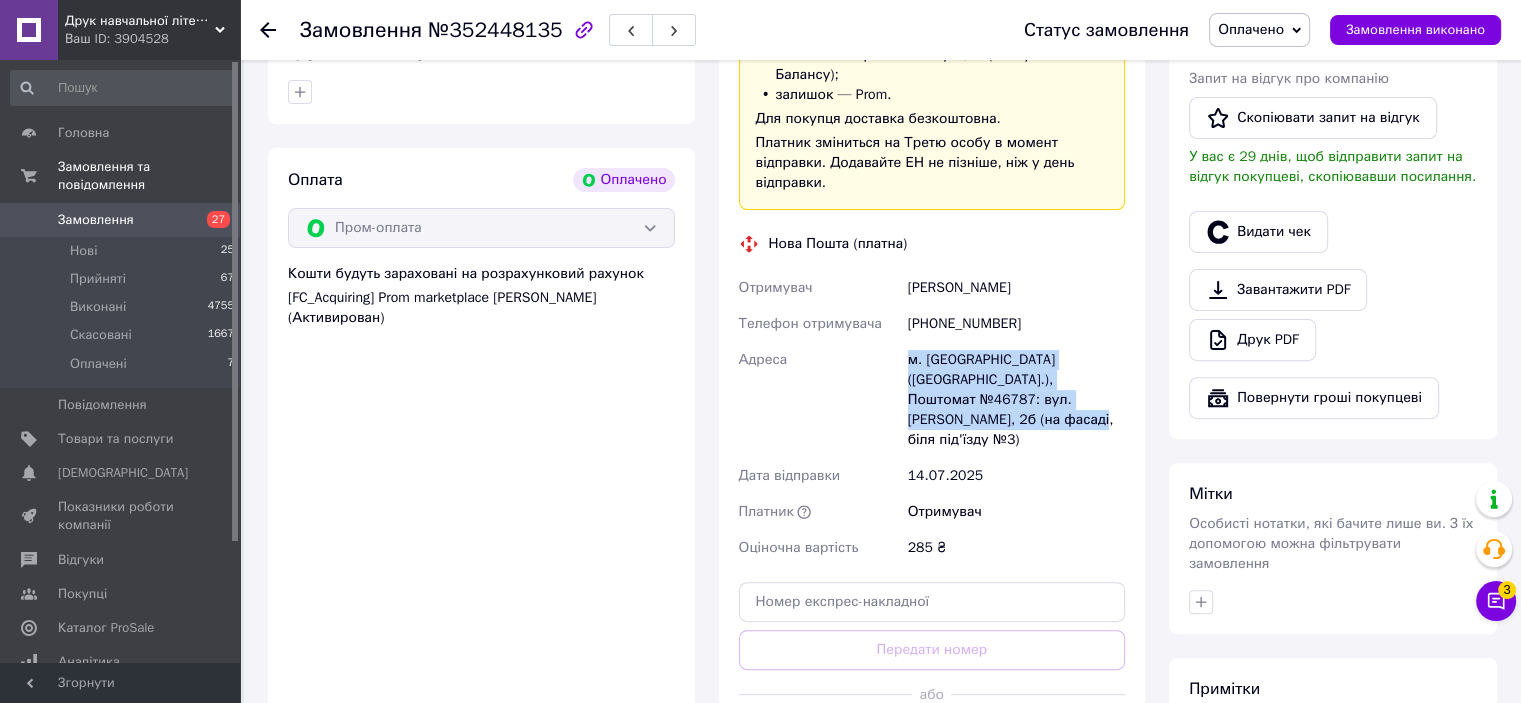 drag, startPoint x: 920, startPoint y: 346, endPoint x: 1100, endPoint y: 394, distance: 186.2901 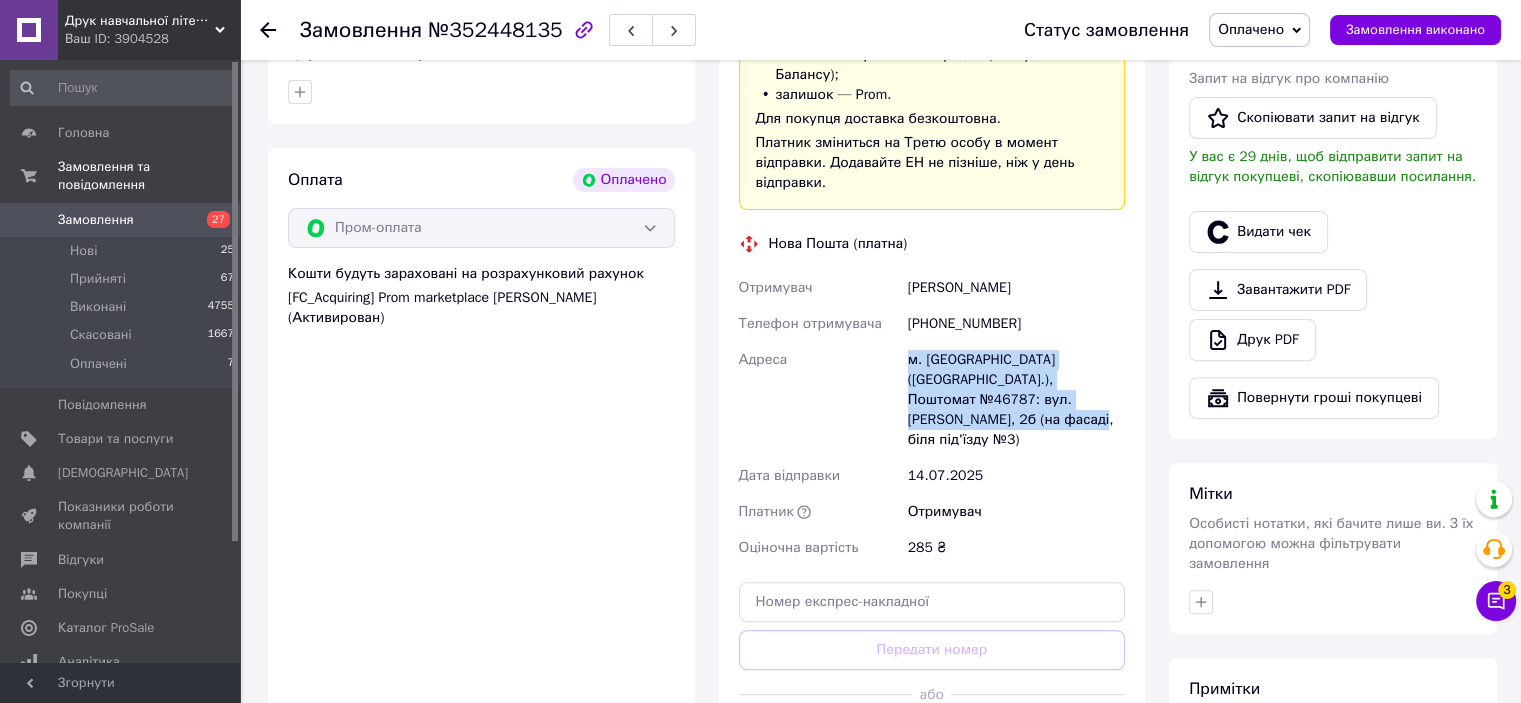 click on "Отримувач [PERSON_NAME] Телефон отримувача [PHONE_NUMBER] Адреса м. [GEOGRAPHIC_DATA] ([GEOGRAPHIC_DATA].), Поштомат №46787: вул. [PERSON_NAME], 2б (на фасаді, біля під'їзду №3) Дата відправки [DATE] Платник   Отримувач Оціночна вартість 285 ₴" at bounding box center [932, 418] 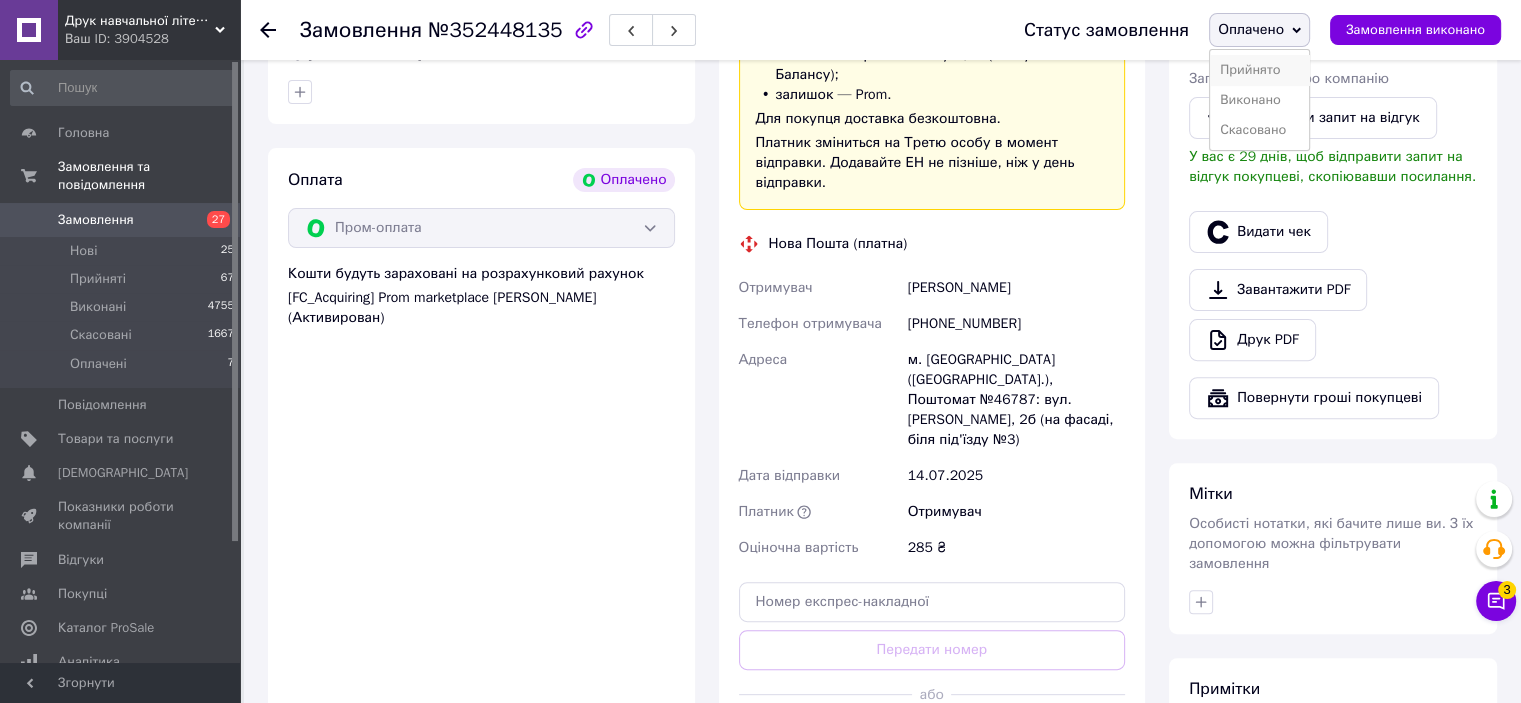 click on "Прийнято" at bounding box center [1259, 70] 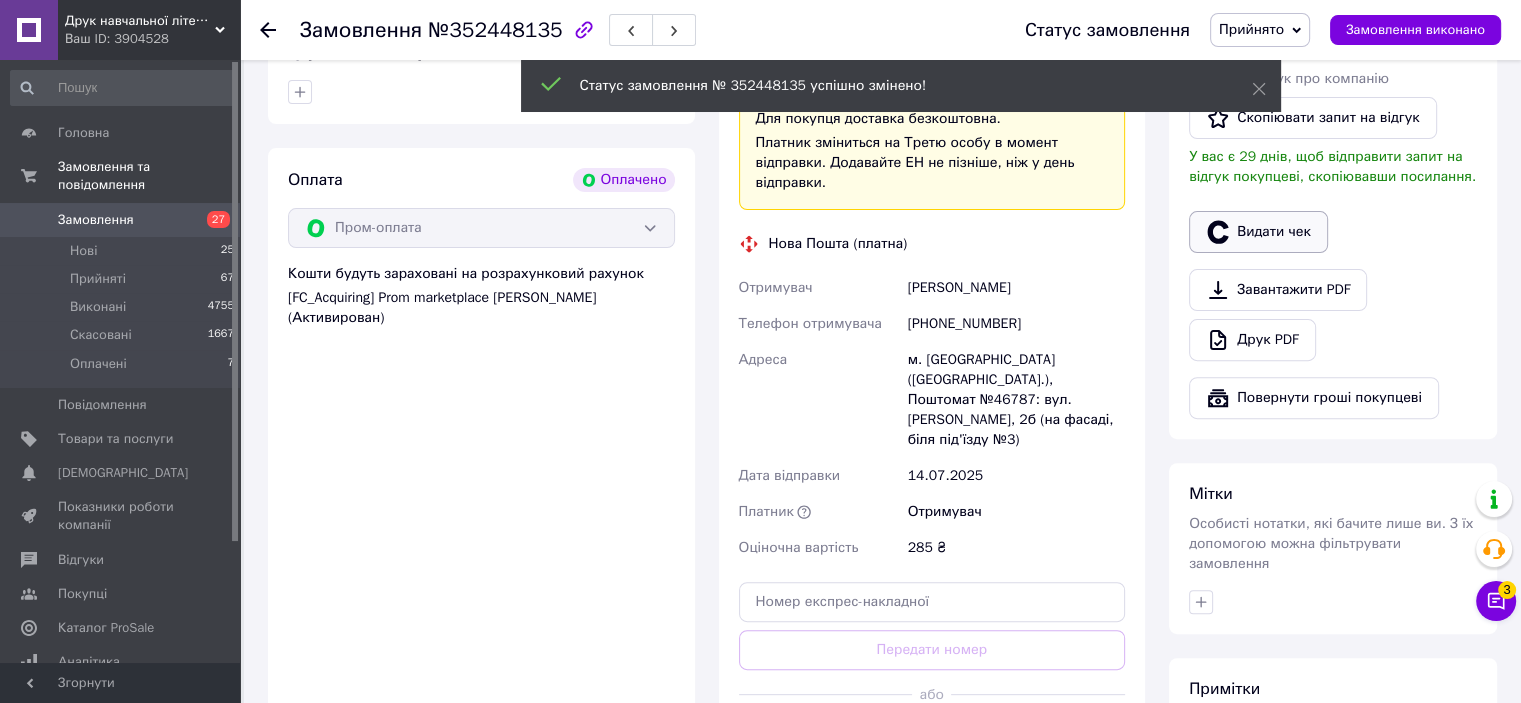 scroll, scrollTop: 400, scrollLeft: 0, axis: vertical 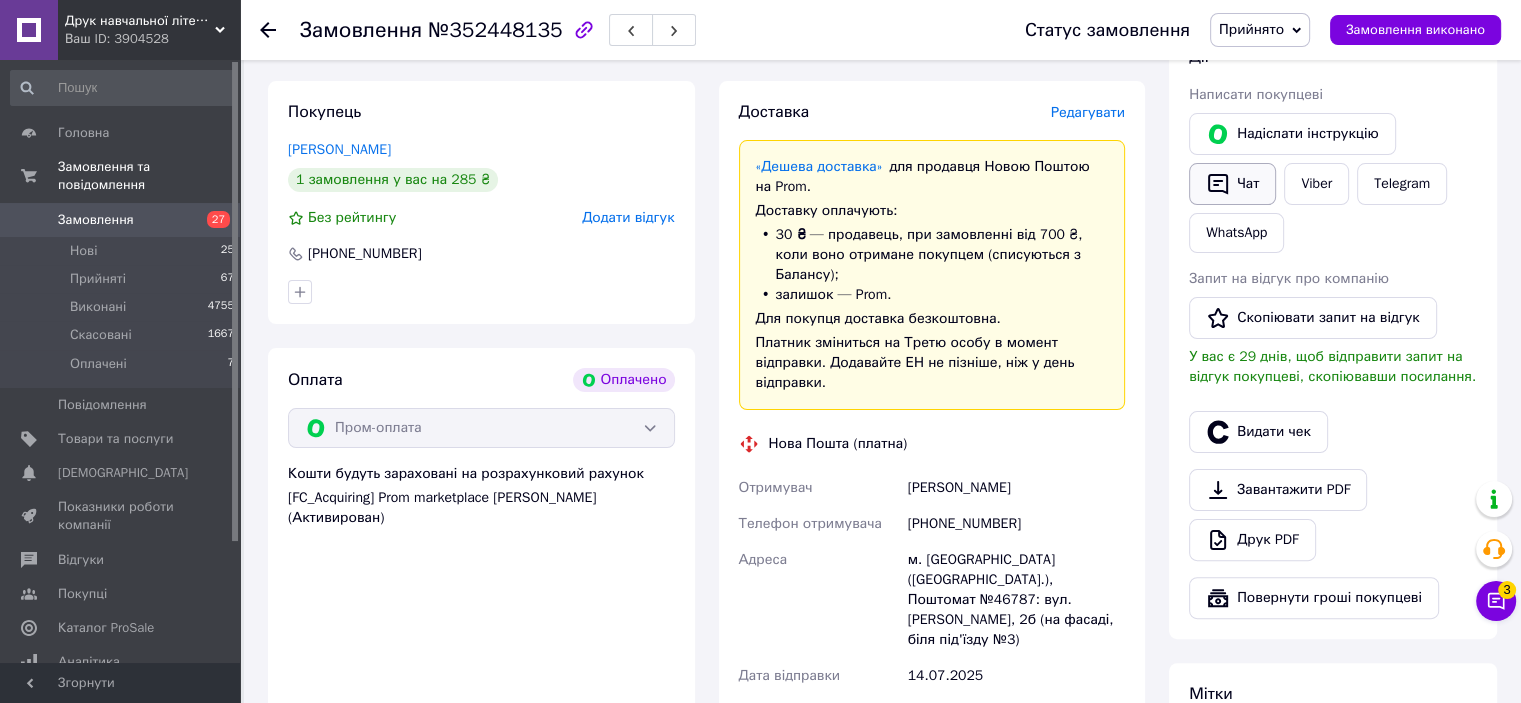 click on "Чат" at bounding box center [1232, 184] 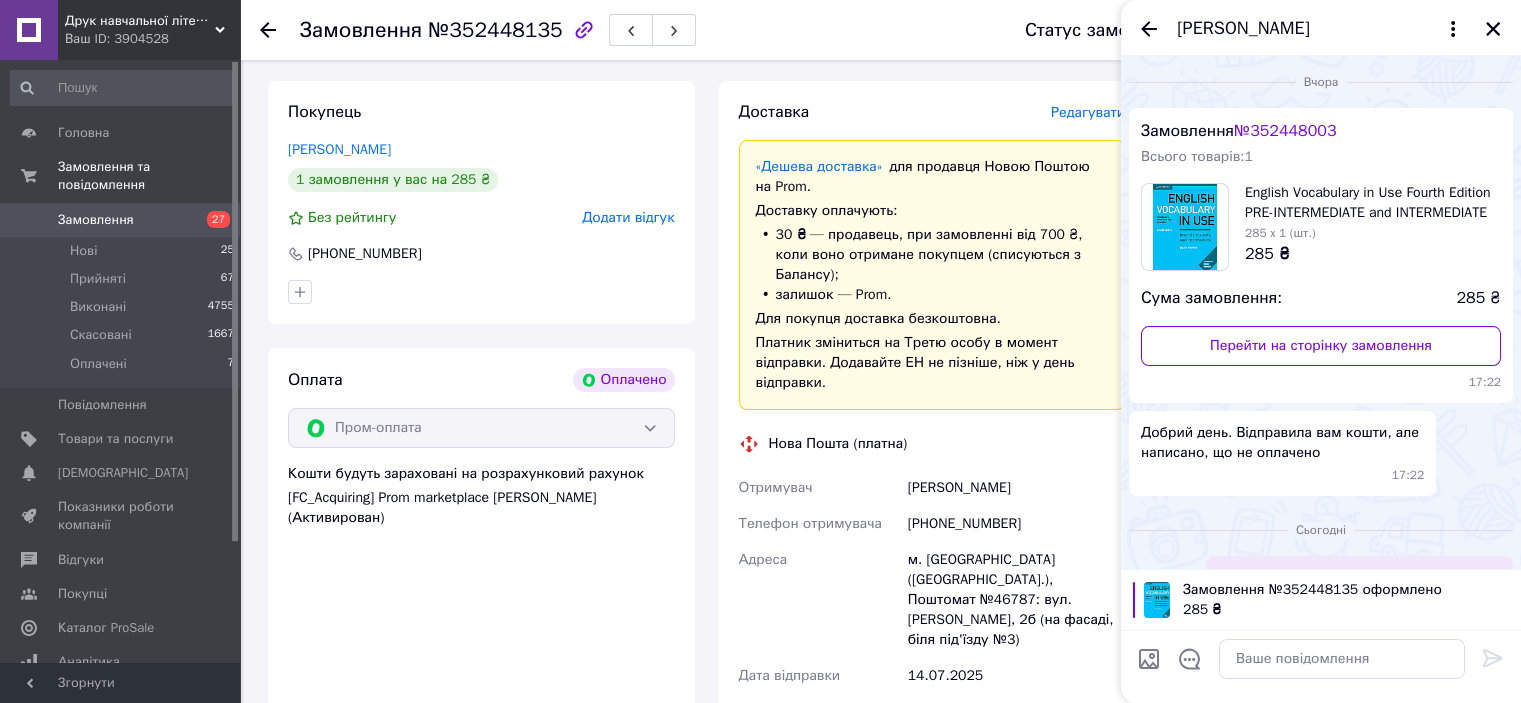 scroll, scrollTop: 120, scrollLeft: 0, axis: vertical 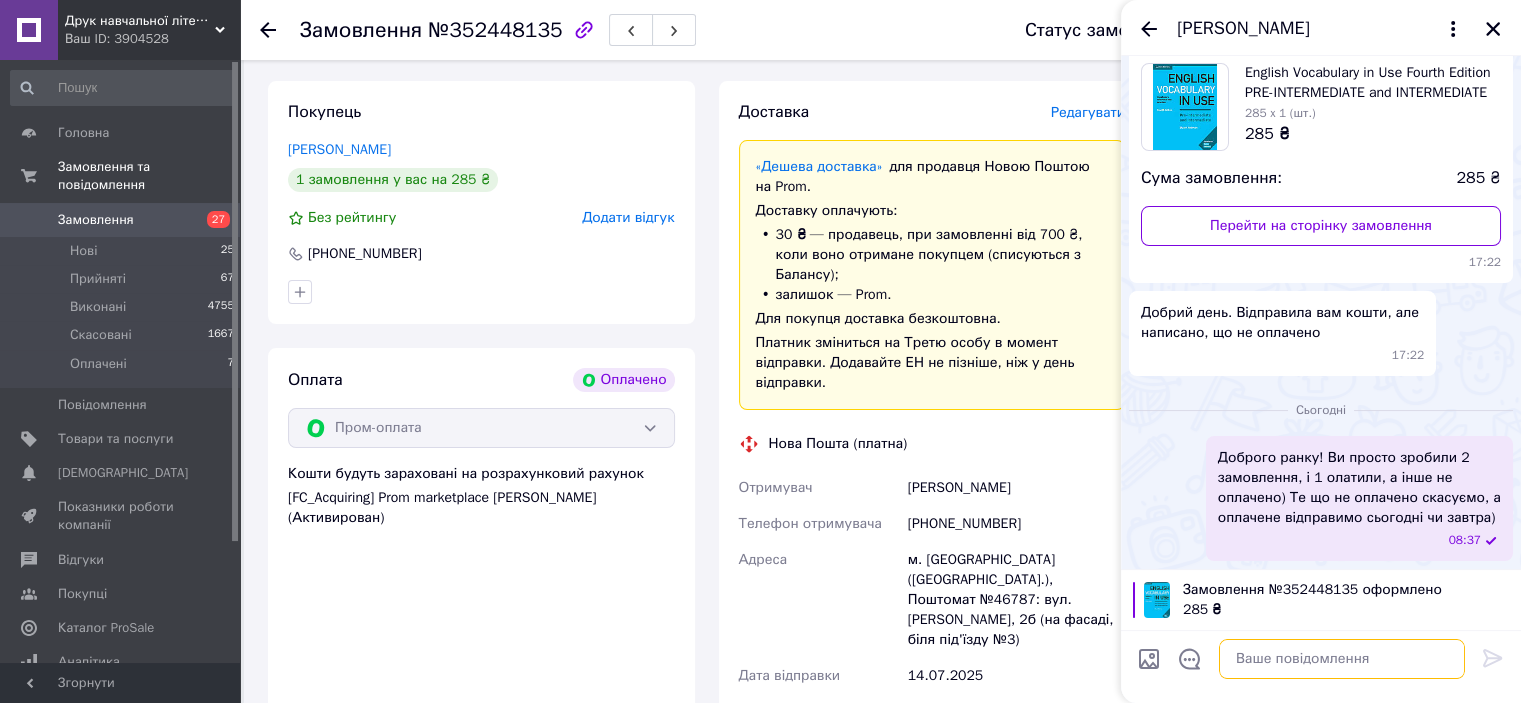click at bounding box center (1342, 659) 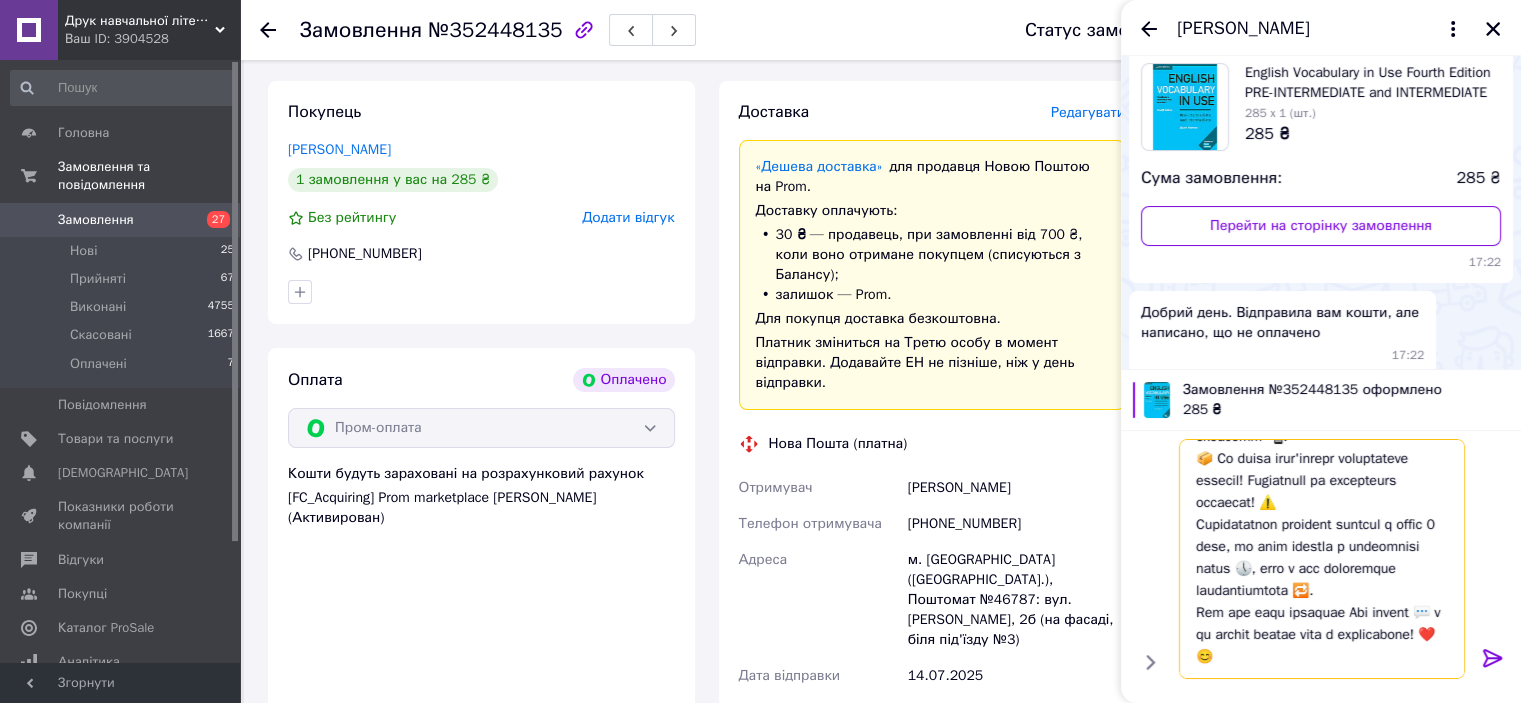 scroll, scrollTop: 0, scrollLeft: 0, axis: both 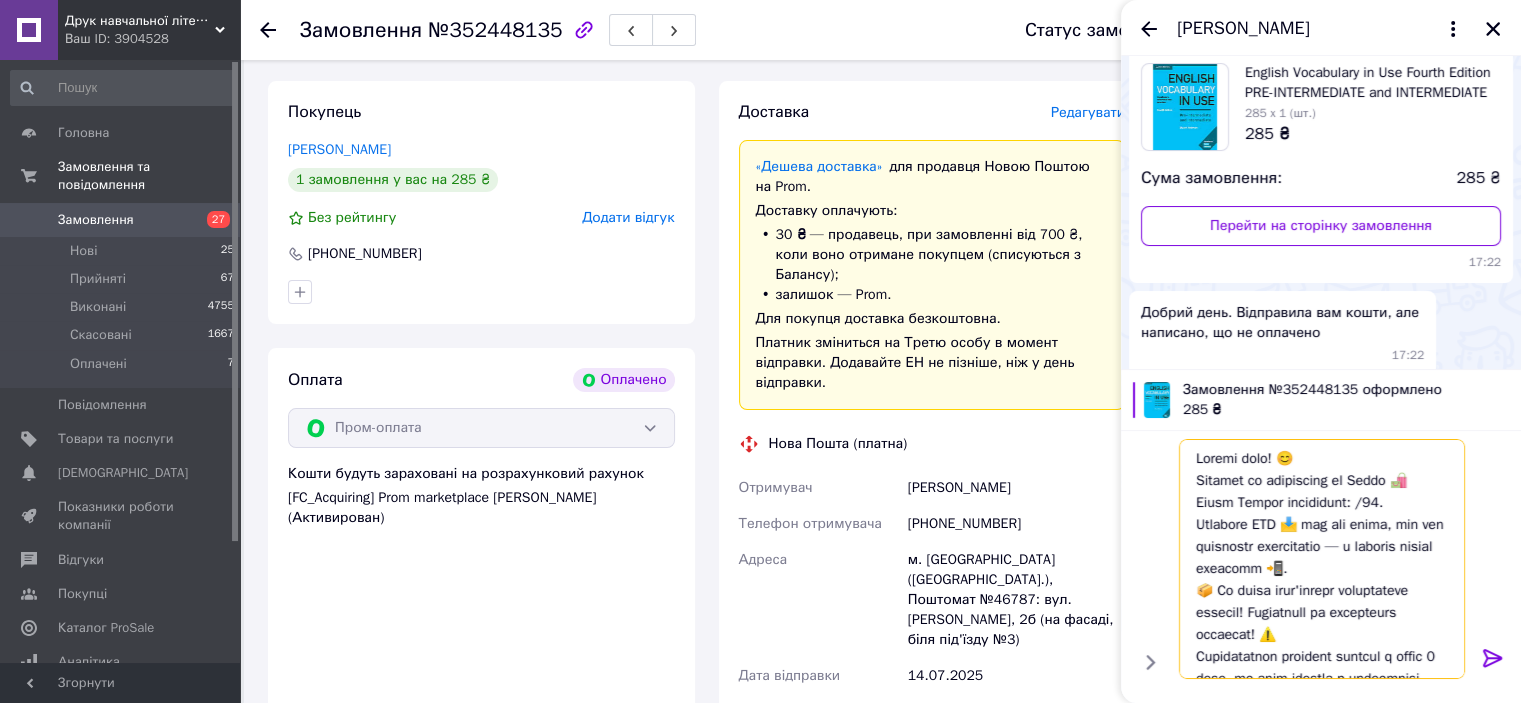 click at bounding box center [1322, 559] 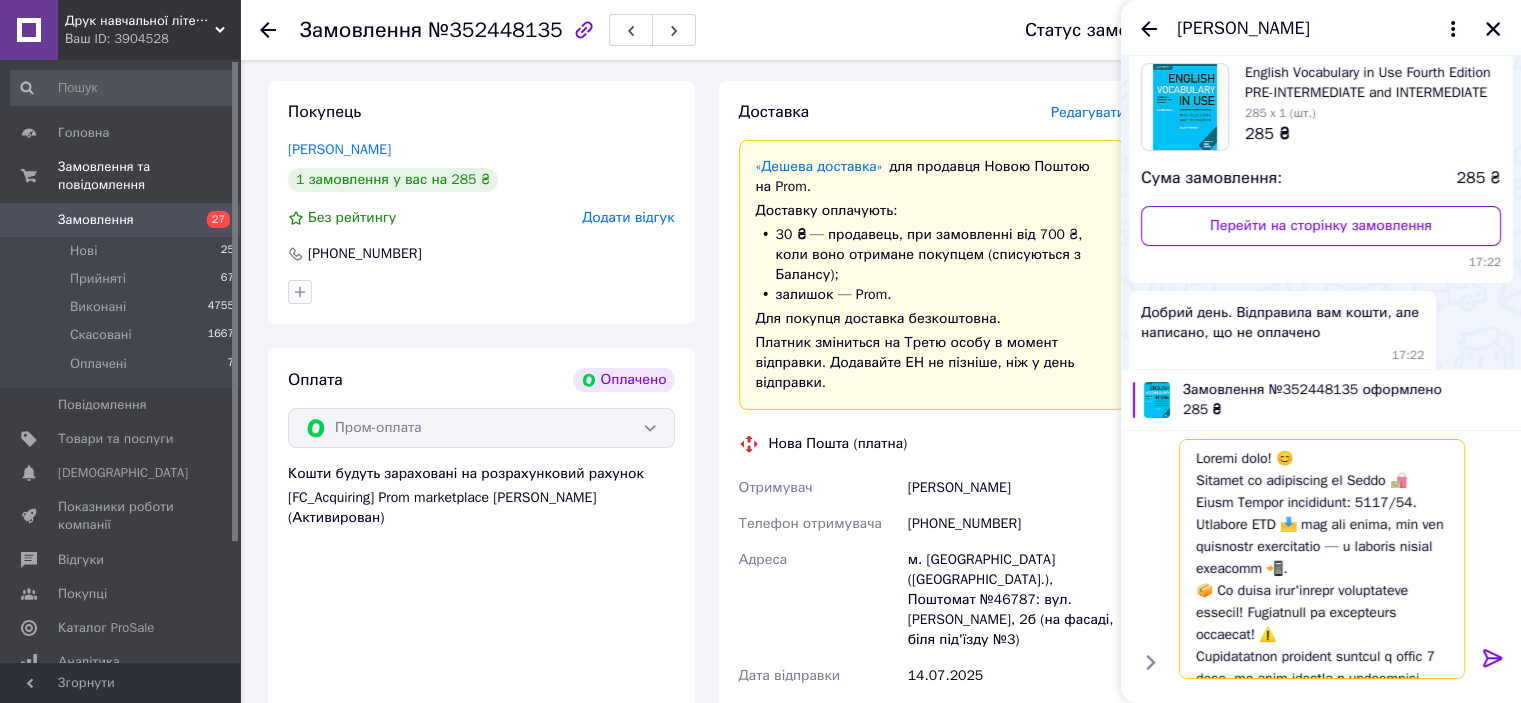 drag, startPoint x: 1296, startPoint y: 464, endPoint x: 1195, endPoint y: 464, distance: 101 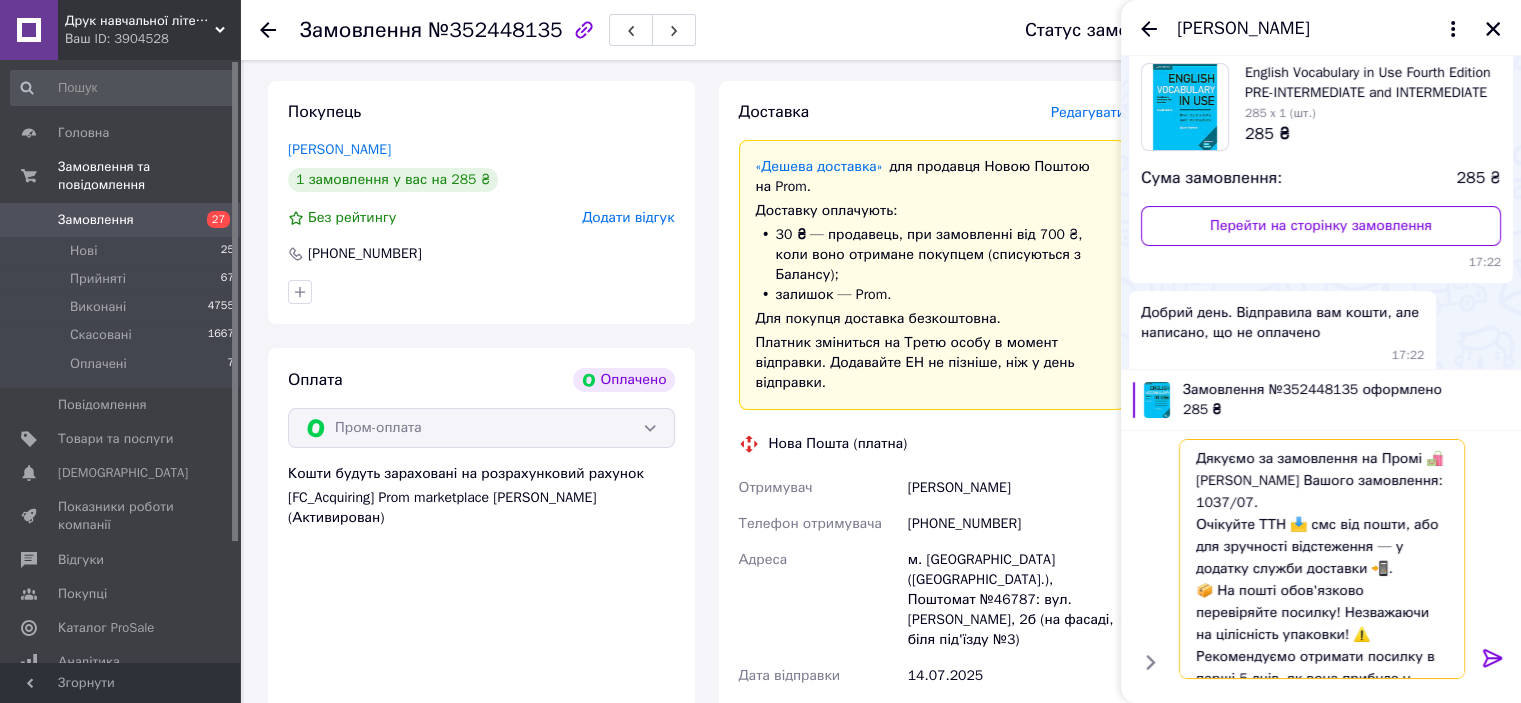 click on "Дякуємо за замовлення на Промі 🛍️ [PERSON_NAME] Вашого замовлення: 1037/07.
Очікуйте ТТН 📩 смс від пошти, або для зручності відстеження — у додатку служби доставки 📲.
📦 На пошті обов'язково перевіряйте посилку! Незважаючи на цілісність упаковки! ⚠️
Рекомендуємо отримати посилку в перші 5 днів, як вона прибуде у відділення пошти 🕔, адже у нас підключено автоповернення 🔁.
Для нас дуже важливий Ваш відгук 💬 і ми будемо чекати його з нетерпінням! ❤️😊
Переходьте за посиланням, щоб долучитися до нашої інстаграм сторінки!
👇👇👇
[URL][DOMAIN_NAME]" at bounding box center (1322, 559) 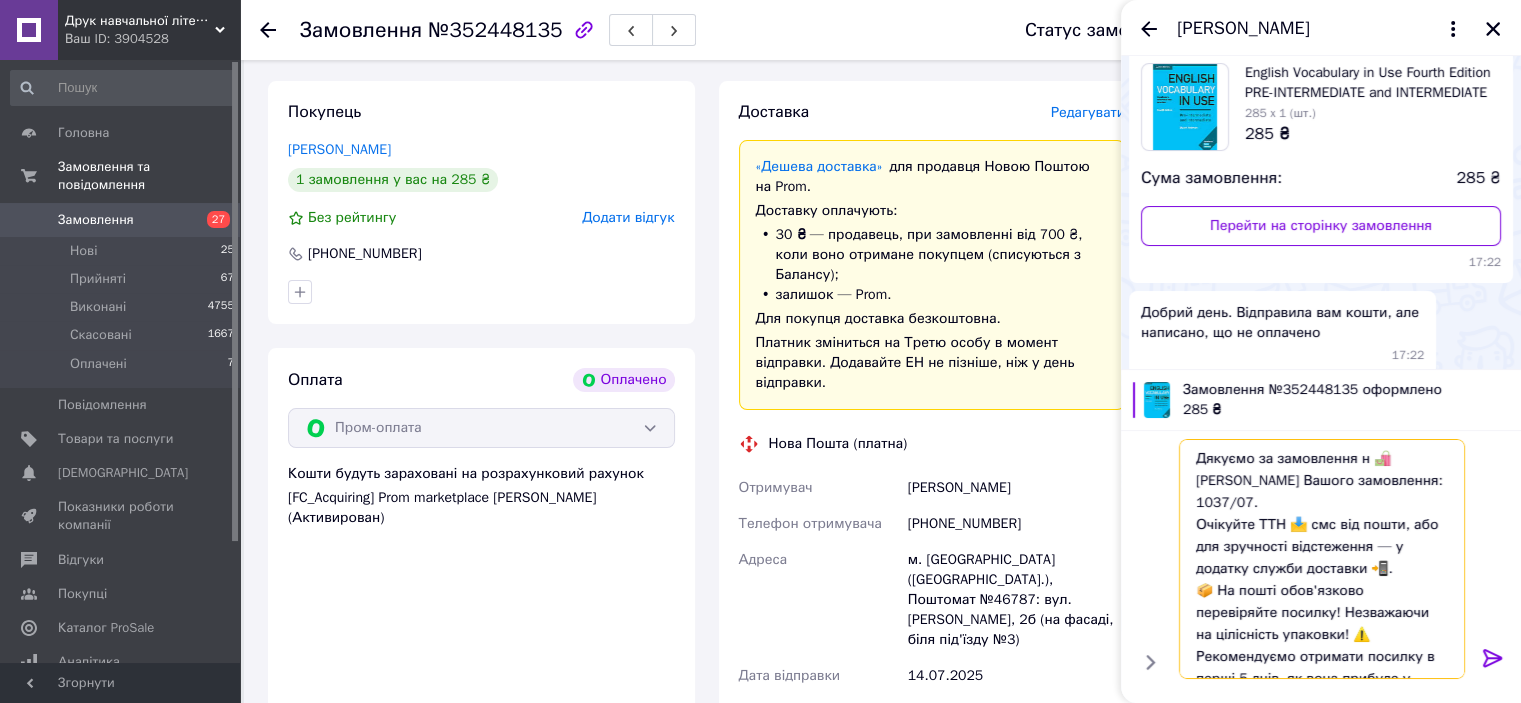 type on "Дякуємо за замовлення  🛍️ [PERSON_NAME] Вашого замовлення: 1037/07.
Очікуйте ТТН 📩 смс від пошти, або для зручності відстеження — у додатку служби доставки 📲.
📦 На пошті обов'язково перевіряйте посилку! Незважаючи на цілісність упаковки! ⚠️
Рекомендуємо отримати посилку в перші 5 днів, як вона прибуде у відділення пошти 🕔, адже у нас підключено автоповернення 🔁.
Для нас дуже важливий Ваш відгук 💬 і ми будемо чекати його з нетерпінням! ❤️😊
Переходьте за посиланням, щоб долучитися до нашої інстаграм сторінки!
👇👇👇
[URL][DOMAIN_NAME]" 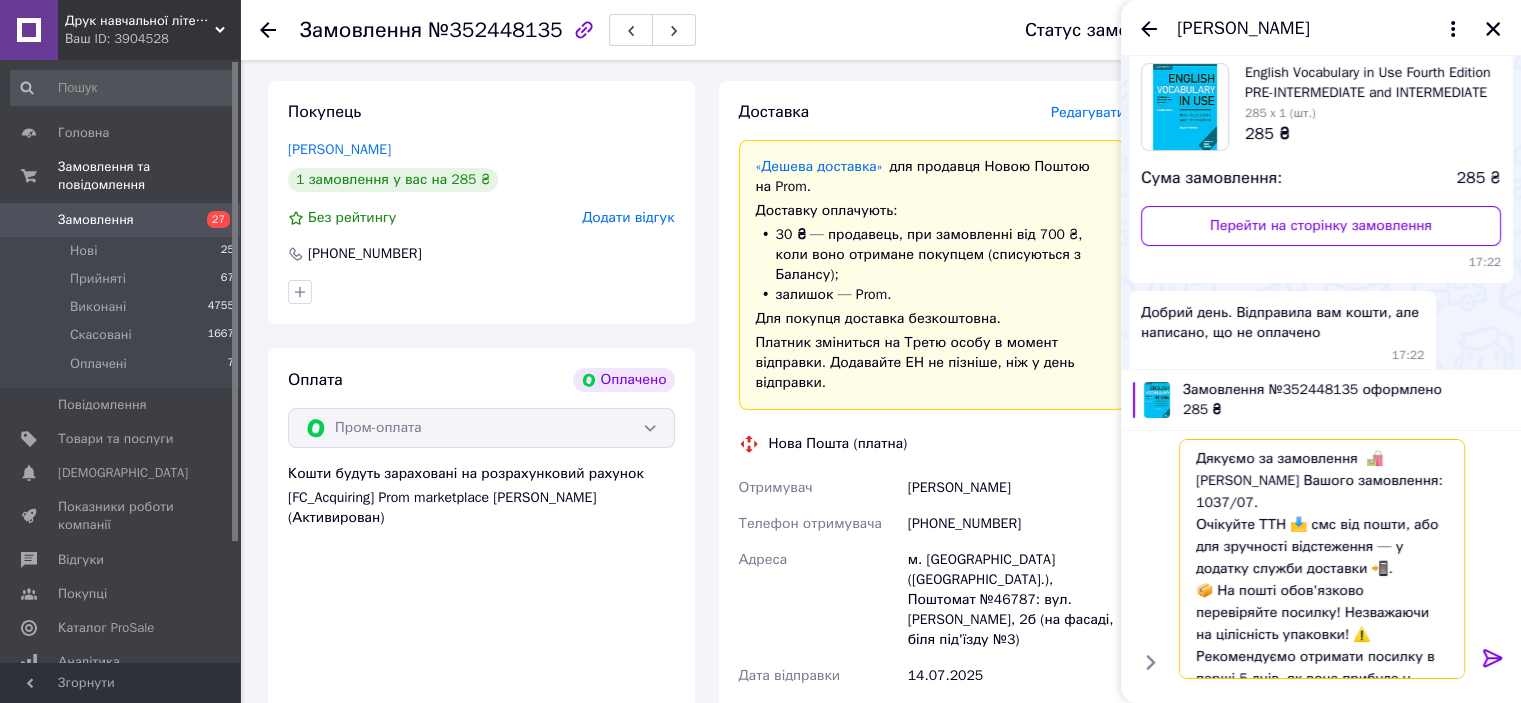 type 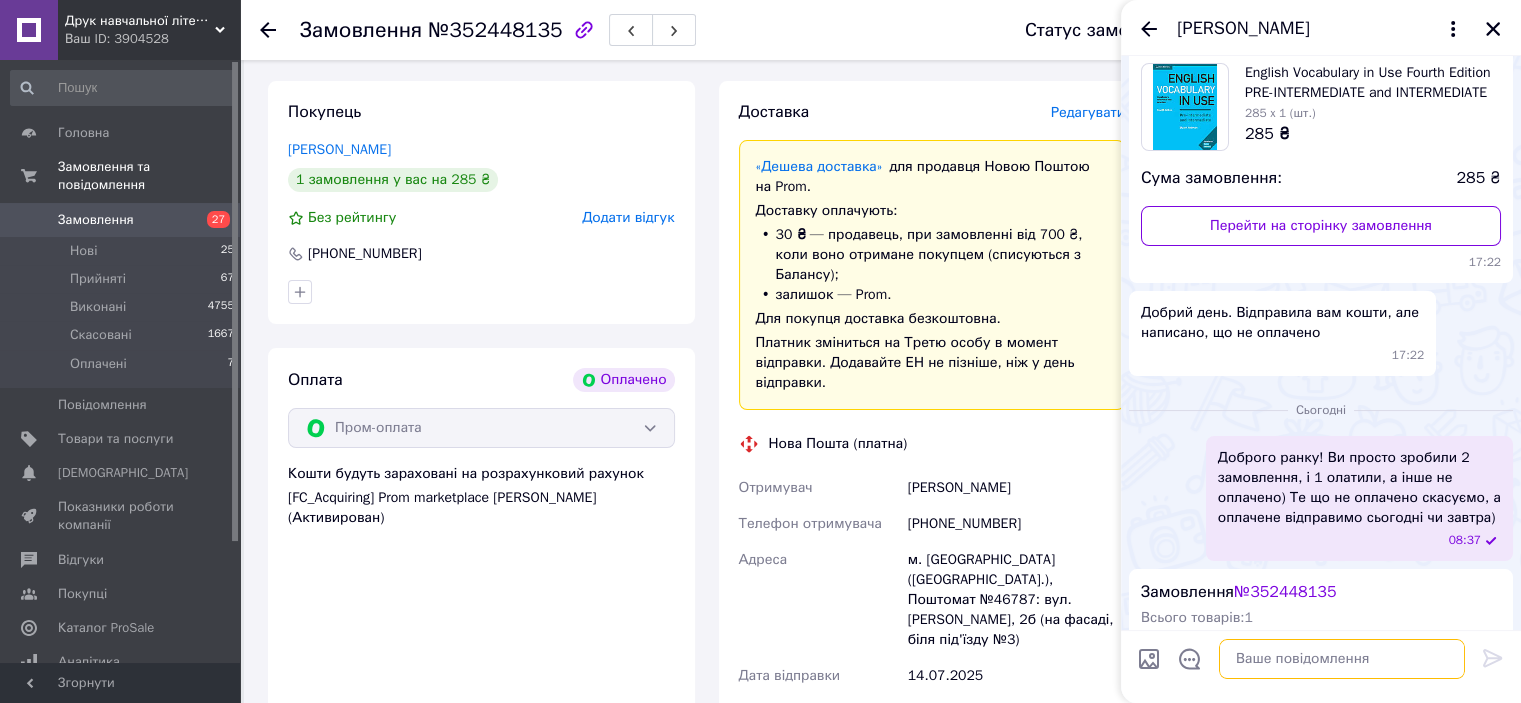 scroll, scrollTop: 823, scrollLeft: 0, axis: vertical 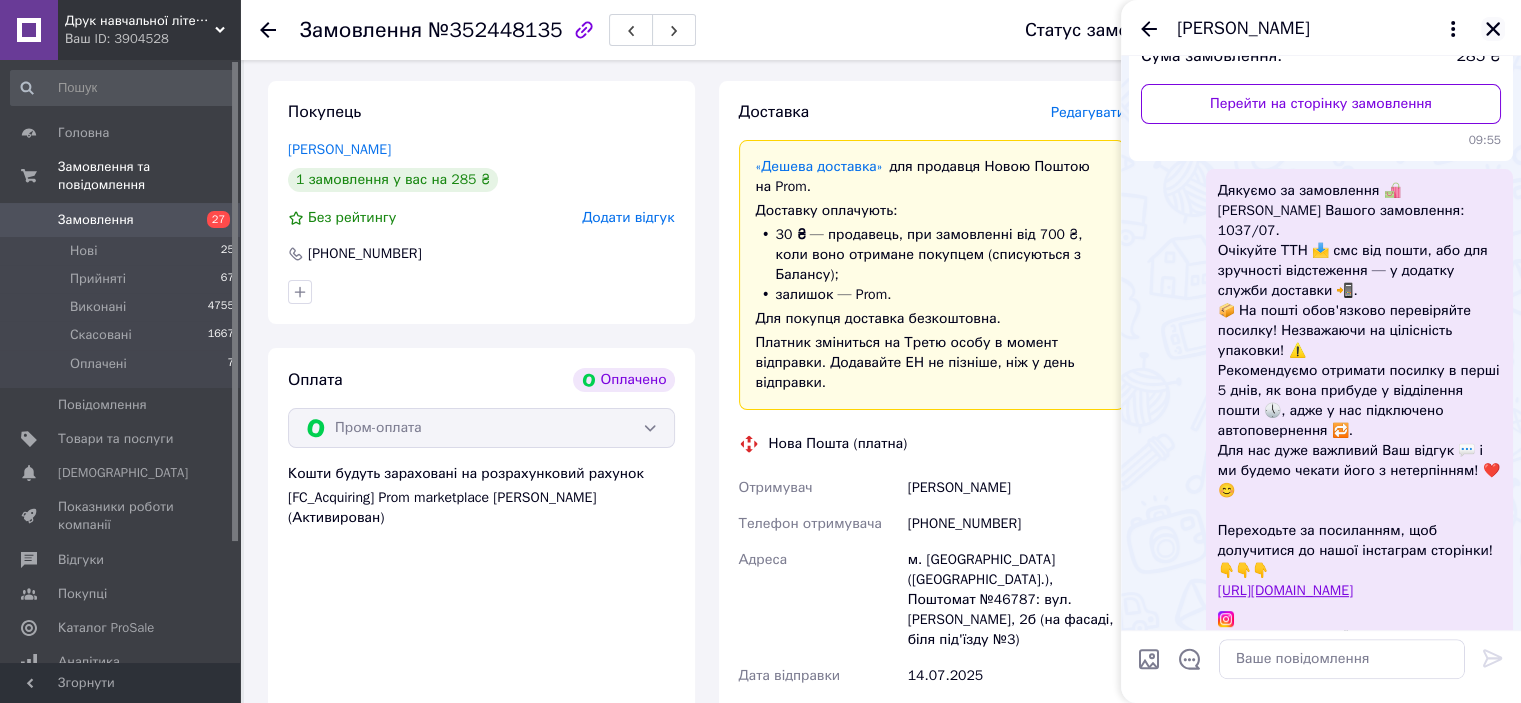 click at bounding box center (1493, 29) 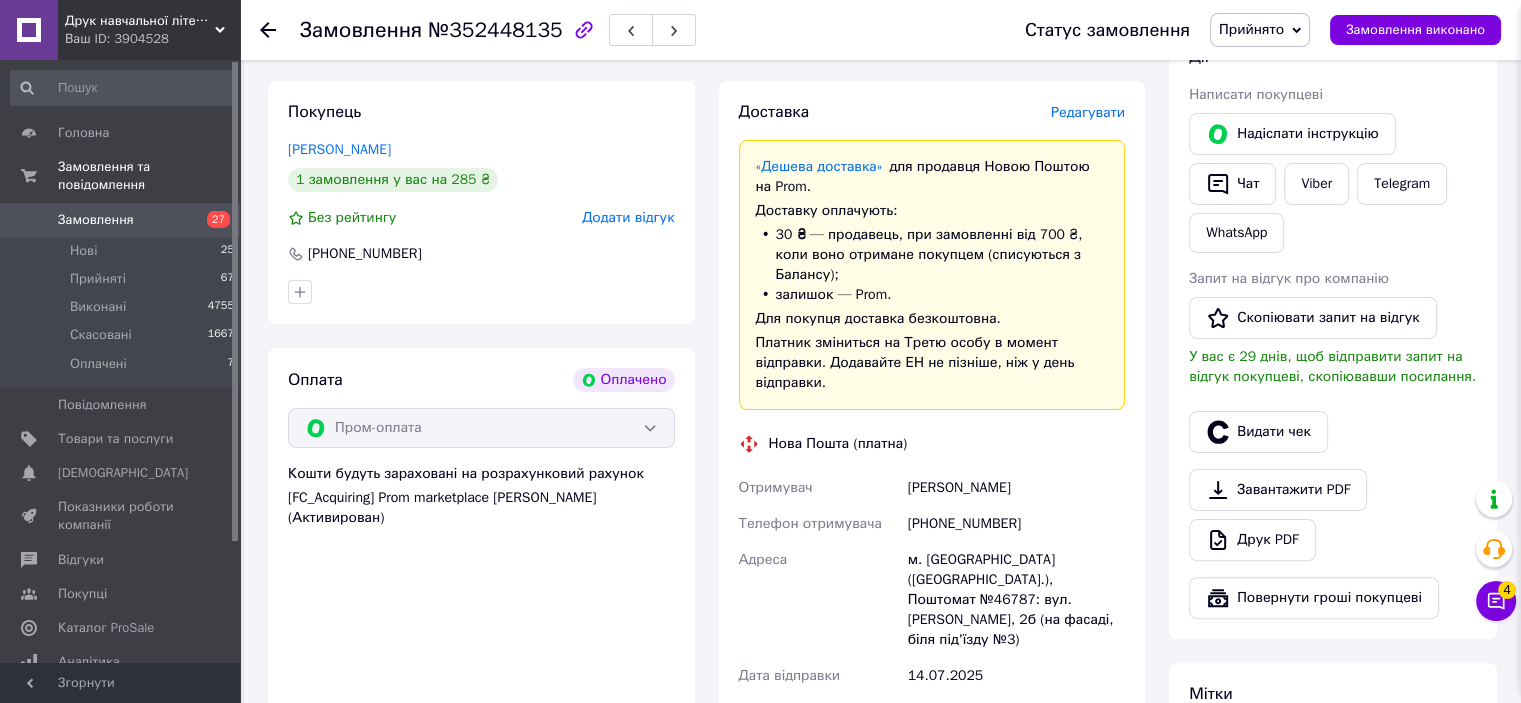 click on "Друк навчальної літератури Bookprint Ваш ID: 3904528 Кабінет покупця Перевірити стан системи Сторінка на порталі Довідка Вийти Головна Замовлення та повідомлення Замовлення 27 Нові 25 Прийняті 67 Виконані 4755 Скасовані 1667 Оплачені 7 Повідомлення 0 Товари та послуги Сповіщення 0 0 Показники роботи компанії Відгуки Покупці Каталог ProSale Аналітика Гаманець компанії [PERSON_NAME] Тарифи та рахунки Prom топ Згорнути
Замовлення №352448135 Статус замовлення Прийнято Виконано Скасовано Оплачено Оплачено 285 ₴ 1 шт." at bounding box center [760, 445] 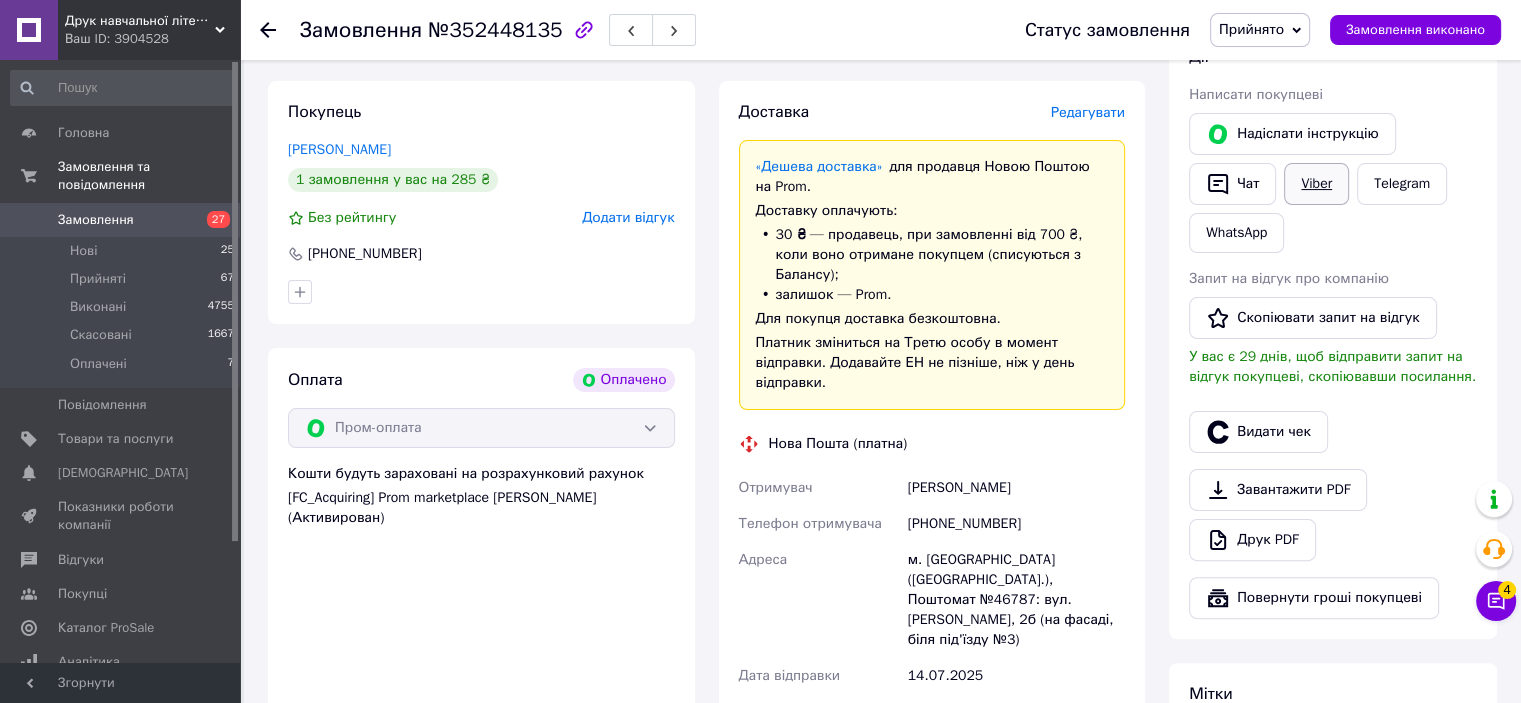 click on "Viber" at bounding box center (1316, 184) 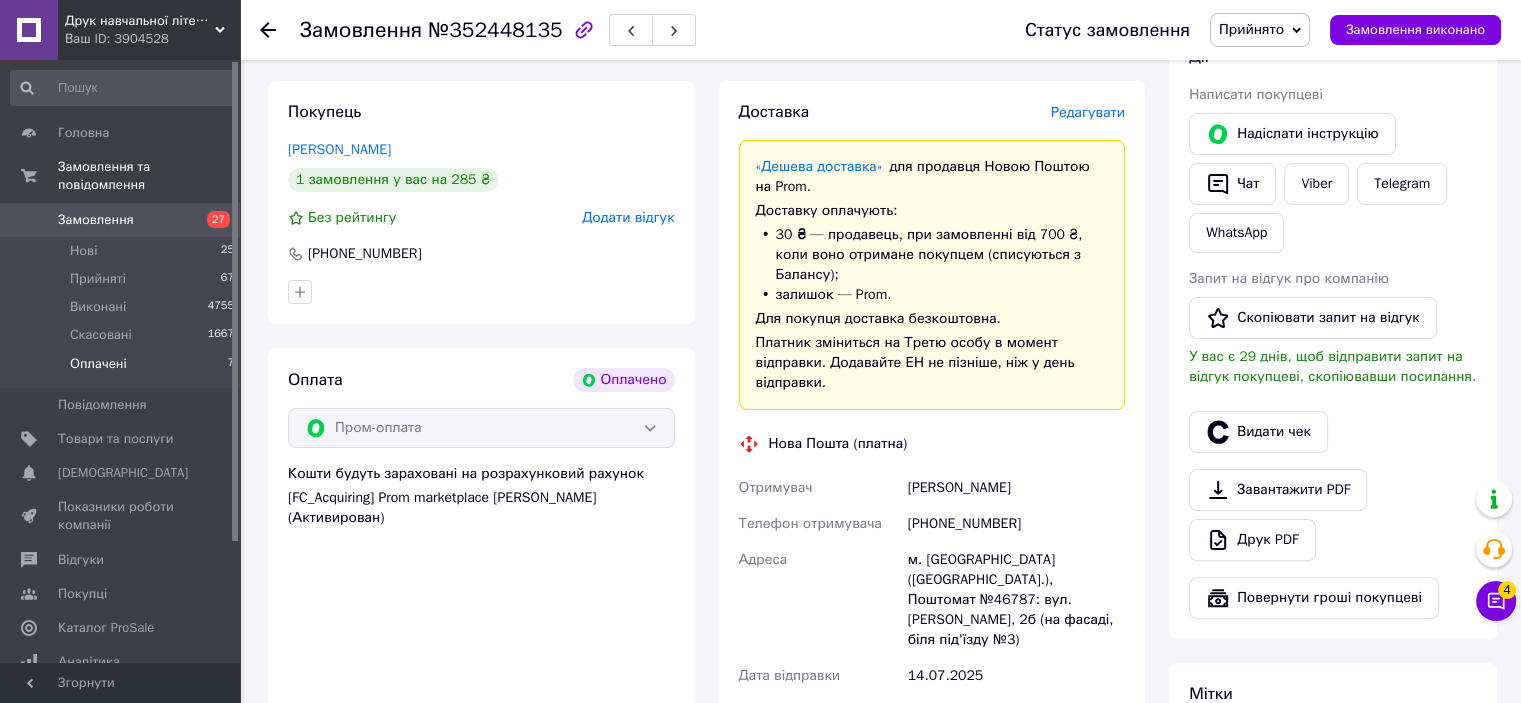 click on "Оплачені 7" at bounding box center [123, 369] 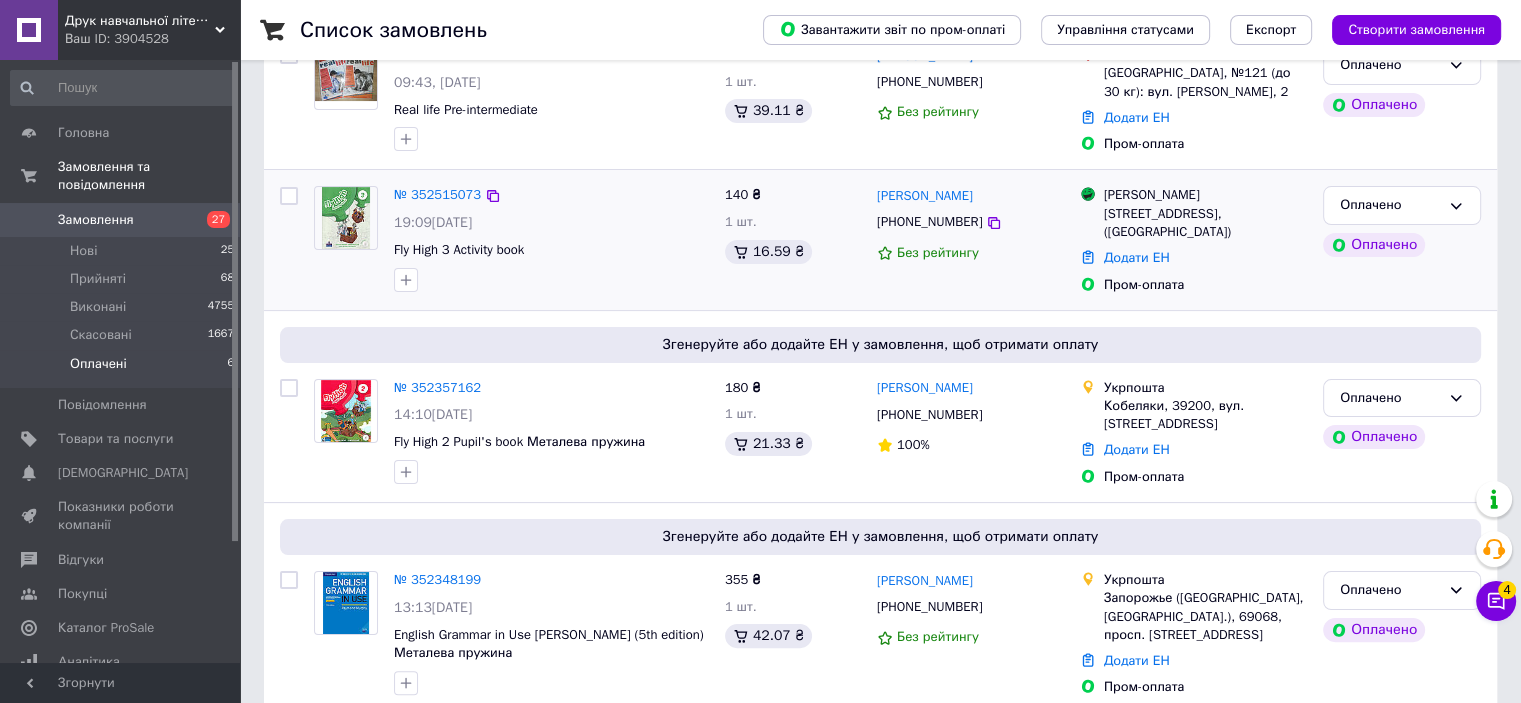 scroll, scrollTop: 500, scrollLeft: 0, axis: vertical 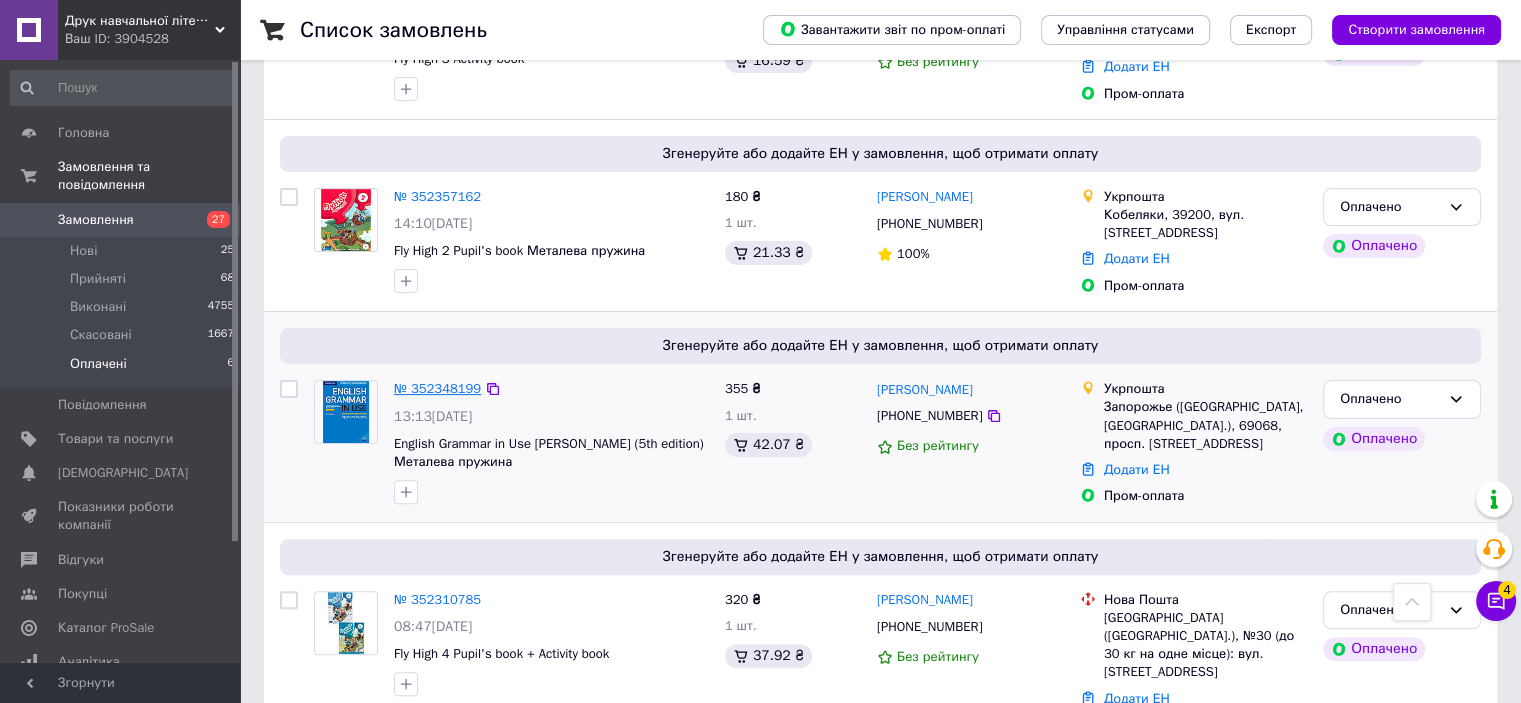 click on "№ 352348199" at bounding box center (437, 388) 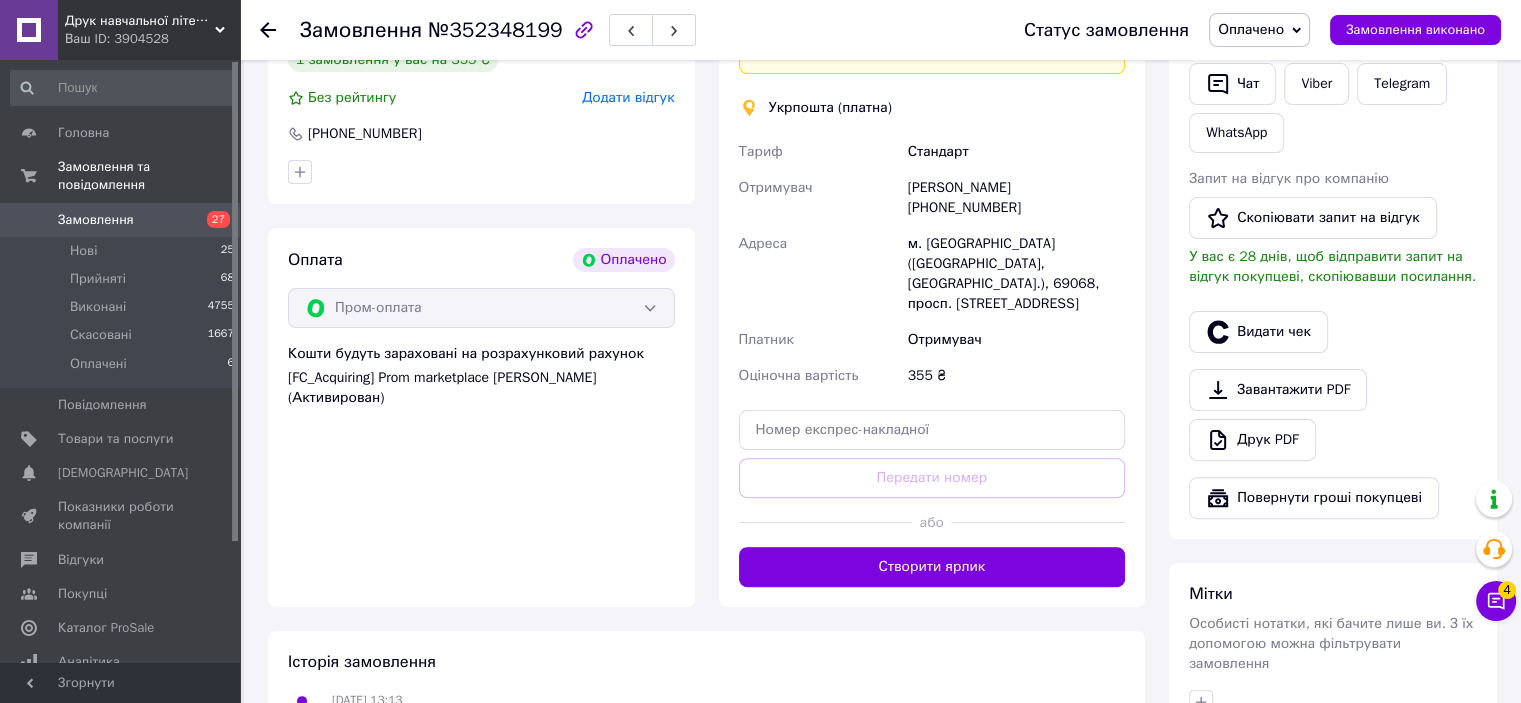 scroll, scrollTop: 0, scrollLeft: 0, axis: both 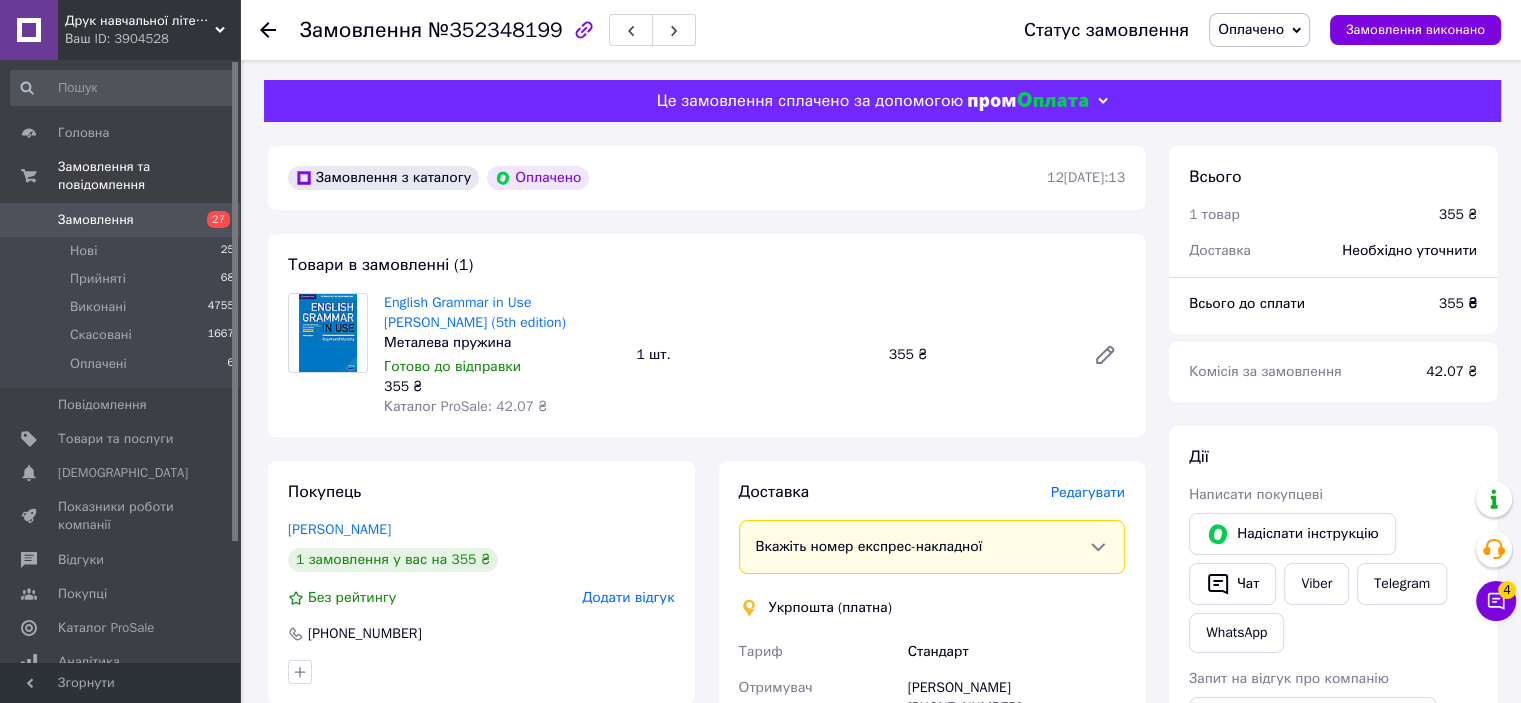 drag, startPoint x: 380, startPoint y: 301, endPoint x: 528, endPoint y: 315, distance: 148.66069 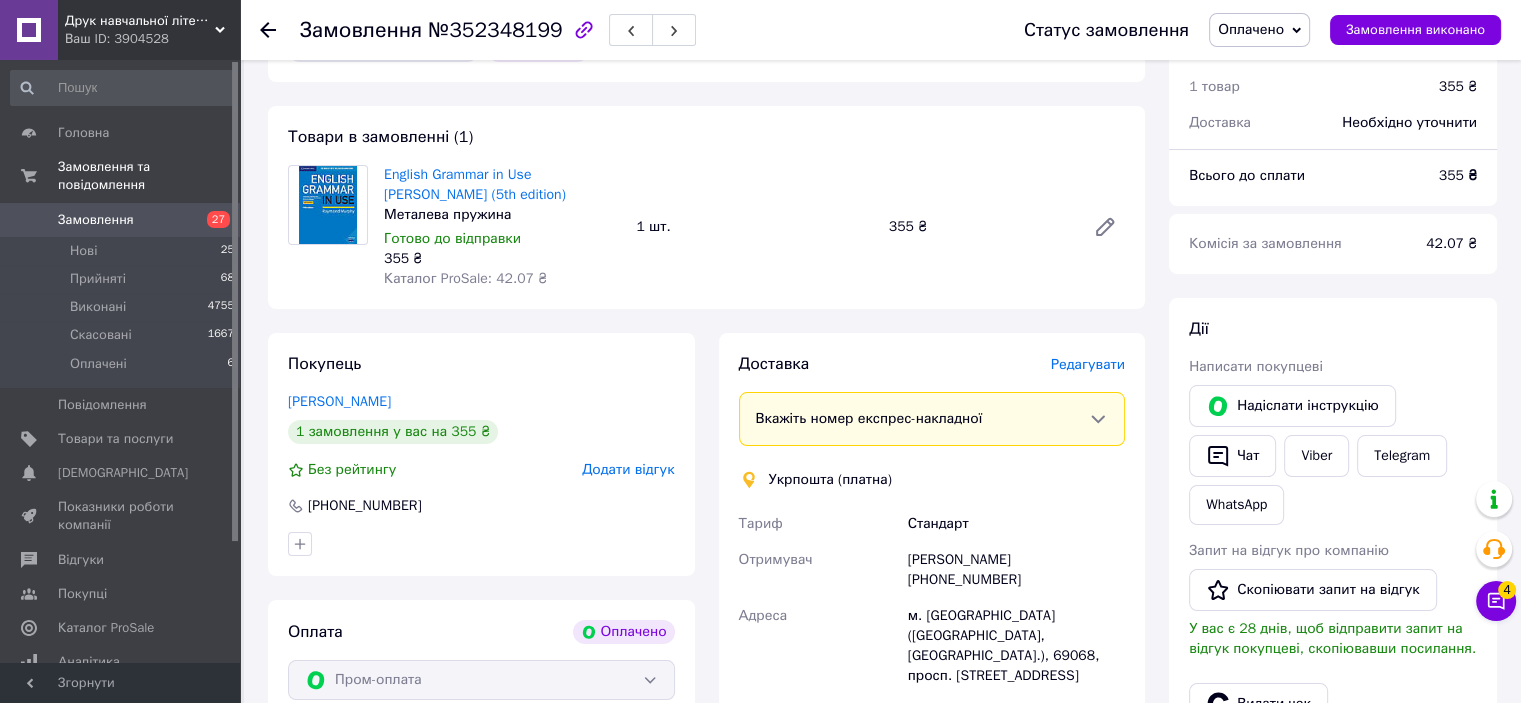 scroll, scrollTop: 200, scrollLeft: 0, axis: vertical 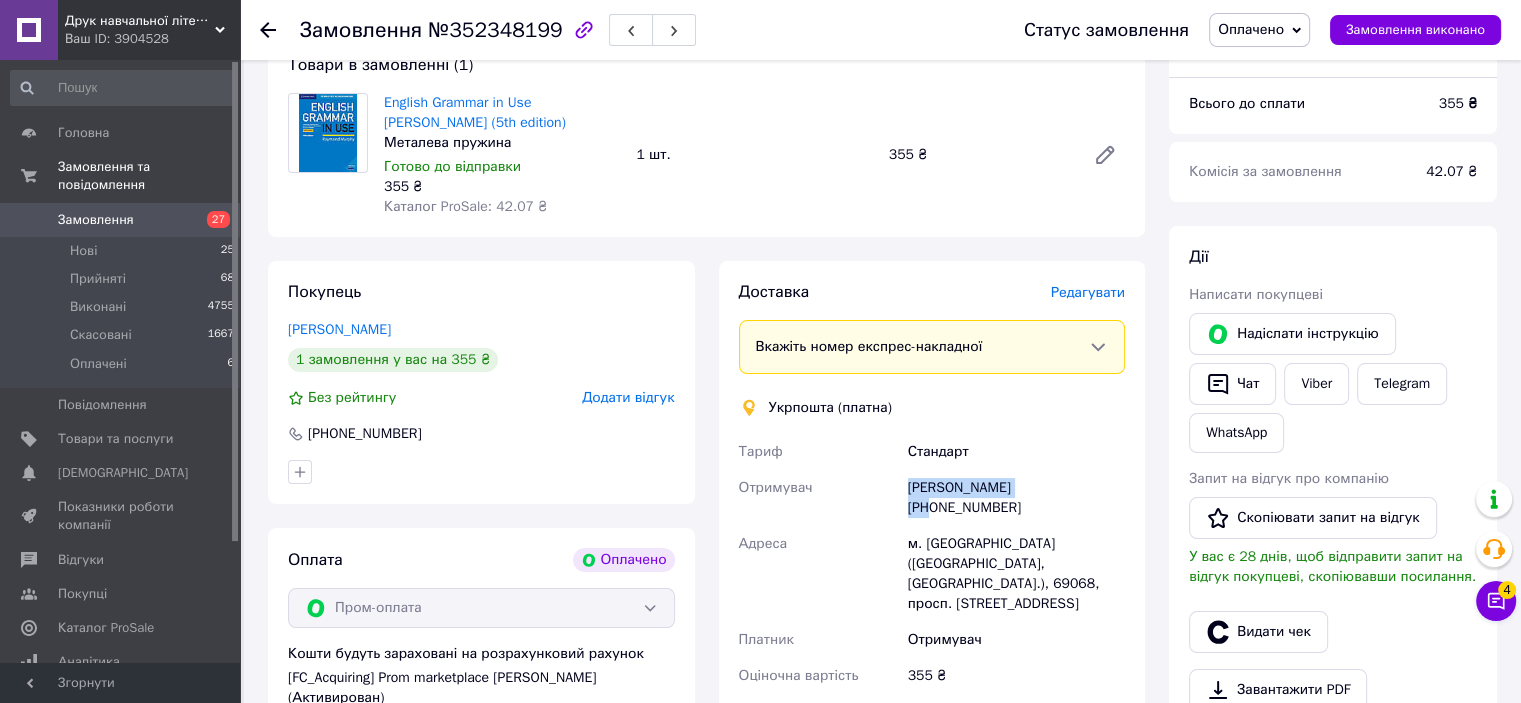 drag, startPoint x: 902, startPoint y: 496, endPoint x: 1025, endPoint y: 497, distance: 123.00407 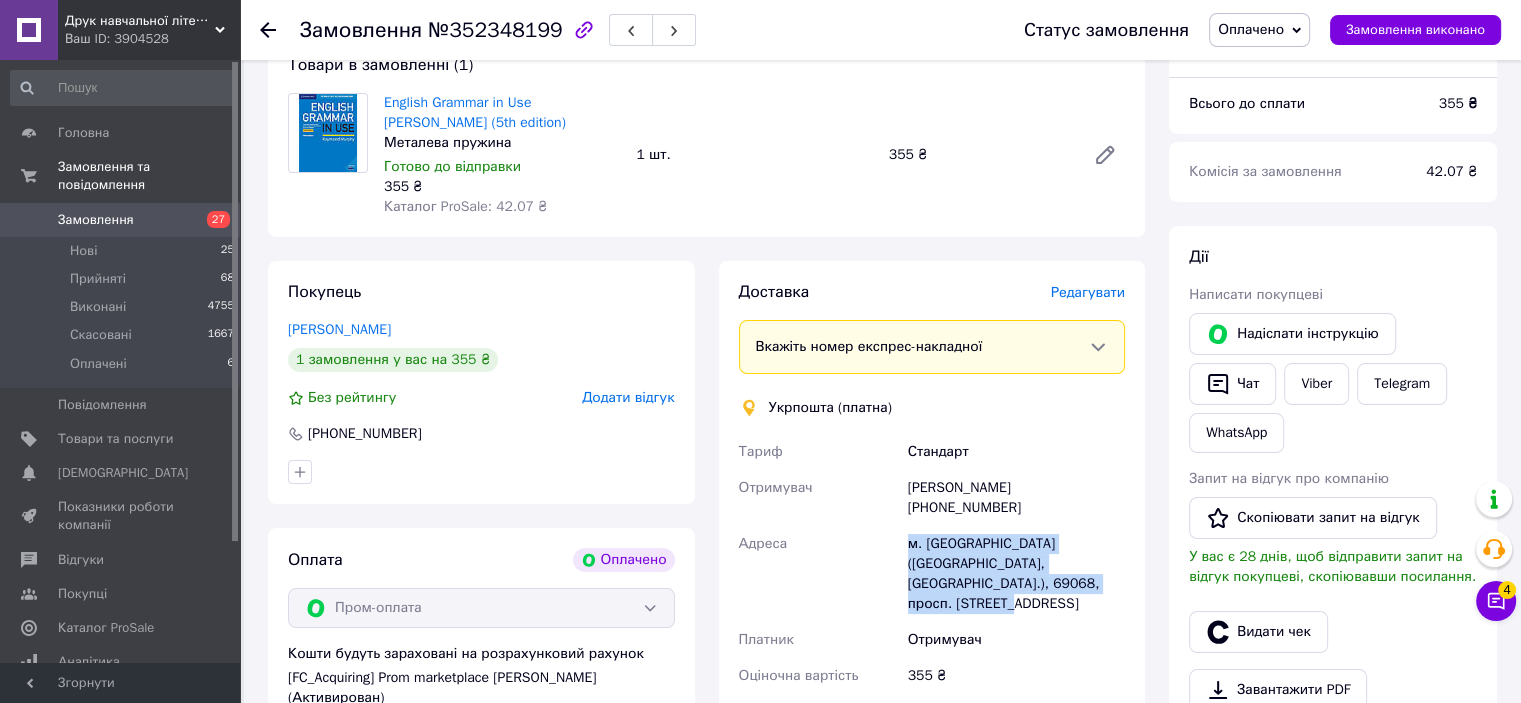 drag, startPoint x: 897, startPoint y: 523, endPoint x: 1069, endPoint y: 560, distance: 175.93465 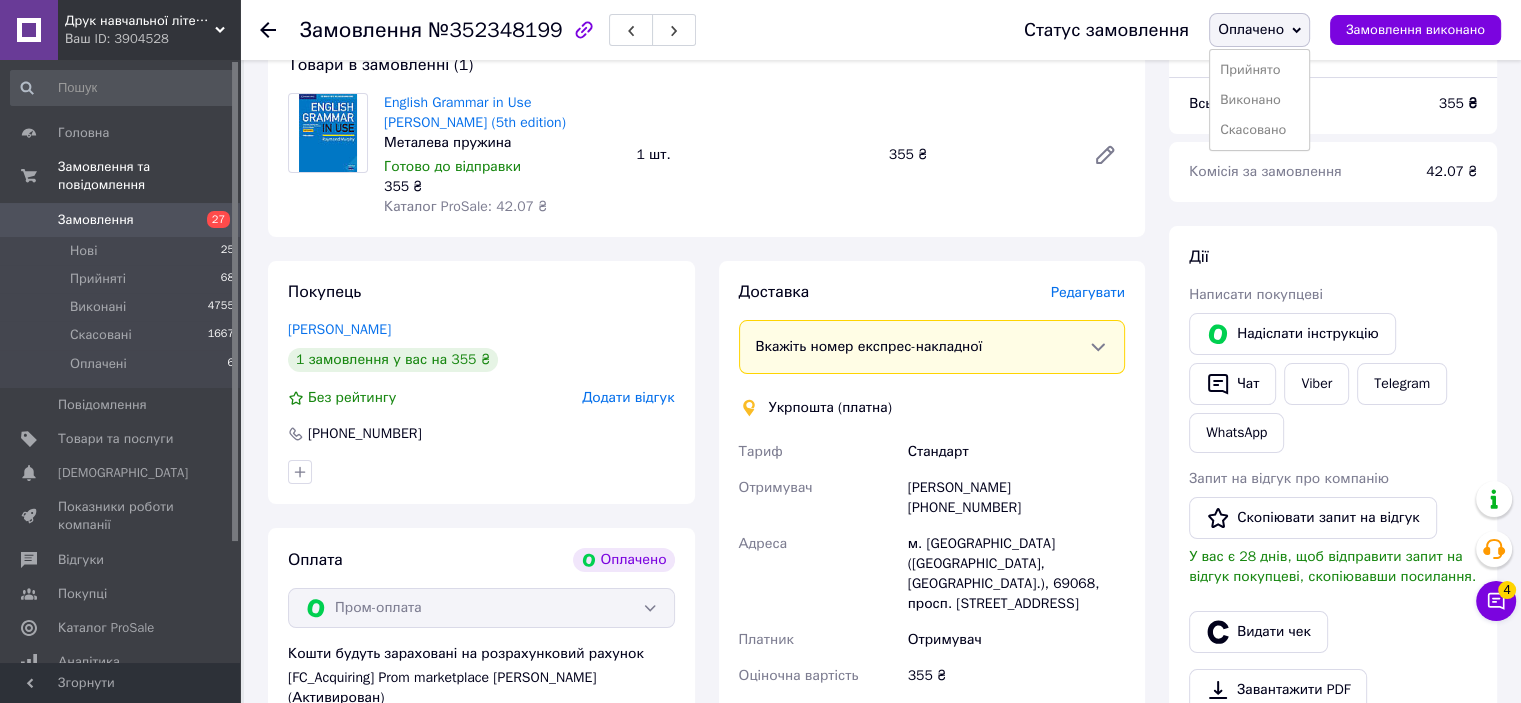 click on "Прийнято" at bounding box center [1259, 70] 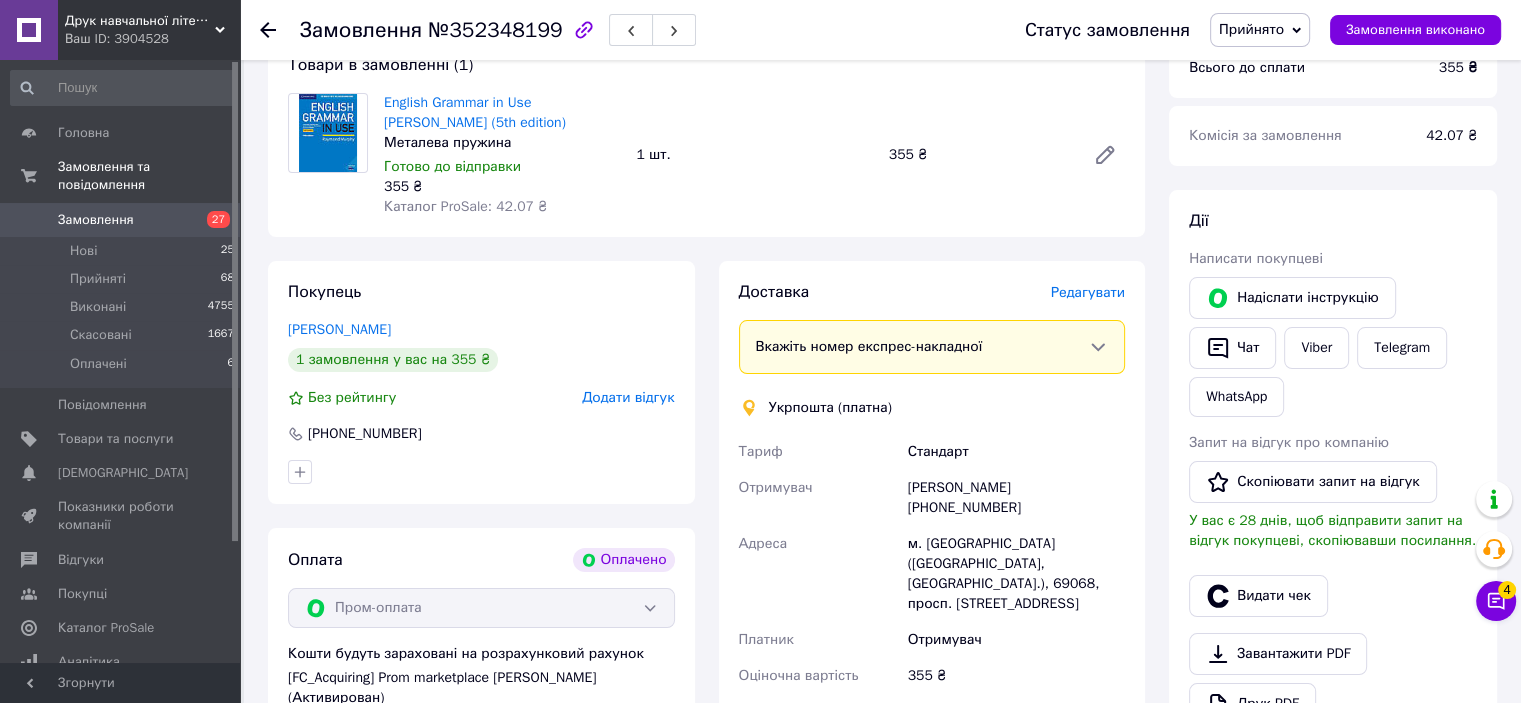 drag, startPoint x: 1249, startPoint y: 344, endPoint x: 1251, endPoint y: 451, distance: 107.01869 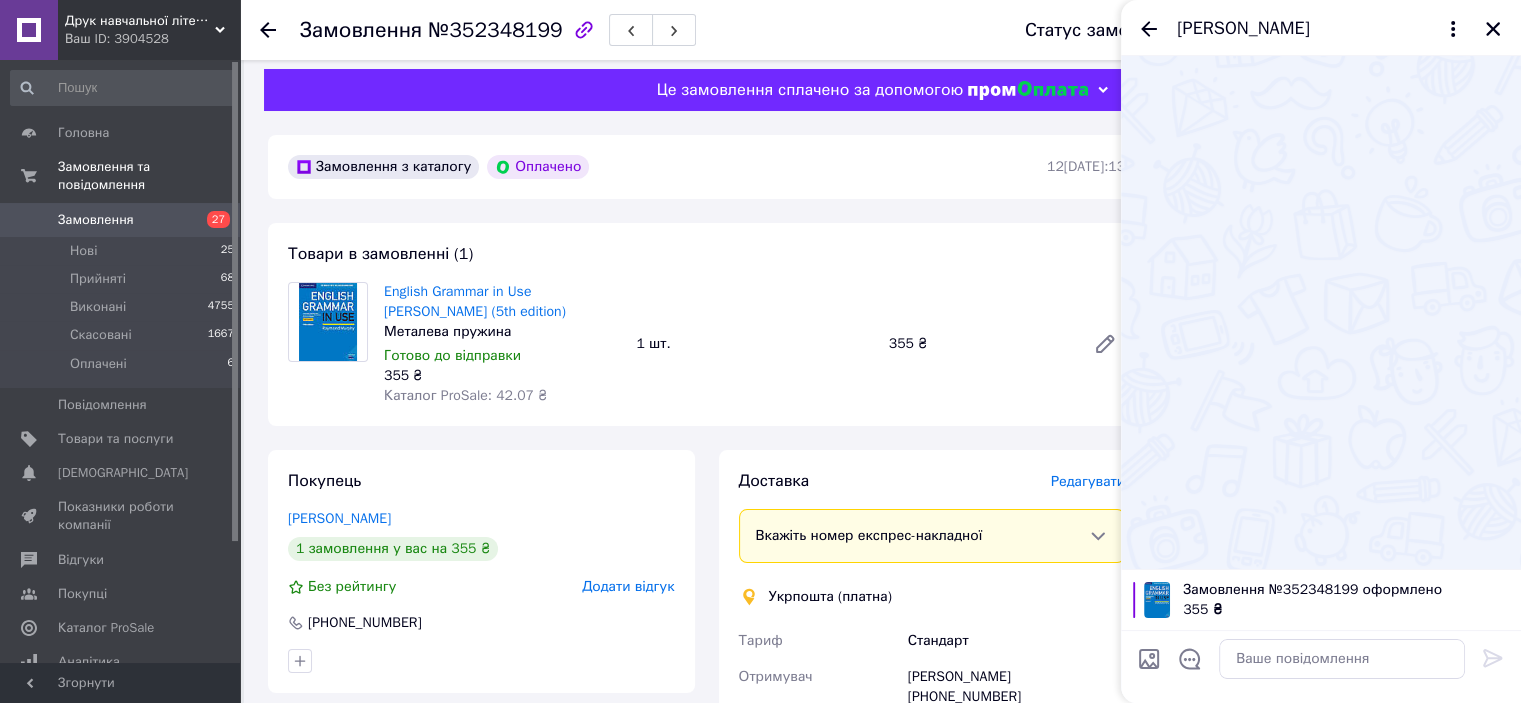 scroll, scrollTop: 0, scrollLeft: 0, axis: both 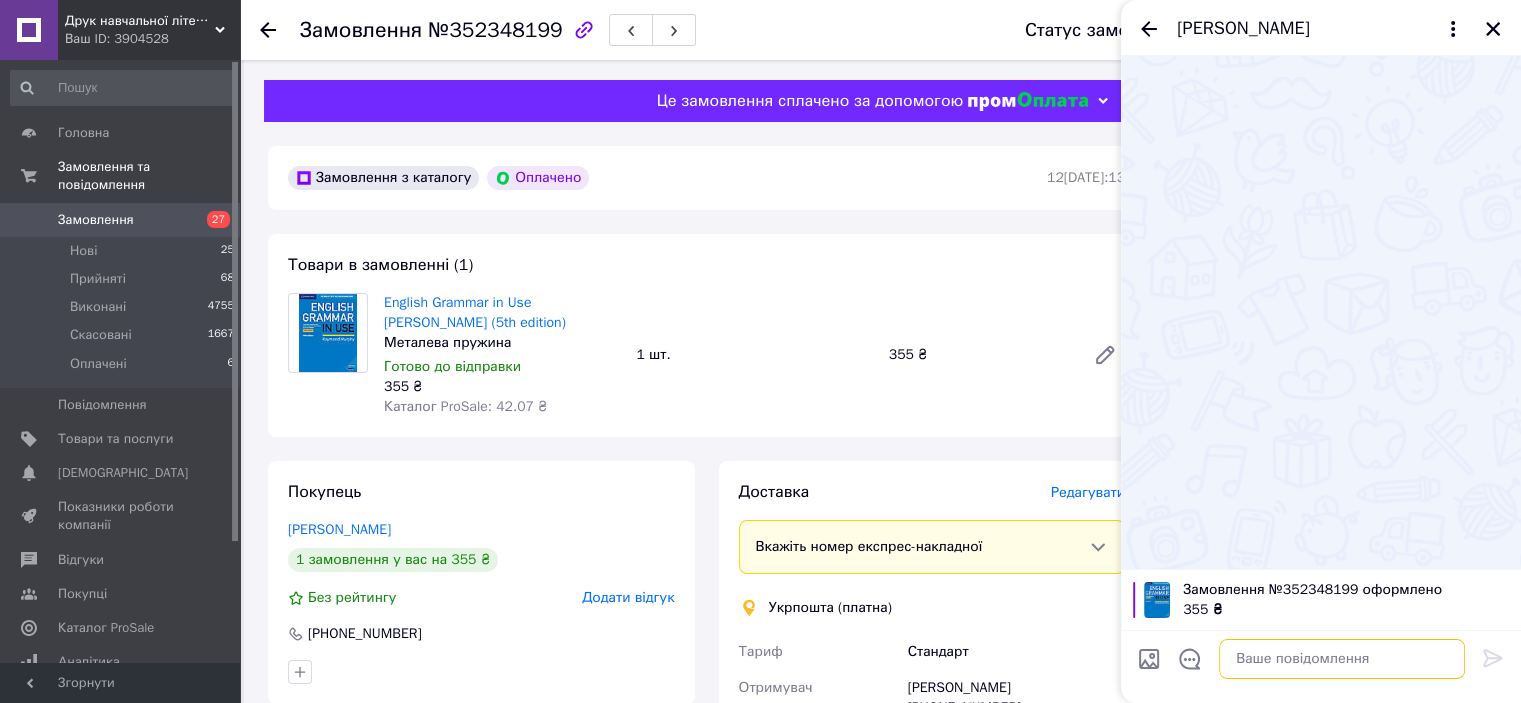 click at bounding box center (1342, 659) 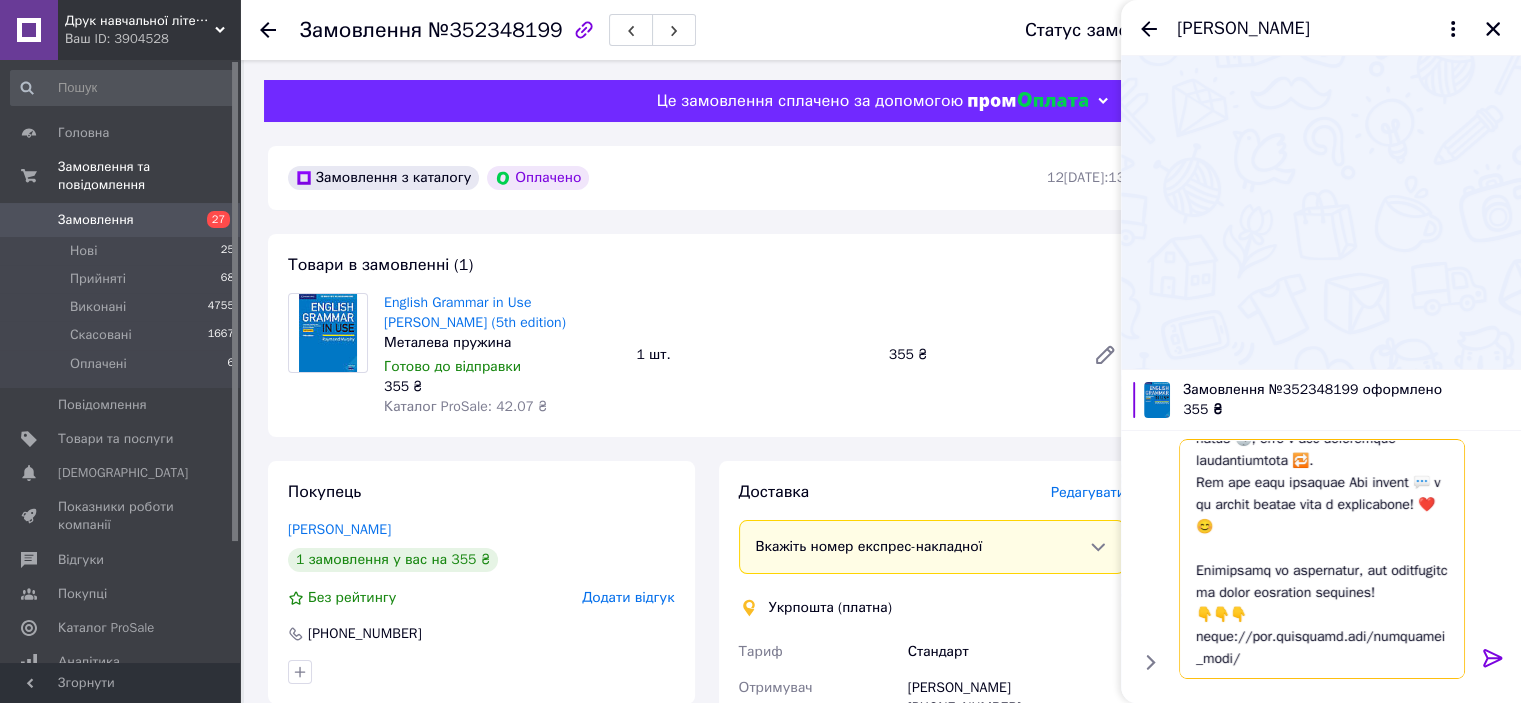 scroll, scrollTop: 0, scrollLeft: 0, axis: both 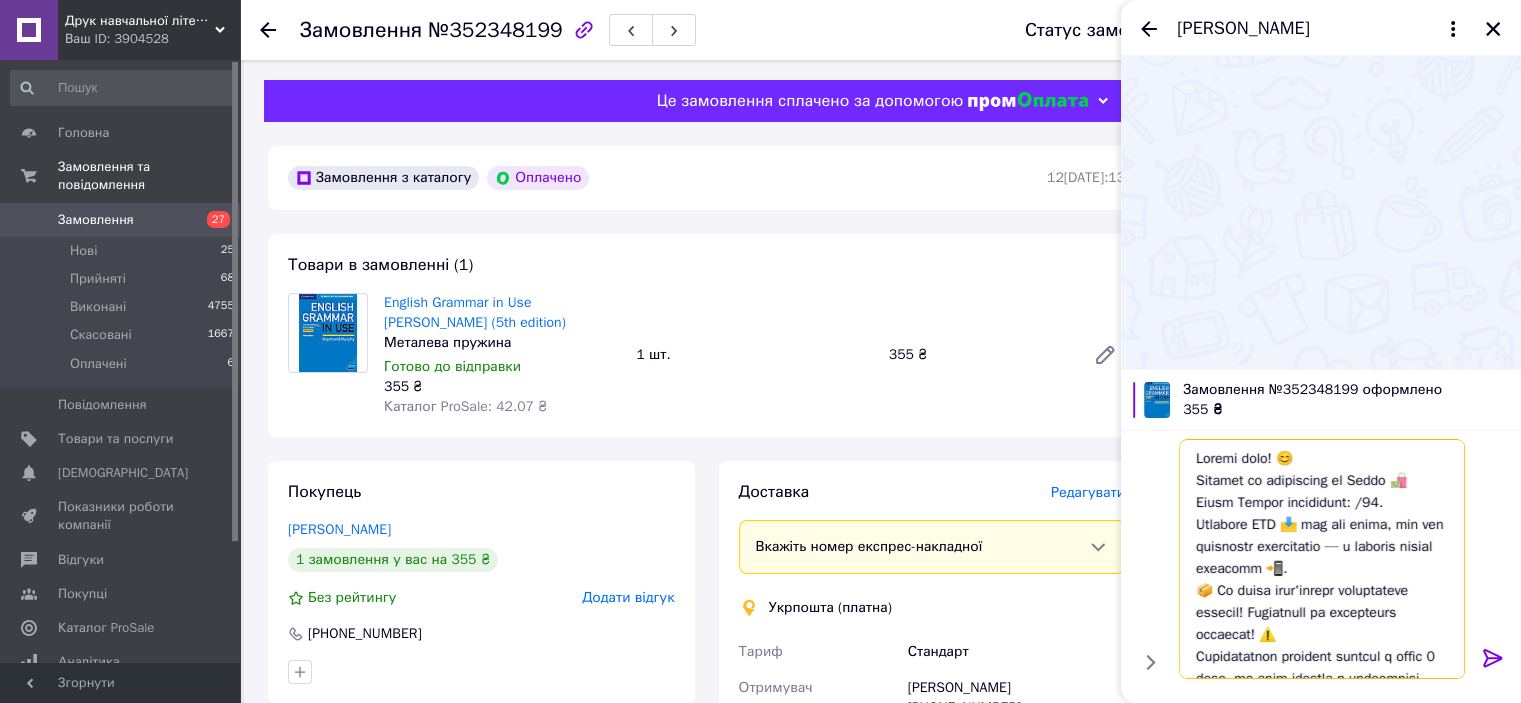 click at bounding box center [1322, 559] 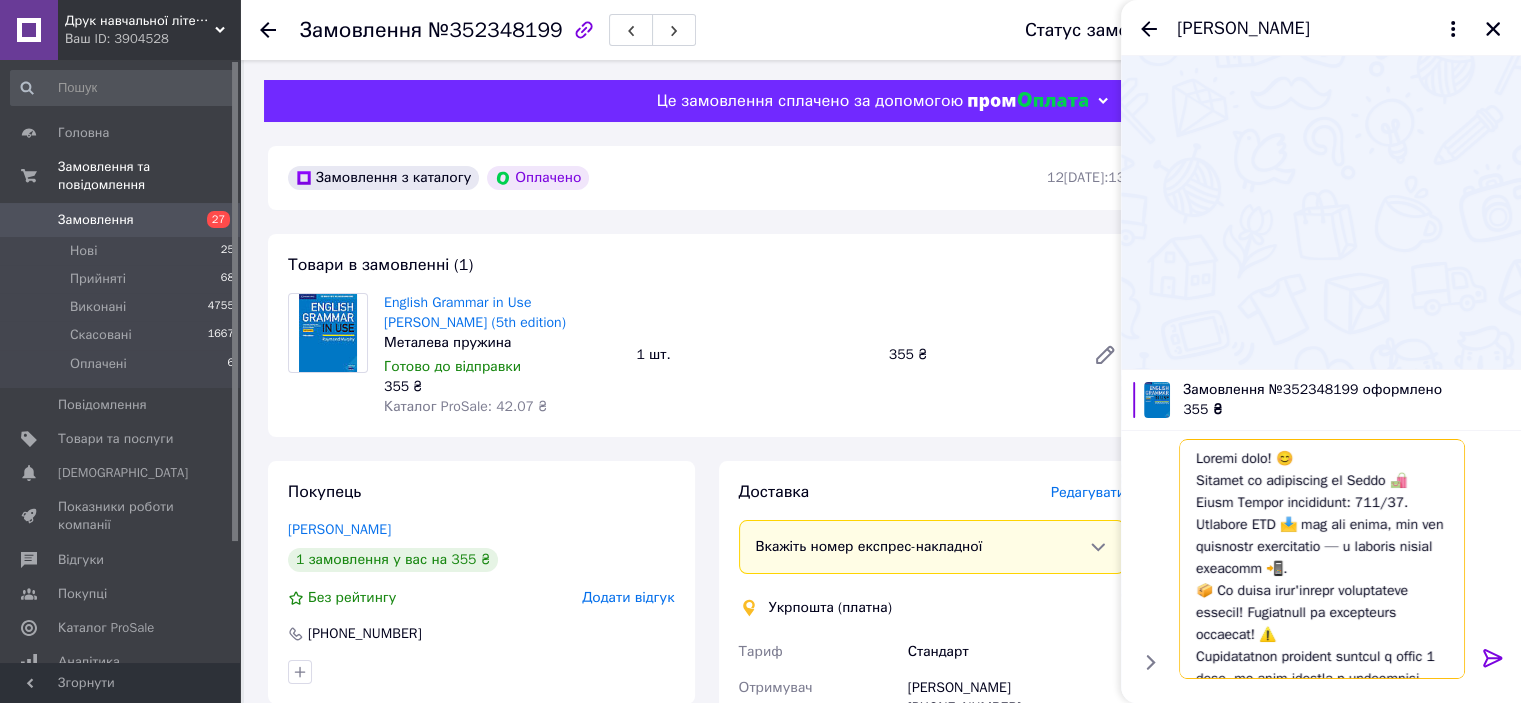 type on "Loremi dolo! 😊
Sitamet co adipiscing el Seddo 🛍️ Eiusm Tempor incididunt: 5733/31.
Utlabore ETD 📩 mag ali enima, min ven quisnostr exercitatio — u laboris nisial exeacomm 📲.
📦 Co duisa irur'inrepr voluptateve essecil! Fugiatnull pa excepteurs occaecat! ⚠️
Cupidatatnon proident suntcul q offic 8 dese, mo anim idestla p undeomnisi natus 🕔, erro v acc doloremque laudantiumtota 🔁.
Rem ape eaqu ipsaquae Abi invent 💬 v qu archit beatae vita d explicabone! ❤️😊
Enimipsamq vo aspernatur, aut oditfugitc ma dolor eosration sequines!
👇👇👇
neque://por.quisquamd.adi/numquamei_modi/
..." 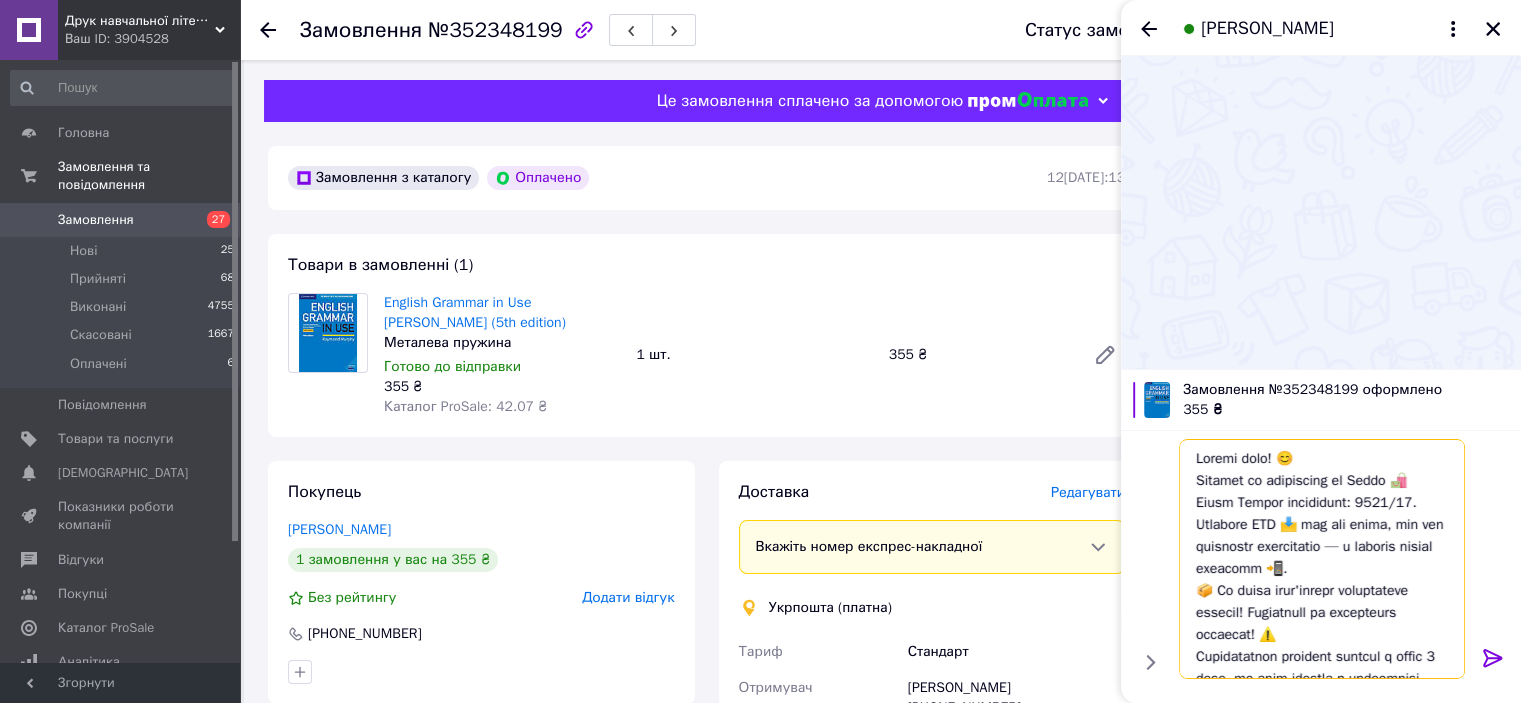 type 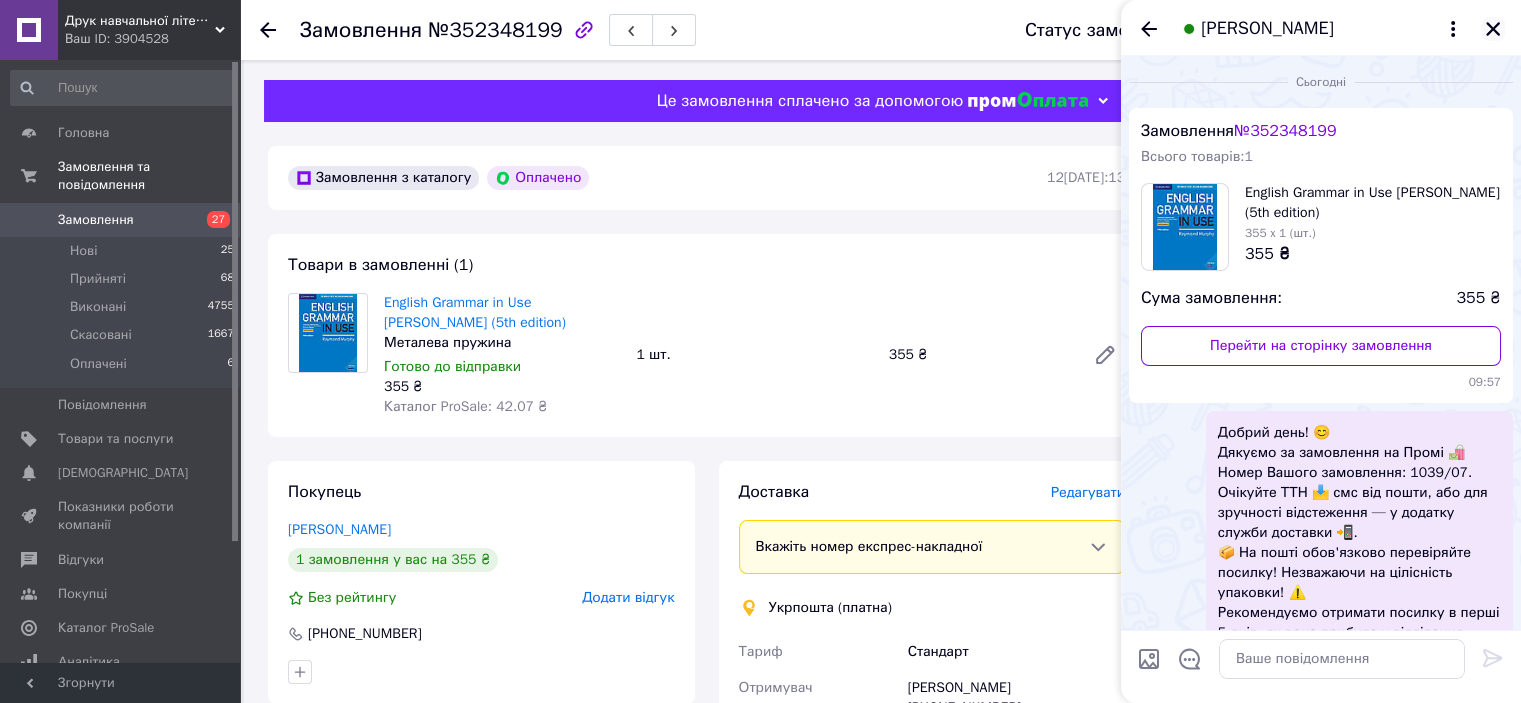 click 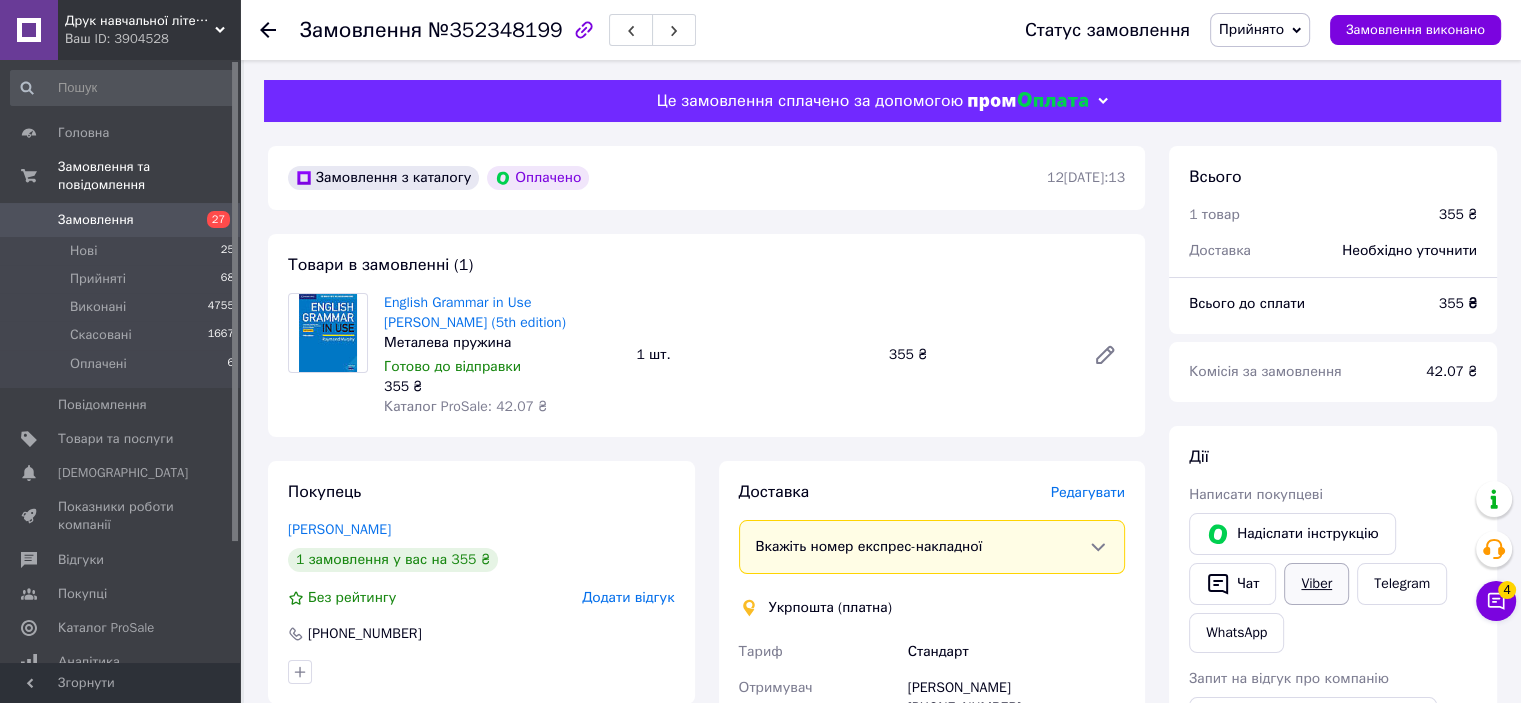 click on "Viber" at bounding box center (1316, 584) 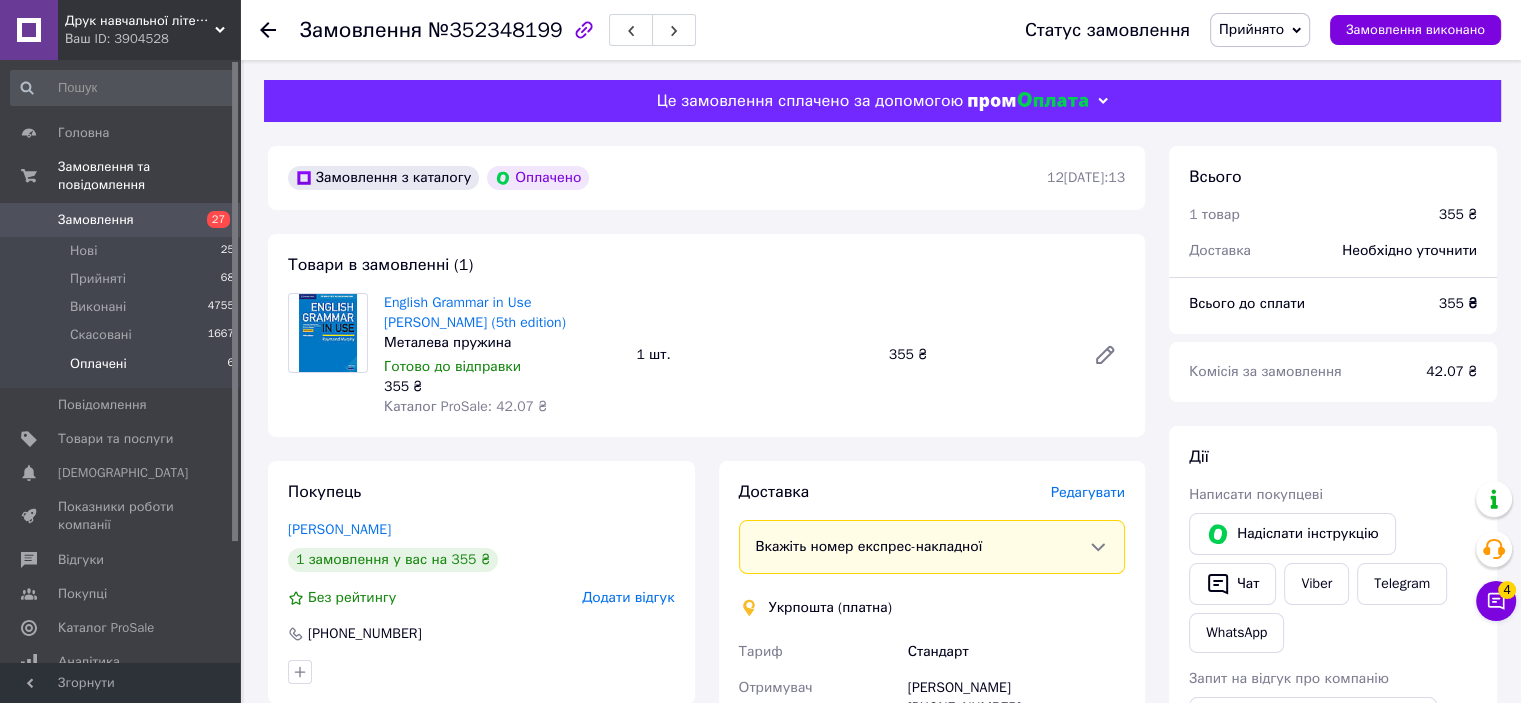 click on "Оплачені" at bounding box center (98, 364) 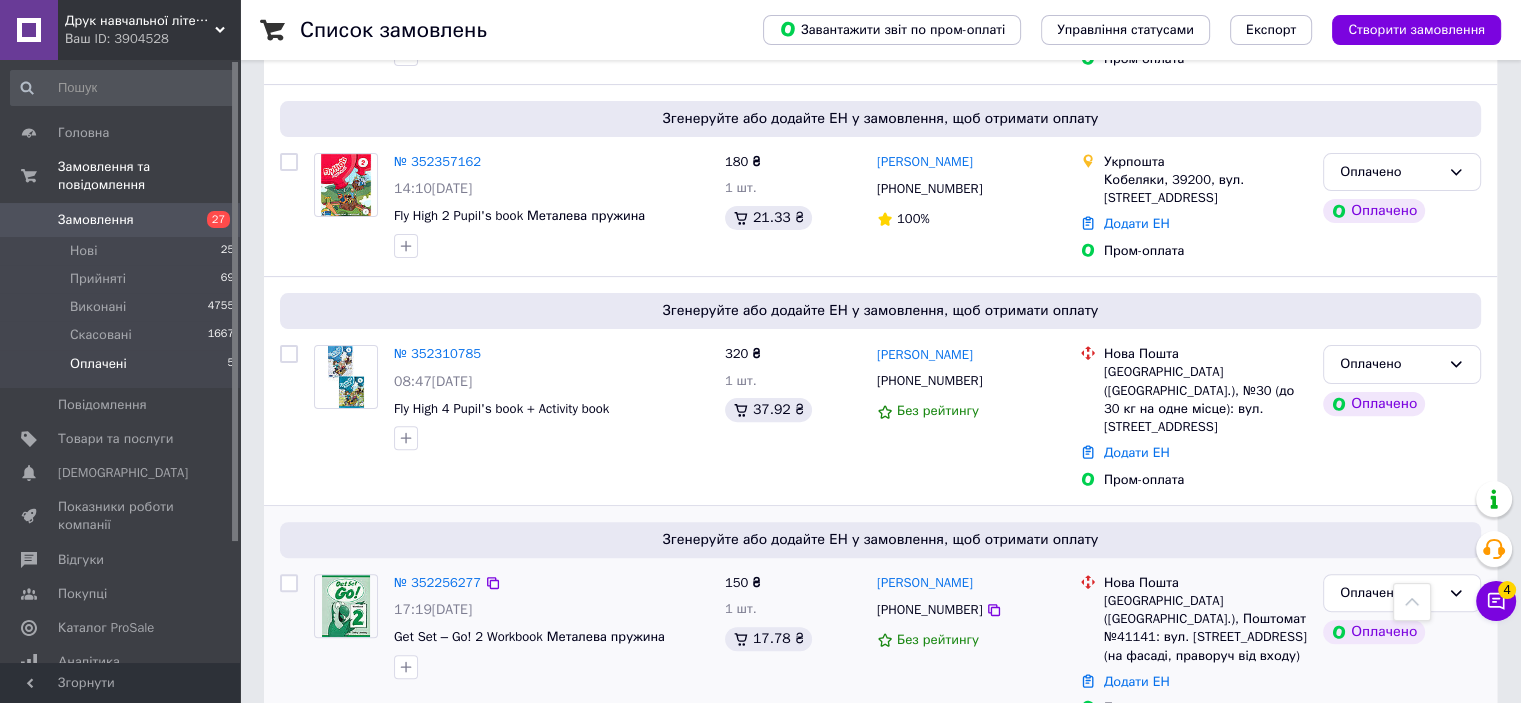 scroll, scrollTop: 569, scrollLeft: 0, axis: vertical 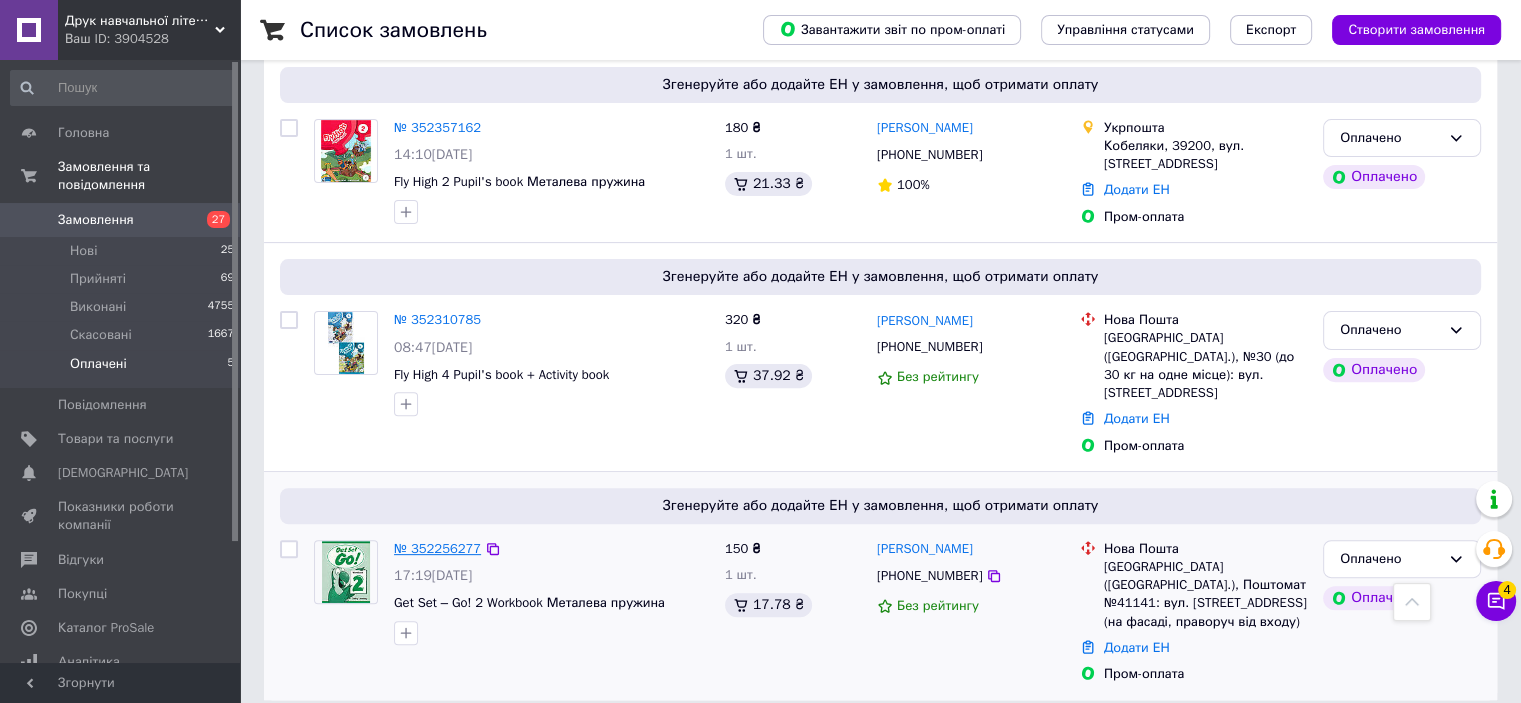 click on "№ 352256277" at bounding box center (437, 548) 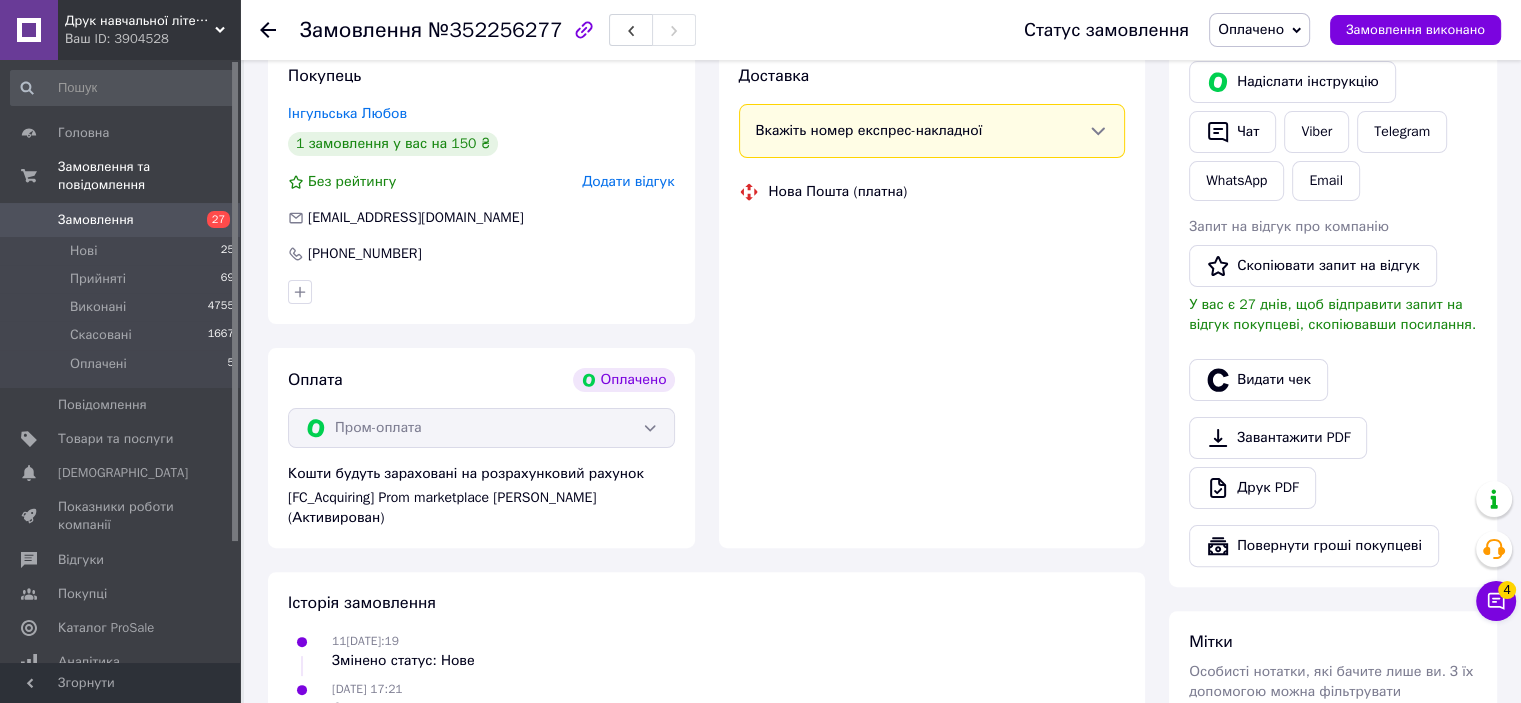 scroll, scrollTop: 269, scrollLeft: 0, axis: vertical 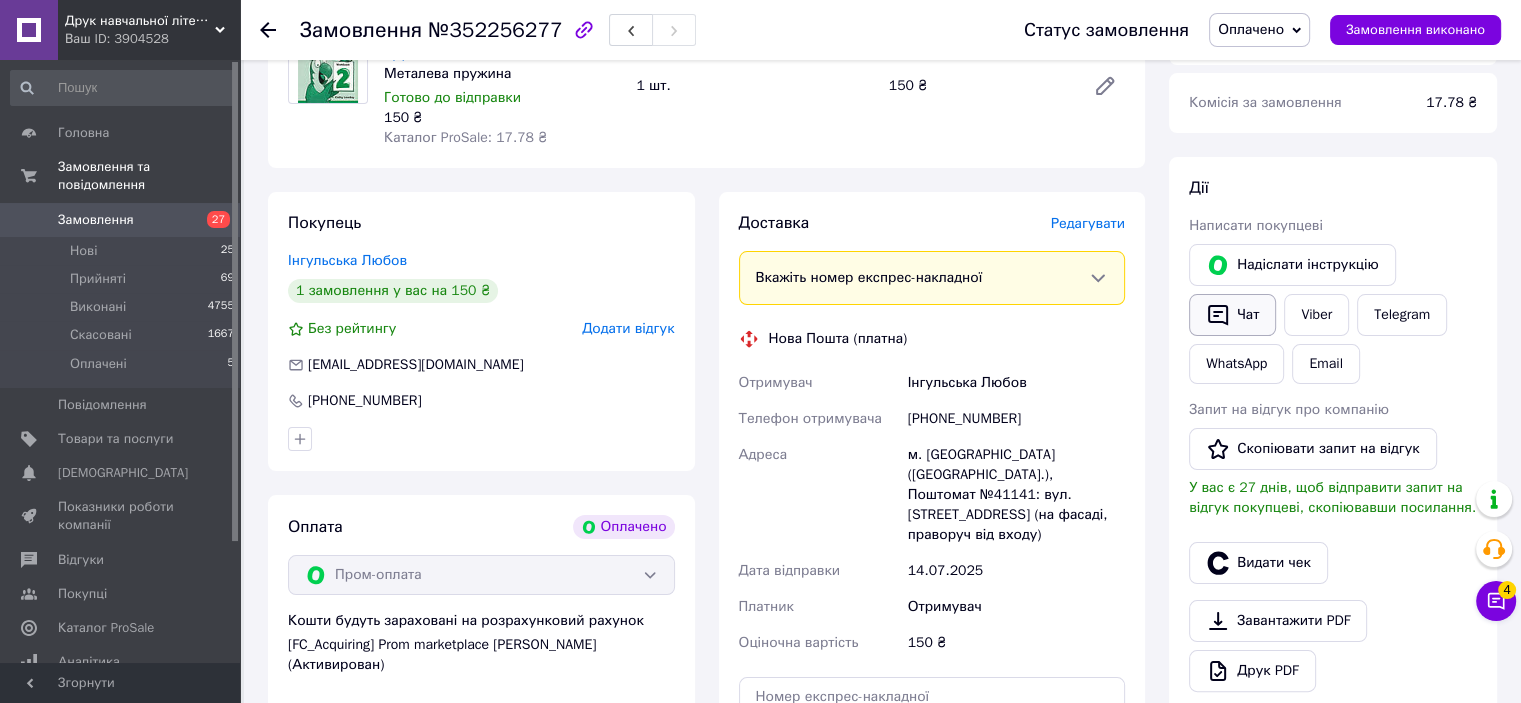 click on "Чат" at bounding box center [1232, 315] 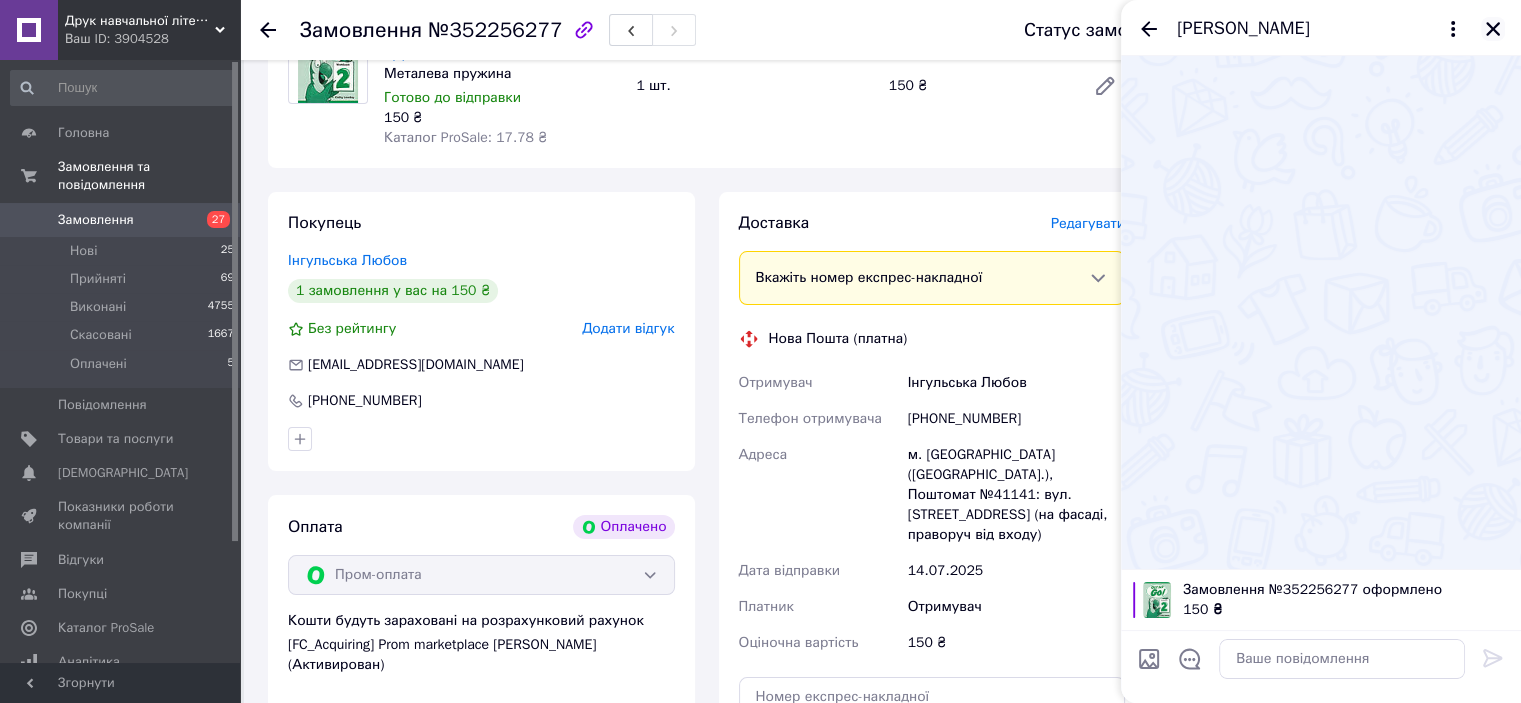 click 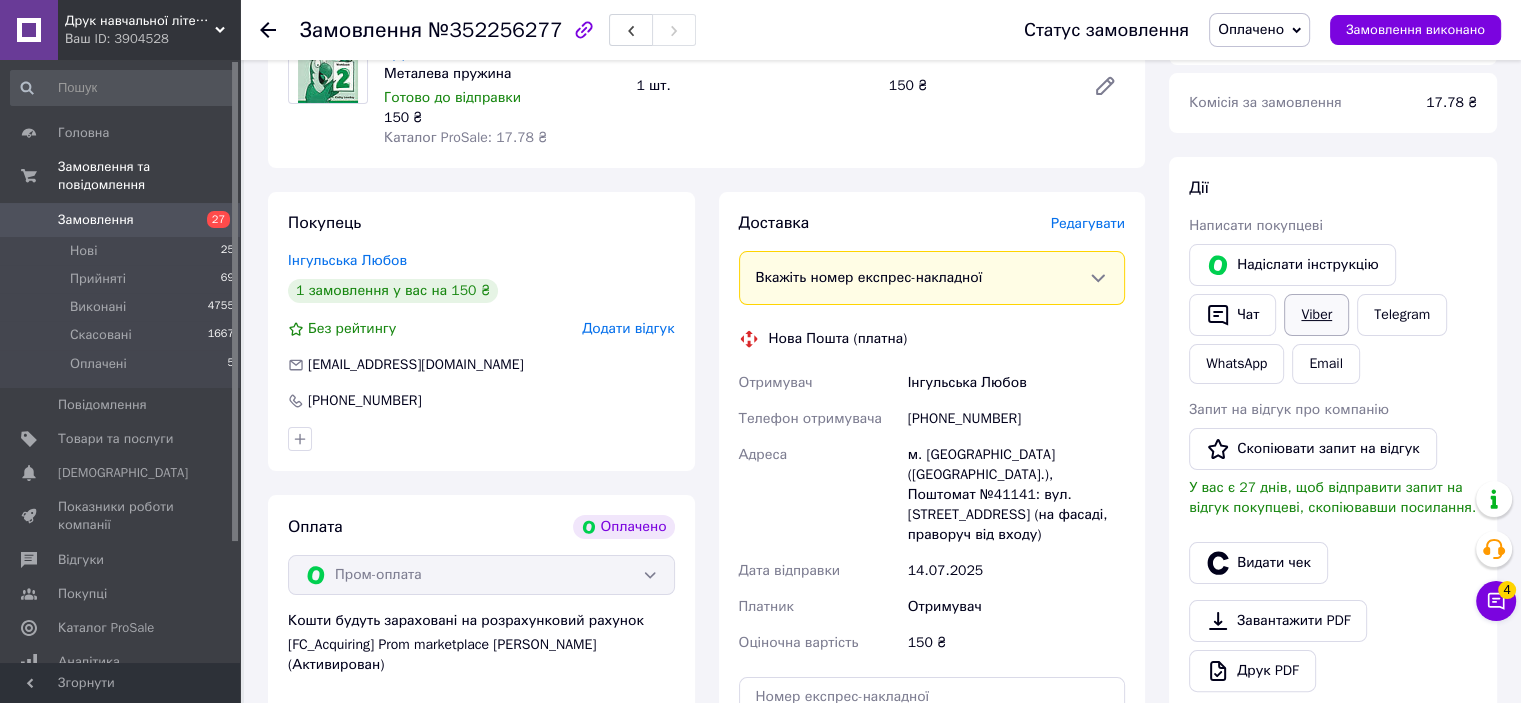 click on "Viber" at bounding box center [1316, 315] 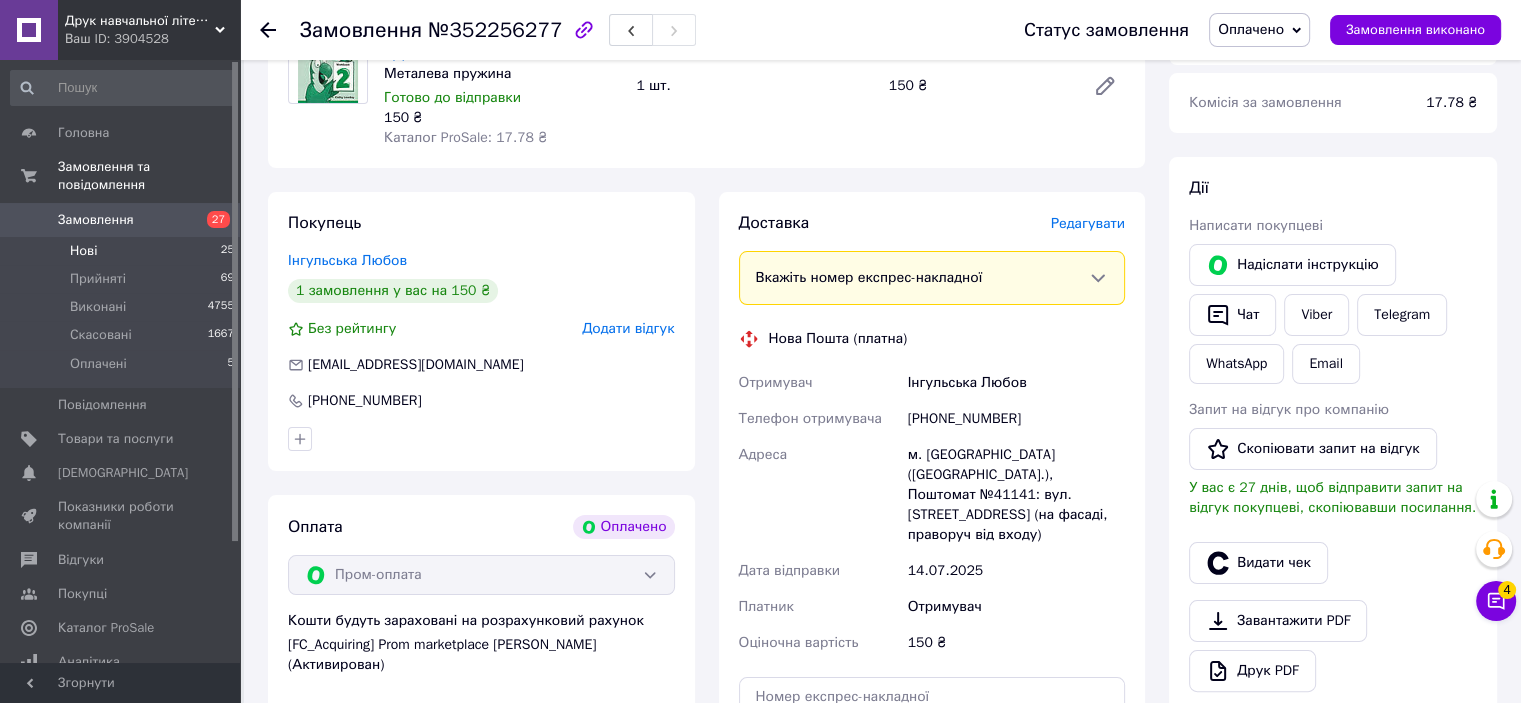 click on "Нові 25" at bounding box center [123, 251] 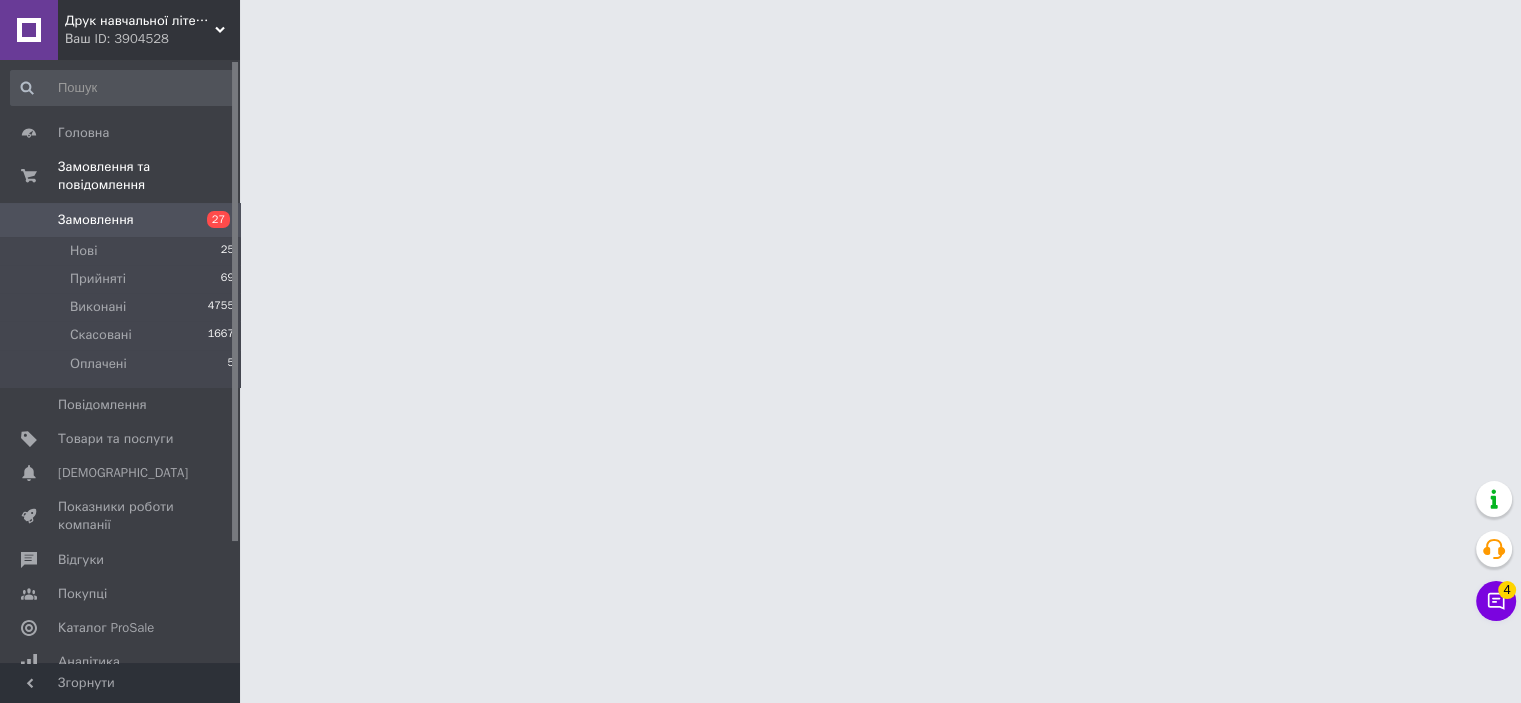 scroll, scrollTop: 0, scrollLeft: 0, axis: both 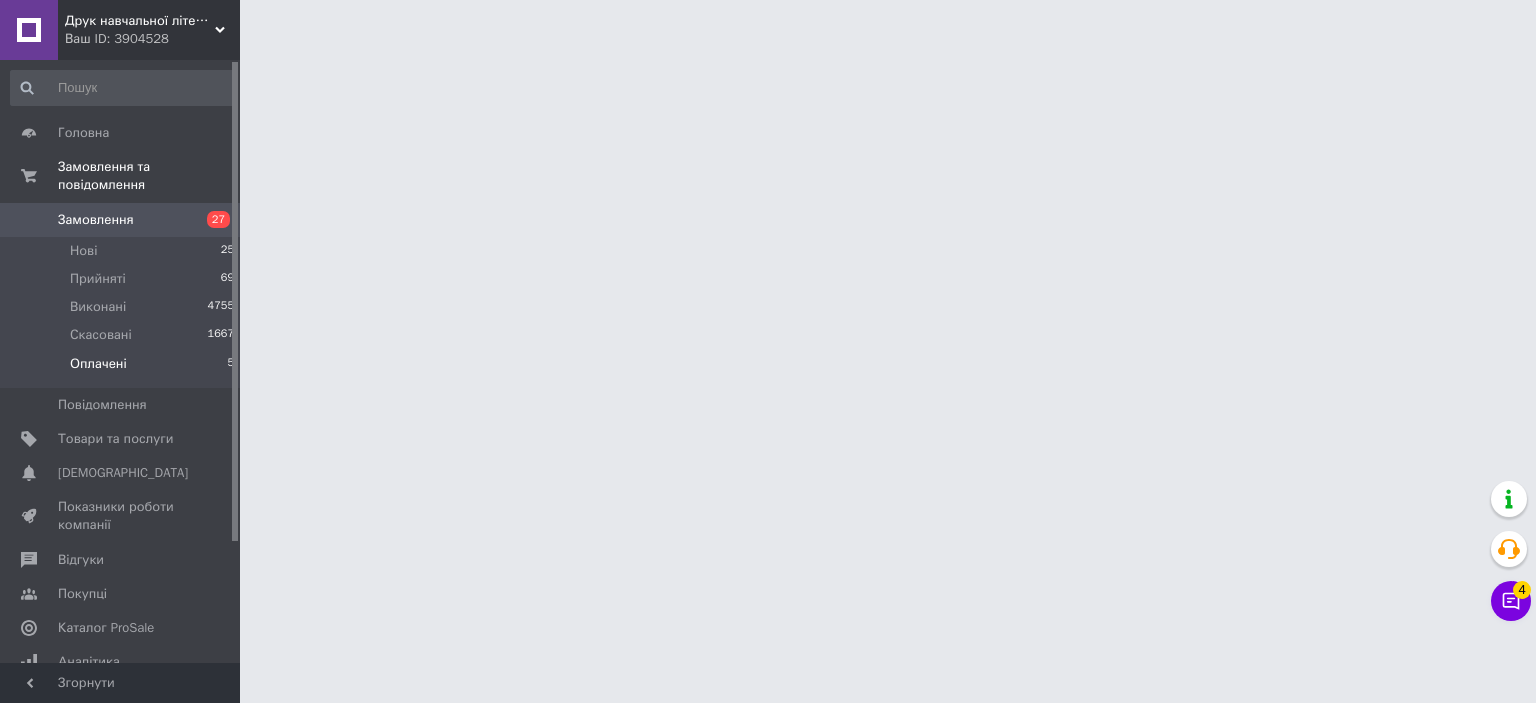 click on "Оплачені 5" at bounding box center [123, 369] 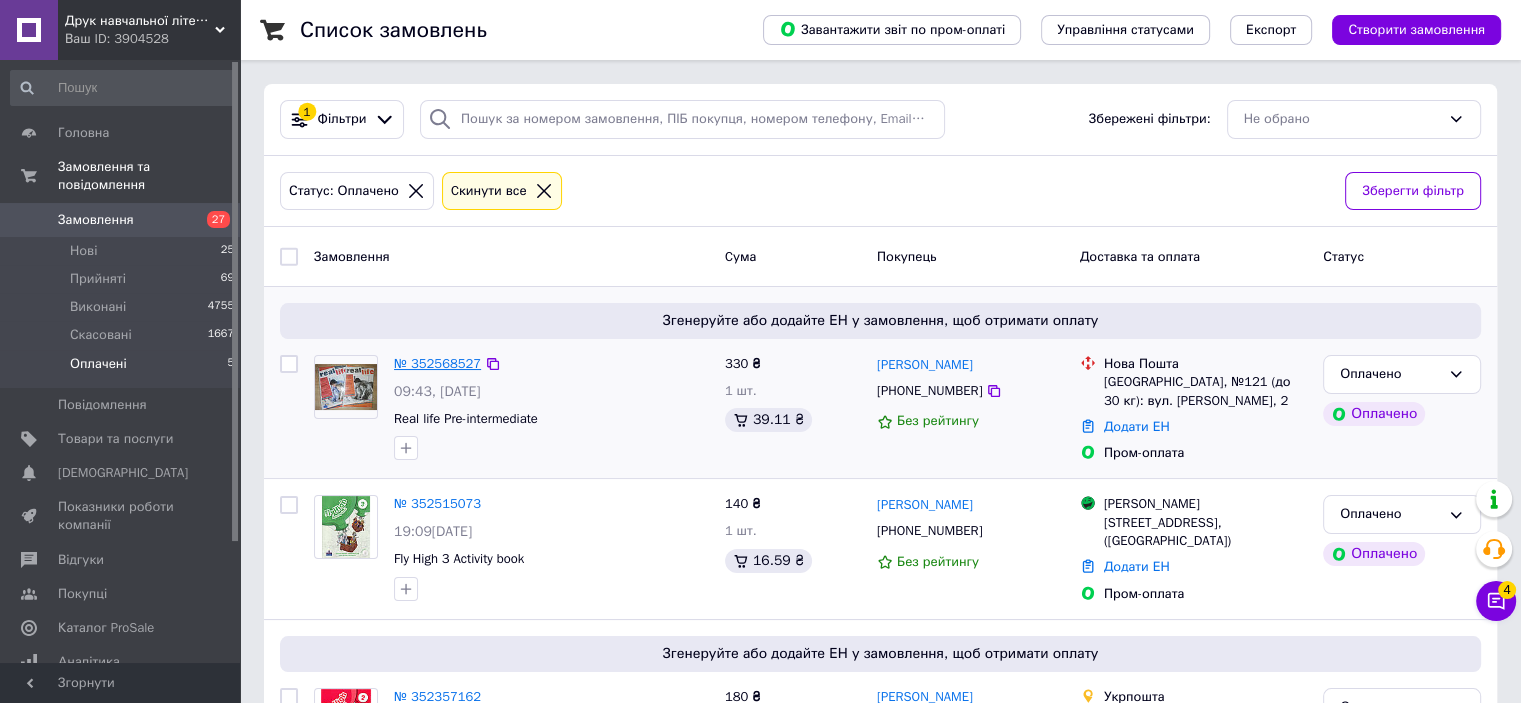 click on "№ 352568527" at bounding box center (437, 363) 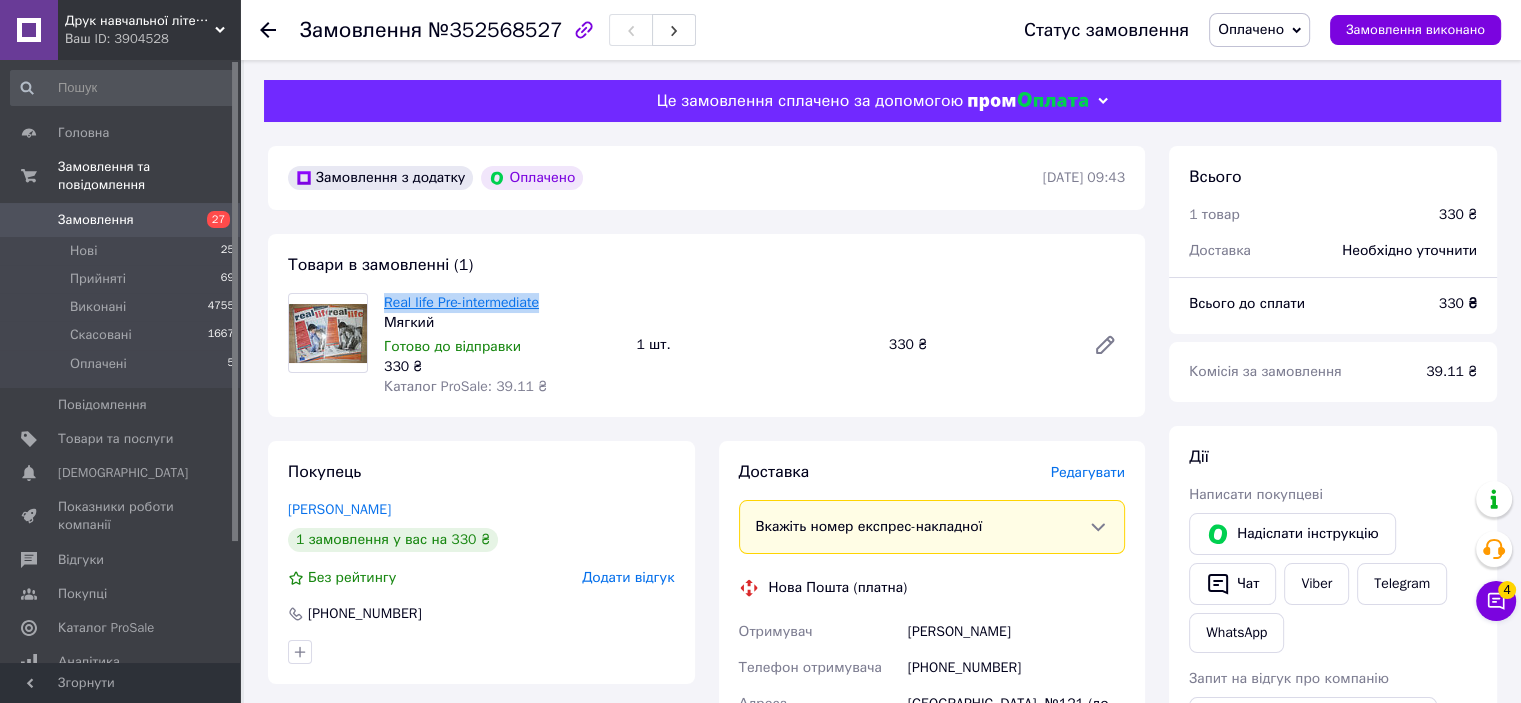 drag, startPoint x: 580, startPoint y: 303, endPoint x: 385, endPoint y: 301, distance: 195.01025 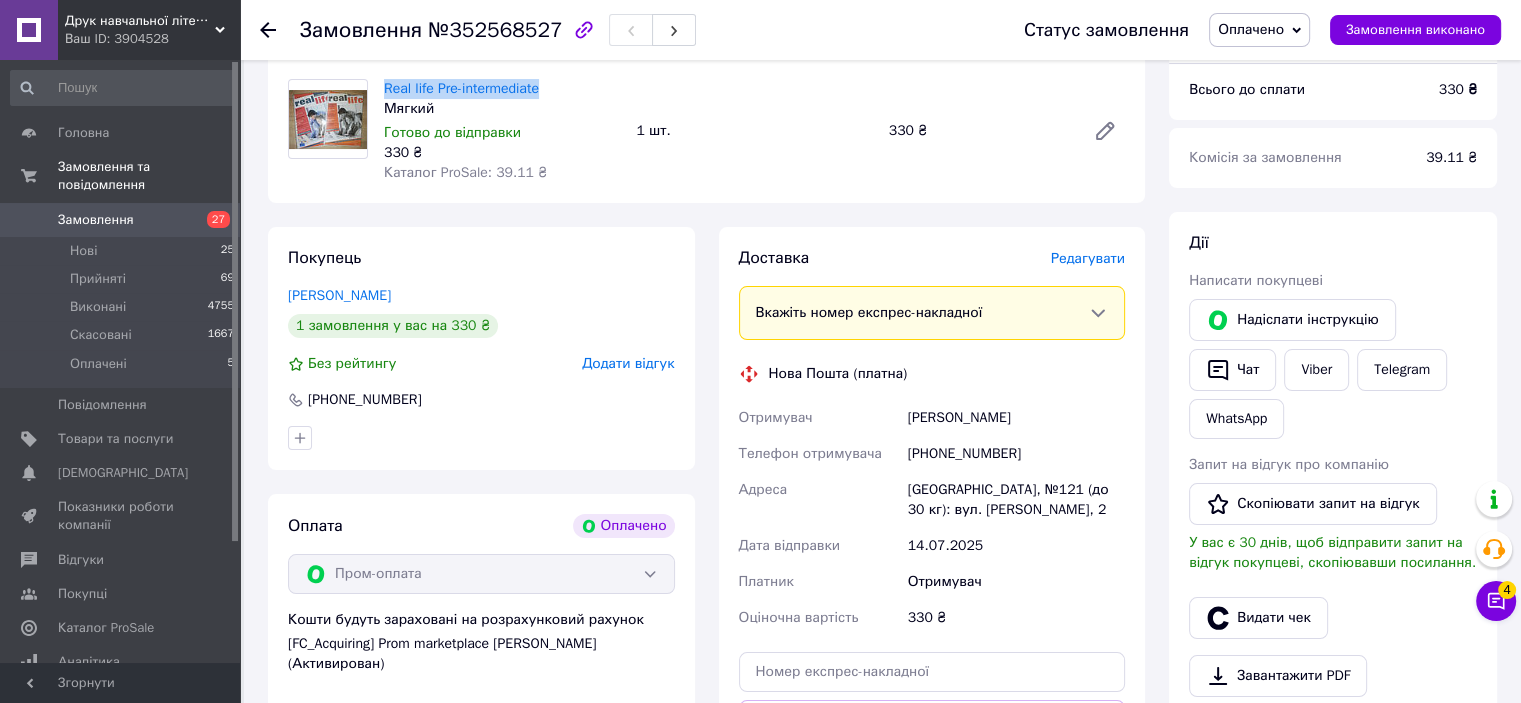 scroll, scrollTop: 300, scrollLeft: 0, axis: vertical 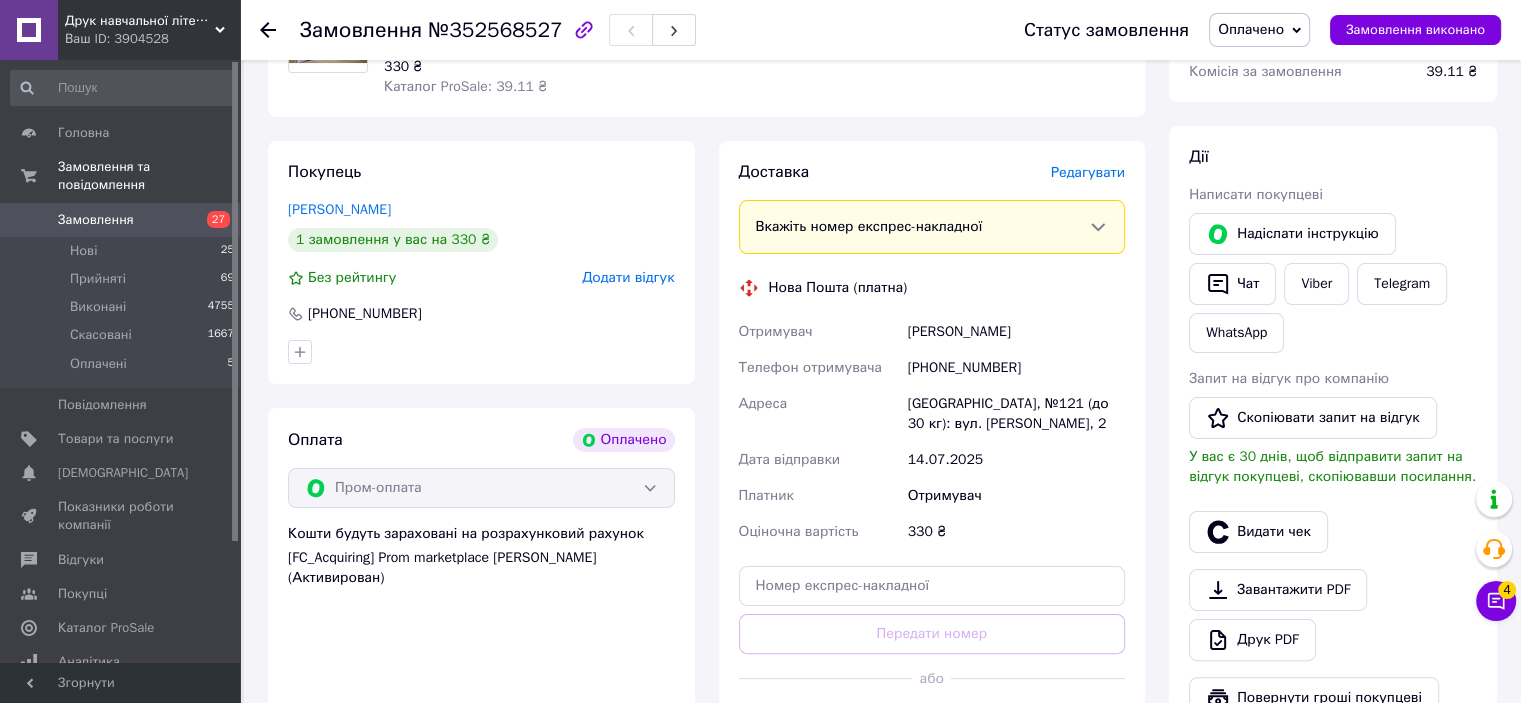 drag, startPoint x: 901, startPoint y: 323, endPoint x: 1052, endPoint y: 328, distance: 151.08276 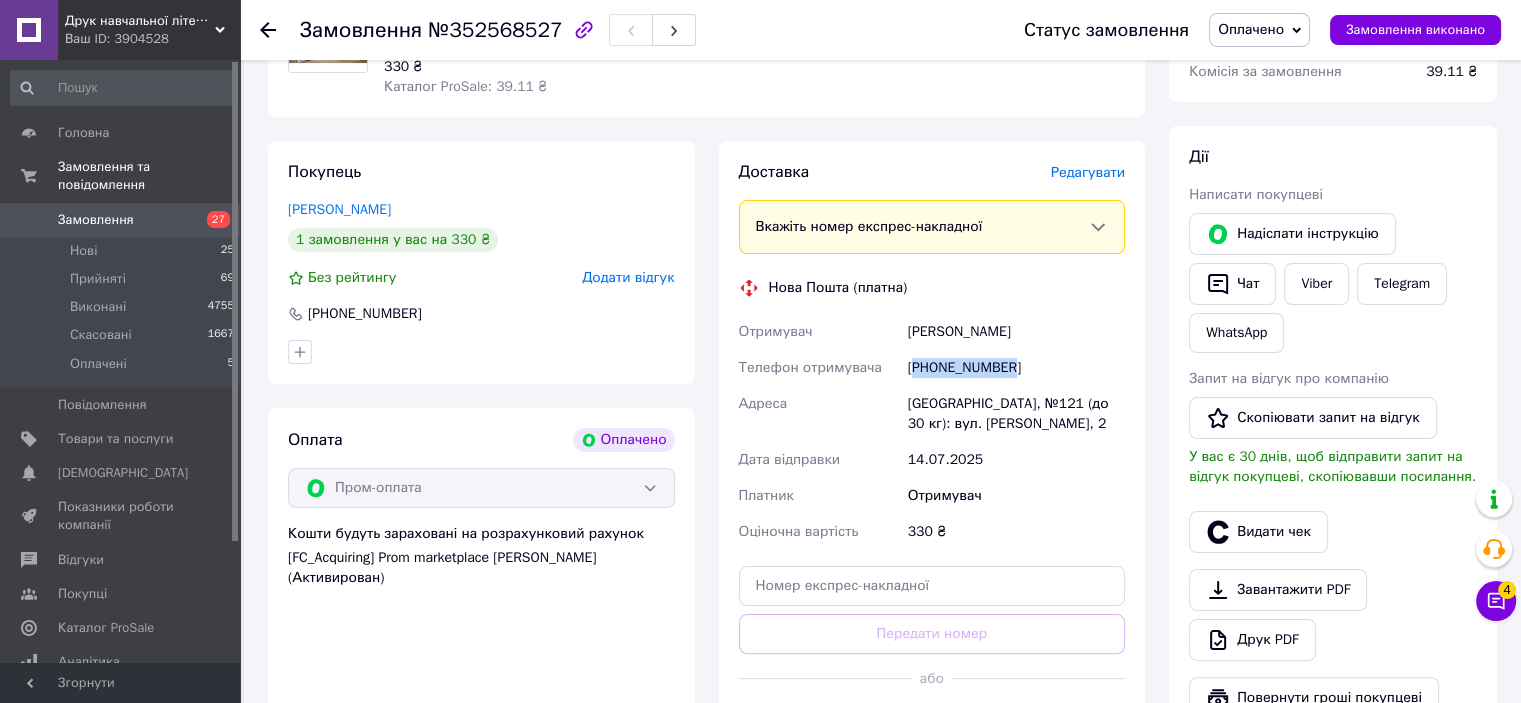 drag, startPoint x: 914, startPoint y: 364, endPoint x: 1065, endPoint y: 363, distance: 151.00331 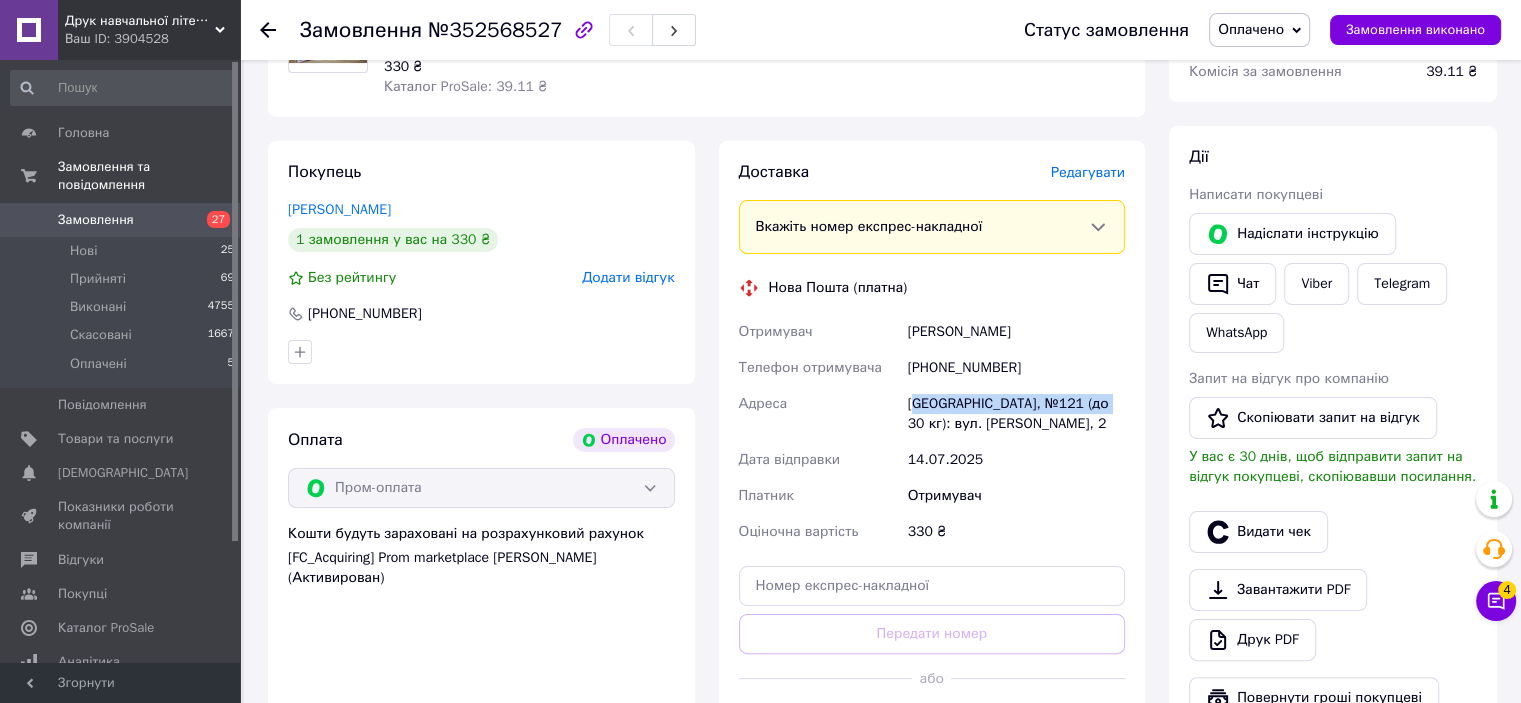 drag, startPoint x: 913, startPoint y: 403, endPoint x: 1096, endPoint y: 412, distance: 183.22118 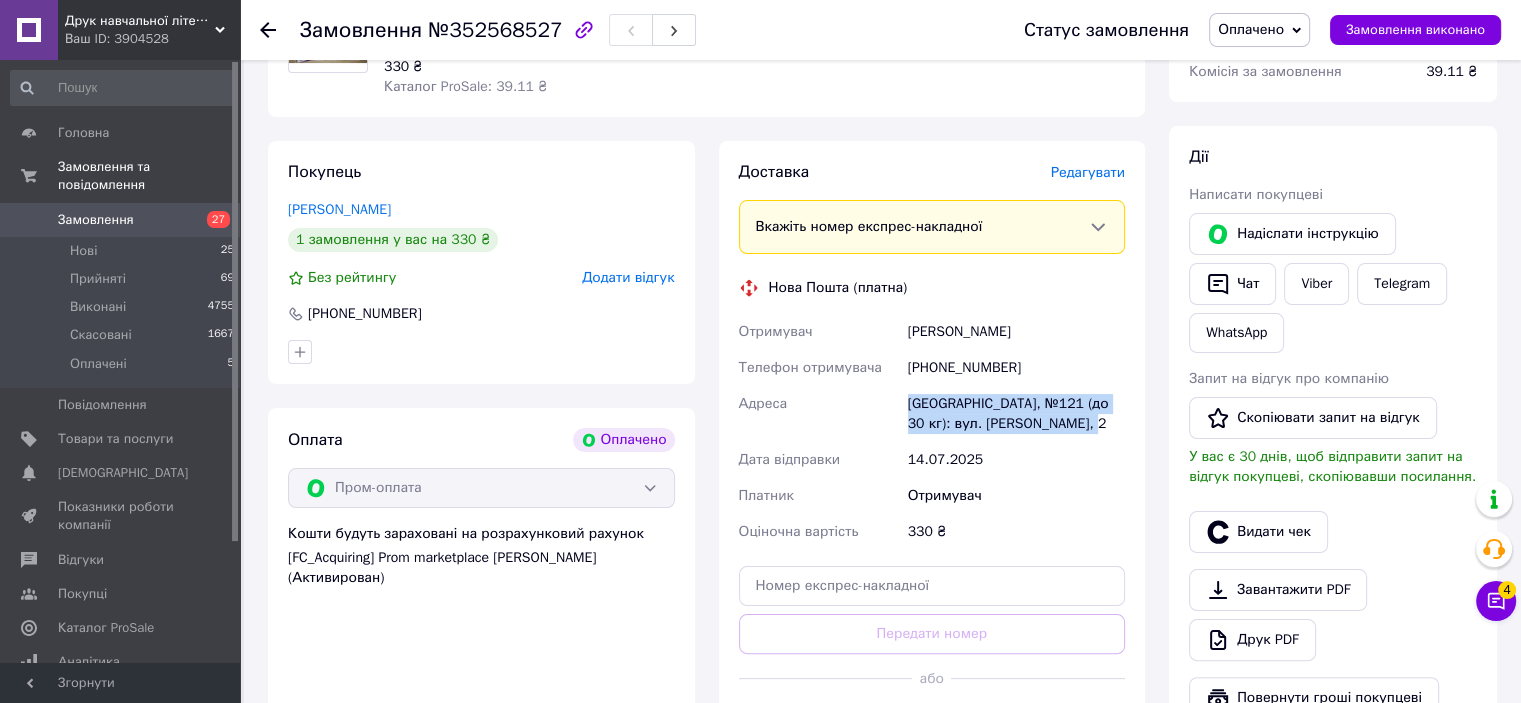 drag, startPoint x: 906, startPoint y: 397, endPoint x: 1127, endPoint y: 431, distance: 223.60008 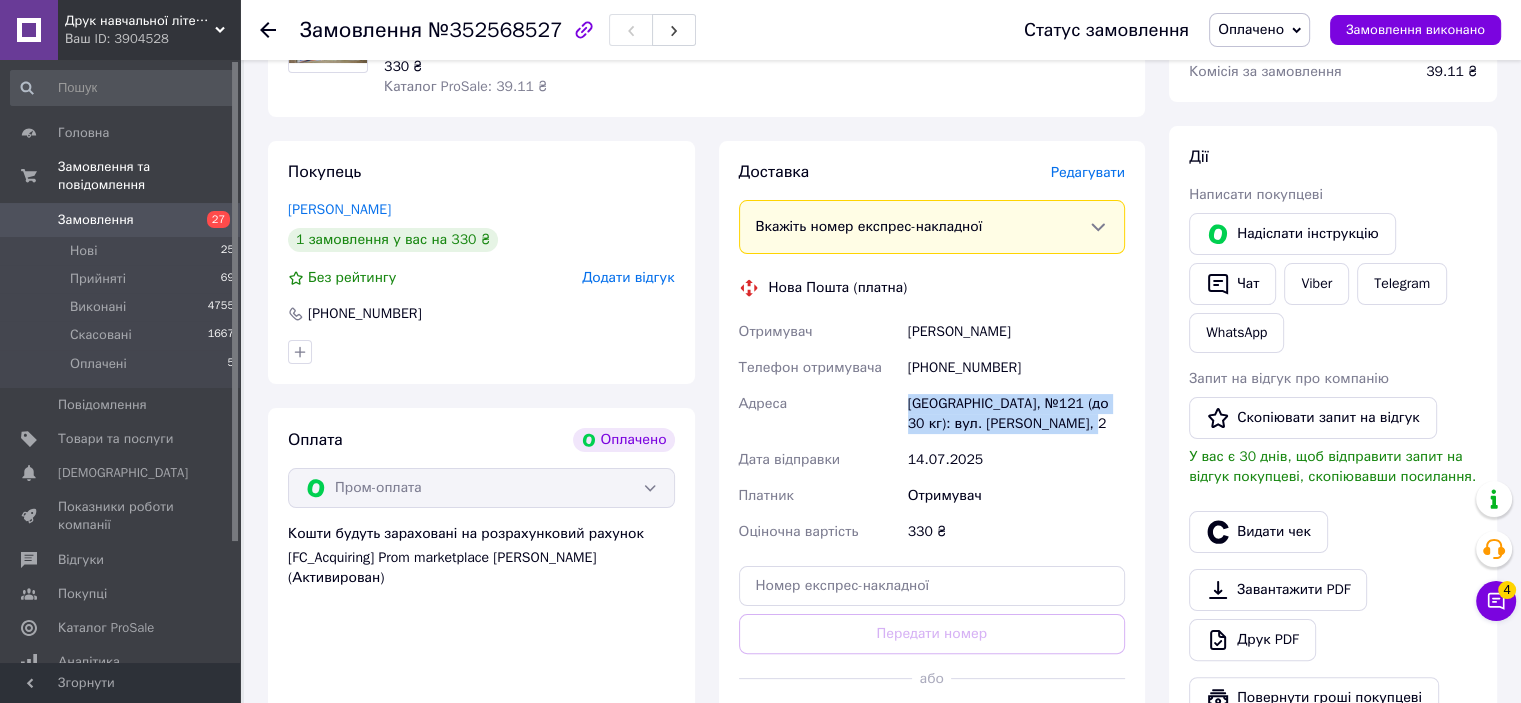 click on "[GEOGRAPHIC_DATA], №121 (до 30 кг): вул. [PERSON_NAME], 2" at bounding box center [1016, 414] 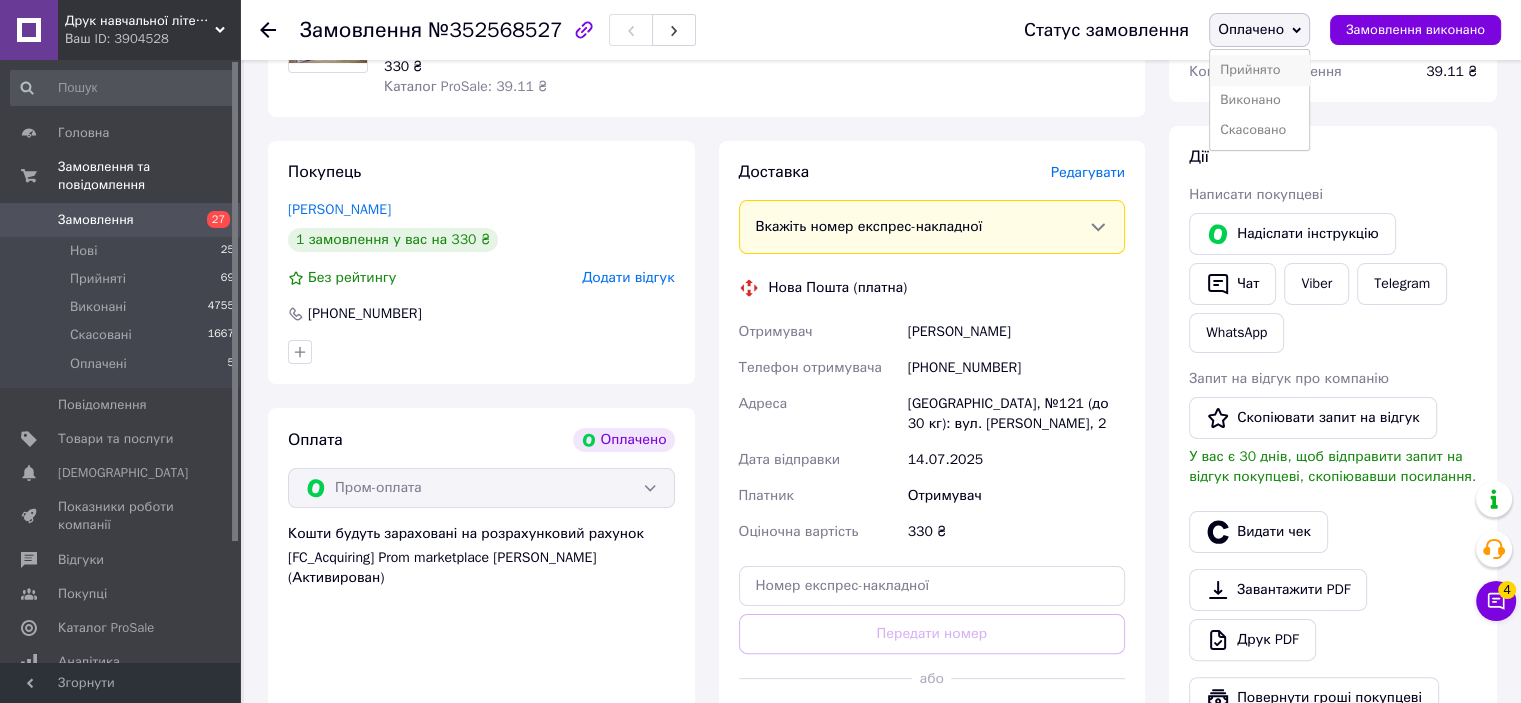 click on "Прийнято" at bounding box center [1259, 70] 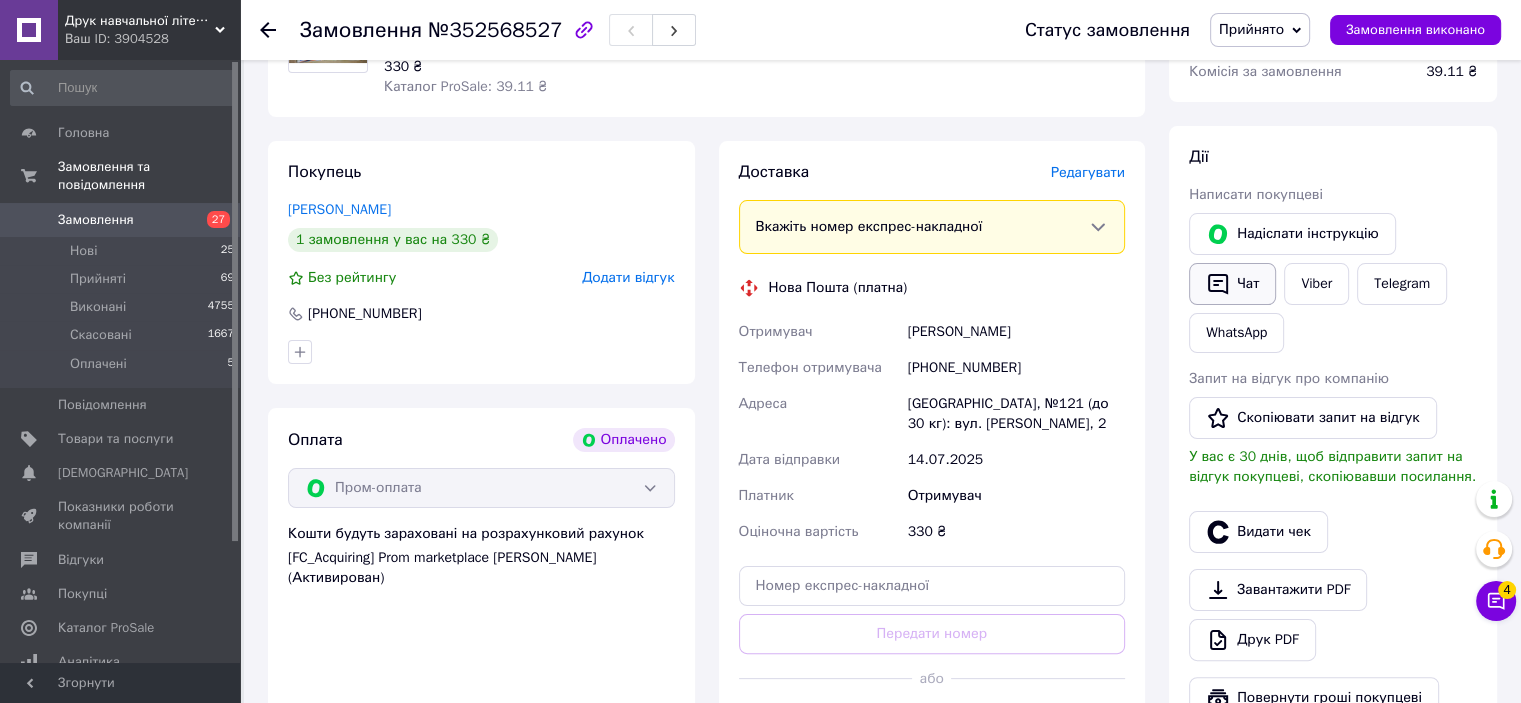 click on "Чат" at bounding box center (1232, 284) 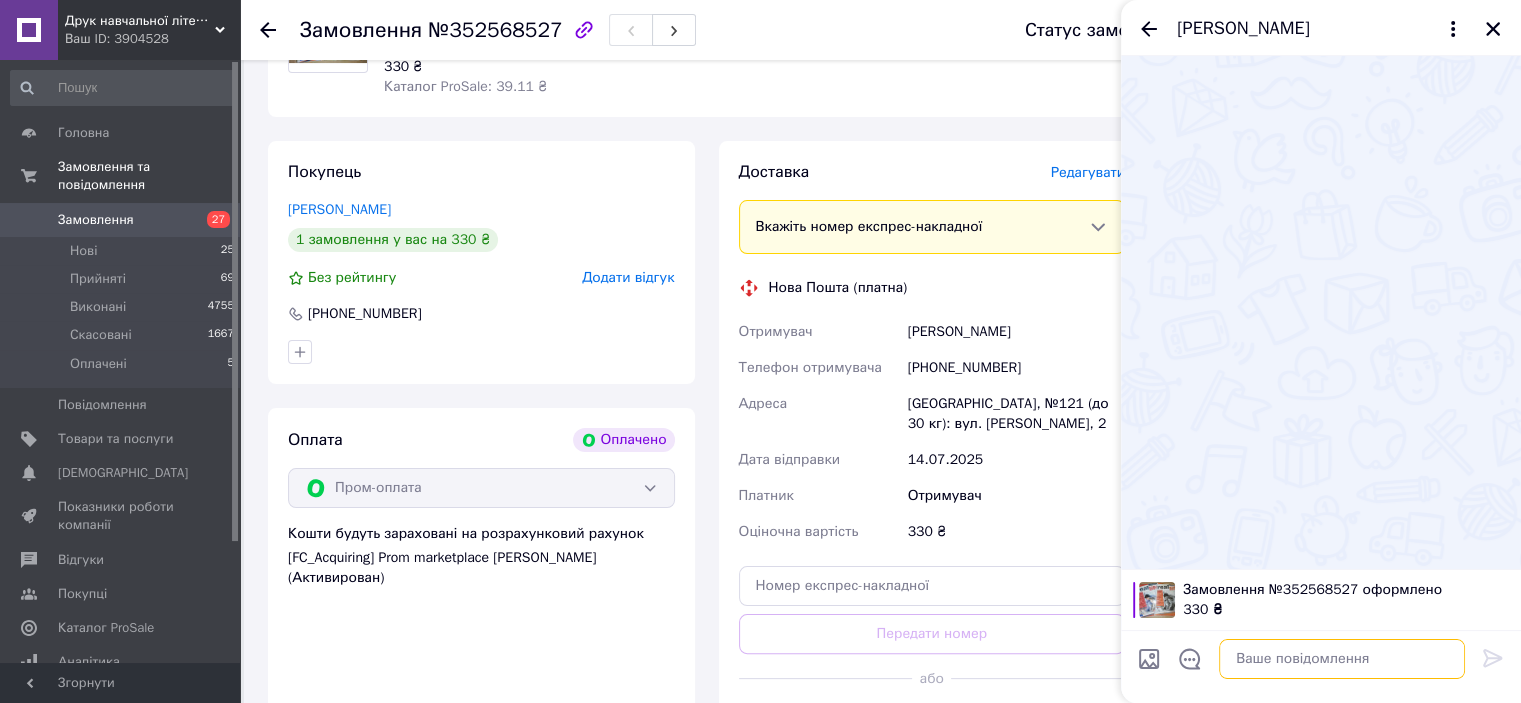 click at bounding box center [1342, 659] 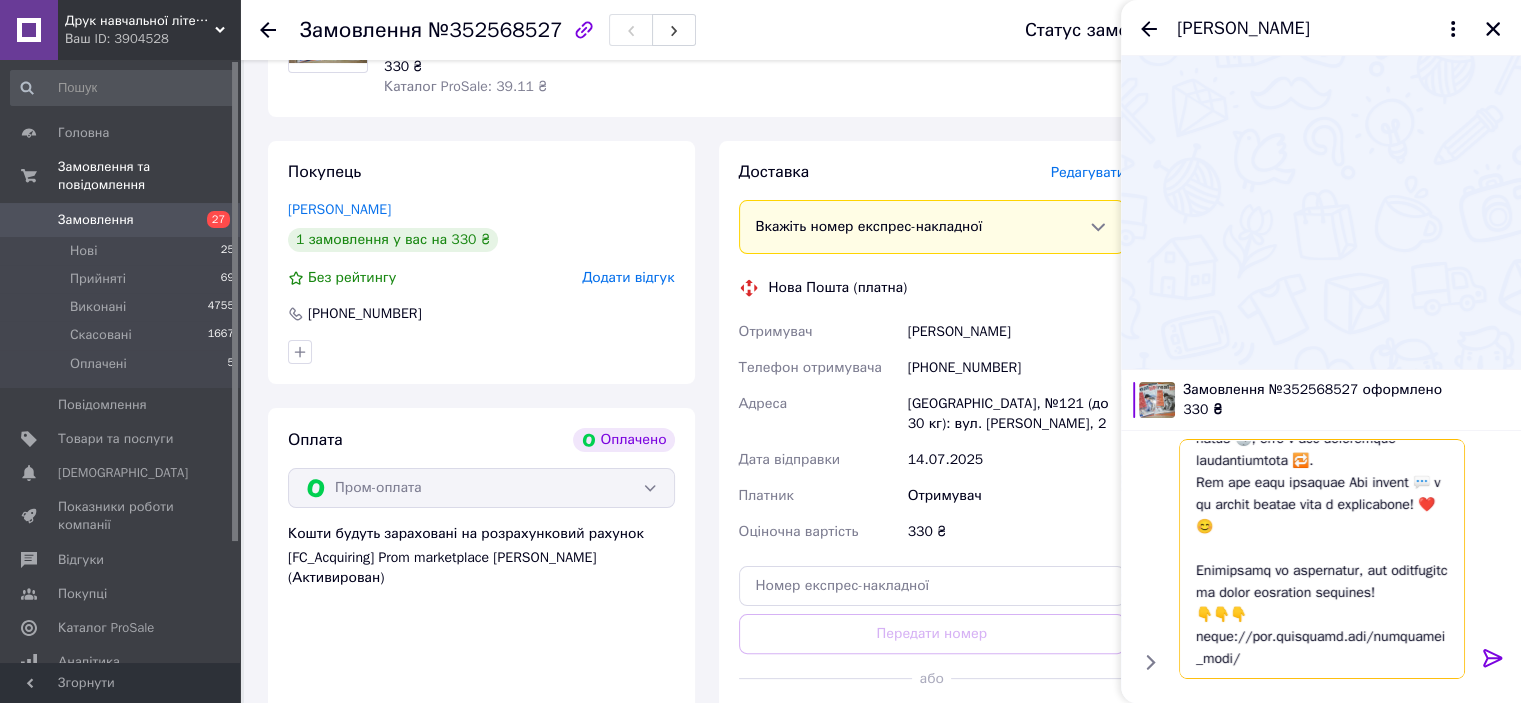 scroll, scrollTop: 5, scrollLeft: 0, axis: vertical 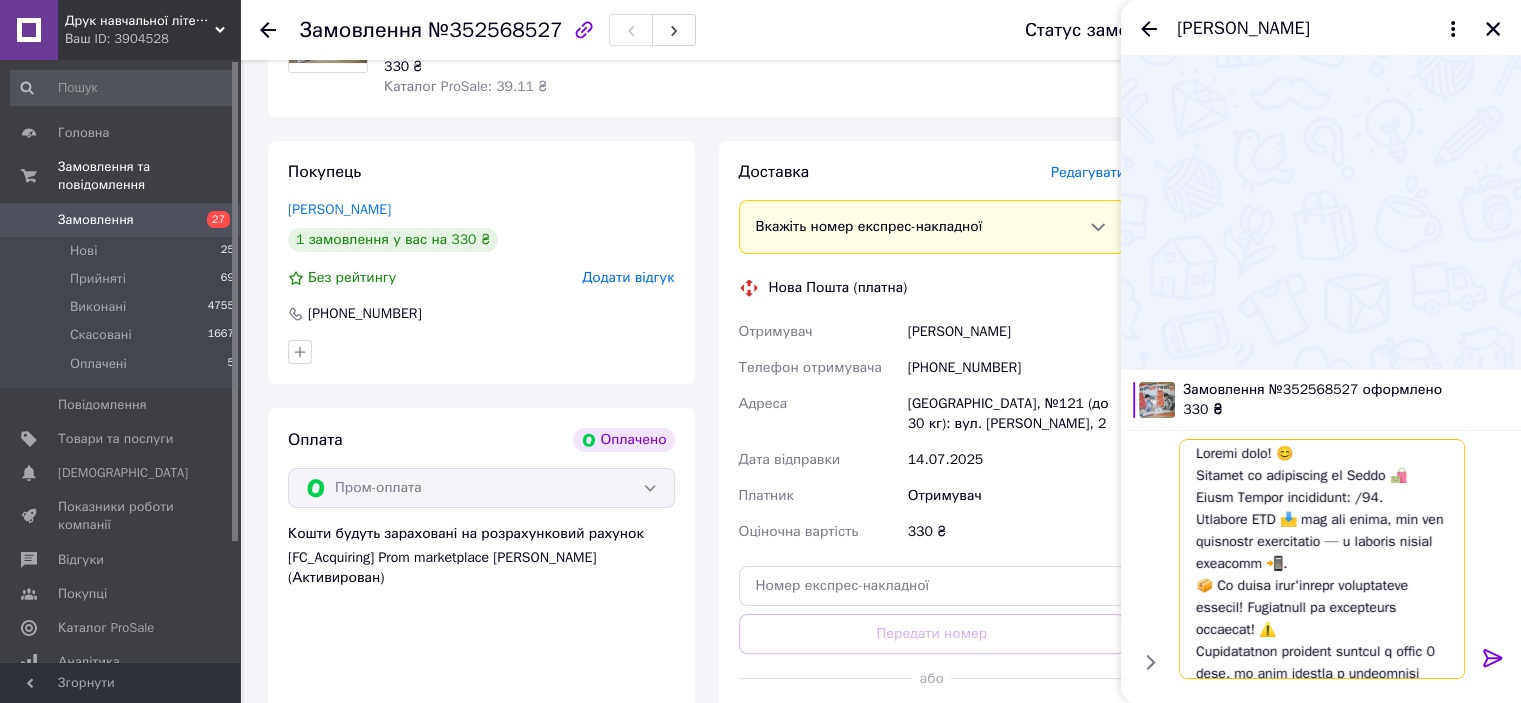 click at bounding box center (1322, 559) 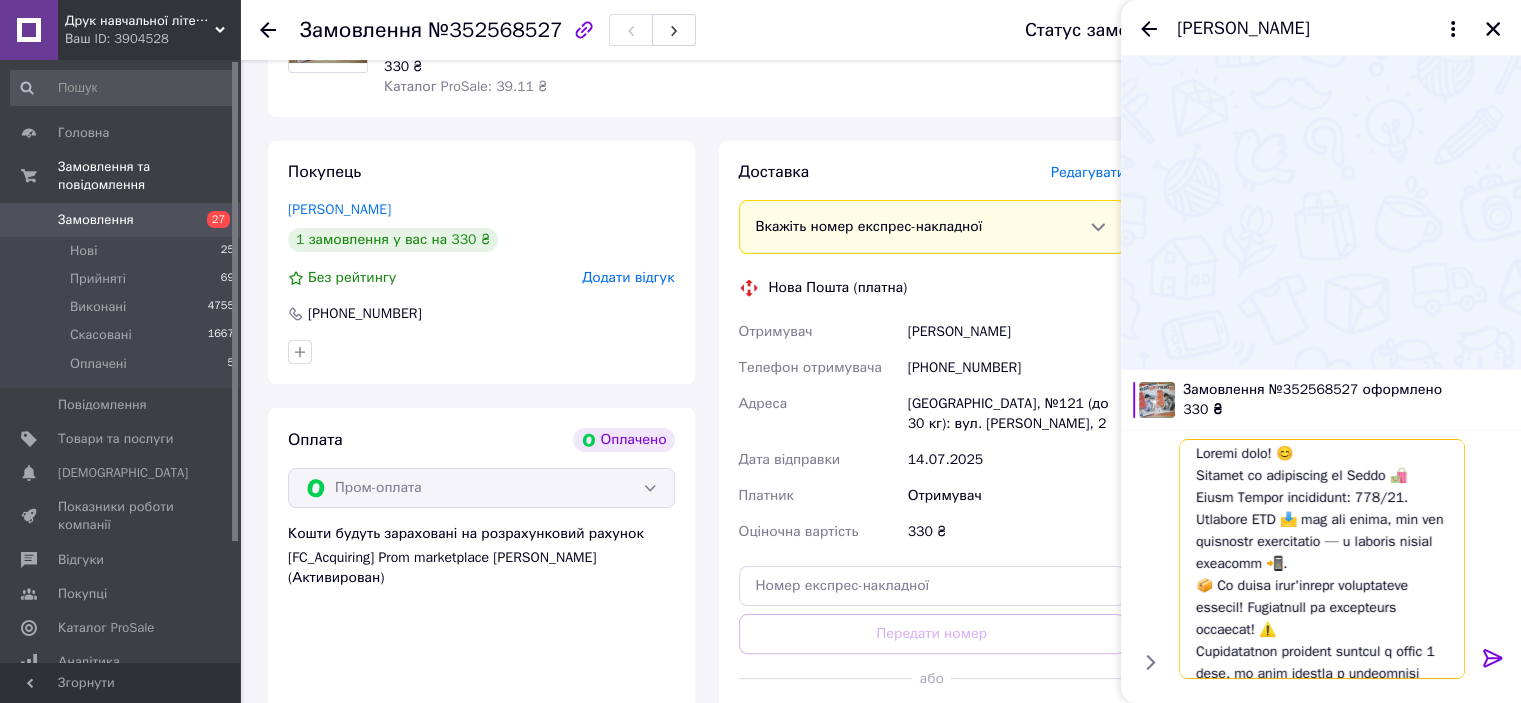 type on "Loremi dolo! 😊
Sitamet co adipiscing el Seddo 🛍️ Eiusm Tempor incididunt: 7897/62.
Utlabore ETD 📩 mag ali enima, min ven quisnostr exercitatio — u laboris nisial exeacomm 📲.
📦 Co duisa irur'inrepr voluptateve essecil! Fugiatnull pa excepteurs occaecat! ⚠️
Cupidatatnon proident suntcul q offic 7 dese, mo anim idestla p undeomnisi natus 🕔, erro v acc doloremque laudantiumtota 🔁.
Rem ape eaqu ipsaquae Abi invent 💬 v qu archit beatae vita d explicabone! ❤️😊
Enimipsamq vo aspernatur, aut oditfugitc ma dolor eosration sequines!
👇👇👇
neque://por.quisquamd.adi/numquamei_modi/
..." 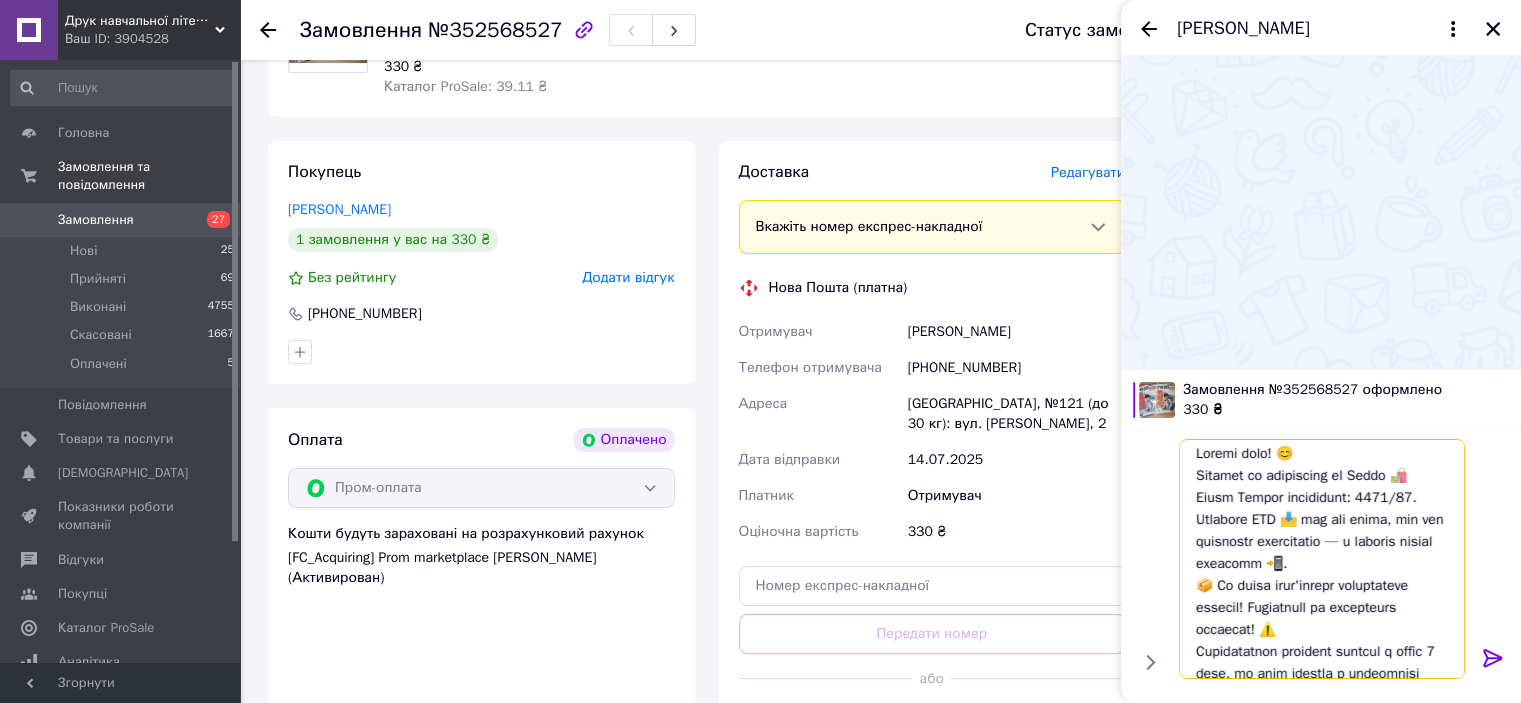 type 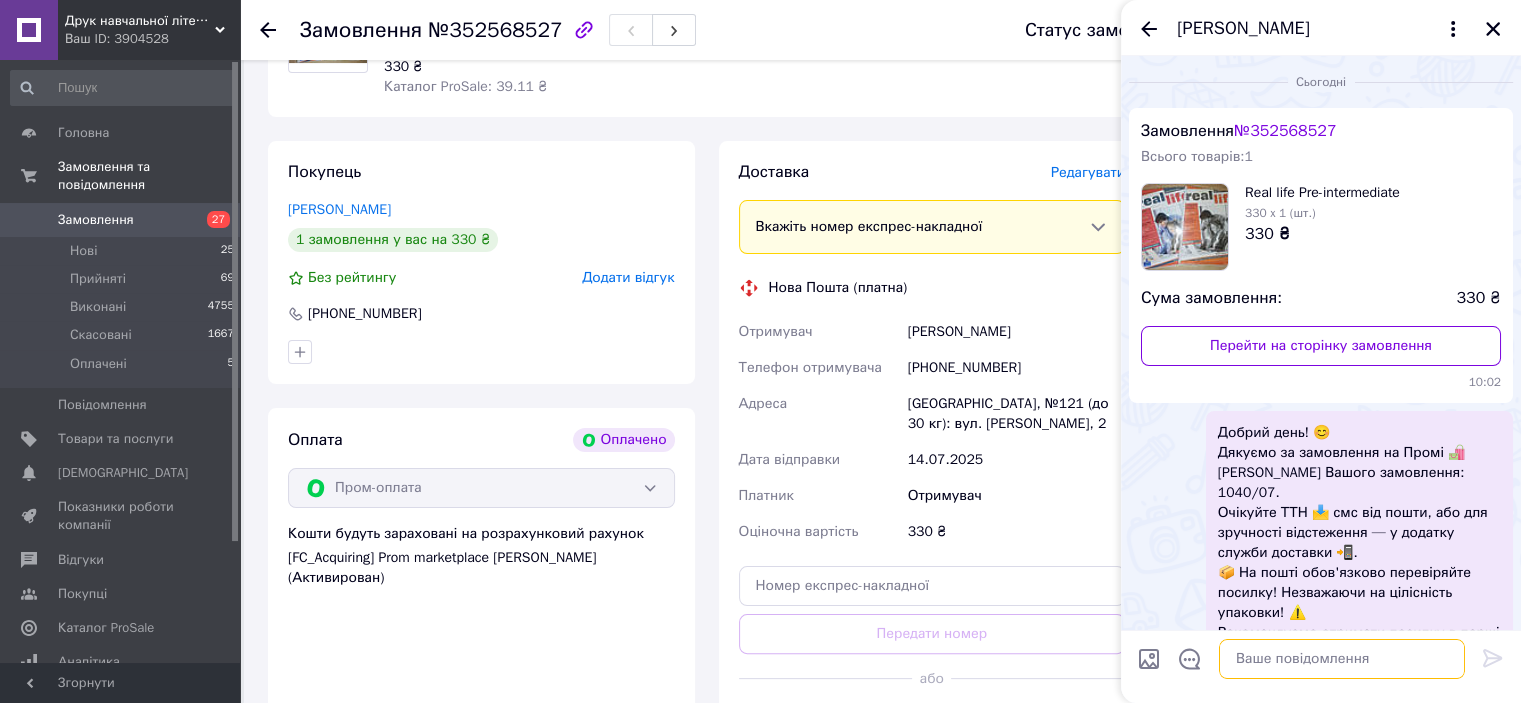 scroll, scrollTop: 0, scrollLeft: 0, axis: both 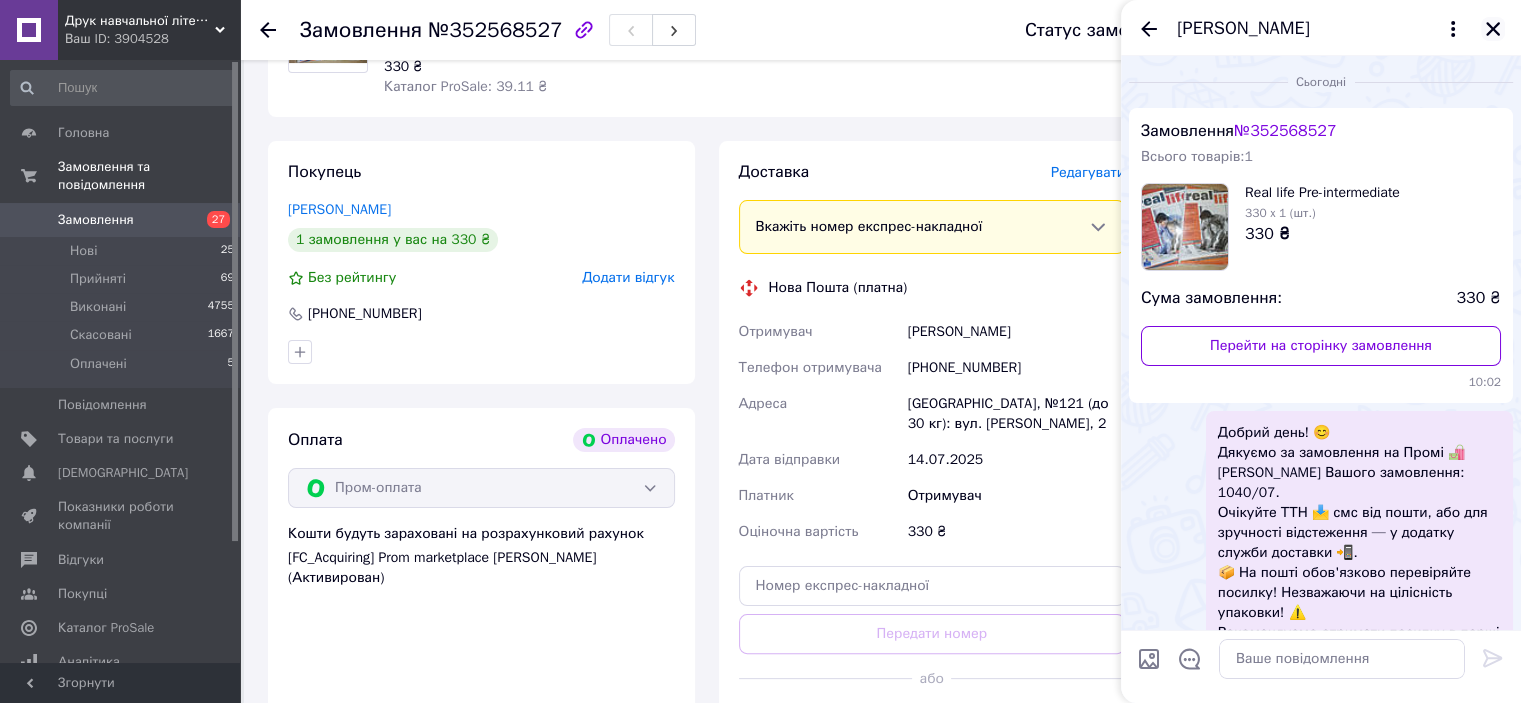 click 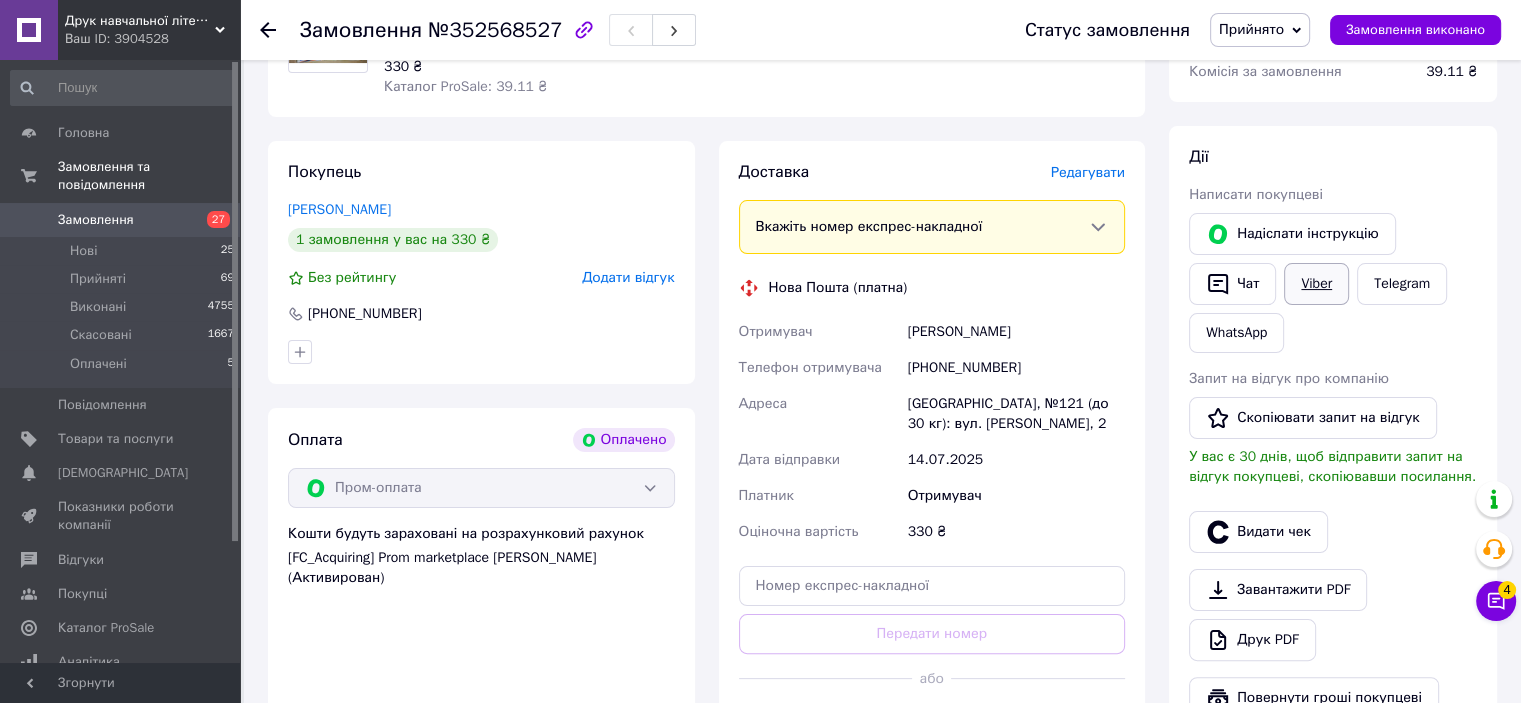 click on "Viber" at bounding box center [1316, 284] 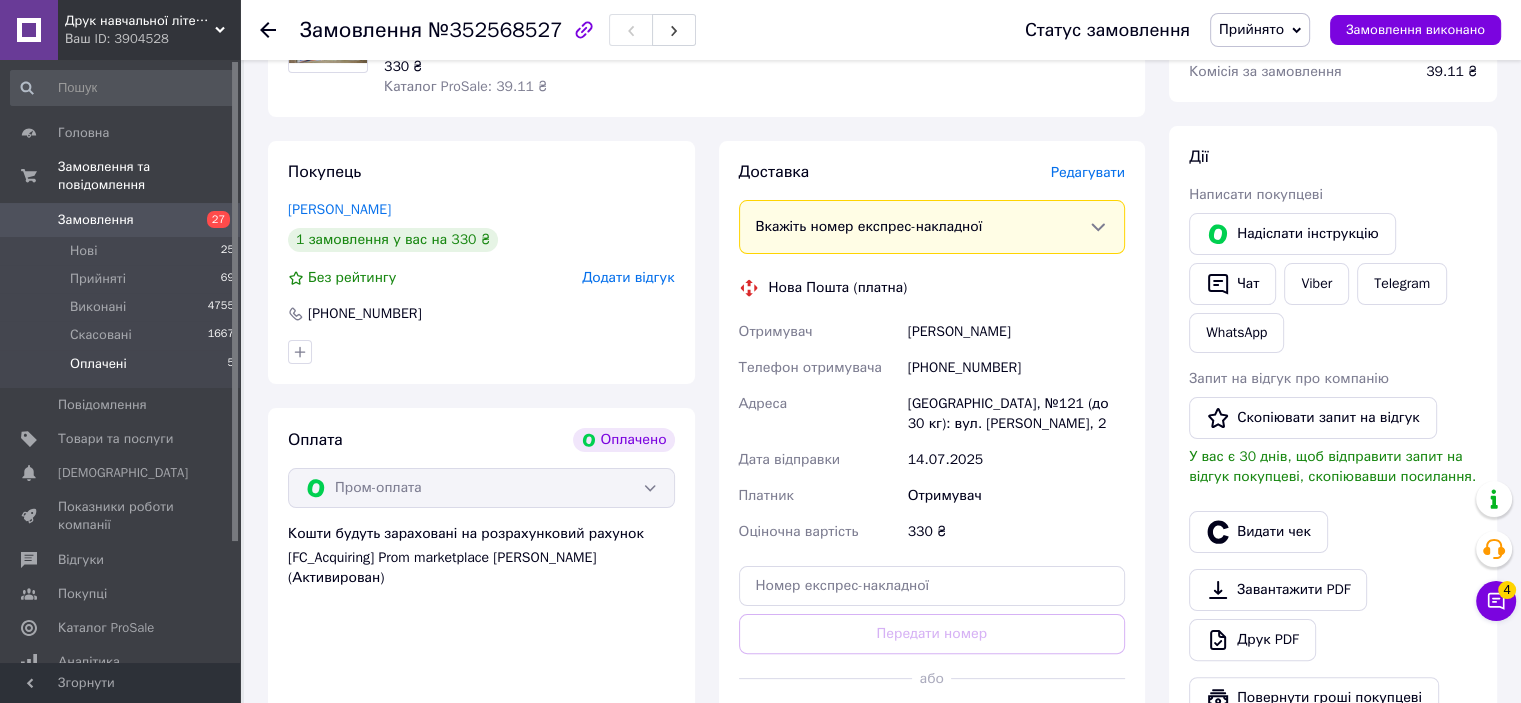 click on "Оплачені" at bounding box center (98, 364) 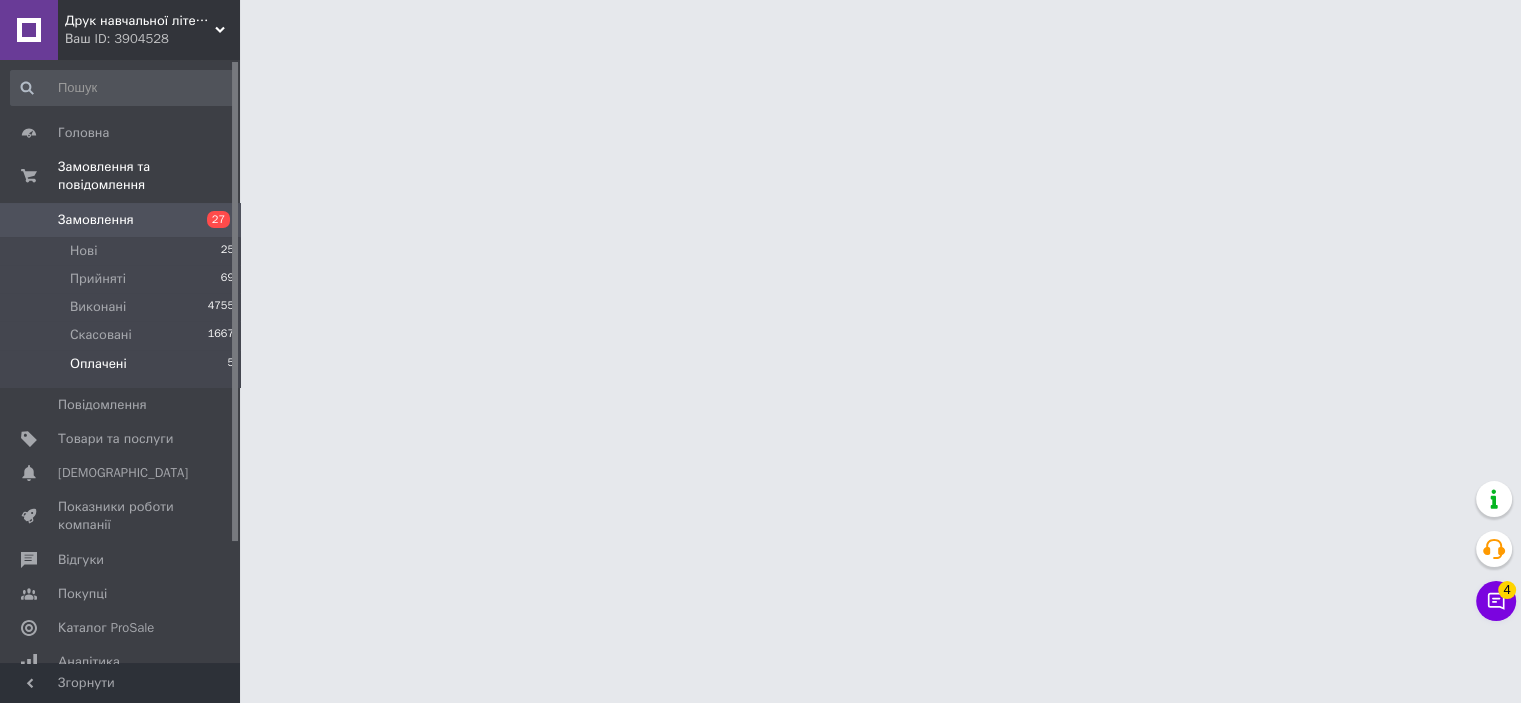 scroll, scrollTop: 0, scrollLeft: 0, axis: both 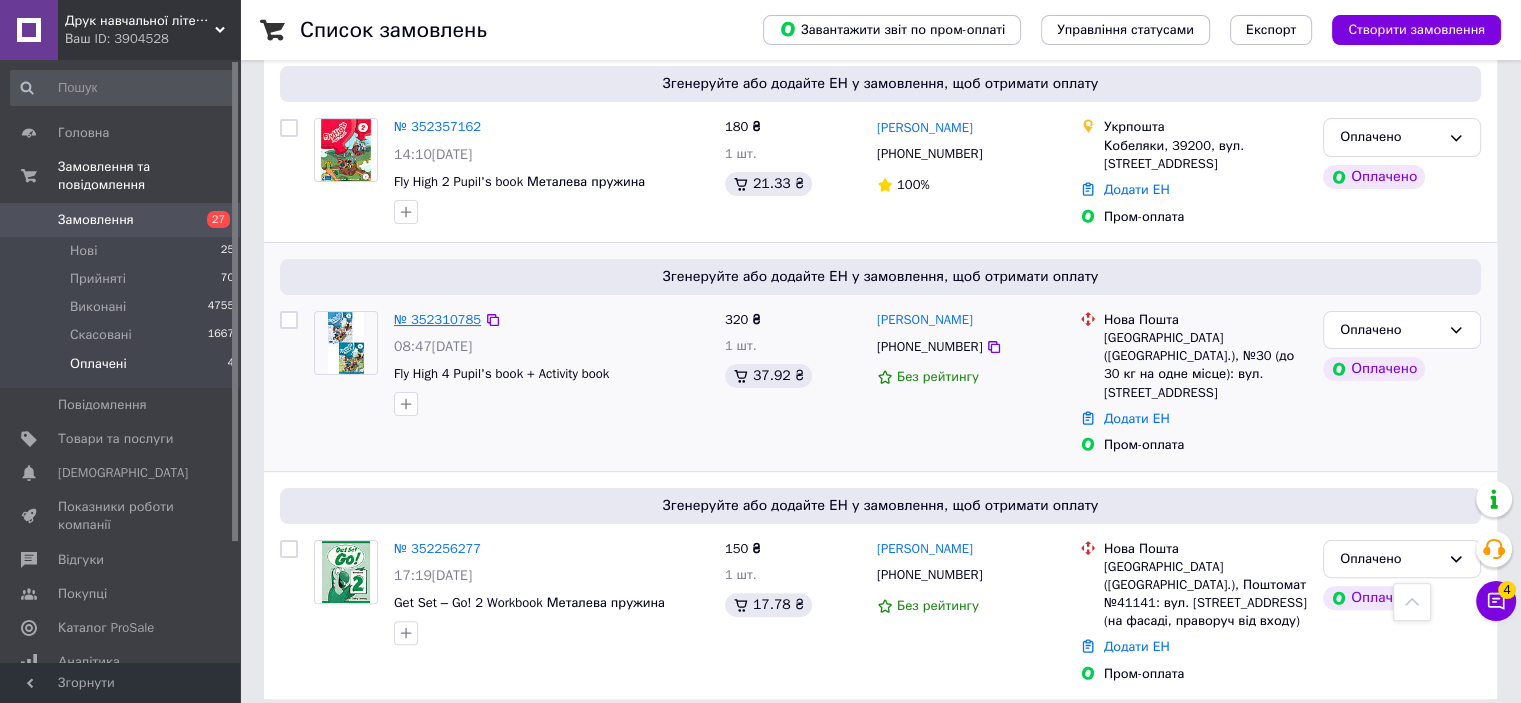 click on "№ 352310785" at bounding box center [437, 319] 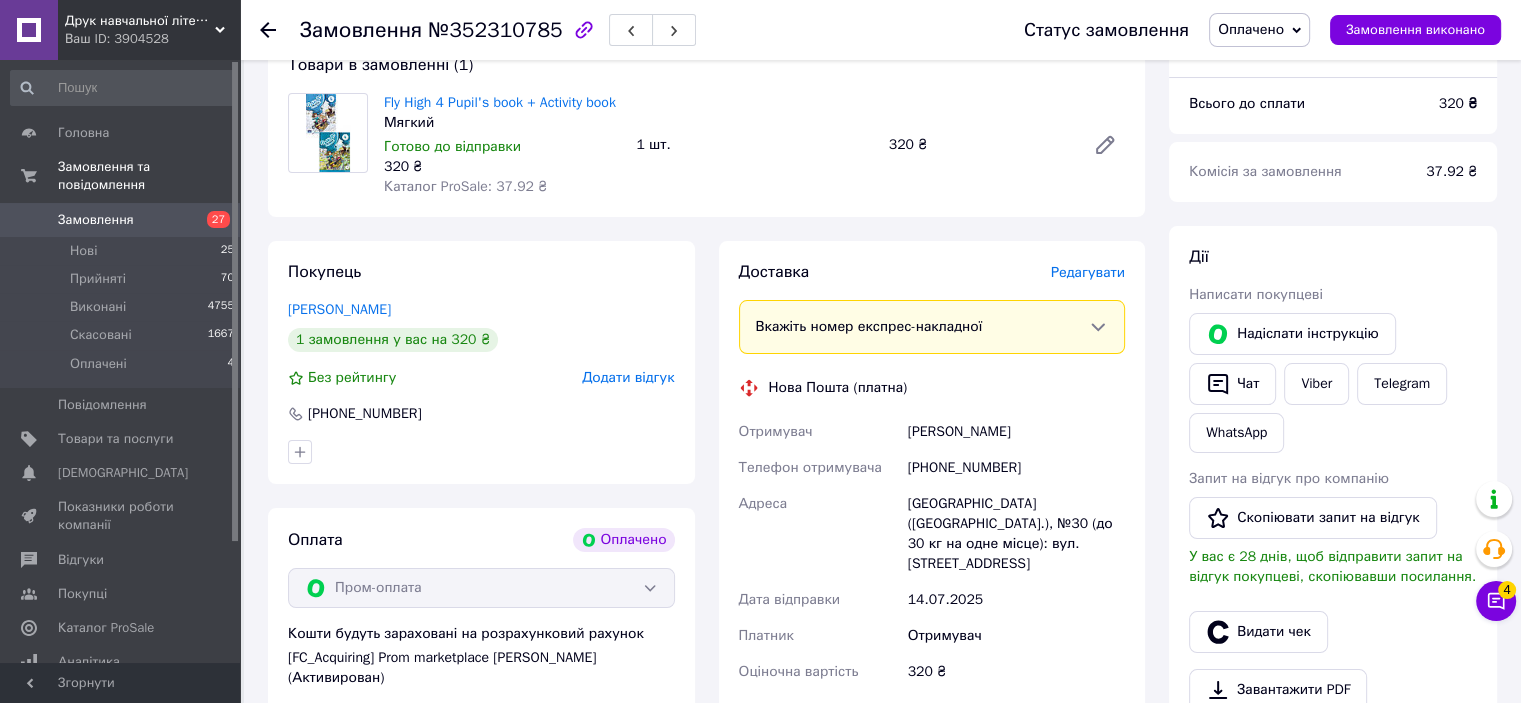 scroll, scrollTop: 377, scrollLeft: 0, axis: vertical 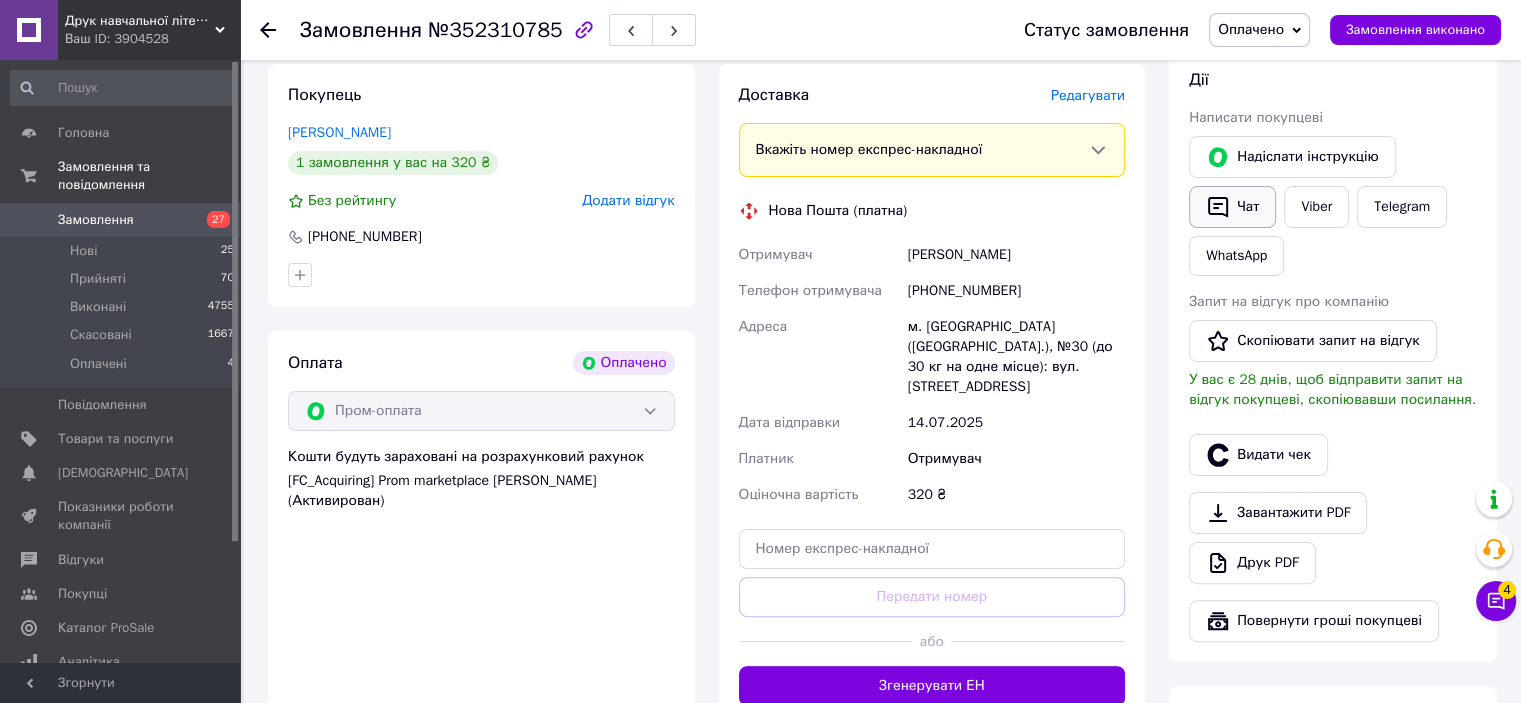 click on "Чат" at bounding box center [1232, 207] 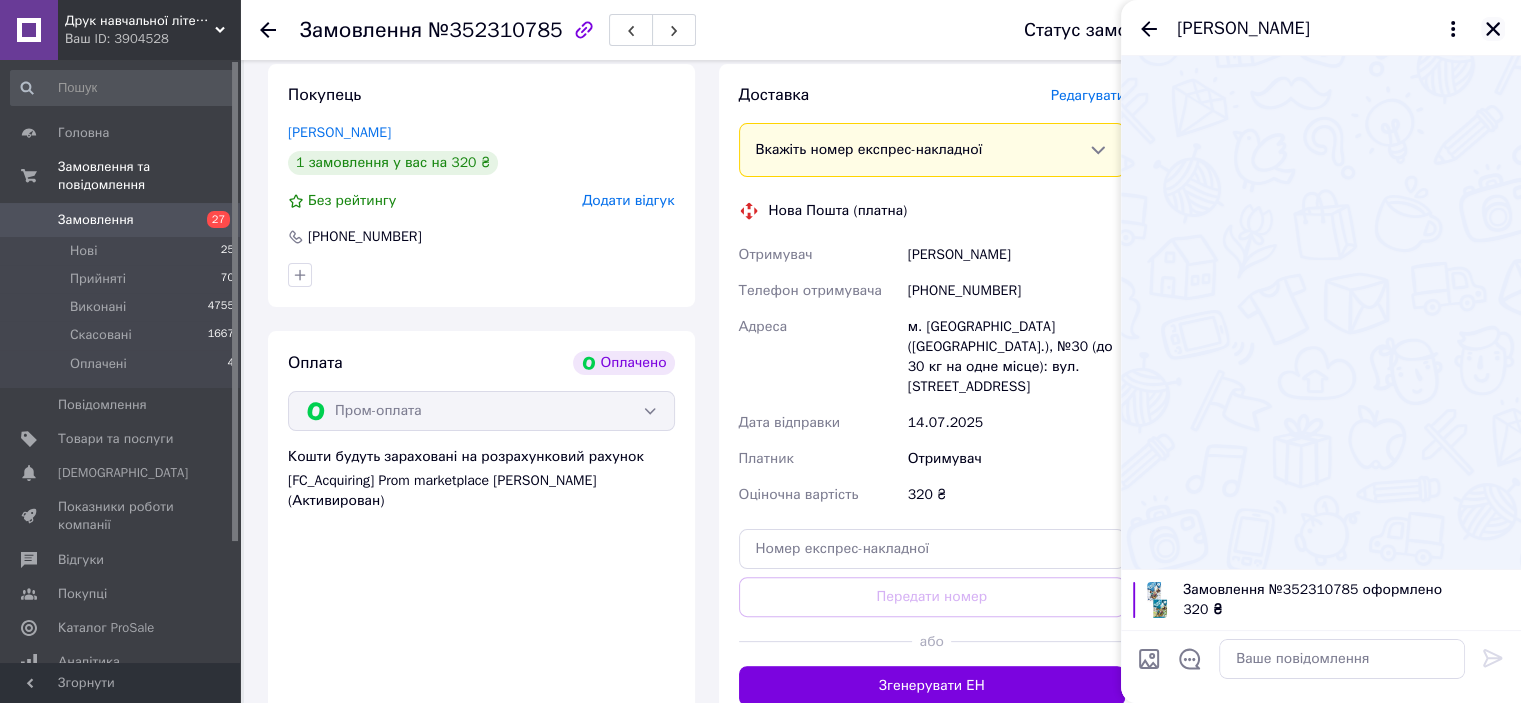 click 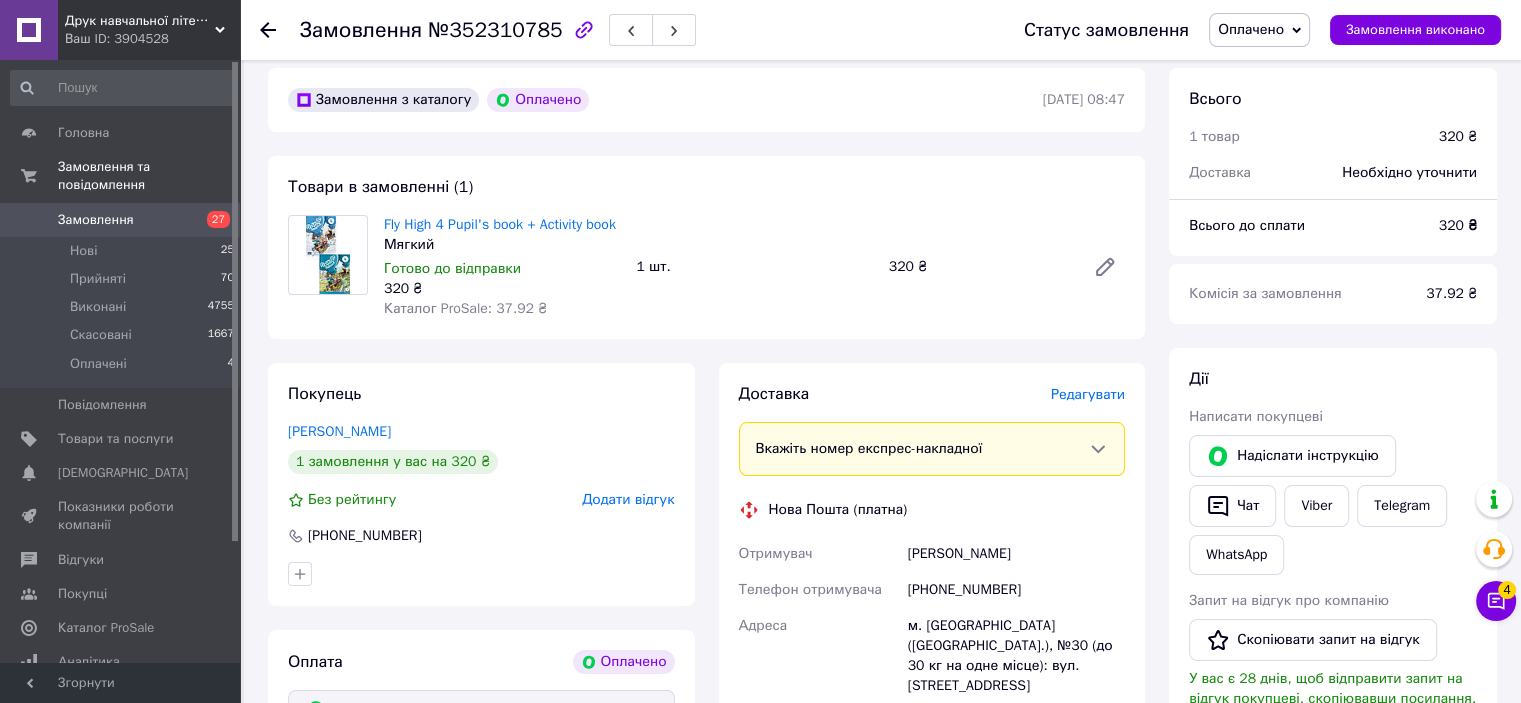 scroll, scrollTop: 77, scrollLeft: 0, axis: vertical 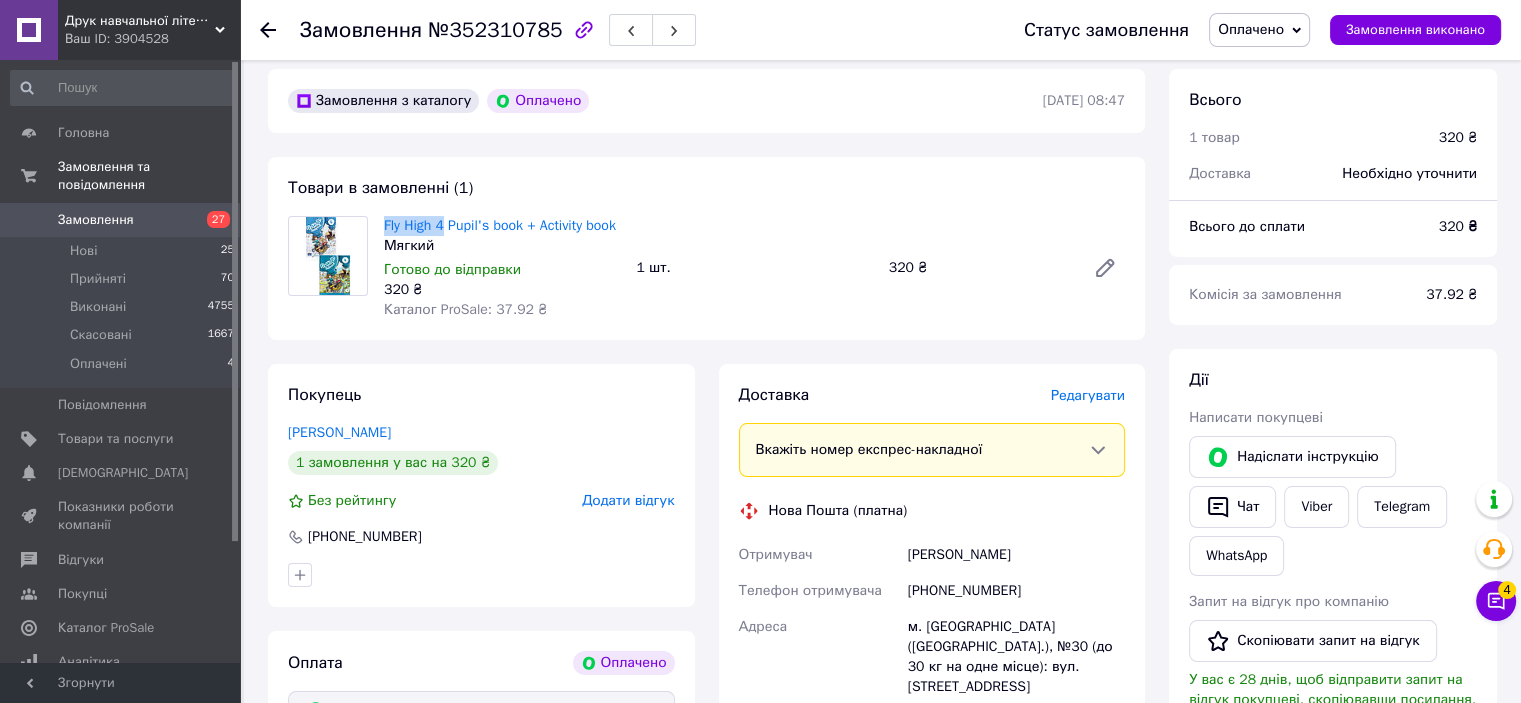 drag, startPoint x: 381, startPoint y: 223, endPoint x: 444, endPoint y: 215, distance: 63.505905 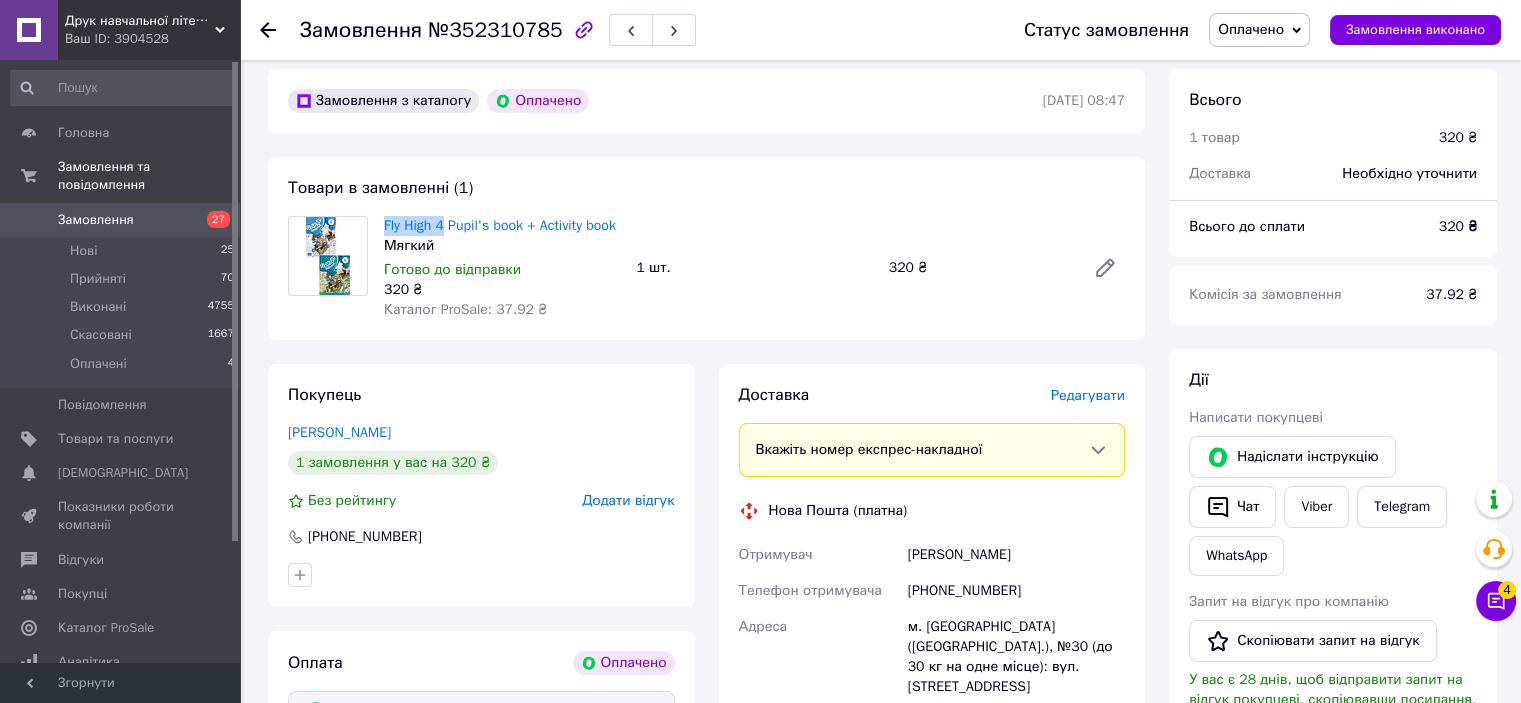 click on "Fly High 4 Pupil's book + Activity book Мягкий Готово до відправки 320 ₴ Каталог ProSale: 37.92 ₴" at bounding box center [502, 268] 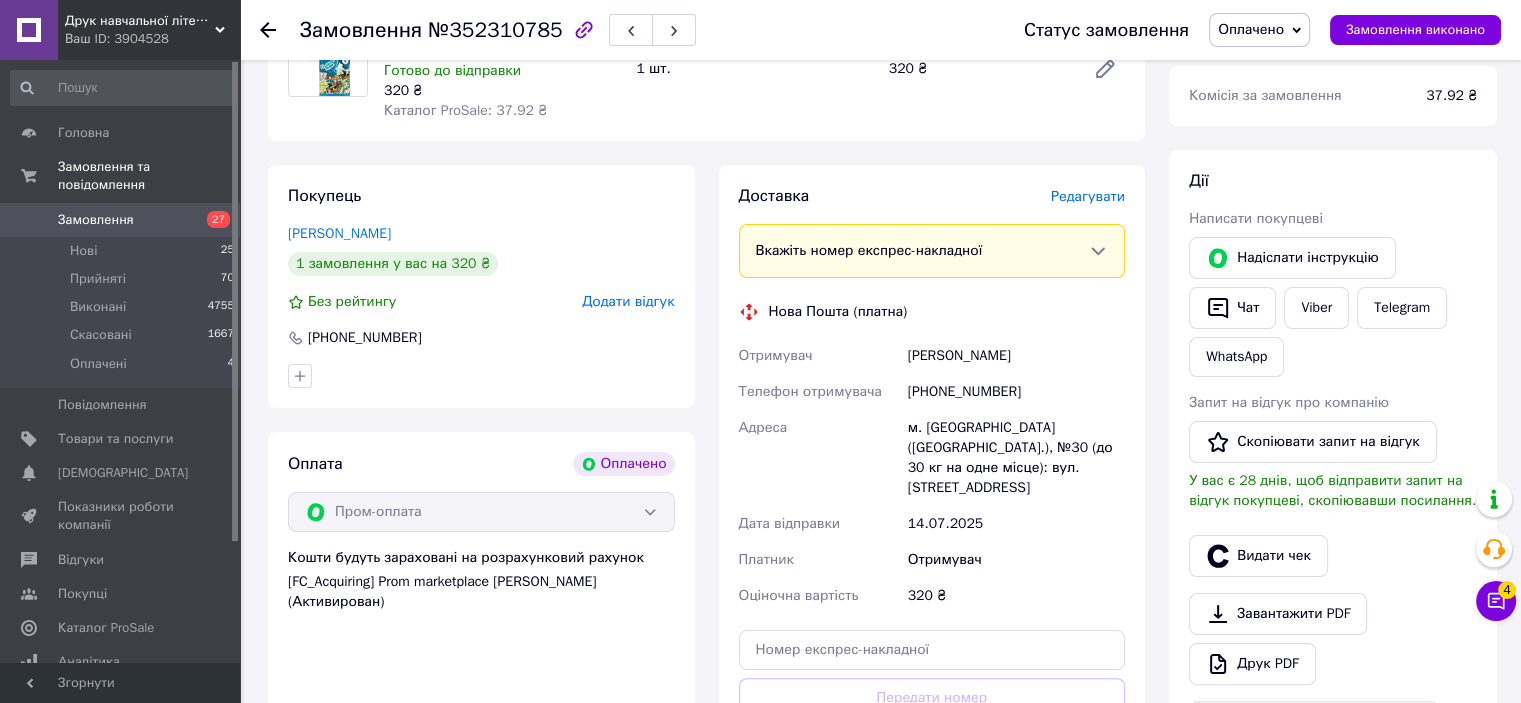 scroll, scrollTop: 277, scrollLeft: 0, axis: vertical 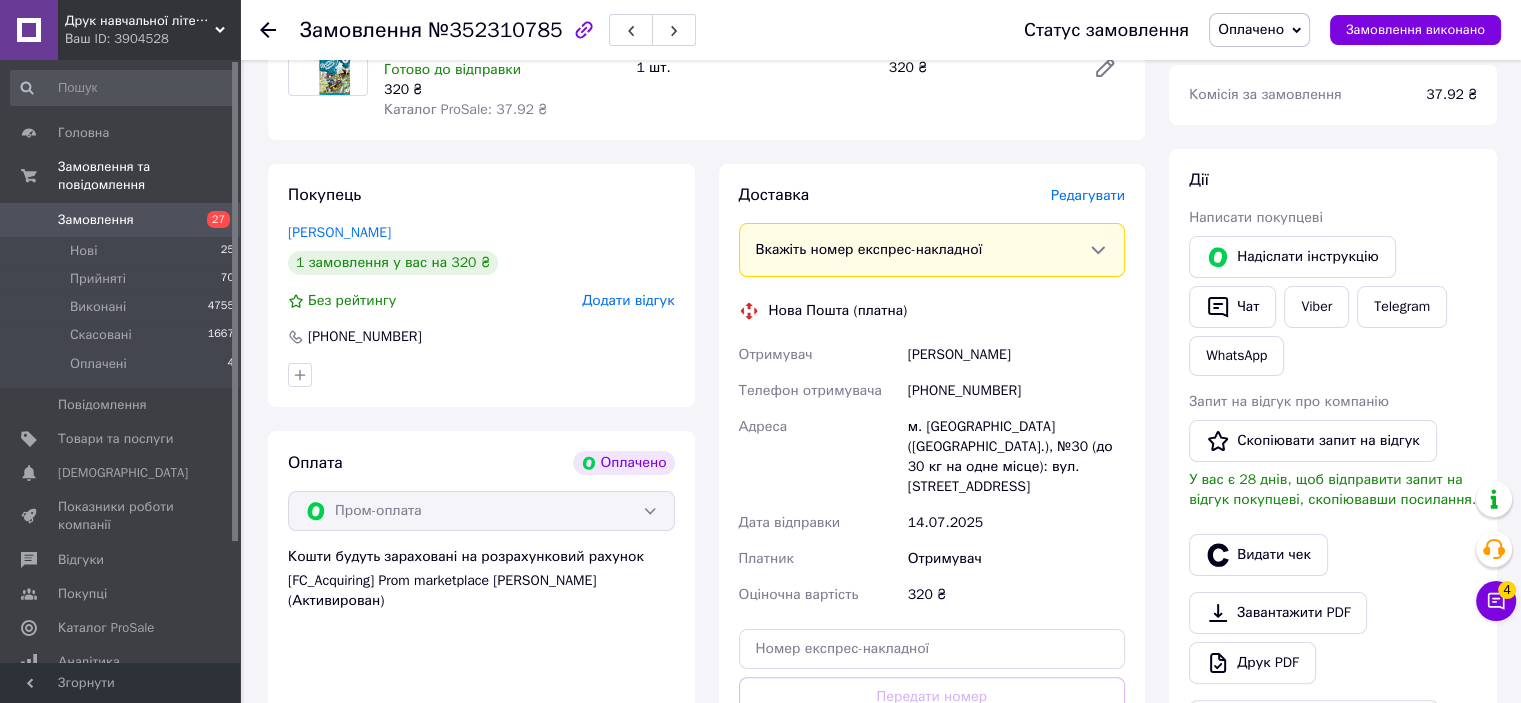 drag, startPoint x: 905, startPoint y: 383, endPoint x: 1030, endPoint y: 388, distance: 125.09996 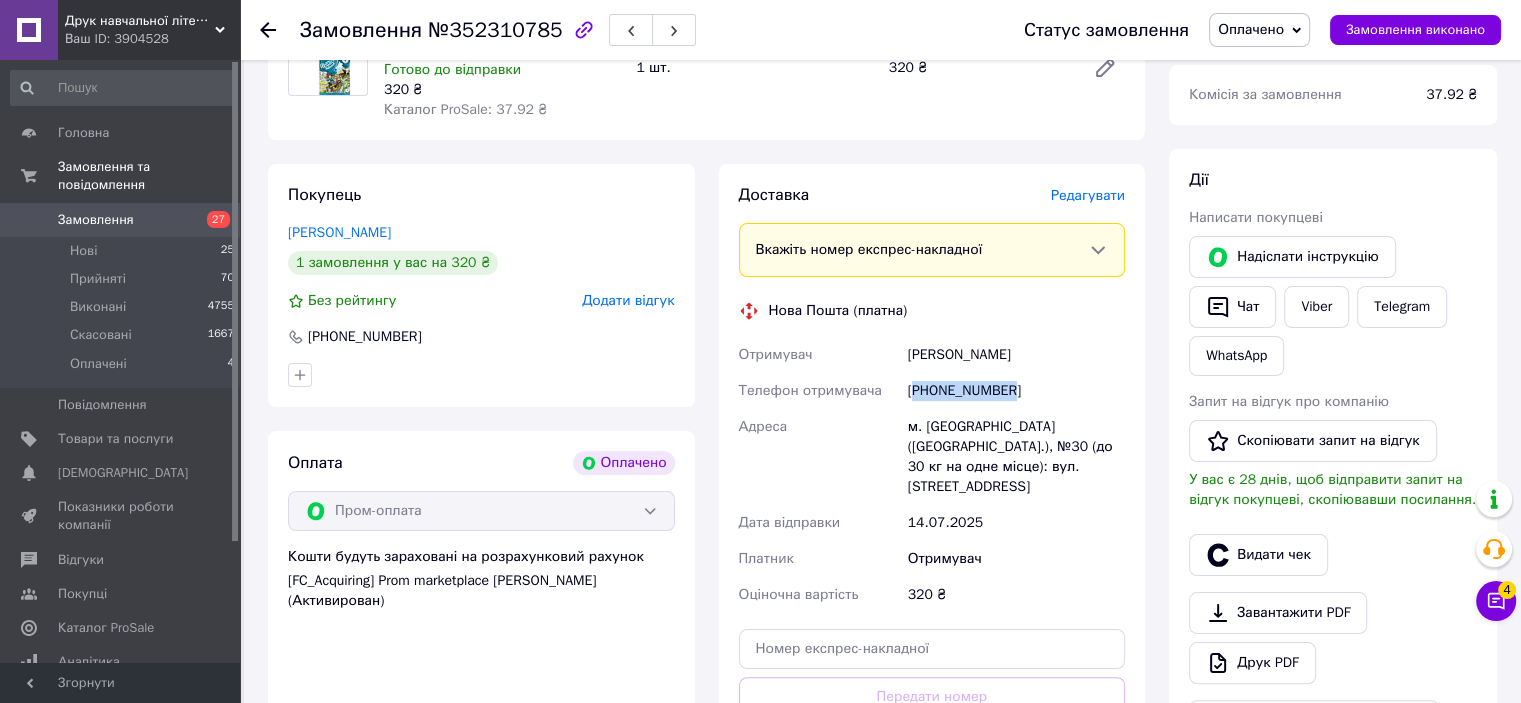 drag, startPoint x: 917, startPoint y: 408, endPoint x: 1035, endPoint y: 420, distance: 118.6086 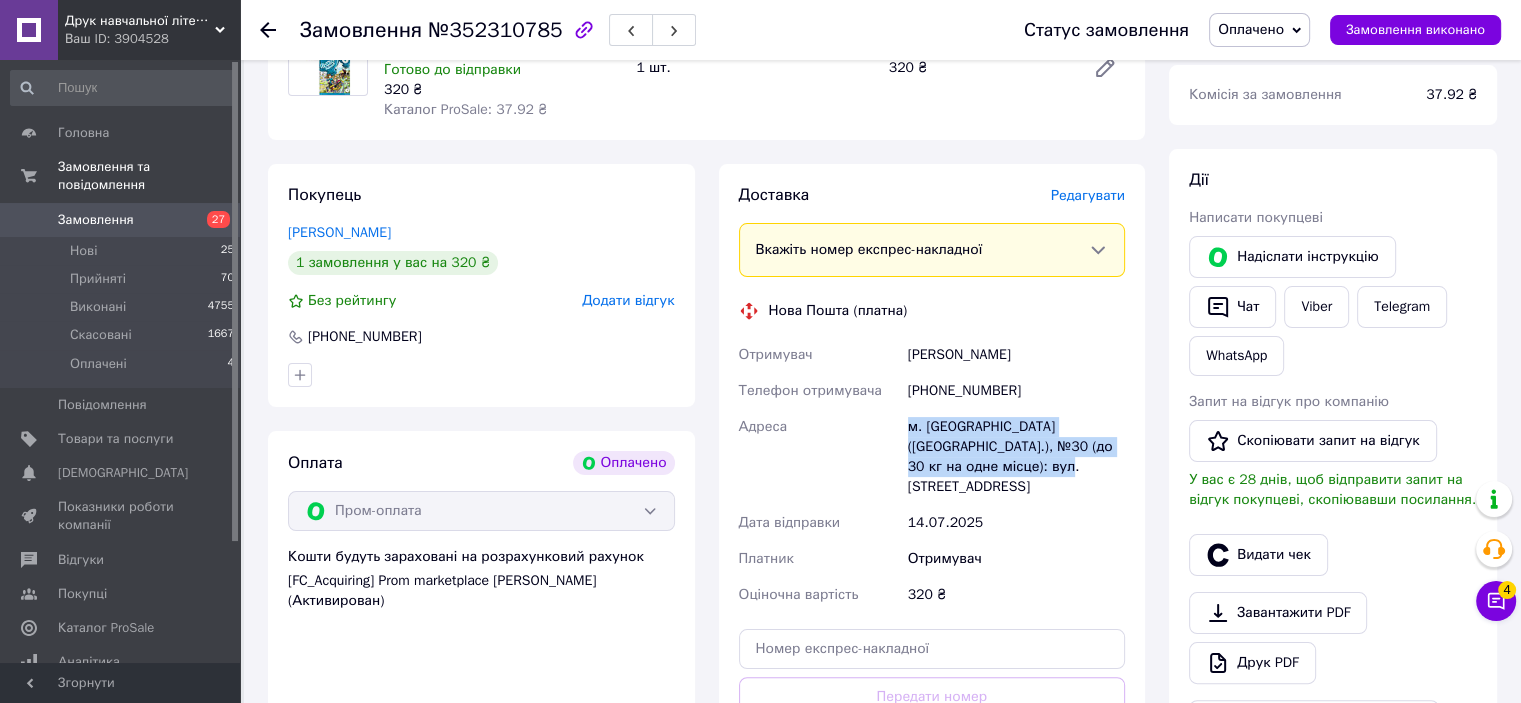 drag, startPoint x: 922, startPoint y: 447, endPoint x: 1068, endPoint y: 504, distance: 156.73225 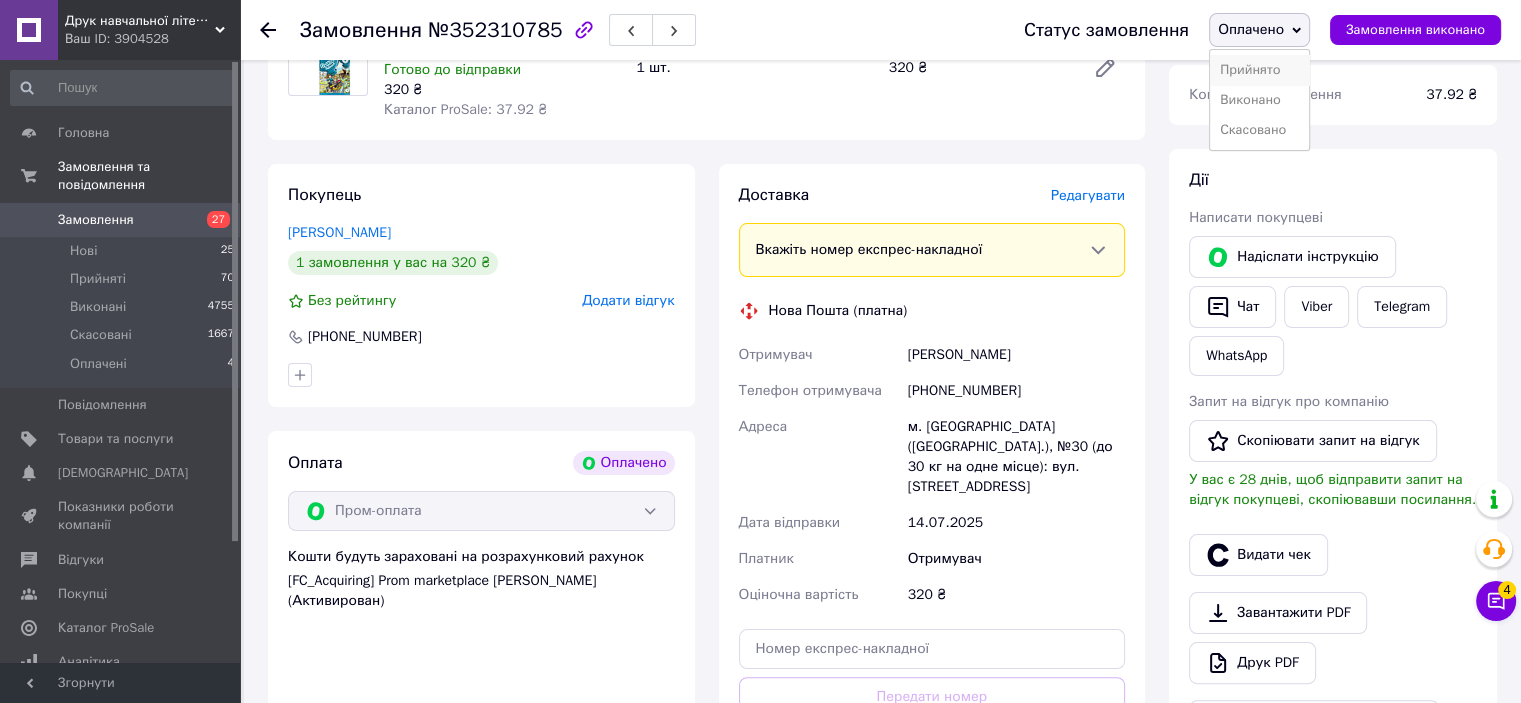 click on "Прийнято" at bounding box center [1259, 70] 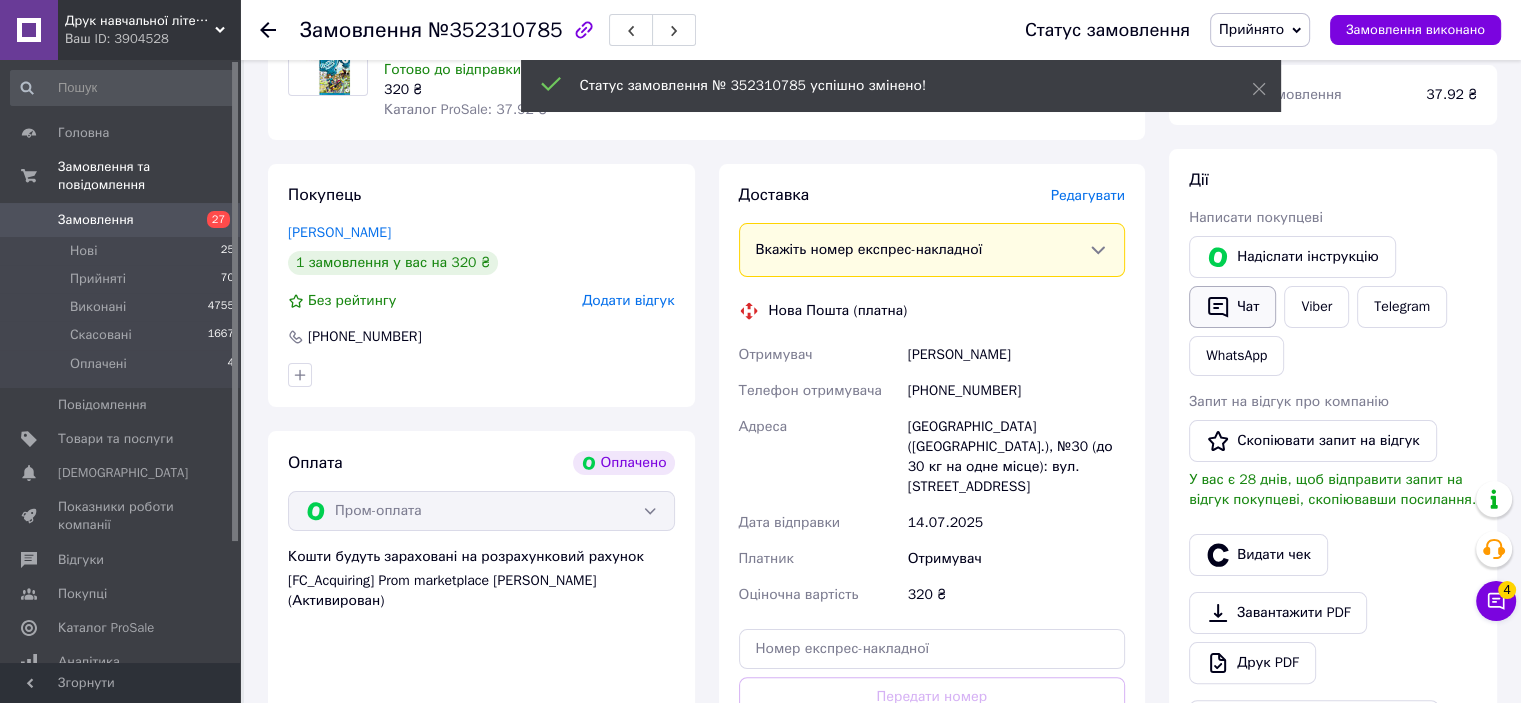 click on "Чат" at bounding box center (1232, 307) 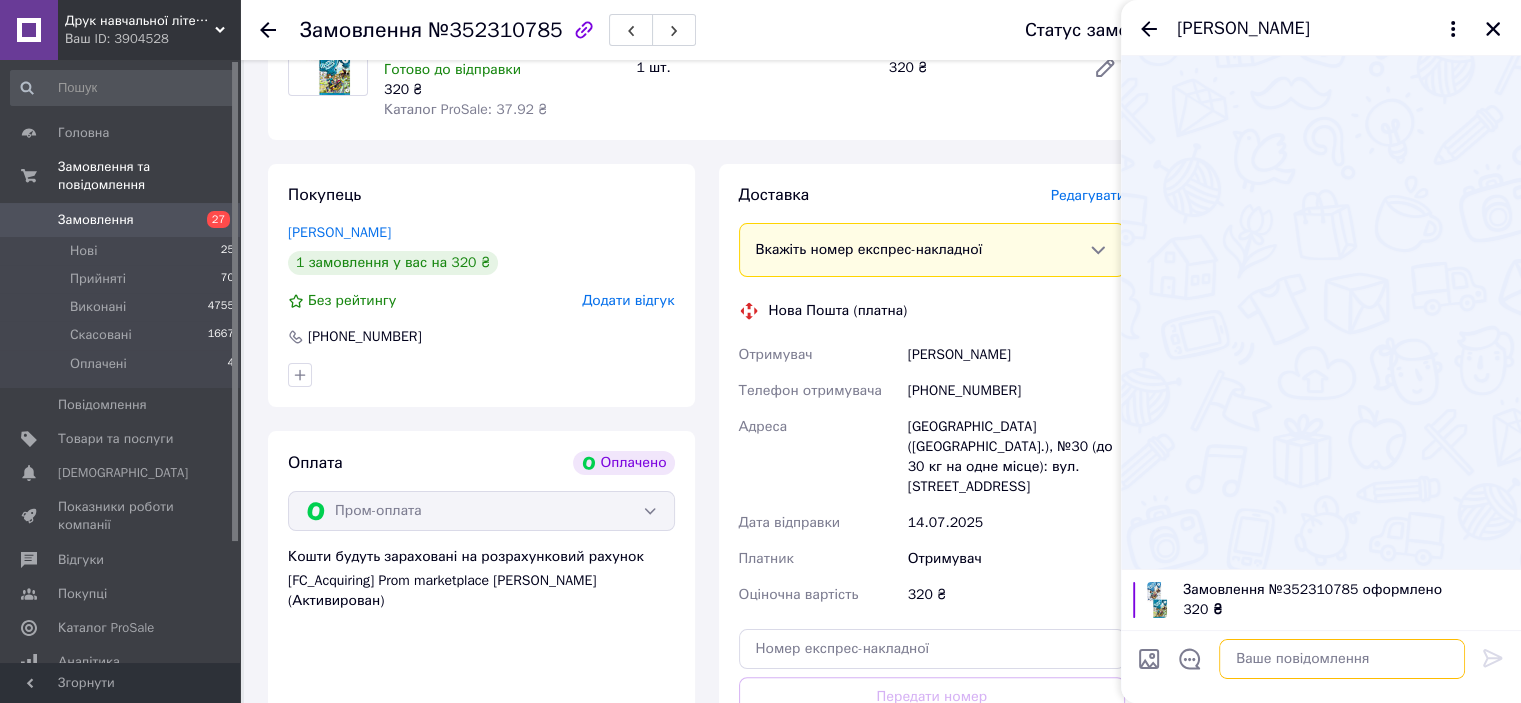 click at bounding box center (1342, 659) 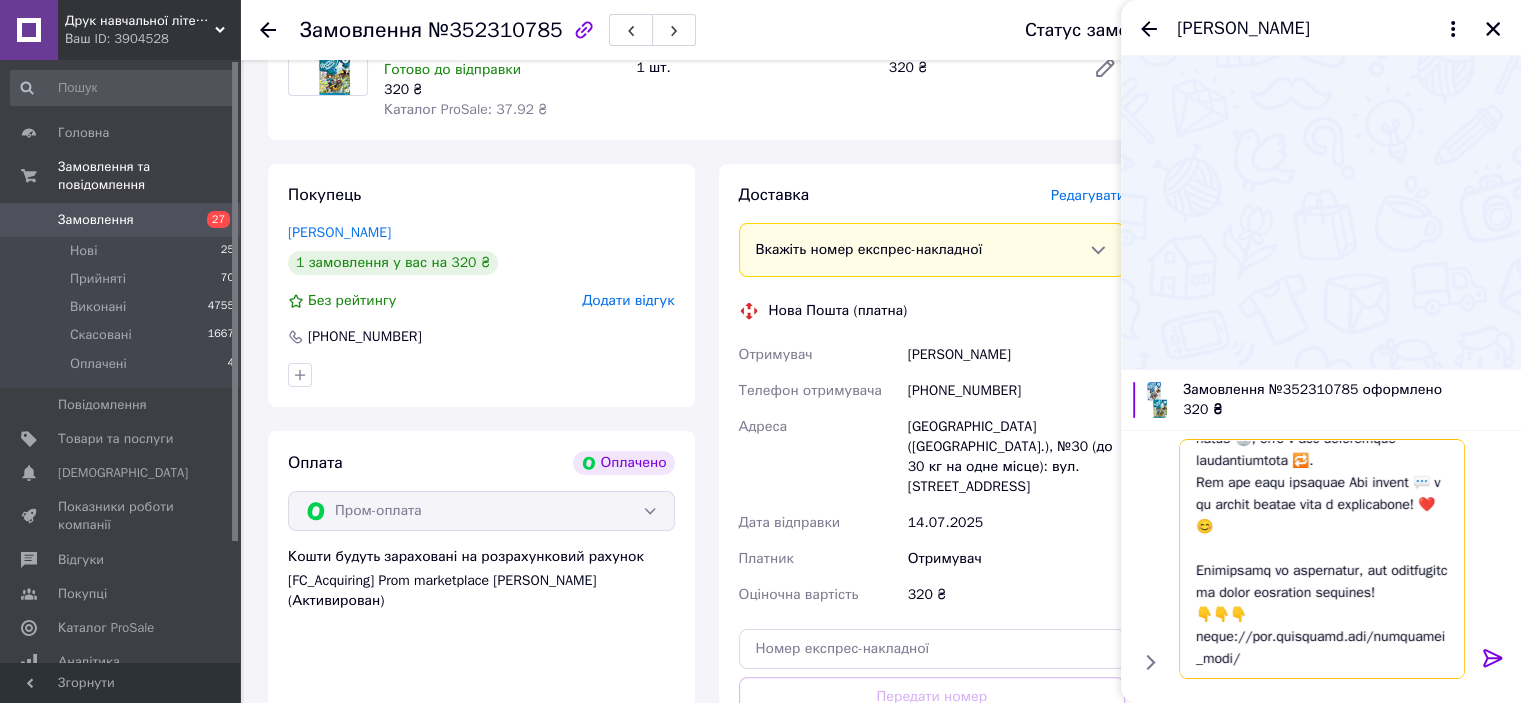 scroll, scrollTop: 0, scrollLeft: 0, axis: both 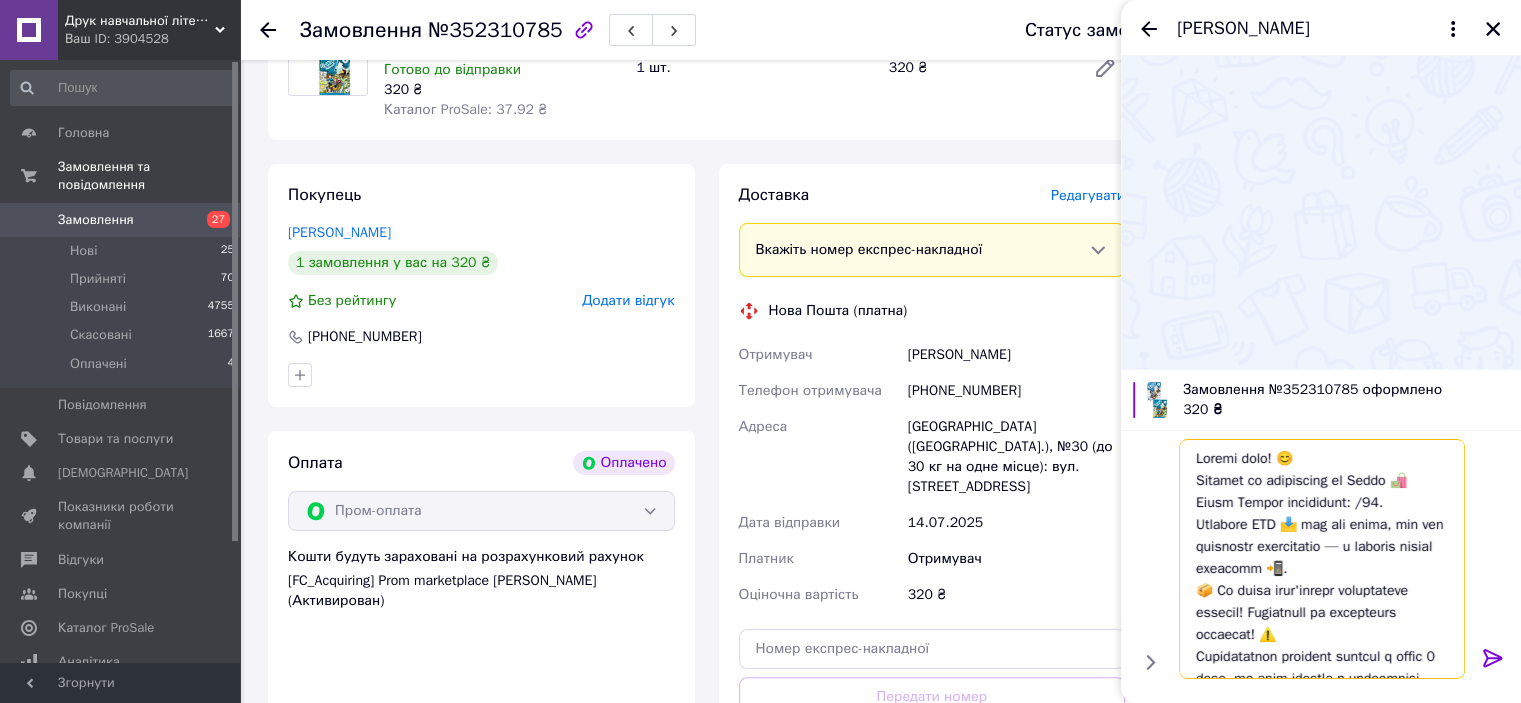 click at bounding box center [1322, 559] 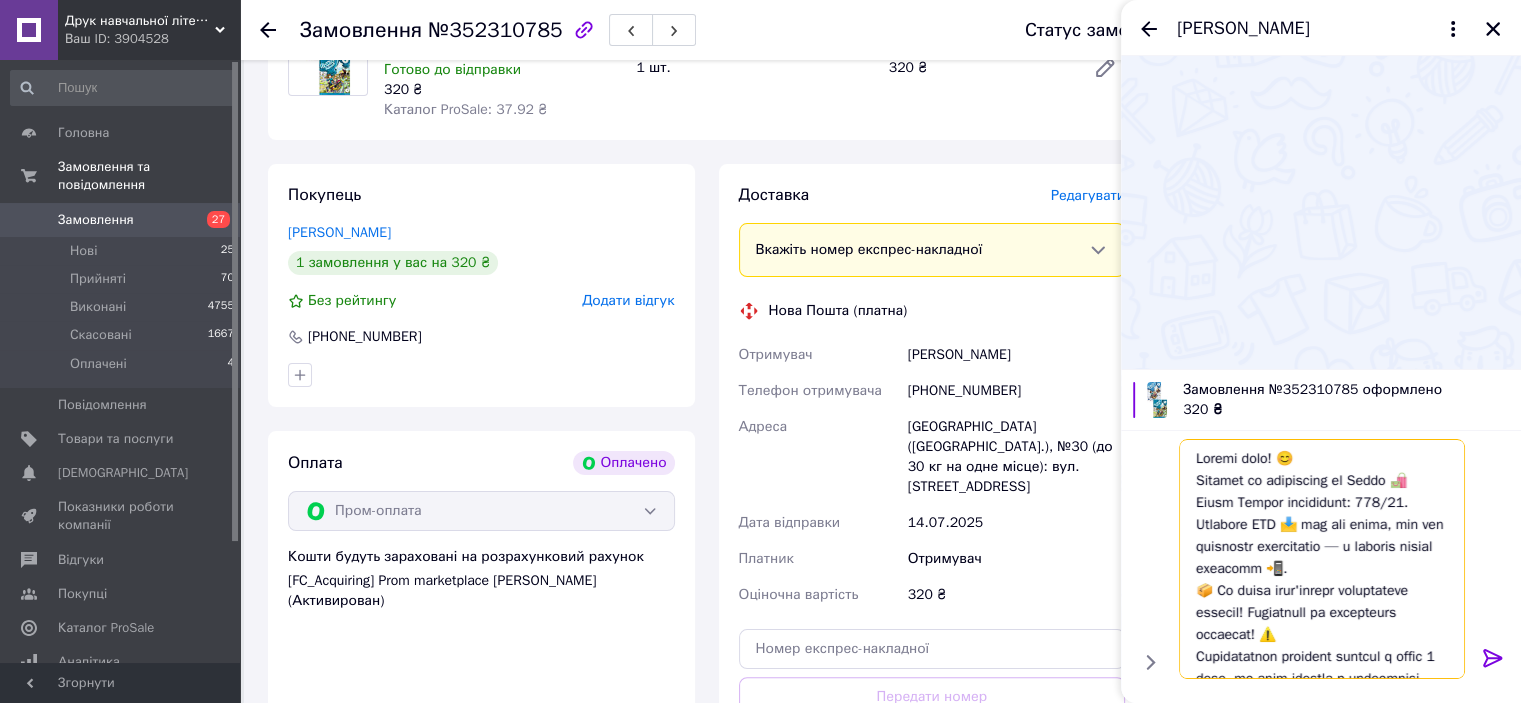 type on "Loremi dolo! 😊
Sitamet co adipiscing el Seddo 🛍️ Eiusm Tempor incididunt: 9840/68.
Utlabore ETD 📩 mag ali enima, min ven quisnostr exercitatio — u laboris nisial exeacomm 📲.
📦 Co duisa irur'inrepr voluptateve essecil! Fugiatnull pa excepteurs occaecat! ⚠️
Cupidatatnon proident suntcul q offic 4 dese, mo anim idestla p undeomnisi natus 🕔, erro v acc doloremque laudantiumtota 🔁.
Rem ape eaqu ipsaquae Abi invent 💬 v qu archit beatae vita d explicabone! ❤️😊
Enimipsamq vo aspernatur, aut oditfugitc ma dolor eosration sequines!
👇👇👇
neque://por.quisquamd.adi/numquamei_modi/
..." 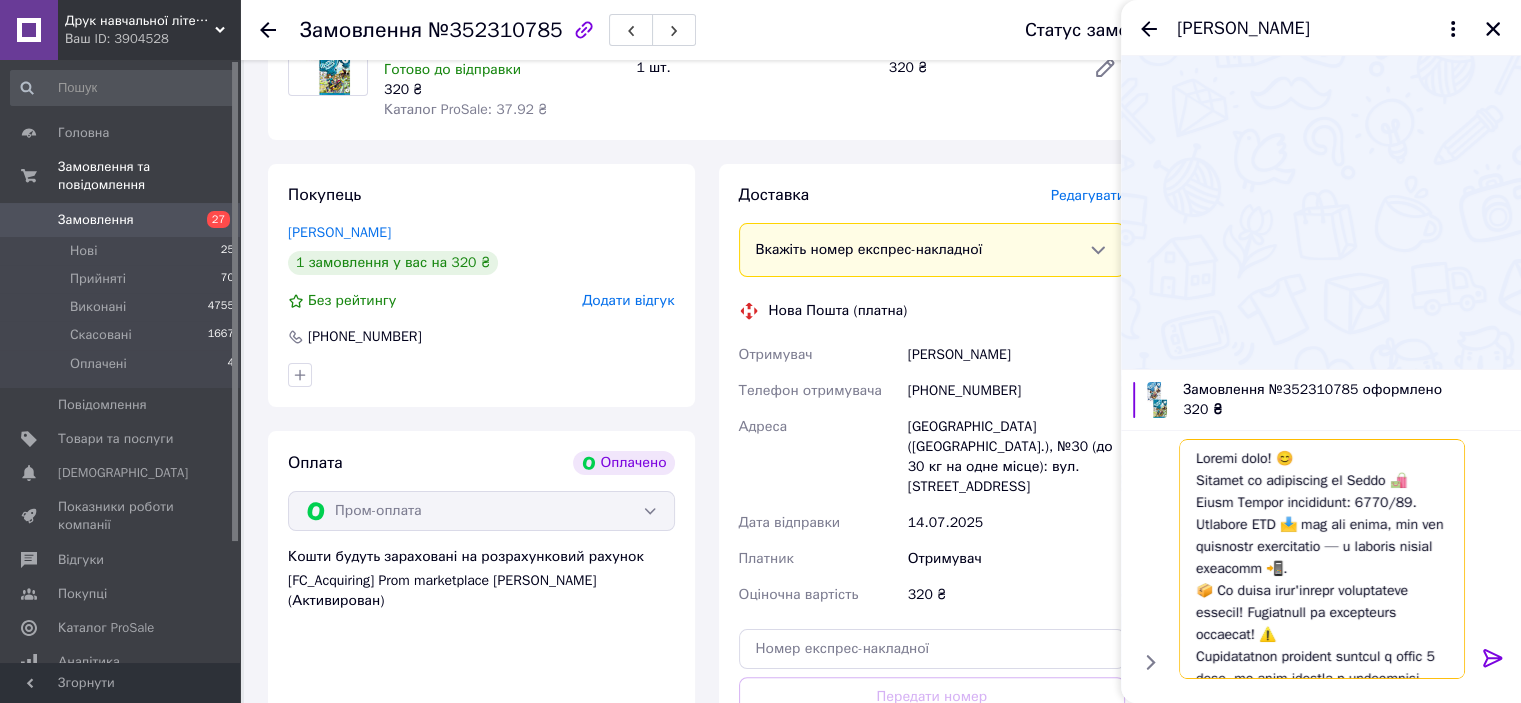 type 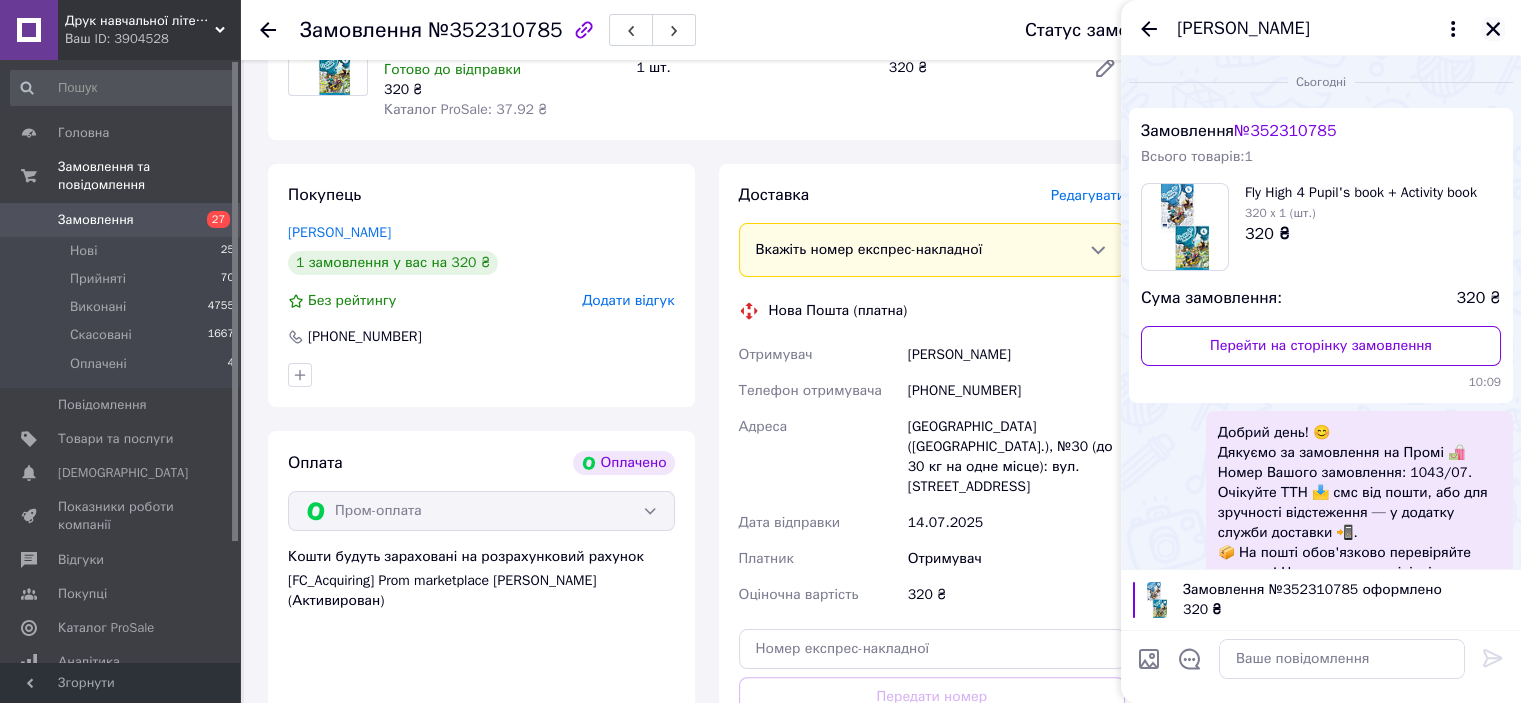 click 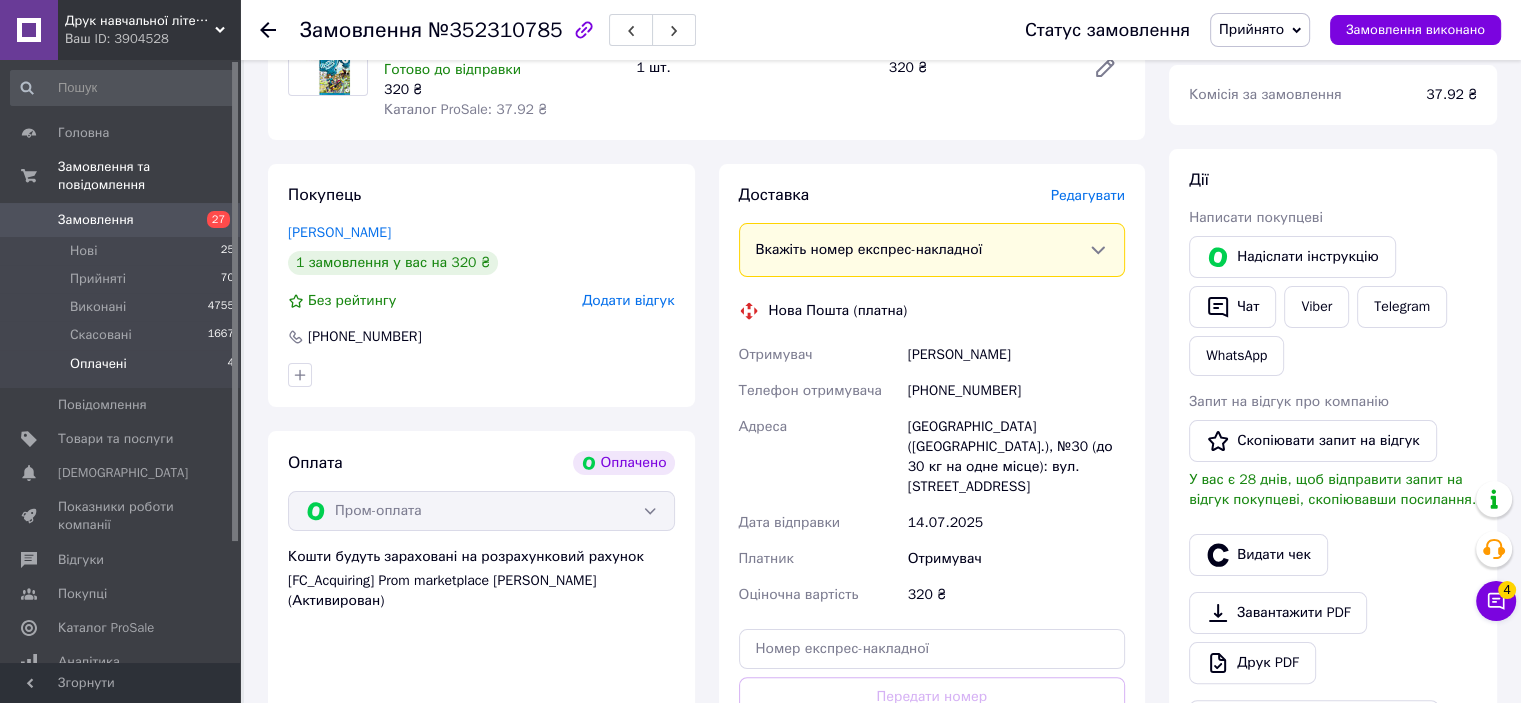 click on "Оплачені" at bounding box center [98, 364] 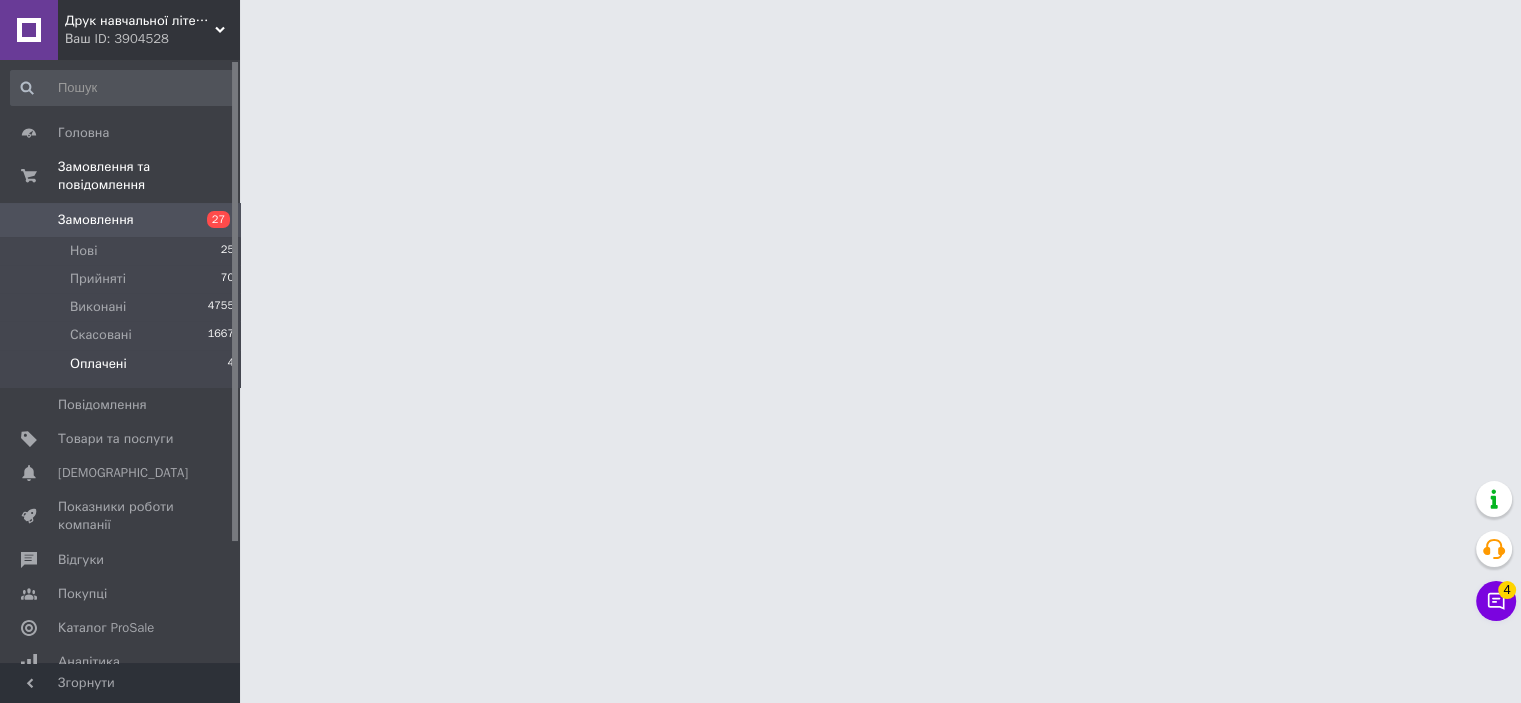 scroll, scrollTop: 0, scrollLeft: 0, axis: both 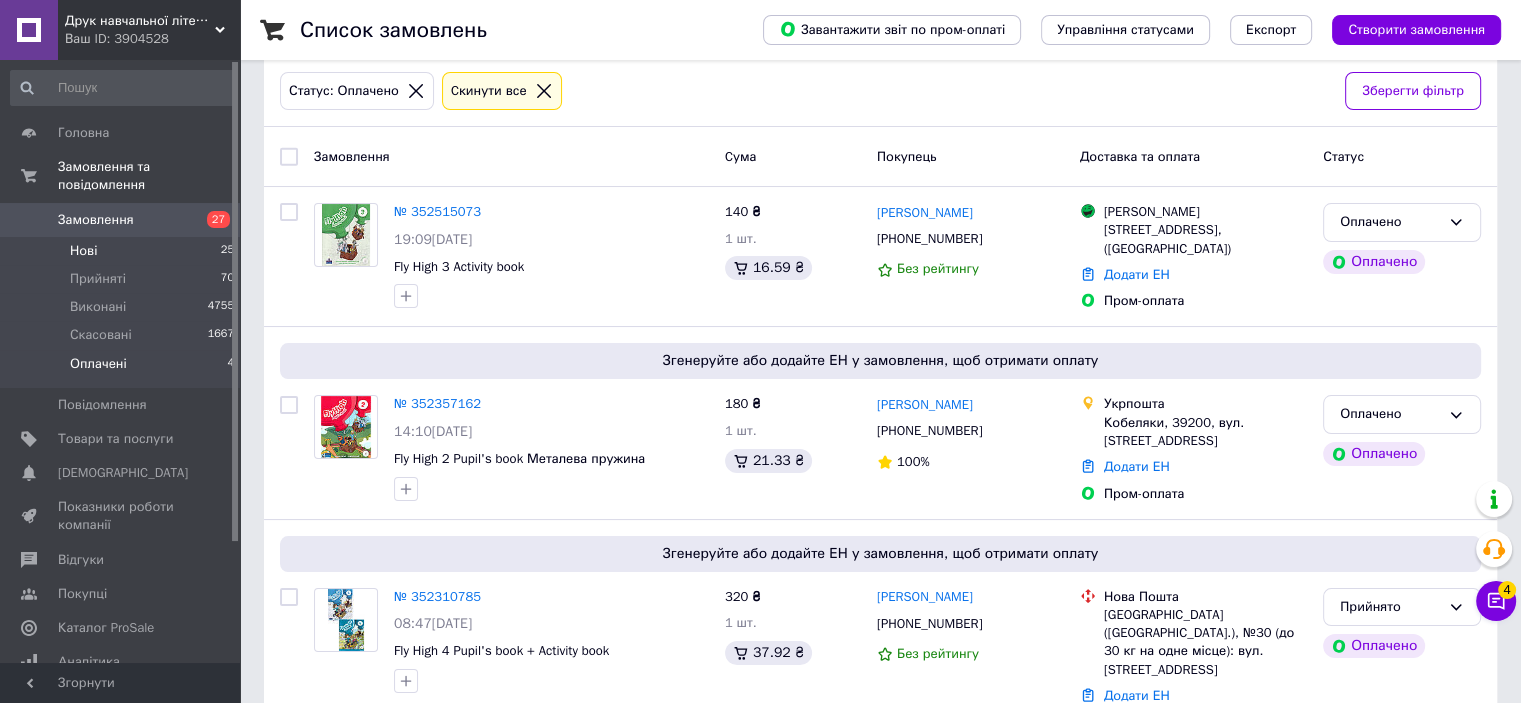 click on "Нові 25" at bounding box center [123, 251] 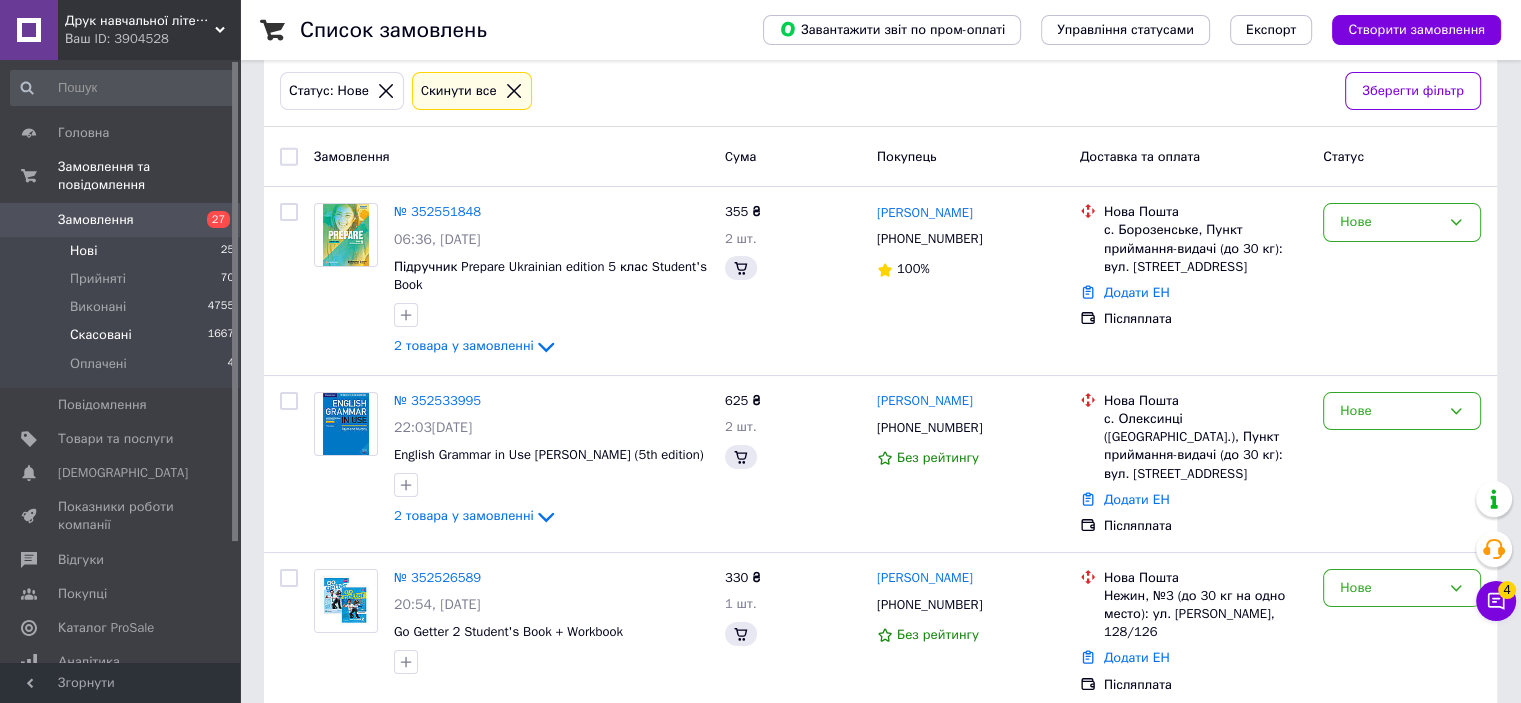 scroll, scrollTop: 0, scrollLeft: 0, axis: both 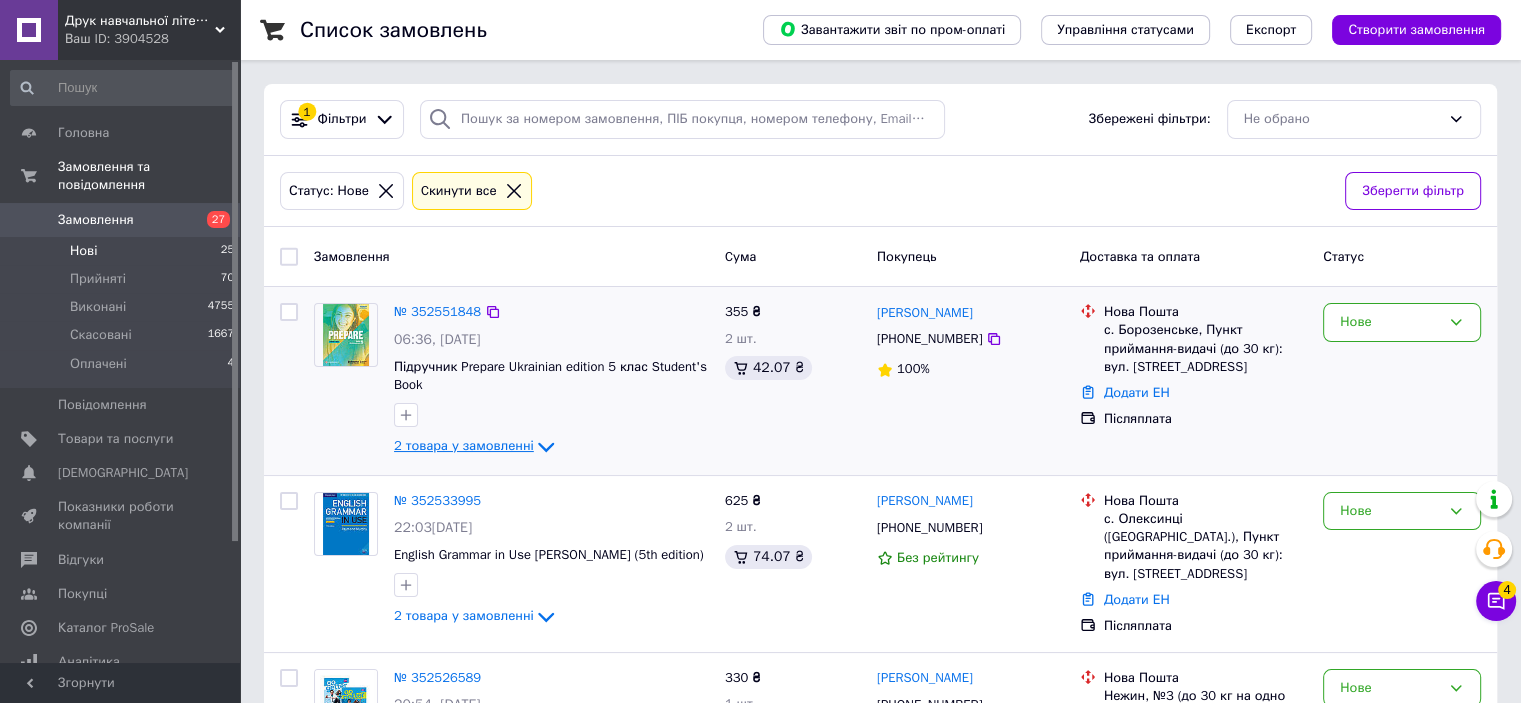 click on "2 товара у замовленні" at bounding box center (464, 446) 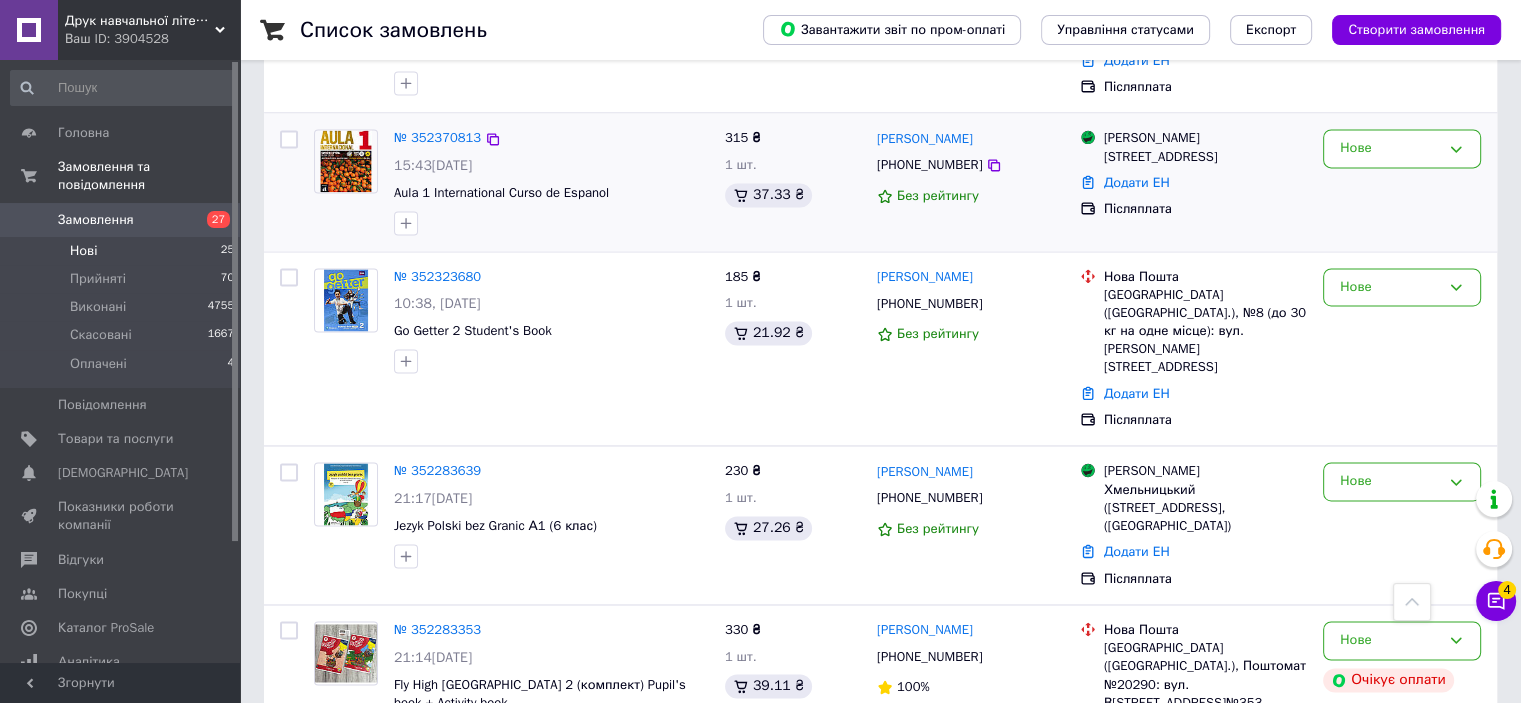 scroll, scrollTop: 3103, scrollLeft: 0, axis: vertical 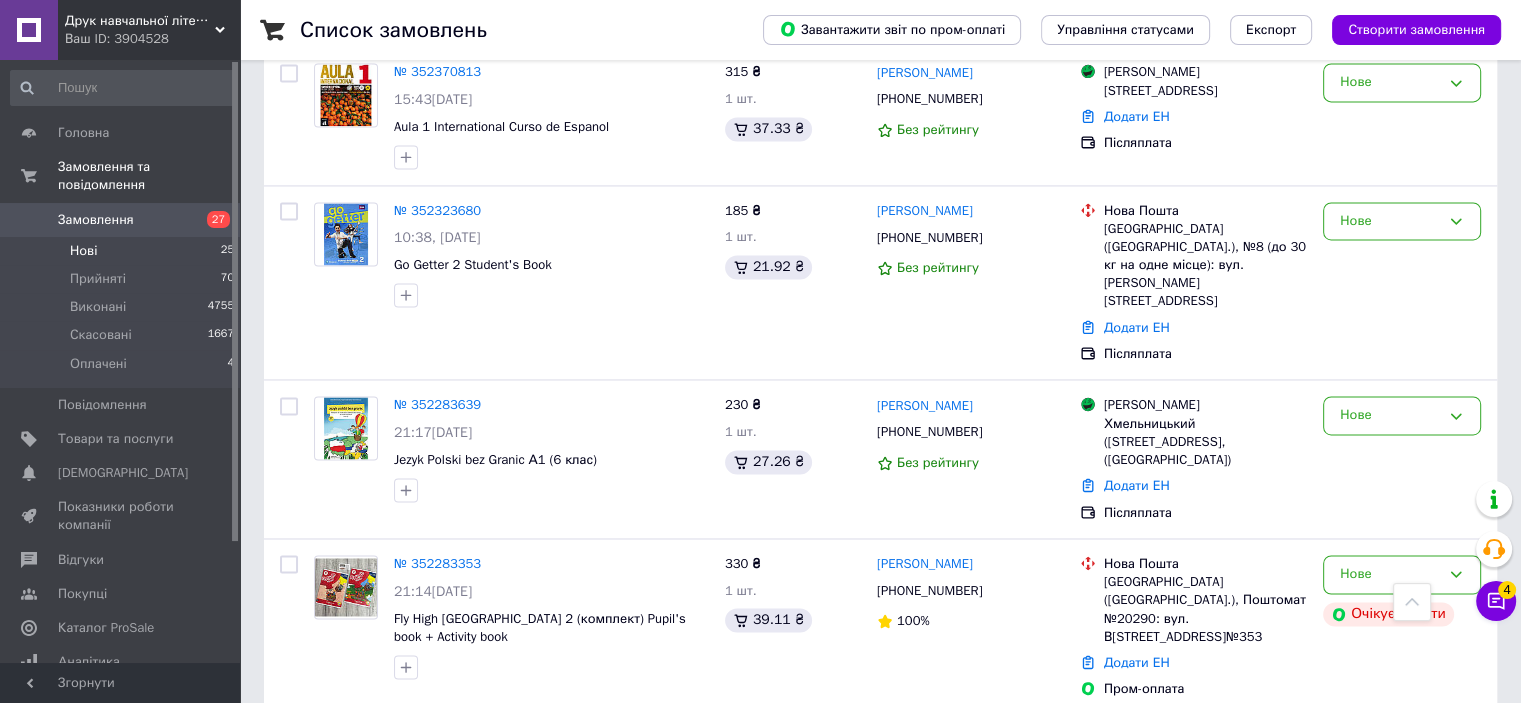 click on "2" at bounding box center [327, 760] 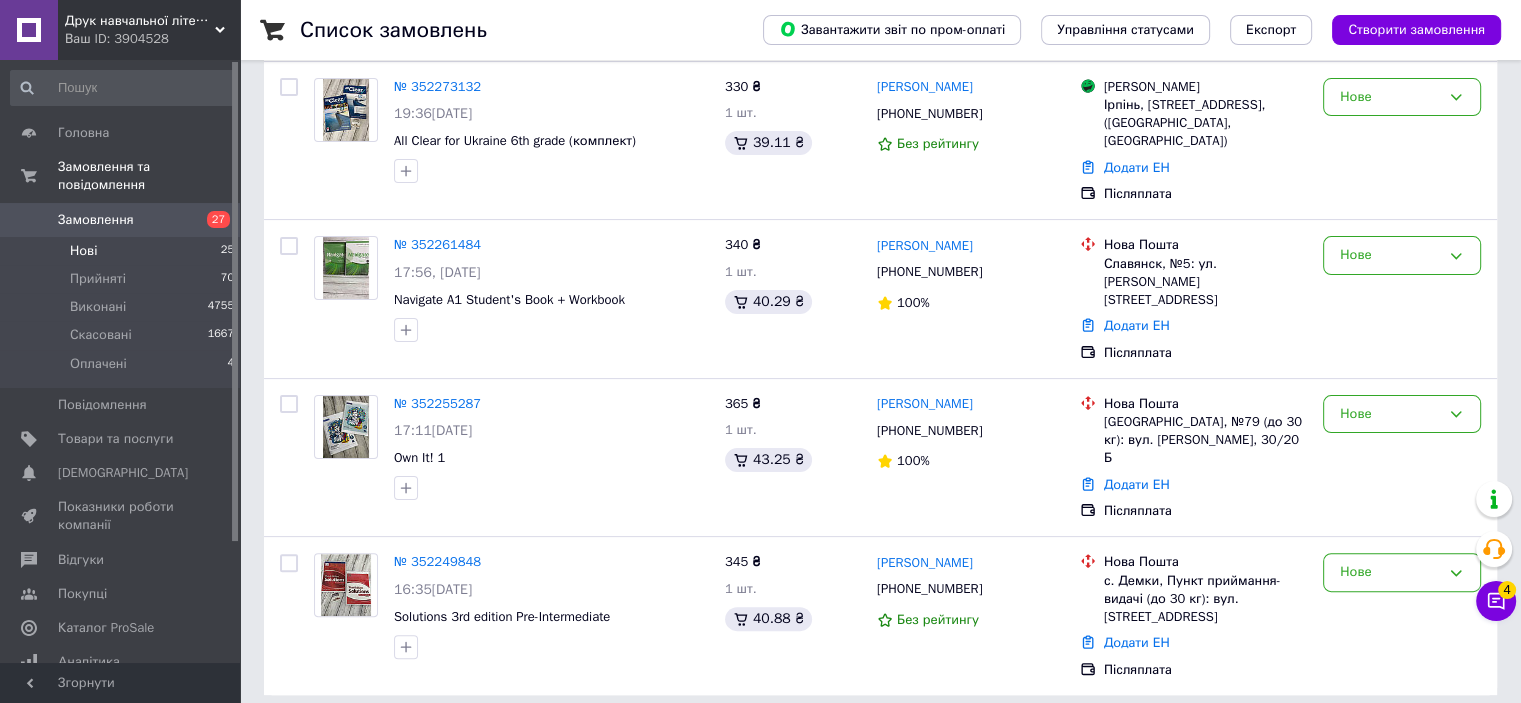 scroll, scrollTop: 404, scrollLeft: 0, axis: vertical 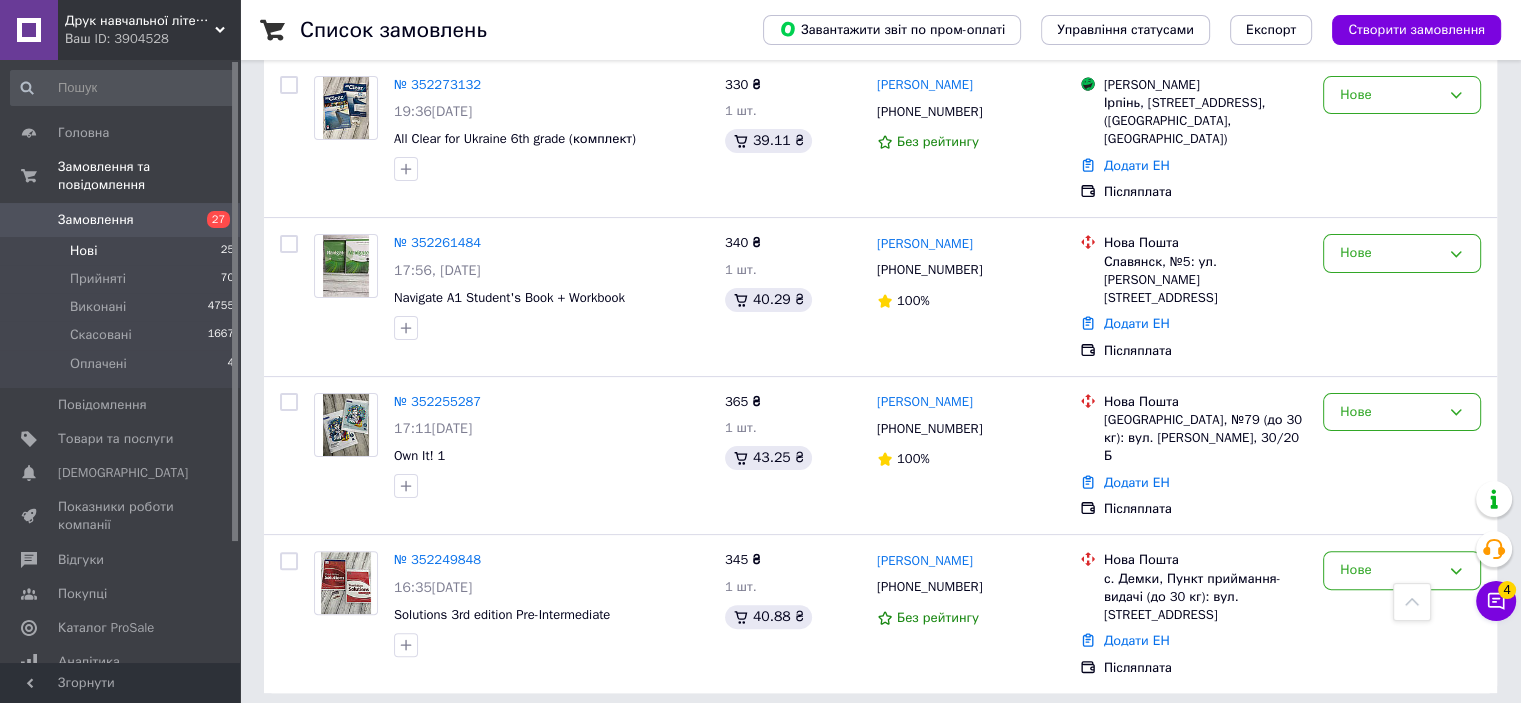 click on "1" at bounding box center (404, 738) 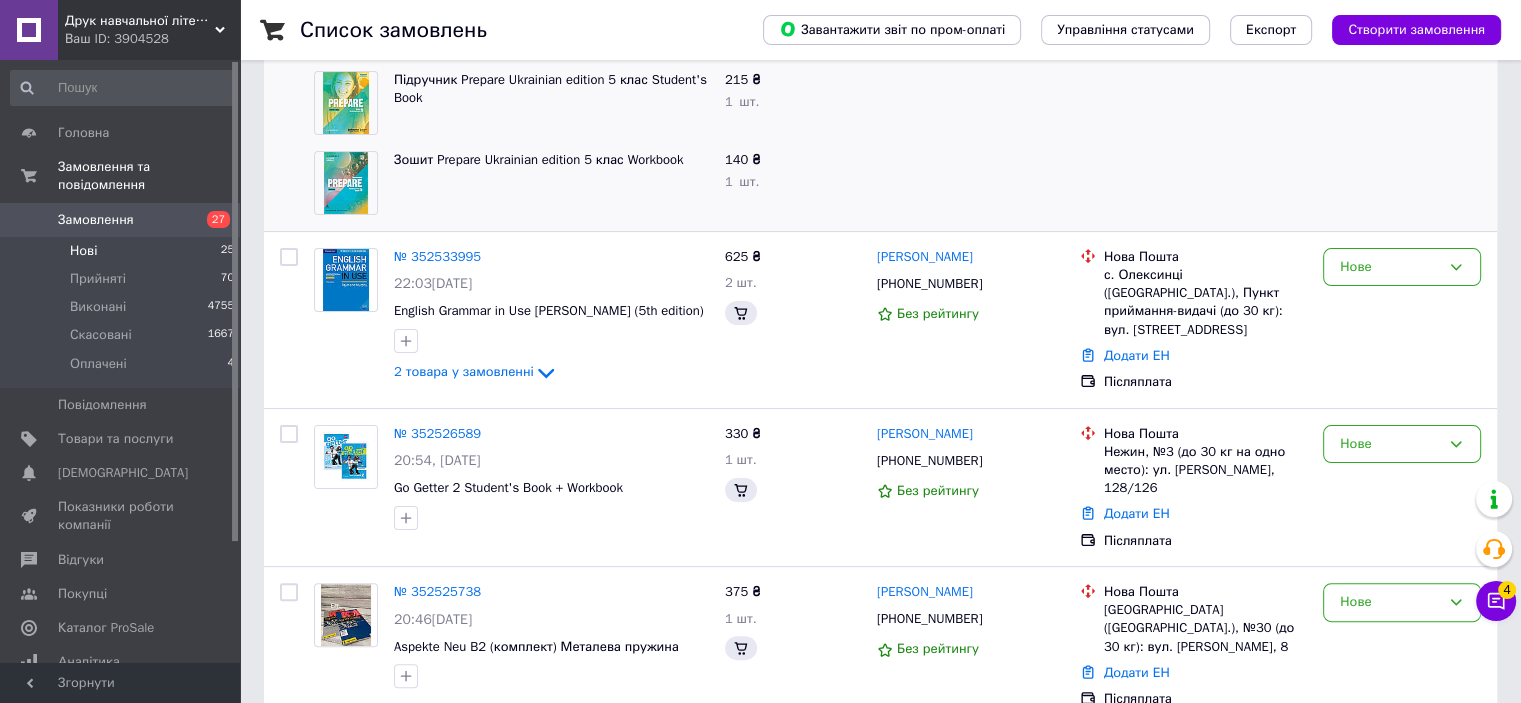 scroll, scrollTop: 0, scrollLeft: 0, axis: both 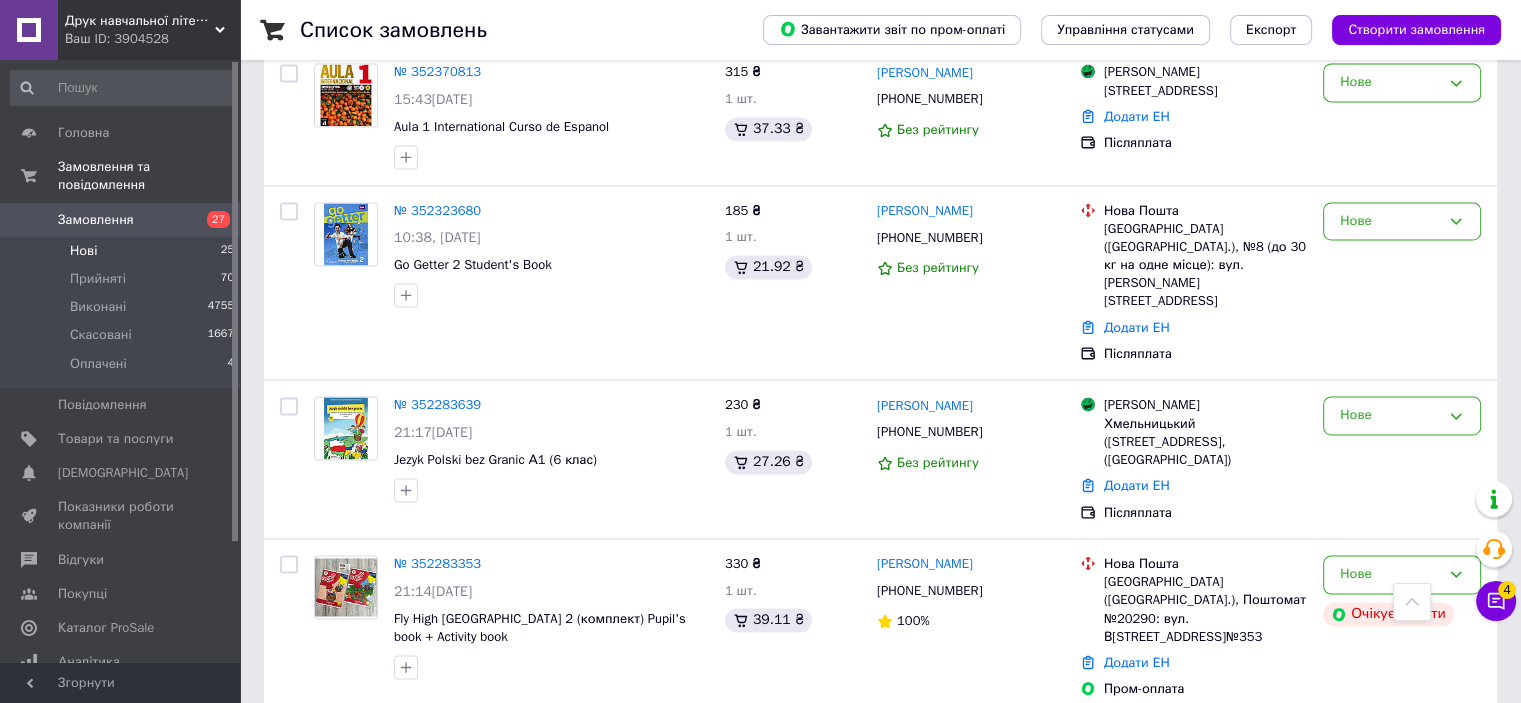 click on "2" at bounding box center (327, 760) 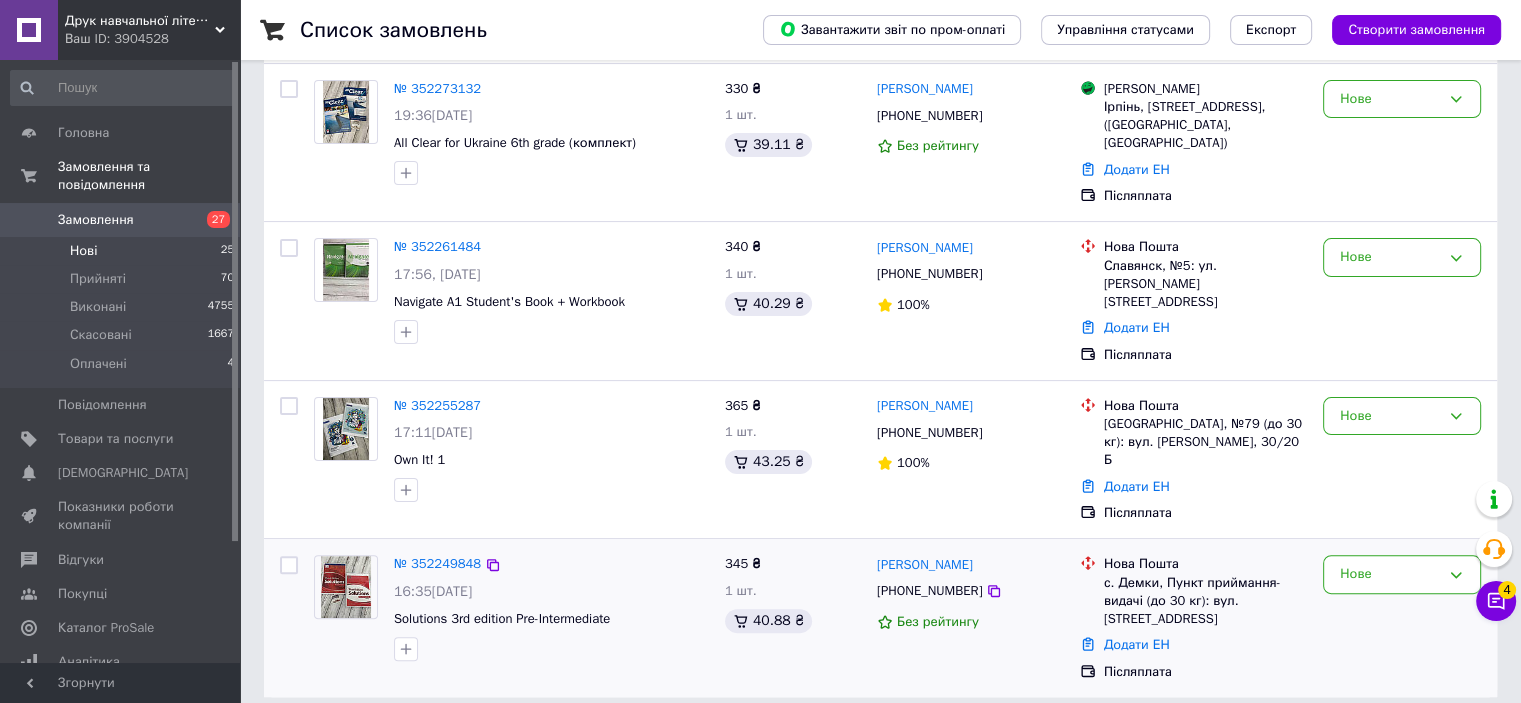 scroll, scrollTop: 404, scrollLeft: 0, axis: vertical 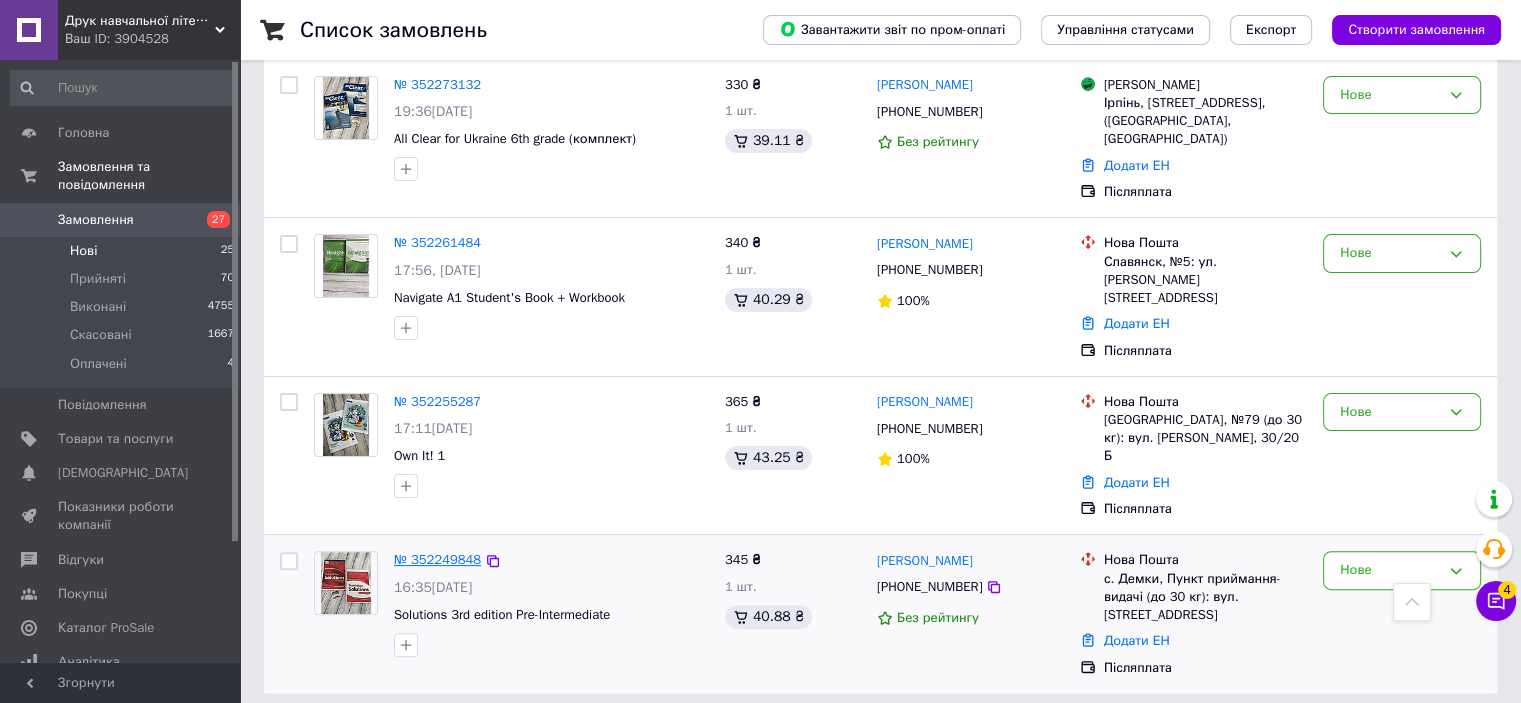 click on "№ 352249848" at bounding box center (437, 559) 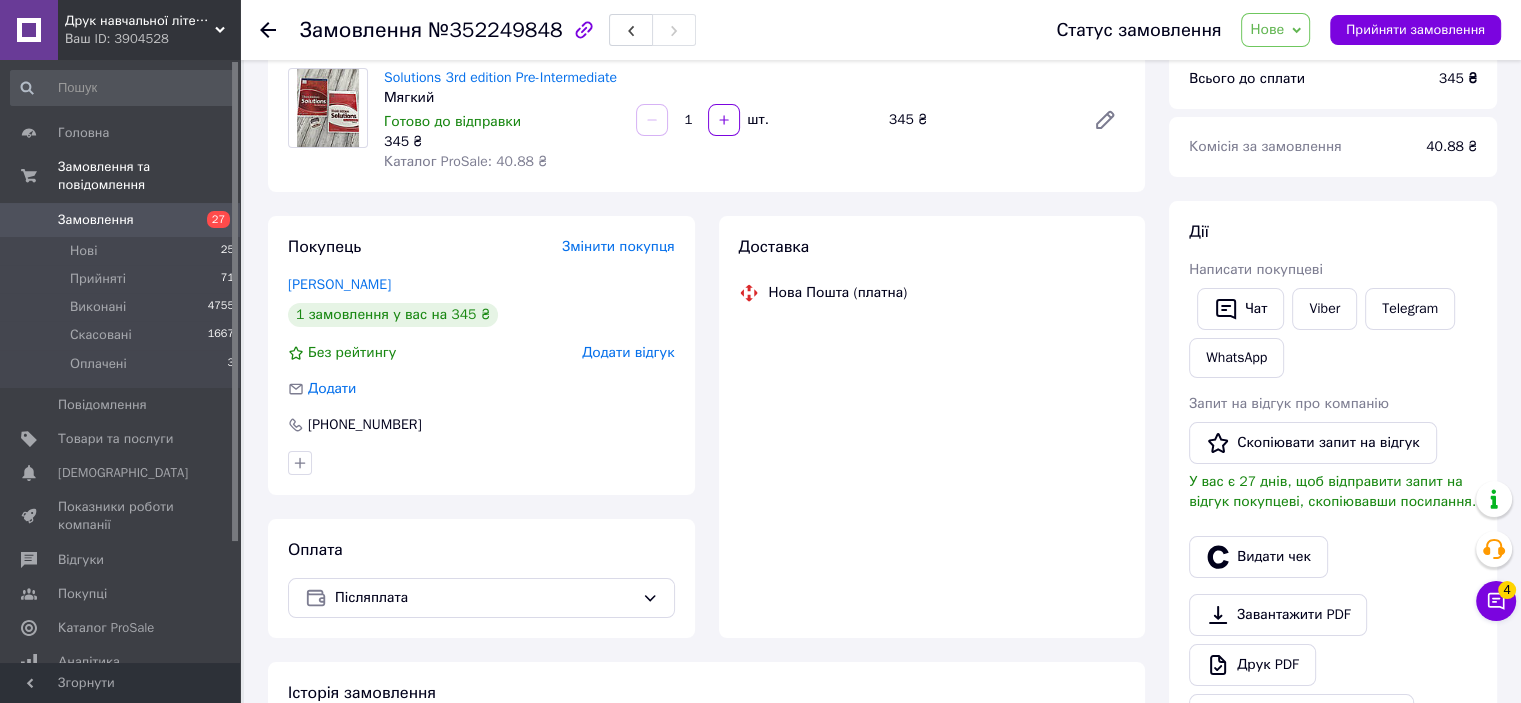 scroll, scrollTop: 0, scrollLeft: 0, axis: both 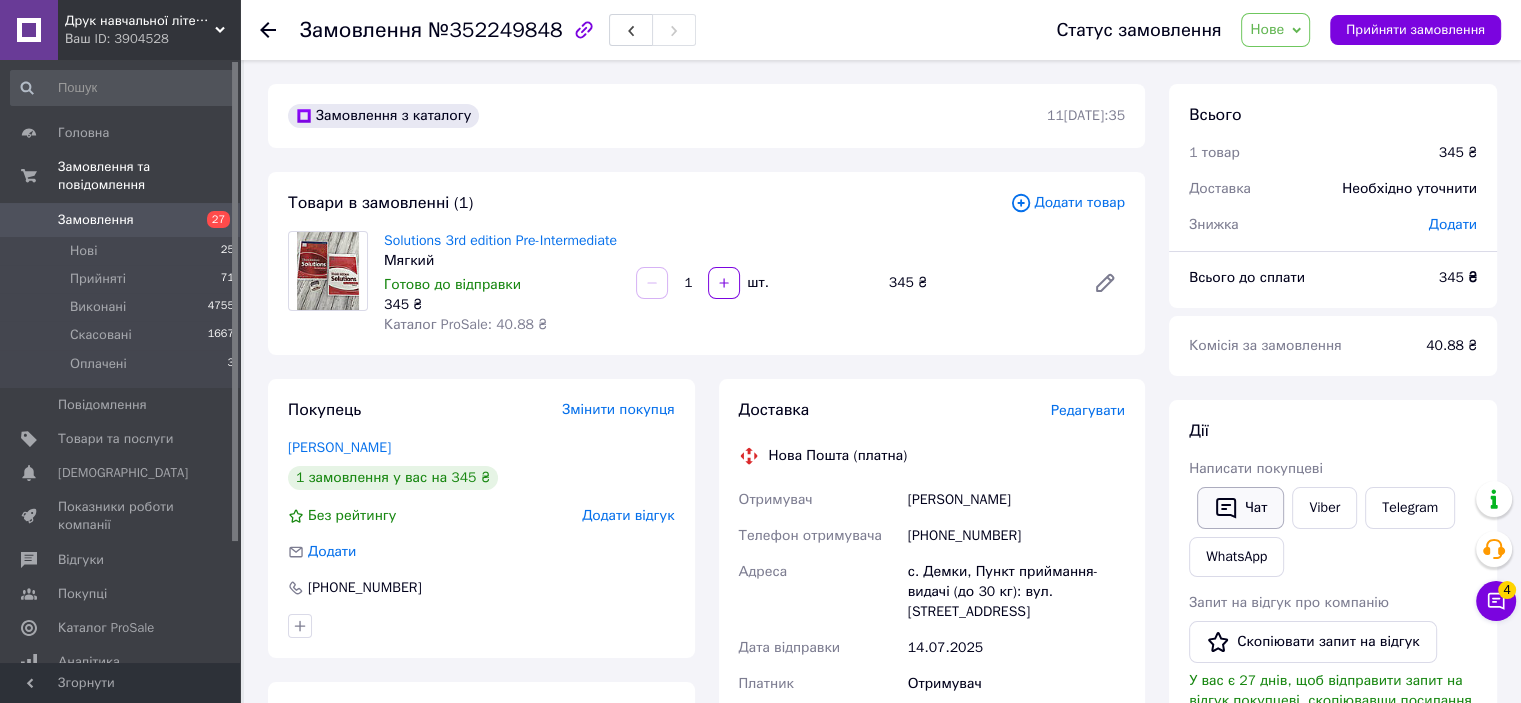 click 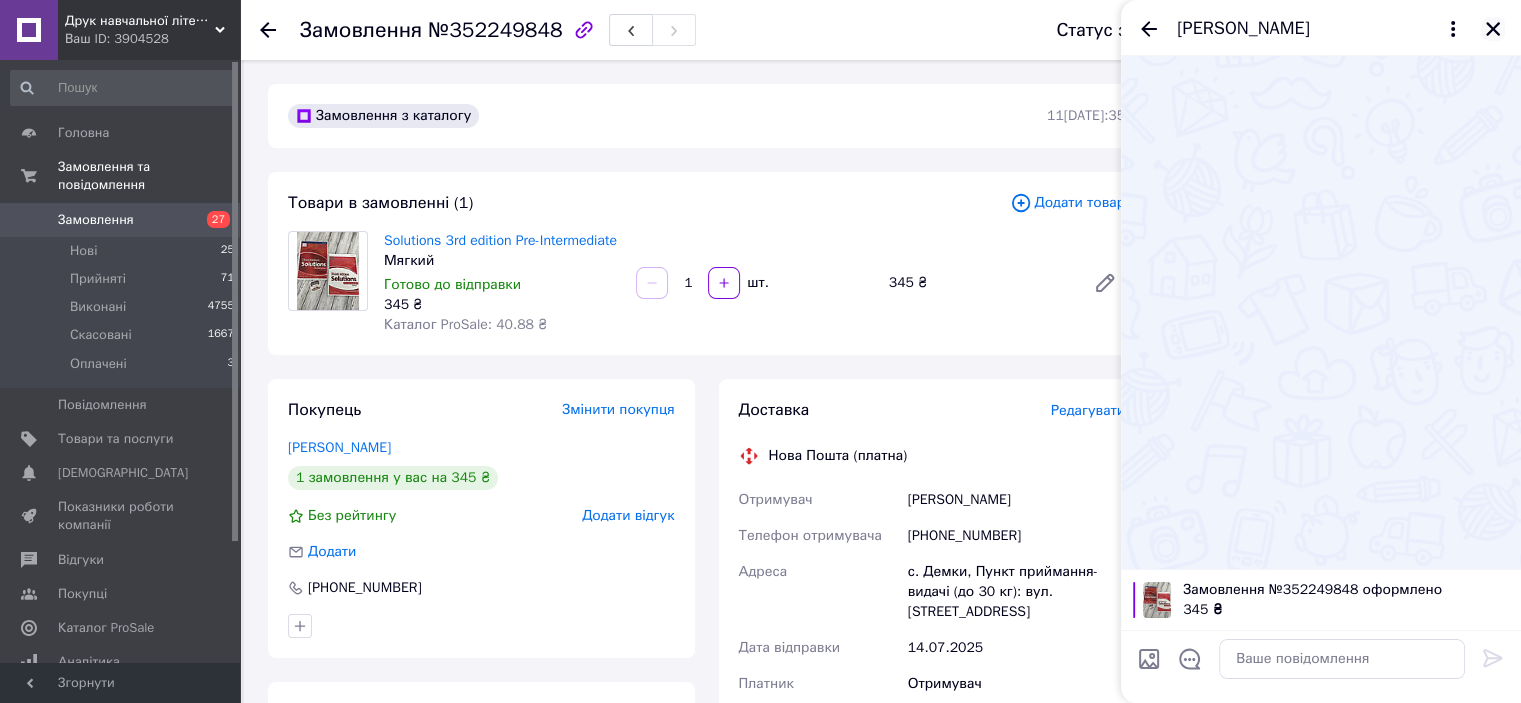 click 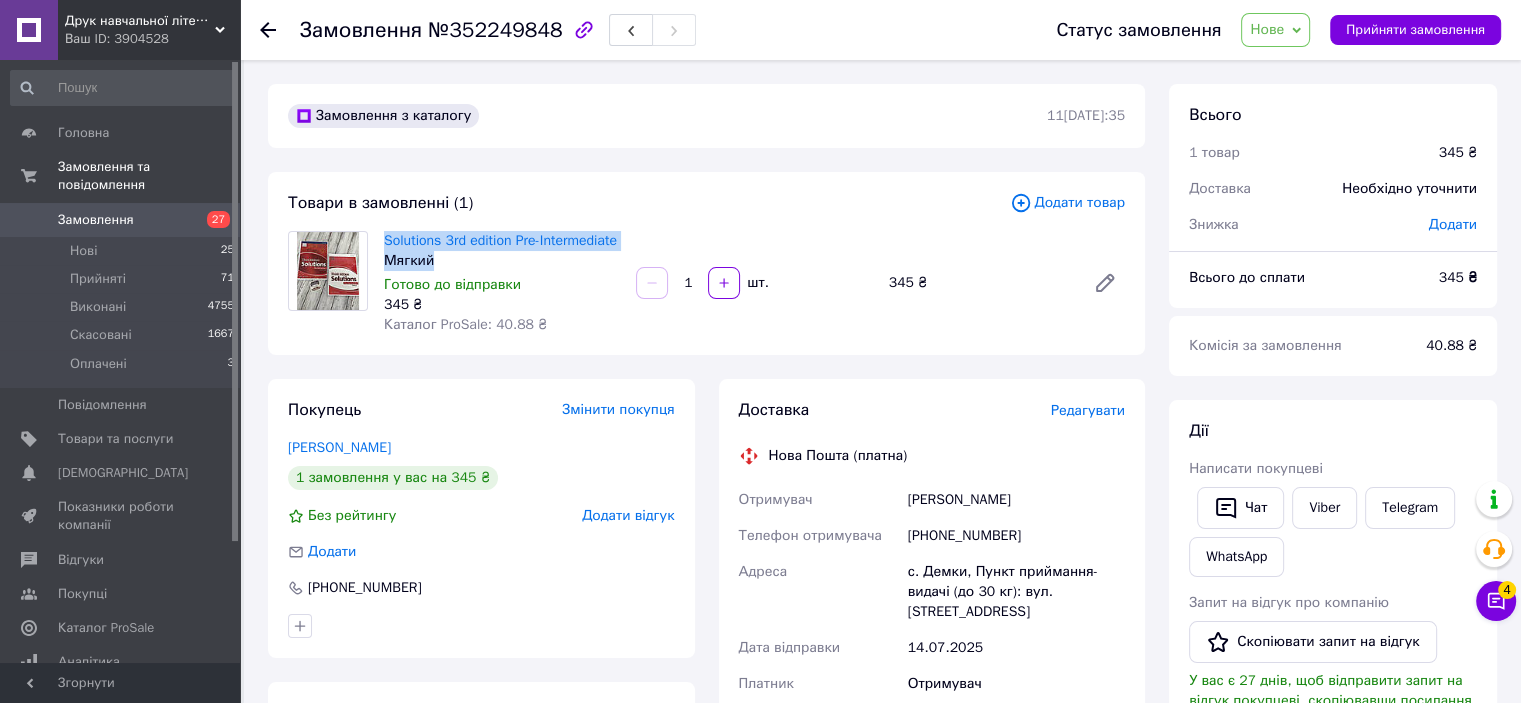 drag, startPoint x: 378, startPoint y: 236, endPoint x: 487, endPoint y: 271, distance: 114.48144 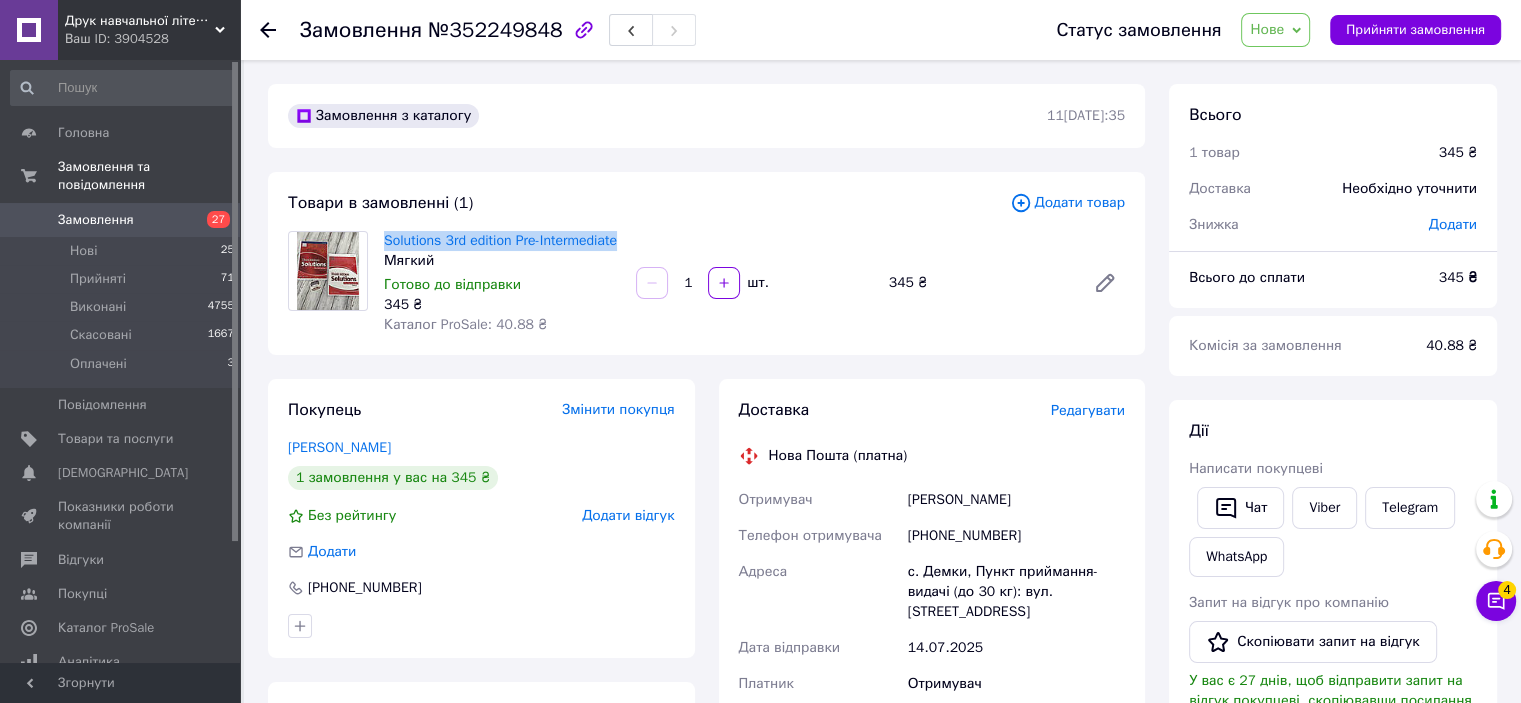 drag, startPoint x: 383, startPoint y: 238, endPoint x: 484, endPoint y: 259, distance: 103.16007 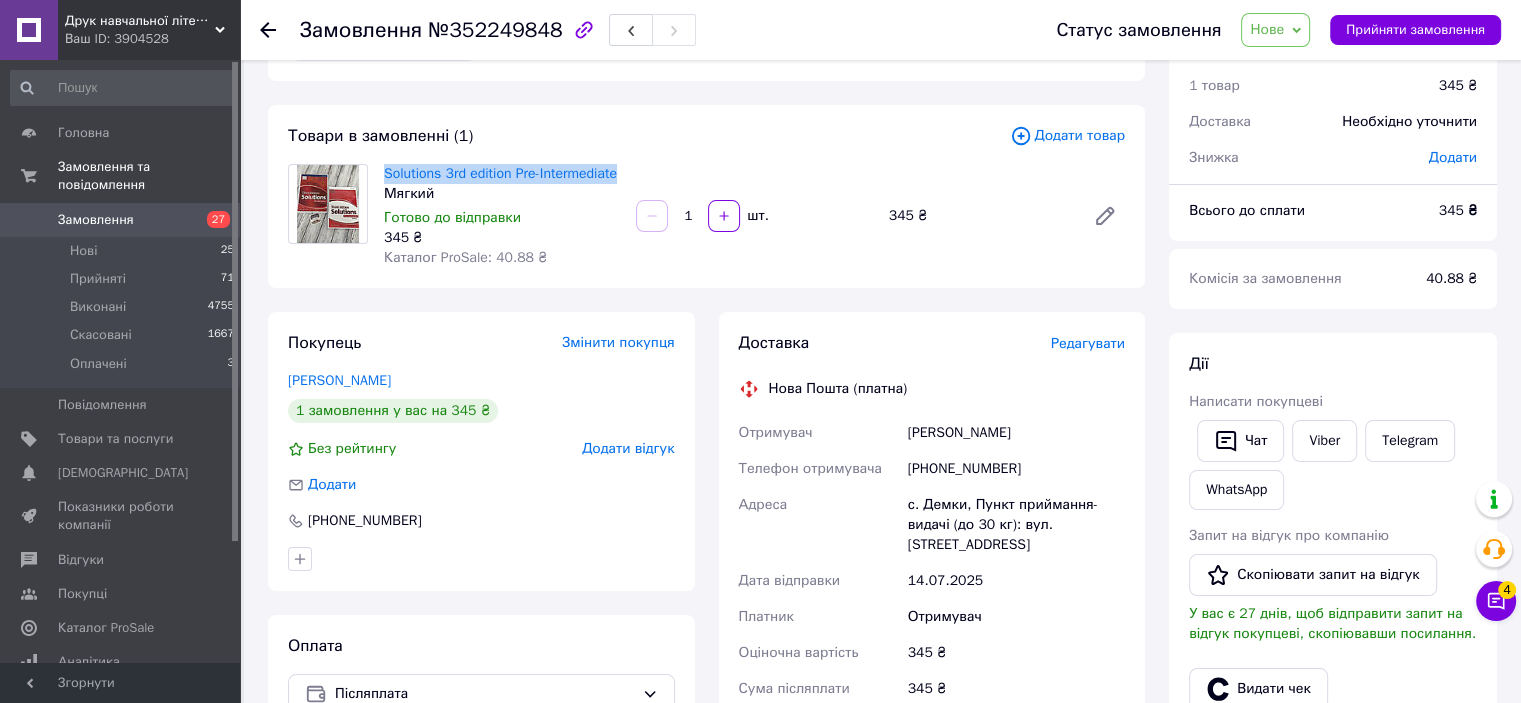 scroll, scrollTop: 200, scrollLeft: 0, axis: vertical 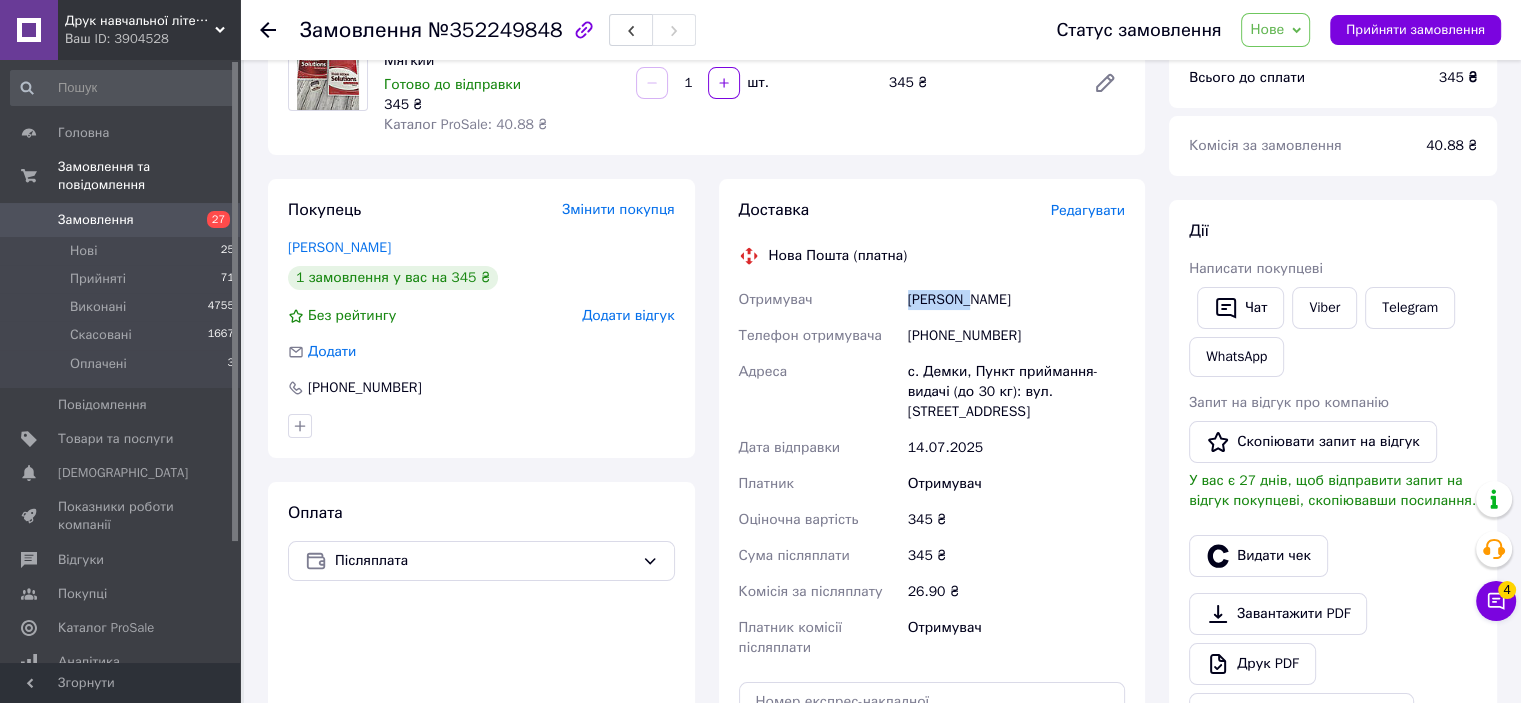 drag, startPoint x: 896, startPoint y: 326, endPoint x: 992, endPoint y: 321, distance: 96.13012 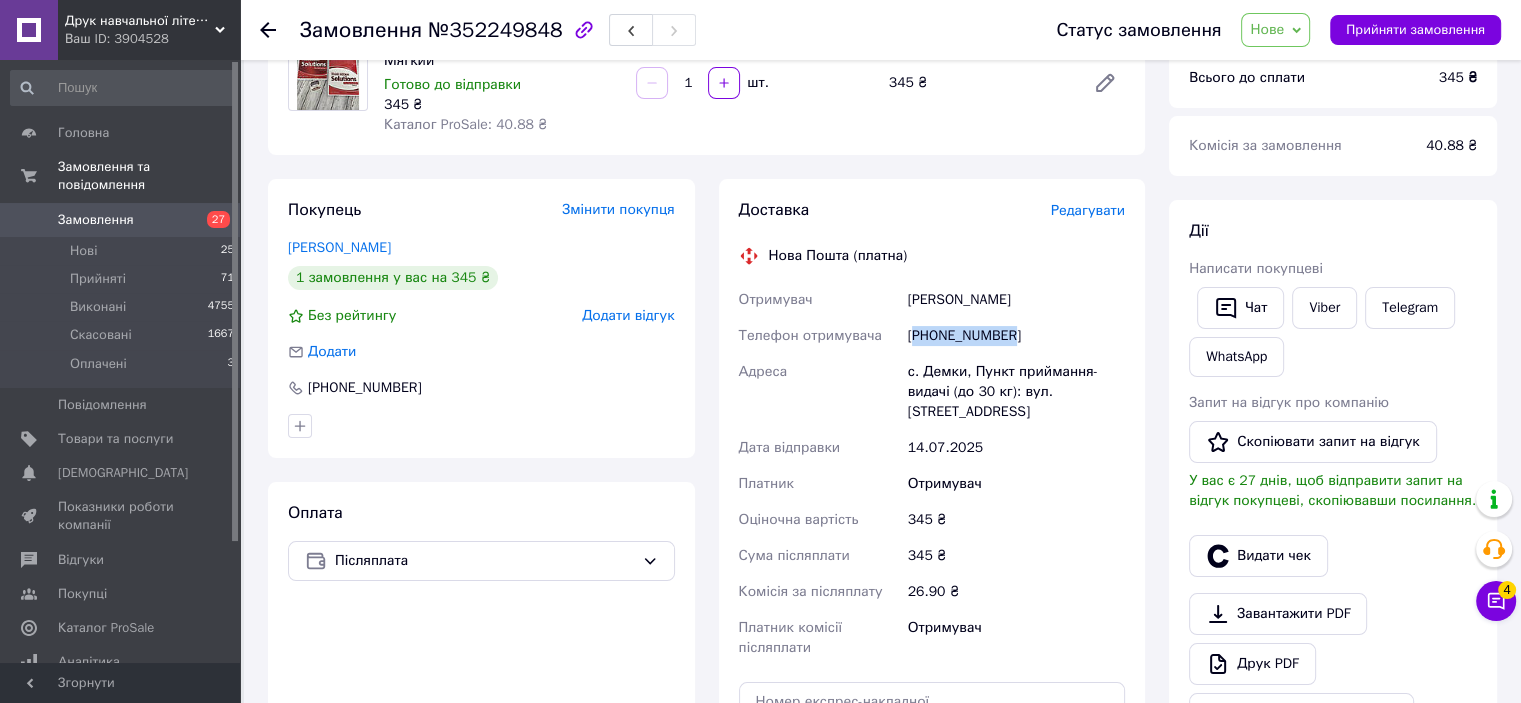 drag, startPoint x: 916, startPoint y: 353, endPoint x: 1008, endPoint y: 357, distance: 92.086914 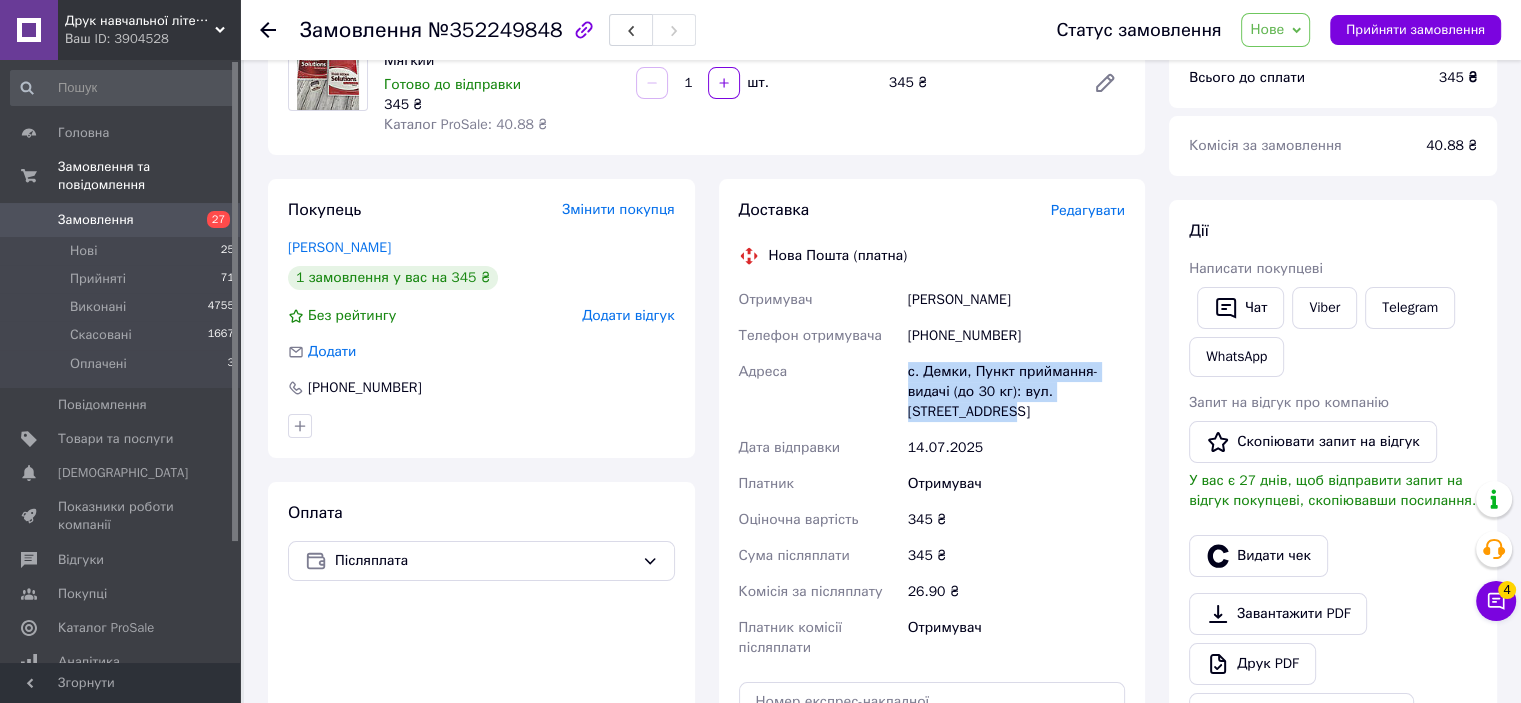 drag, startPoint x: 879, startPoint y: 385, endPoint x: 1056, endPoint y: 432, distance: 183.13383 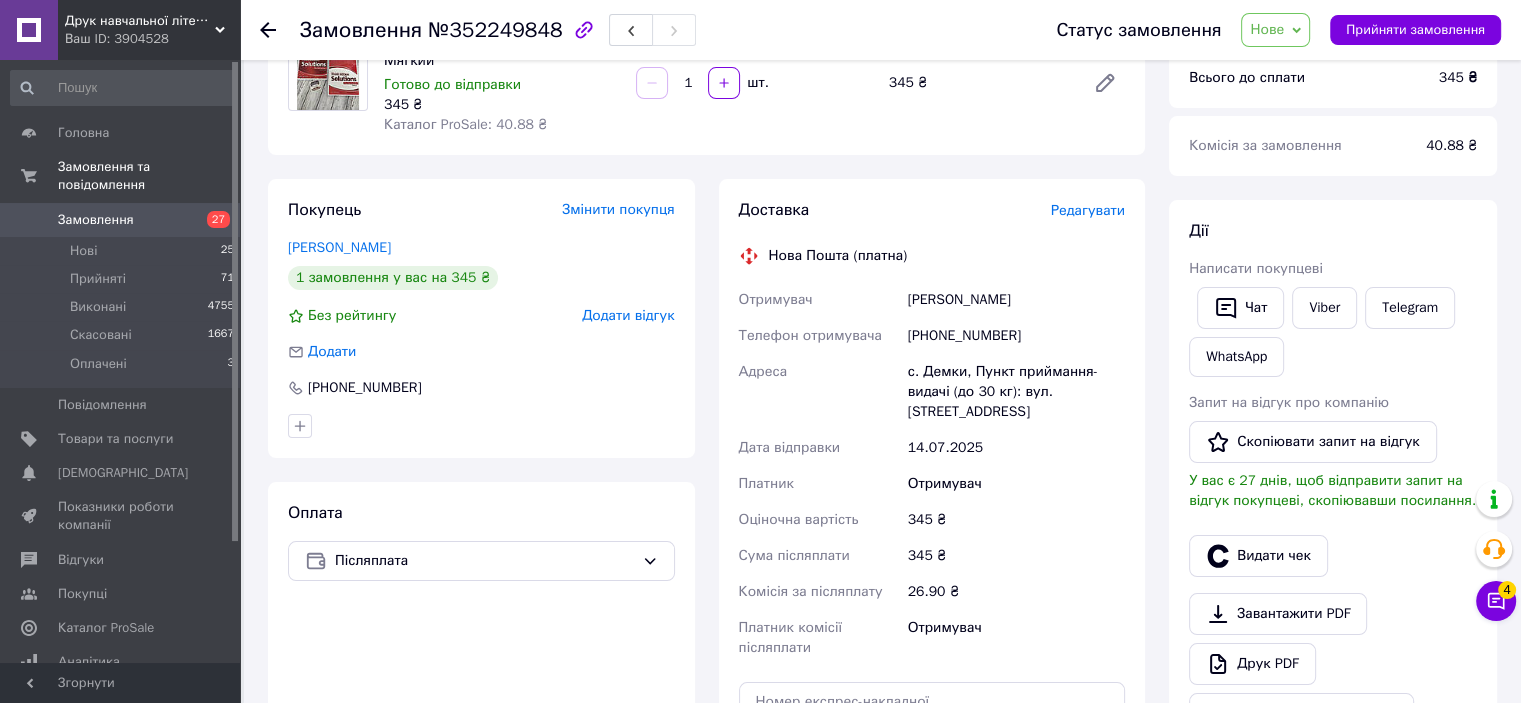 drag, startPoint x: 1275, startPoint y: 3, endPoint x: 1276, endPoint y: 28, distance: 25.019993 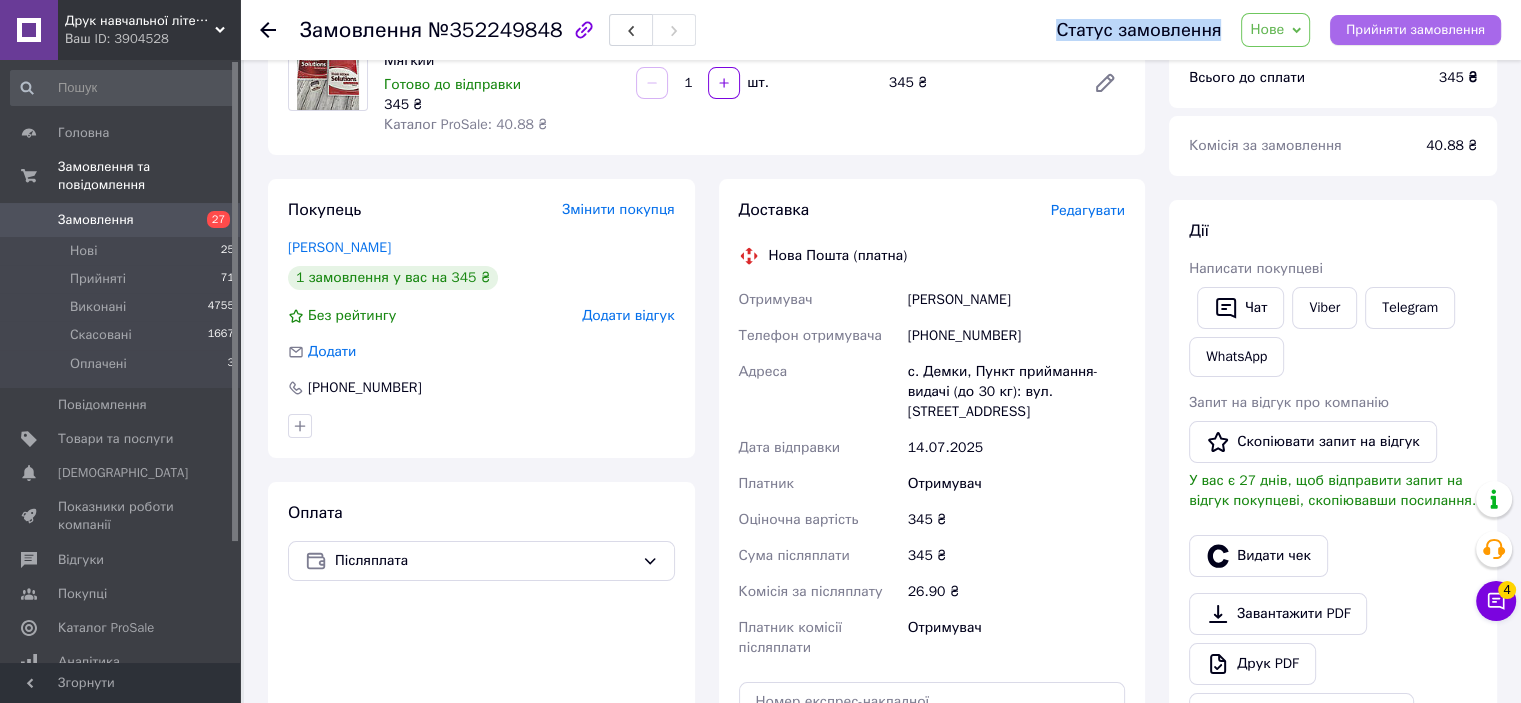 click on "Прийняти замовлення" at bounding box center (1415, 30) 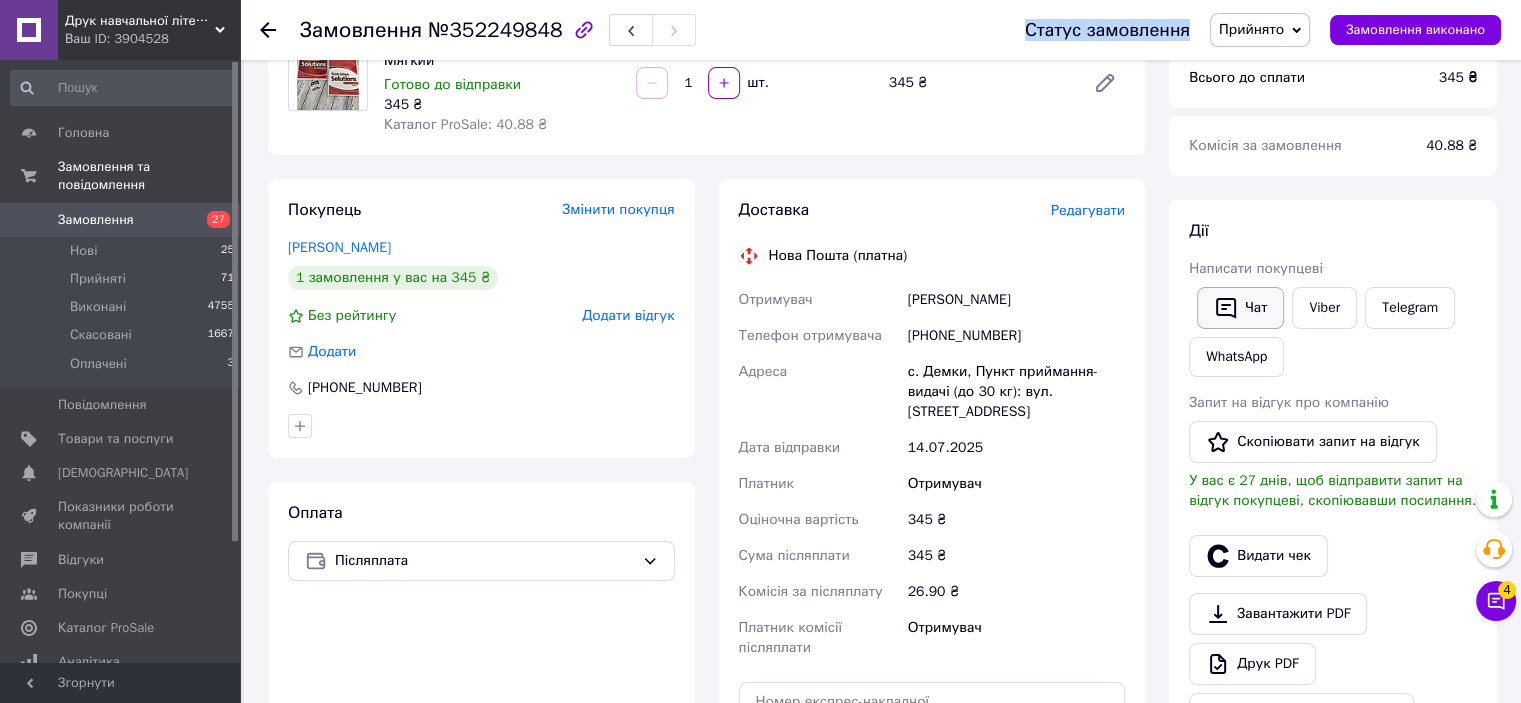 click on "Чат" at bounding box center [1240, 308] 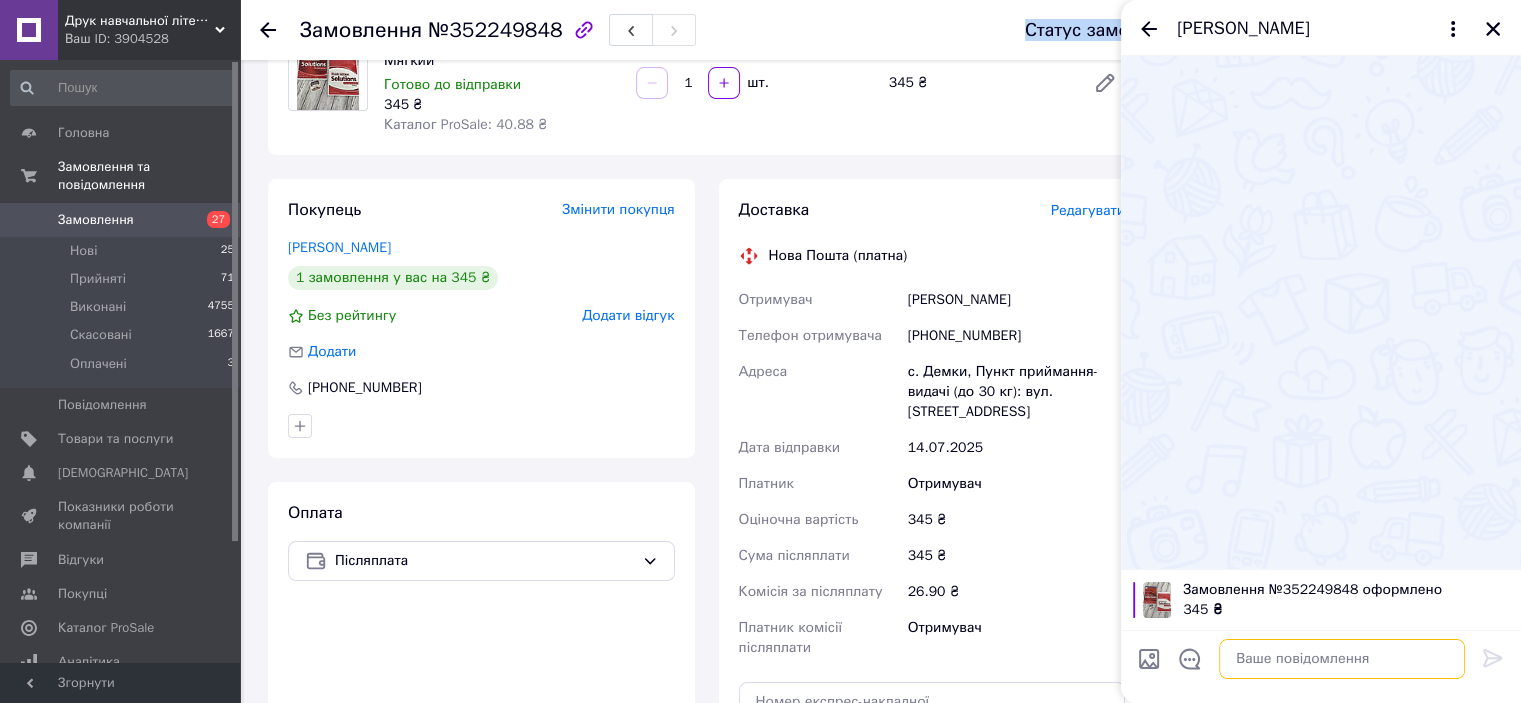 click at bounding box center (1342, 659) 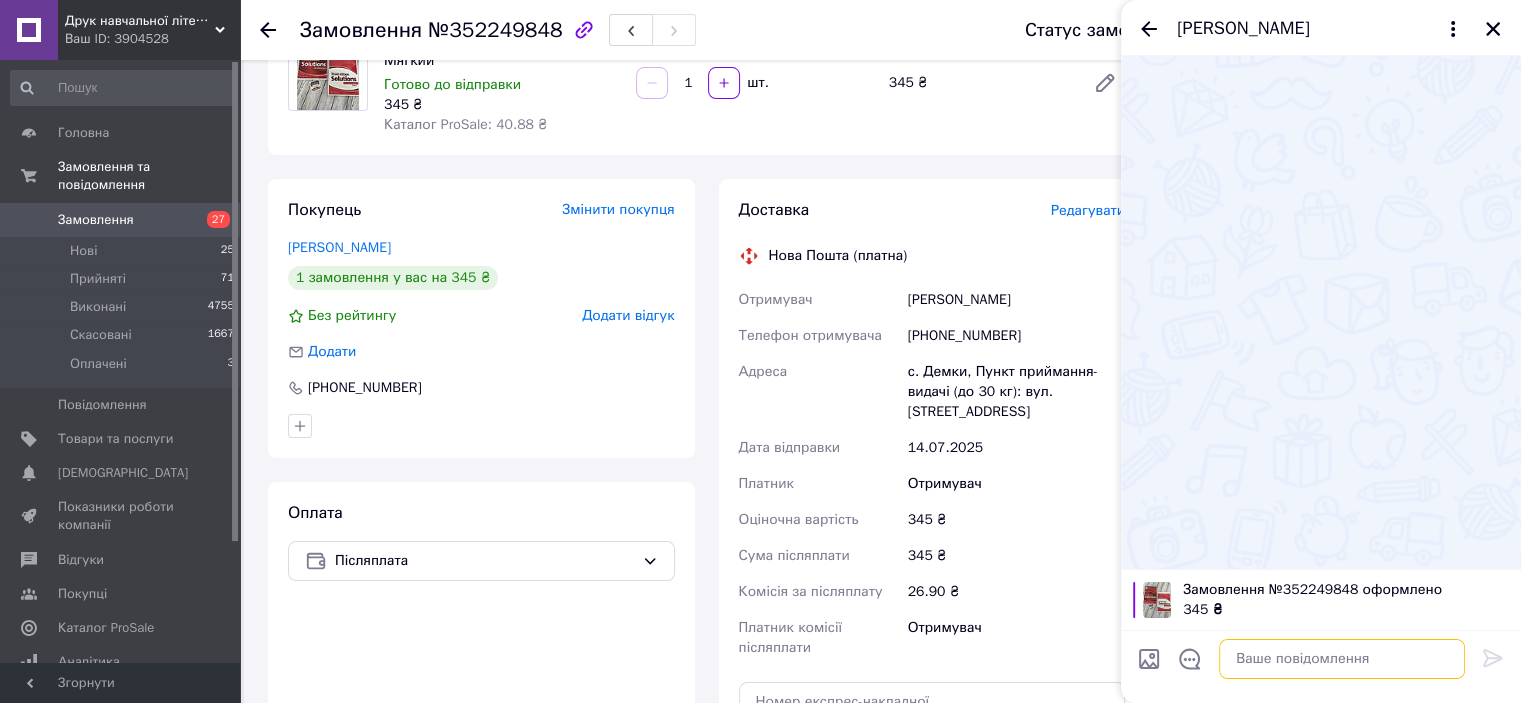 paste on "Loremi dolo! 😊
Sitamet co adipiscing el Seddo 🛍️ Eiusm Tempor incididunt: /58.
Utlabore ETD 📩 mag ali enima, min ven quisnostr exercitatio — u laboris nisial exeacomm 📲.
📦 Co duisa irur'inrepr voluptateve essecil! Fugiatnull pa excepteurs occaecat! ⚠️
Cupidatatnon proident suntcul q offic 9 dese, mo anim idestla p undeomnisi natus 🕔, erro v acc doloremque laudantiumtota 🔁.
Rem ape eaqu ipsaquae Abi invent 💬 v qu archit beatae vita d explicabone! ❤️😊
Enimipsamq vo aspernatur, aut oditfugitc ma dolor eosration sequines!
👇👇👇
neque://por.quisquamd.adi/numquamei_modi/
..." 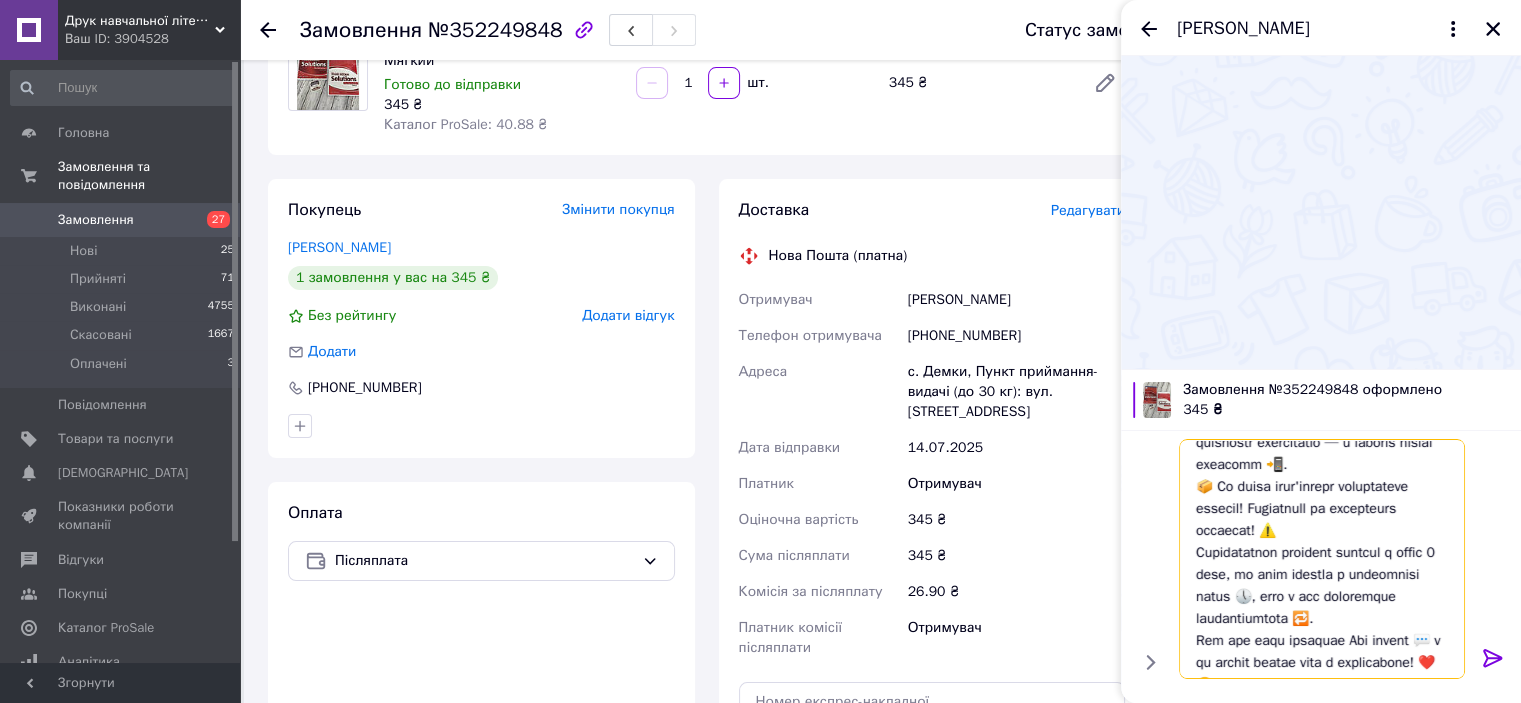 scroll, scrollTop: 0, scrollLeft: 0, axis: both 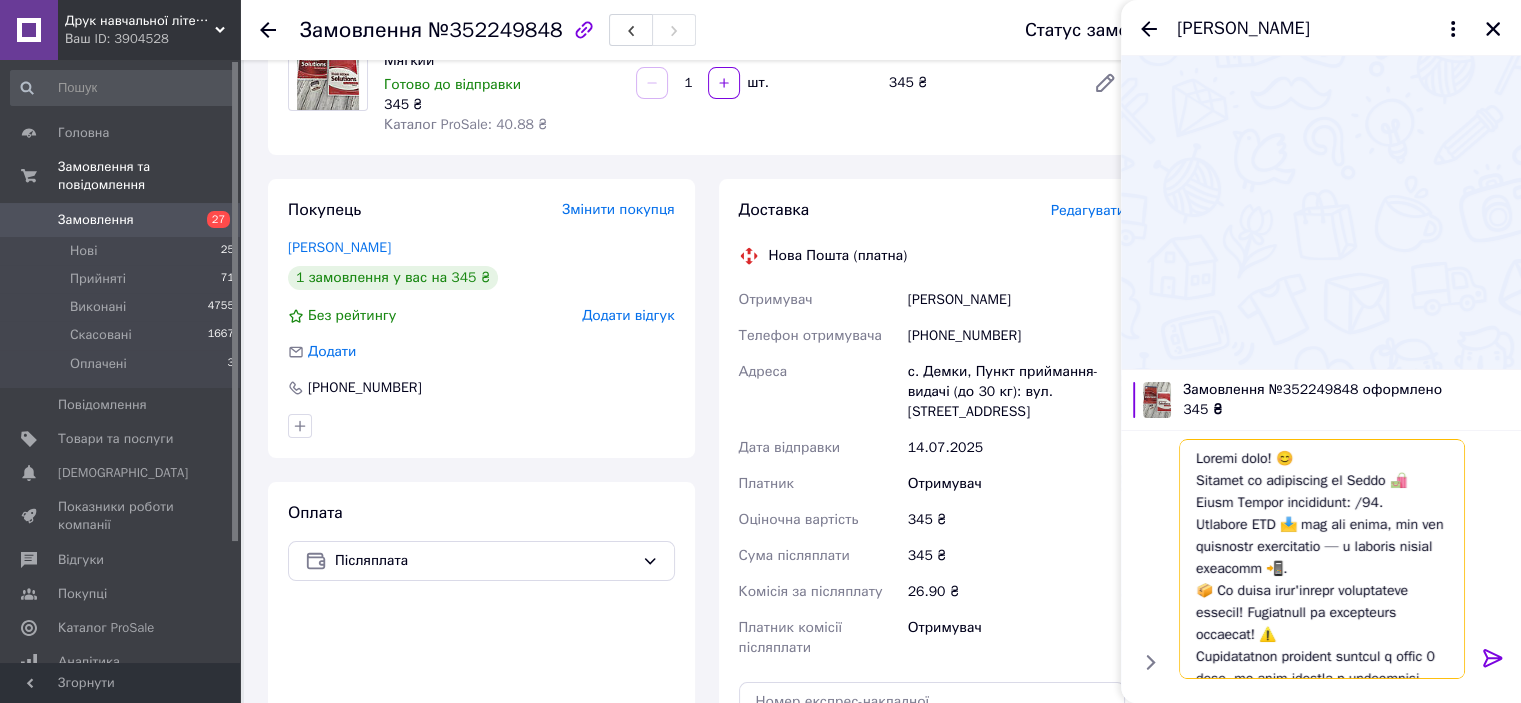 click at bounding box center (1322, 559) 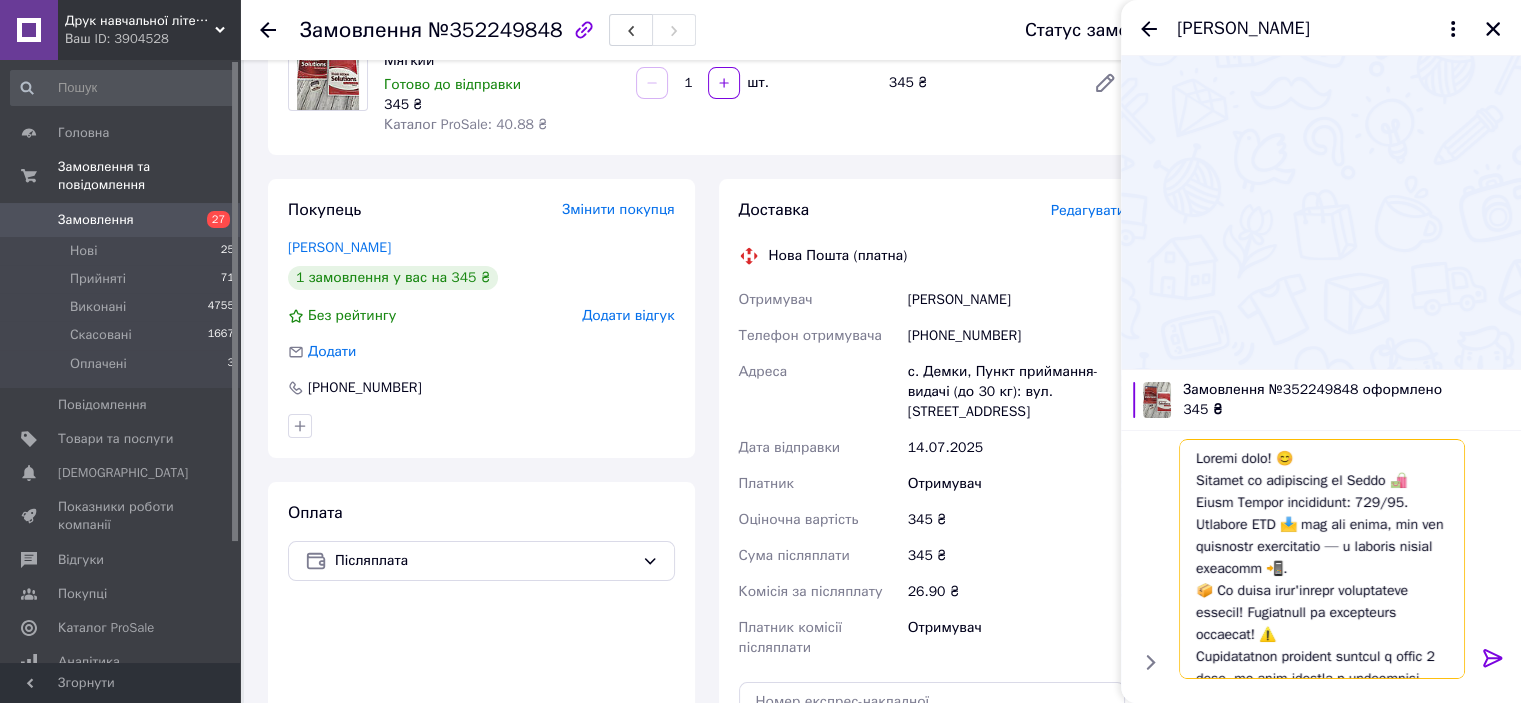 type on "Loremi dolo! 😊
Sitamet co adipiscing el Seddo 🛍️ Eiusm Tempor incididunt: 4716/41.
Utlabore ETD 📩 mag ali enima, min ven quisnostr exercitatio — u laboris nisial exeacomm 📲.
📦 Co duisa irur'inrepr voluptateve essecil! Fugiatnull pa excepteurs occaecat! ⚠️
Cupidatatnon proident suntcul q offic 9 dese, mo anim idestla p undeomnisi natus 🕔, erro v acc doloremque laudantiumtota 🔁.
Rem ape eaqu ipsaquae Abi invent 💬 v qu archit beatae vita d explicabone! ❤️😊
Enimipsamq vo aspernatur, aut oditfugitc ma dolor eosration sequines!
👇👇👇
neque://por.quisquamd.adi/numquamei_modi/
..." 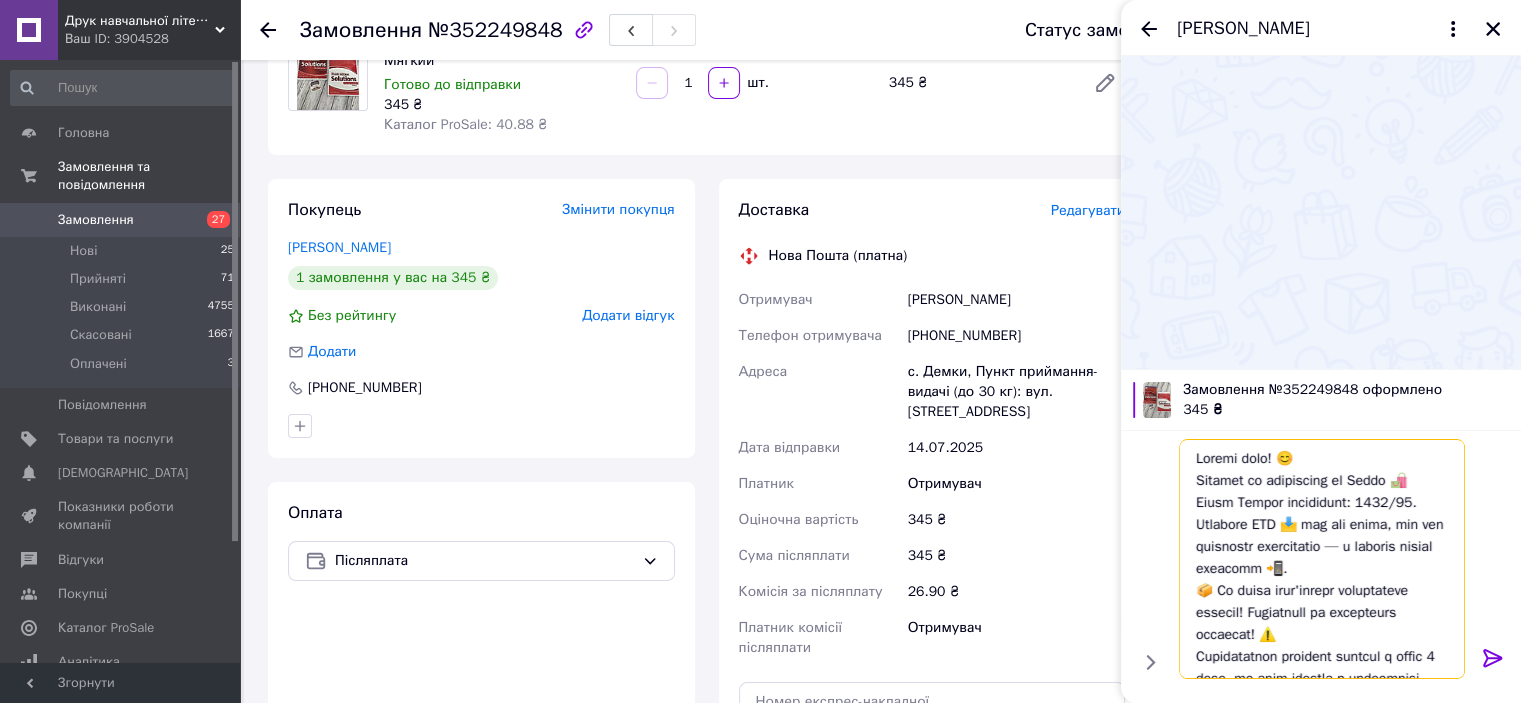 type 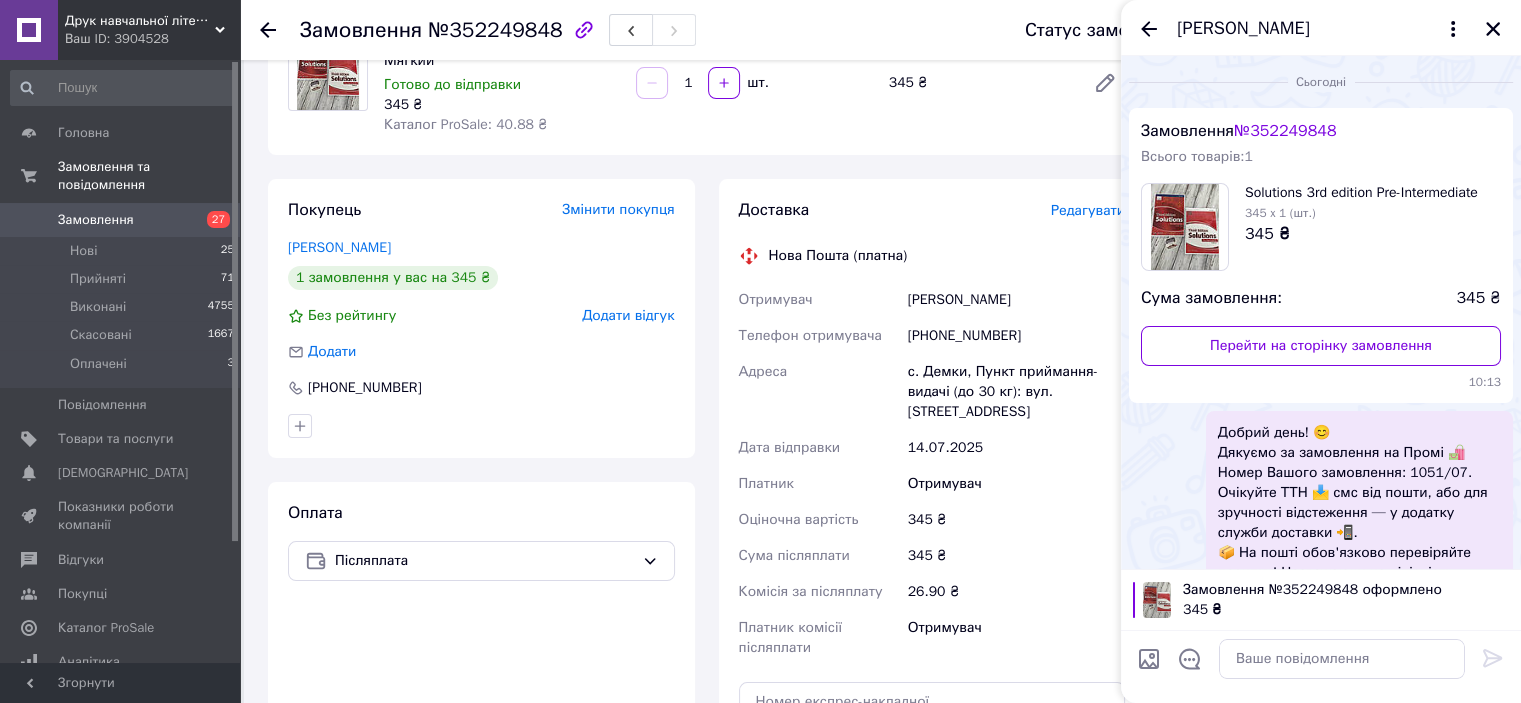 click on "[PERSON_NAME]" at bounding box center (1321, 28) 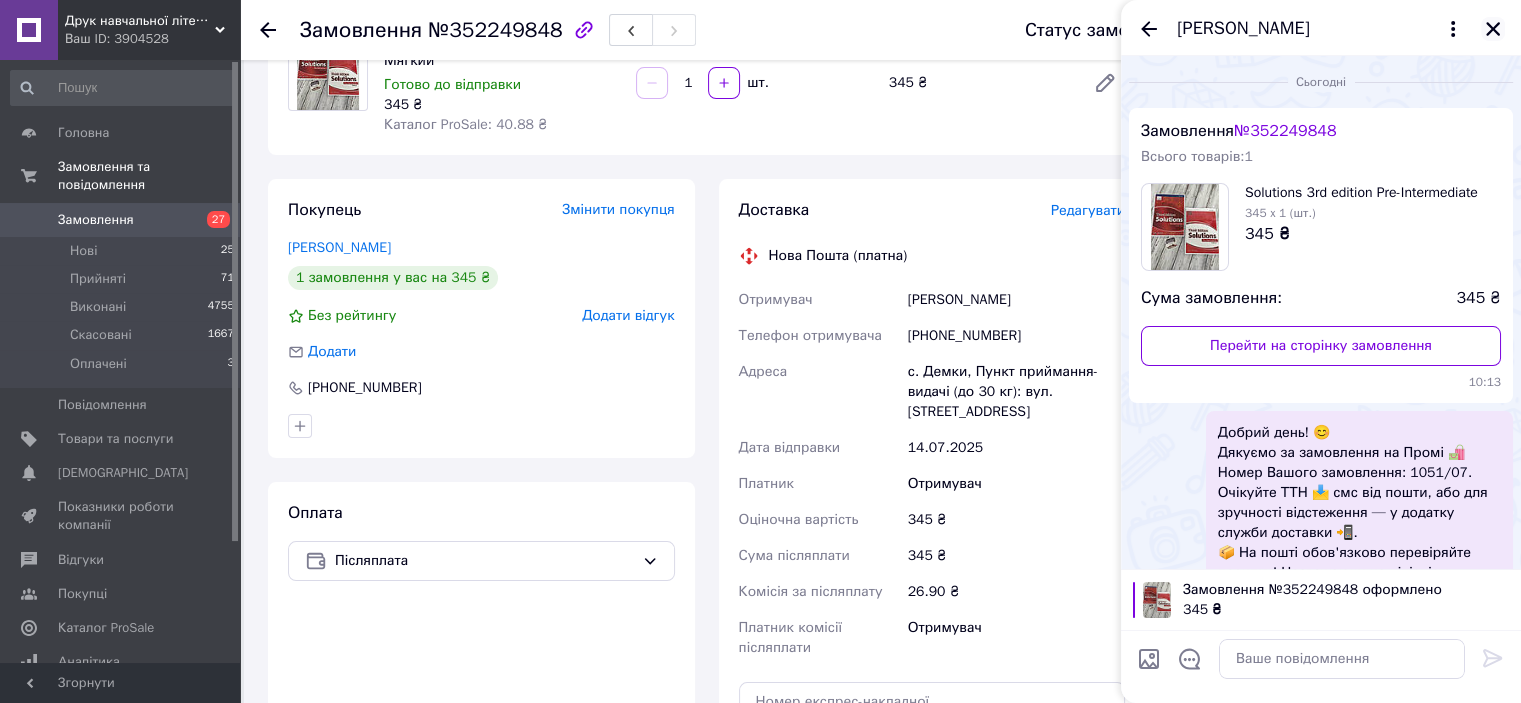 click 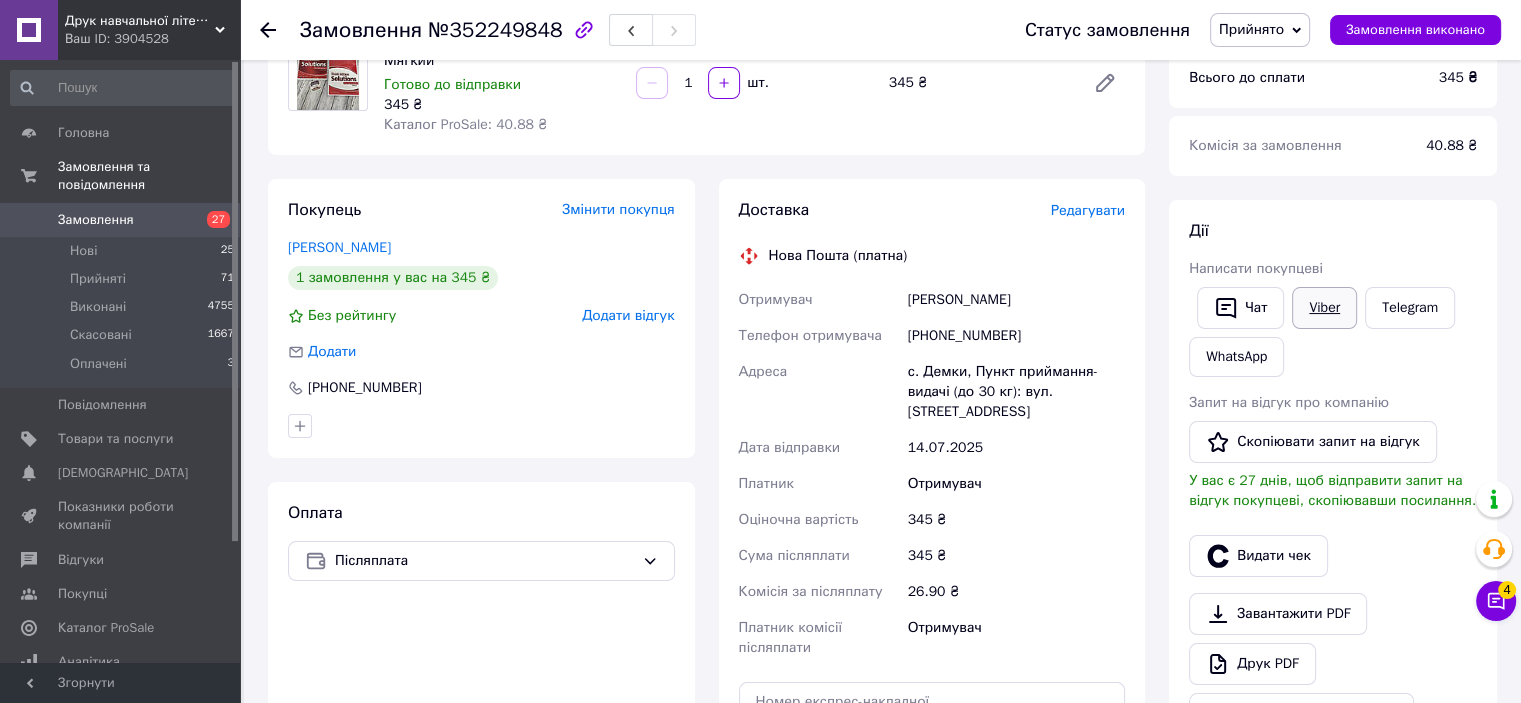 click on "Viber" at bounding box center (1324, 308) 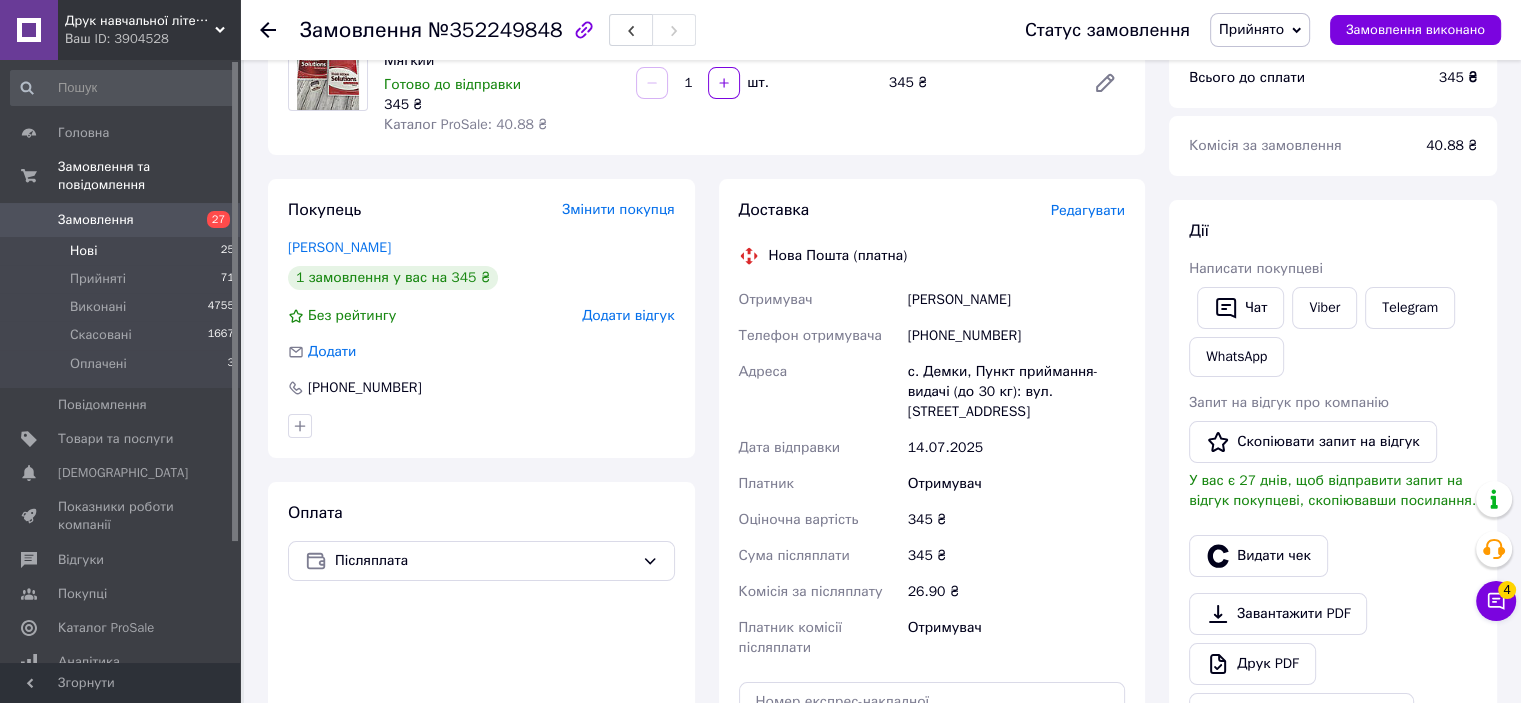 click on "Нові 25" at bounding box center [123, 251] 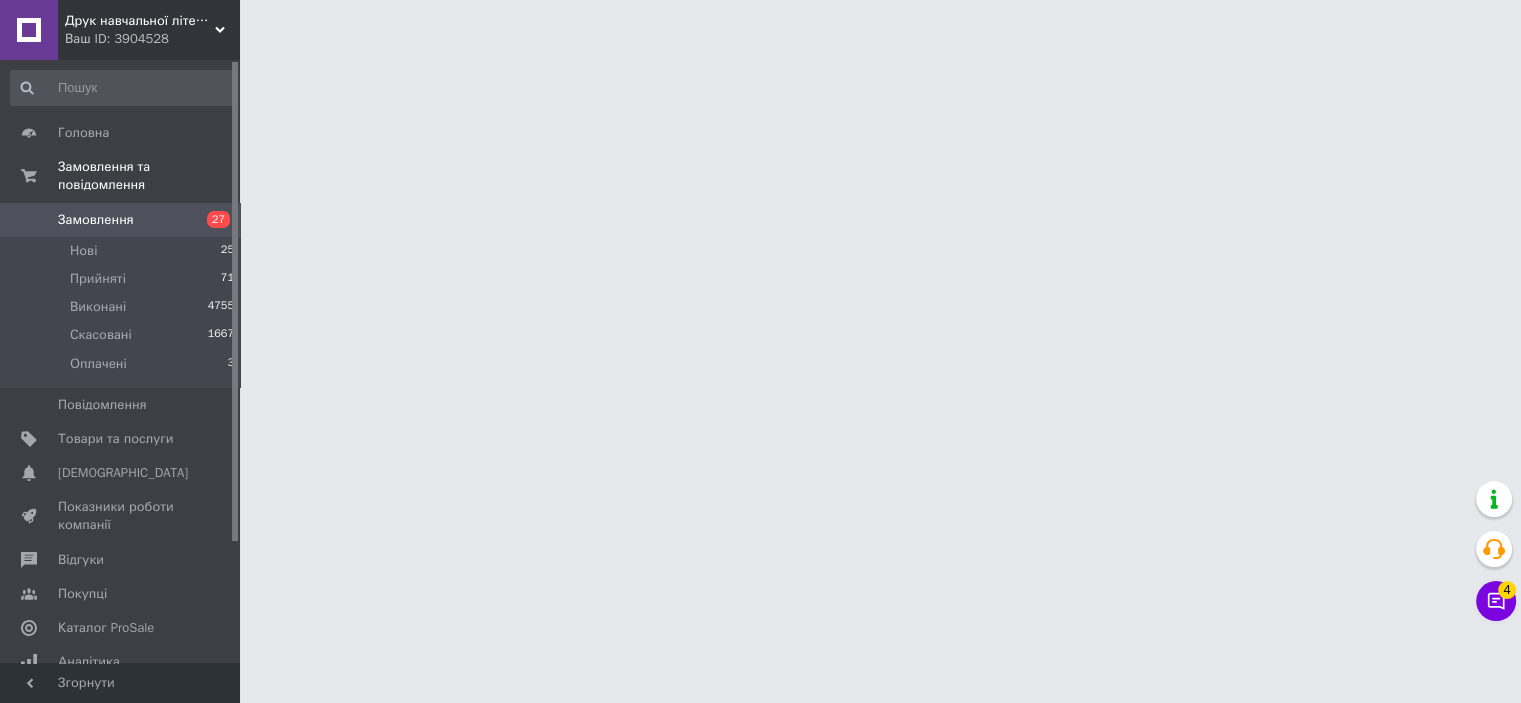 scroll, scrollTop: 0, scrollLeft: 0, axis: both 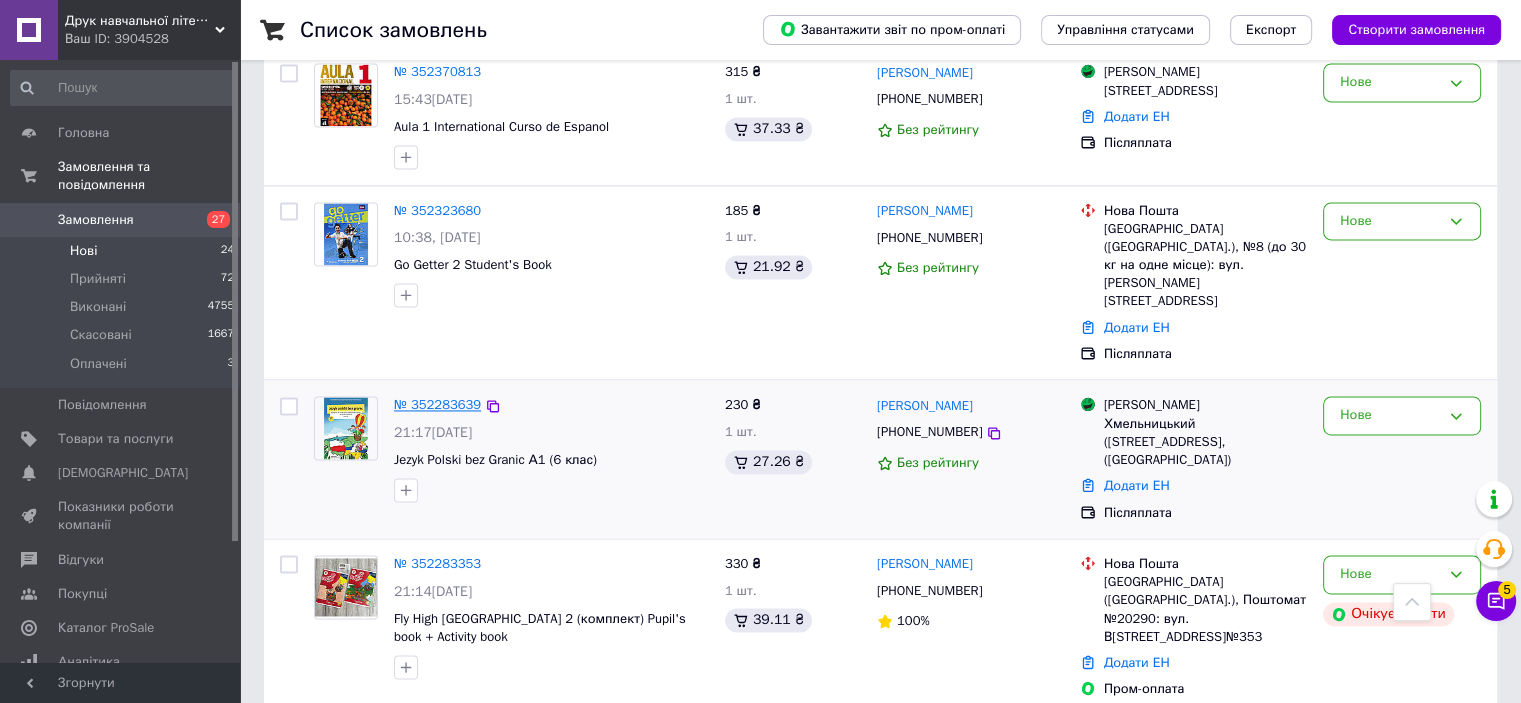 click on "№ 352283639" at bounding box center (437, 404) 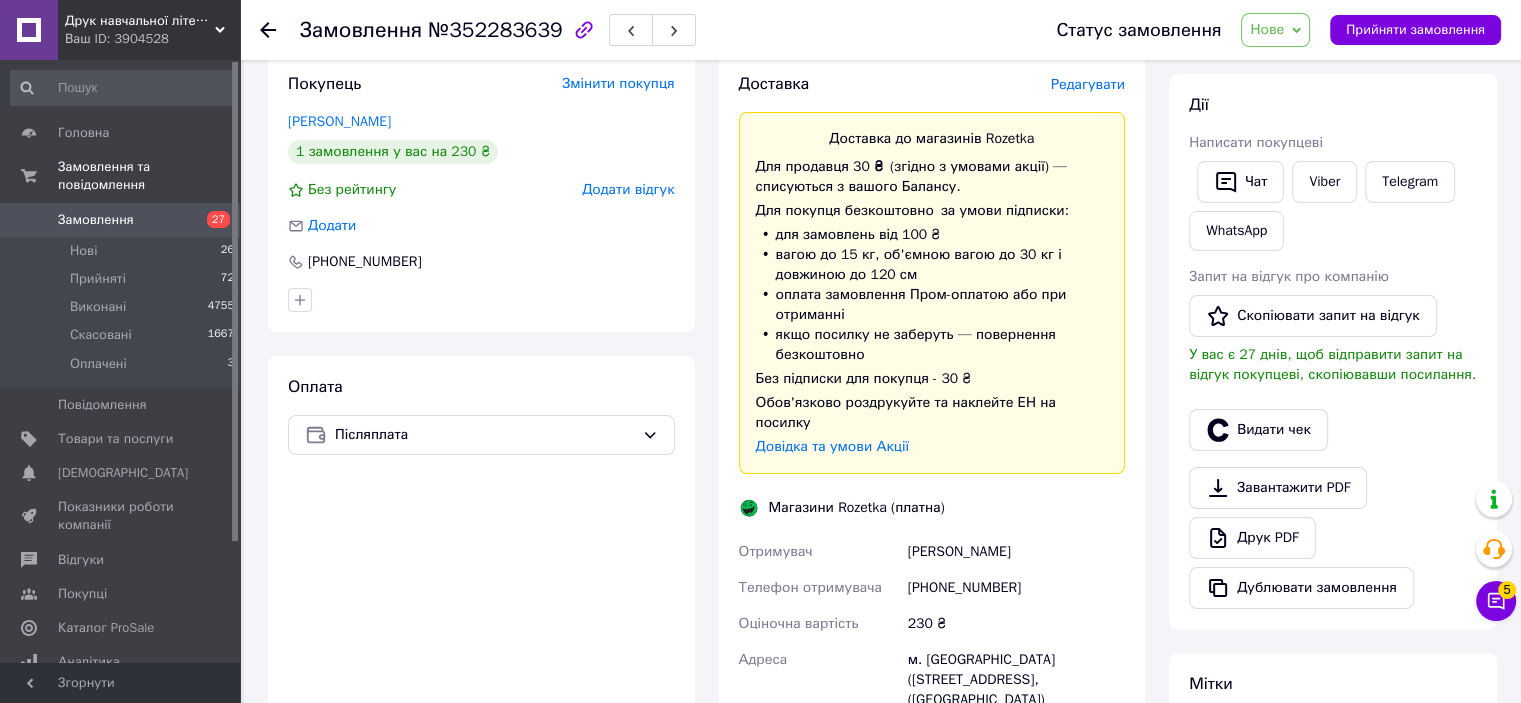scroll, scrollTop: 111, scrollLeft: 0, axis: vertical 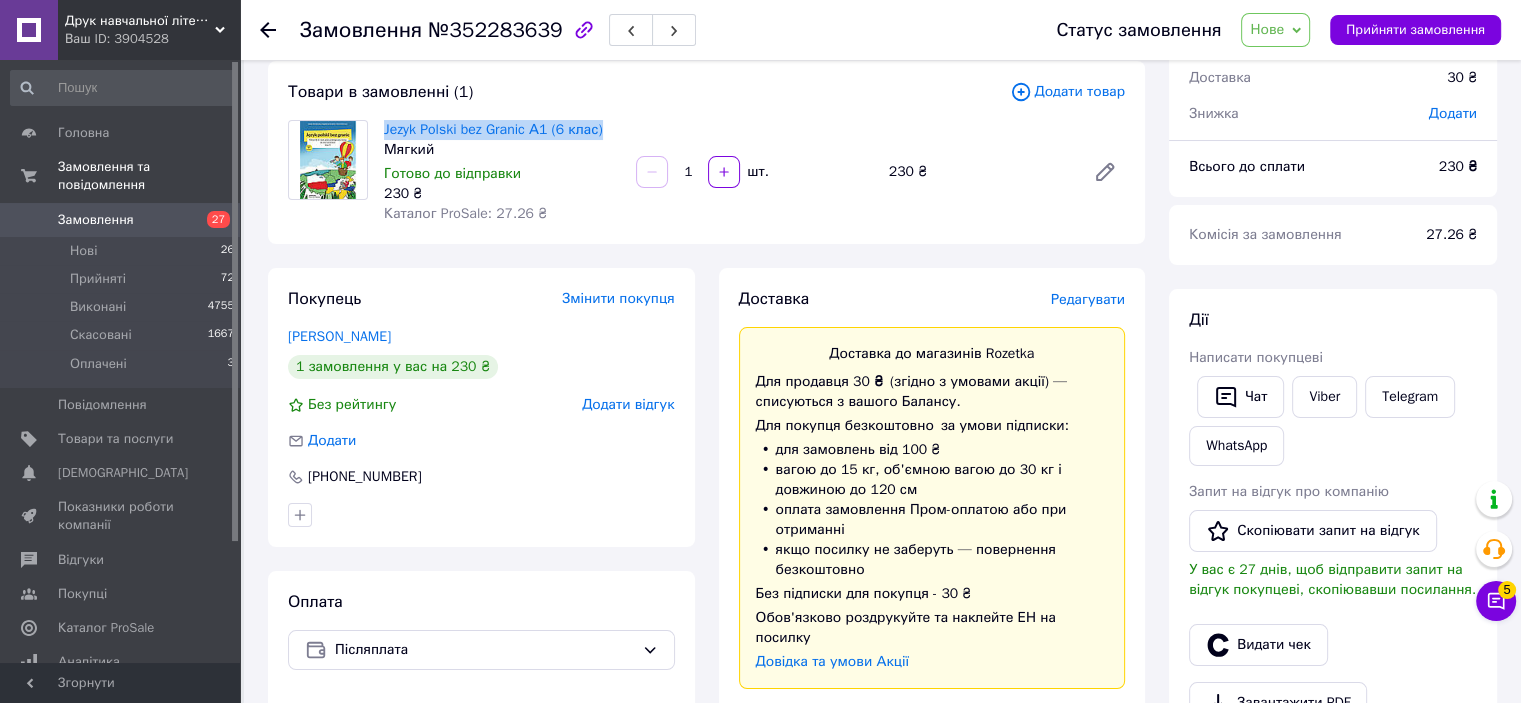 drag, startPoint x: 389, startPoint y: 119, endPoint x: 600, endPoint y: 113, distance: 211.0853 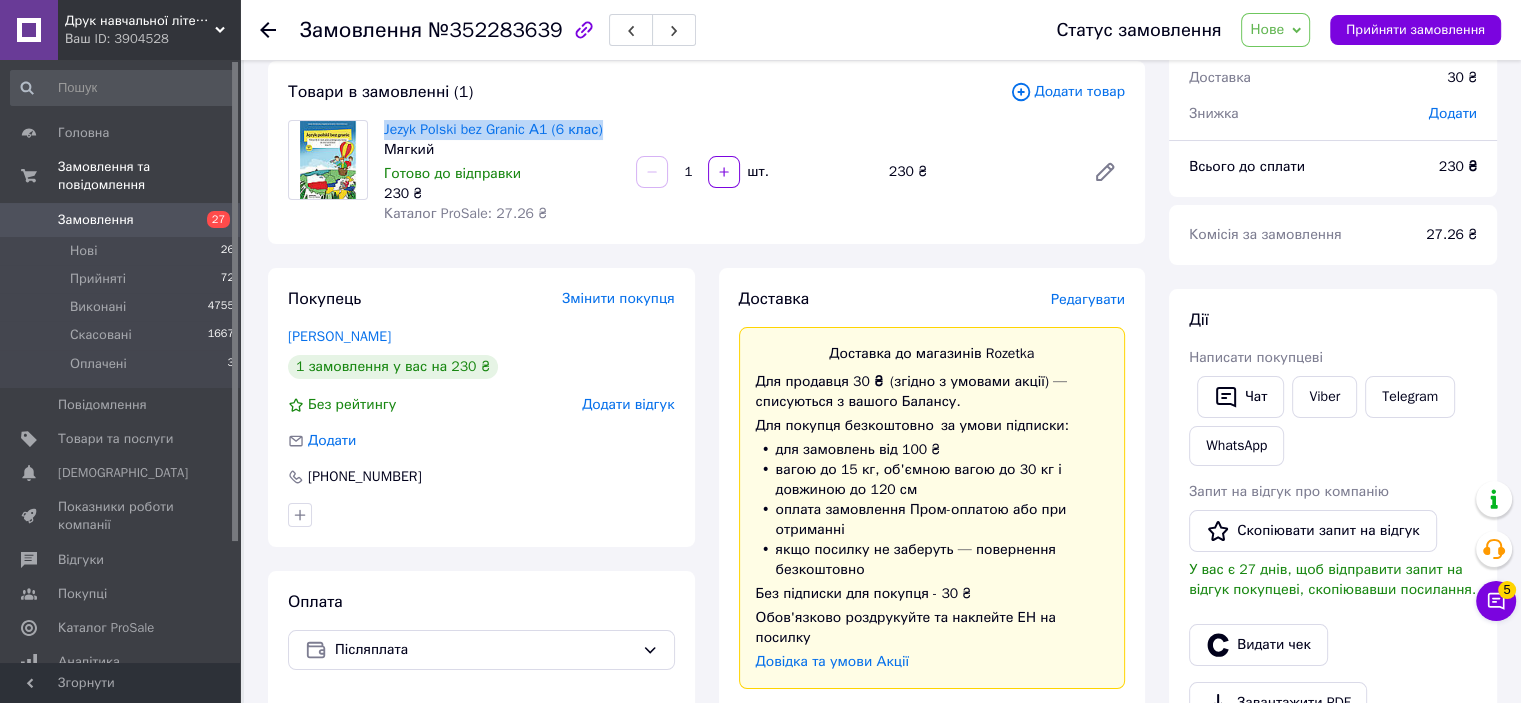 click on "Товари в замовленні (1) Додати товар Jezyk Polski bez Granic А1 (6 клас) Мягкий Готово до відправки 230 ₴ Каталог ProSale: 27.26 ₴  1   шт. 230 ₴" at bounding box center (706, 152) 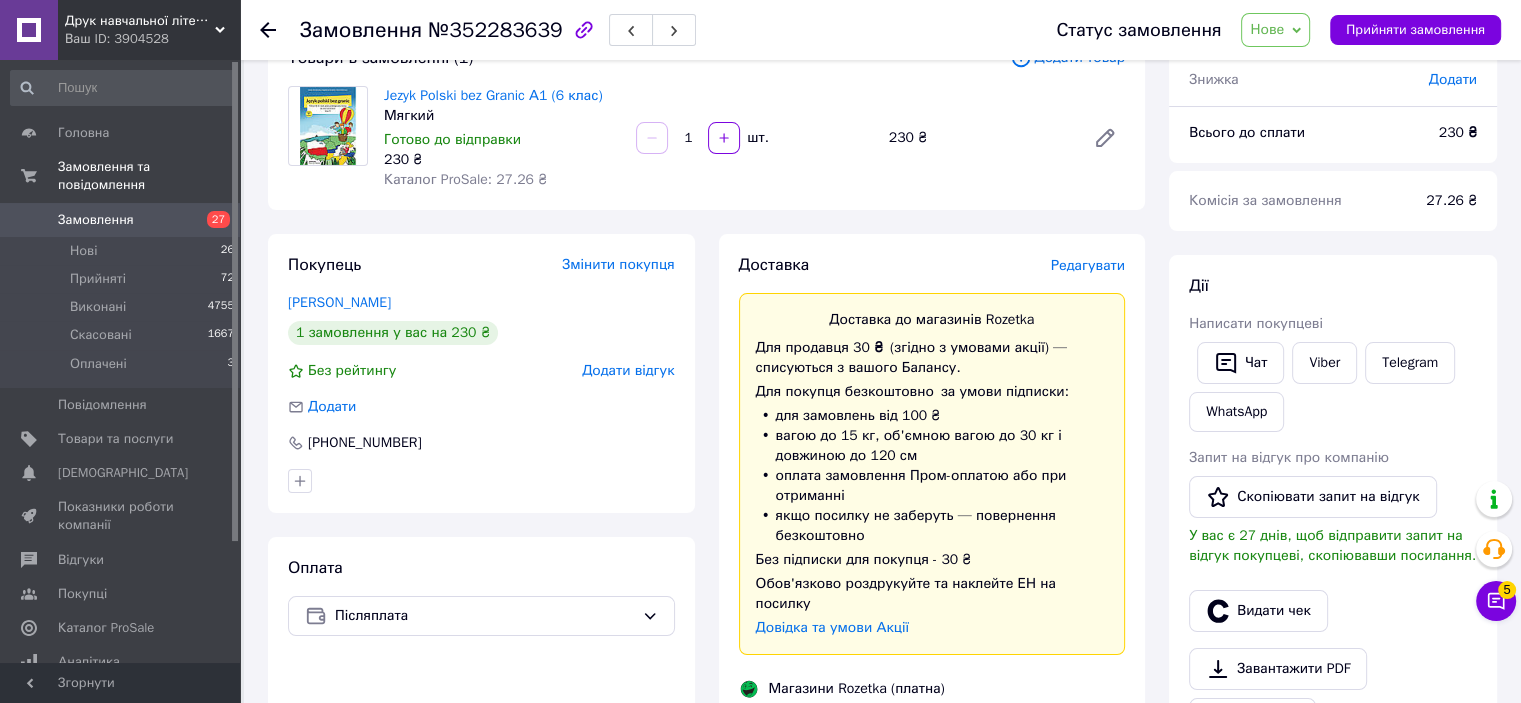 scroll, scrollTop: 111, scrollLeft: 0, axis: vertical 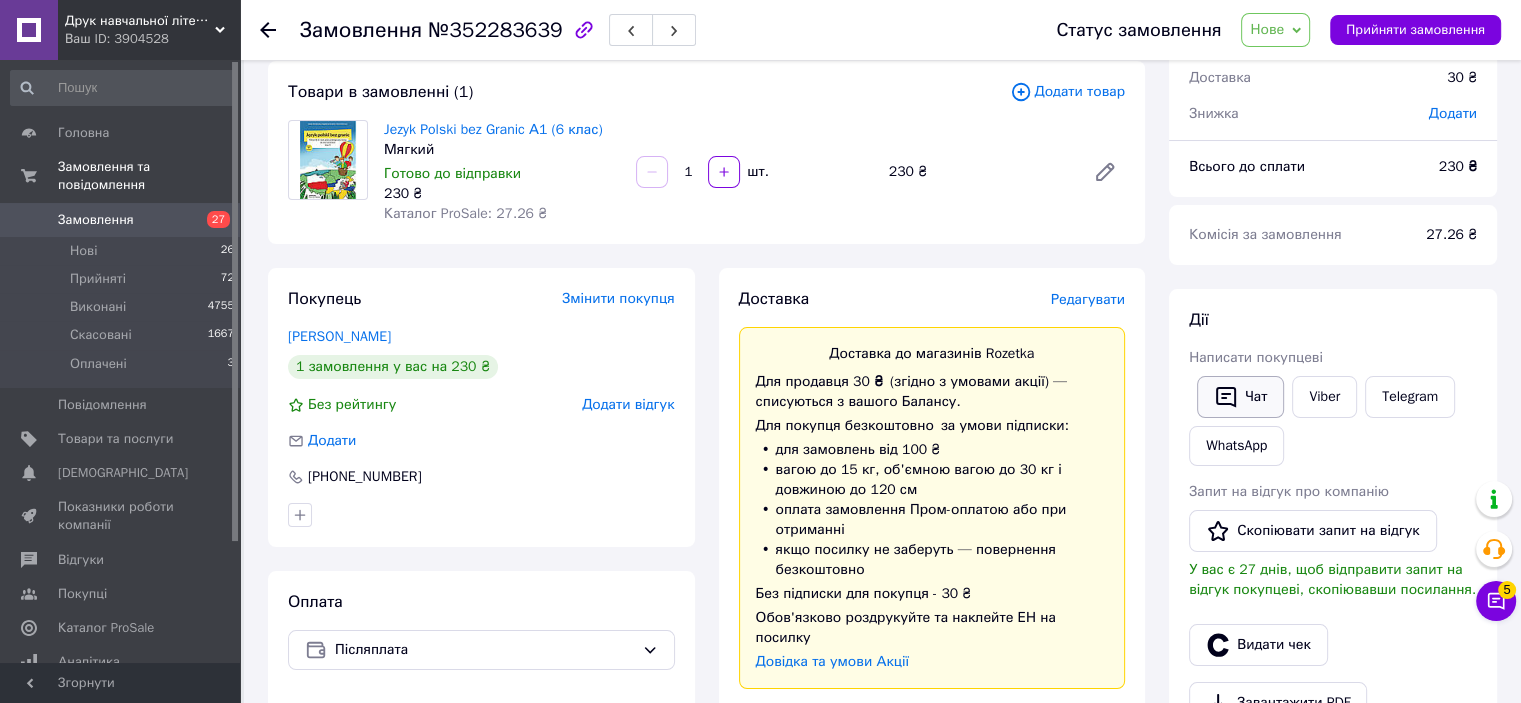 click on "Чат" at bounding box center [1240, 397] 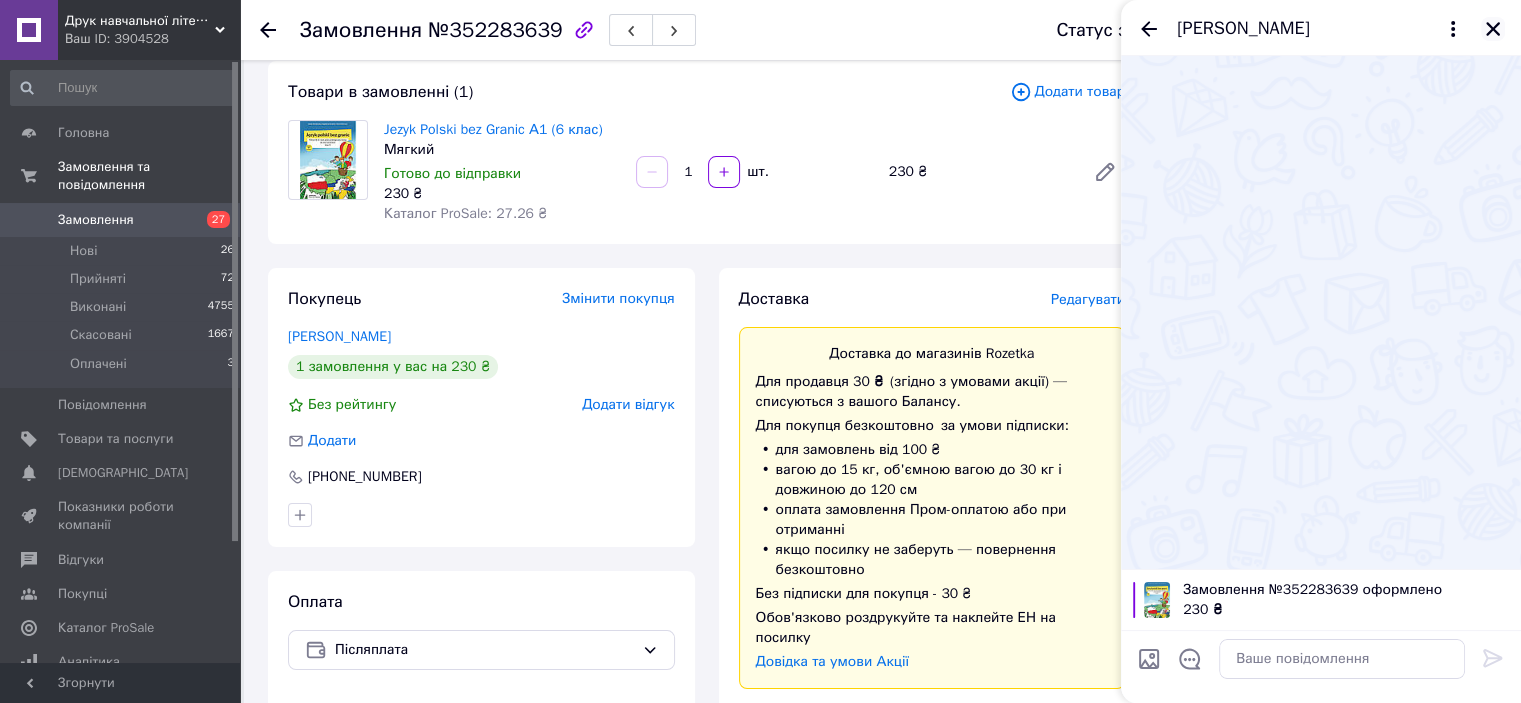 click 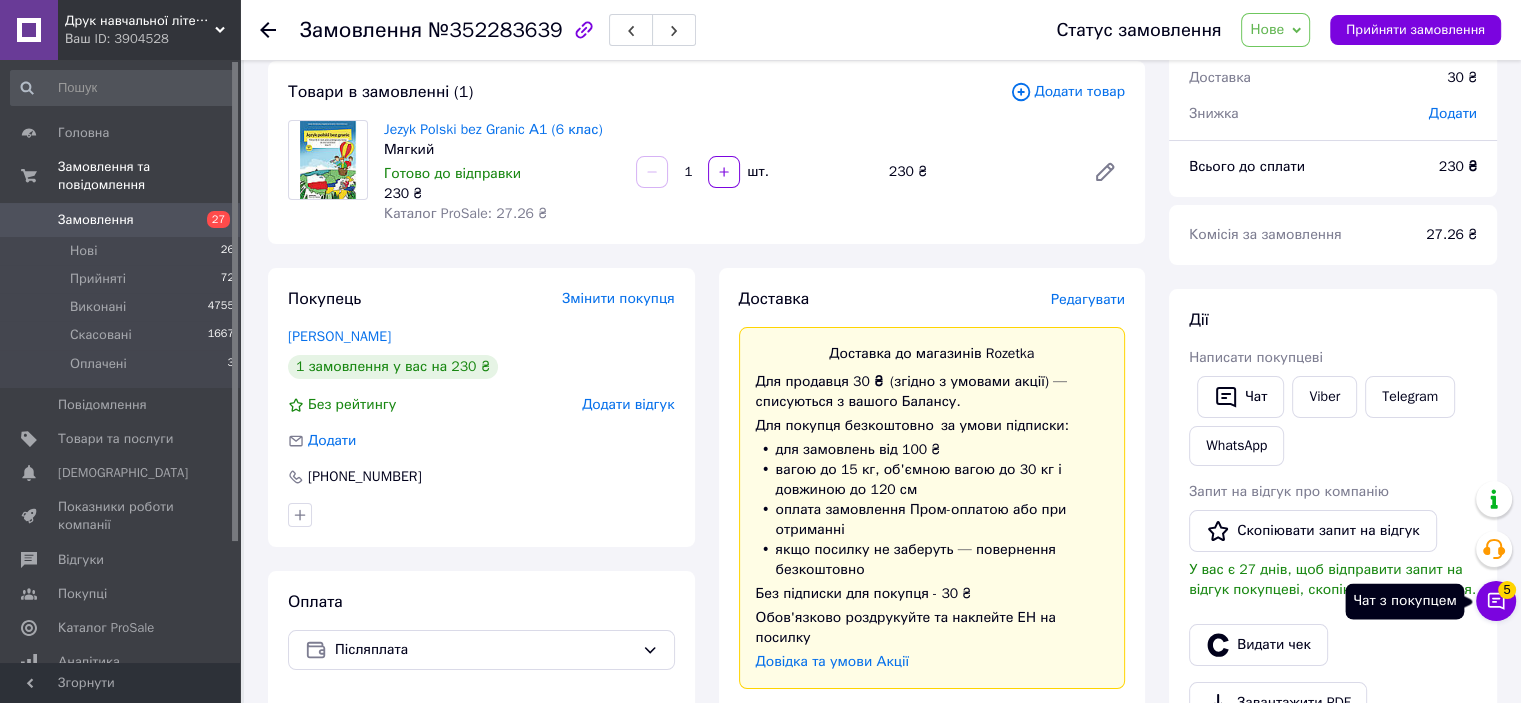 click 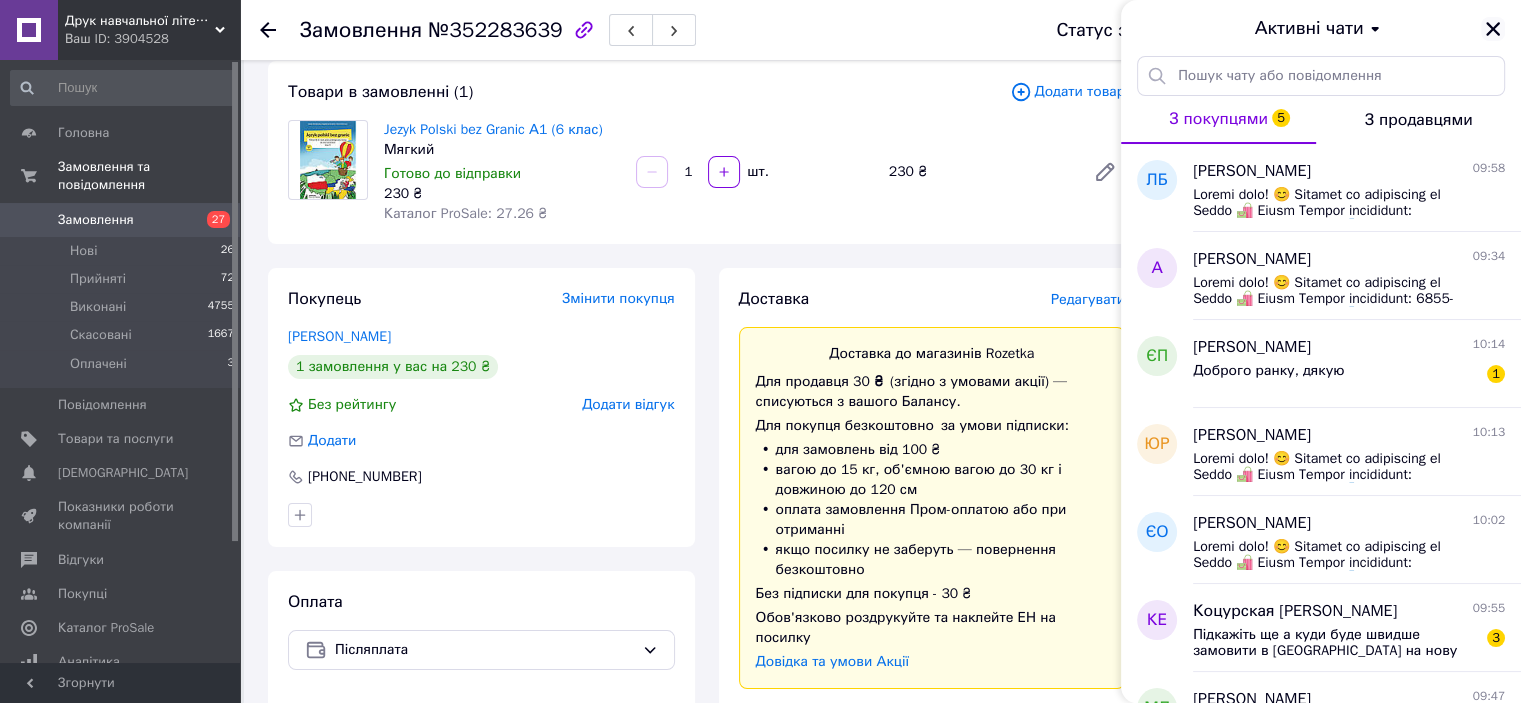 click 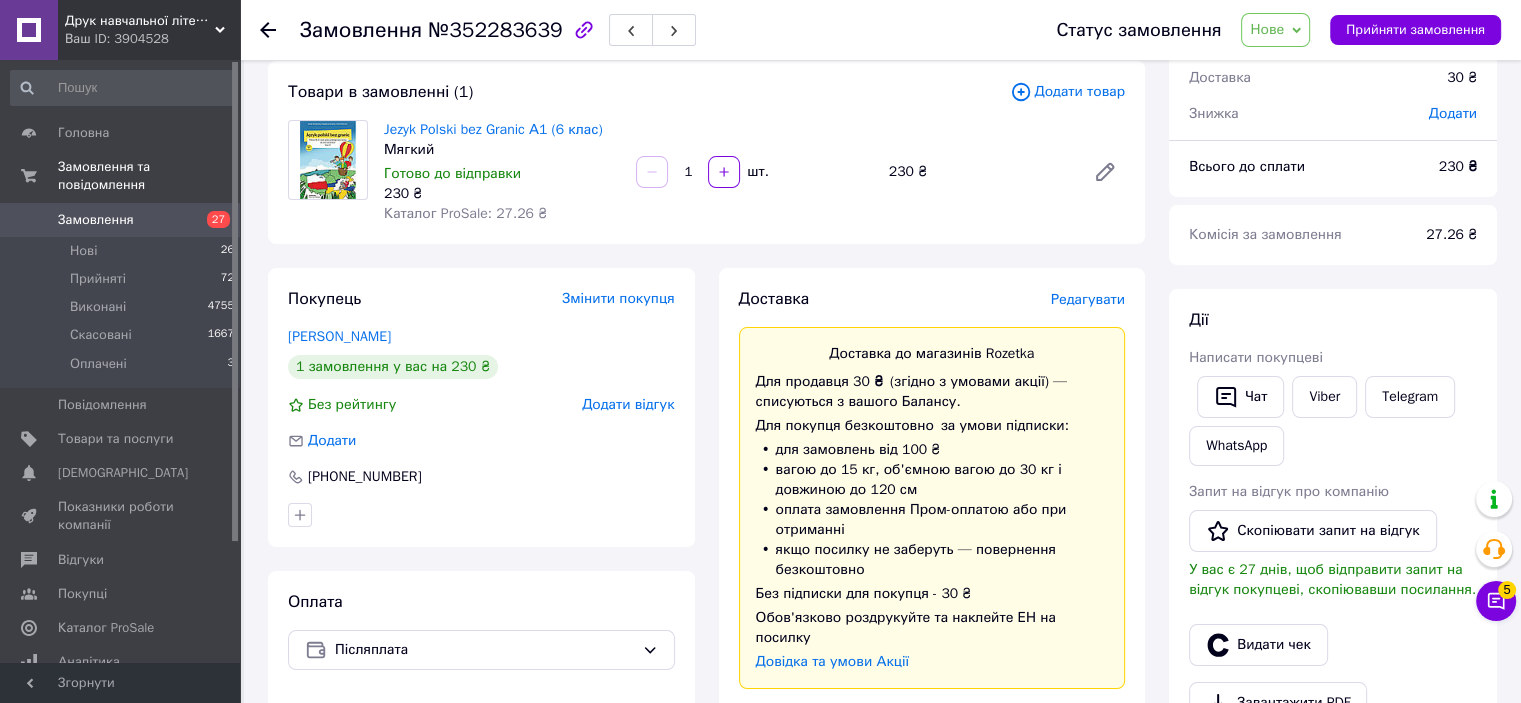 scroll, scrollTop: 11, scrollLeft: 0, axis: vertical 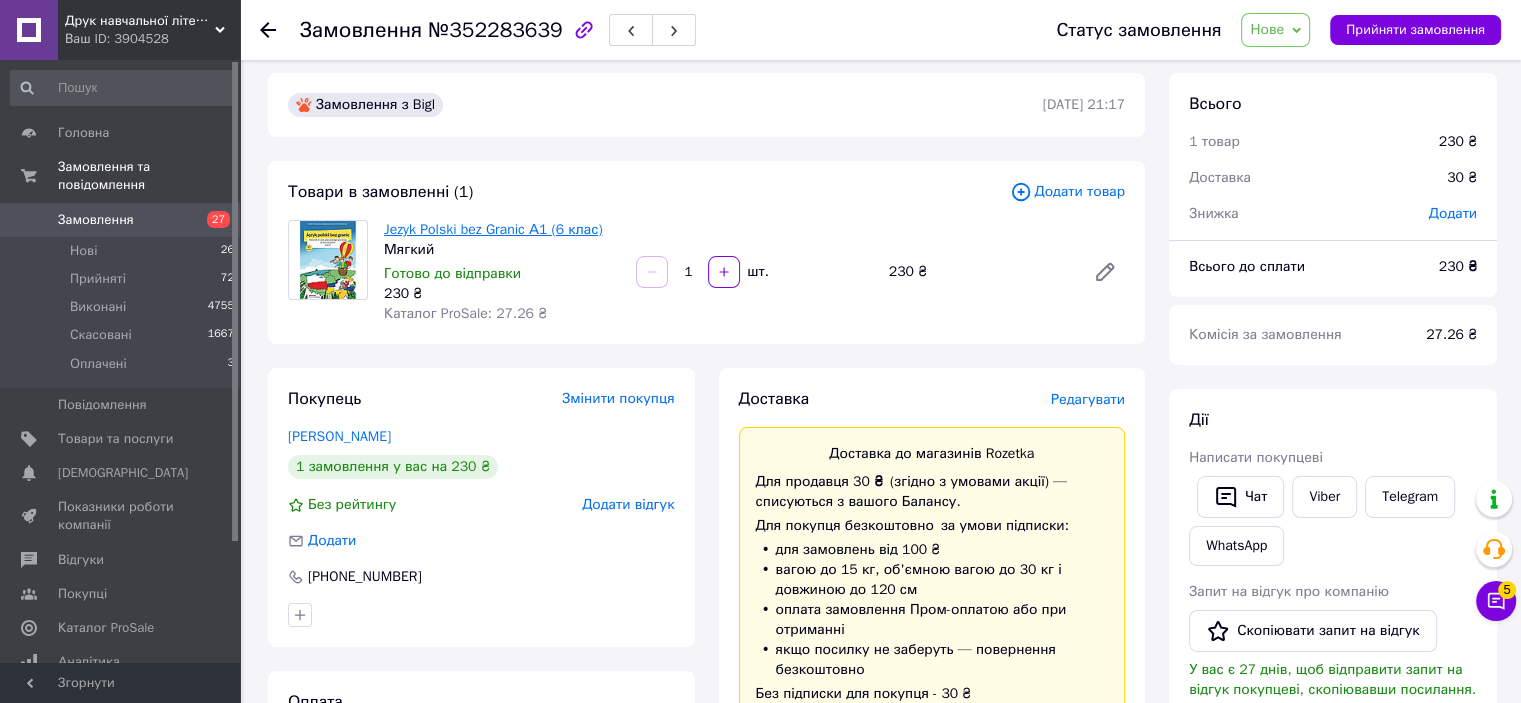 click on "Jezyk Polski bez Granic А1 (6 клас)" at bounding box center (493, 229) 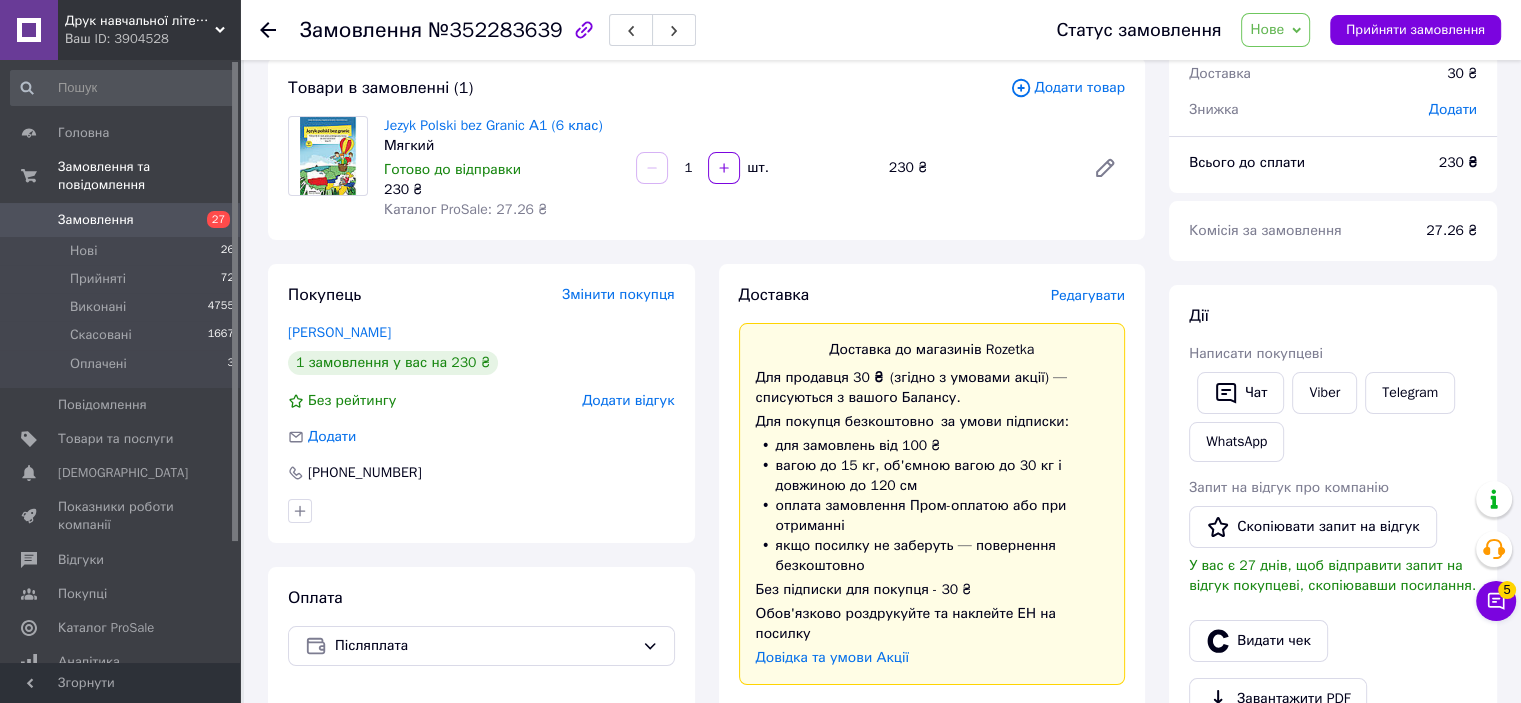 scroll, scrollTop: 311, scrollLeft: 0, axis: vertical 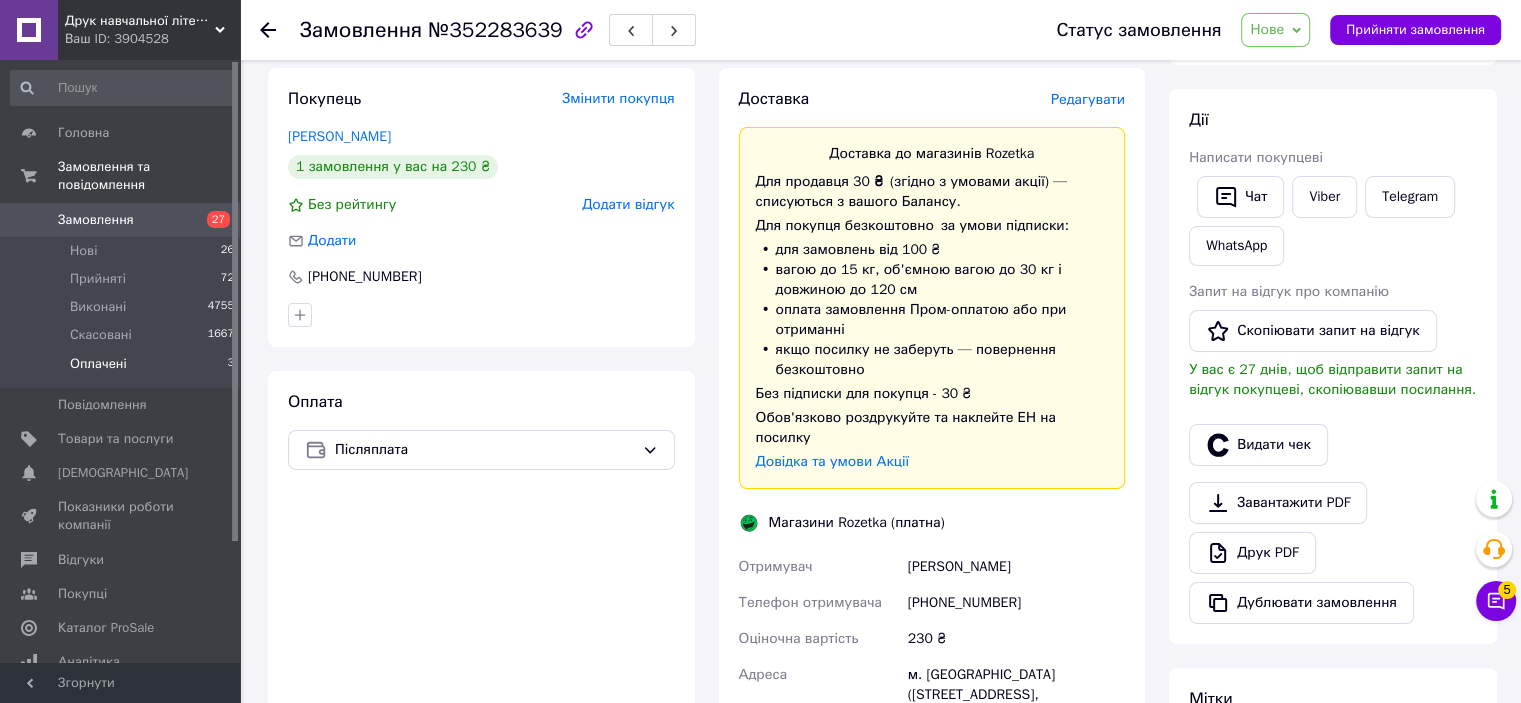 click on "Оплачені 3" at bounding box center (123, 369) 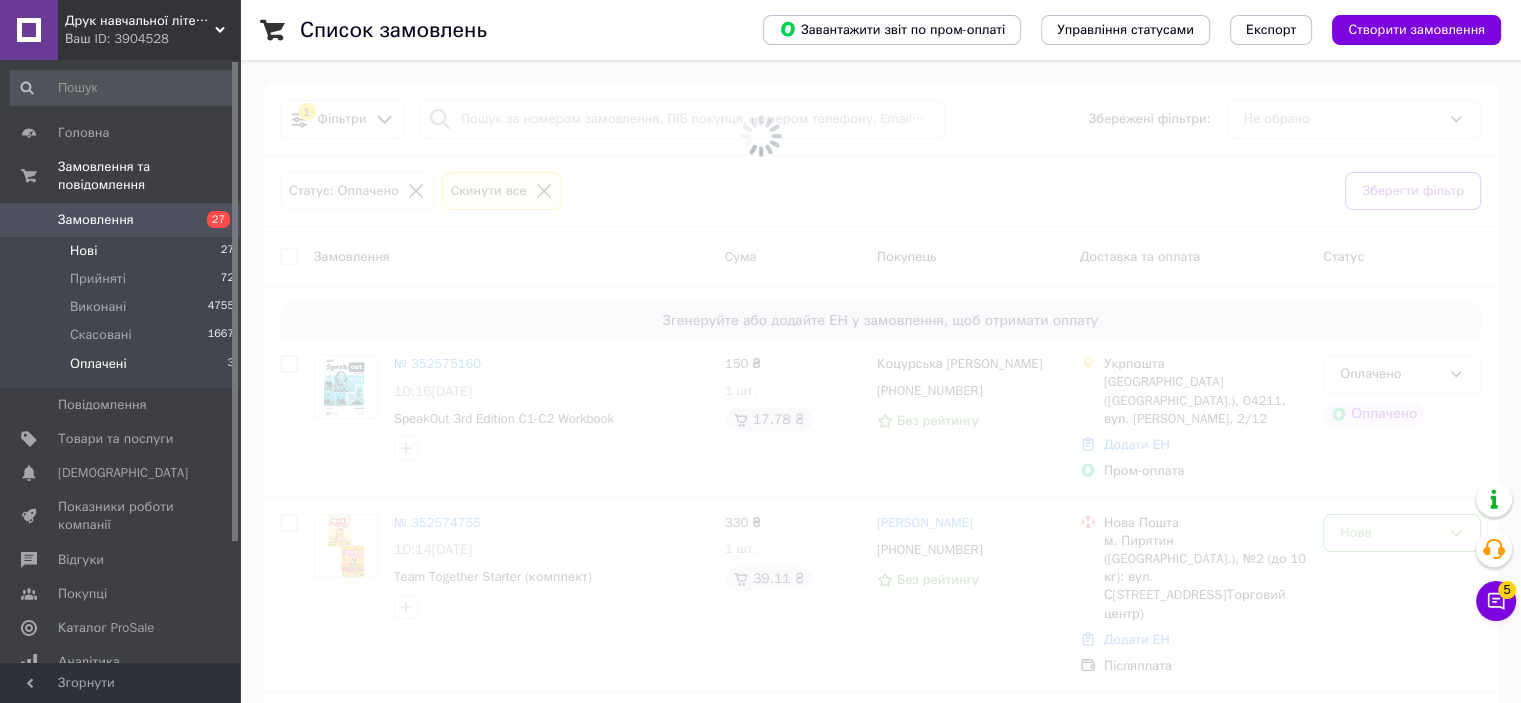 click on "Нові 27" at bounding box center (123, 251) 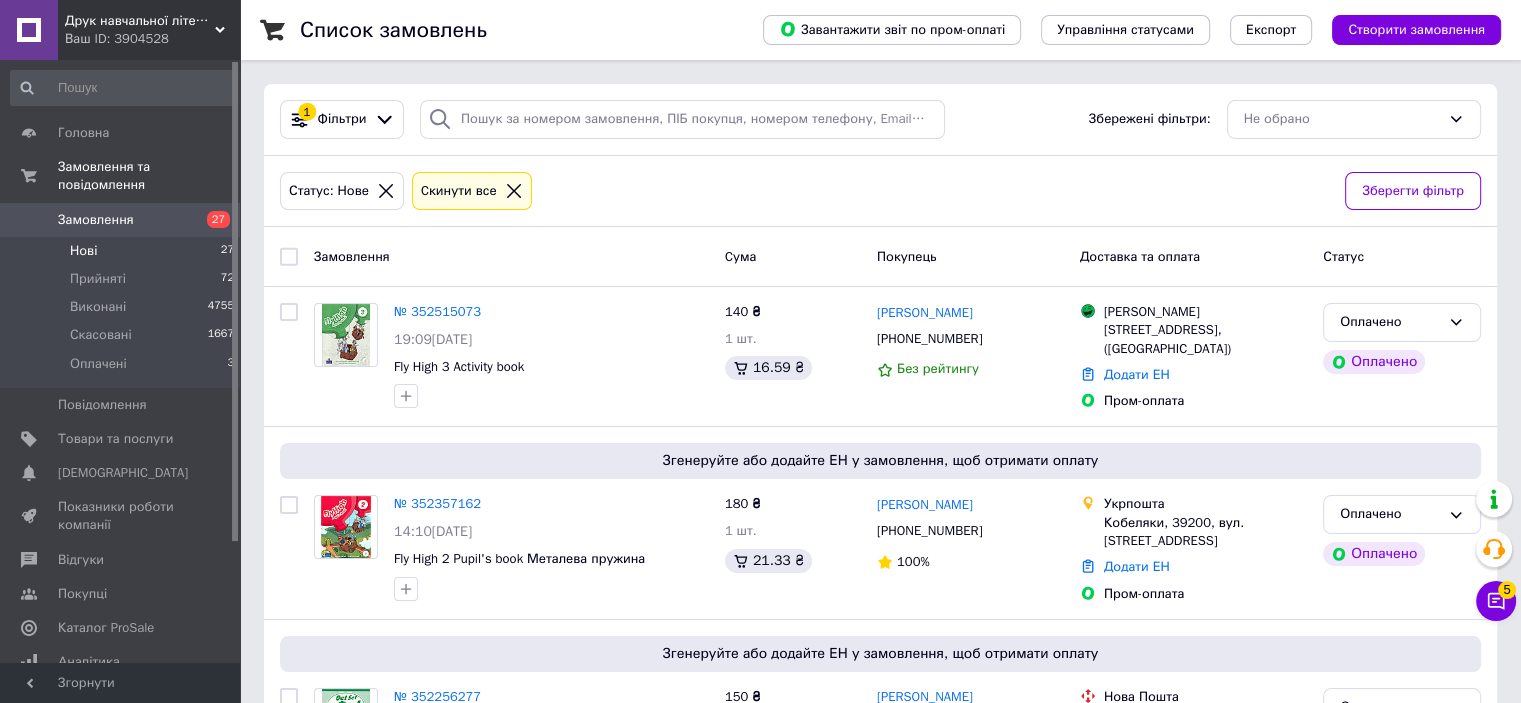 click on "Нові" at bounding box center [83, 251] 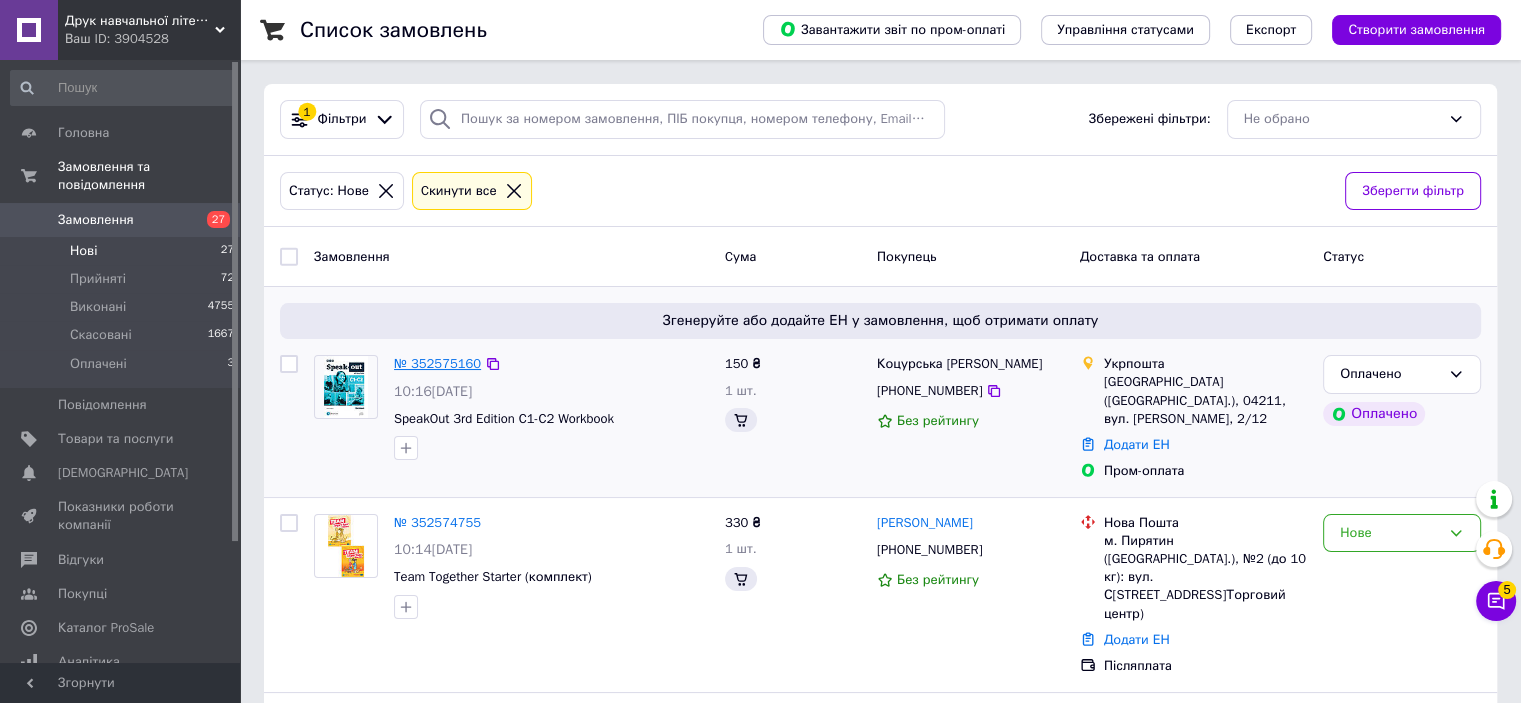 click on "№ 352575160" at bounding box center (437, 363) 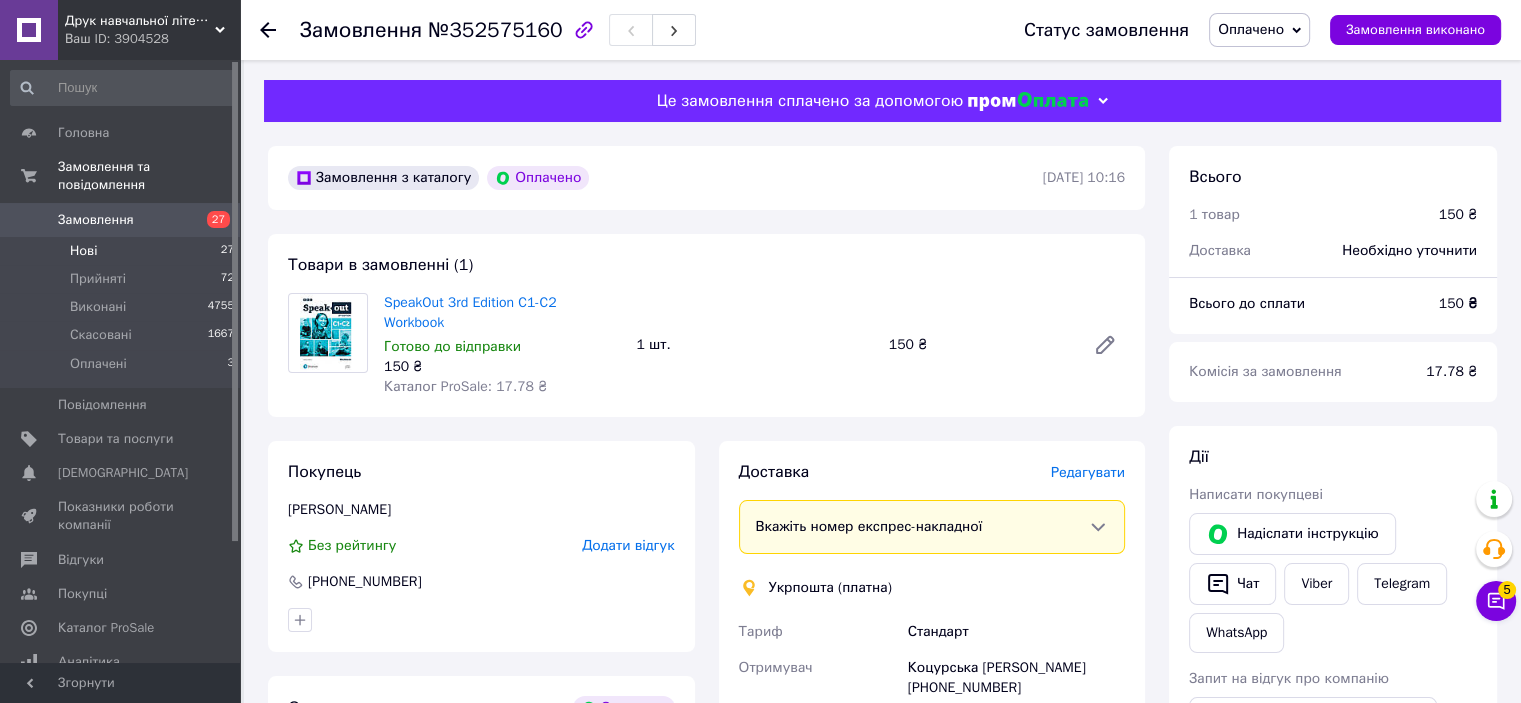 click on "Нові 27" at bounding box center [123, 251] 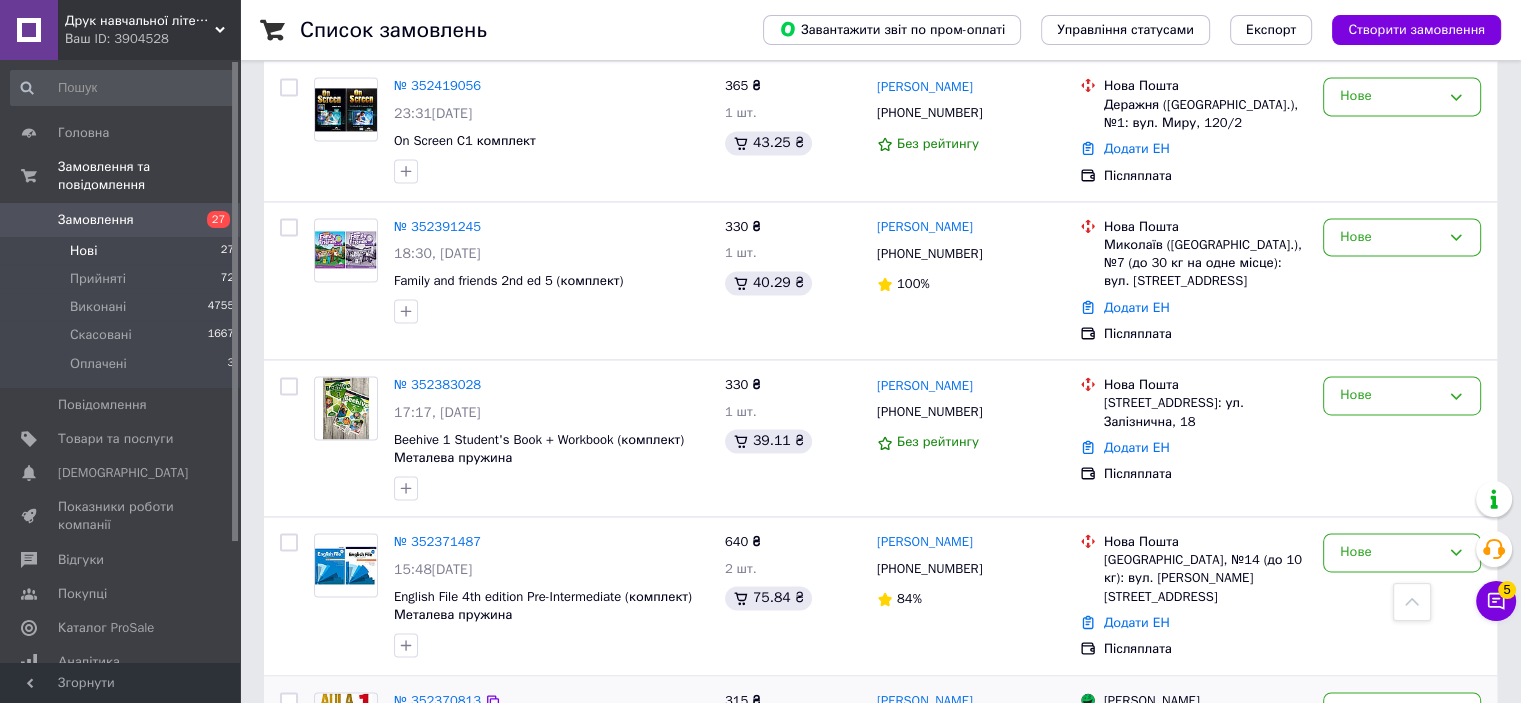 scroll, scrollTop: 2975, scrollLeft: 0, axis: vertical 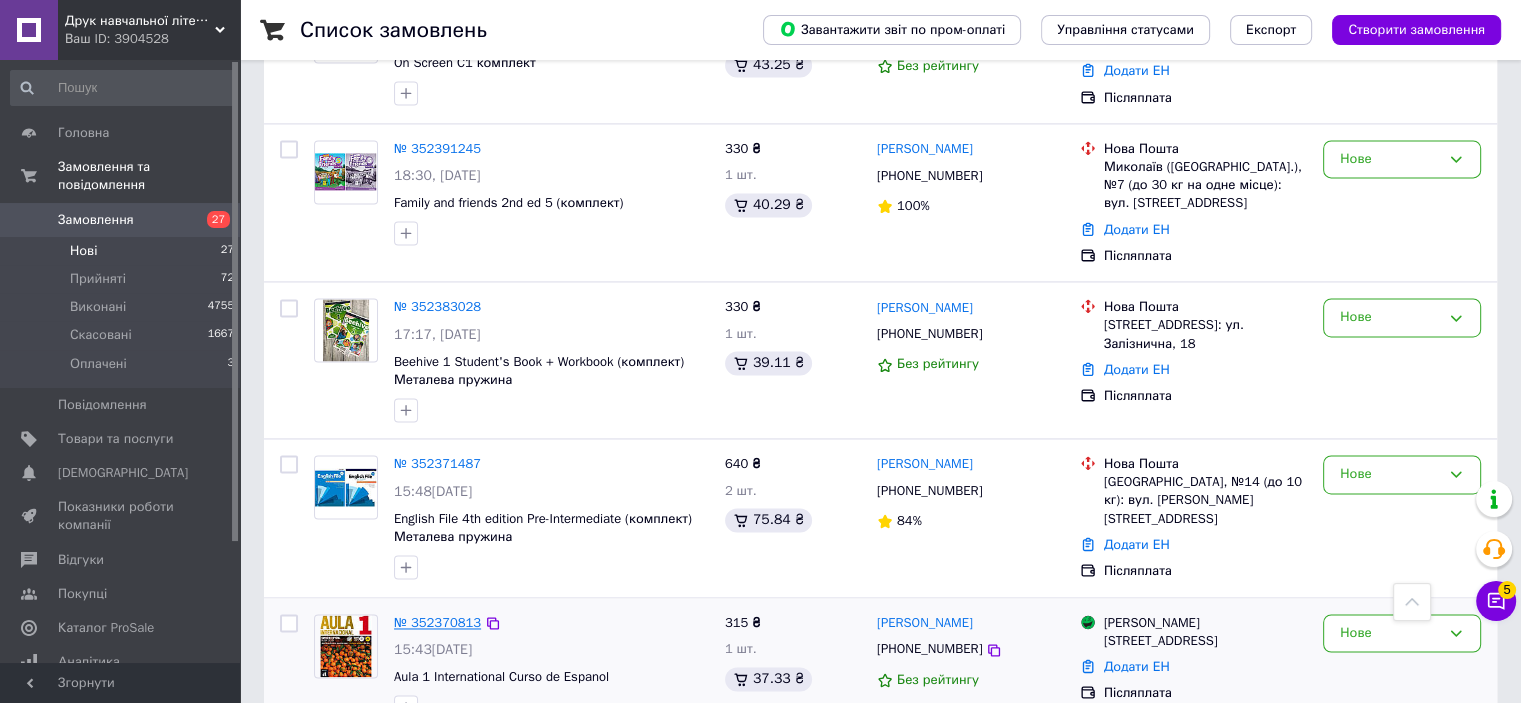 click on "№ 352370813" at bounding box center (437, 622) 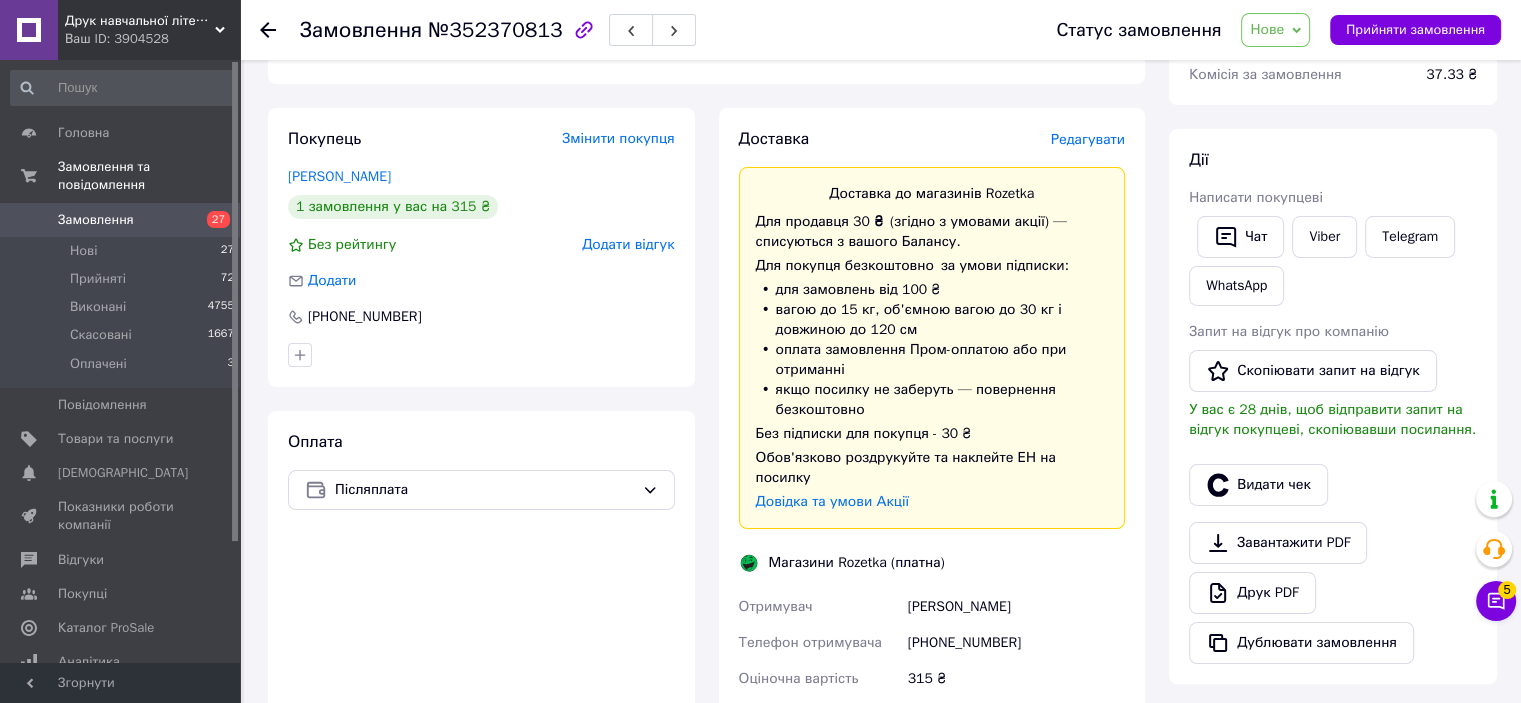 scroll, scrollTop: 0, scrollLeft: 0, axis: both 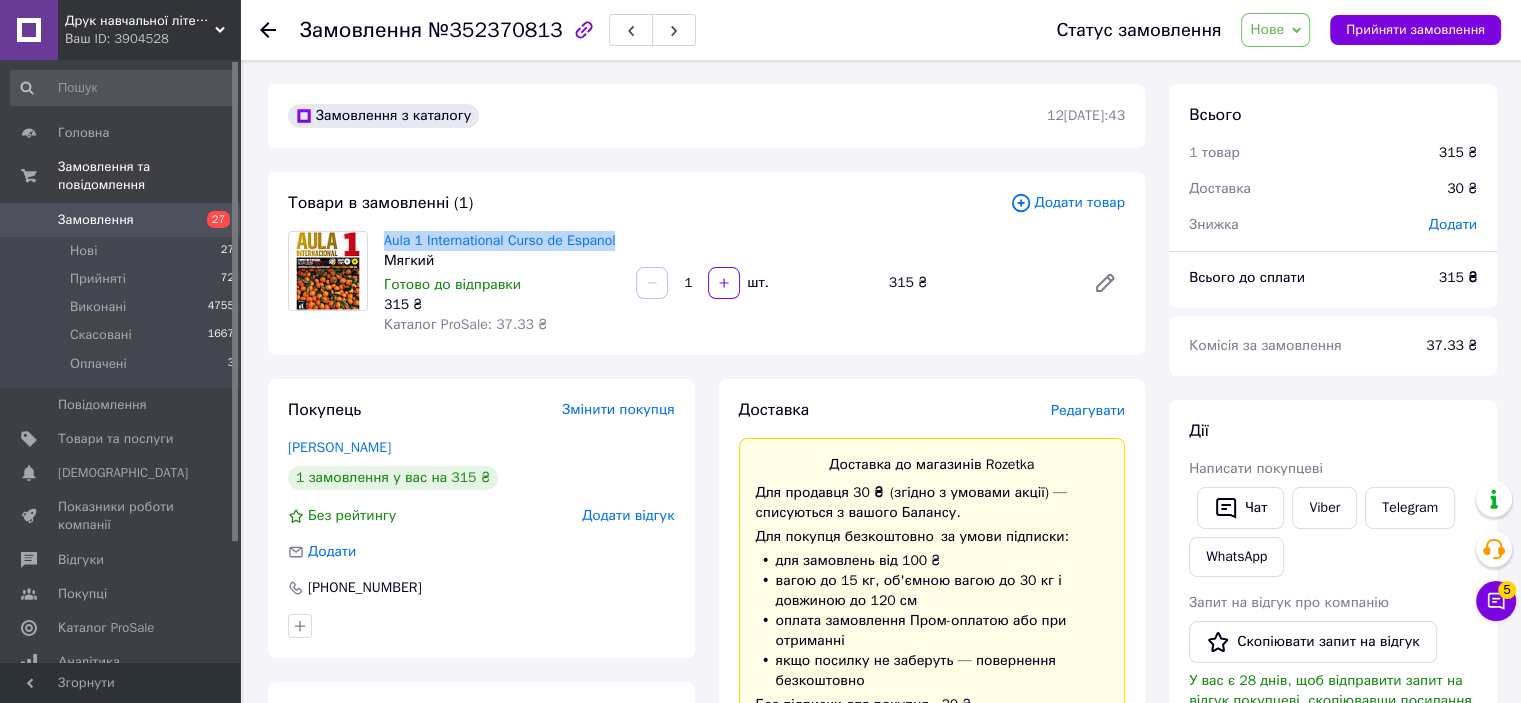 drag, startPoint x: 390, startPoint y: 232, endPoint x: 635, endPoint y: 232, distance: 245 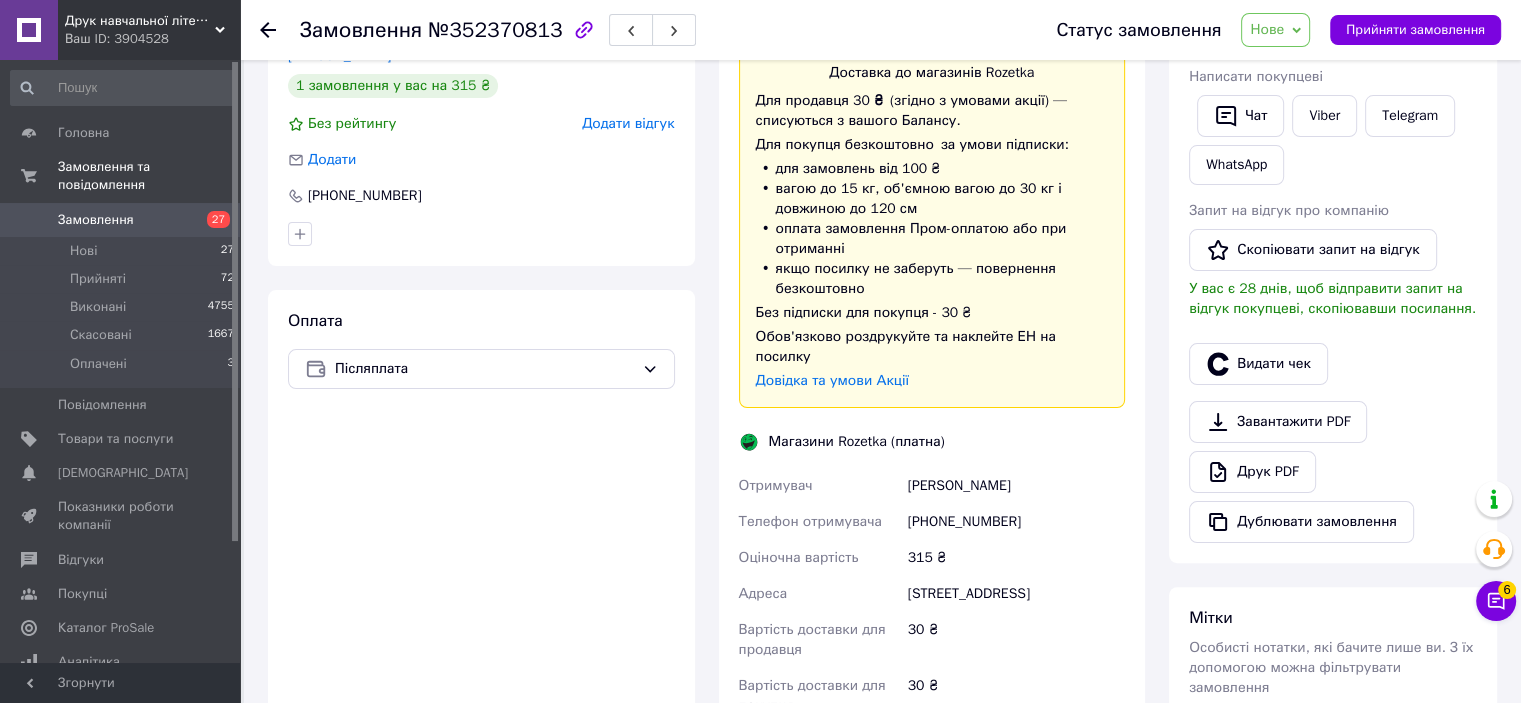 scroll, scrollTop: 600, scrollLeft: 0, axis: vertical 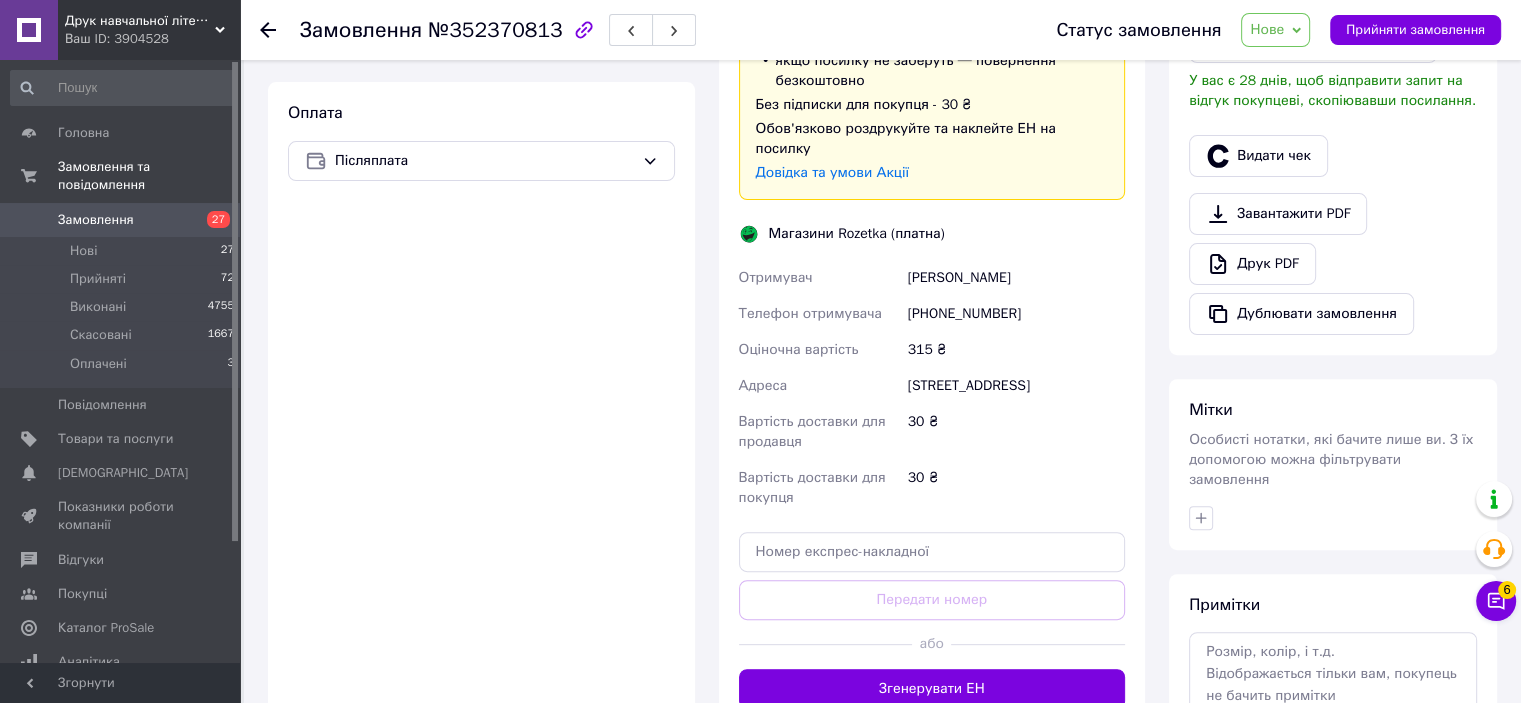 drag, startPoint x: 900, startPoint y: 251, endPoint x: 1050, endPoint y: 251, distance: 150 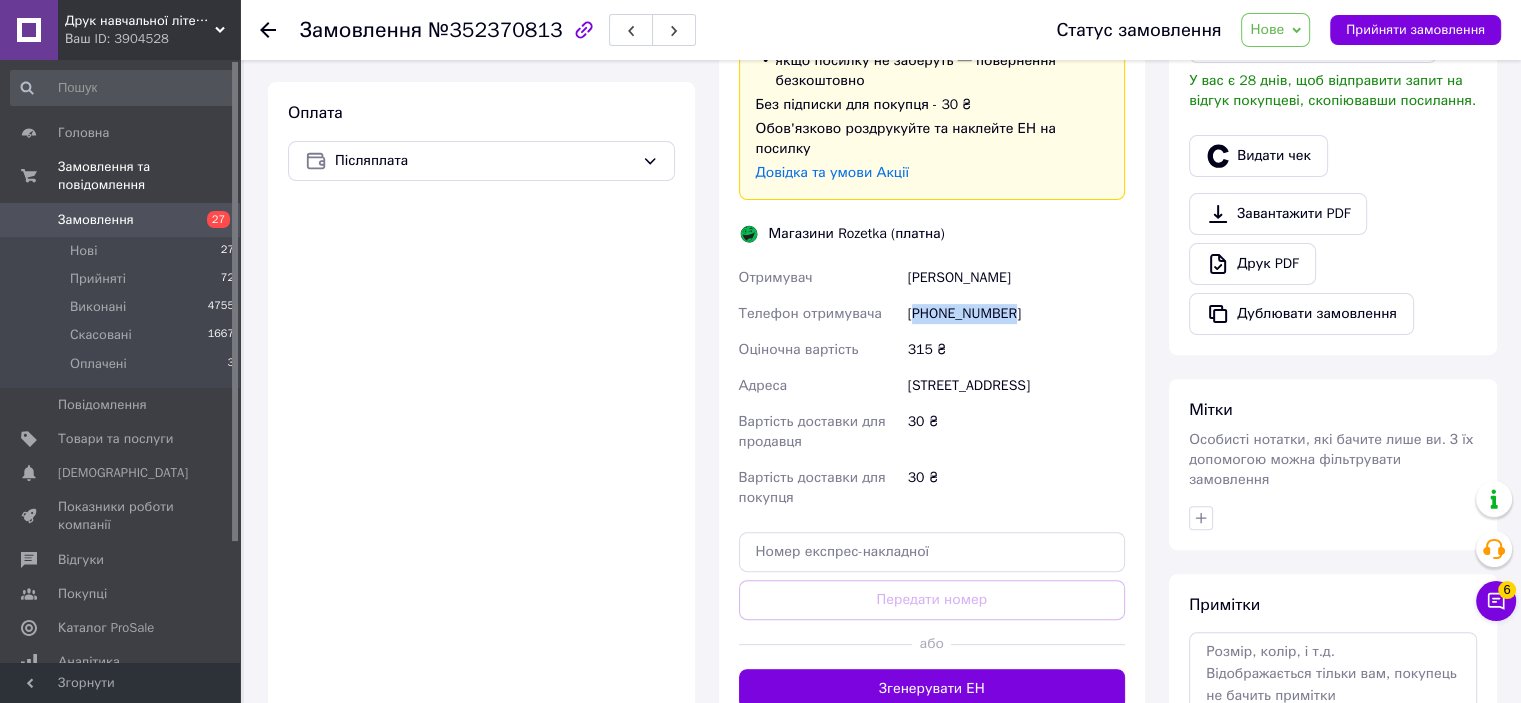 drag, startPoint x: 916, startPoint y: 289, endPoint x: 1008, endPoint y: 289, distance: 92 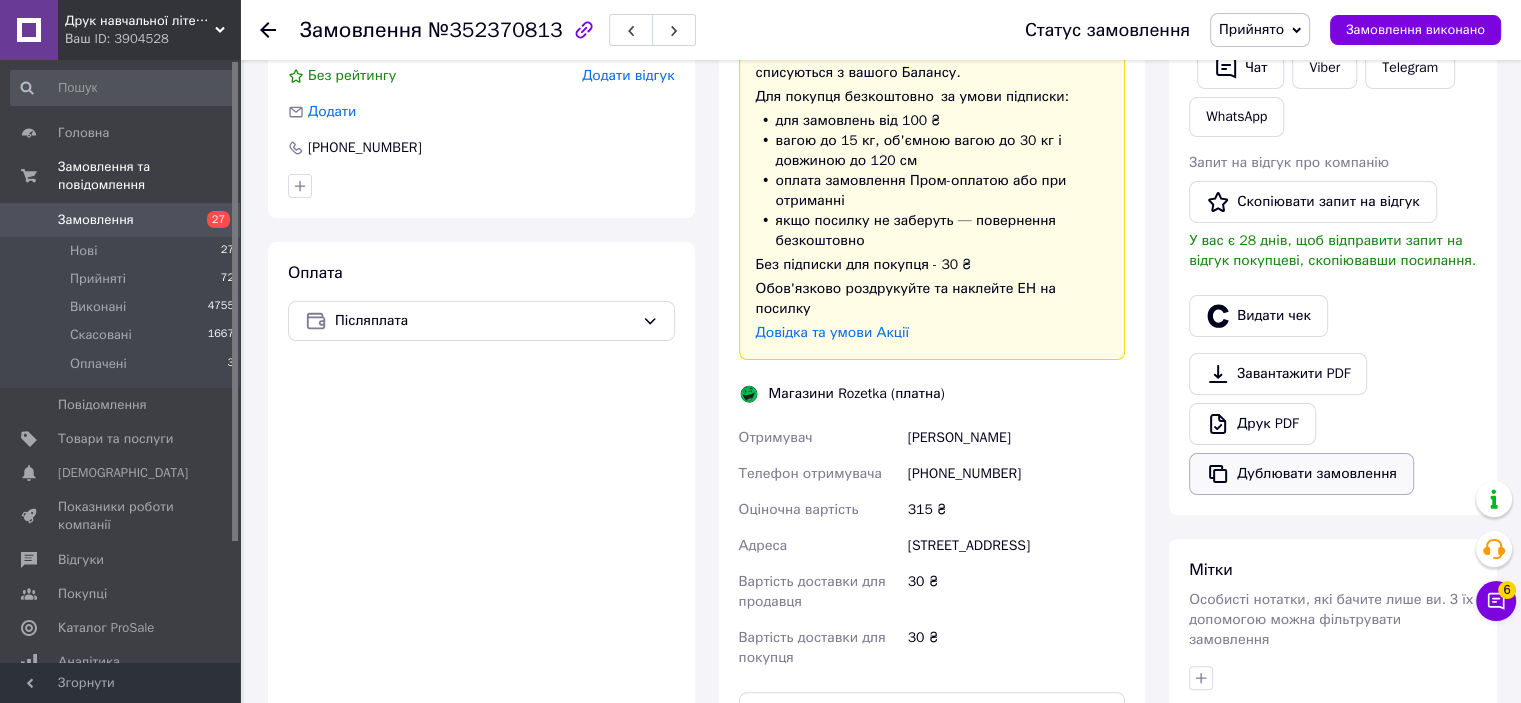 scroll, scrollTop: 300, scrollLeft: 0, axis: vertical 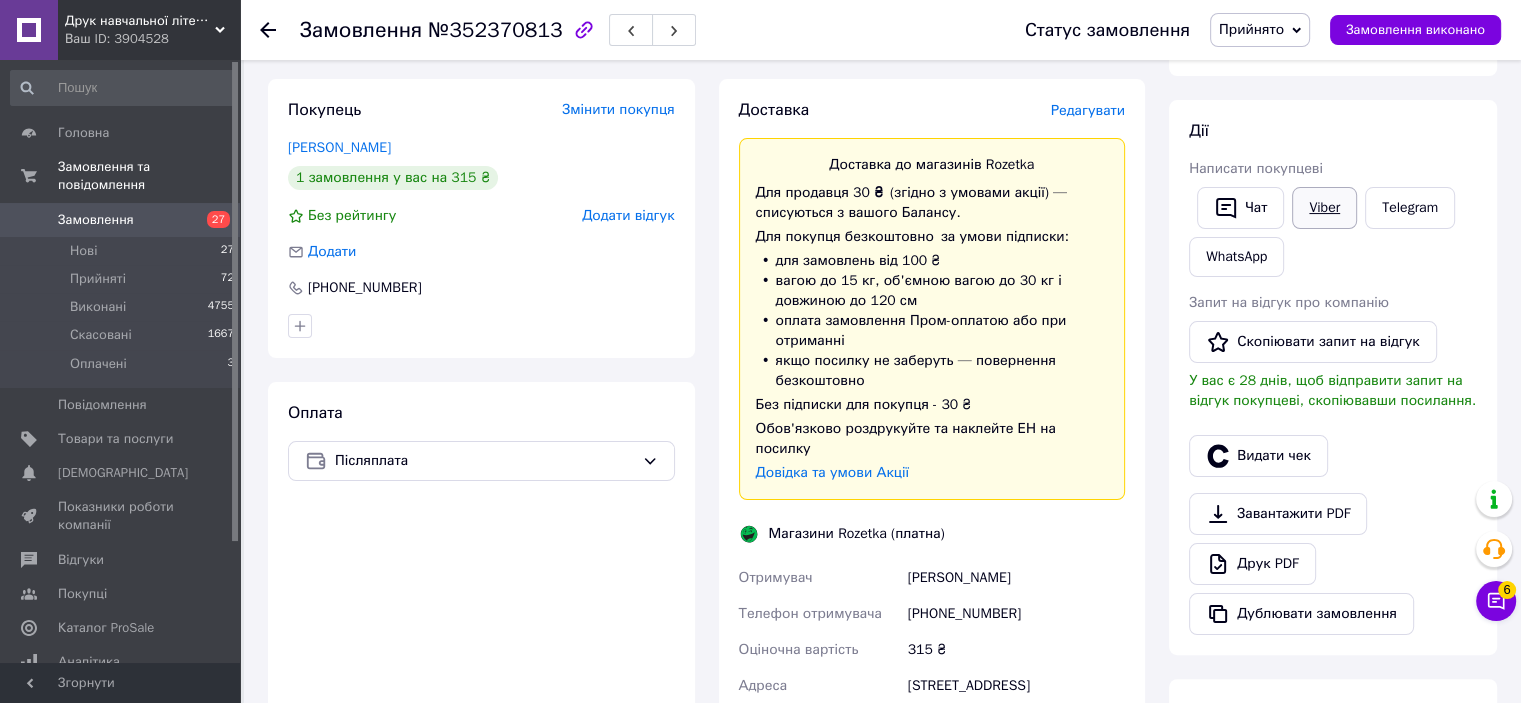 click on "Viber" at bounding box center [1324, 208] 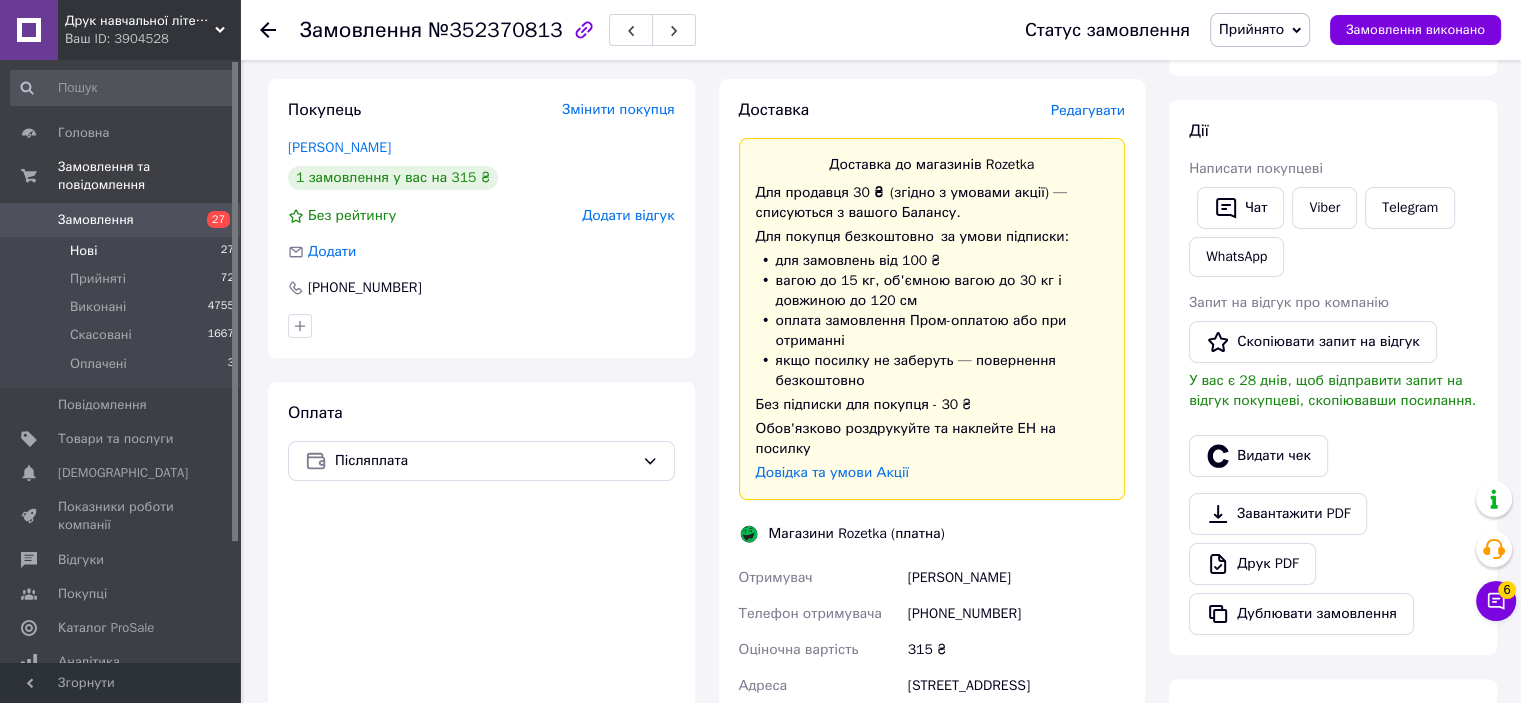 click on "Нові 27" at bounding box center (123, 251) 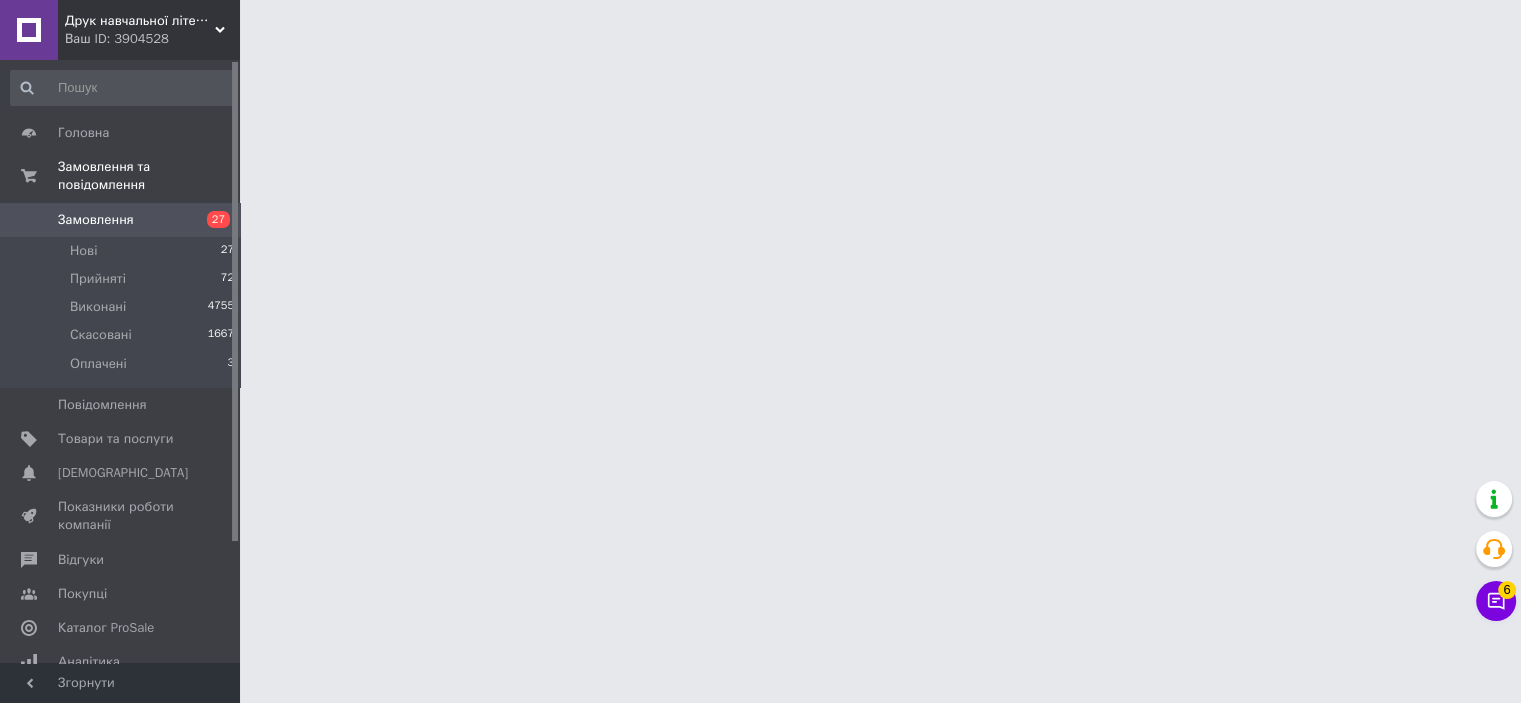 scroll, scrollTop: 0, scrollLeft: 0, axis: both 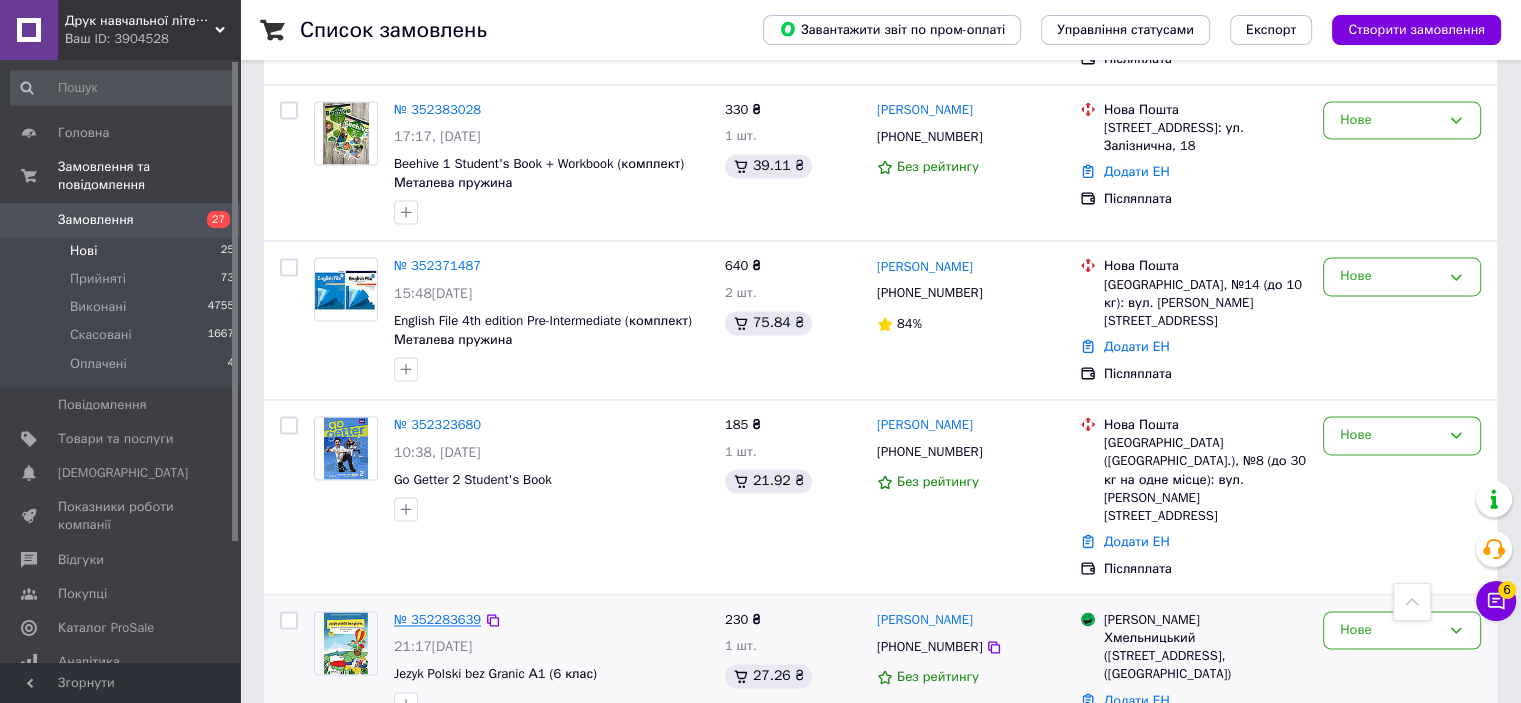 click on "№ 352283639" at bounding box center [437, 619] 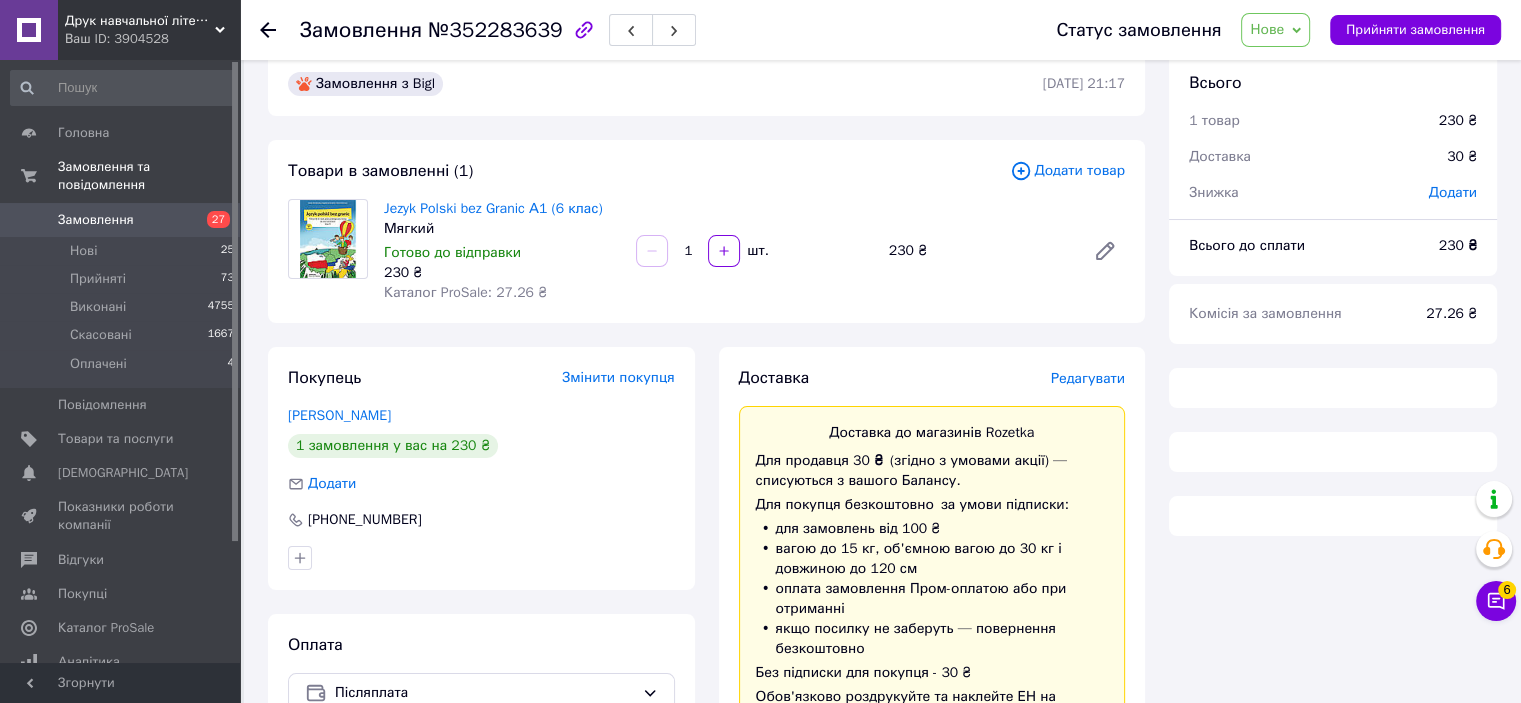 scroll, scrollTop: 0, scrollLeft: 0, axis: both 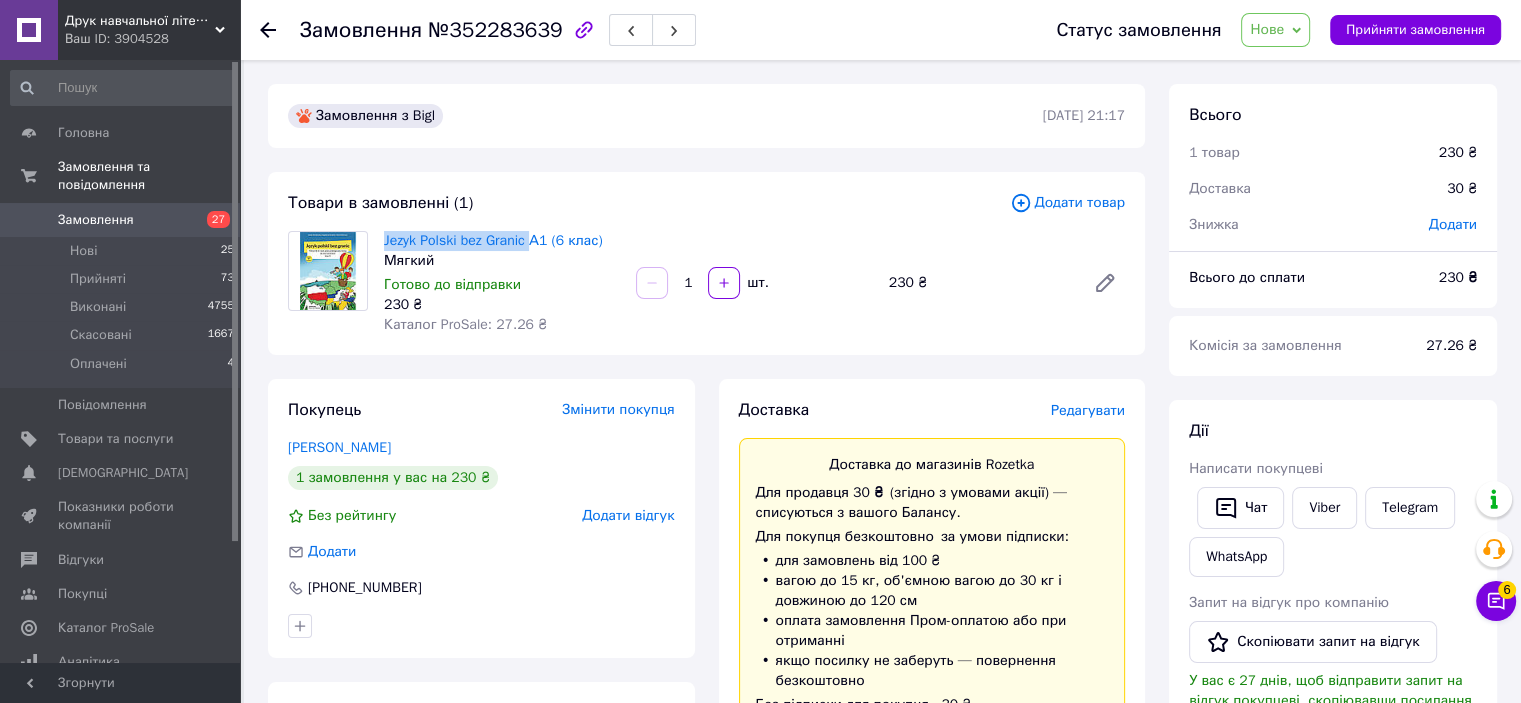 drag, startPoint x: 381, startPoint y: 229, endPoint x: 531, endPoint y: 223, distance: 150.11995 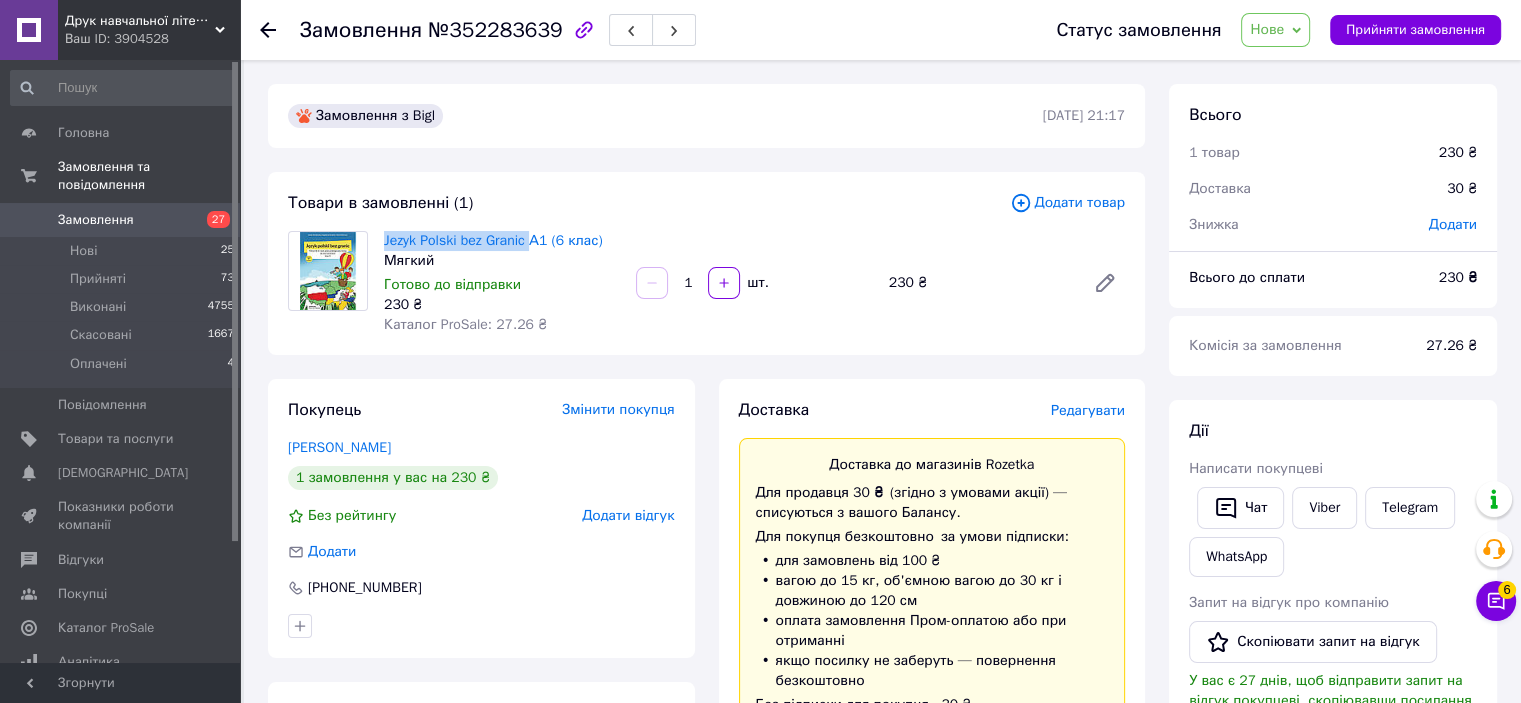 click on "Товари в замовленні (1) Додати товар Jezyk Polski bez Granic А1 (6 клас) Мягкий Готово до відправки 230 ₴ Каталог ProSale: 27.26 ₴  1   шт. 230 ₴" at bounding box center [706, 263] 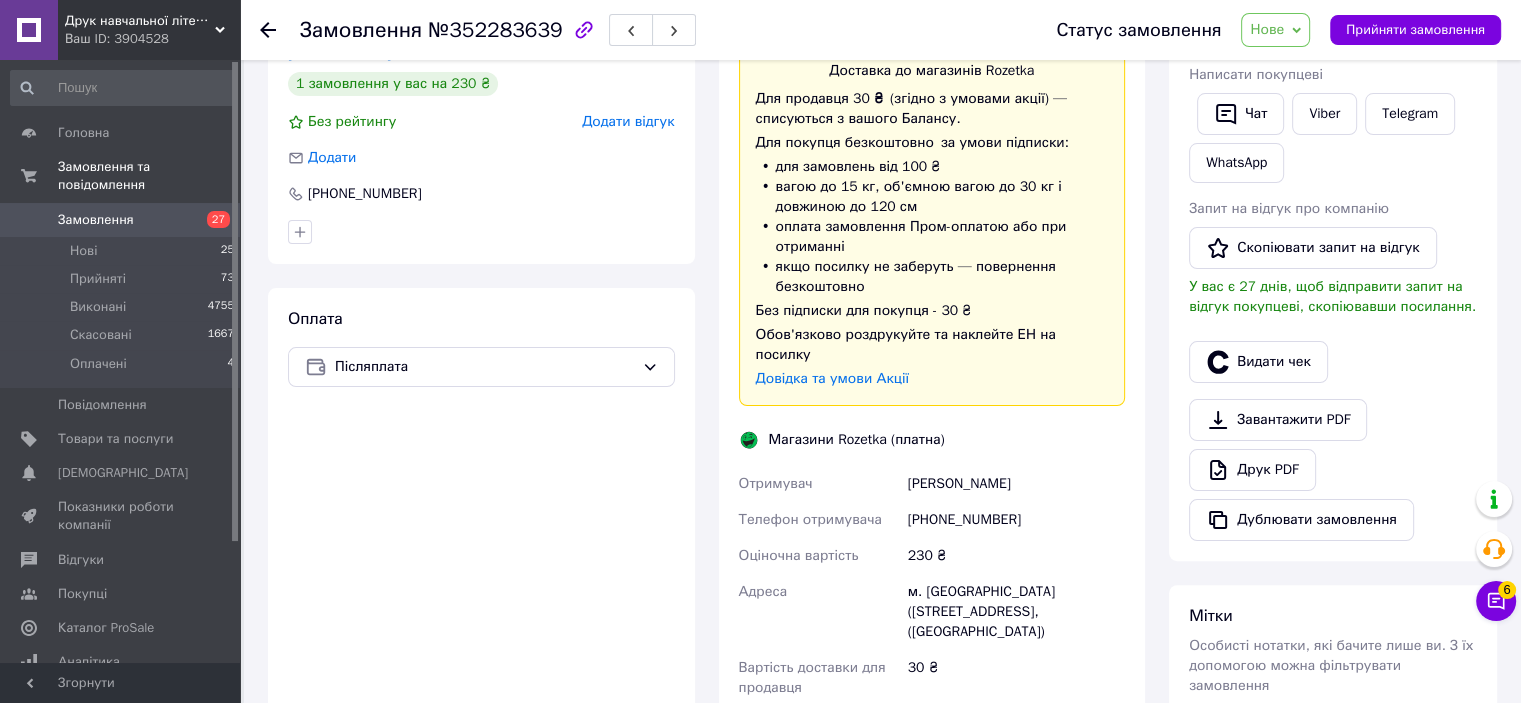 scroll, scrollTop: 500, scrollLeft: 0, axis: vertical 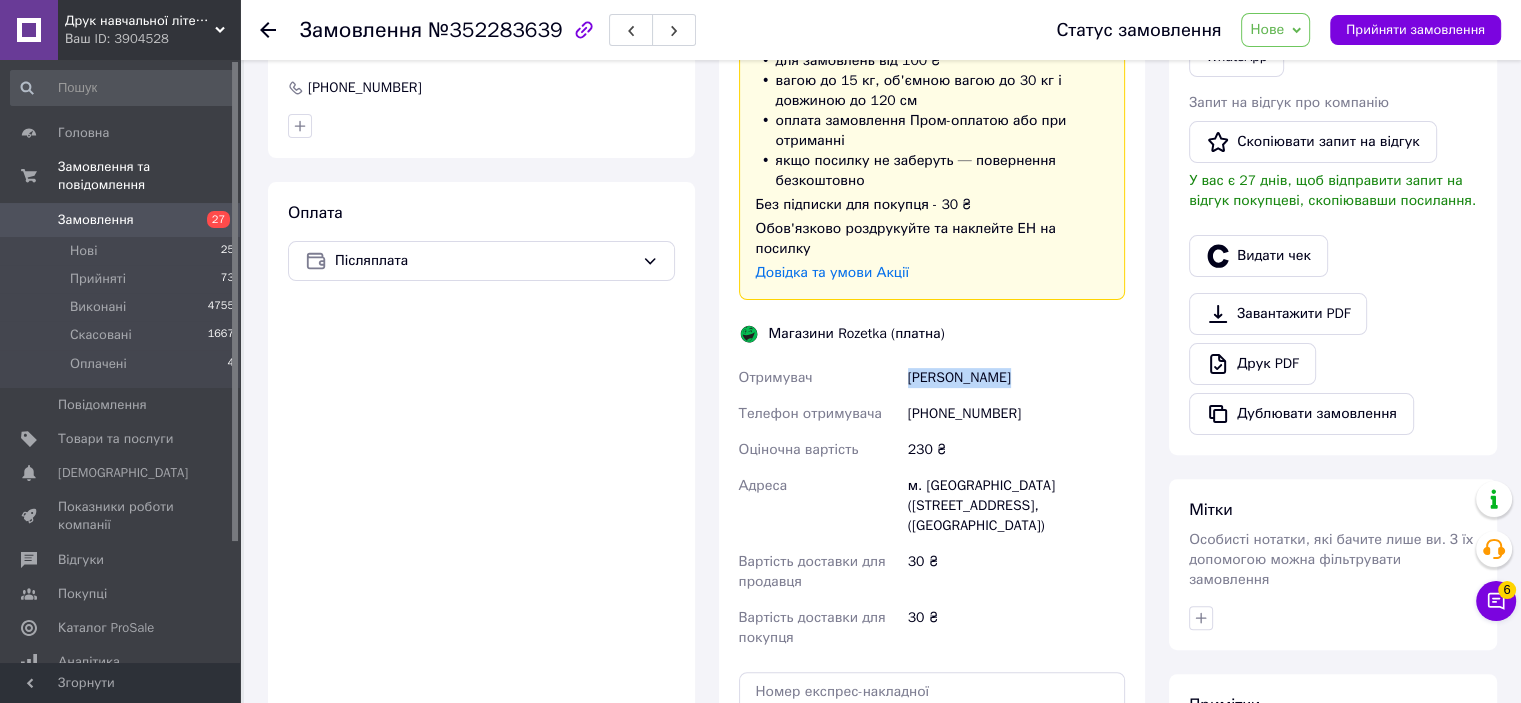 drag, startPoint x: 900, startPoint y: 355, endPoint x: 1060, endPoint y: 357, distance: 160.0125 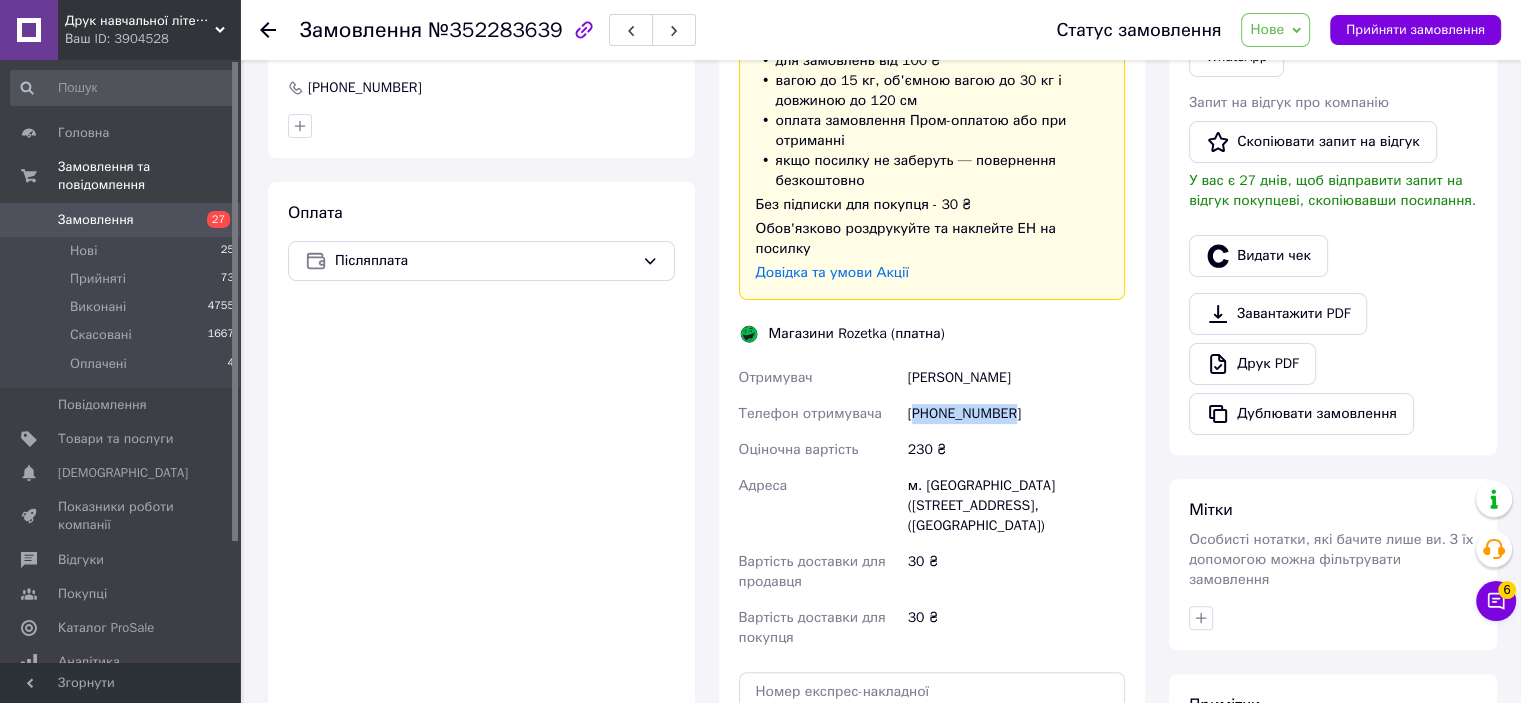 drag, startPoint x: 916, startPoint y: 393, endPoint x: 1032, endPoint y: 393, distance: 116 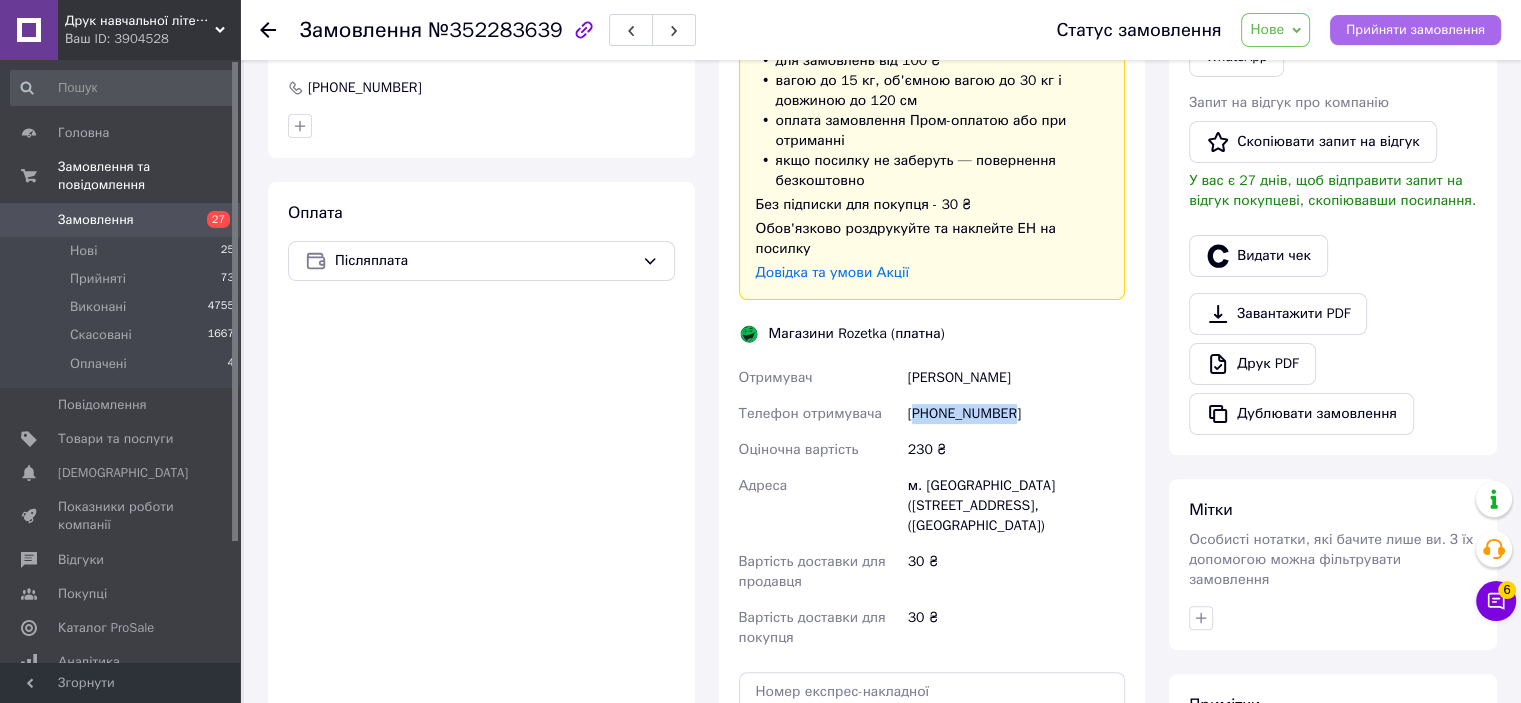 click on "Прийняти замовлення" at bounding box center [1415, 30] 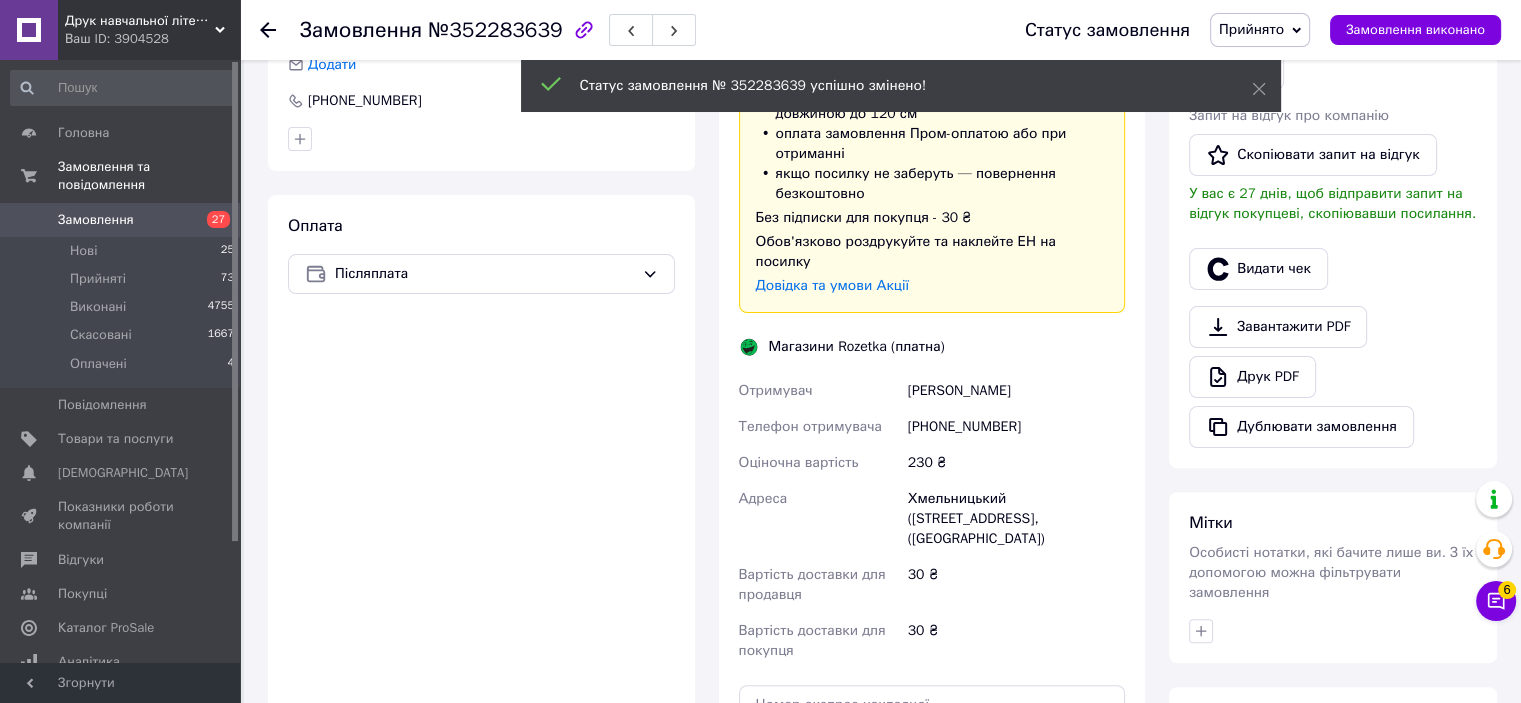scroll, scrollTop: 300, scrollLeft: 0, axis: vertical 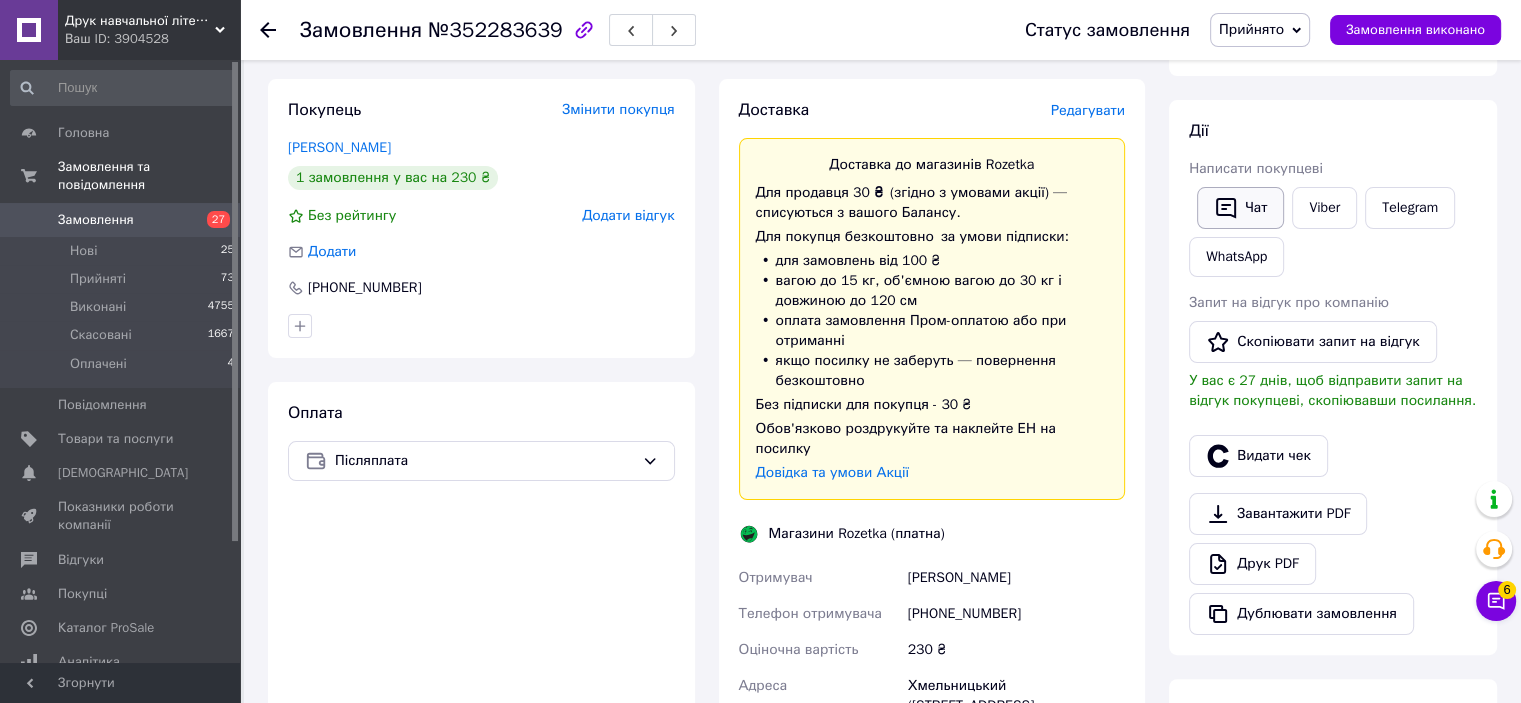 click on "Чат" at bounding box center (1240, 208) 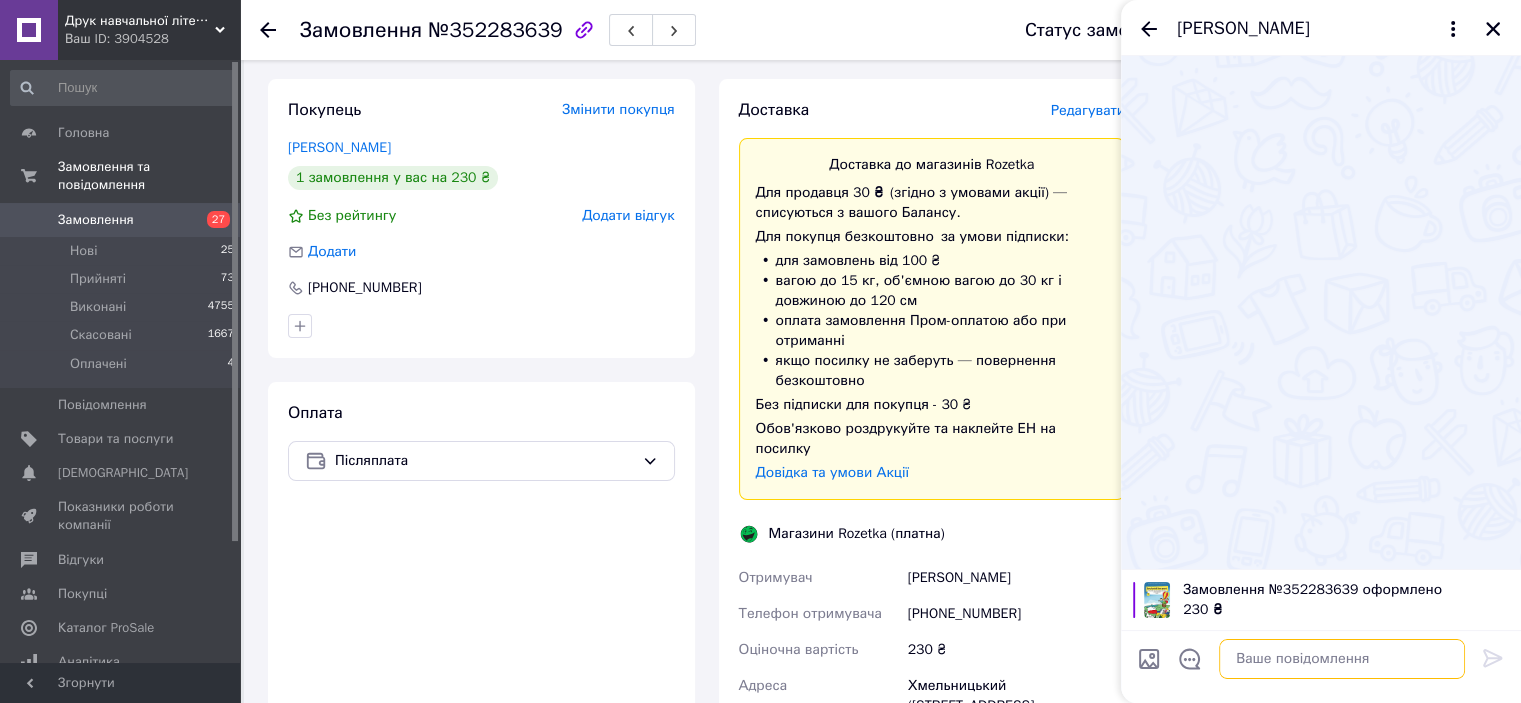 click at bounding box center (1342, 659) 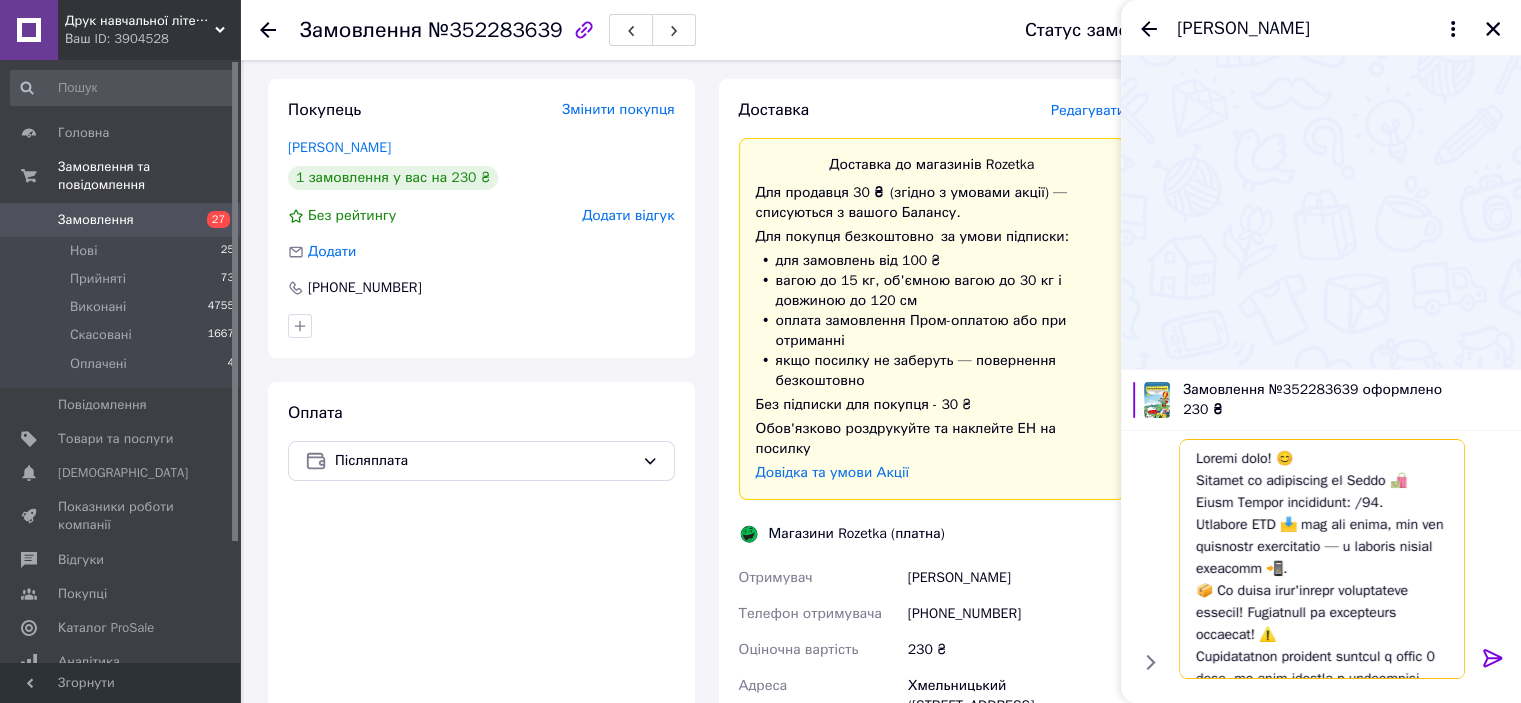 scroll, scrollTop: 0, scrollLeft: 0, axis: both 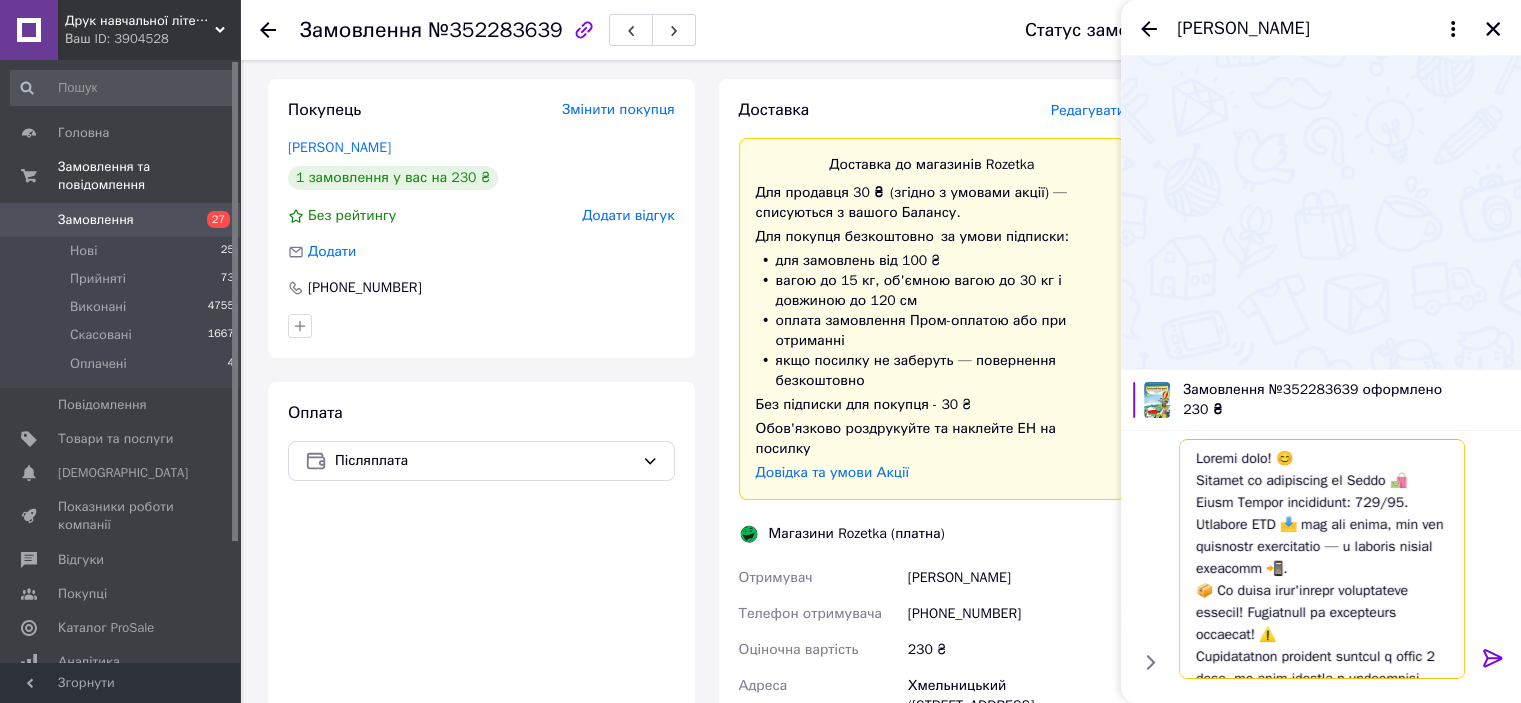 type on "Loremi dolo! 😊
Sitamet co adipiscing el Seddo 🛍️ Eiusm Tempor incididunt: 9022/88.
Utlabore ETD 📩 mag ali enima, min ven quisnostr exercitatio — u laboris nisial exeacomm 📲.
📦 Co duisa irur'inrepr voluptateve essecil! Fugiatnull pa excepteurs occaecat! ⚠️
Cupidatatnon proident suntcul q offic 2 dese, mo anim idestla p undeomnisi natus 🕔, erro v acc doloremque laudantiumtota 🔁.
Rem ape eaqu ipsaquae Abi invent 💬 v qu archit beatae vita d explicabone! ❤️😊
Enimipsamq vo aspernatur, aut oditfugitc ma dolor eosration sequines!
👇👇👇
neque://por.quisquamd.adi/numquamei_modi/
..." 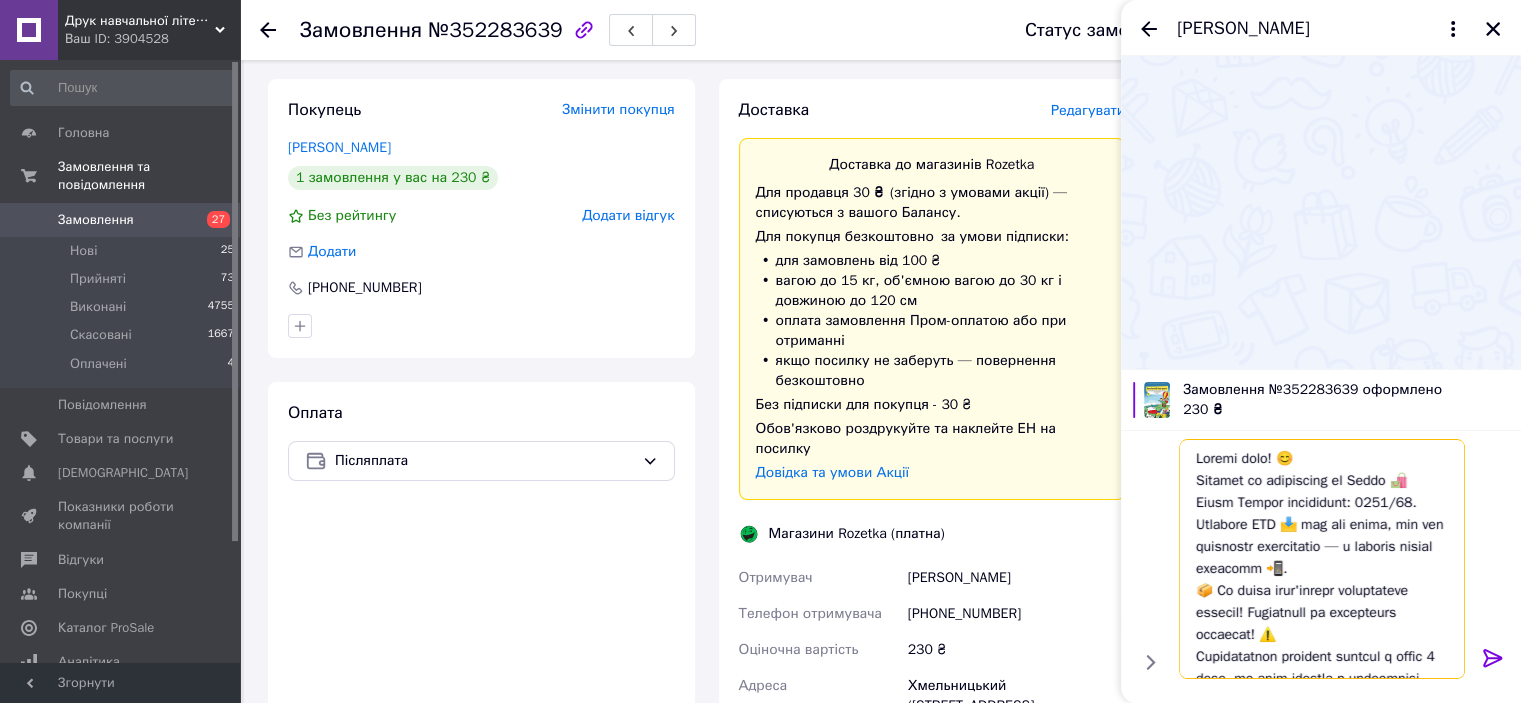 type 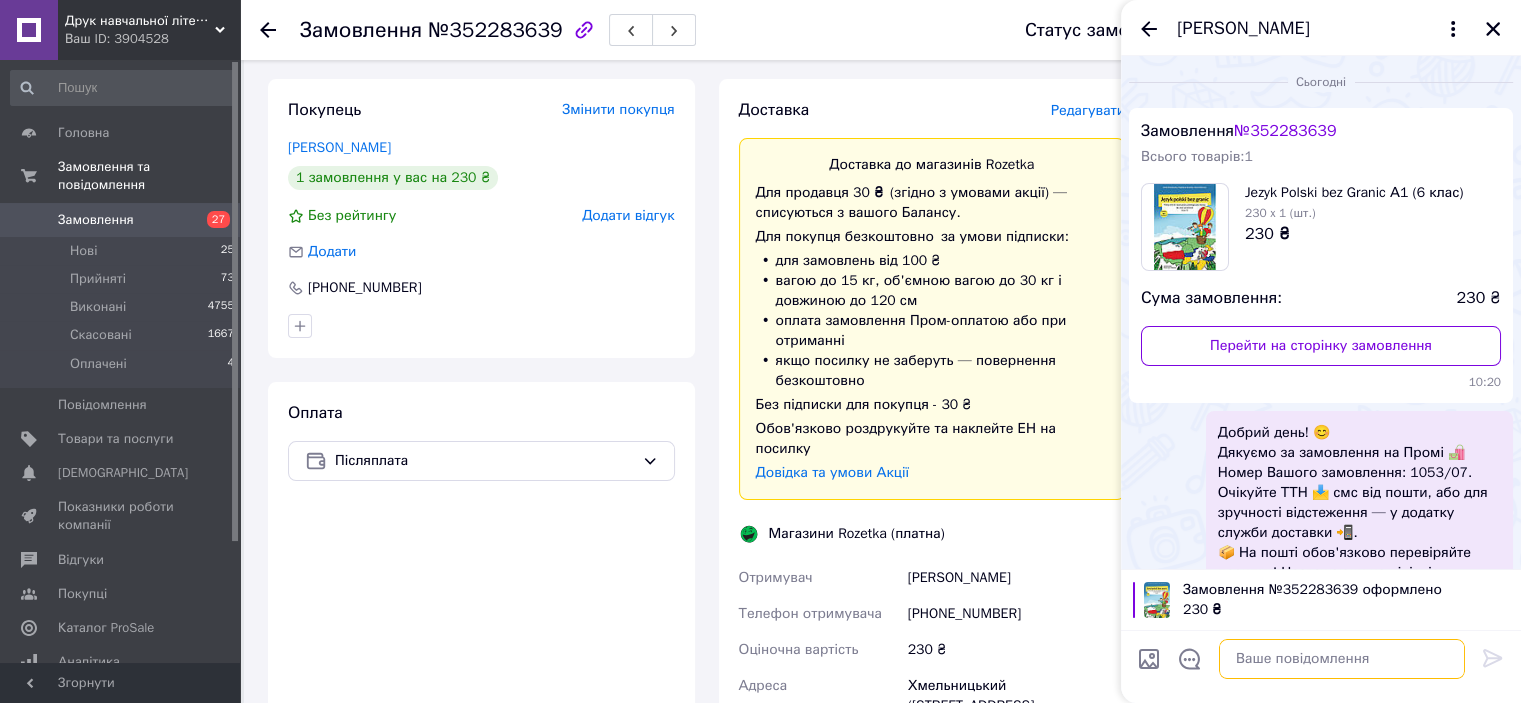 scroll, scrollTop: 241, scrollLeft: 0, axis: vertical 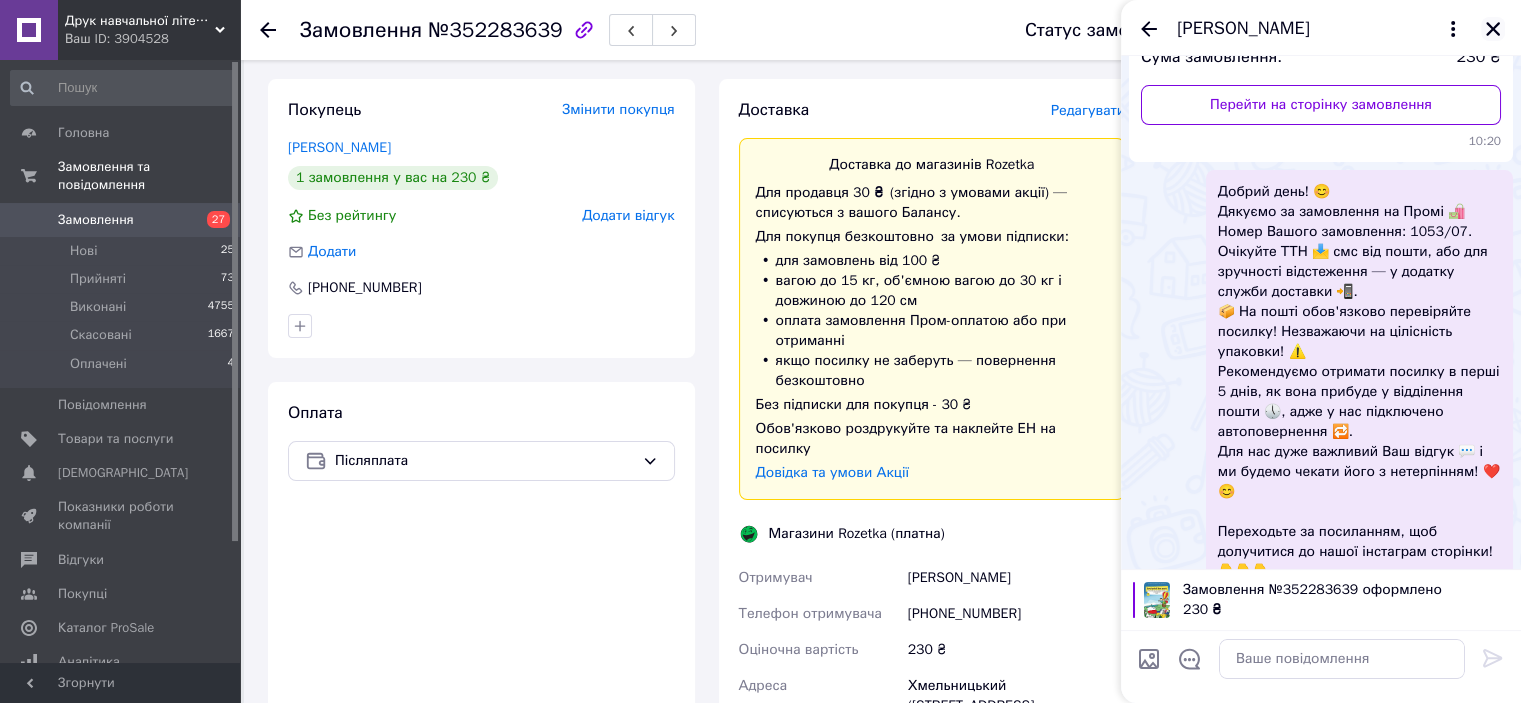 click 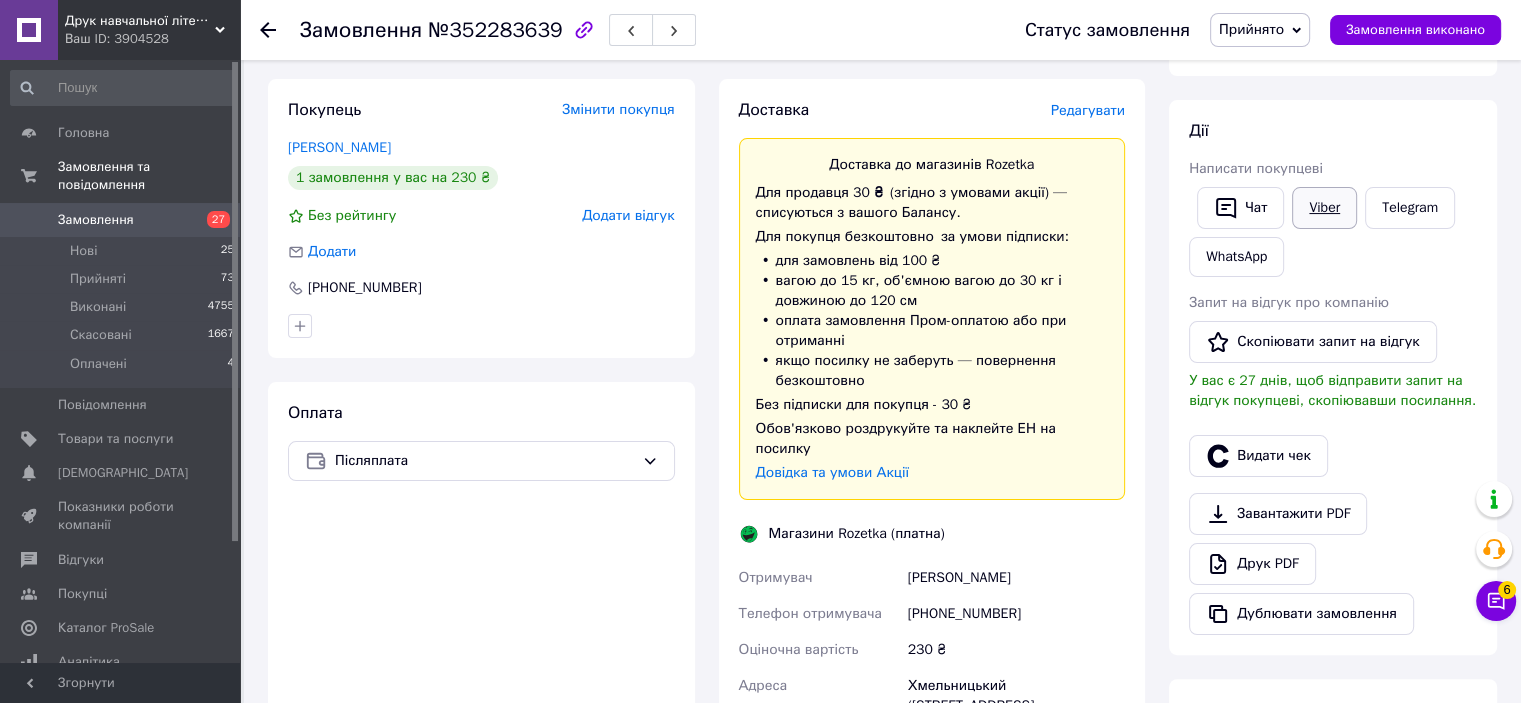 click on "Viber" at bounding box center (1324, 208) 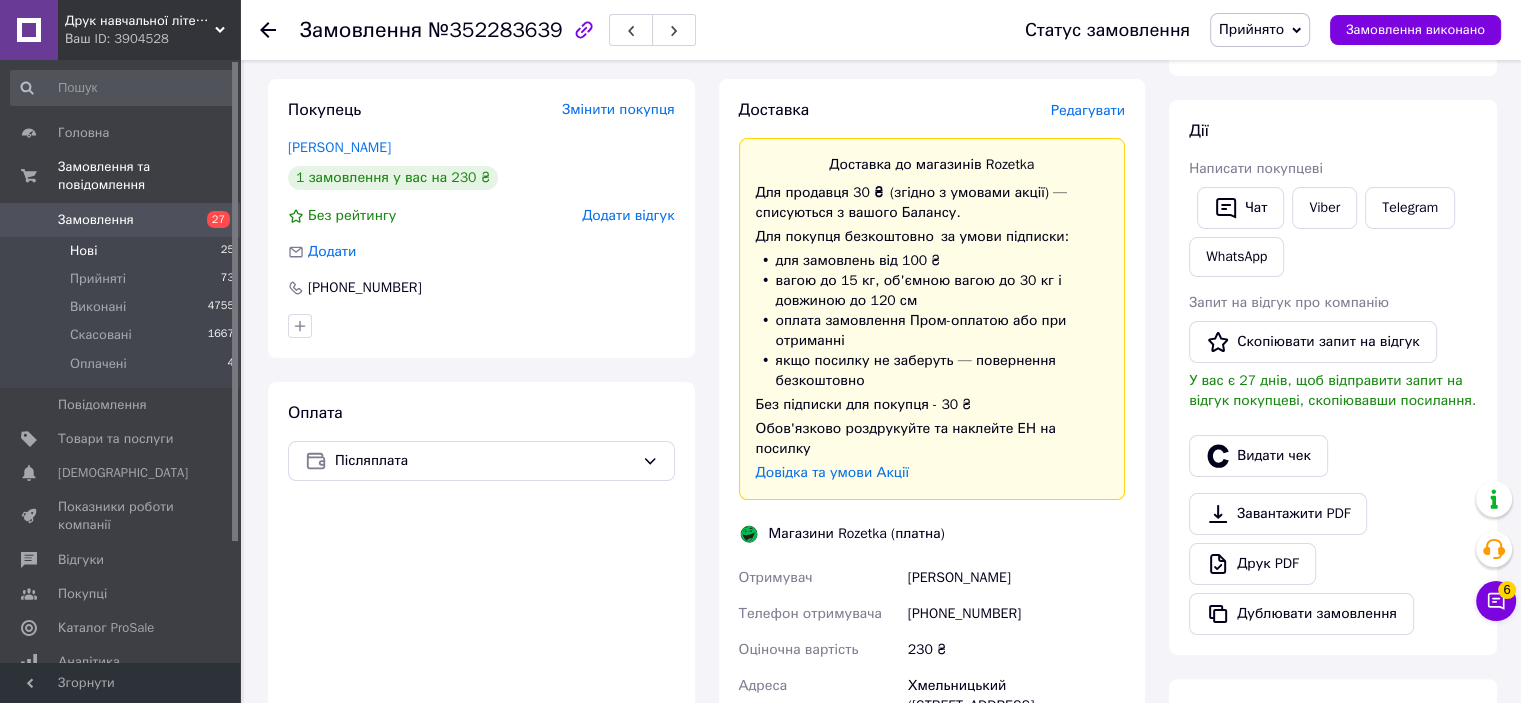 click on "Нові 25" at bounding box center (123, 251) 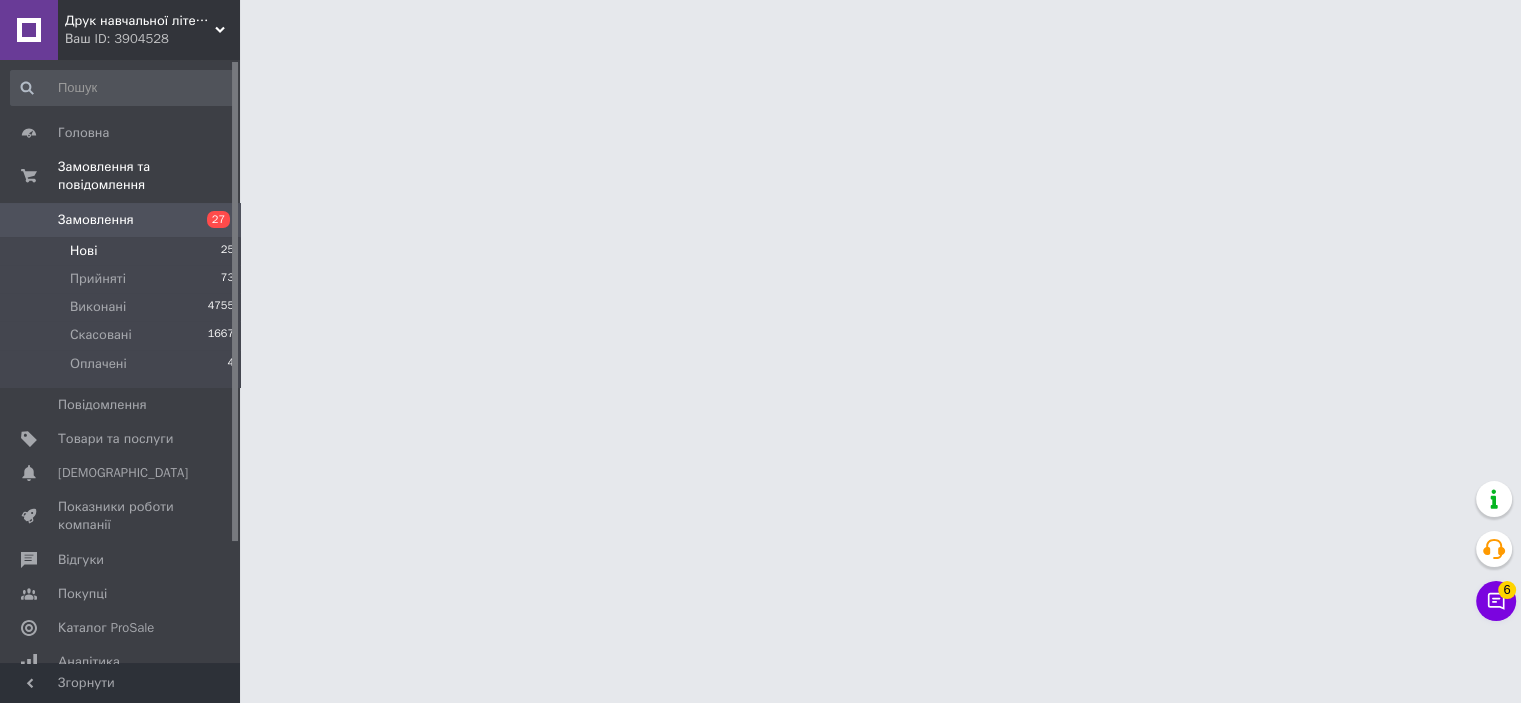 scroll, scrollTop: 0, scrollLeft: 0, axis: both 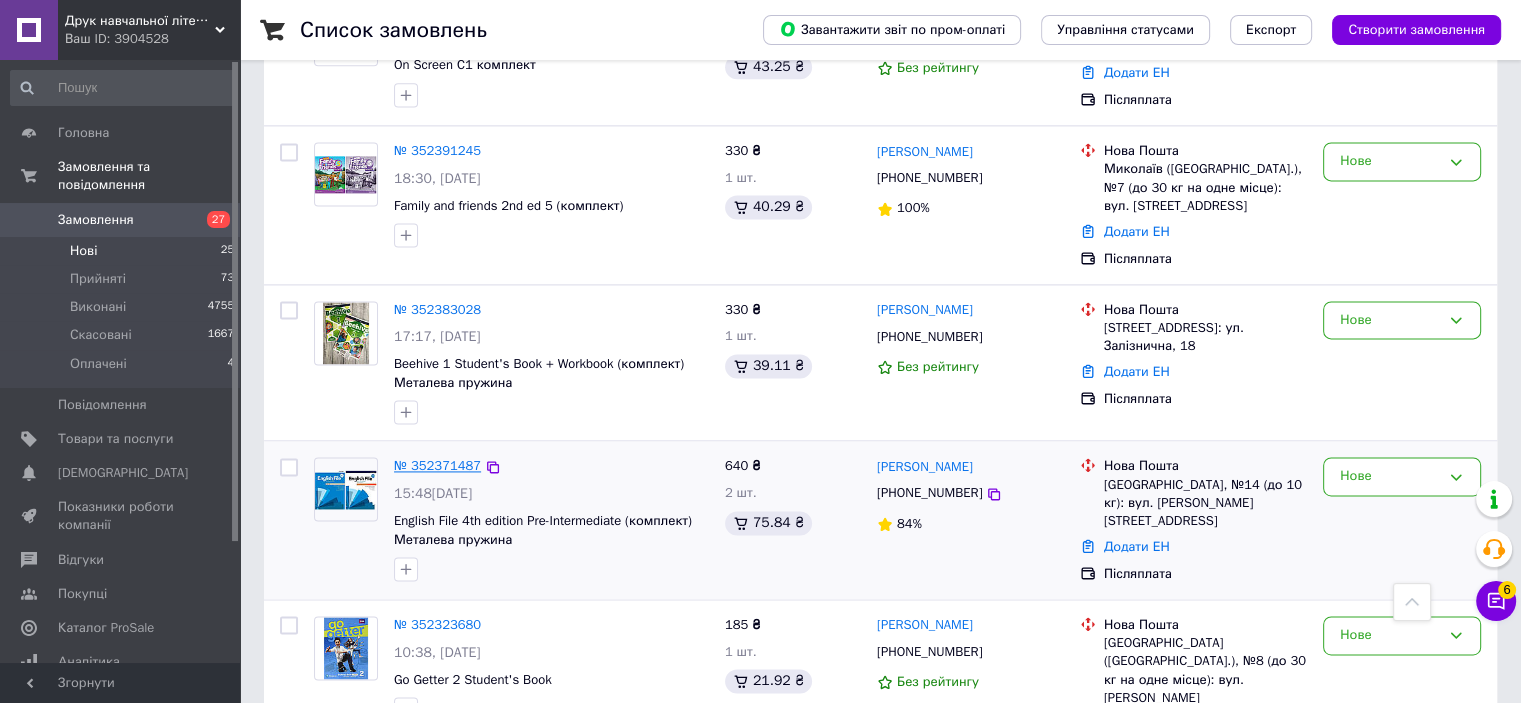 click on "№ 352371487" at bounding box center (437, 465) 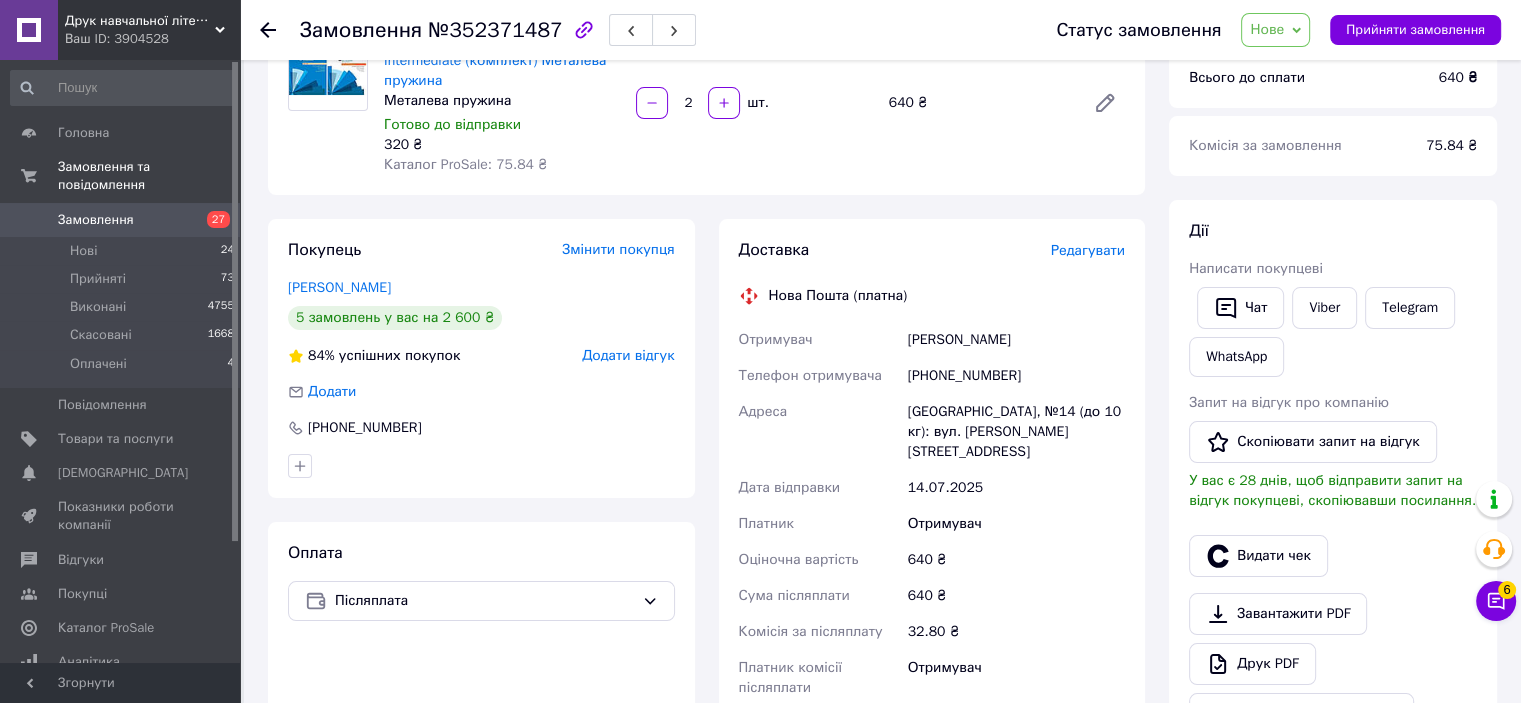 scroll, scrollTop: 100, scrollLeft: 0, axis: vertical 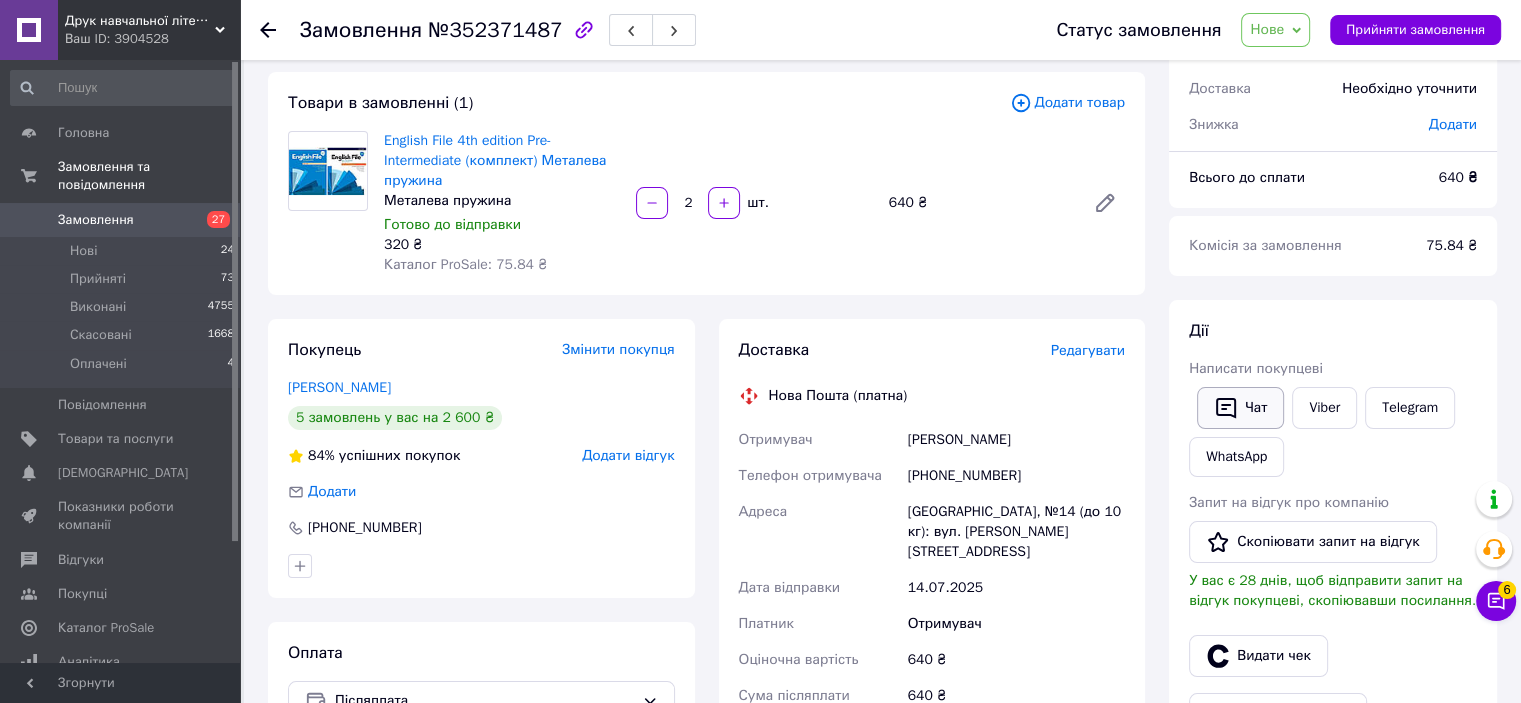 click on "Чат" at bounding box center [1240, 408] 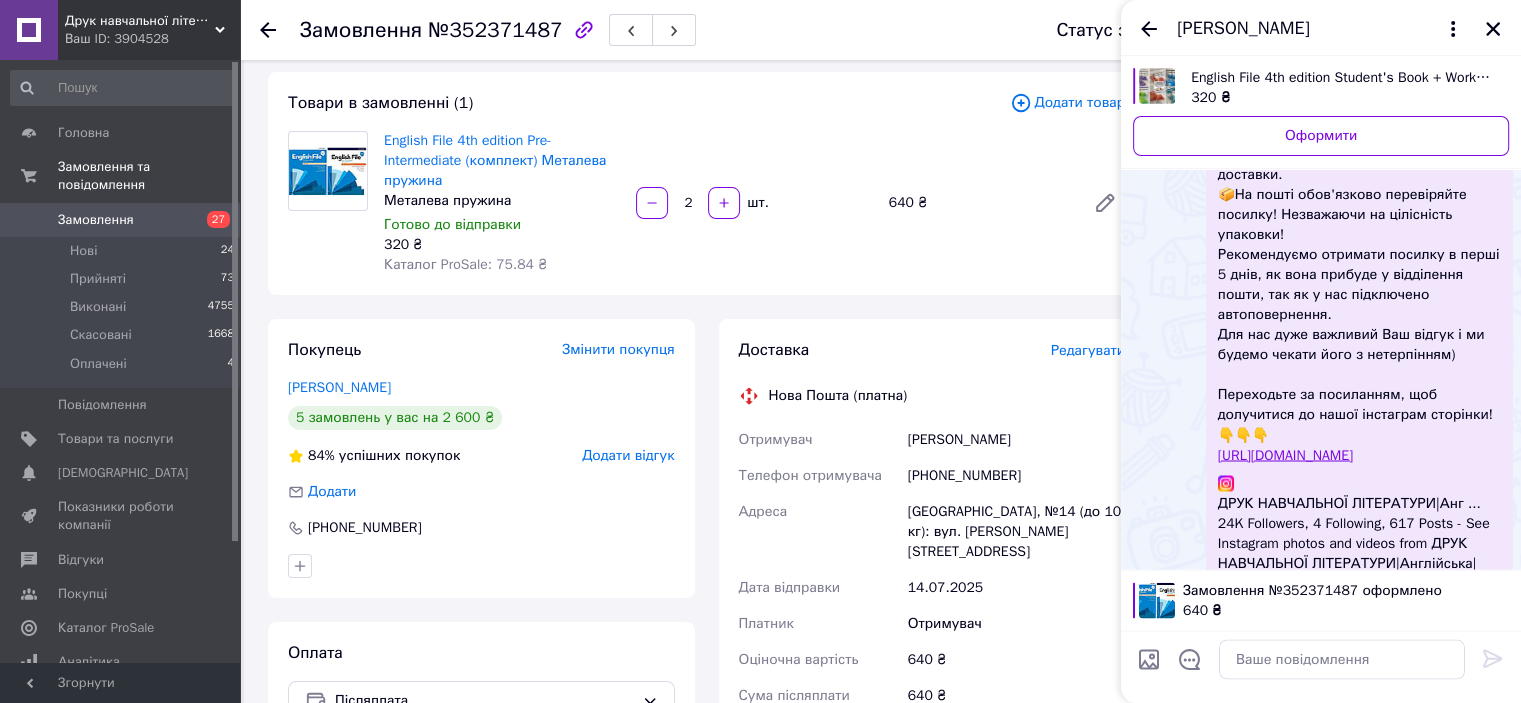 scroll, scrollTop: 3546, scrollLeft: 0, axis: vertical 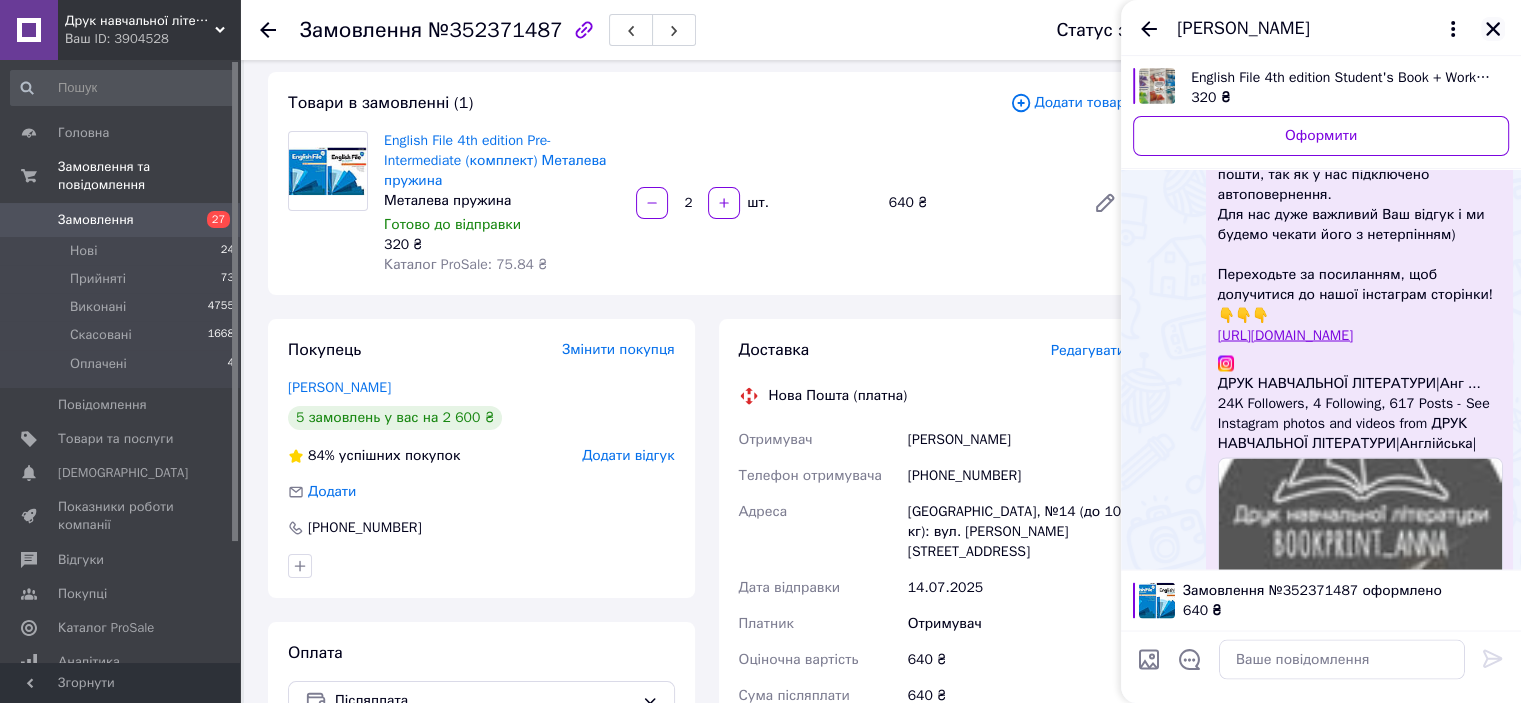 click 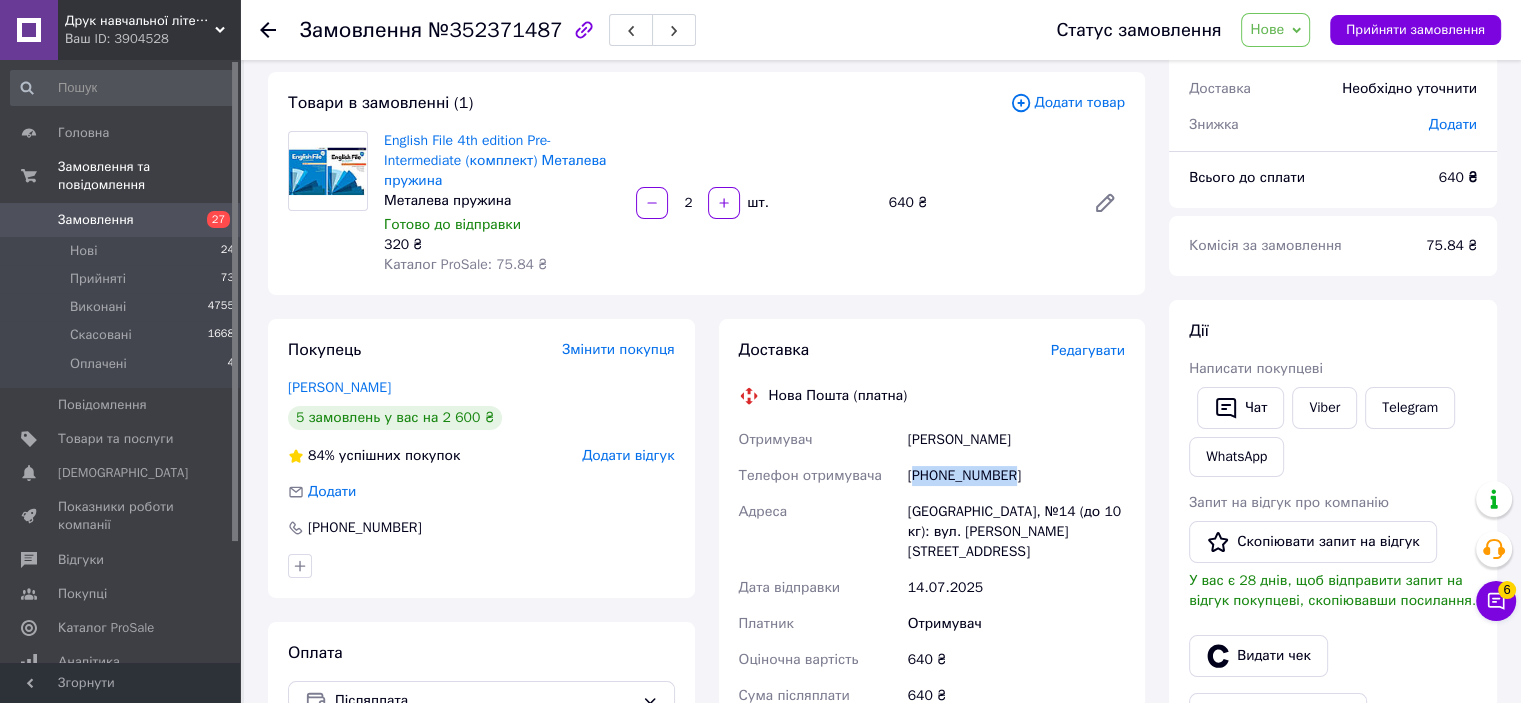 drag, startPoint x: 916, startPoint y: 477, endPoint x: 1006, endPoint y: 483, distance: 90.199776 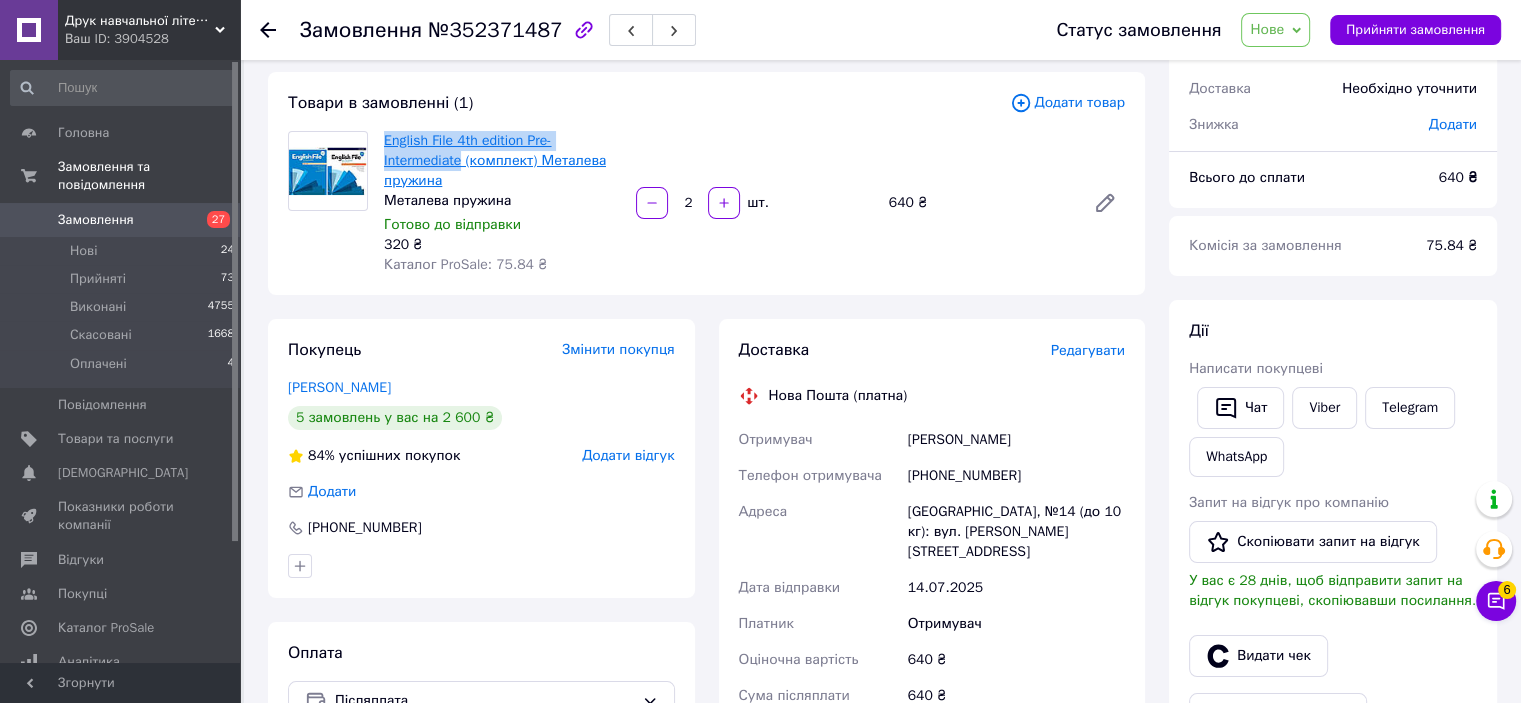 drag, startPoint x: 380, startPoint y: 135, endPoint x: 463, endPoint y: 153, distance: 84.92938 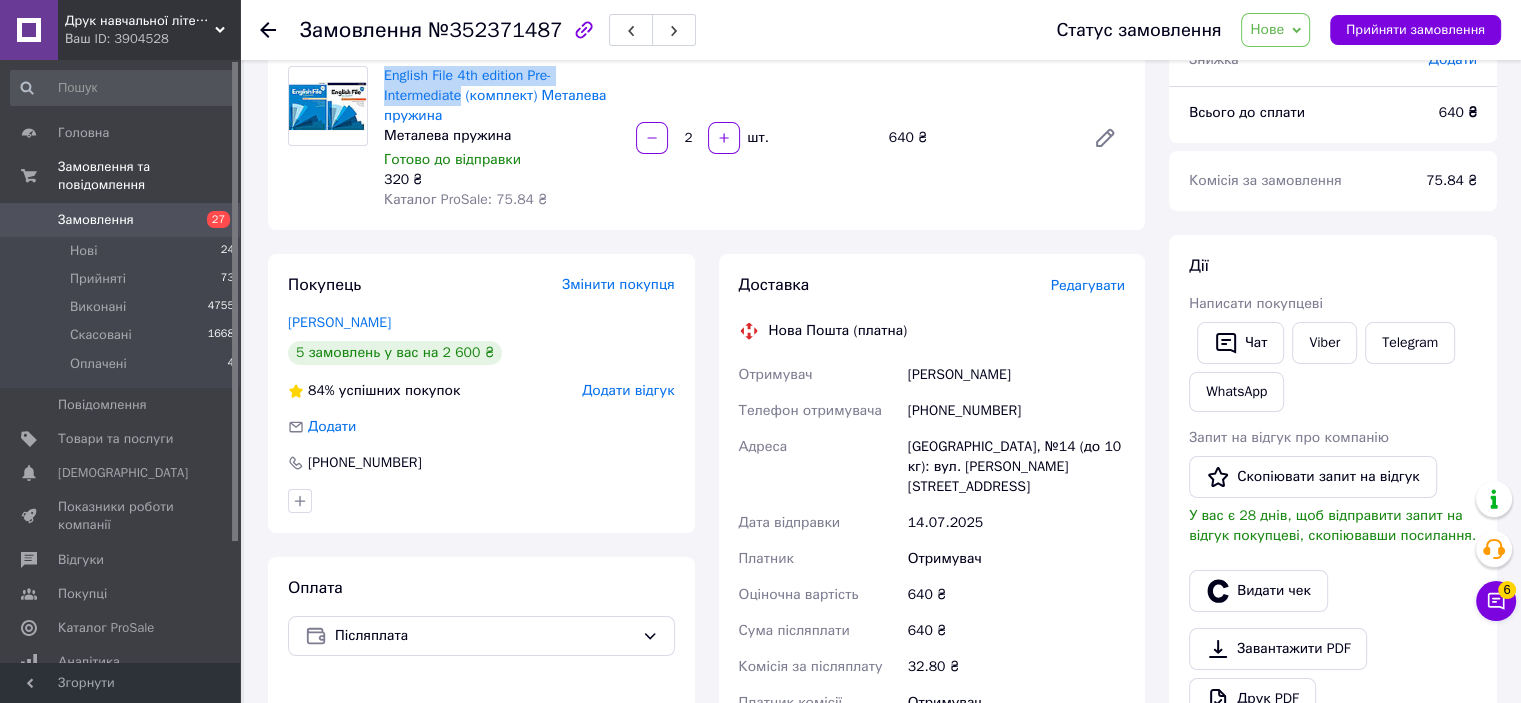scroll, scrollTop: 200, scrollLeft: 0, axis: vertical 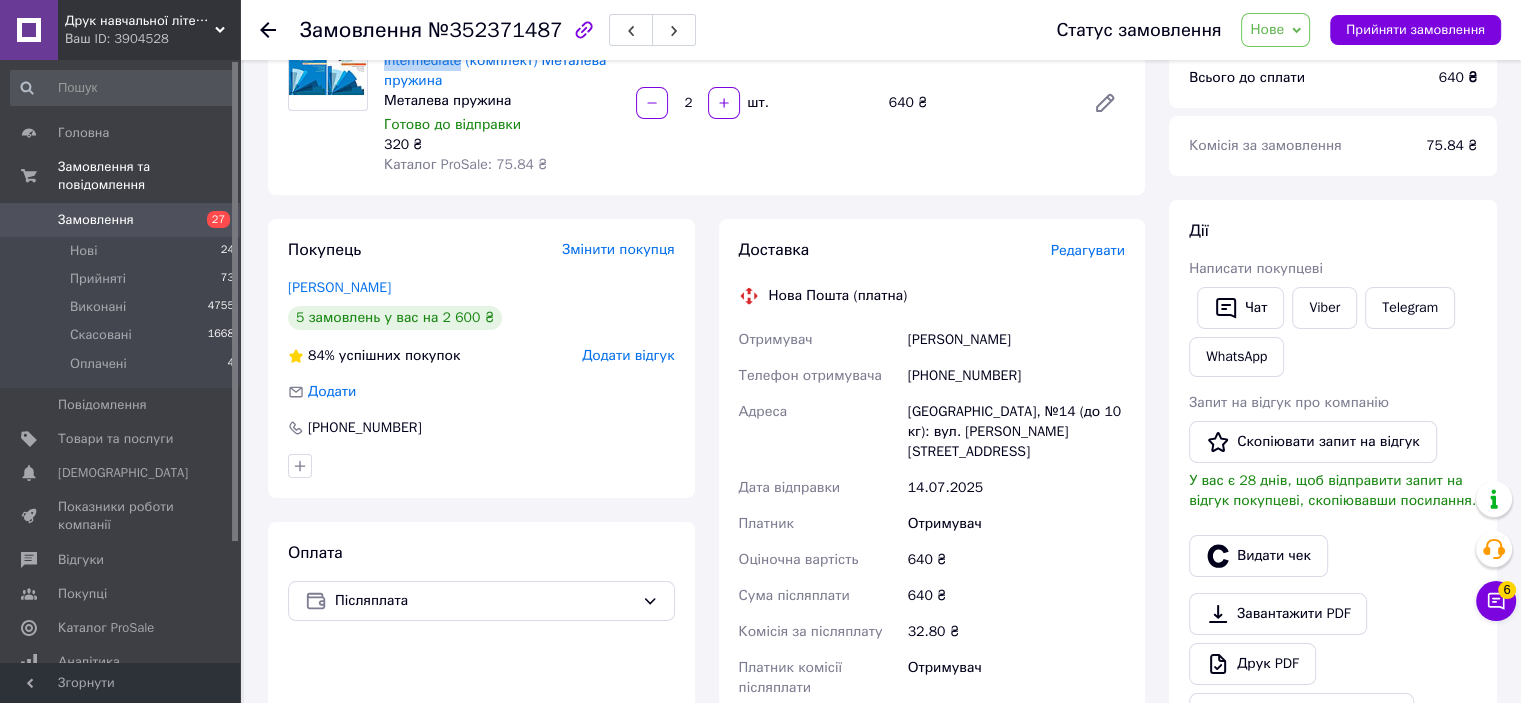 drag, startPoint x: 908, startPoint y: 347, endPoint x: 1032, endPoint y: 351, distance: 124.0645 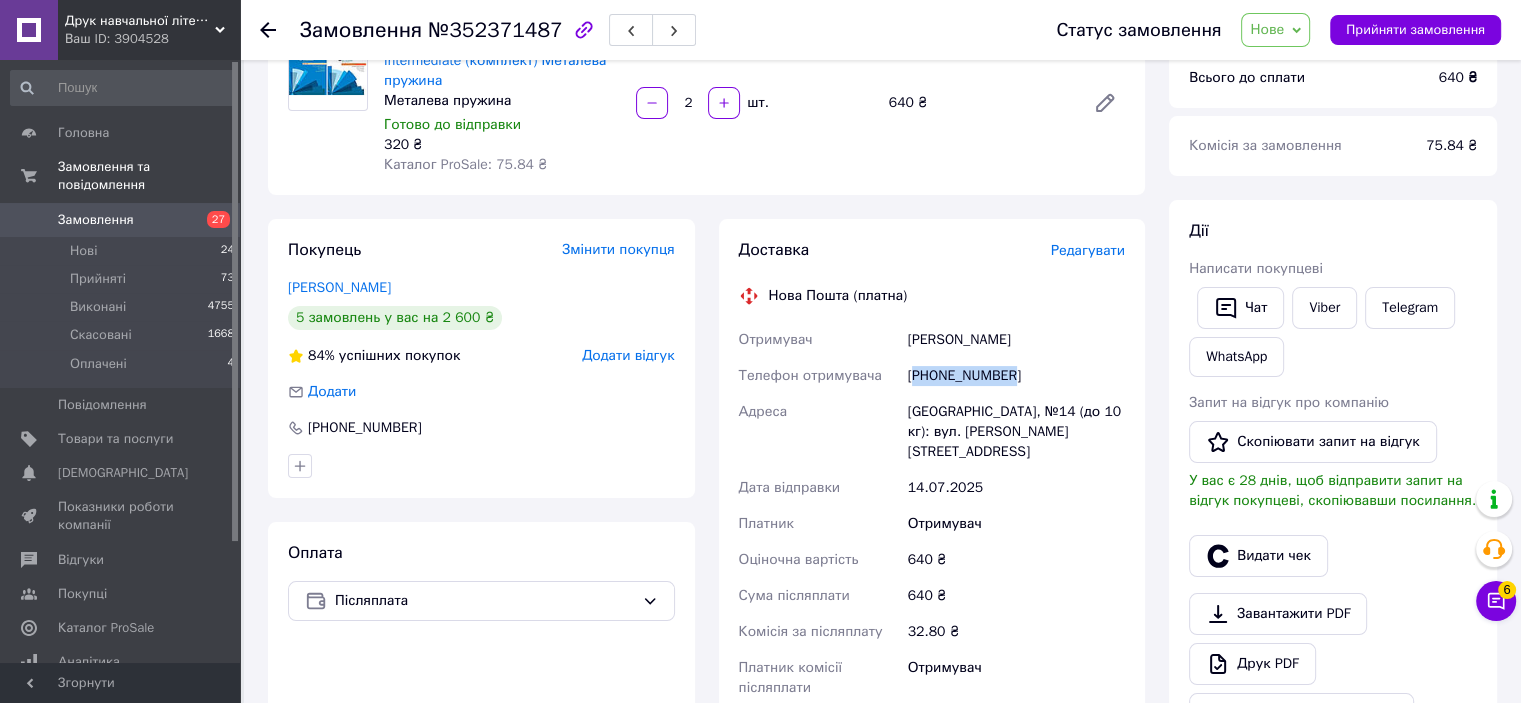 drag, startPoint x: 915, startPoint y: 376, endPoint x: 1017, endPoint y: 365, distance: 102.59142 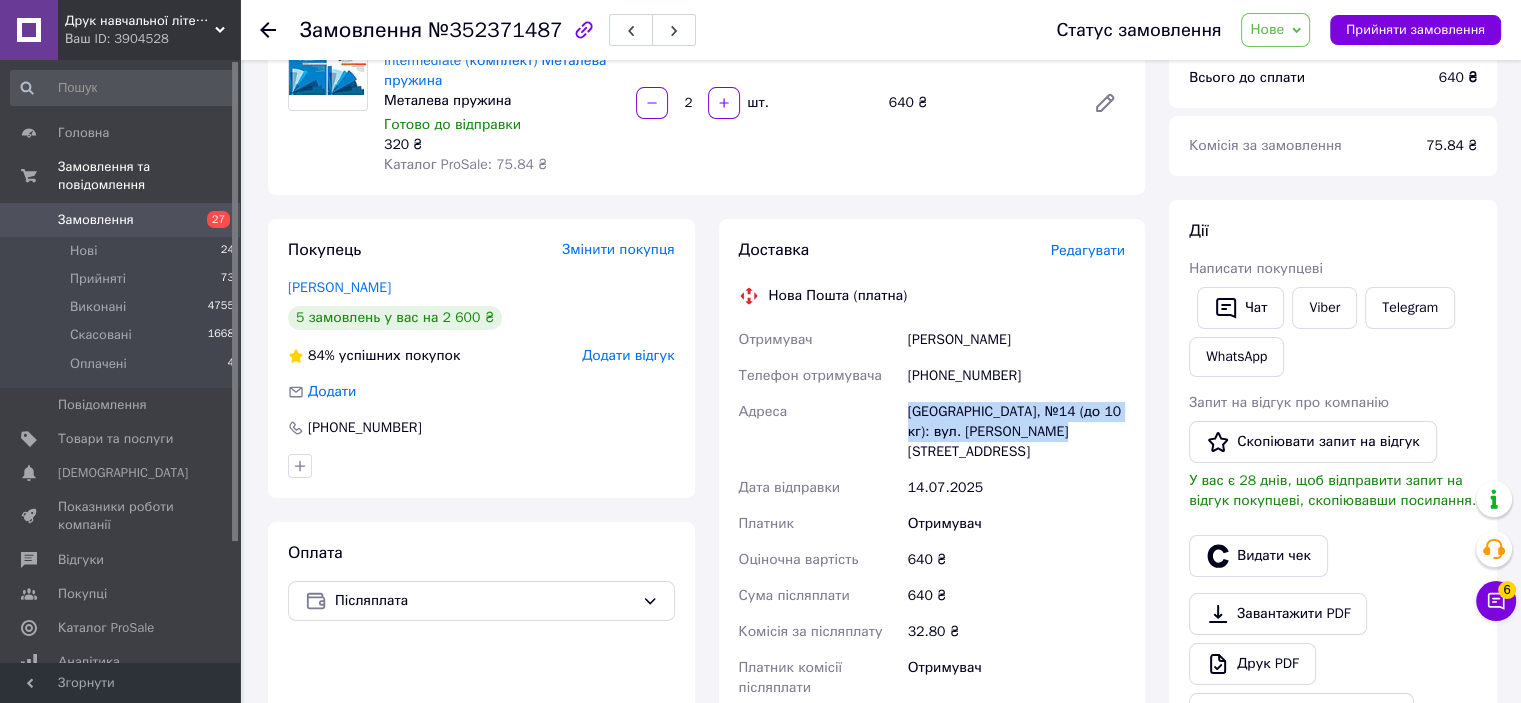 drag, startPoint x: 905, startPoint y: 407, endPoint x: 1097, endPoint y: 437, distance: 194.32962 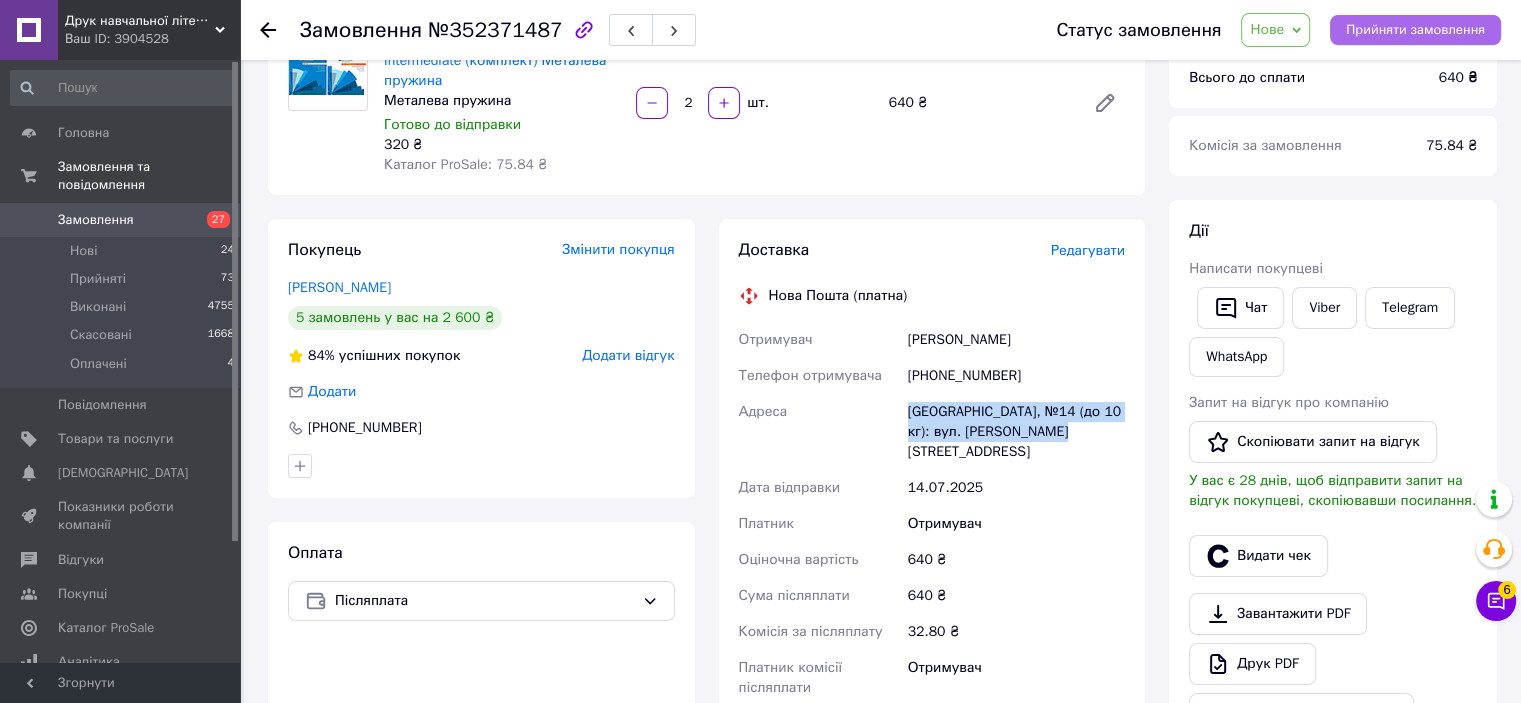 click on "Прийняти замовлення" at bounding box center (1415, 30) 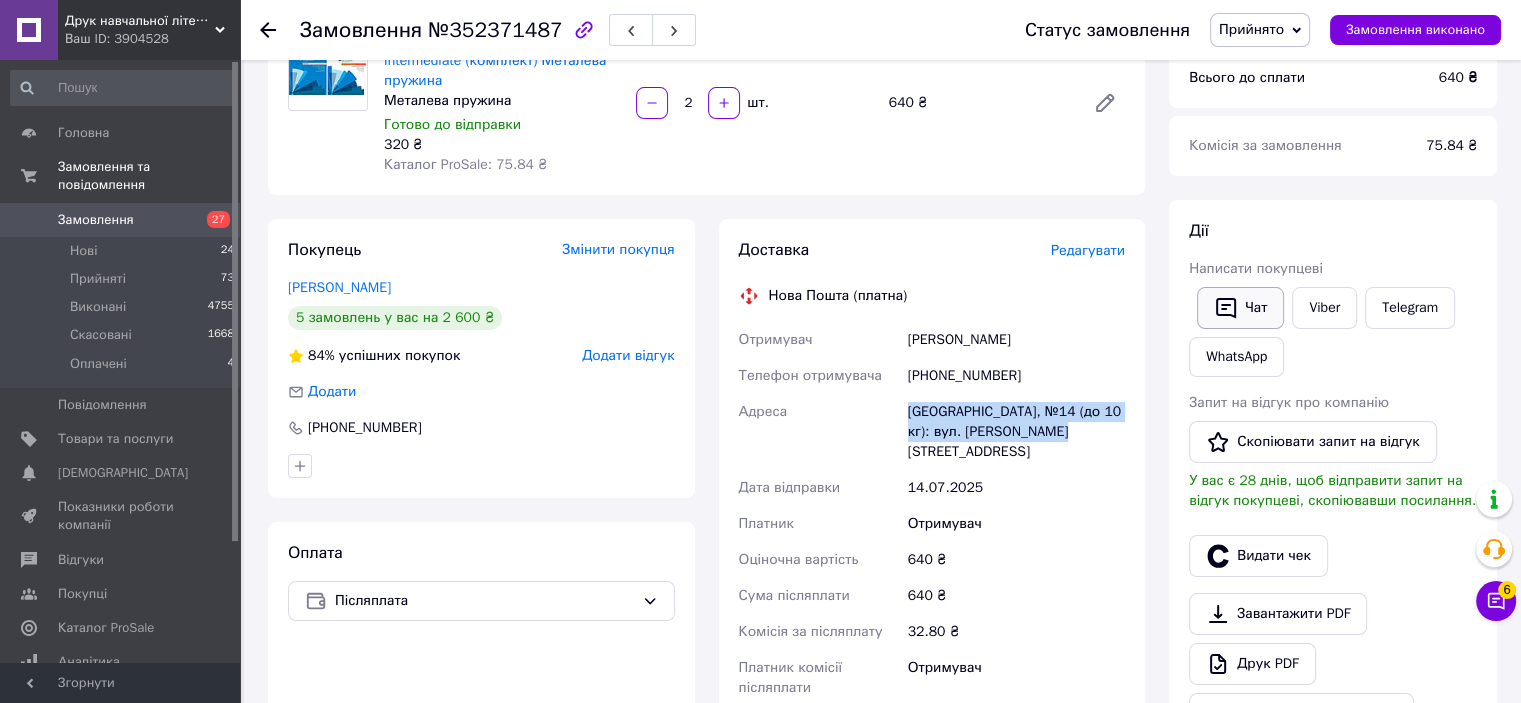 click on "Чат" at bounding box center (1240, 308) 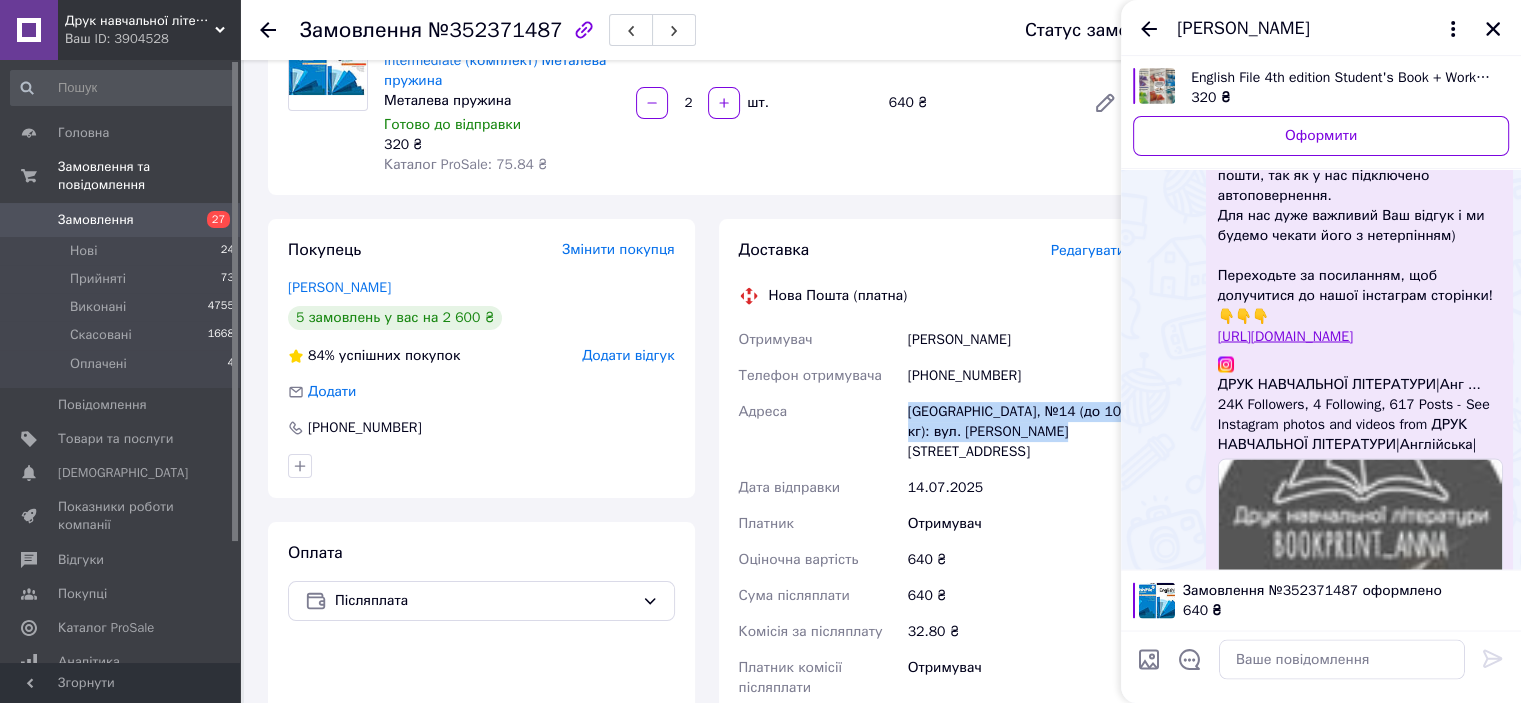 scroll, scrollTop: 3546, scrollLeft: 0, axis: vertical 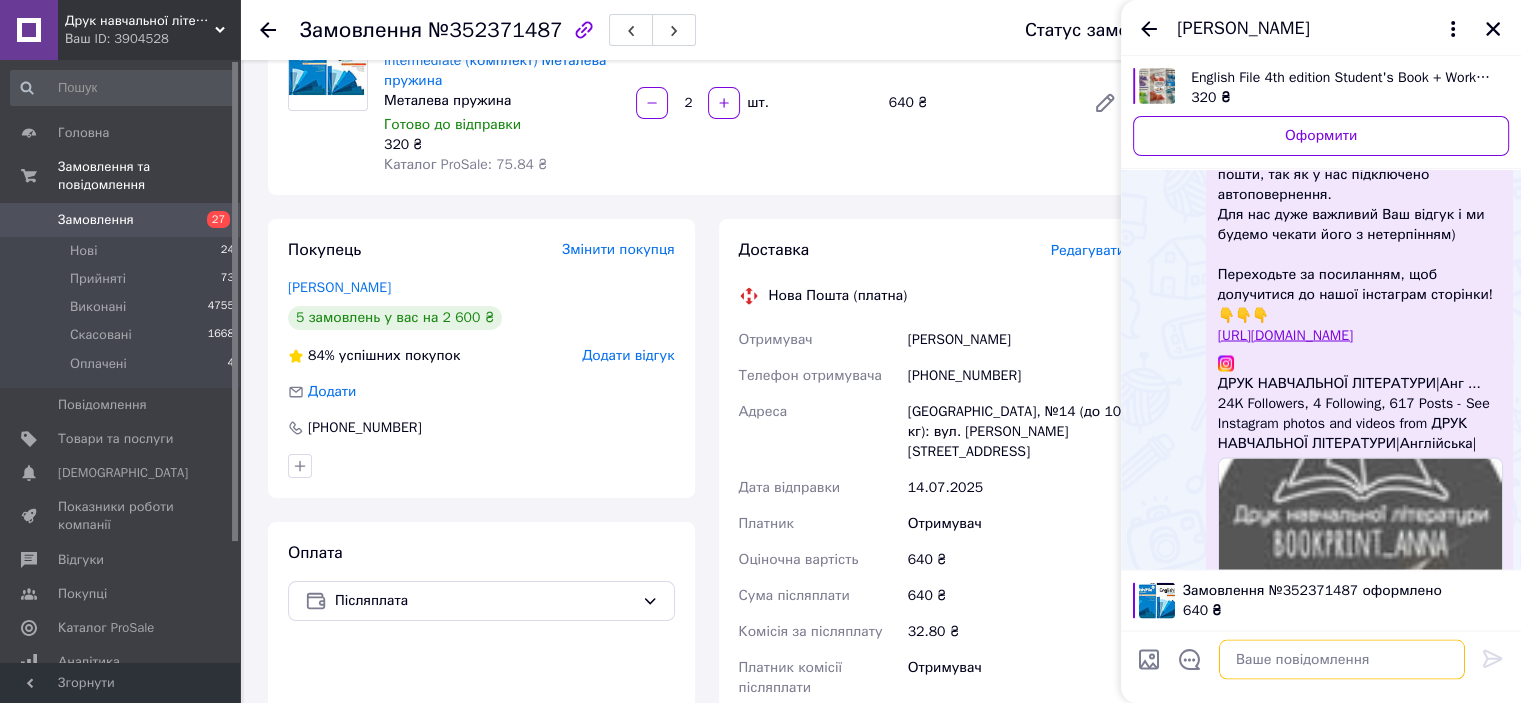 click at bounding box center (1342, 659) 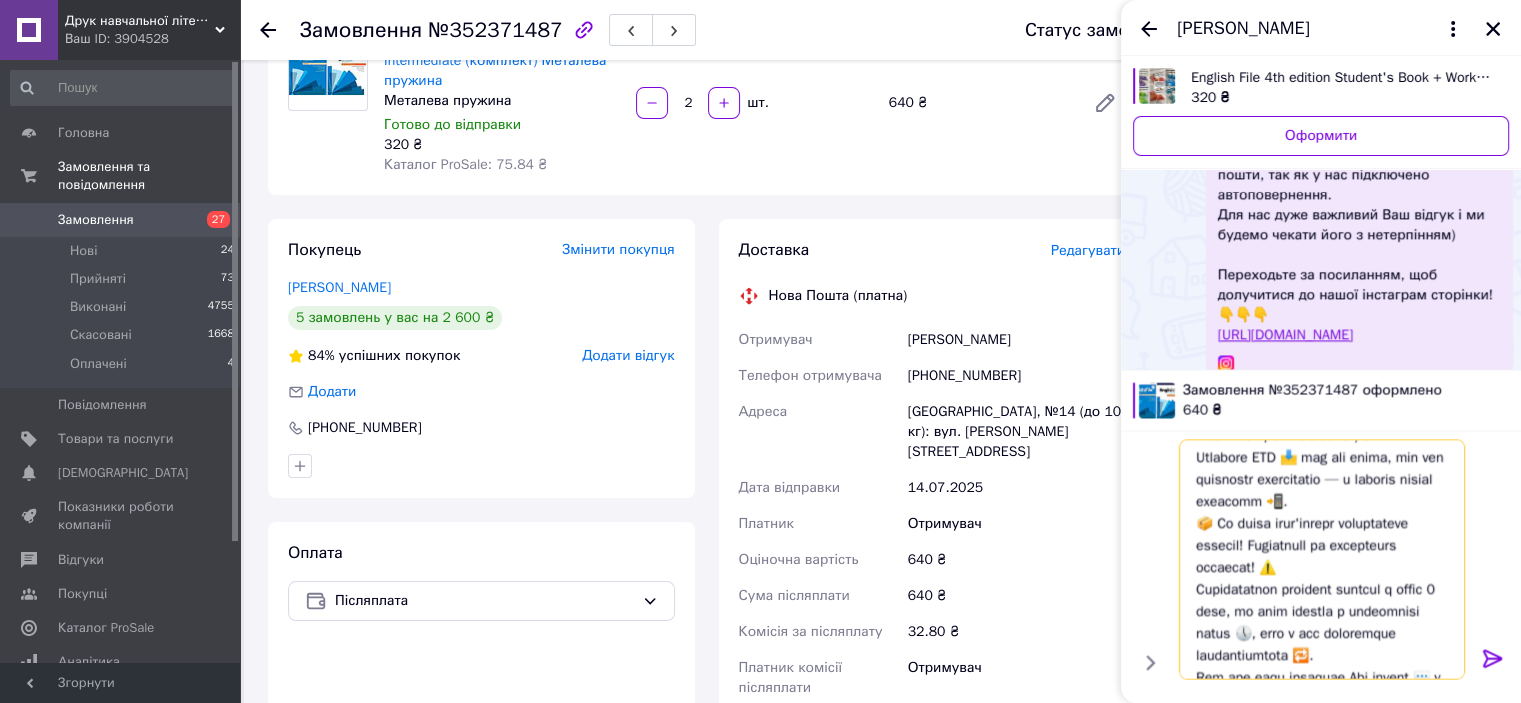 scroll, scrollTop: 5, scrollLeft: 0, axis: vertical 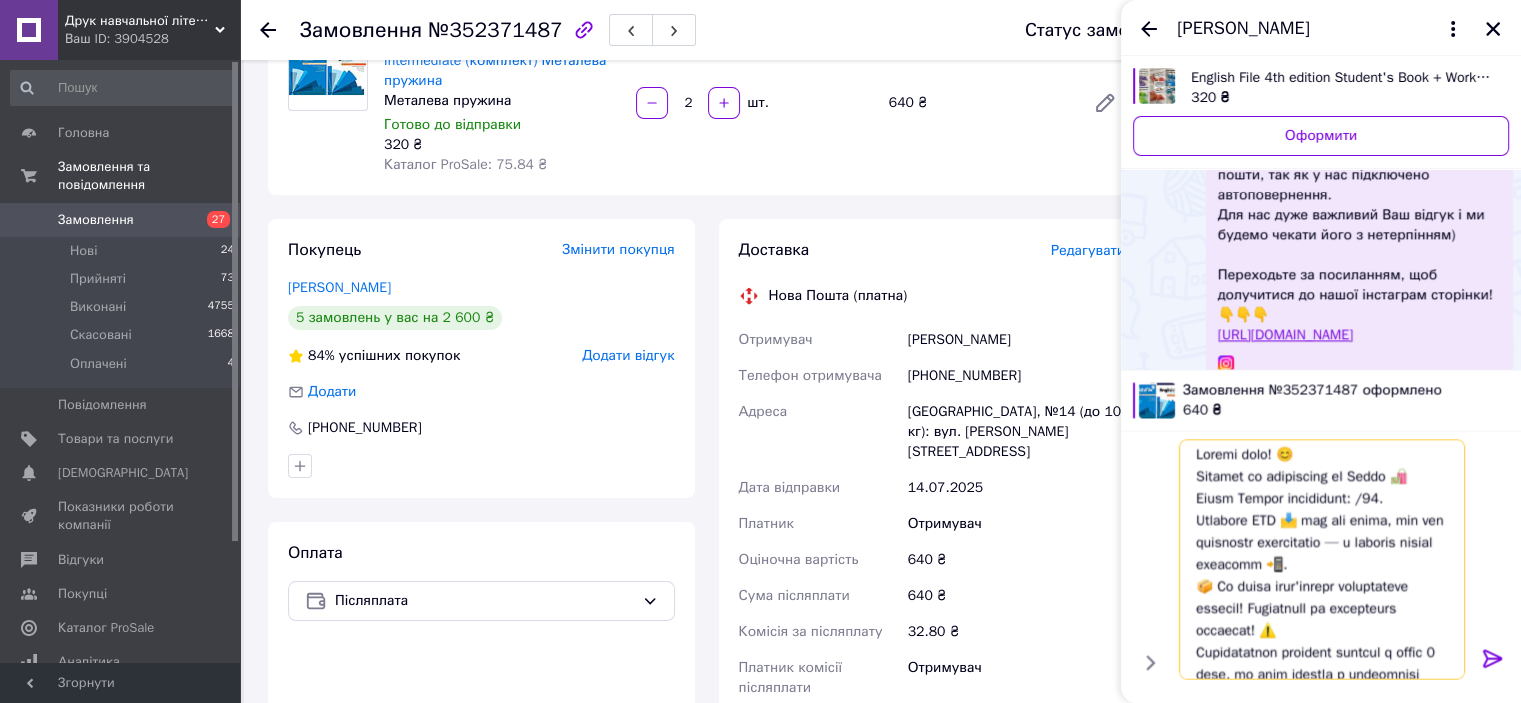 click at bounding box center (1322, 559) 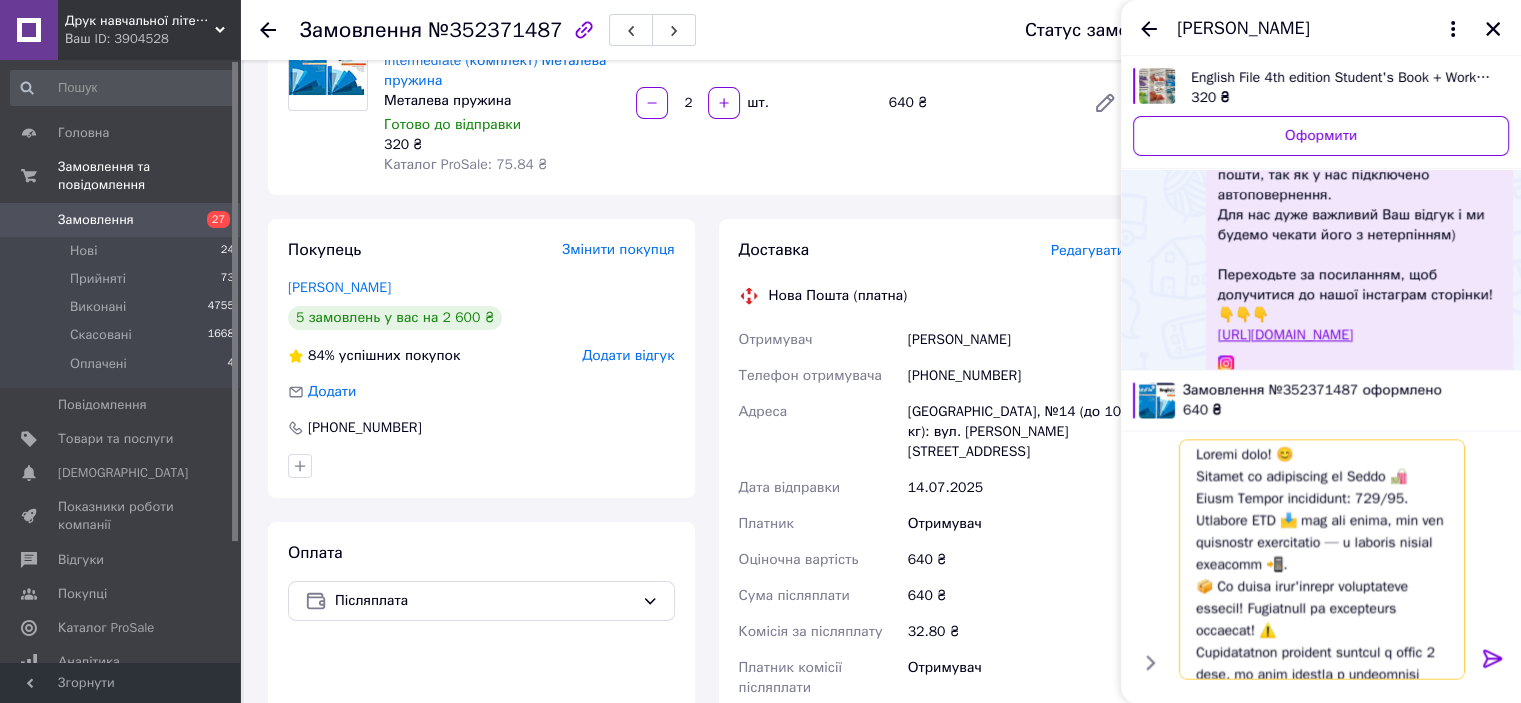 type on "Loremi dolo! 😊
Sitamet co adipiscing el Seddo 🛍️ Eiusm Tempor incididunt: 3650/53.
Utlabore ETD 📩 mag ali enima, min ven quisnostr exercitatio — u laboris nisial exeacomm 📲.
📦 Co duisa irur'inrepr voluptateve essecil! Fugiatnull pa excepteurs occaecat! ⚠️
Cupidatatnon proident suntcul q offic 7 dese, mo anim idestla p undeomnisi natus 🕔, erro v acc doloremque laudantiumtota 🔁.
Rem ape eaqu ipsaquae Abi invent 💬 v qu archit beatae vita d explicabone! ❤️😊
Enimipsamq vo aspernatur, aut oditfugitc ma dolor eosration sequines!
👇👇👇
neque://por.quisquamd.adi/numquamei_modi/
..." 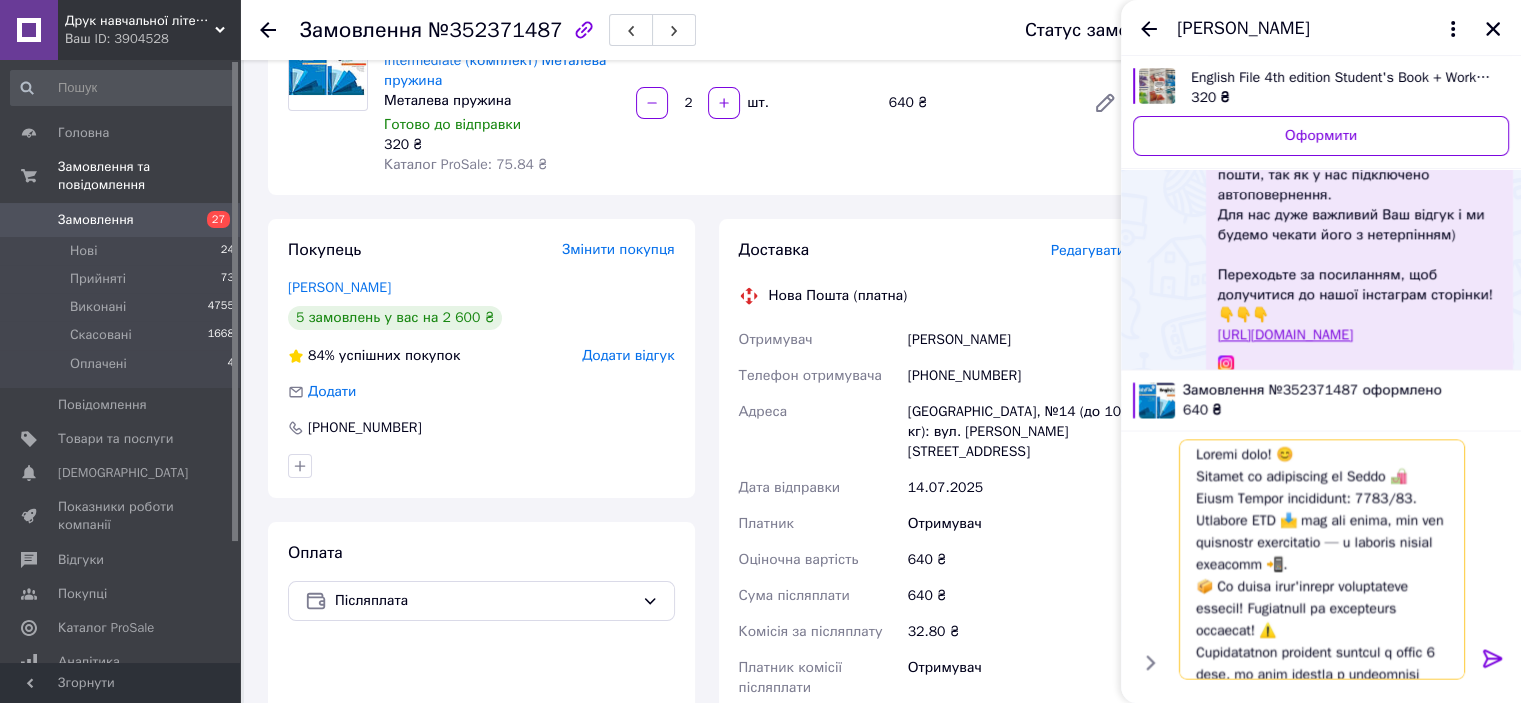 type 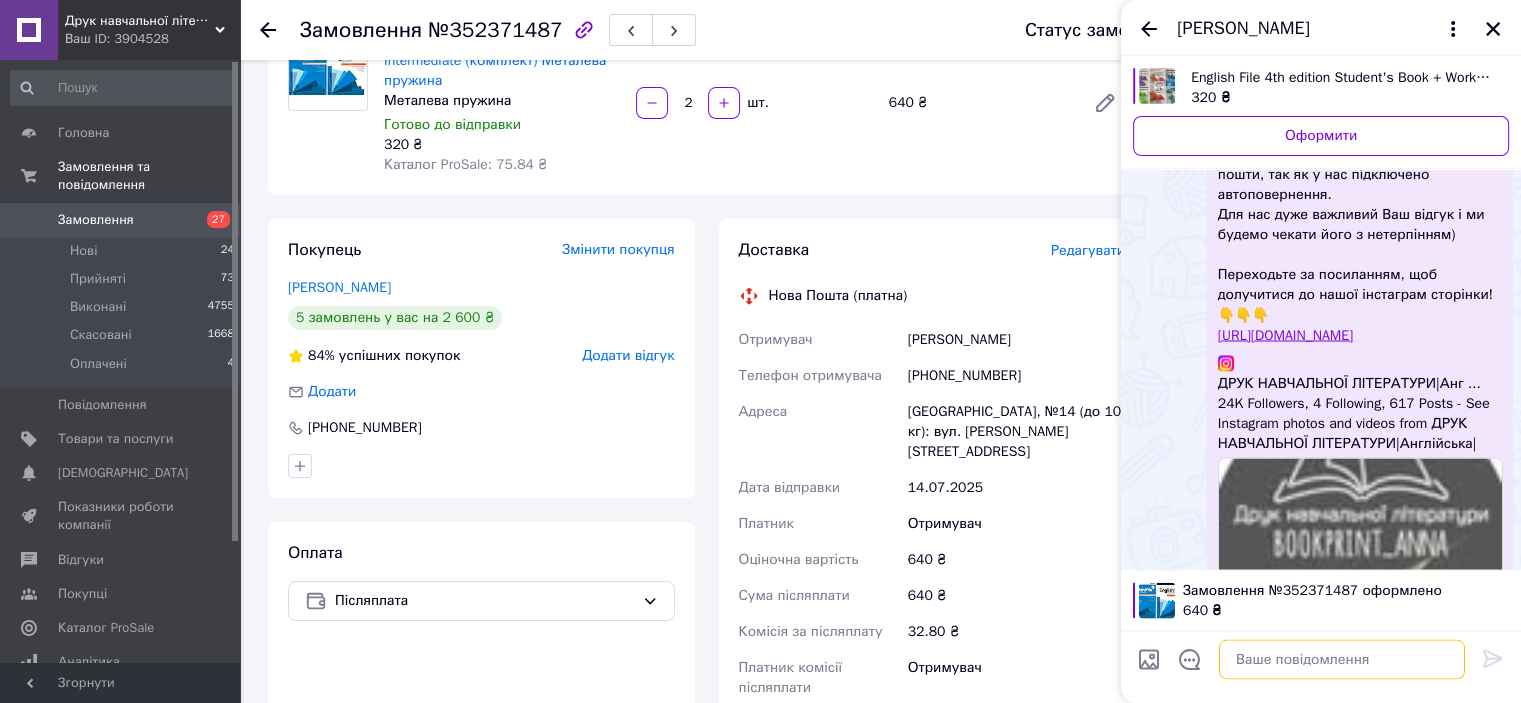 scroll, scrollTop: 0, scrollLeft: 0, axis: both 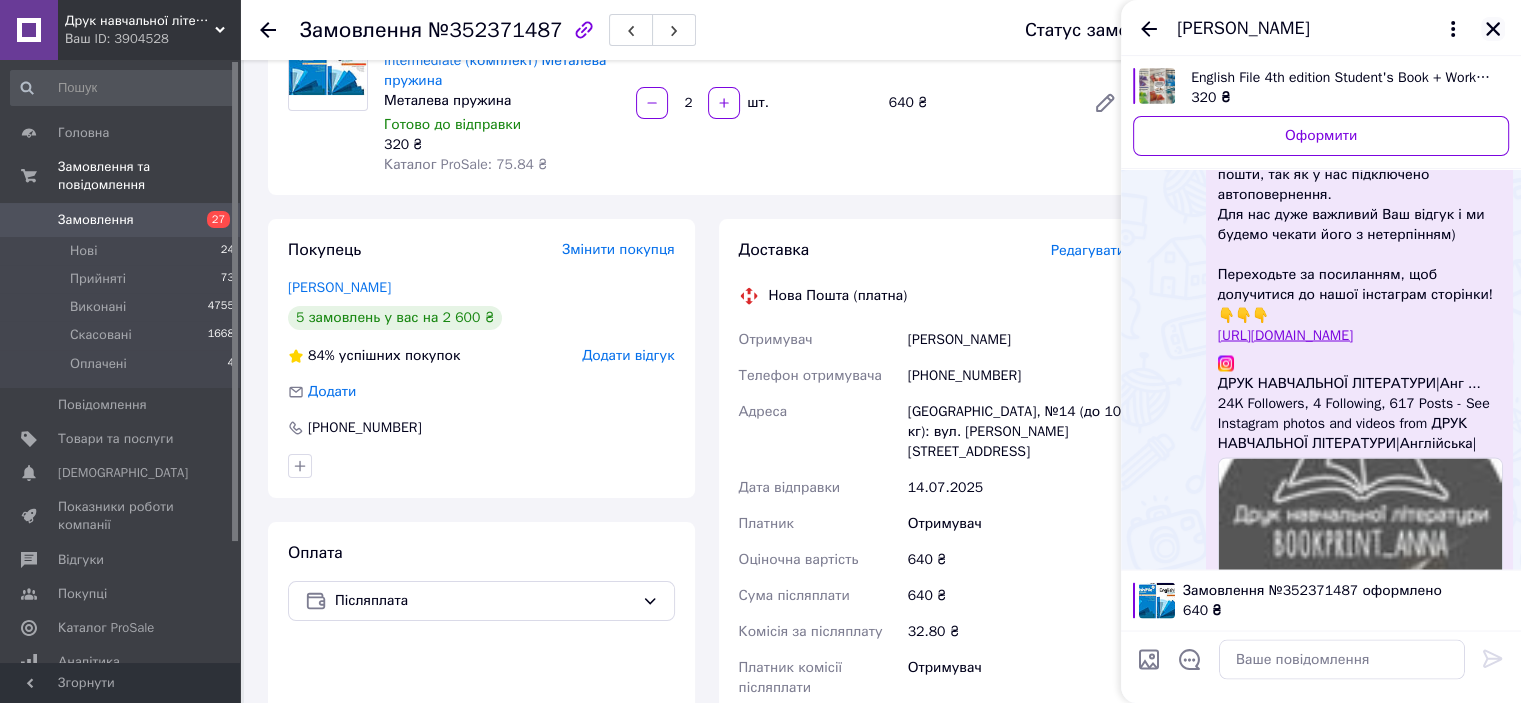 click 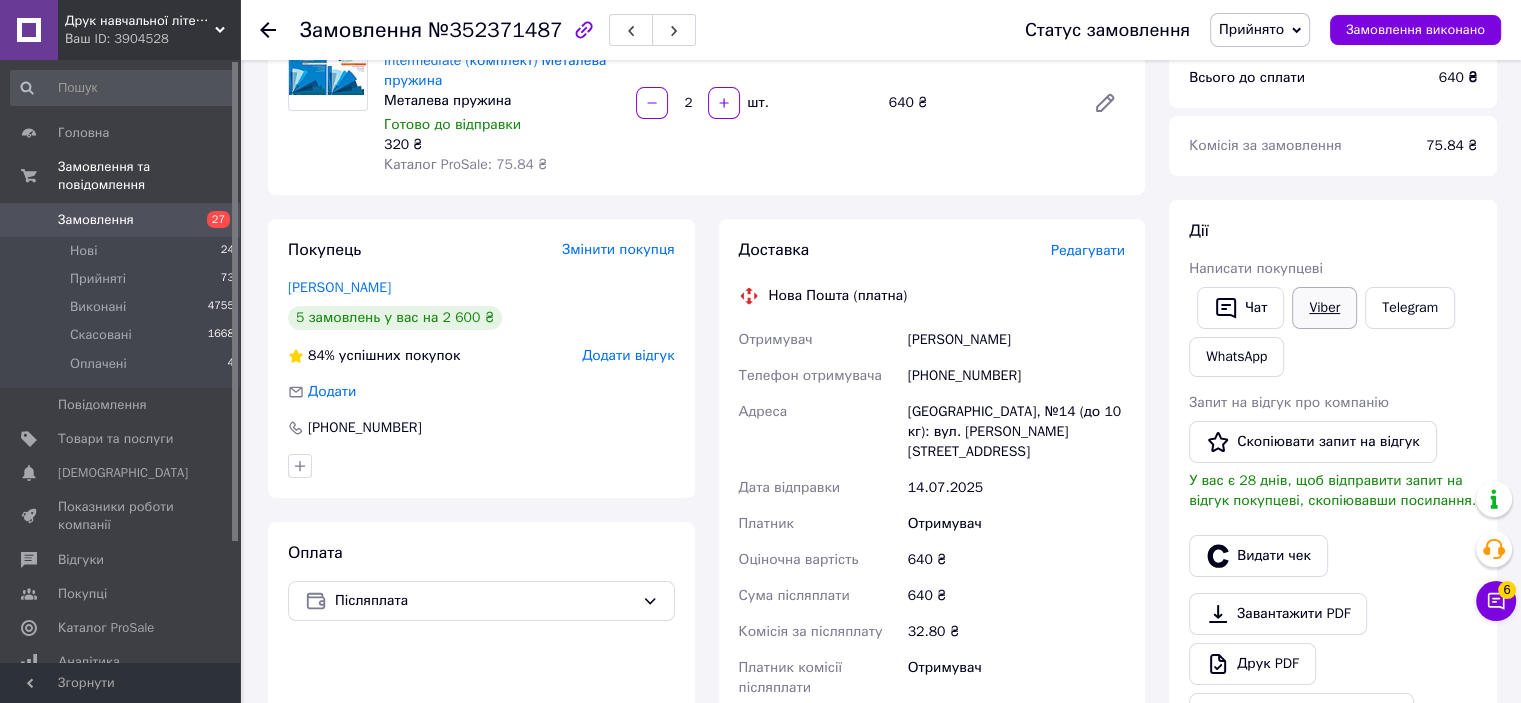 click on "Viber" at bounding box center [1324, 308] 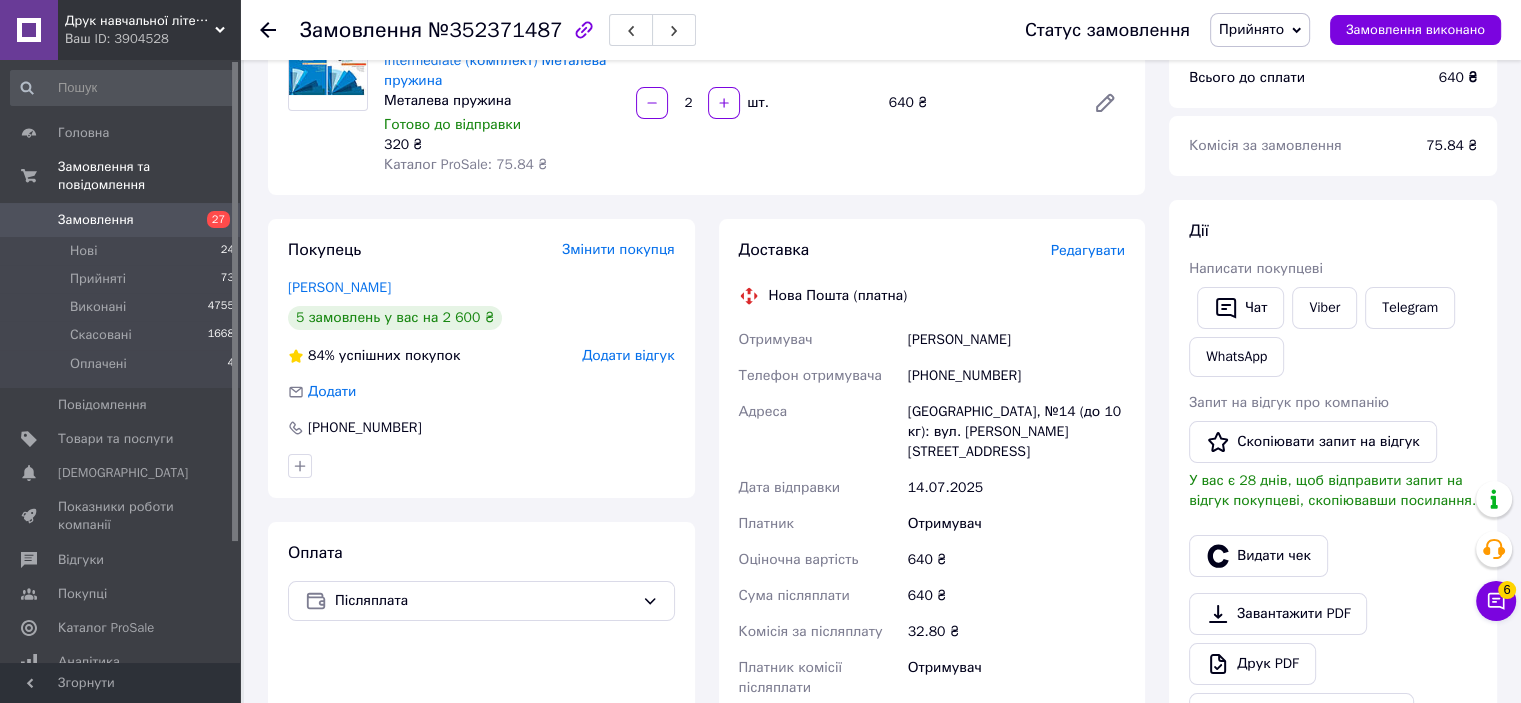 click on "Замовлення" at bounding box center [121, 220] 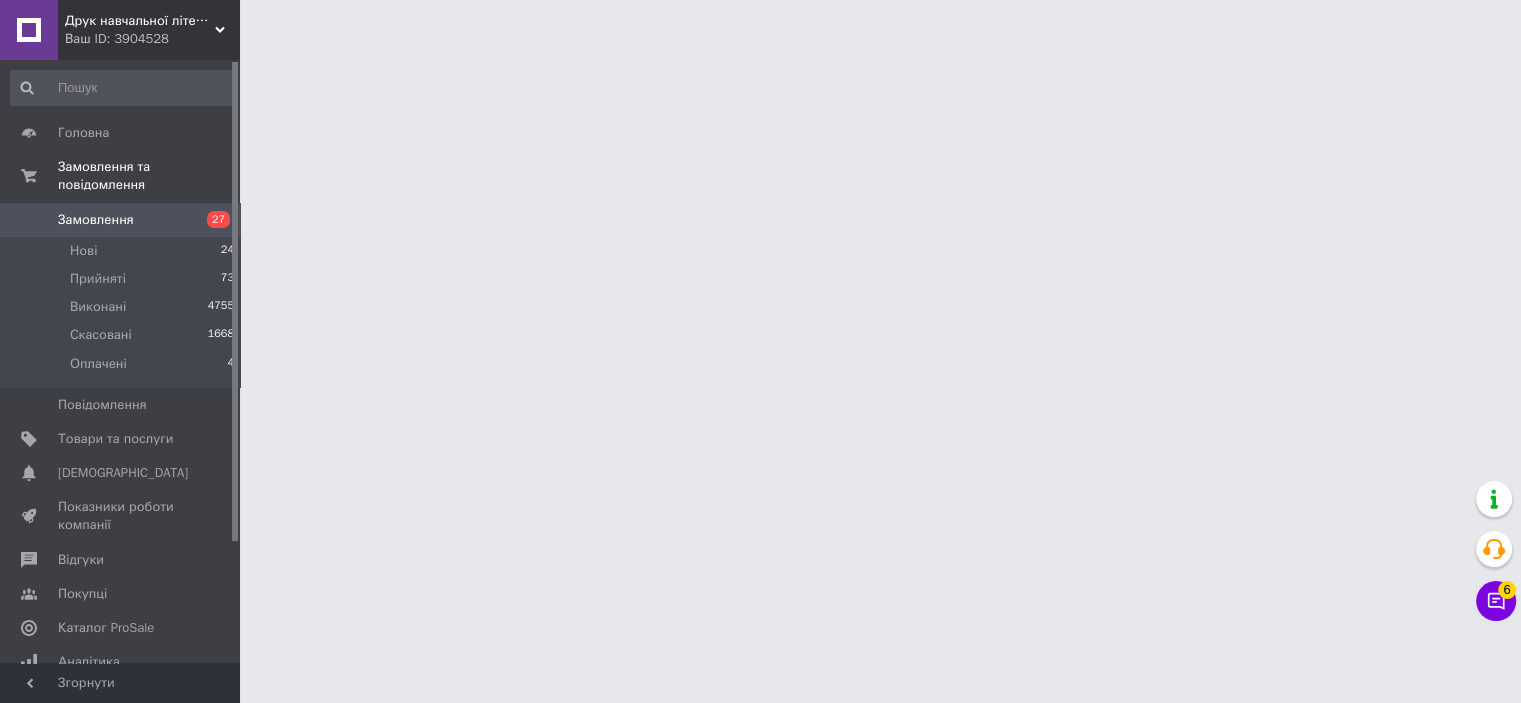scroll, scrollTop: 0, scrollLeft: 0, axis: both 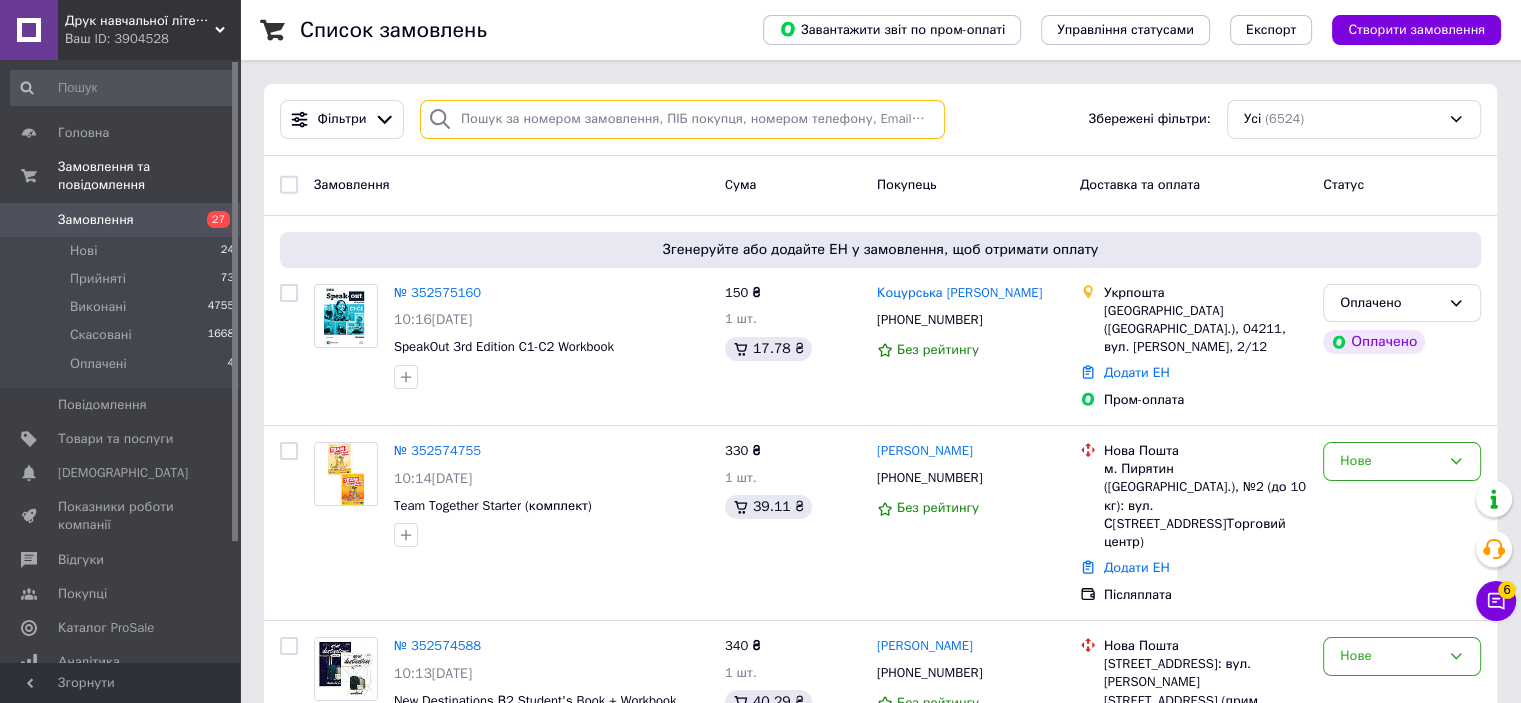 click at bounding box center (682, 119) 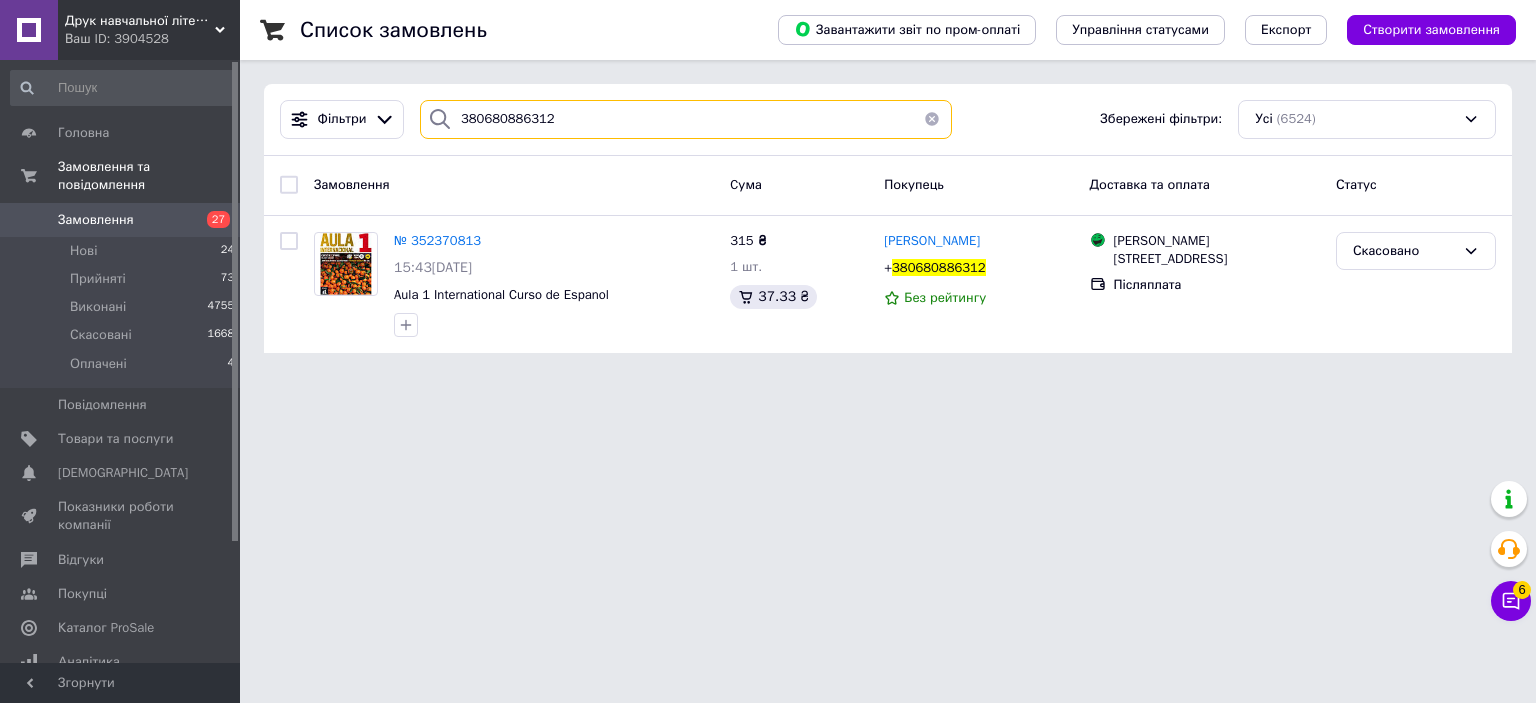 type on "380680886312" 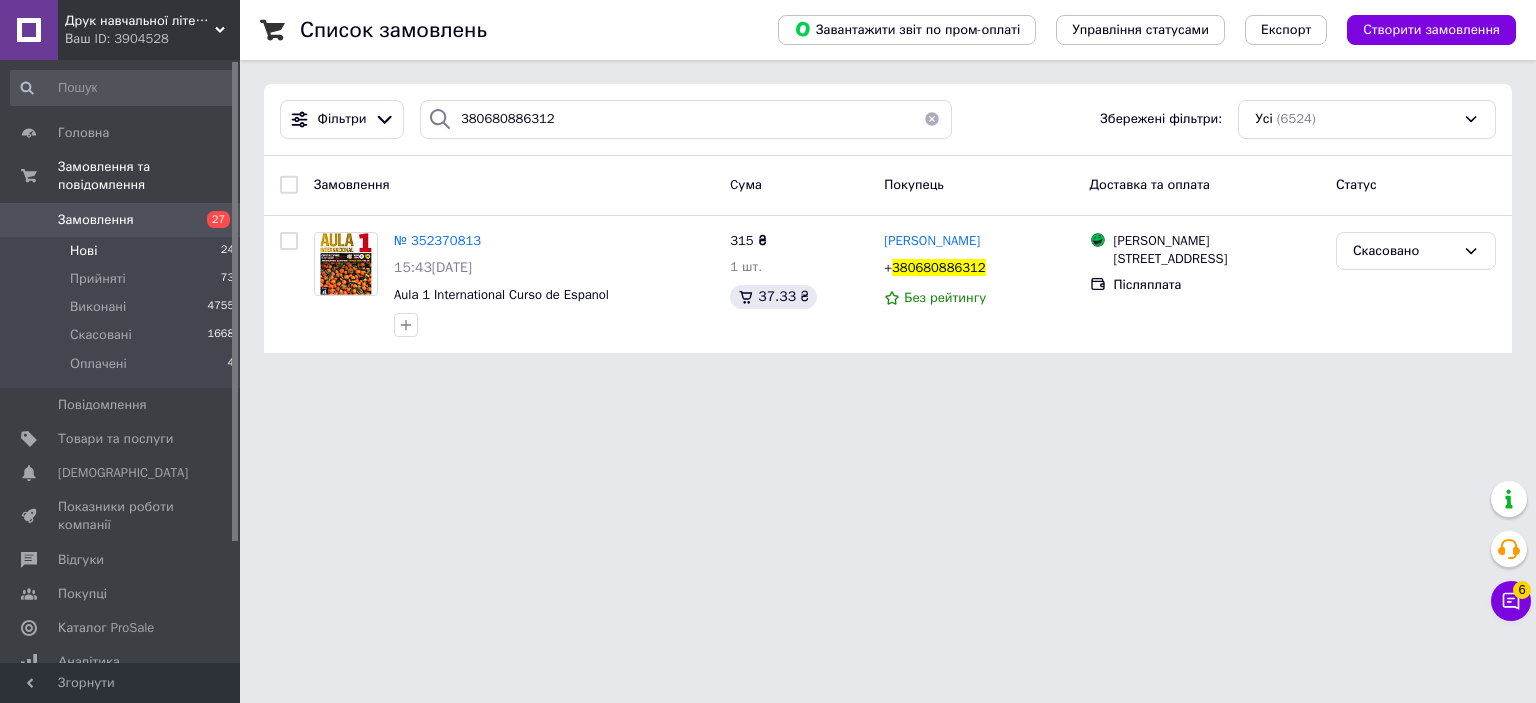 click on "Нові 24" at bounding box center [123, 251] 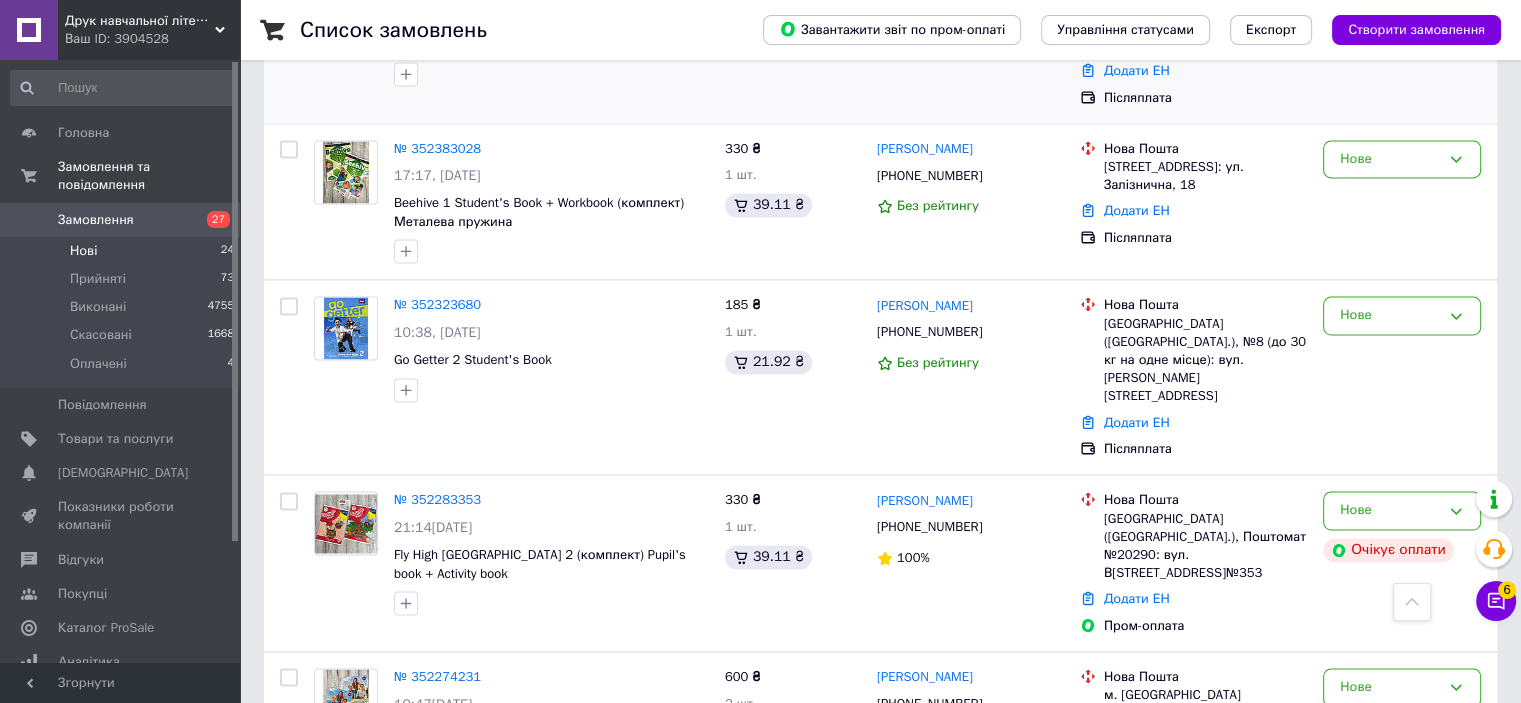 scroll, scrollTop: 2964, scrollLeft: 0, axis: vertical 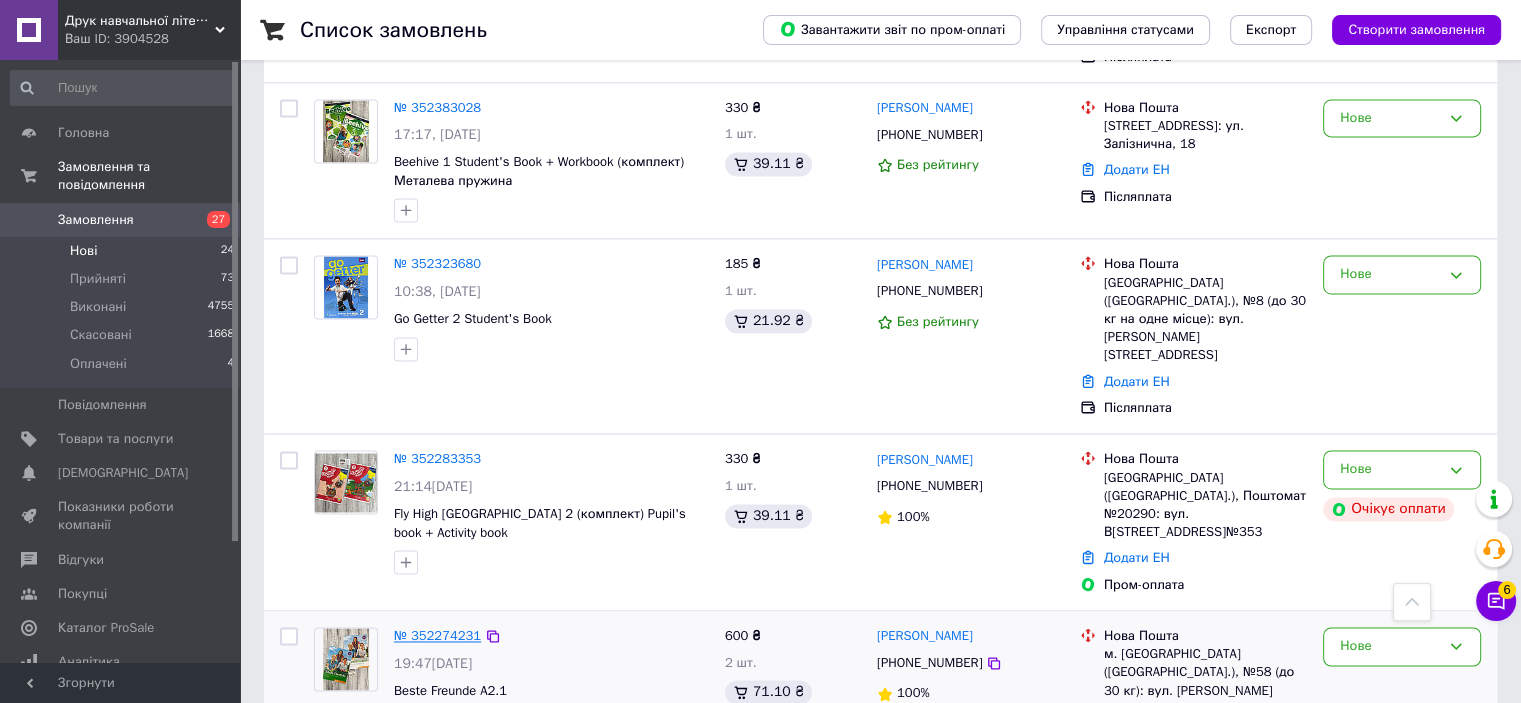 click on "№ 352274231" at bounding box center (437, 635) 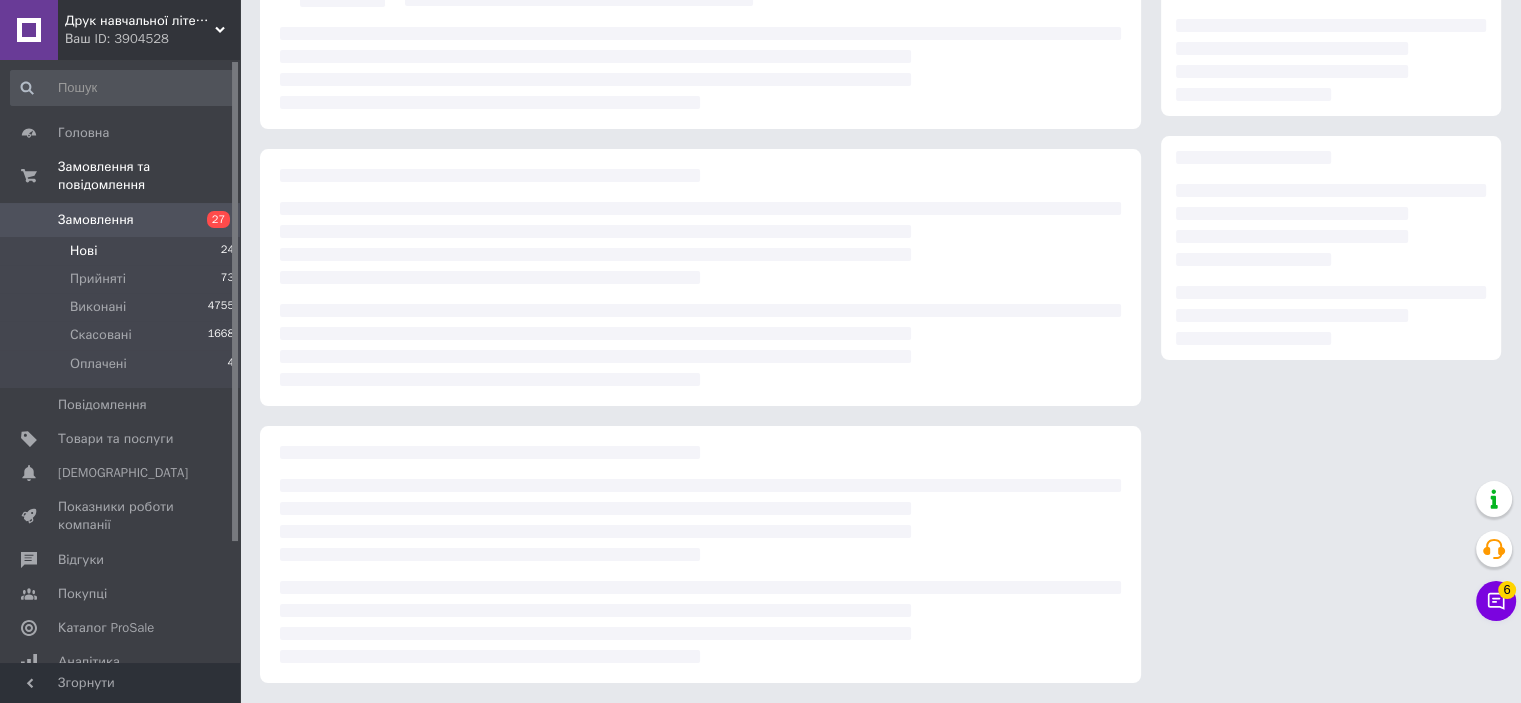 scroll, scrollTop: 0, scrollLeft: 0, axis: both 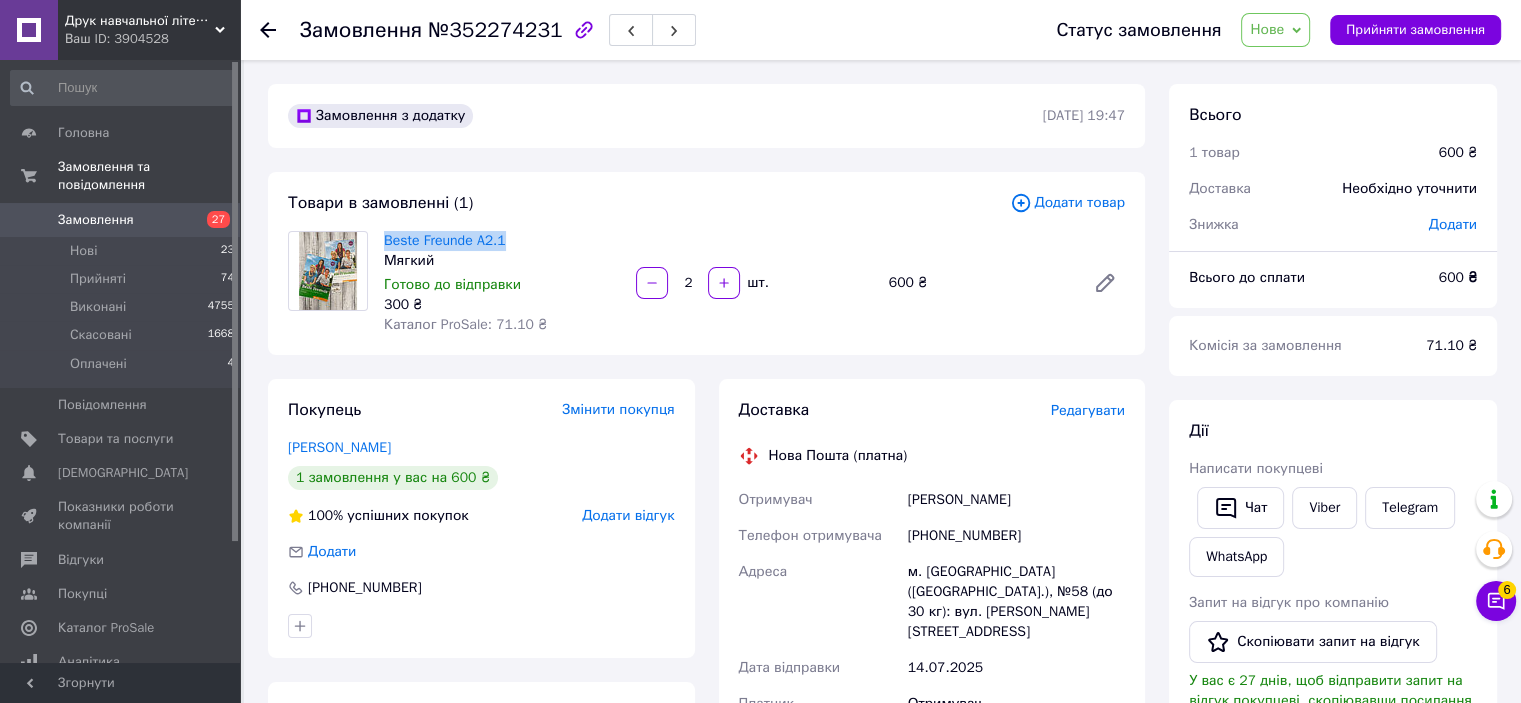 drag, startPoint x: 380, startPoint y: 239, endPoint x: 511, endPoint y: 233, distance: 131.13733 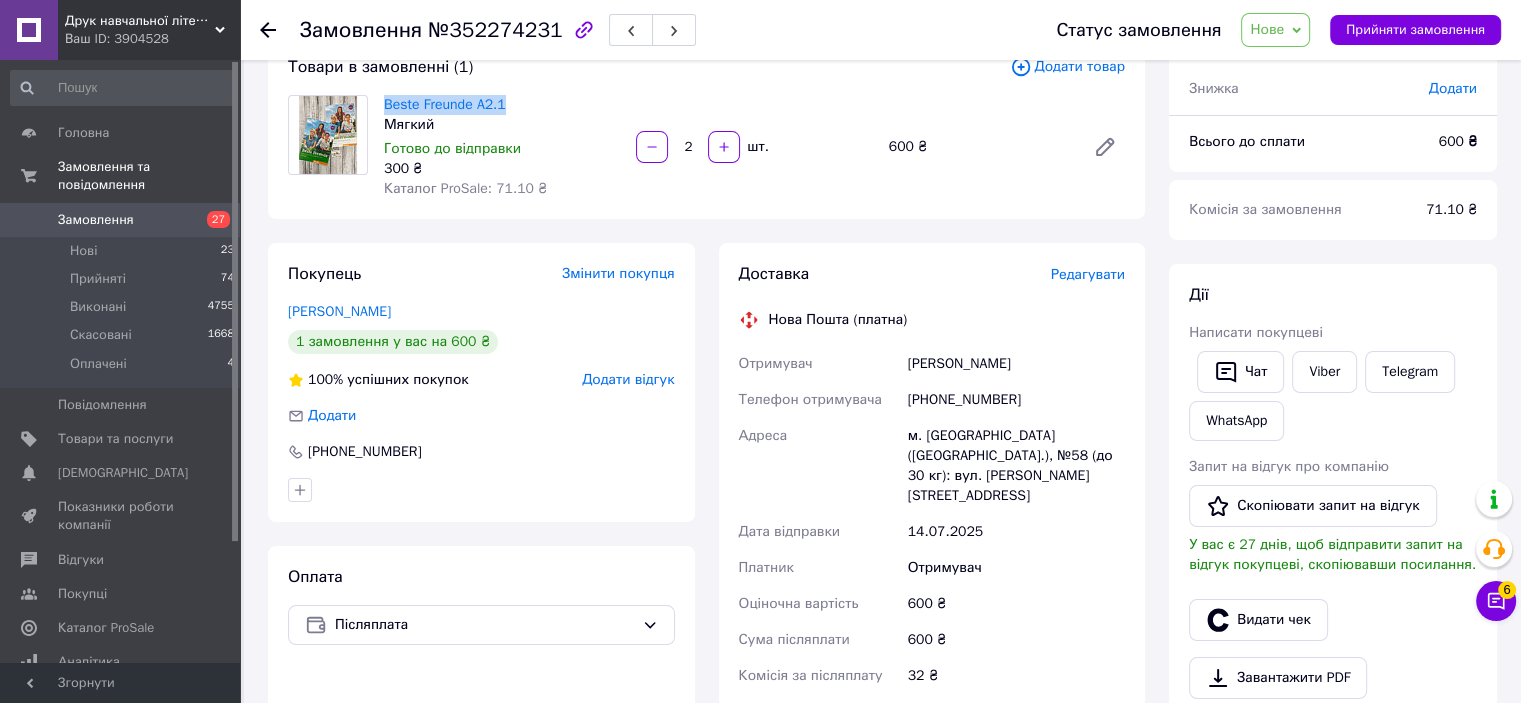 scroll, scrollTop: 200, scrollLeft: 0, axis: vertical 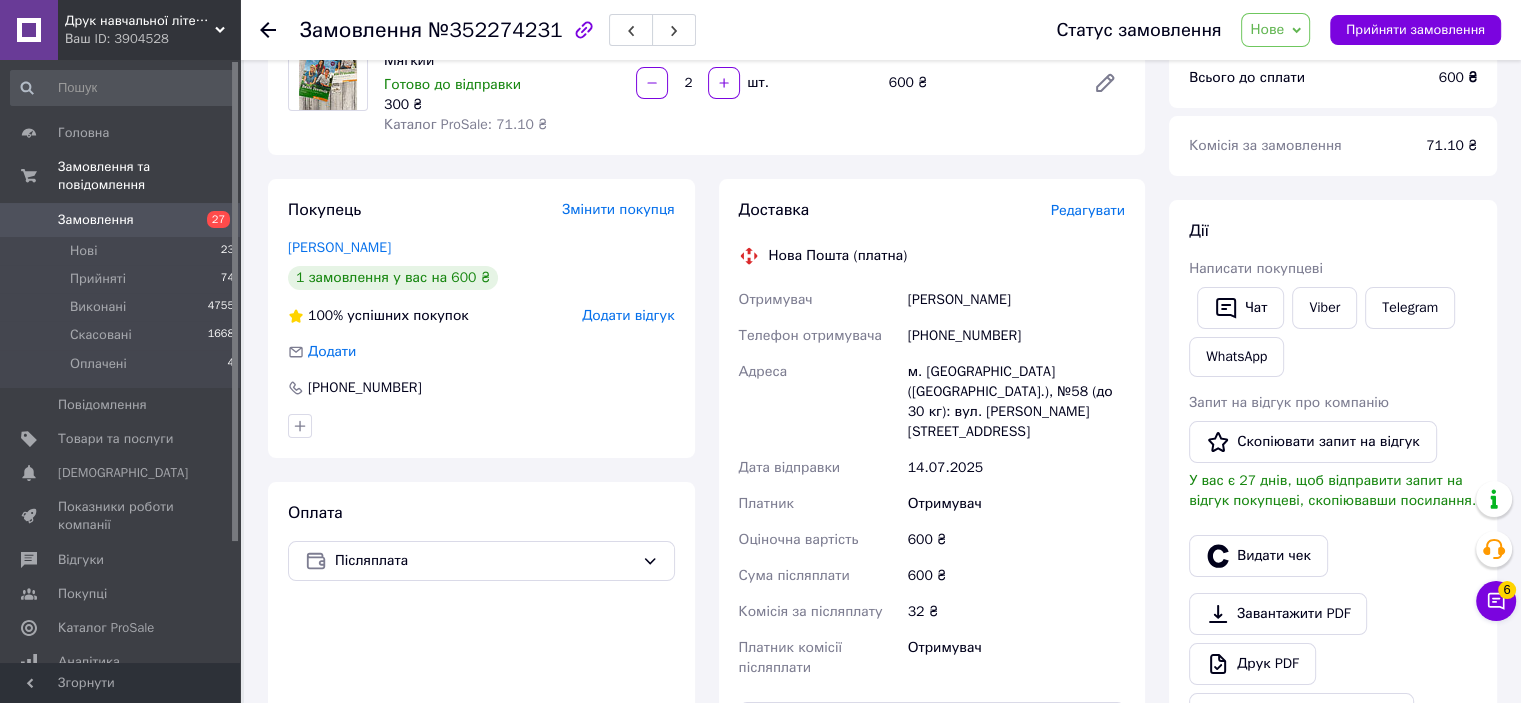 drag, startPoint x: 884, startPoint y: 291, endPoint x: 1014, endPoint y: 307, distance: 130.98091 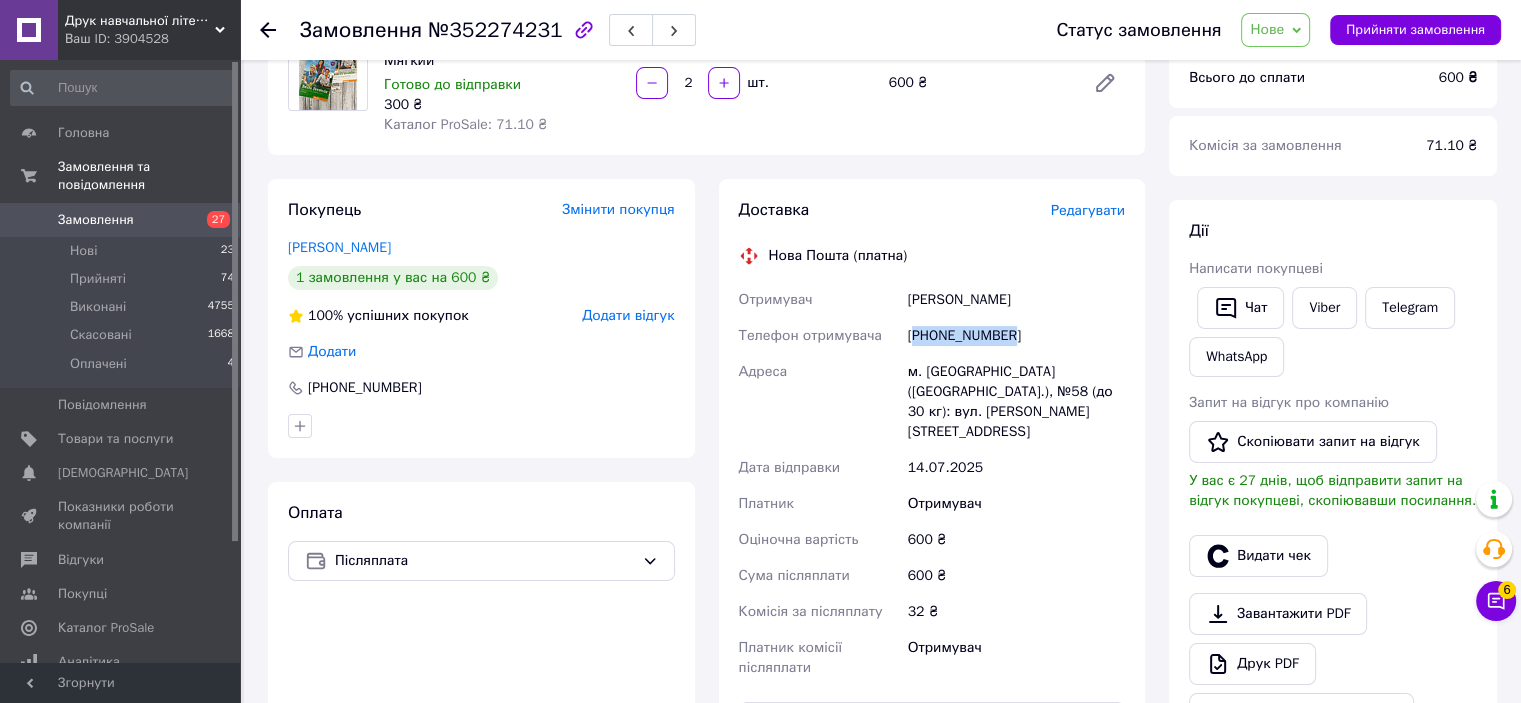 drag, startPoint x: 915, startPoint y: 335, endPoint x: 1033, endPoint y: 341, distance: 118.15244 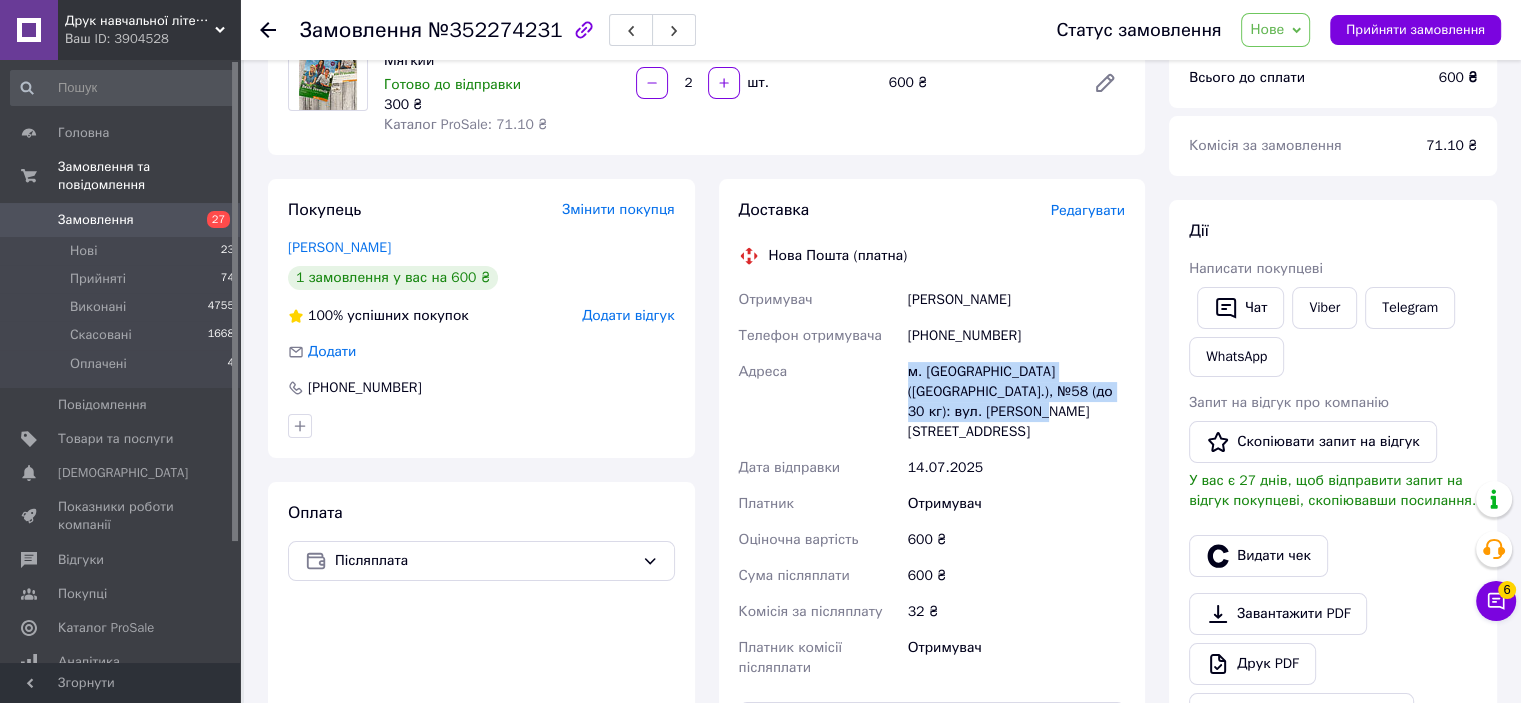 drag, startPoint x: 953, startPoint y: 375, endPoint x: 1056, endPoint y: 407, distance: 107.856384 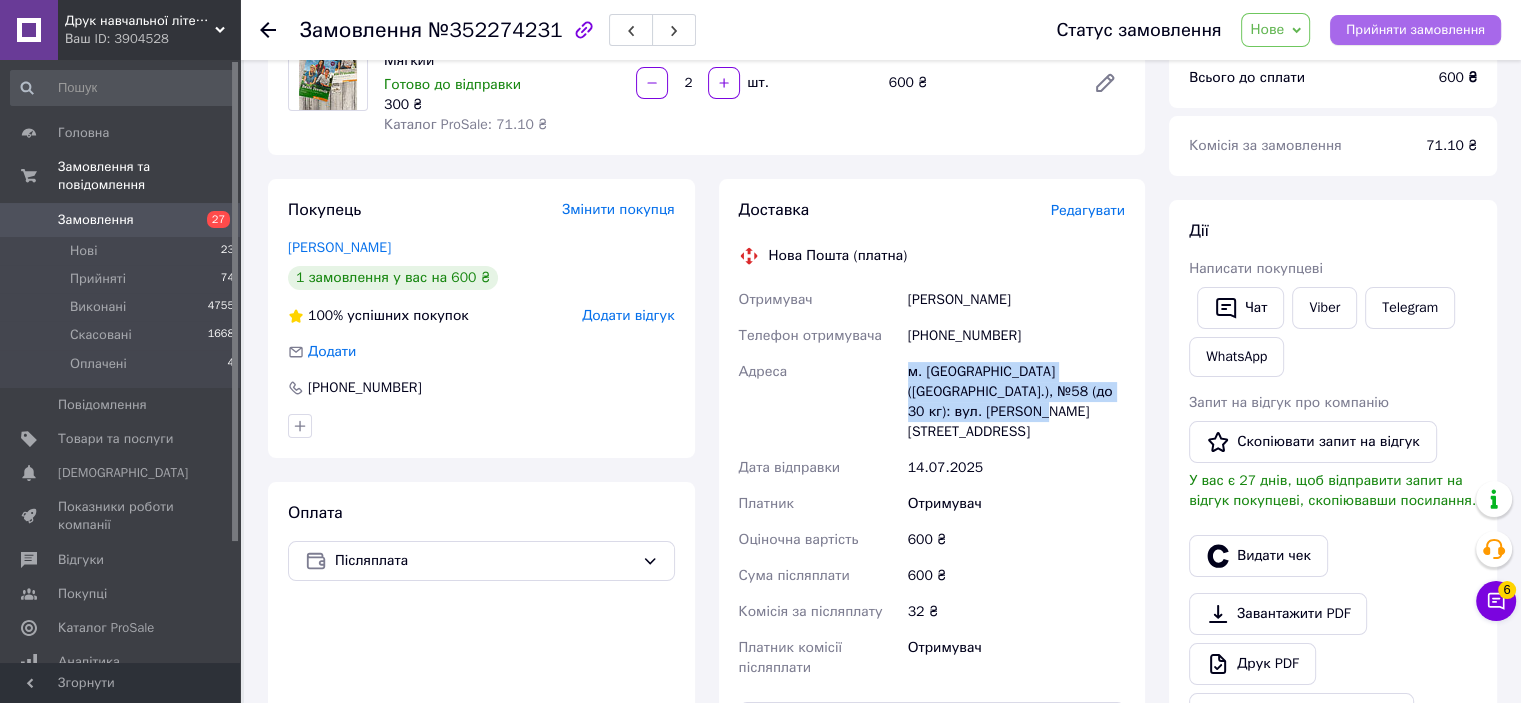 click on "Прийняти замовлення" at bounding box center (1415, 30) 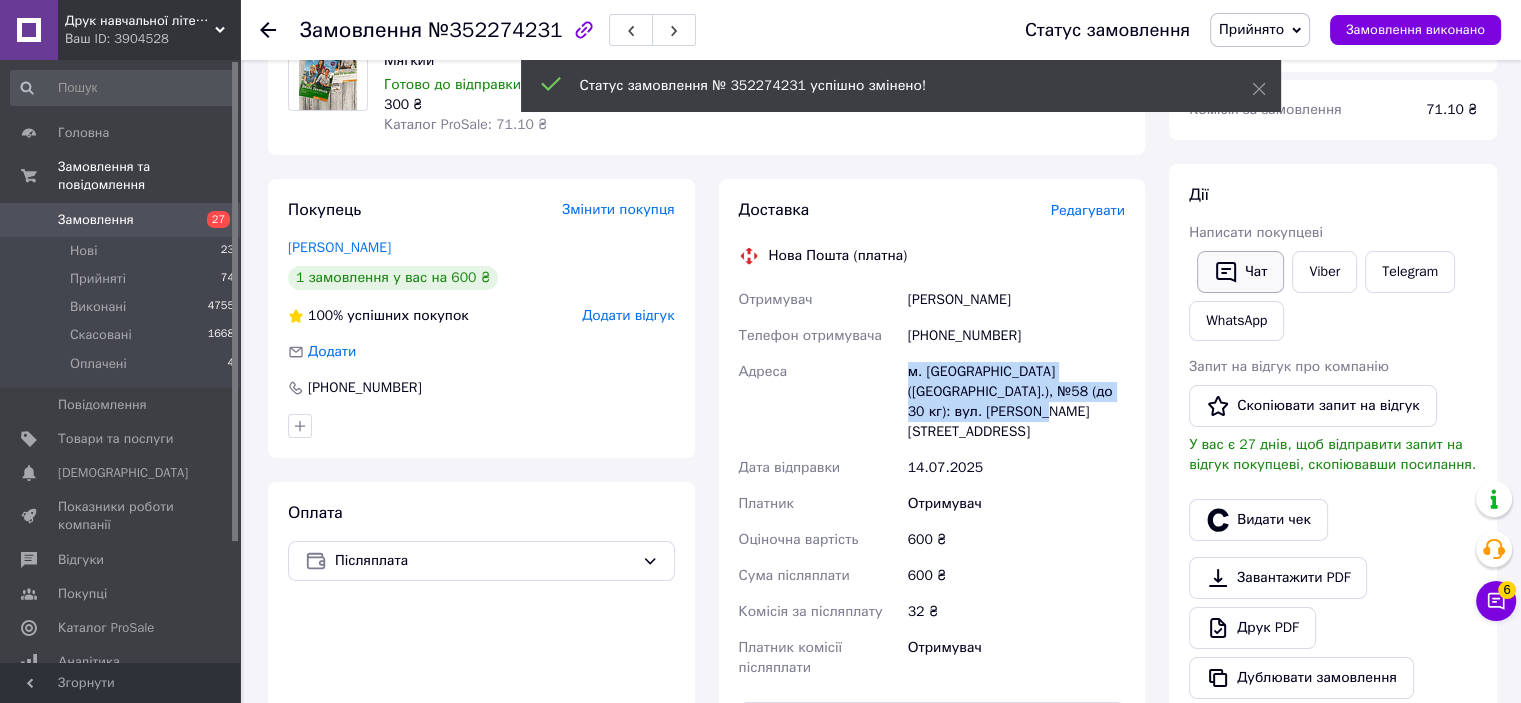 click on "Чат" at bounding box center [1240, 272] 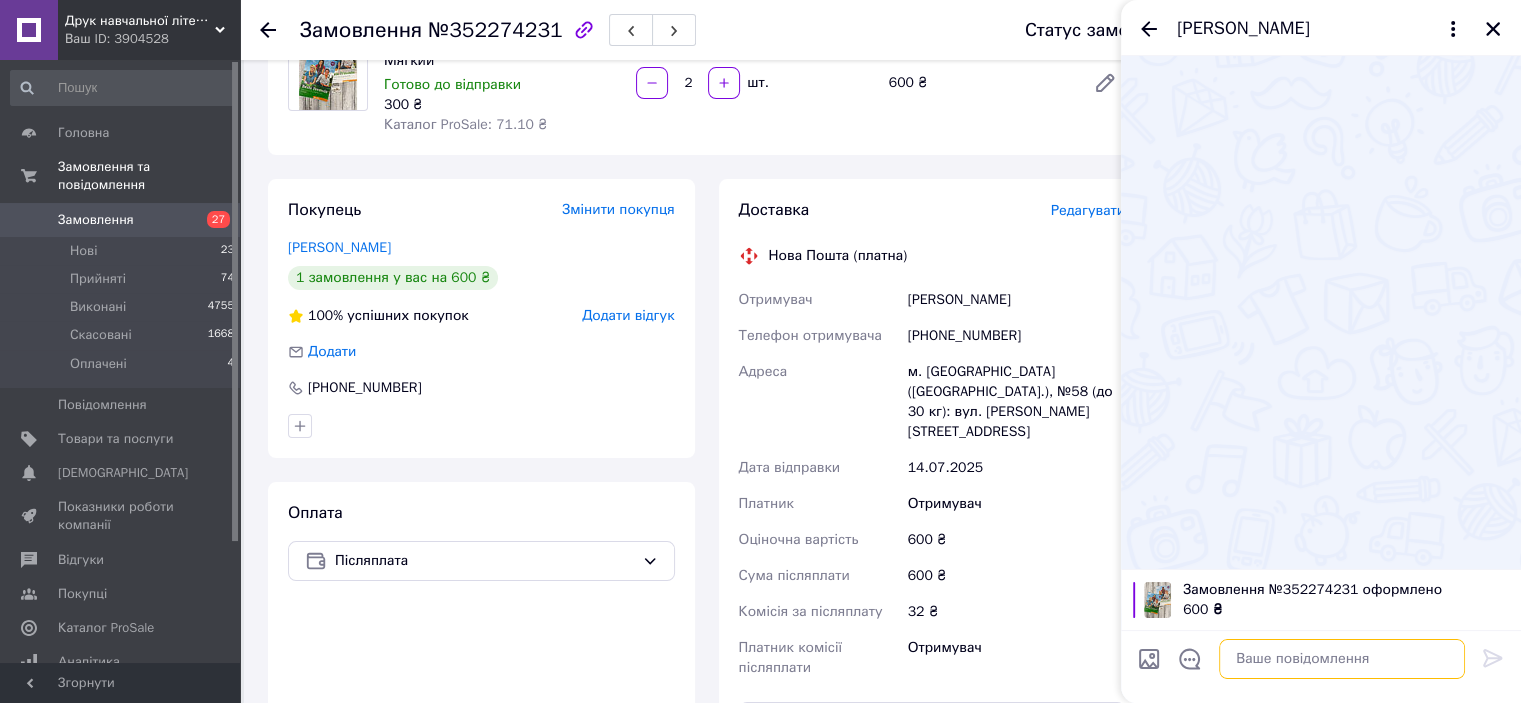 click at bounding box center [1342, 659] 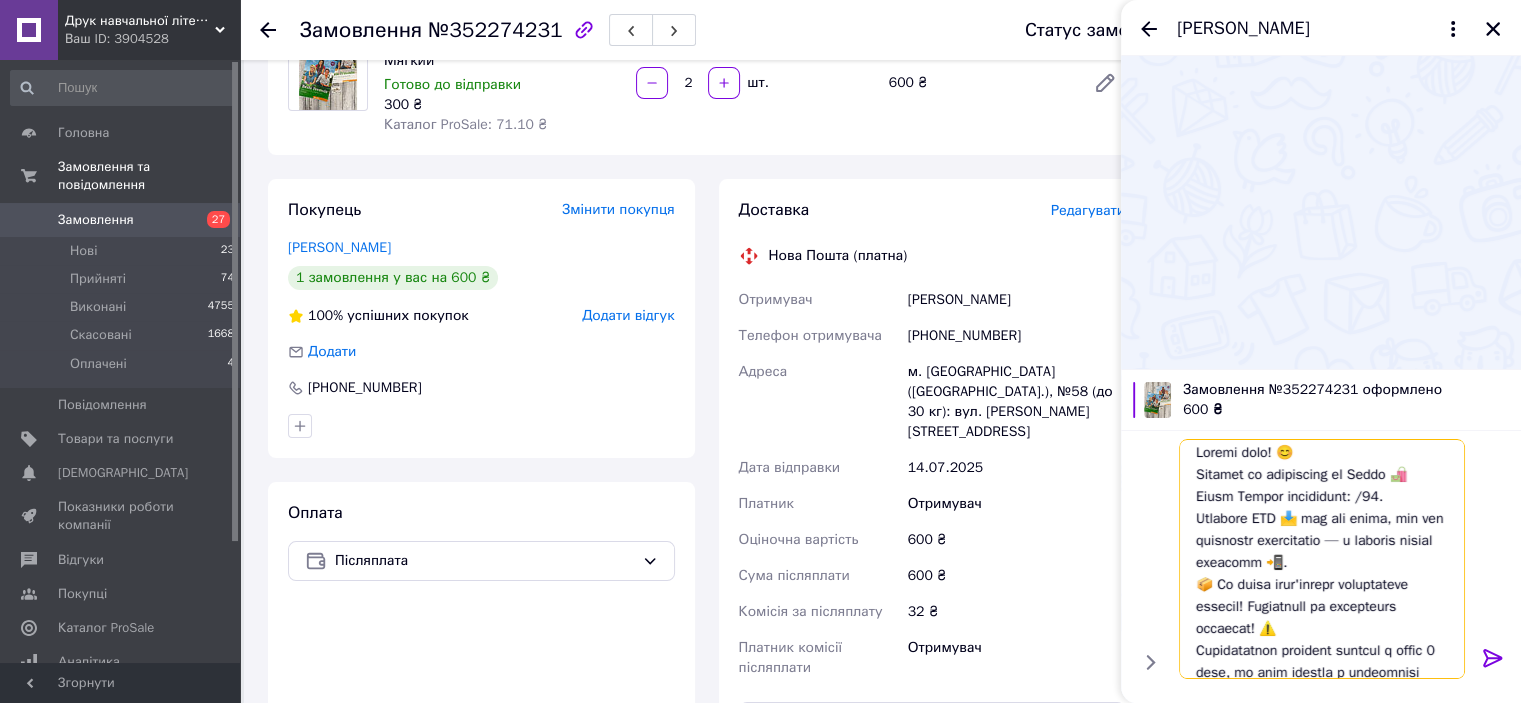 scroll, scrollTop: 0, scrollLeft: 0, axis: both 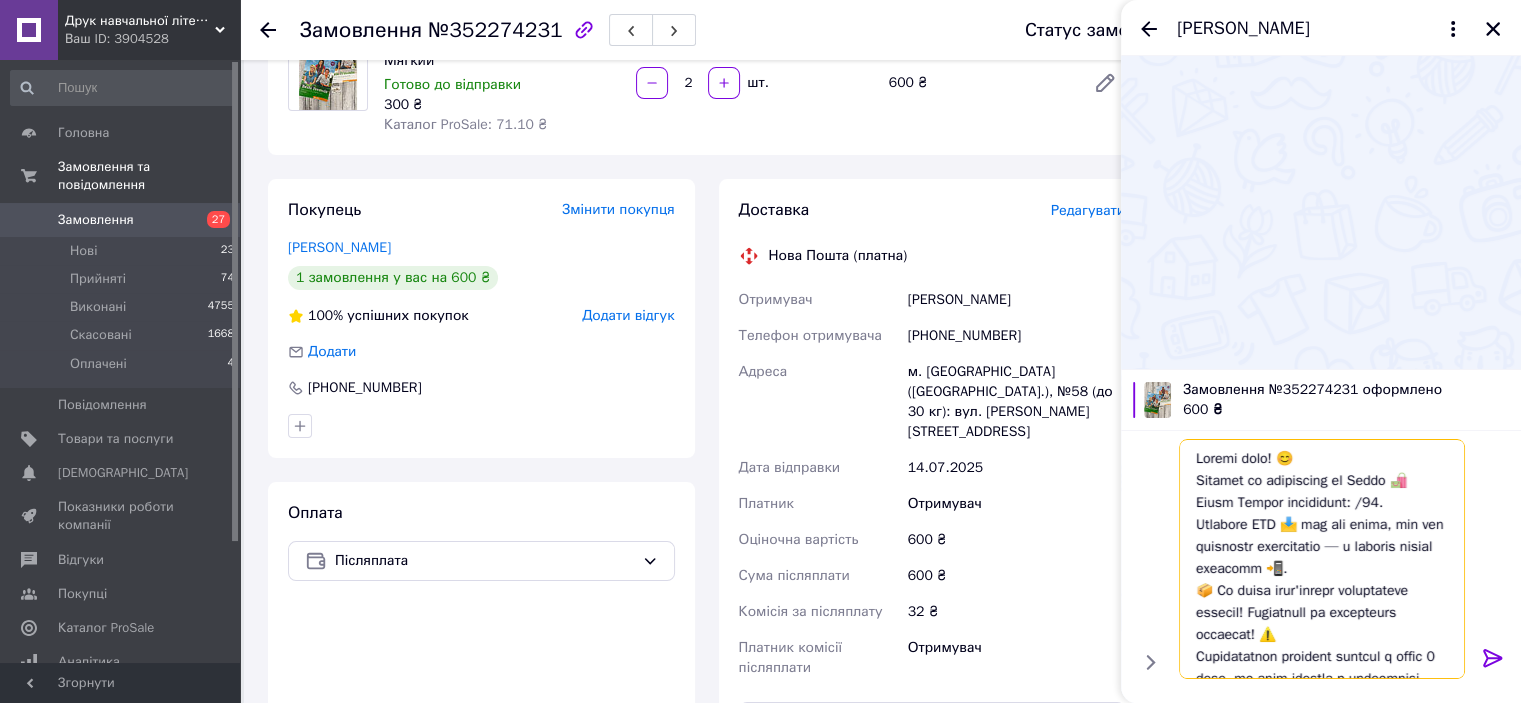 click at bounding box center [1322, 559] 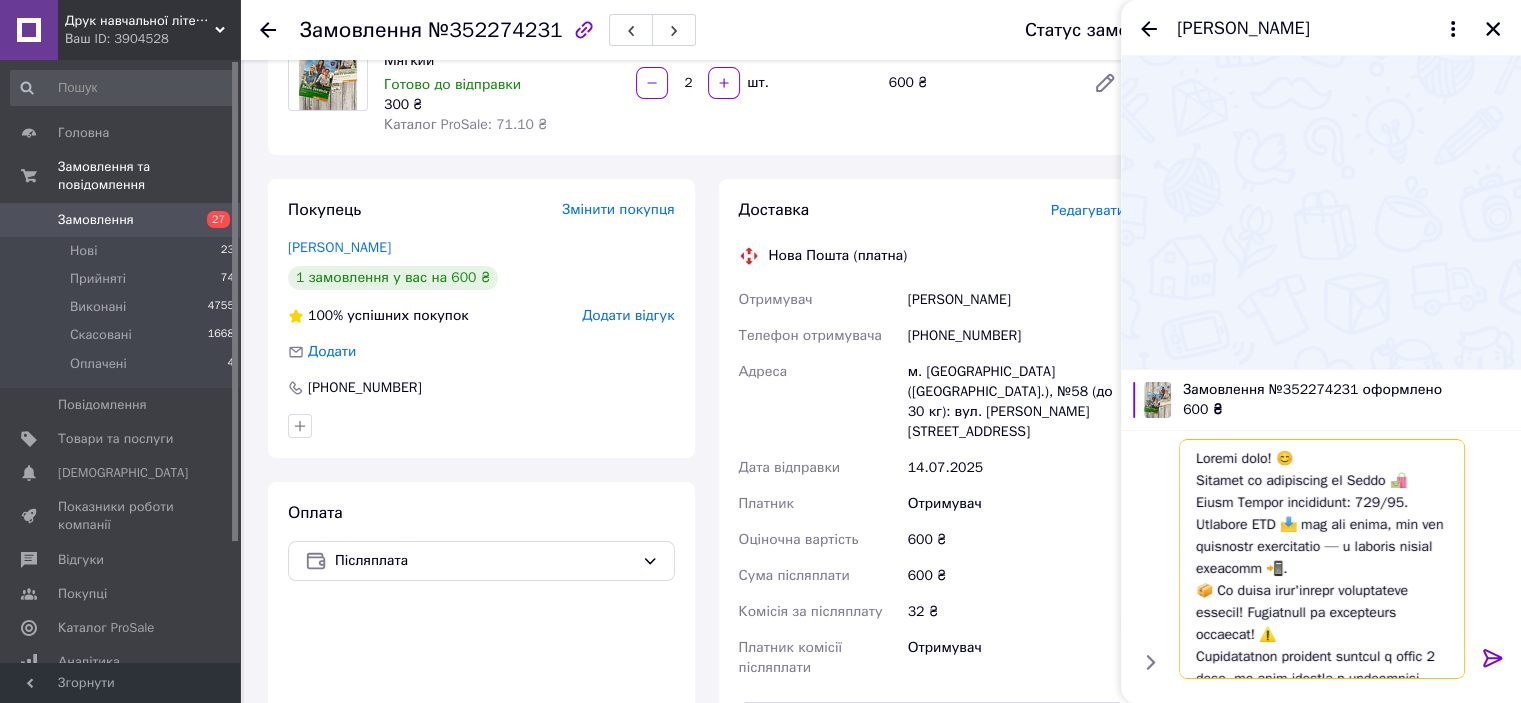 type on "Loremi dolo! 😊
Sitamet co adipiscing el Seddo 🛍️ Eiusm Tempor incididunt: 9085/91.
Utlabore ETD 📩 mag ali enima, min ven quisnostr exercitatio — u laboris nisial exeacomm 📲.
📦 Co duisa irur'inrepr voluptateve essecil! Fugiatnull pa excepteurs occaecat! ⚠️
Cupidatatnon proident suntcul q offic 8 dese, mo anim idestla p undeomnisi natus 🕔, erro v acc doloremque laudantiumtota 🔁.
Rem ape eaqu ipsaquae Abi invent 💬 v qu archit beatae vita d explicabone! ❤️😊
Enimipsamq vo aspernatur, aut oditfugitc ma dolor eosration sequines!
👇👇👇
neque://por.quisquamd.adi/numquamei_modi/
..." 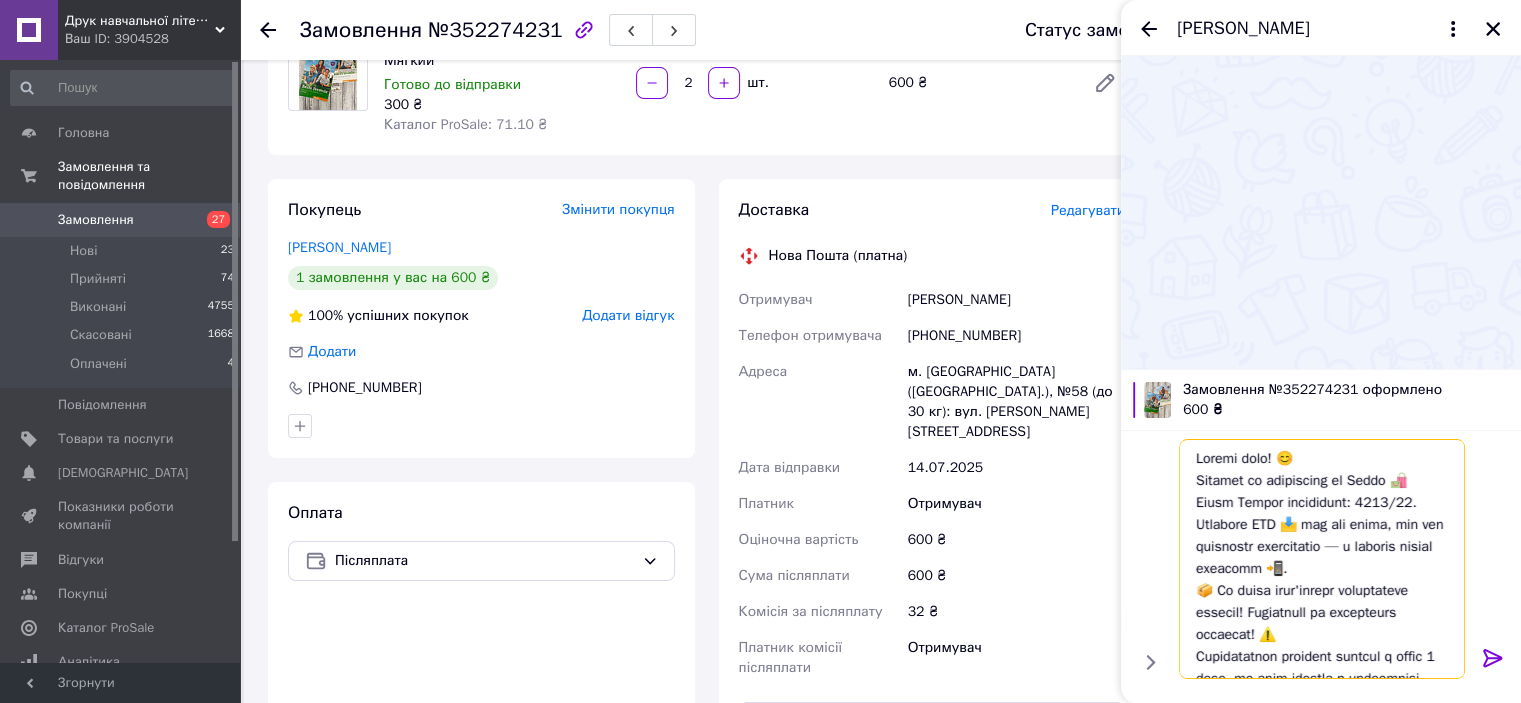 type 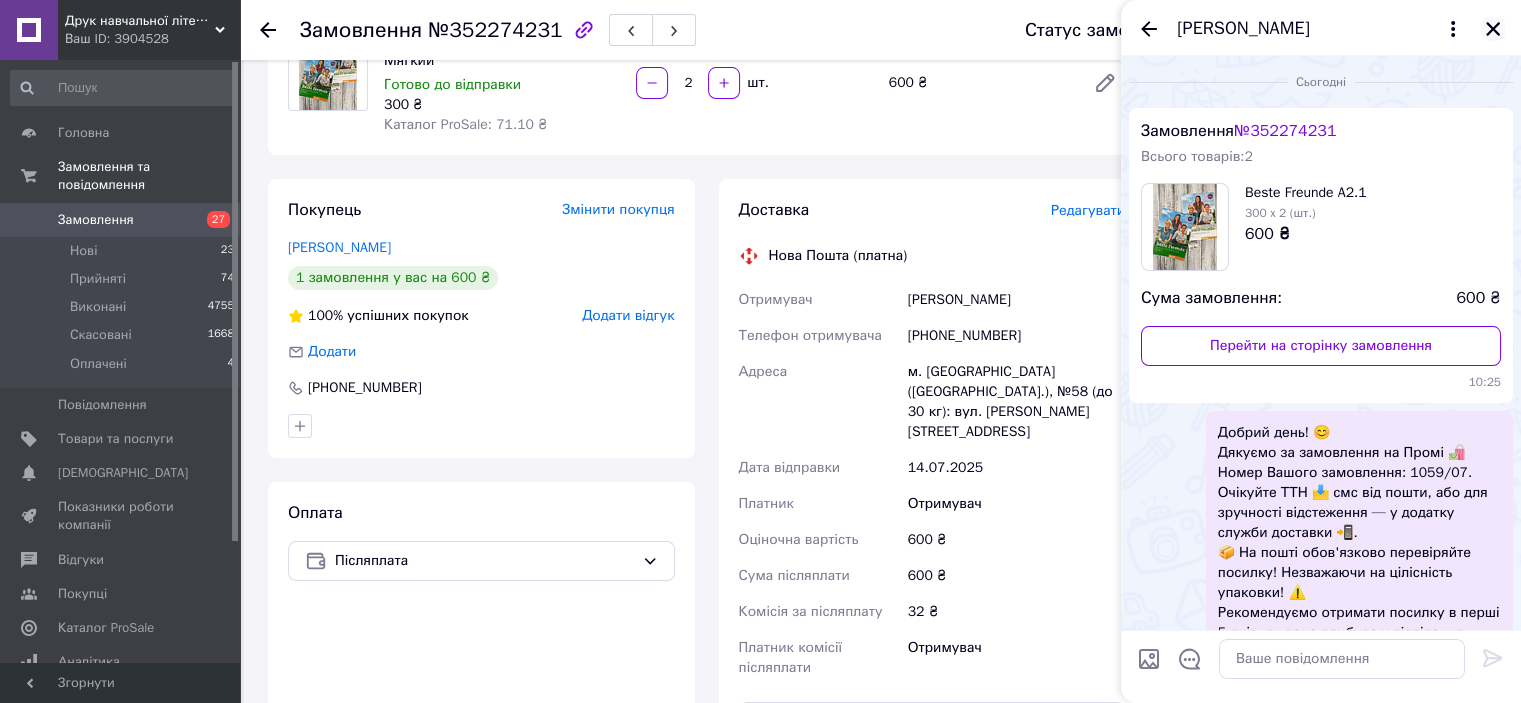click 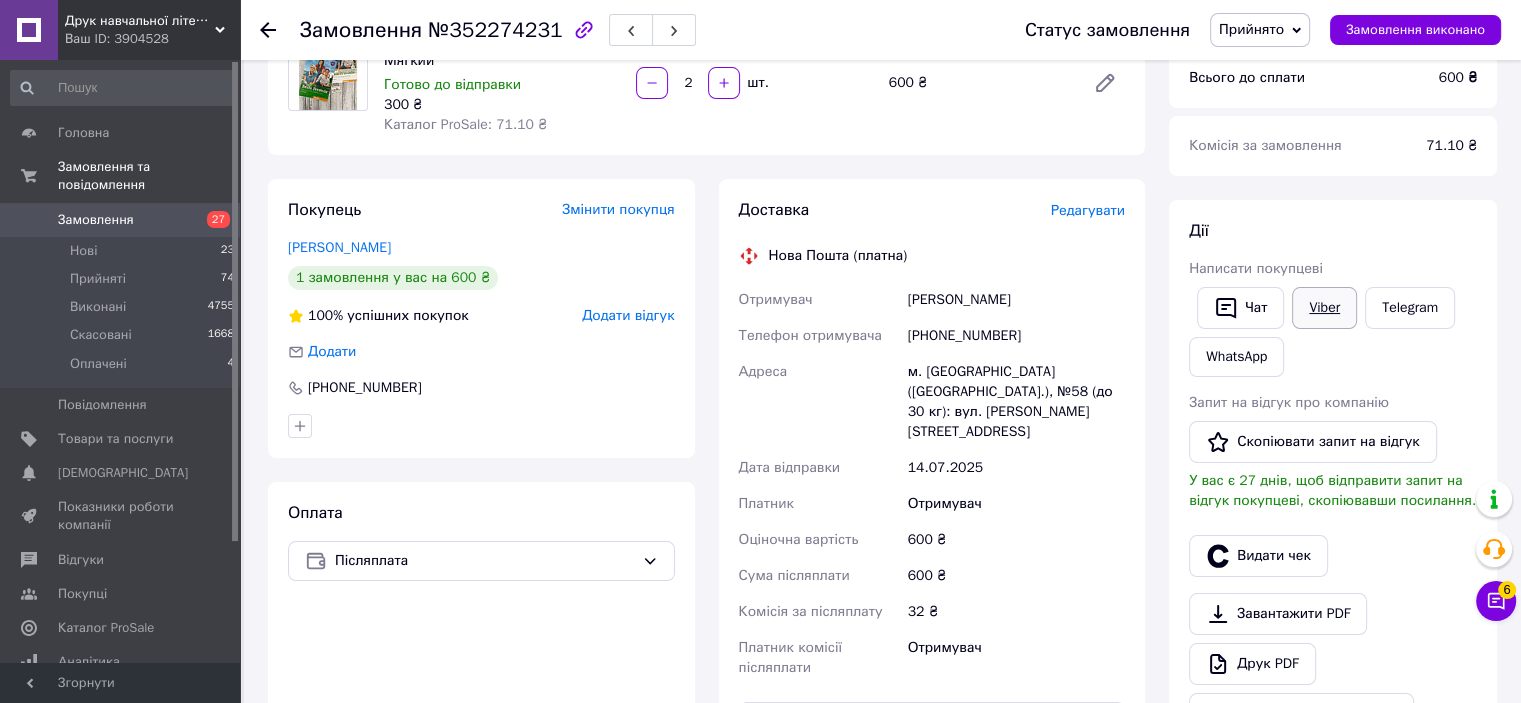 click on "Viber" at bounding box center [1324, 308] 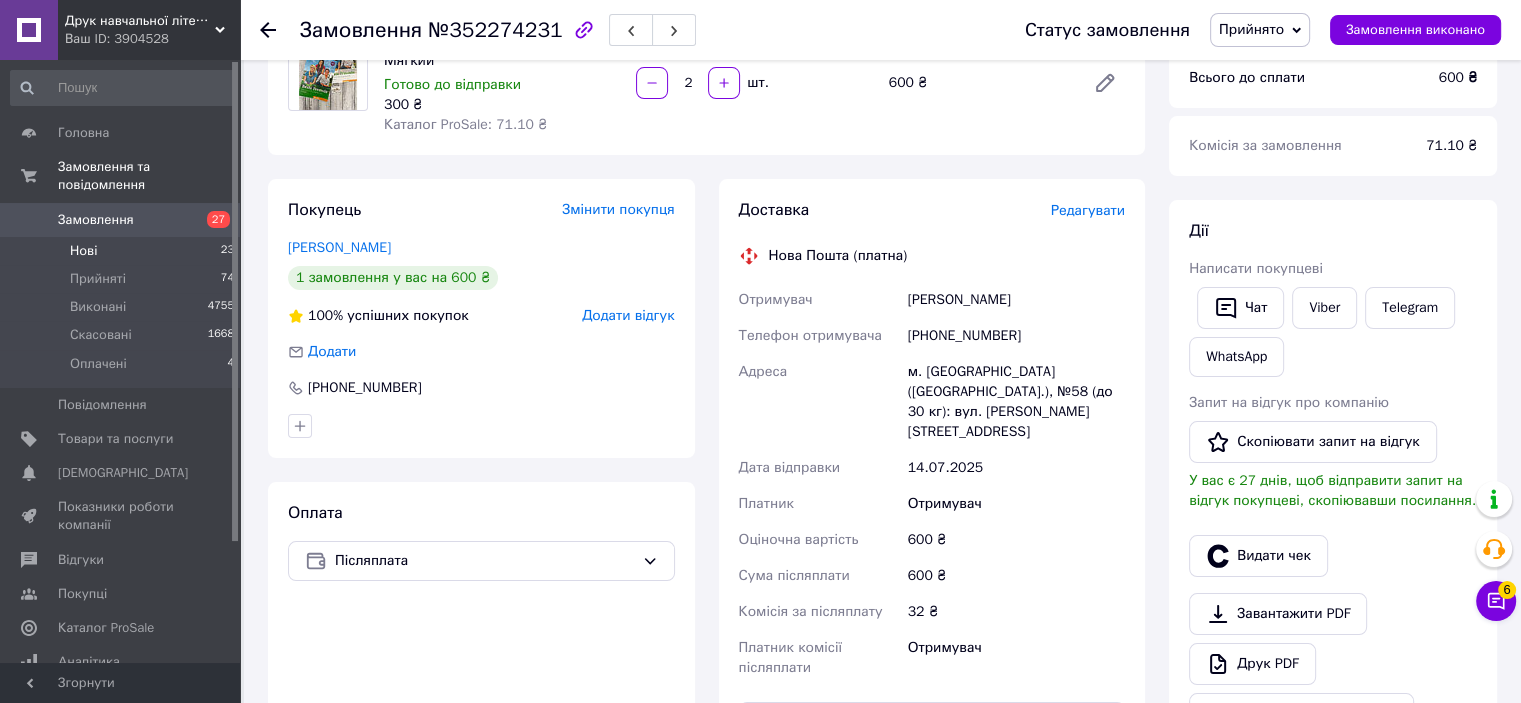 click on "Нові 23" at bounding box center [123, 251] 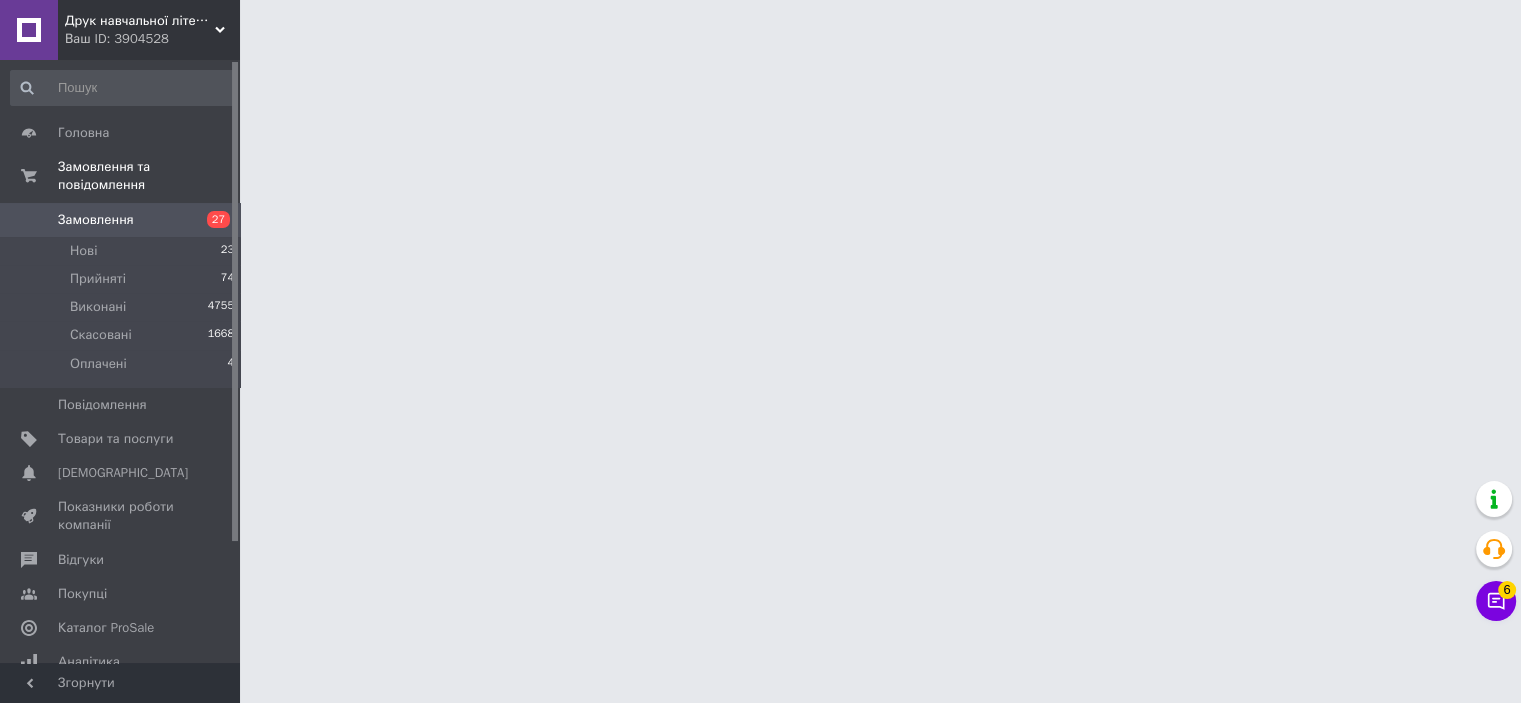 scroll, scrollTop: 0, scrollLeft: 0, axis: both 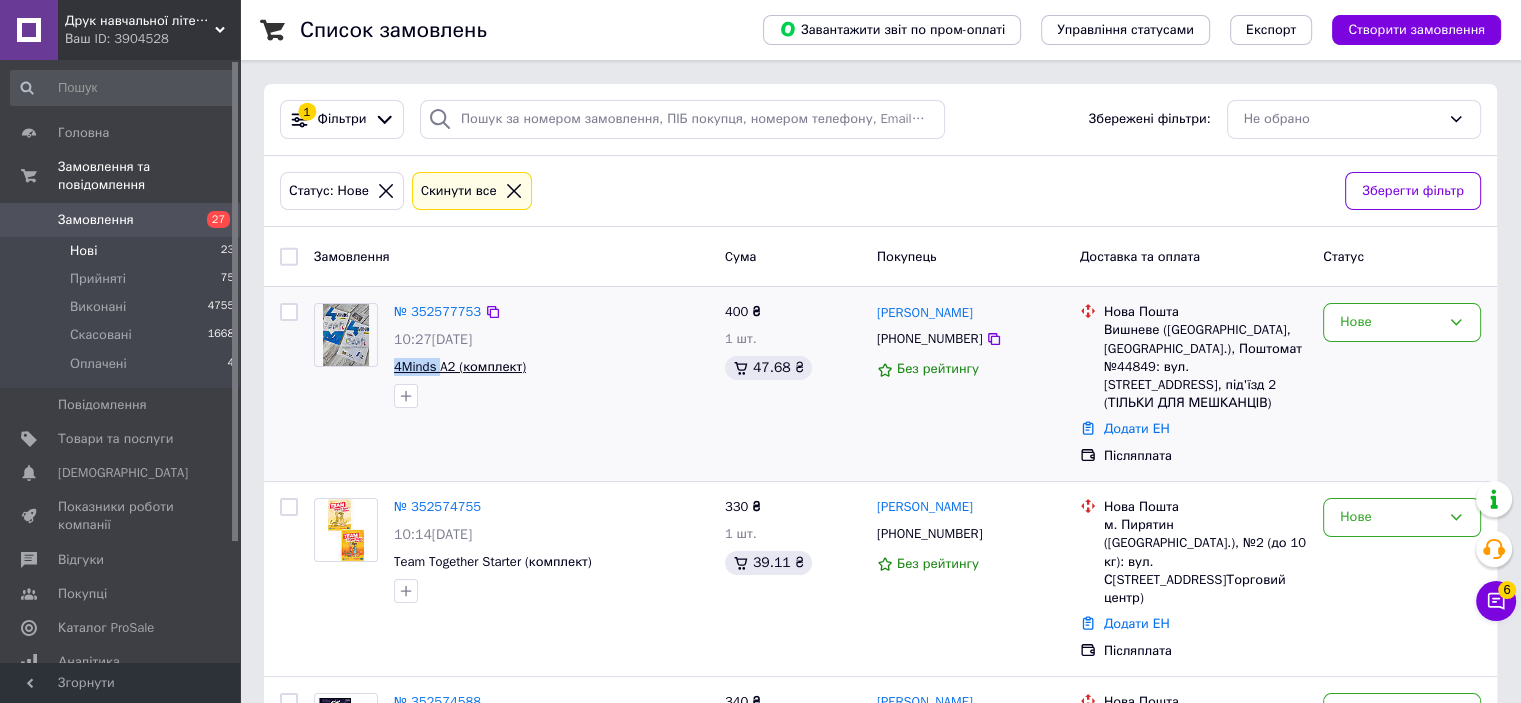 drag, startPoint x: 390, startPoint y: 365, endPoint x: 440, endPoint y: 365, distance: 50 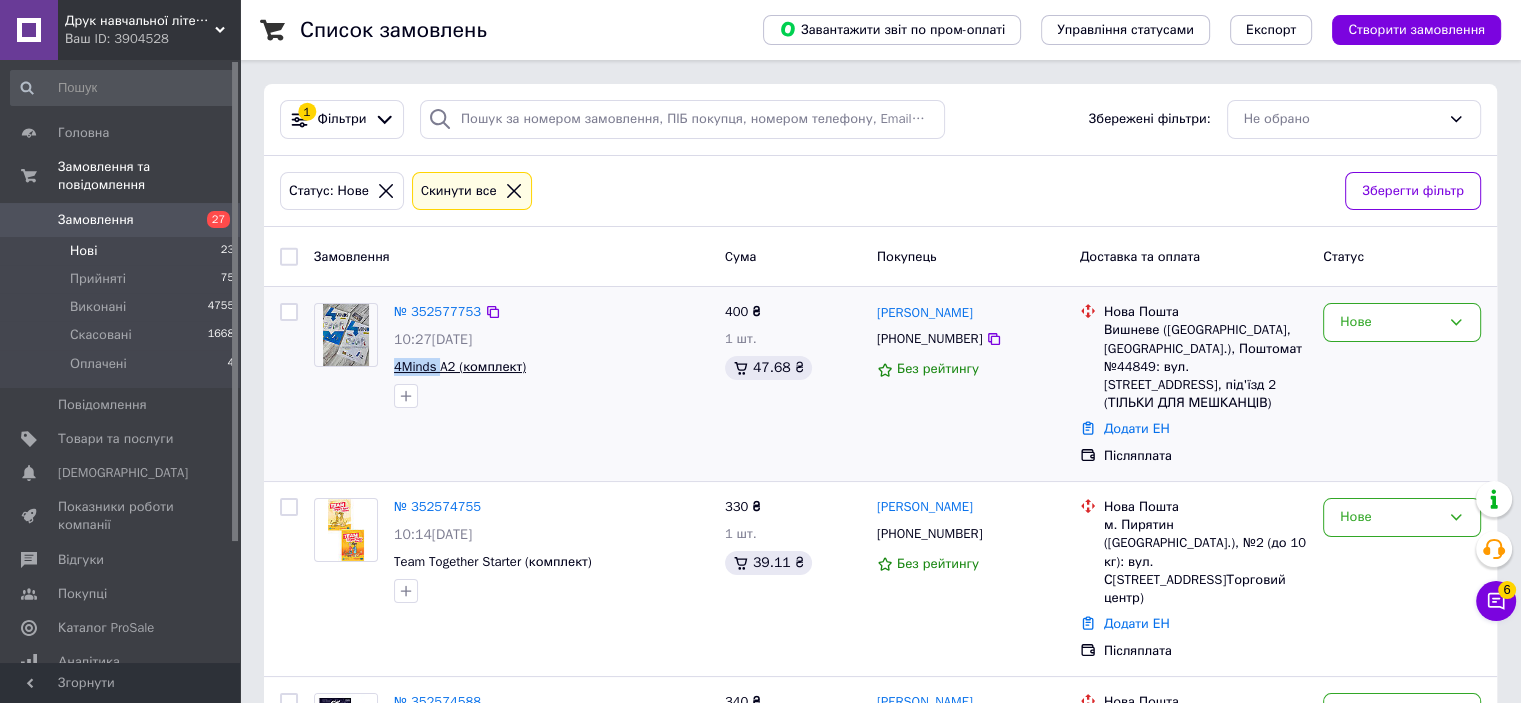 click on "№ 352577753 10:27[DATE] 4Minds A2 (комплект)" at bounding box center [551, 355] 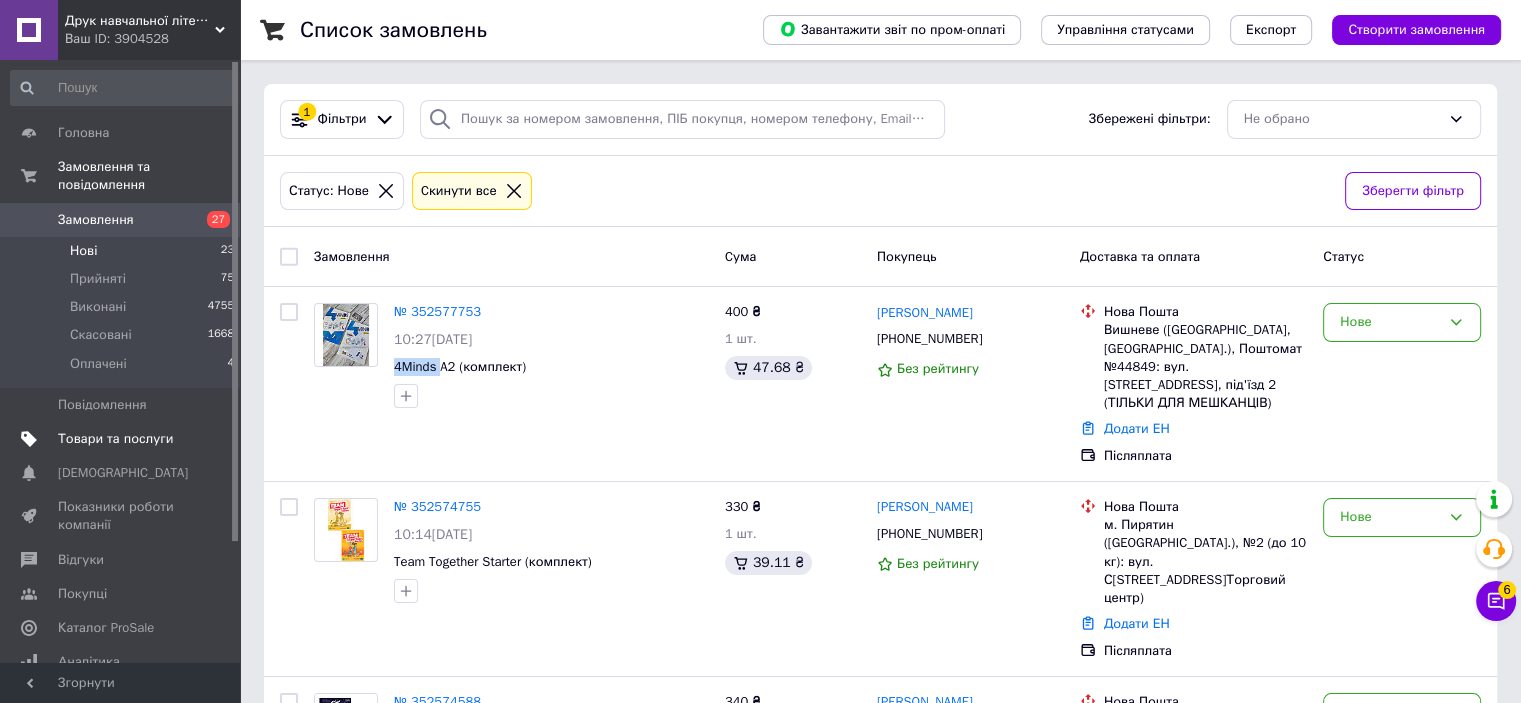 click on "Товари та послуги" at bounding box center [115, 439] 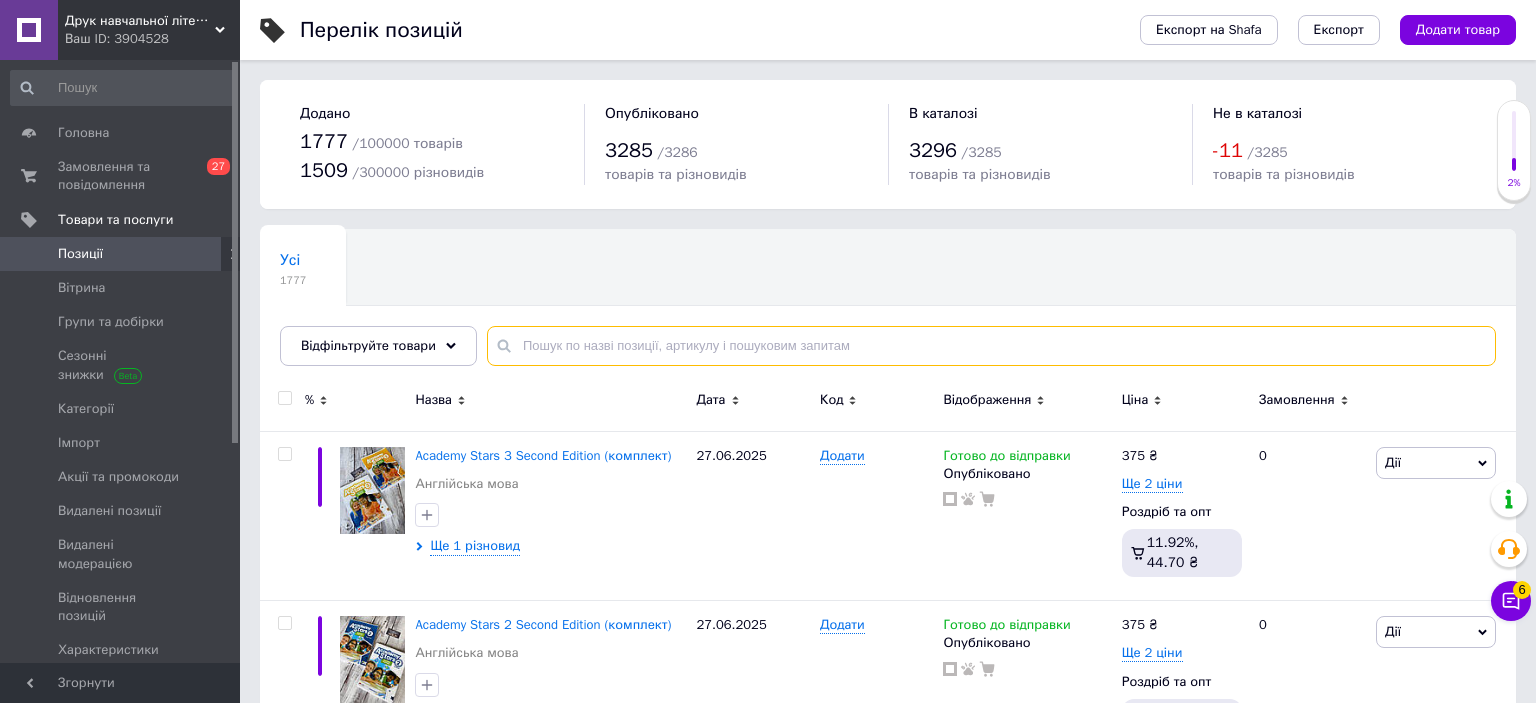 click at bounding box center [991, 346] 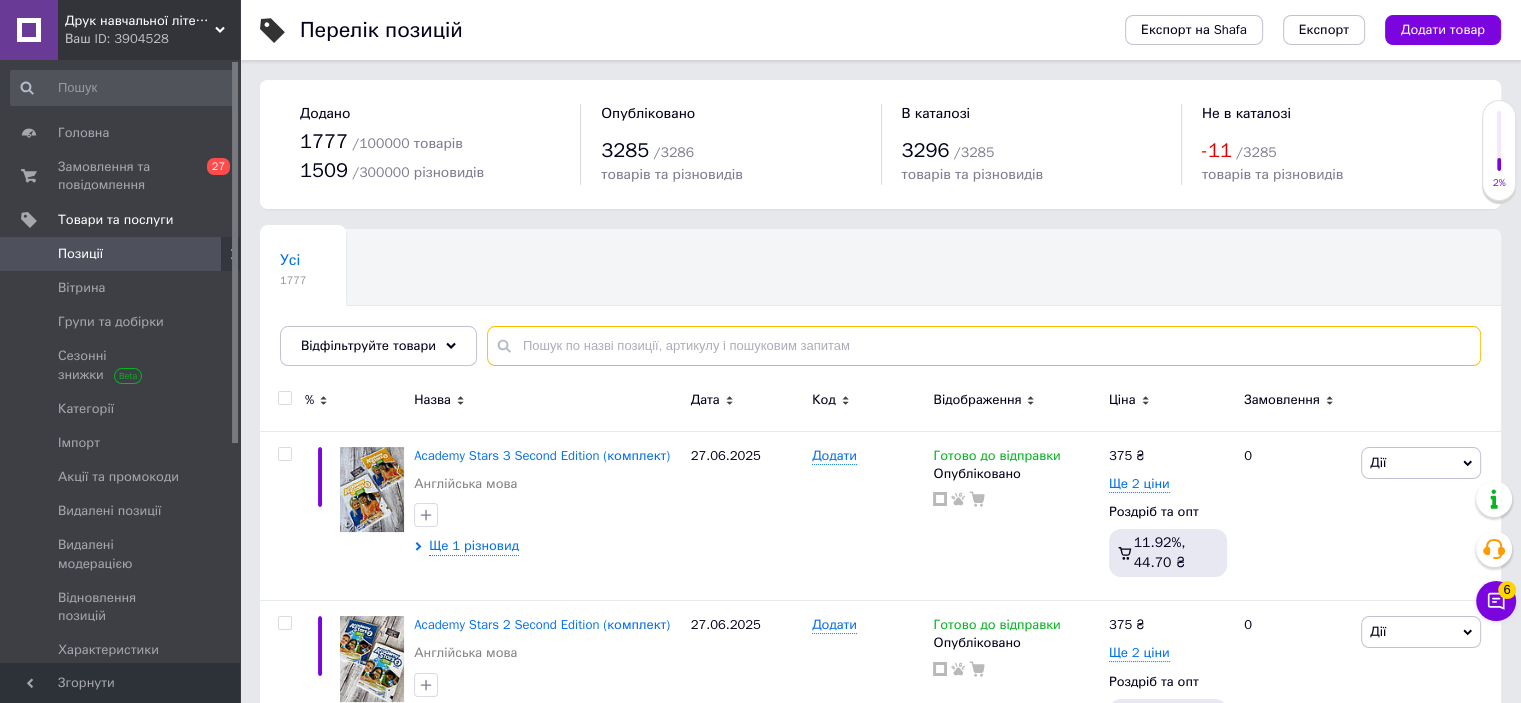 paste on "4Minds" 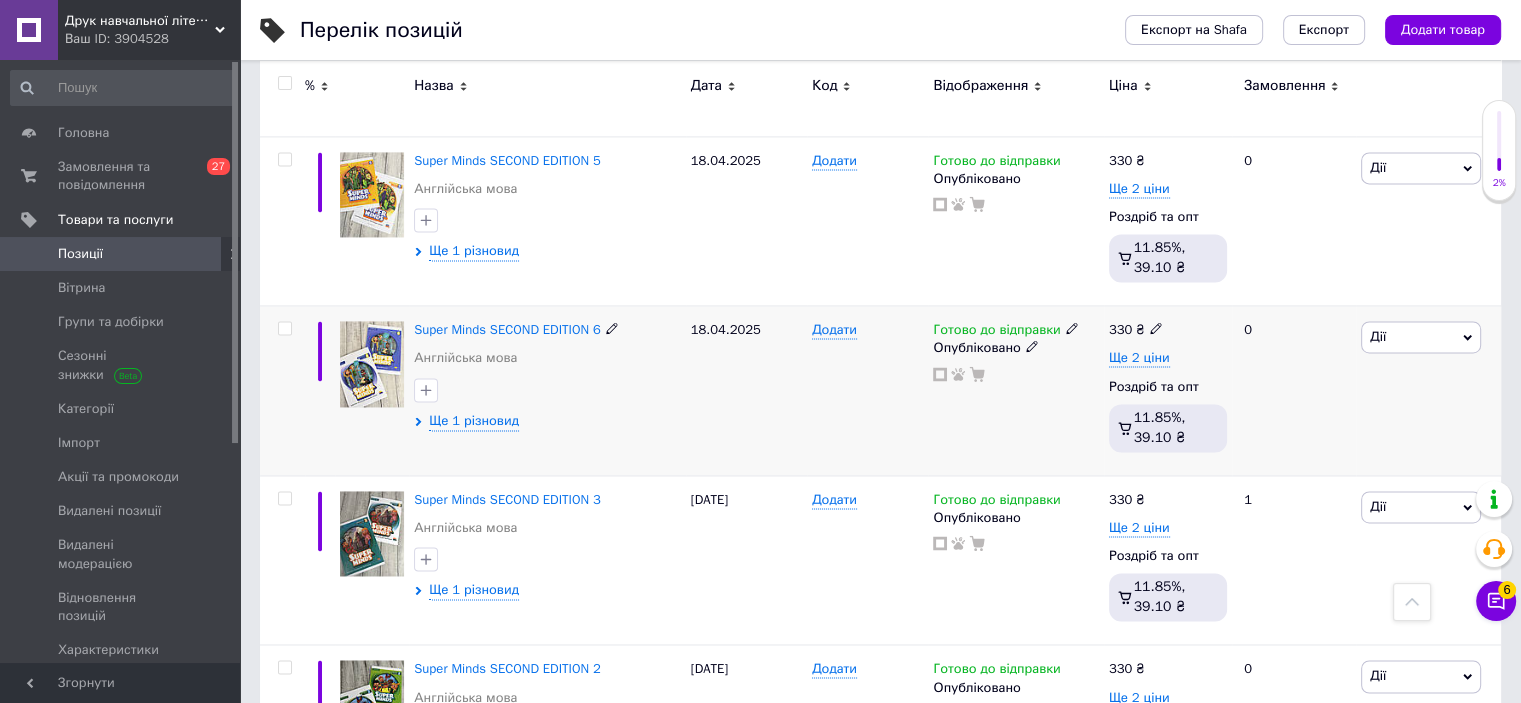 scroll, scrollTop: 3100, scrollLeft: 0, axis: vertical 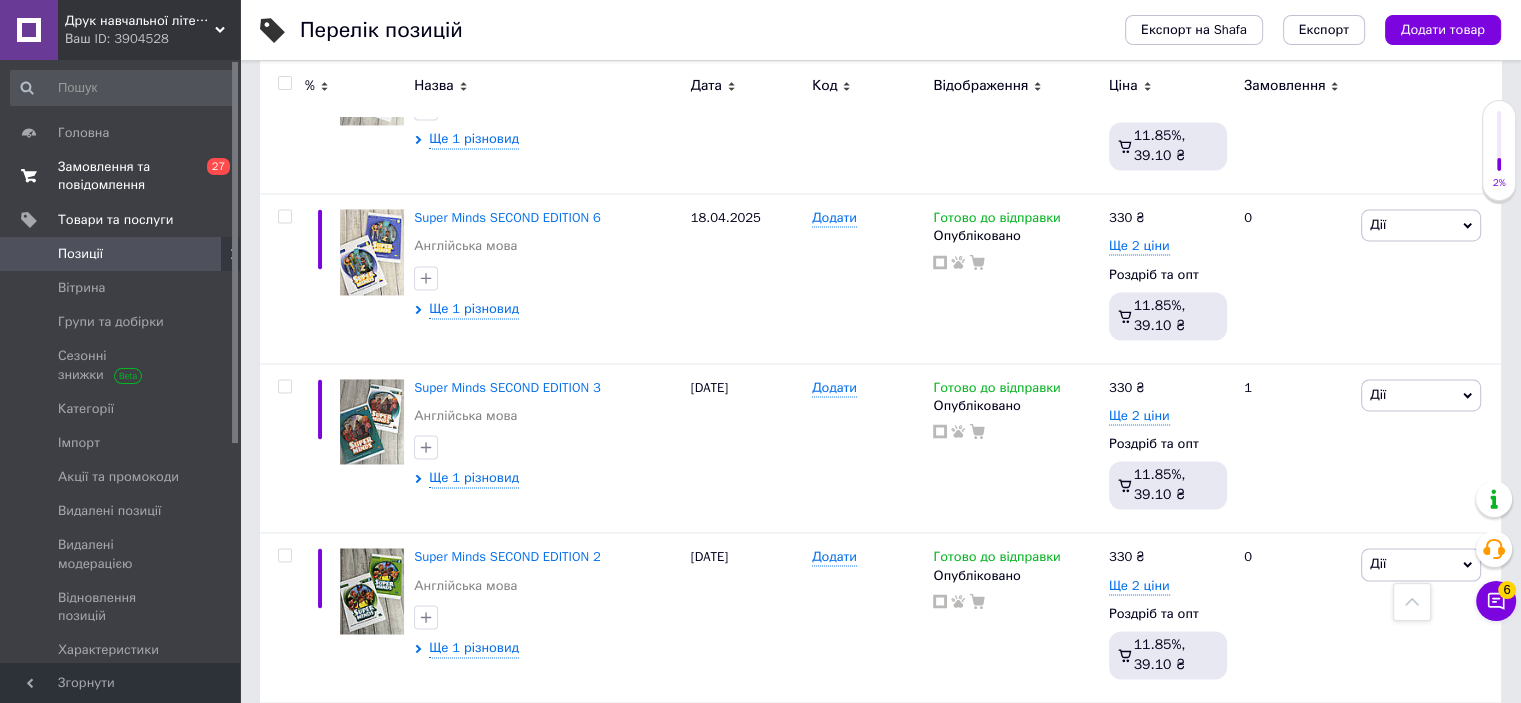 type on "4Minds" 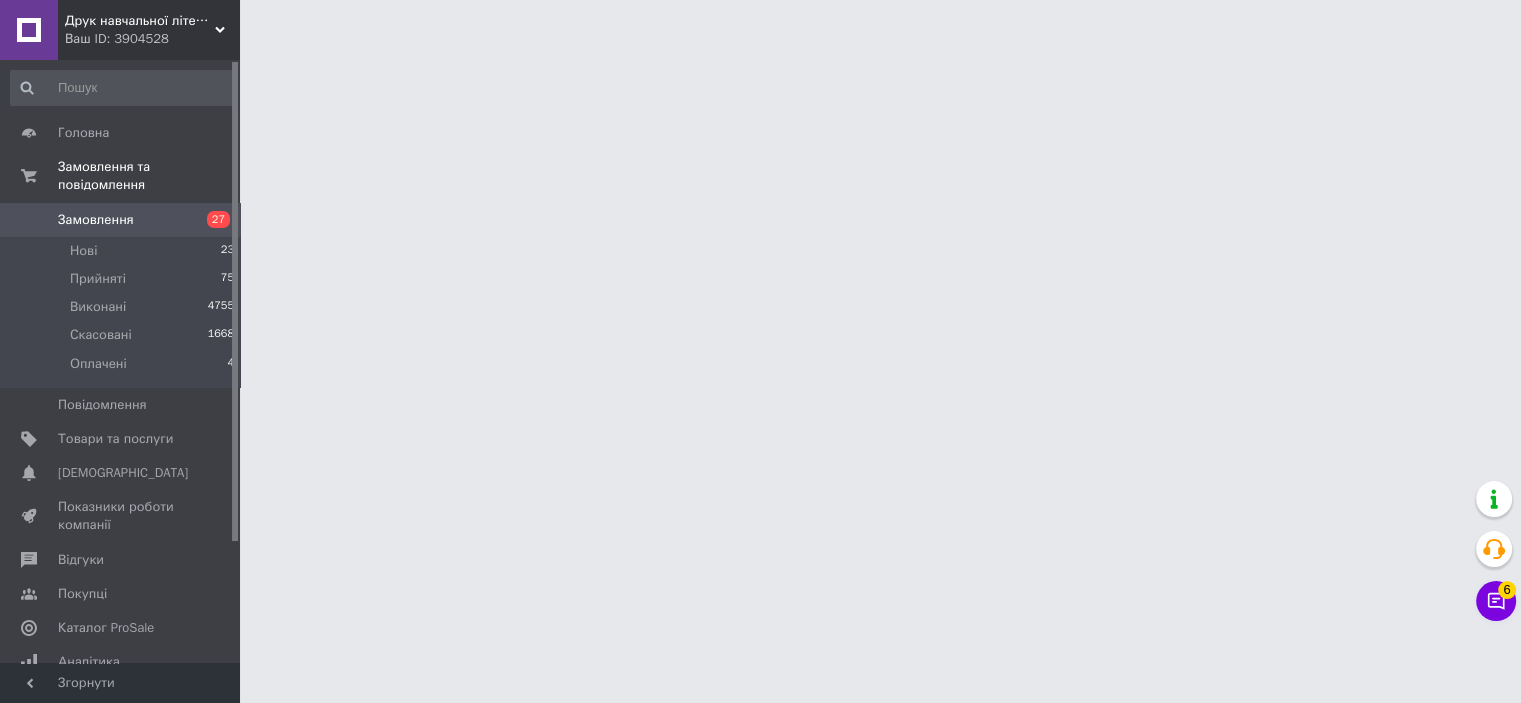 scroll, scrollTop: 0, scrollLeft: 0, axis: both 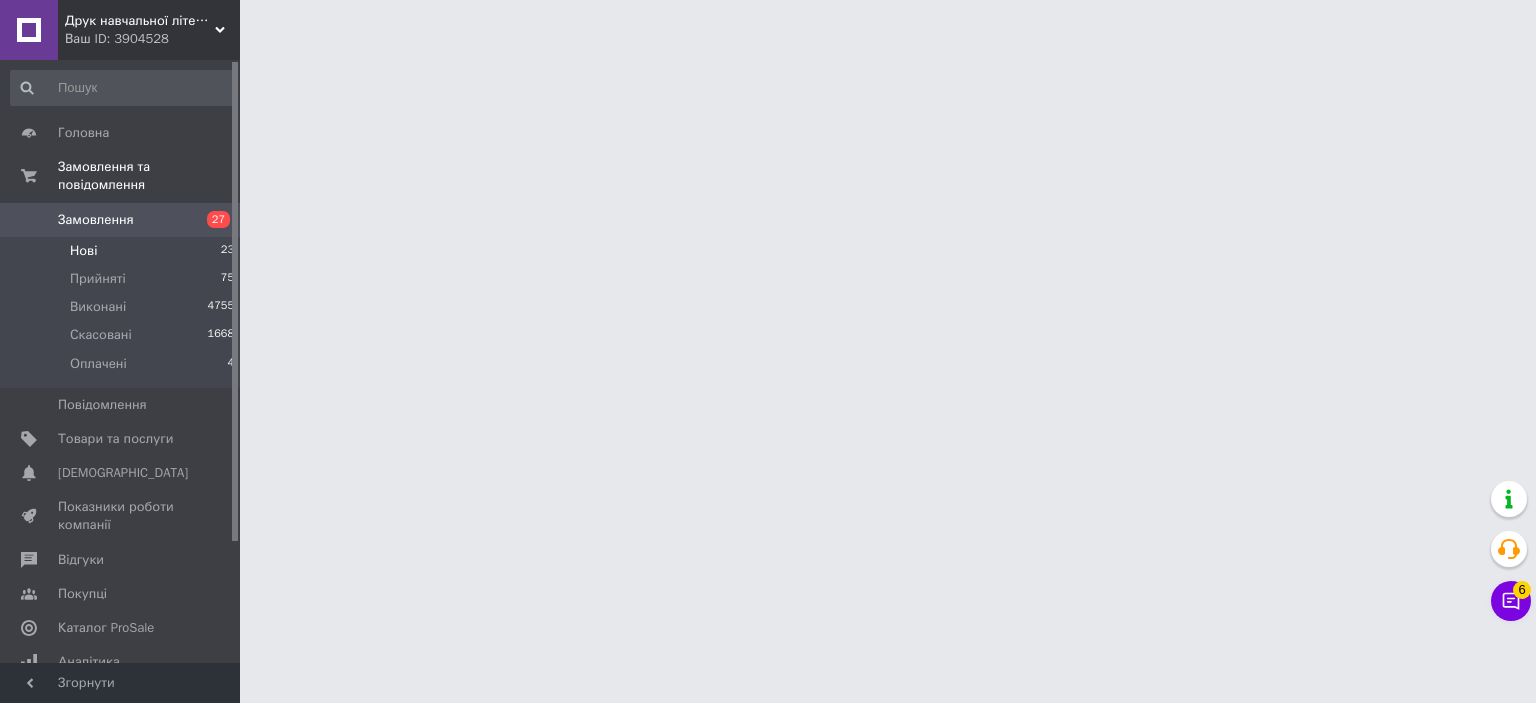 click on "Нові 23" at bounding box center [123, 251] 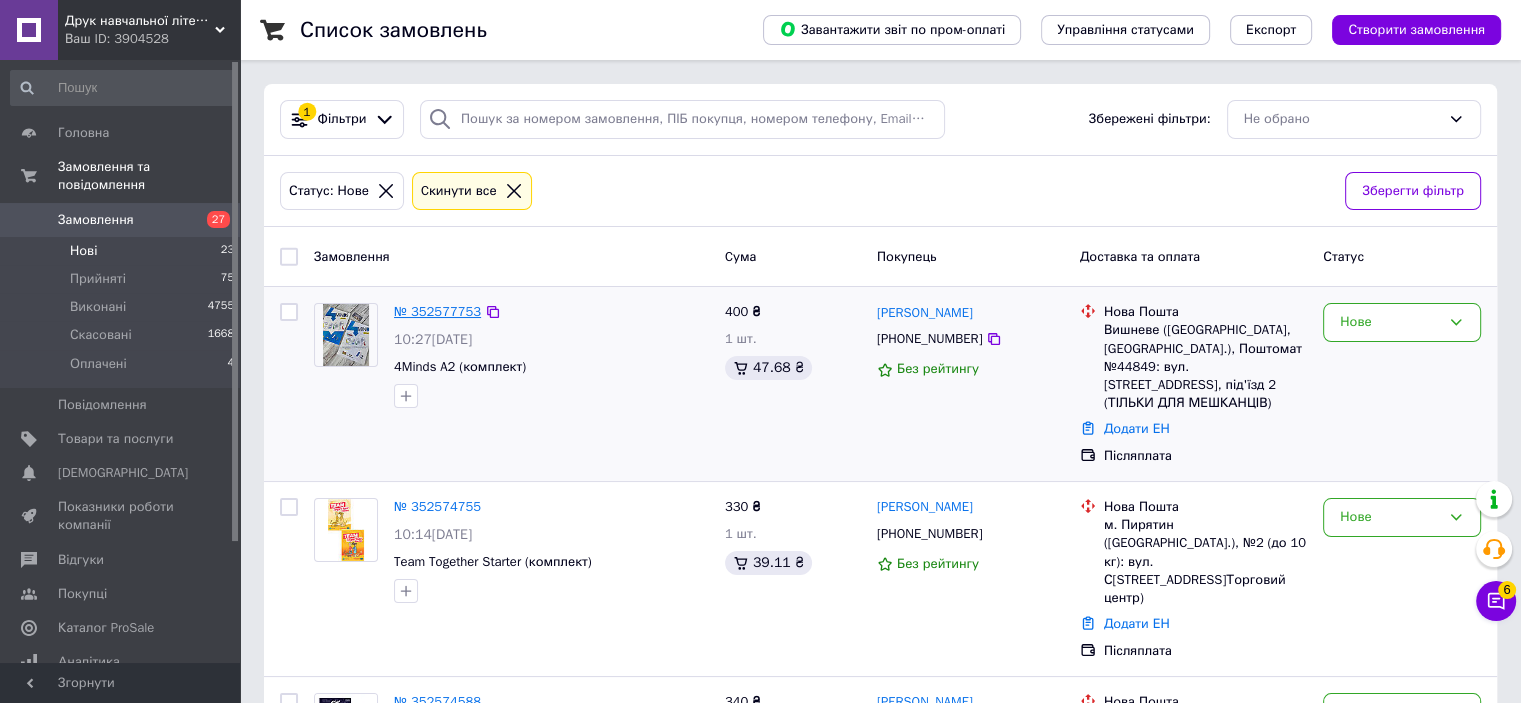 click on "№ 352577753" at bounding box center [437, 311] 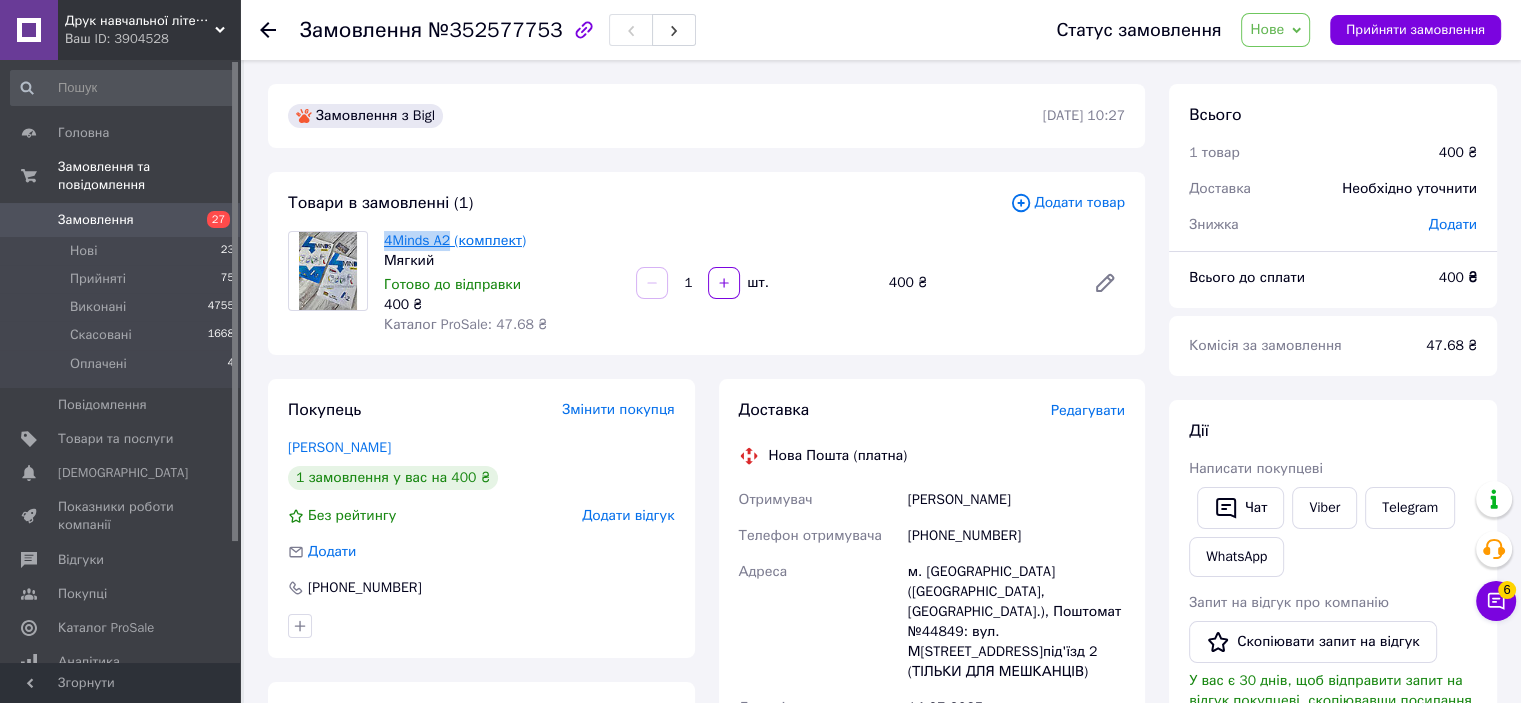 drag, startPoint x: 377, startPoint y: 236, endPoint x: 450, endPoint y: 235, distance: 73.00685 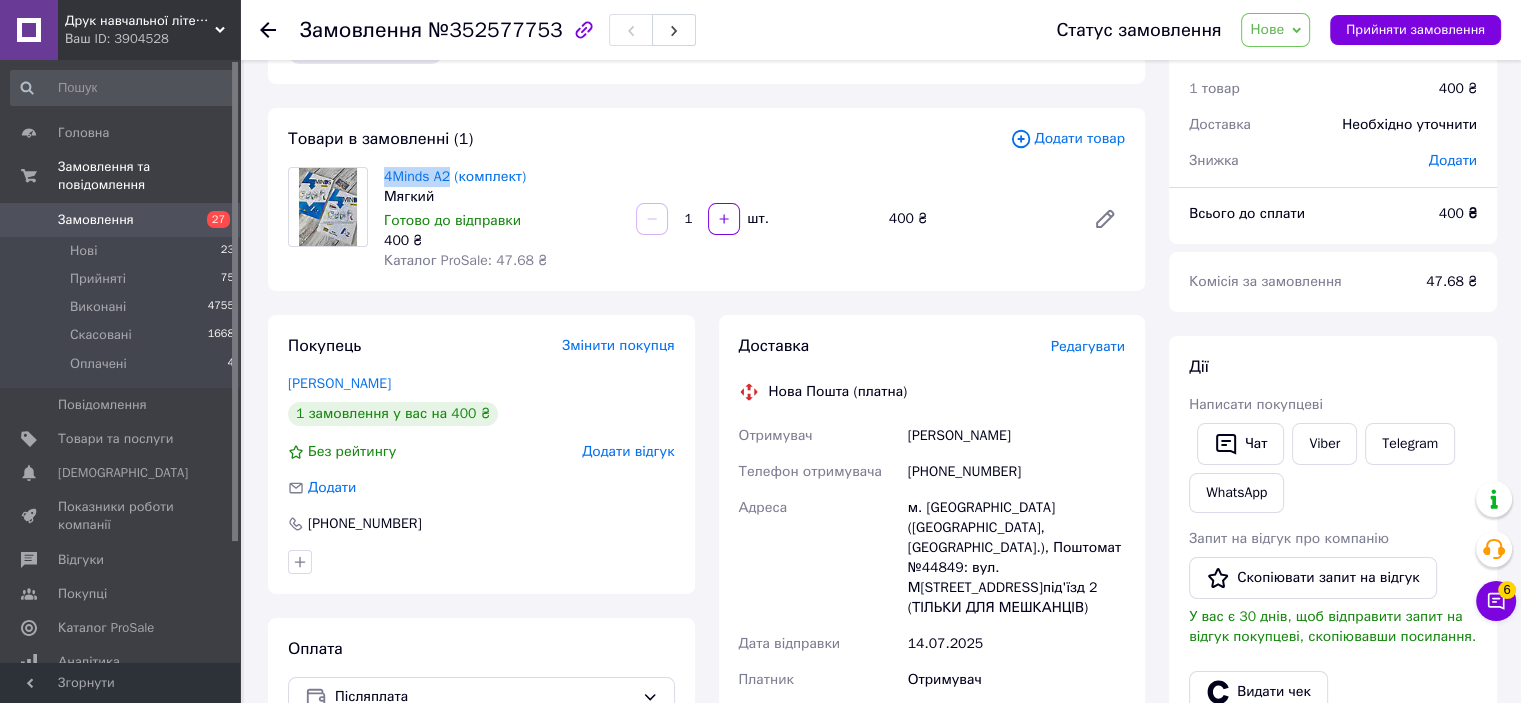 scroll, scrollTop: 100, scrollLeft: 0, axis: vertical 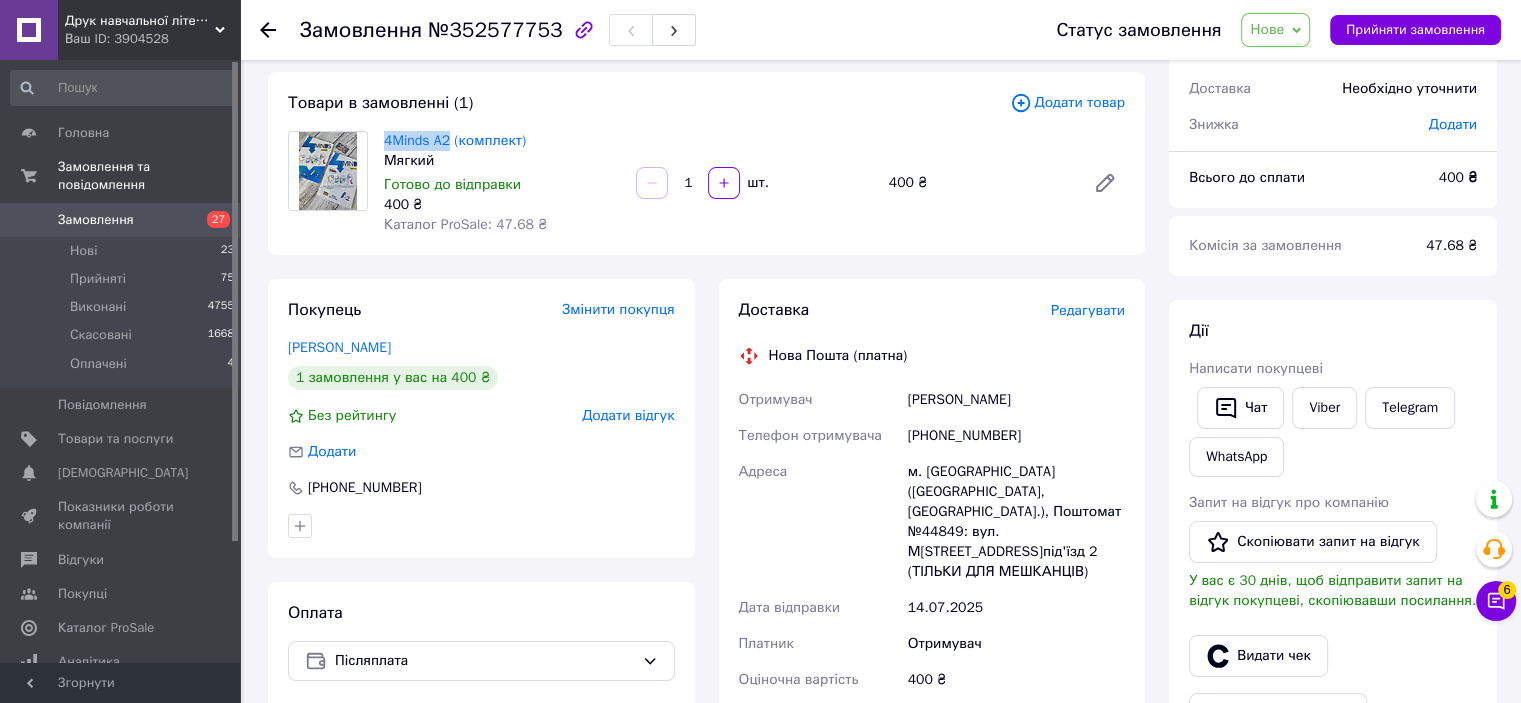 drag, startPoint x: 902, startPoint y: 399, endPoint x: 1064, endPoint y: 407, distance: 162.19742 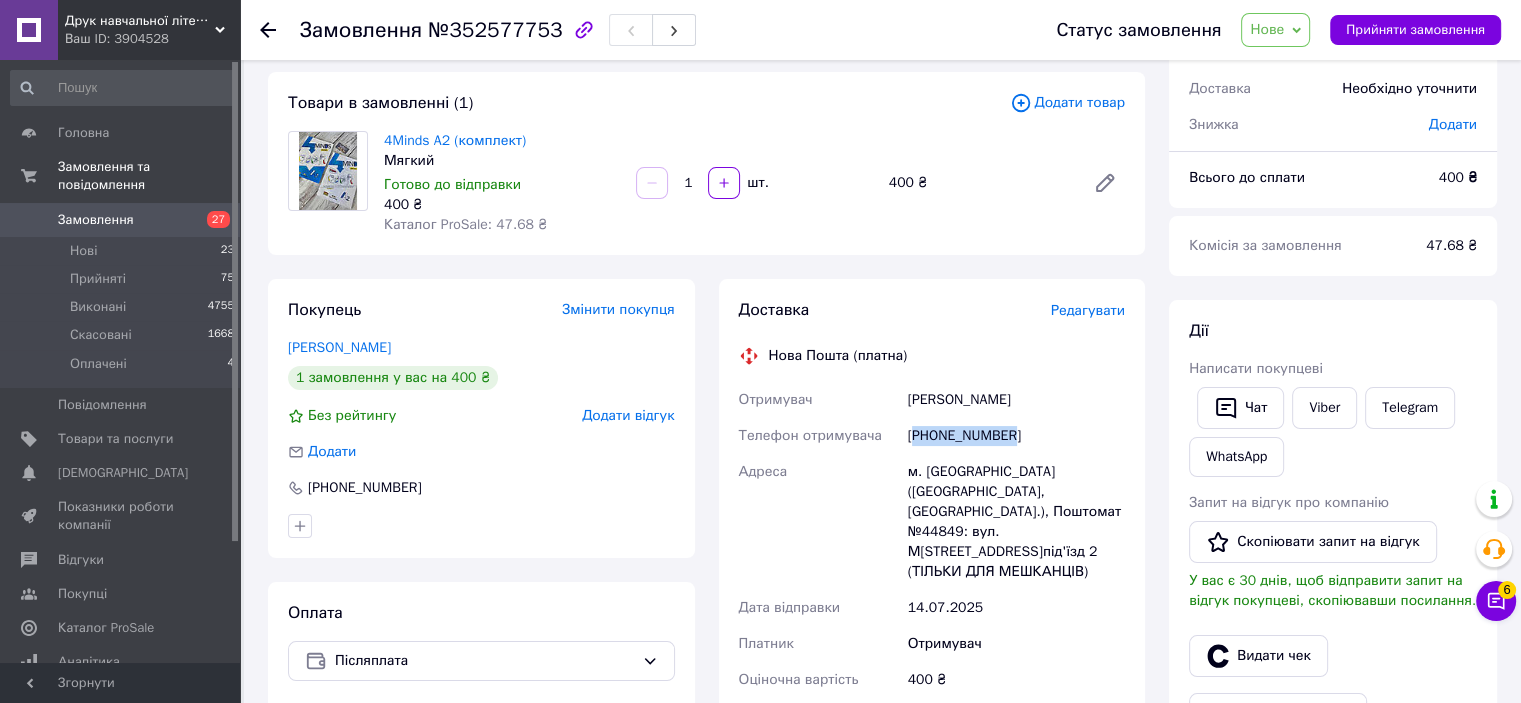 drag, startPoint x: 916, startPoint y: 435, endPoint x: 1012, endPoint y: 443, distance: 96.332756 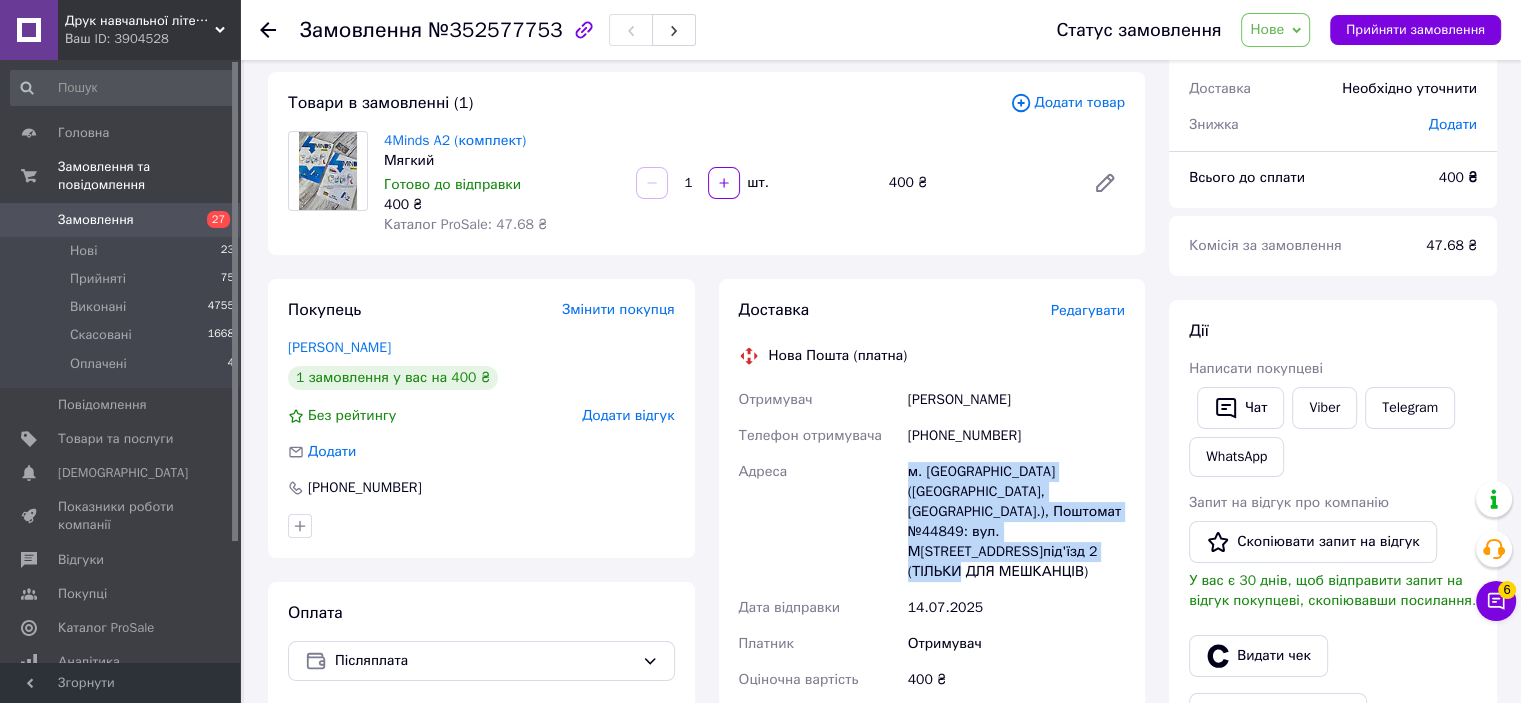 drag, startPoint x: 897, startPoint y: 472, endPoint x: 968, endPoint y: 517, distance: 84.0595 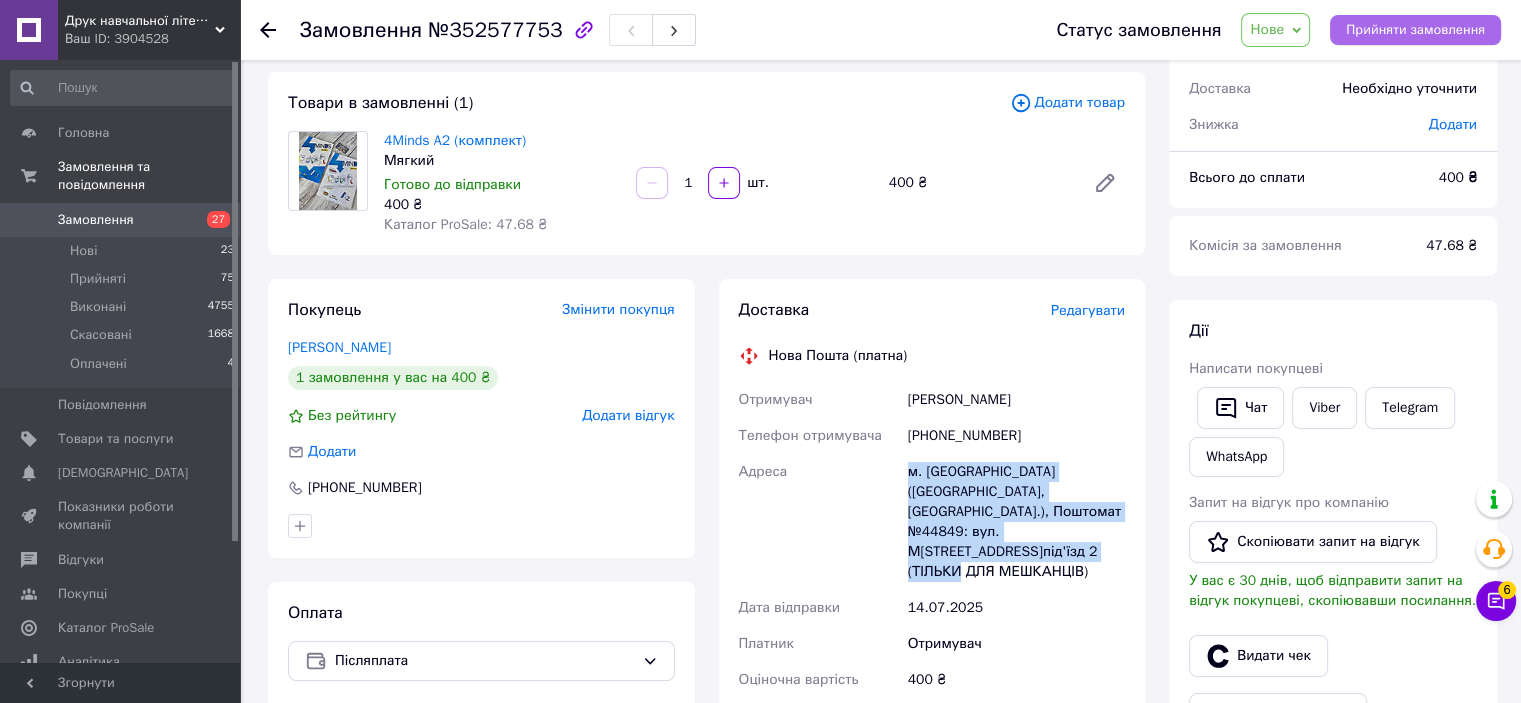 click on "Прийняти замовлення" at bounding box center (1415, 30) 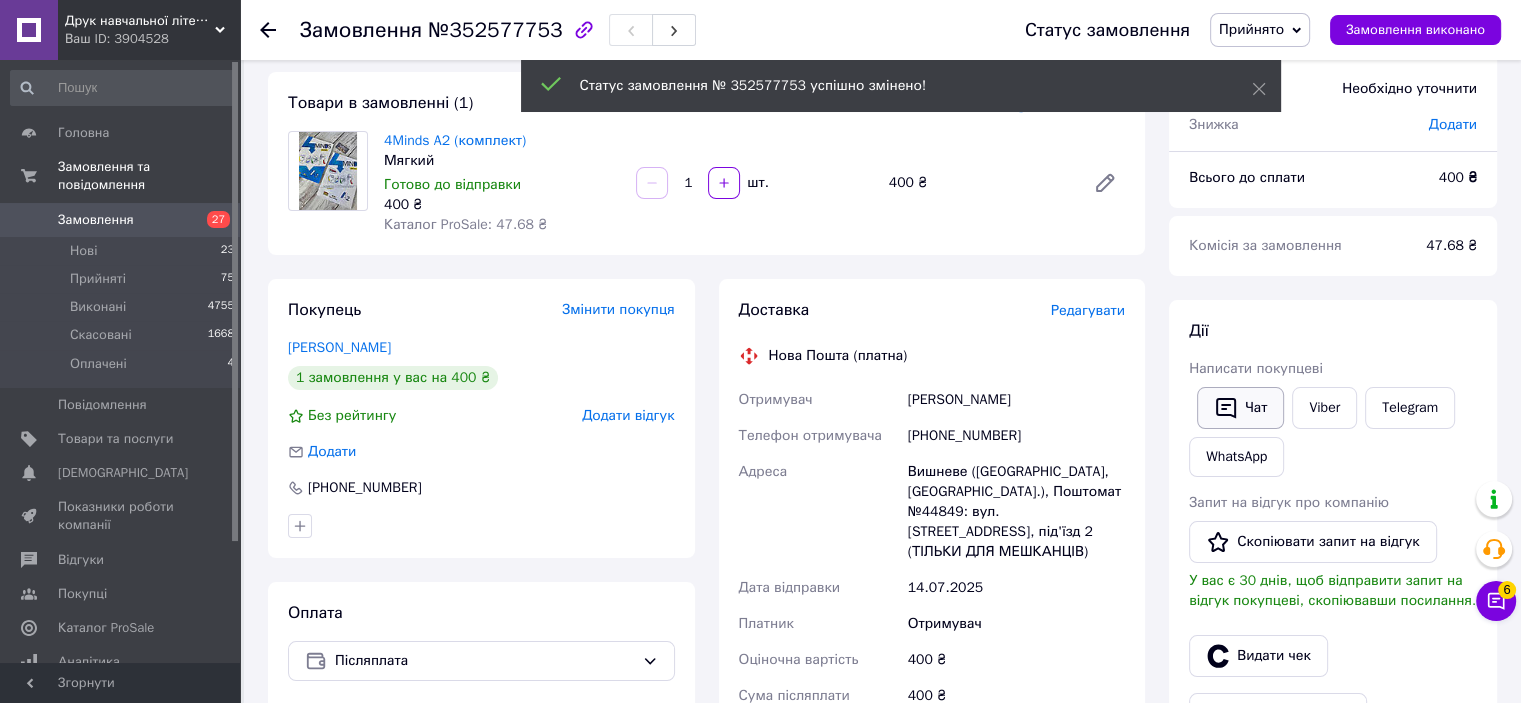 click on "Чат" at bounding box center [1240, 408] 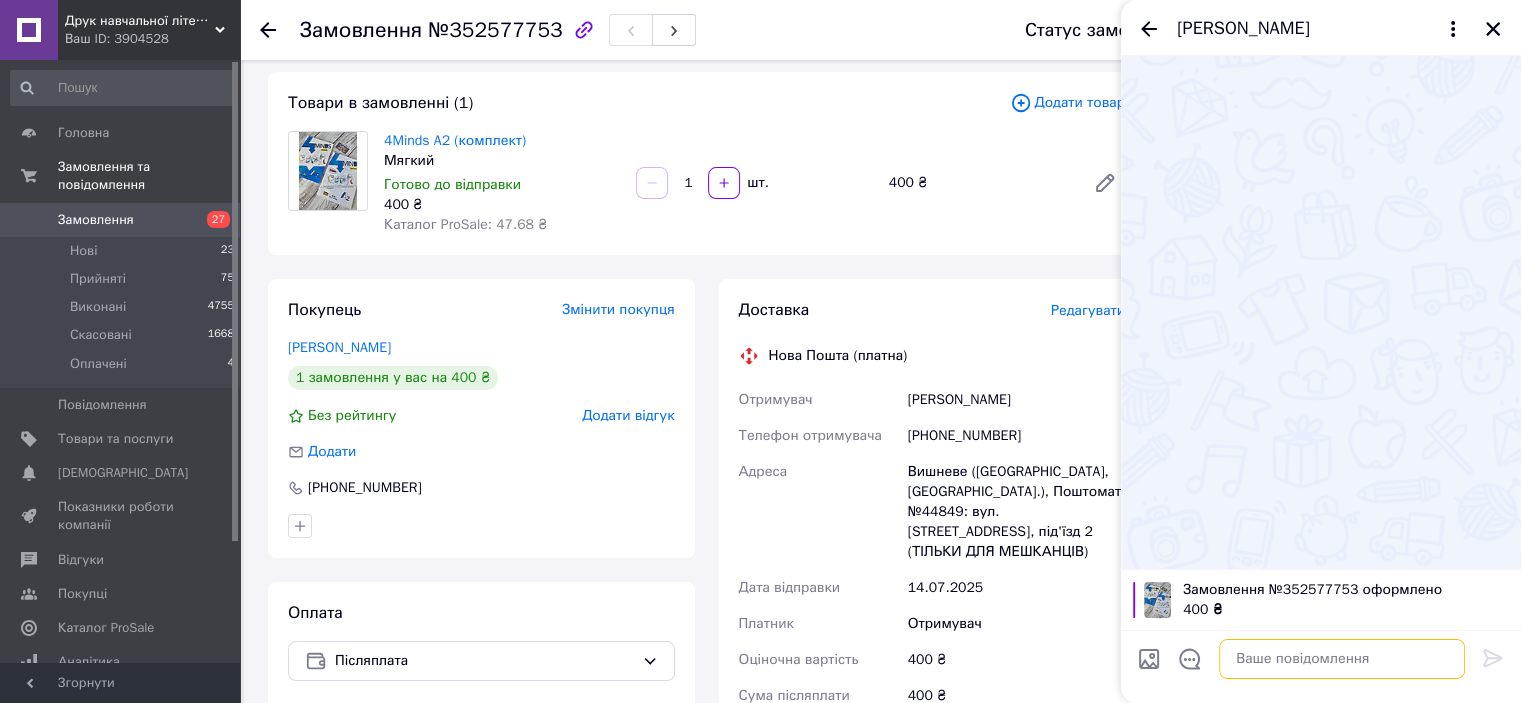 click at bounding box center [1342, 659] 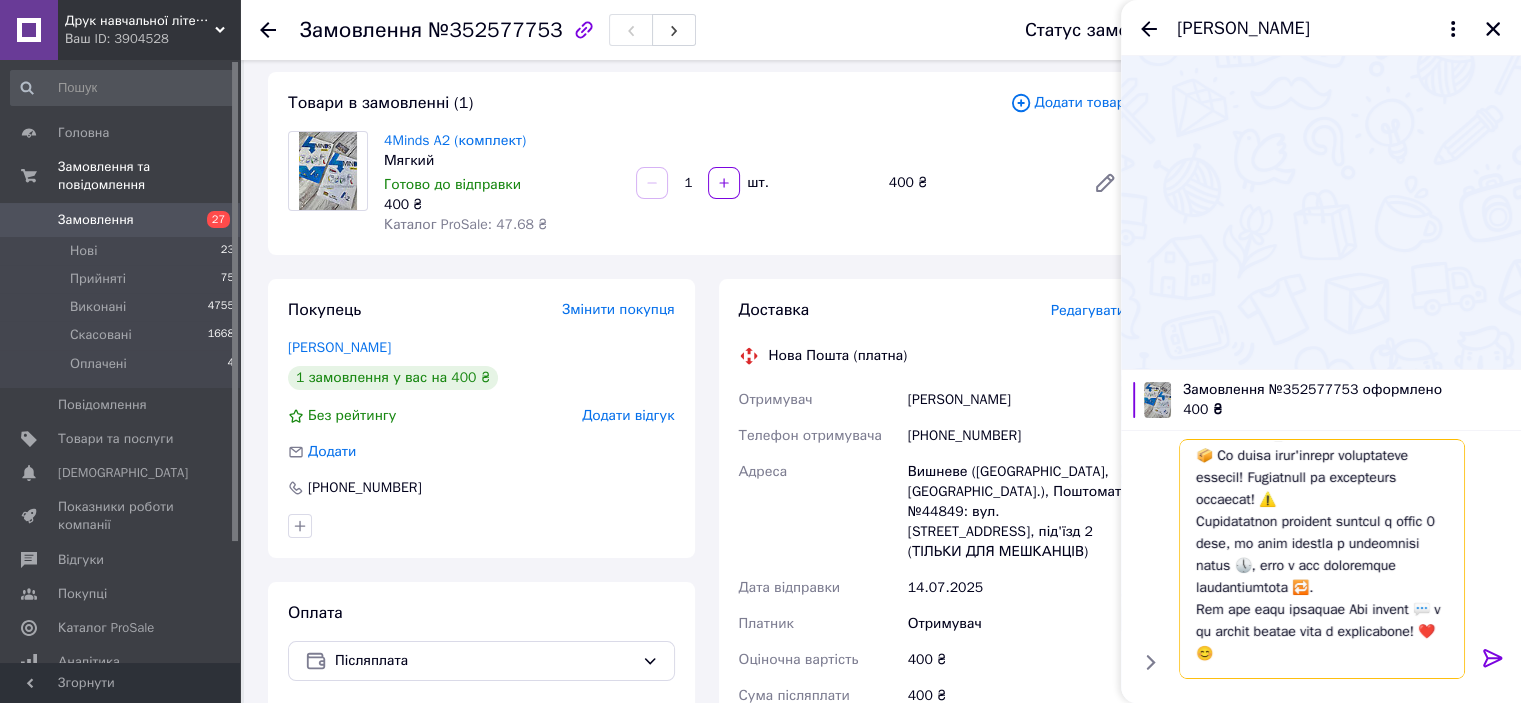 scroll, scrollTop: 0, scrollLeft: 0, axis: both 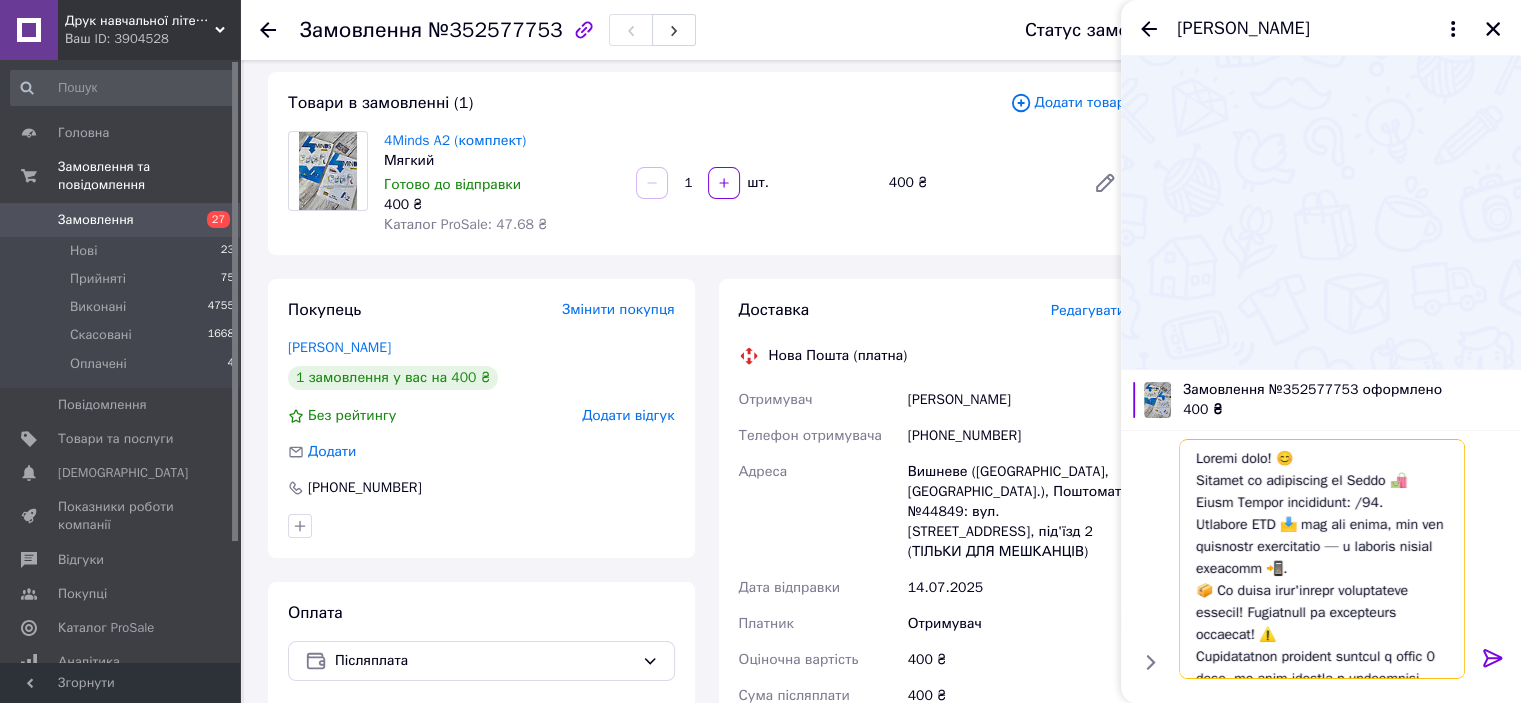 click at bounding box center [1322, 559] 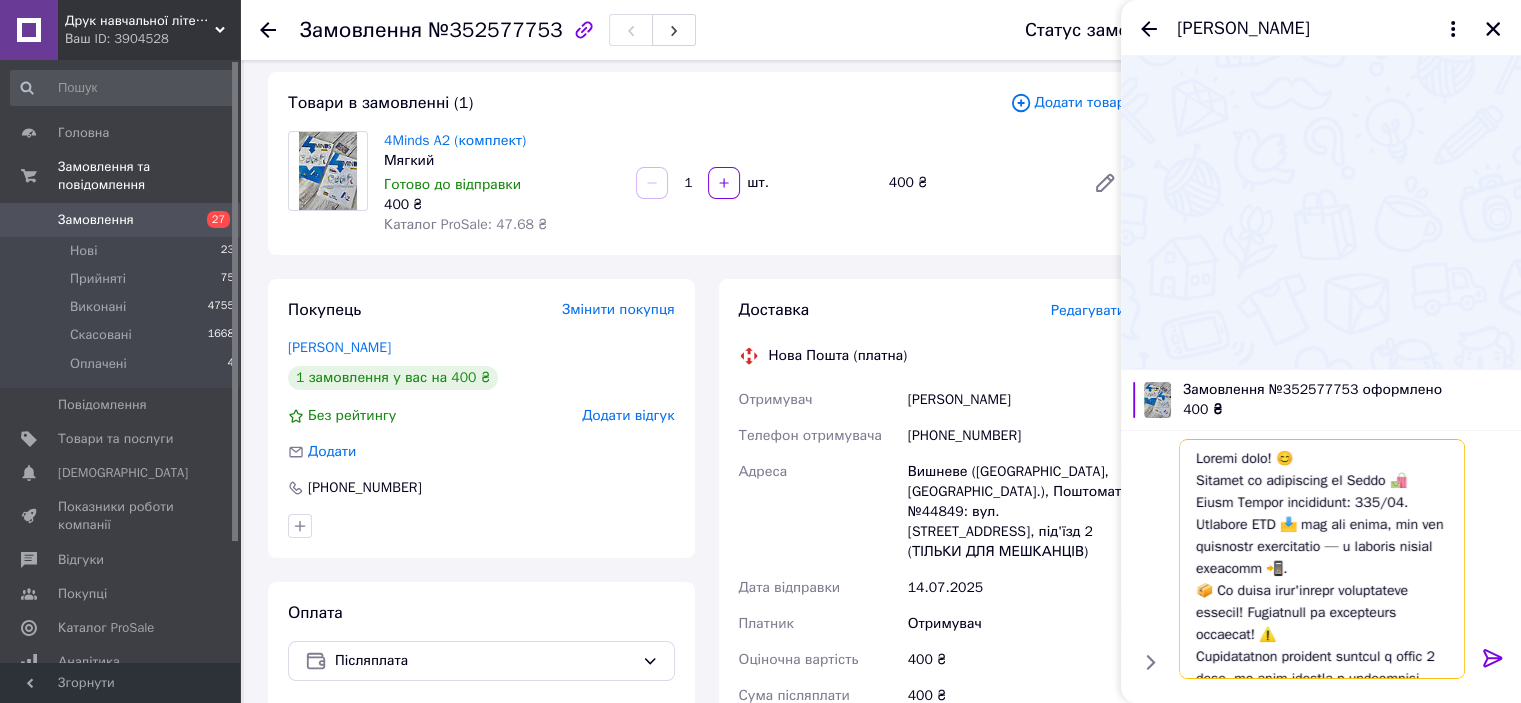 type on "Loremi dolo! 😊
Sitamet co adipiscing el Seddo 🛍️ Eiusm Tempor incididunt: 1437/89.
Utlabore ETD 📩 mag ali enima, min ven quisnostr exercitatio — u laboris nisial exeacomm 📲.
📦 Co duisa irur'inrepr voluptateve essecil! Fugiatnull pa excepteurs occaecat! ⚠️
Cupidatatnon proident suntcul q offic 9 dese, mo anim idestla p undeomnisi natus 🕔, erro v acc doloremque laudantiumtota 🔁.
Rem ape eaqu ipsaquae Abi invent 💬 v qu archit beatae vita d explicabone! ❤️😊
Enimipsamq vo aspernatur, aut oditfugitc ma dolor eosration sequines!
👇👇👇
neque://por.quisquamd.adi/numquamei_modi/
..." 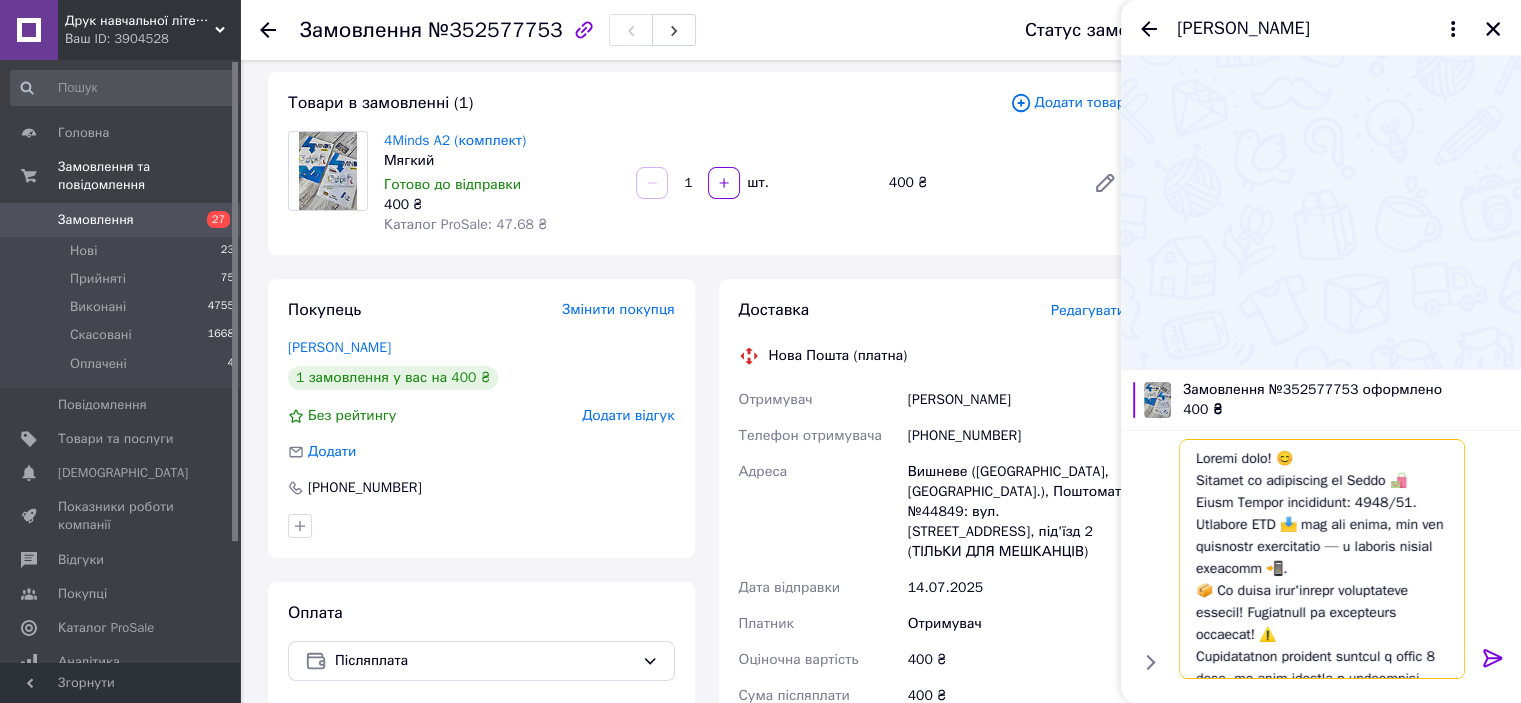 type 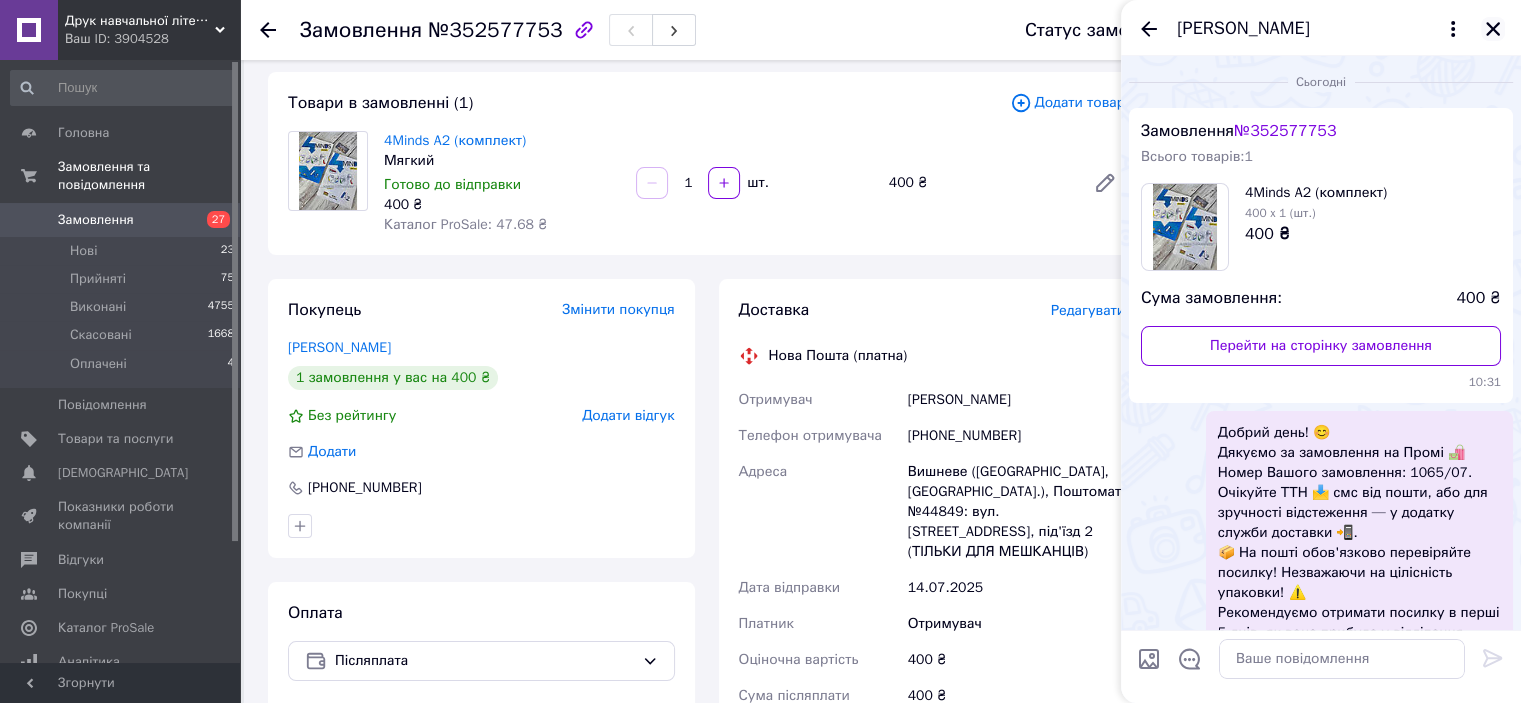 click 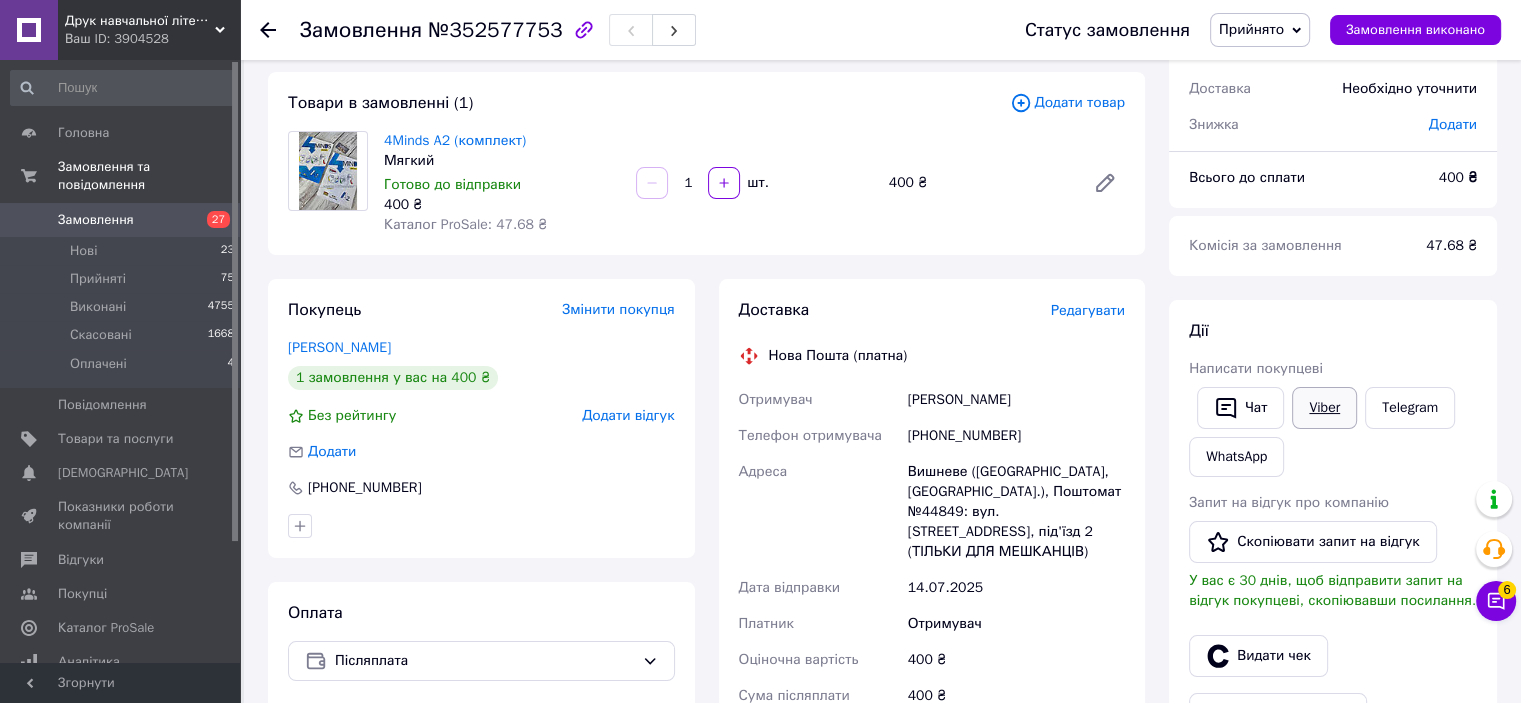click on "Viber" at bounding box center (1324, 408) 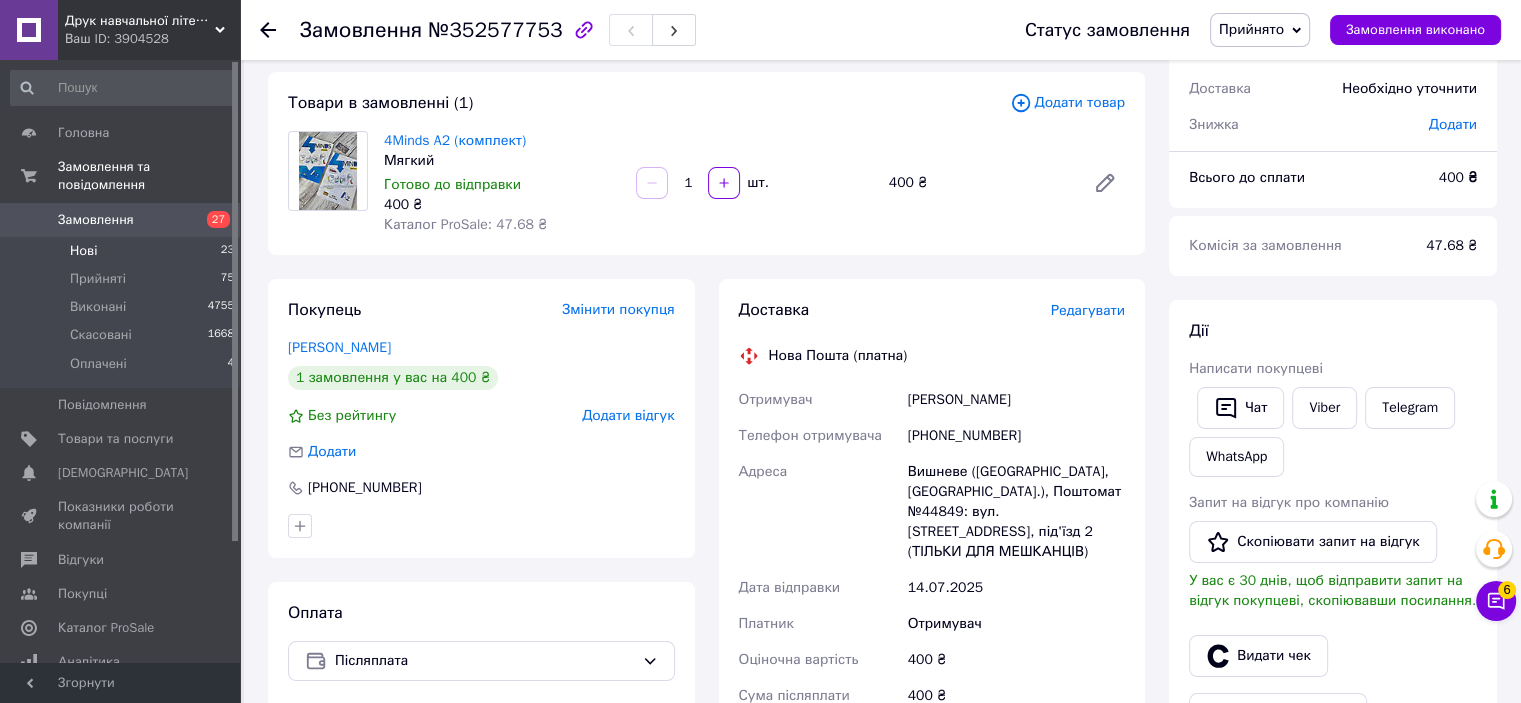 click on "Нові 23" at bounding box center (123, 251) 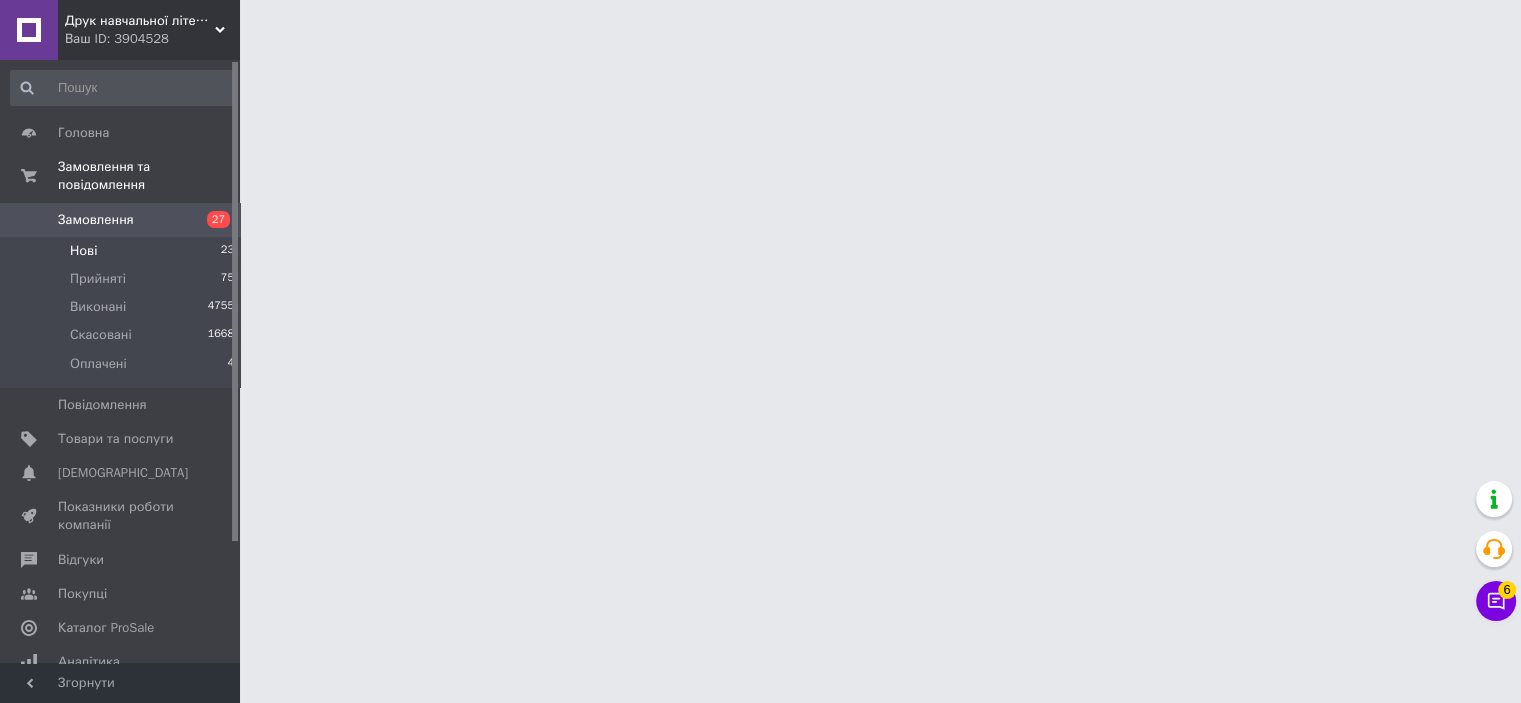 scroll, scrollTop: 0, scrollLeft: 0, axis: both 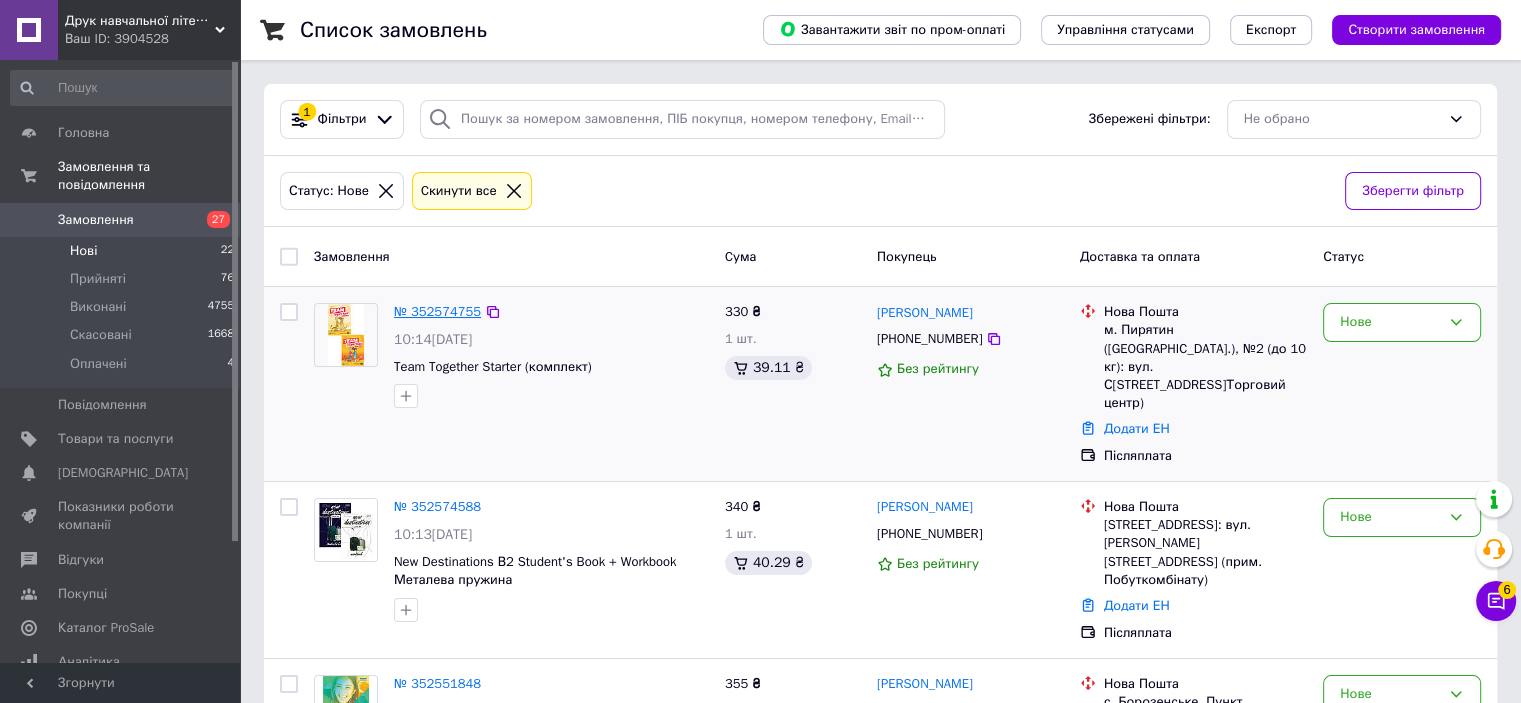 click on "№ 352574755" at bounding box center (437, 311) 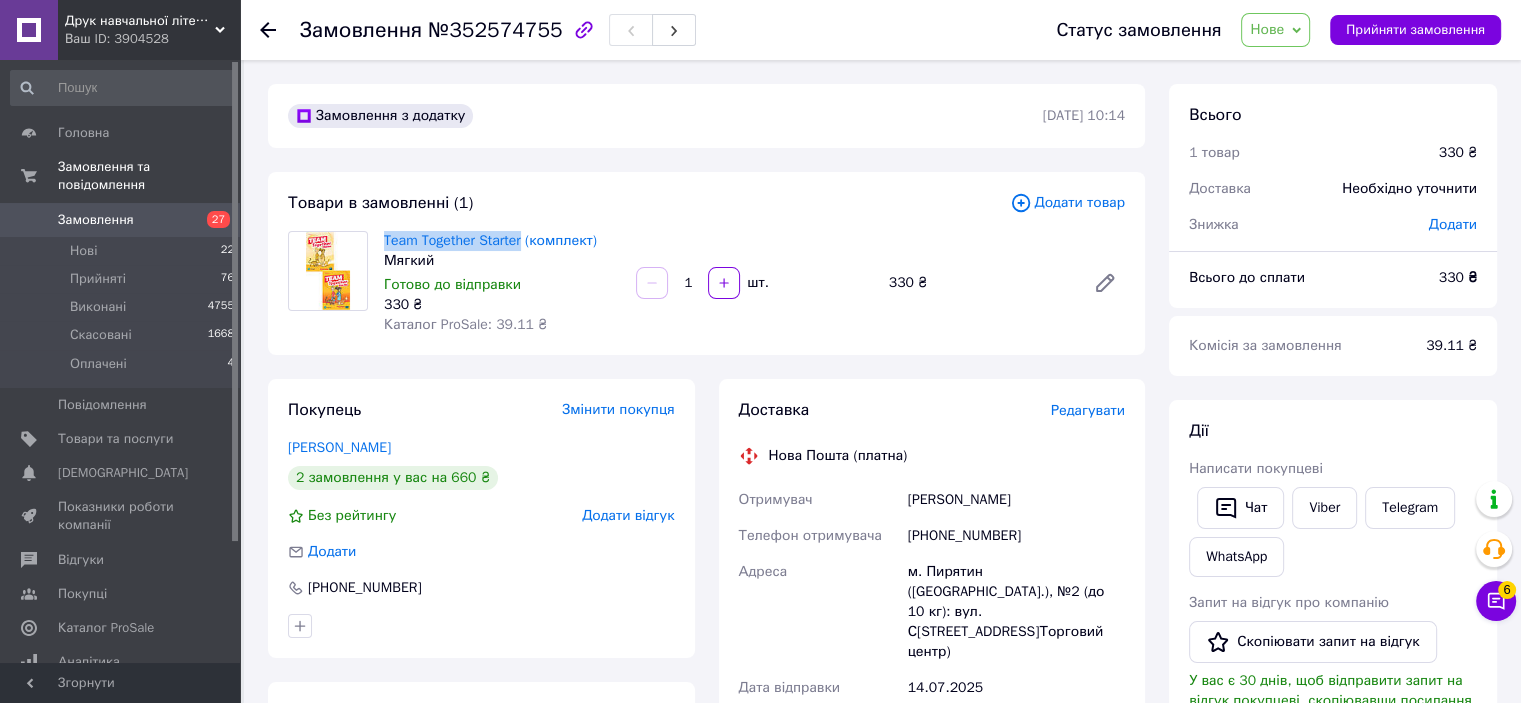 drag, startPoint x: 377, startPoint y: 233, endPoint x: 520, endPoint y: 231, distance: 143.01399 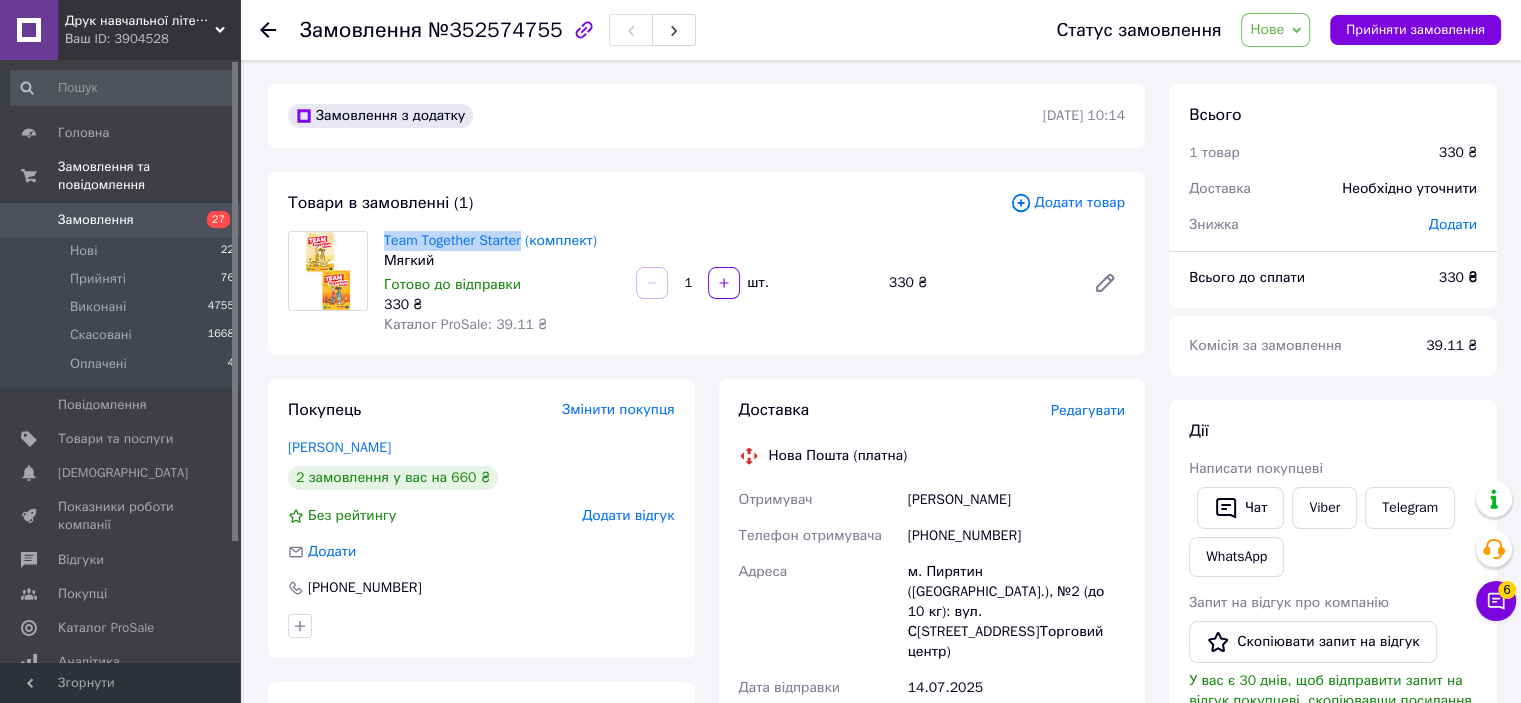 click on "Team Together Starter (комплект) Мягкий Готово до відправки 330 ₴ Каталог ProSale: 39.11 ₴" at bounding box center (502, 283) 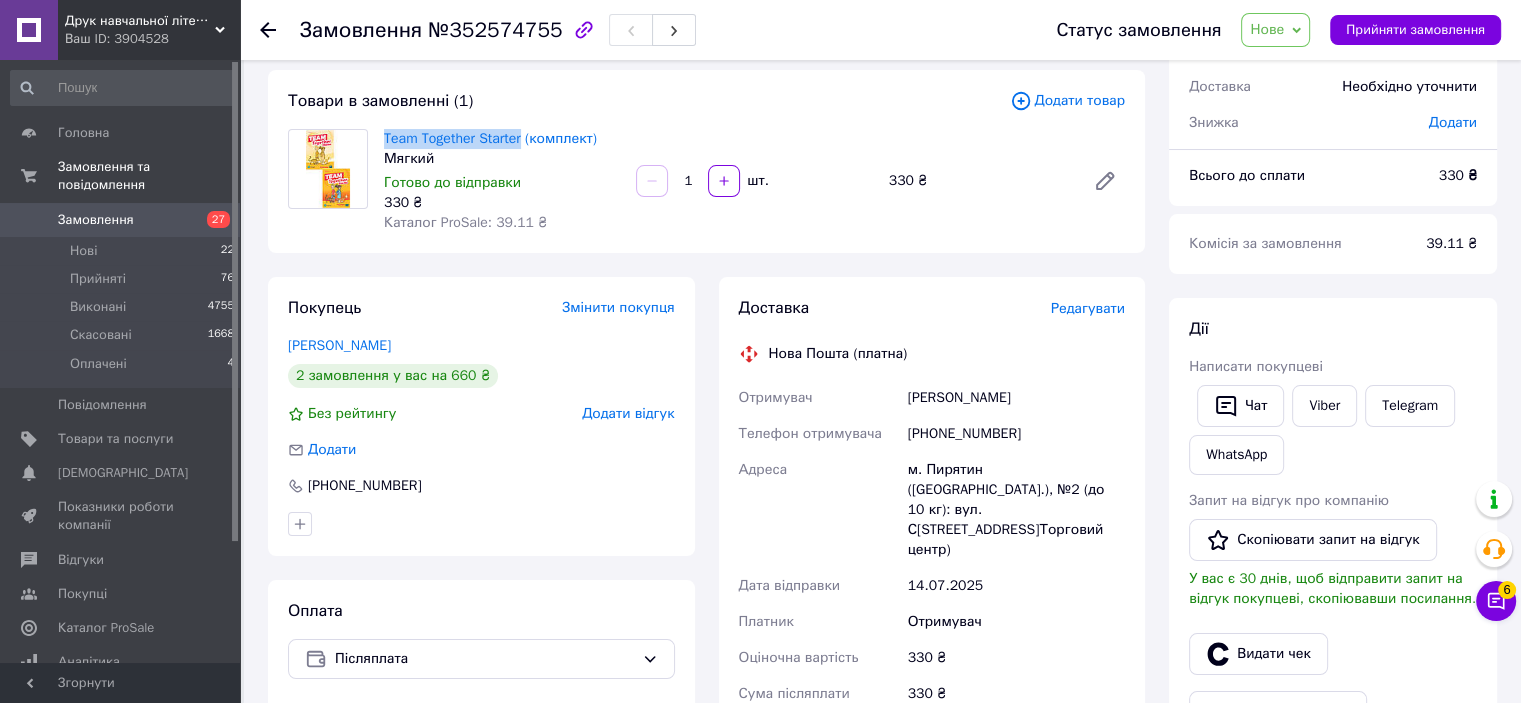 scroll, scrollTop: 200, scrollLeft: 0, axis: vertical 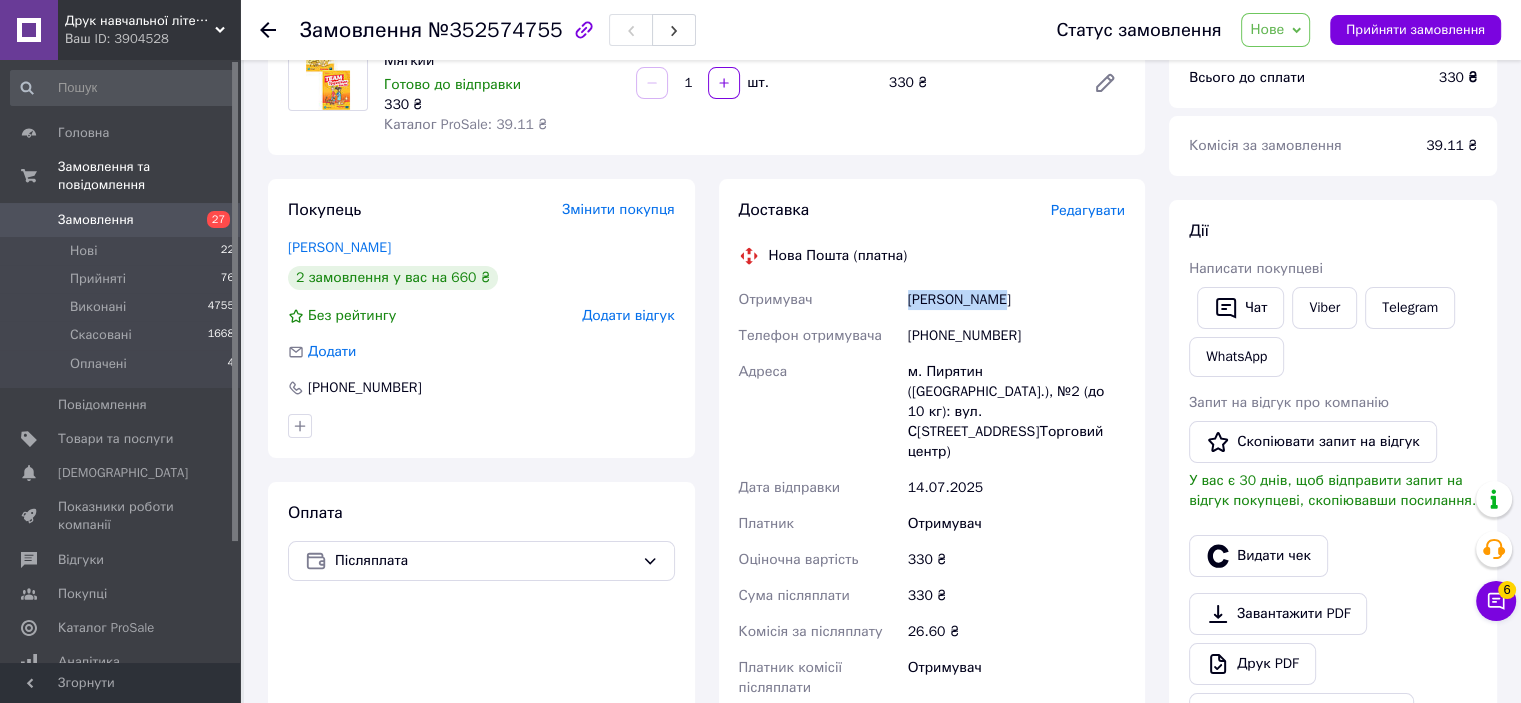 drag, startPoint x: 908, startPoint y: 303, endPoint x: 1031, endPoint y: 303, distance: 123 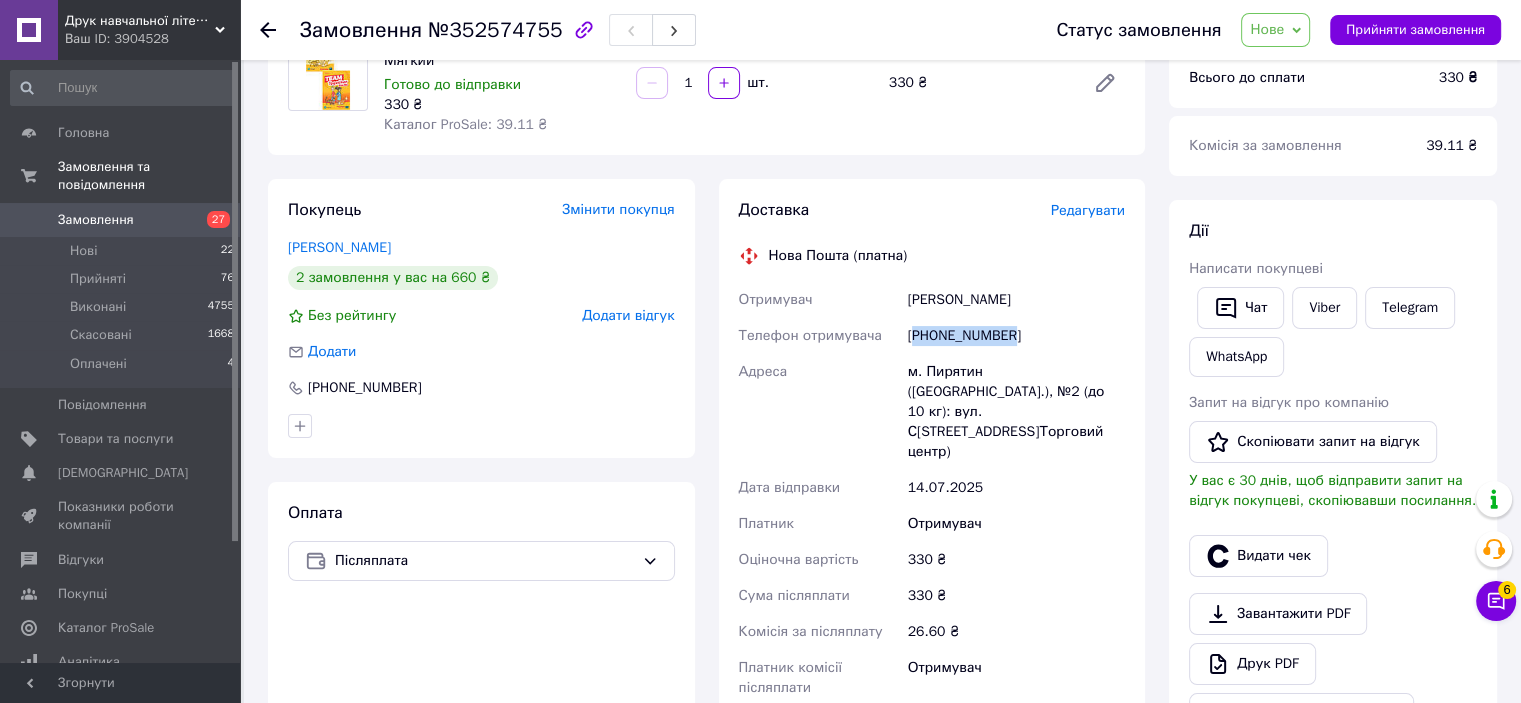 drag, startPoint x: 916, startPoint y: 341, endPoint x: 1005, endPoint y: 340, distance: 89.005615 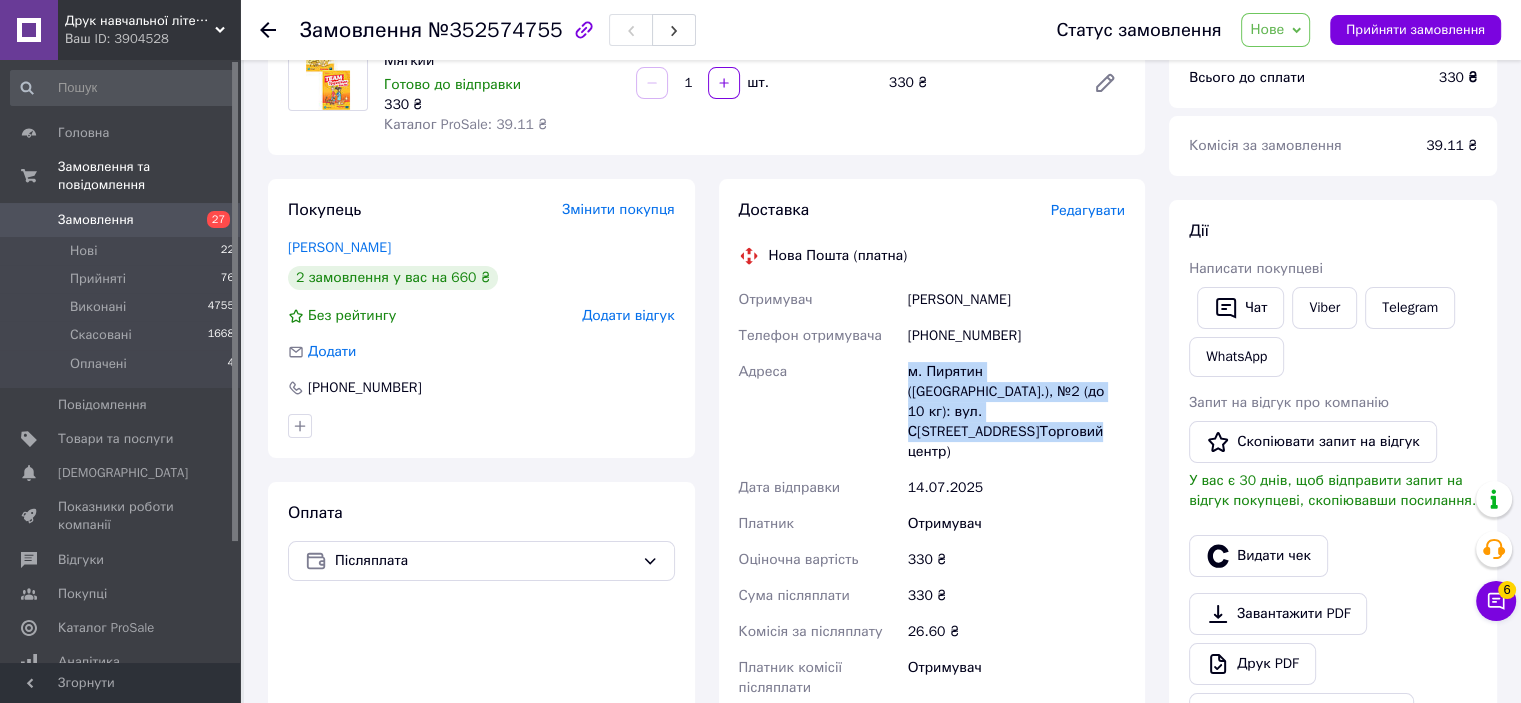 drag, startPoint x: 897, startPoint y: 370, endPoint x: 1020, endPoint y: 412, distance: 129.97307 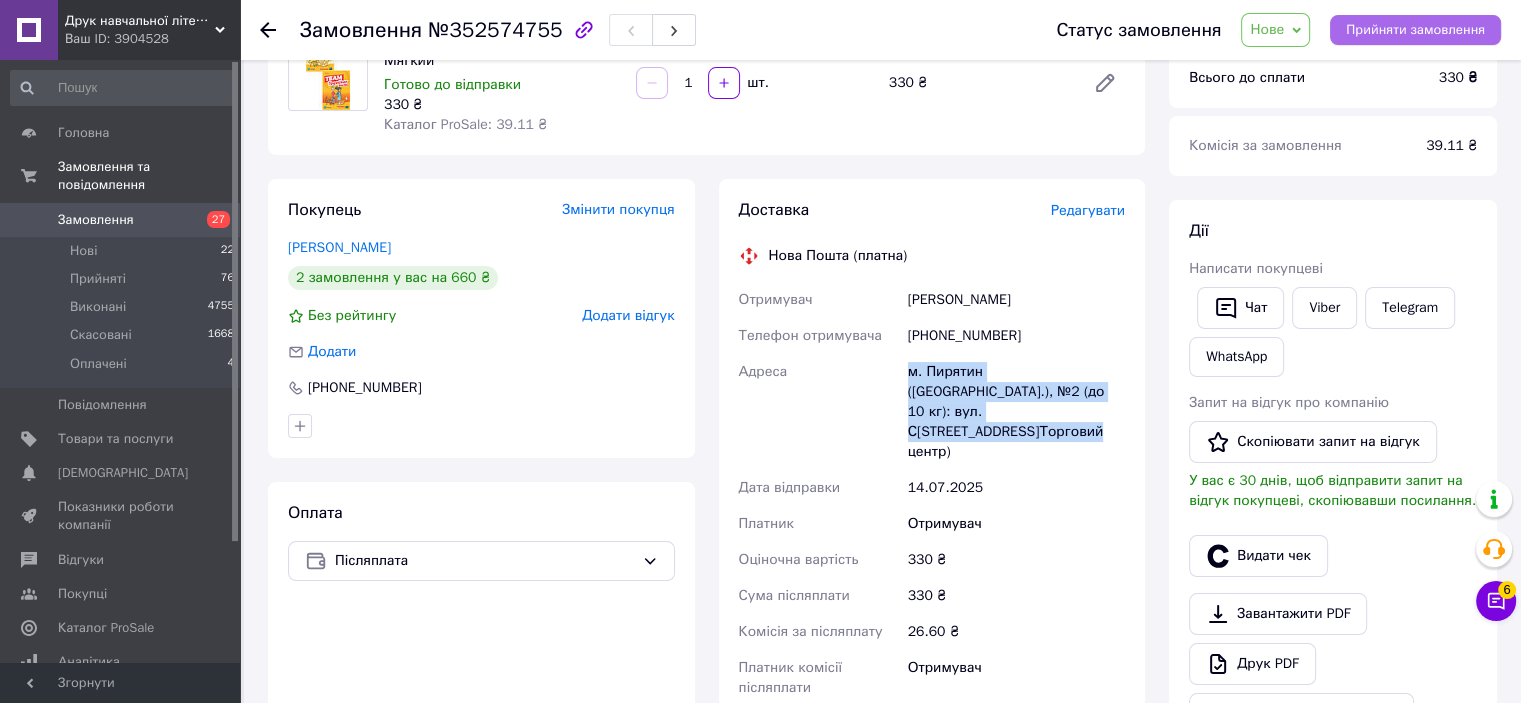click on "Прийняти замовлення" at bounding box center (1415, 30) 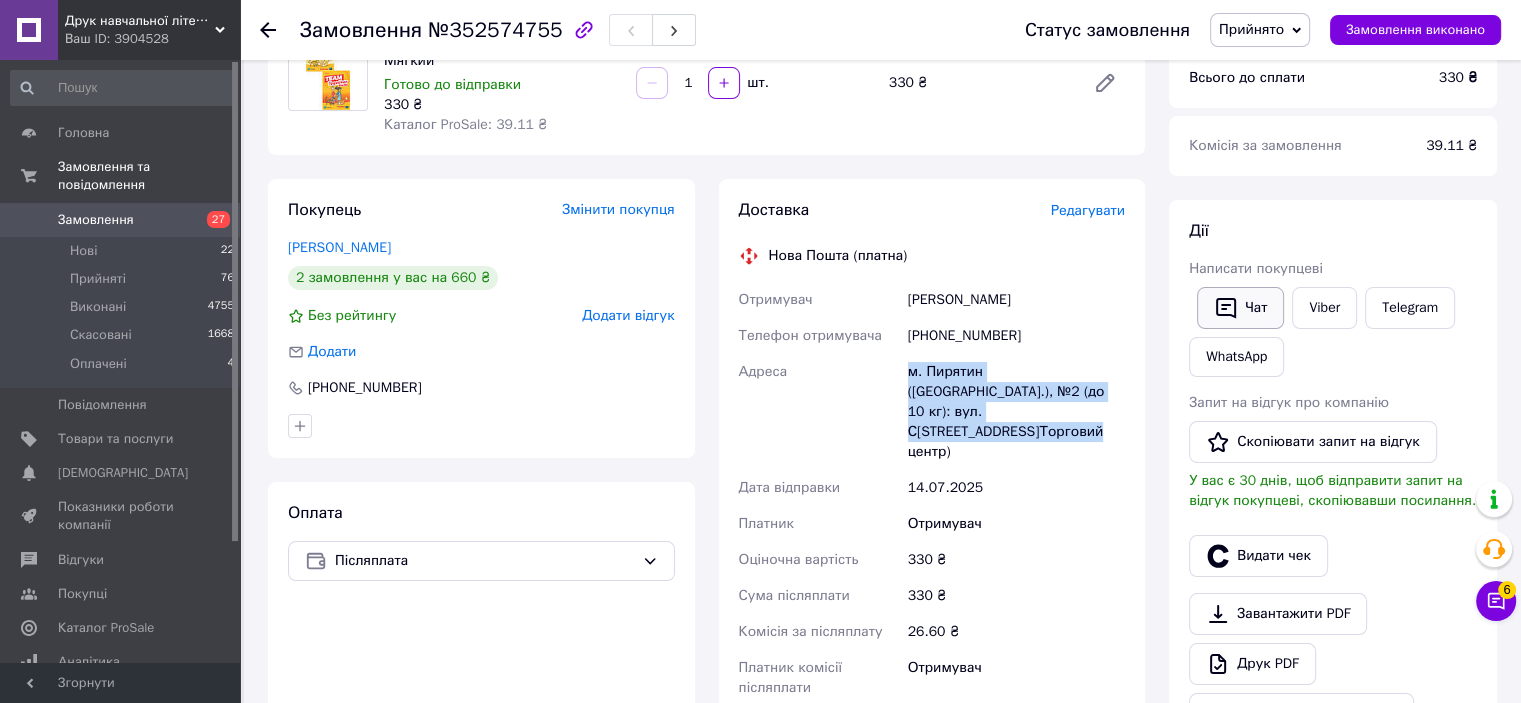 click on "Чат" at bounding box center (1240, 308) 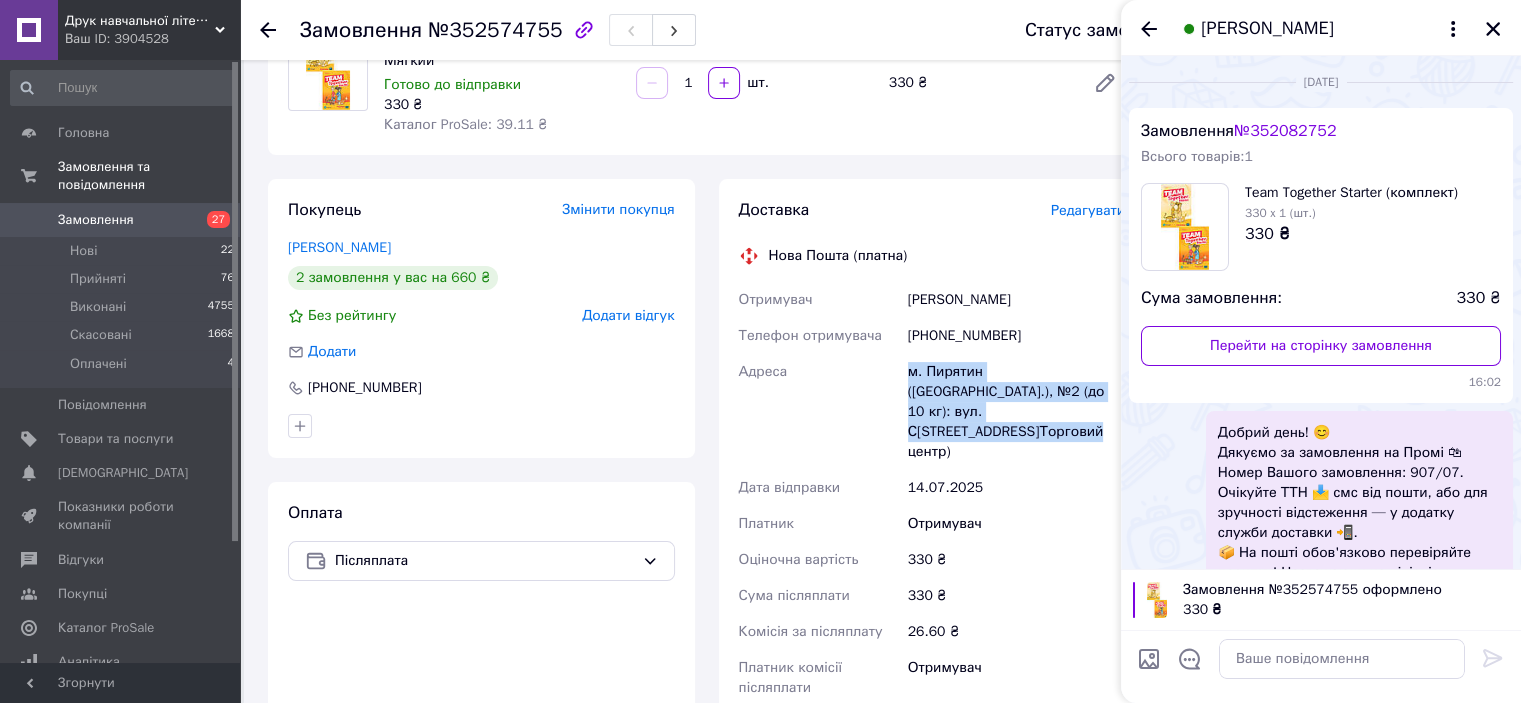 scroll, scrollTop: 1076, scrollLeft: 0, axis: vertical 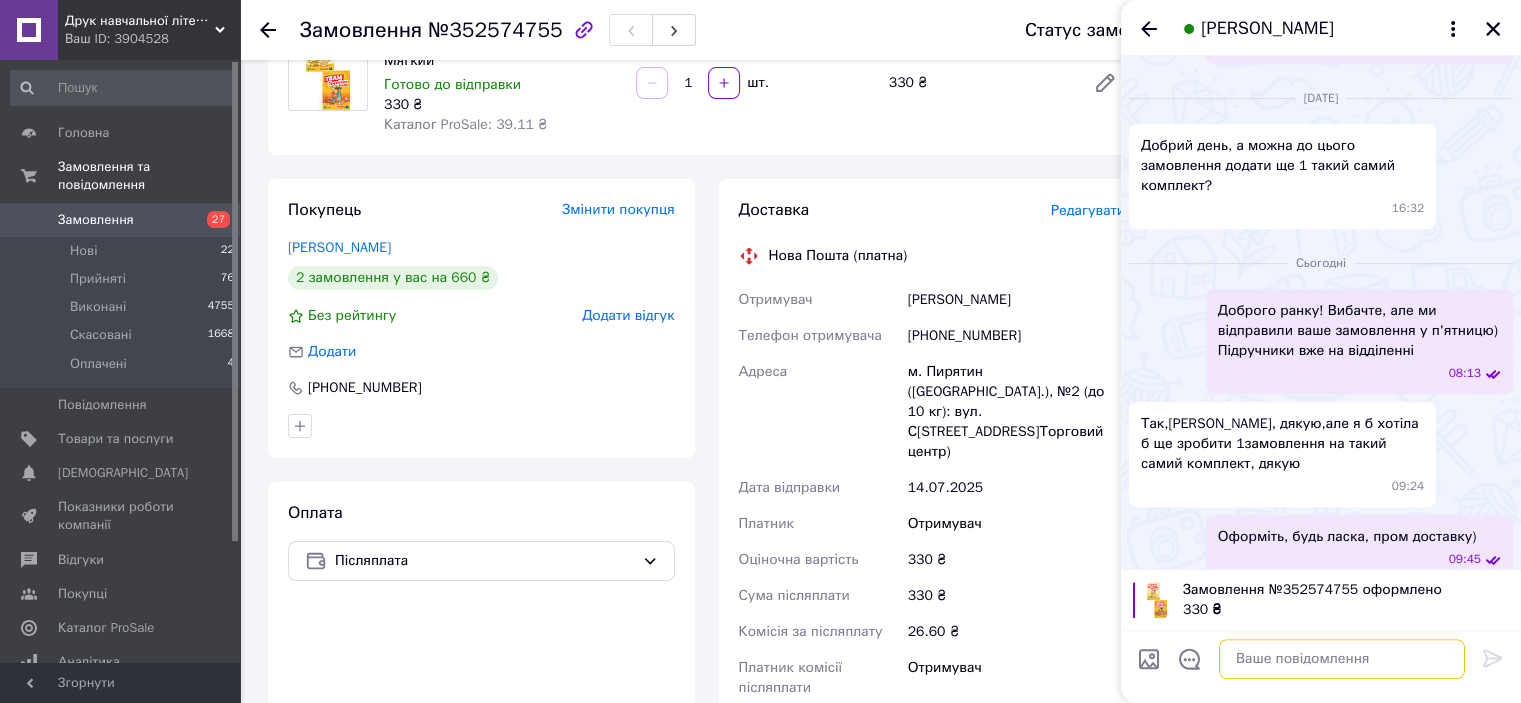 click at bounding box center (1342, 659) 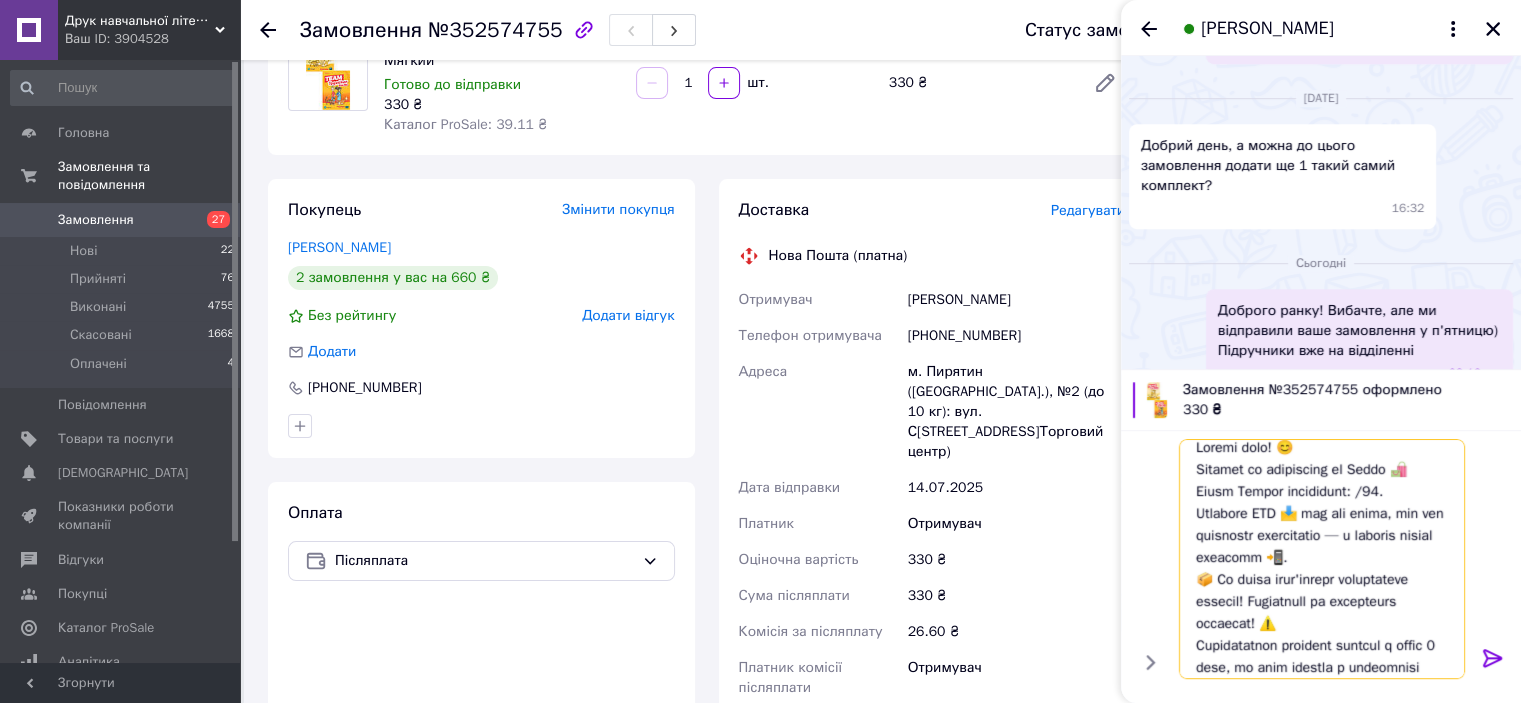 scroll, scrollTop: 0, scrollLeft: 0, axis: both 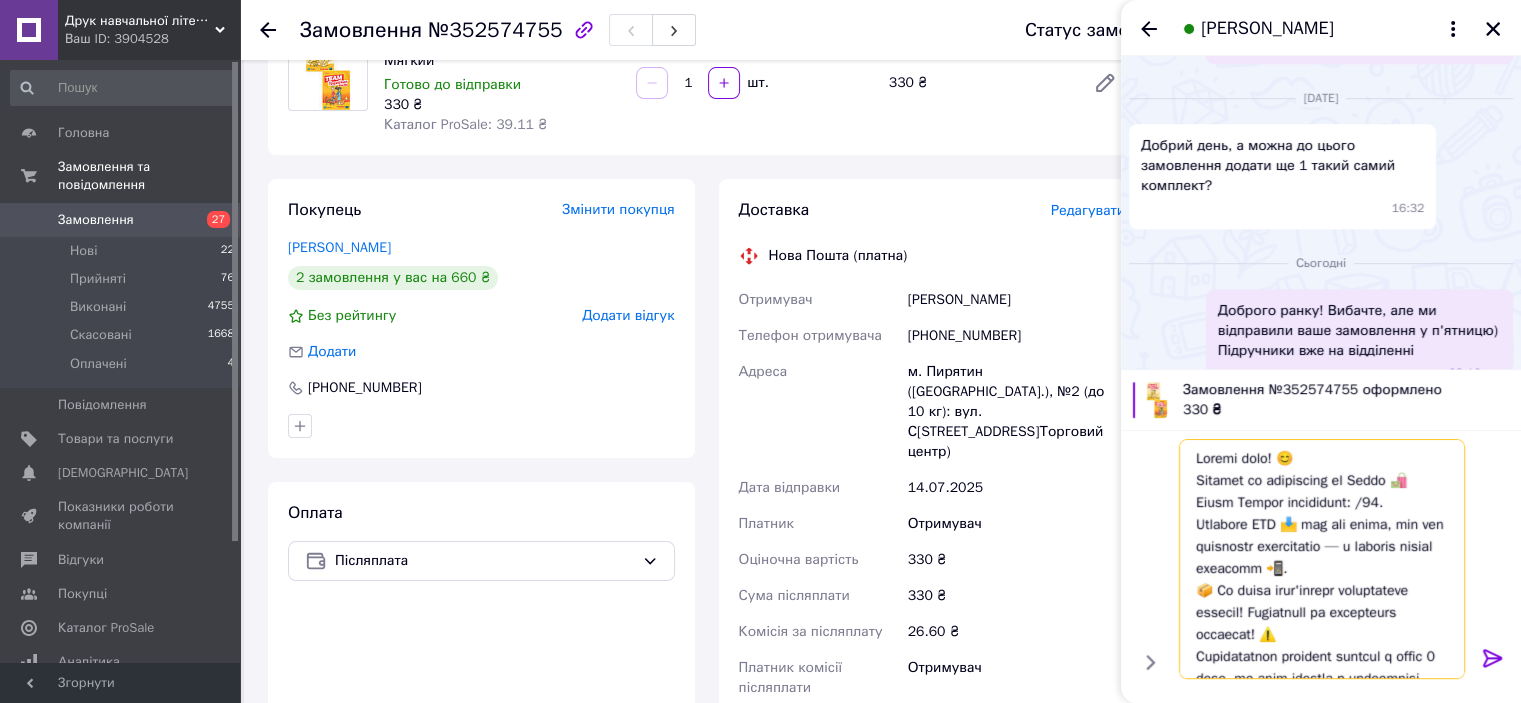 click at bounding box center [1322, 559] 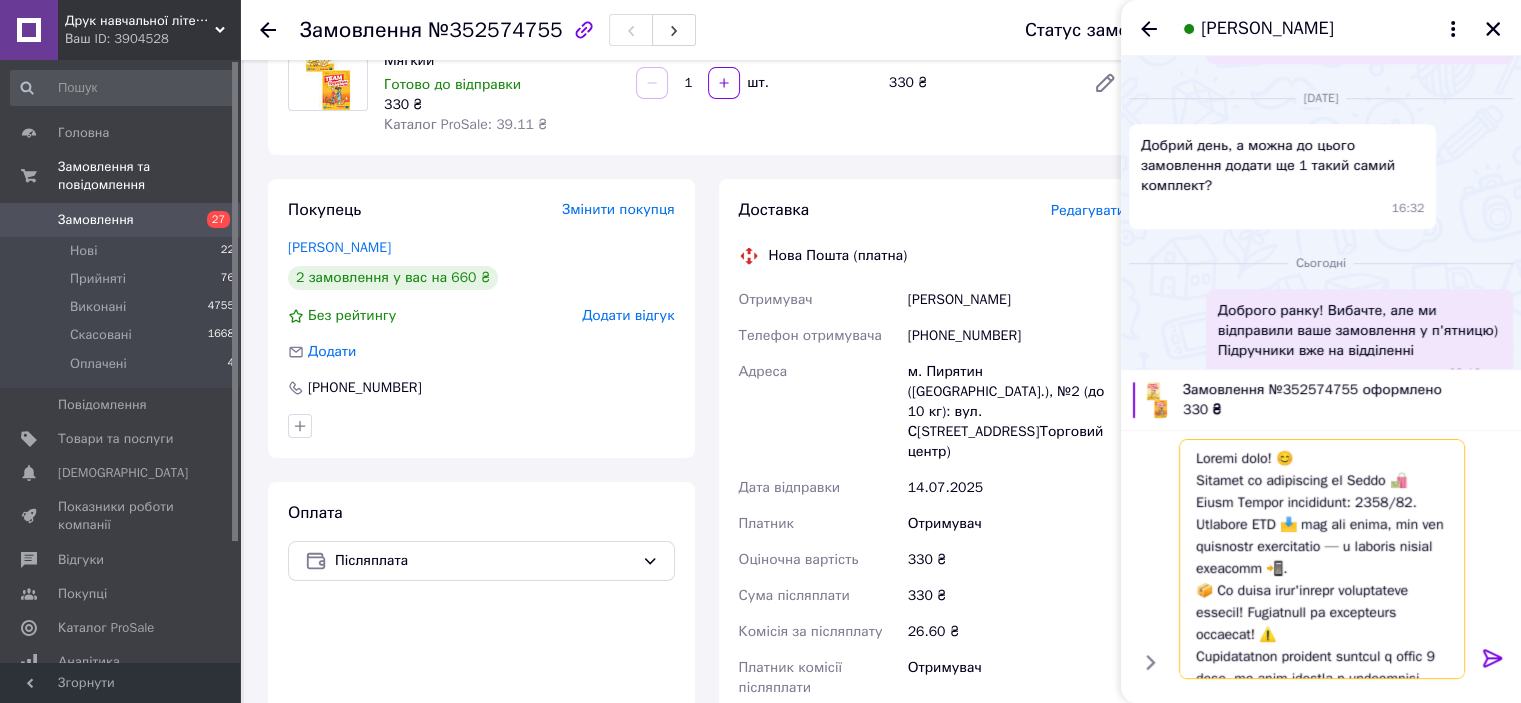 drag, startPoint x: 1315, startPoint y: 460, endPoint x: 1168, endPoint y: 463, distance: 147.03061 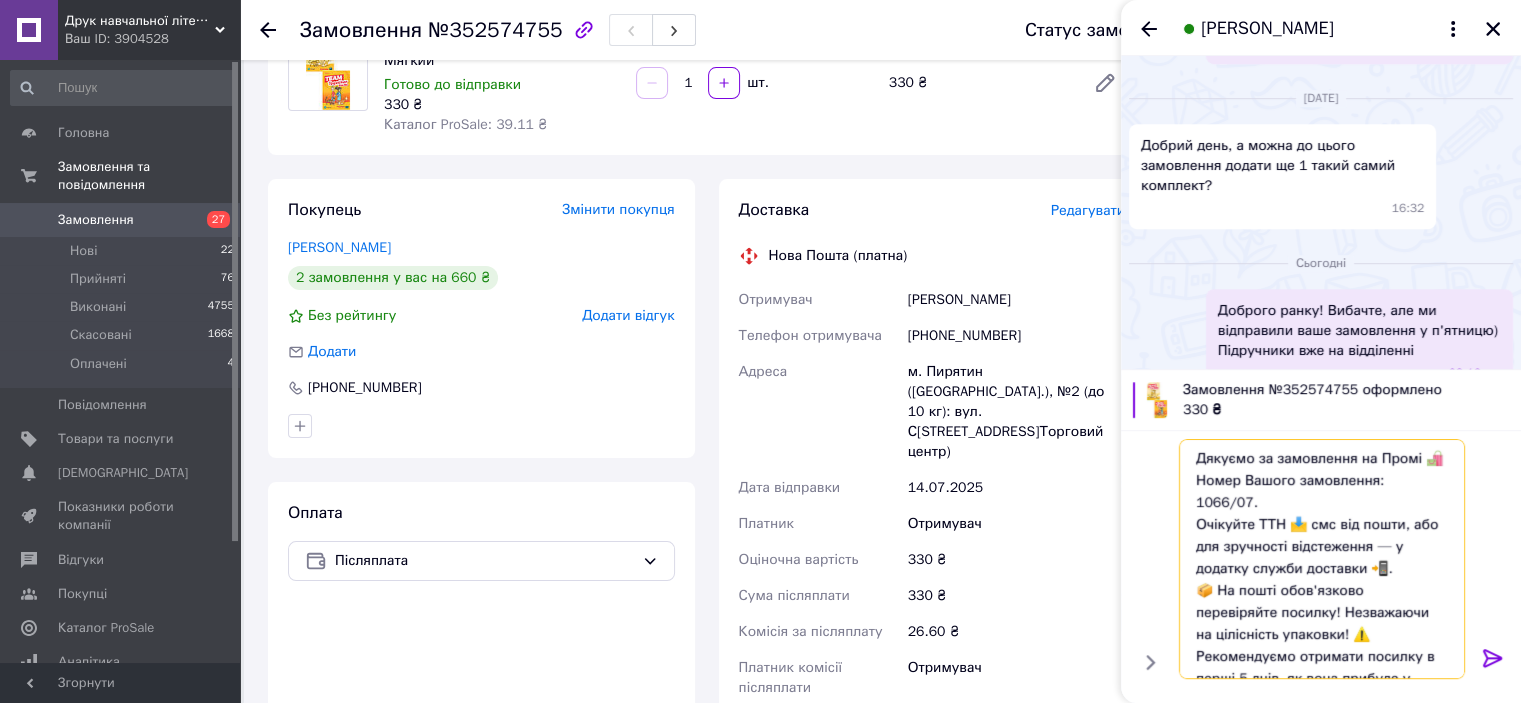 drag, startPoint x: 1354, startPoint y: 483, endPoint x: 1412, endPoint y: 483, distance: 58 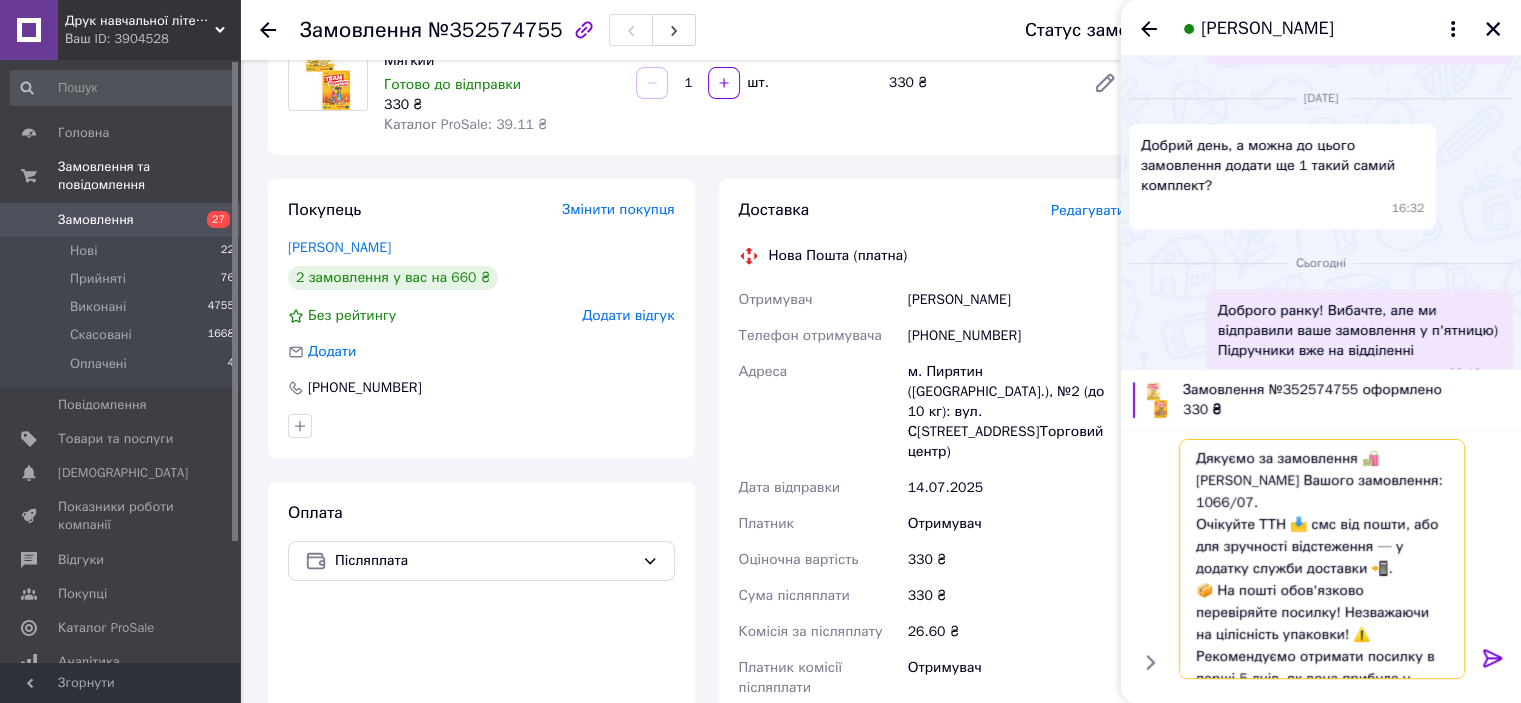 type 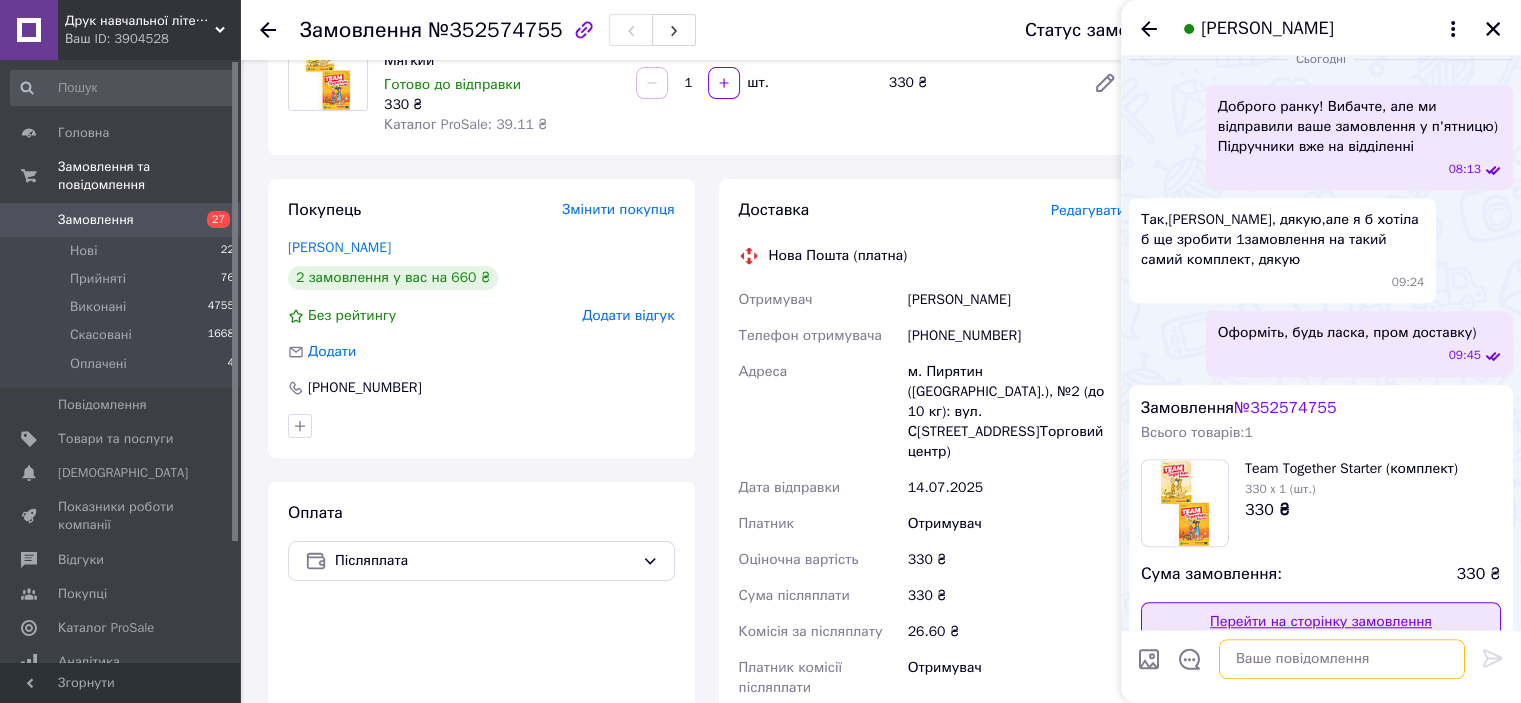 scroll, scrollTop: 1279, scrollLeft: 0, axis: vertical 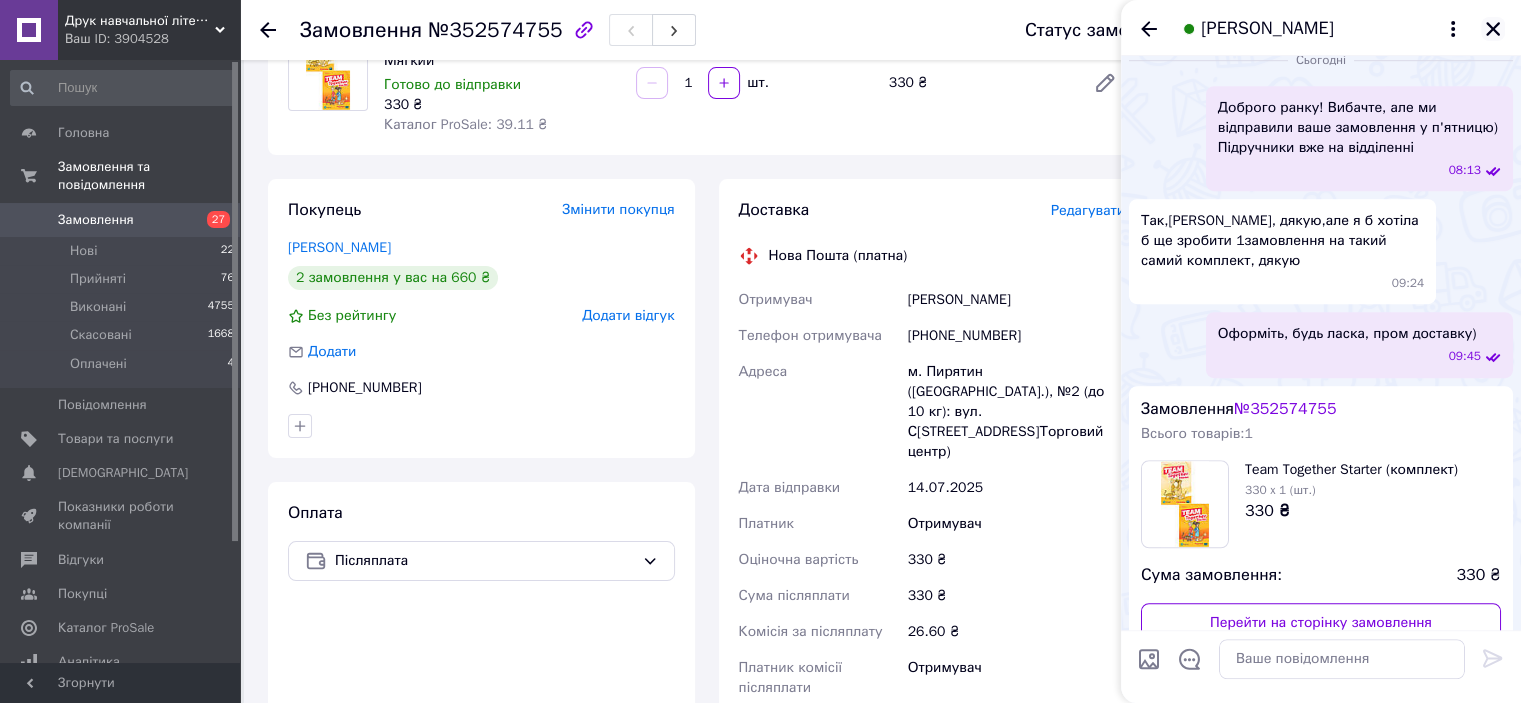 click 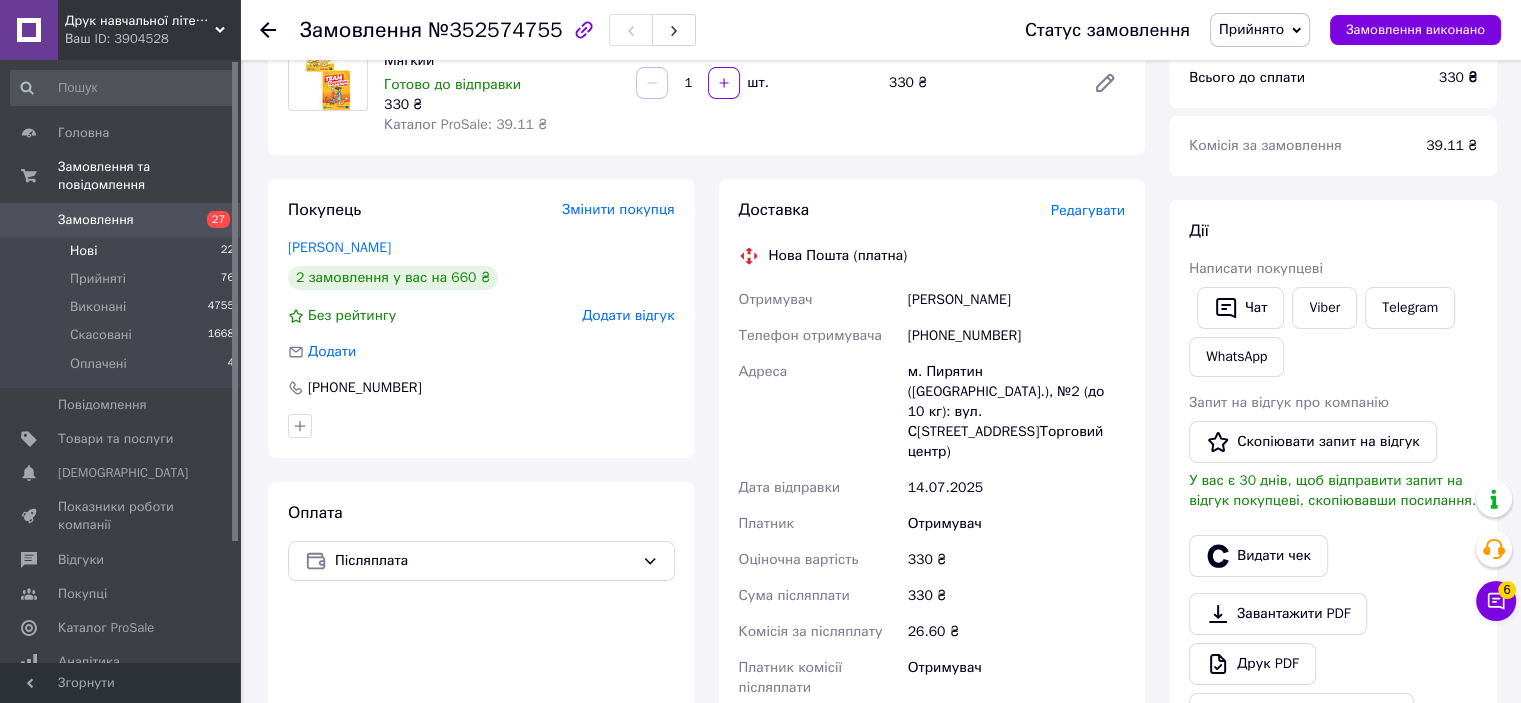 click on "Нові 22" at bounding box center [123, 251] 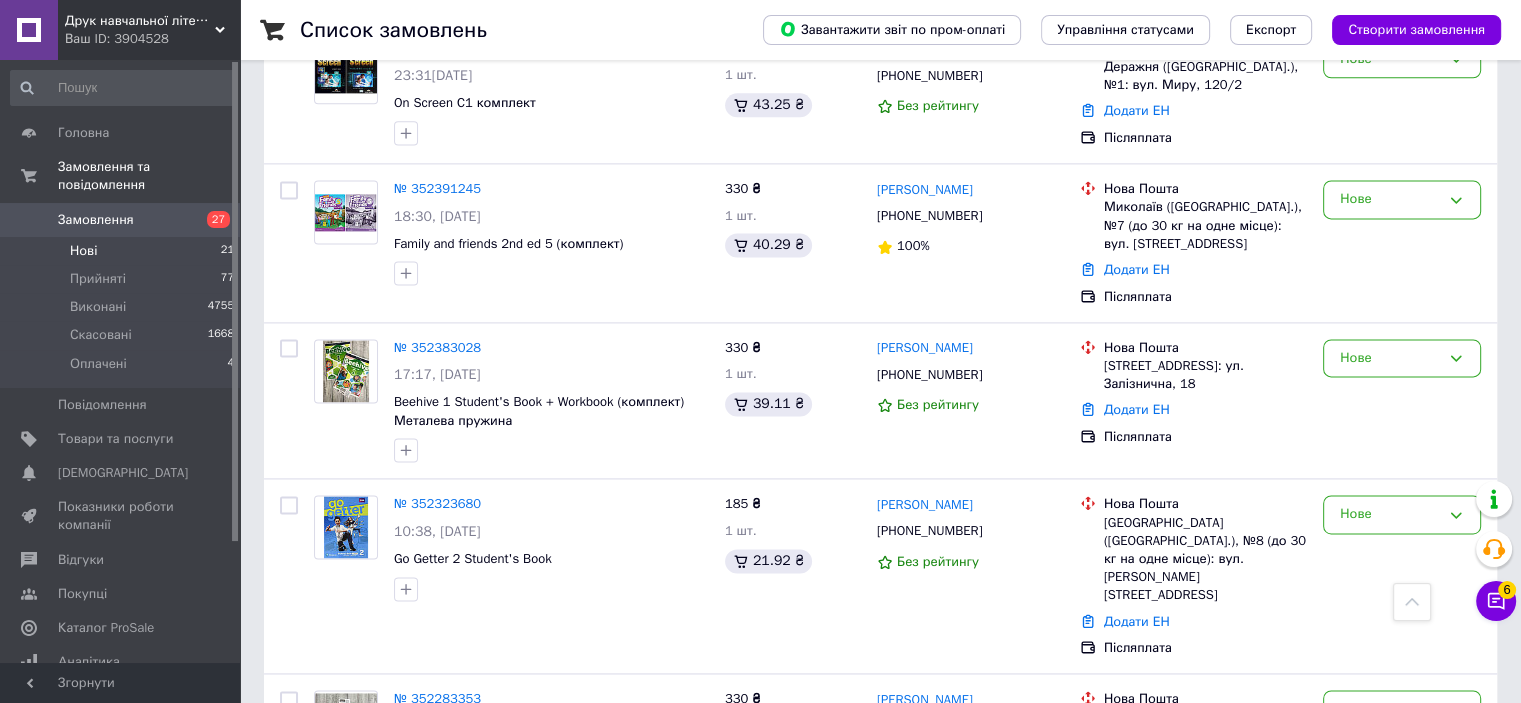 scroll, scrollTop: 2945, scrollLeft: 0, axis: vertical 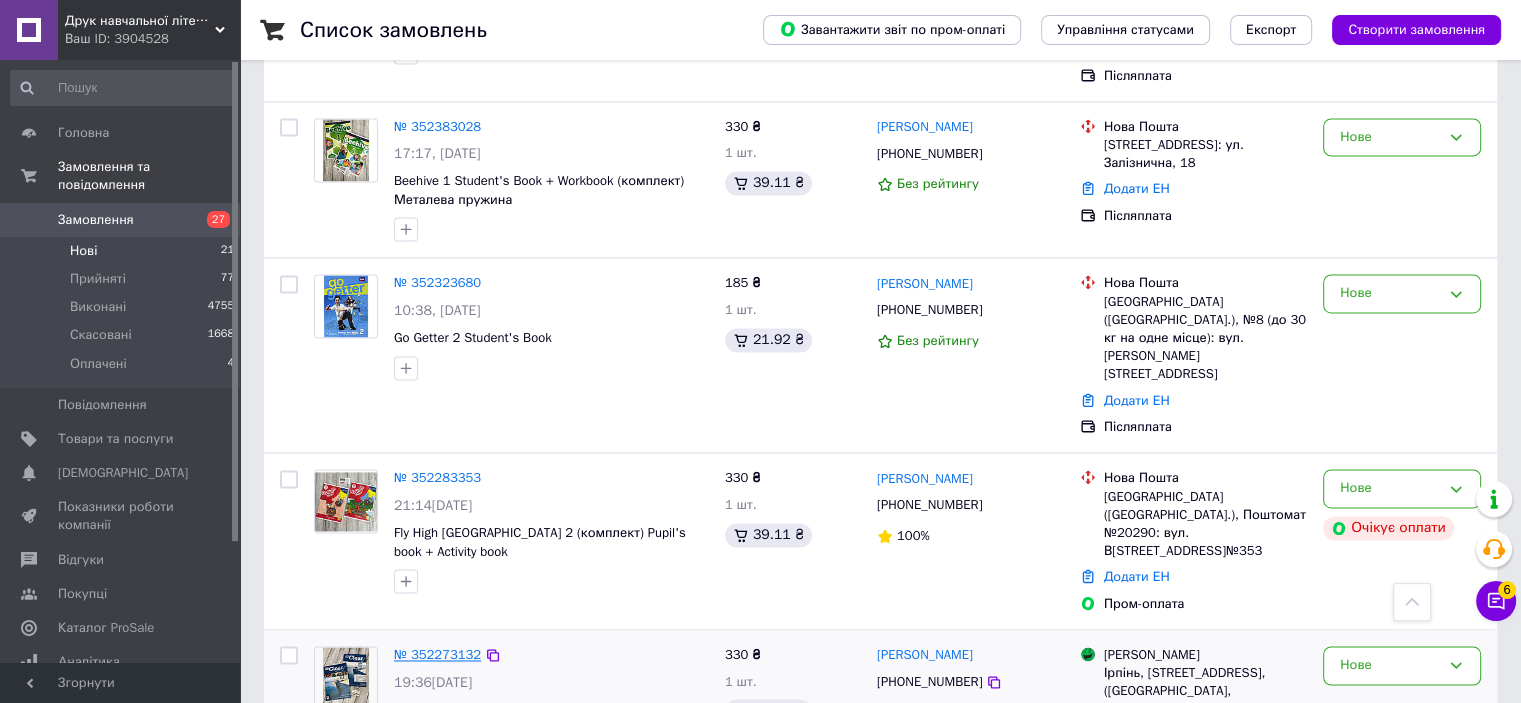 click on "№ 352273132" at bounding box center (437, 654) 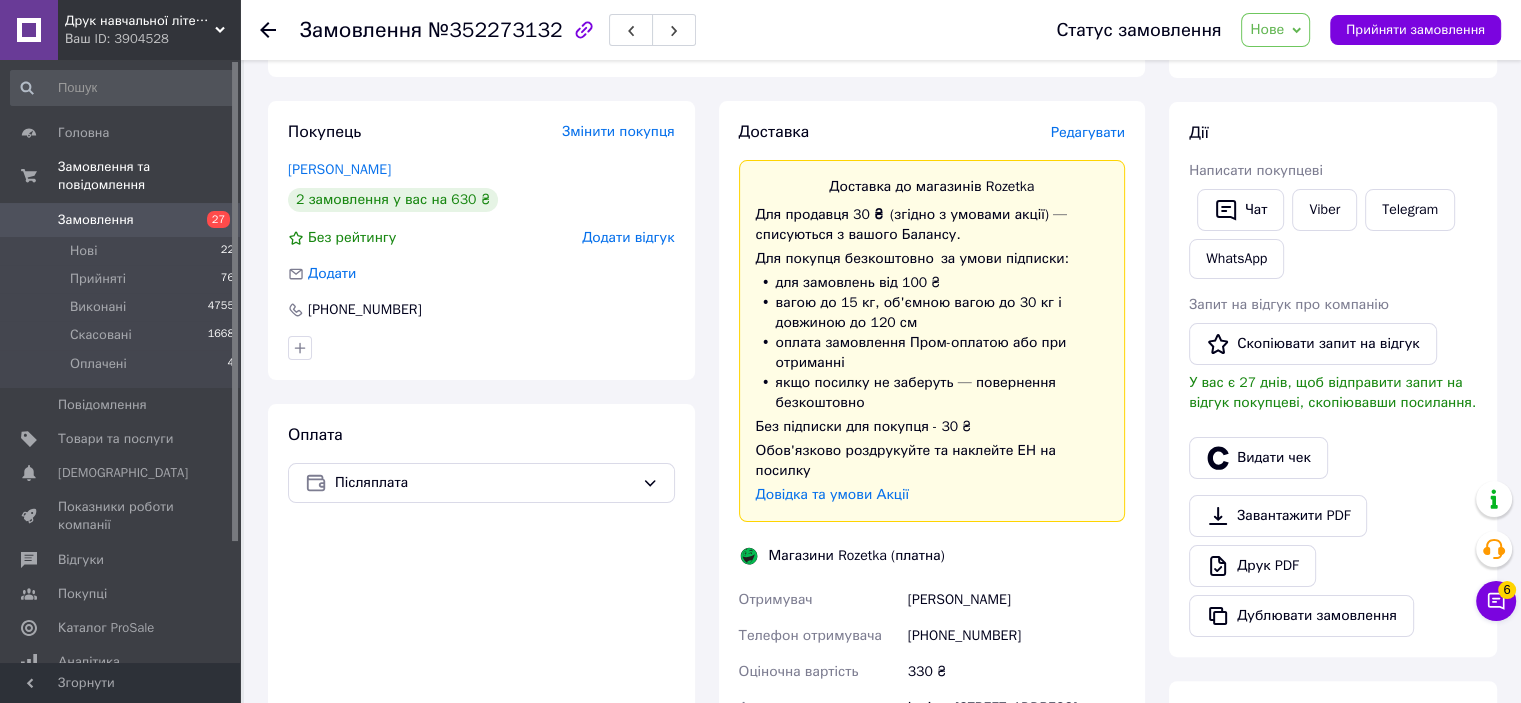 scroll, scrollTop: 311, scrollLeft: 0, axis: vertical 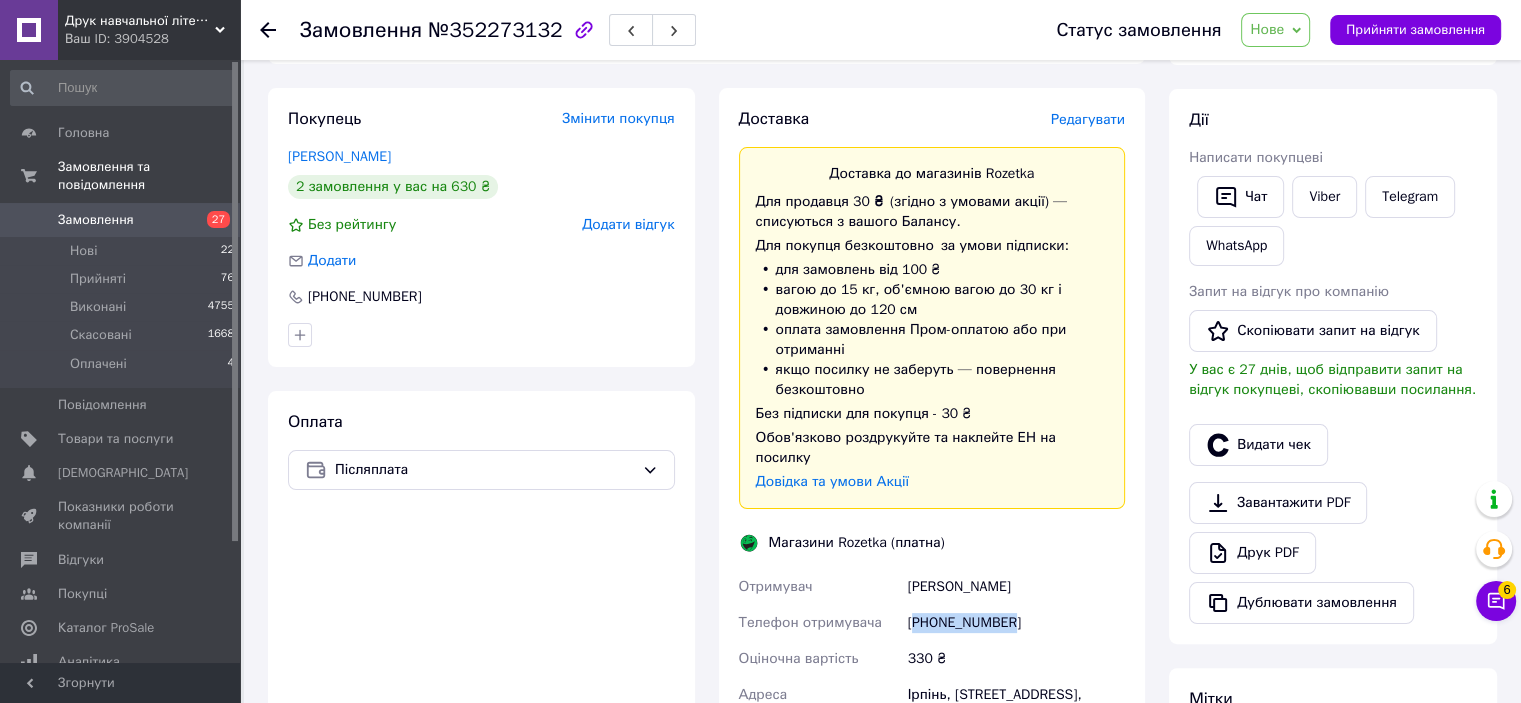 drag, startPoint x: 916, startPoint y: 602, endPoint x: 1012, endPoint y: 603, distance: 96.00521 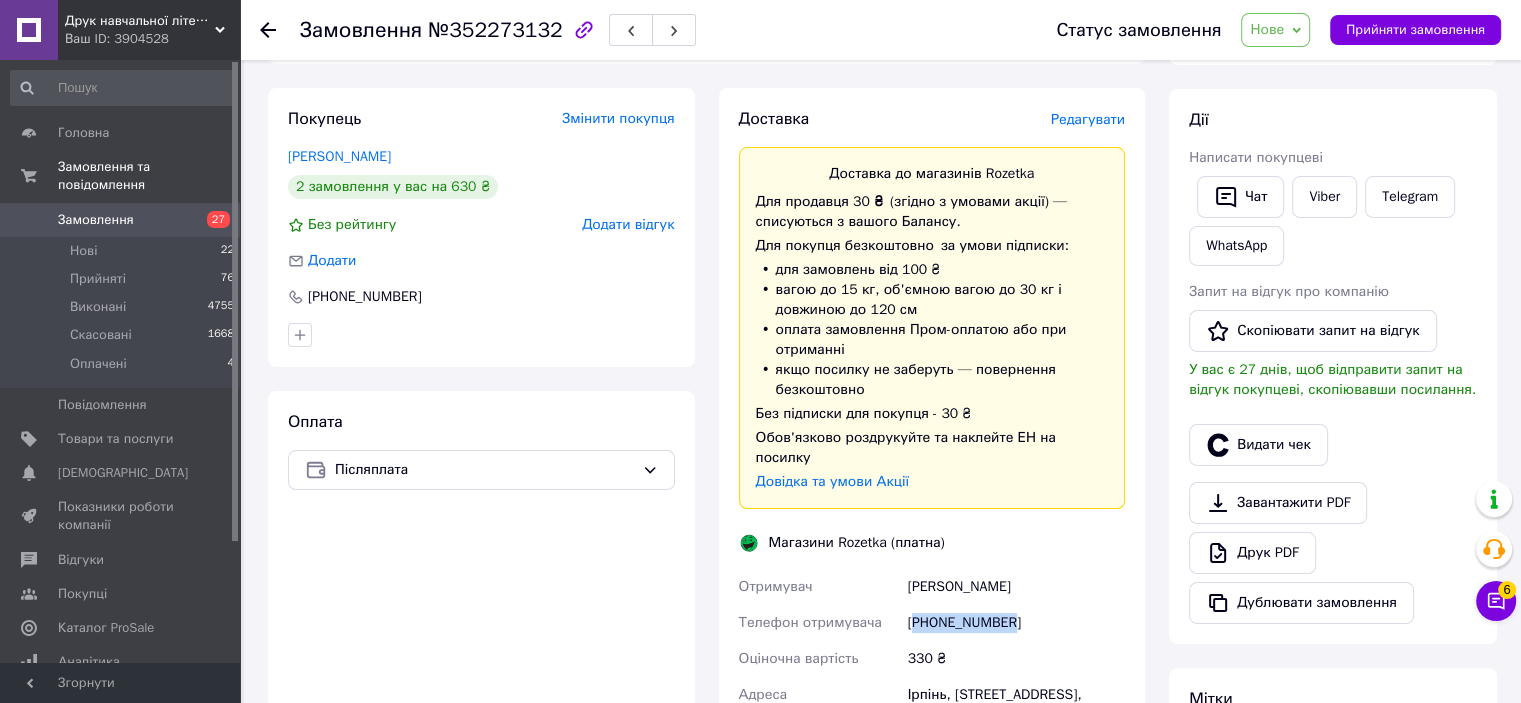 click on "[PHONE_NUMBER]" at bounding box center (1016, 623) 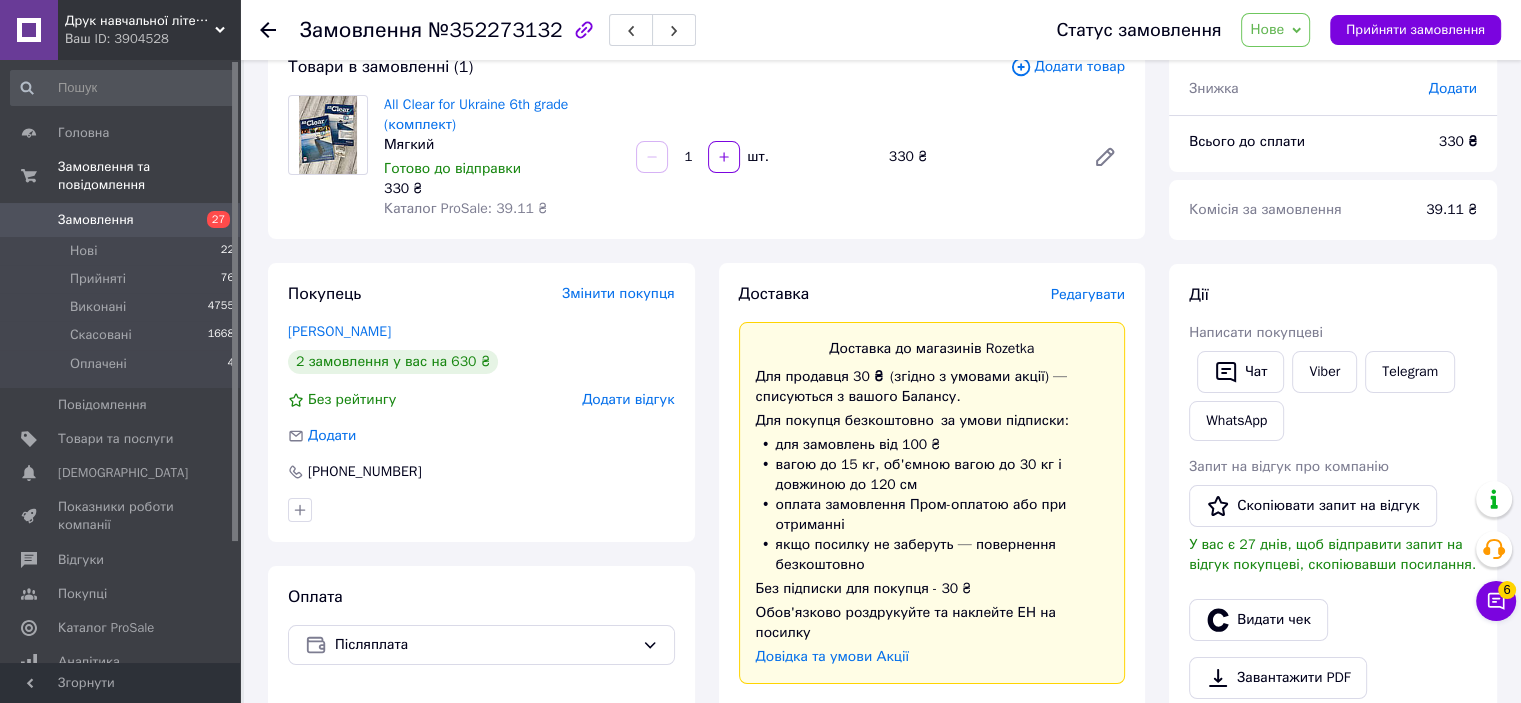 scroll, scrollTop: 11, scrollLeft: 0, axis: vertical 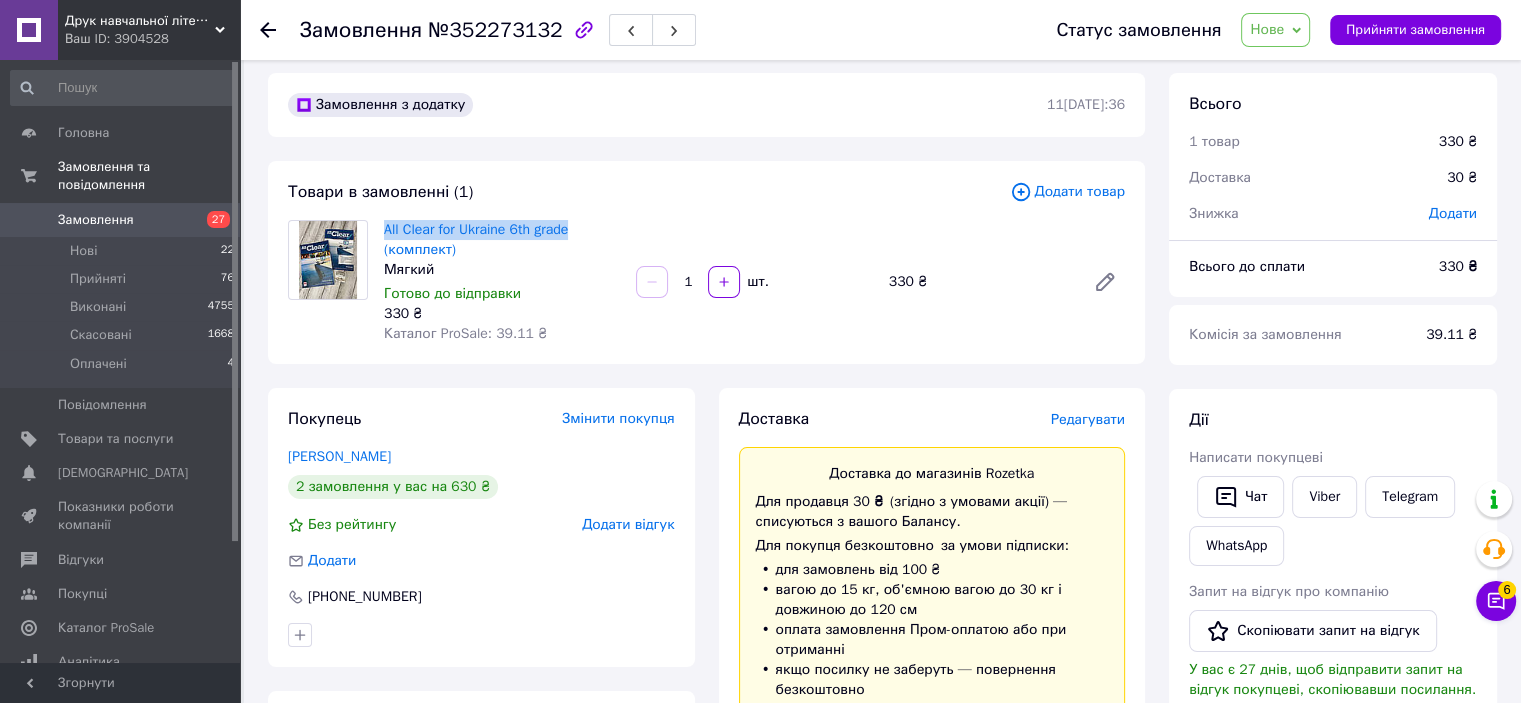 drag, startPoint x: 380, startPoint y: 224, endPoint x: 580, endPoint y: 239, distance: 200.5617 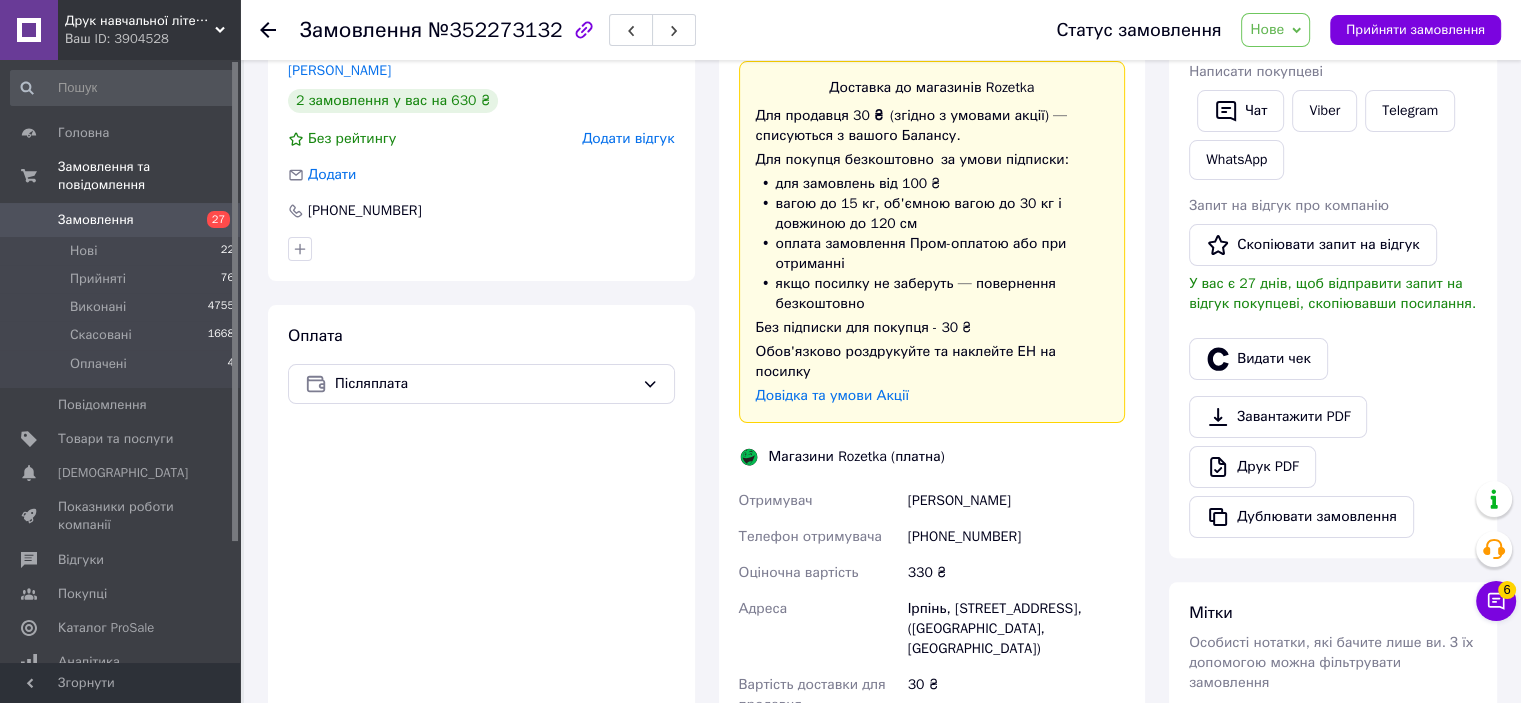 scroll, scrollTop: 511, scrollLeft: 0, axis: vertical 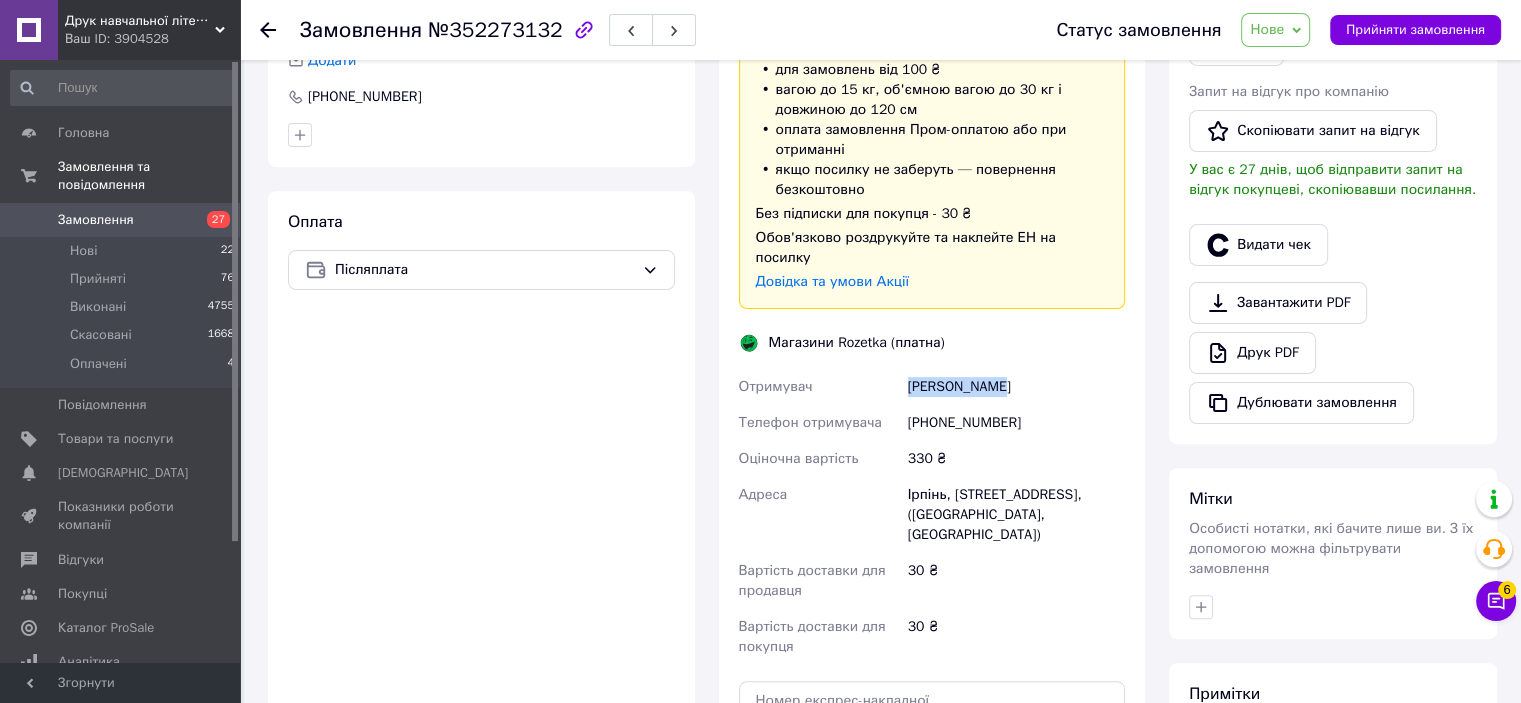 drag, startPoint x: 899, startPoint y: 371, endPoint x: 1021, endPoint y: 371, distance: 122 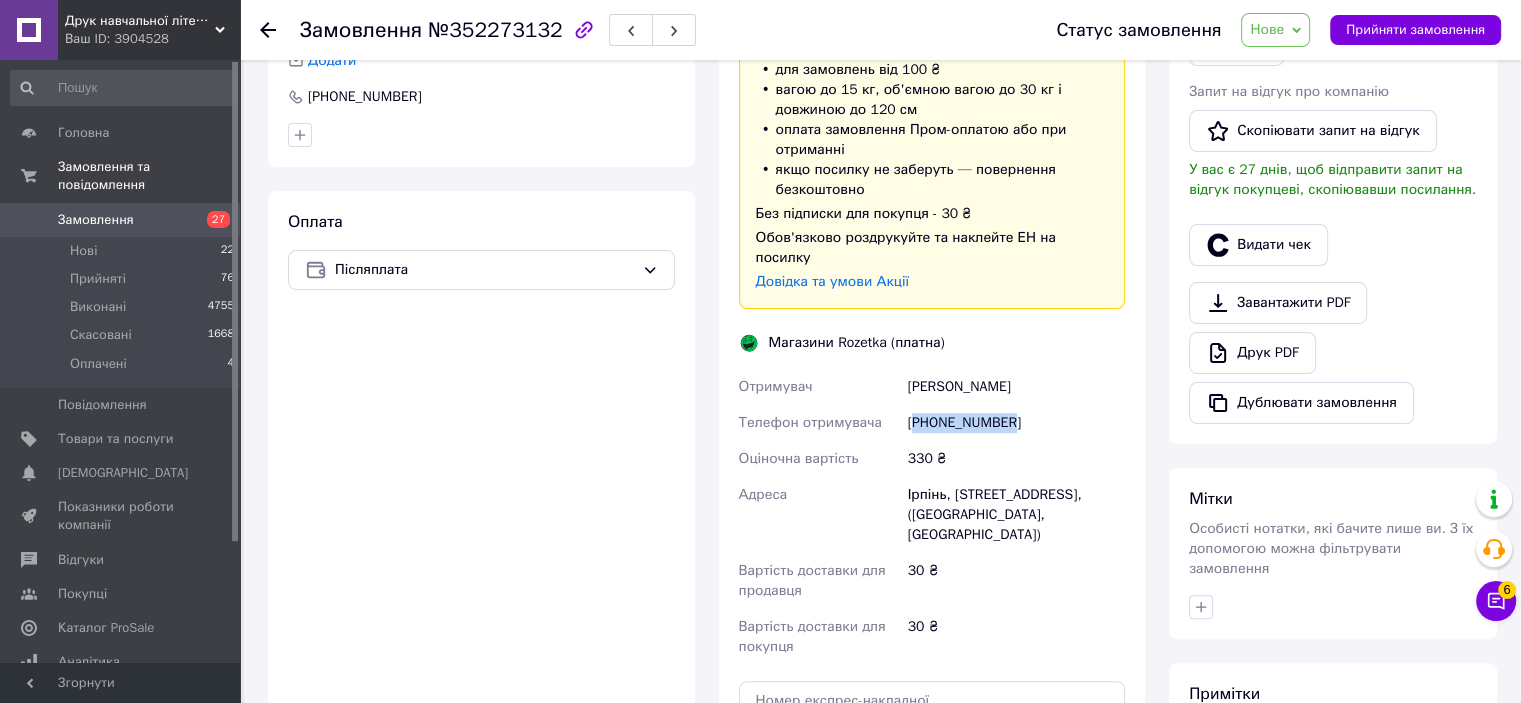 drag, startPoint x: 916, startPoint y: 397, endPoint x: 1037, endPoint y: 400, distance: 121.037186 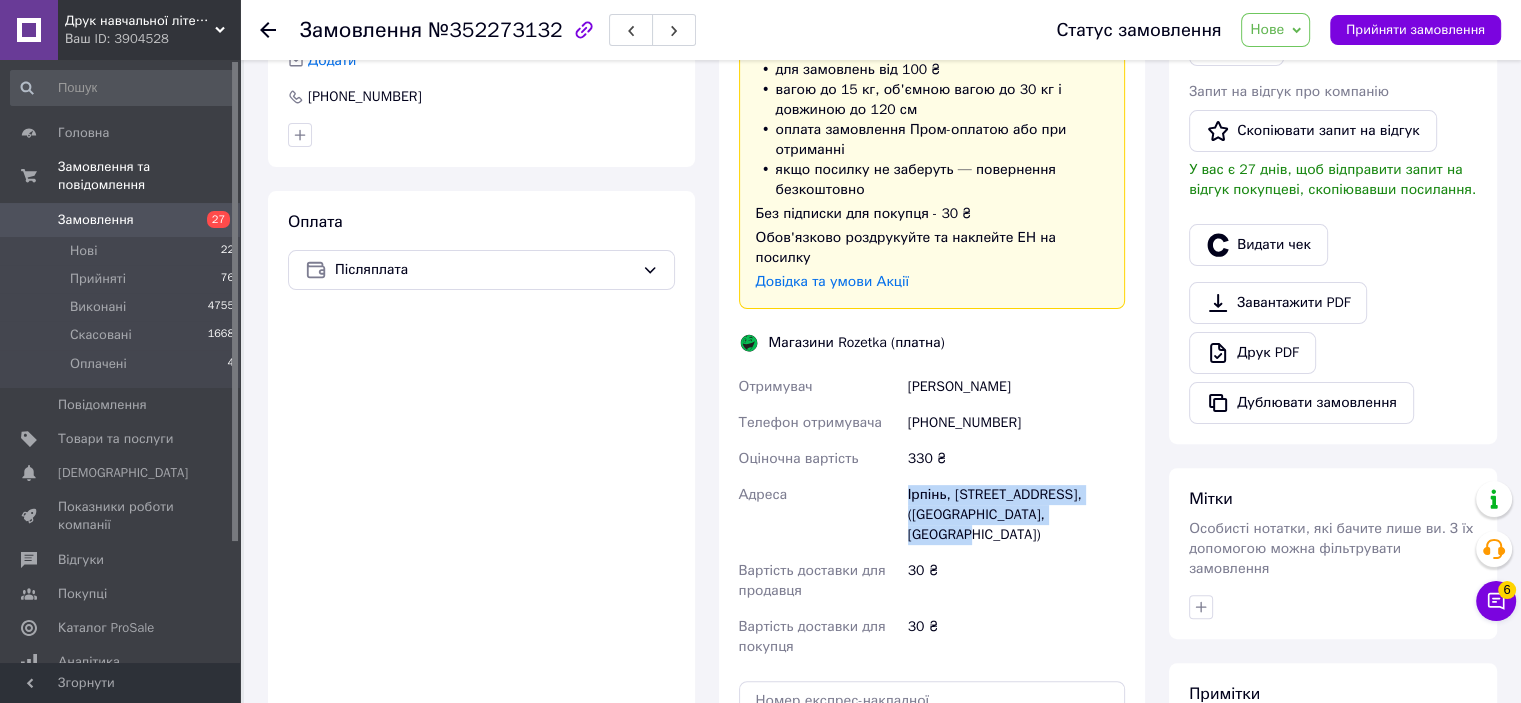 drag, startPoint x: 900, startPoint y: 473, endPoint x: 1058, endPoint y: 487, distance: 158.61903 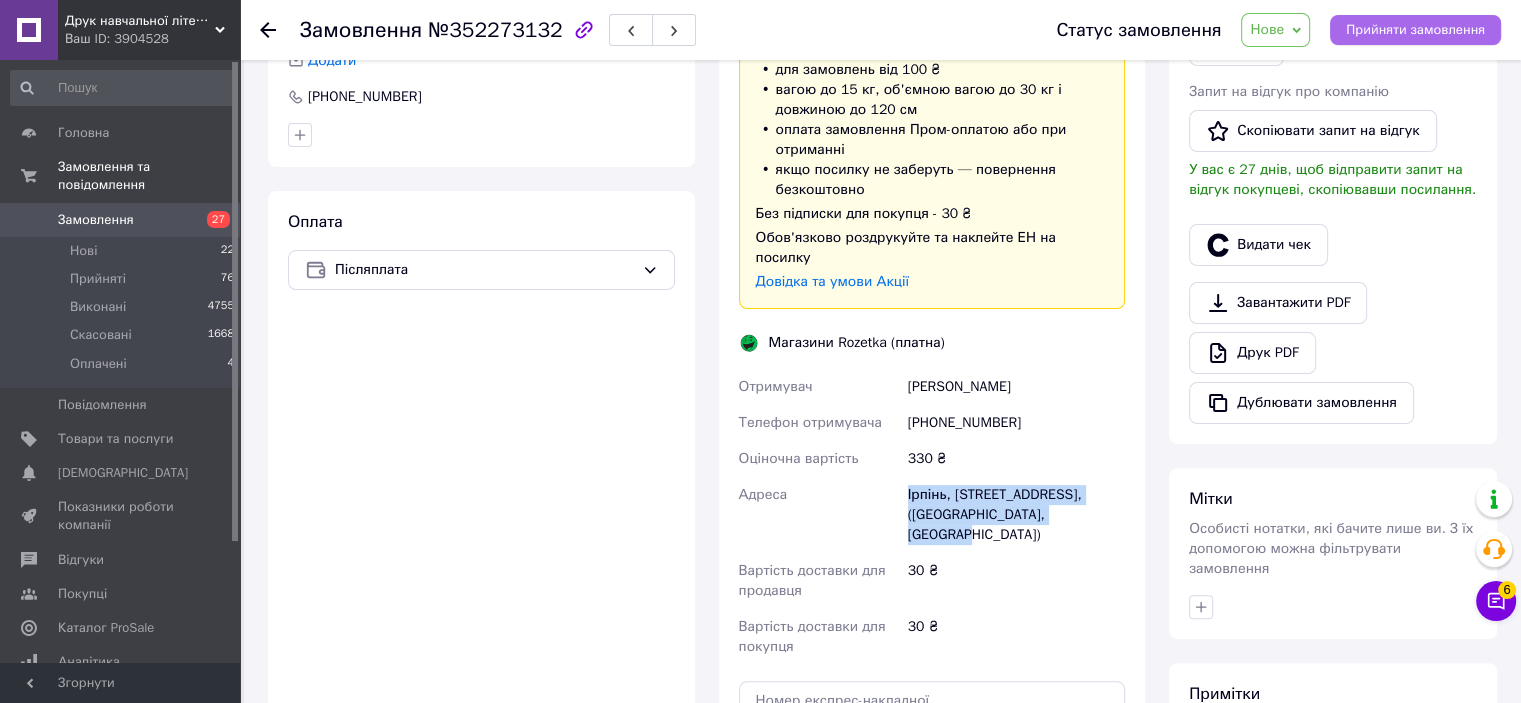 click on "Прийняти замовлення" at bounding box center (1415, 30) 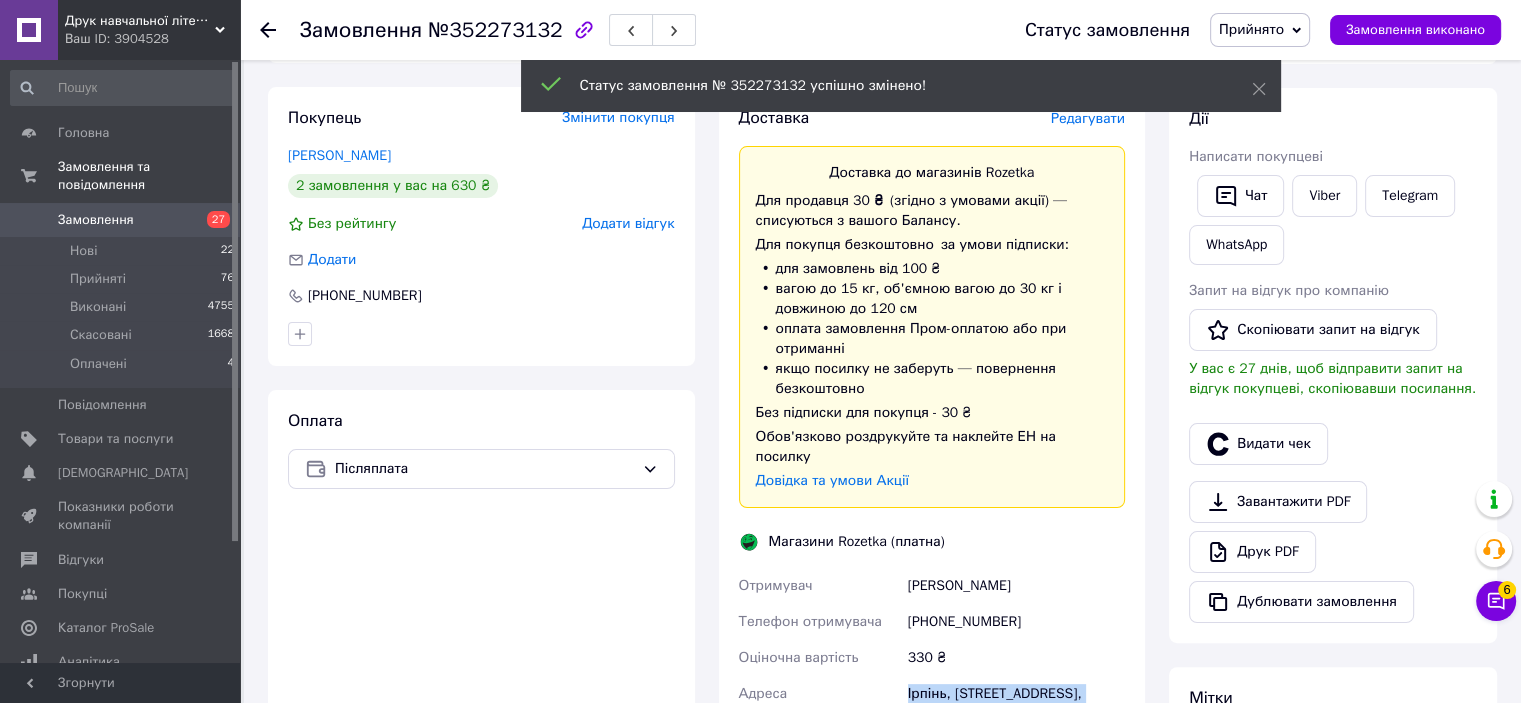 scroll, scrollTop: 311, scrollLeft: 0, axis: vertical 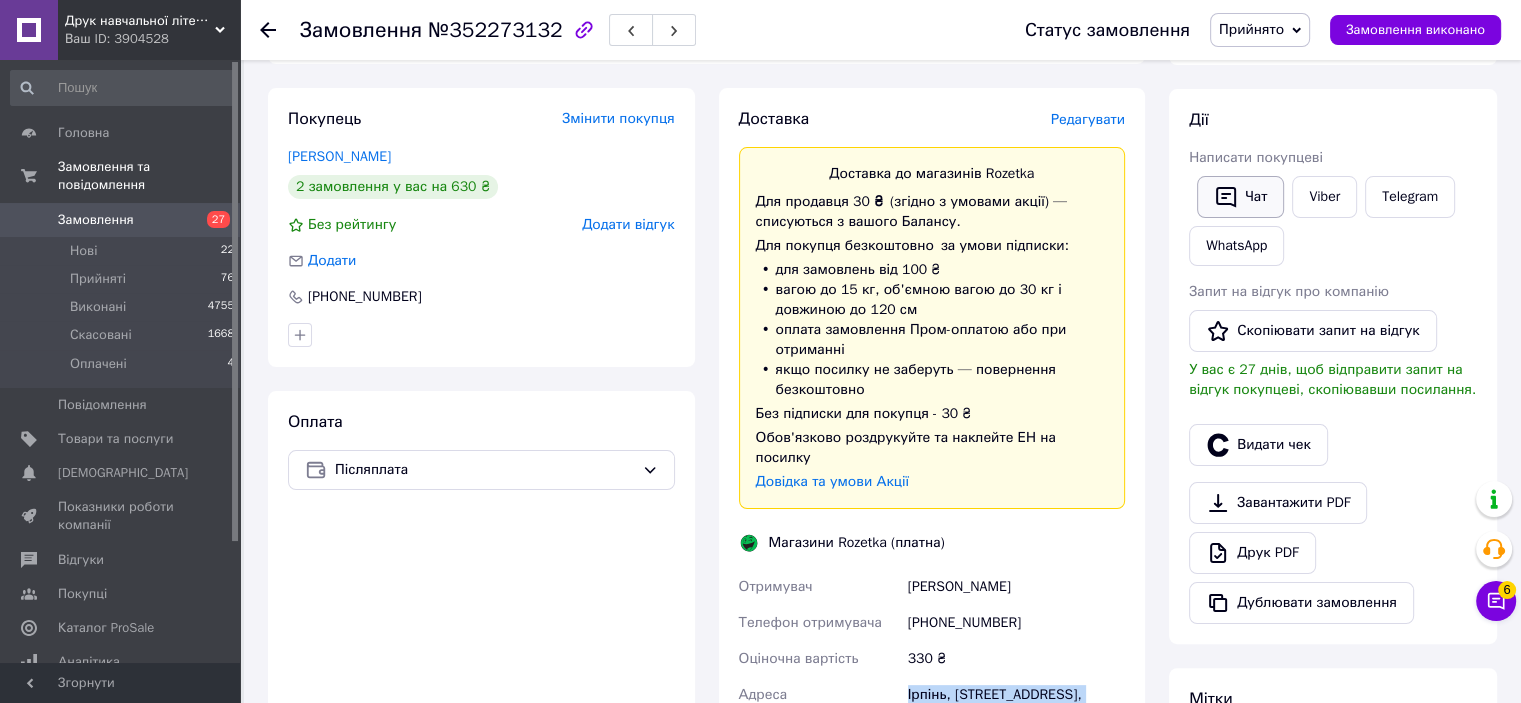 click on "Чат" at bounding box center [1240, 197] 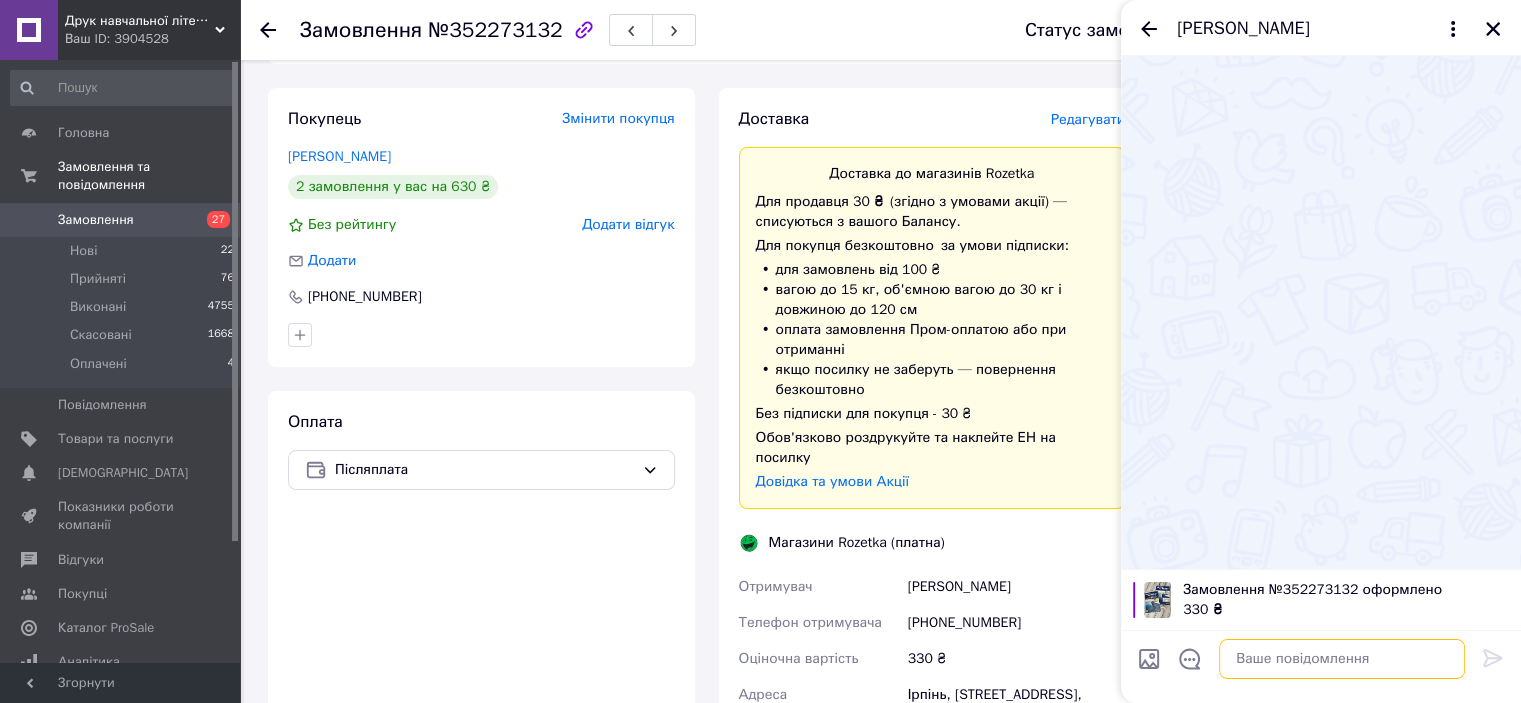 click at bounding box center (1342, 659) 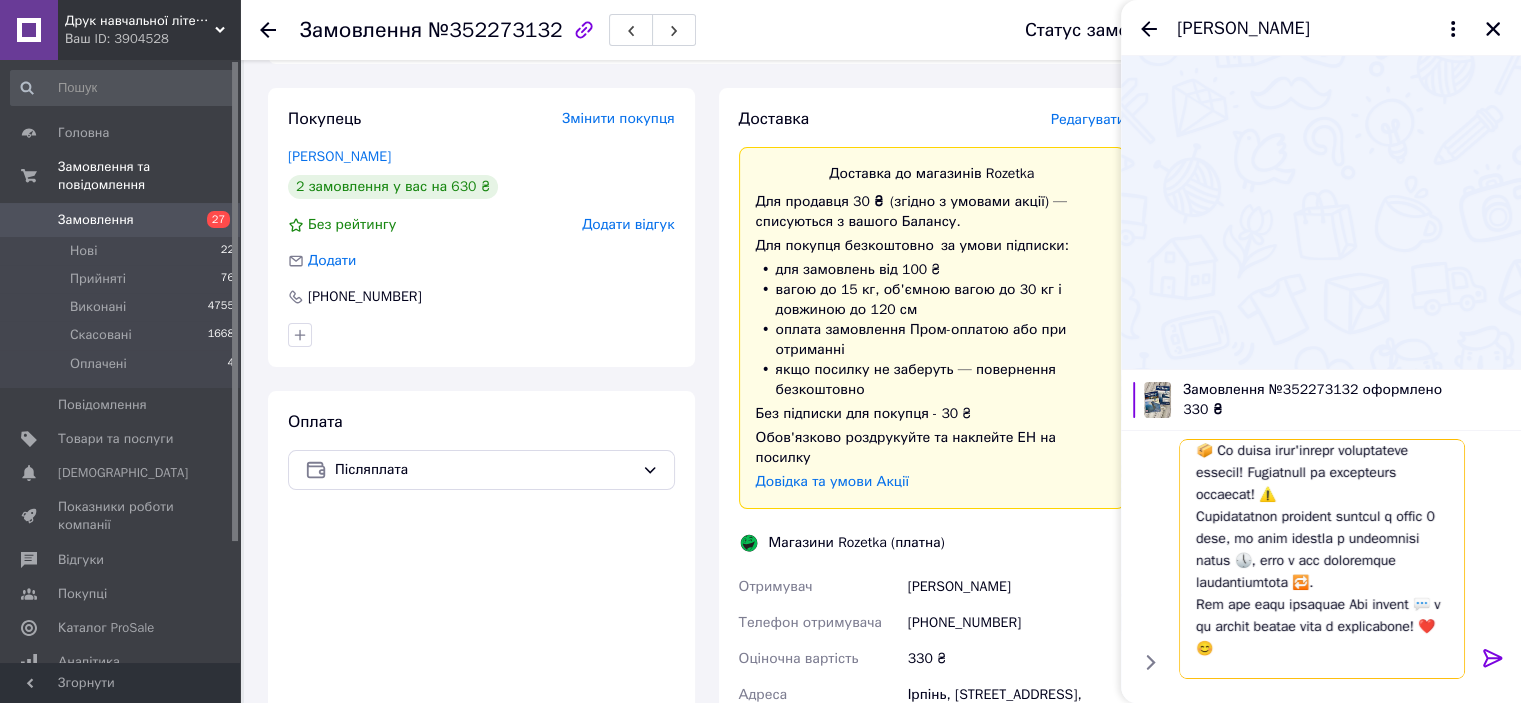 scroll, scrollTop: 0, scrollLeft: 0, axis: both 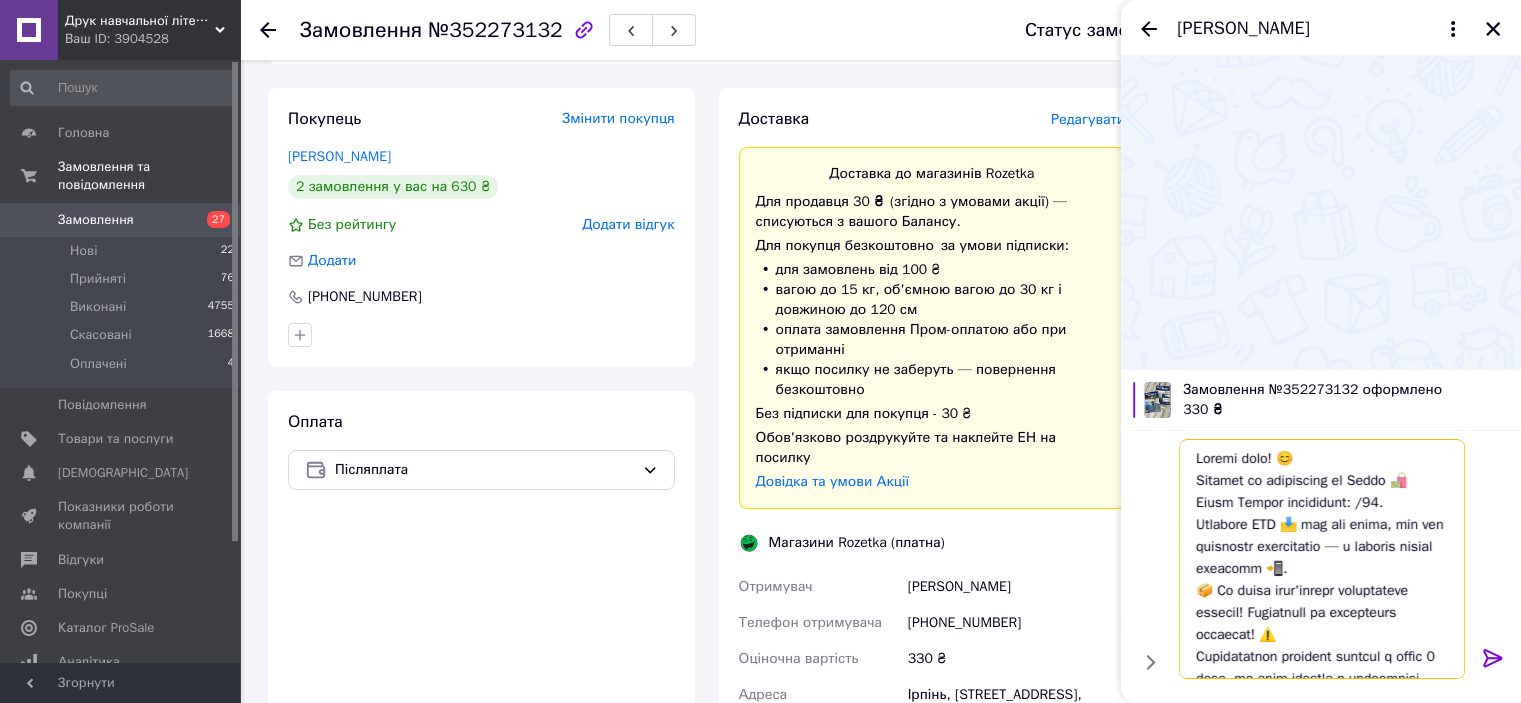 click at bounding box center (1322, 559) 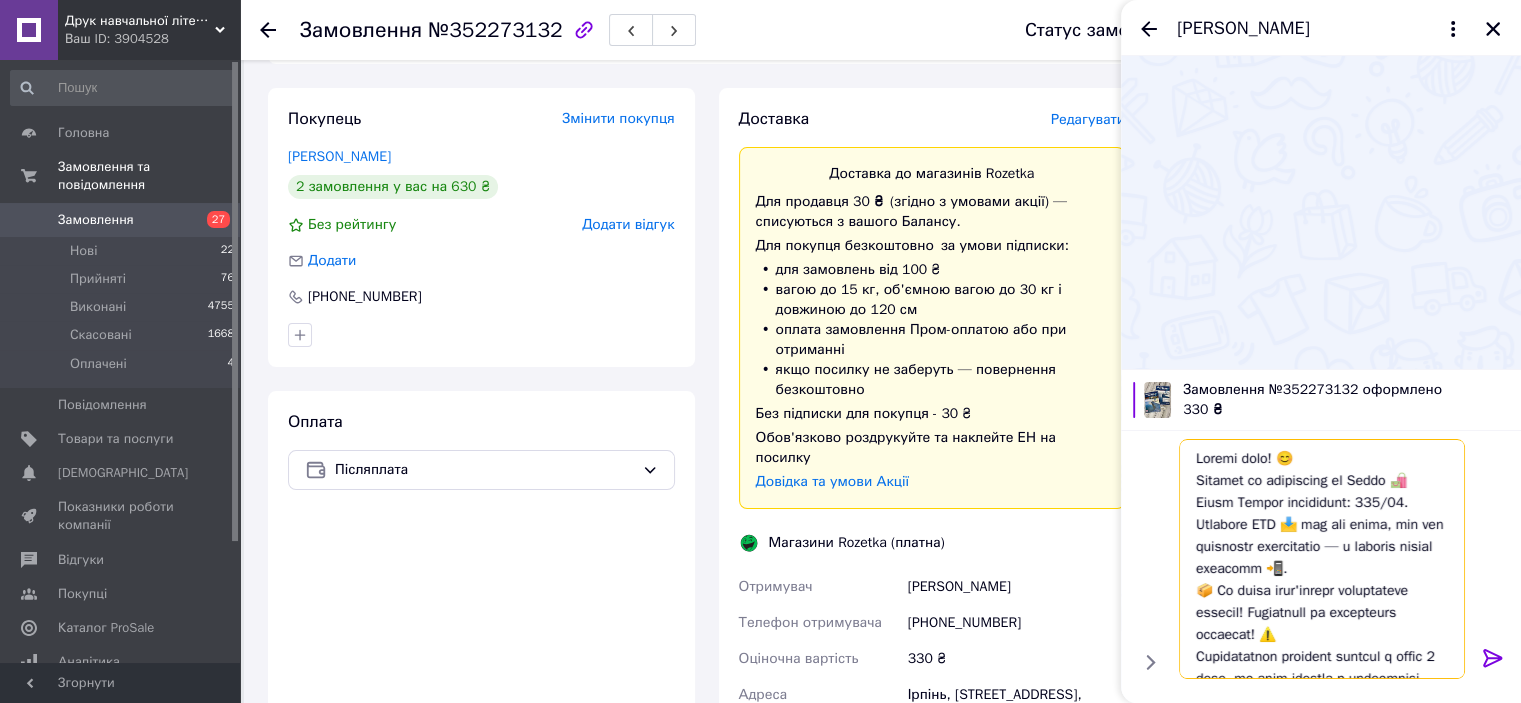 type on "Loremi dolo! 😊
Sitamet co adipiscing el Seddo 🛍️ Eiusm Tempor incididunt: 3662/26.
Utlabore ETD 📩 mag ali enima, min ven quisnostr exercitatio — u laboris nisial exeacomm 📲.
📦 Co duisa irur'inrepr voluptateve essecil! Fugiatnull pa excepteurs occaecat! ⚠️
Cupidatatnon proident suntcul q offic 5 dese, mo anim idestla p undeomnisi natus 🕔, erro v acc doloremque laudantiumtota 🔁.
Rem ape eaqu ipsaquae Abi invent 💬 v qu archit beatae vita d explicabone! ❤️😊
Enimipsamq vo aspernatur, aut oditfugitc ma dolor eosration sequines!
👇👇👇
neque://por.quisquamd.adi/numquamei_modi/
..." 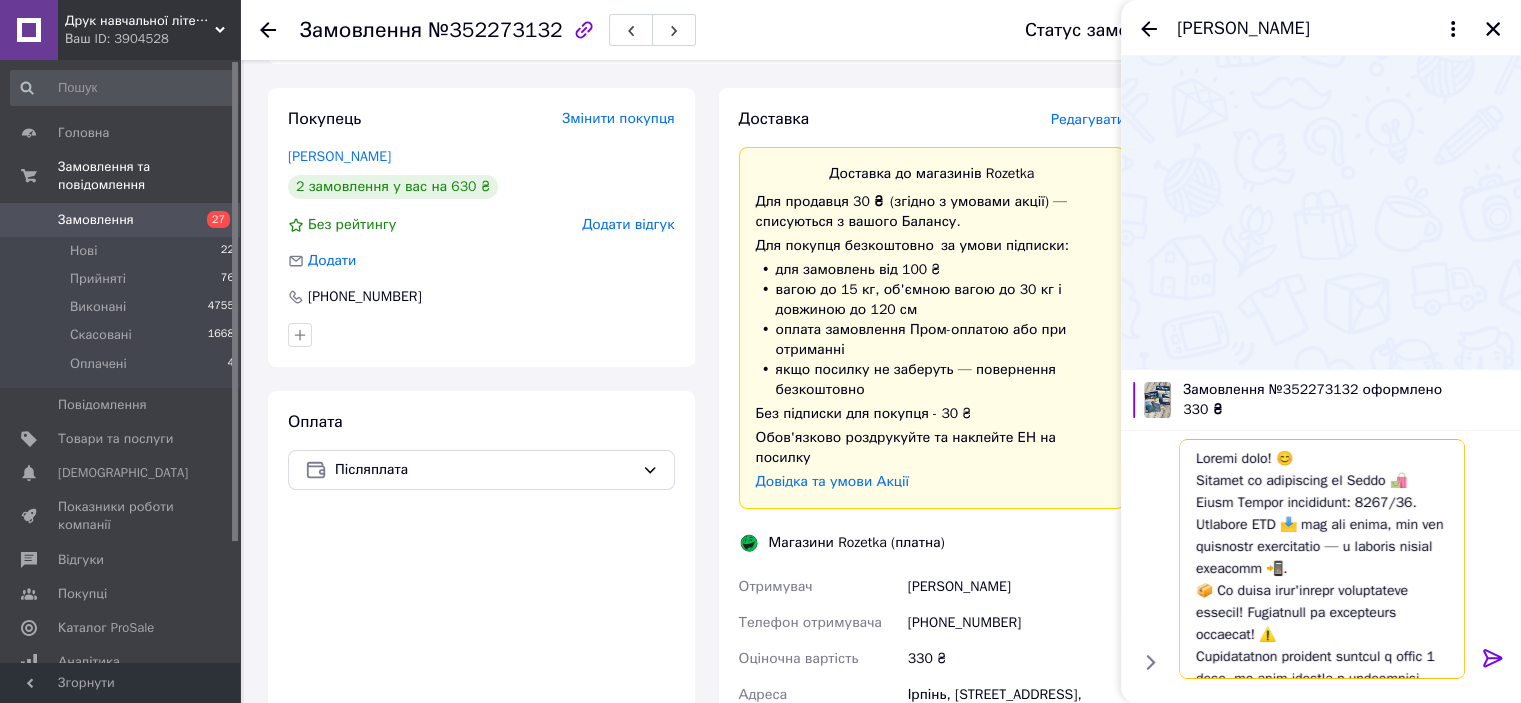 type 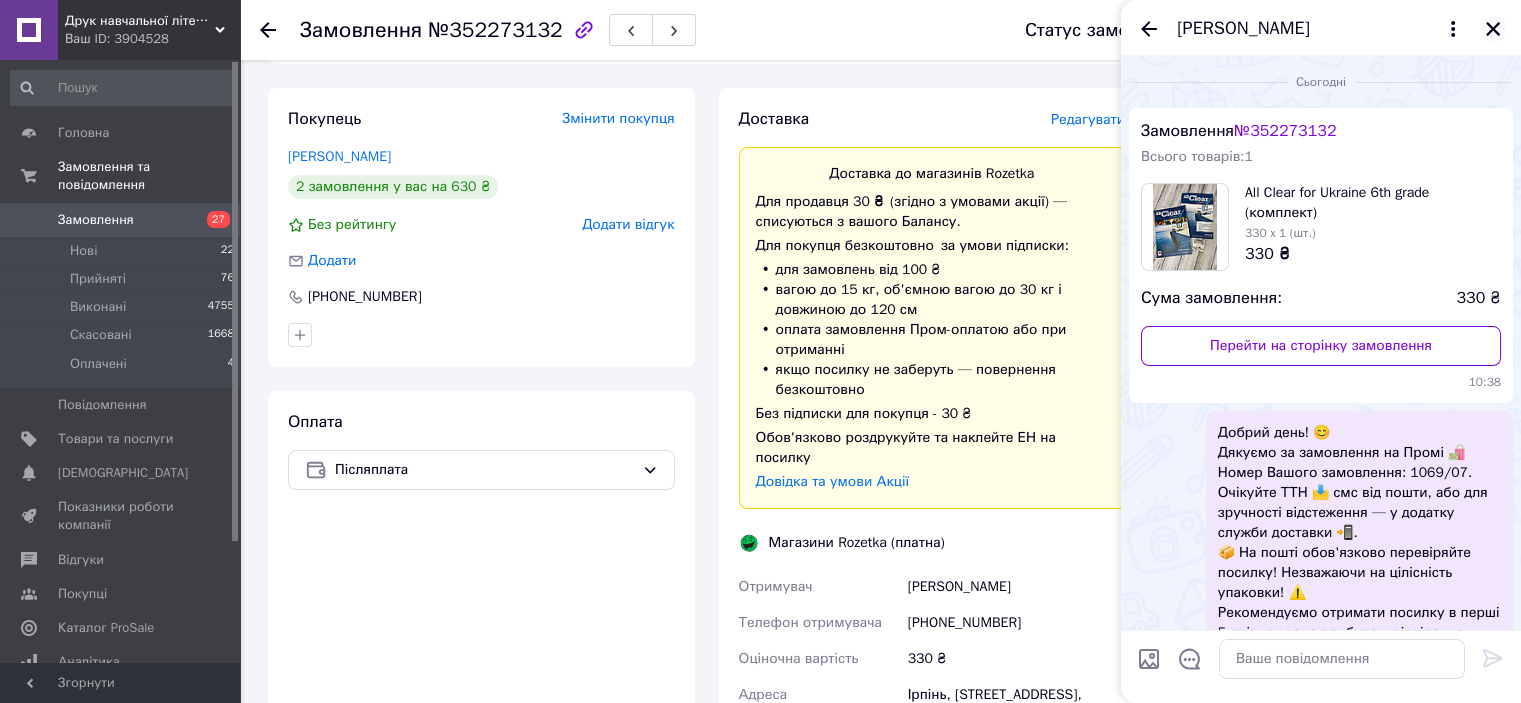 click 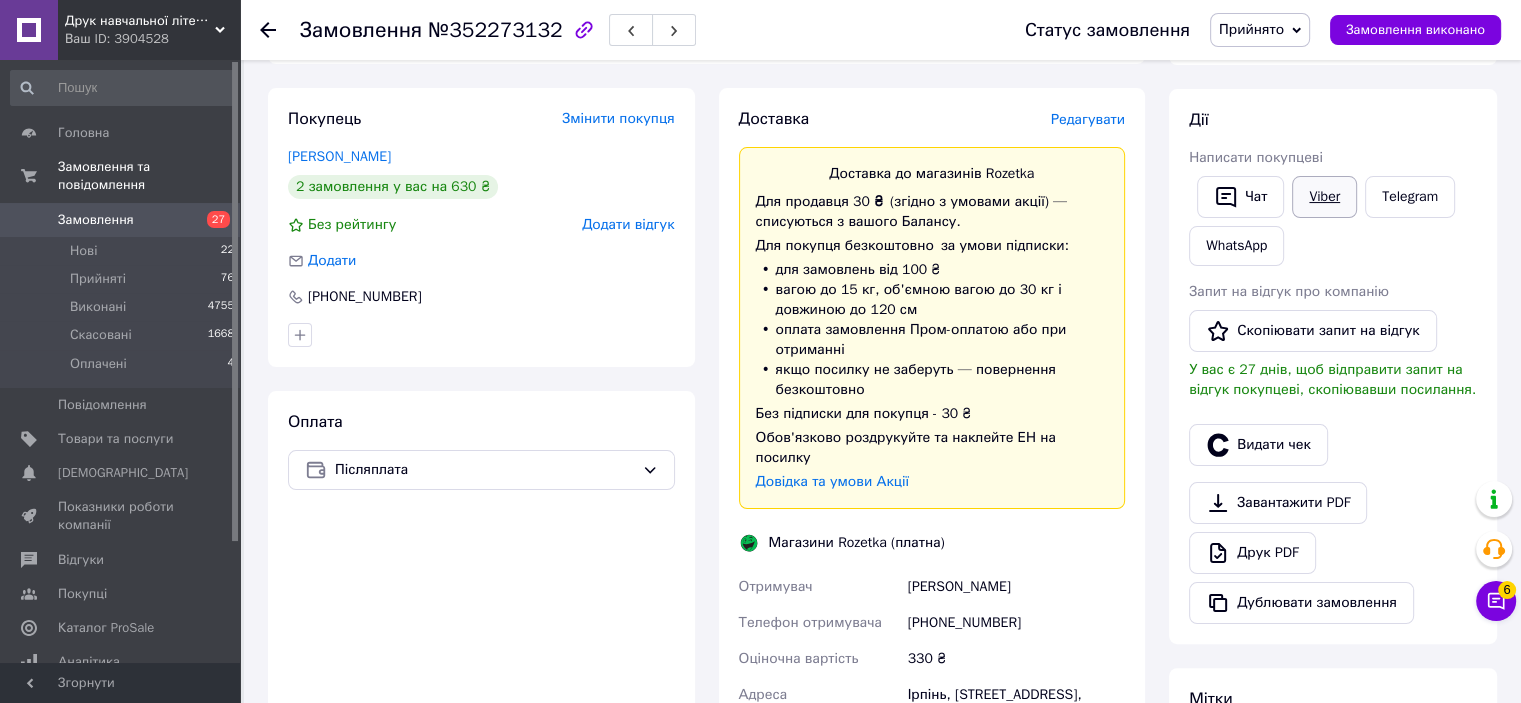 click on "Viber" at bounding box center (1324, 197) 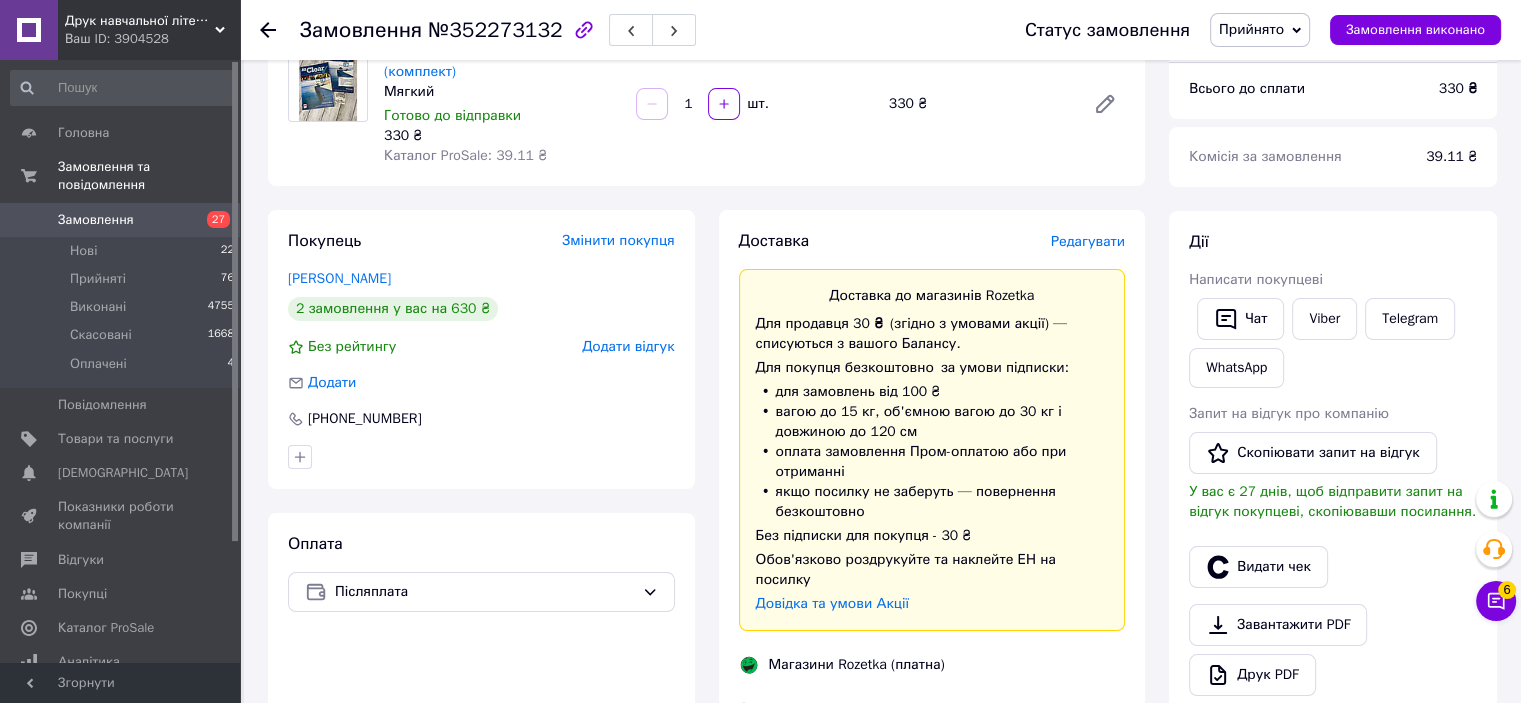 scroll, scrollTop: 400, scrollLeft: 0, axis: vertical 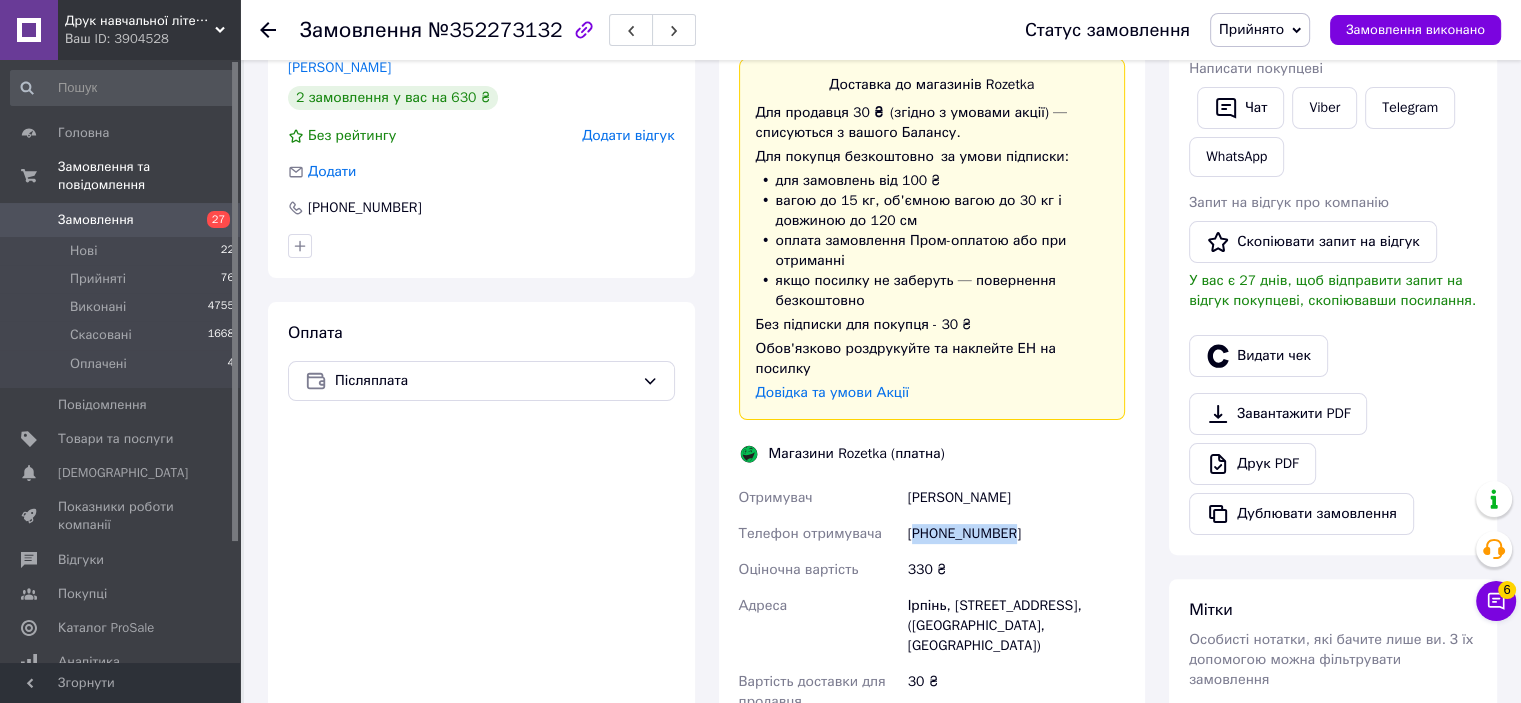 drag, startPoint x: 916, startPoint y: 511, endPoint x: 1031, endPoint y: 510, distance: 115.00435 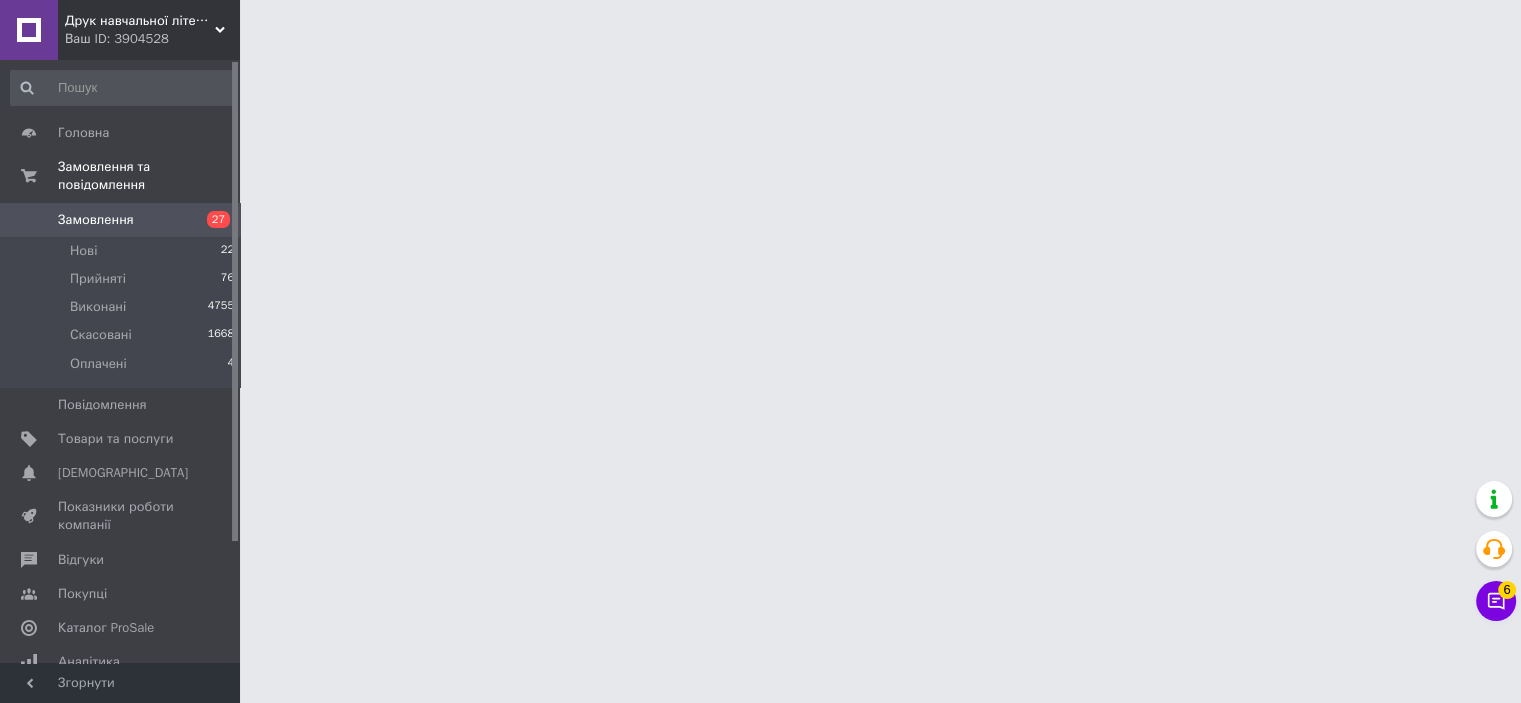 scroll, scrollTop: 0, scrollLeft: 0, axis: both 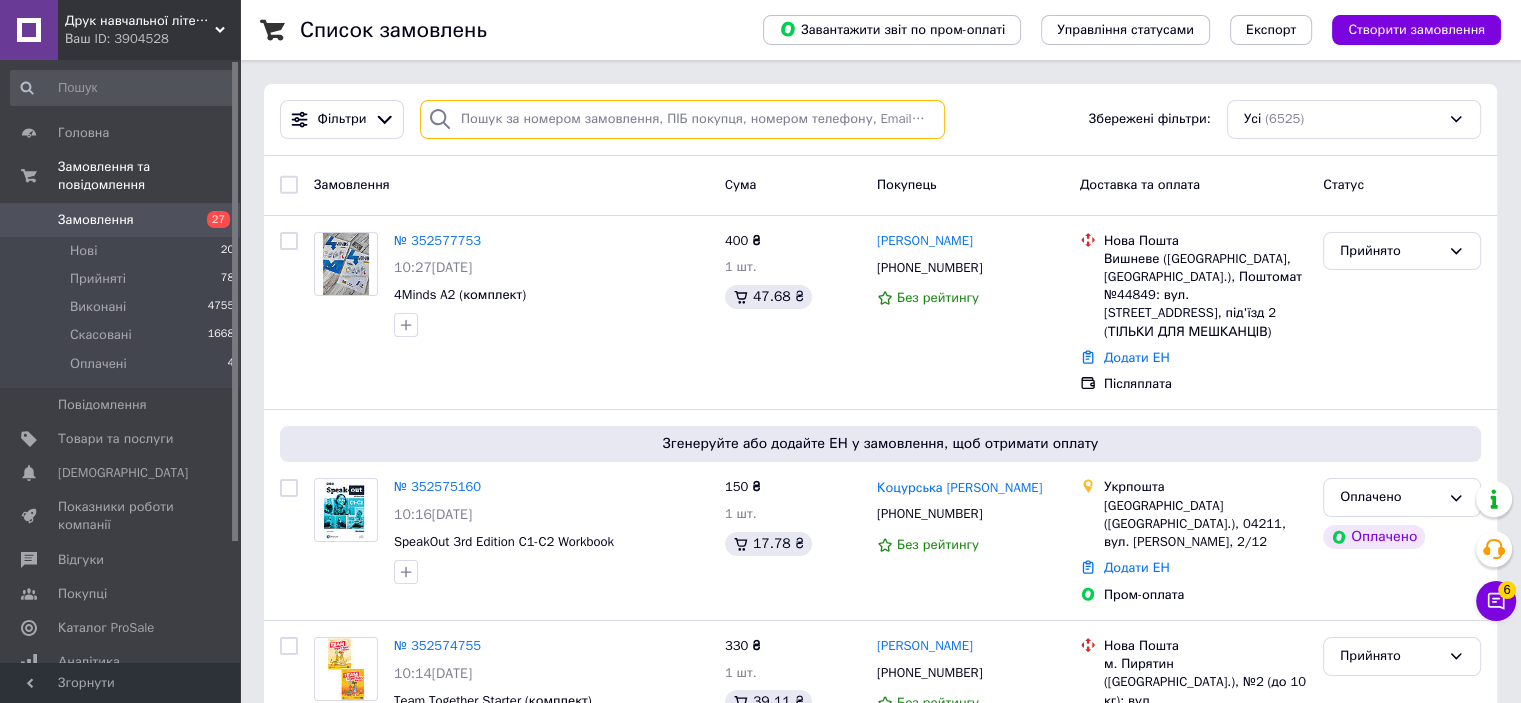click at bounding box center [682, 119] 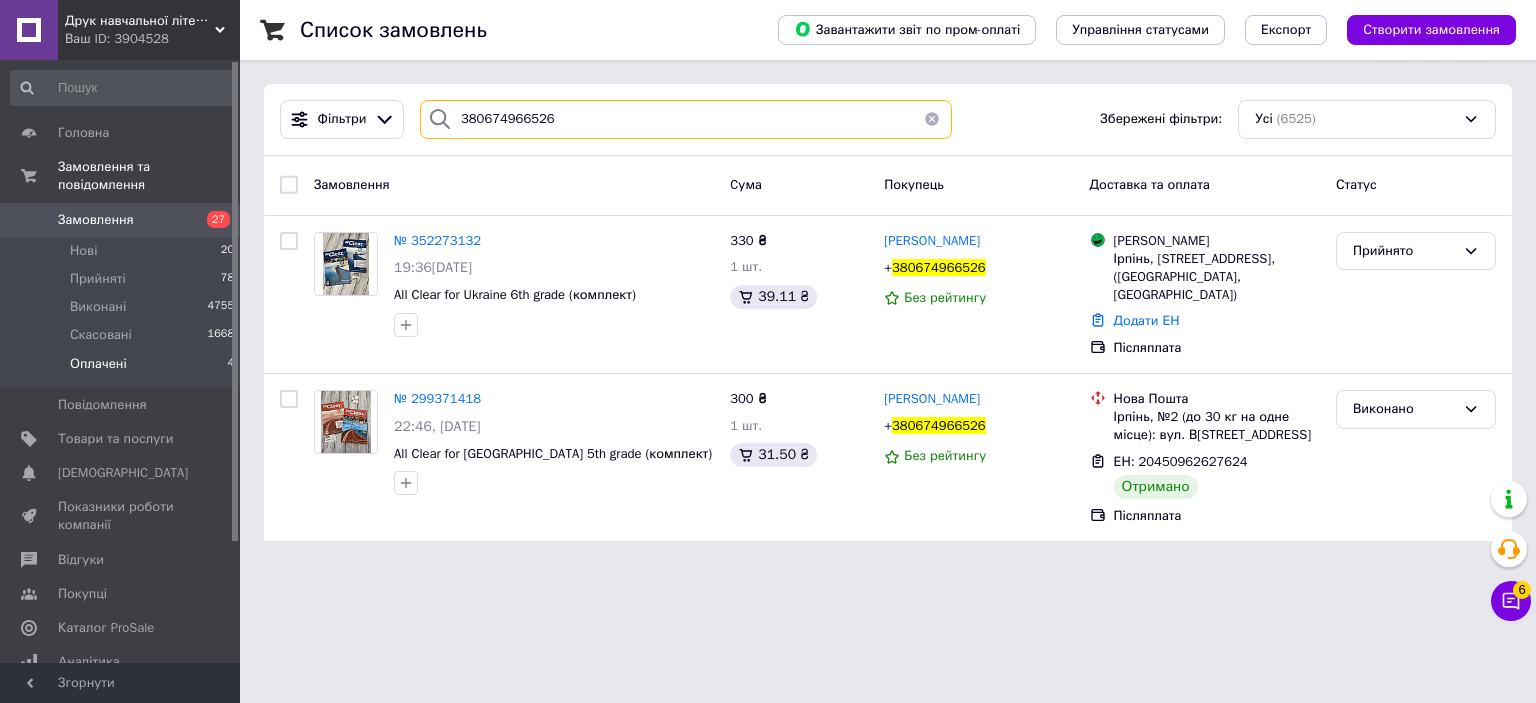 type on "380674966526" 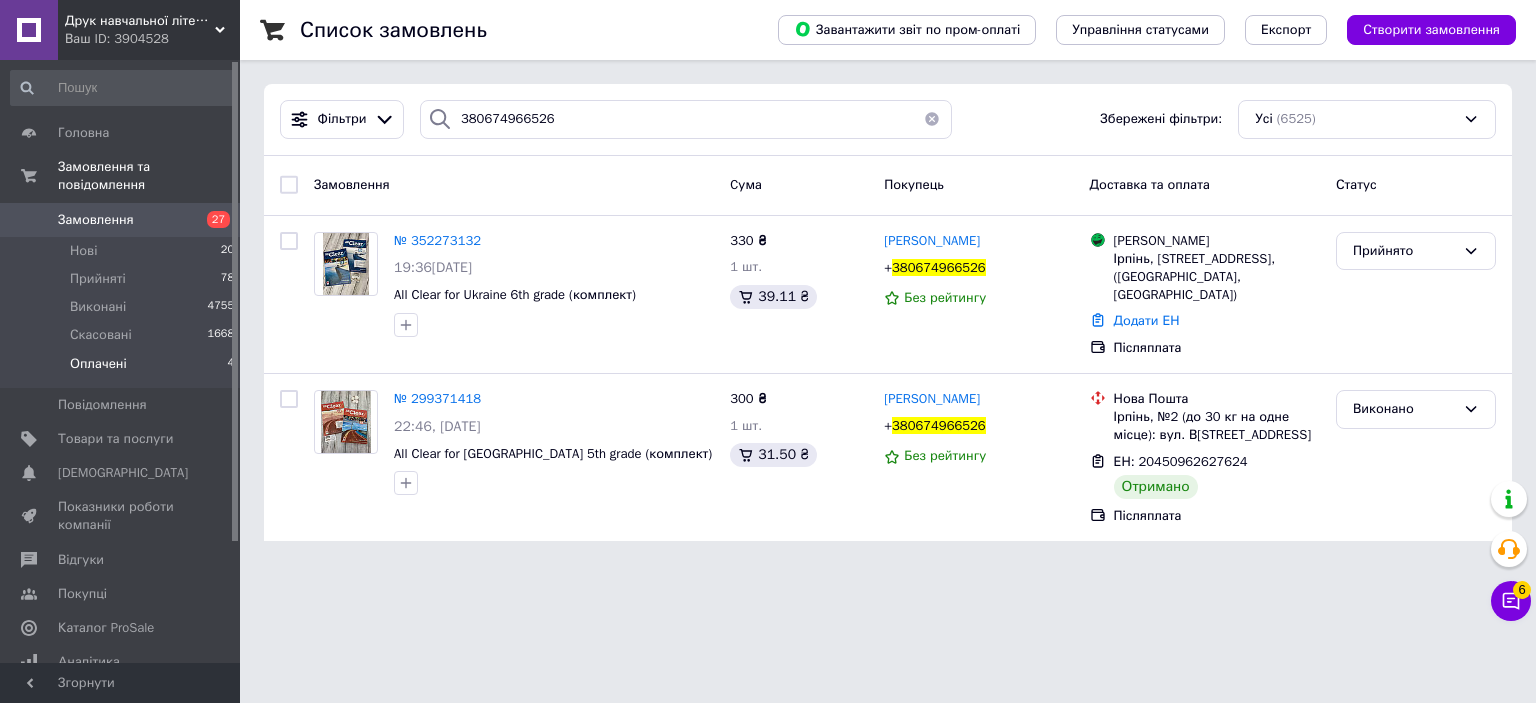 click on "Оплачені 4" at bounding box center [123, 369] 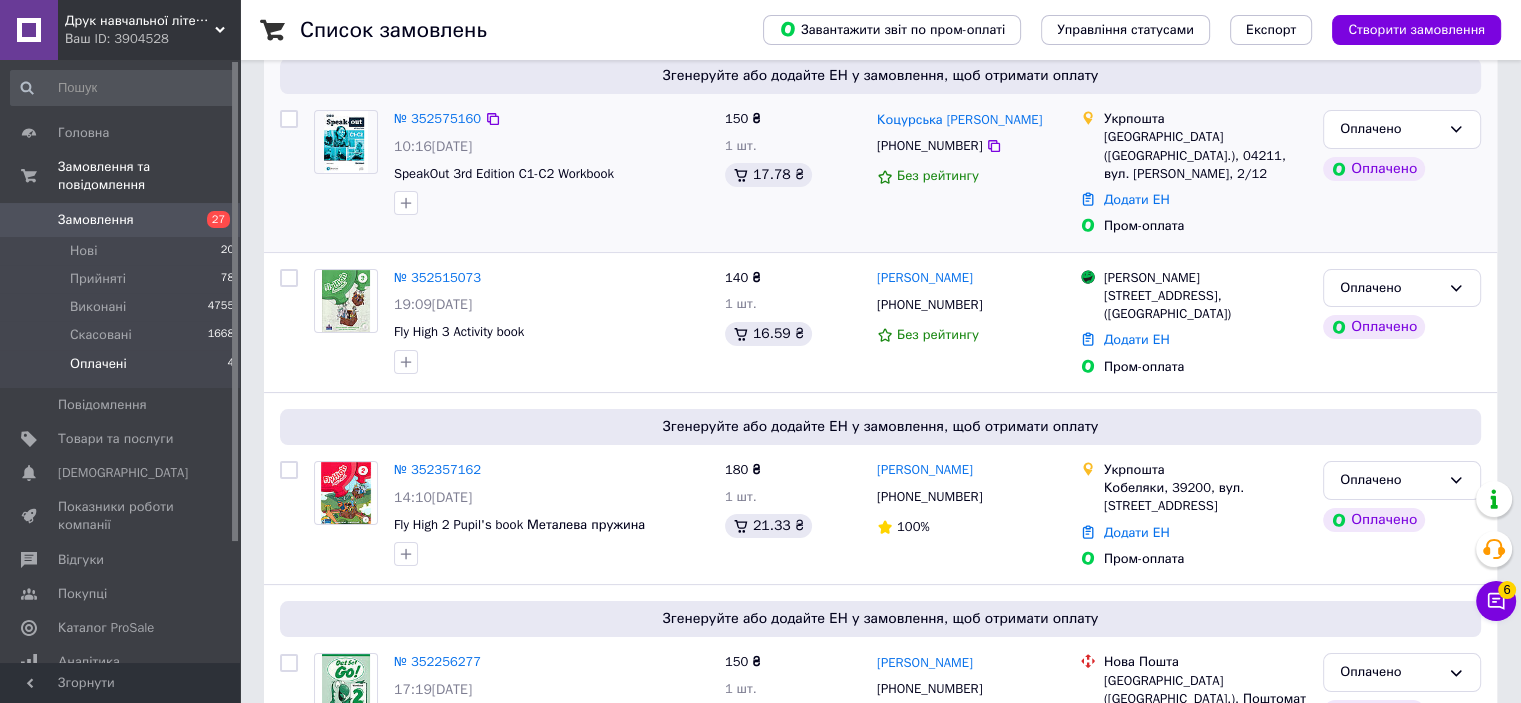 scroll, scrollTop: 300, scrollLeft: 0, axis: vertical 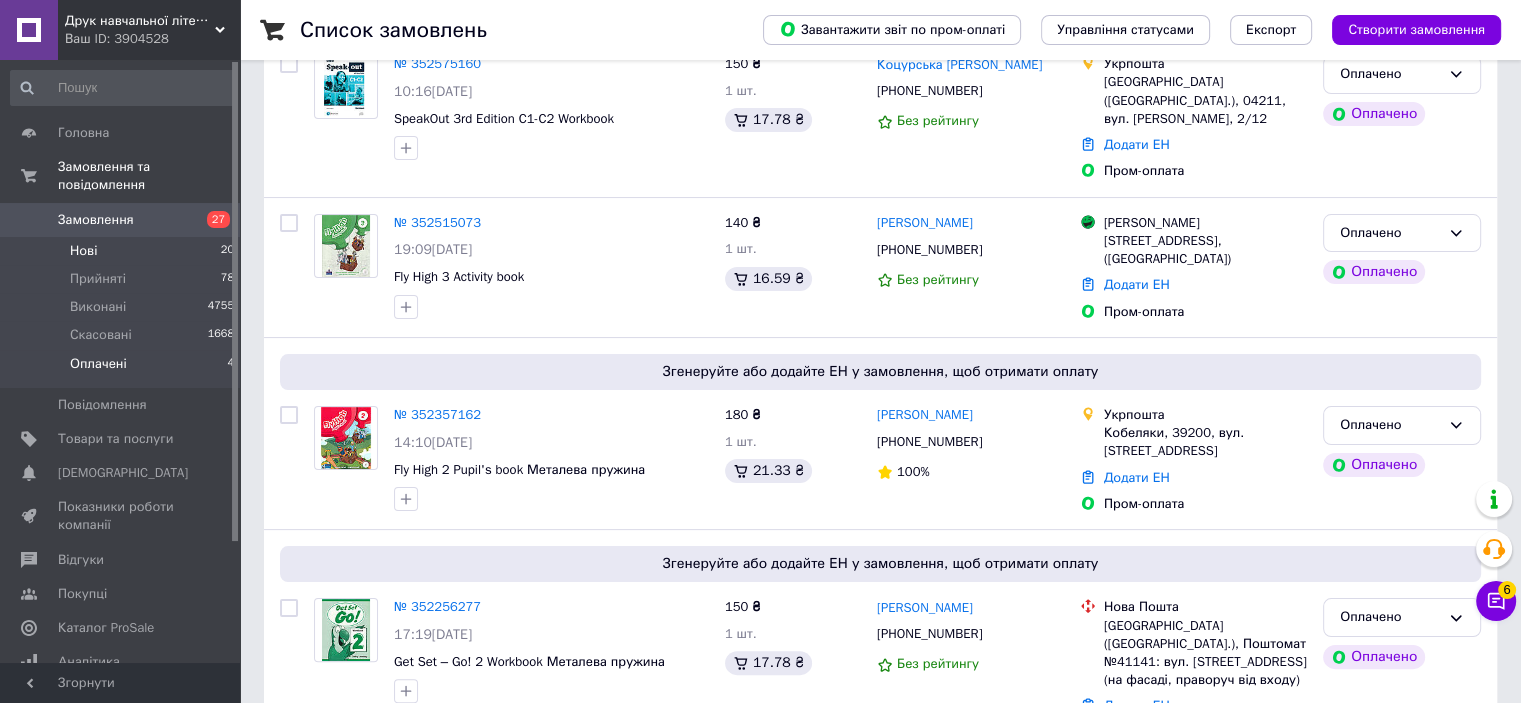click on "Нові 20" at bounding box center [123, 251] 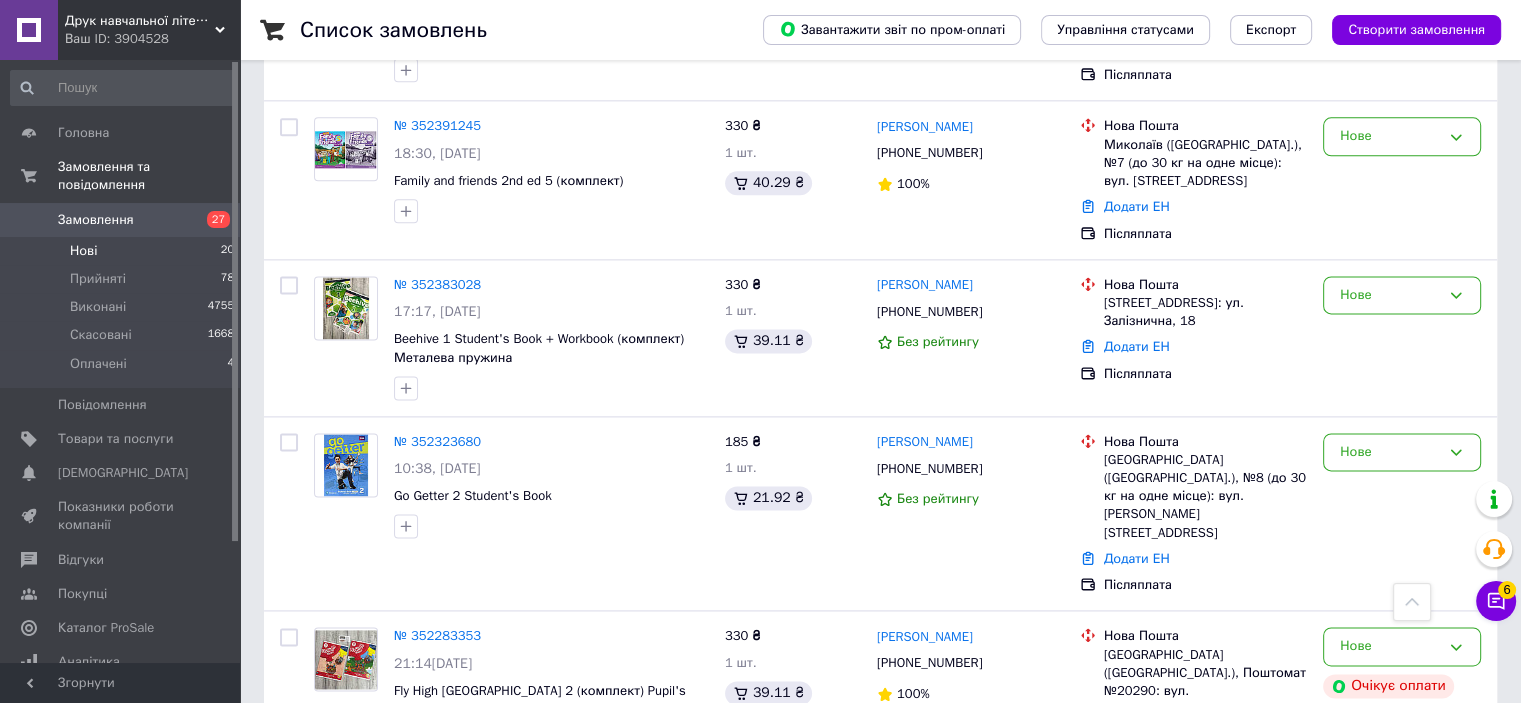scroll, scrollTop: 2862, scrollLeft: 0, axis: vertical 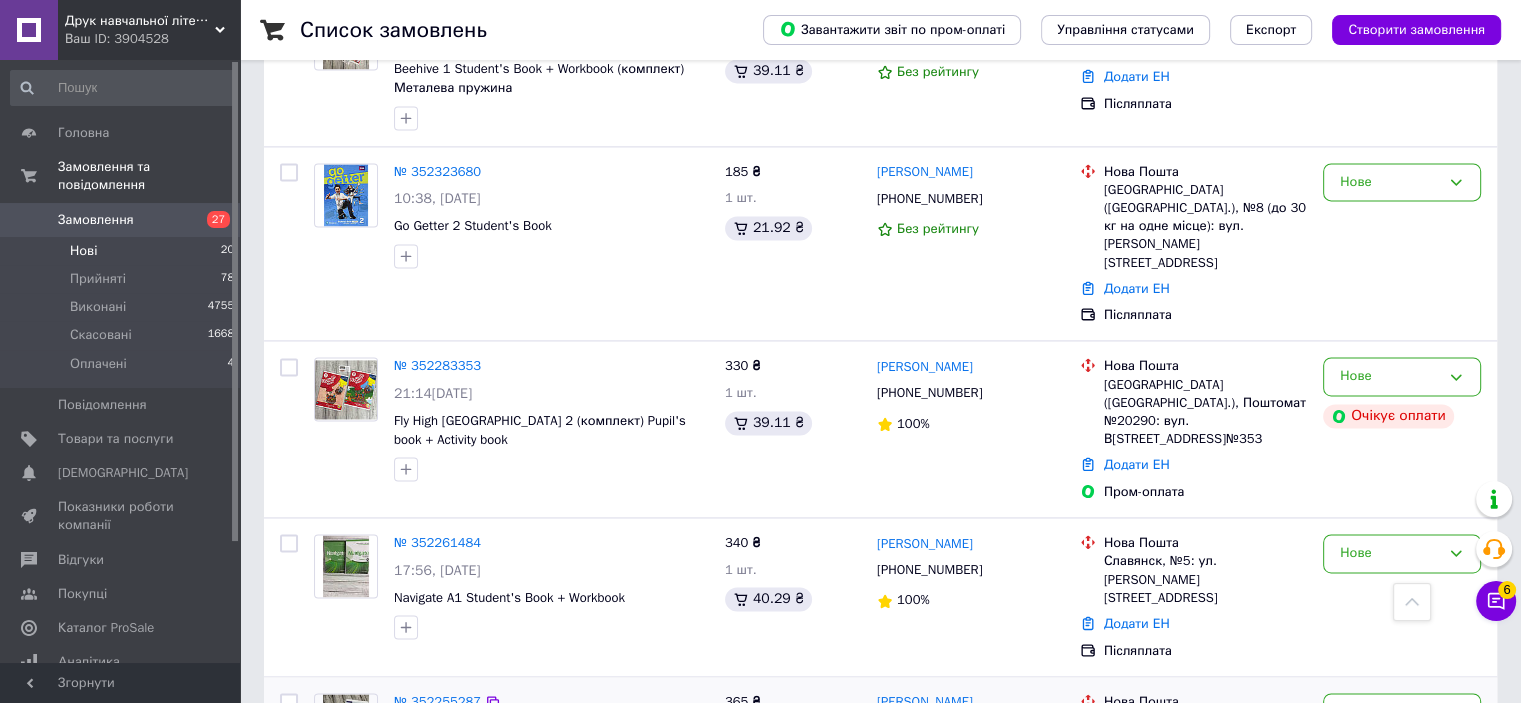 click on "№ 352255287" at bounding box center [437, 701] 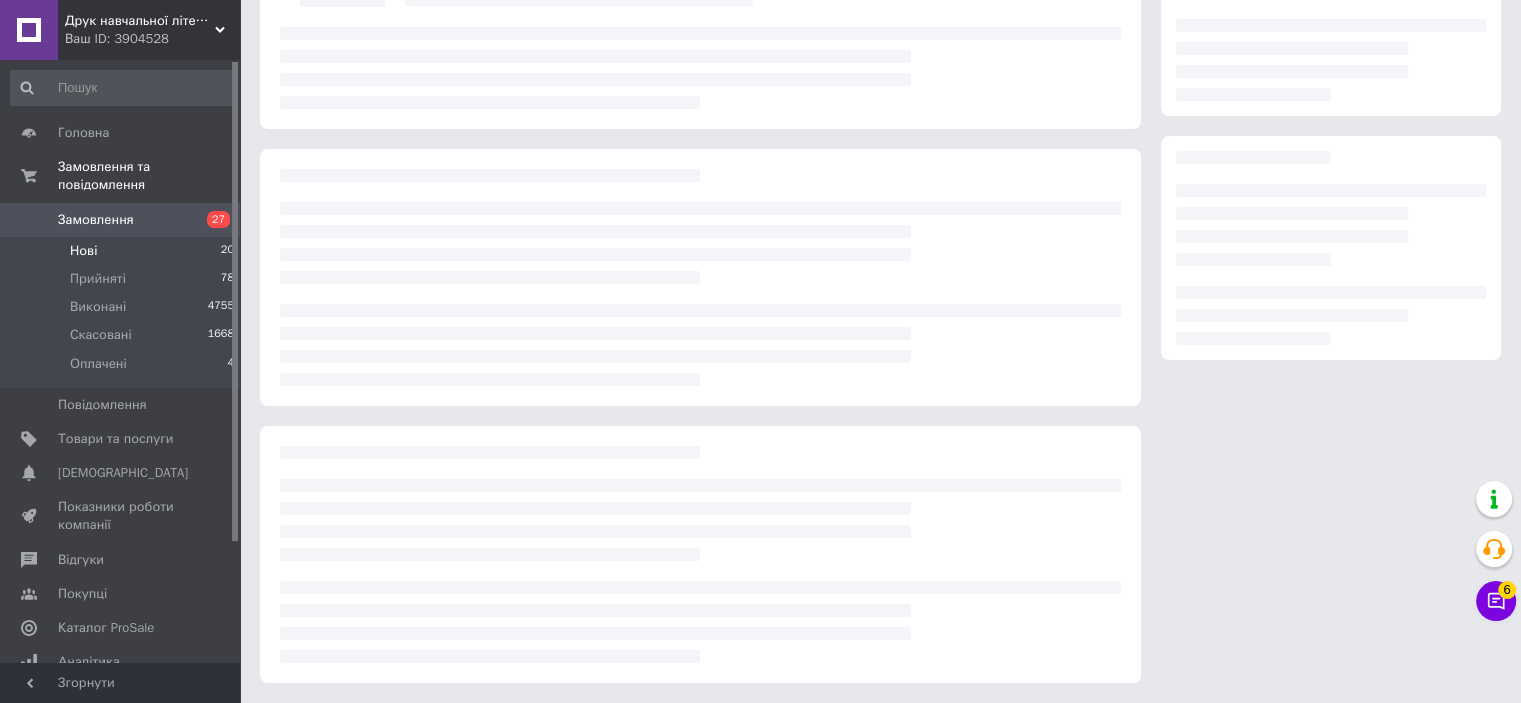scroll, scrollTop: 0, scrollLeft: 0, axis: both 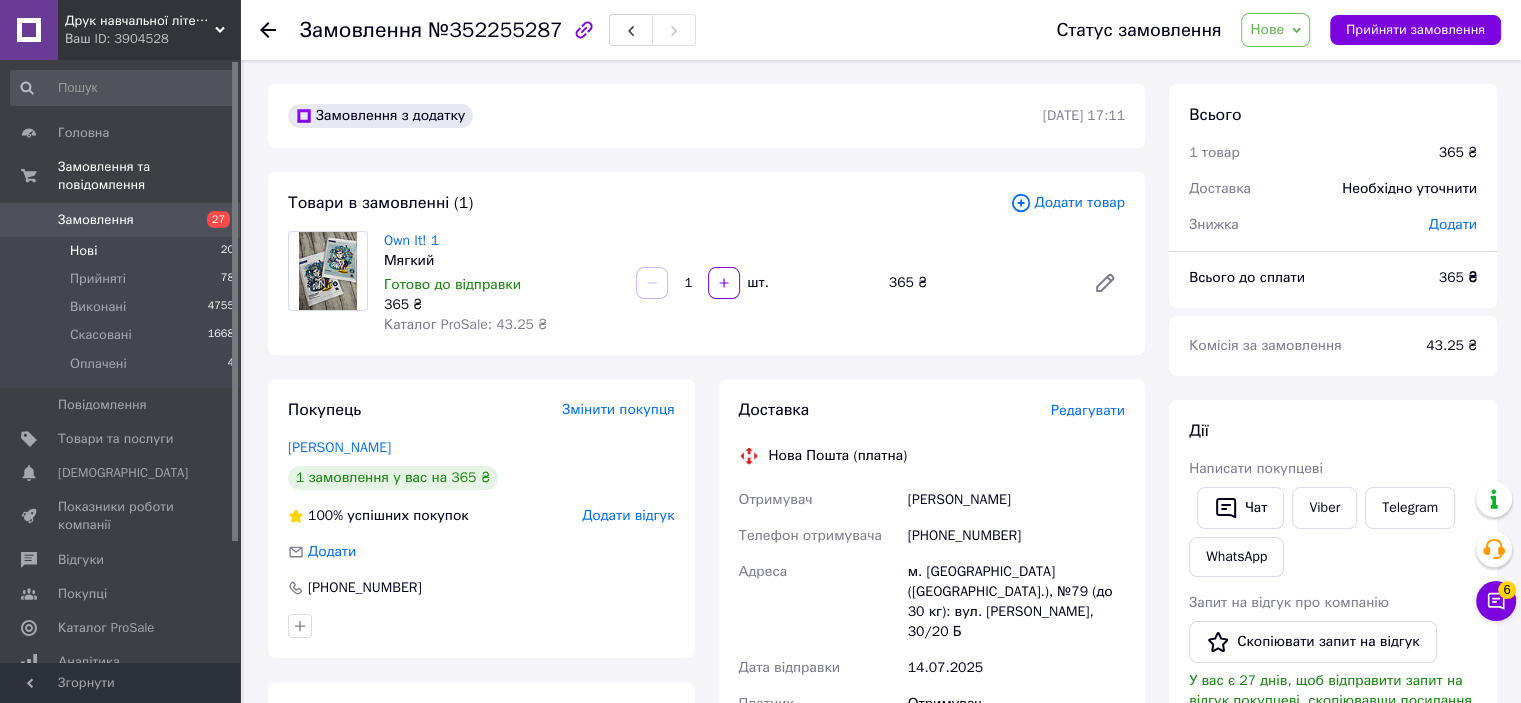 click on "Нові 20" at bounding box center [123, 251] 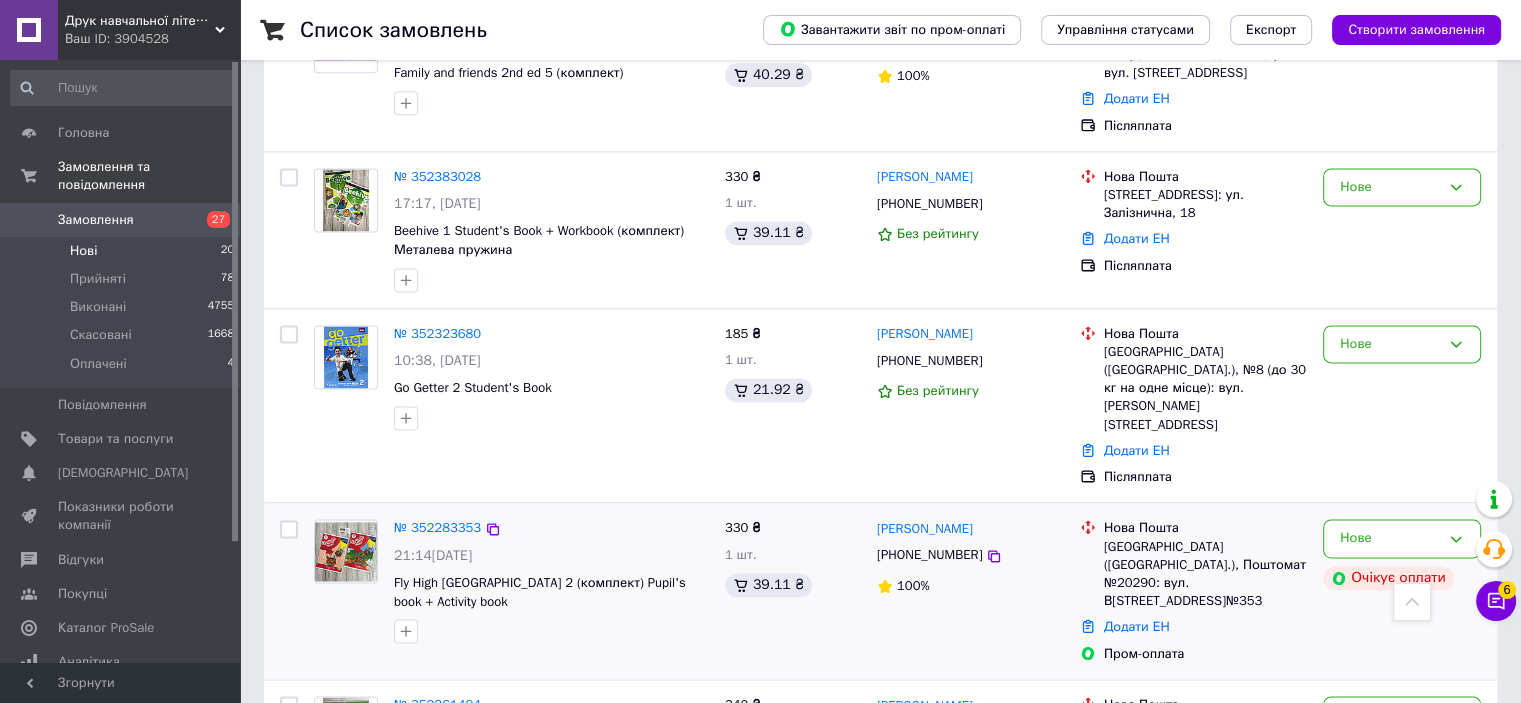 scroll, scrollTop: 2862, scrollLeft: 0, axis: vertical 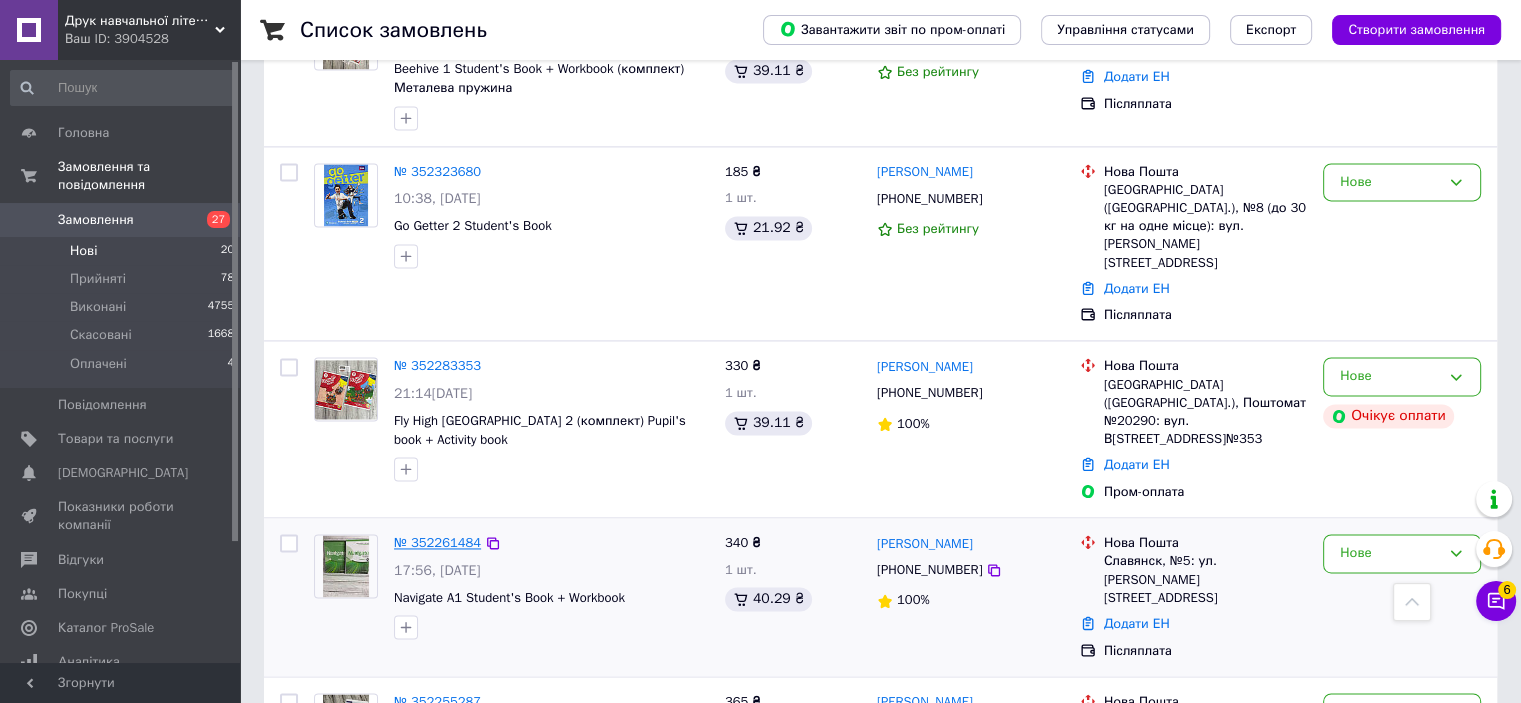 click on "№ 352261484" at bounding box center (437, 542) 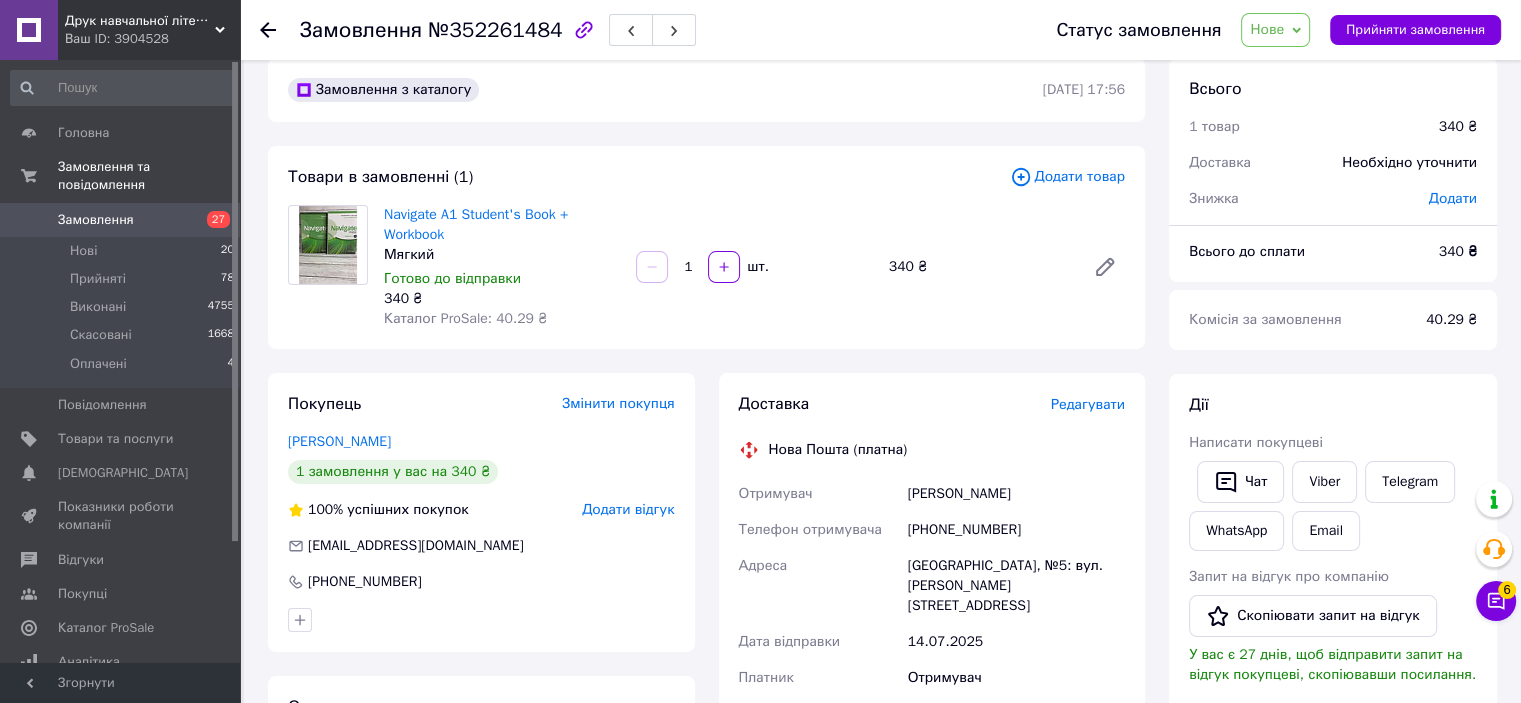 scroll, scrollTop: 100, scrollLeft: 0, axis: vertical 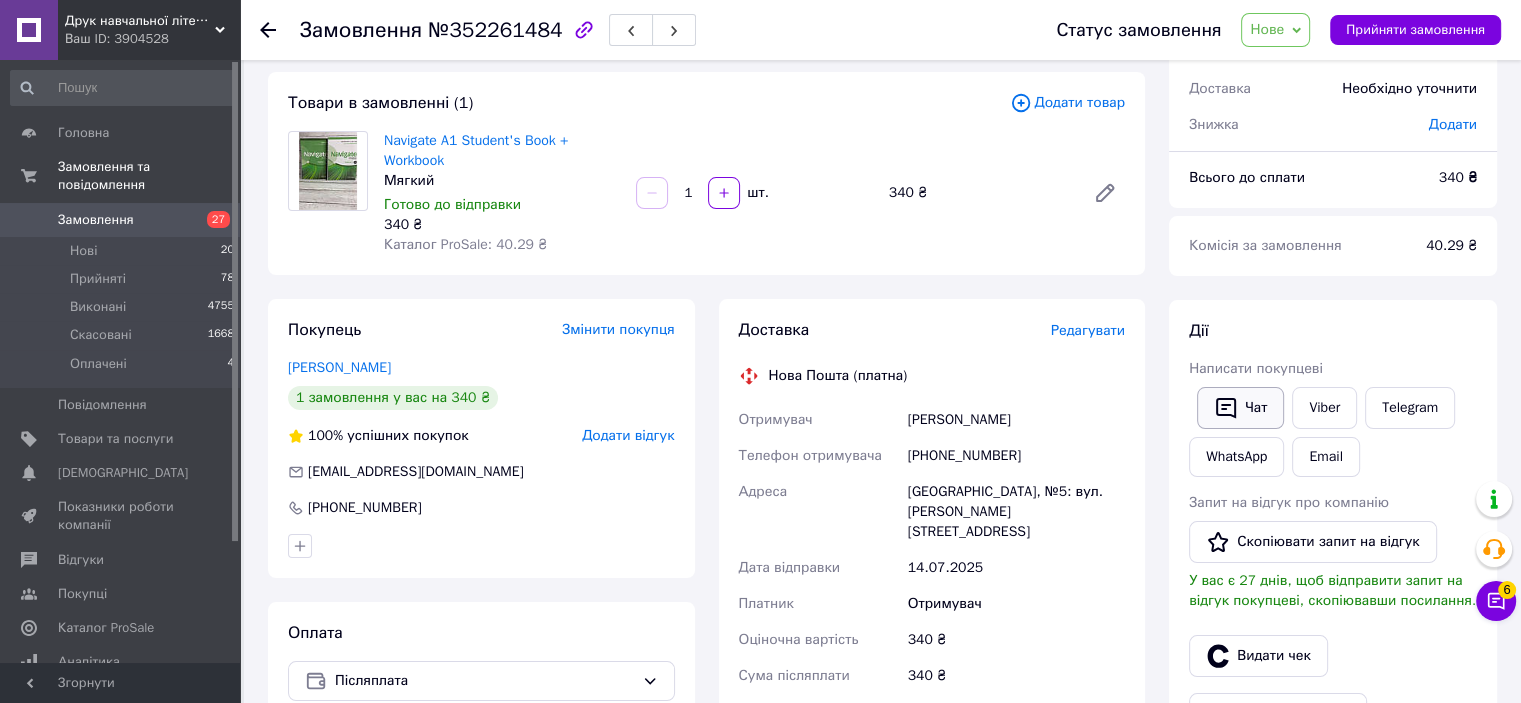 click on "Чат" at bounding box center (1240, 408) 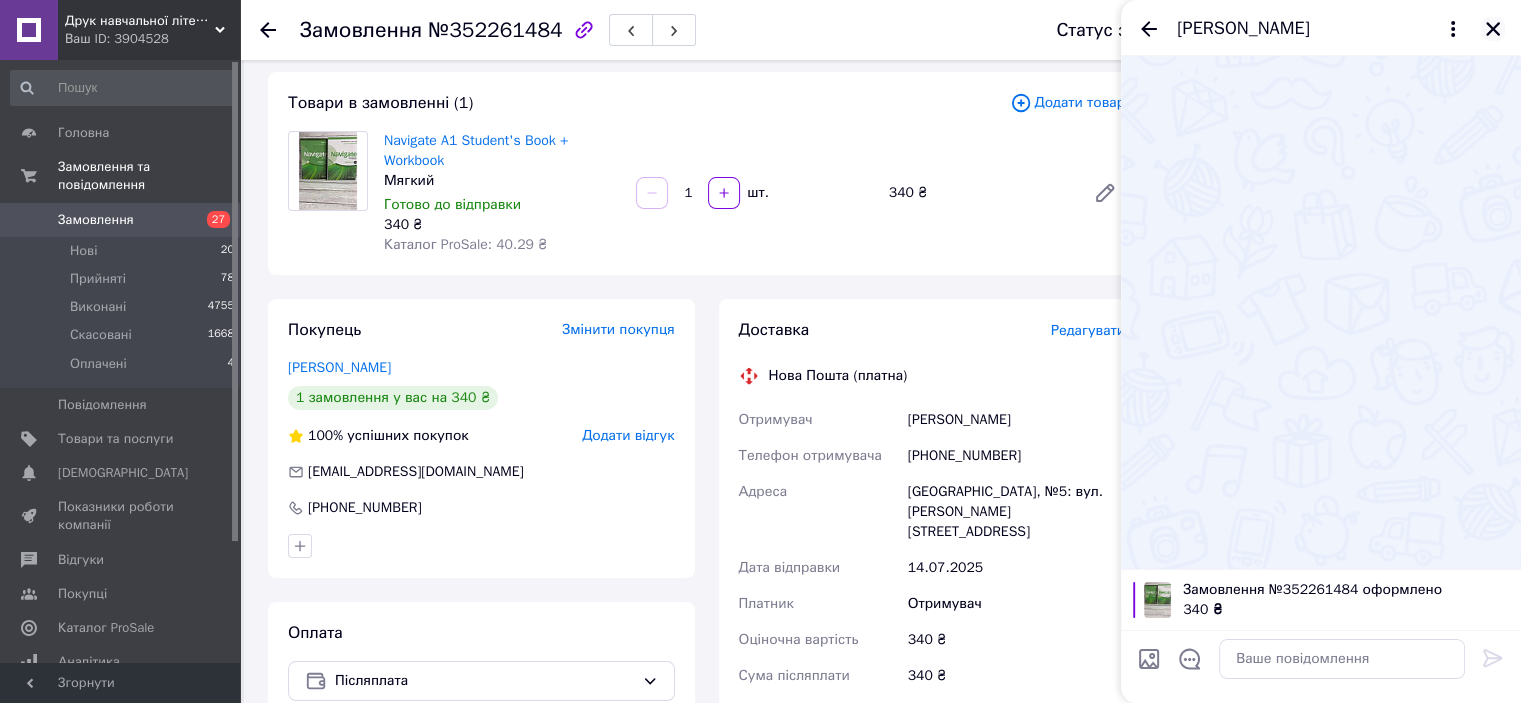 click 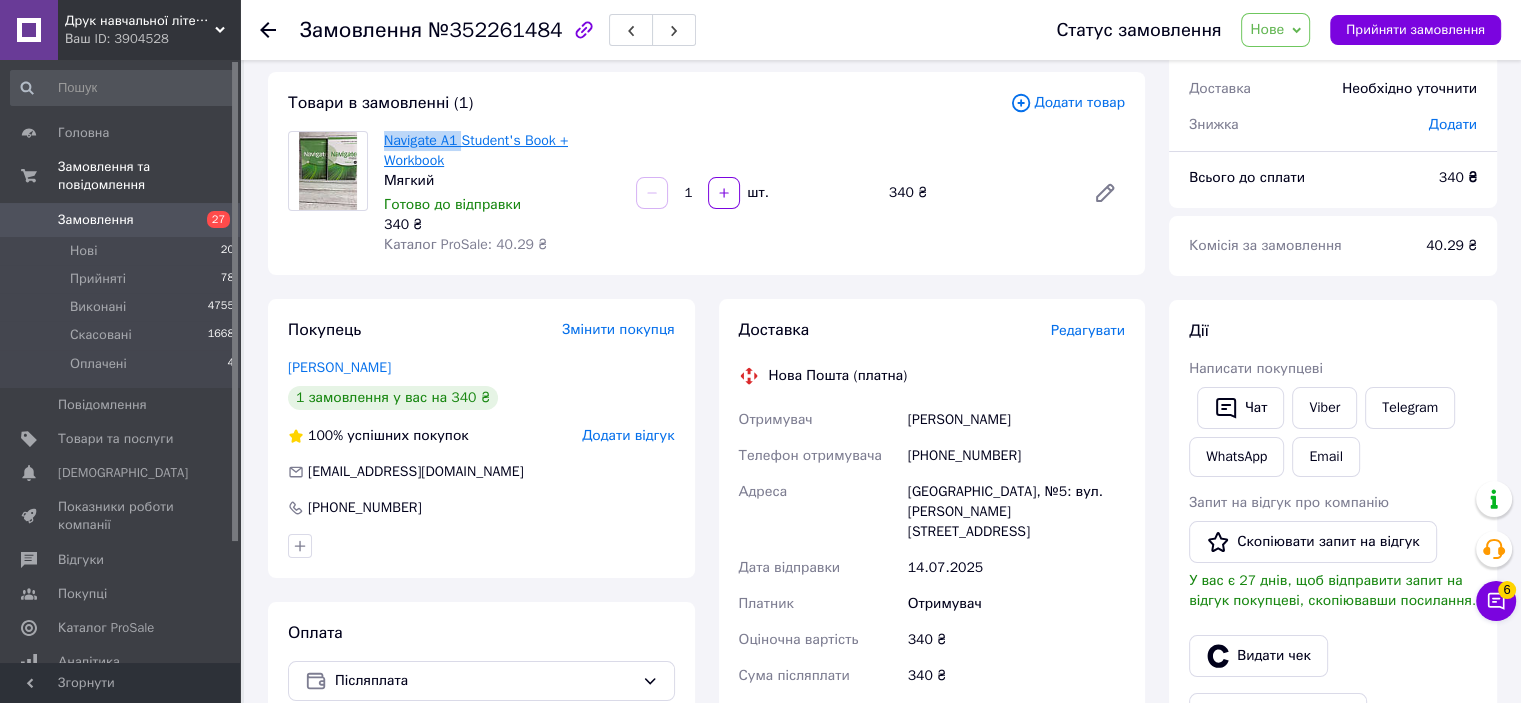 drag, startPoint x: 378, startPoint y: 129, endPoint x: 464, endPoint y: 139, distance: 86.579445 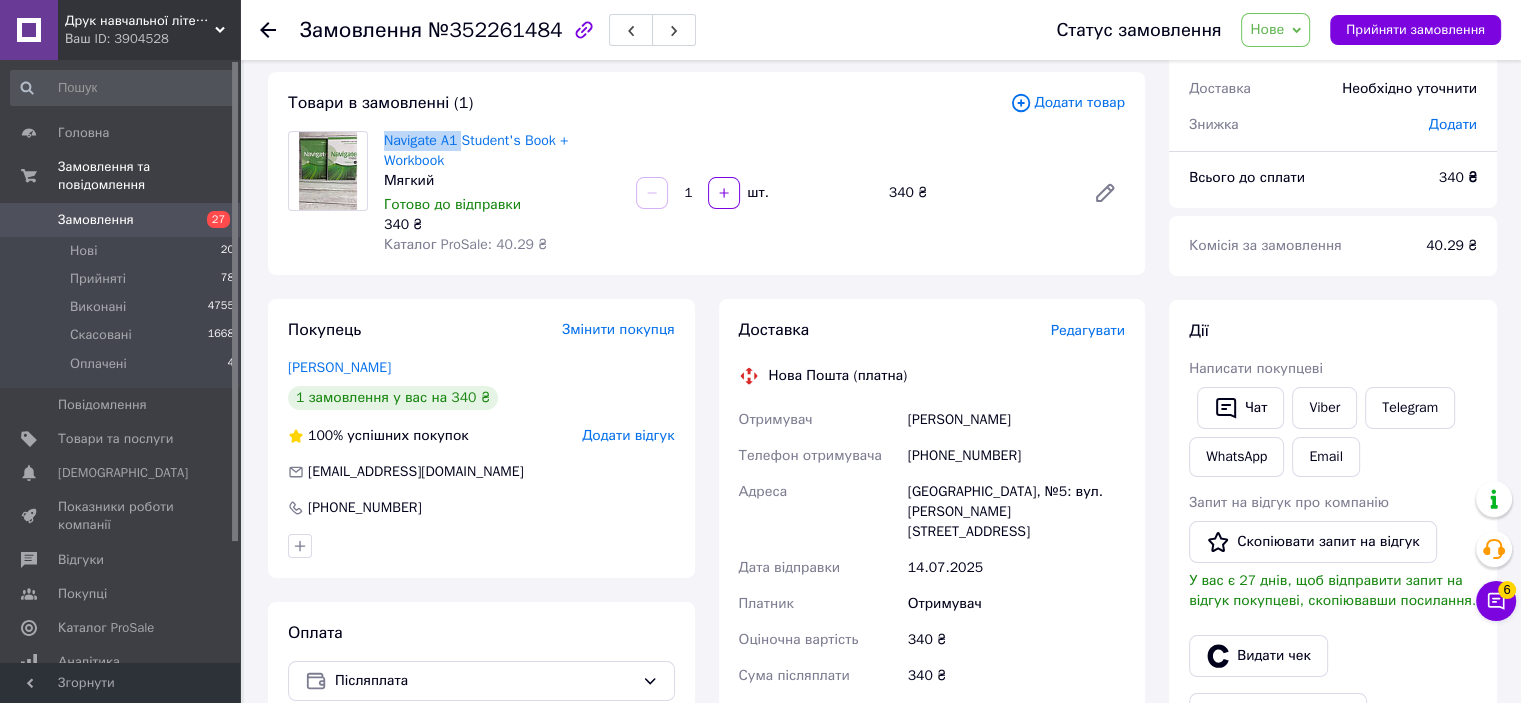scroll, scrollTop: 200, scrollLeft: 0, axis: vertical 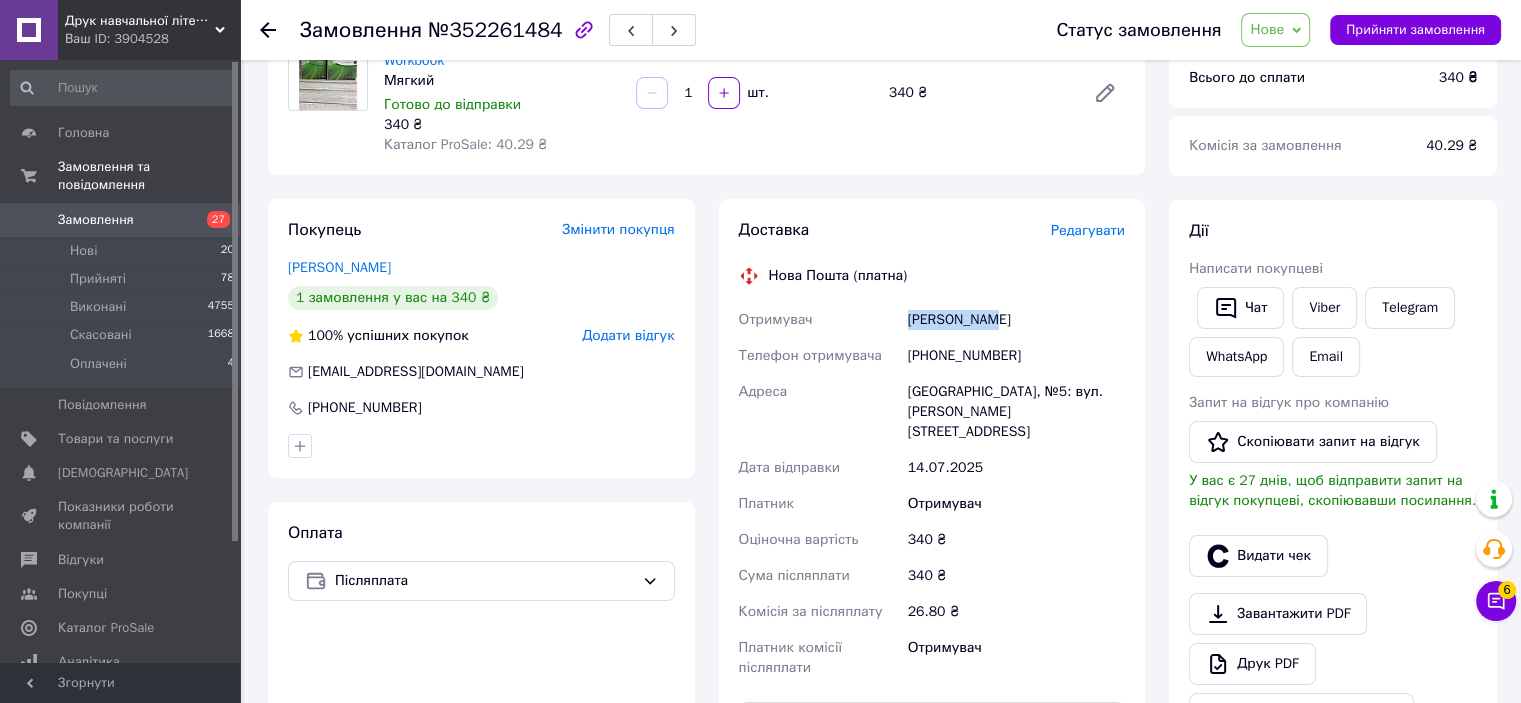 drag, startPoint x: 928, startPoint y: 316, endPoint x: 1004, endPoint y: 317, distance: 76.00658 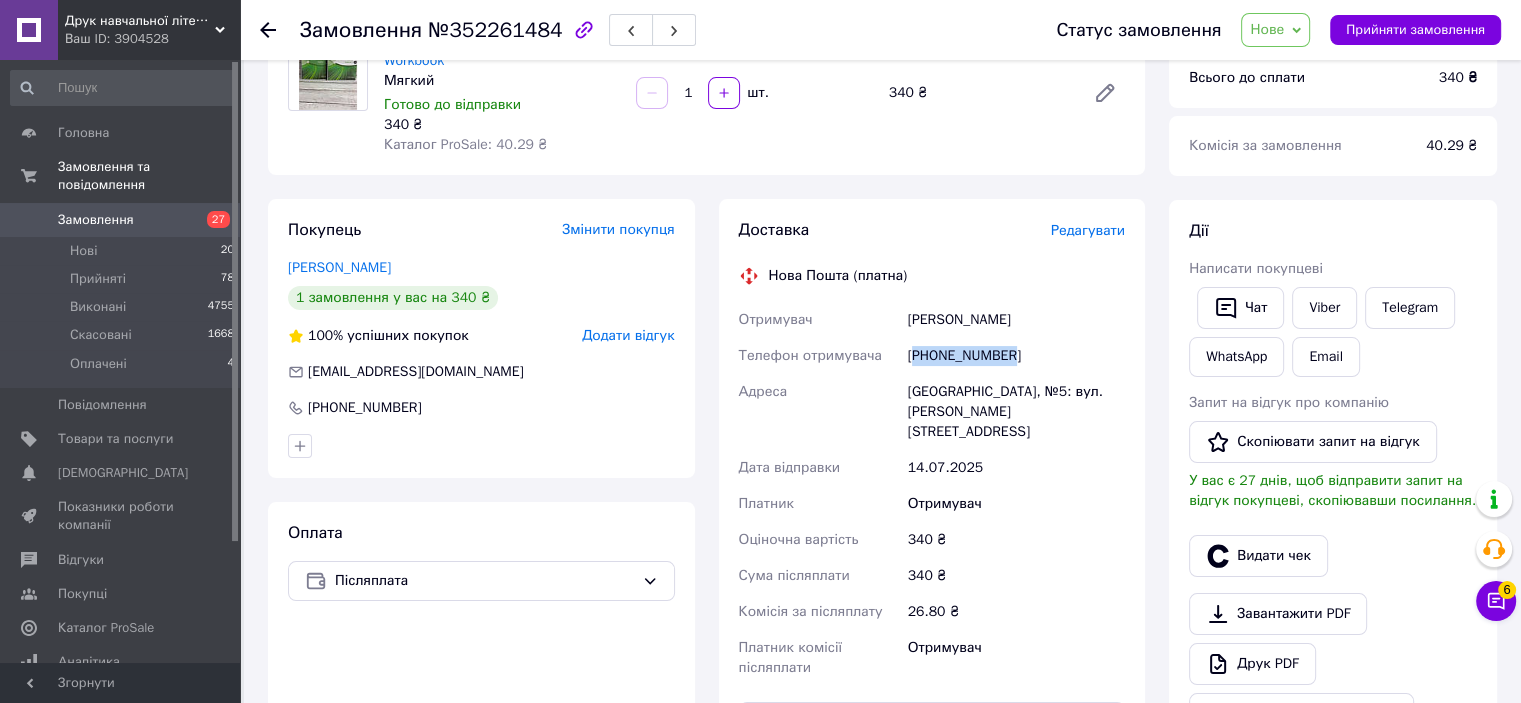 drag, startPoint x: 915, startPoint y: 354, endPoint x: 1022, endPoint y: 354, distance: 107 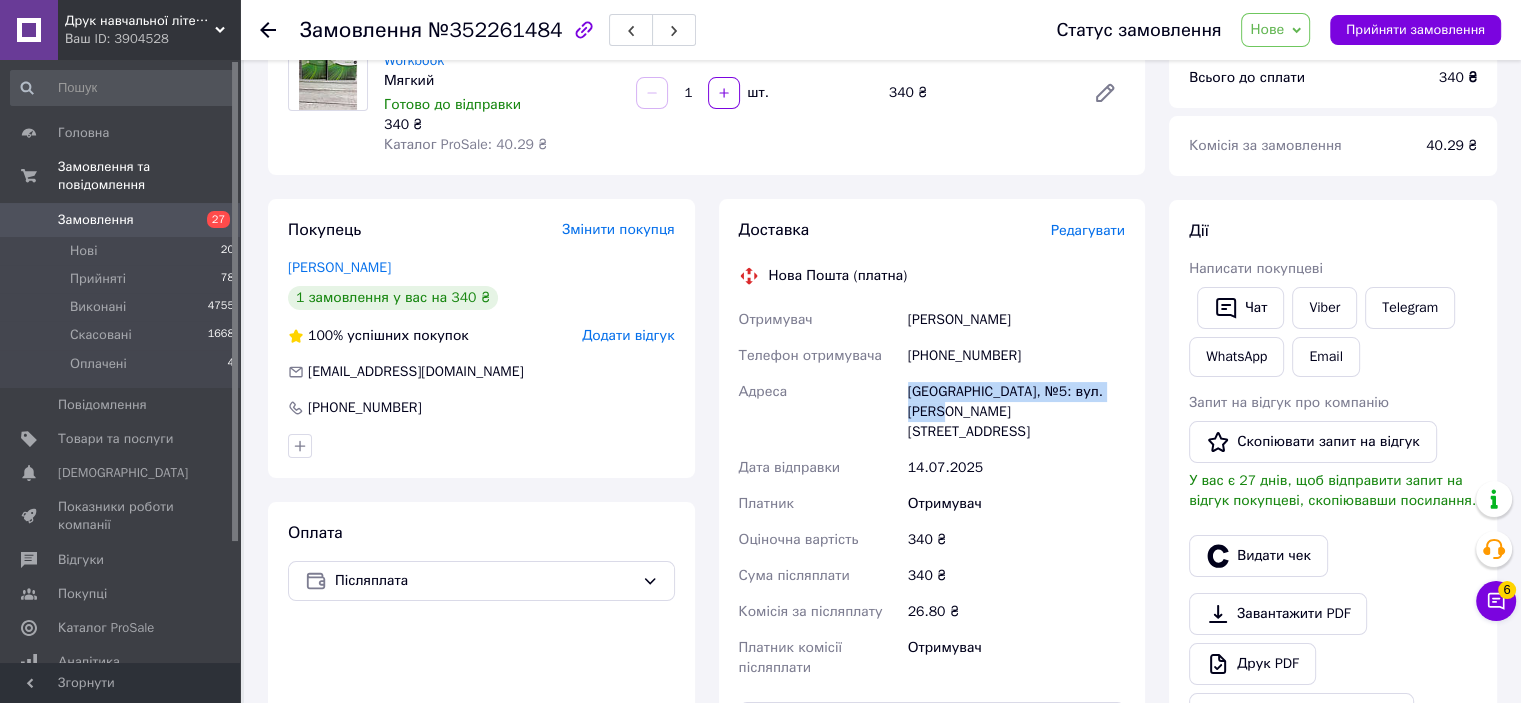 drag, startPoint x: 903, startPoint y: 391, endPoint x: 946, endPoint y: 411, distance: 47.423622 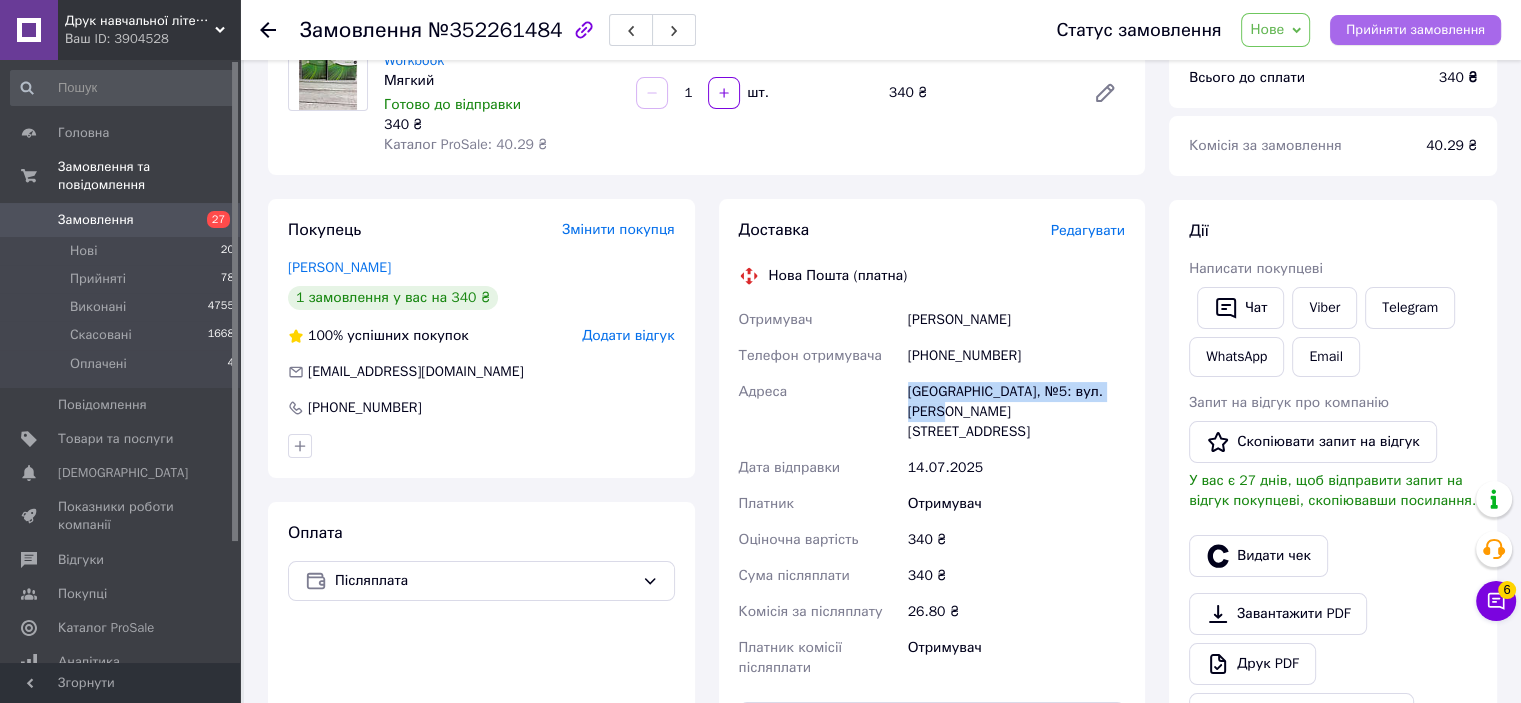 click on "Прийняти замовлення" at bounding box center [1415, 30] 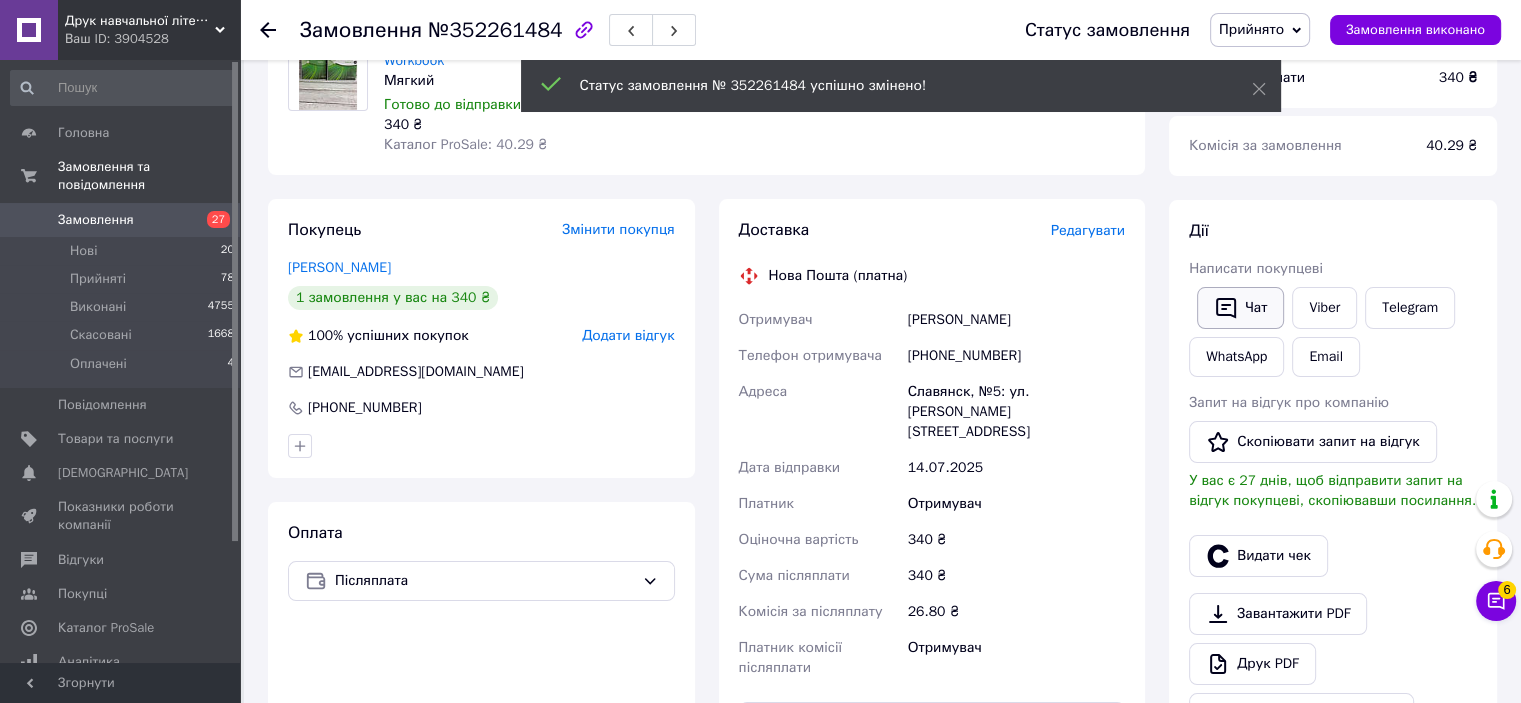 click on "Чат" at bounding box center [1240, 308] 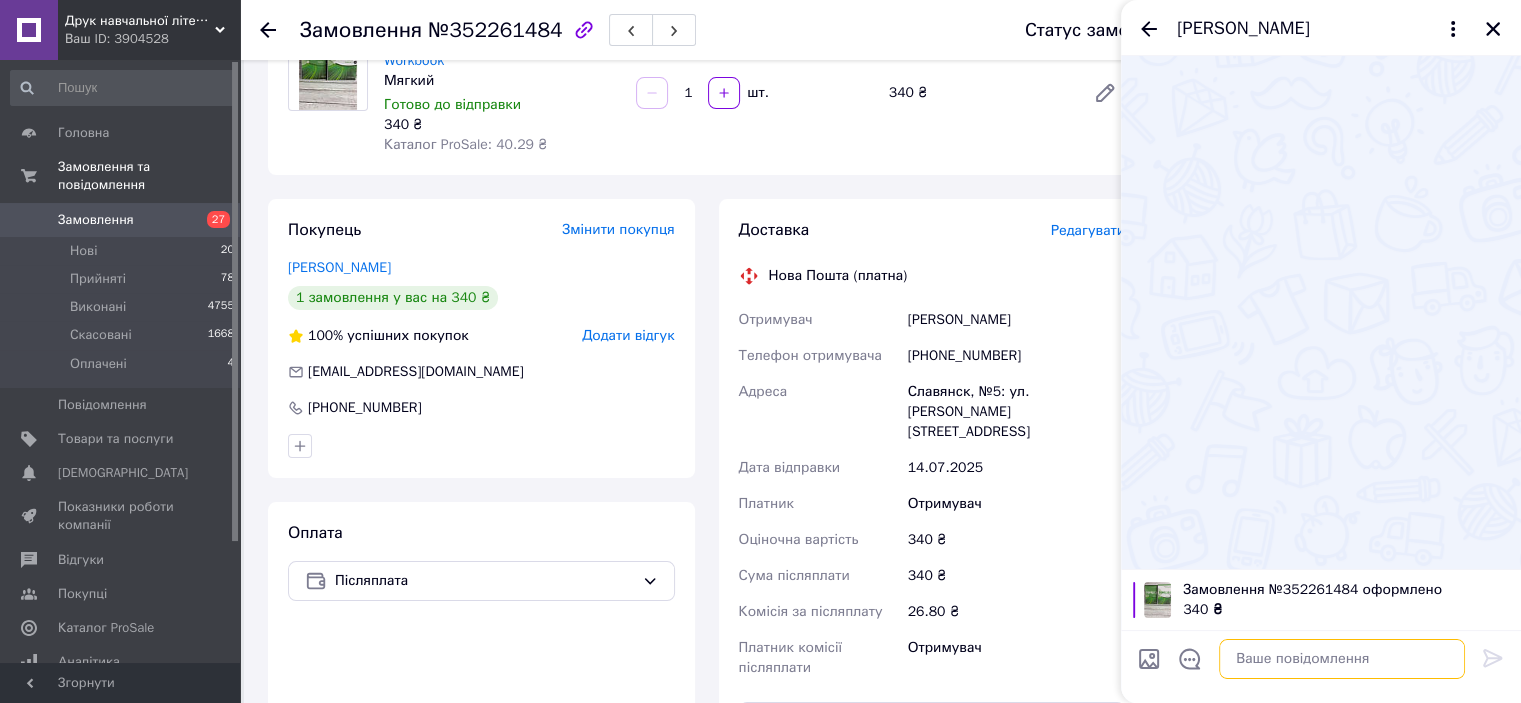 click at bounding box center [1342, 659] 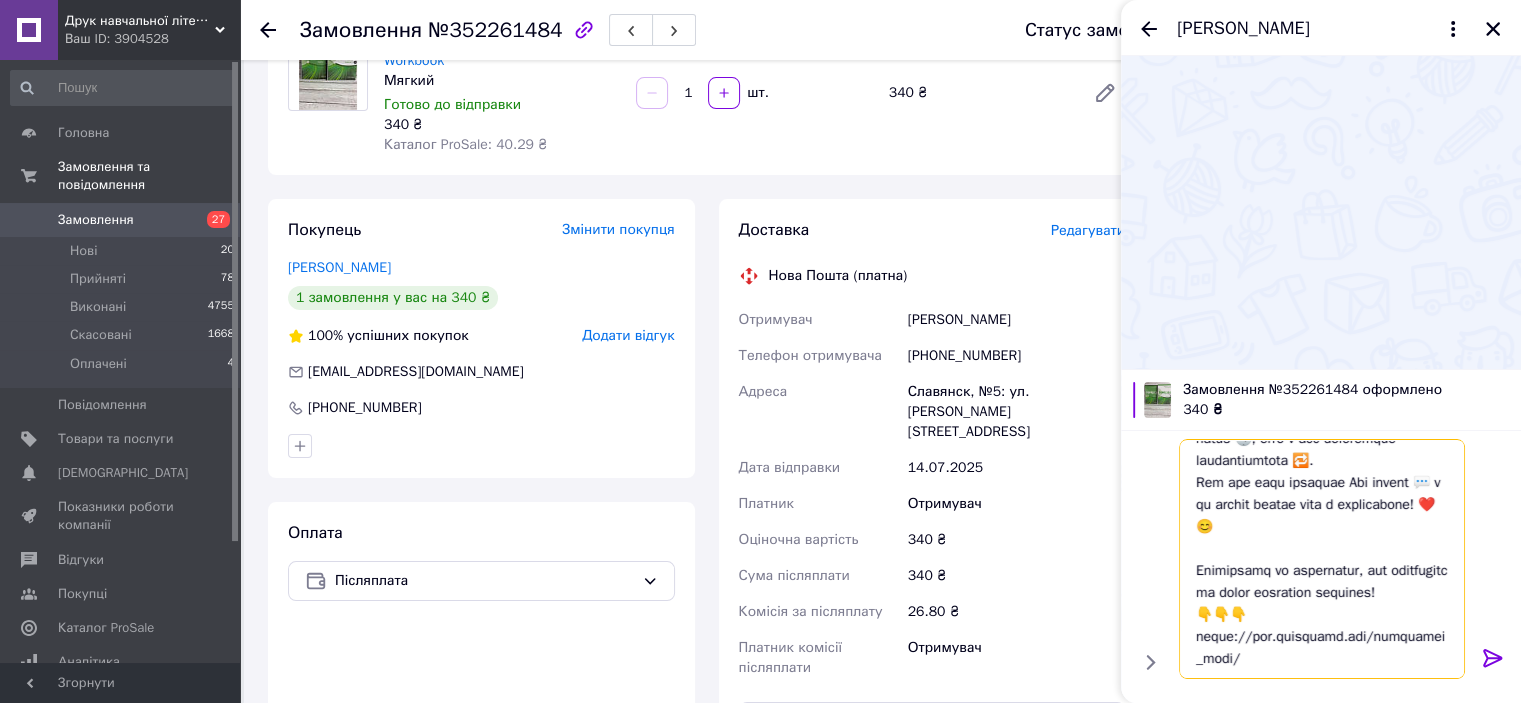 scroll, scrollTop: 0, scrollLeft: 0, axis: both 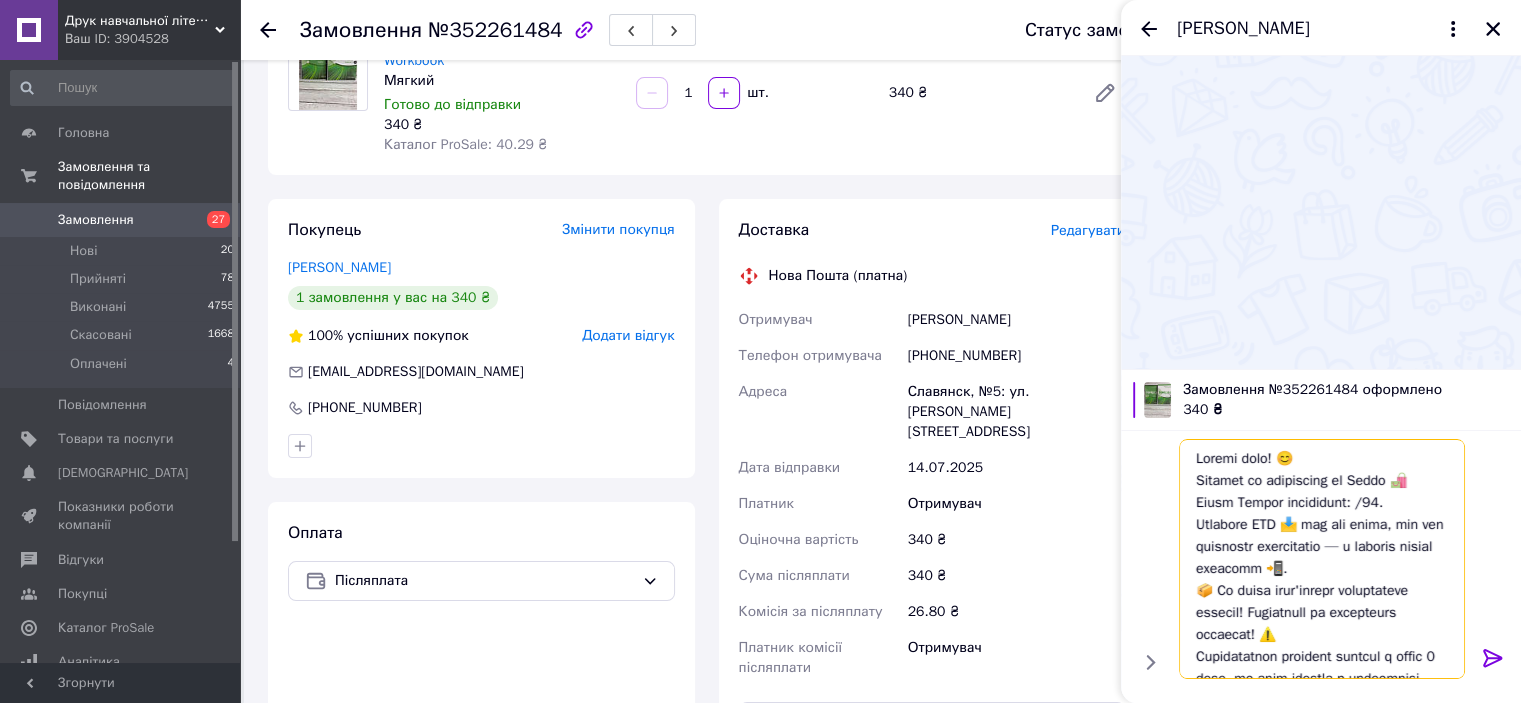 click at bounding box center [1322, 559] 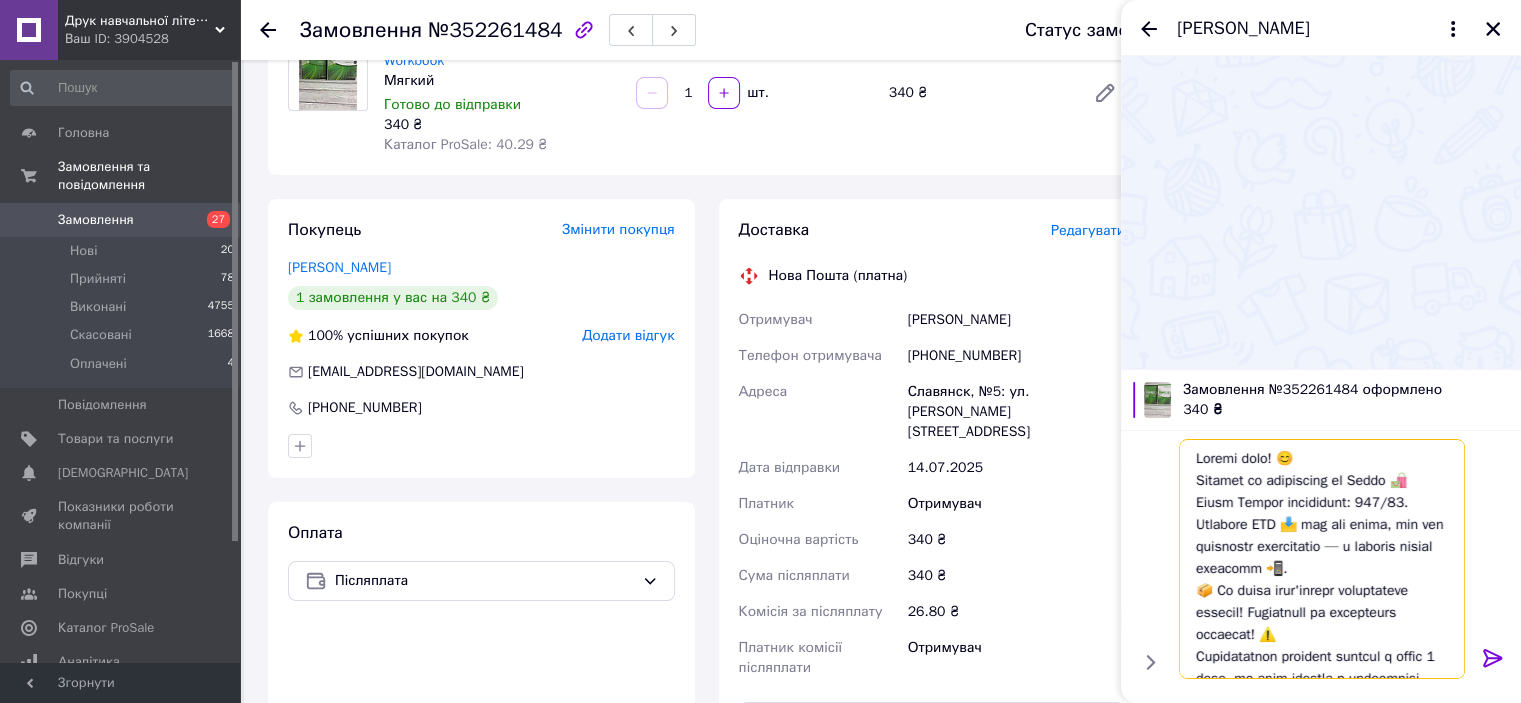 type on "Loremi dolo! 😊
Sitamet co adipiscing el Seddo 🛍️ Eiusm Tempor incididunt: 7982/84.
Utlabore ETD 📩 mag ali enima, min ven quisnostr exercitatio — u laboris nisial exeacomm 📲.
📦 Co duisa irur'inrepr voluptateve essecil! Fugiatnull pa excepteurs occaecat! ⚠️
Cupidatatnon proident suntcul q offic 6 dese, mo anim idestla p undeomnisi natus 🕔, erro v acc doloremque laudantiumtota 🔁.
Rem ape eaqu ipsaquae Abi invent 💬 v qu archit beatae vita d explicabone! ❤️😊
Enimipsamq vo aspernatur, aut oditfugitc ma dolor eosration sequines!
👇👇👇
neque://por.quisquamd.adi/numquamei_modi/
..." 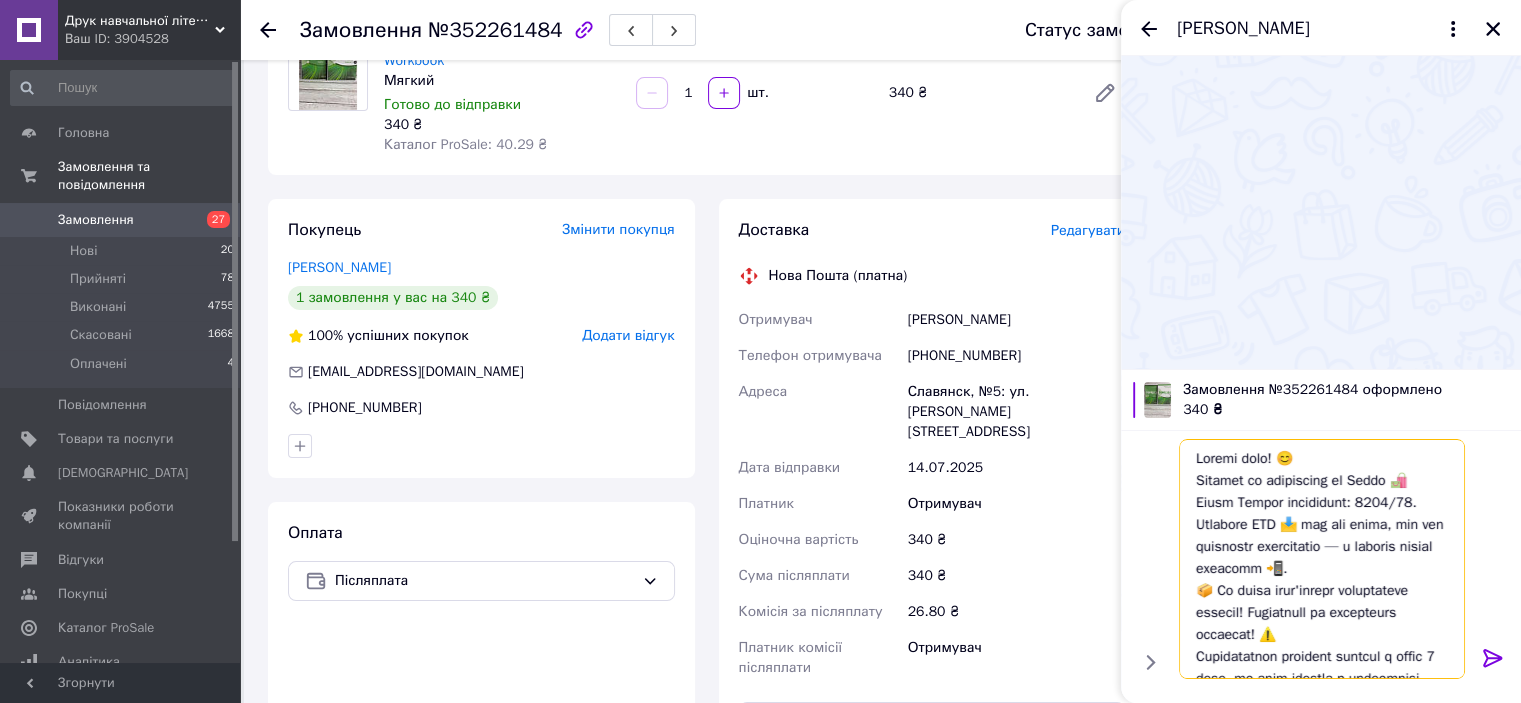 type 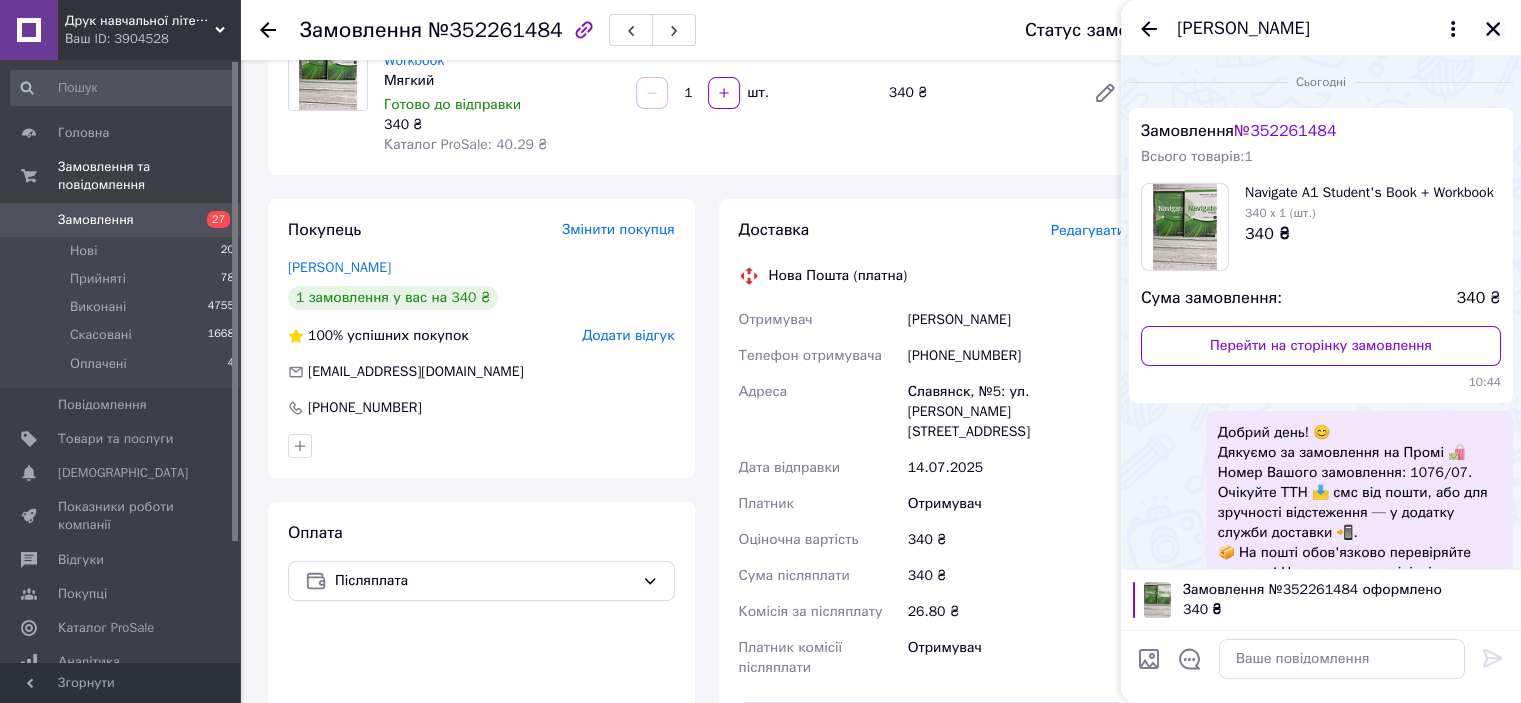 click at bounding box center (1493, 29) 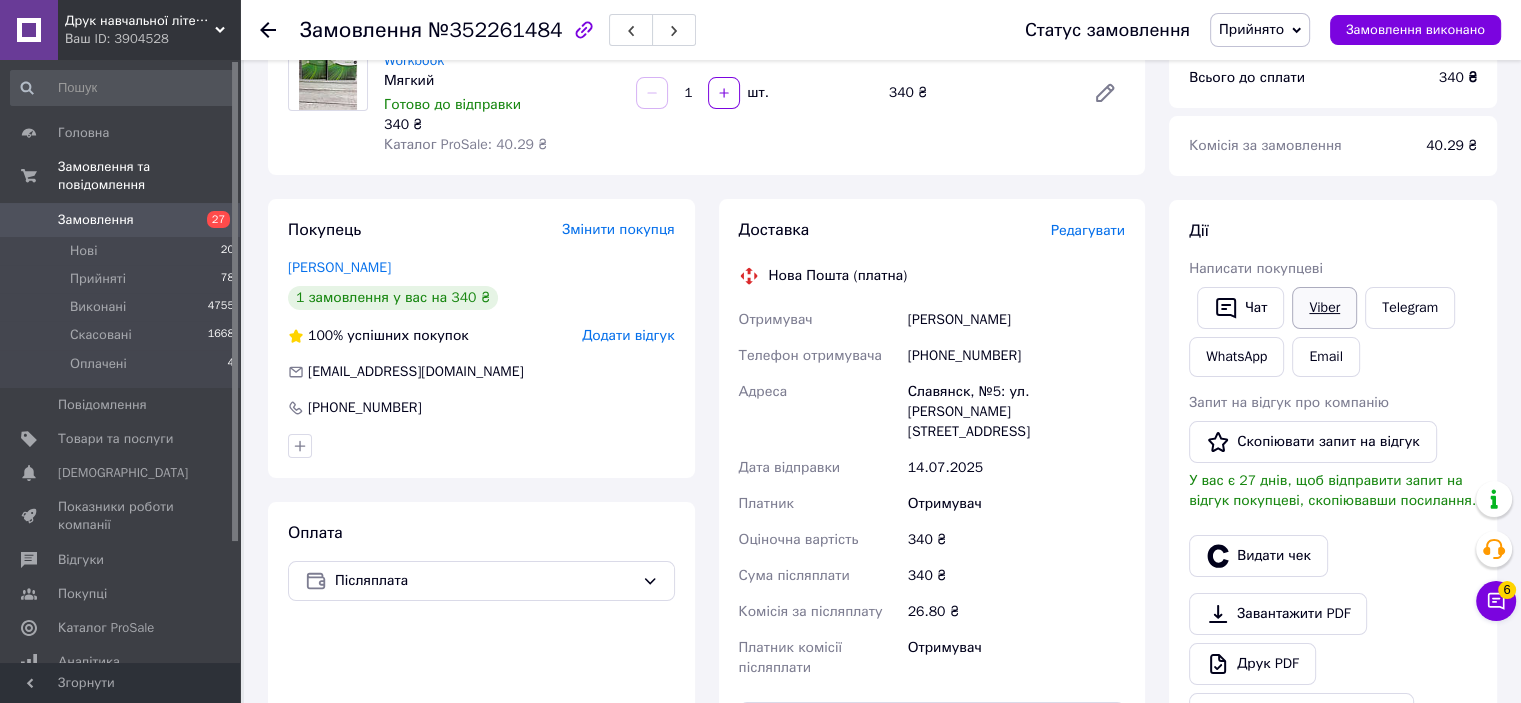 click on "Viber" at bounding box center [1324, 308] 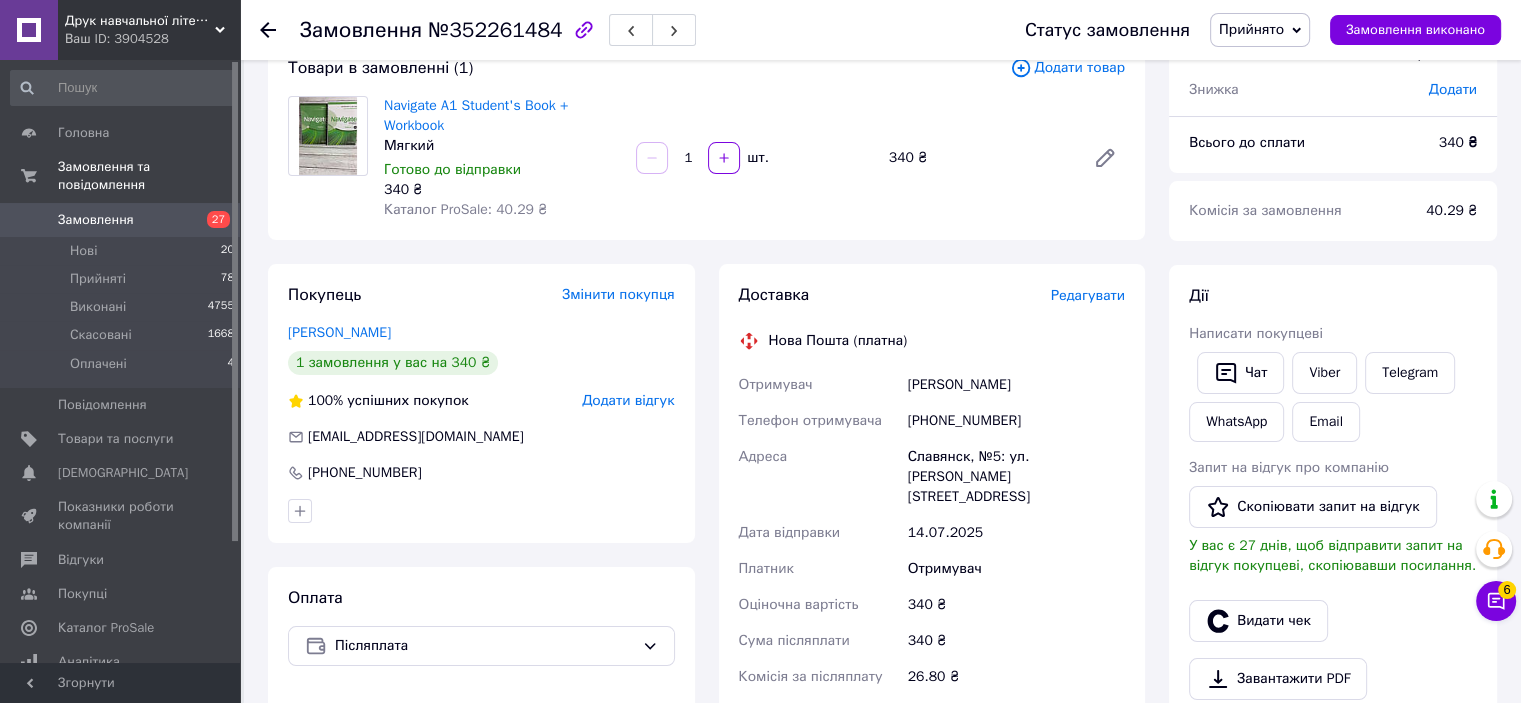 scroll, scrollTop: 100, scrollLeft: 0, axis: vertical 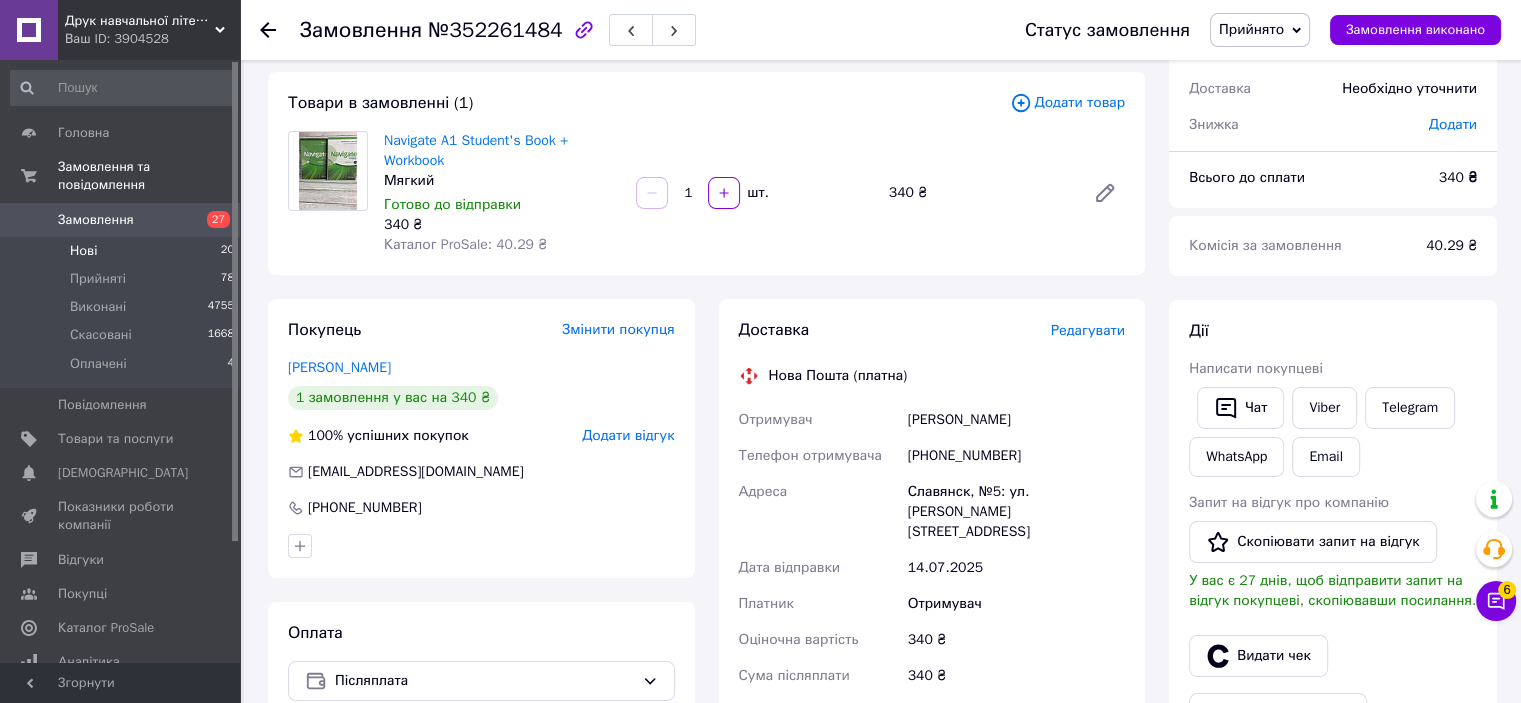 click on "Нові 20" at bounding box center (123, 251) 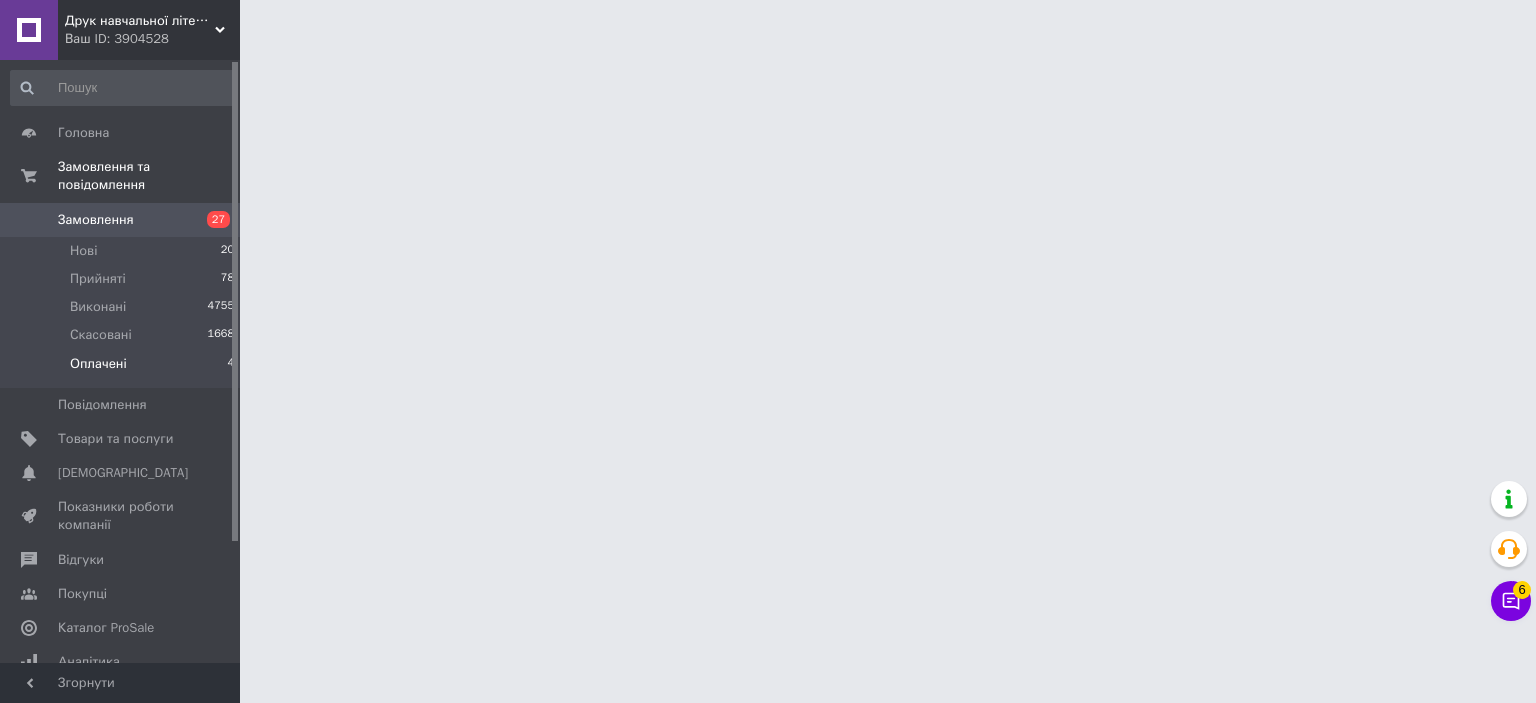 click on "Оплачені 4" at bounding box center (123, 369) 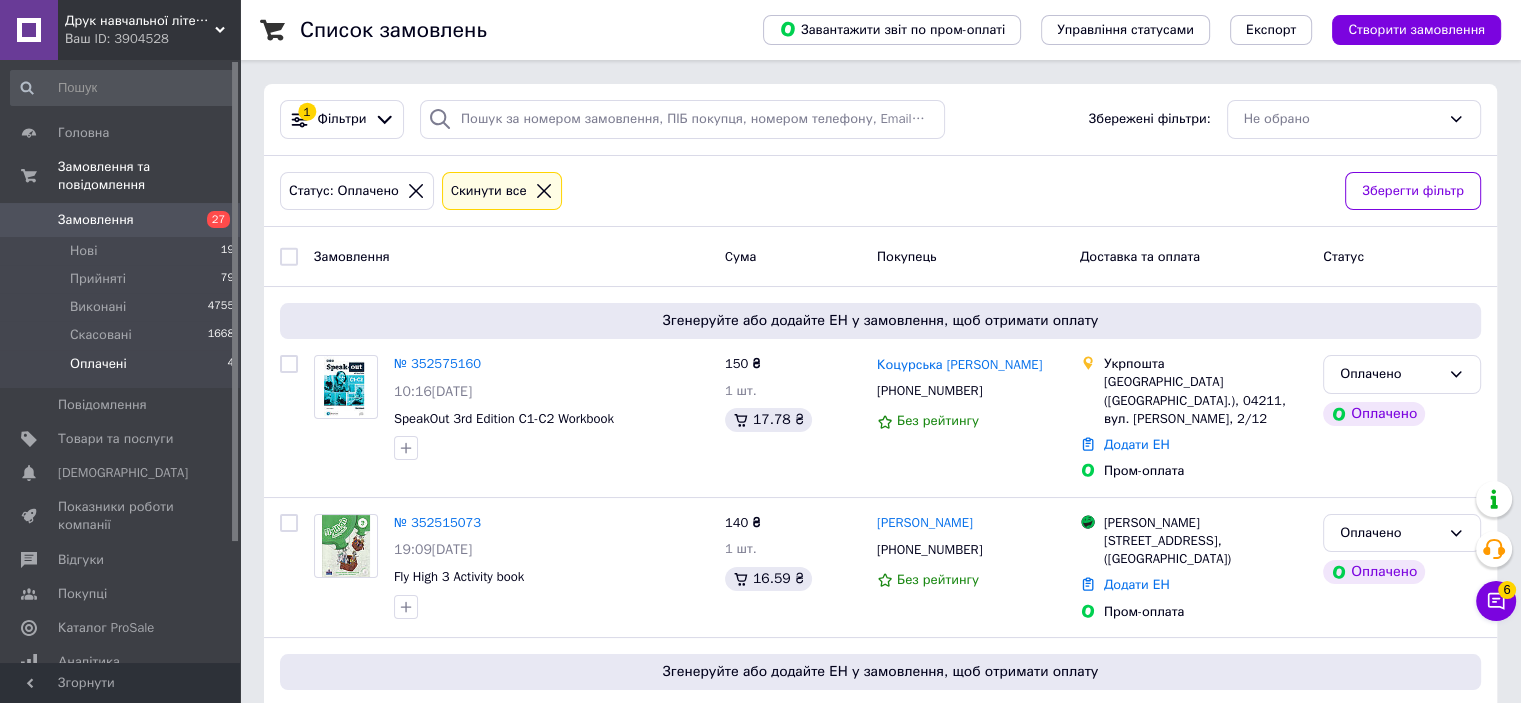 click on "Оплачені 4" at bounding box center (123, 369) 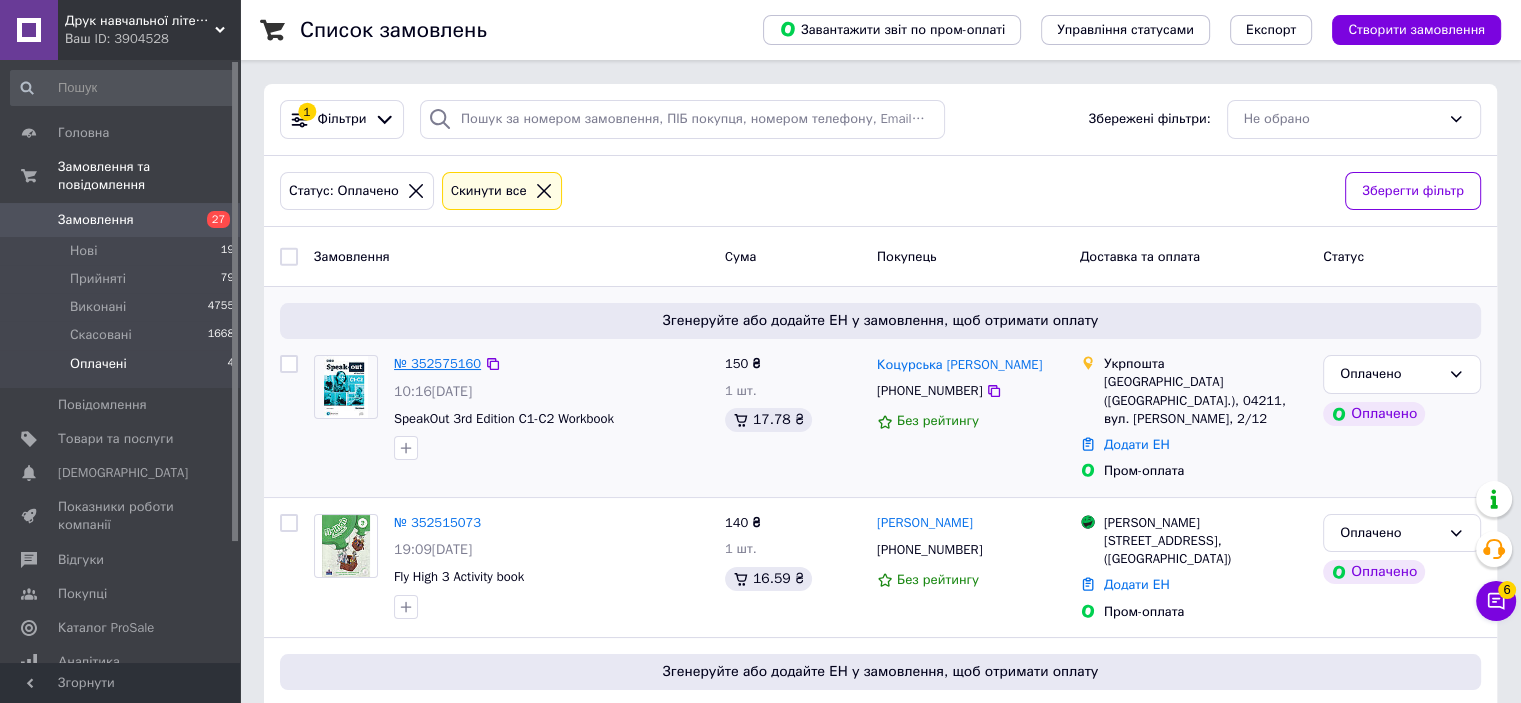 click on "№ 352575160" at bounding box center (437, 363) 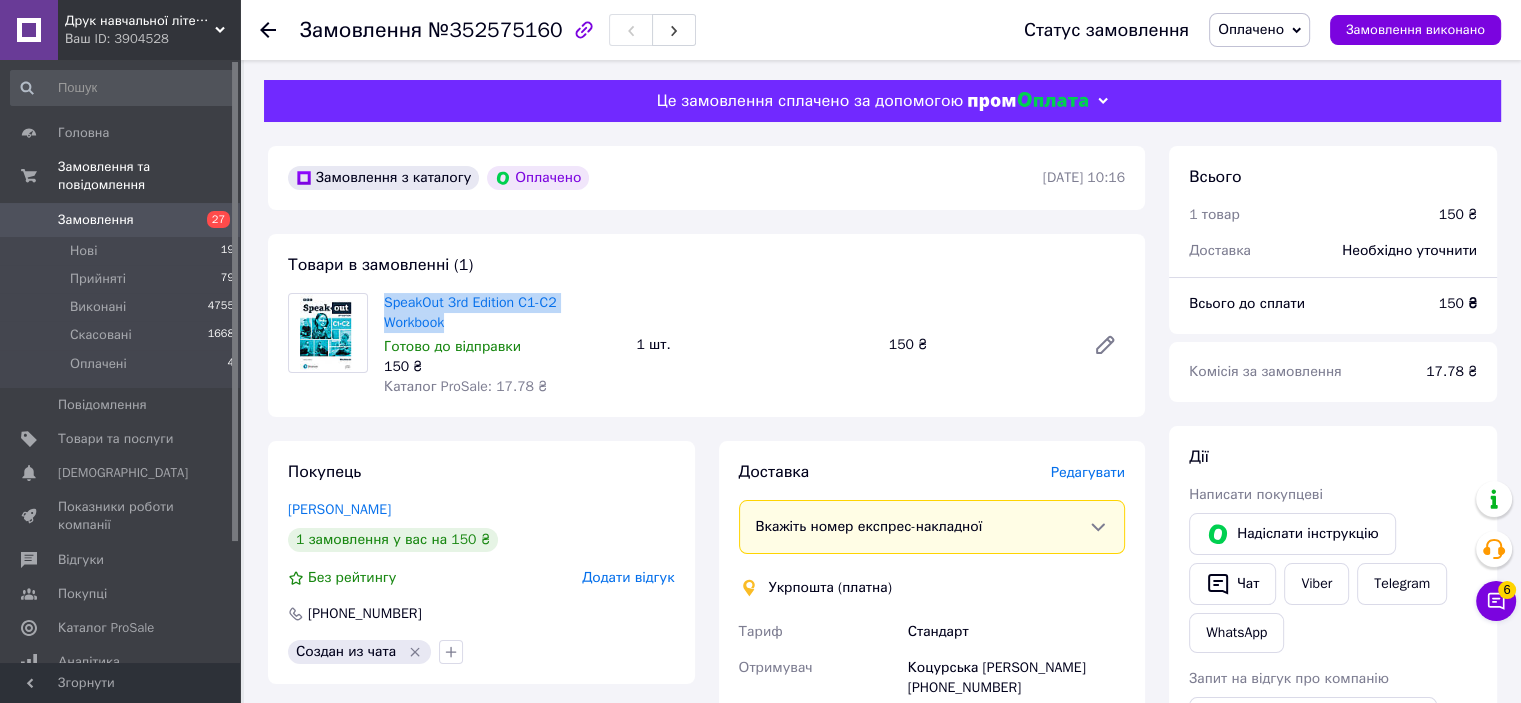 drag, startPoint x: 383, startPoint y: 303, endPoint x: 469, endPoint y: 319, distance: 87.47571 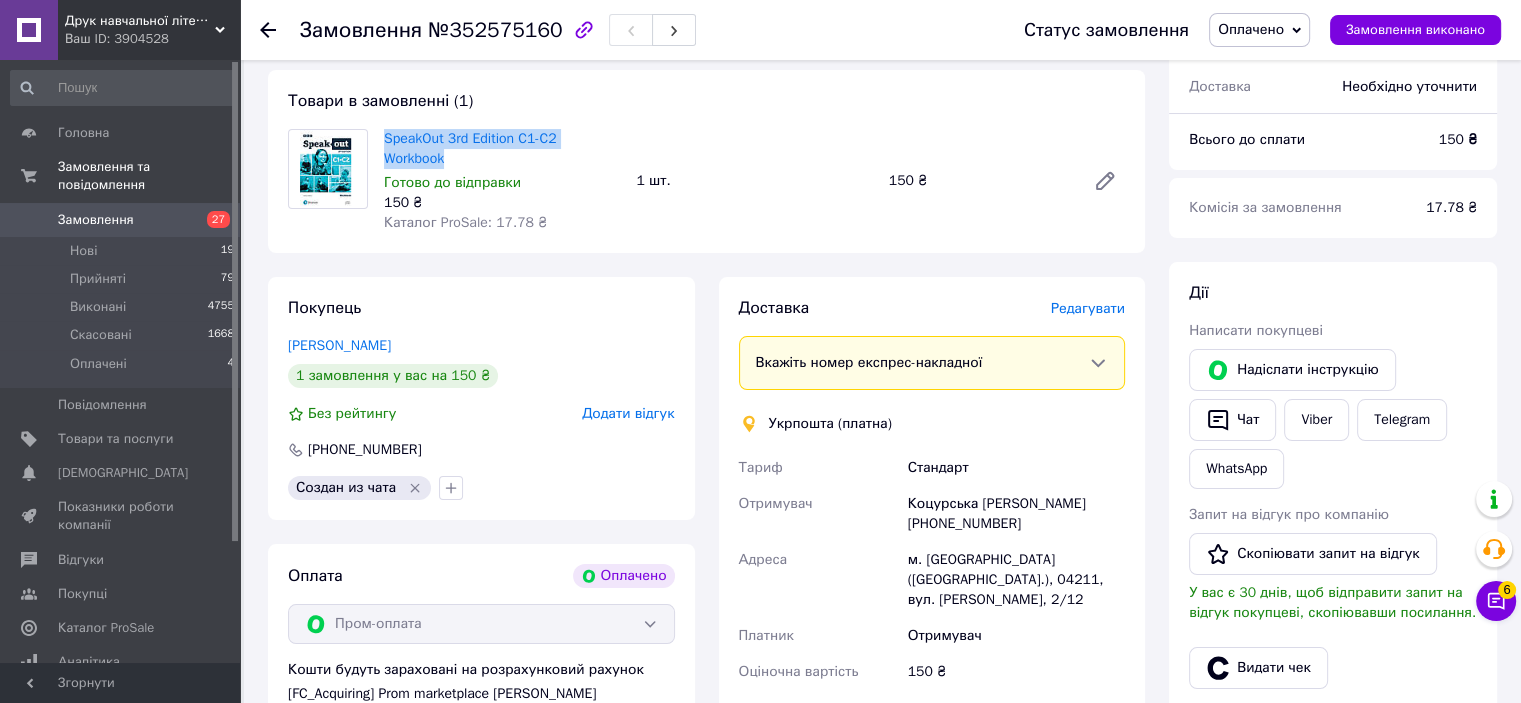 scroll, scrollTop: 200, scrollLeft: 0, axis: vertical 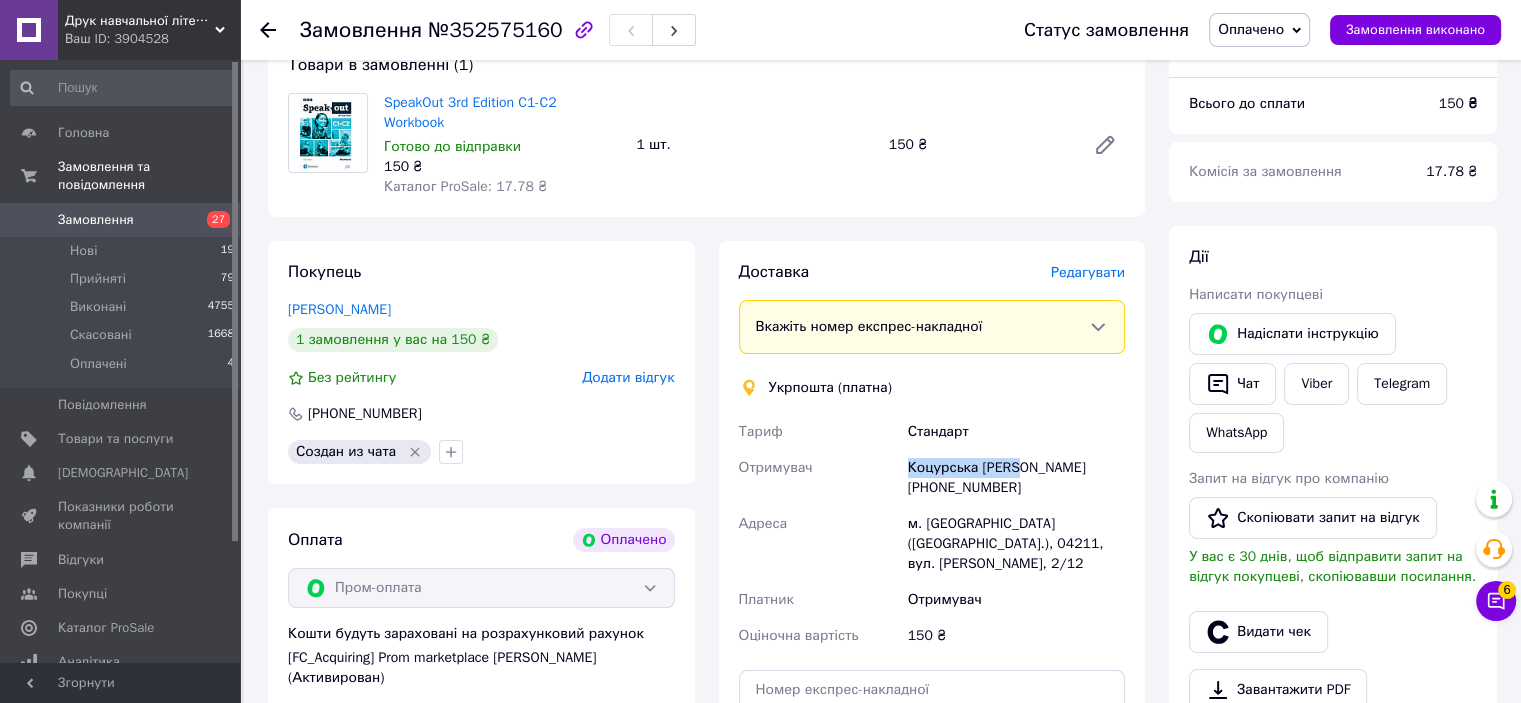 drag, startPoint x: 912, startPoint y: 475, endPoint x: 1020, endPoint y: 477, distance: 108.01852 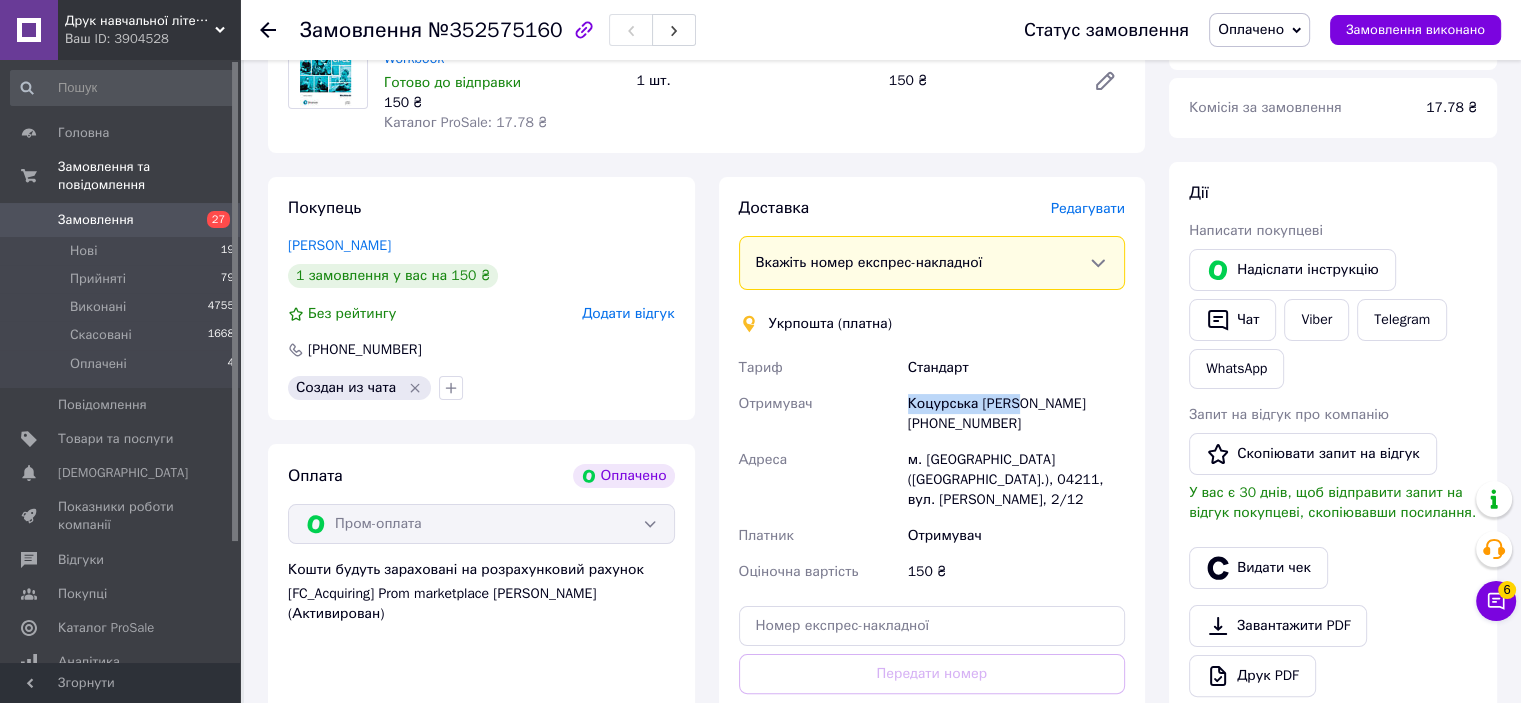 scroll, scrollTop: 300, scrollLeft: 0, axis: vertical 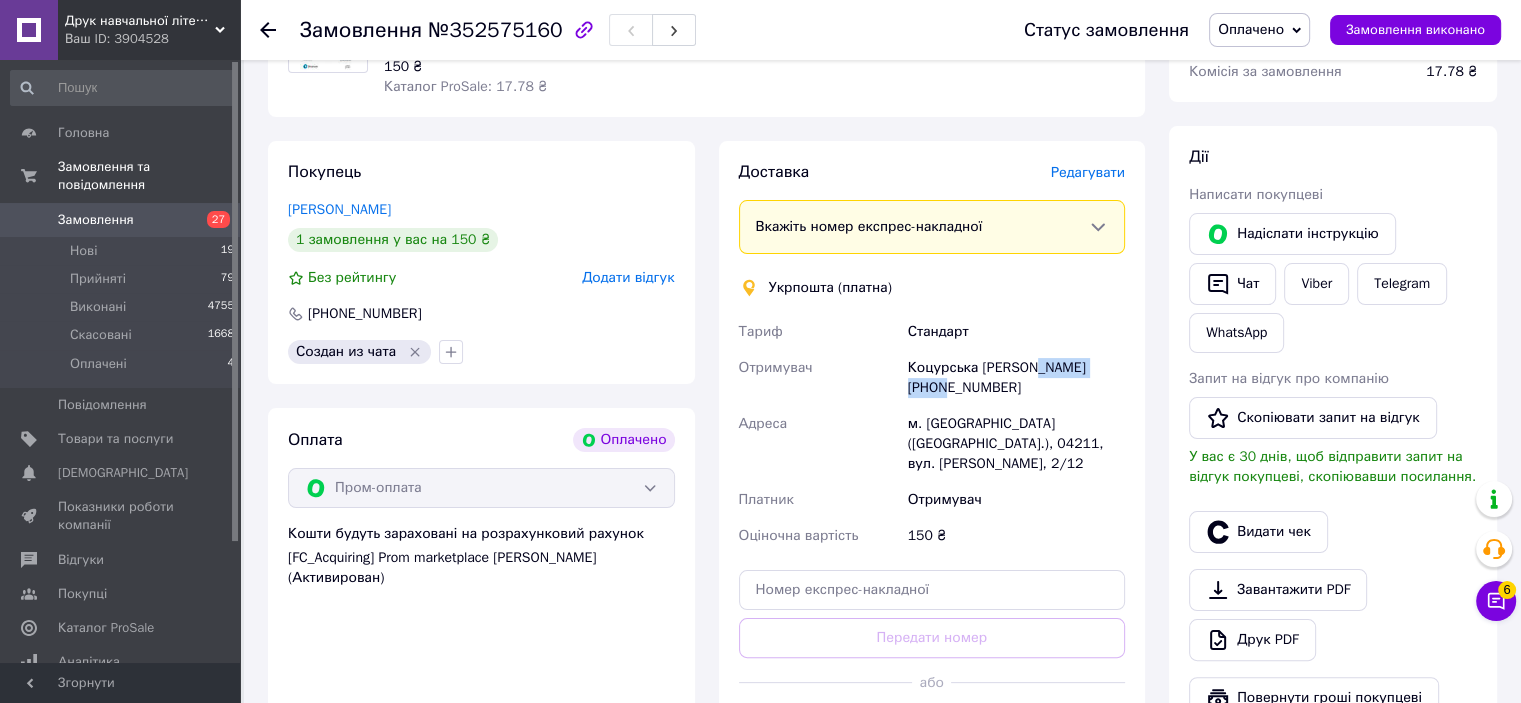 drag, startPoint x: 1032, startPoint y: 371, endPoint x: 1128, endPoint y: 372, distance: 96.00521 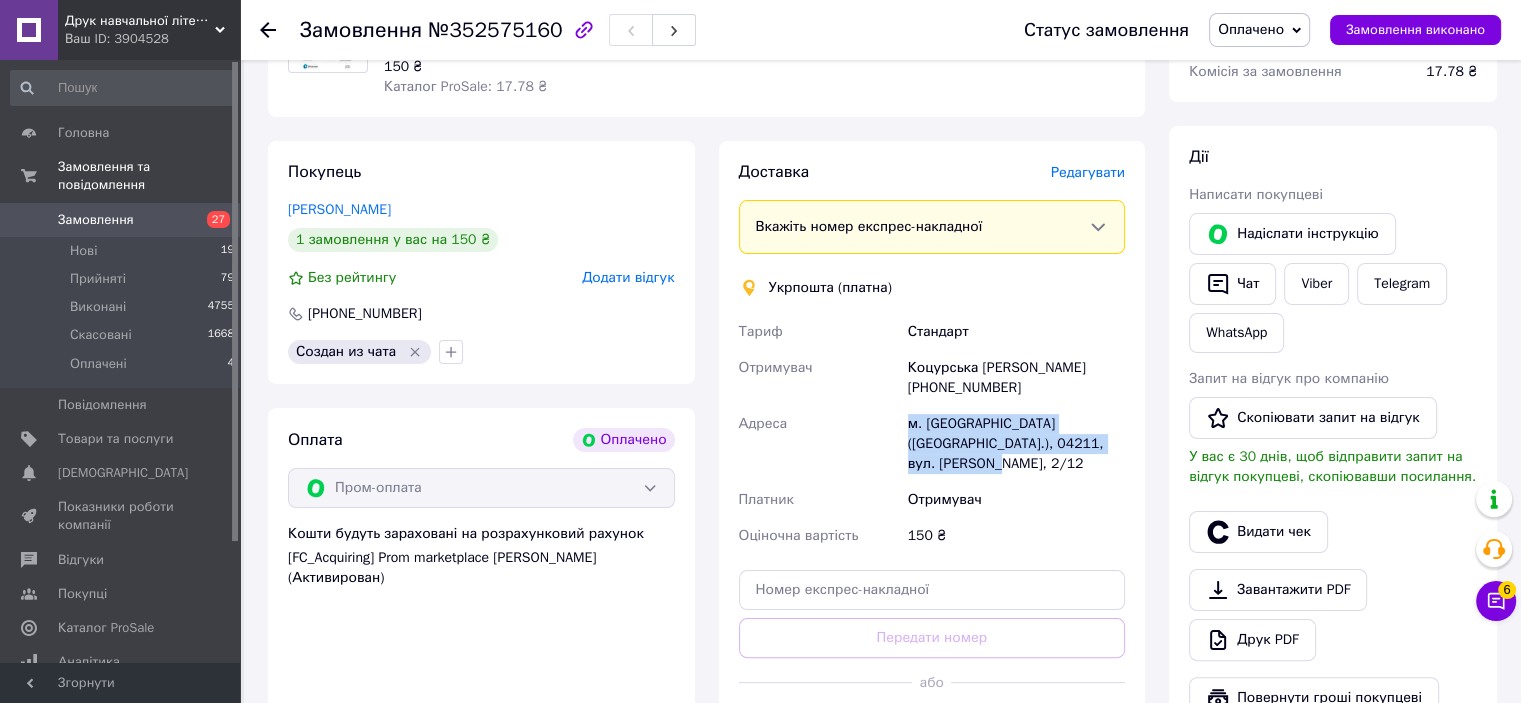 drag, startPoint x: 900, startPoint y: 398, endPoint x: 1115, endPoint y: 419, distance: 216.02315 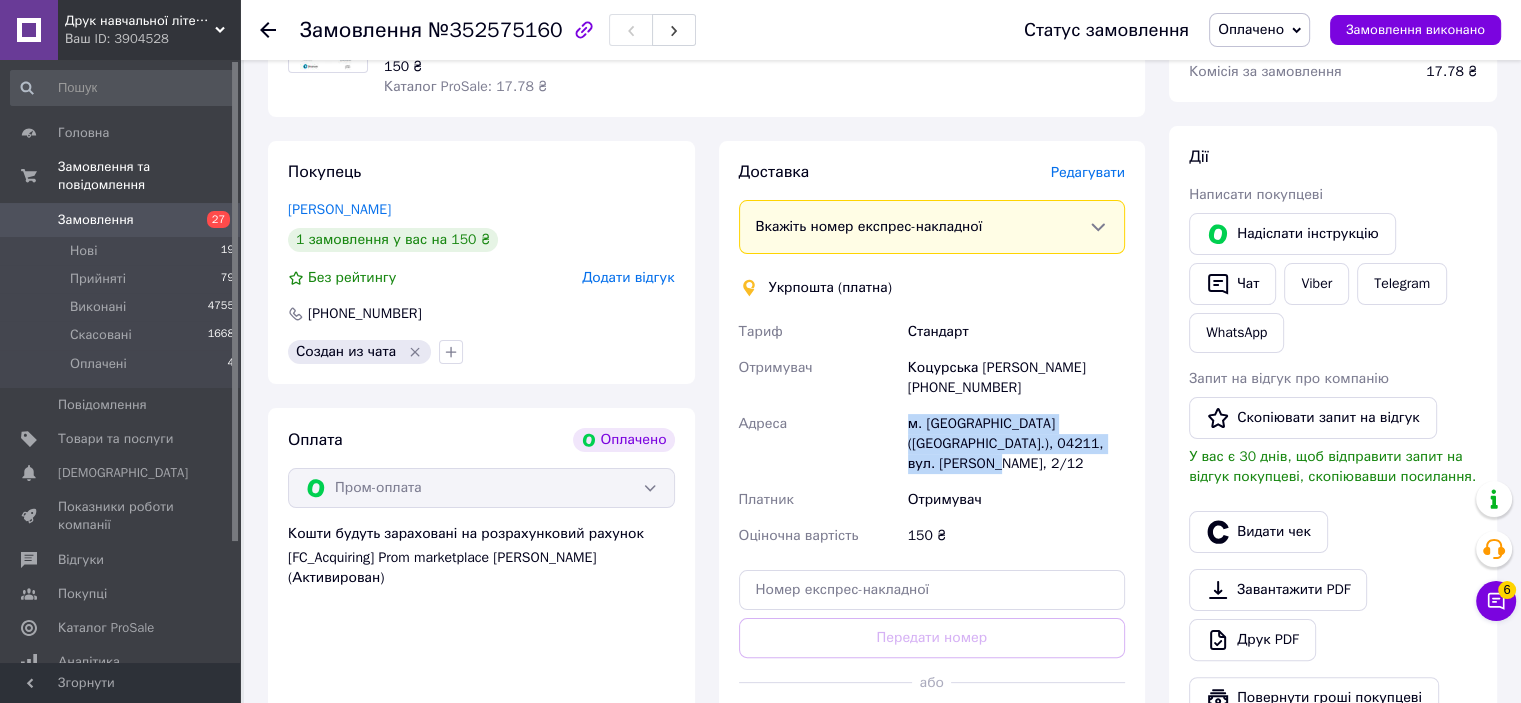 click on "[PERSON_NAME] Отримувач [PERSON_NAME] [PHONE_NUMBER] Адреса м. [GEOGRAPHIC_DATA] ([GEOGRAPHIC_DATA].), 04211, вул. [PERSON_NAME], 2/12 Платник Отримувач Оціночна вартість 150 ₴" at bounding box center (932, 434) 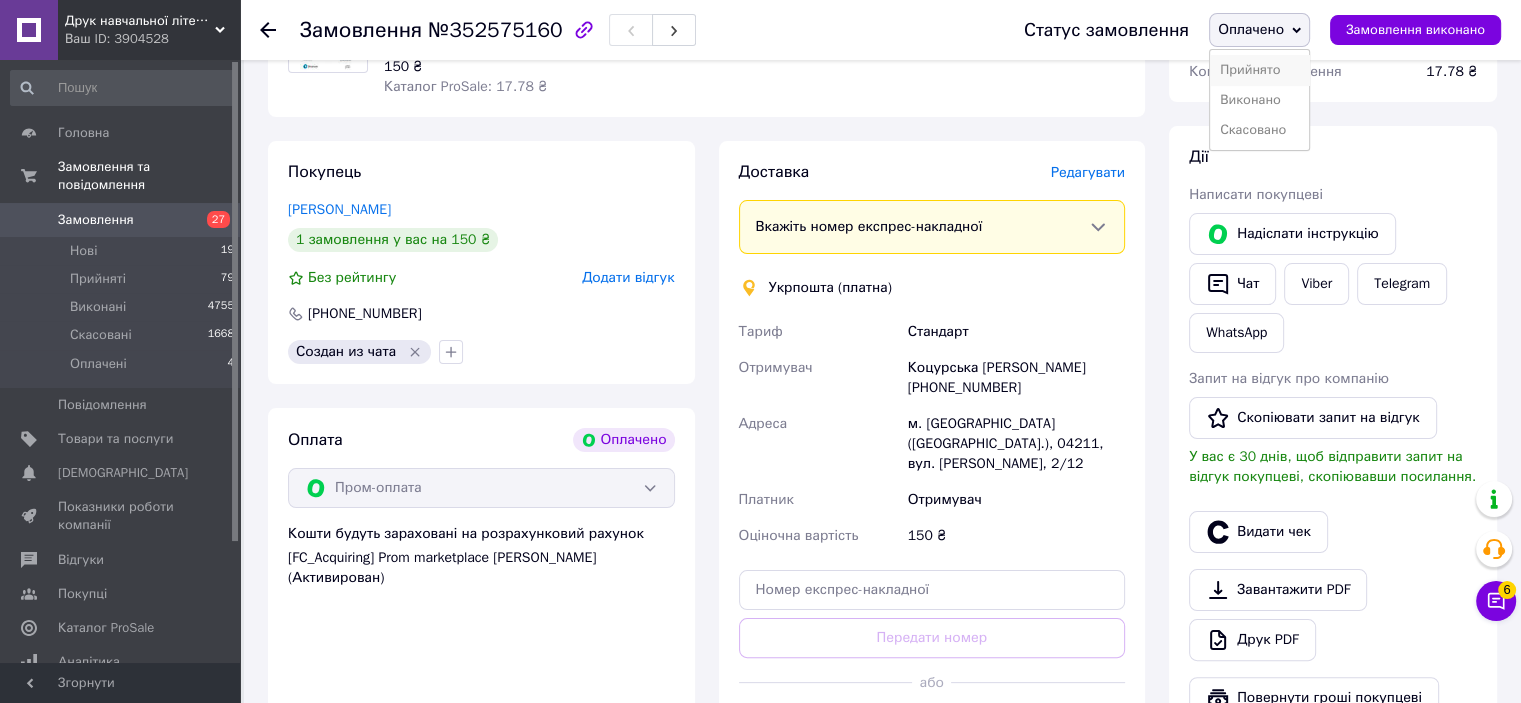 click on "Прийнято" at bounding box center (1259, 70) 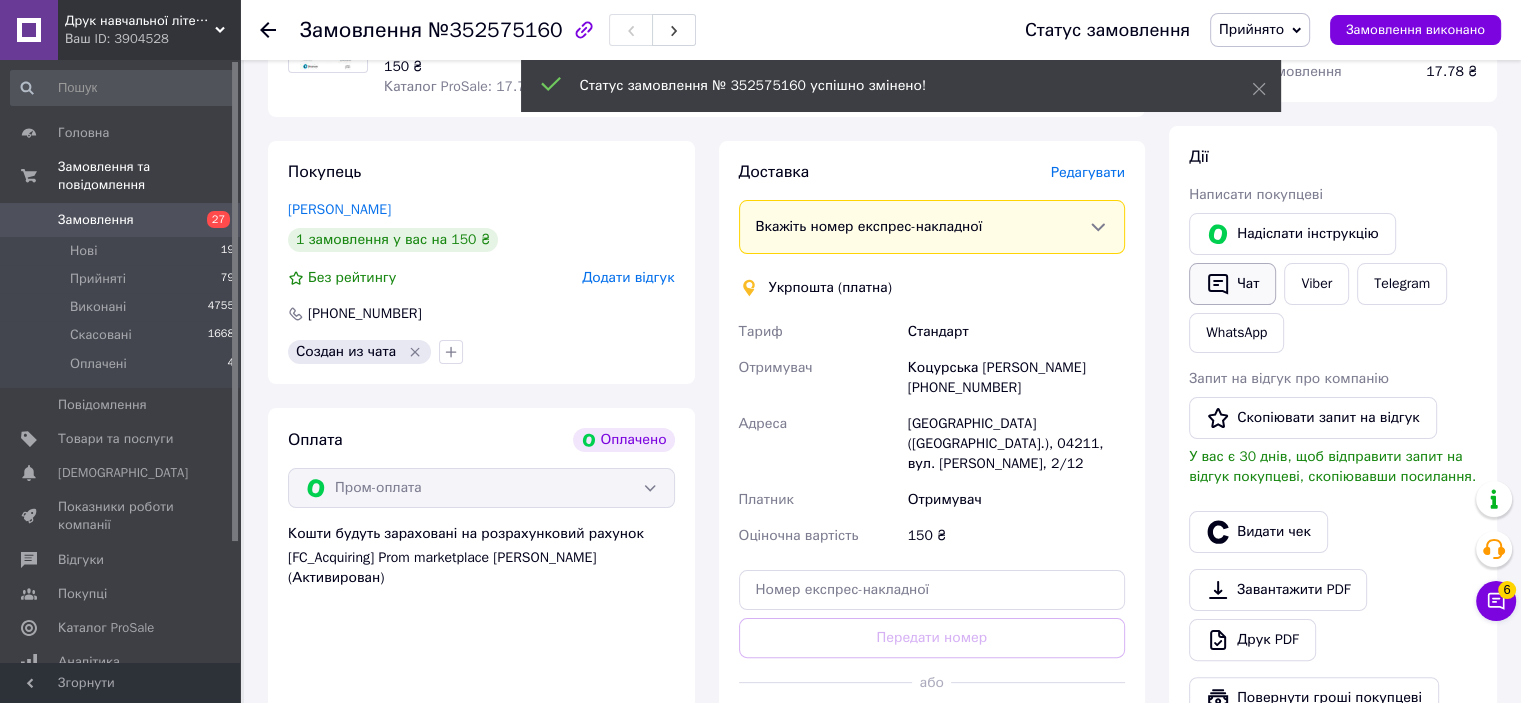 click on "Чат" at bounding box center (1232, 284) 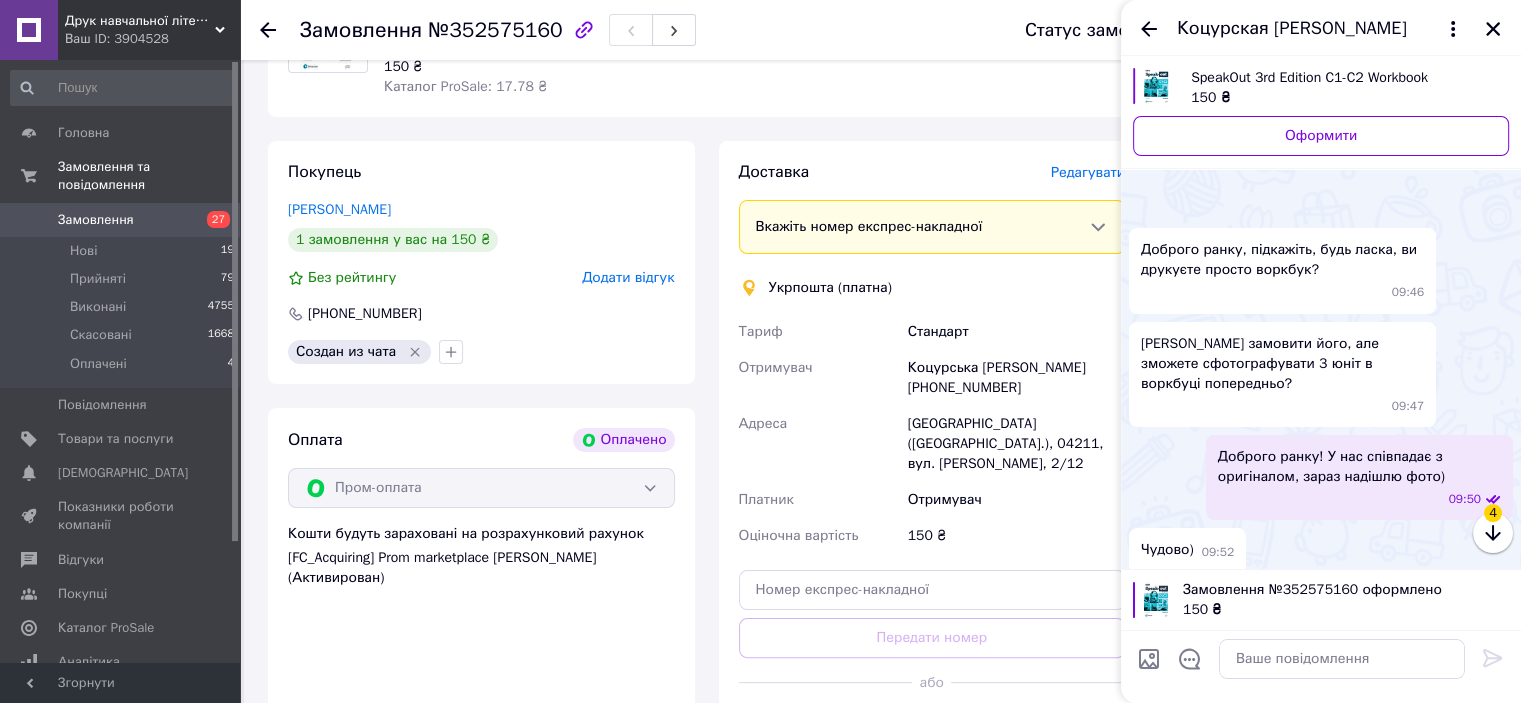 scroll, scrollTop: 608, scrollLeft: 0, axis: vertical 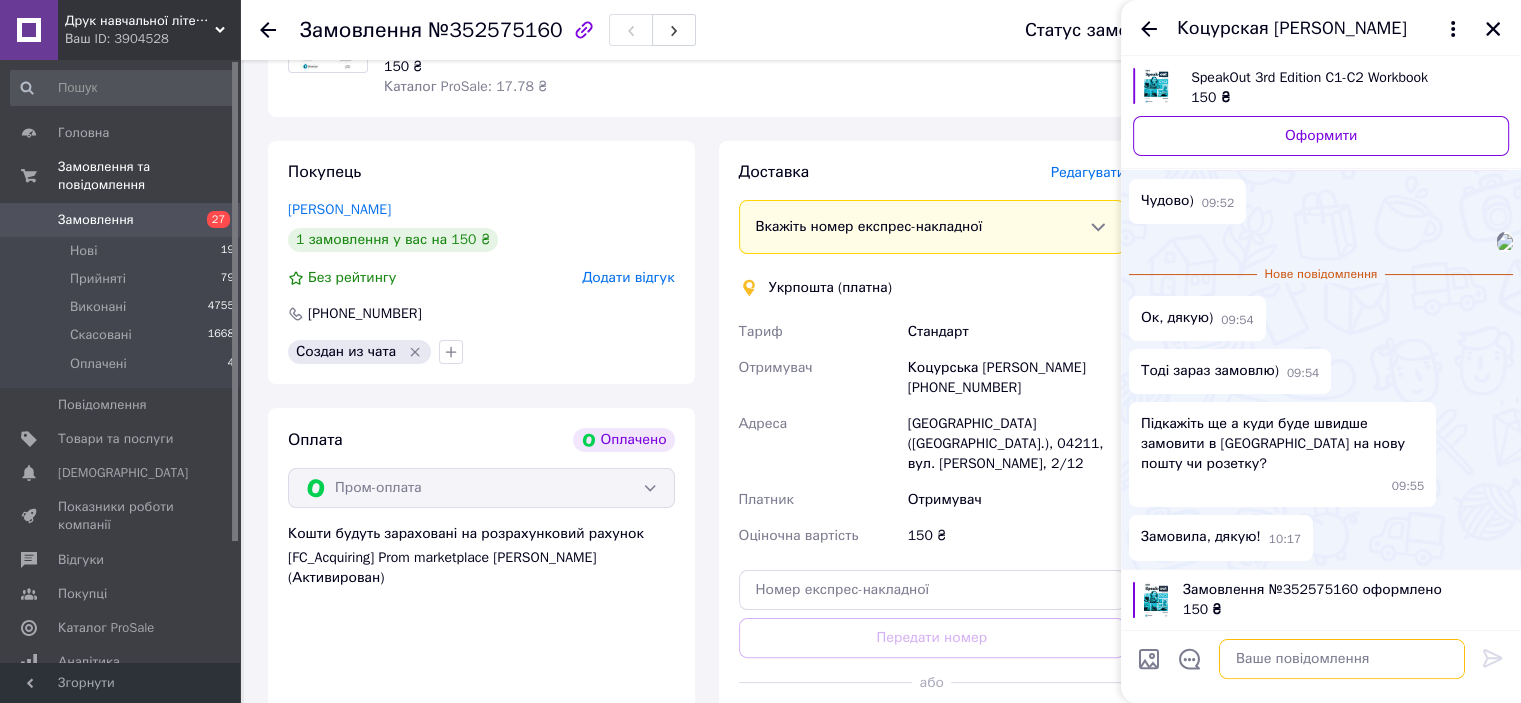 click at bounding box center (1342, 659) 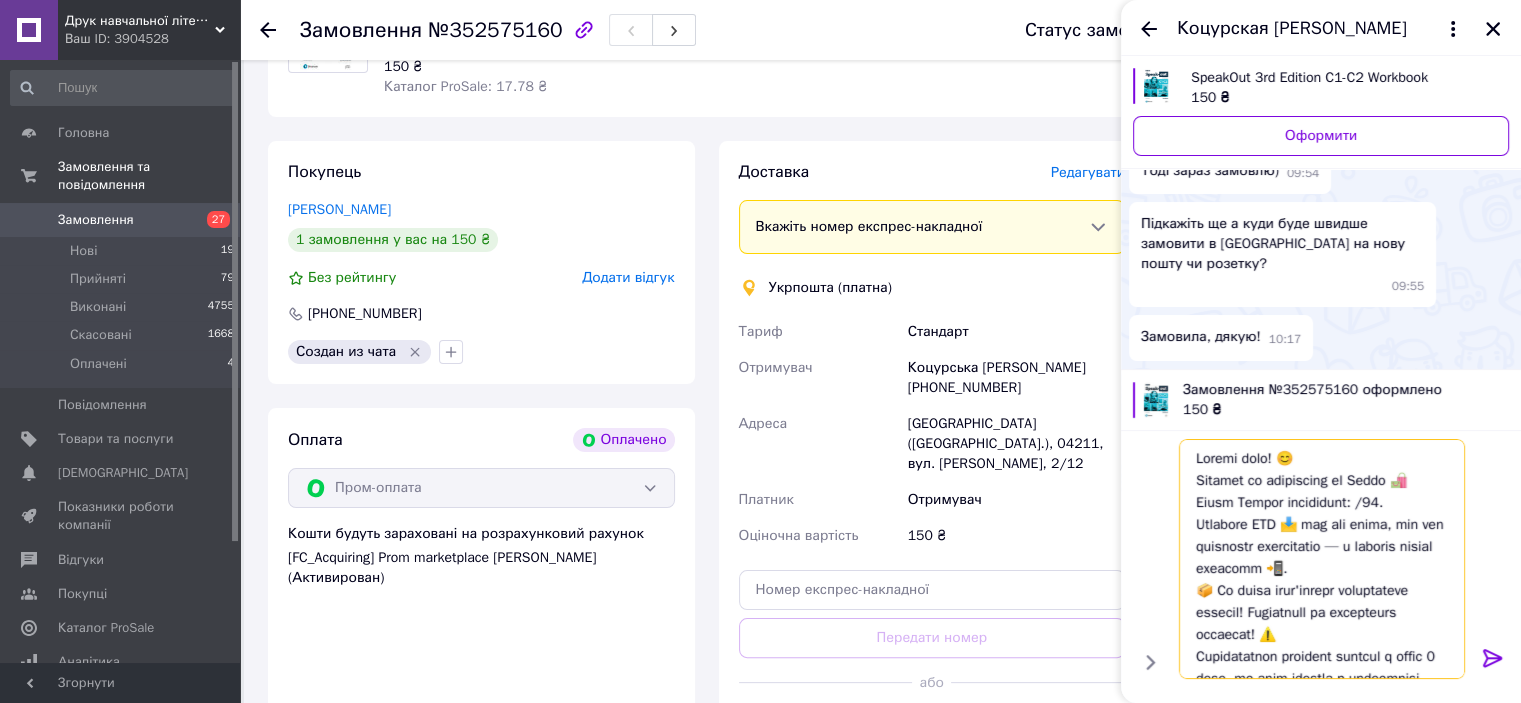 scroll, scrollTop: 0, scrollLeft: 0, axis: both 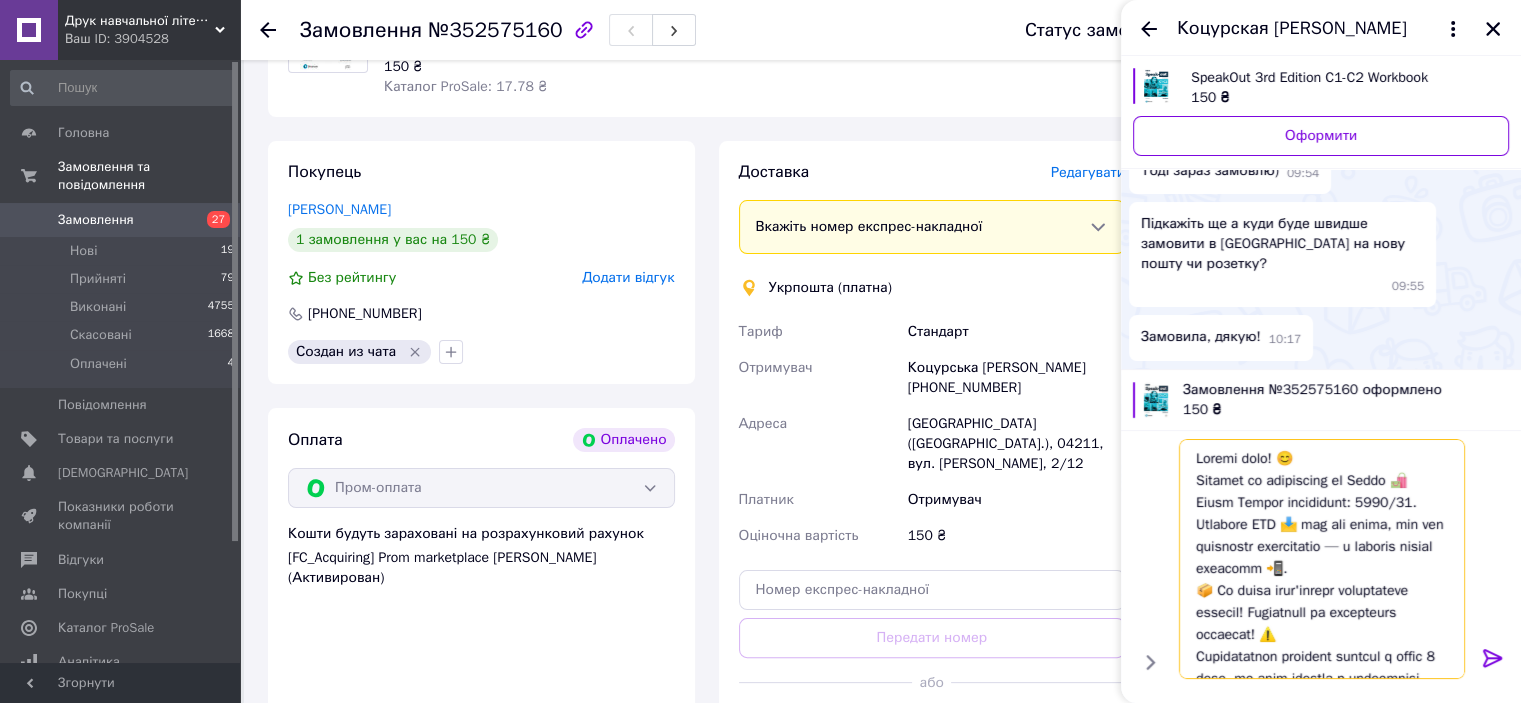 drag, startPoint x: 1350, startPoint y: 478, endPoint x: 1412, endPoint y: 469, distance: 62.649822 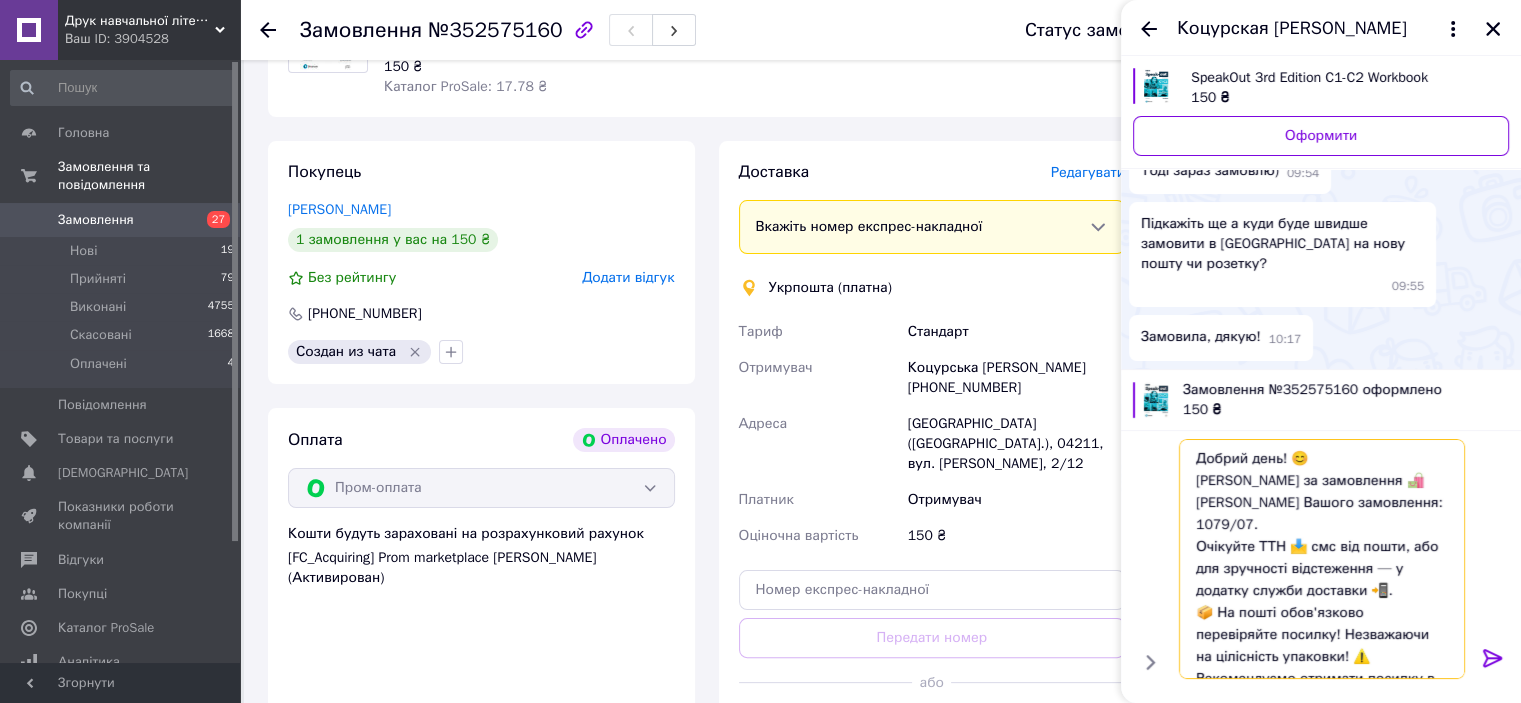 drag, startPoint x: 1315, startPoint y: 451, endPoint x: 1191, endPoint y: 453, distance: 124.01613 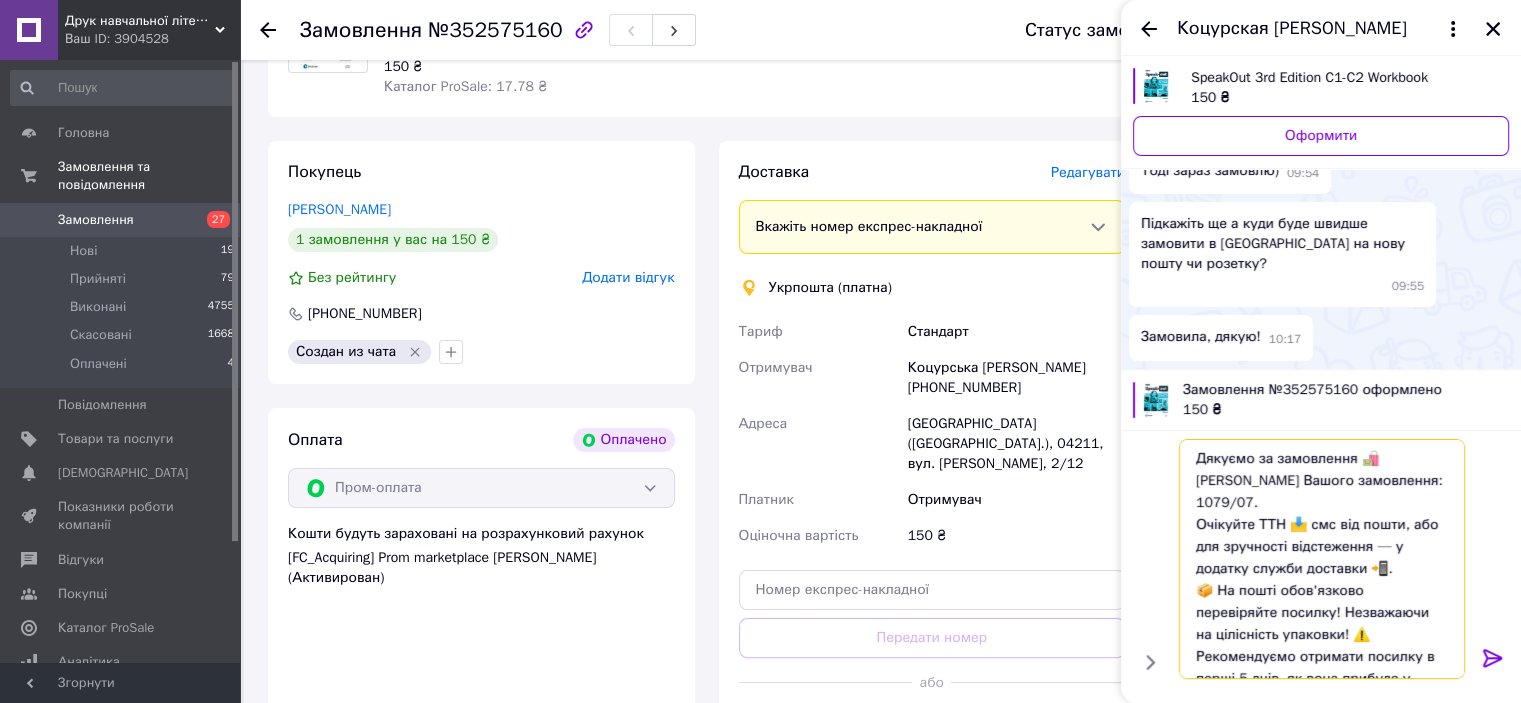 scroll, scrollTop: 708, scrollLeft: 0, axis: vertical 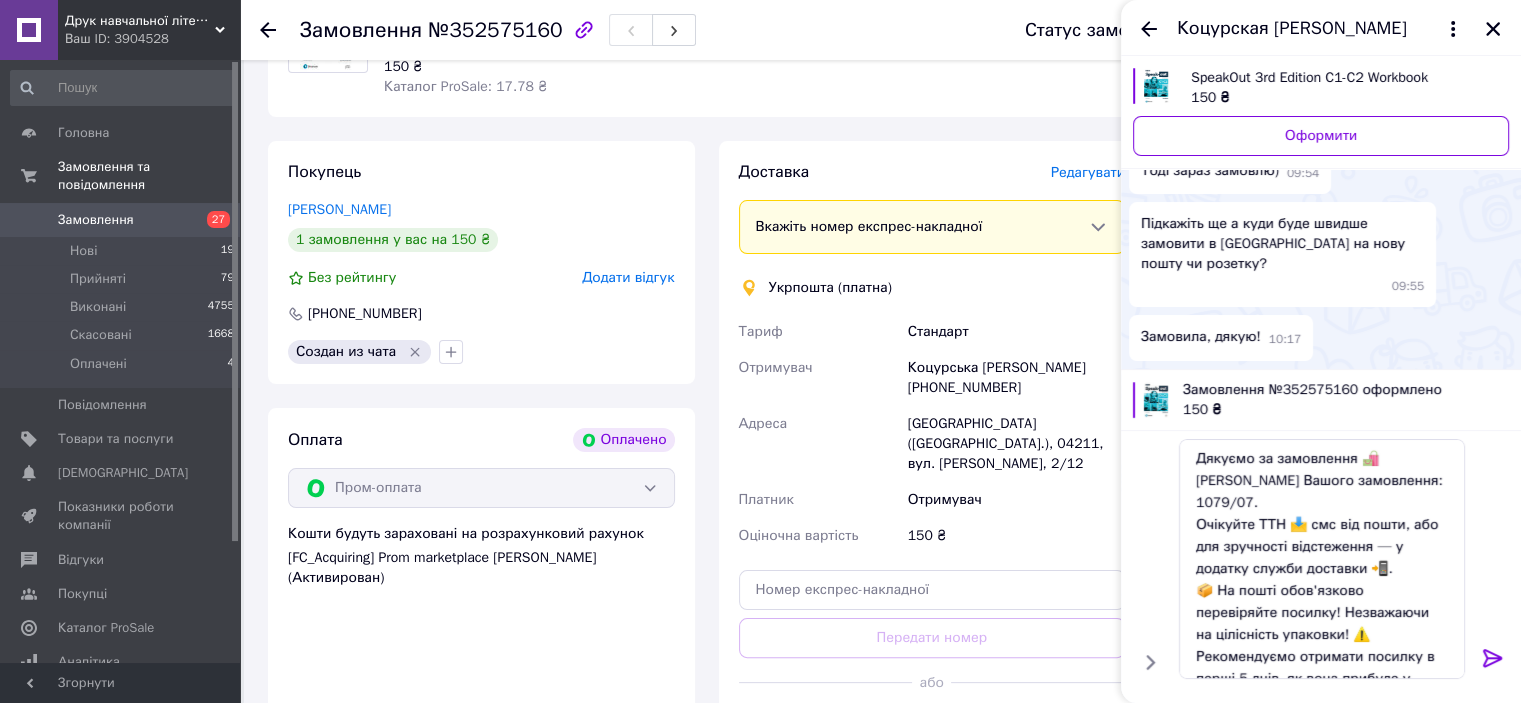 click 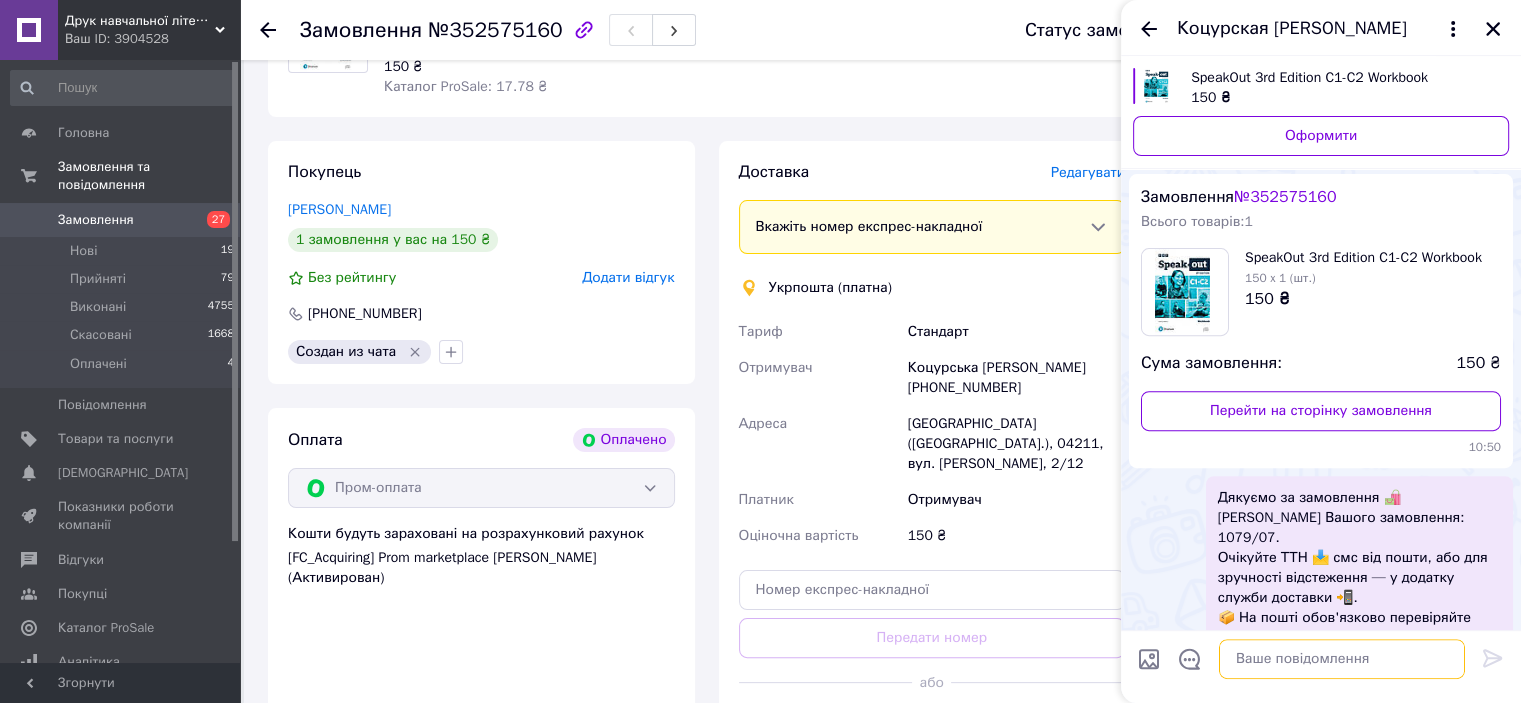 click at bounding box center (1342, 659) 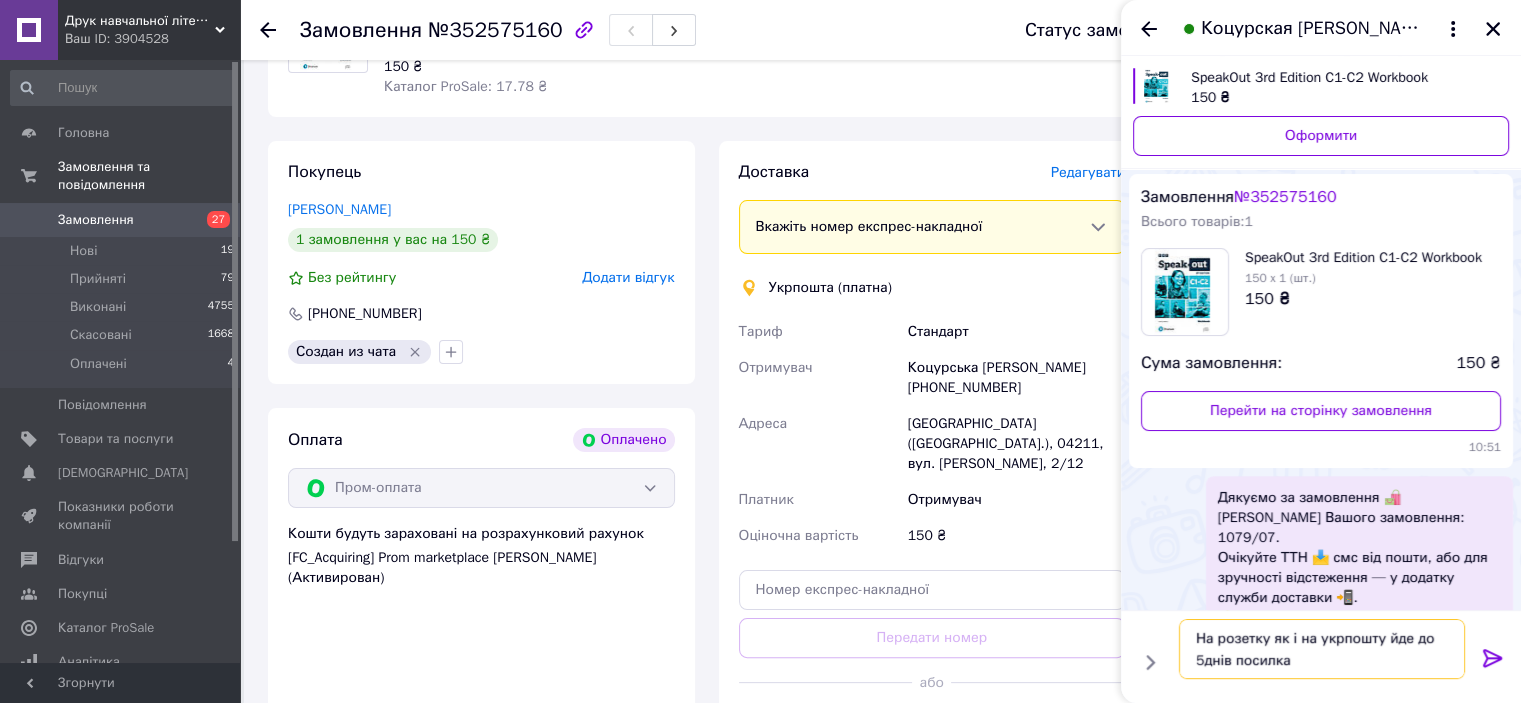 type on "На розетку як і на укрпошту йде до 5днів посилка)" 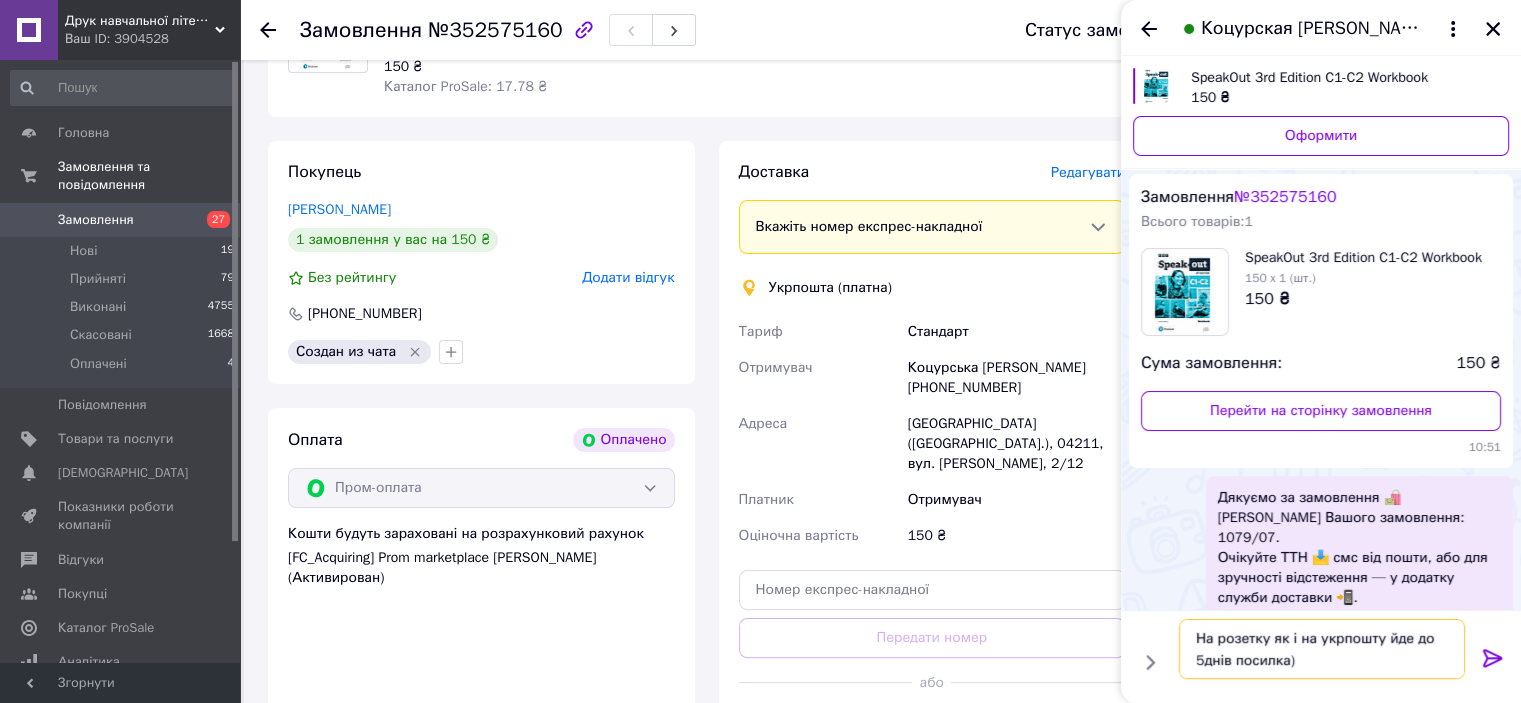 type 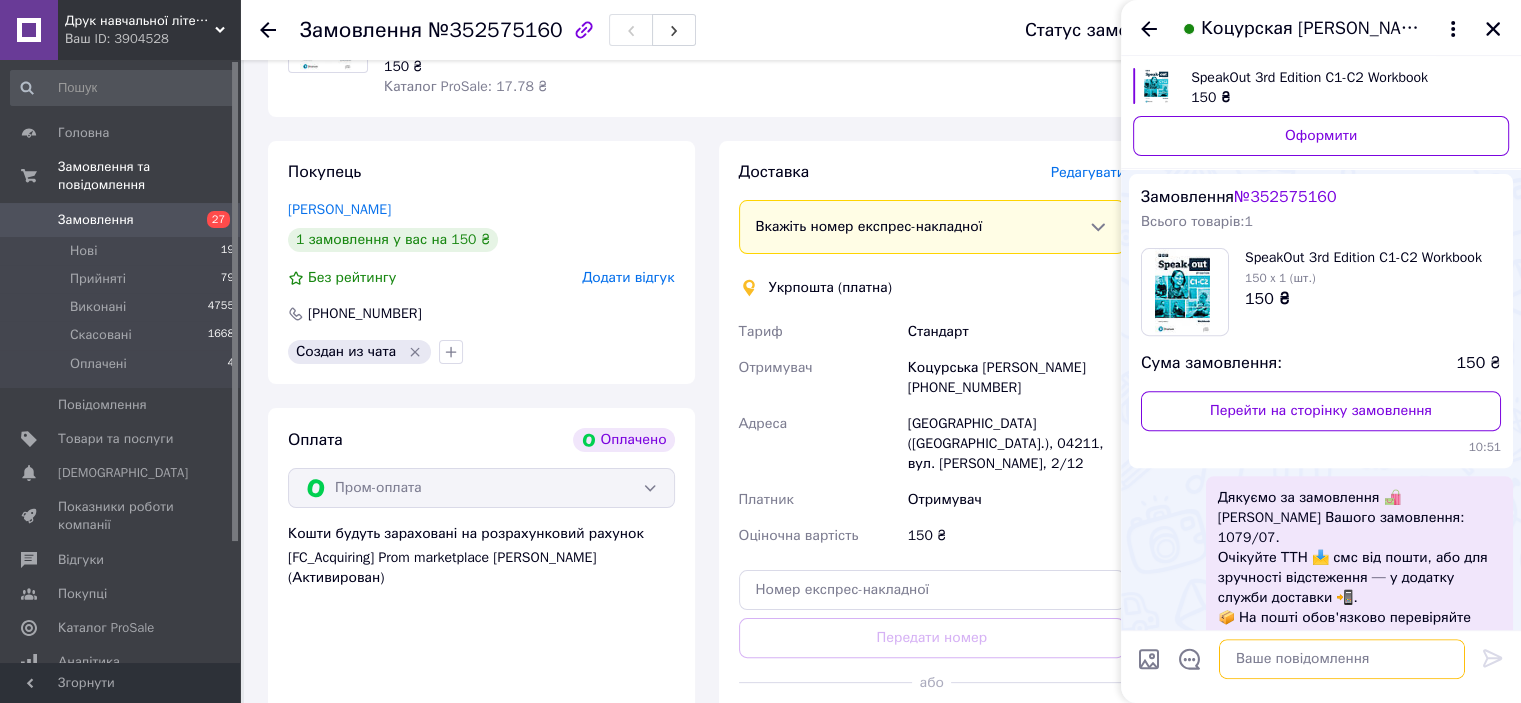 scroll, scrollTop: 1604, scrollLeft: 0, axis: vertical 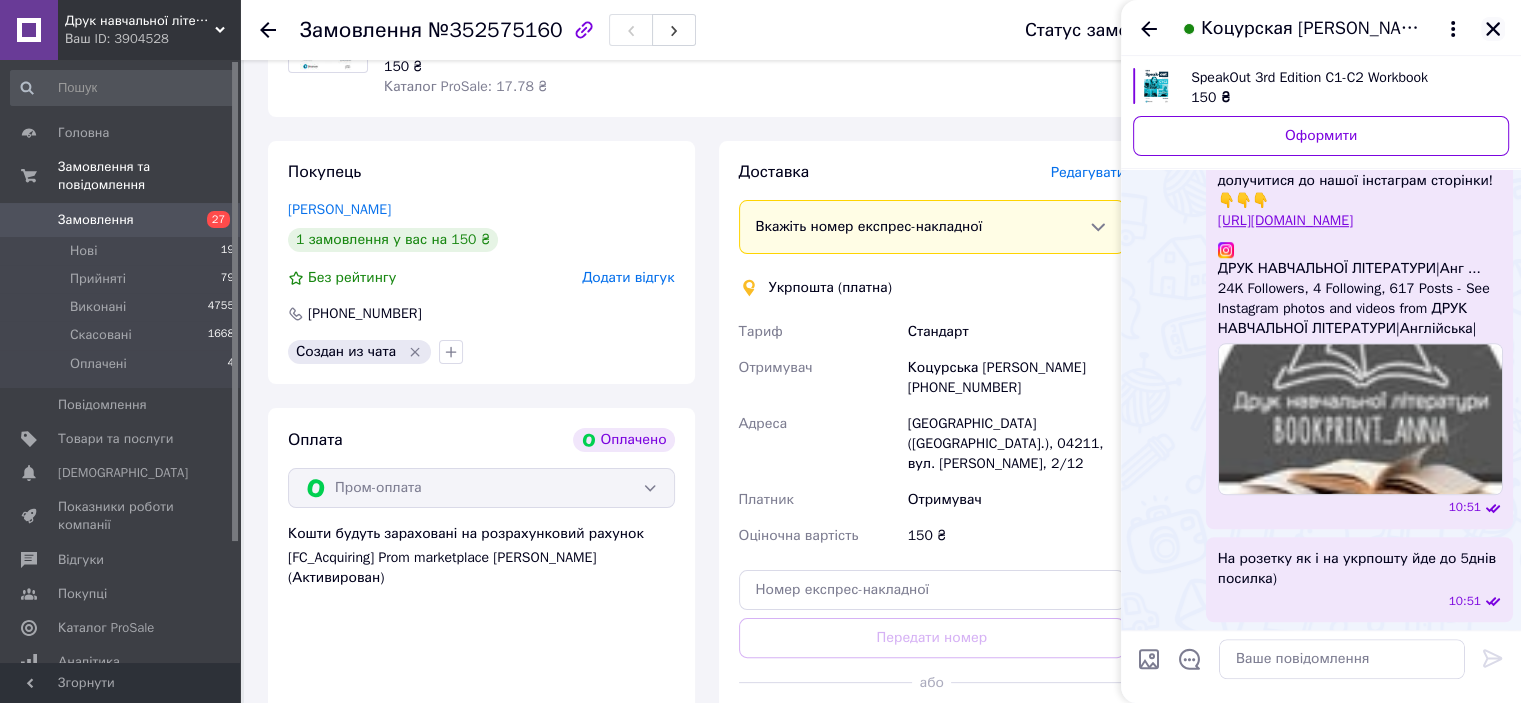 click 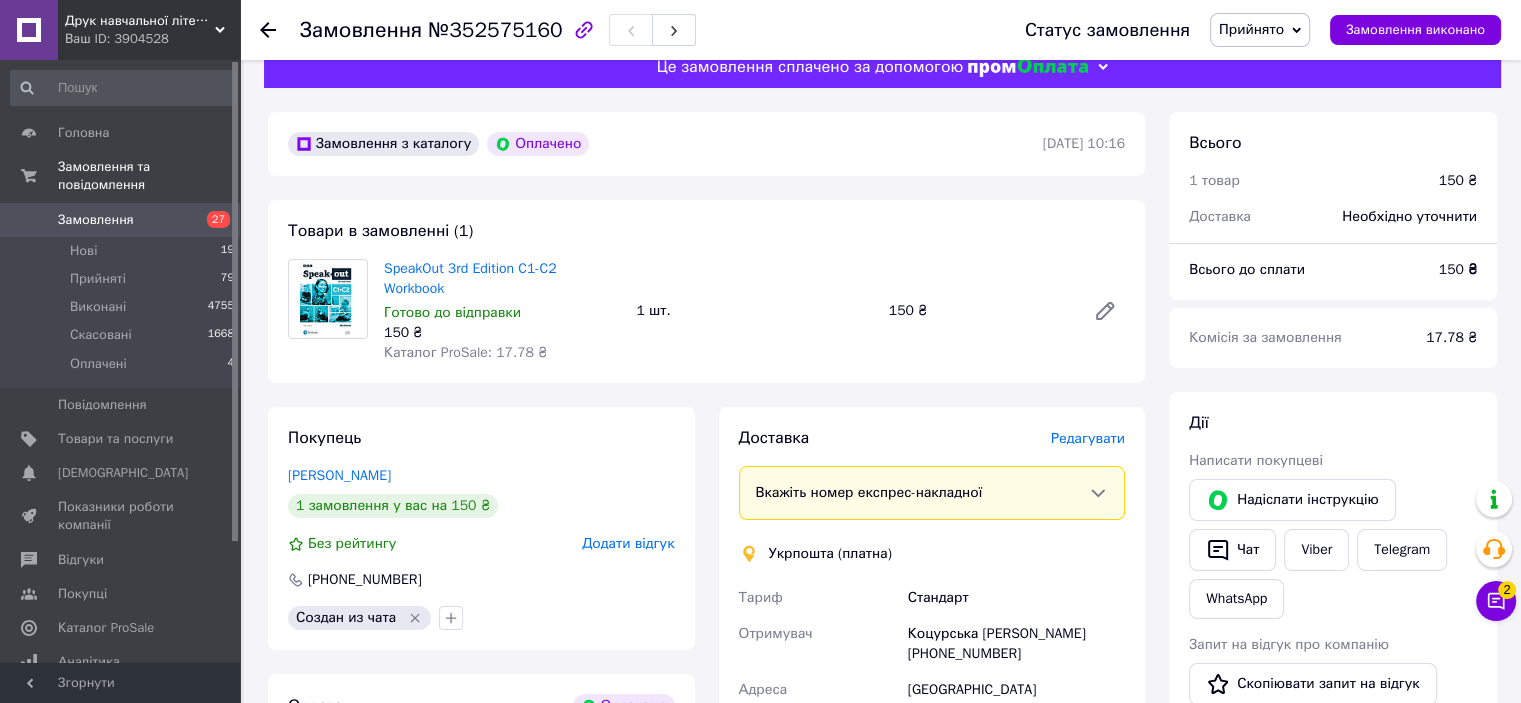 scroll, scrollTop: 0, scrollLeft: 0, axis: both 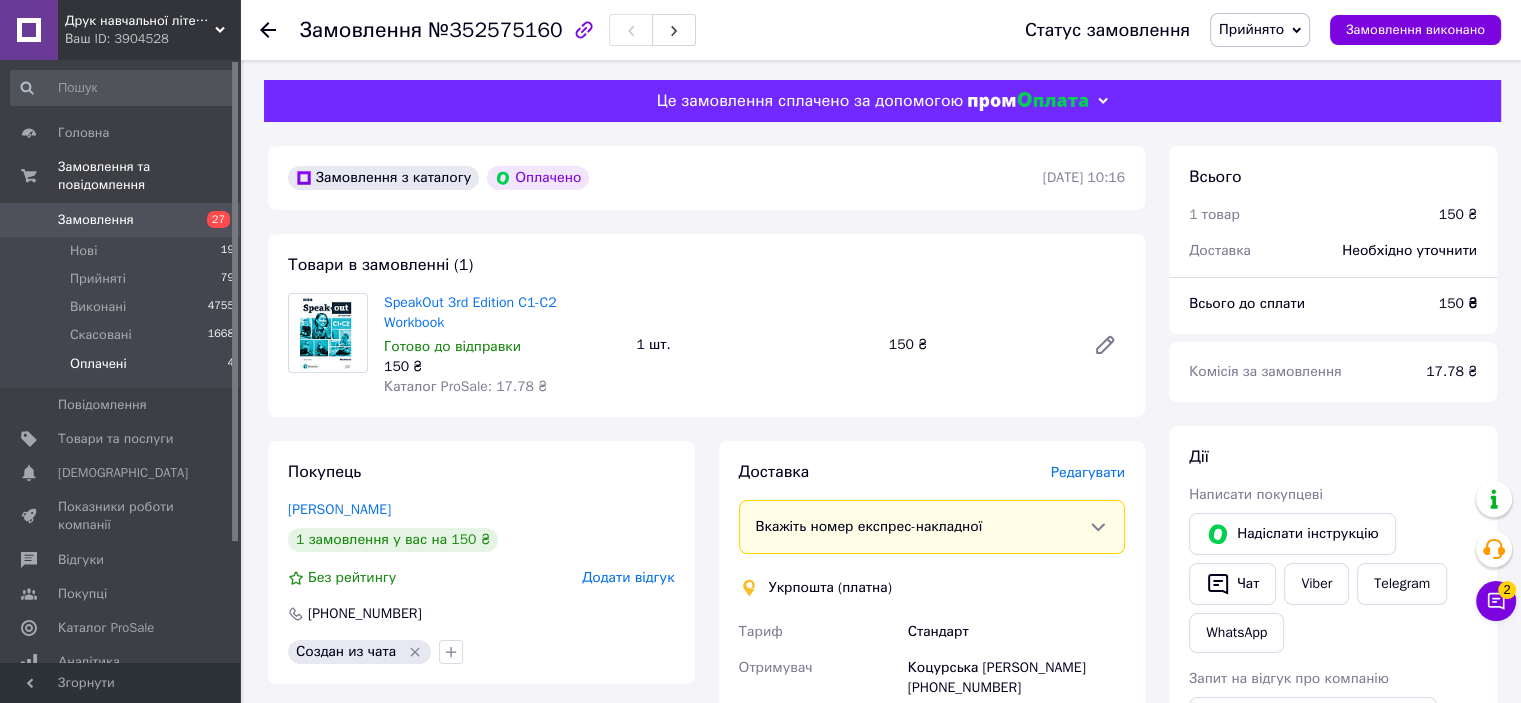 click on "Оплачені 4" at bounding box center [123, 369] 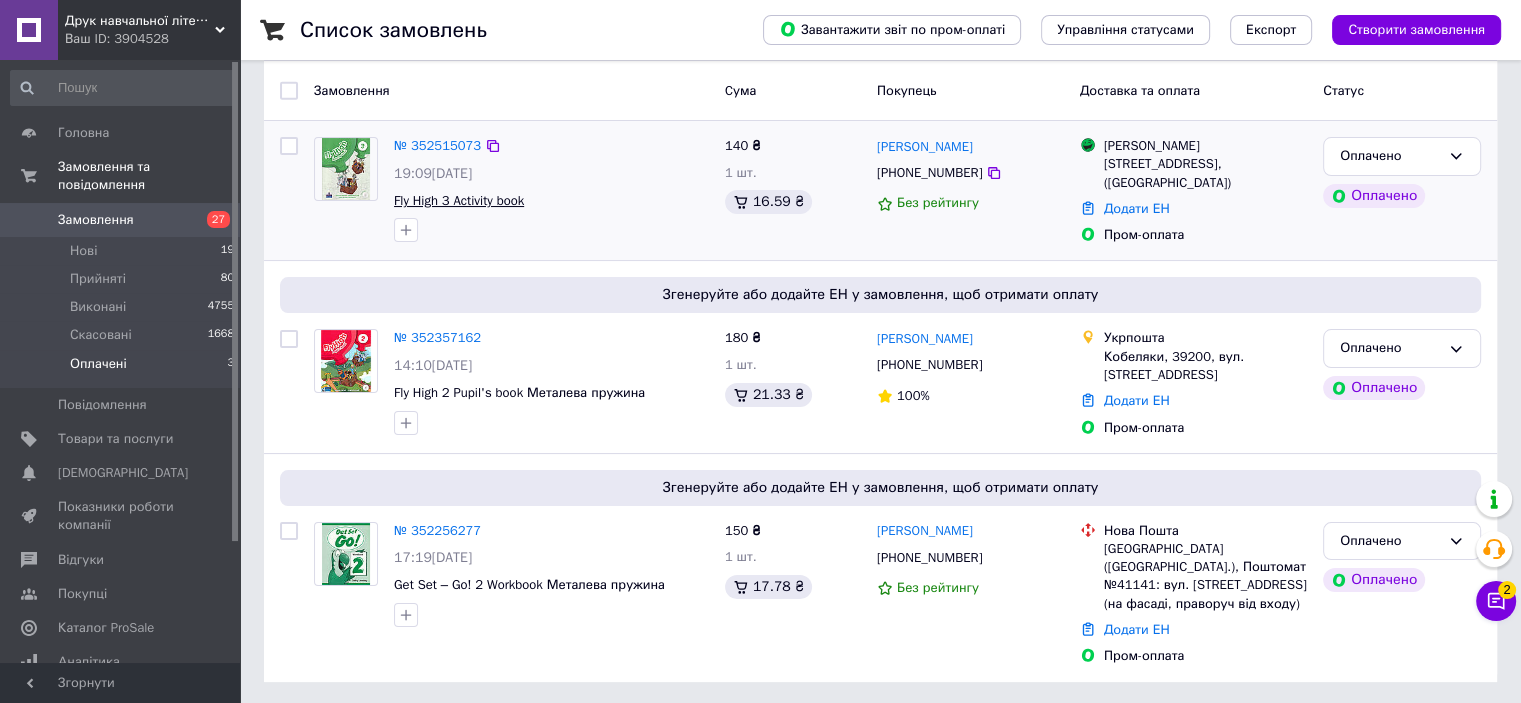 scroll, scrollTop: 167, scrollLeft: 0, axis: vertical 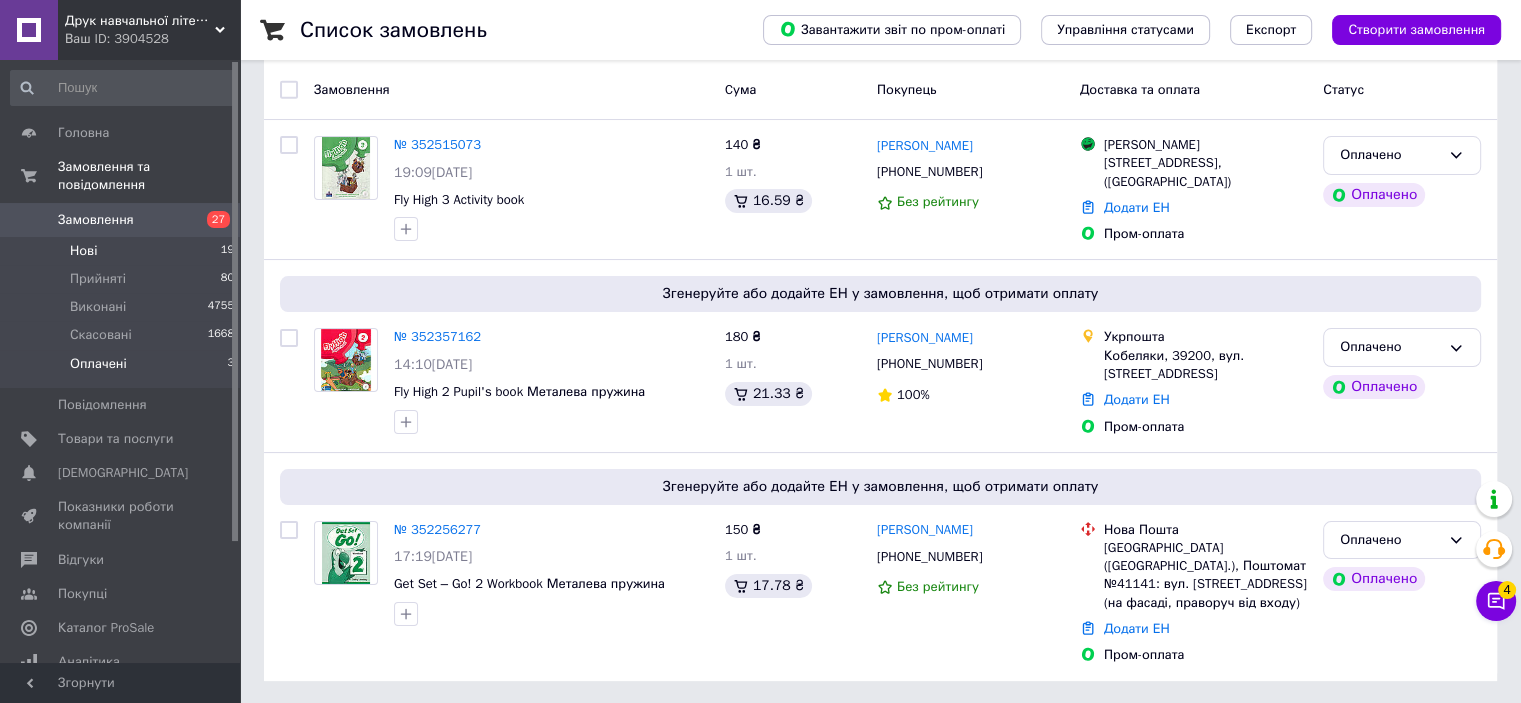 click on "Нові 19" at bounding box center [123, 251] 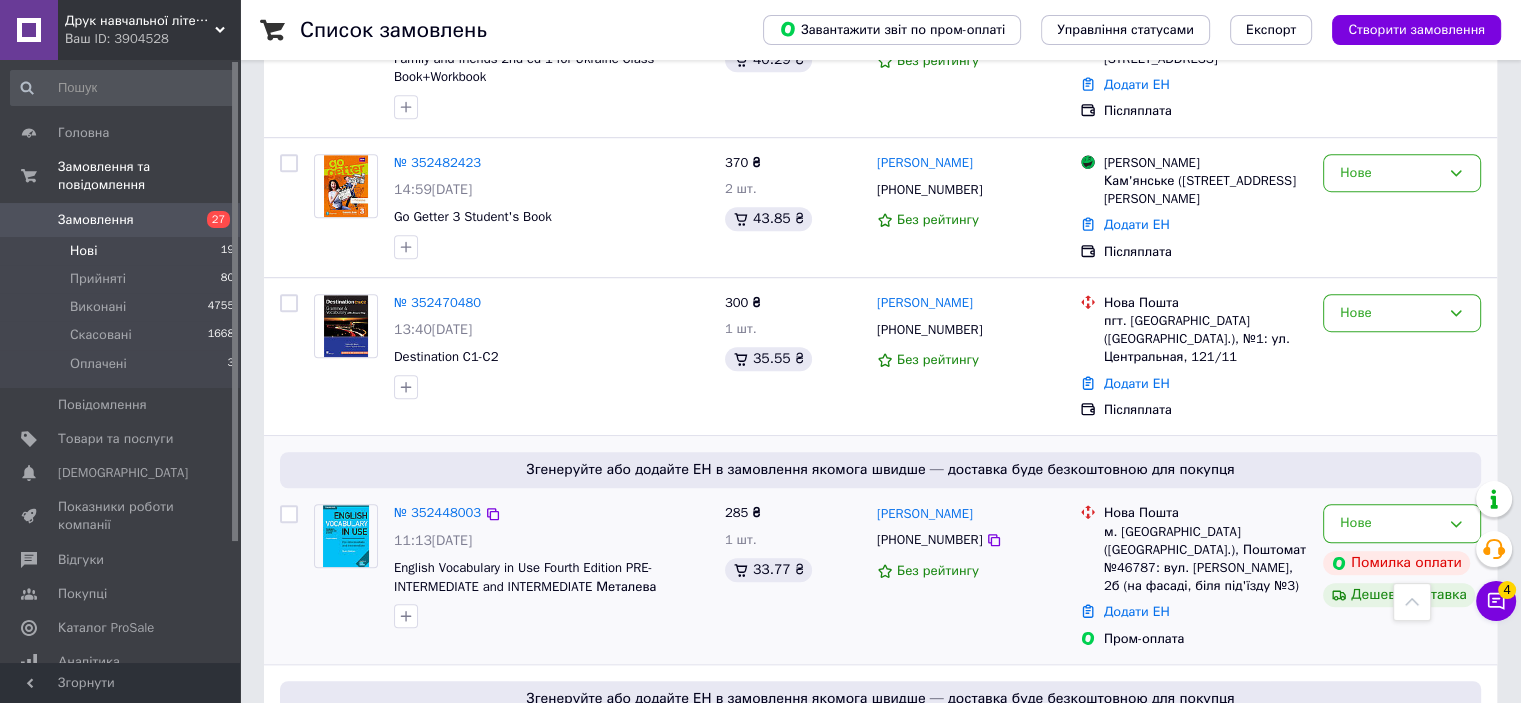 scroll, scrollTop: 2124, scrollLeft: 0, axis: vertical 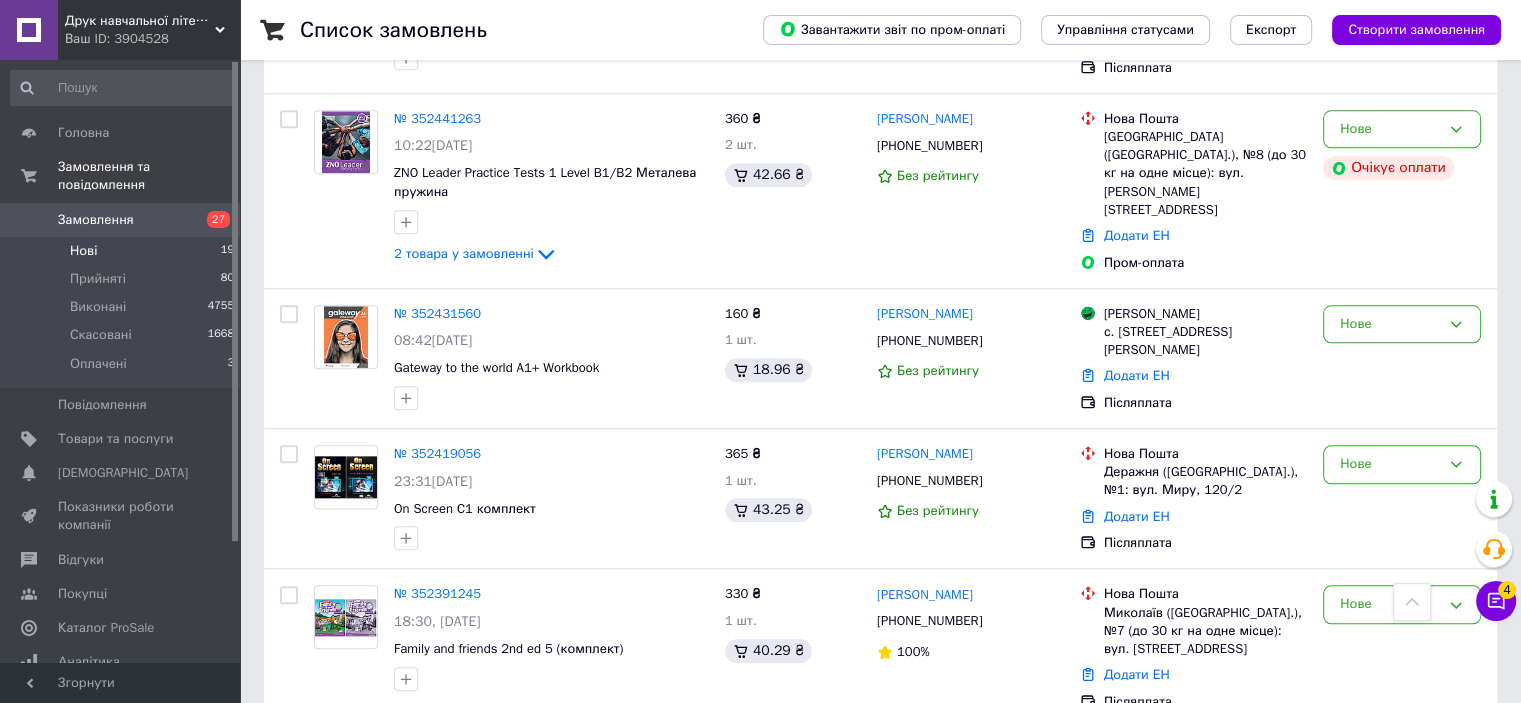 click on "Нові 19" at bounding box center (123, 251) 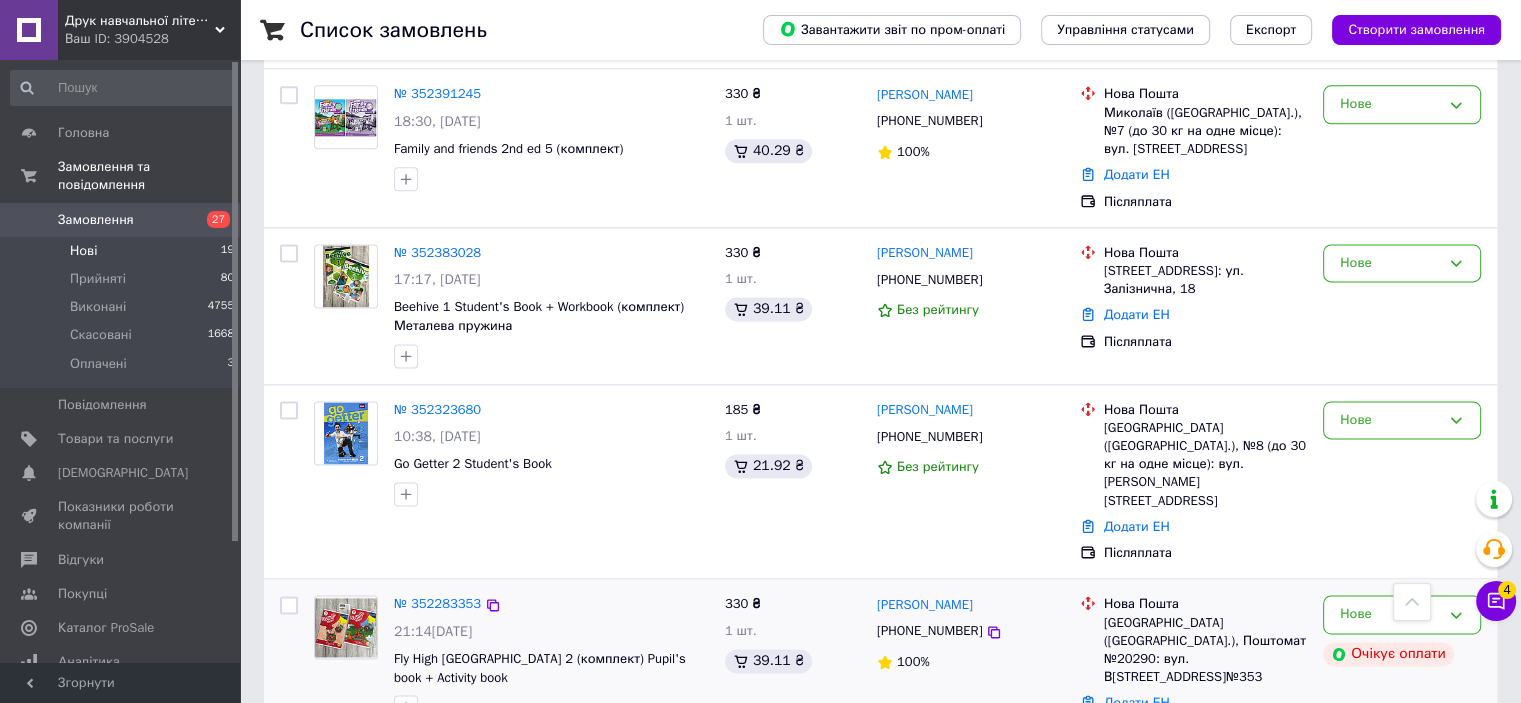 scroll, scrollTop: 2524, scrollLeft: 0, axis: vertical 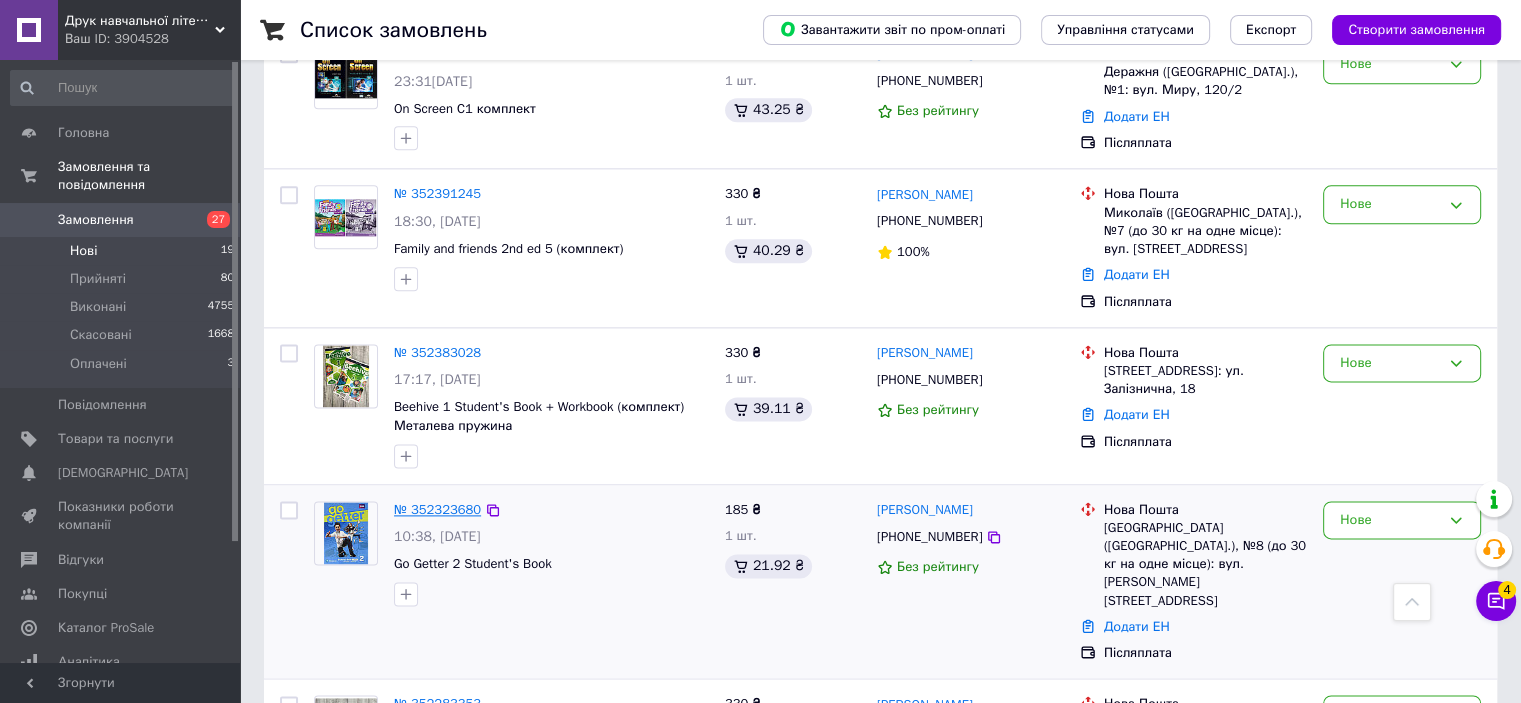 click on "№ 352323680" at bounding box center (437, 509) 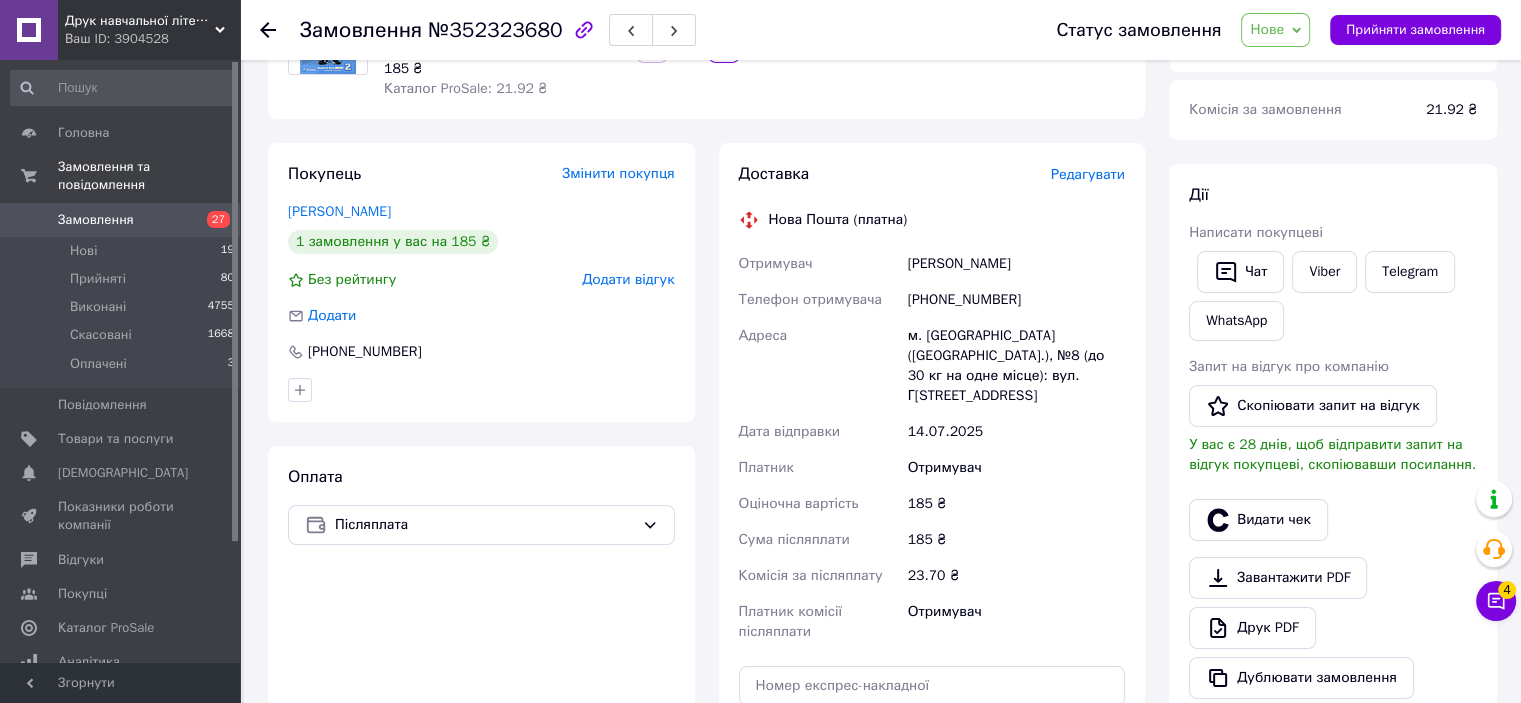 scroll, scrollTop: 0, scrollLeft: 0, axis: both 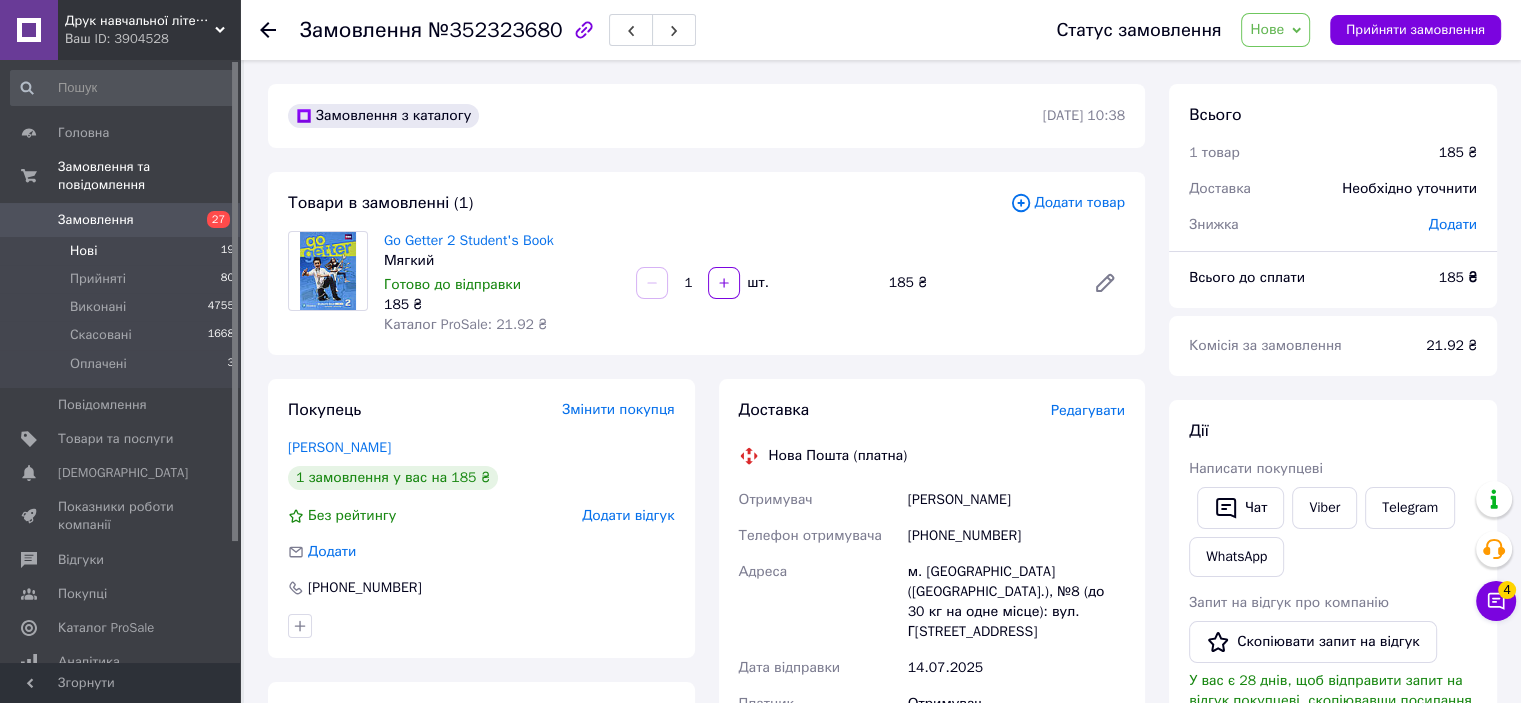 click on "Нові 19" at bounding box center (123, 251) 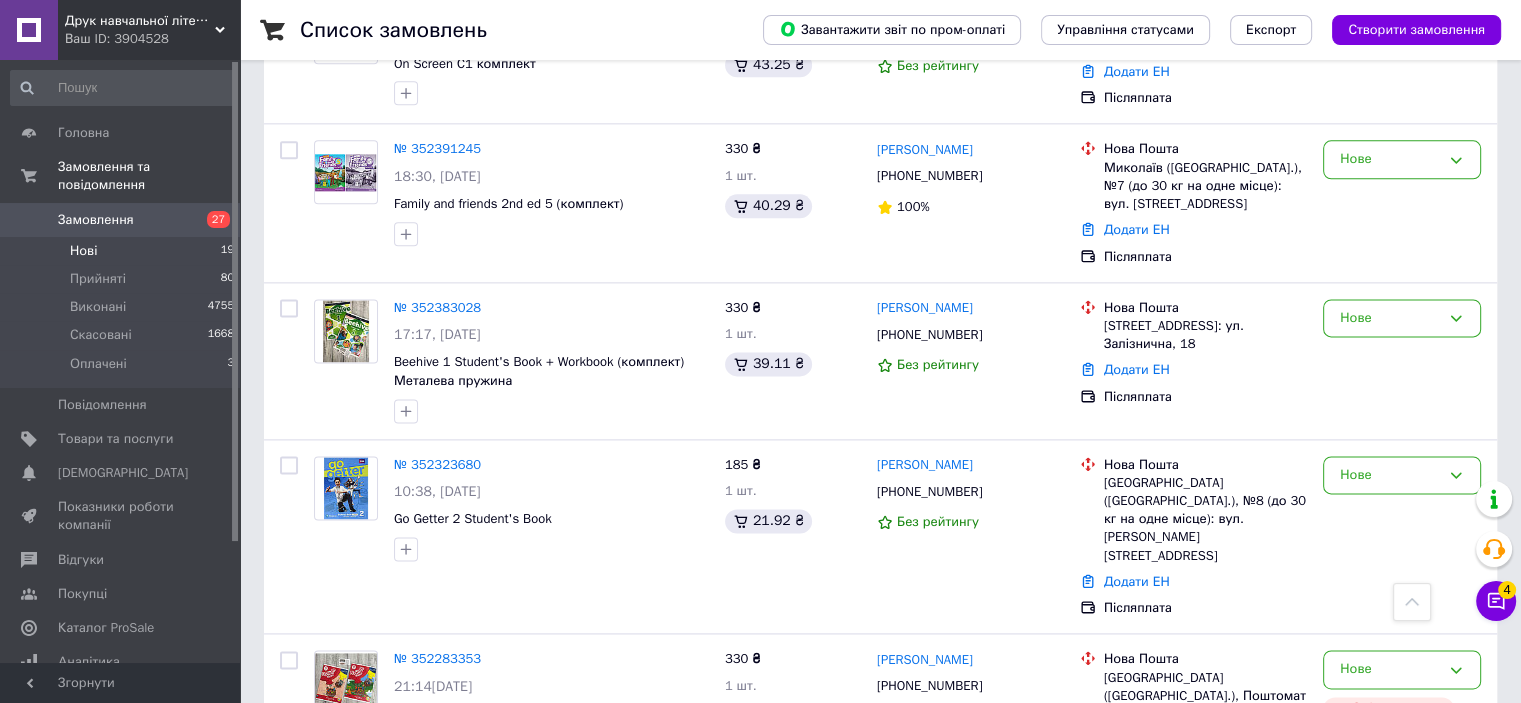 scroll, scrollTop: 2724, scrollLeft: 0, axis: vertical 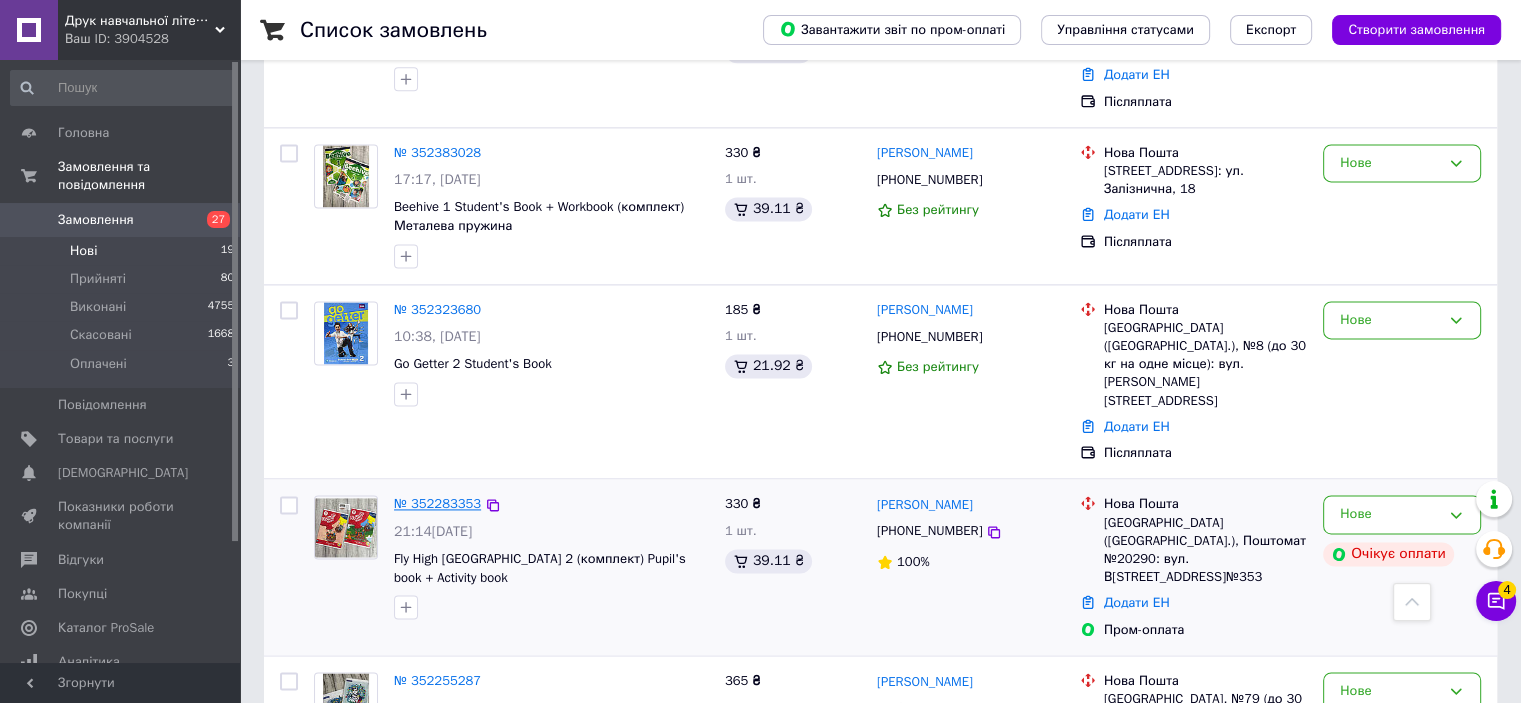 click on "№ 352283353" at bounding box center [437, 503] 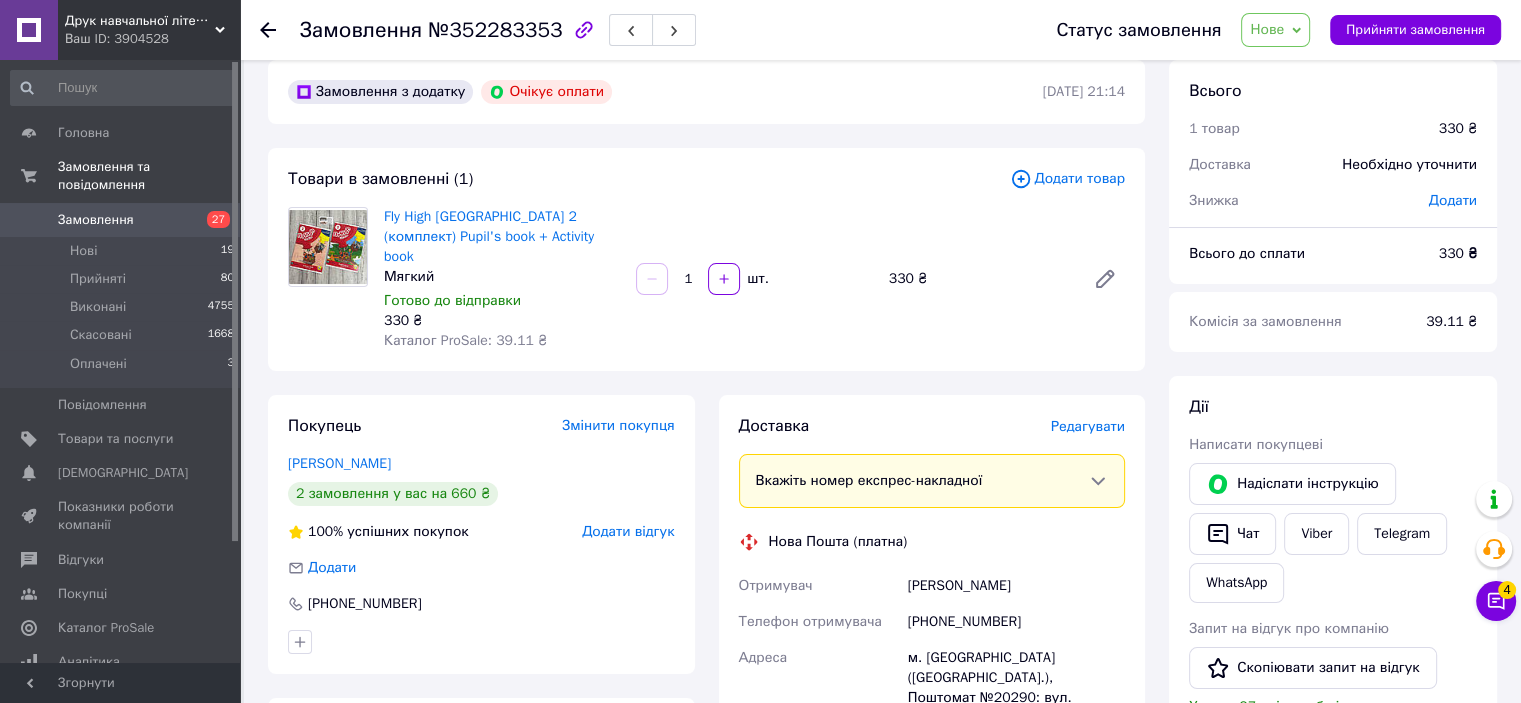 scroll, scrollTop: 100, scrollLeft: 0, axis: vertical 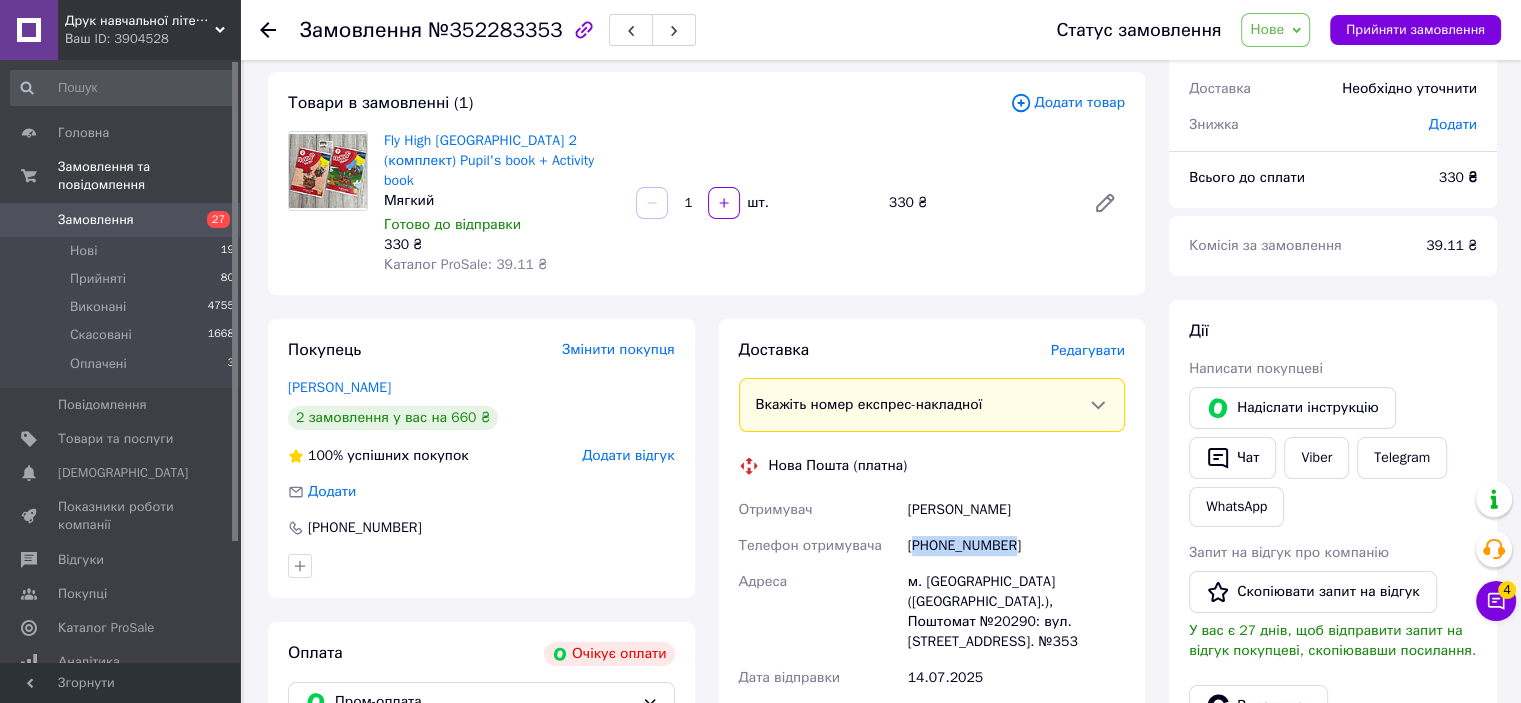 drag, startPoint x: 916, startPoint y: 523, endPoint x: 1022, endPoint y: 523, distance: 106 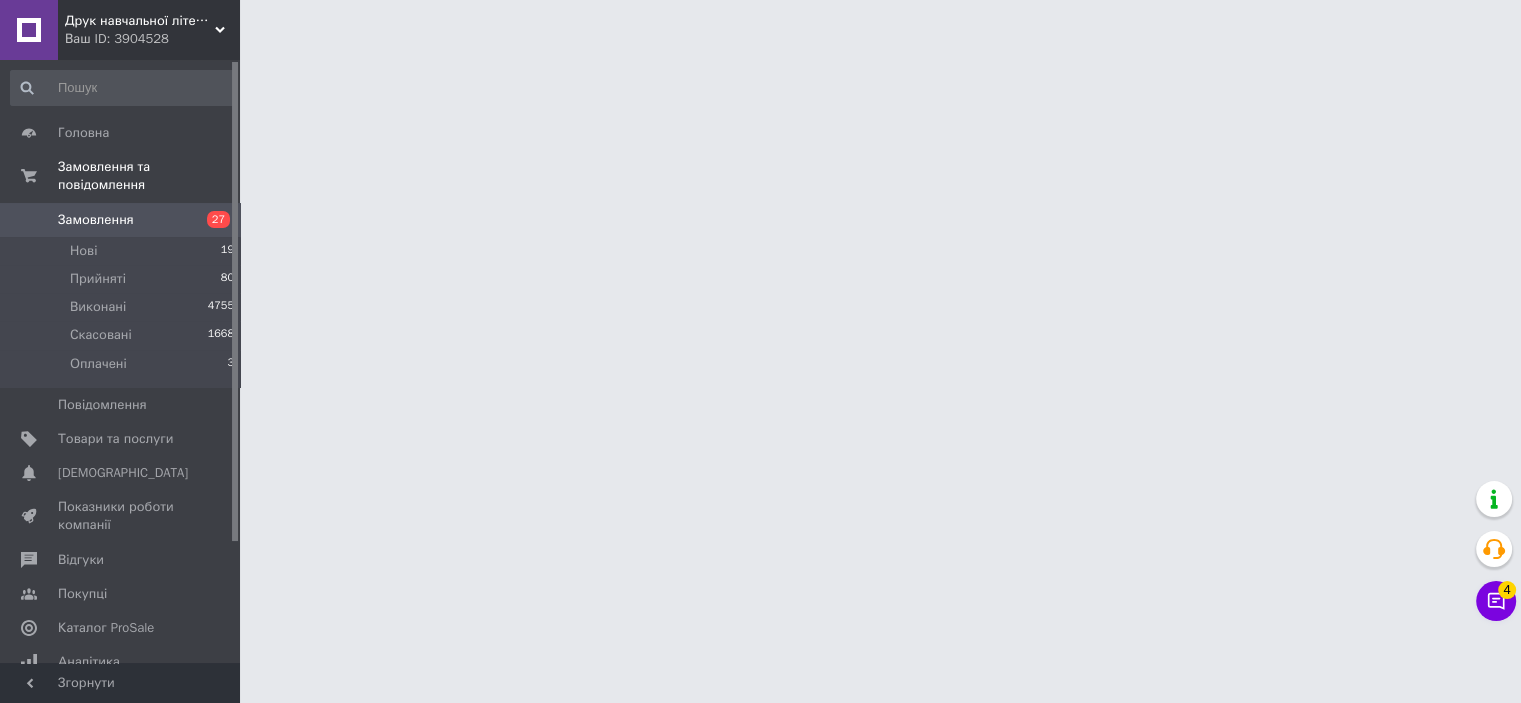 scroll, scrollTop: 0, scrollLeft: 0, axis: both 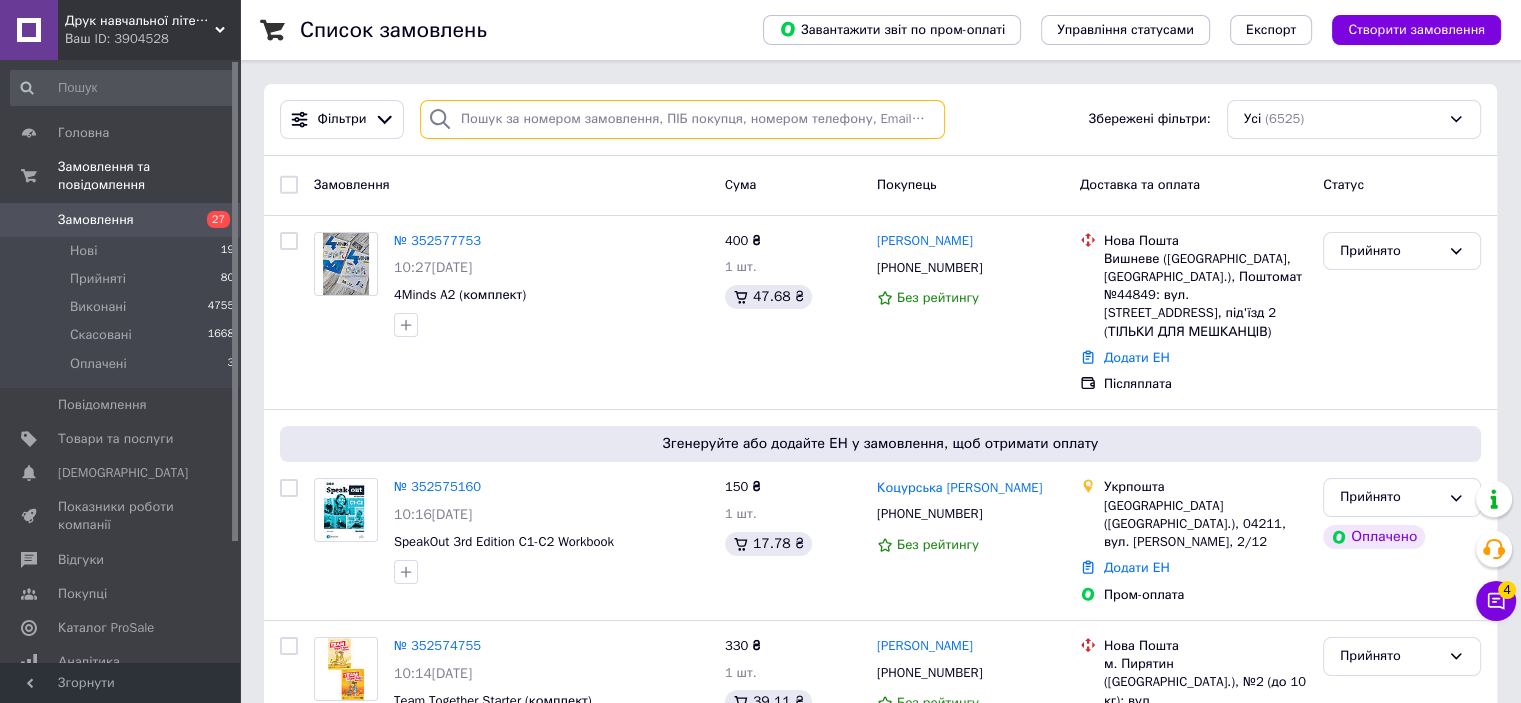 click at bounding box center (682, 119) 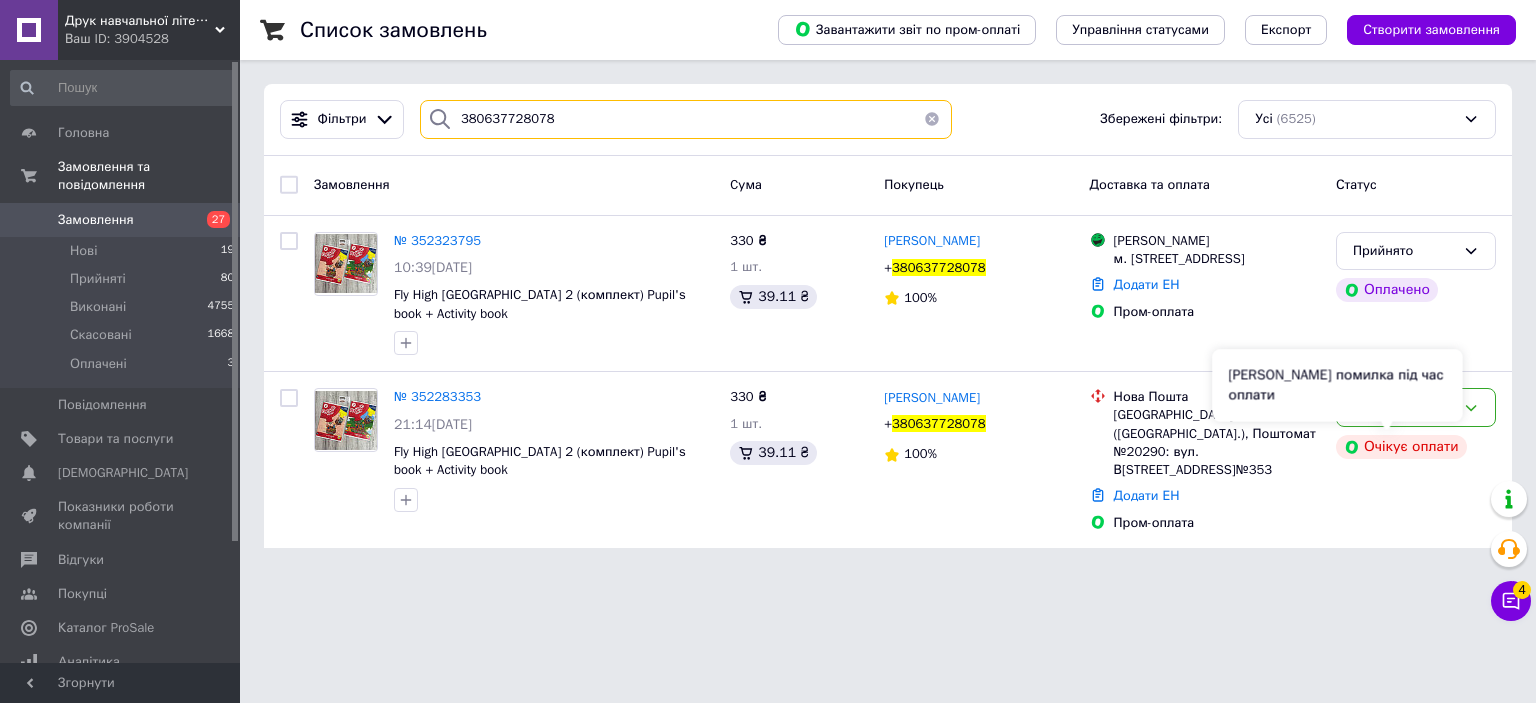 type on "380637728078" 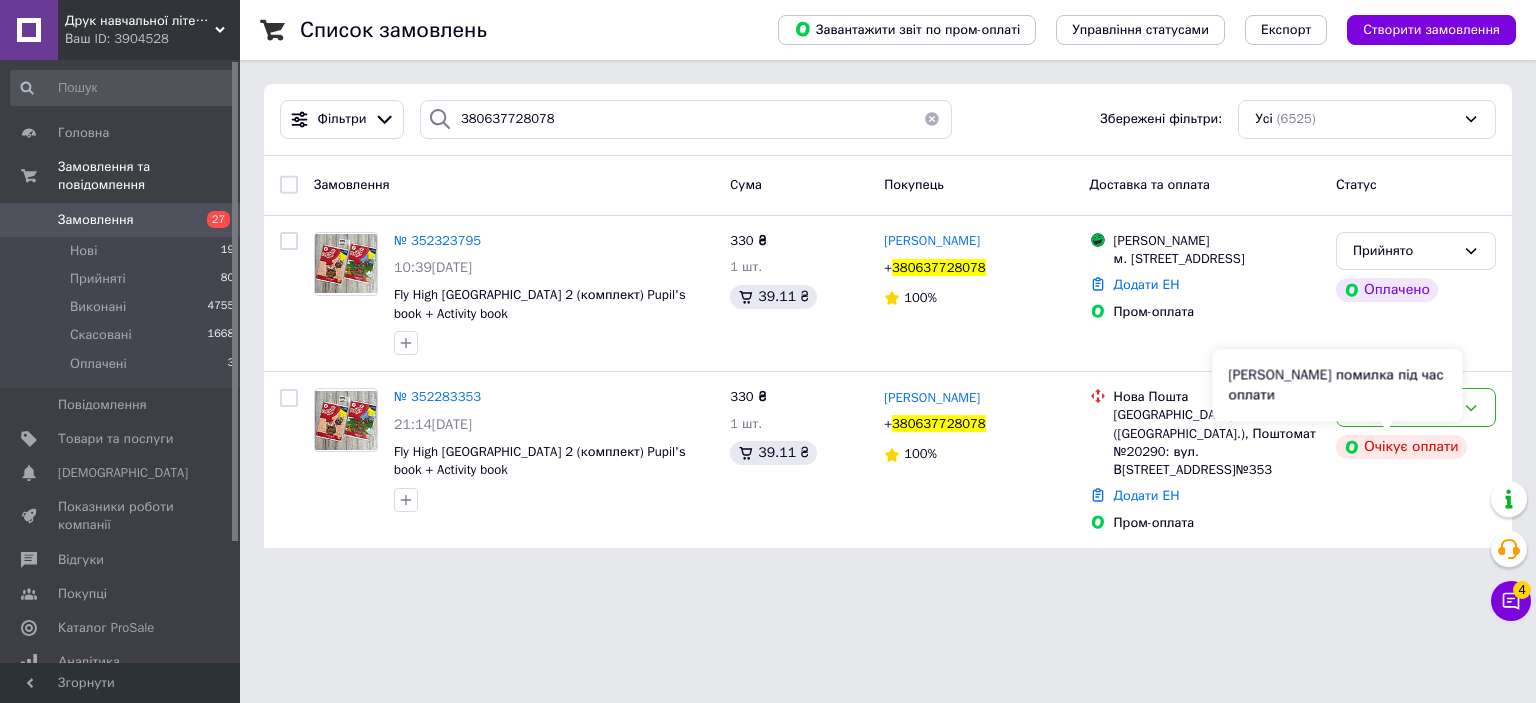 click on "[PERSON_NAME] помилка під час оплати" at bounding box center [1337, 385] 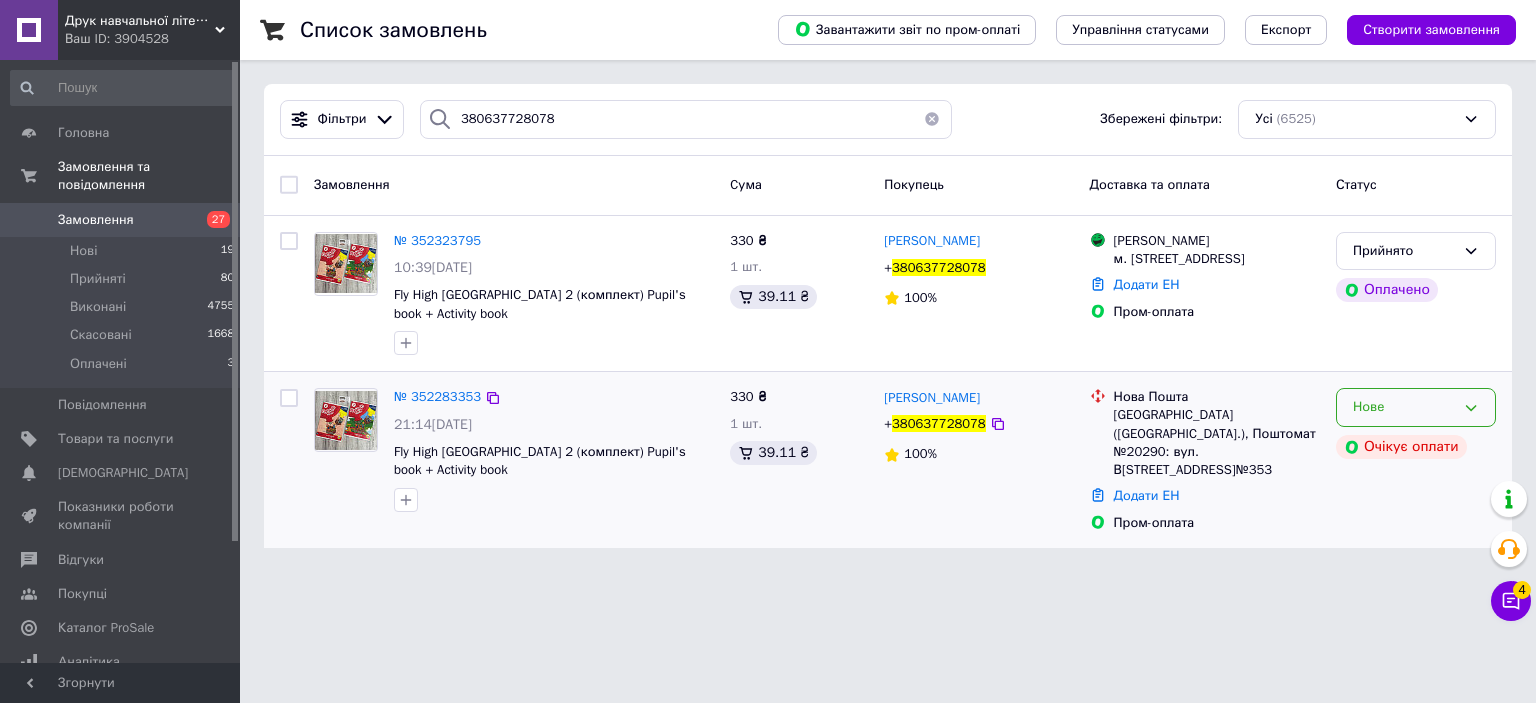 click 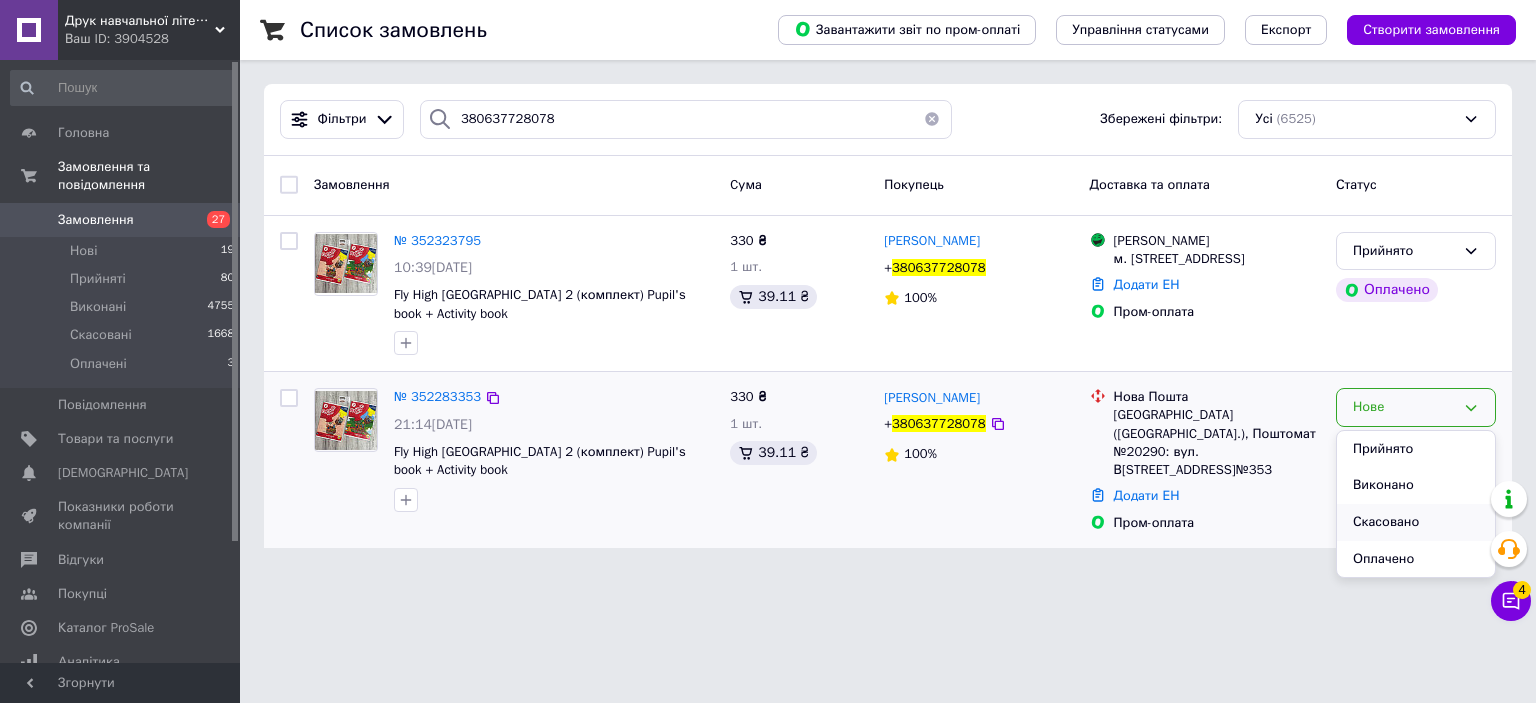 click on "Скасовано" at bounding box center (1416, 522) 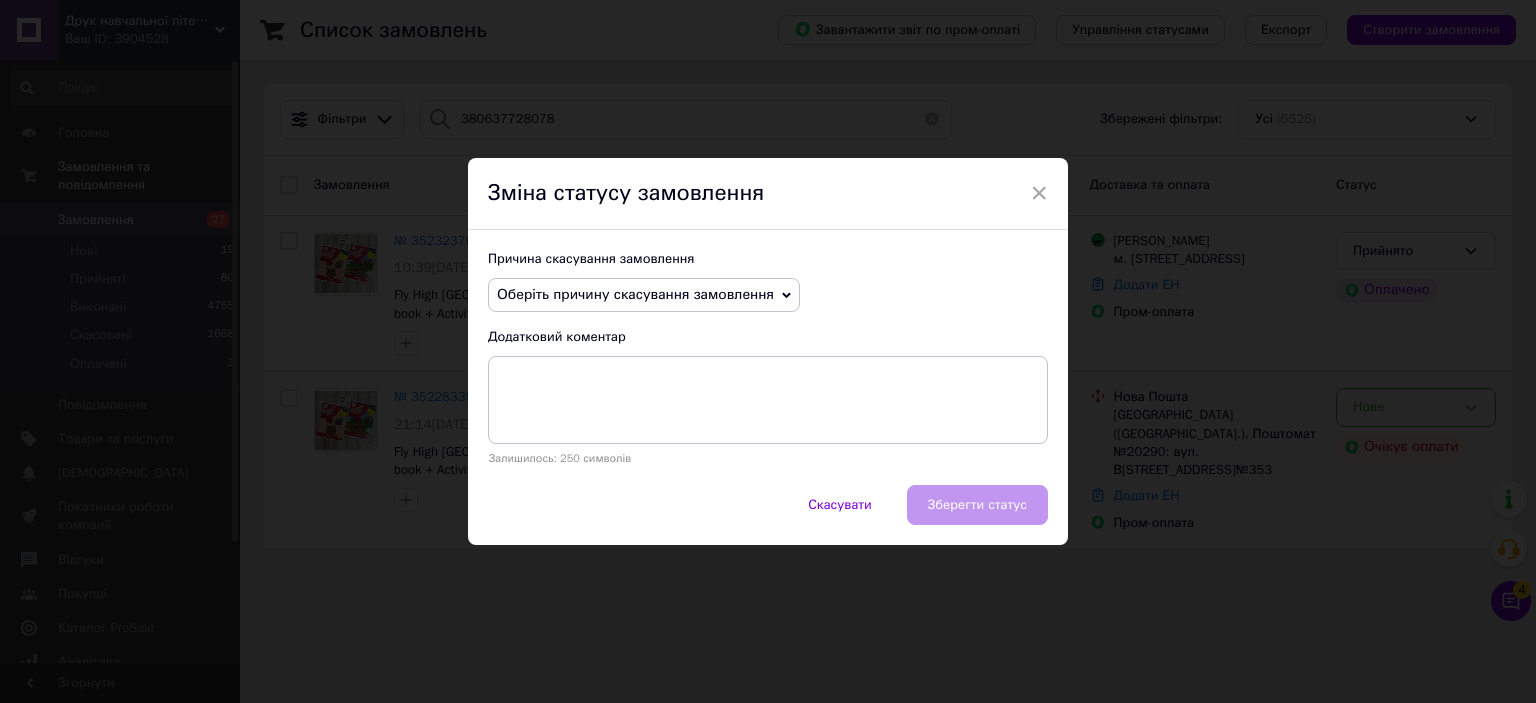 click on "Оберіть причину скасування замовлення" at bounding box center [635, 294] 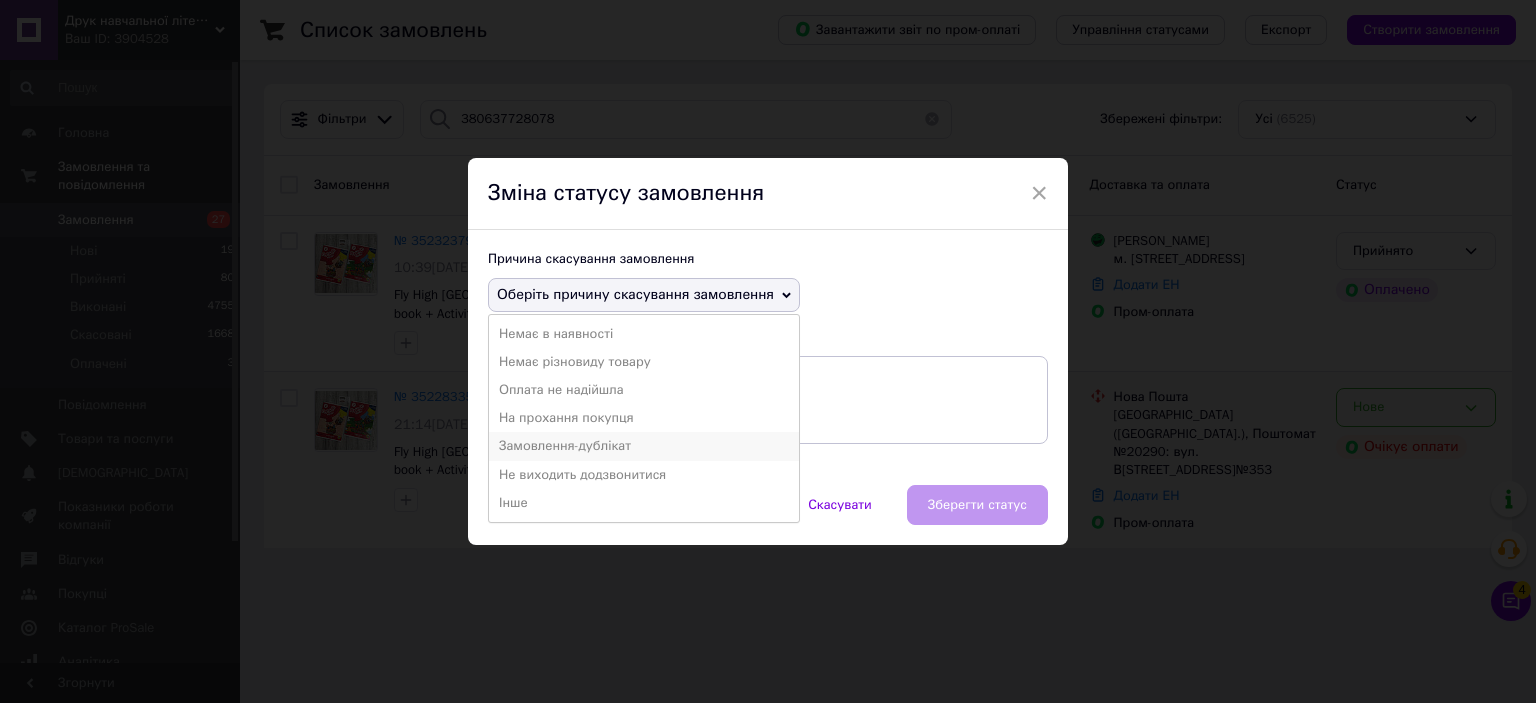 click on "Замовлення-дублікат" at bounding box center [644, 446] 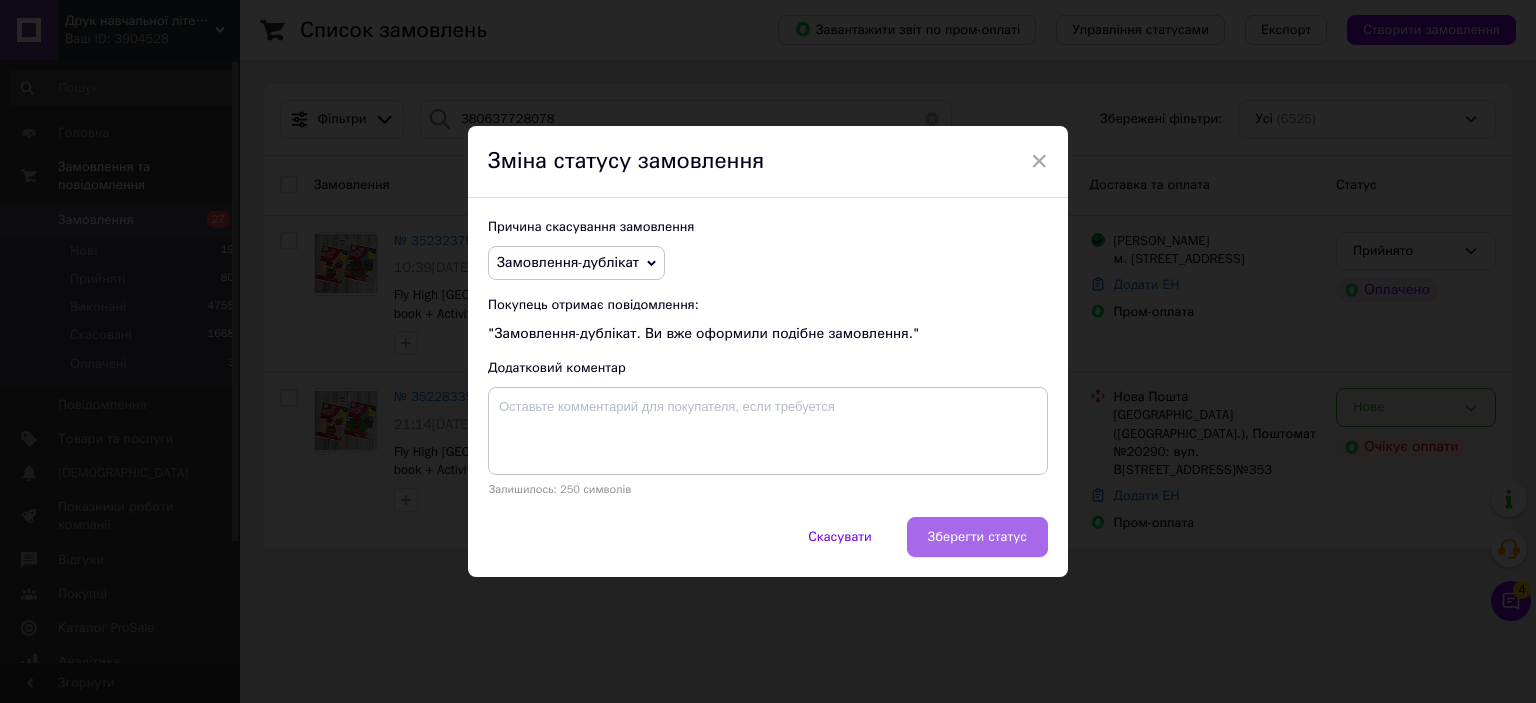 click on "Зберегти статус" at bounding box center (977, 537) 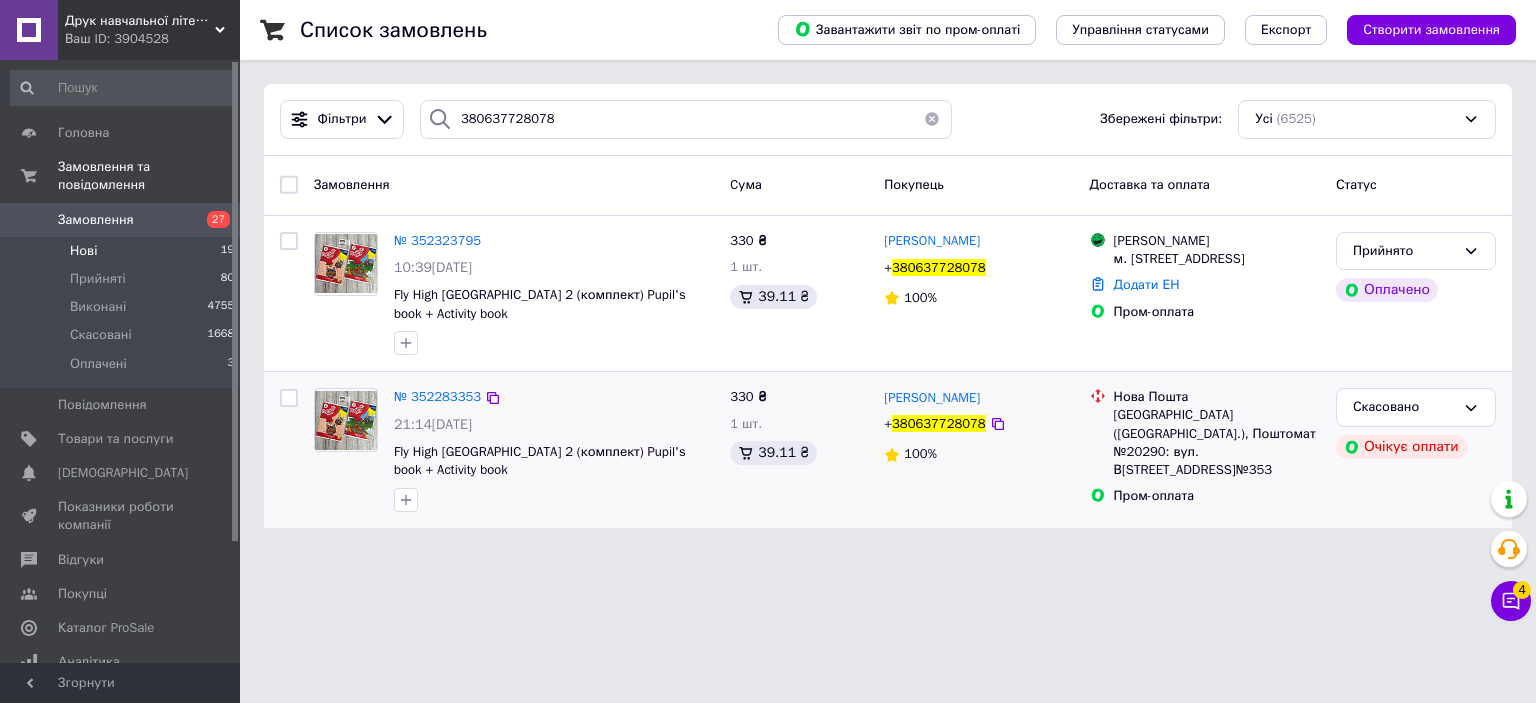 click on "Нові 19" at bounding box center [123, 251] 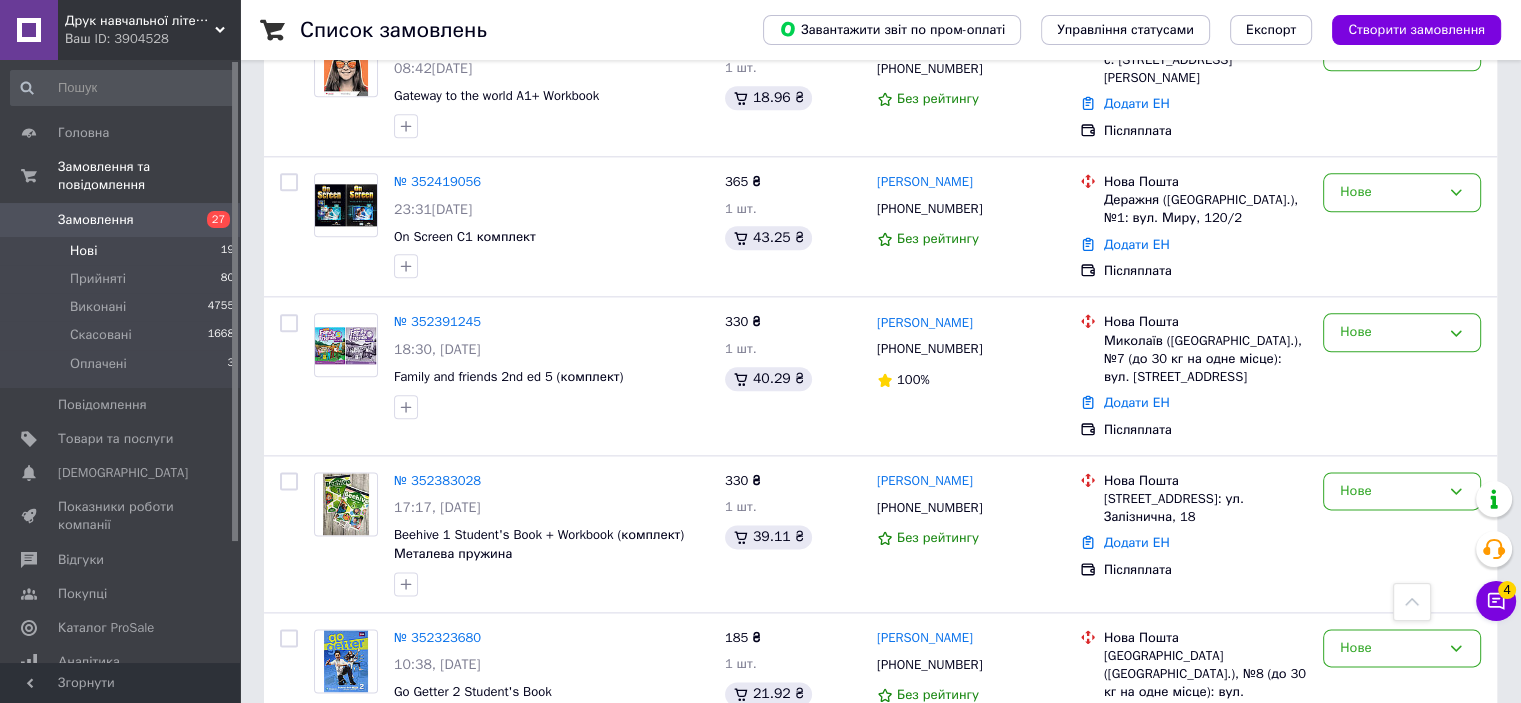 scroll, scrollTop: 2322, scrollLeft: 0, axis: vertical 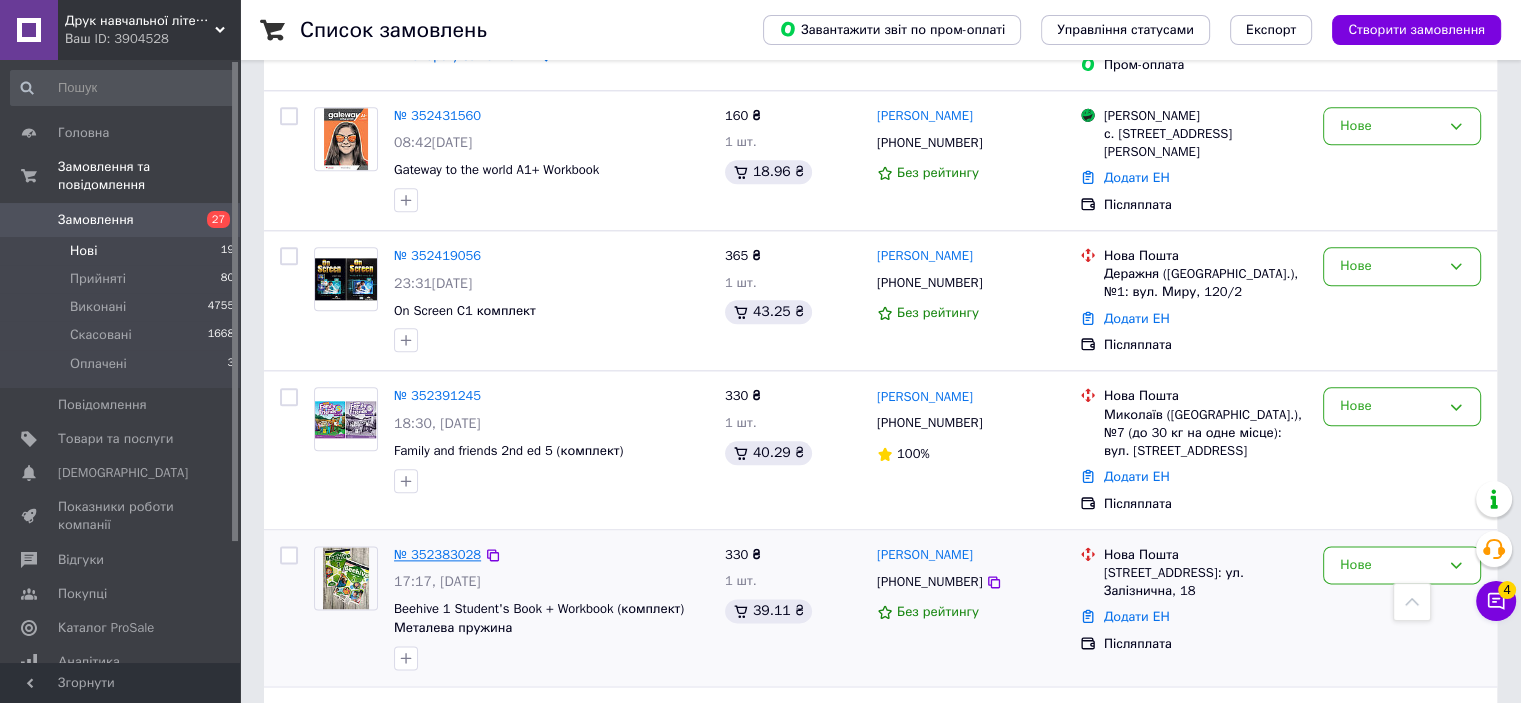 click on "№ 352383028" at bounding box center (437, 554) 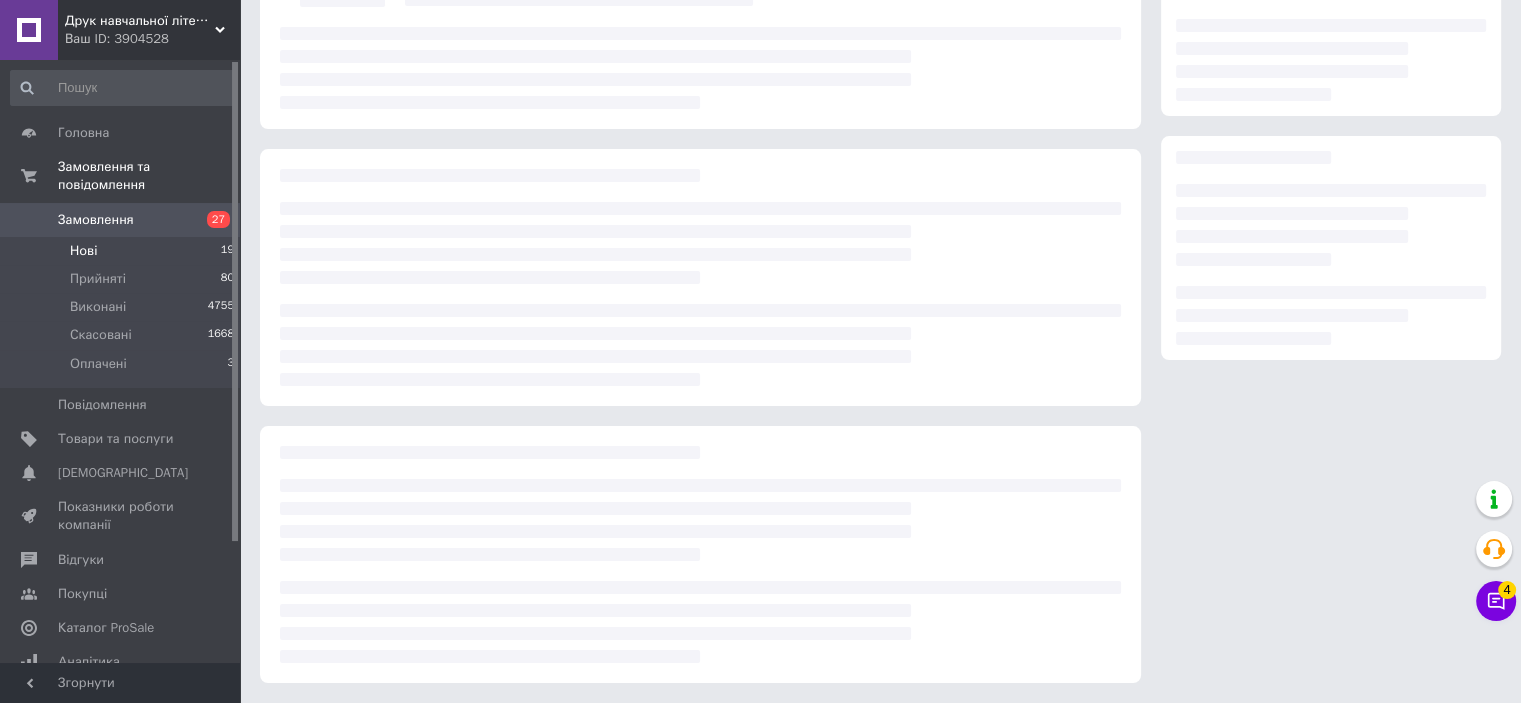 scroll, scrollTop: 0, scrollLeft: 0, axis: both 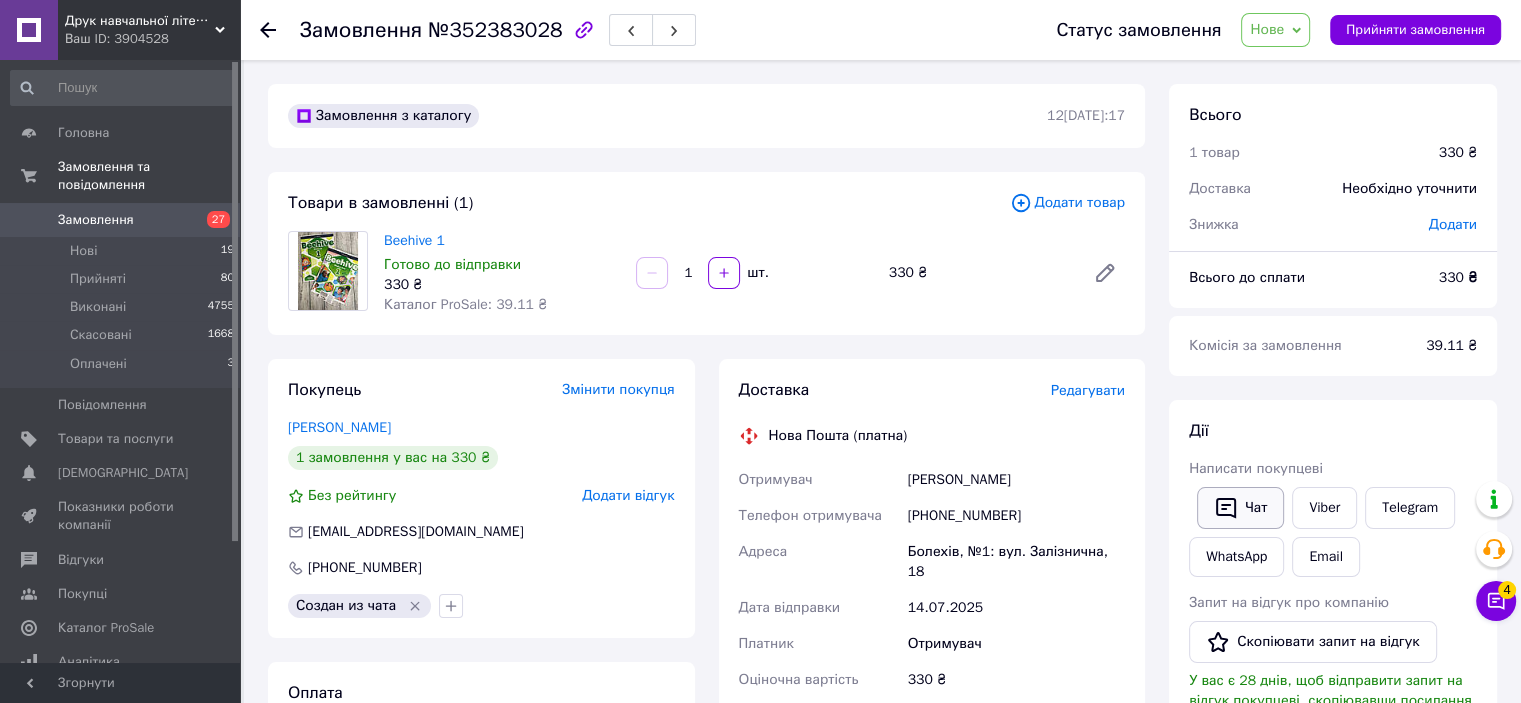 click on "Чат" at bounding box center (1240, 508) 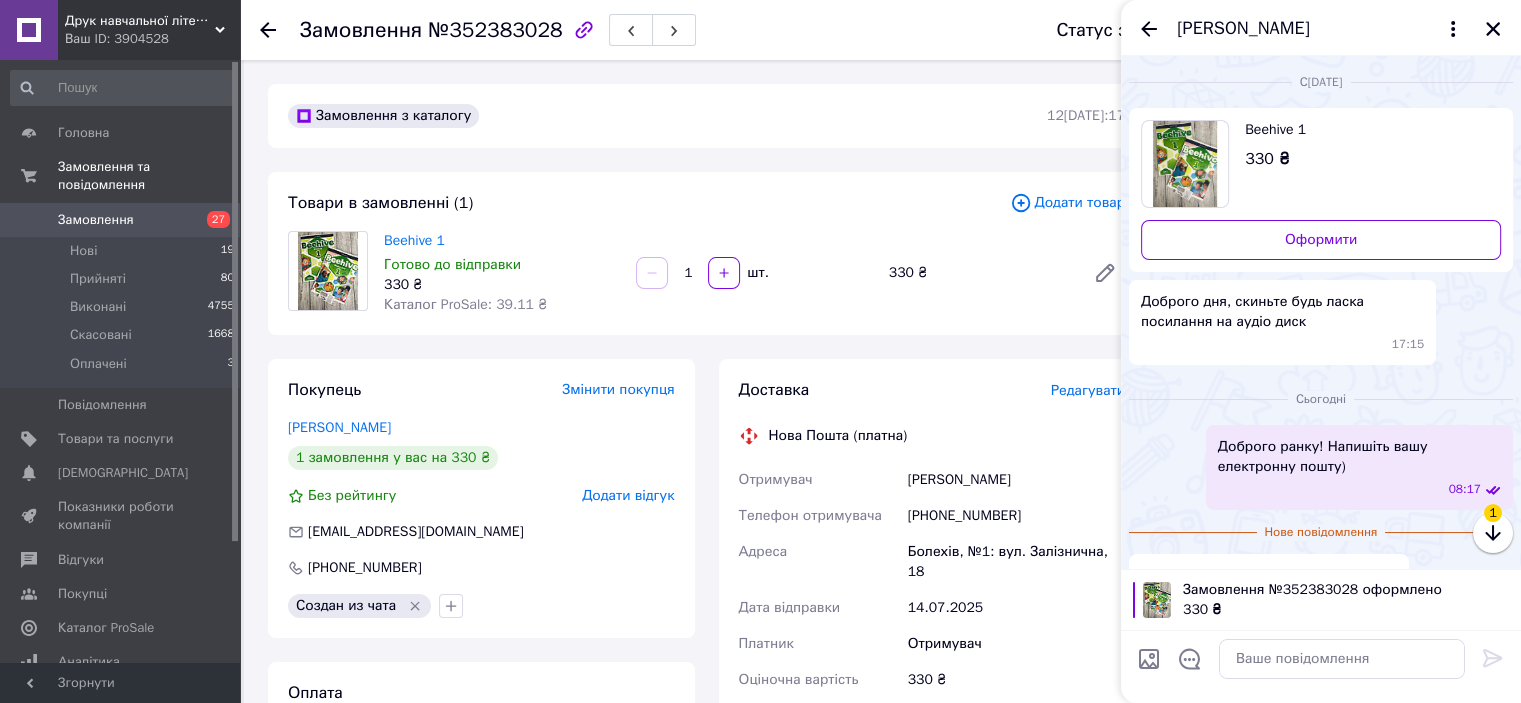 scroll, scrollTop: 38, scrollLeft: 0, axis: vertical 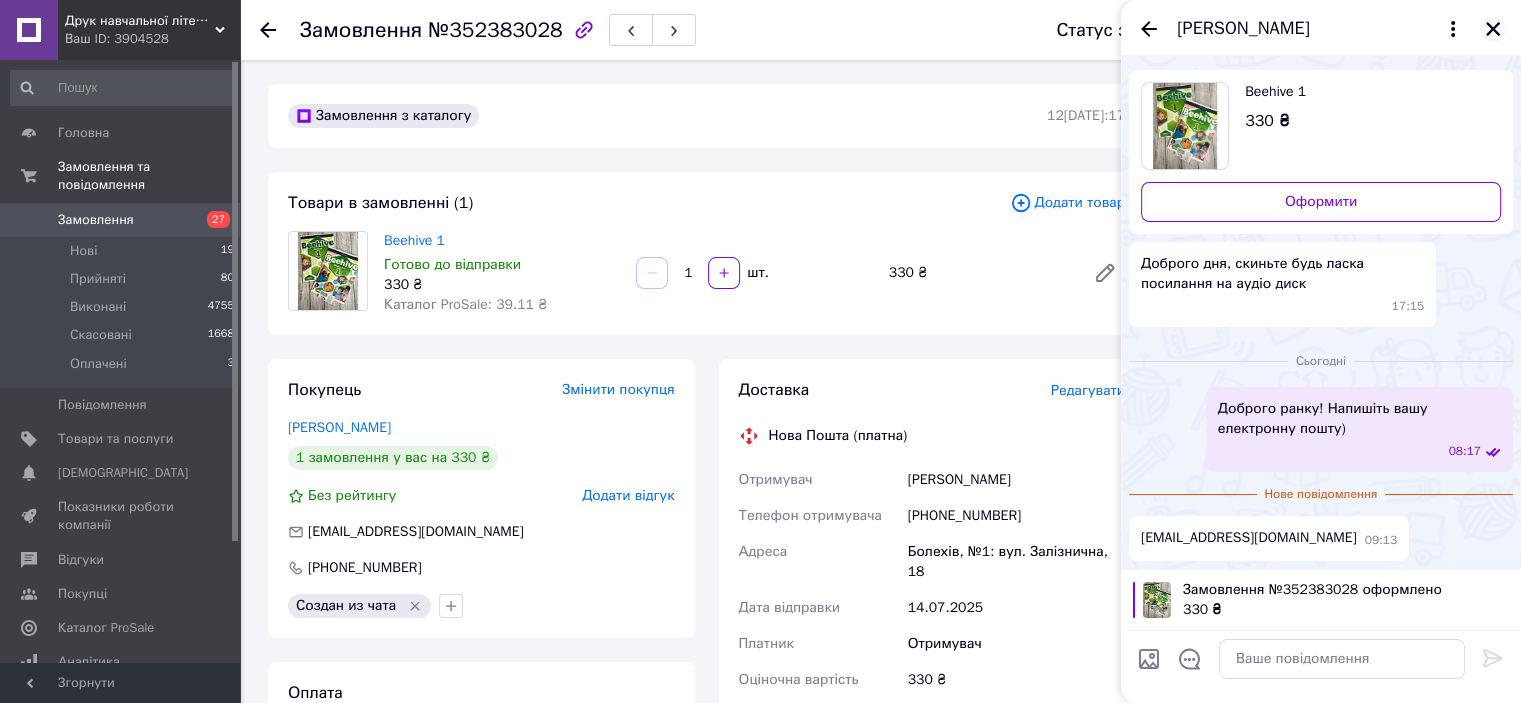 click 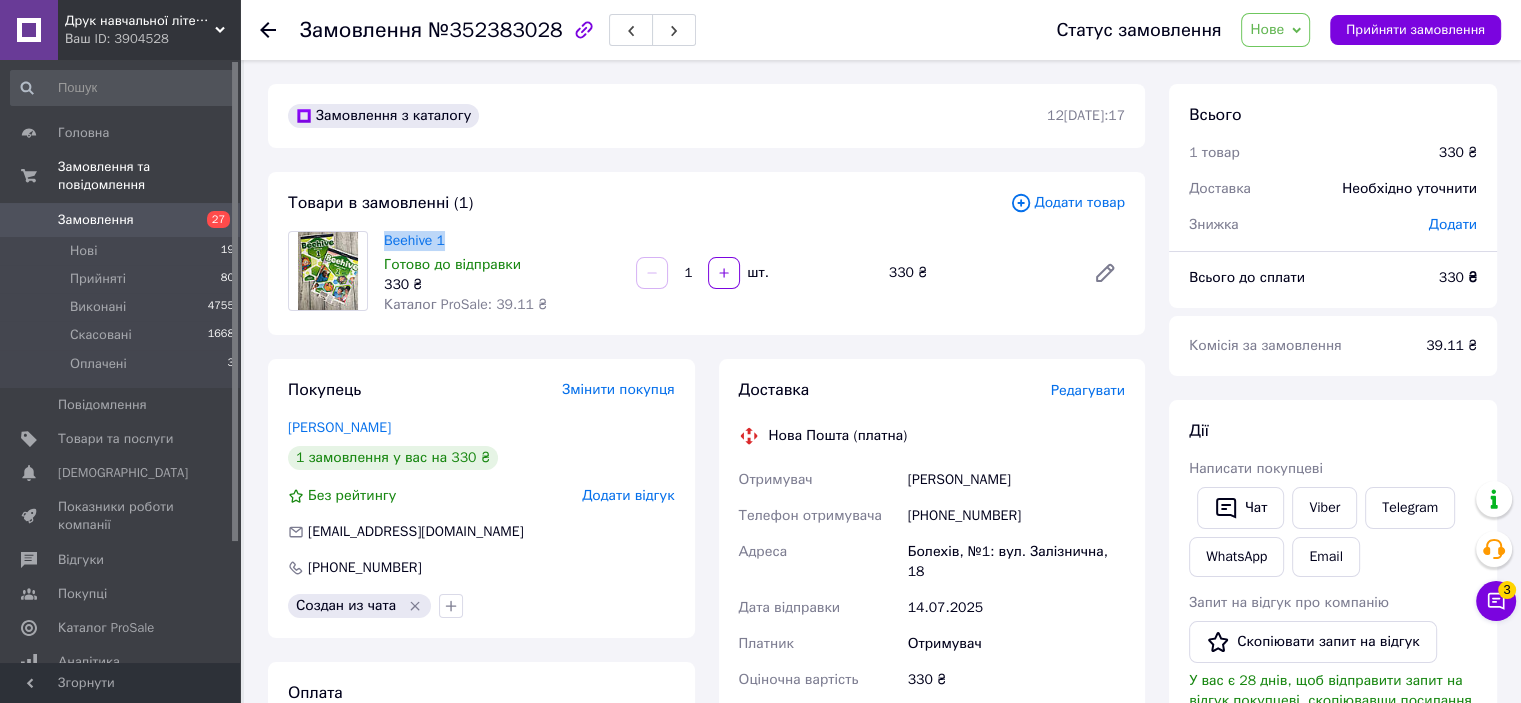 drag, startPoint x: 450, startPoint y: 246, endPoint x: 379, endPoint y: 235, distance: 71.84706 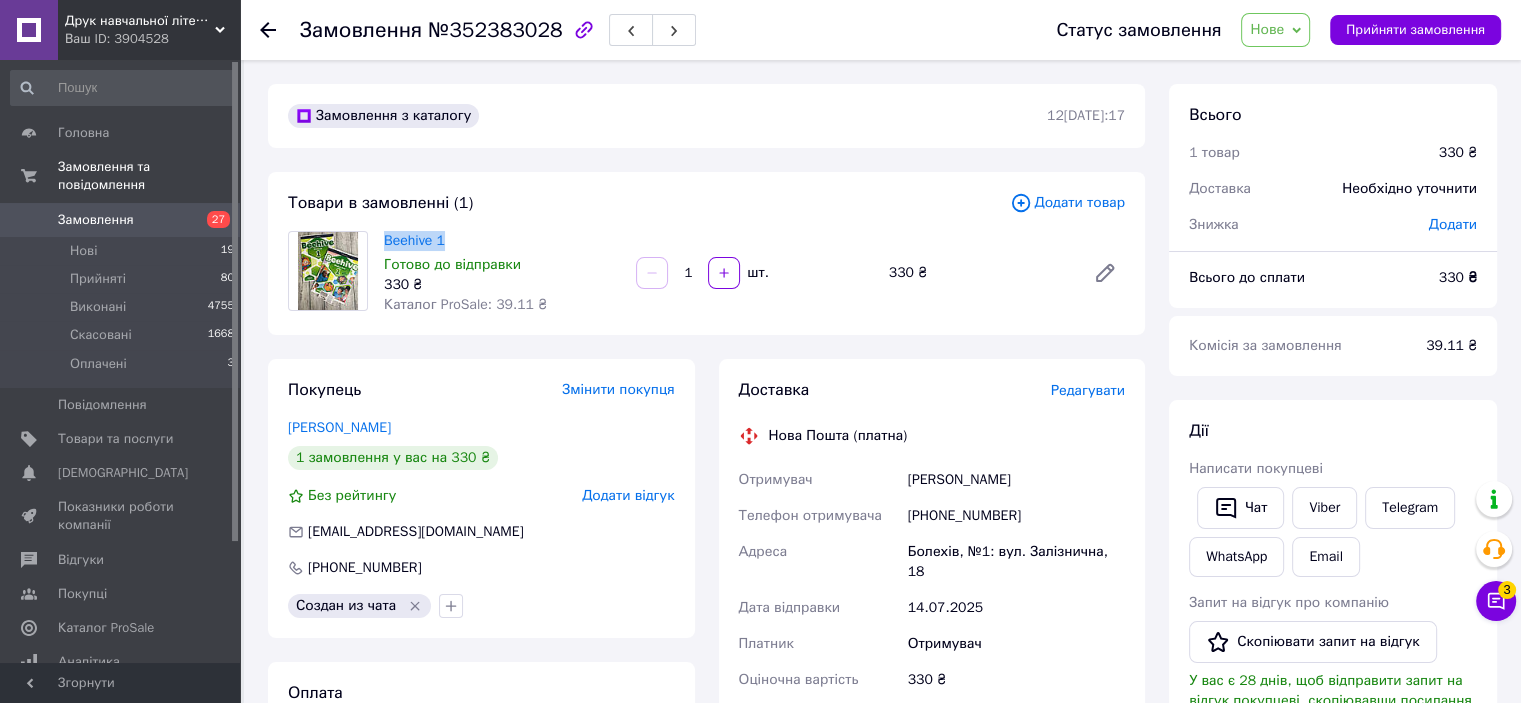 click on "Beehive 1 Готово до відправки 330 ₴ Каталог ProSale: 39.11 ₴" at bounding box center [502, 273] 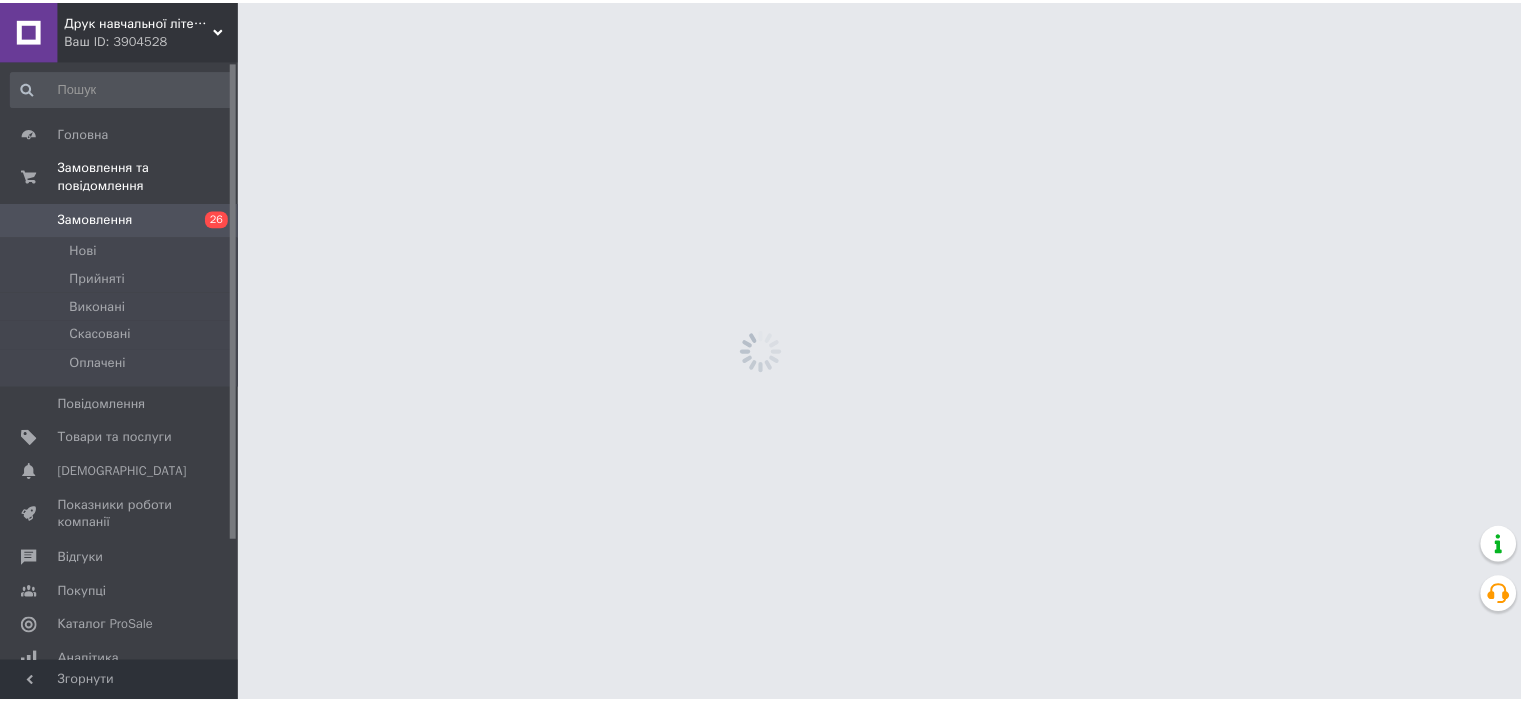 scroll, scrollTop: 0, scrollLeft: 0, axis: both 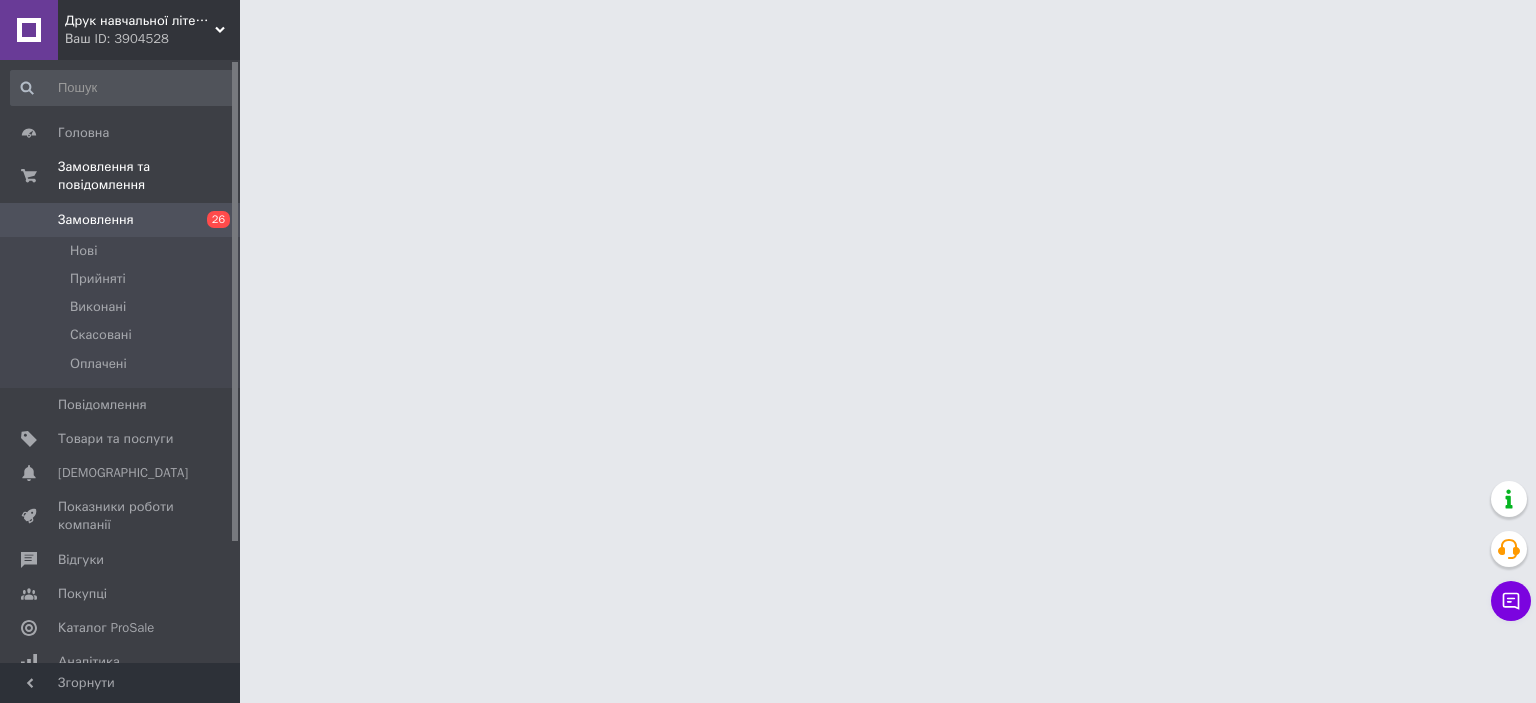 click at bounding box center (123, 88) 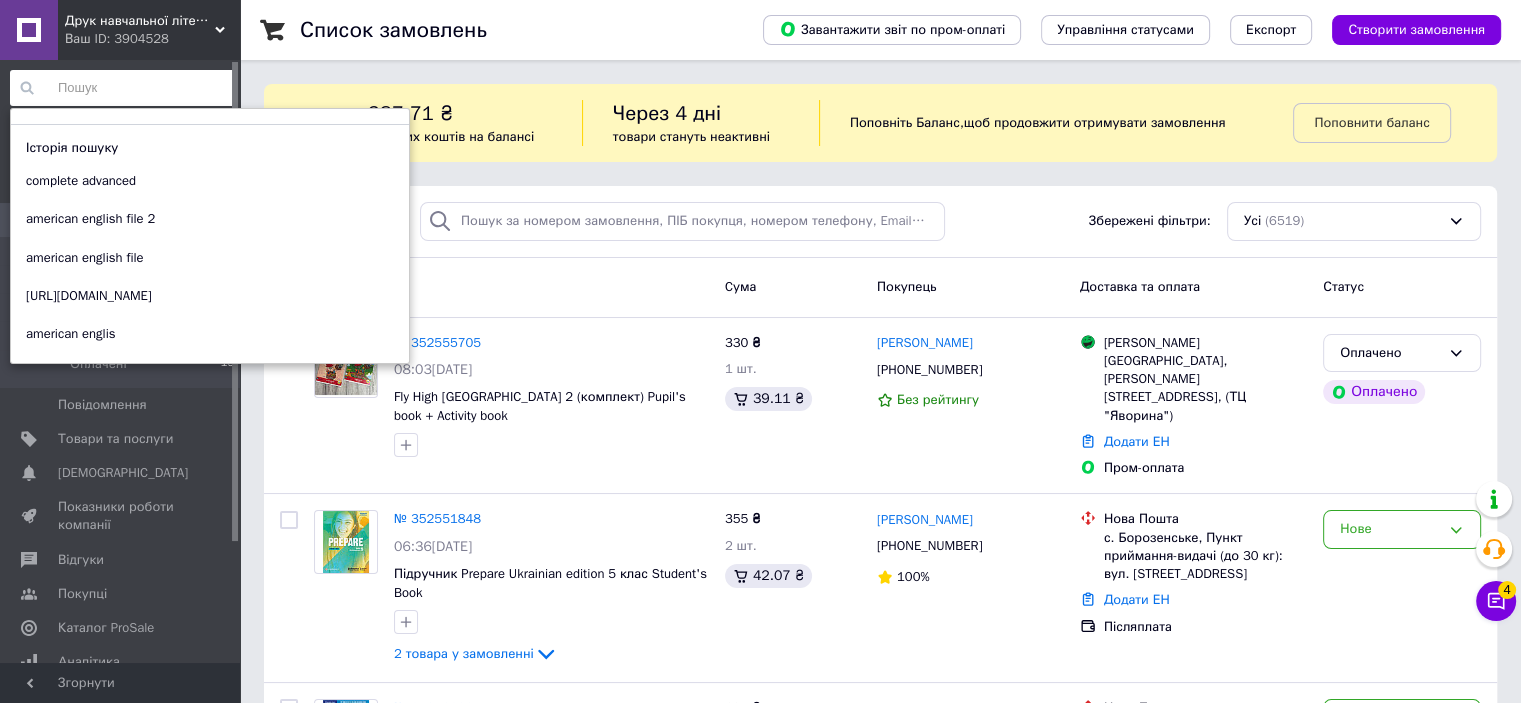 paste on "gateway to the world" 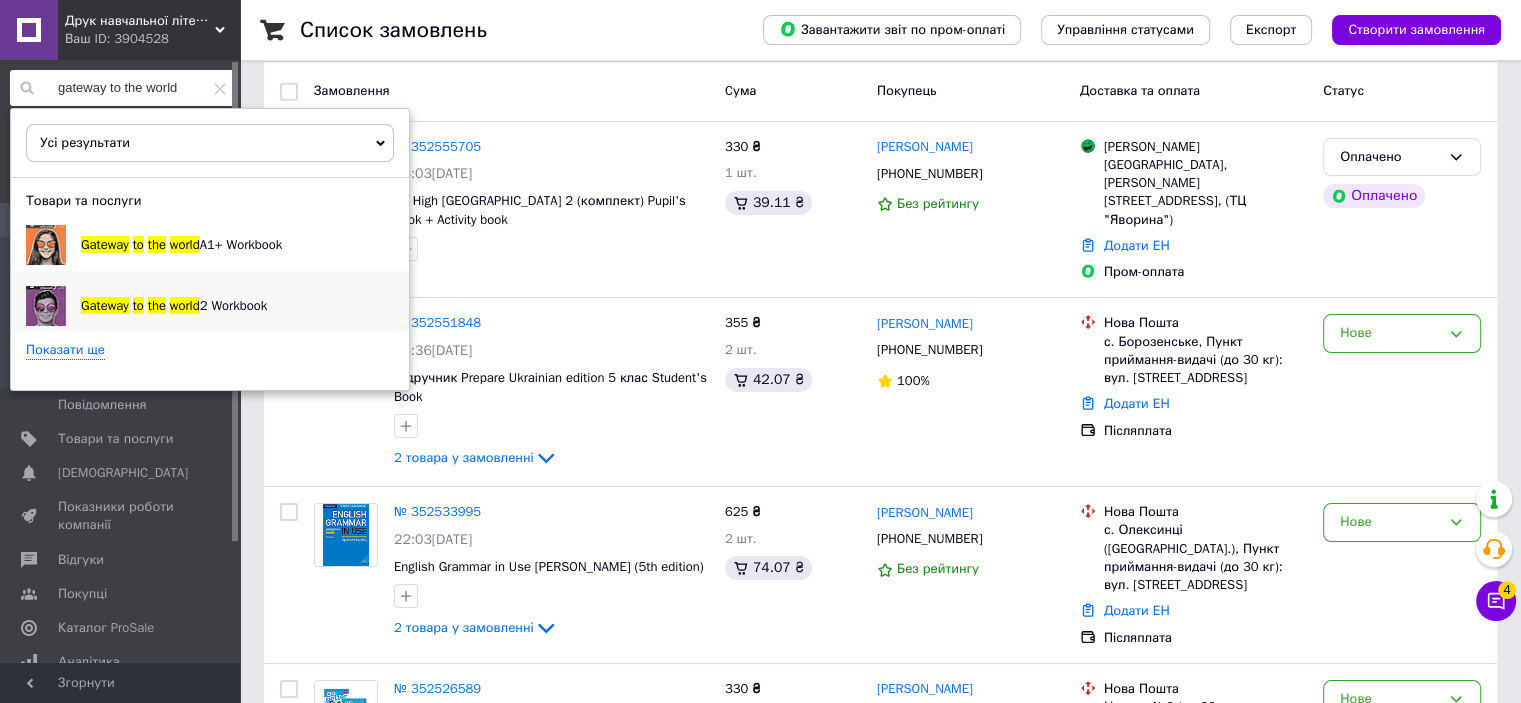 scroll, scrollTop: 200, scrollLeft: 0, axis: vertical 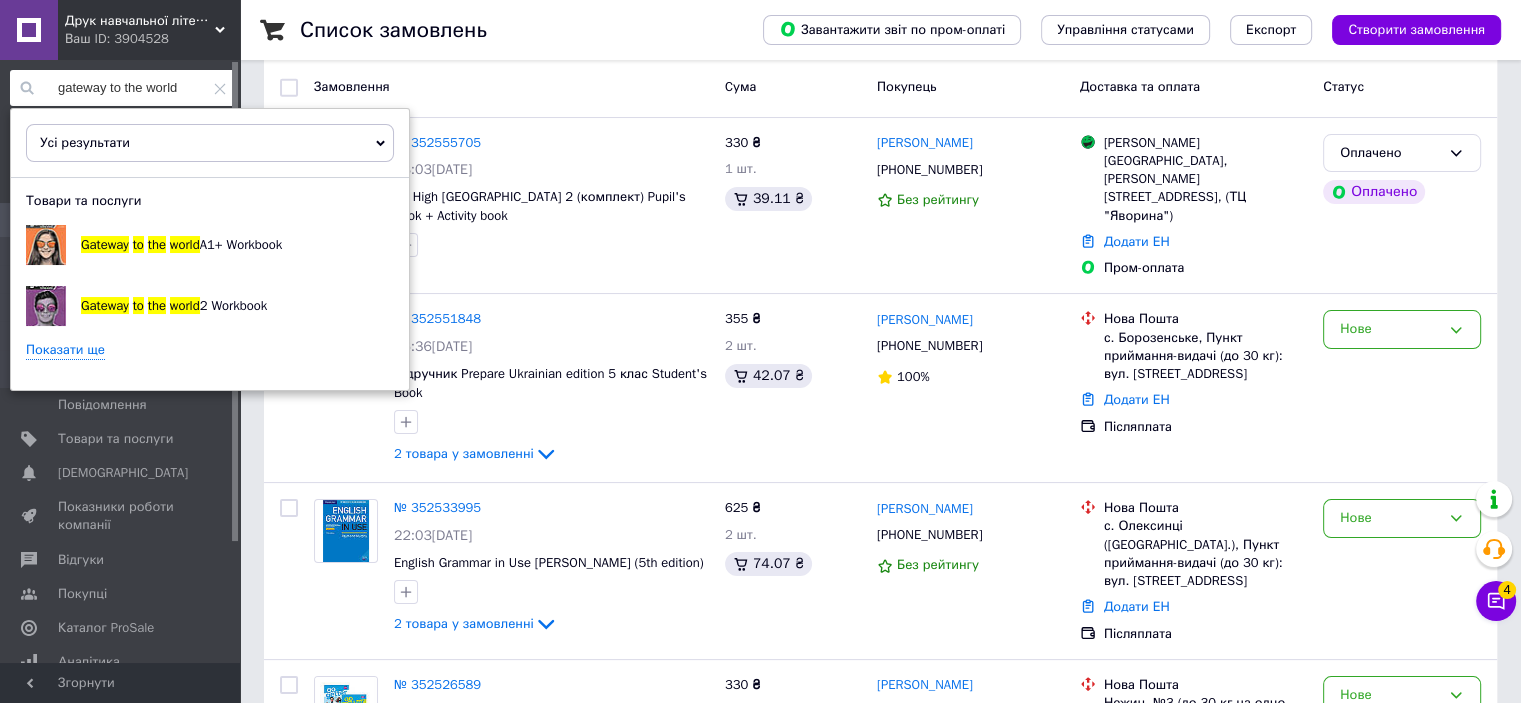 type on "gateway to the world" 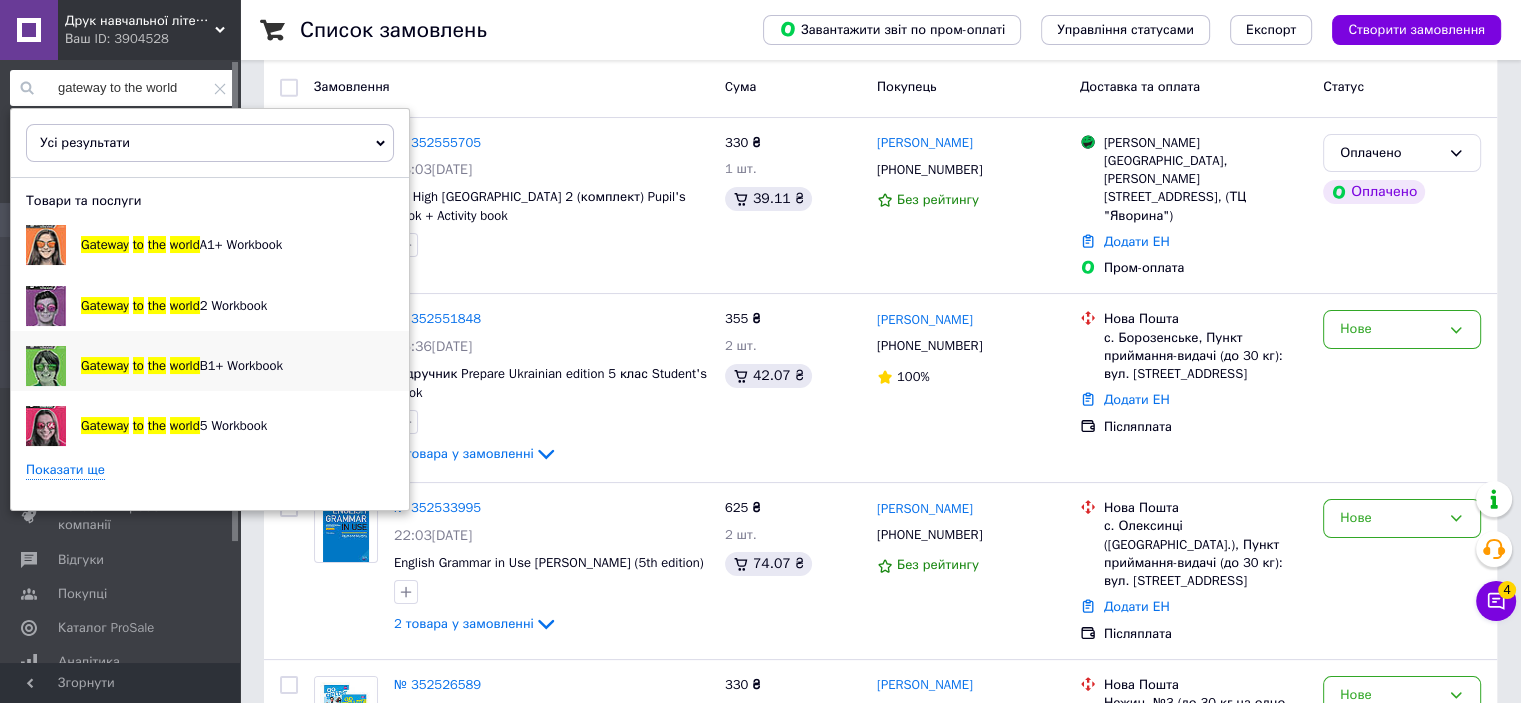 scroll, scrollTop: 400, scrollLeft: 0, axis: vertical 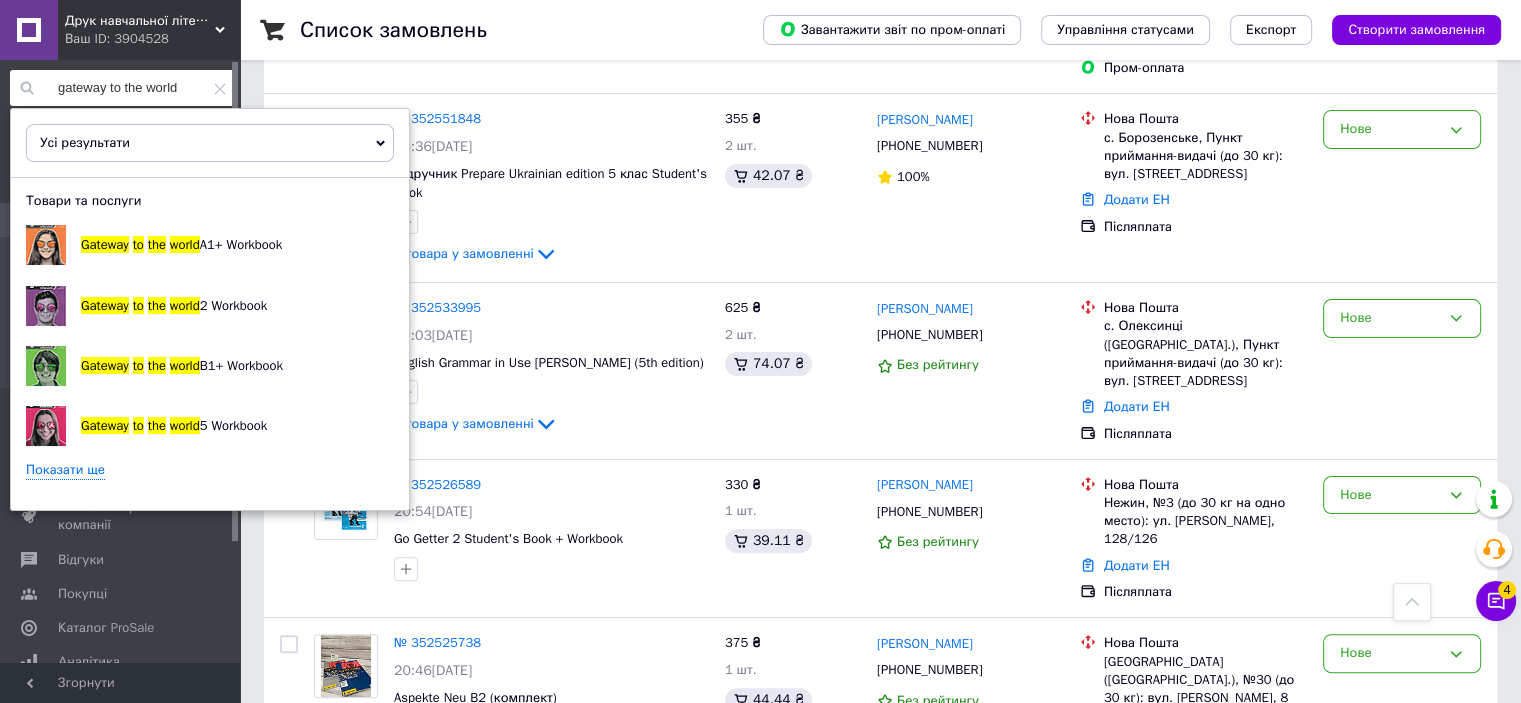 click on "Показати ще" at bounding box center [65, 470] 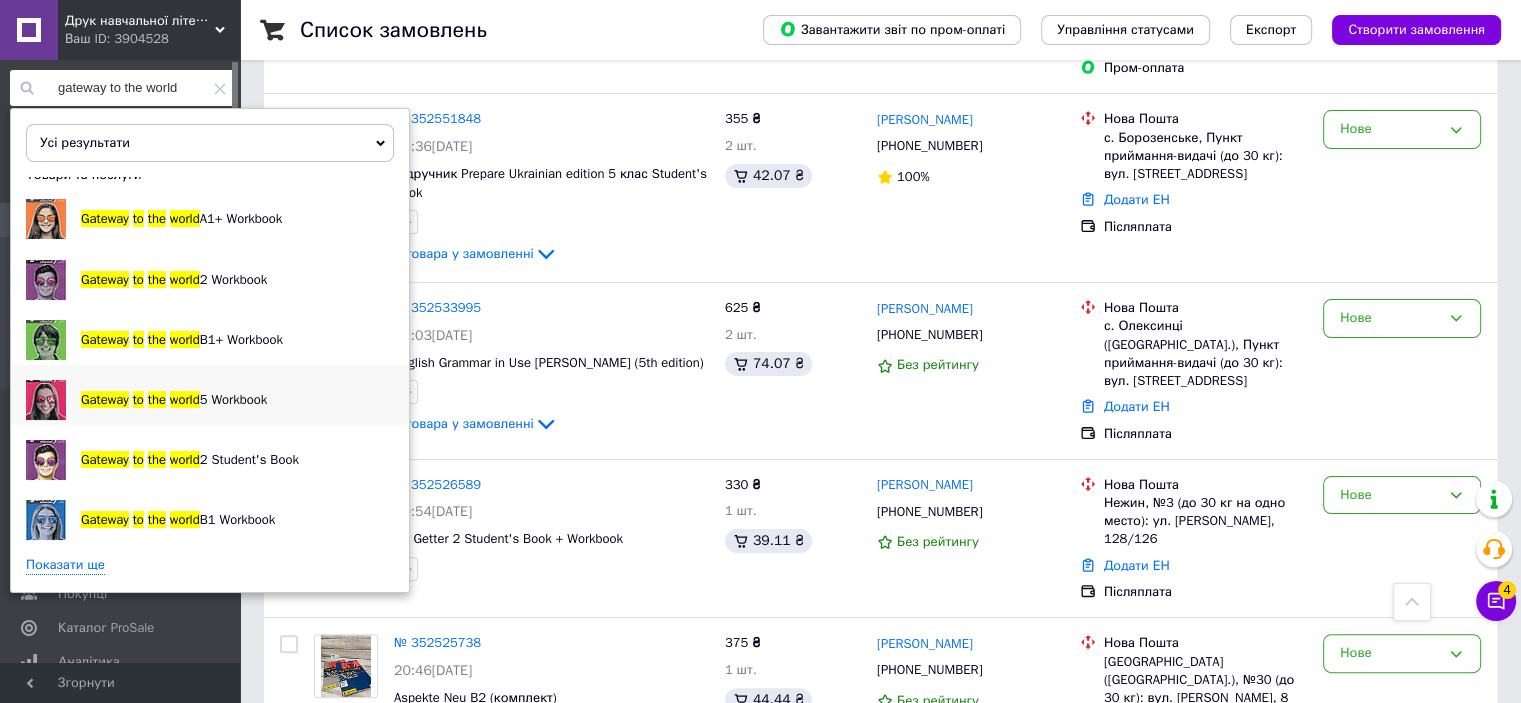 scroll, scrollTop: 29, scrollLeft: 0, axis: vertical 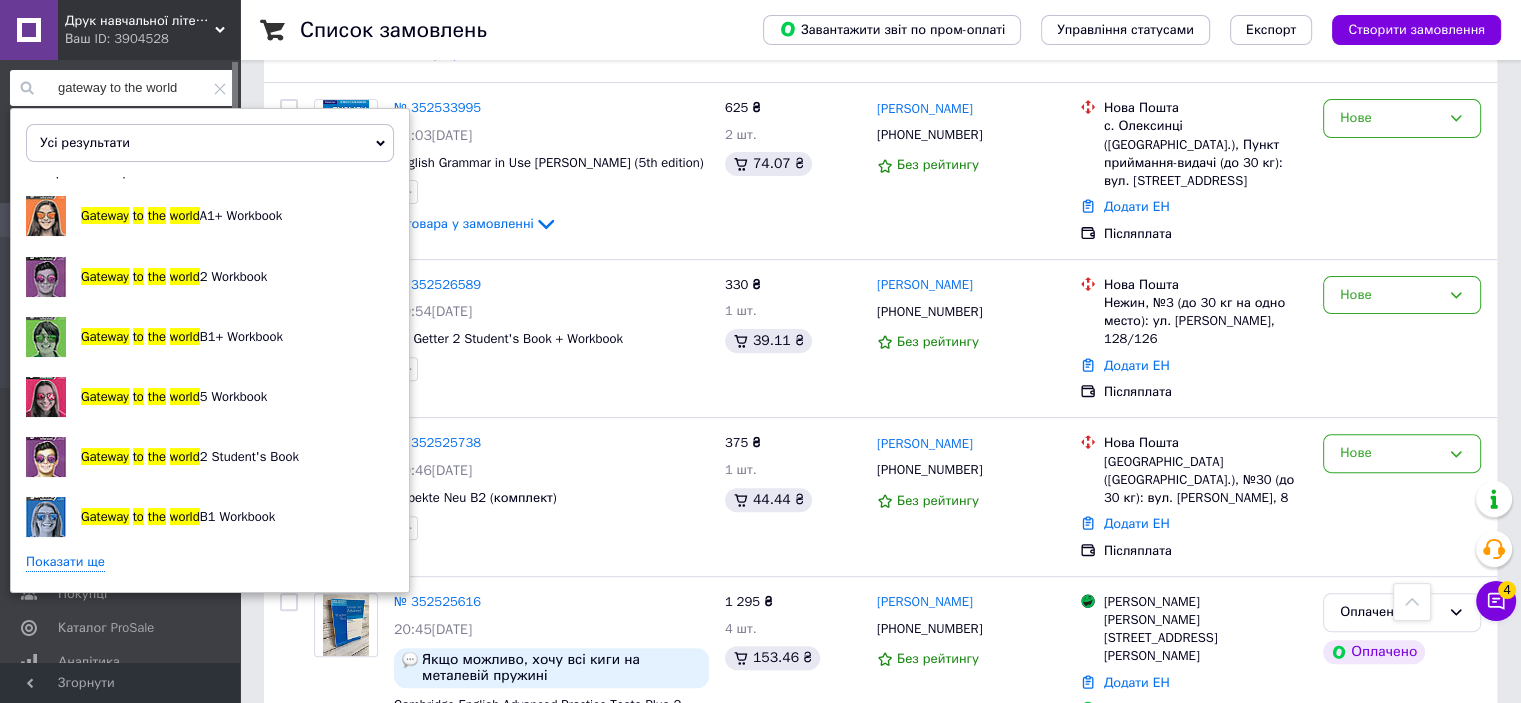 click on "Показати ще" at bounding box center (65, 562) 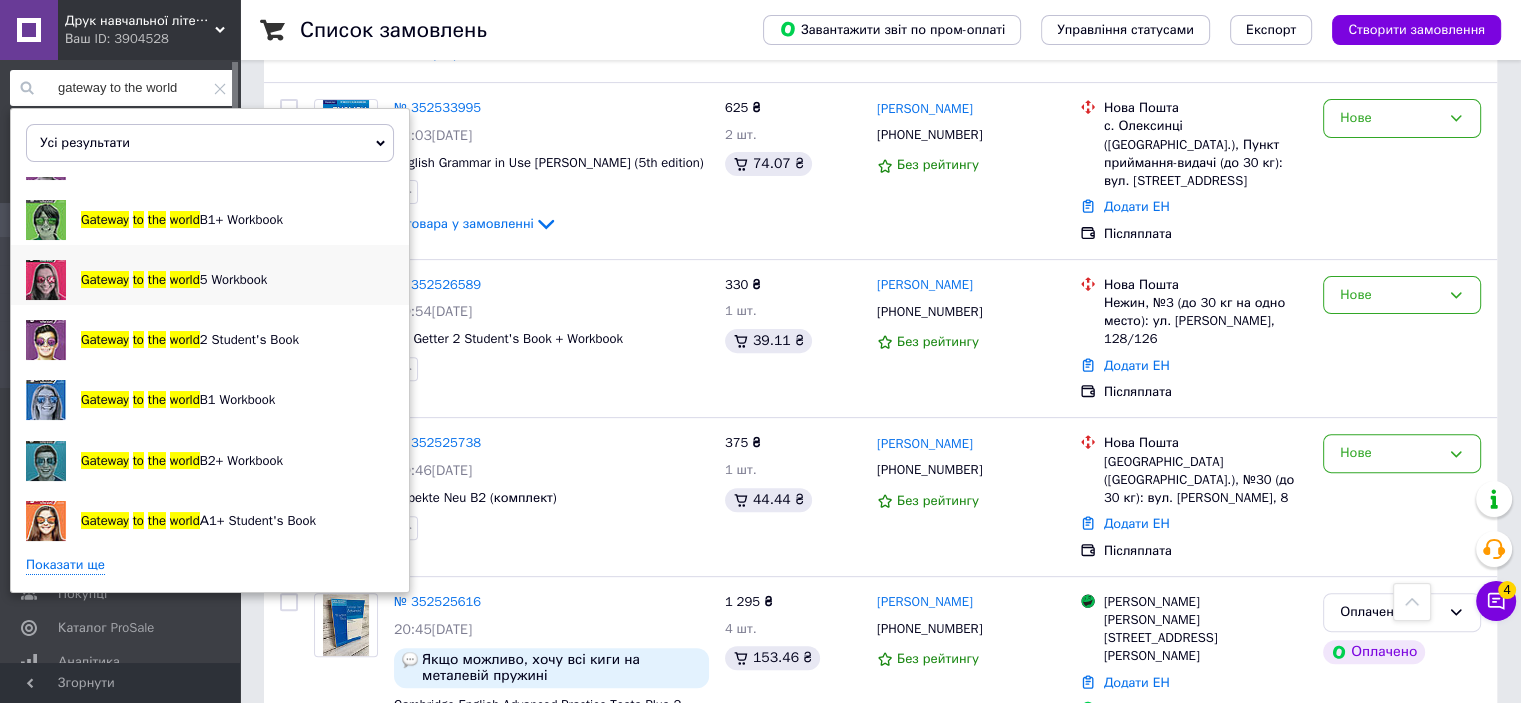 scroll, scrollTop: 147, scrollLeft: 0, axis: vertical 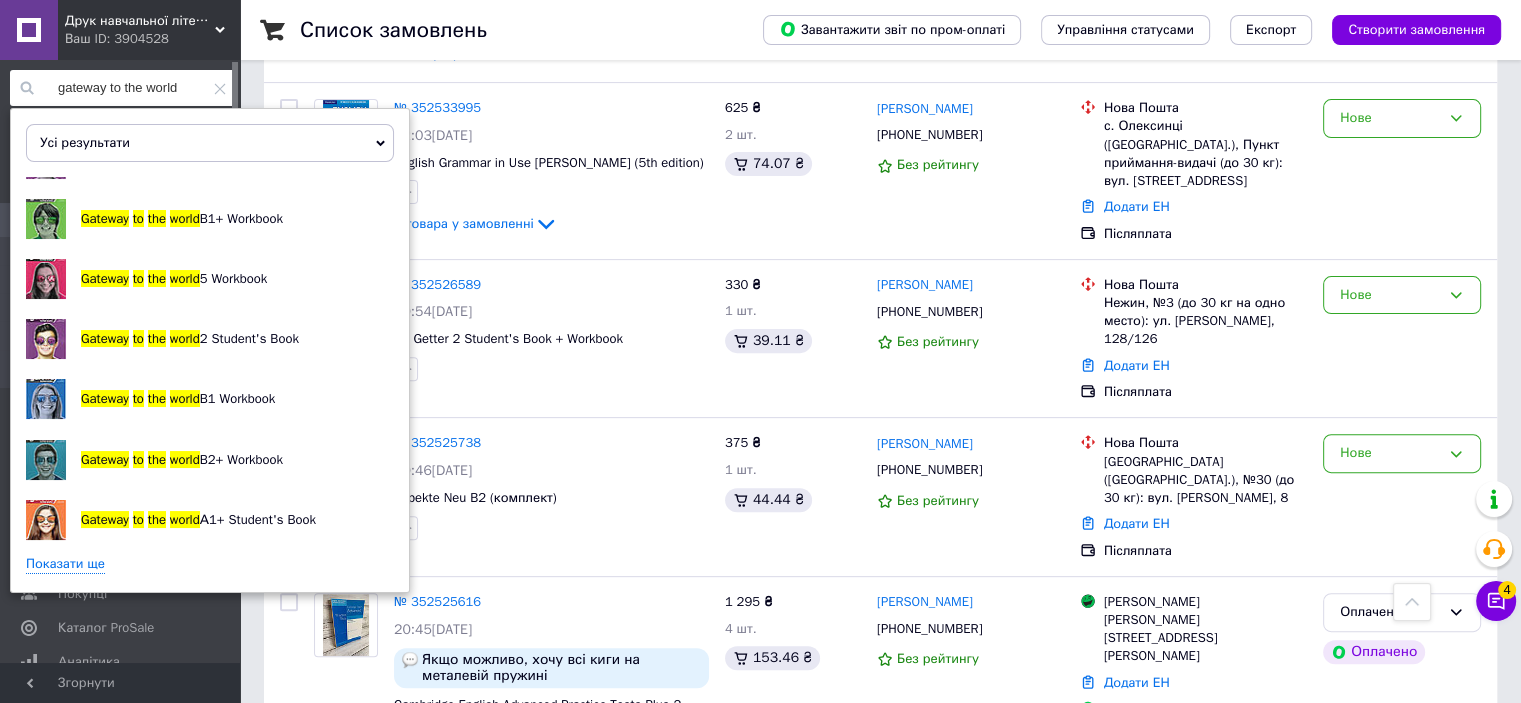 click on "Показати ще" at bounding box center [65, 564] 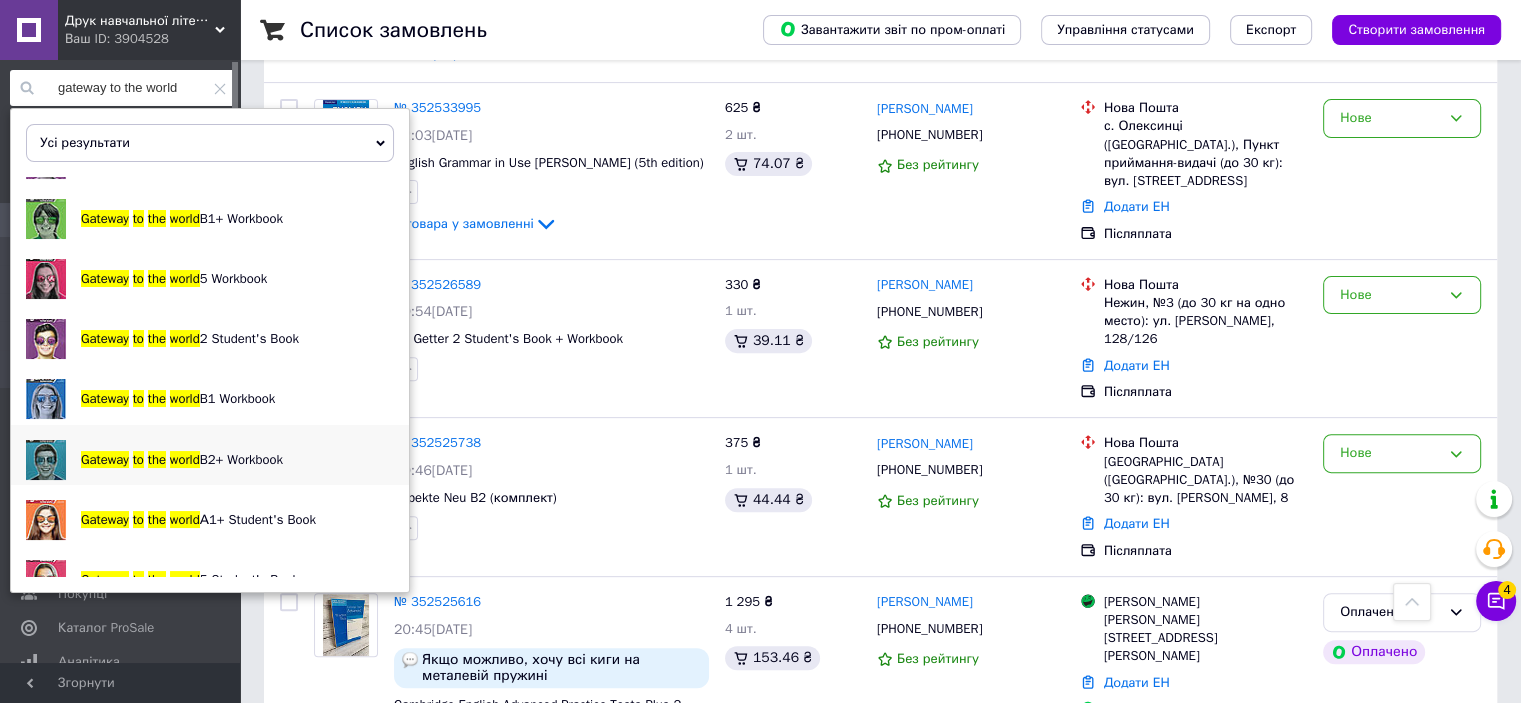 scroll, scrollTop: 264, scrollLeft: 0, axis: vertical 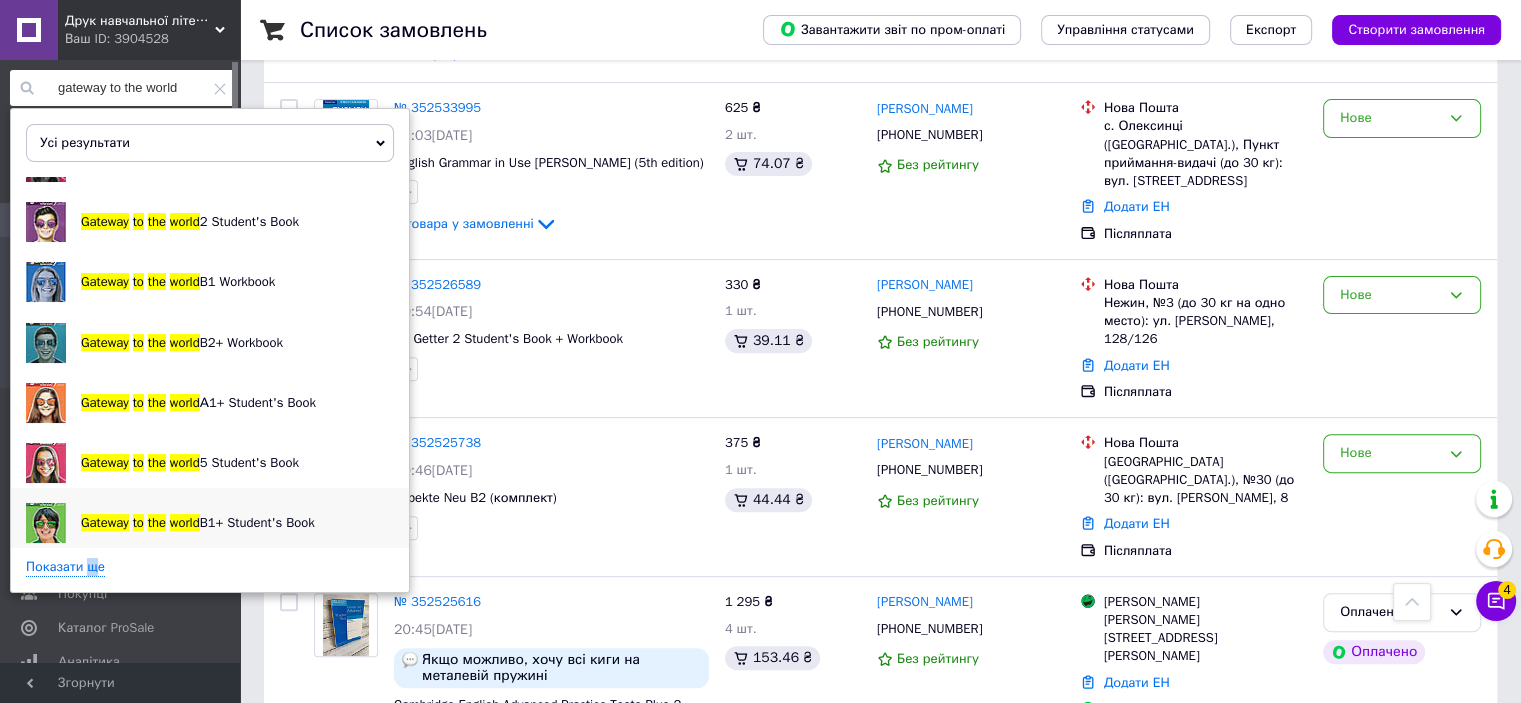 click on "Показати ще" at bounding box center [65, 567] 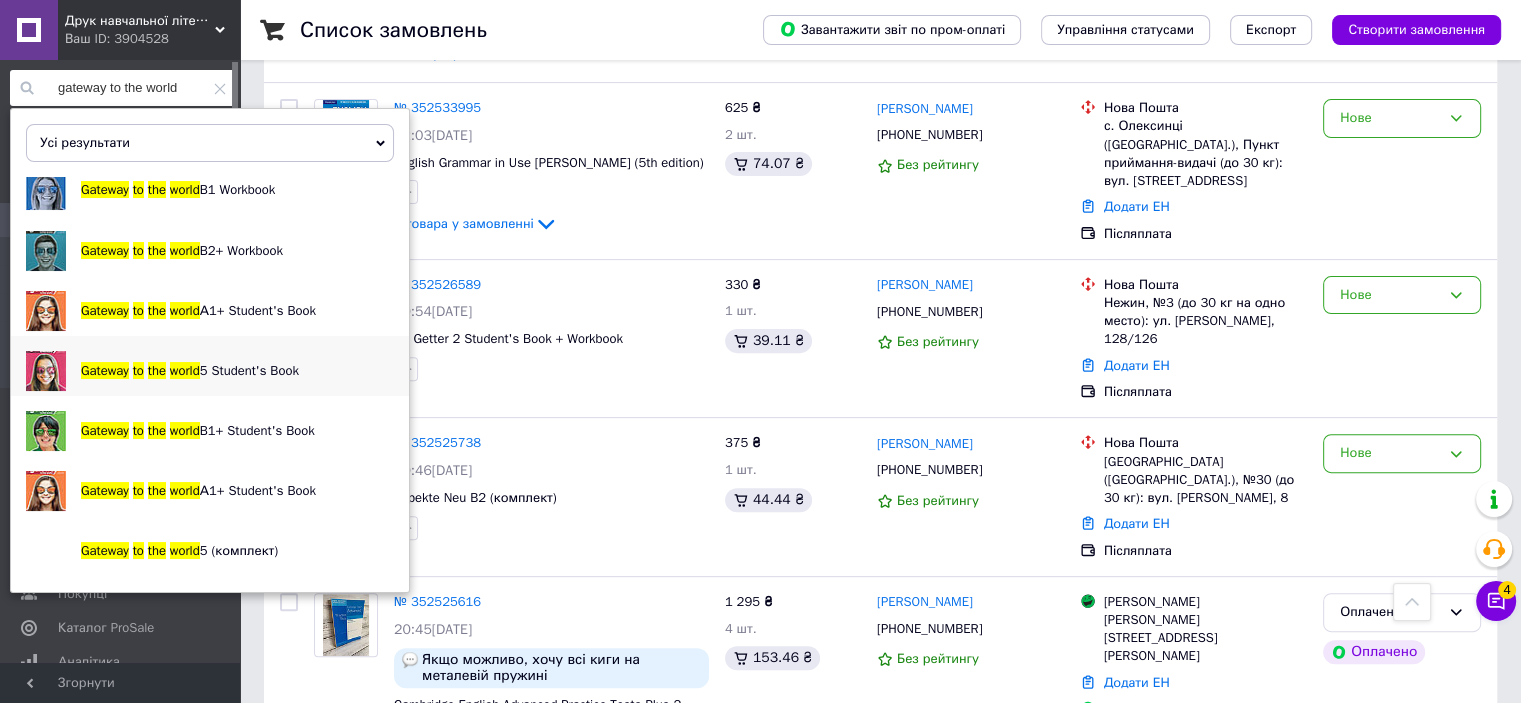 scroll, scrollTop: 382, scrollLeft: 0, axis: vertical 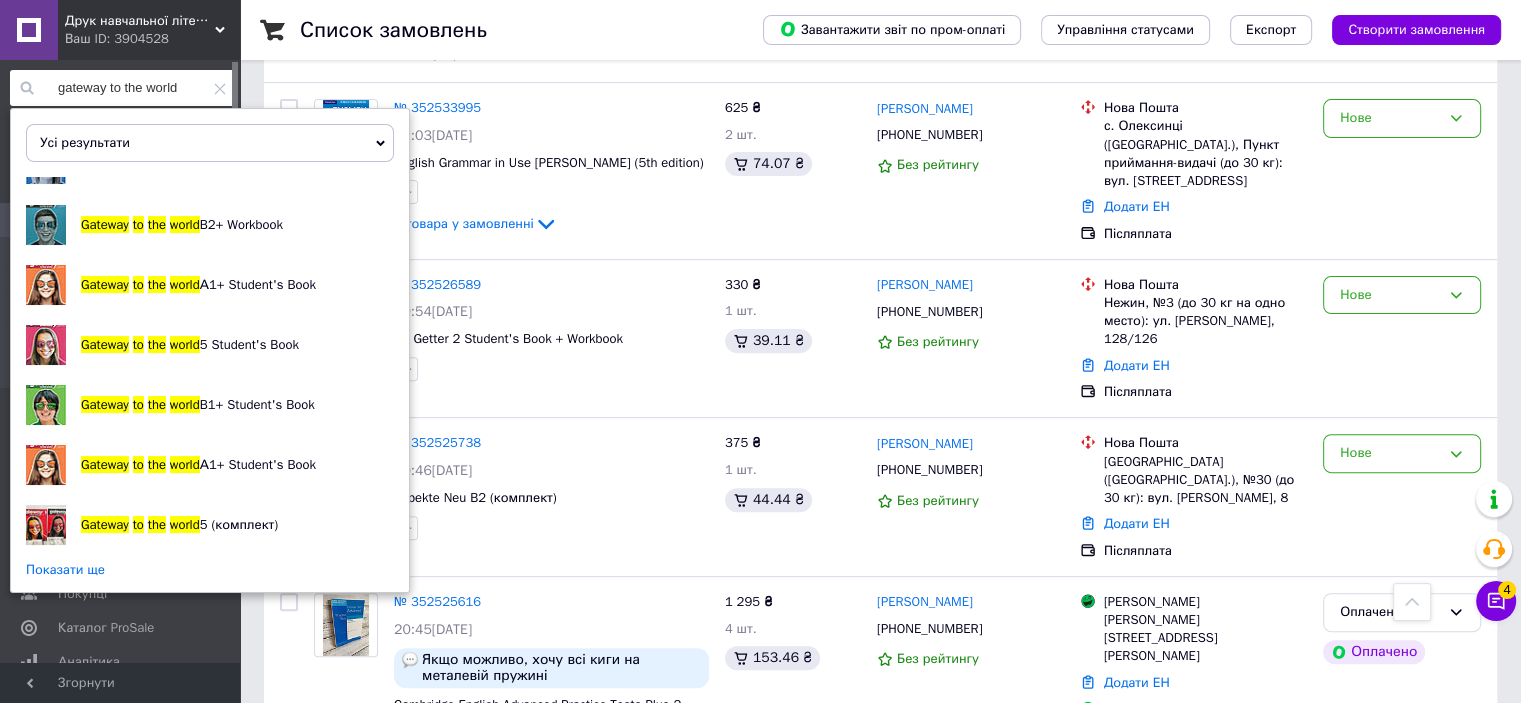 click on "Показати ще" at bounding box center (65, 570) 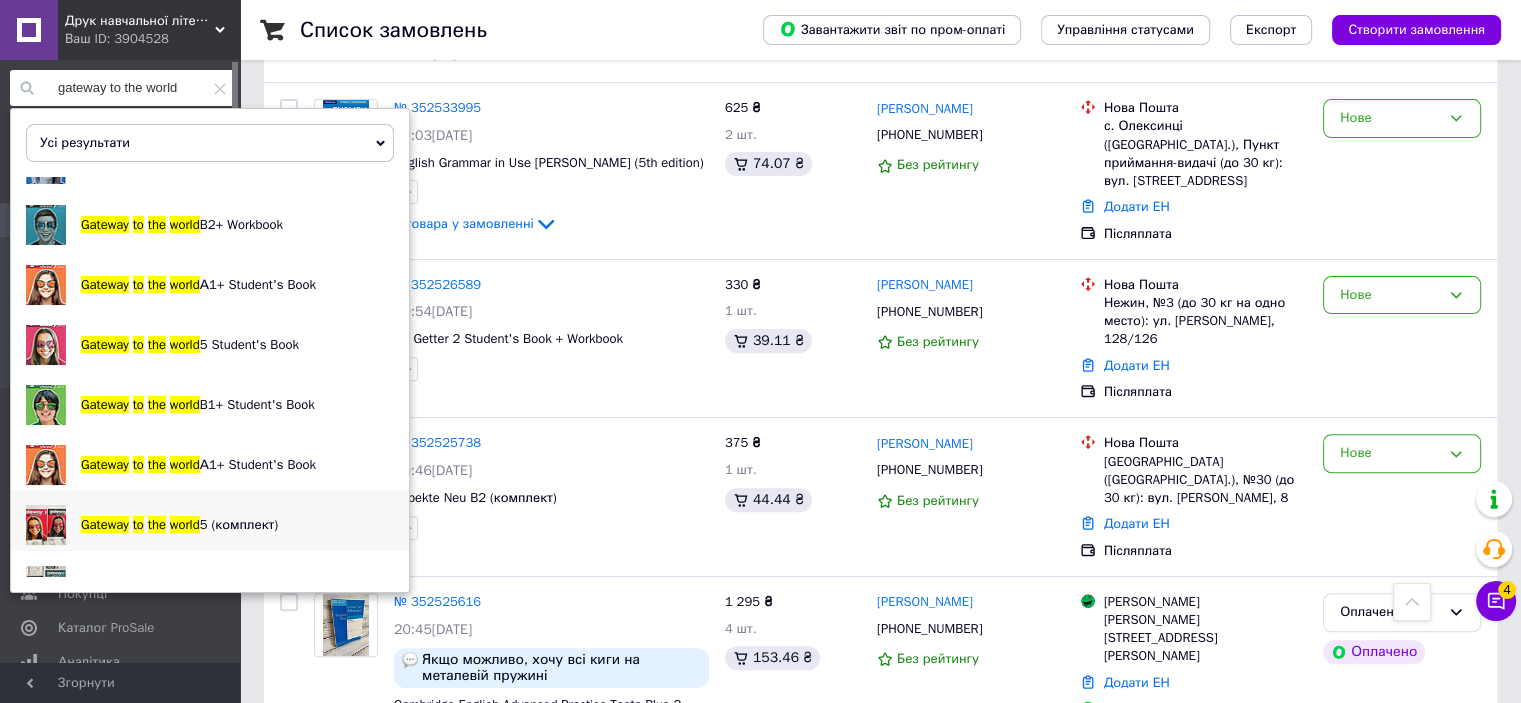scroll, scrollTop: 482, scrollLeft: 0, axis: vertical 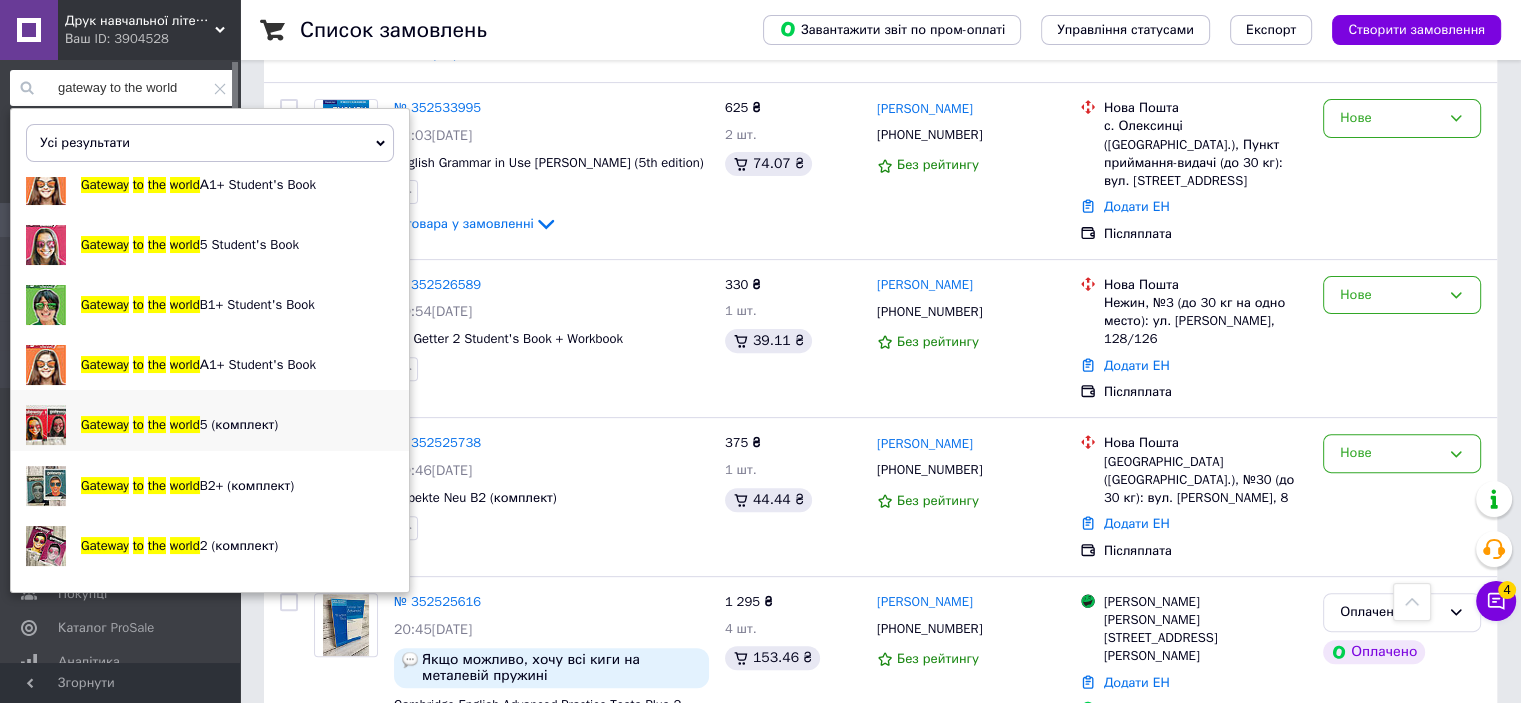 click at bounding box center [46, 425] 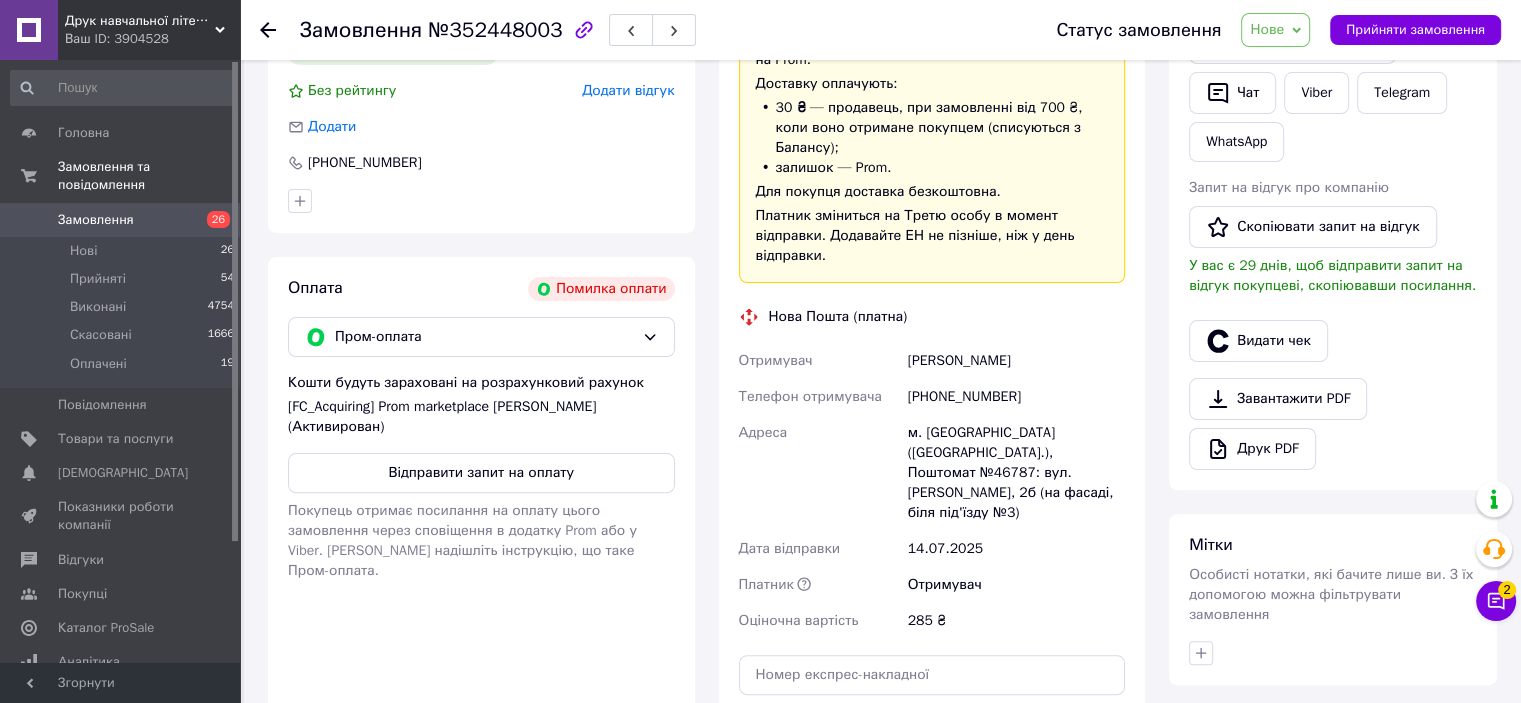 scroll, scrollTop: 500, scrollLeft: 0, axis: vertical 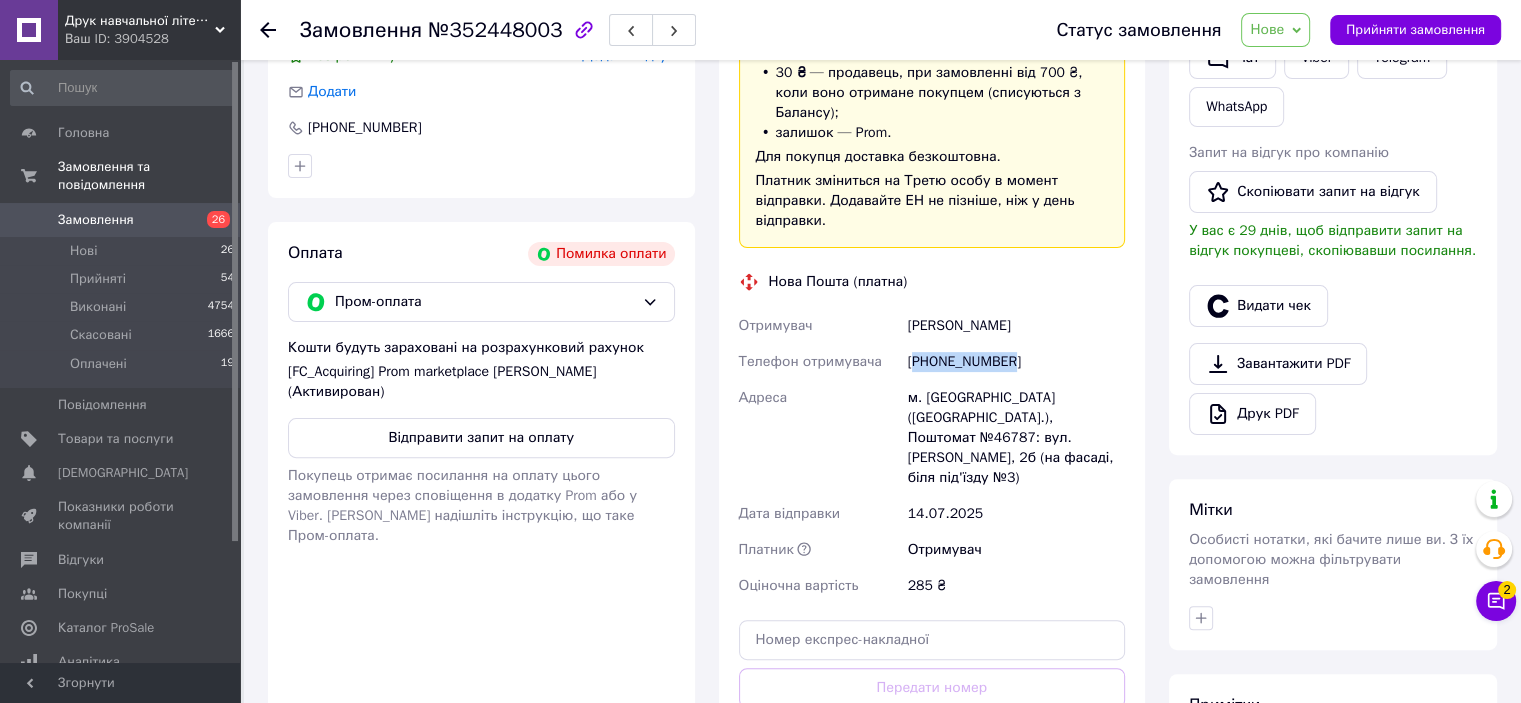 drag, startPoint x: 916, startPoint y: 341, endPoint x: 1041, endPoint y: 339, distance: 125.016 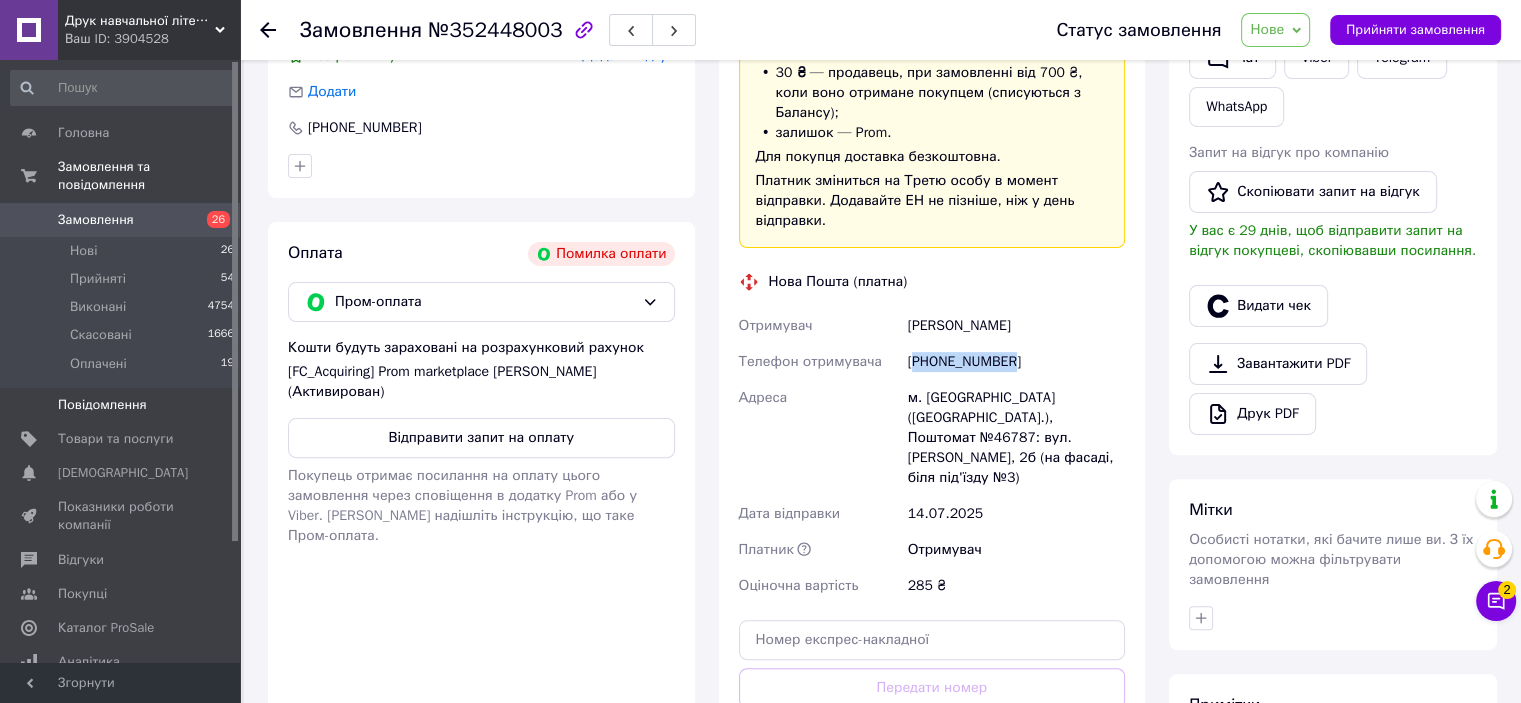 copy on "380978716260" 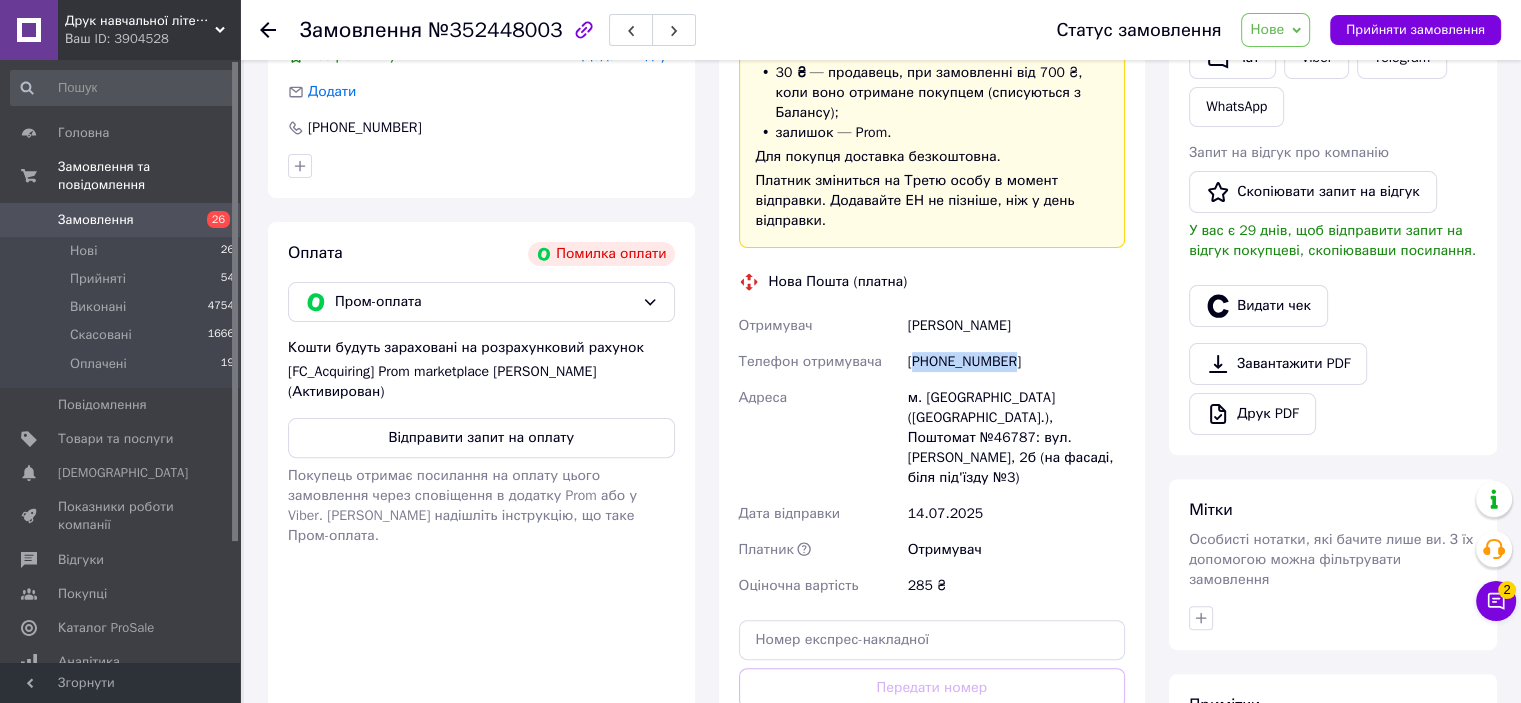 click on "Замовлення 26" at bounding box center [123, 220] 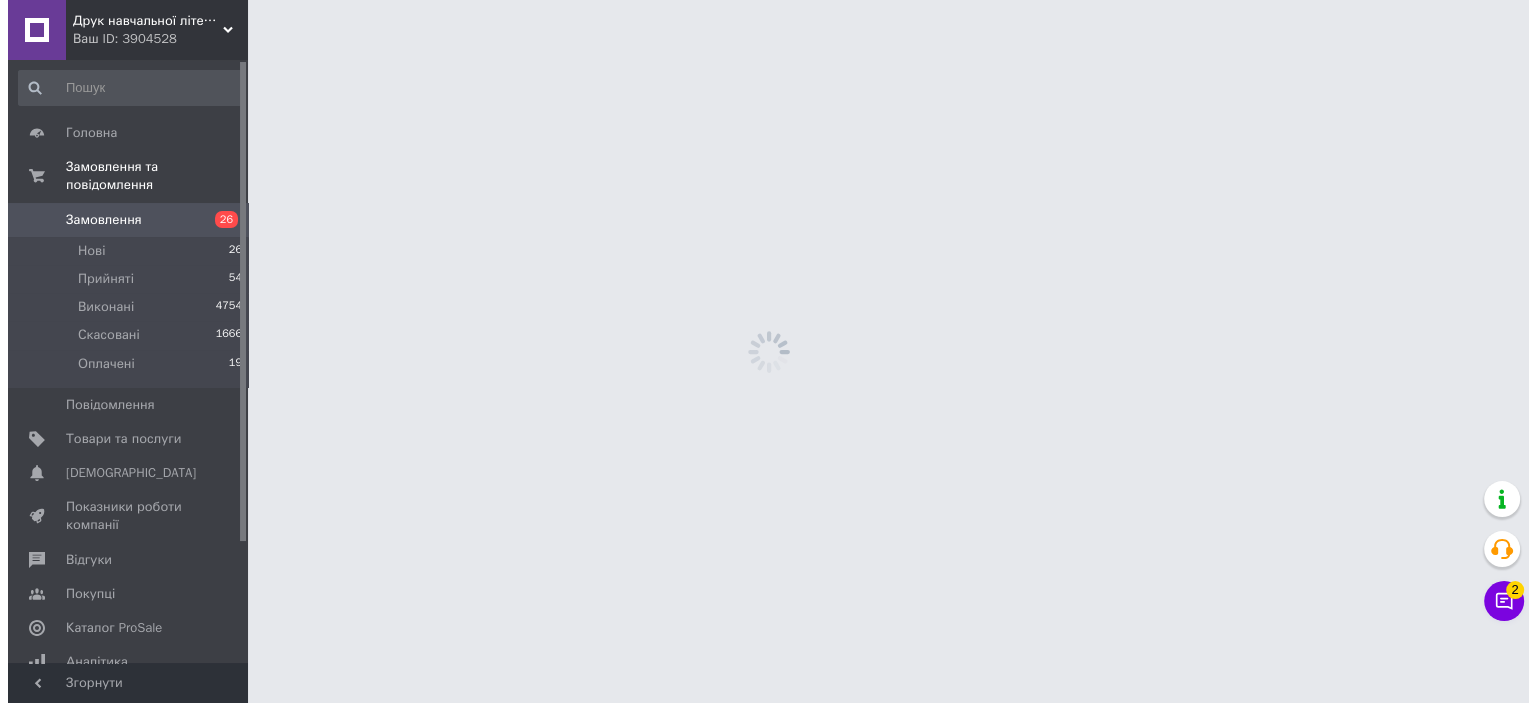scroll, scrollTop: 0, scrollLeft: 0, axis: both 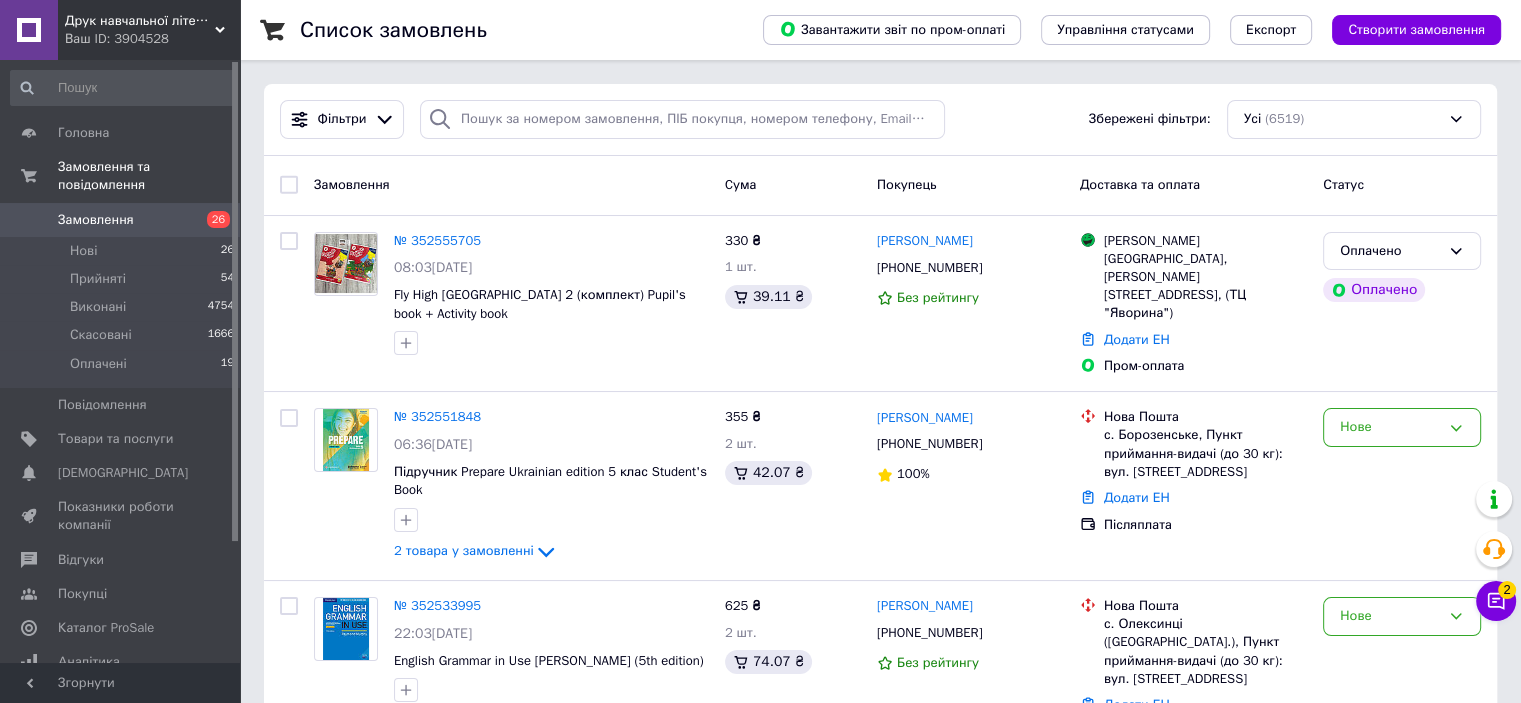 click on "Фільтри Збережені фільтри: Усі (6519)" at bounding box center [880, 120] 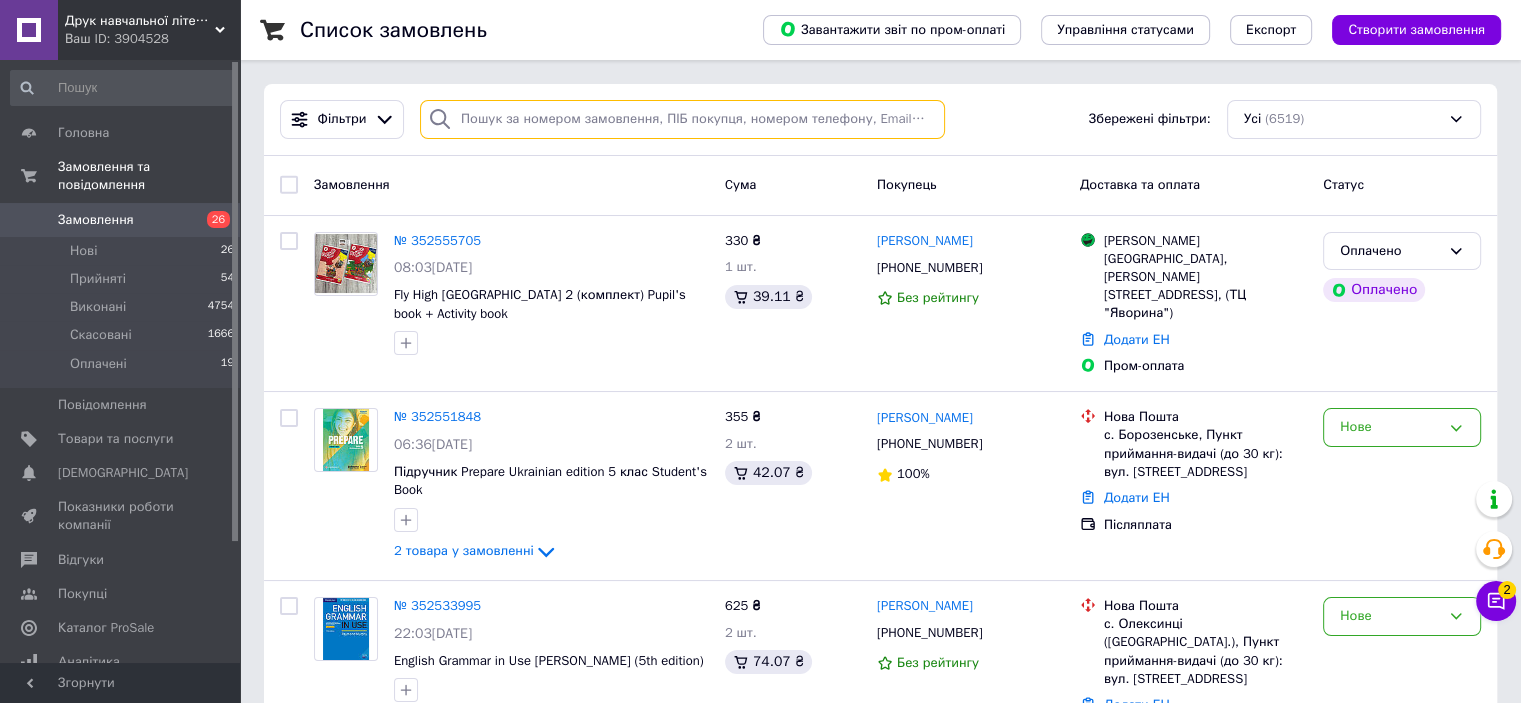 click at bounding box center [682, 119] 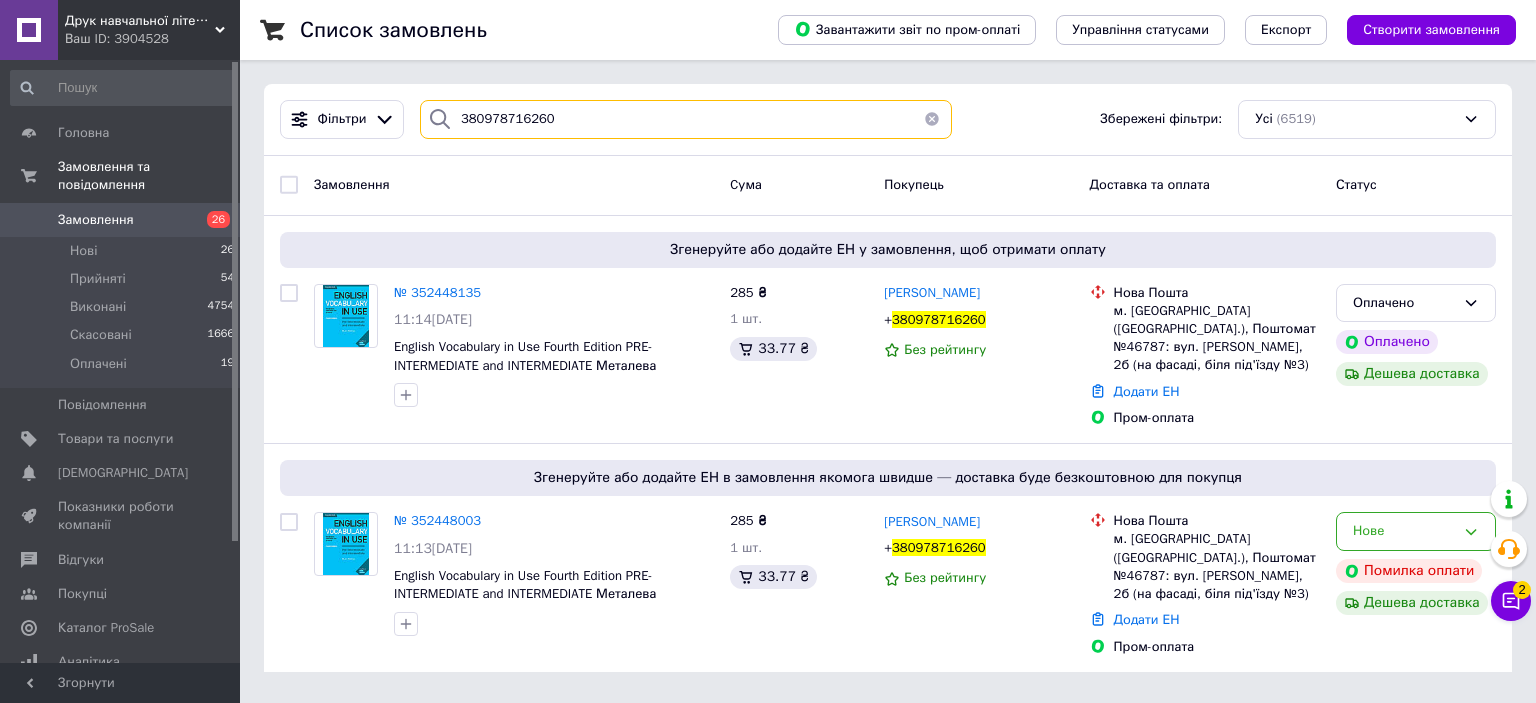 type on "380978716260" 